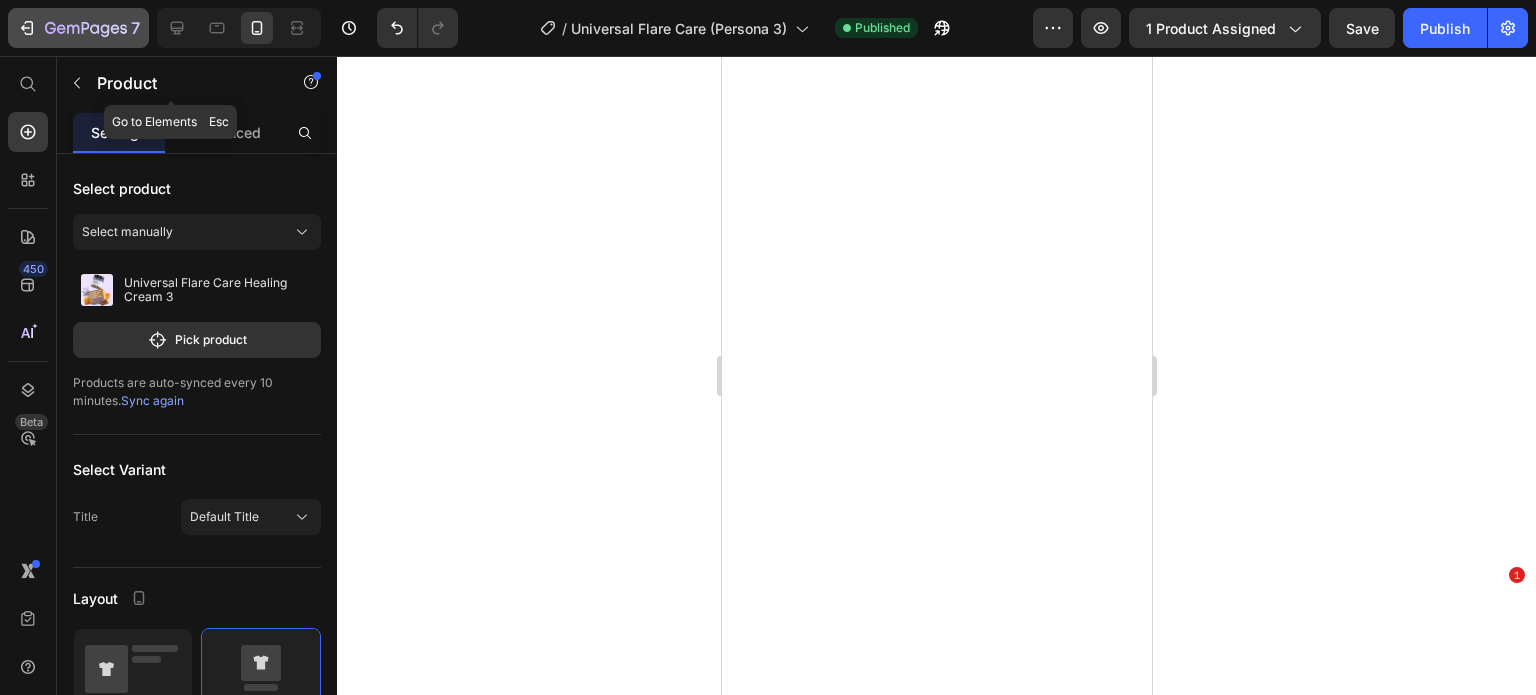scroll, scrollTop: 0, scrollLeft: 0, axis: both 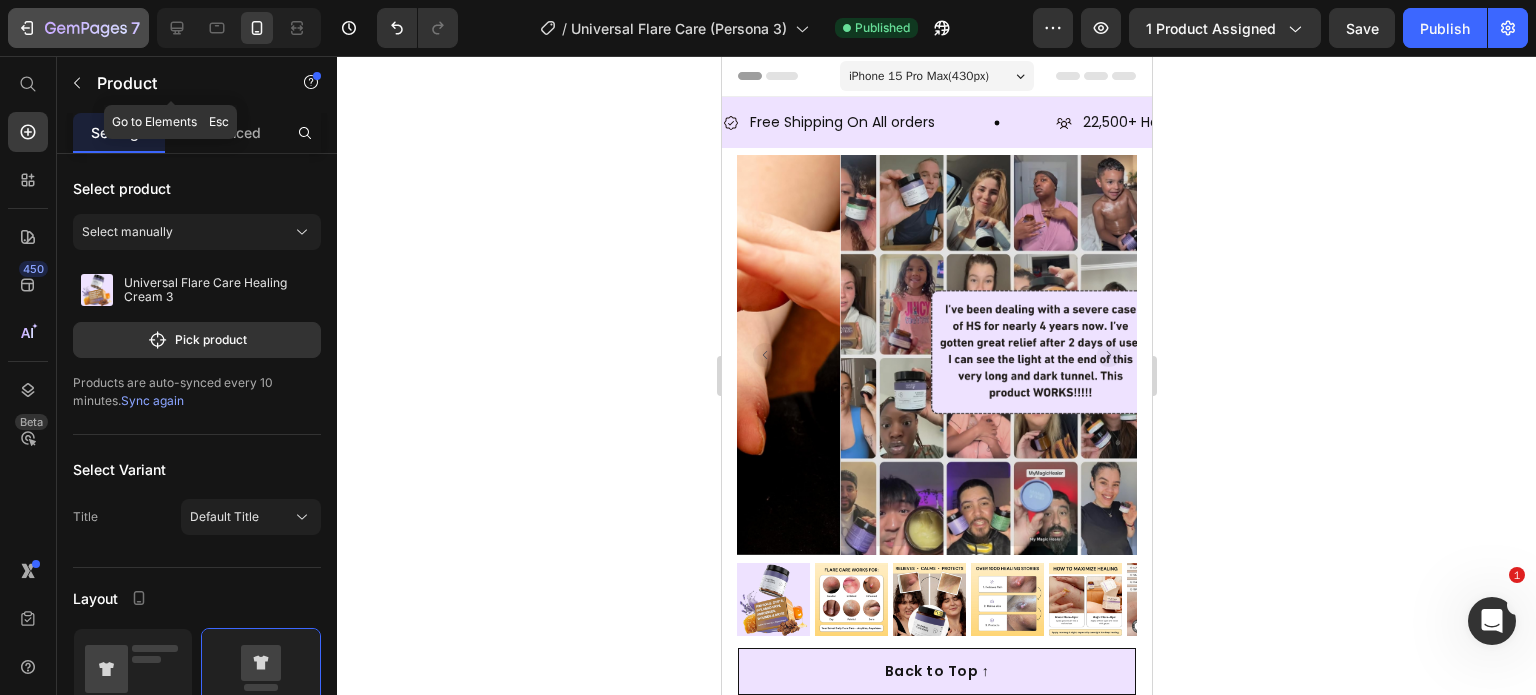 click on "7" 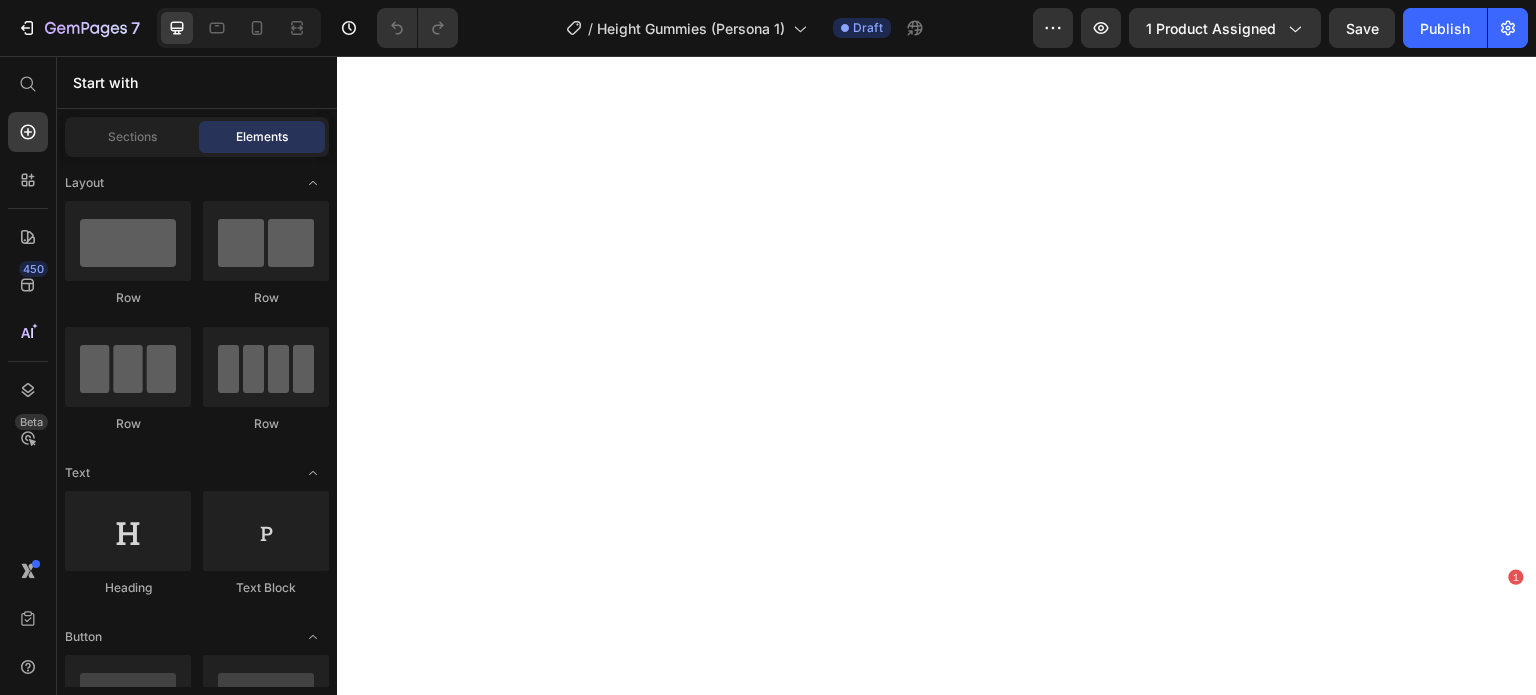 scroll, scrollTop: 0, scrollLeft: 0, axis: both 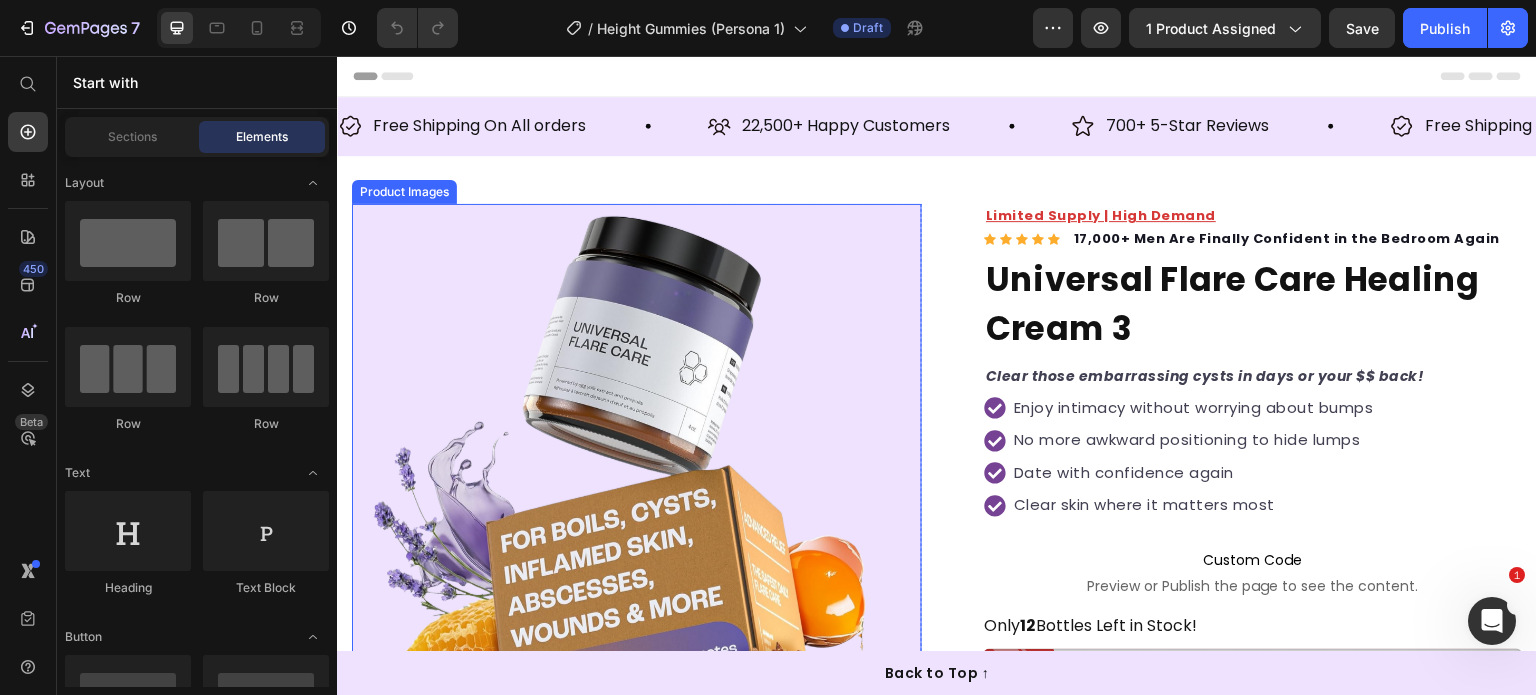 click at bounding box center (637, 489) 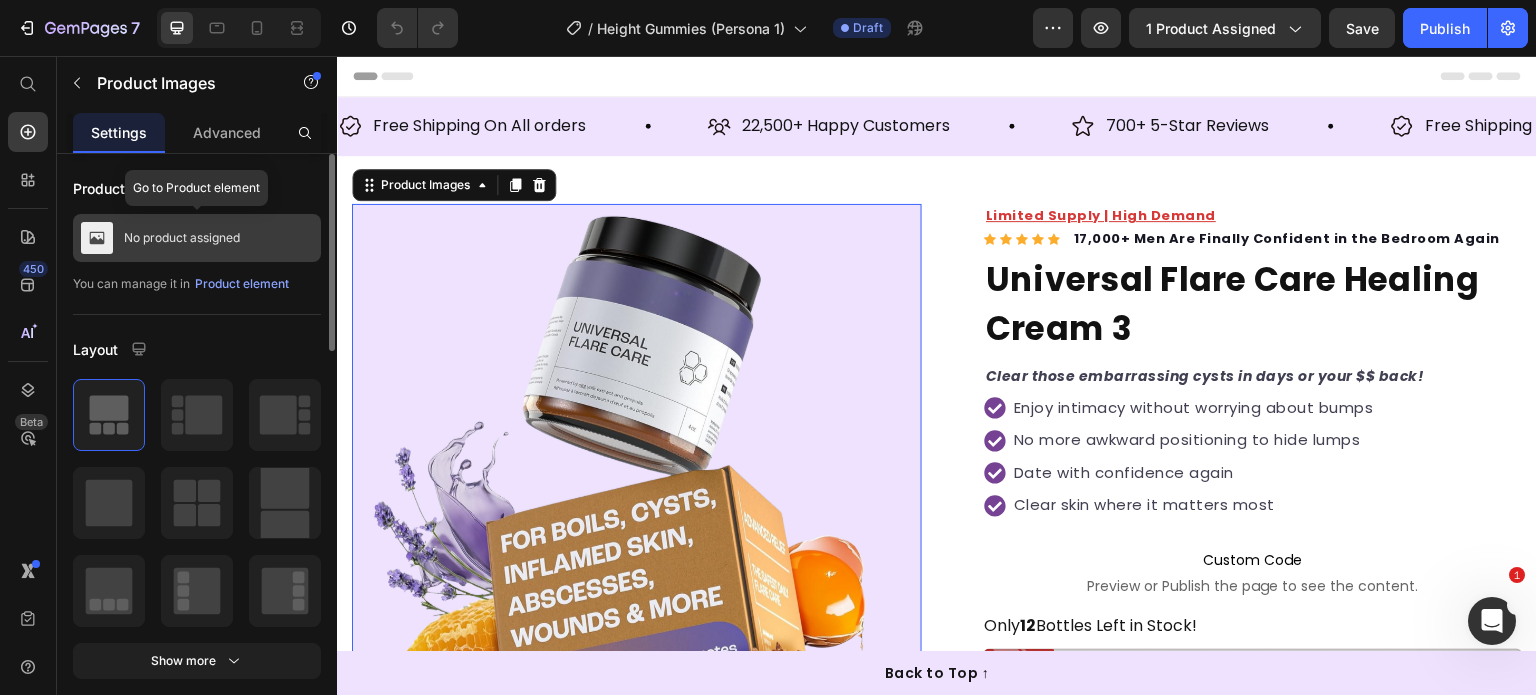 click on "No product assigned" at bounding box center (182, 238) 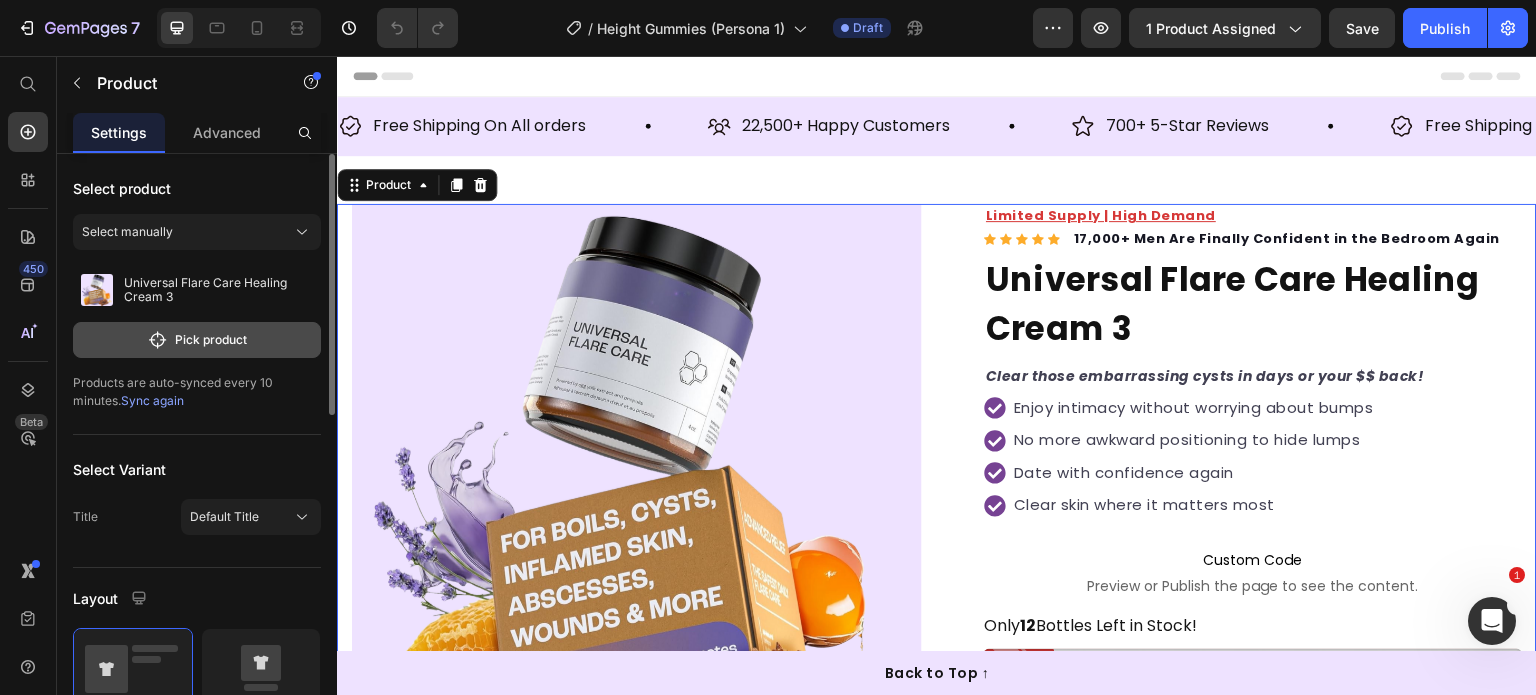 click on "Pick product" 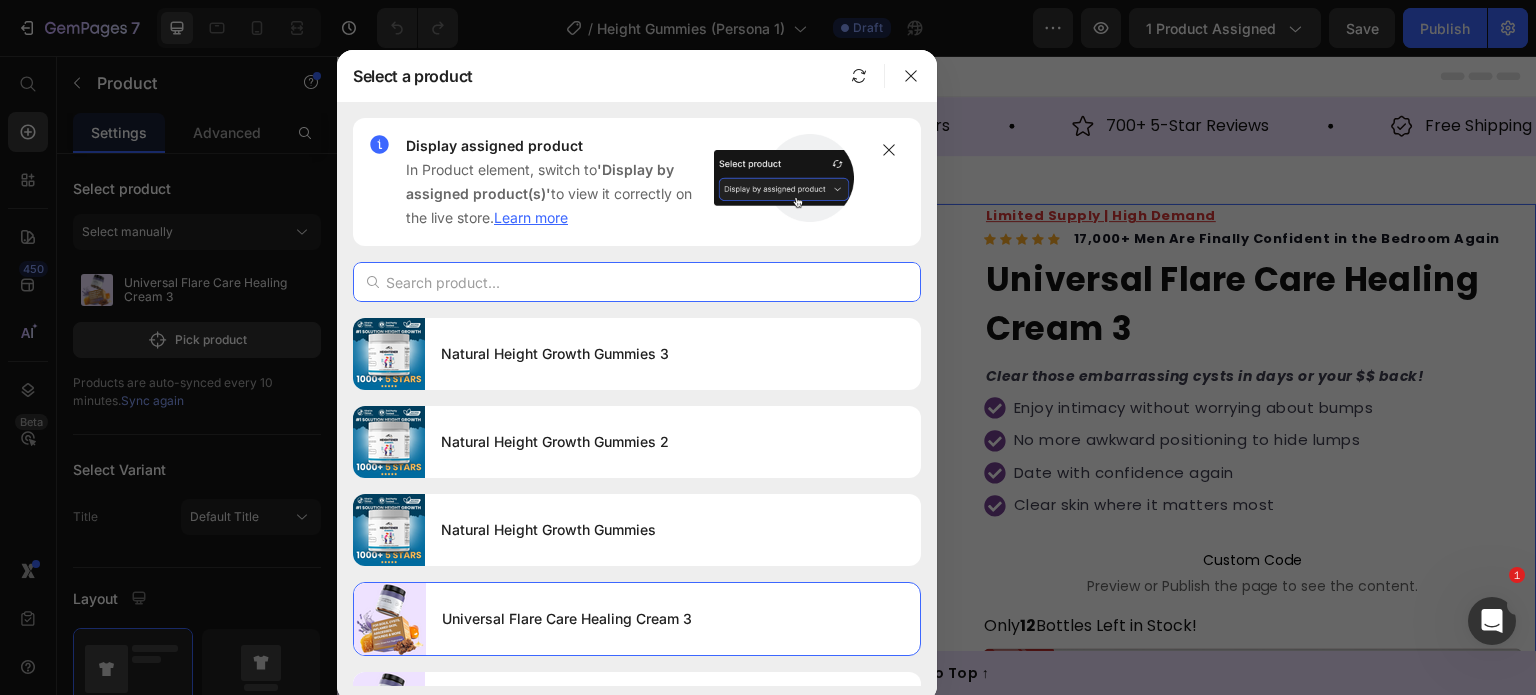 click at bounding box center [637, 282] 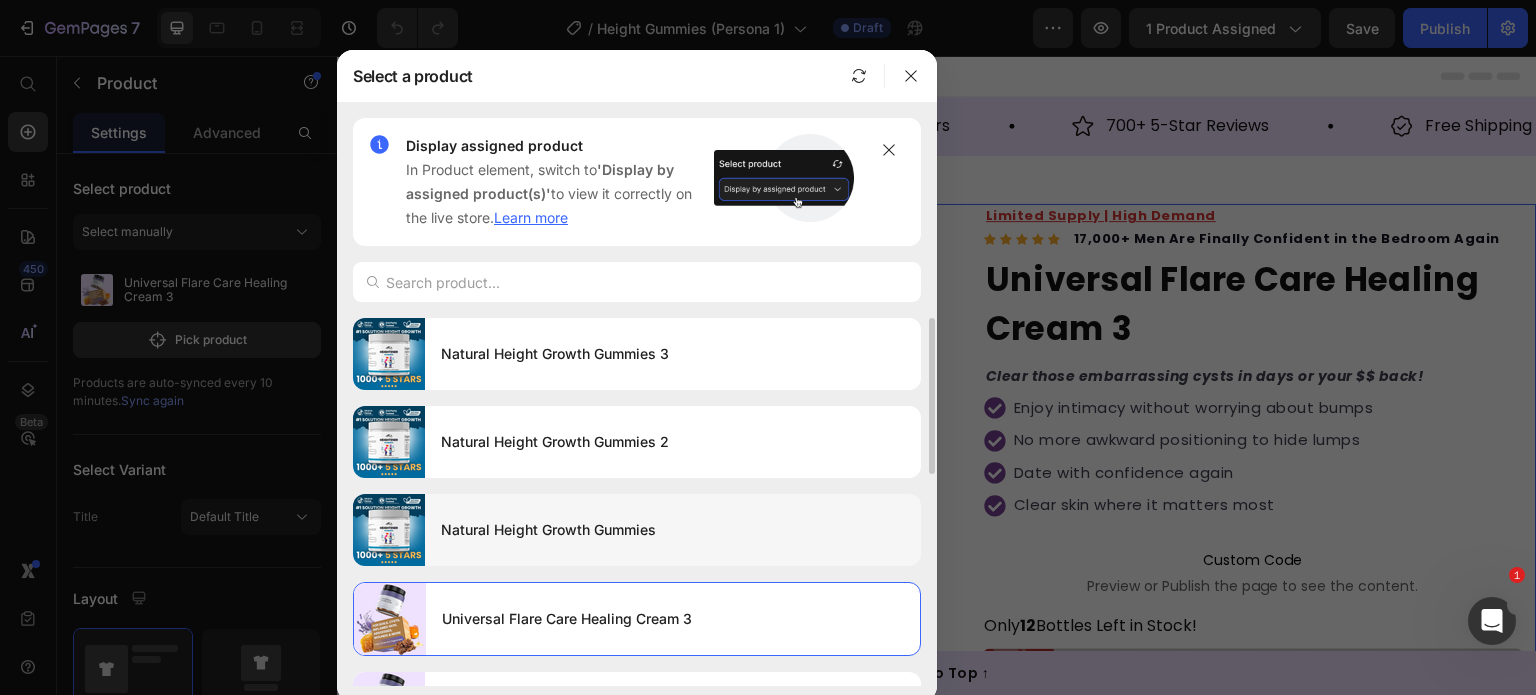 click on "Natural Height Growth Gummies" at bounding box center (673, 530) 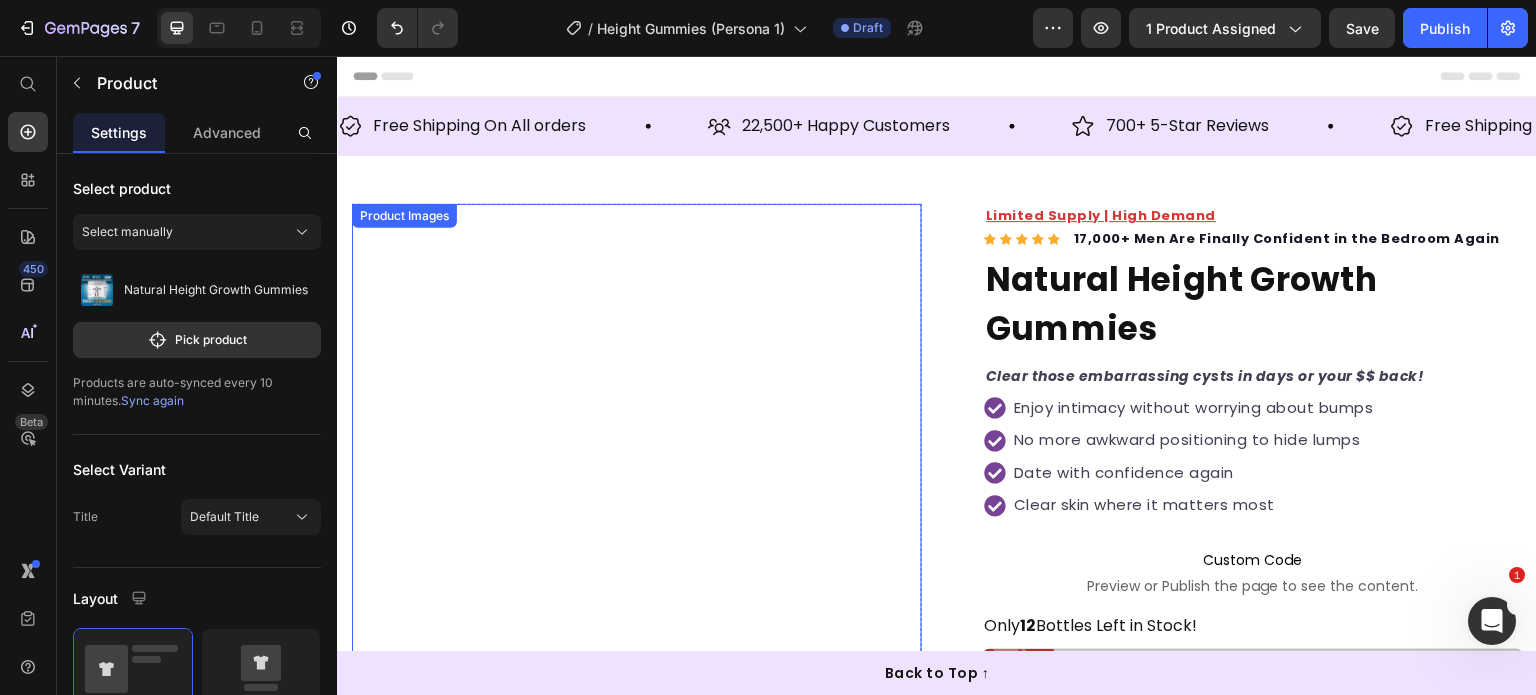 scroll, scrollTop: 300, scrollLeft: 0, axis: vertical 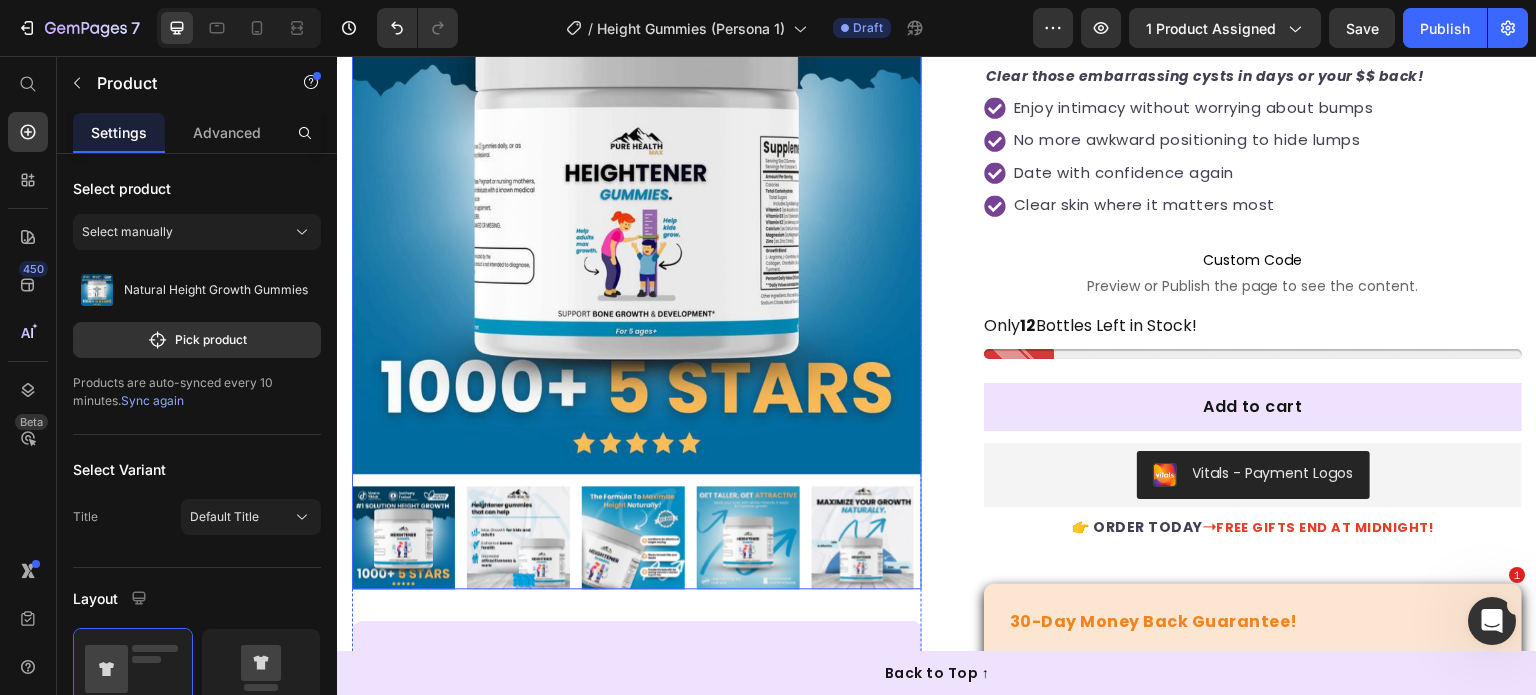 click at bounding box center [633, 537] 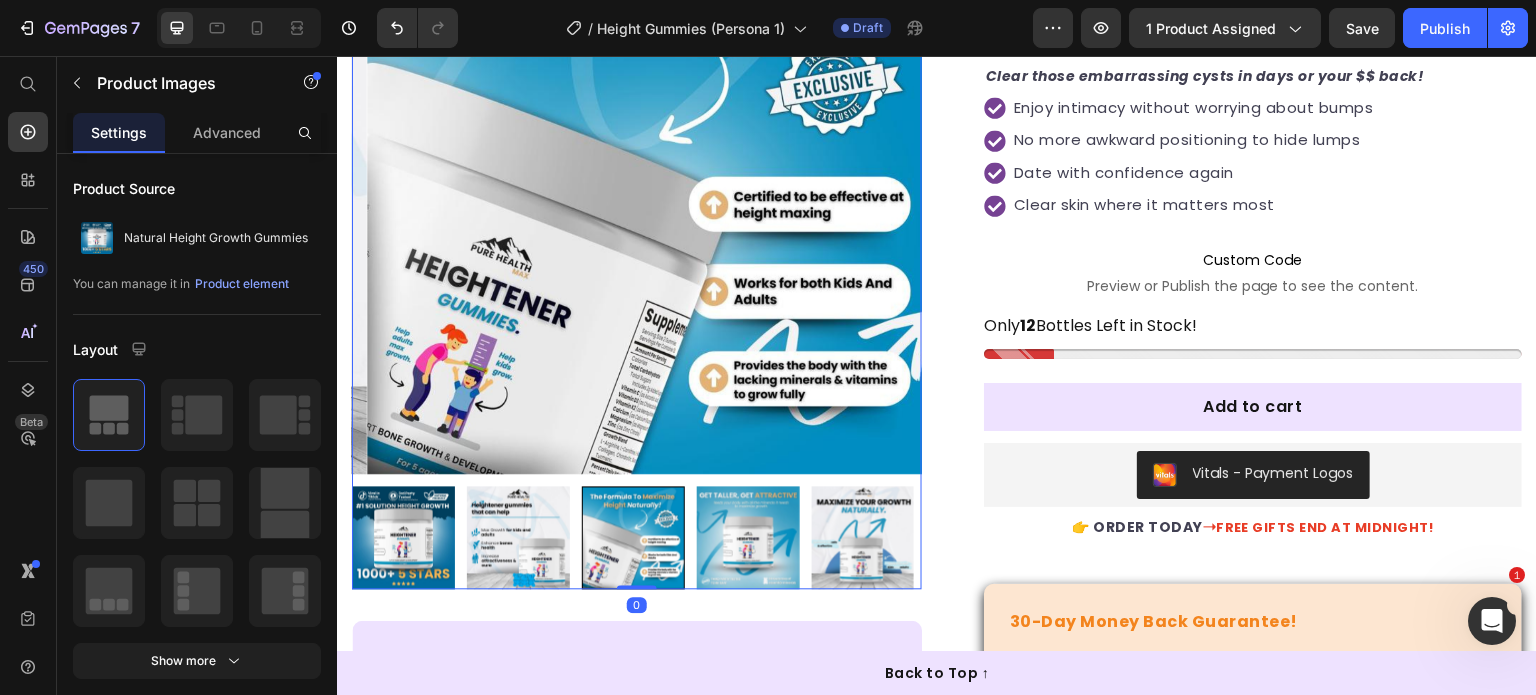 click at bounding box center (748, 537) 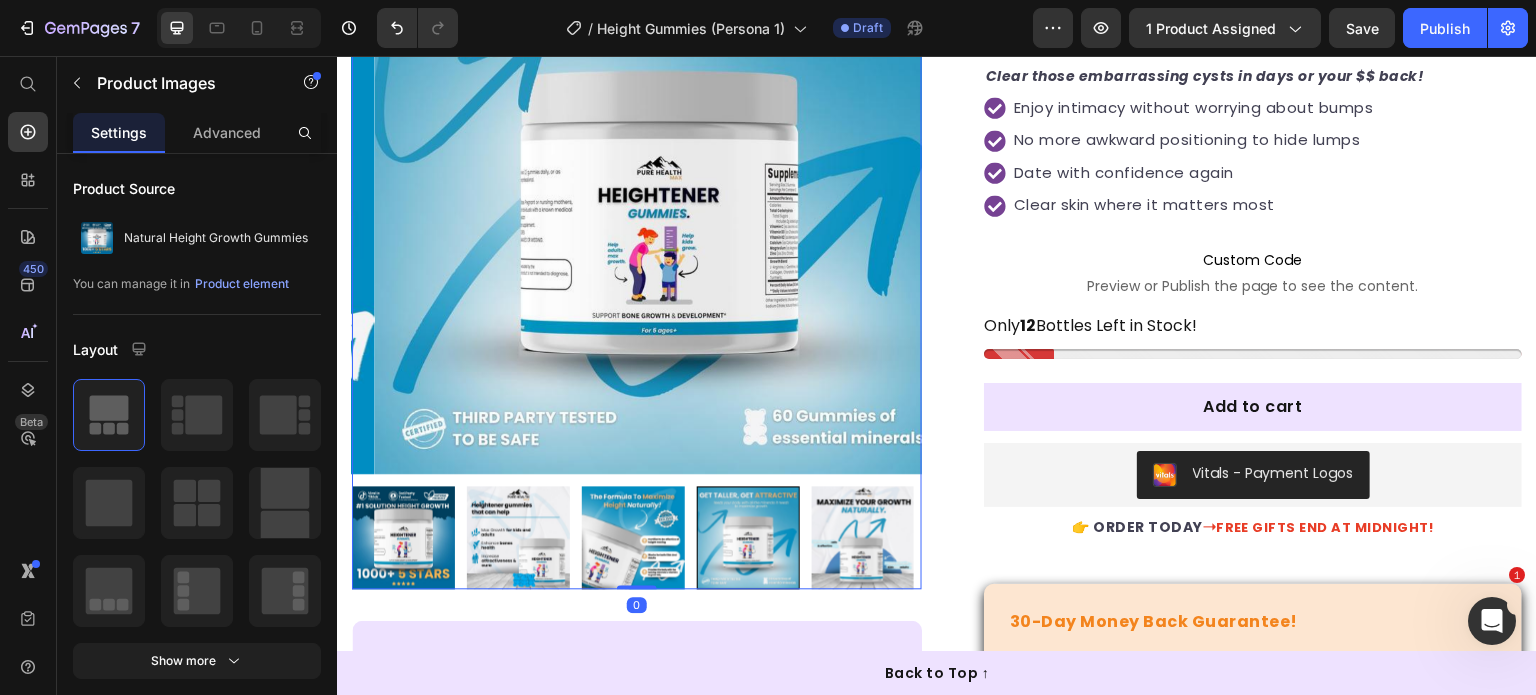 scroll, scrollTop: 0, scrollLeft: 0, axis: both 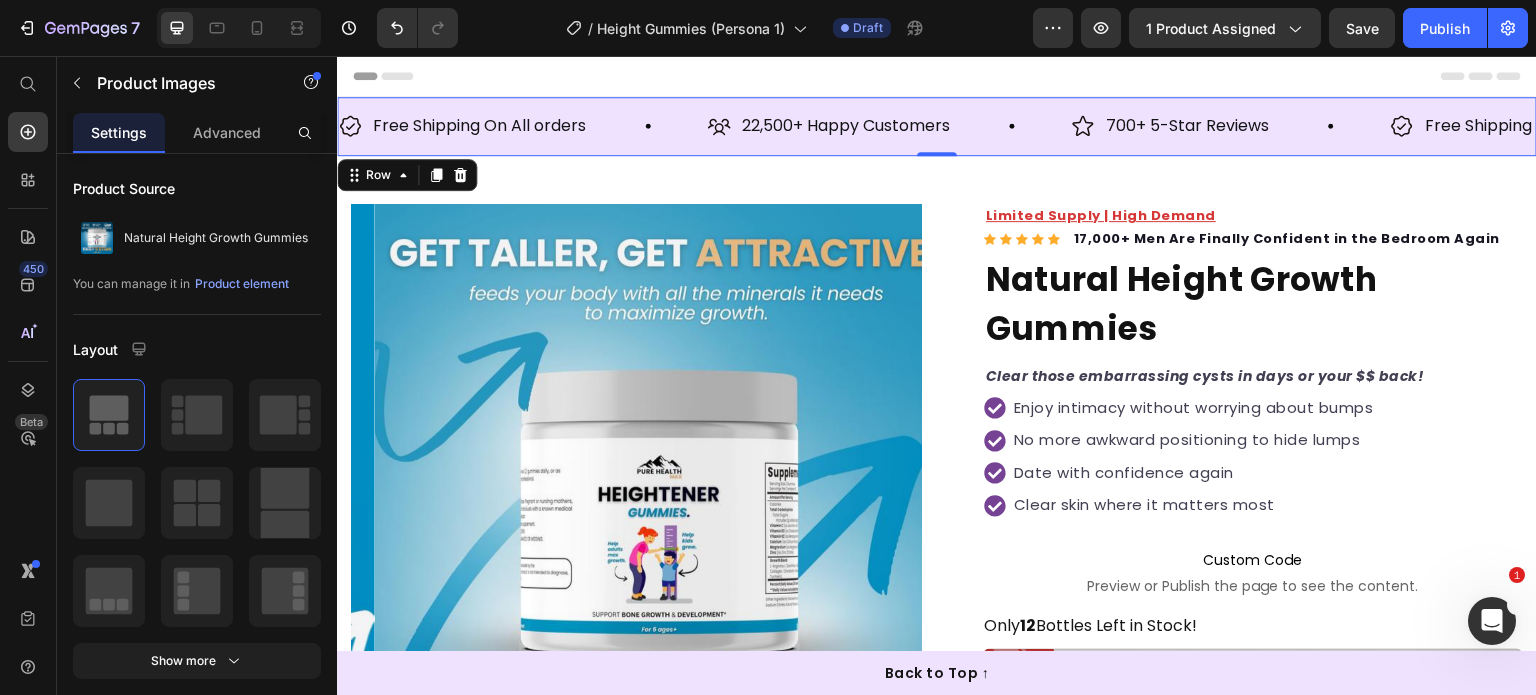 click on "Free Shipping On All orders Item List
22,500+ Happy Customers Item List
700+ 5-Star Reviews Item List
Free Shipping On All orders Item List
22,500+ Happy Customers Item List
700+ 5-Star Reviews Item List
Free Shipping On All orders Item List
22,500+ Happy Customers Item List
700+ 5-Star Reviews Item List
Free Shipping On All orders Item List
22,500+ Happy Customers Item List
700+ 5-Star Reviews Item List
Free Shipping On All orders Item List
22,500+ Happy Customers Item List
700+ 5-Star Reviews Item List
Item List Marquee" at bounding box center [937, 126] 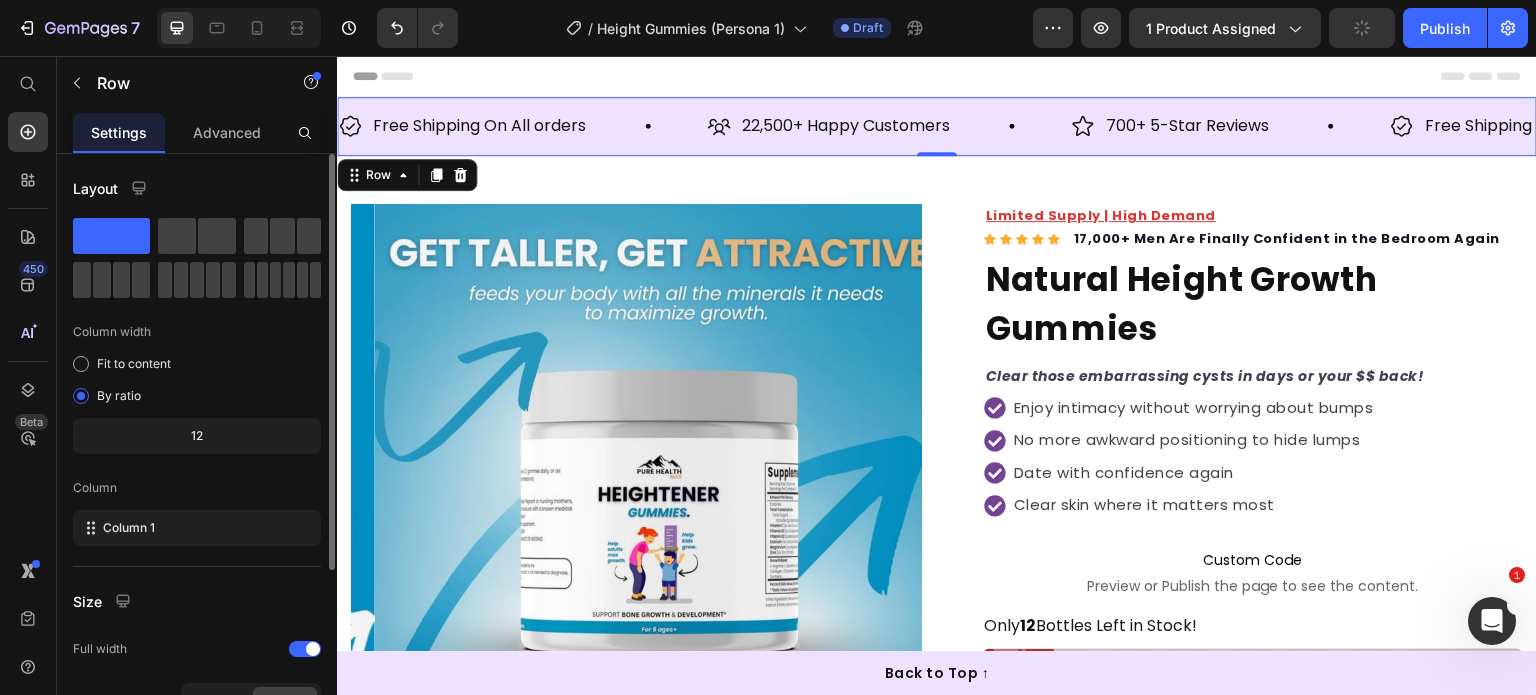 scroll, scrollTop: 260, scrollLeft: 0, axis: vertical 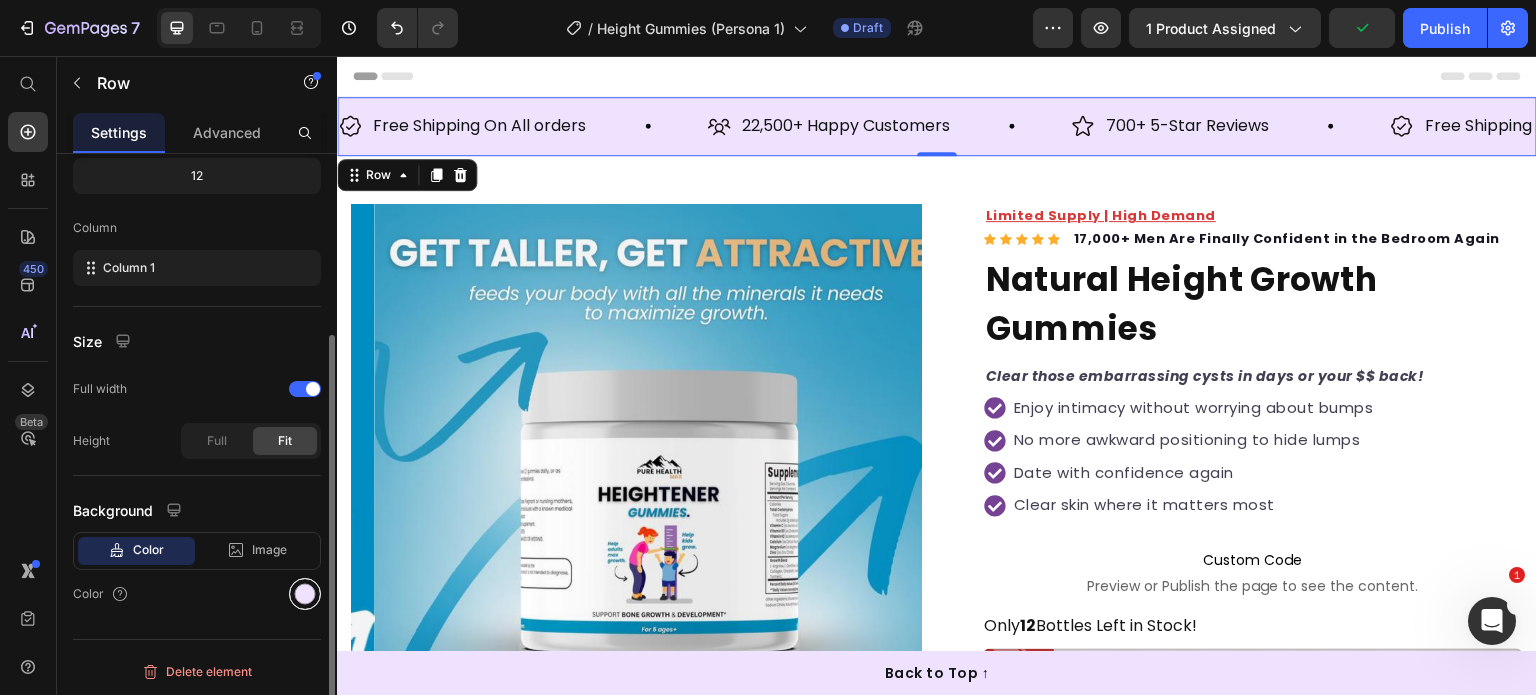 click at bounding box center (305, 594) 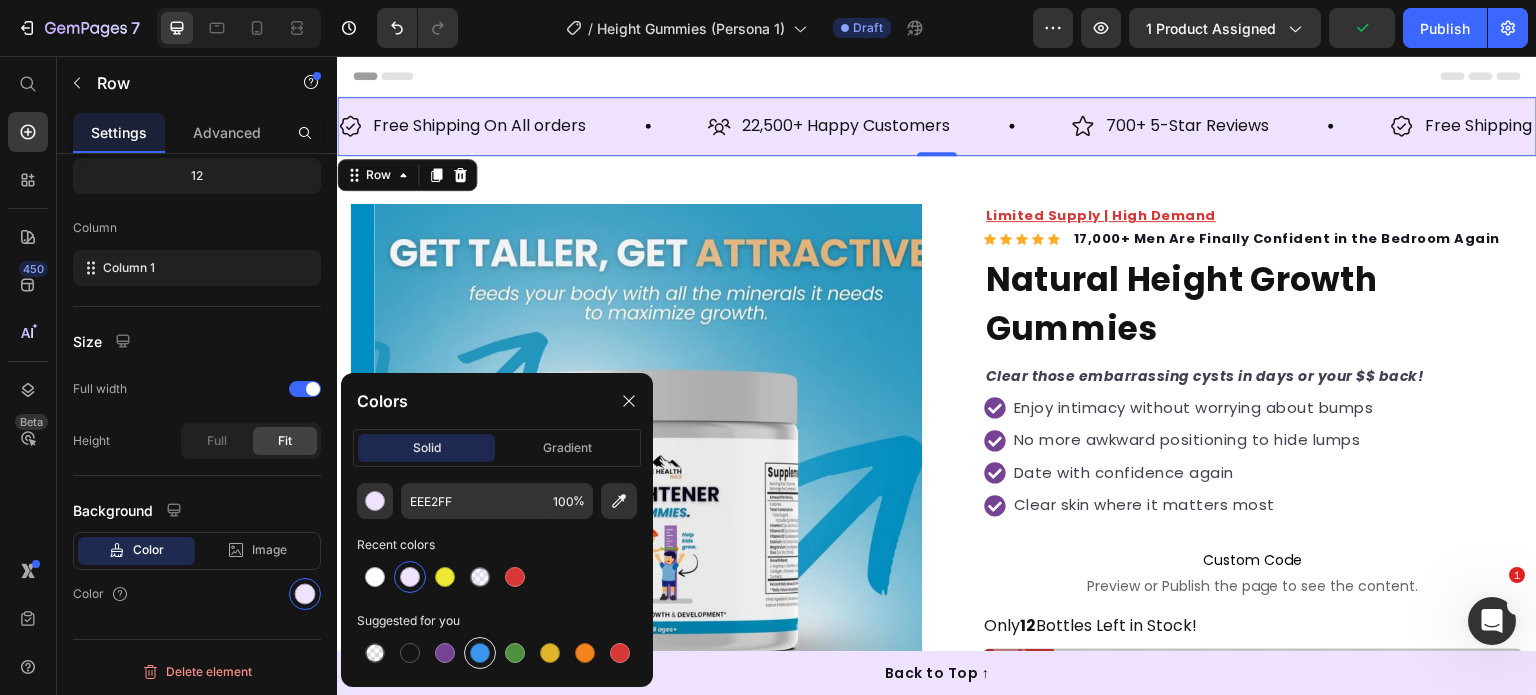 click at bounding box center [480, 653] 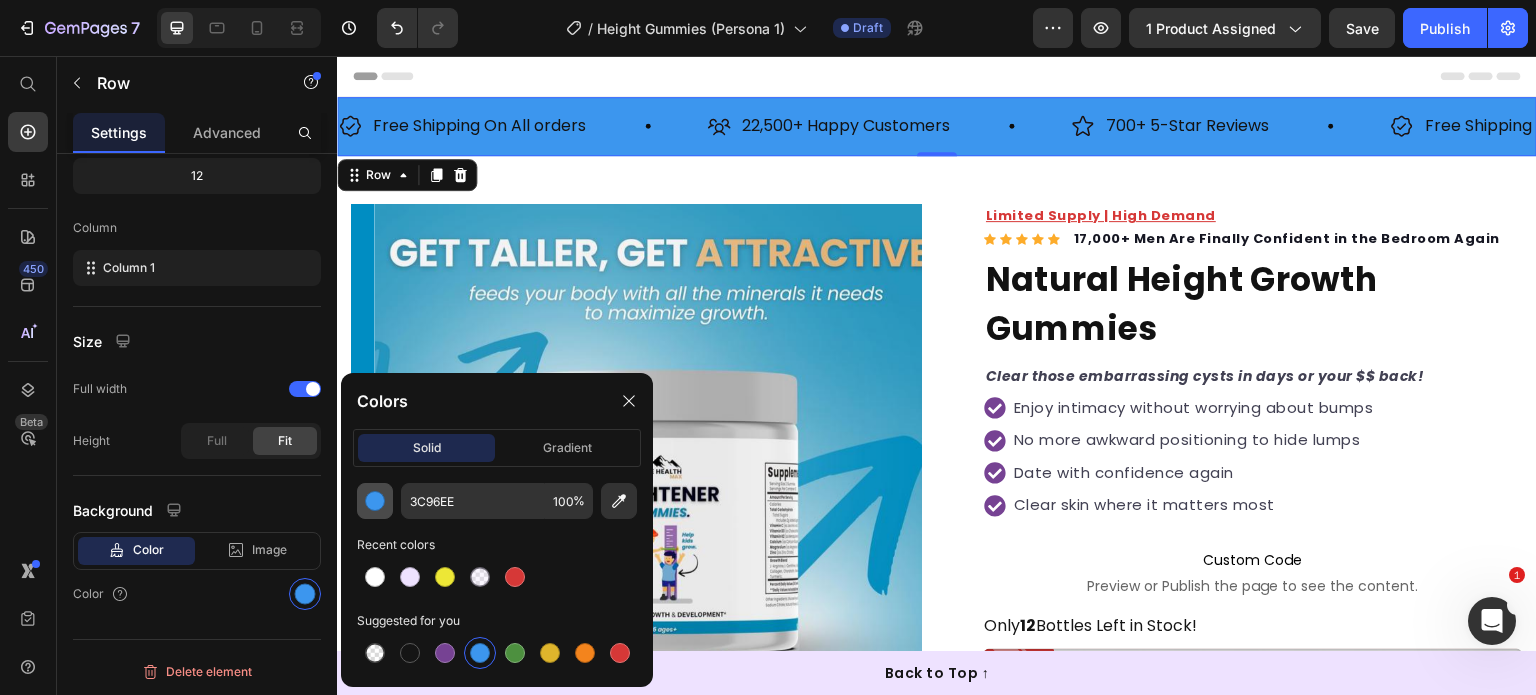 click at bounding box center [375, 501] 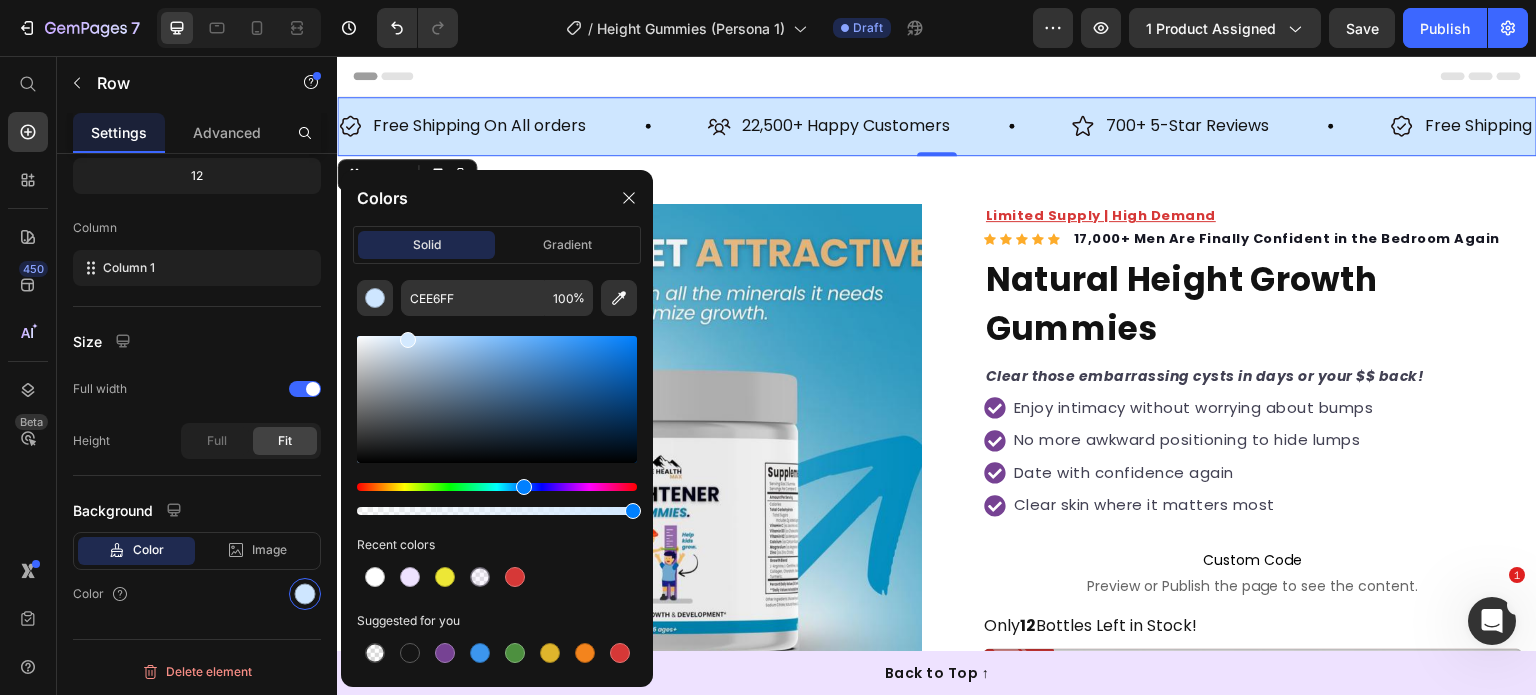 type on "D3E9FF" 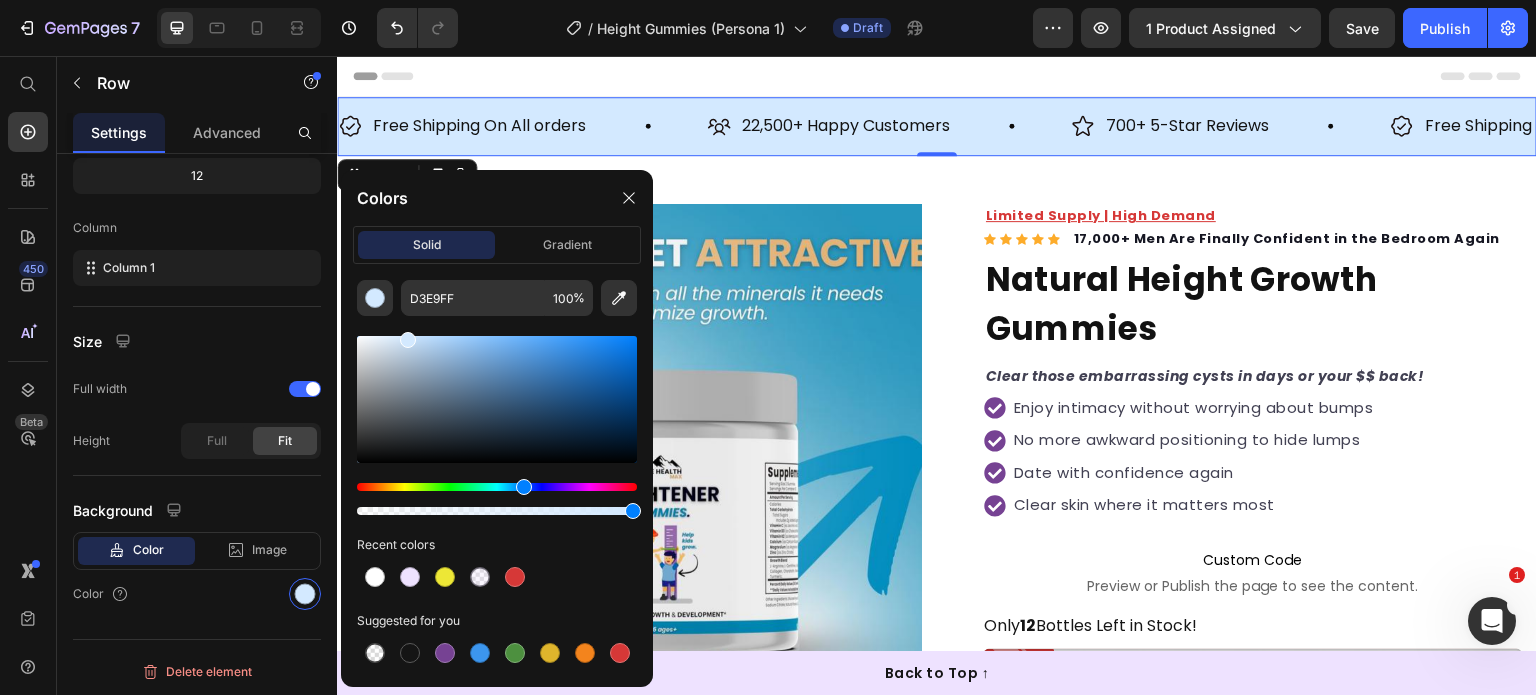 drag, startPoint x: 521, startPoint y: 359, endPoint x: 405, endPoint y: 332, distance: 119.1008 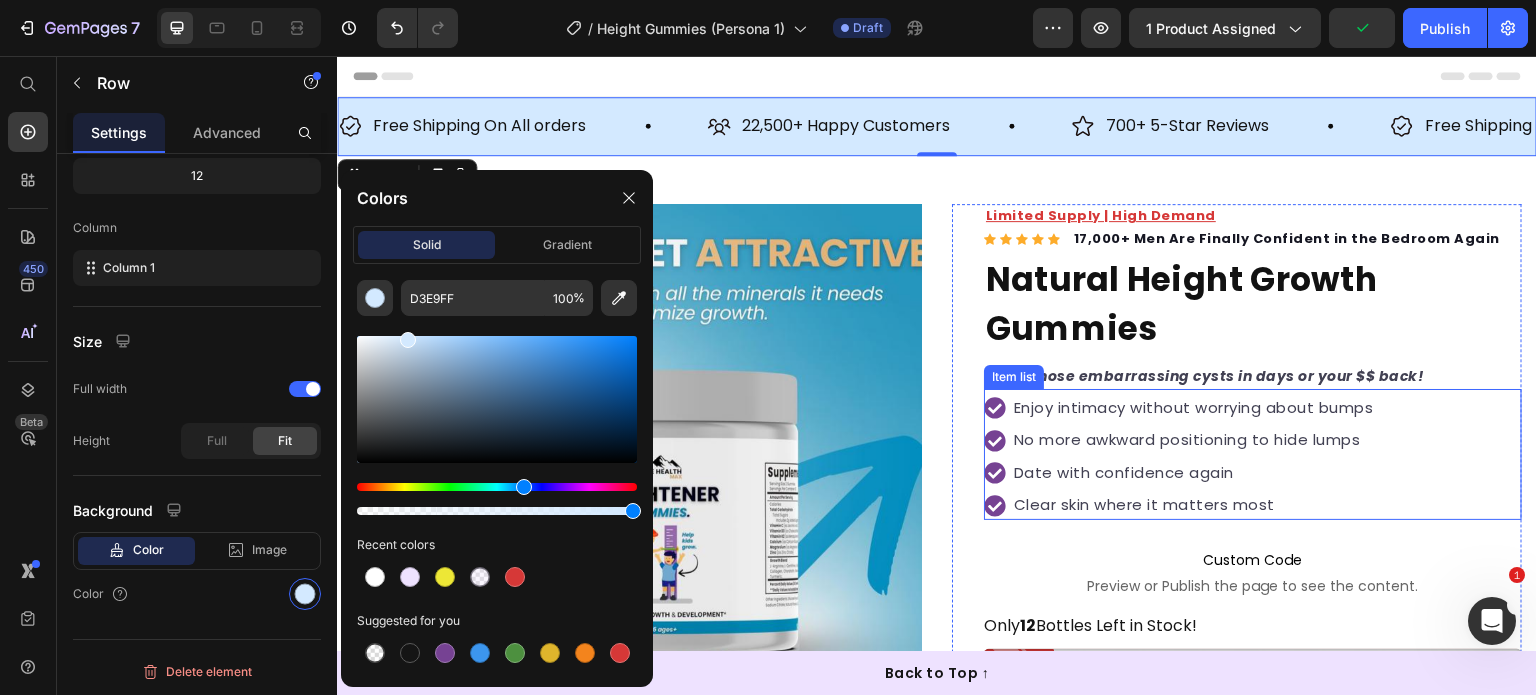 click 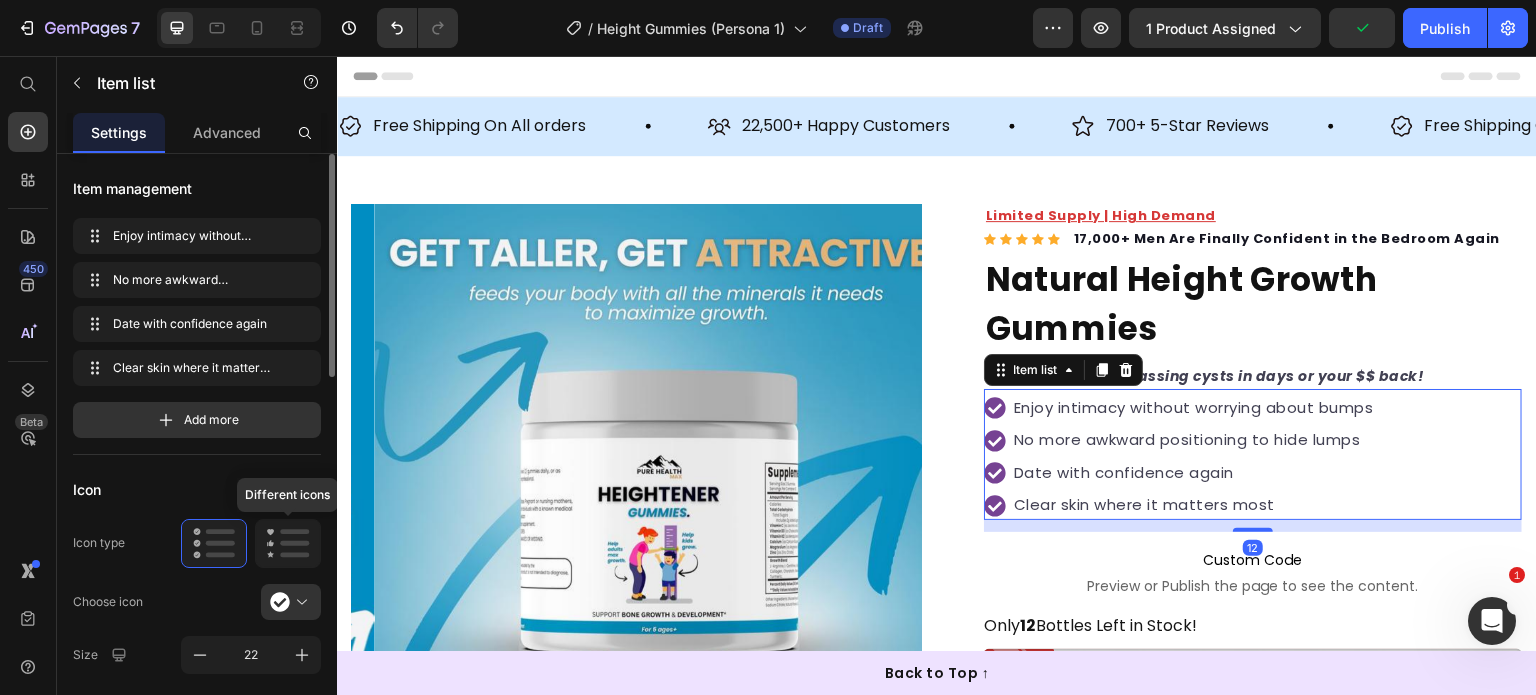 scroll, scrollTop: 200, scrollLeft: 0, axis: vertical 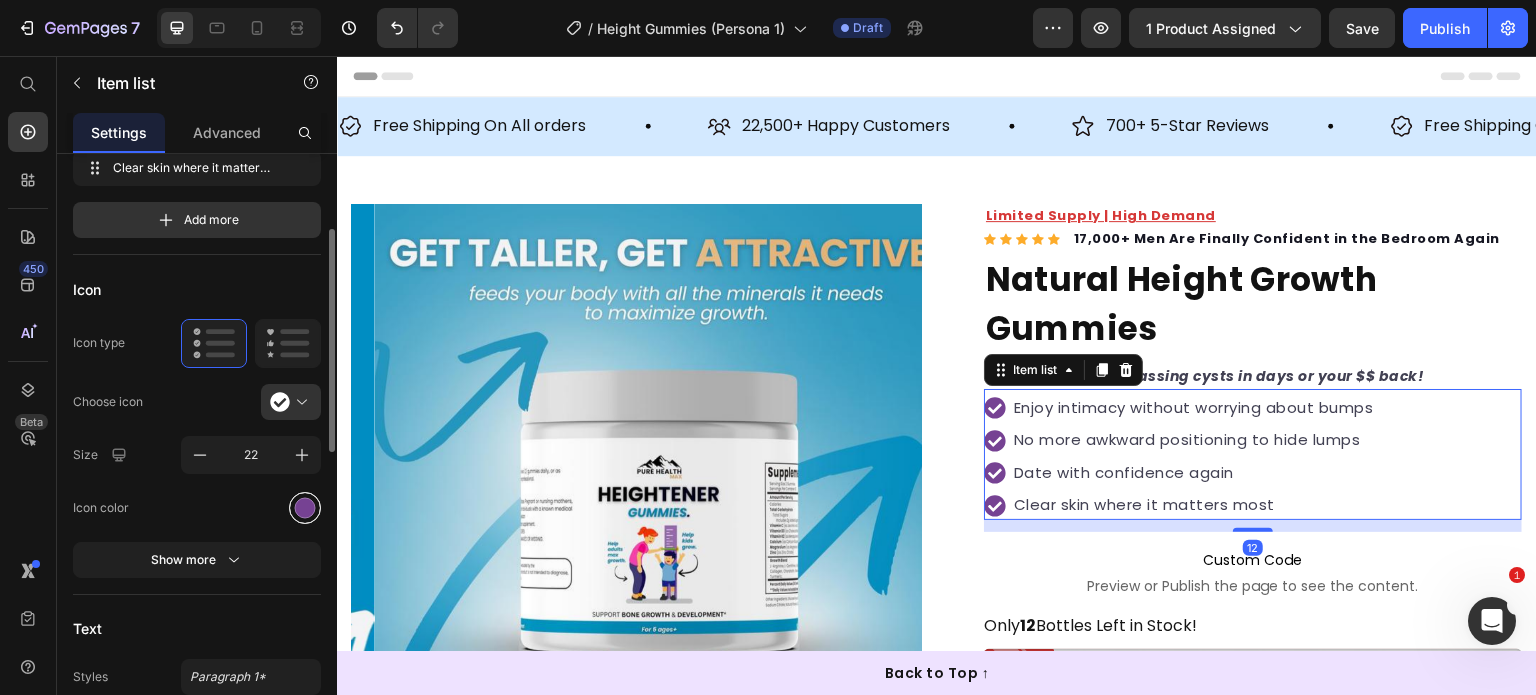 click at bounding box center (305, 507) 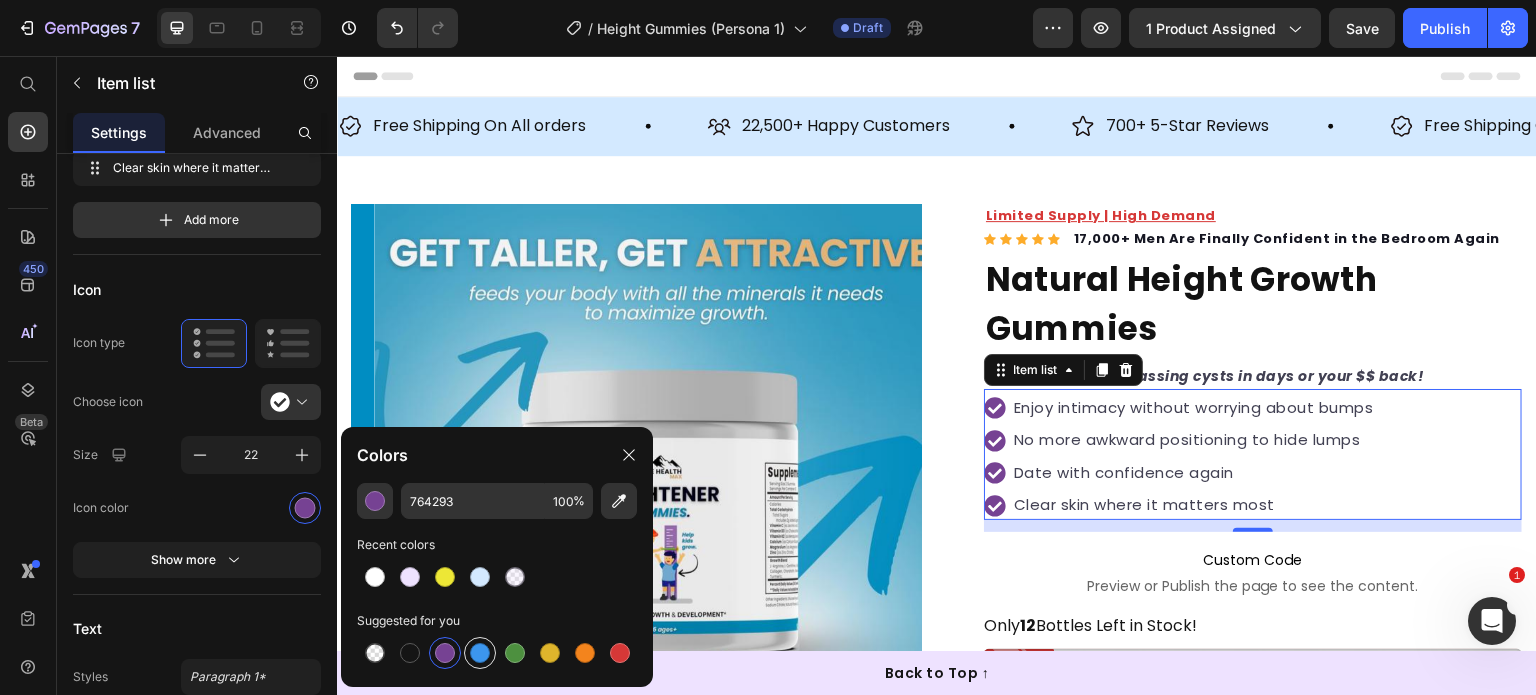 click at bounding box center (480, 653) 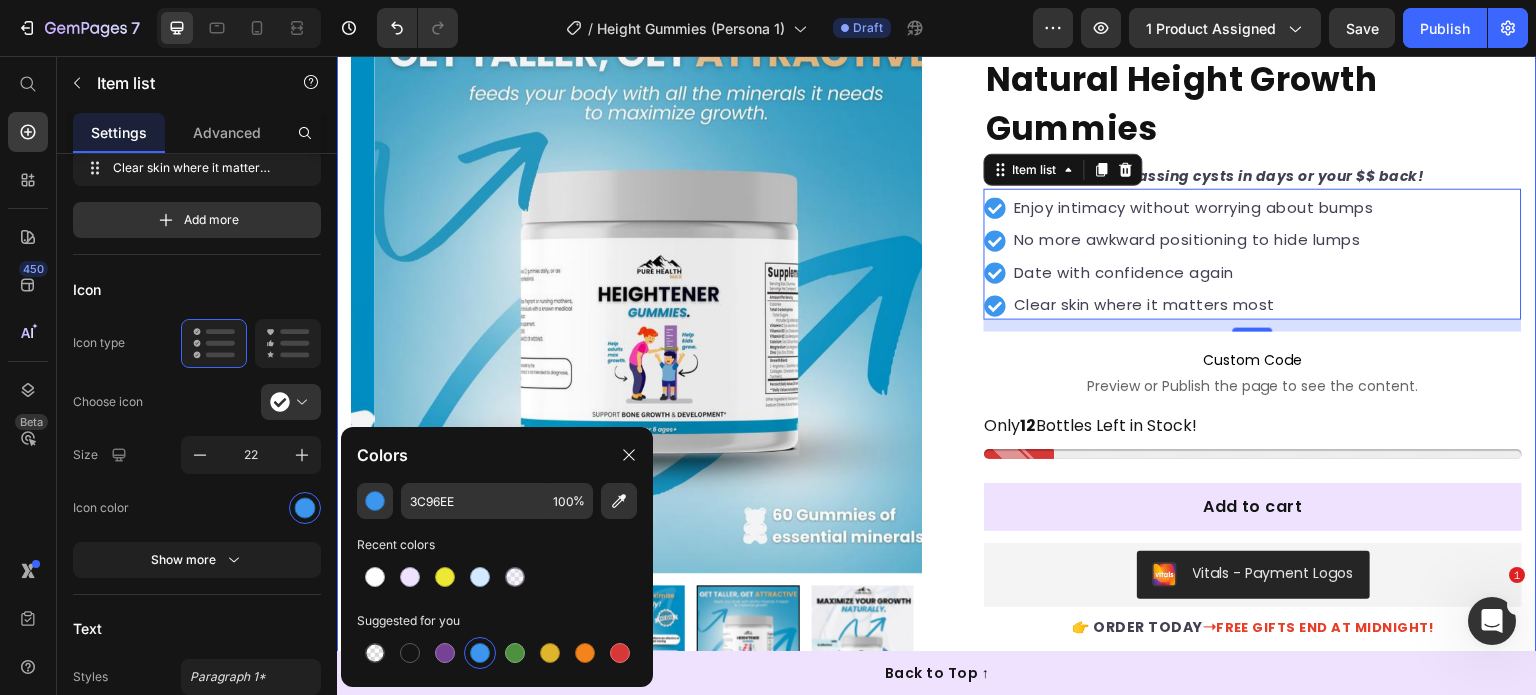 scroll, scrollTop: 500, scrollLeft: 0, axis: vertical 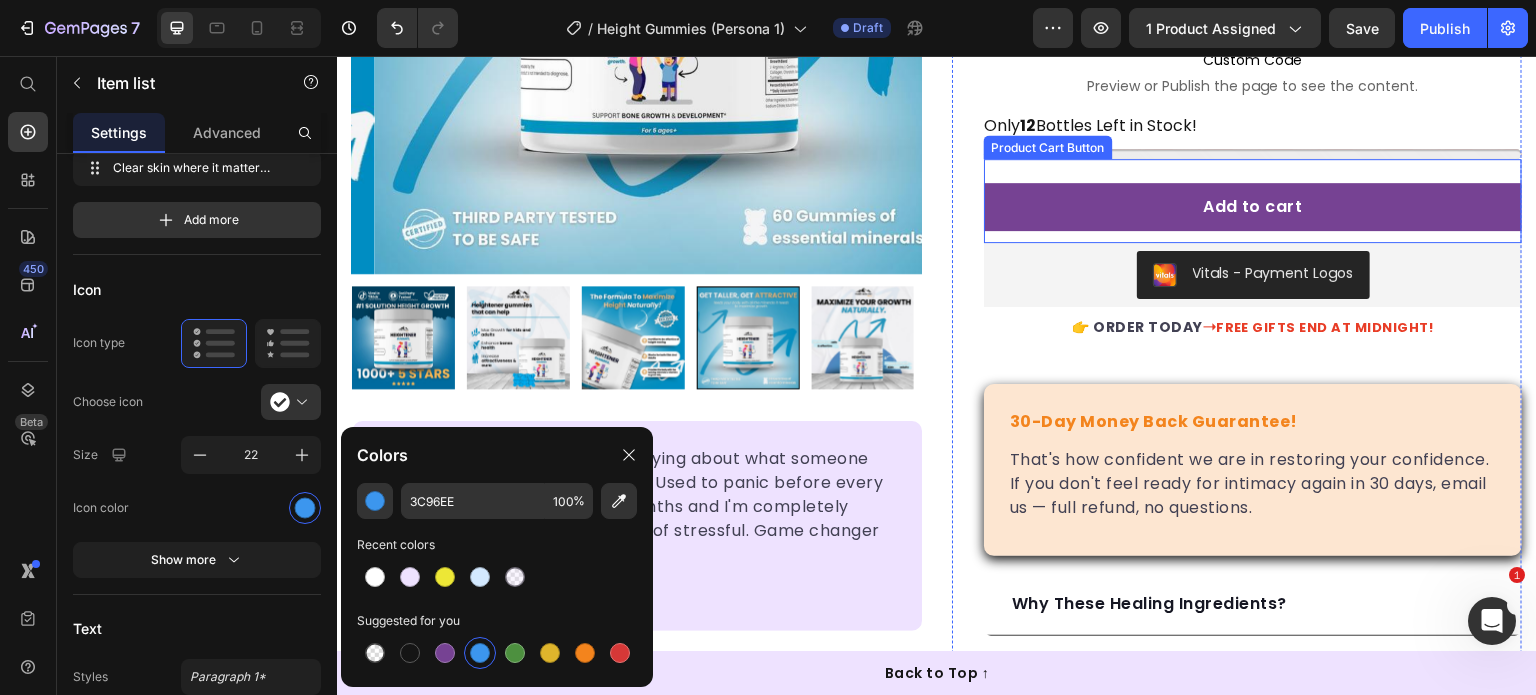 click on "Add to cart" at bounding box center [1253, 207] 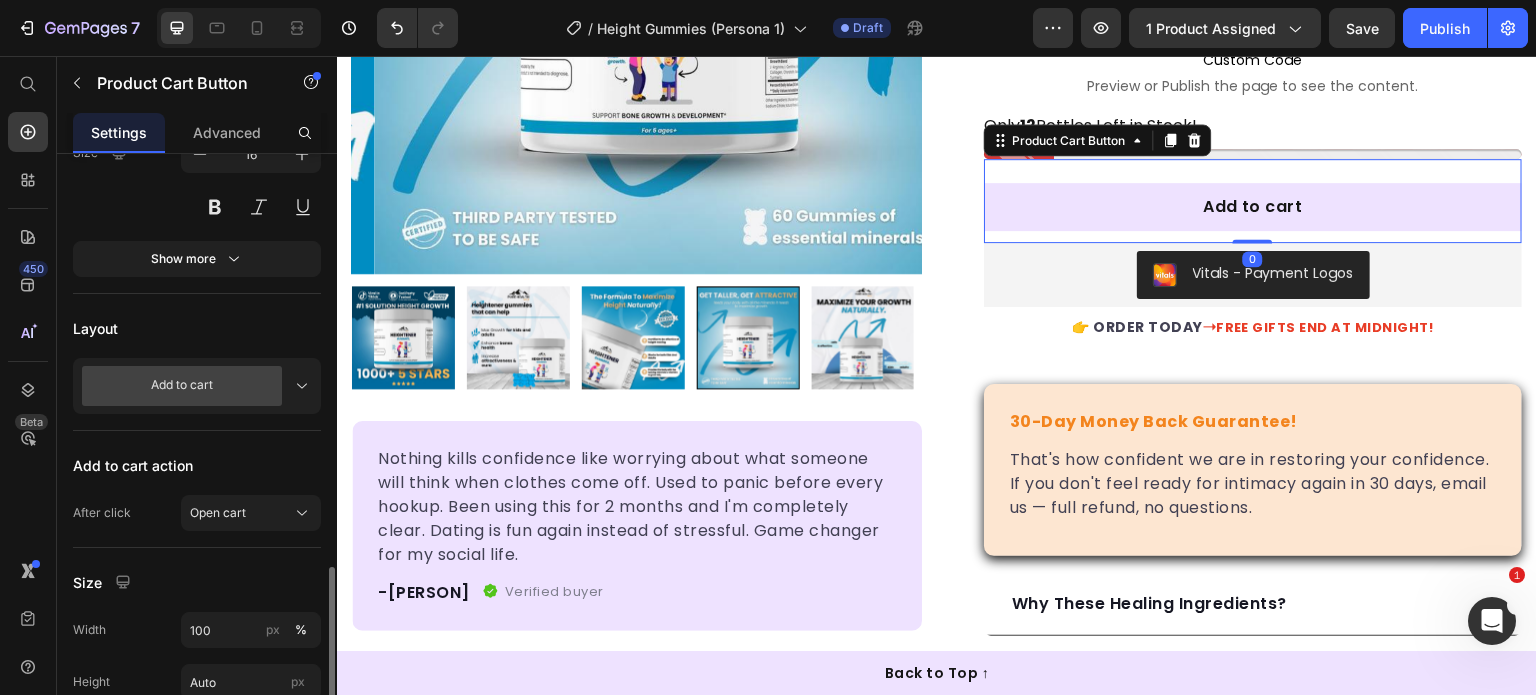 scroll, scrollTop: 800, scrollLeft: 0, axis: vertical 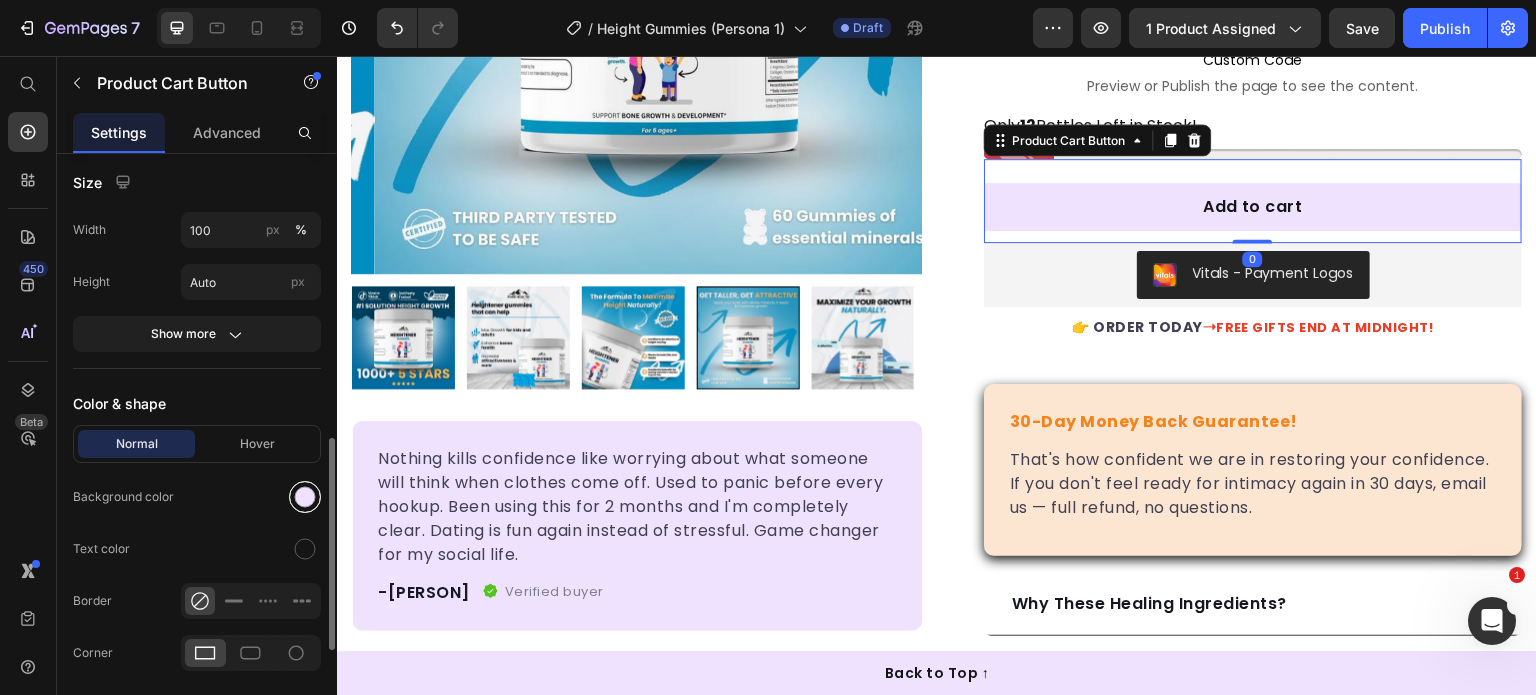 click at bounding box center [305, 497] 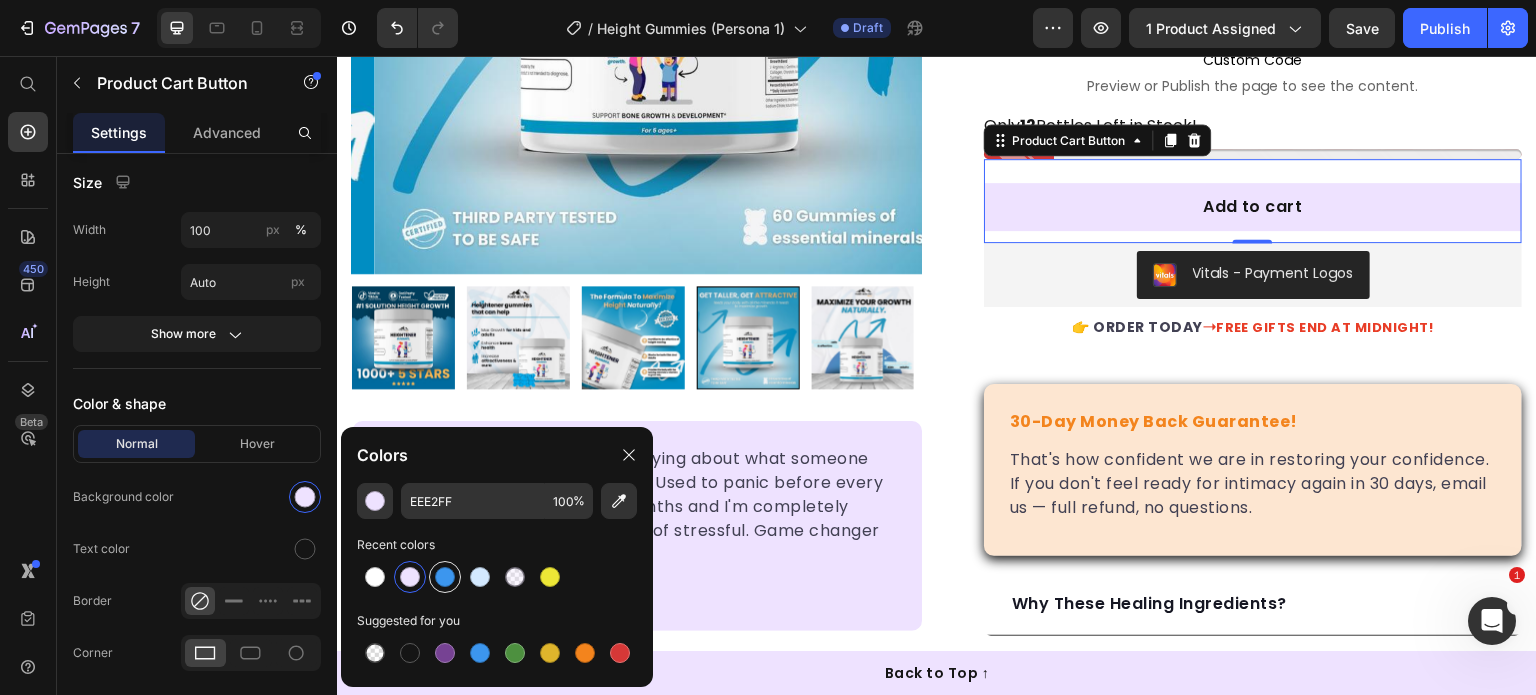 click at bounding box center (445, 577) 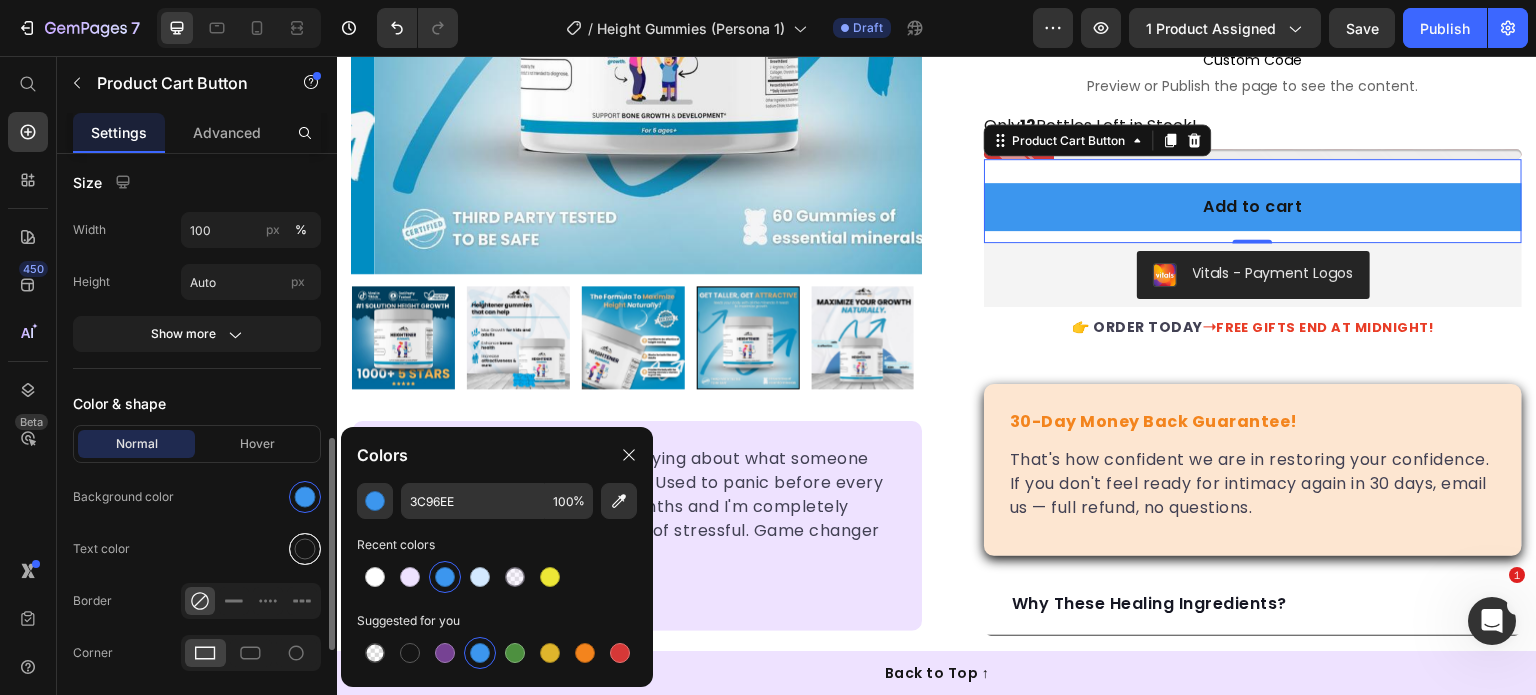 click at bounding box center (305, 549) 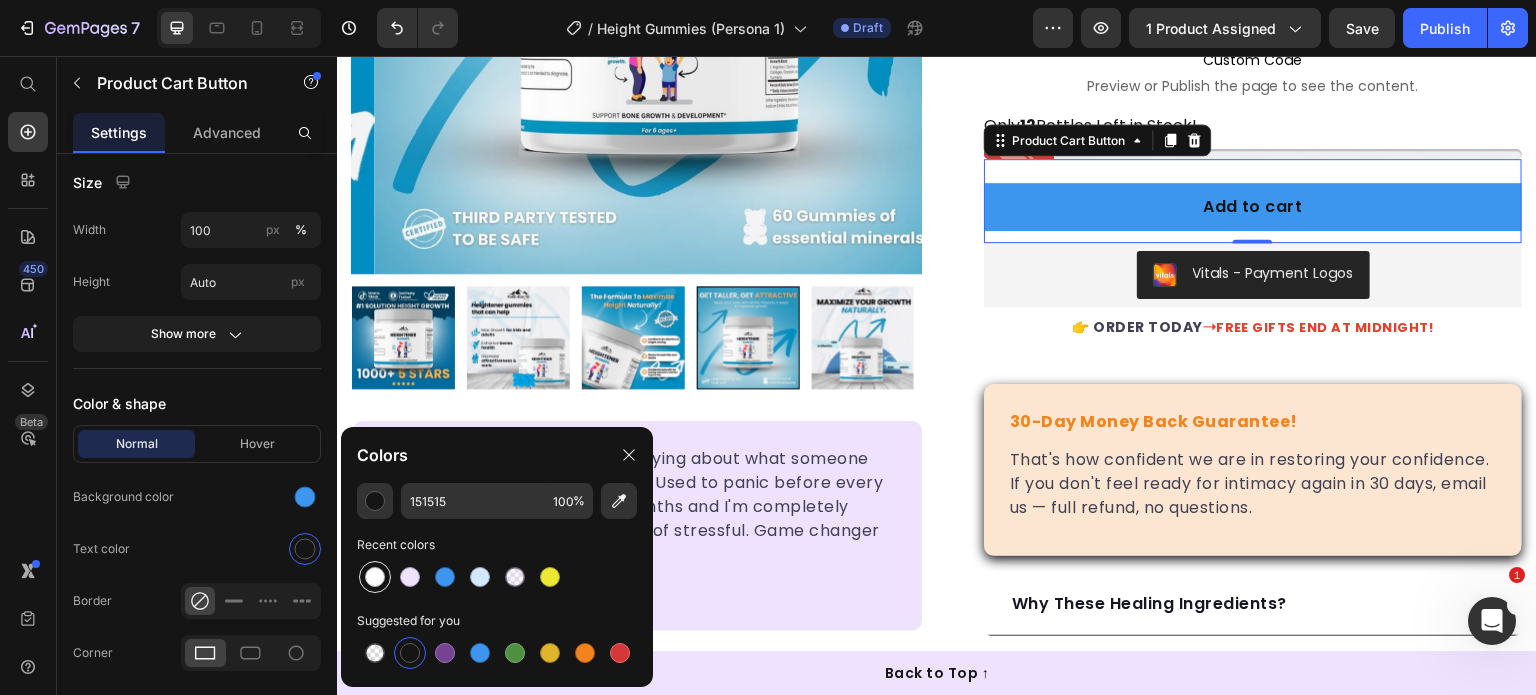 click at bounding box center [375, 577] 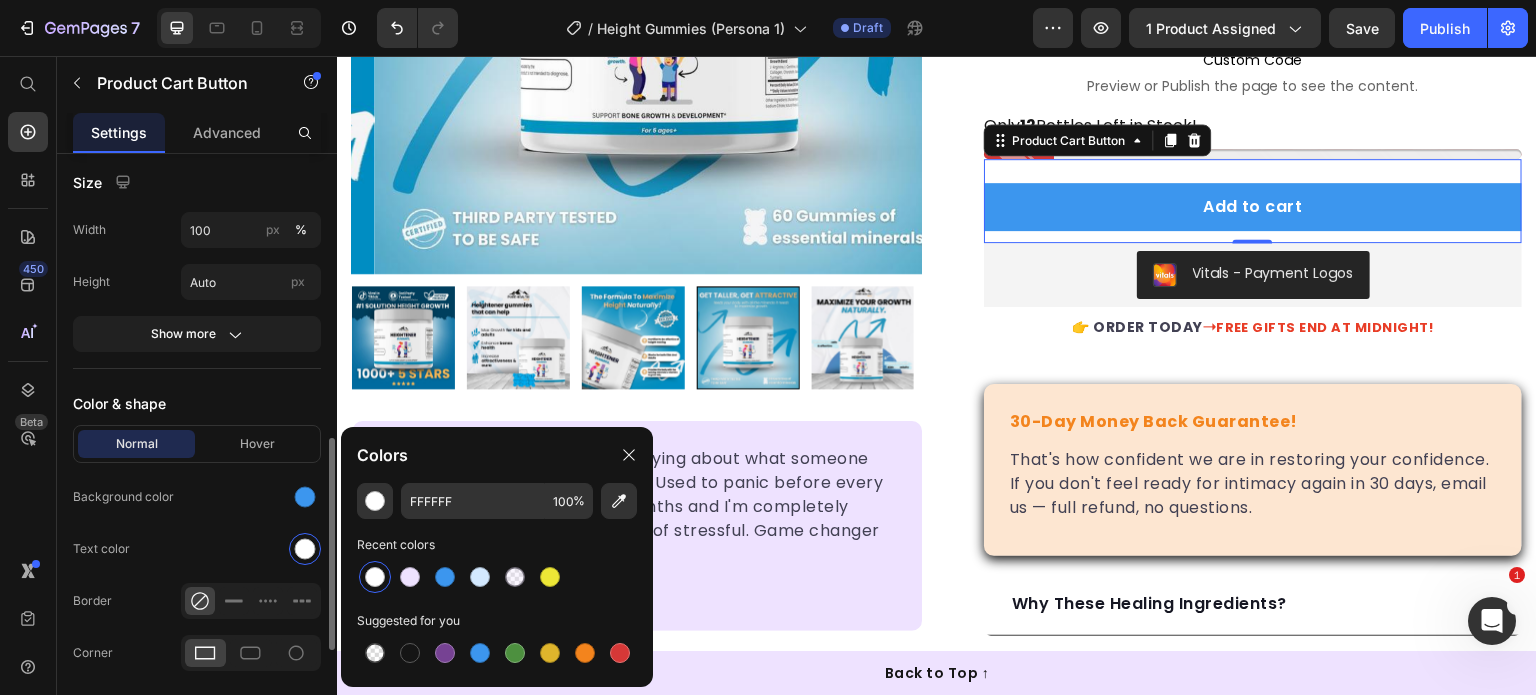 click on "Normal Hover" at bounding box center [197, 444] 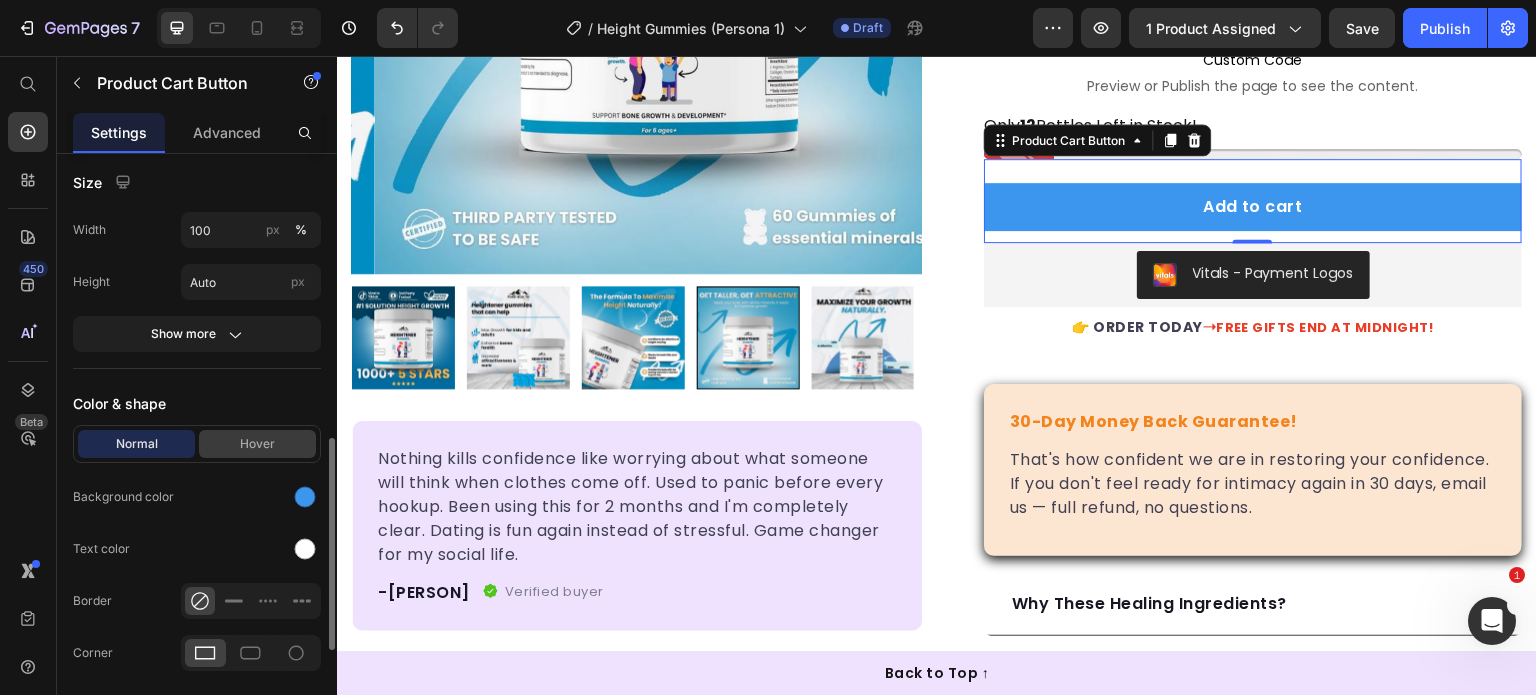 click on "Hover" at bounding box center (257, 444) 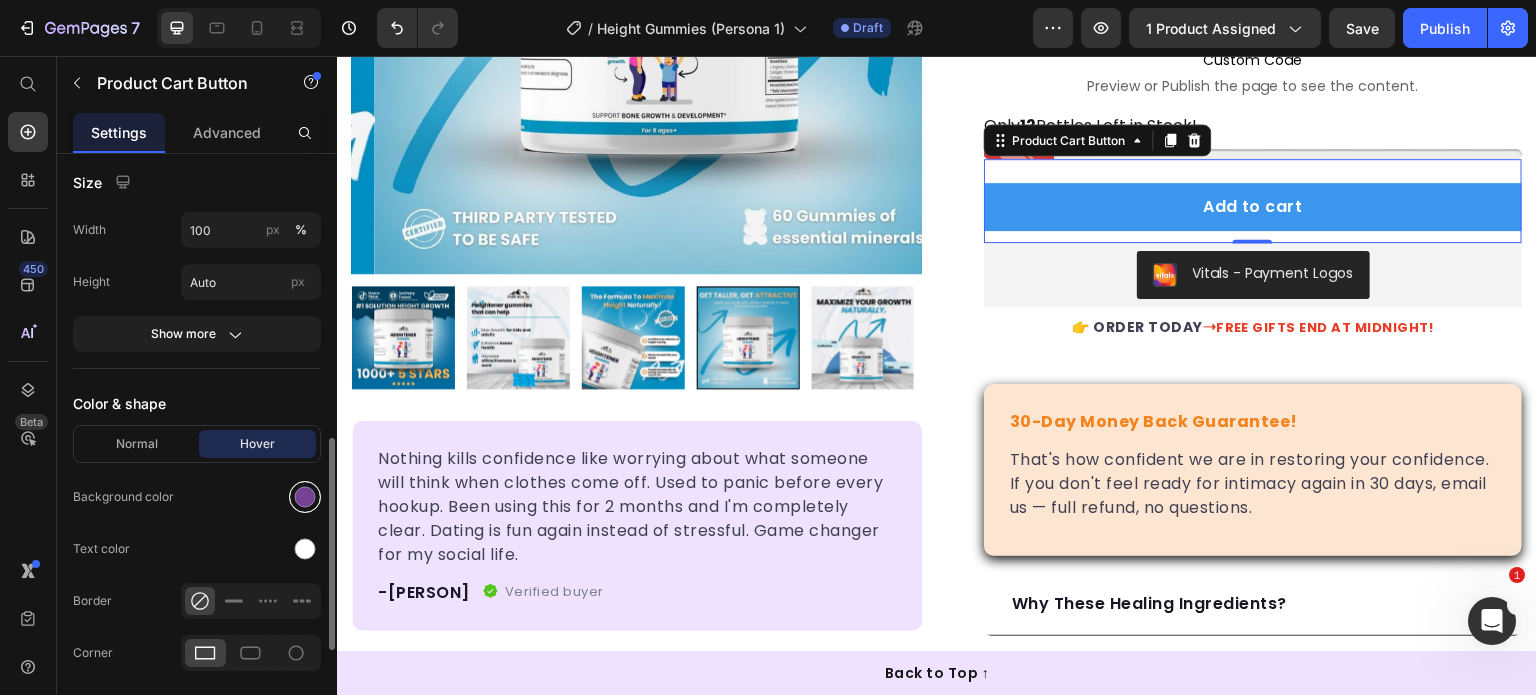 click at bounding box center [305, 497] 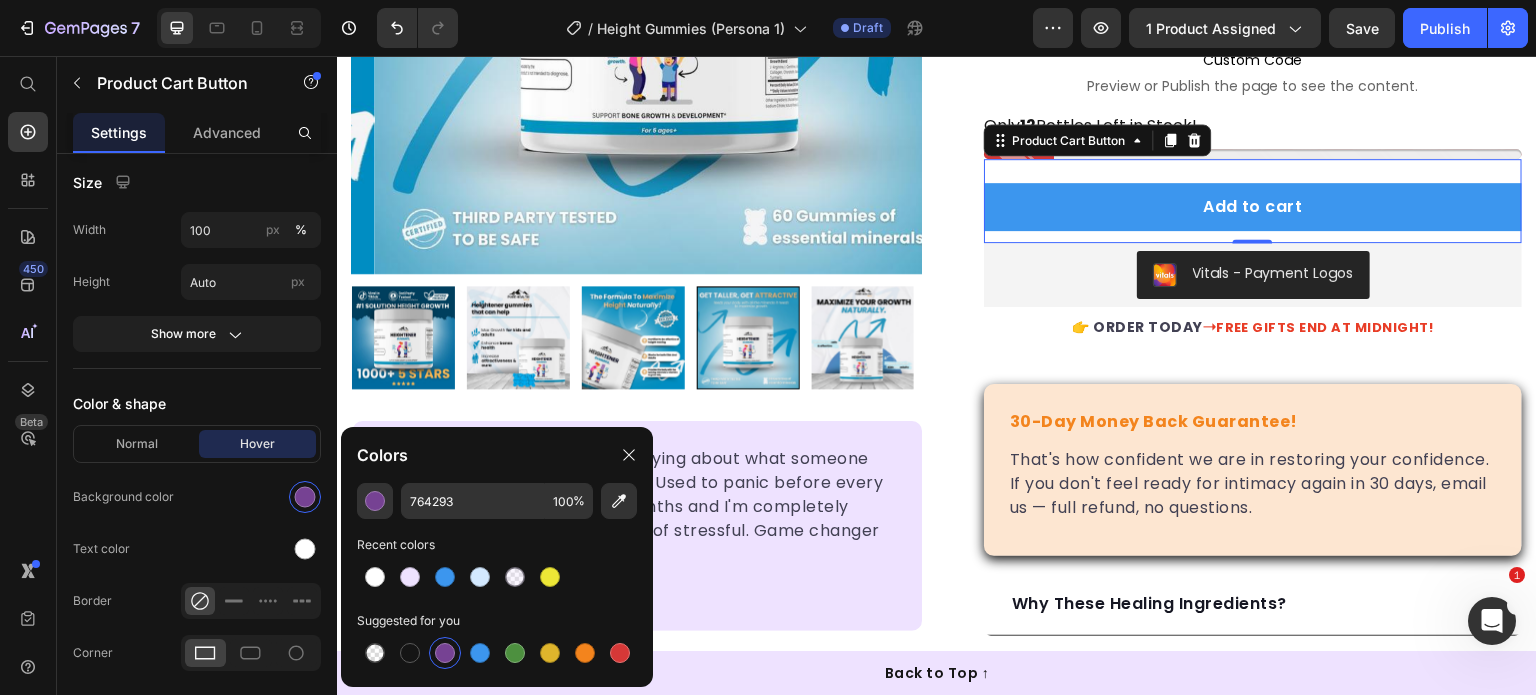 click at bounding box center (445, 577) 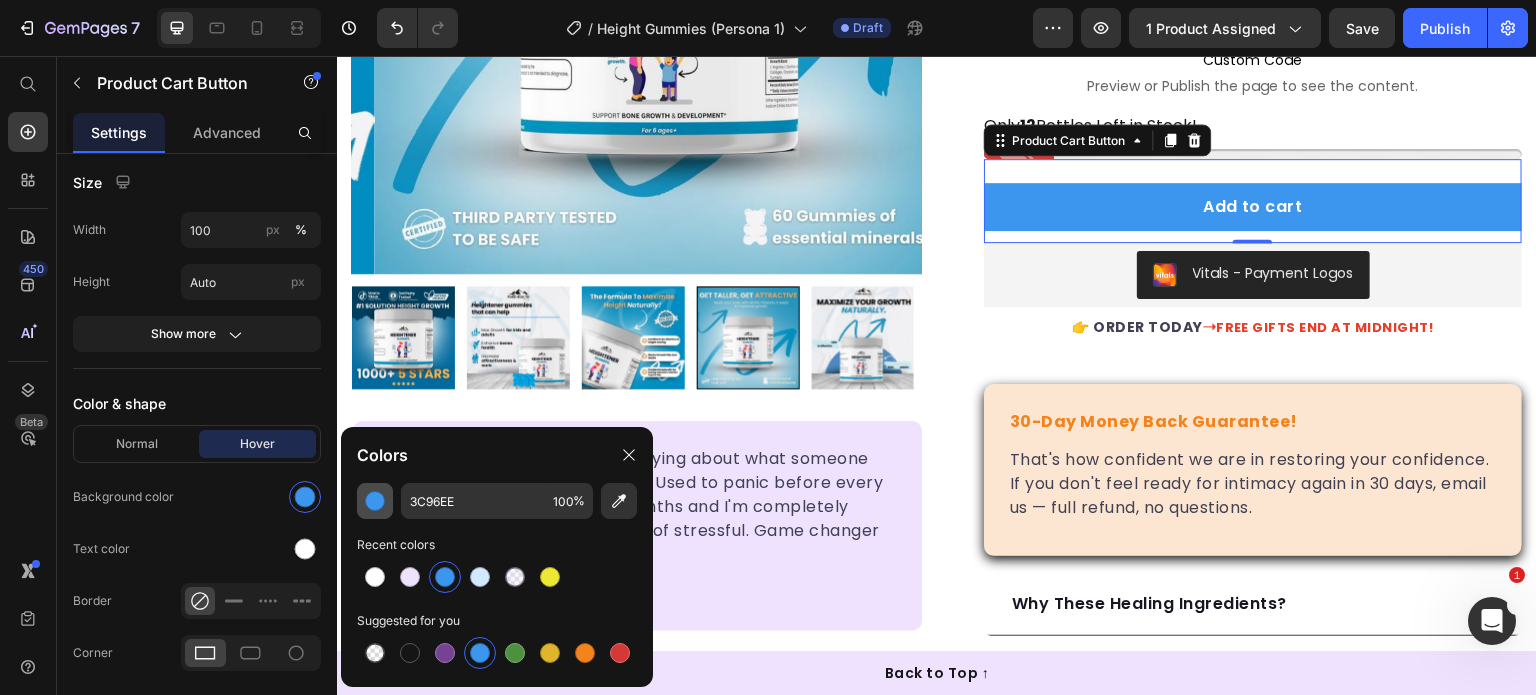 click at bounding box center (375, 501) 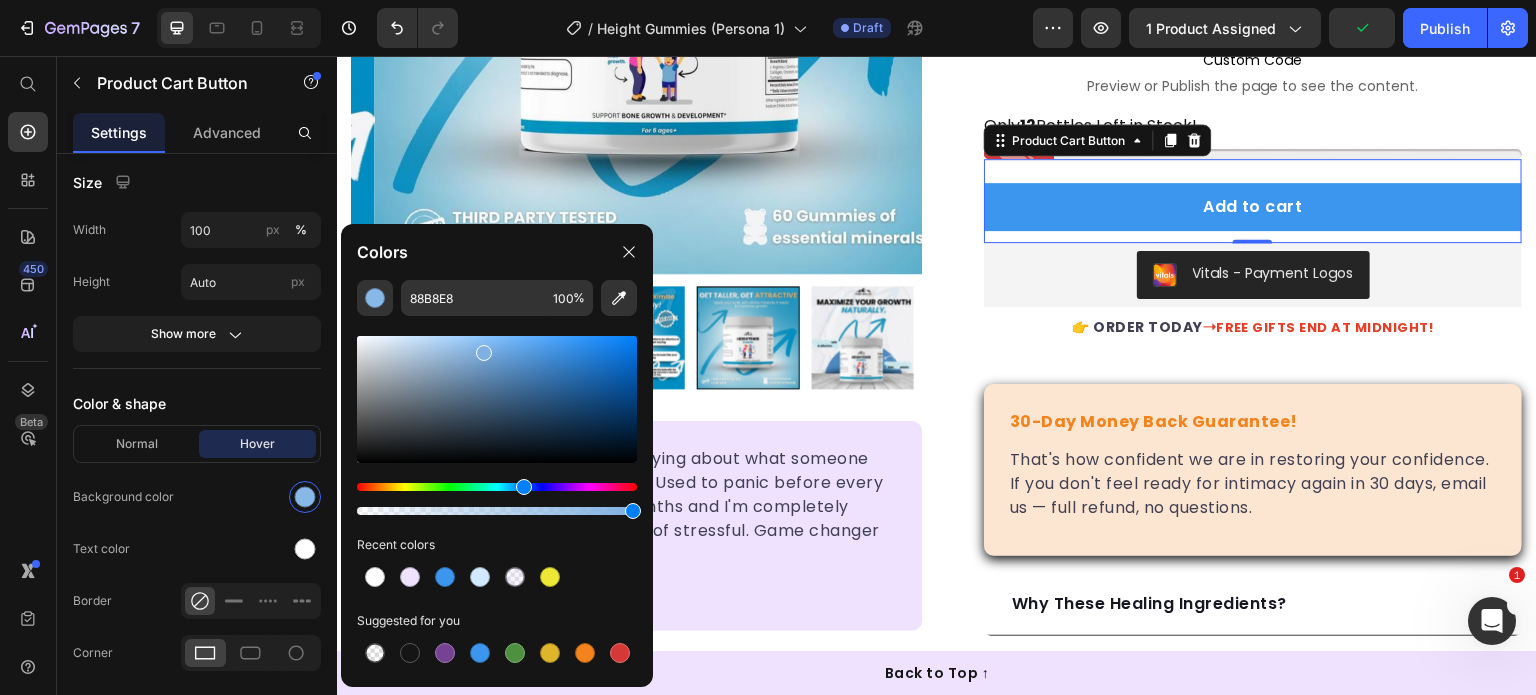 type on "7FB1E2" 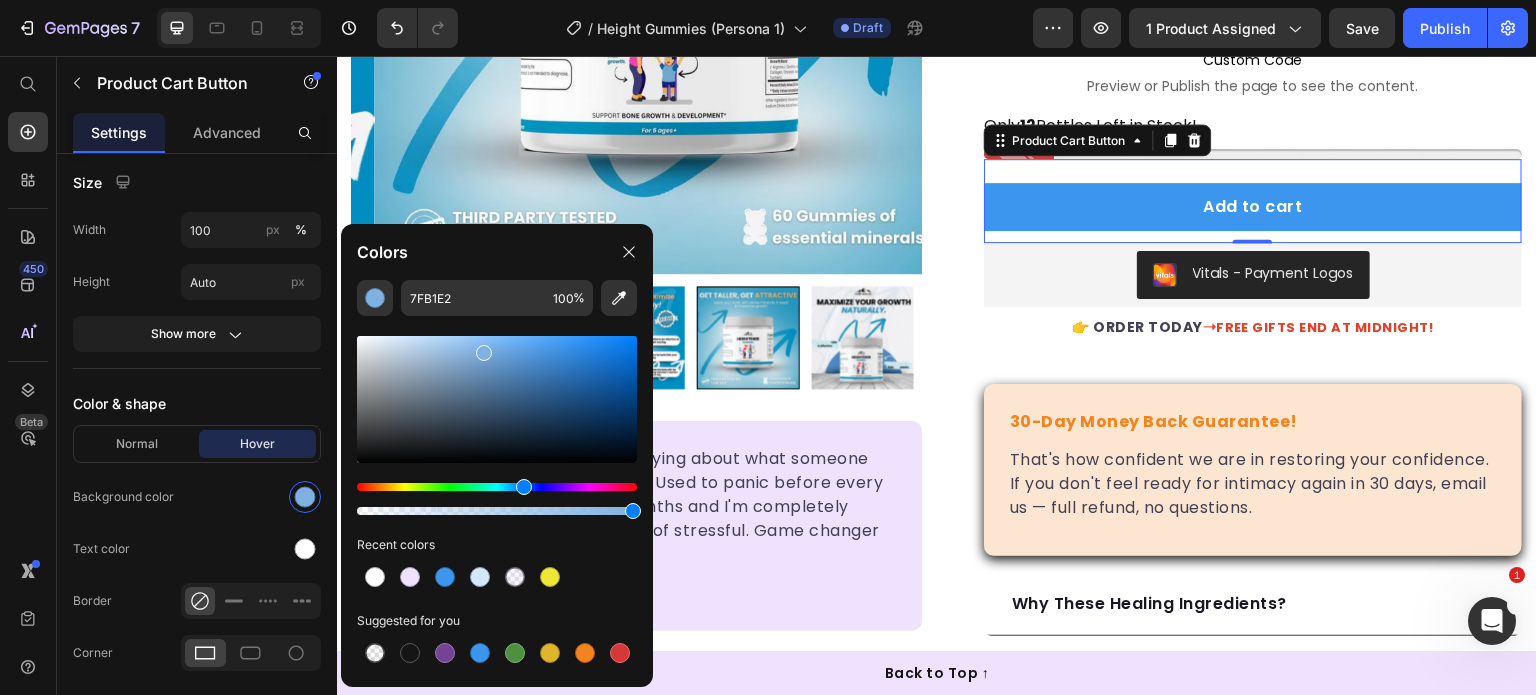 drag, startPoint x: 555, startPoint y: 357, endPoint x: 482, endPoint y: 349, distance: 73.43705 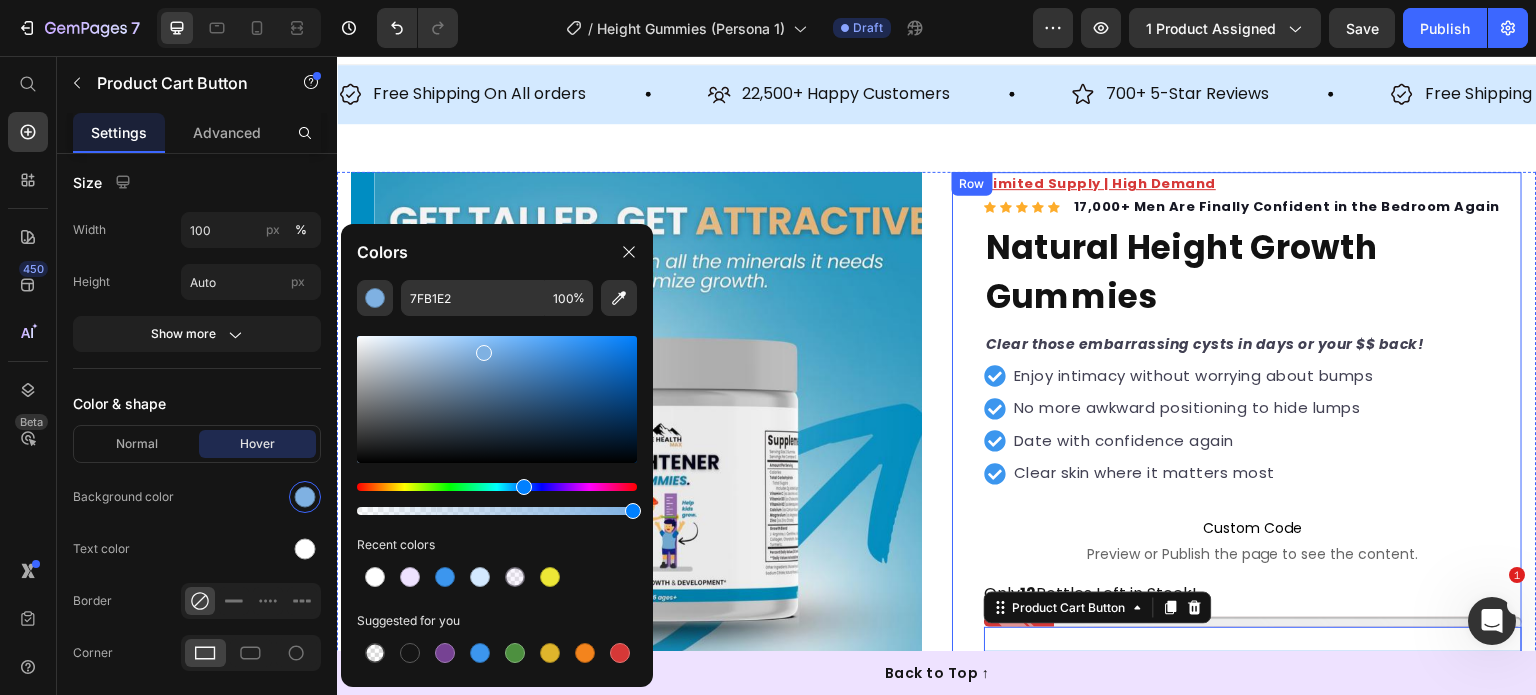 scroll, scrollTop: 0, scrollLeft: 0, axis: both 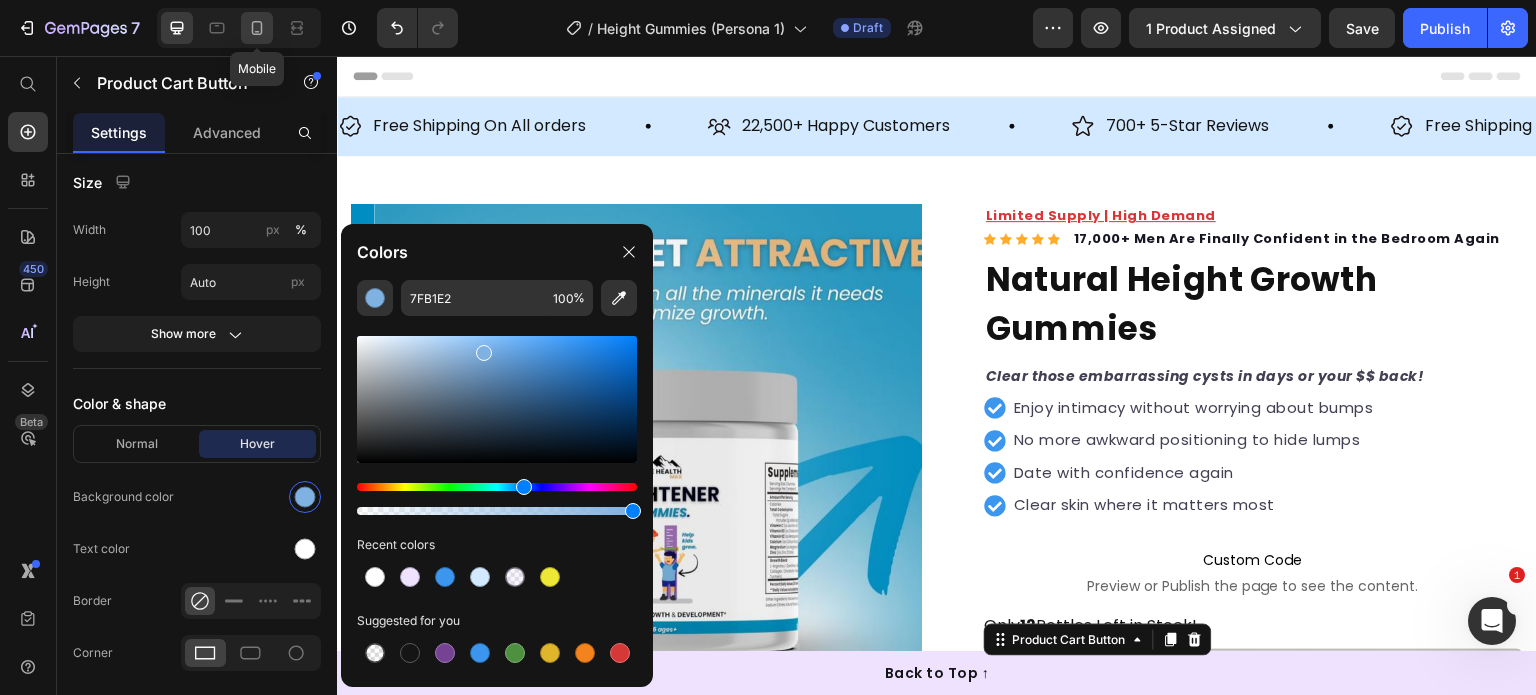 drag, startPoint x: 264, startPoint y: 27, endPoint x: 176, endPoint y: 91, distance: 108.81177 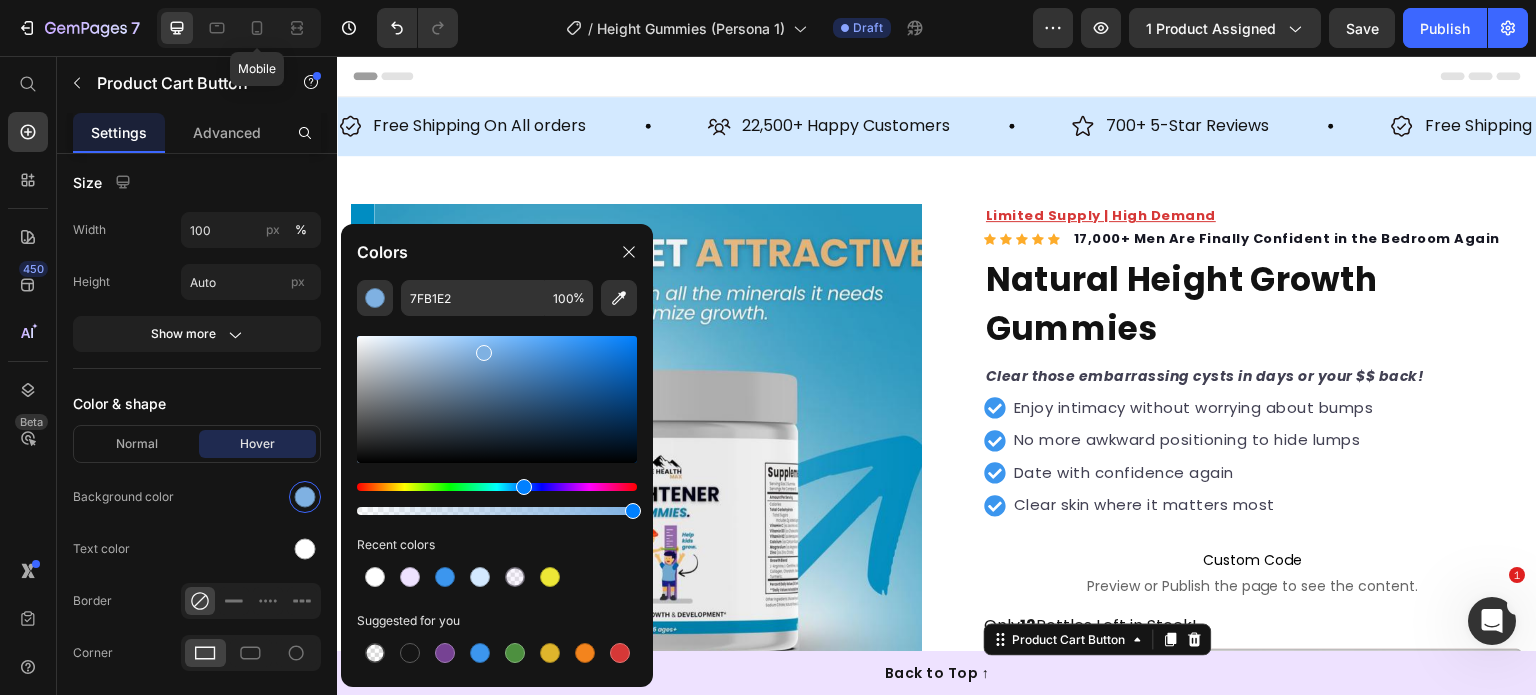 type on "14" 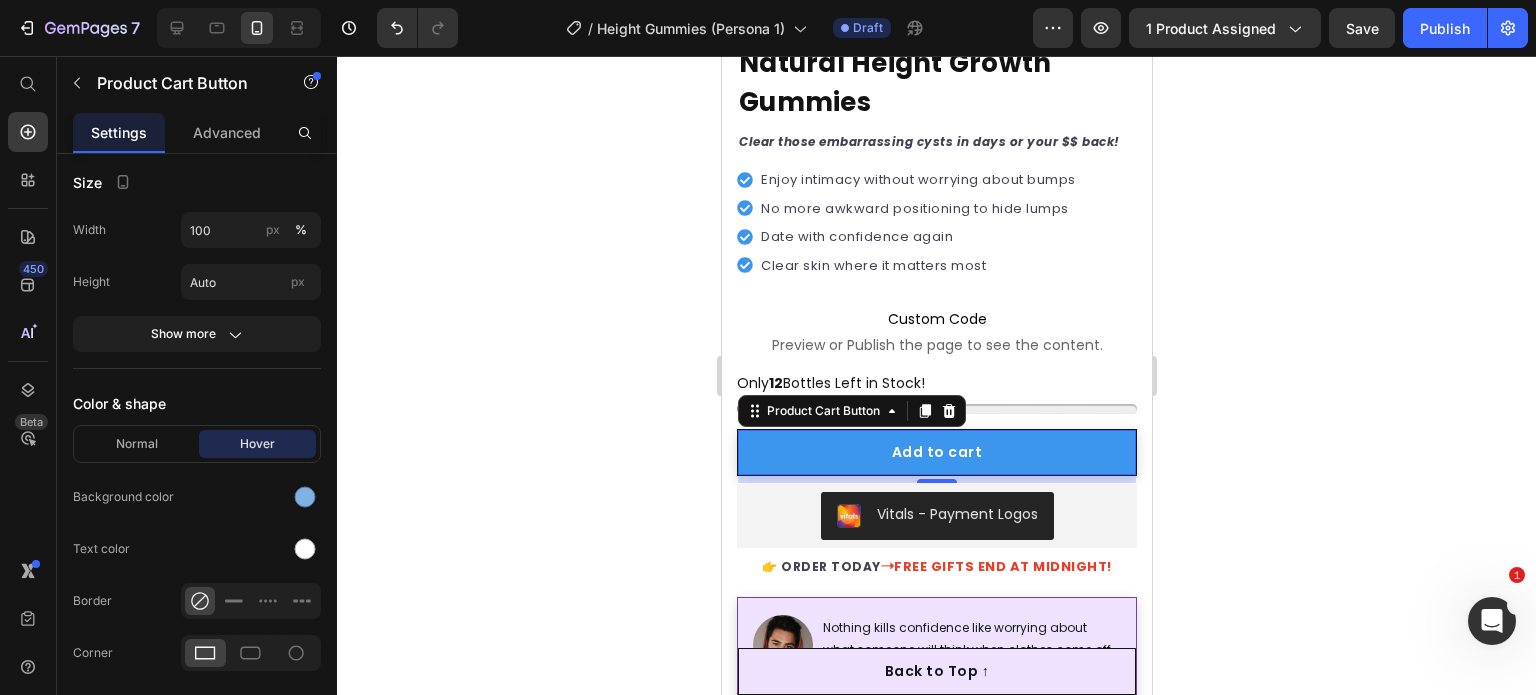 scroll, scrollTop: 1100, scrollLeft: 0, axis: vertical 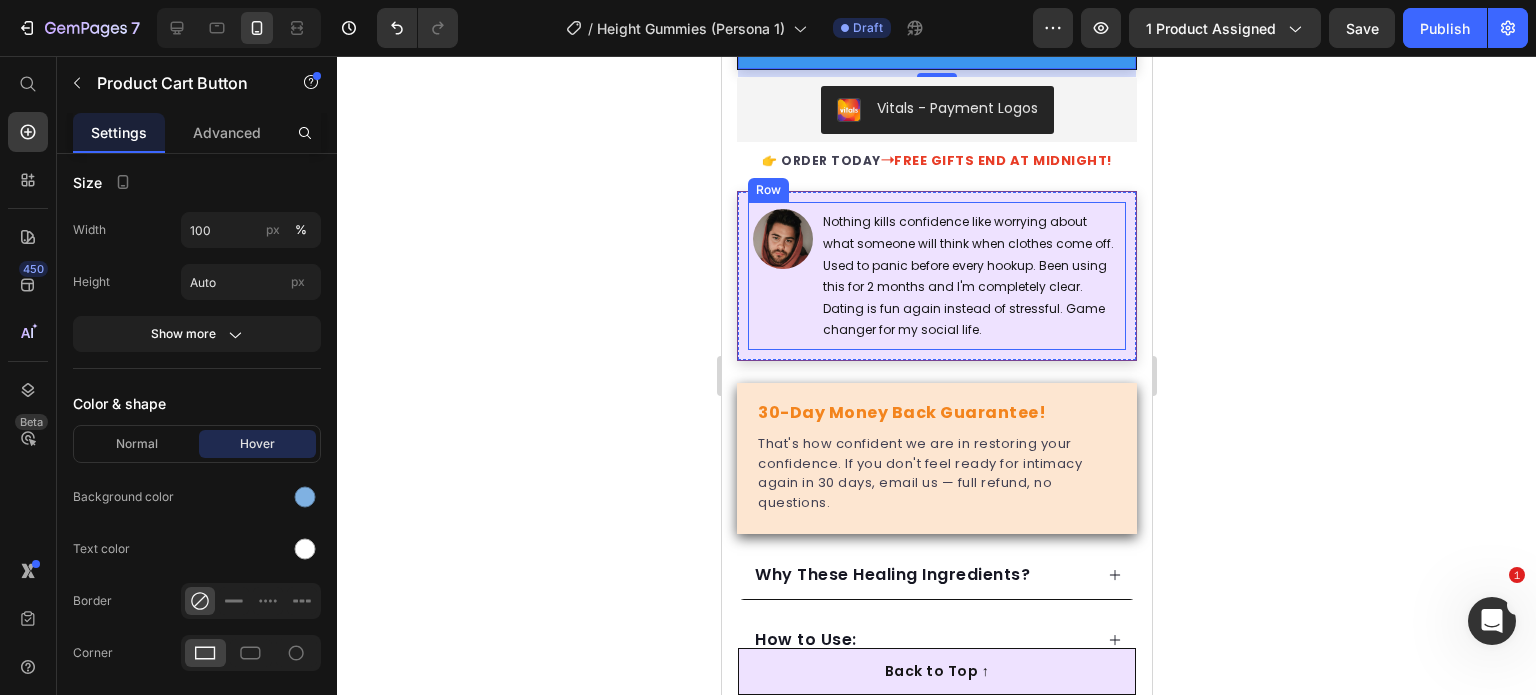 click on "Image Nothing kills confidence like worrying about what someone will think when clothes come off. Used to panic before every hookup. Been using this for 2 months and I'm completely clear. Dating is fun again instead of stressful. Game changer for my social life. Text block Row" at bounding box center [936, 276] 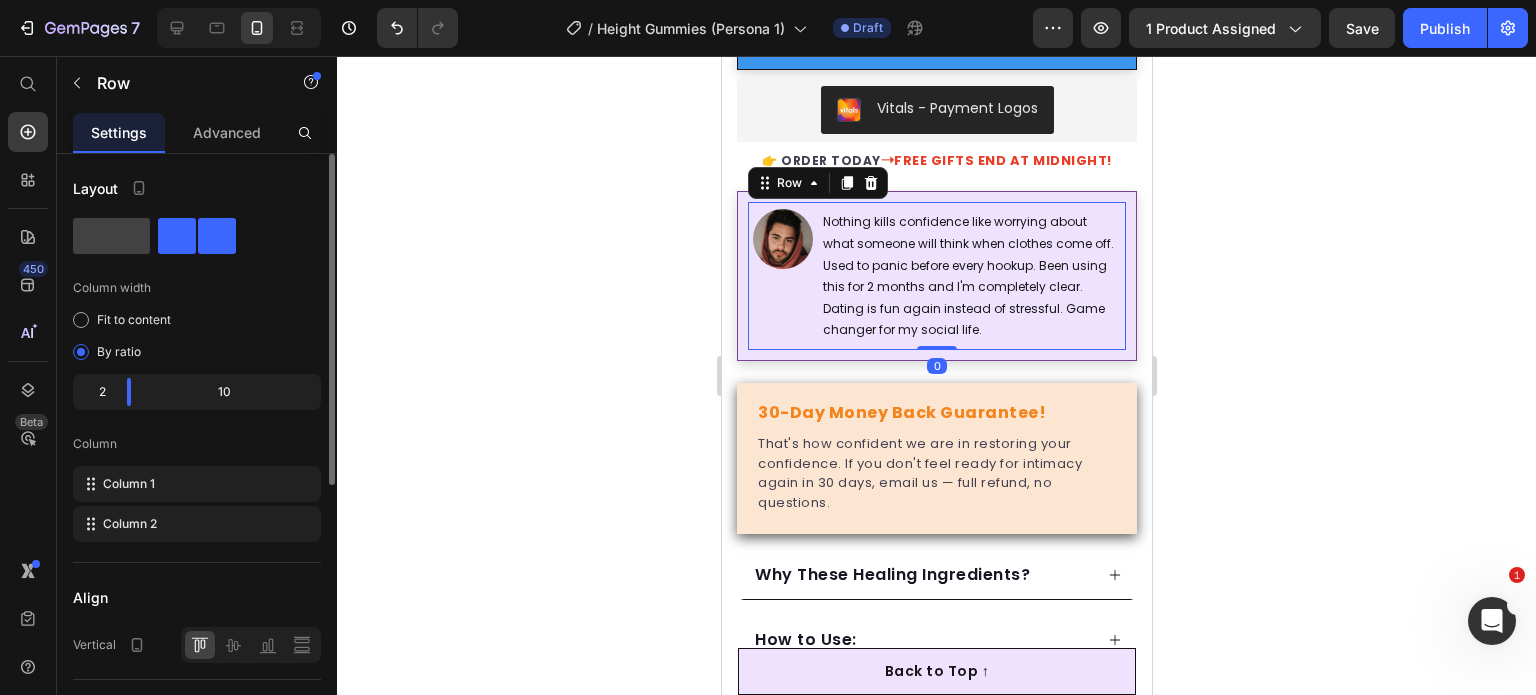 scroll, scrollTop: 476, scrollLeft: 0, axis: vertical 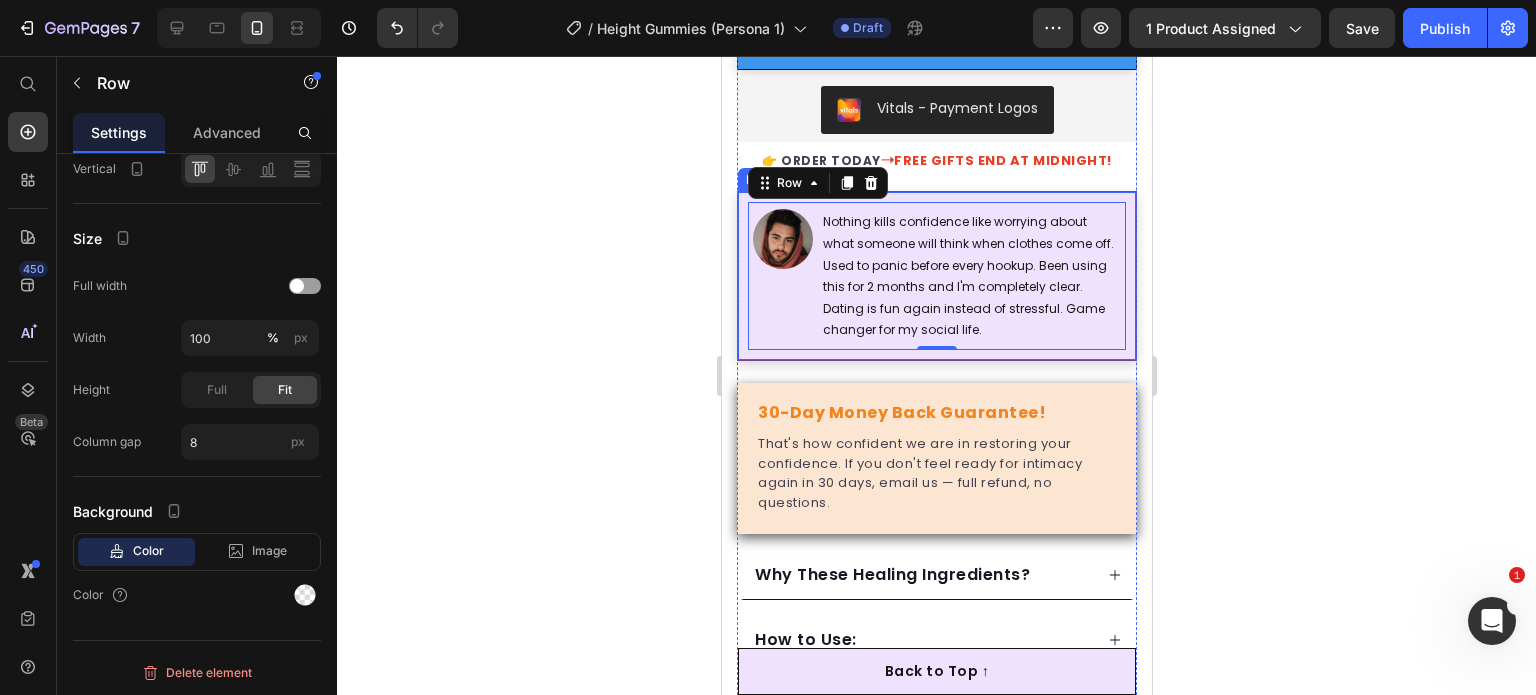 click on "Image Nothing kills confidence like worrying about what someone will think when clothes come off. Used to panic before every hookup. Been using this for 2 months and I'm completely clear. Dating is fun again instead of stressful. Game changer for my social life. Text block Row   0 Row" at bounding box center [936, 276] 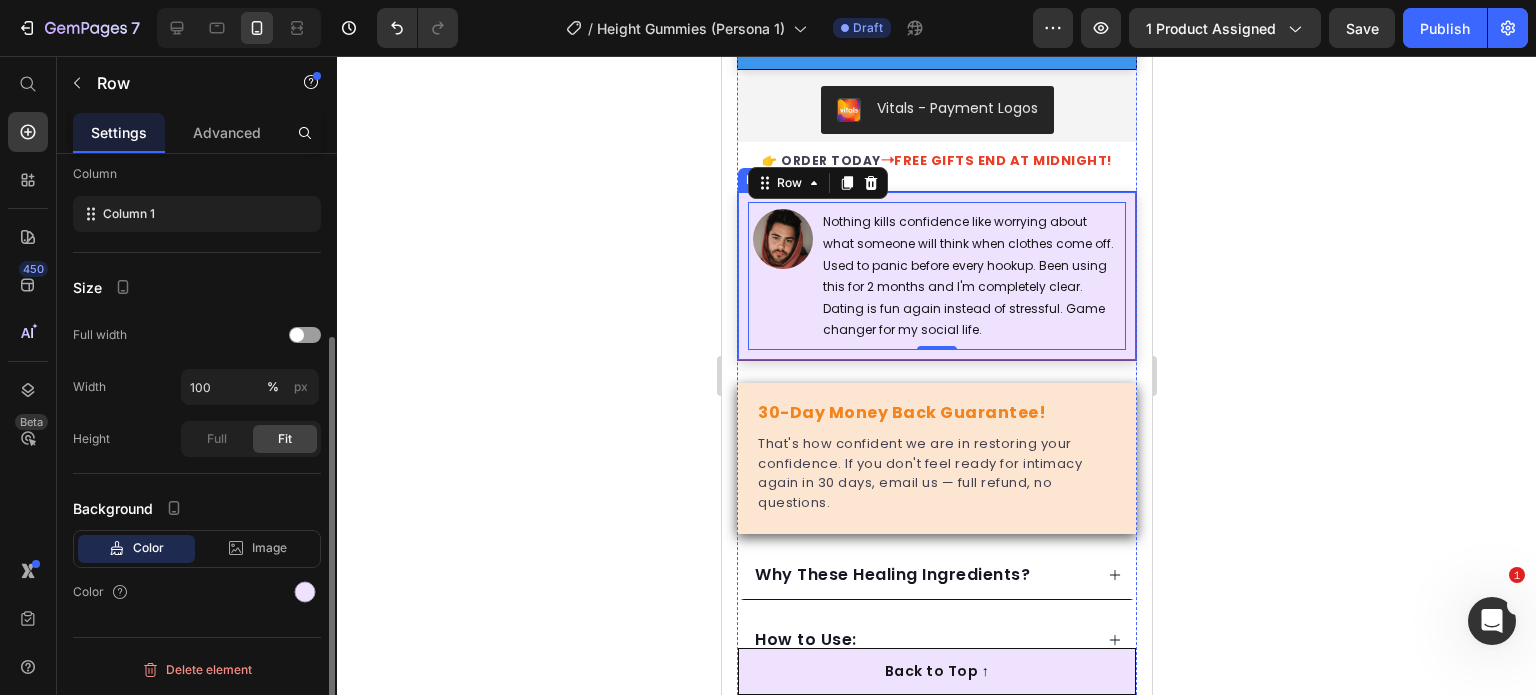 scroll, scrollTop: 268, scrollLeft: 0, axis: vertical 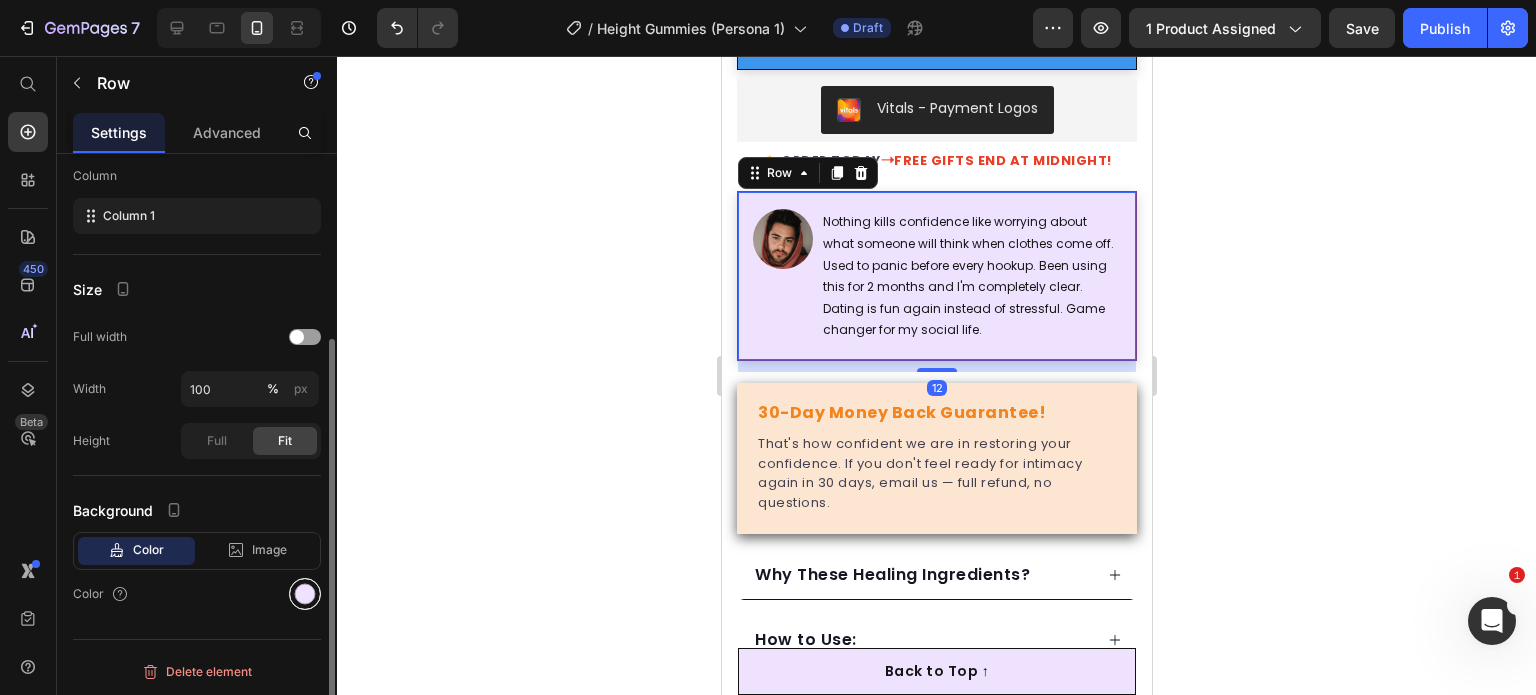 click at bounding box center (305, 594) 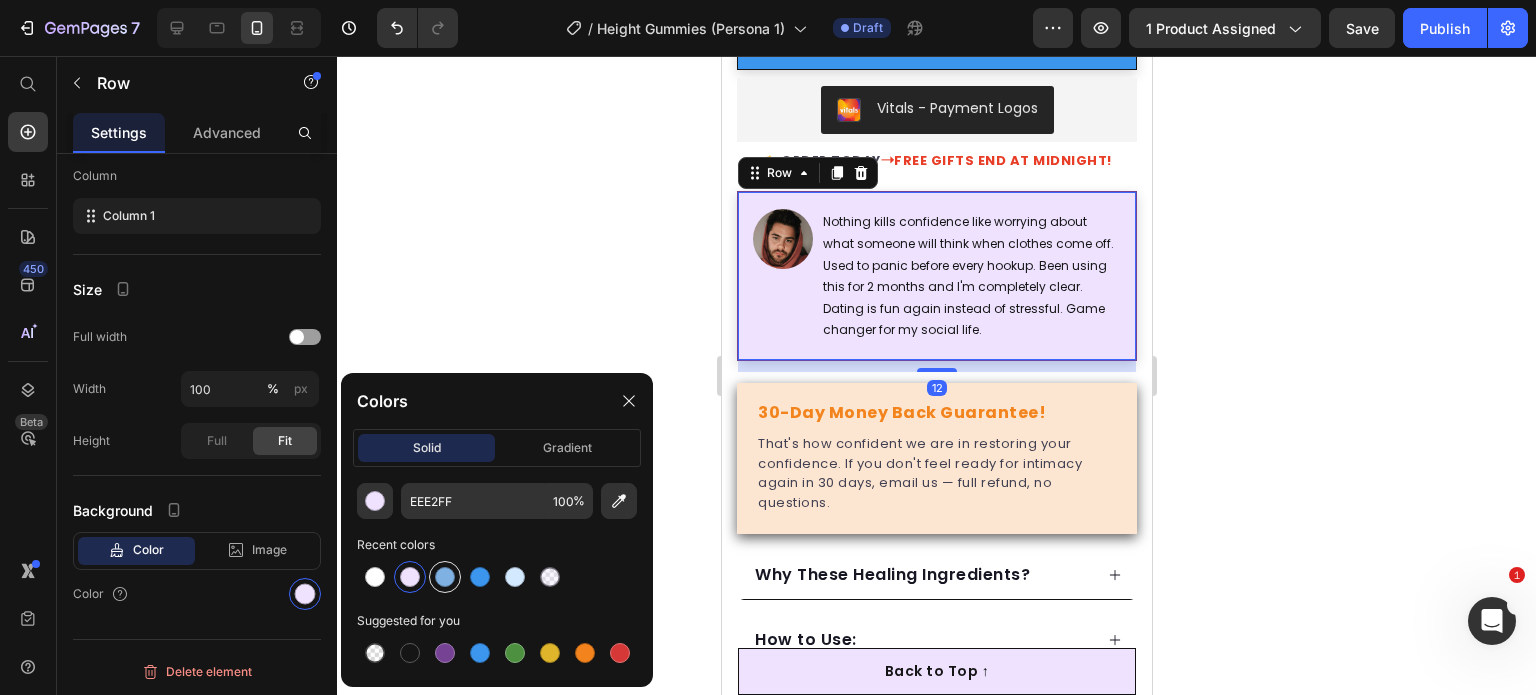 click at bounding box center (445, 577) 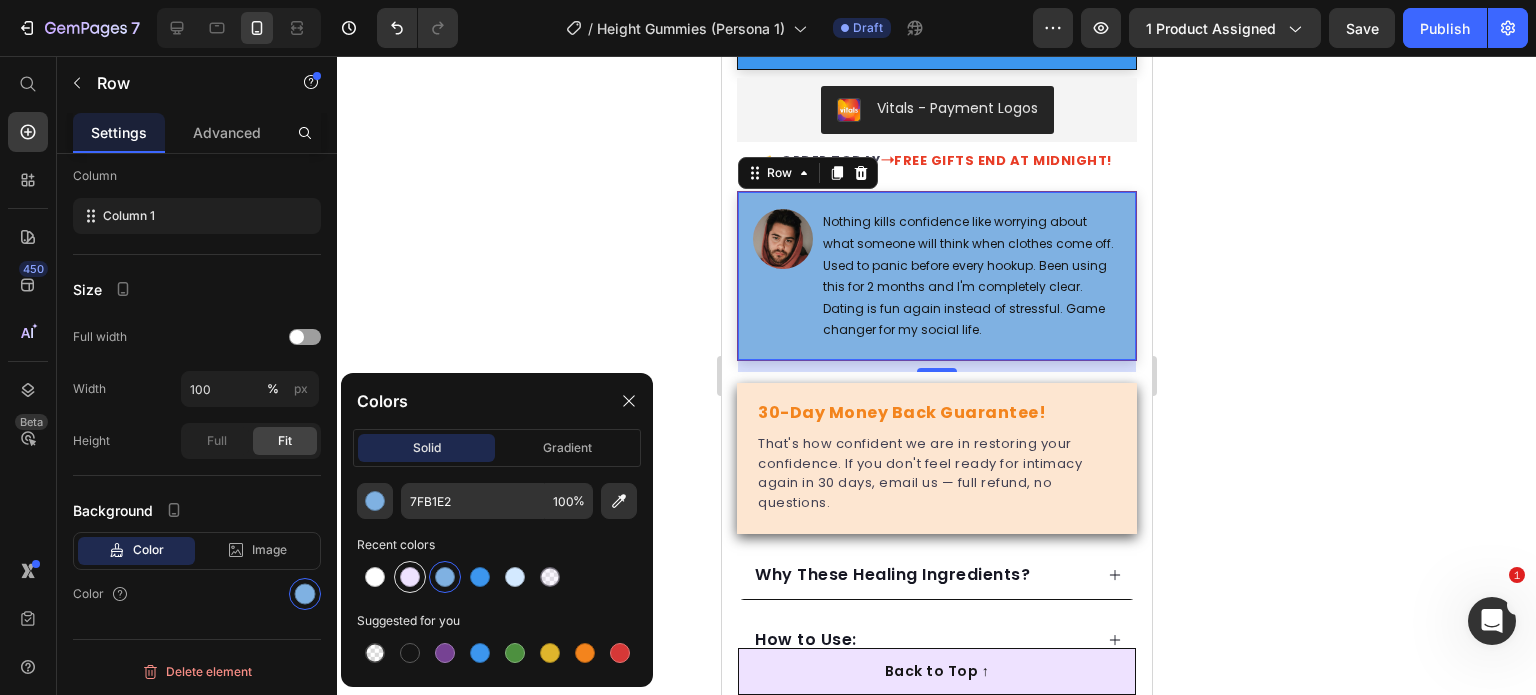 click at bounding box center (410, 577) 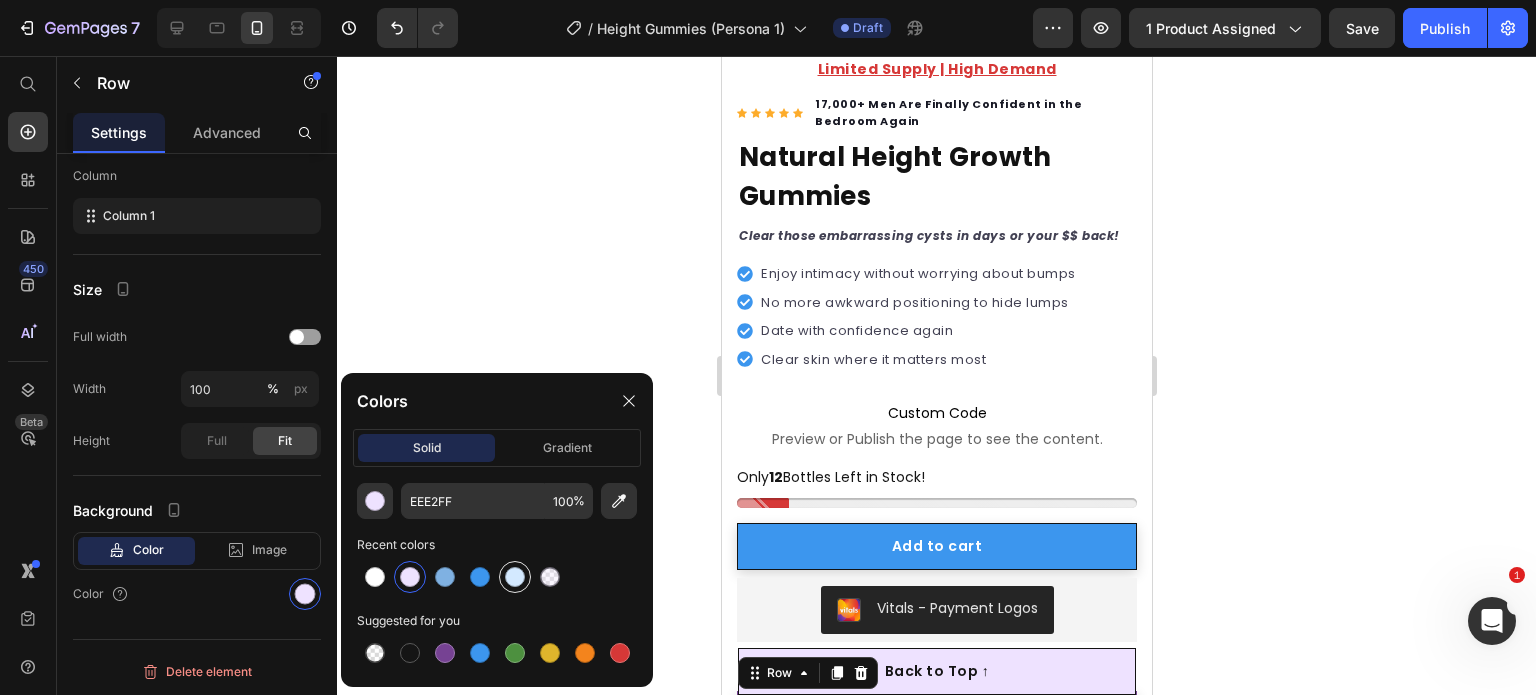 click at bounding box center (515, 577) 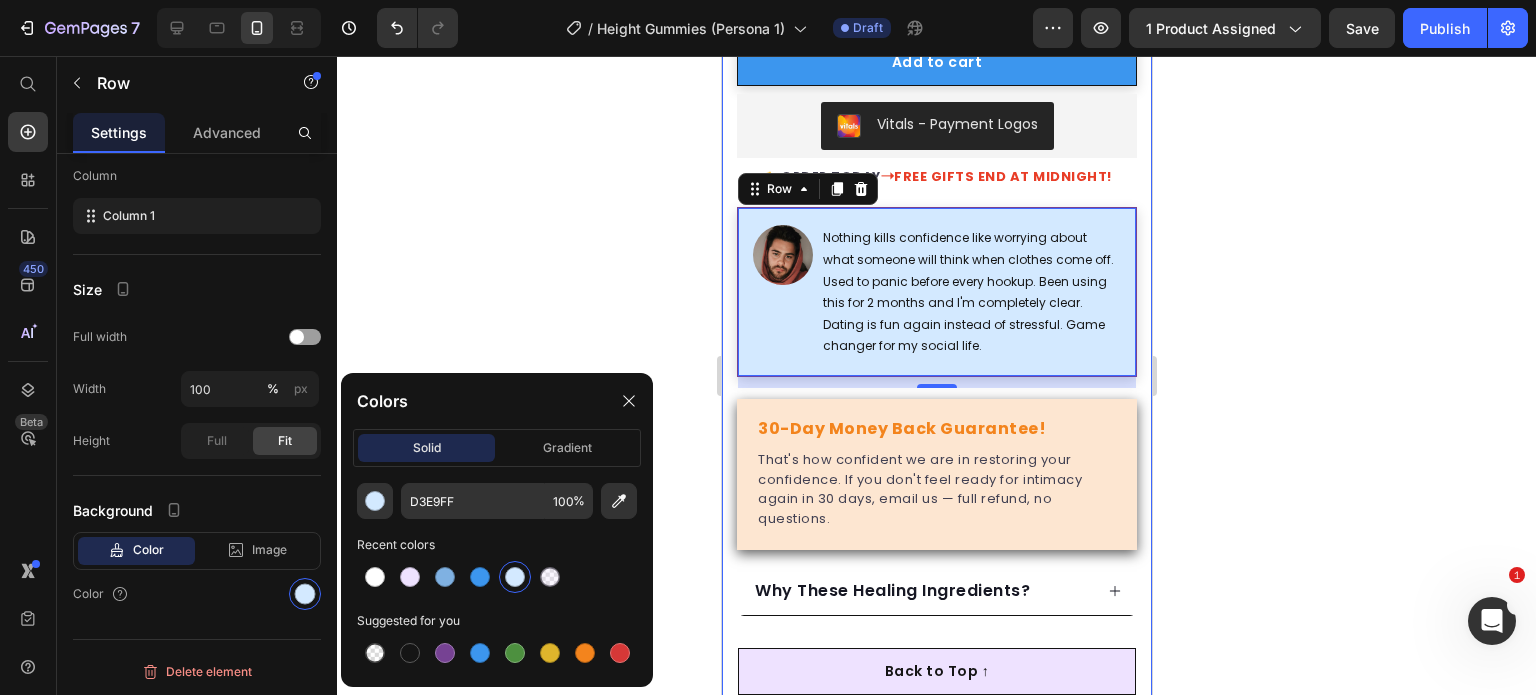 scroll, scrollTop: 1200, scrollLeft: 0, axis: vertical 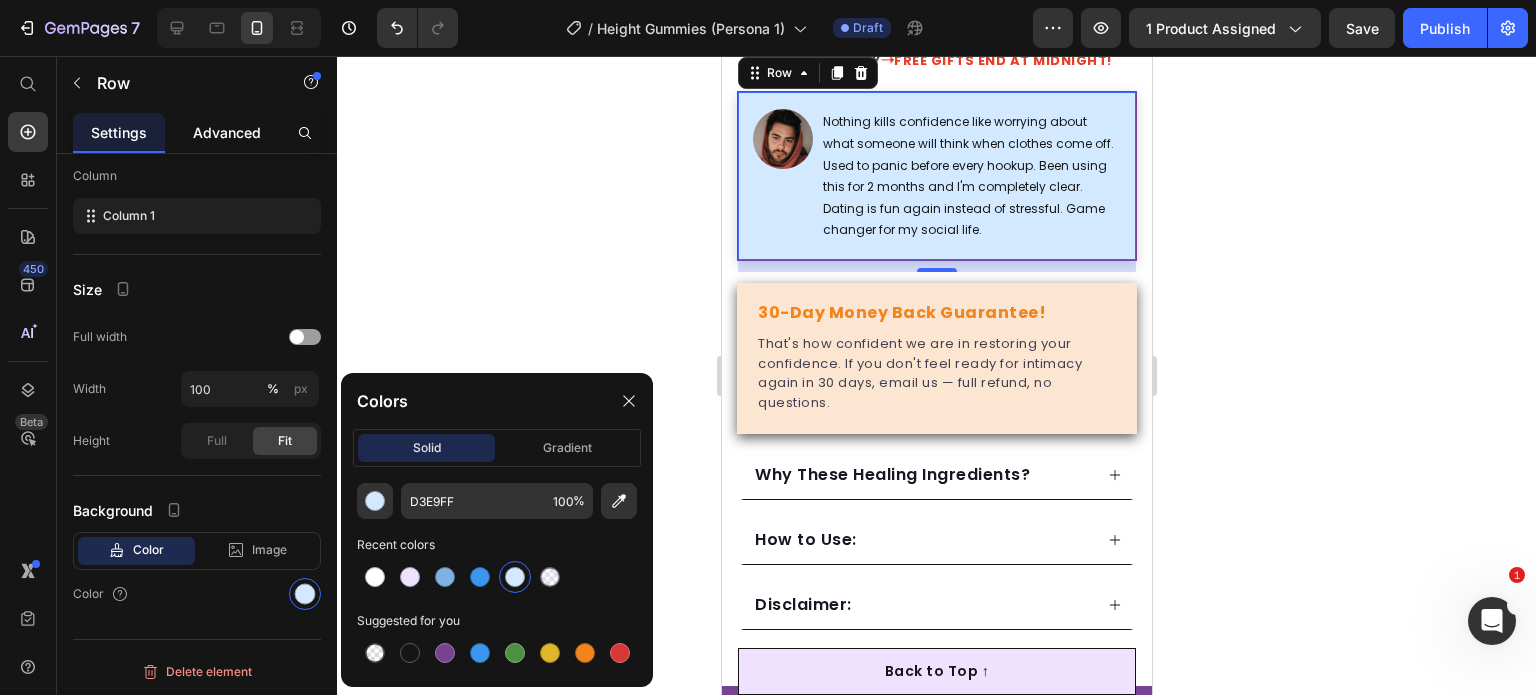 click on "Advanced" 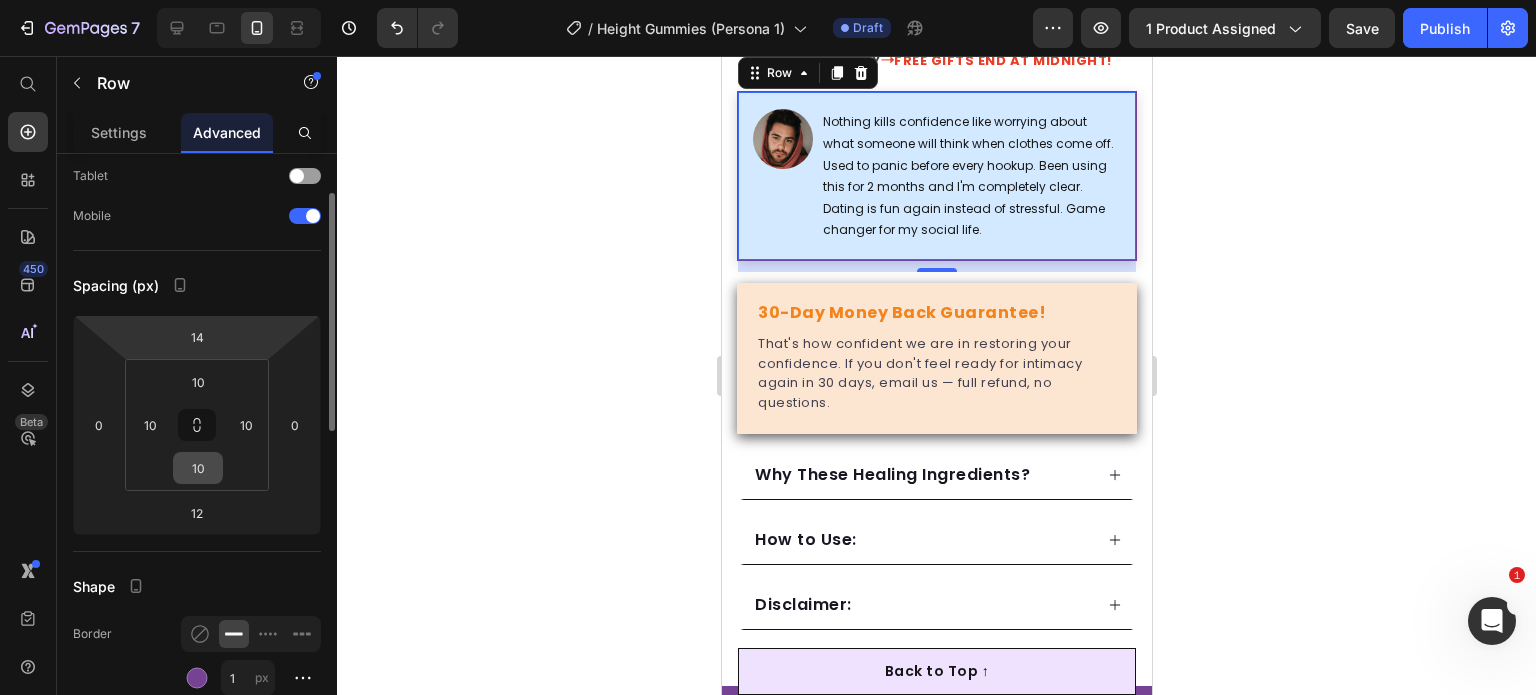 scroll, scrollTop: 300, scrollLeft: 0, axis: vertical 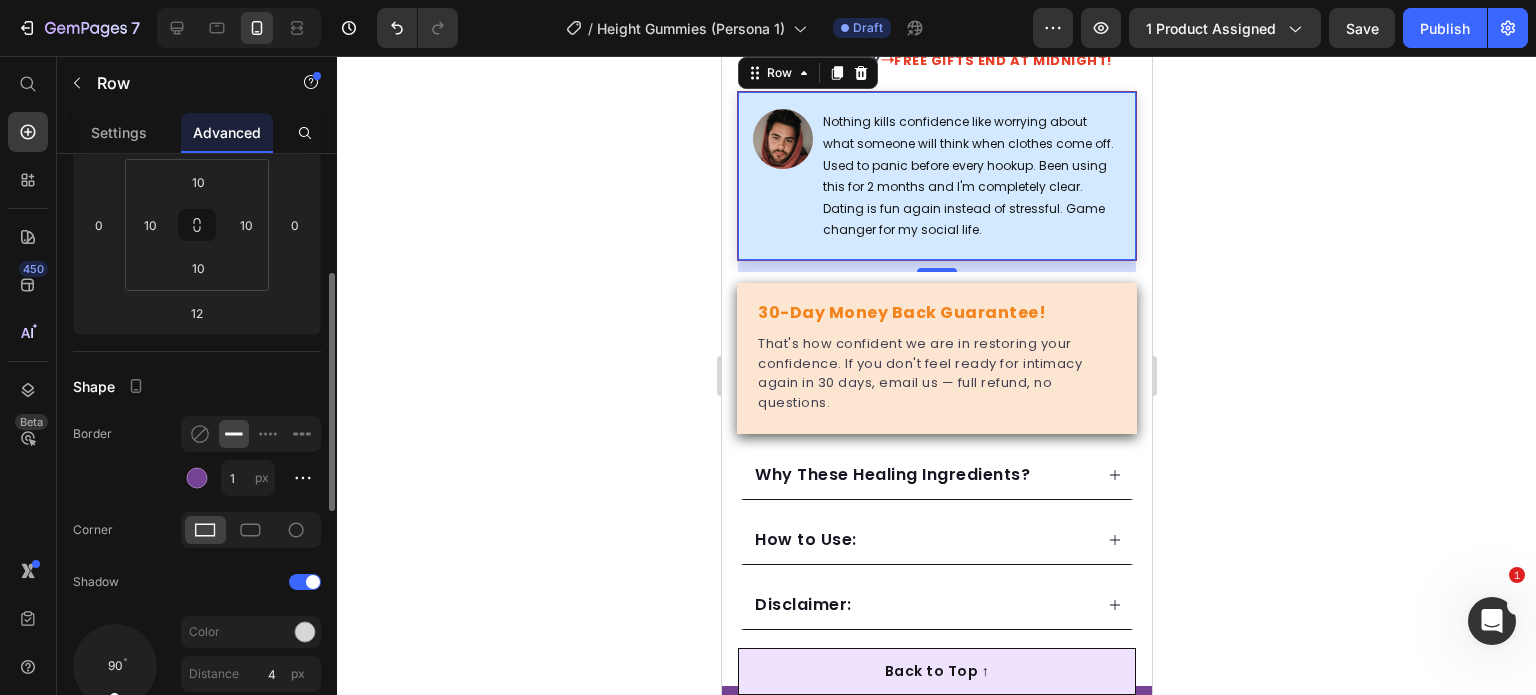 click on "Shape Border 1 px Corner Shadow 90 Color Distance 4 px Size 0 px Blur 12 px" 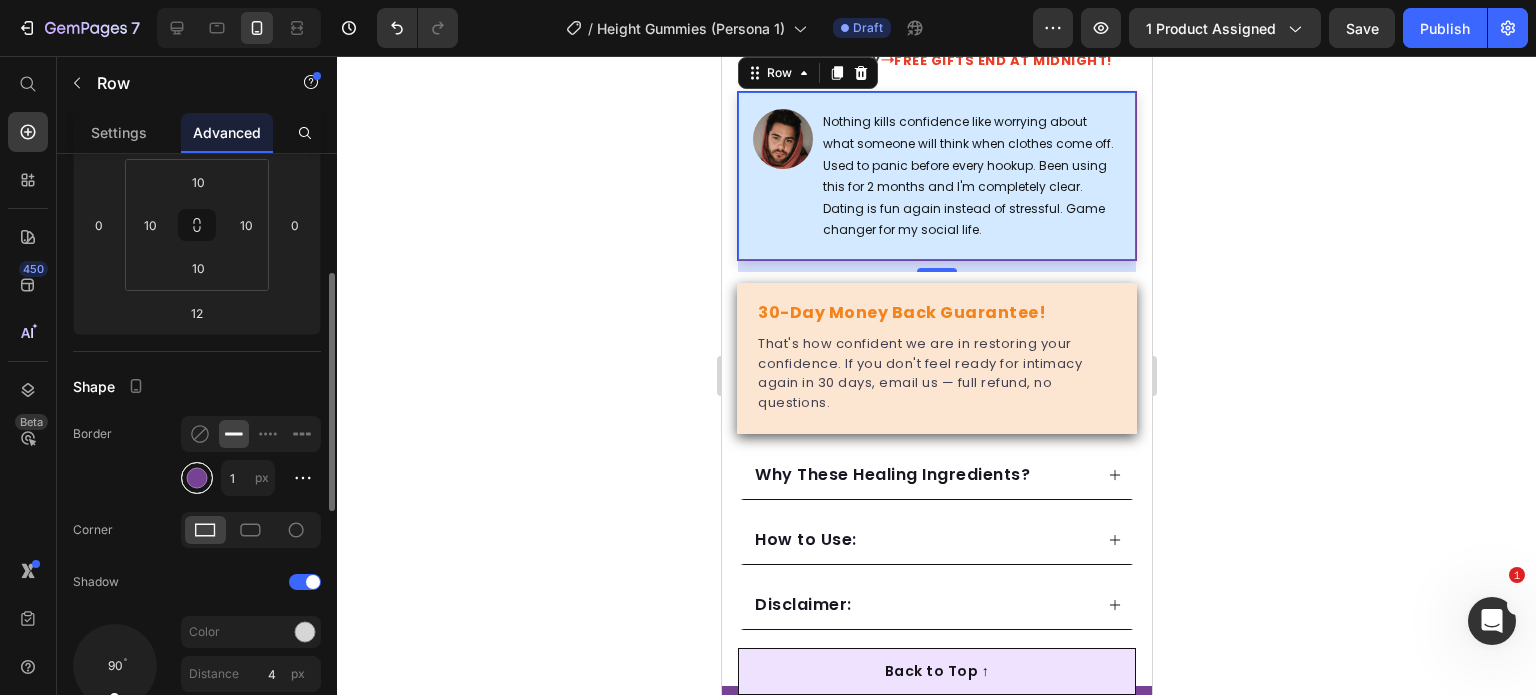 click at bounding box center (197, 478) 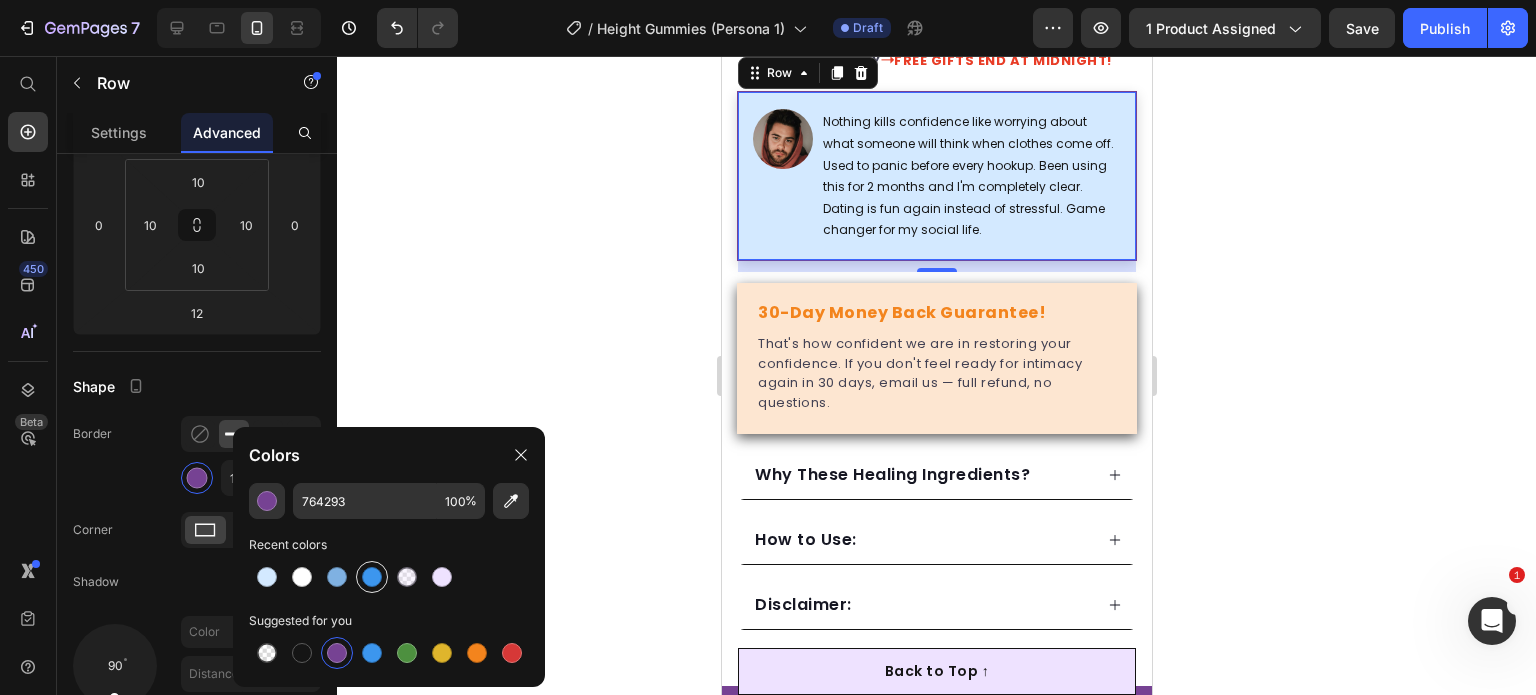 click at bounding box center [372, 577] 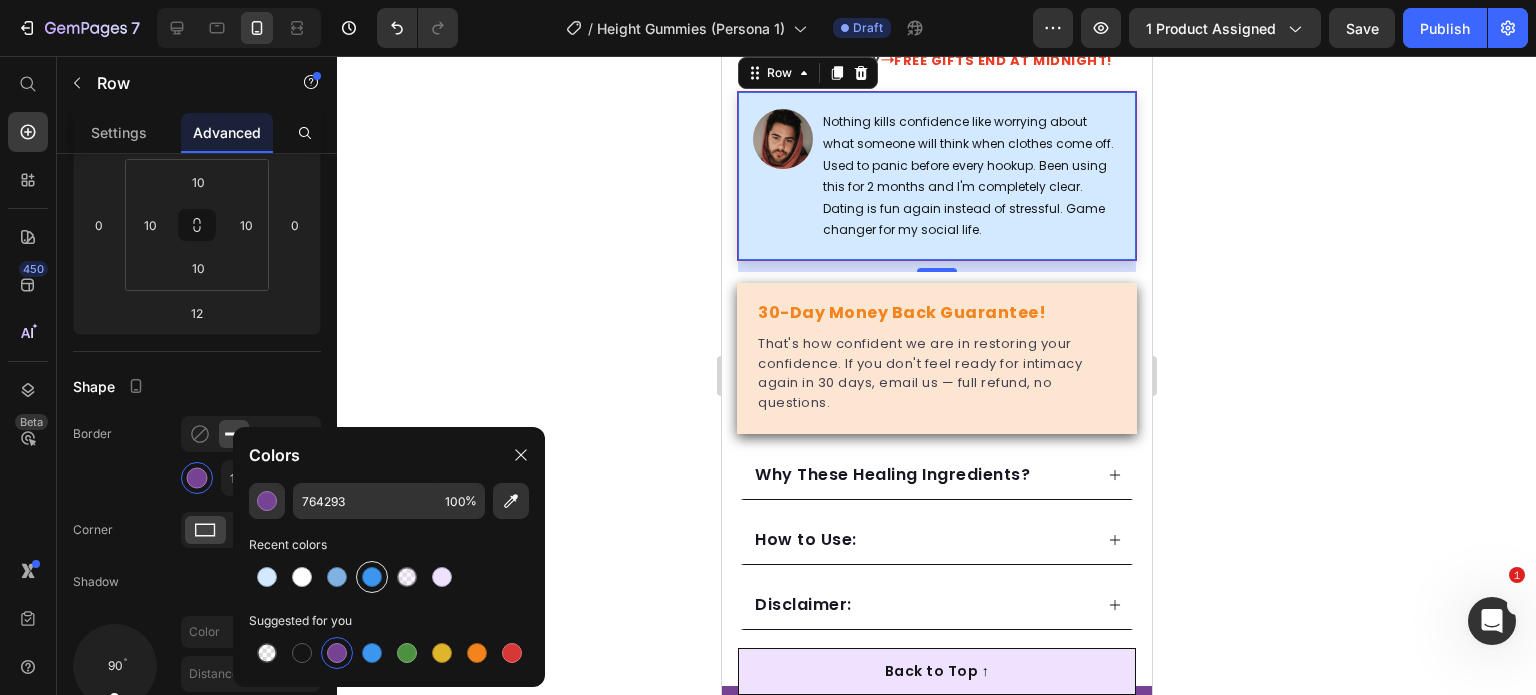 type on "3C96EE" 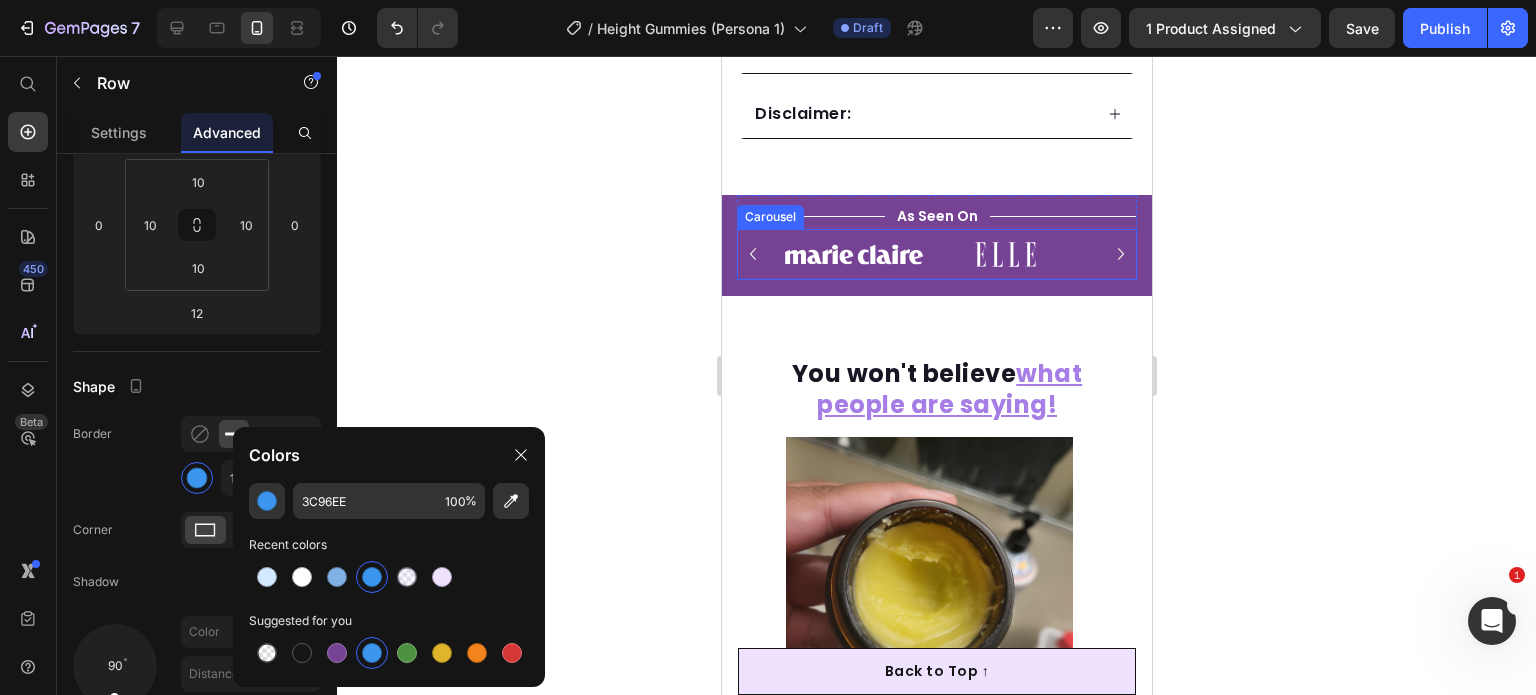scroll, scrollTop: 1692, scrollLeft: 0, axis: vertical 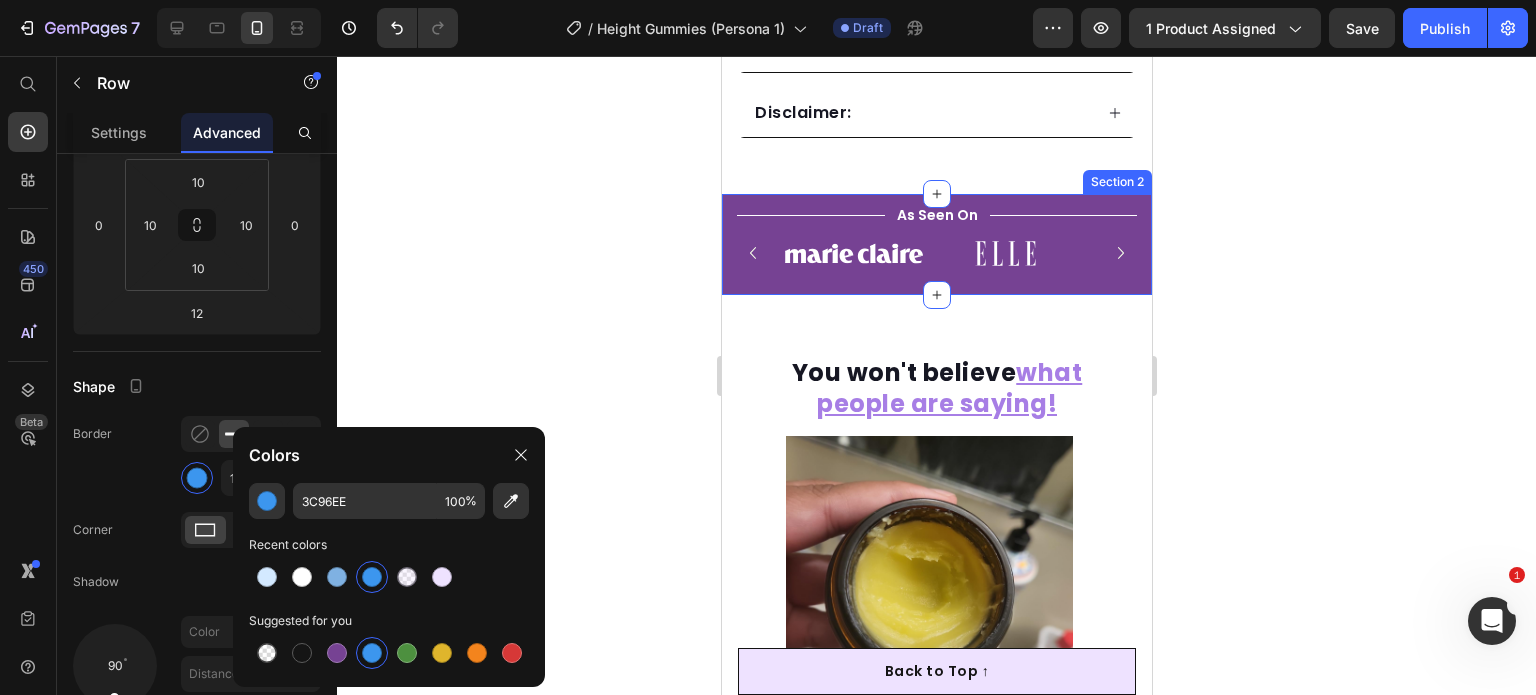 click on "Title Line As Seen On Text Block                Title Line Row
Image Image Image Image Image Image
Carousel Row" at bounding box center [936, 244] 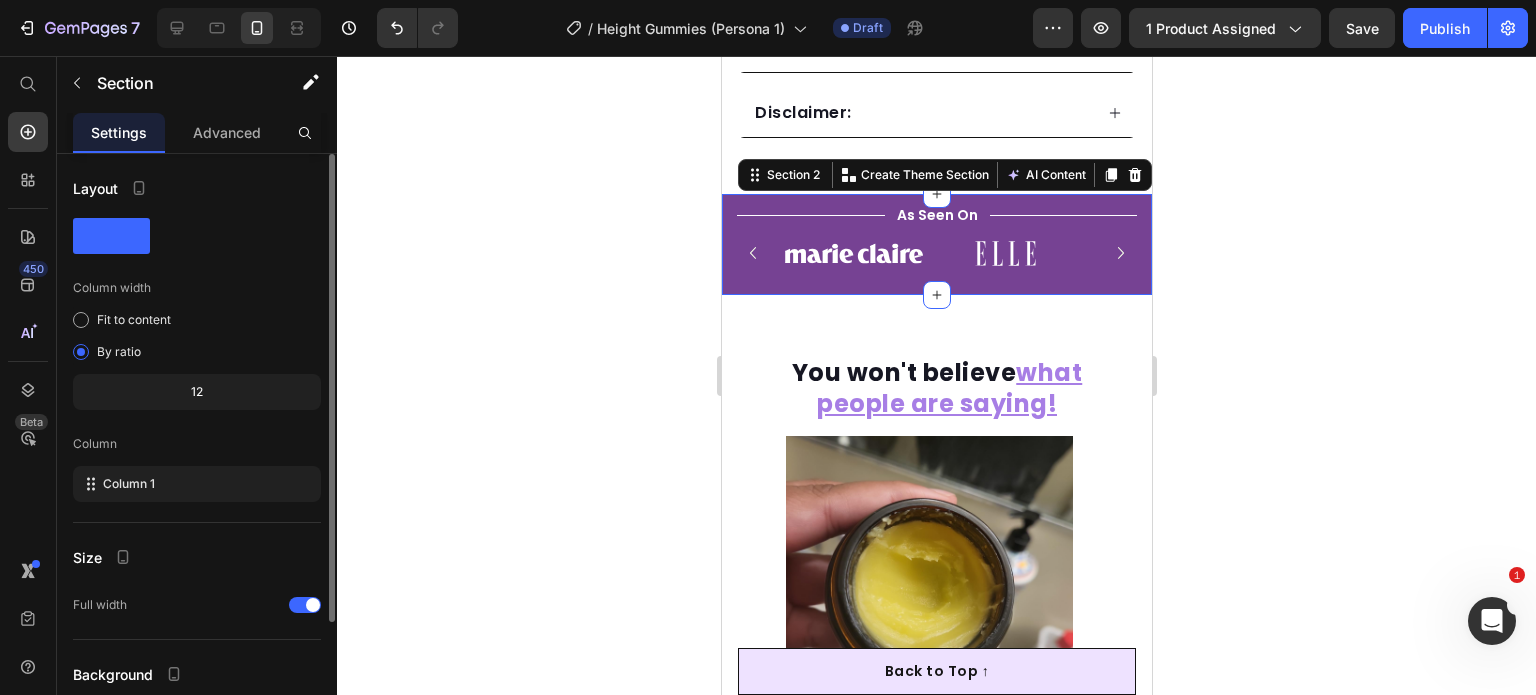 scroll, scrollTop: 164, scrollLeft: 0, axis: vertical 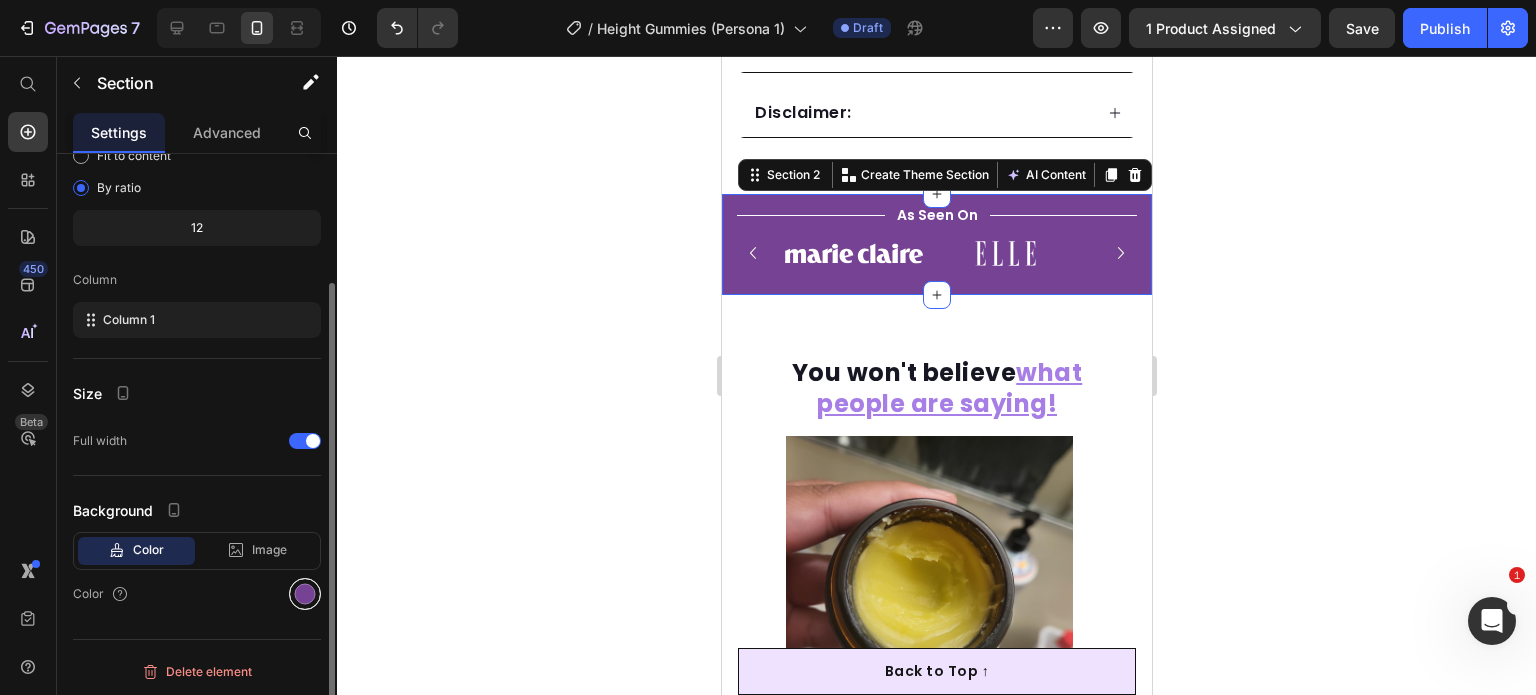 click at bounding box center (305, 594) 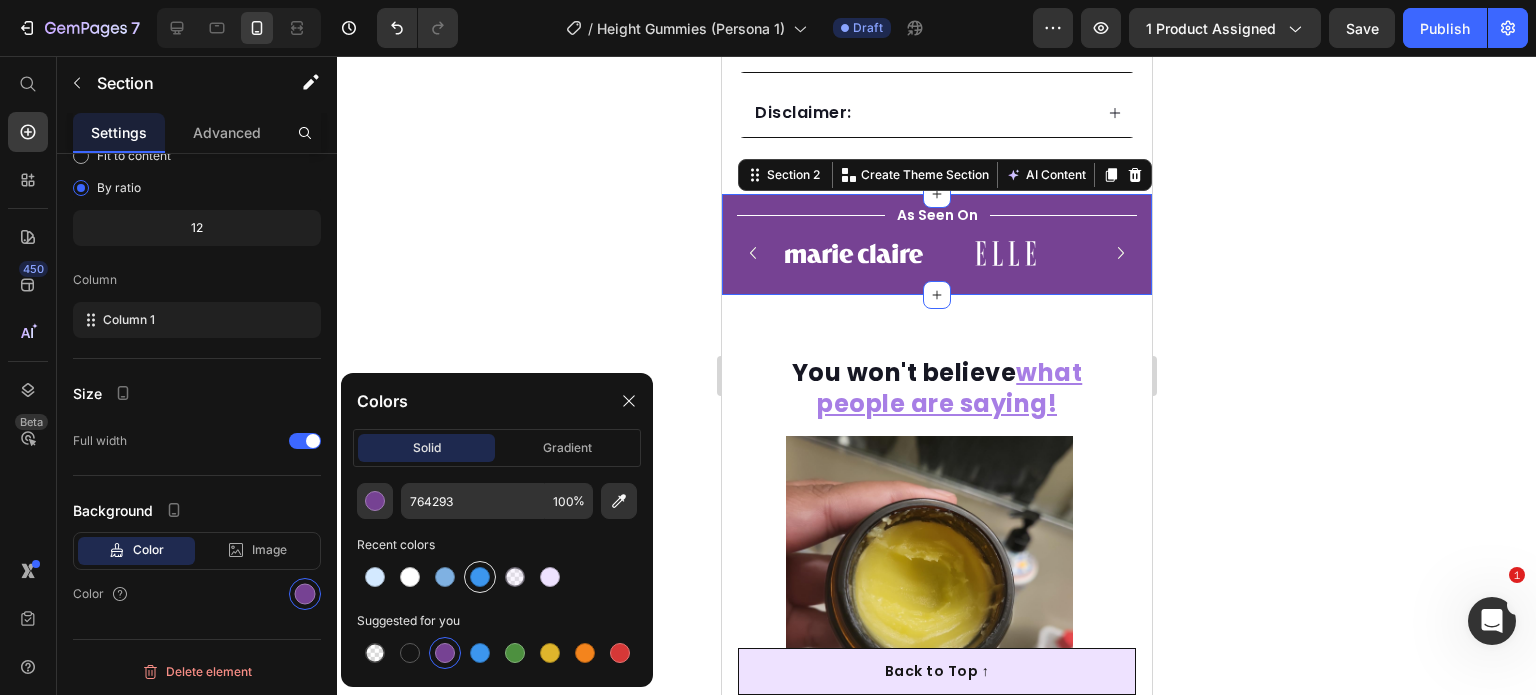 click at bounding box center (480, 577) 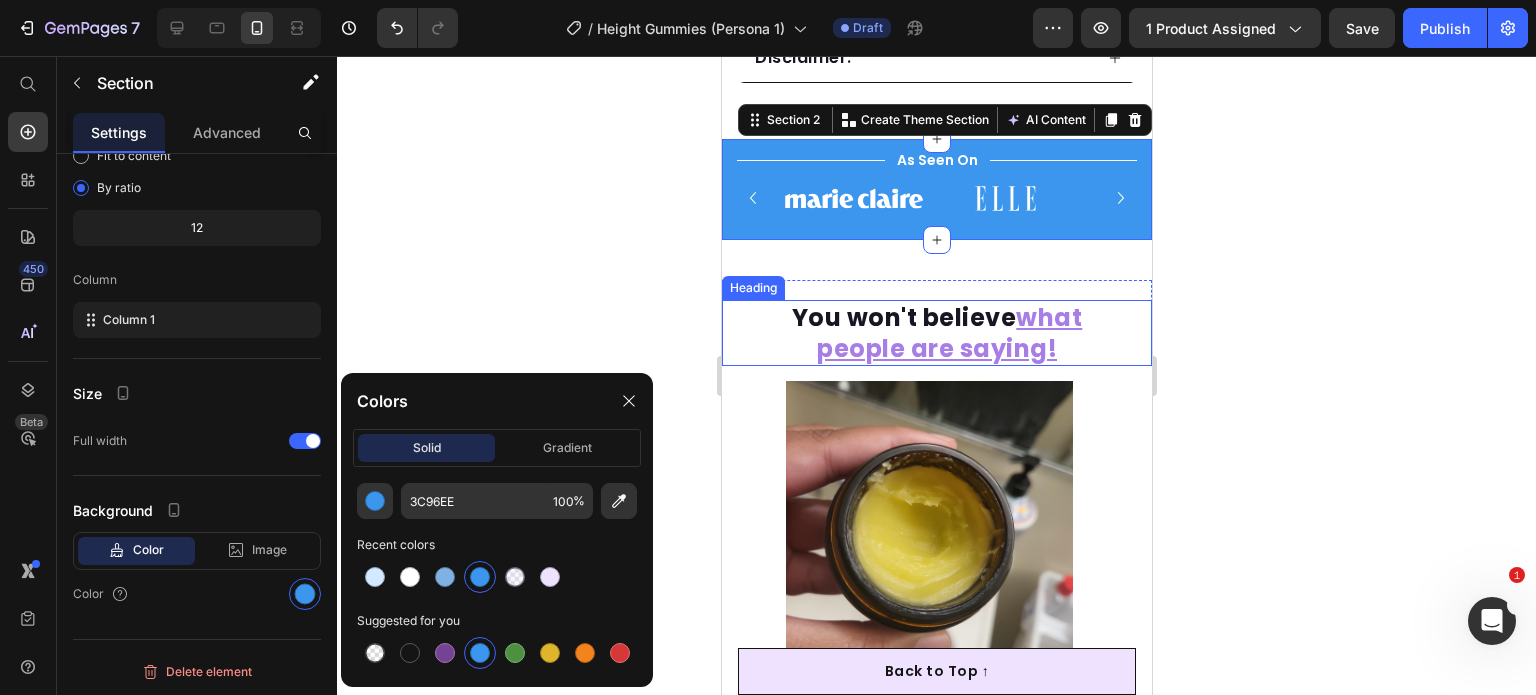 scroll, scrollTop: 1748, scrollLeft: 0, axis: vertical 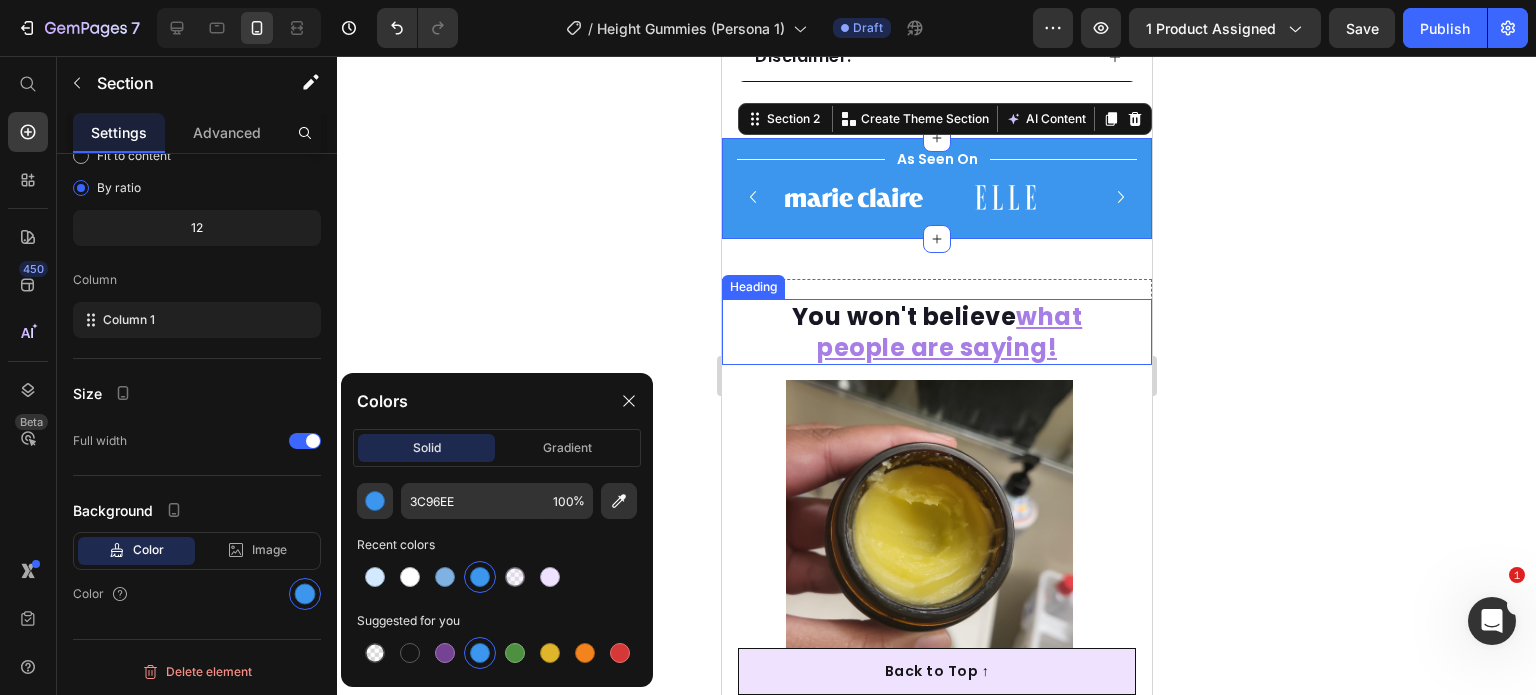 click on "what people are saying!" at bounding box center (948, 332) 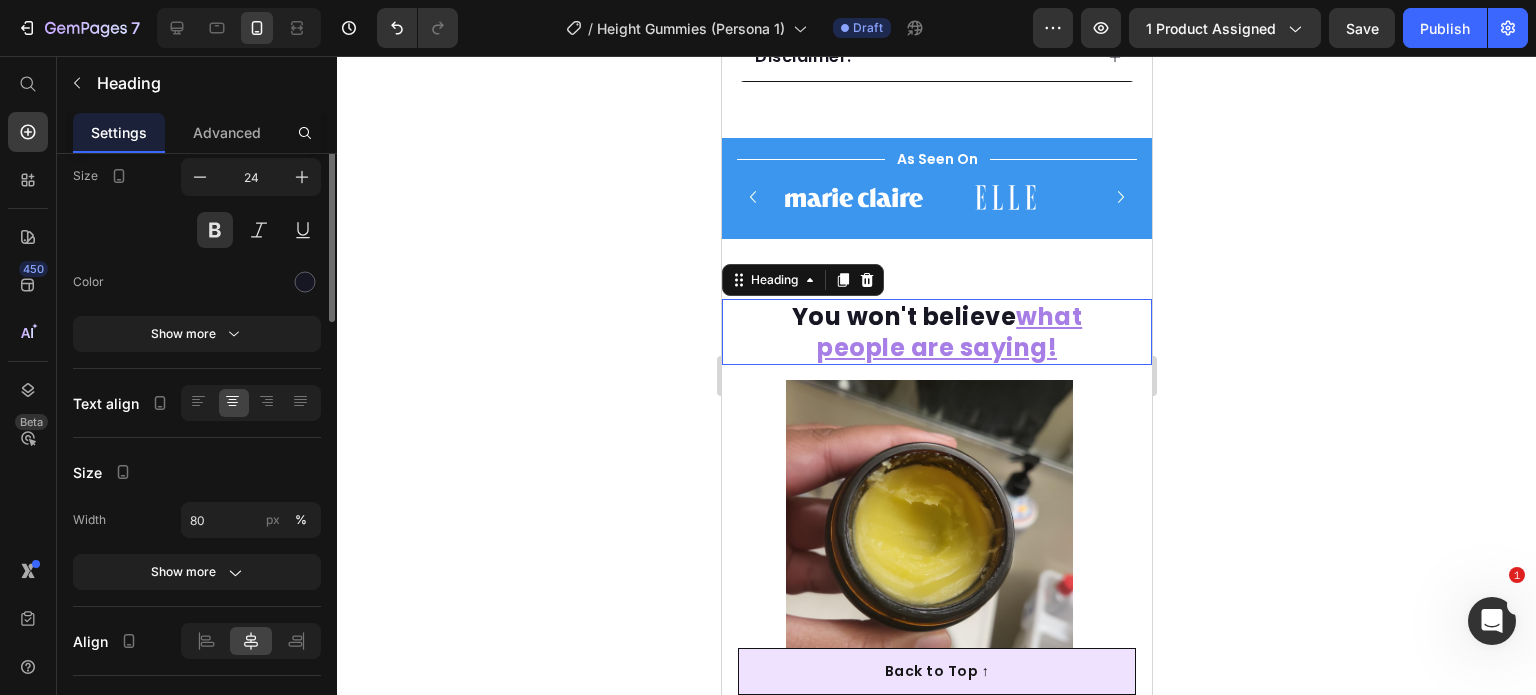 scroll, scrollTop: 0, scrollLeft: 0, axis: both 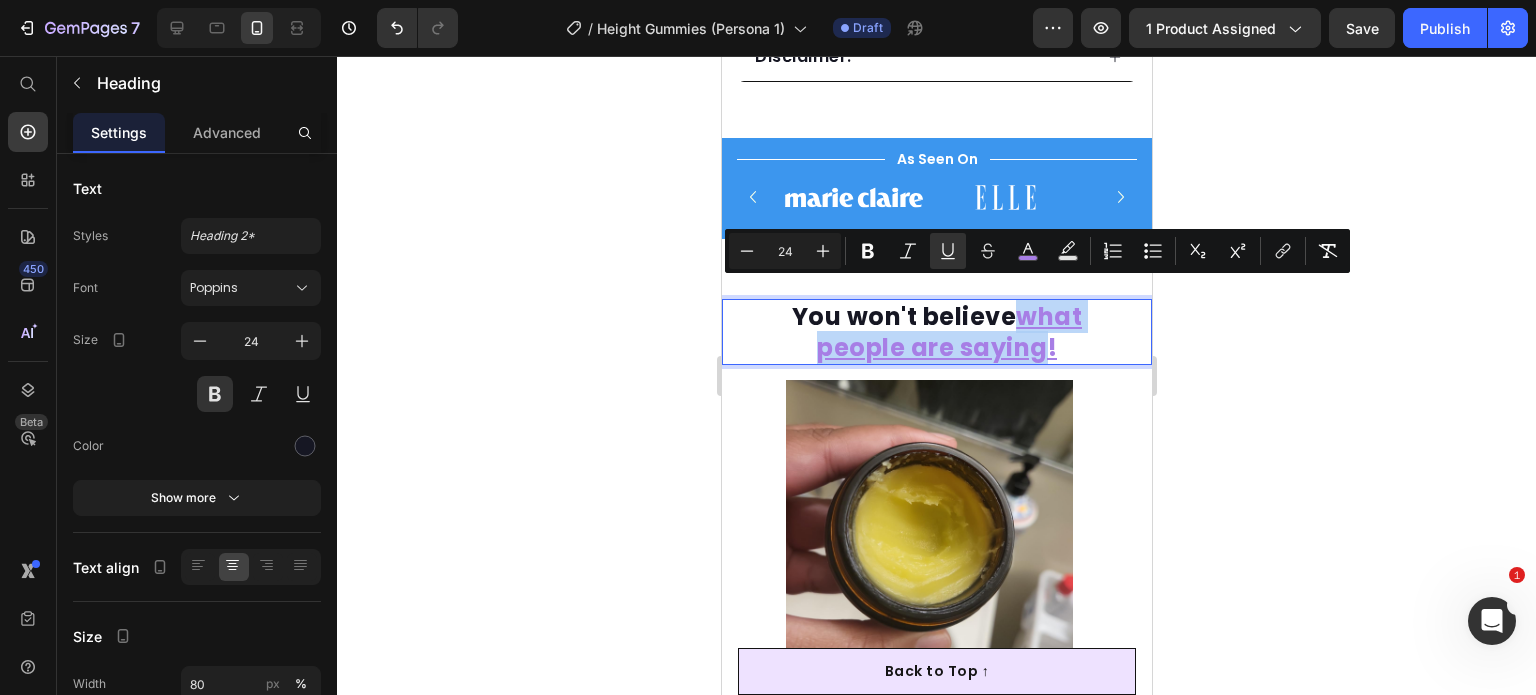 drag, startPoint x: 1014, startPoint y: 299, endPoint x: 1041, endPoint y: 332, distance: 42.638012 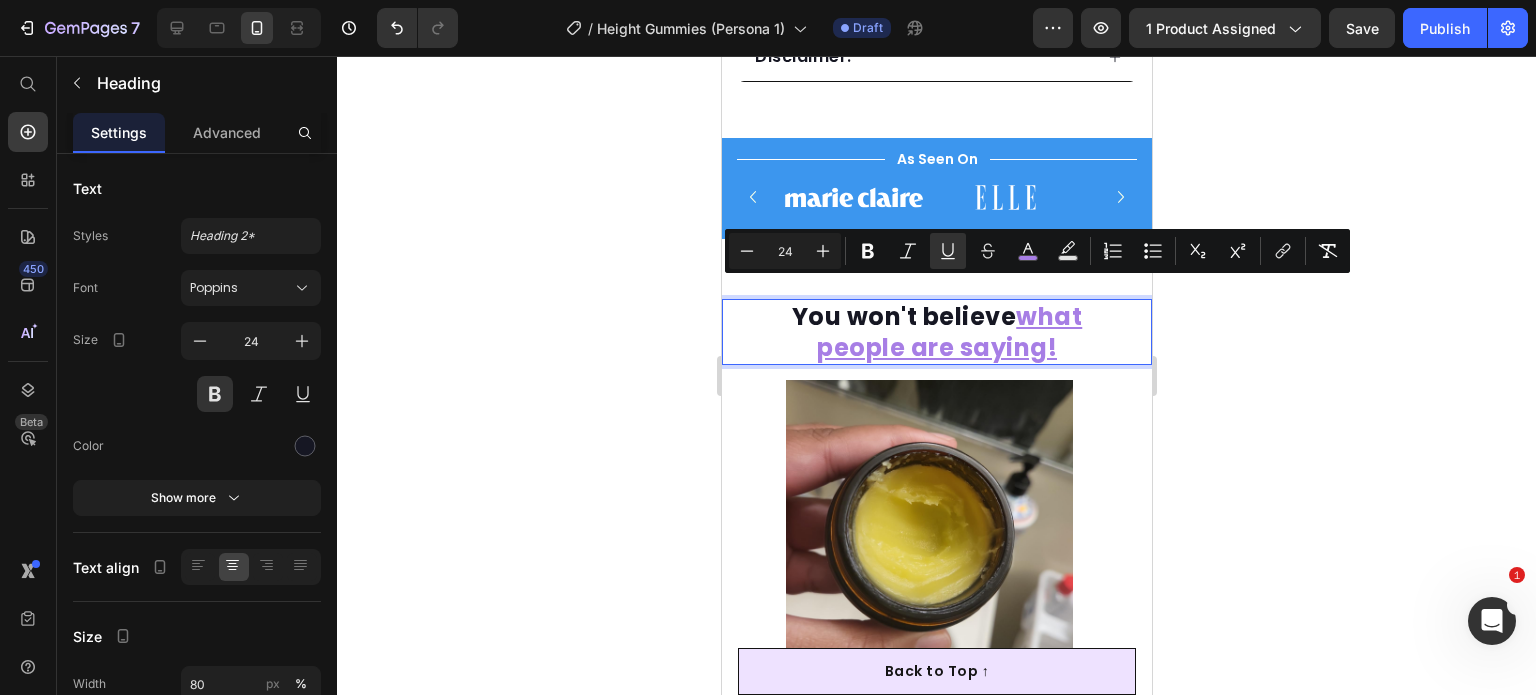 click on "You won't believe  what people are saying!" at bounding box center [936, 332] 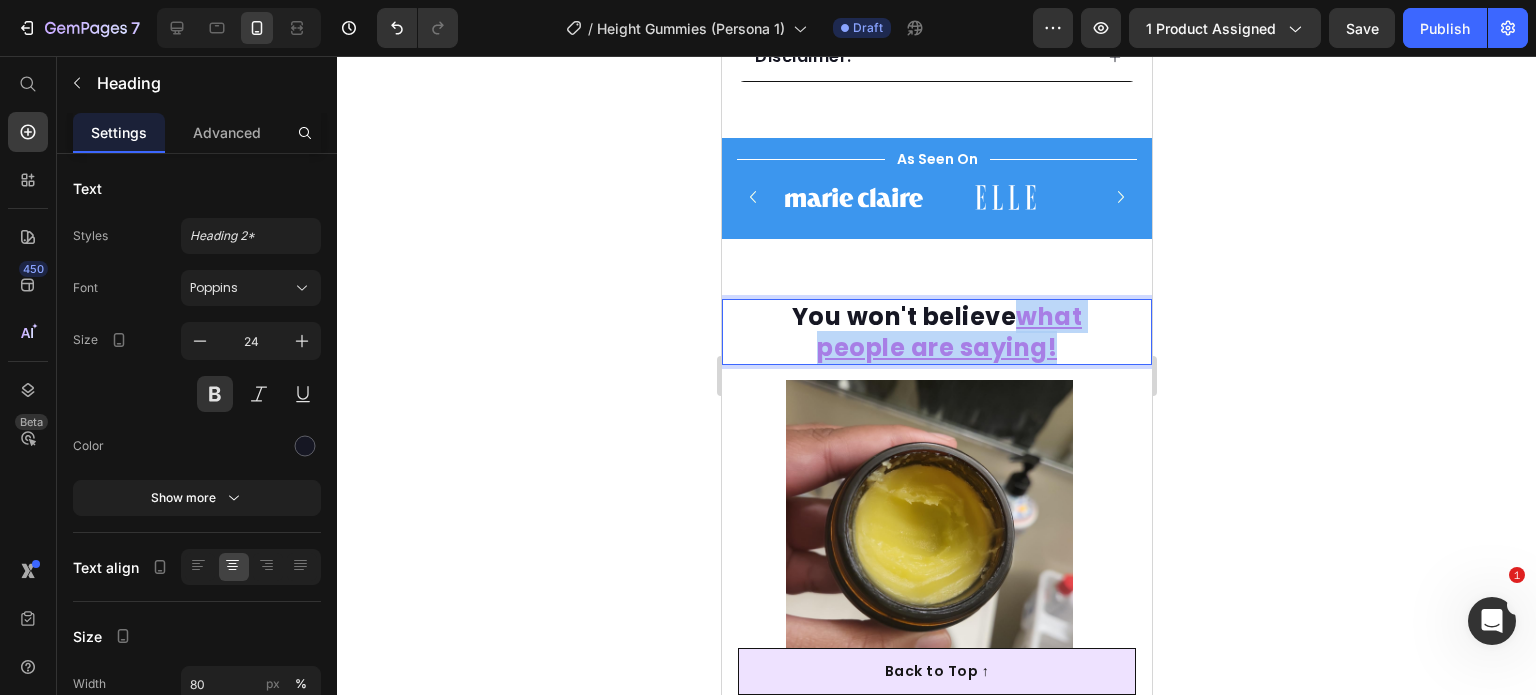drag, startPoint x: 1050, startPoint y: 332, endPoint x: 1017, endPoint y: 303, distance: 43.931767 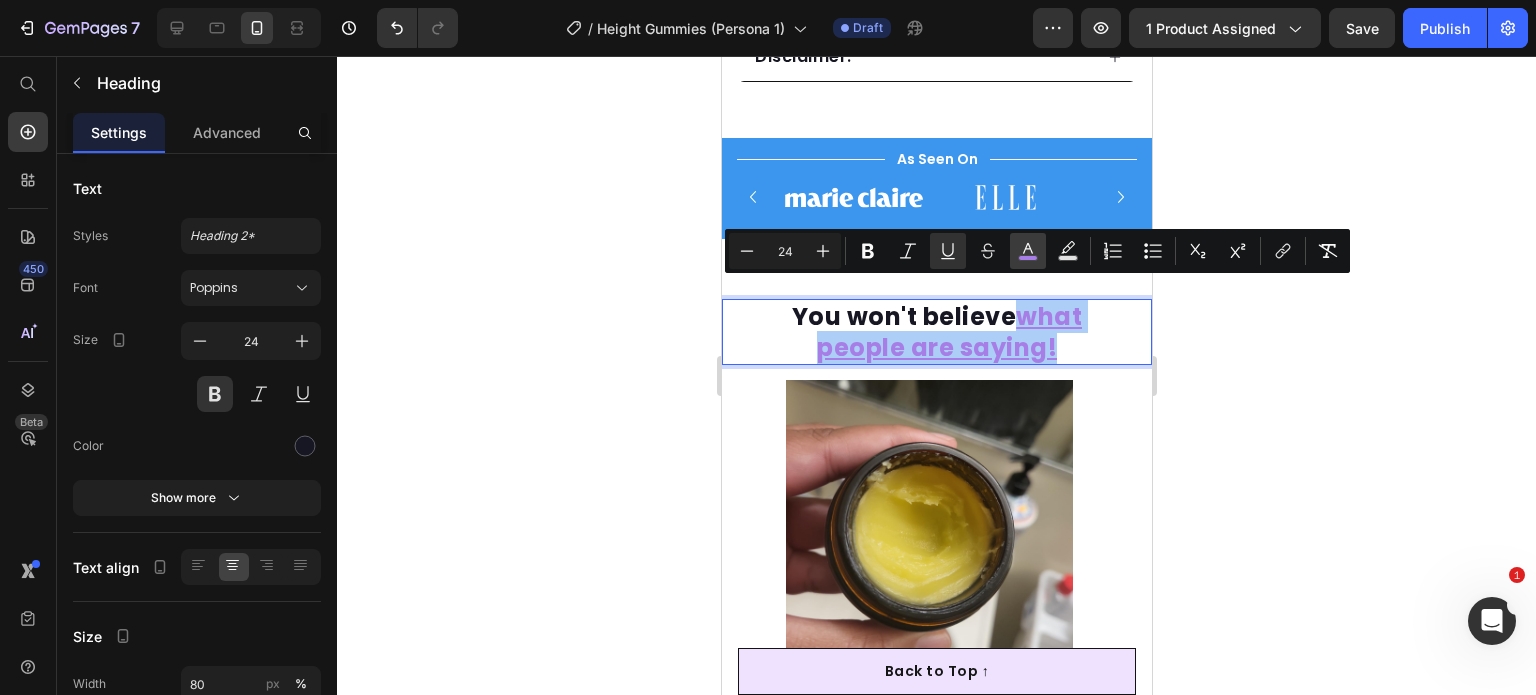 click on "color" at bounding box center [1028, 251] 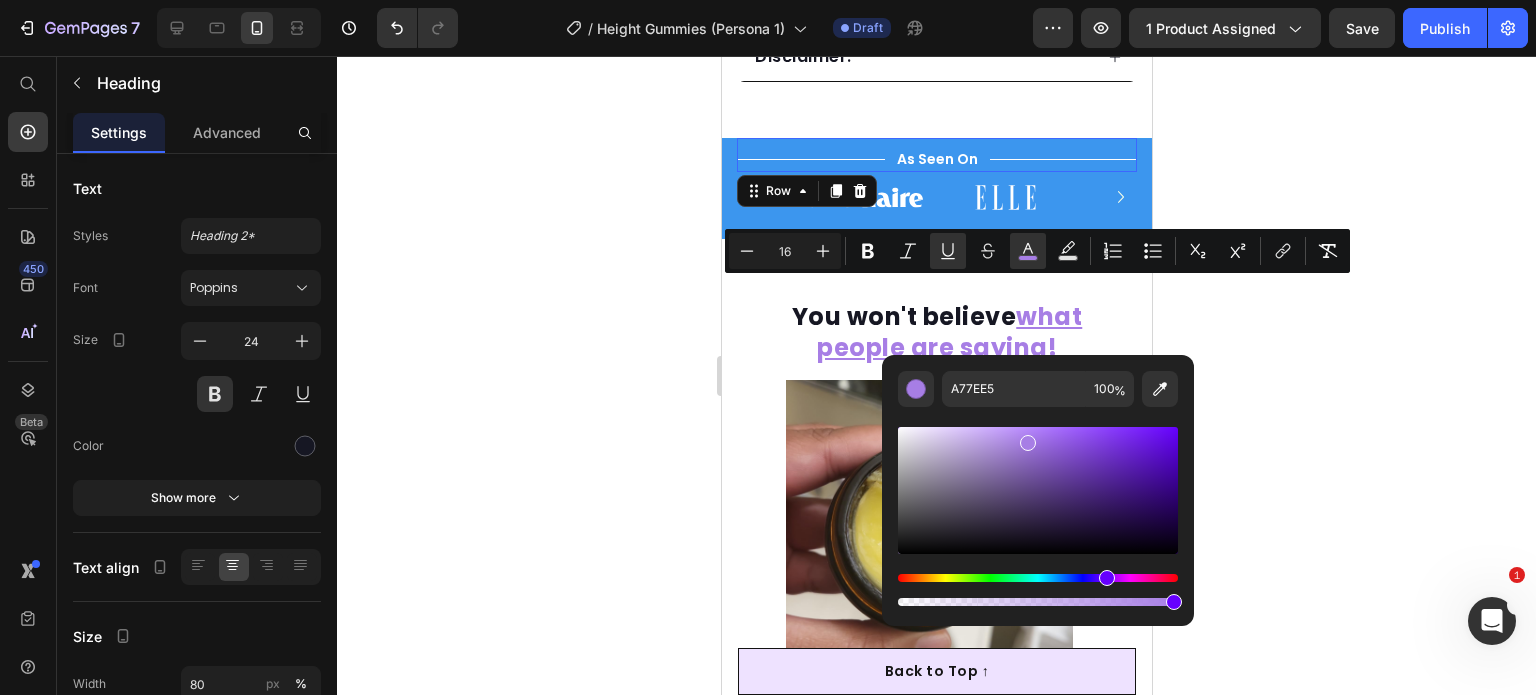 click on "Title Line As Seen On Text Block                Title Line Row   0" at bounding box center (936, 155) 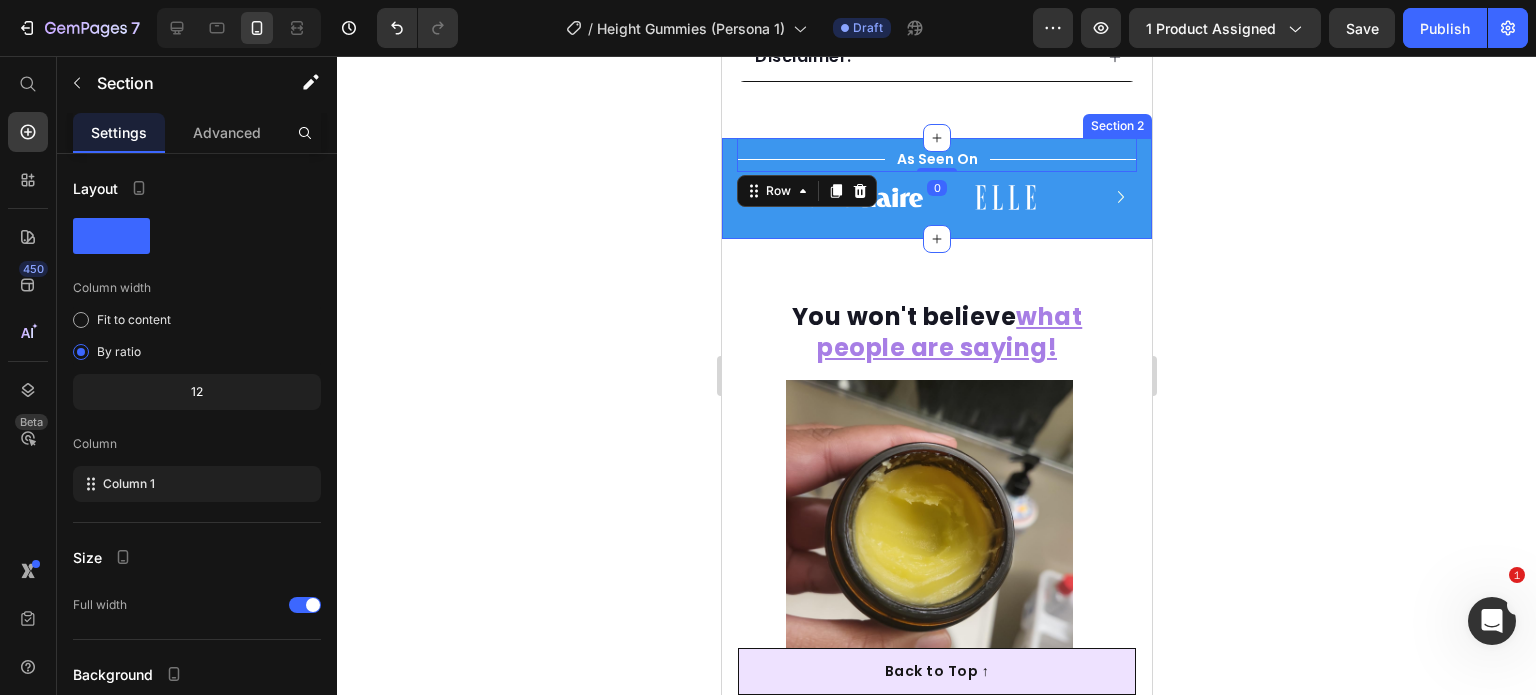 click on "Title Line As Seen On Text Block                Title Line Row   0
Image Image Image Image Image Image
Carousel Row" at bounding box center (936, 188) 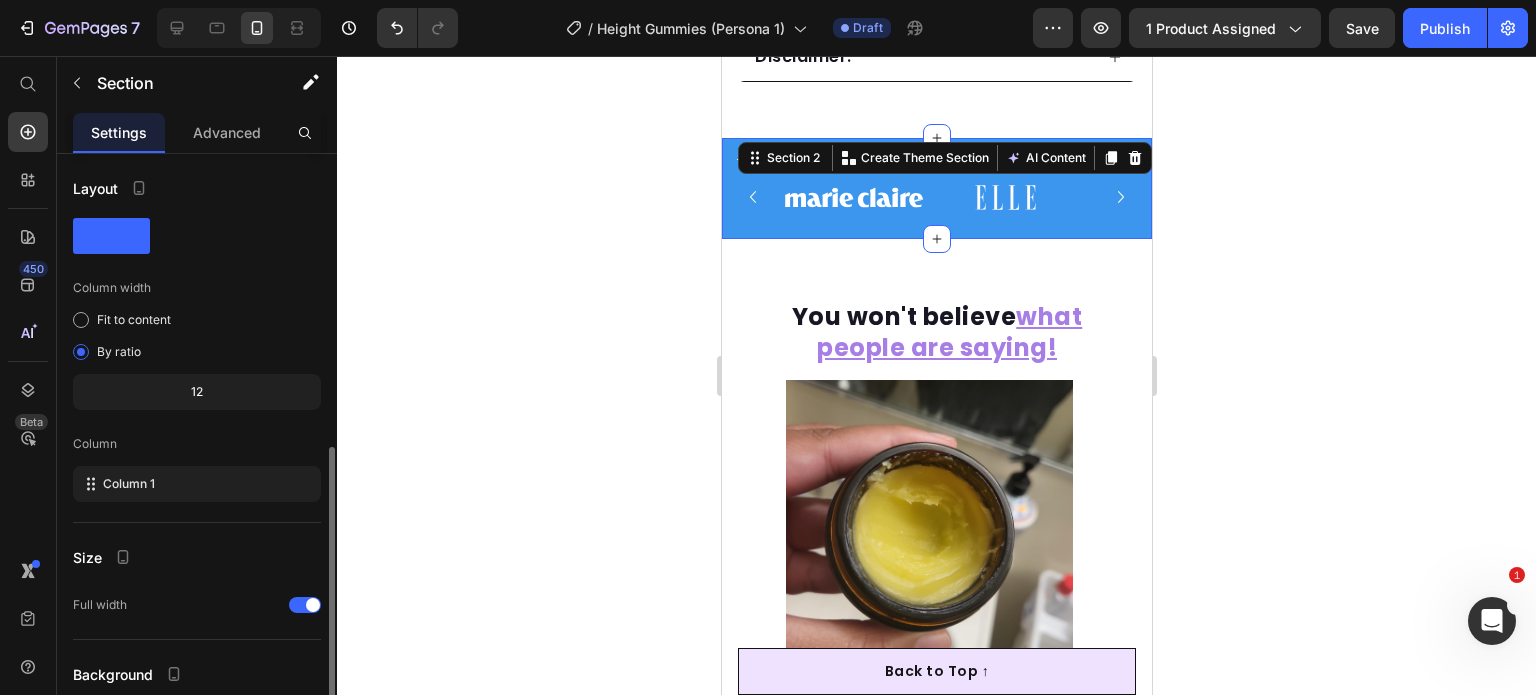 scroll, scrollTop: 164, scrollLeft: 0, axis: vertical 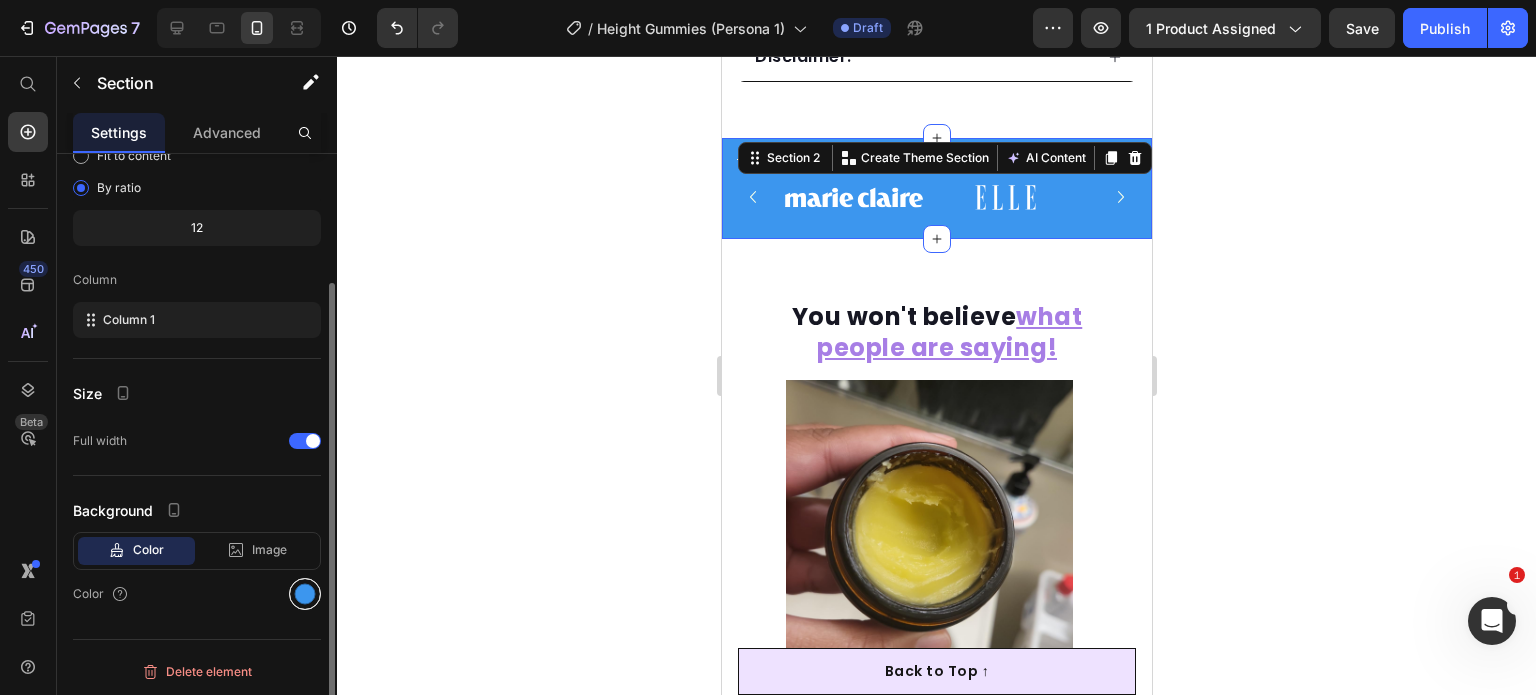 click at bounding box center [305, 594] 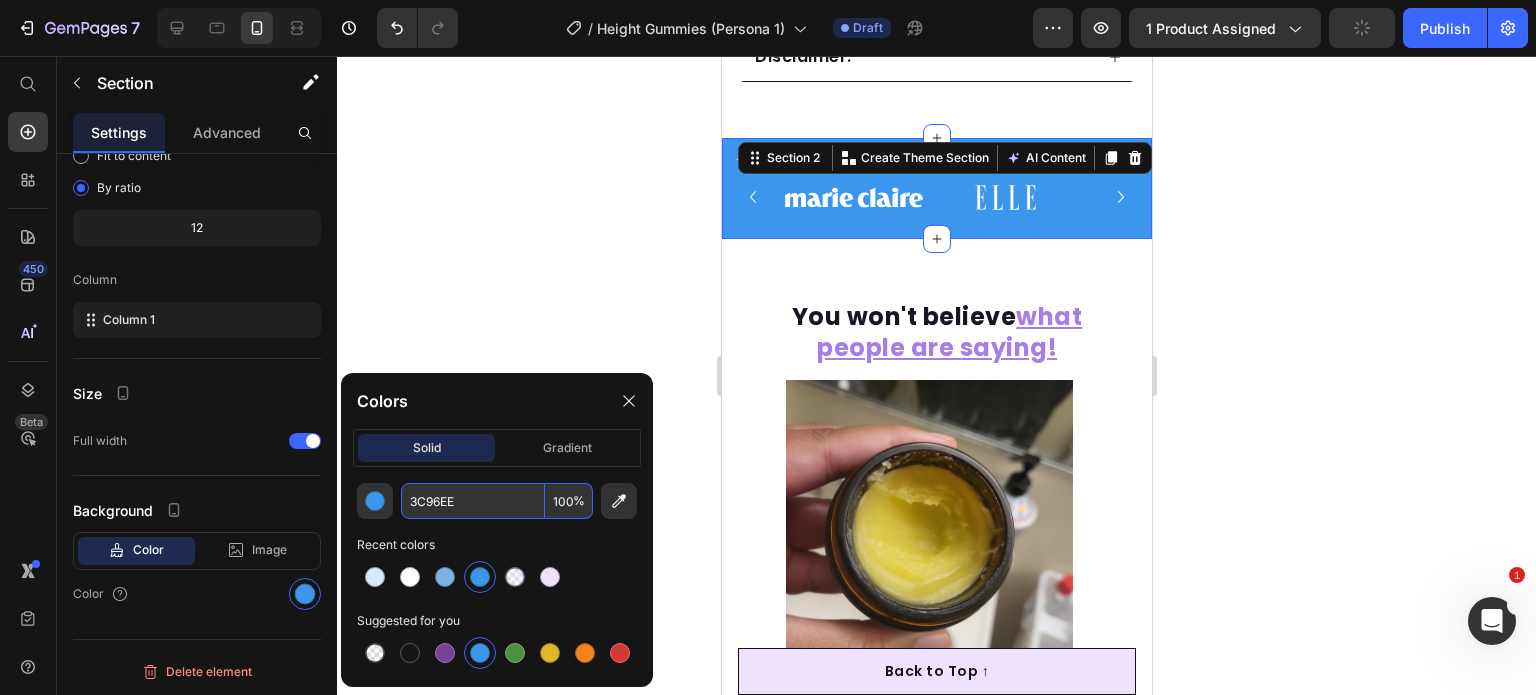 click on "3C96EE" at bounding box center [473, 501] 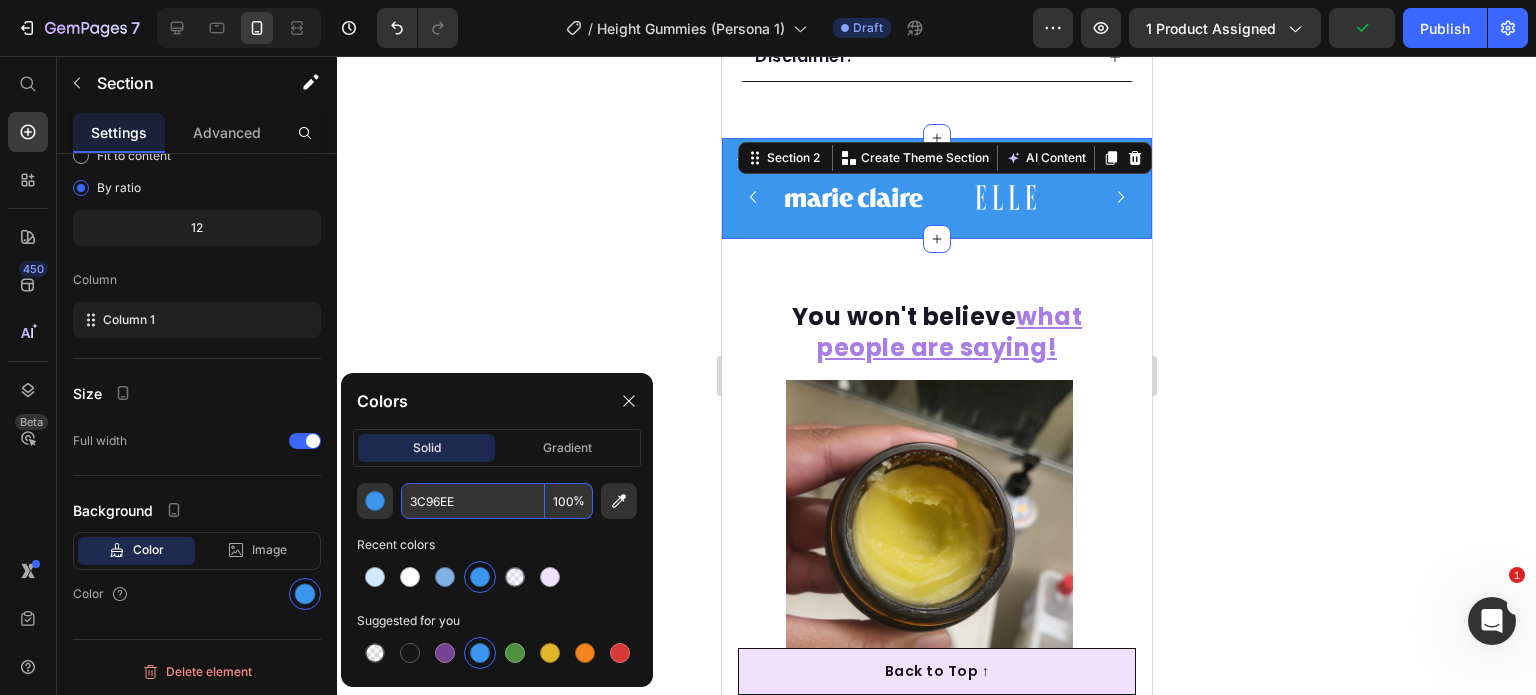 click on "3C96EE" at bounding box center (473, 501) 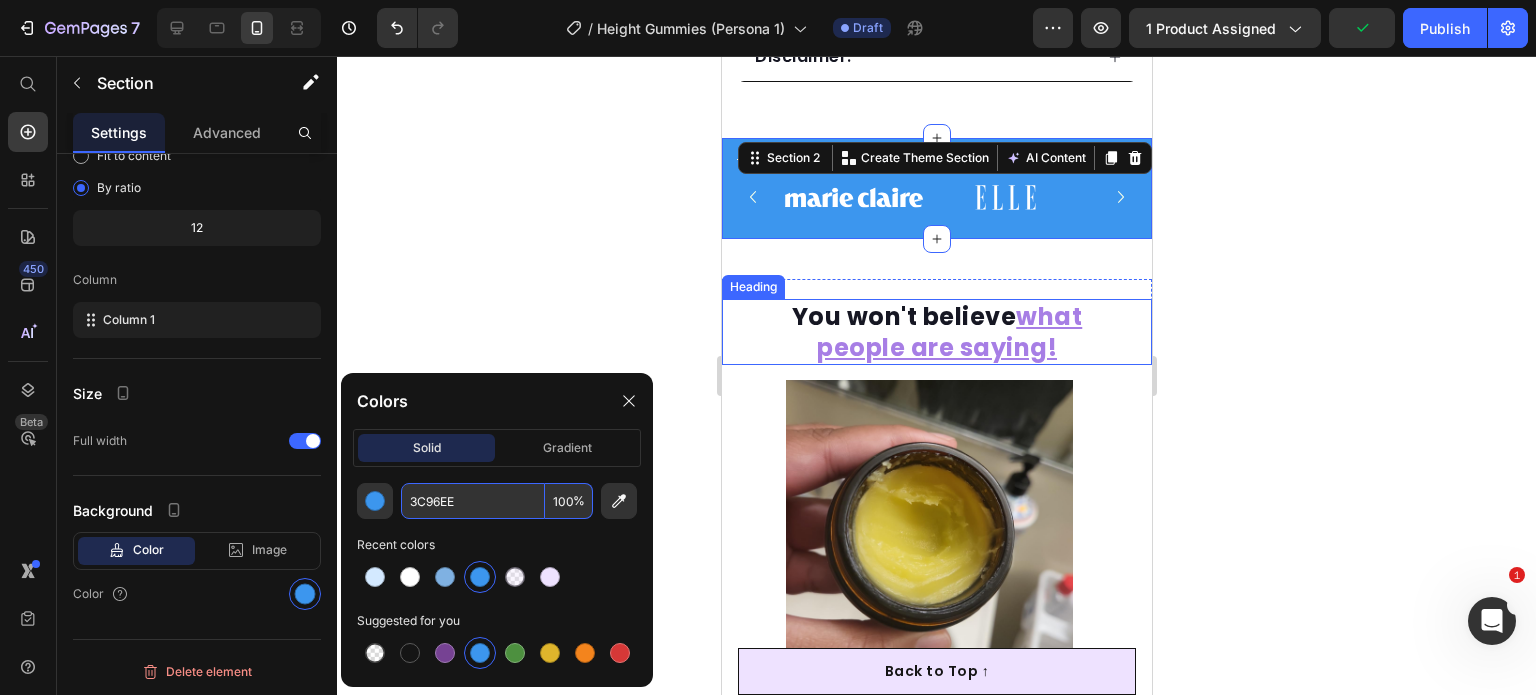 click on "what people are saying!" at bounding box center [948, 332] 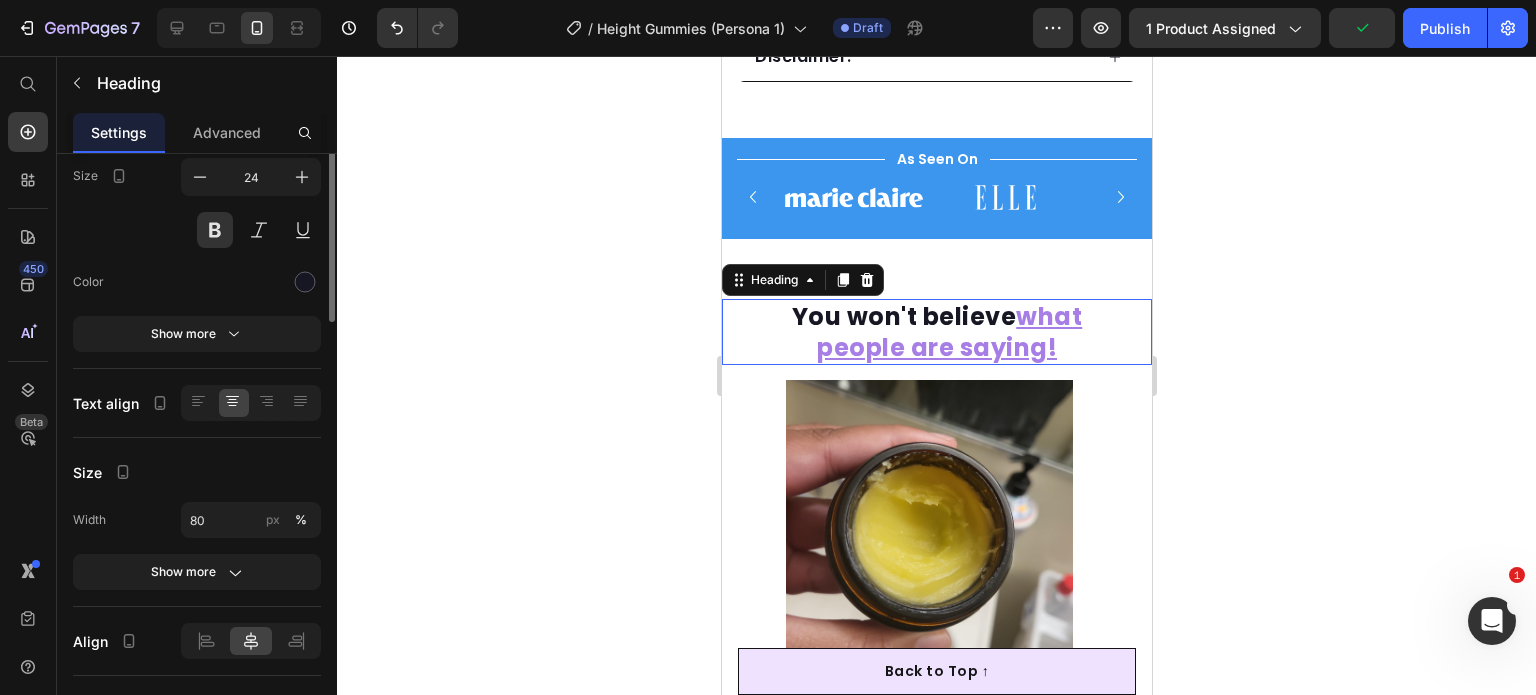 scroll, scrollTop: 0, scrollLeft: 0, axis: both 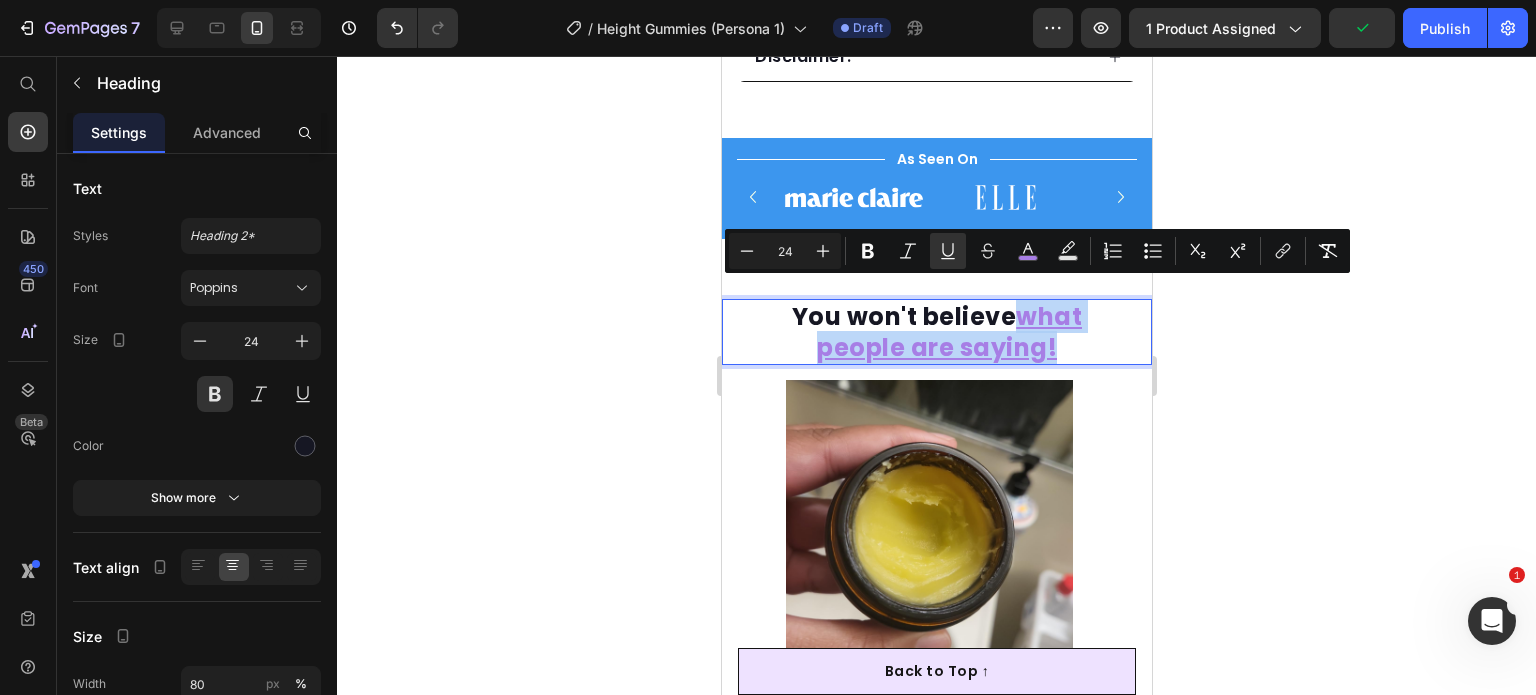 drag, startPoint x: 1009, startPoint y: 297, endPoint x: 1043, endPoint y: 327, distance: 45.343136 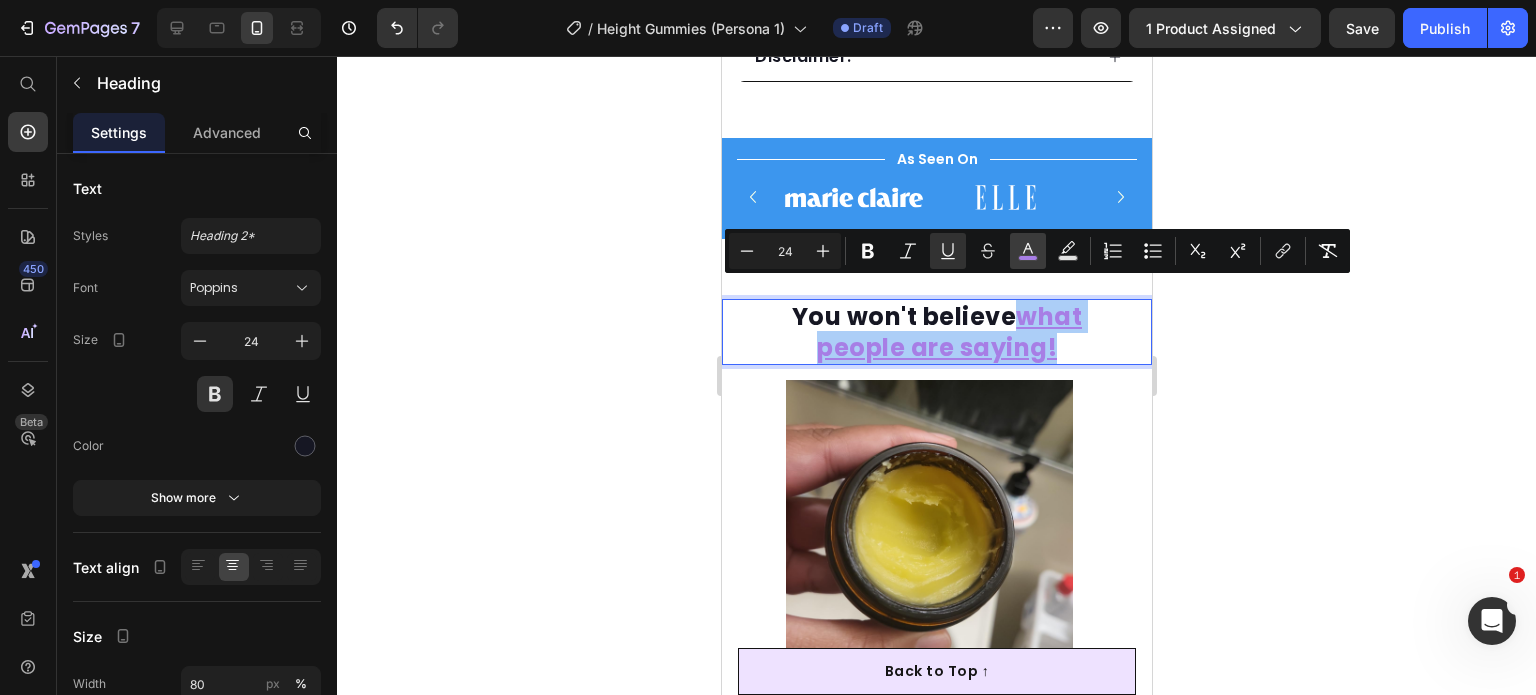 click on "color" at bounding box center [1028, 251] 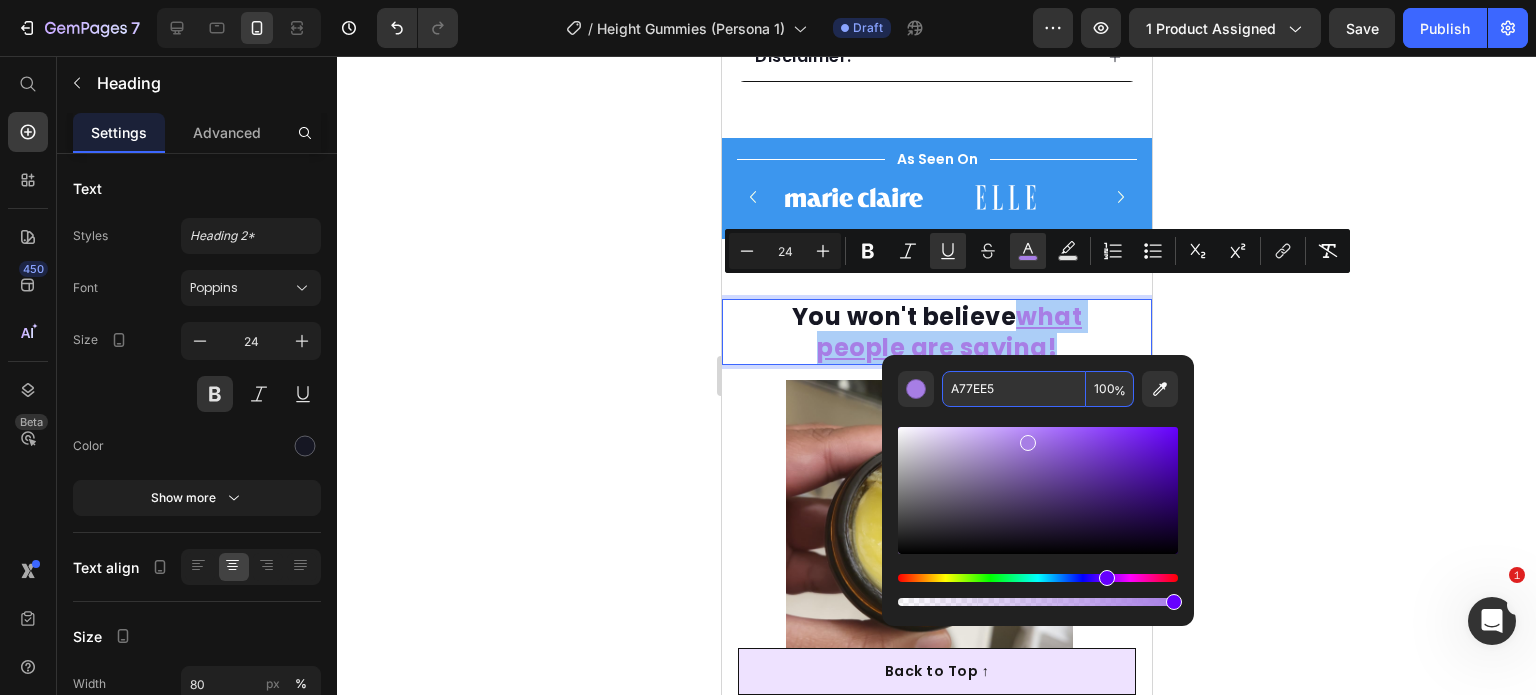 click on "A77EE5" at bounding box center (1014, 389) 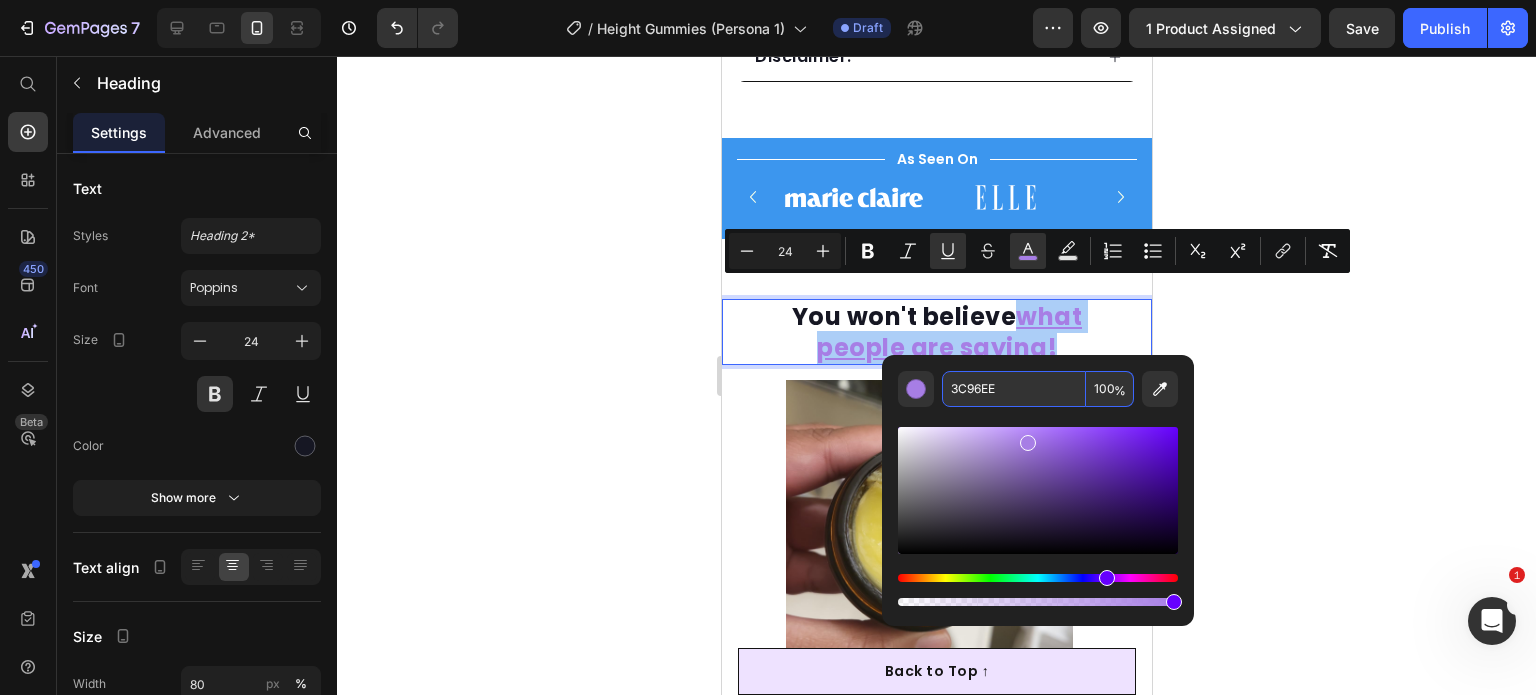 type on "3C96EE" 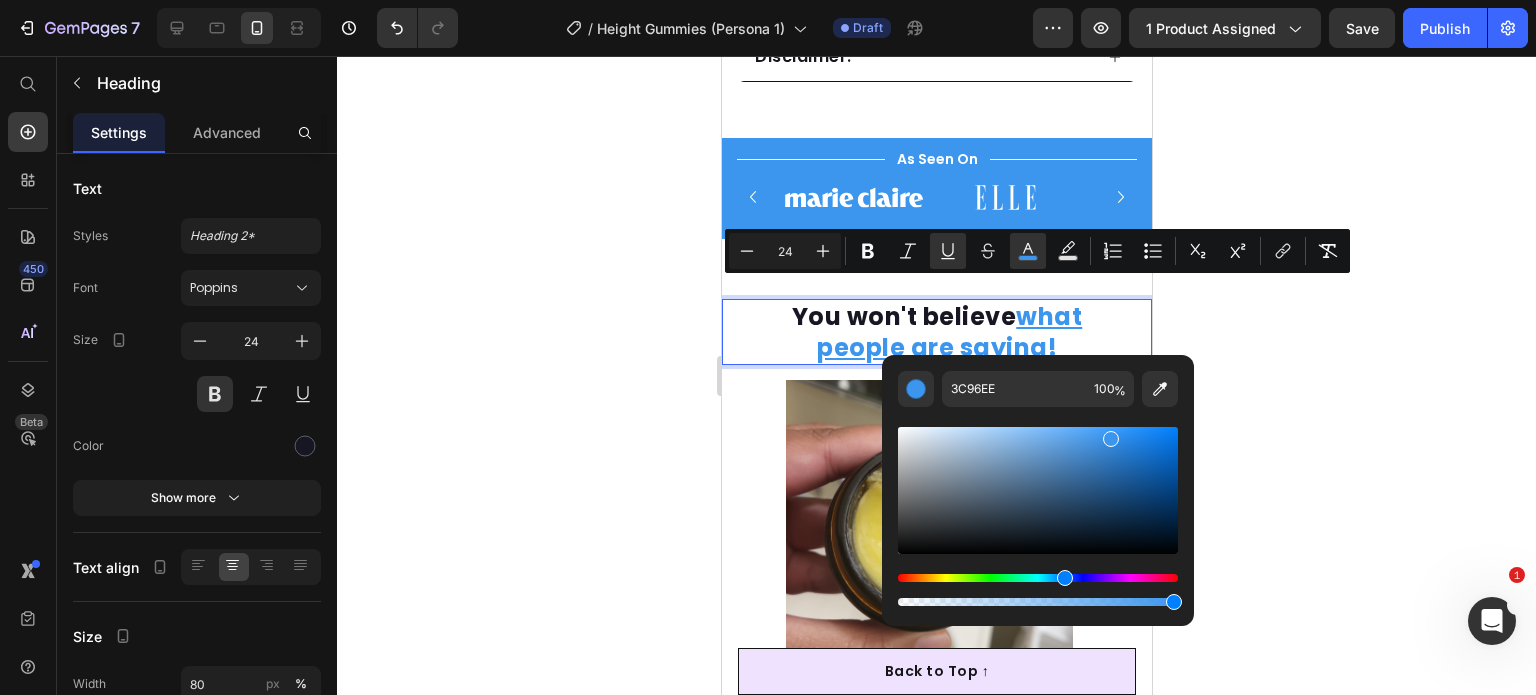 click 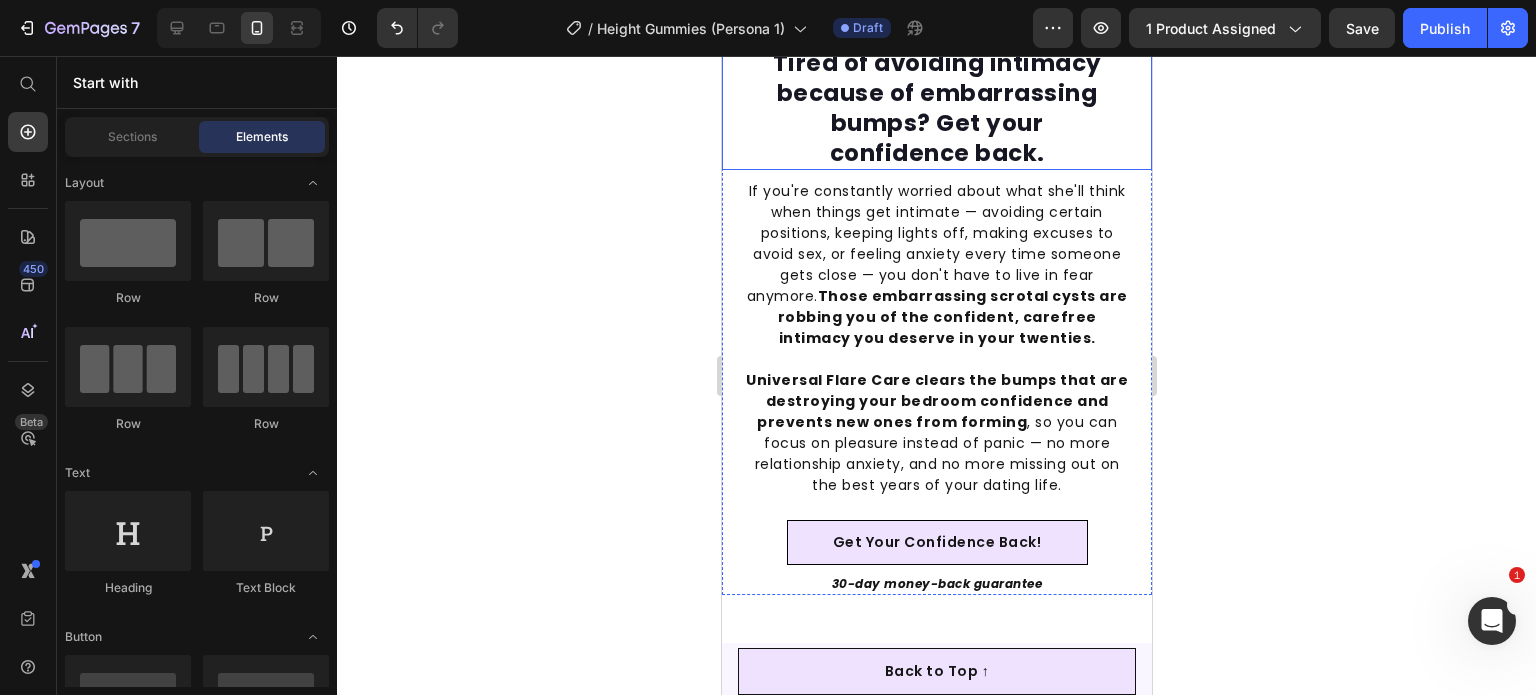 scroll, scrollTop: 3448, scrollLeft: 0, axis: vertical 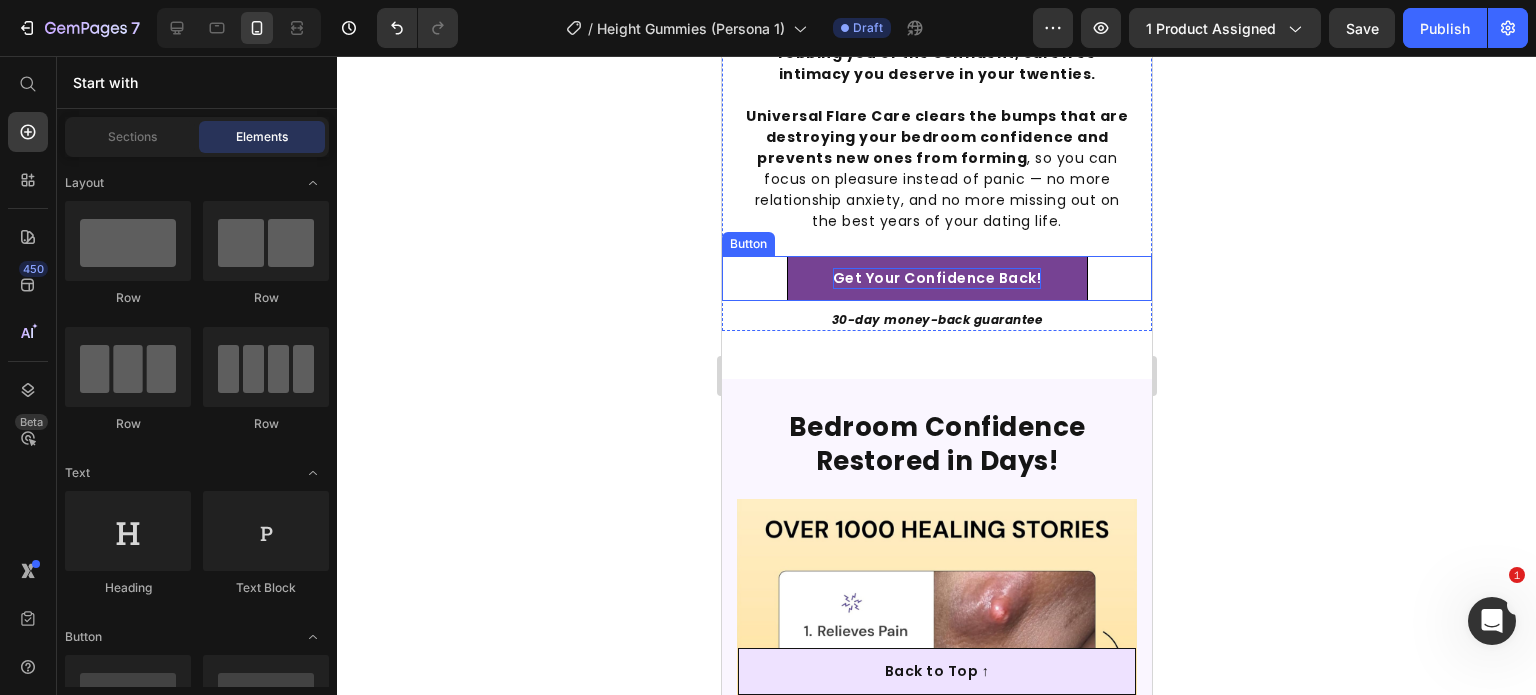 click on "Get Your Confidence Back!" at bounding box center (936, 278) 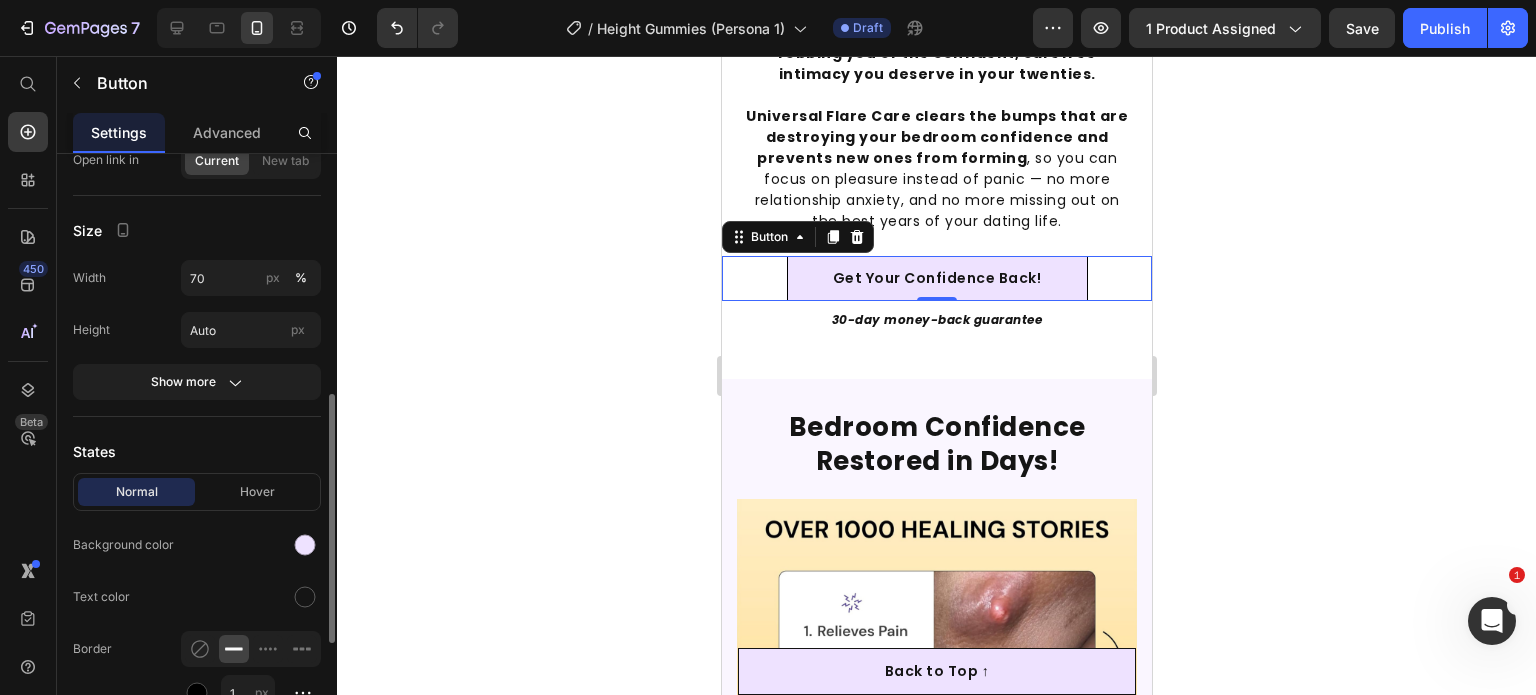 scroll, scrollTop: 336, scrollLeft: 0, axis: vertical 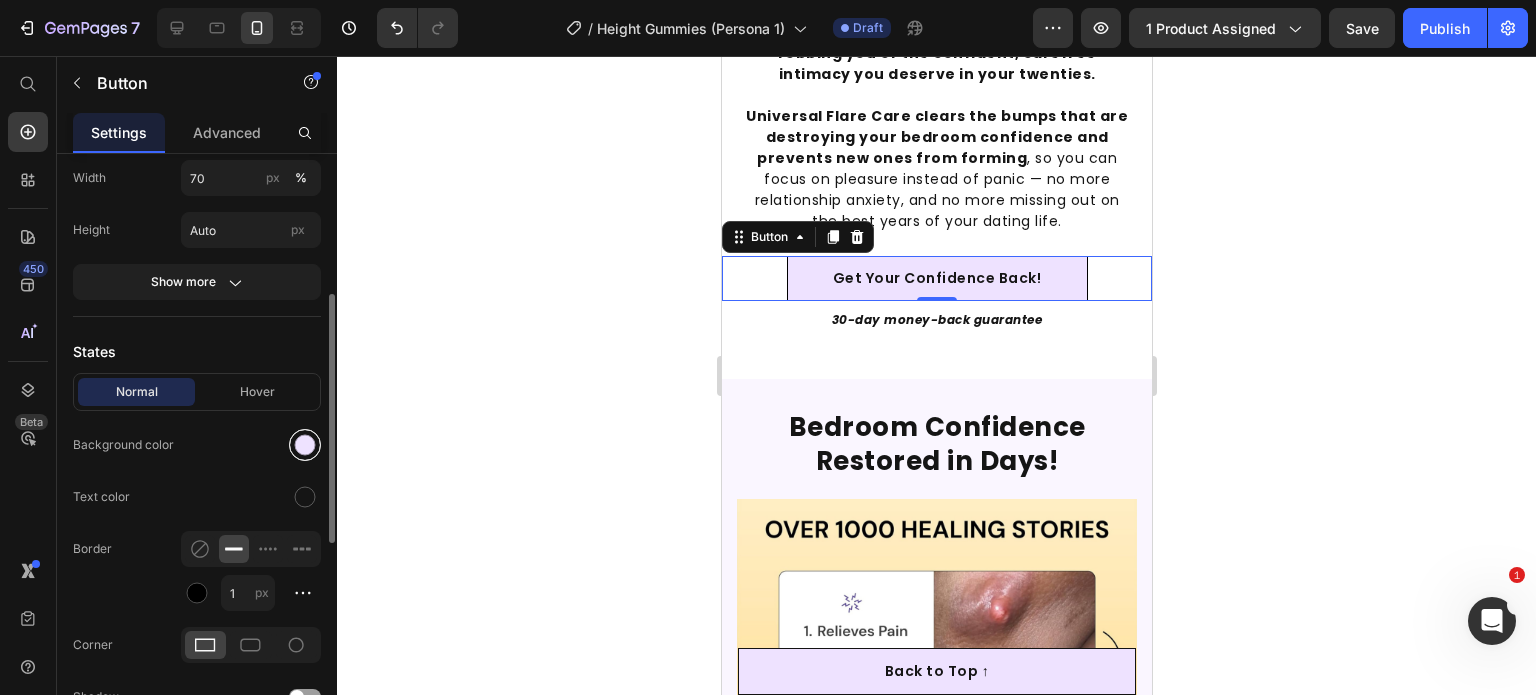 click at bounding box center (305, 445) 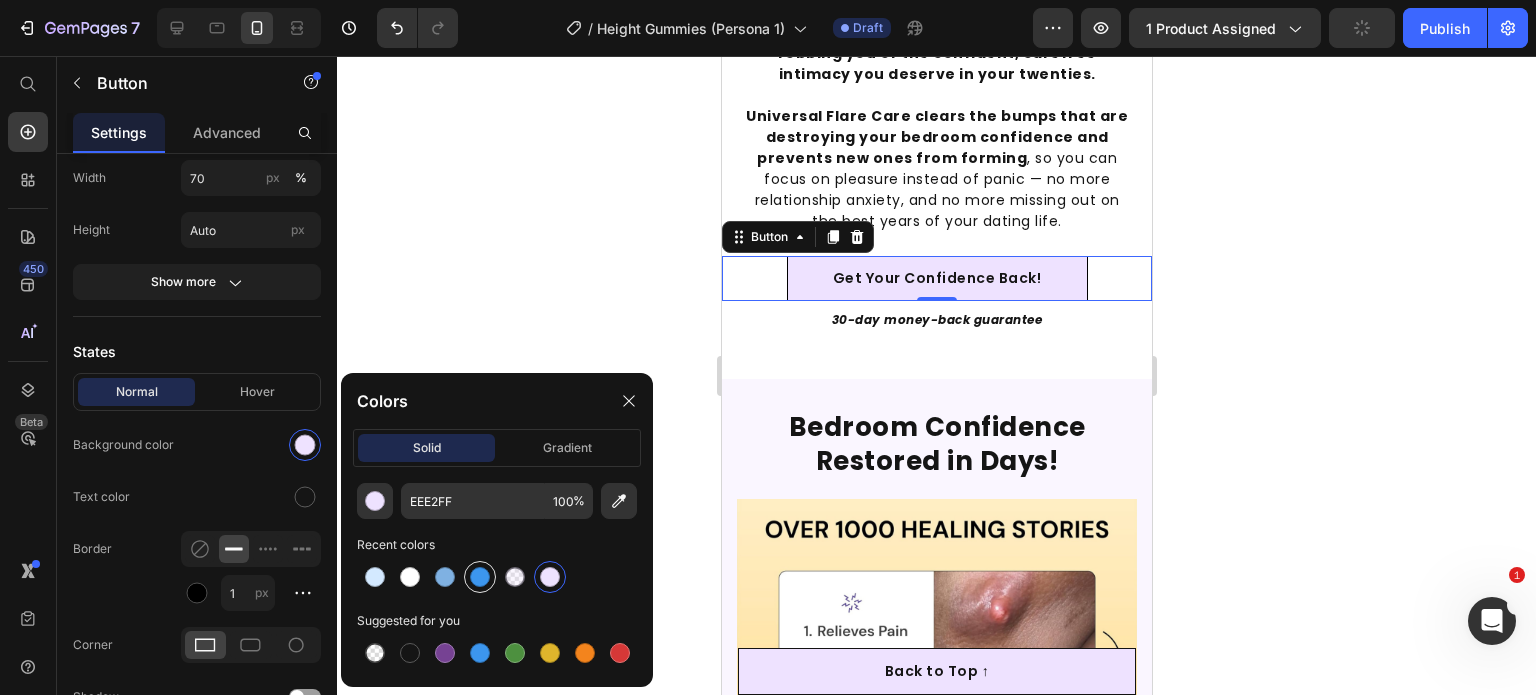 click at bounding box center [480, 577] 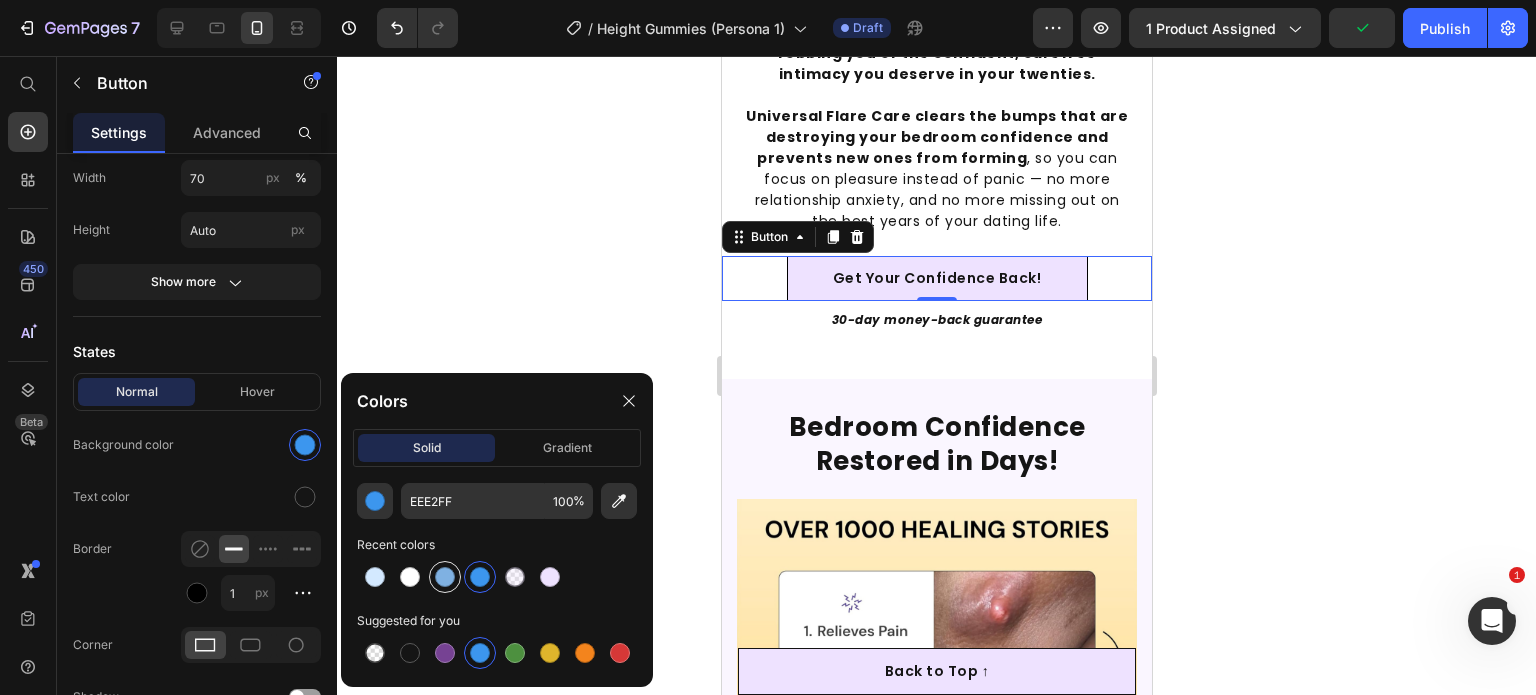 type on "3C96EE" 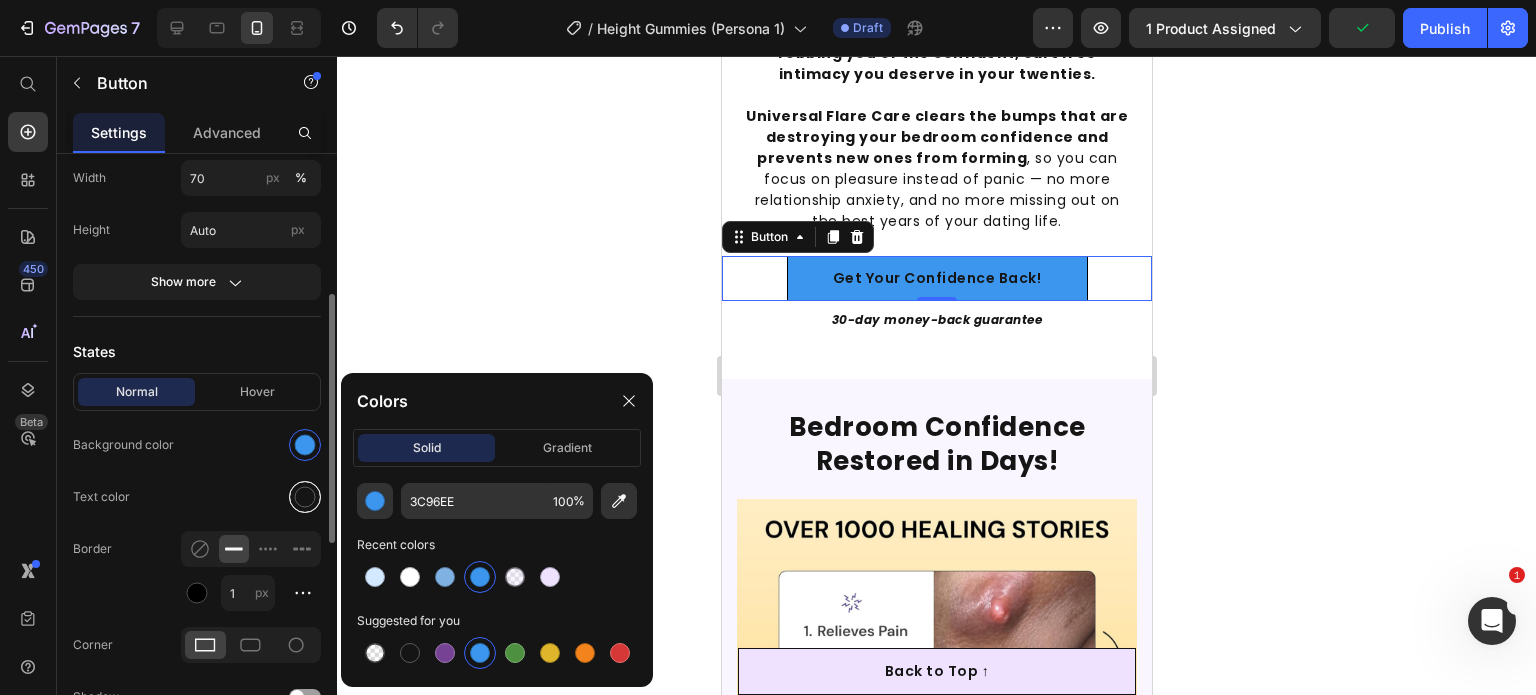 click at bounding box center (305, 497) 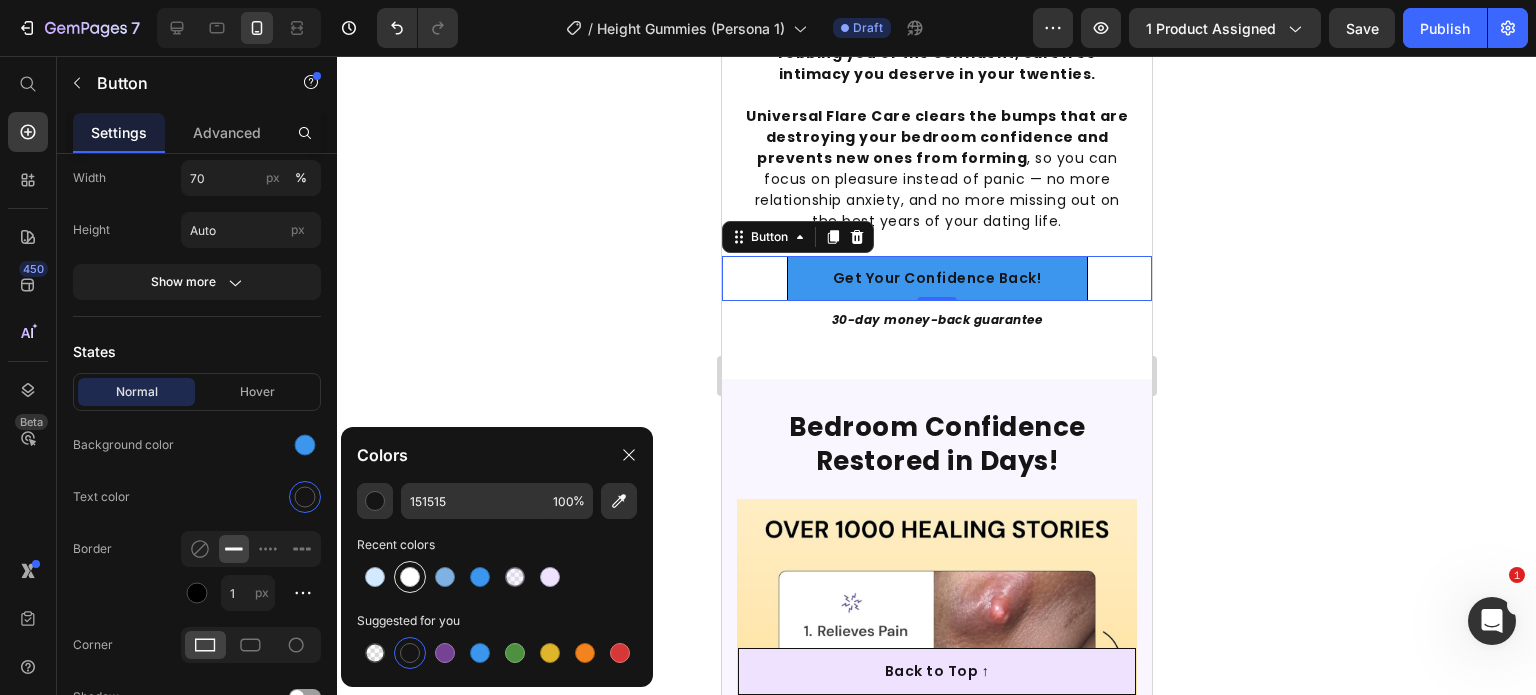 click at bounding box center (410, 577) 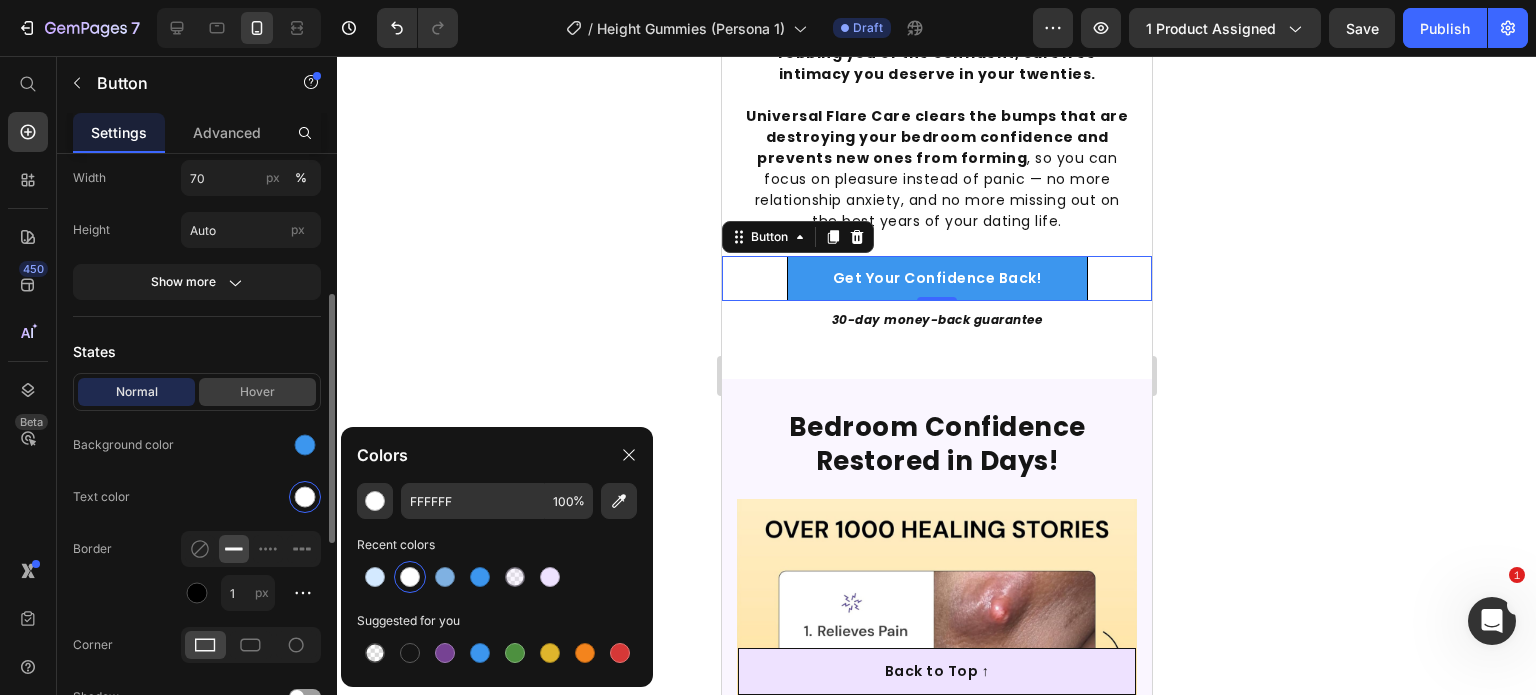 click on "Hover" at bounding box center [257, 392] 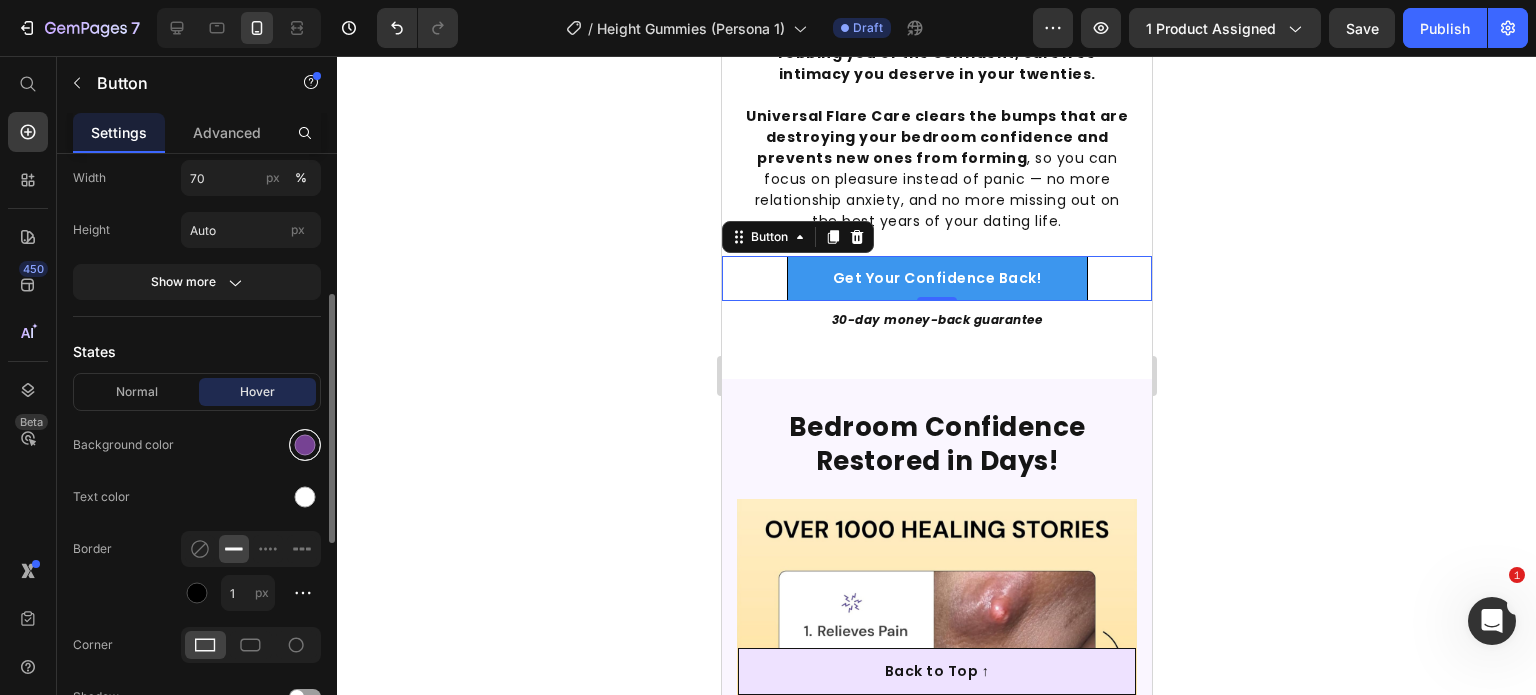 click at bounding box center (305, 445) 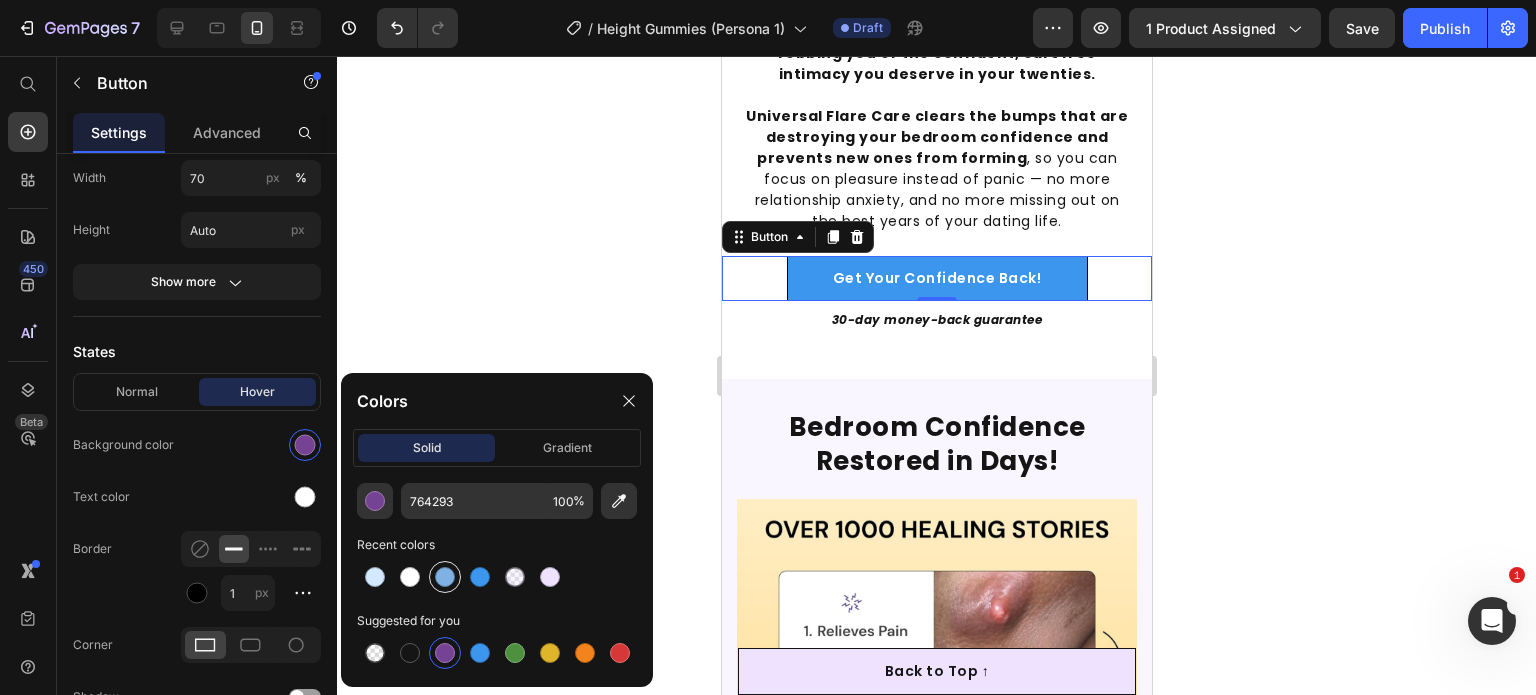 click at bounding box center (445, 577) 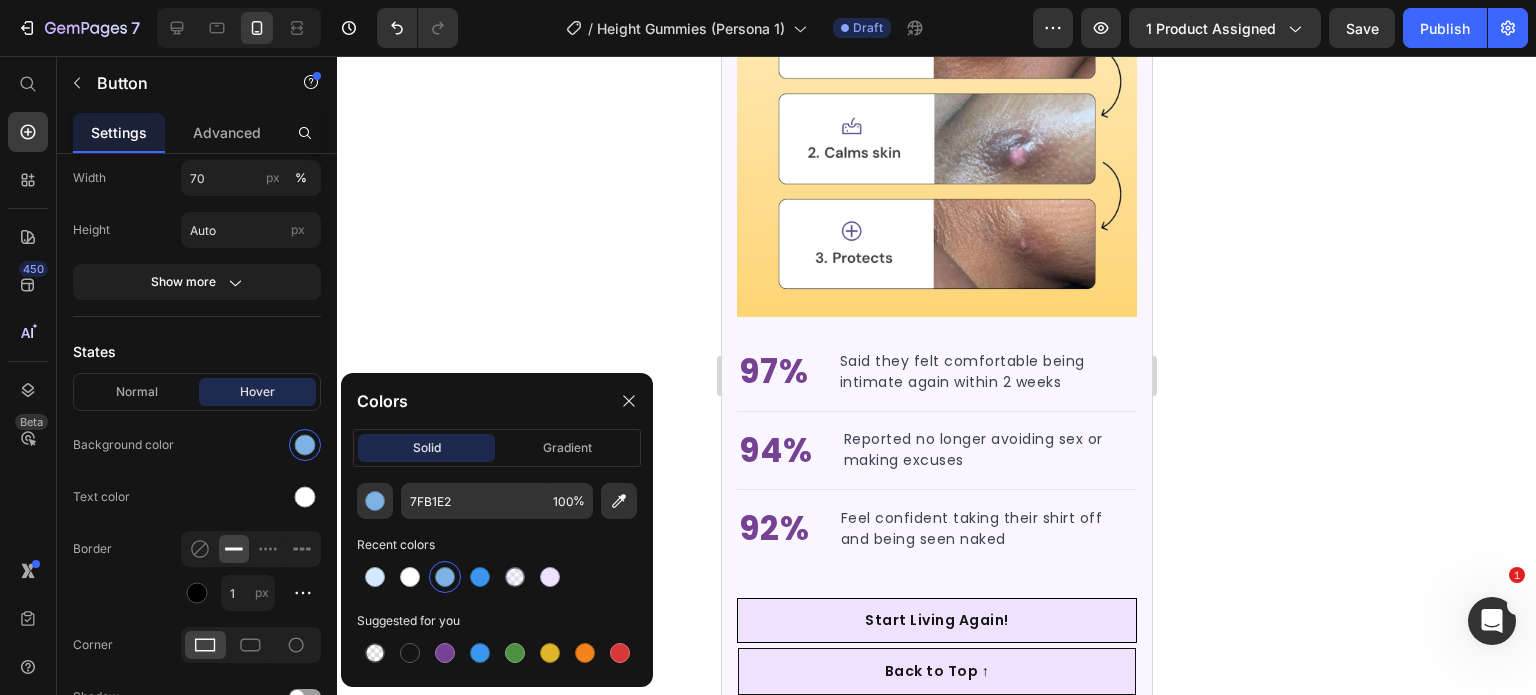 scroll, scrollTop: 4148, scrollLeft: 0, axis: vertical 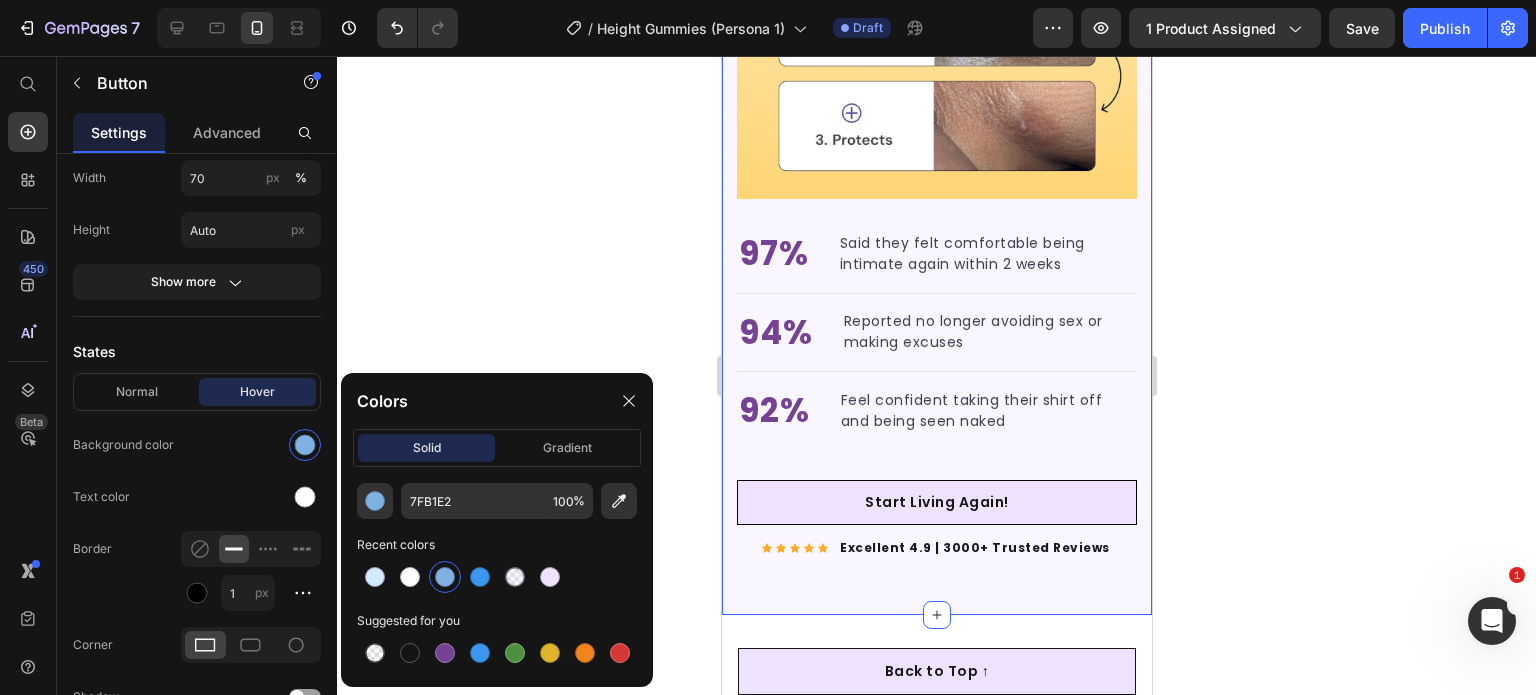 click on "Bedroom Confidence Restored in Days! Heading 97% Text block Said they felt comfortable being intimate again within 2 weeks Text block Advanced list                Title Line 94% Text block Reported no longer avoiding sex or making excuses Text block Advanced list                Title Line 92% Text block Feel confident taking their shirt off and being seen naked Text block Advanced list Start Living Again! Button Icon Icon Icon Icon Icon Icon List Hoz Excellent 4.9 | 3000+ Trusted Reviews Text block Row Row Image Image Row Section 6" at bounding box center (936, 146) 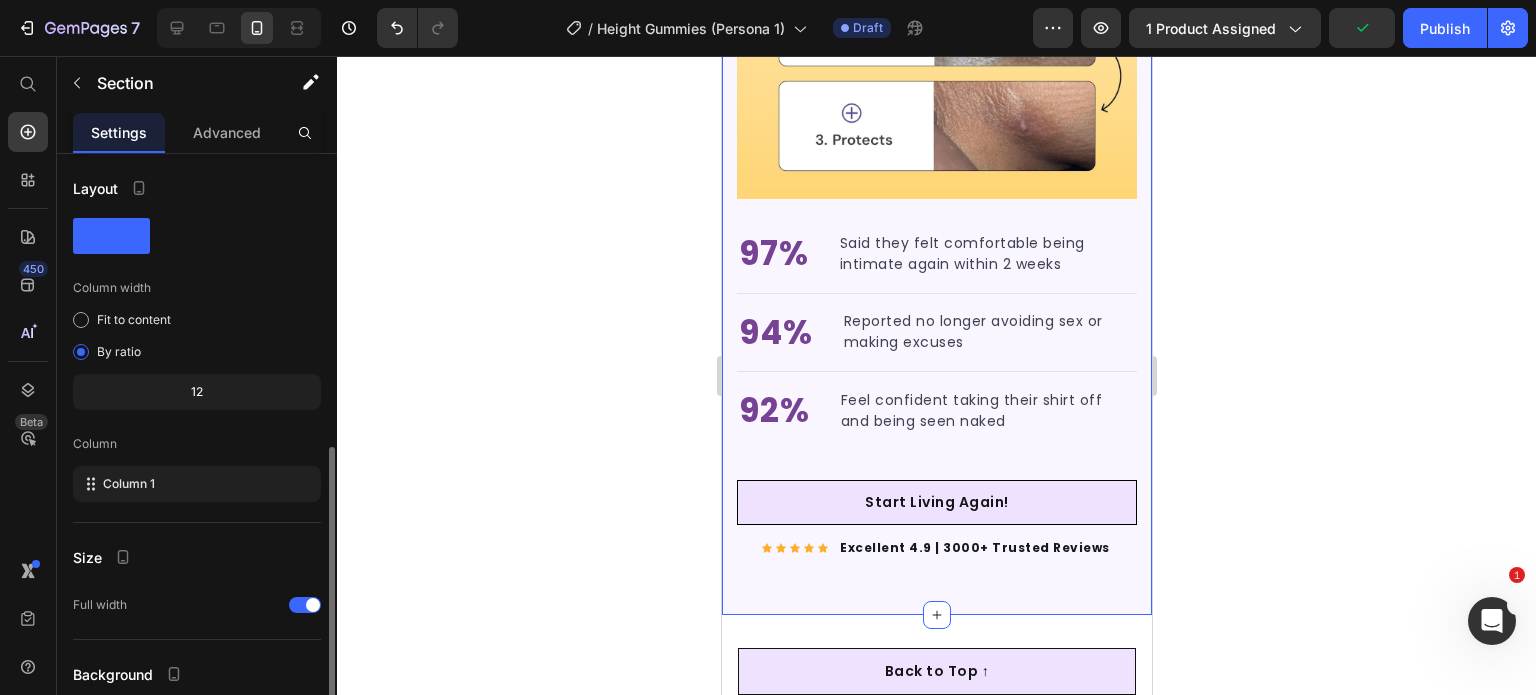 scroll, scrollTop: 164, scrollLeft: 0, axis: vertical 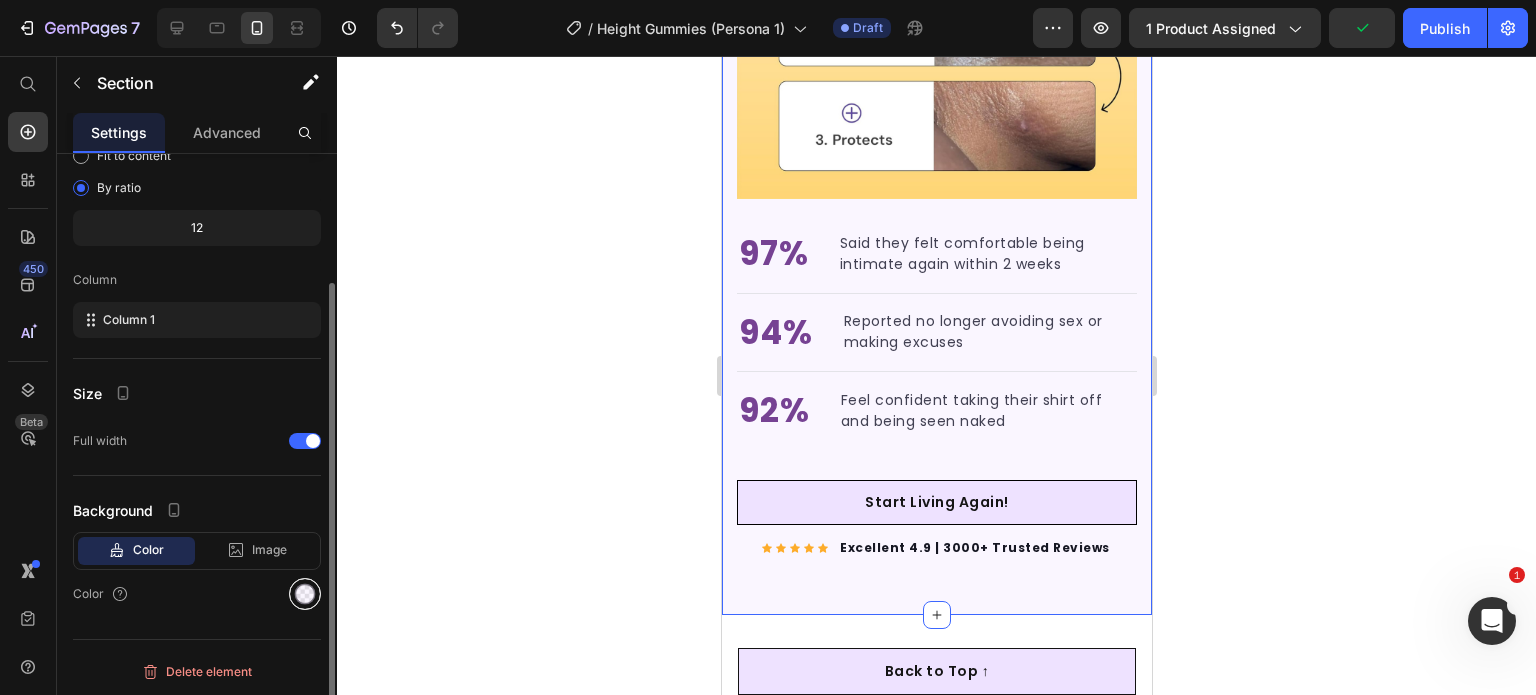 click at bounding box center [305, 594] 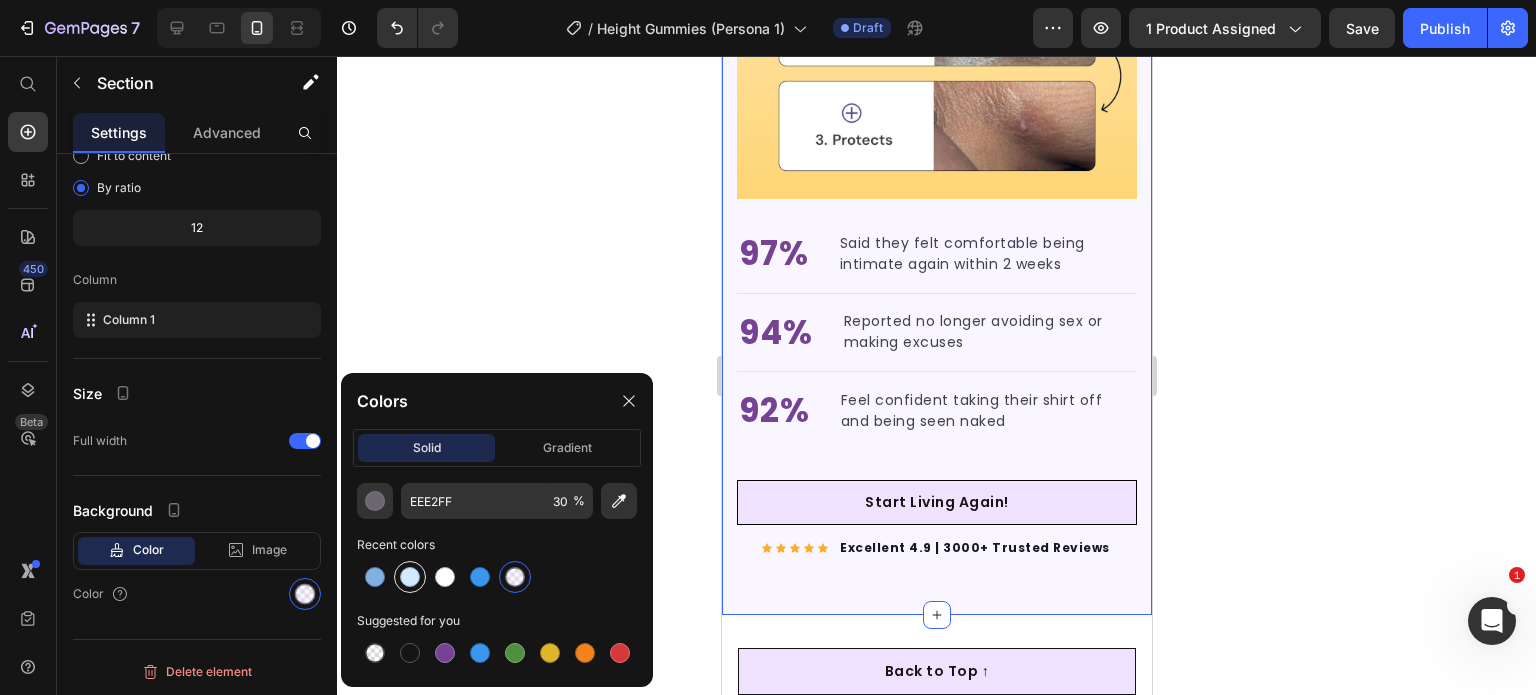 click at bounding box center [410, 577] 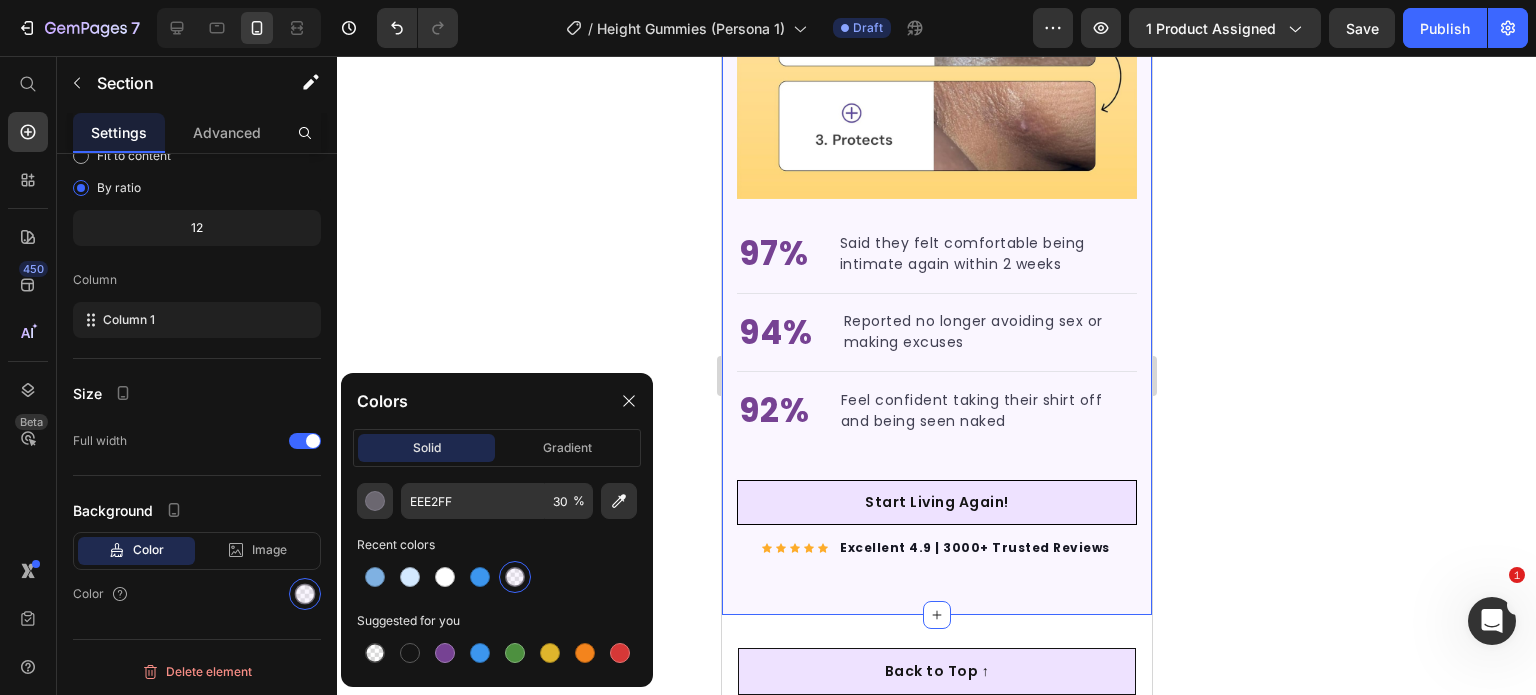 type on "D3E9FF" 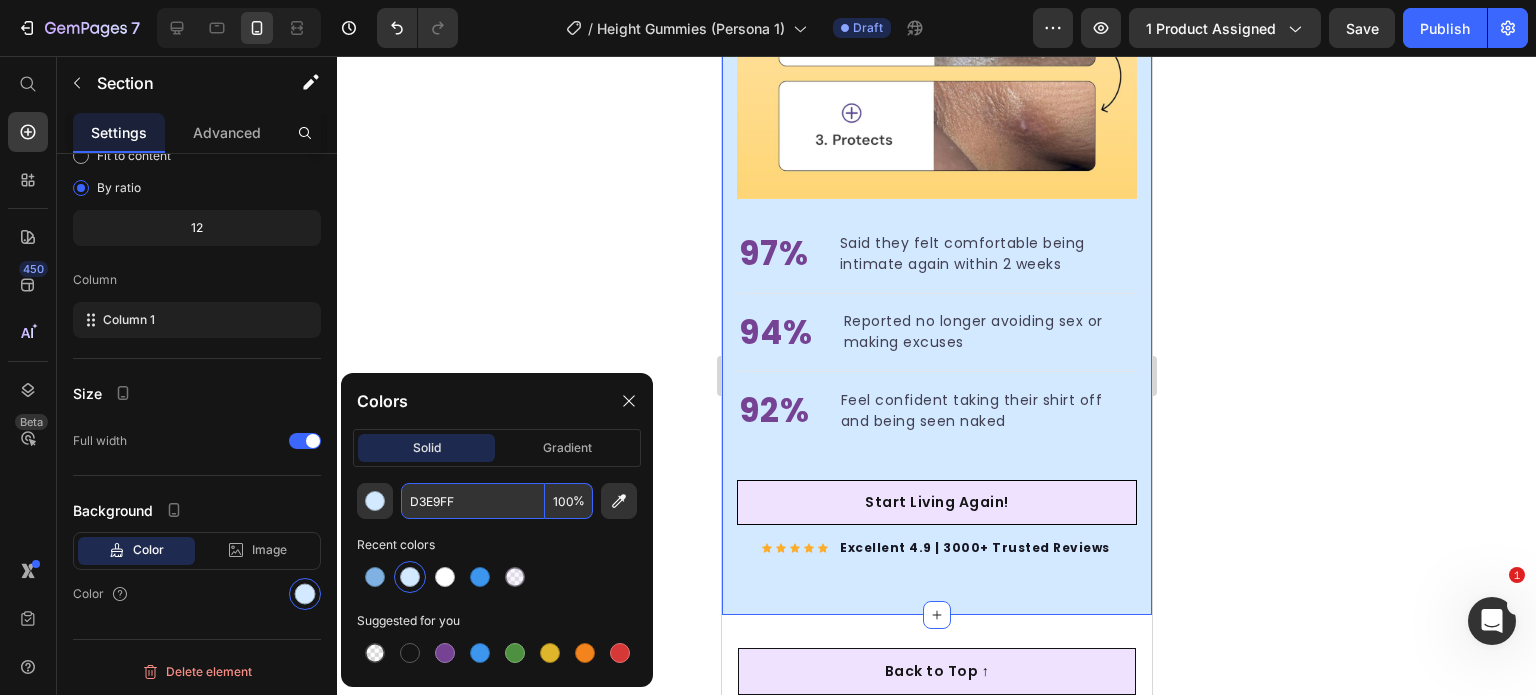 click on "%" at bounding box center (579, 501) 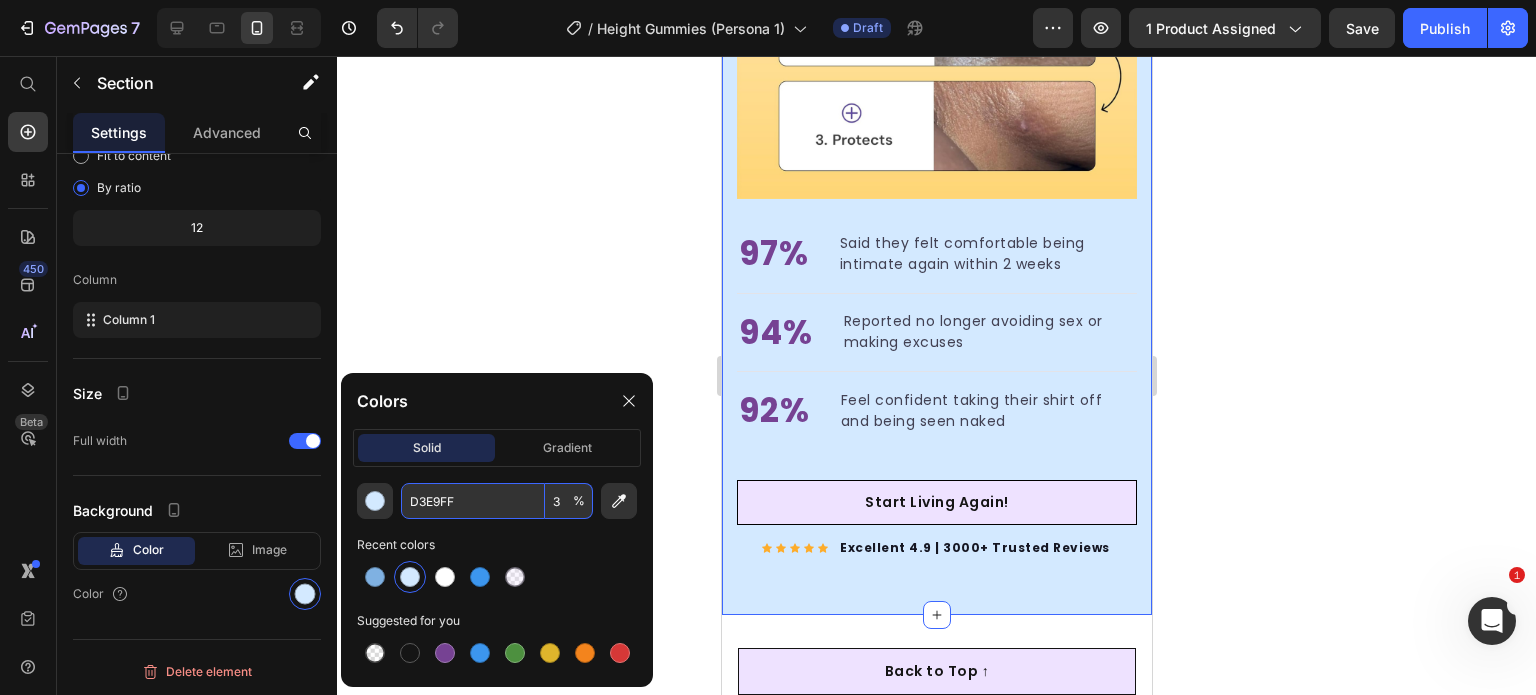 type on "30" 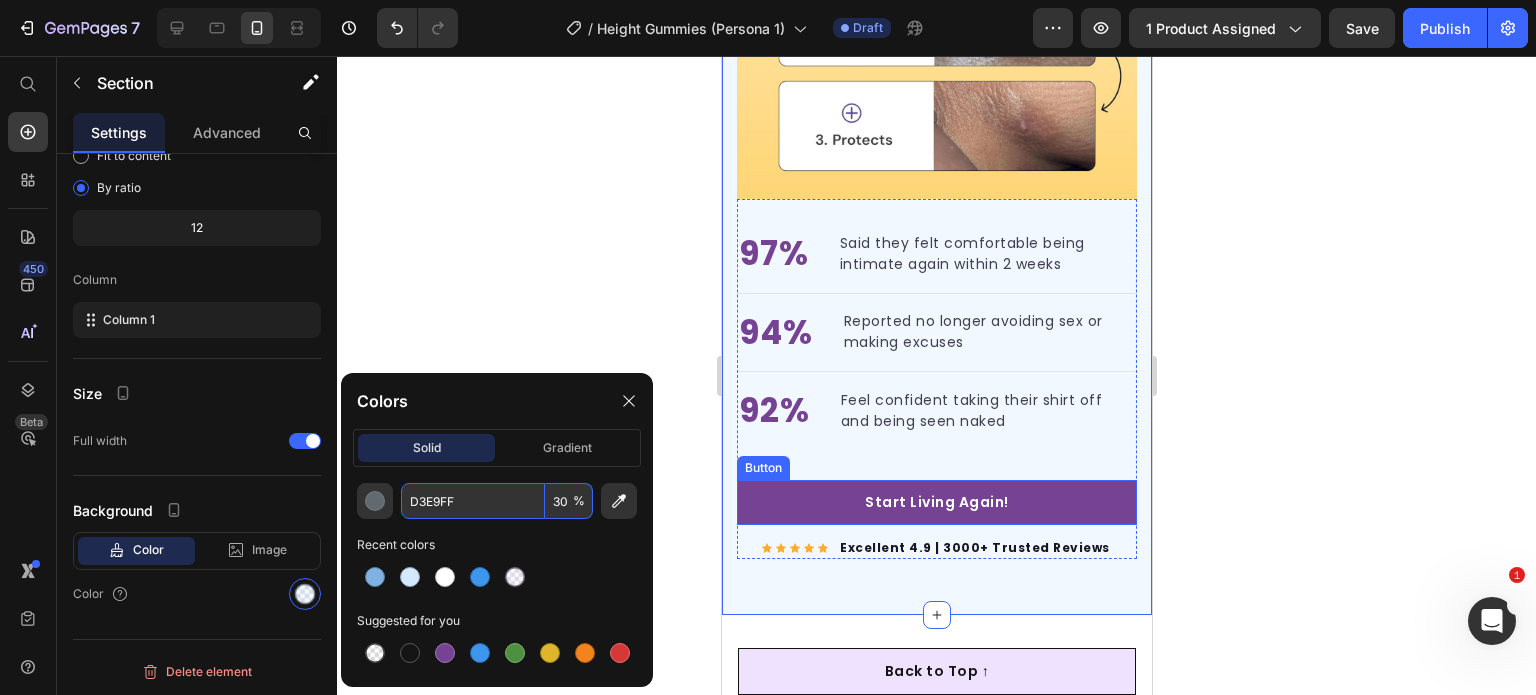 click on "Start Living Again!" at bounding box center [936, 502] 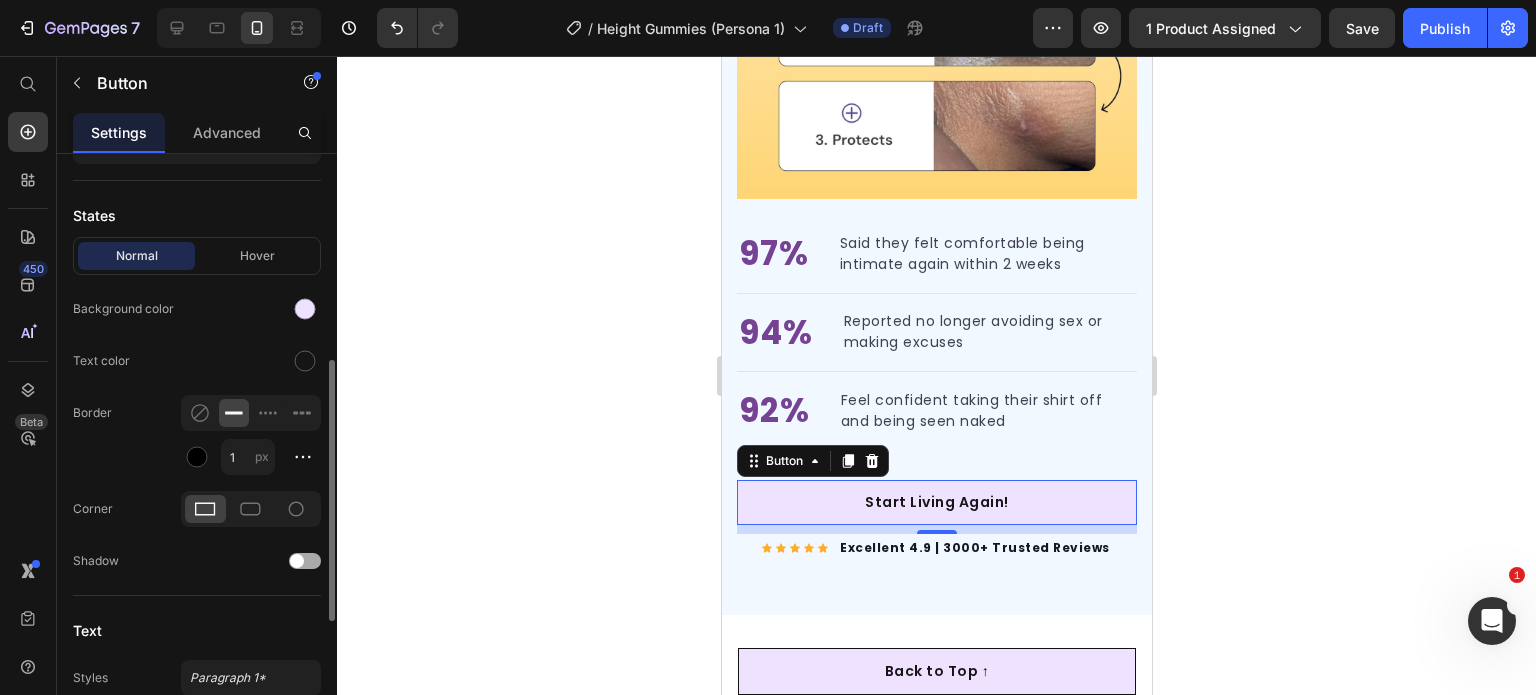 scroll, scrollTop: 372, scrollLeft: 0, axis: vertical 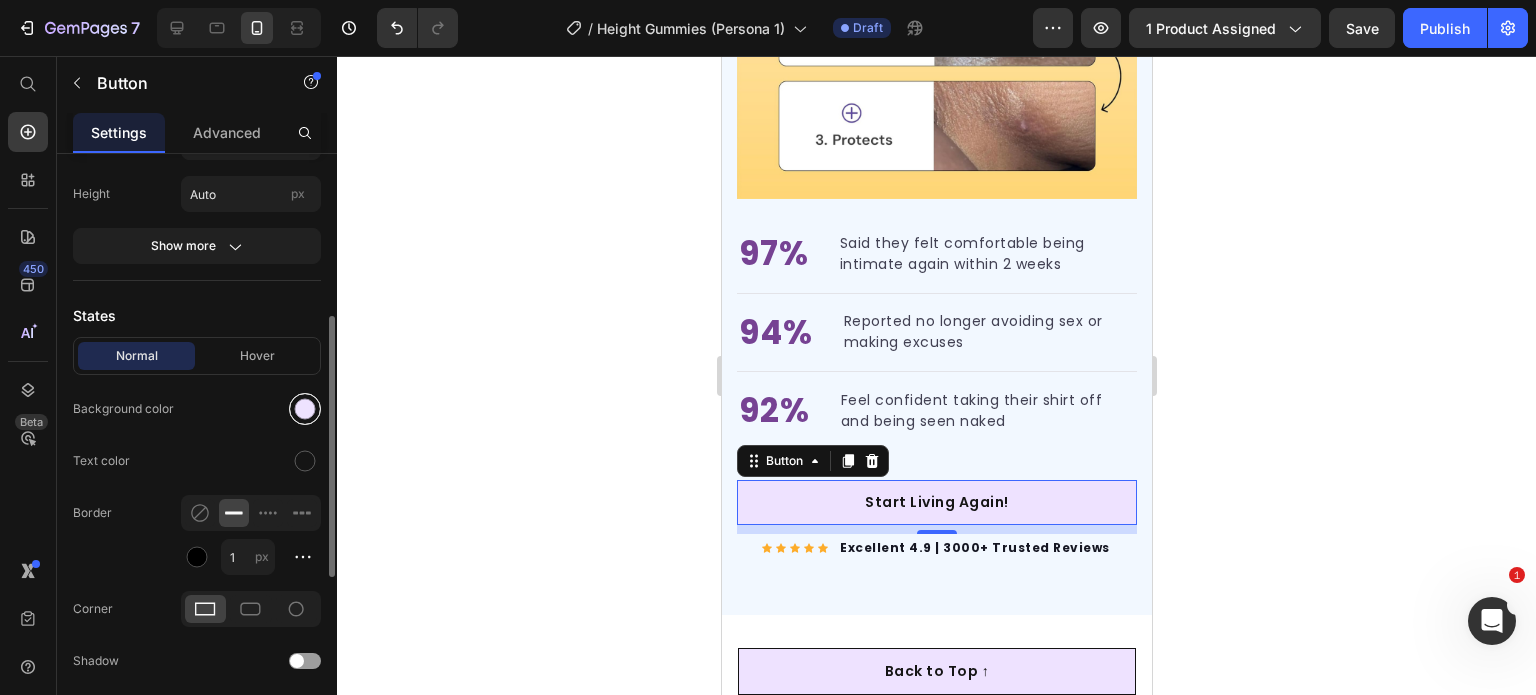click at bounding box center (305, 409) 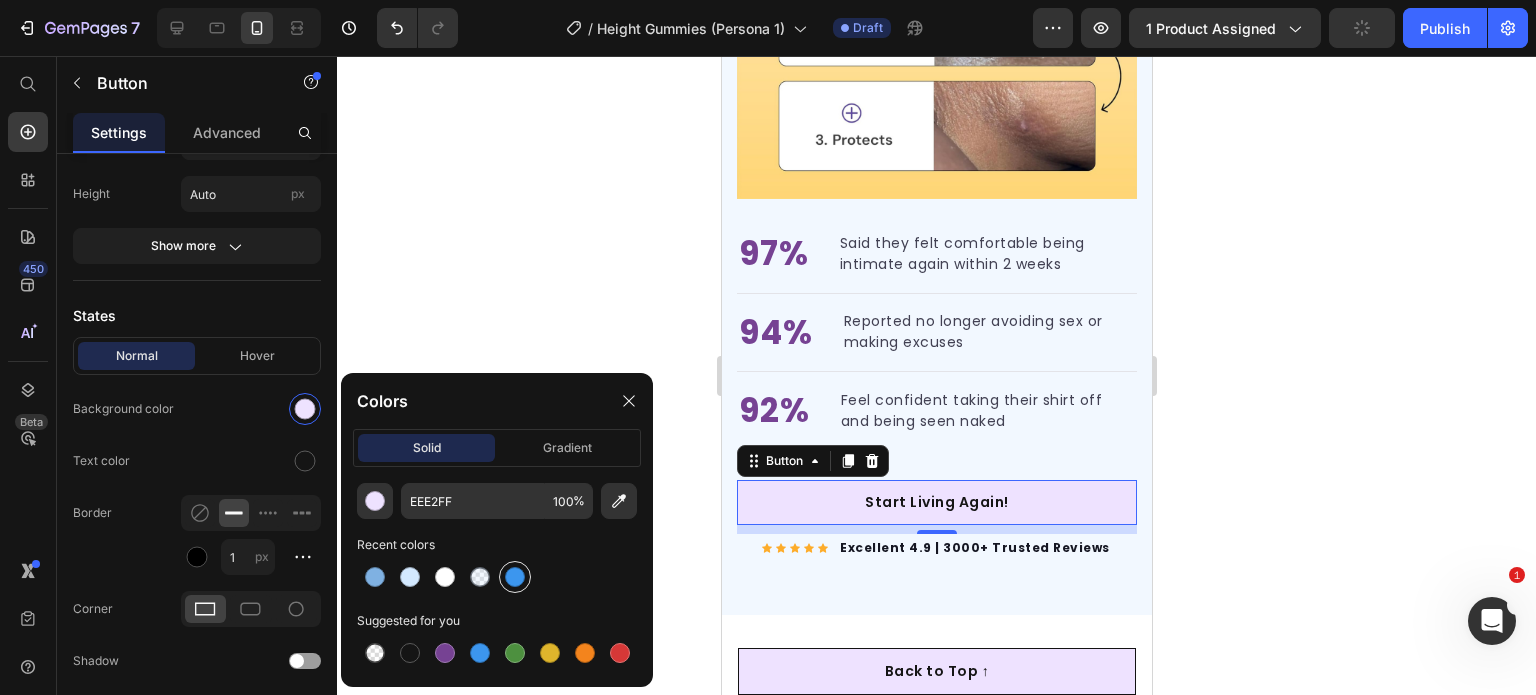 click at bounding box center (515, 577) 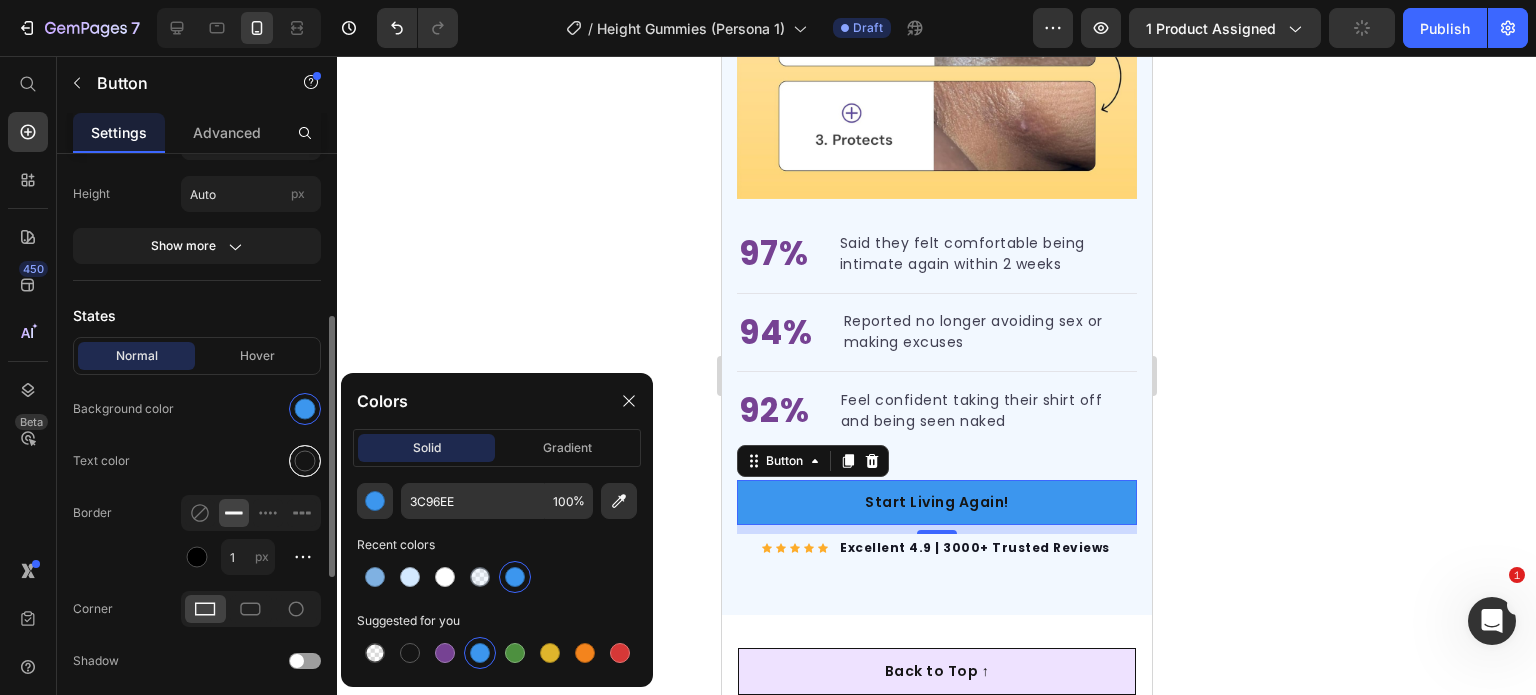 click at bounding box center [305, 461] 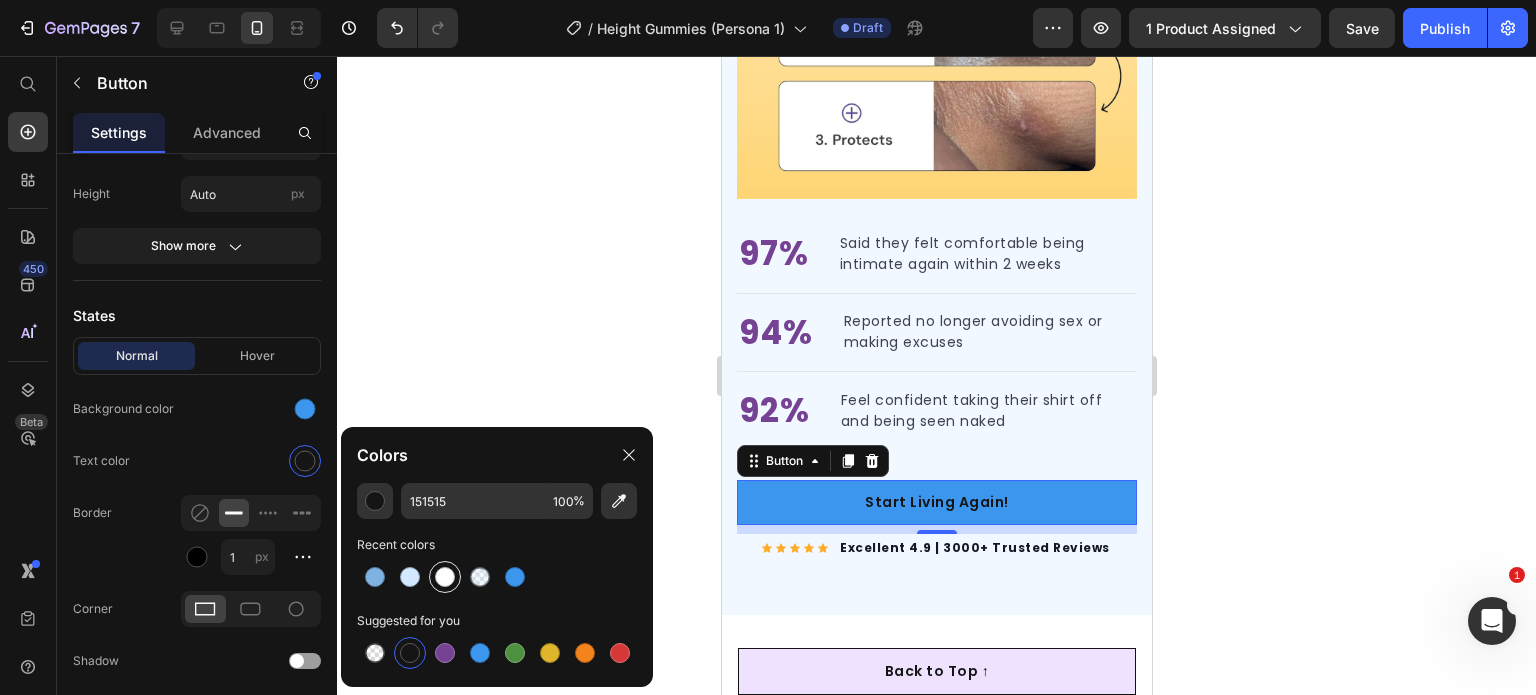 click at bounding box center [445, 577] 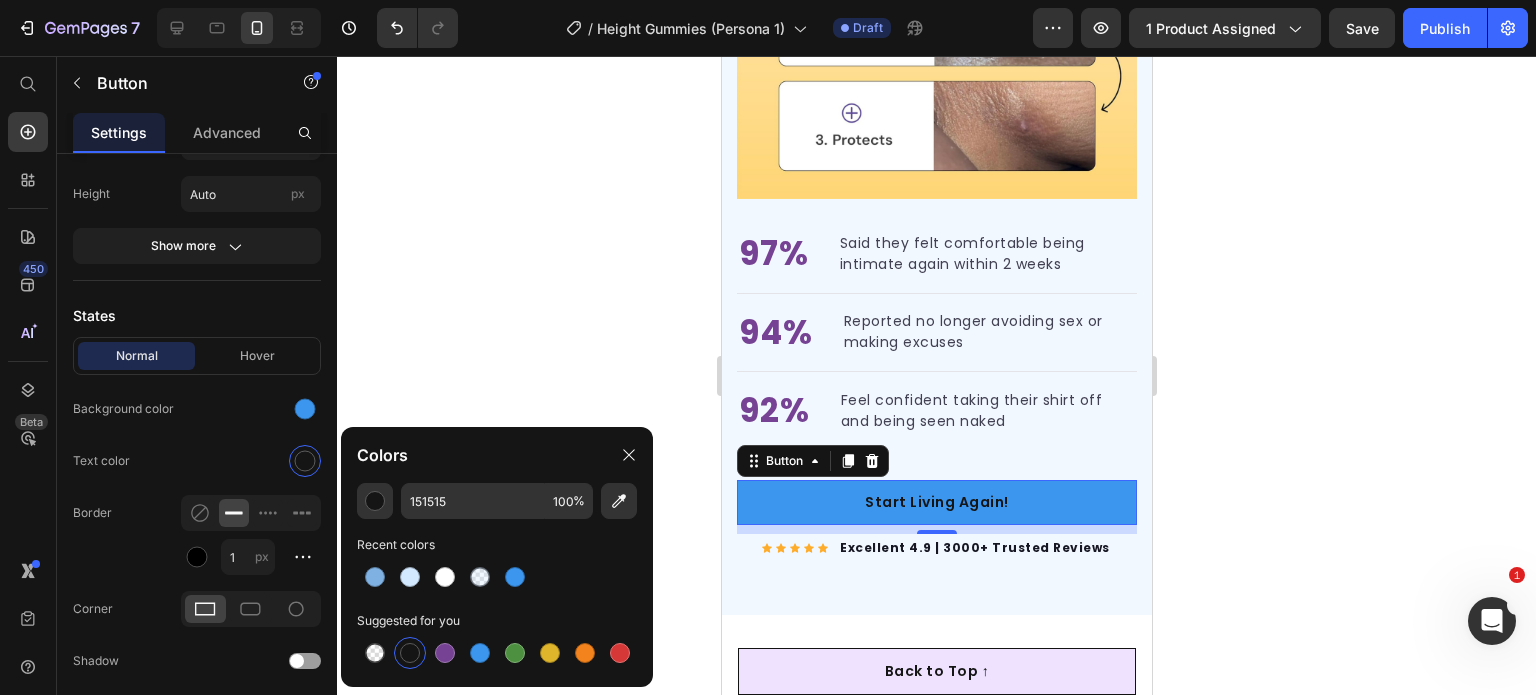 type on "FFFFFF" 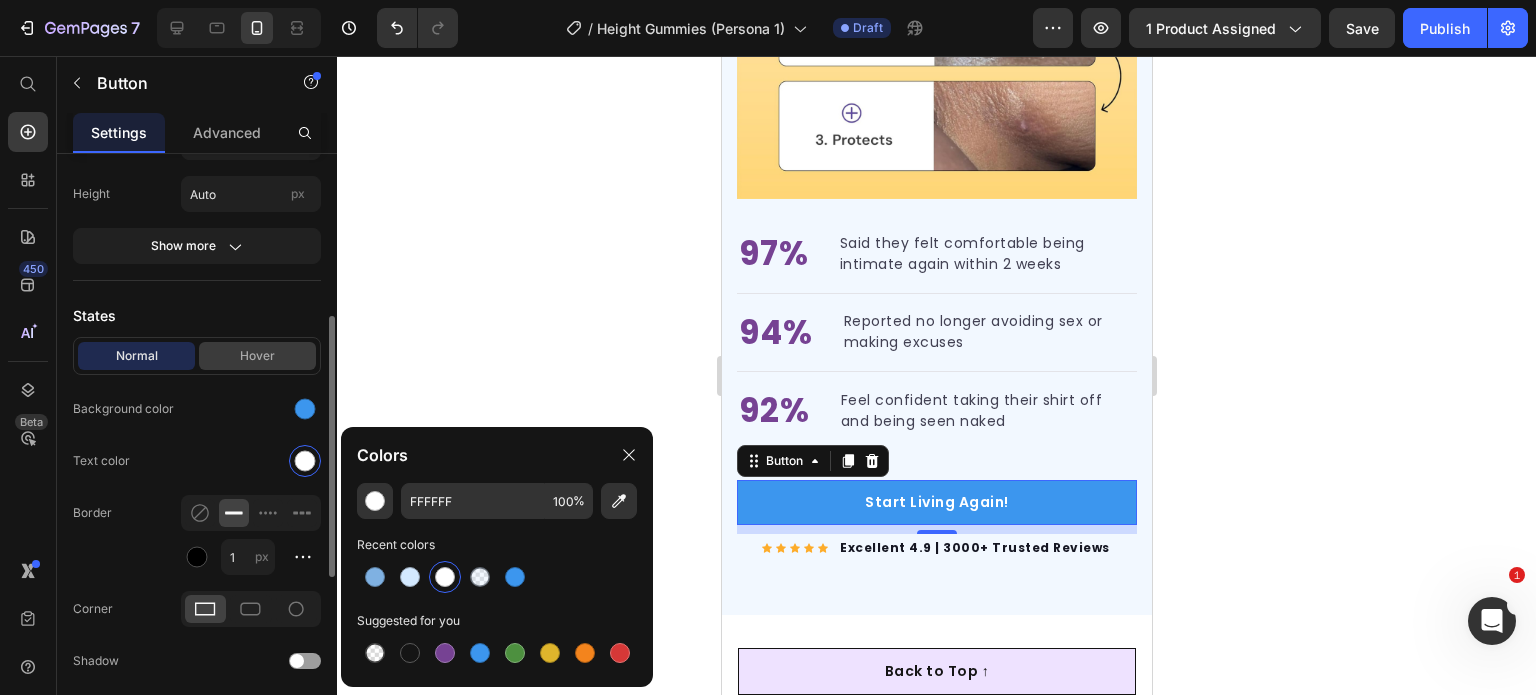 click on "Hover" at bounding box center [257, 356] 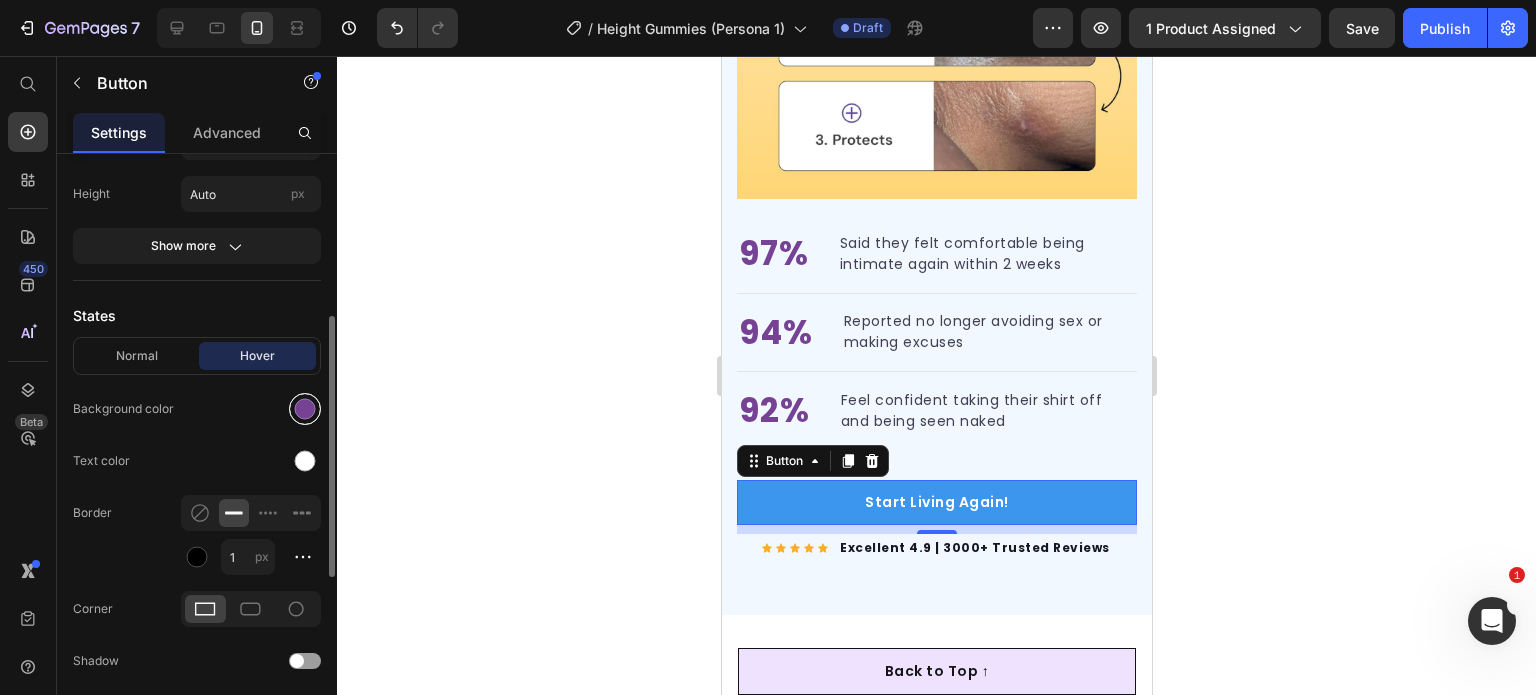 click at bounding box center [305, 409] 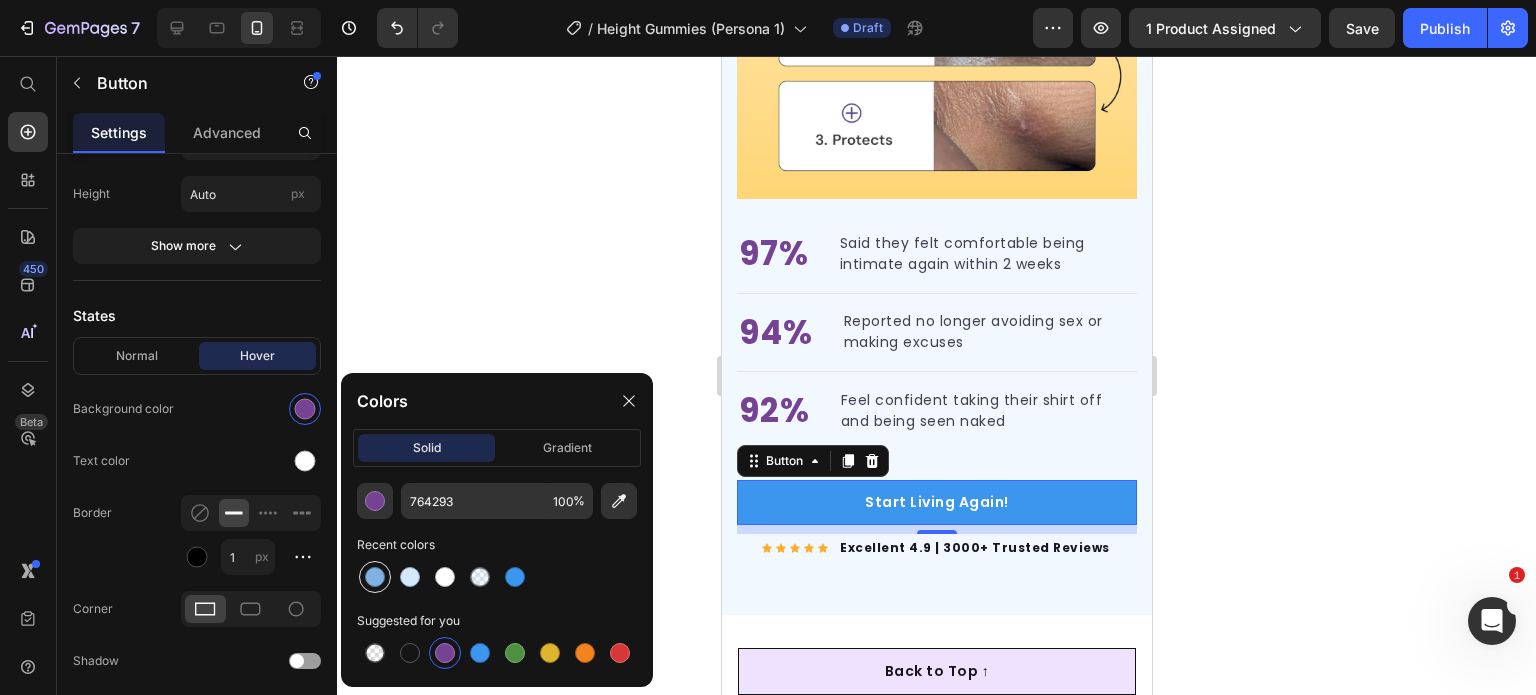 click at bounding box center (375, 577) 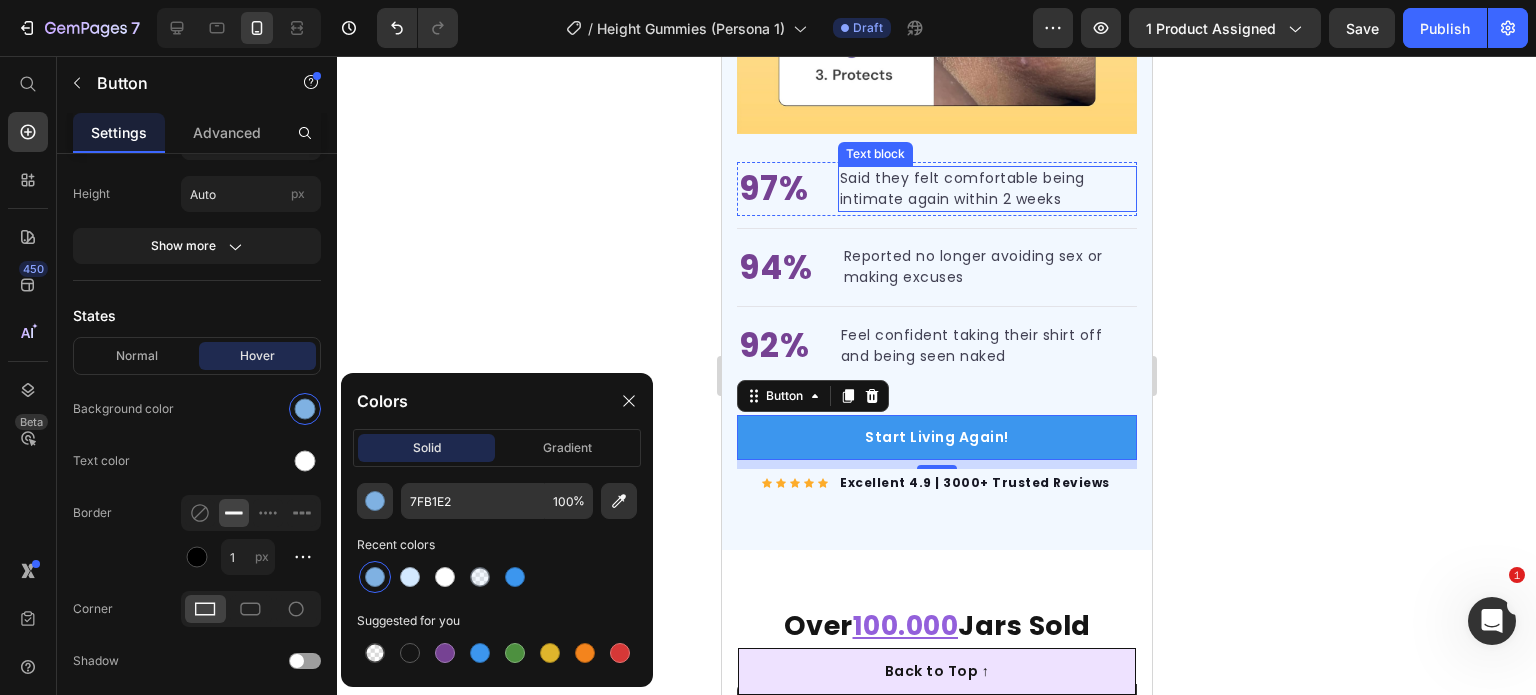 scroll, scrollTop: 4248, scrollLeft: 0, axis: vertical 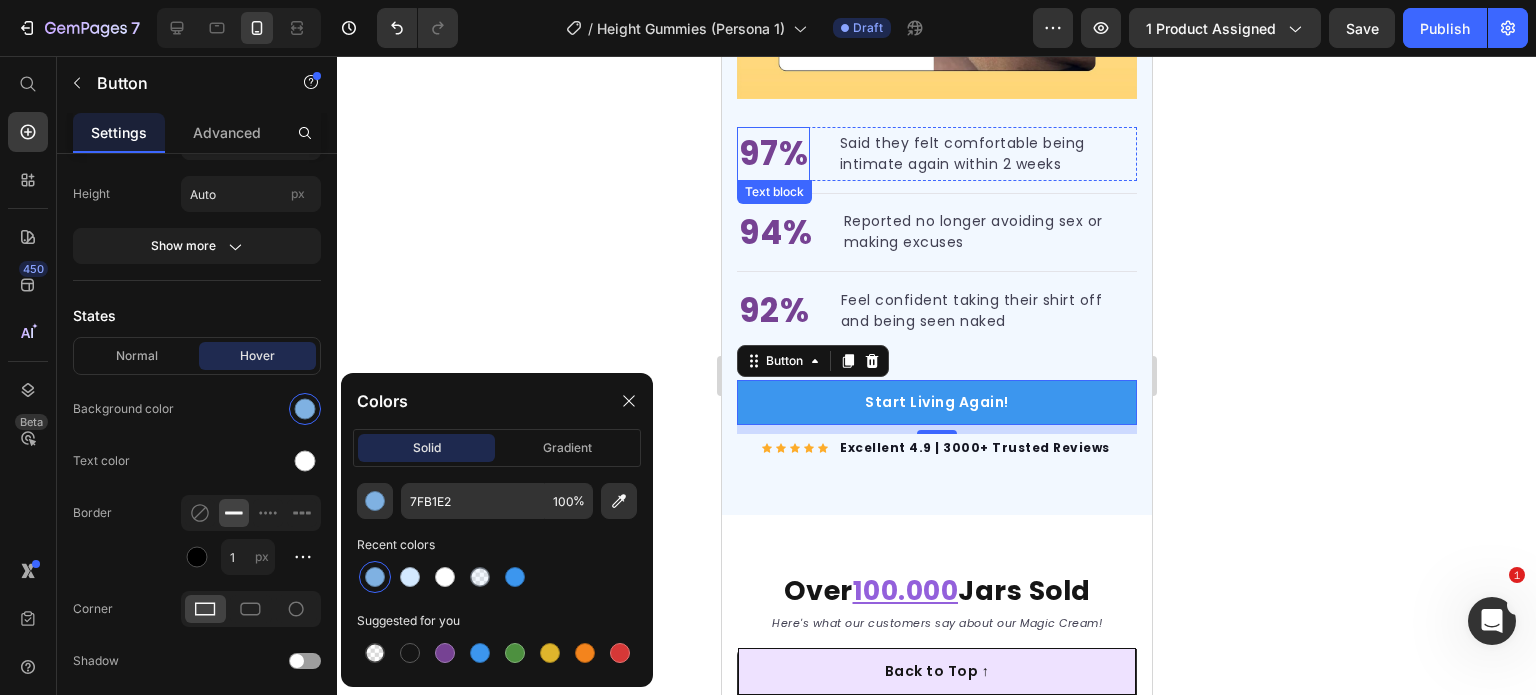 click on "97%" at bounding box center [772, 154] 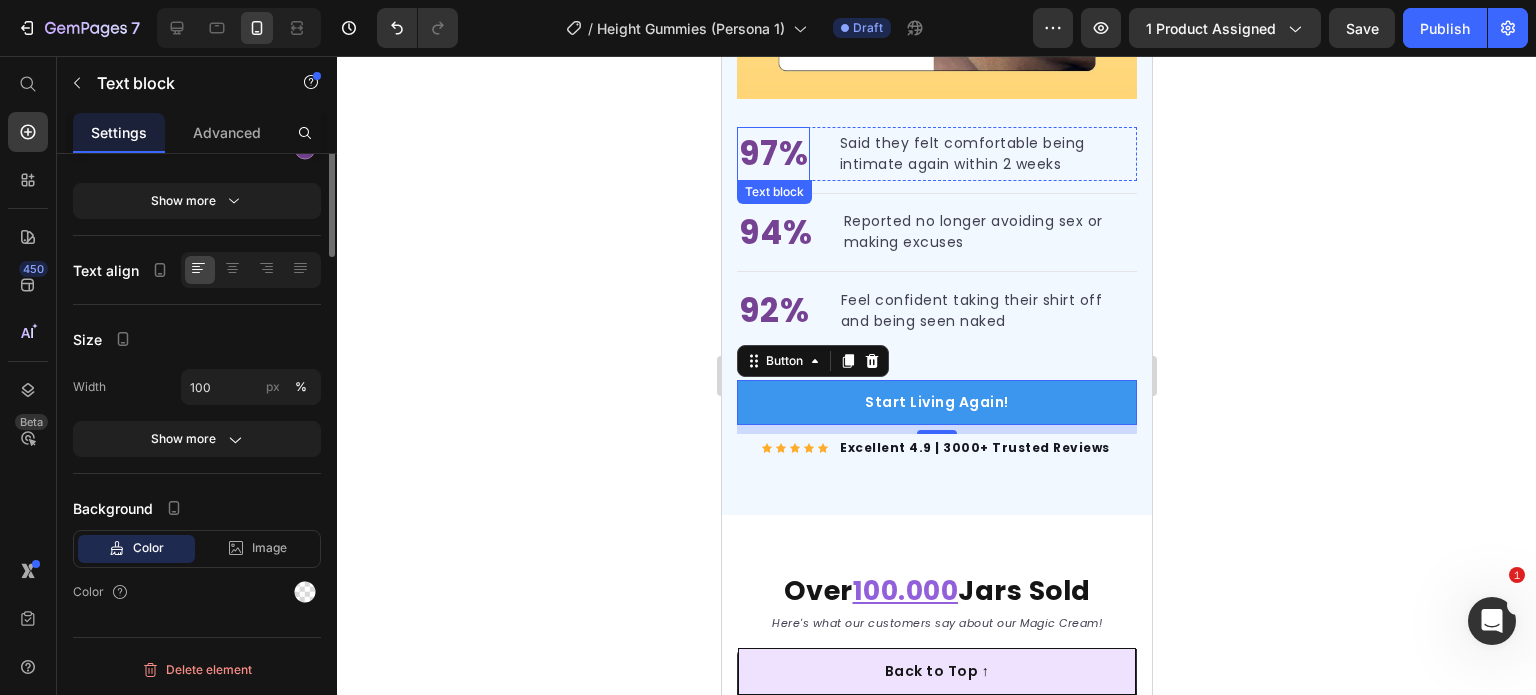 scroll, scrollTop: 0, scrollLeft: 0, axis: both 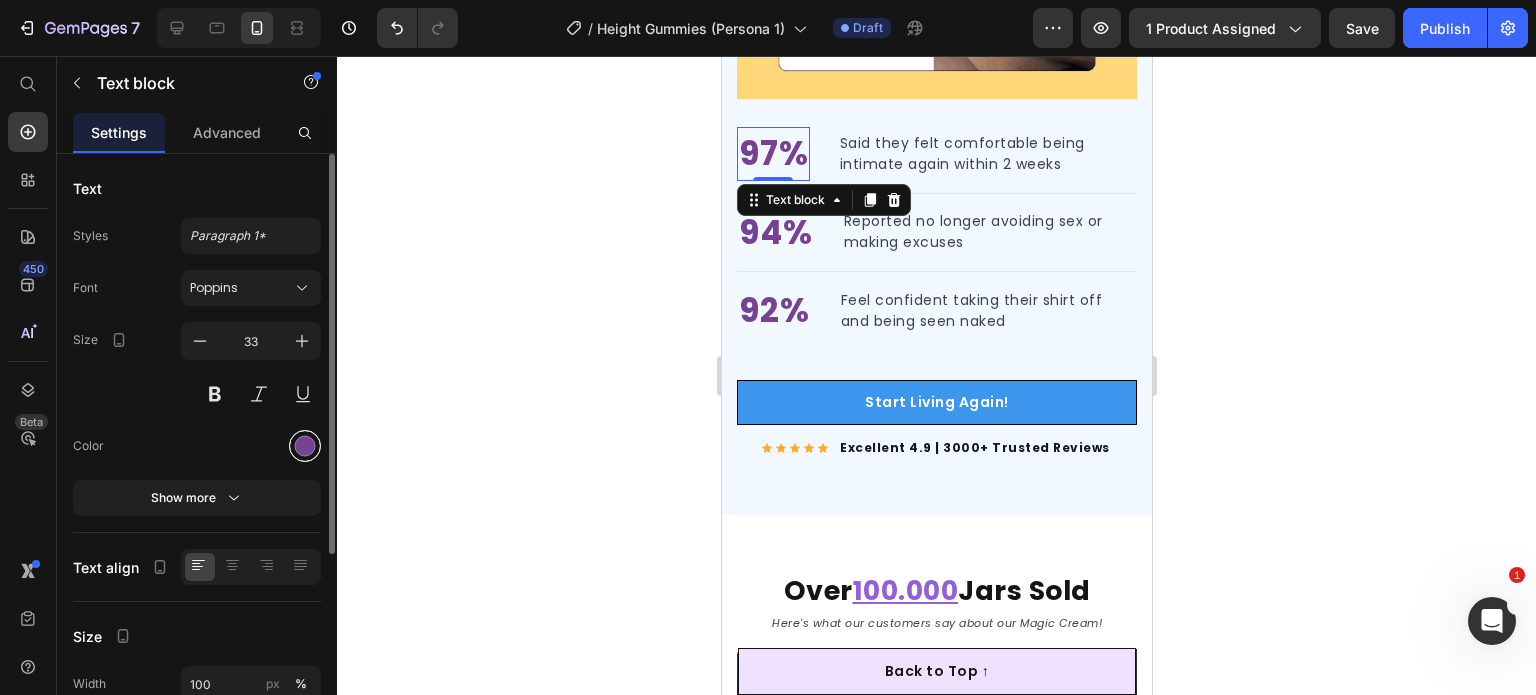 click at bounding box center (305, 446) 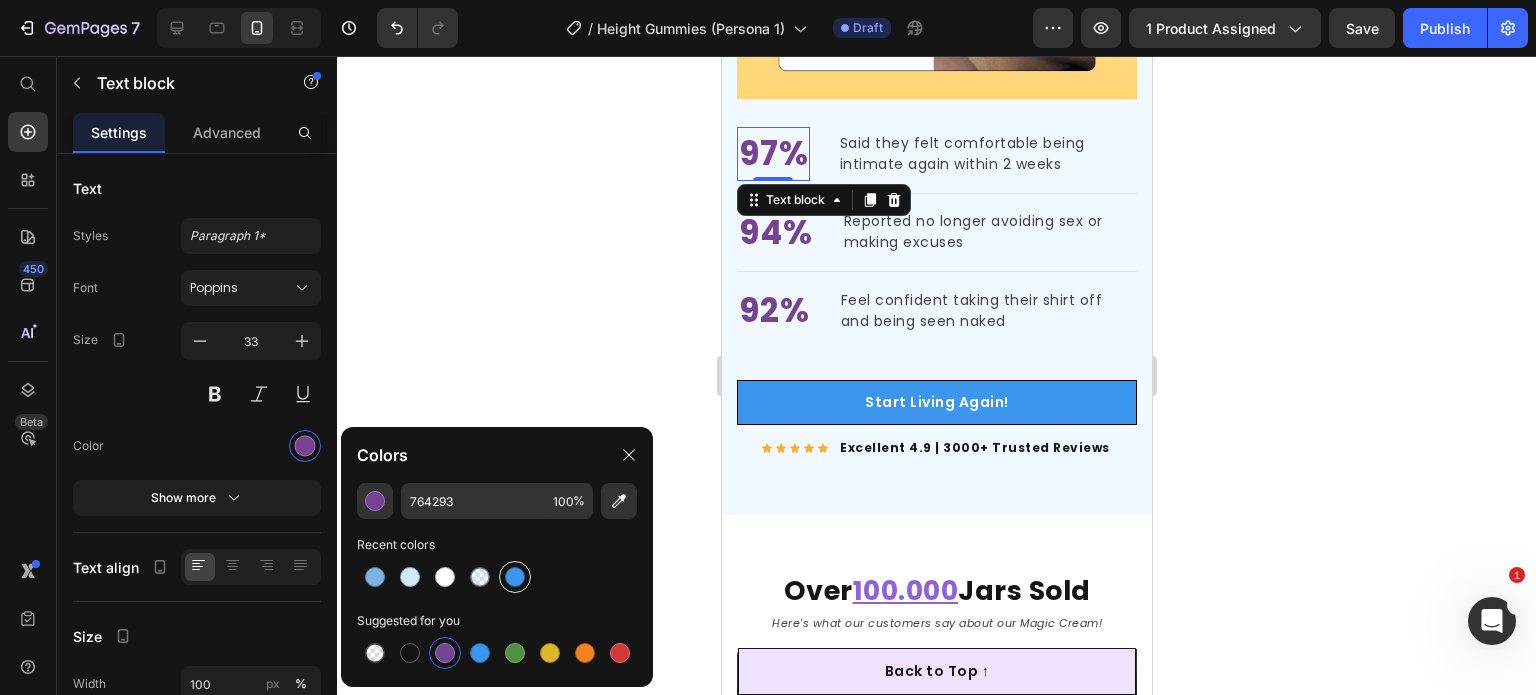click at bounding box center (515, 577) 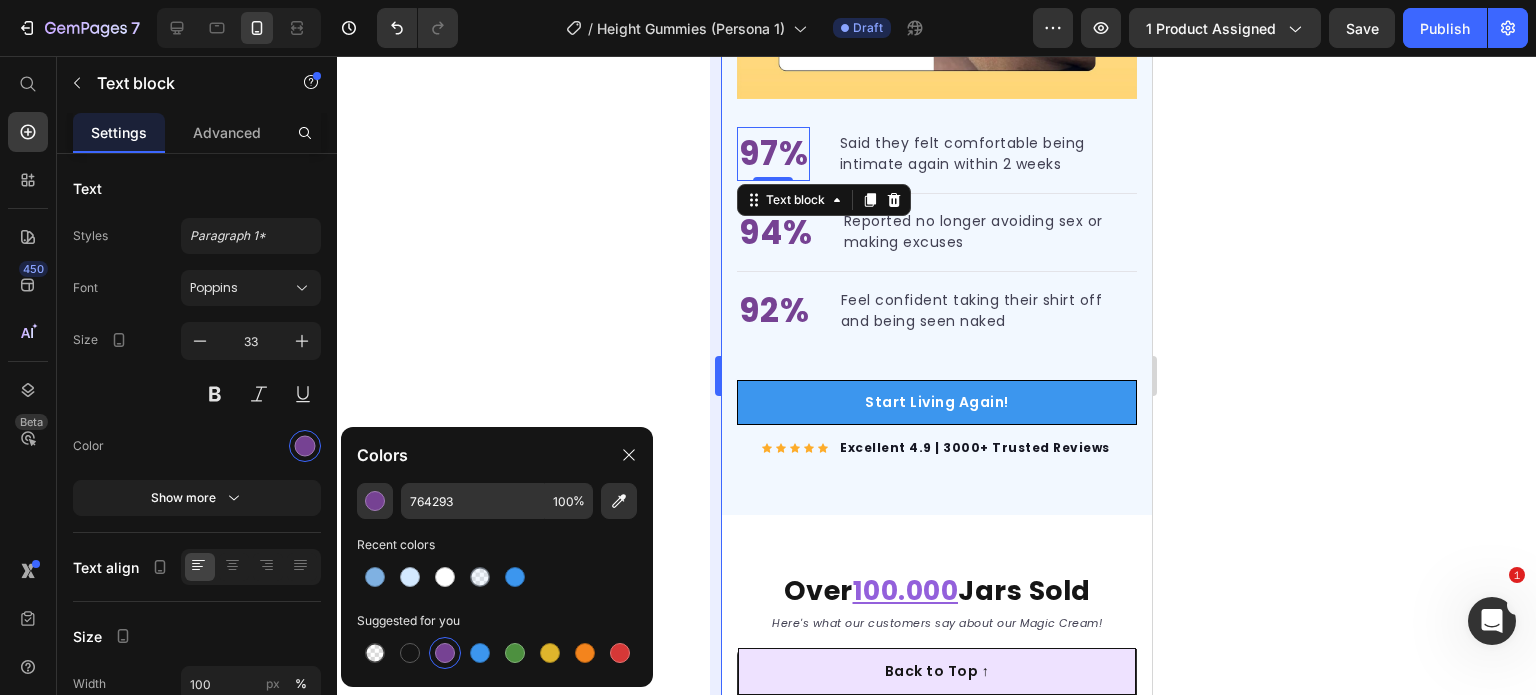type on "3C96EE" 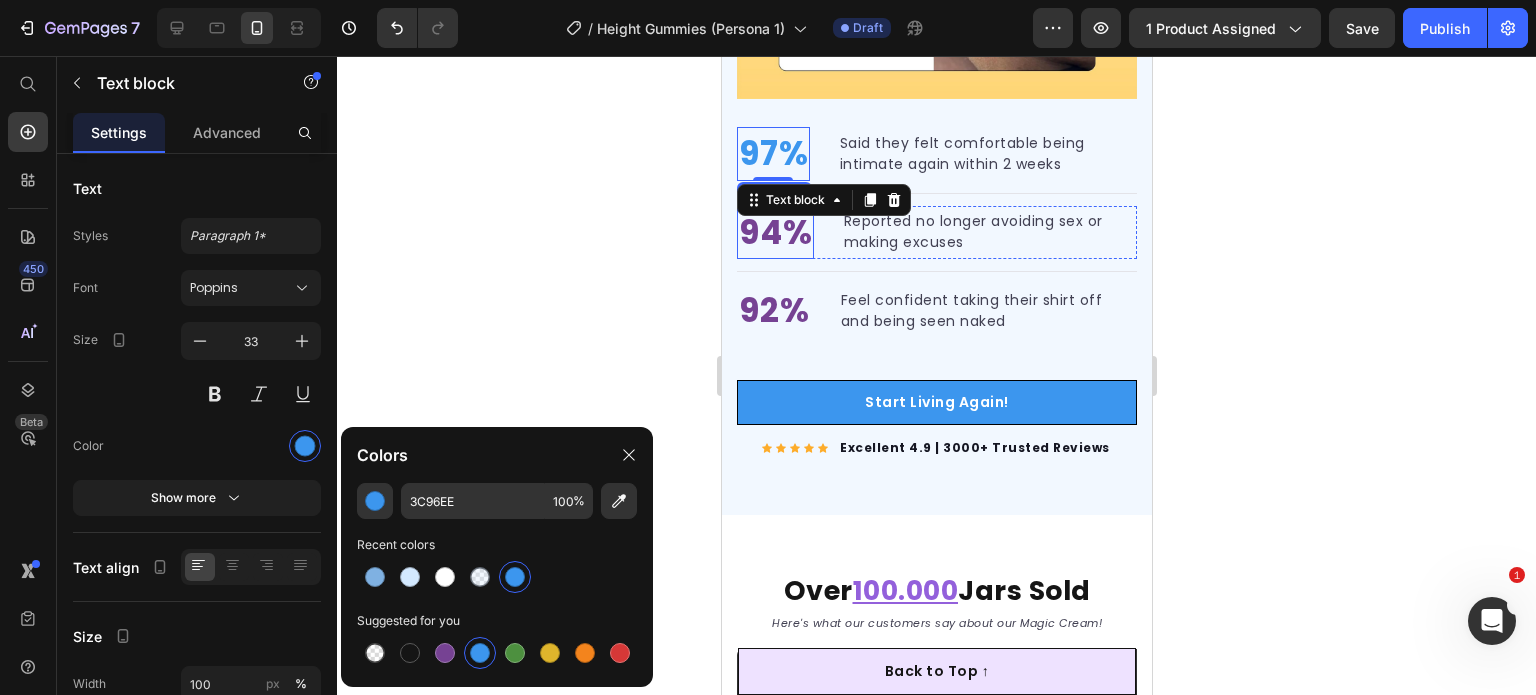 click on "94%" at bounding box center (774, 233) 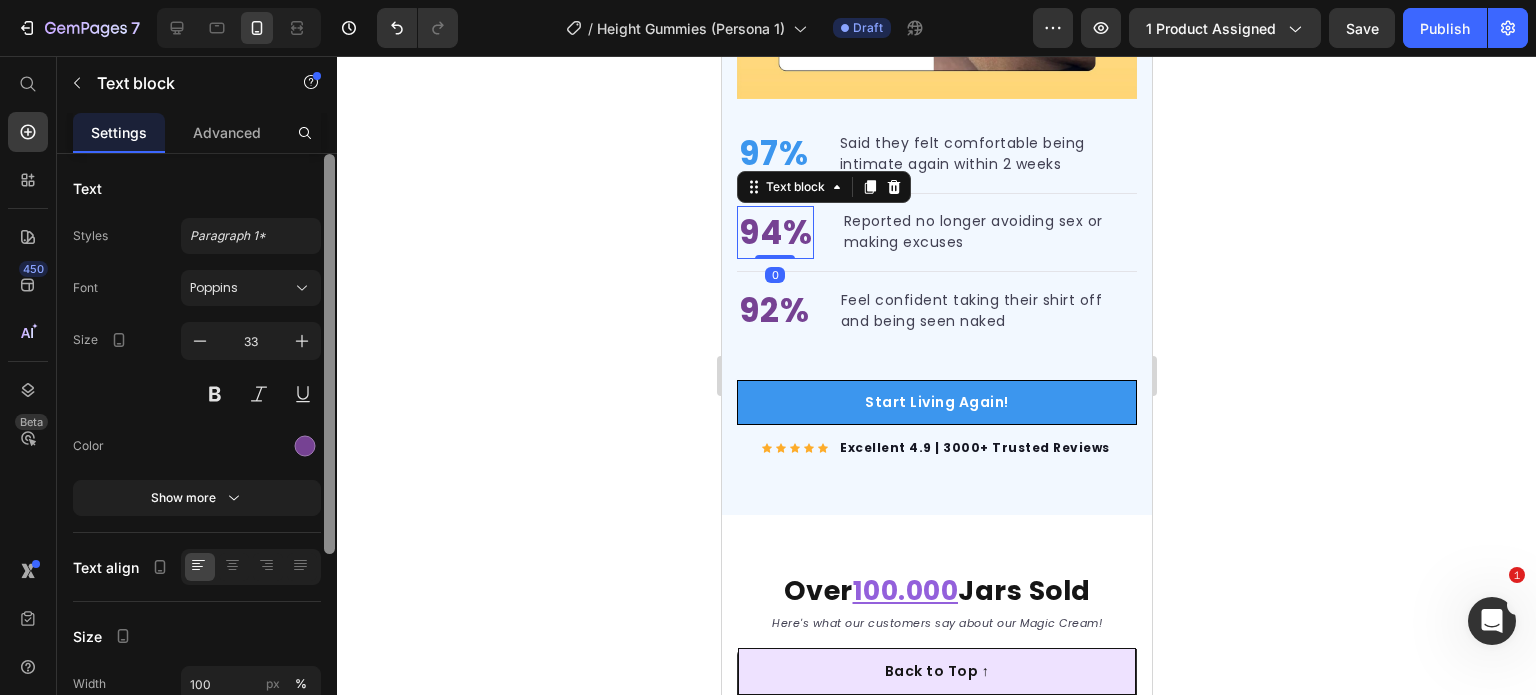 click at bounding box center [305, 446] 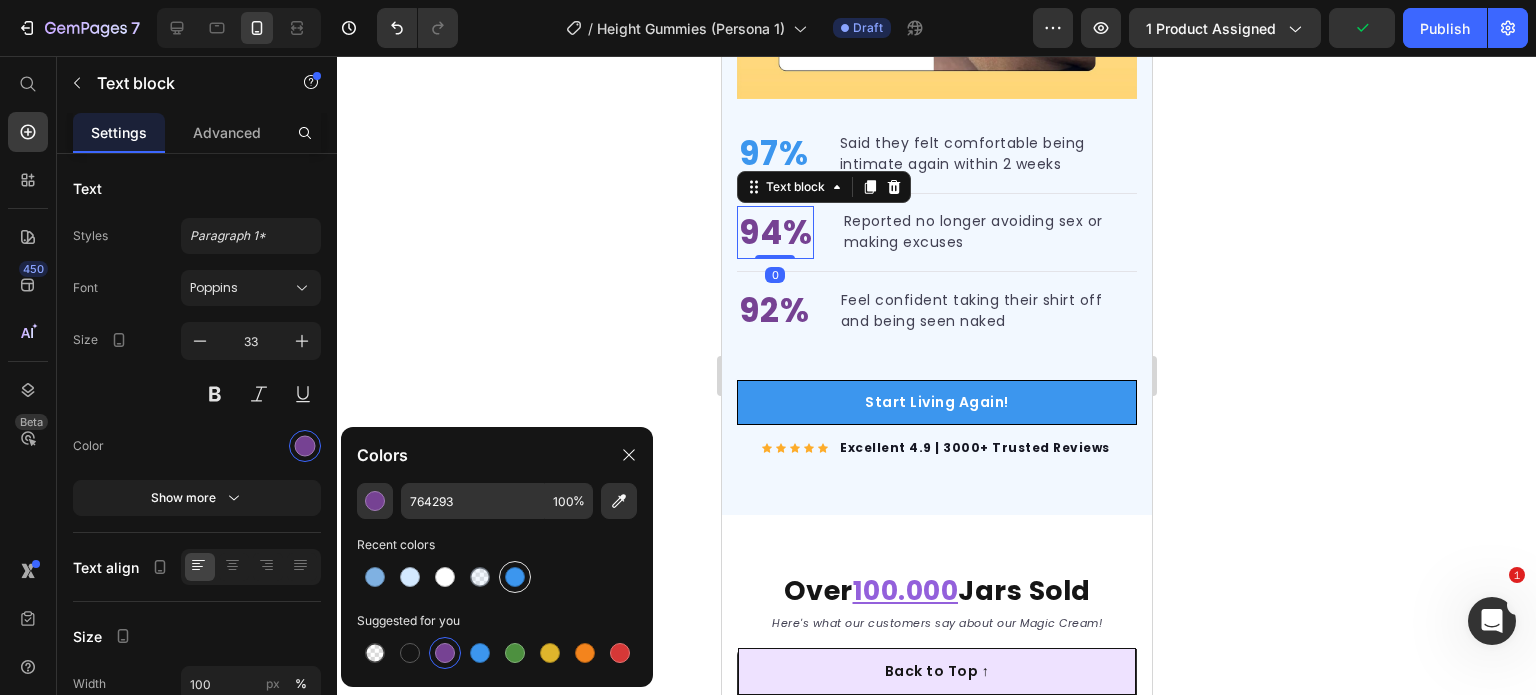 click at bounding box center [515, 577] 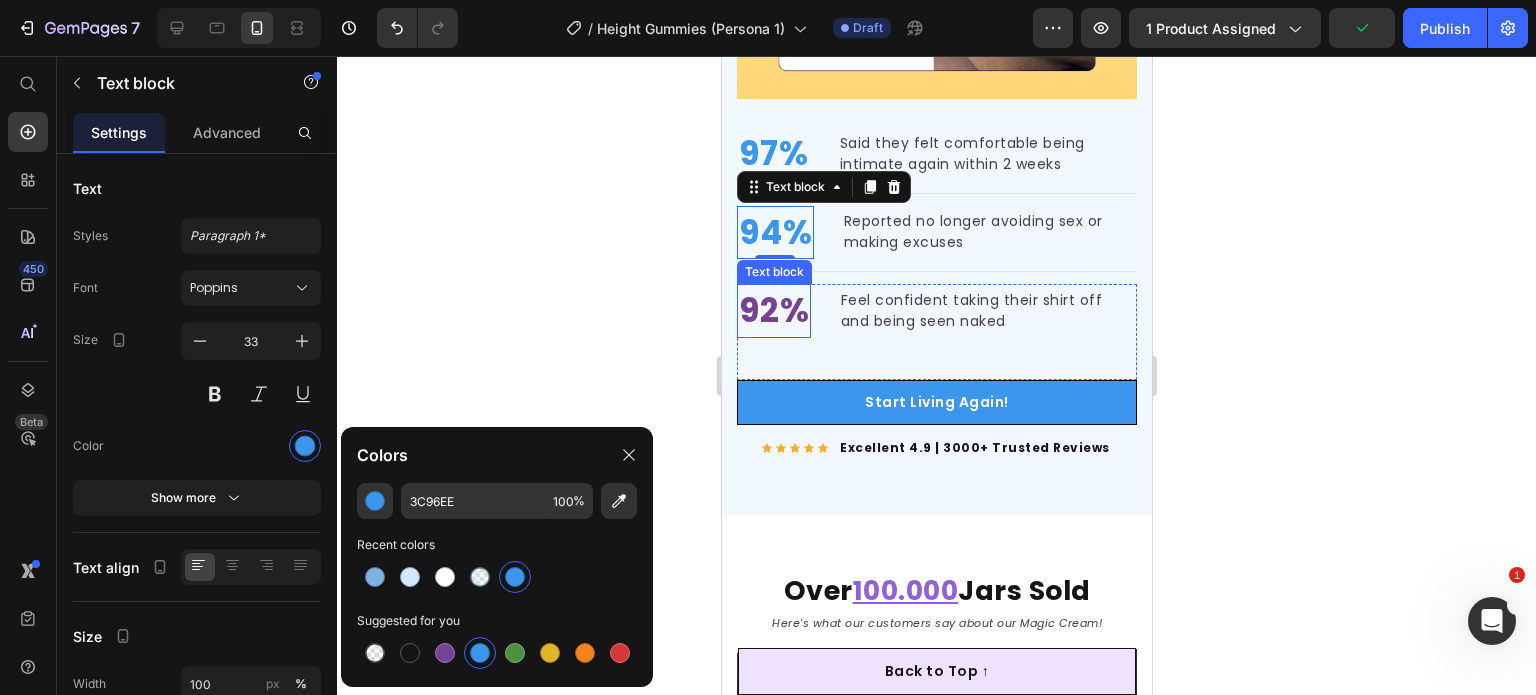 click on "92%" at bounding box center (773, 311) 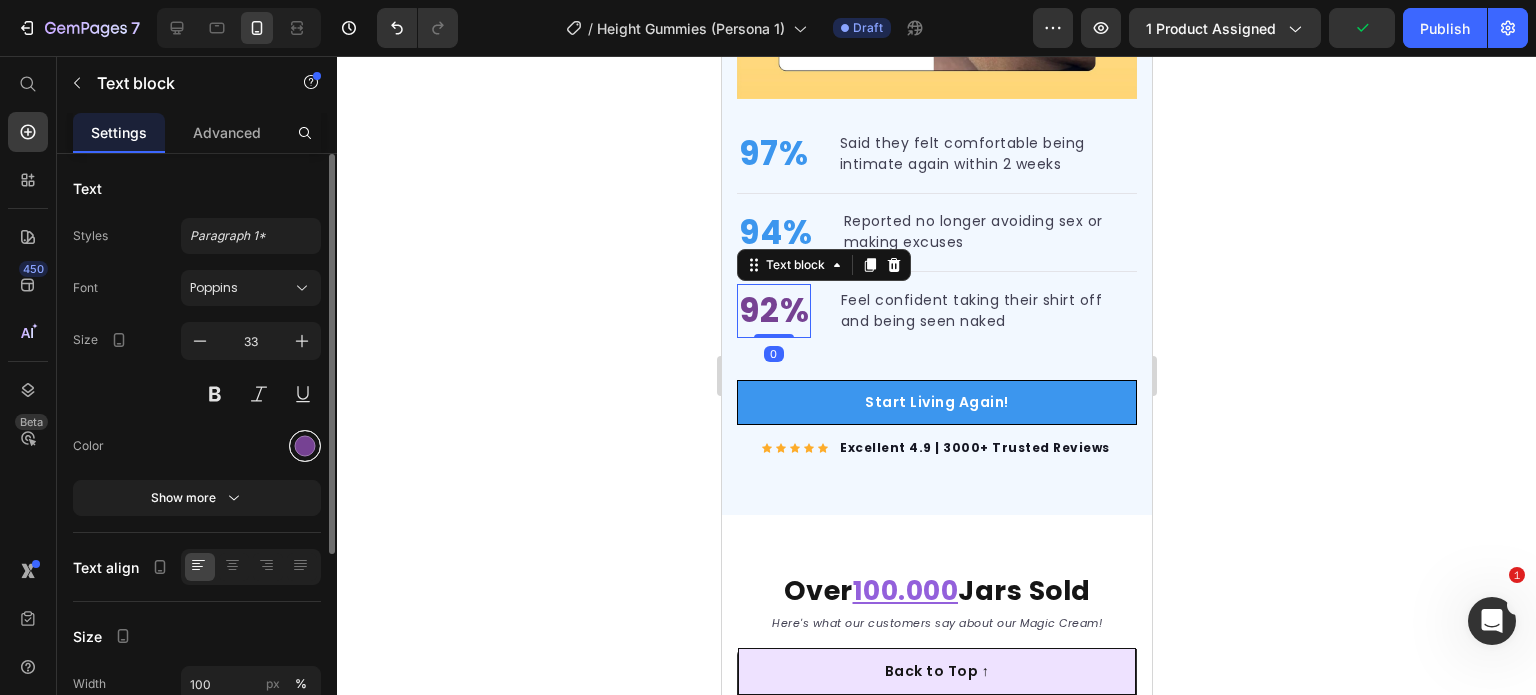 click at bounding box center (305, 446) 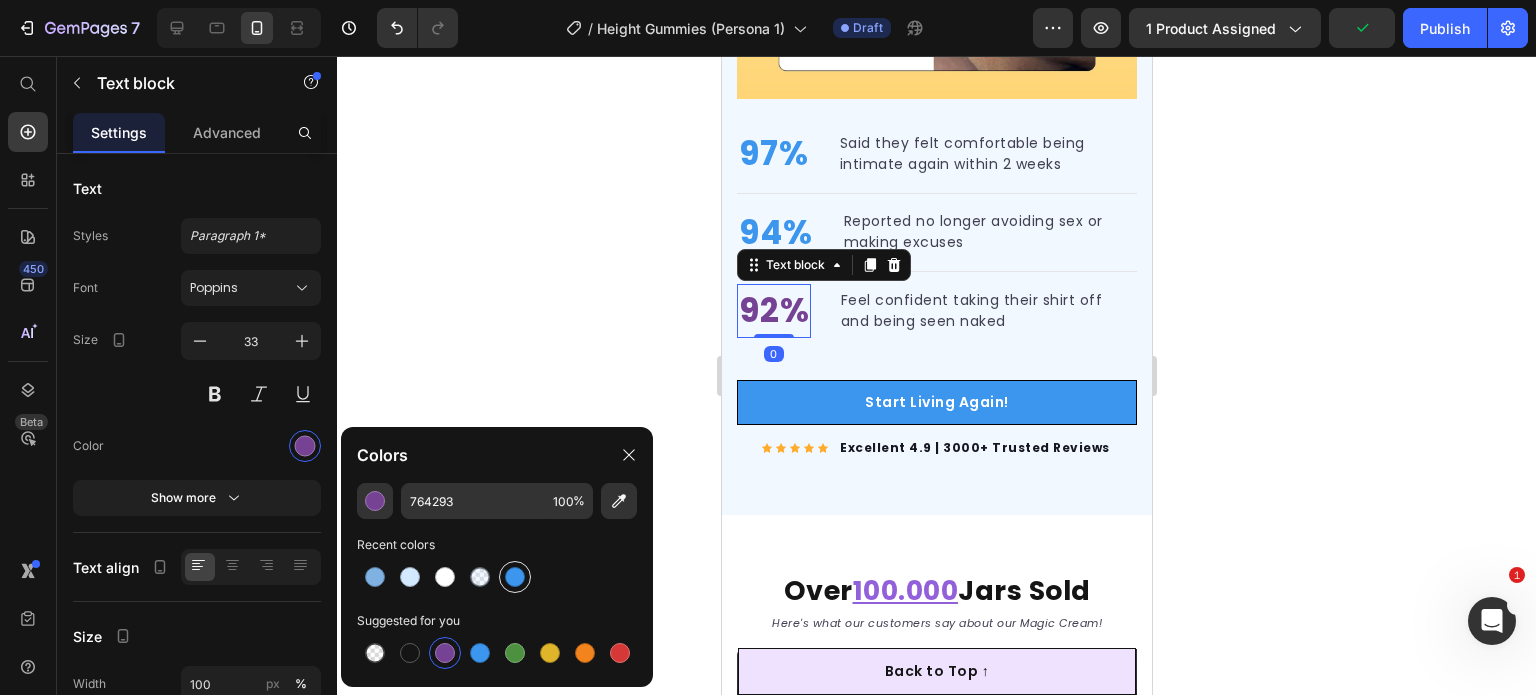click at bounding box center [515, 577] 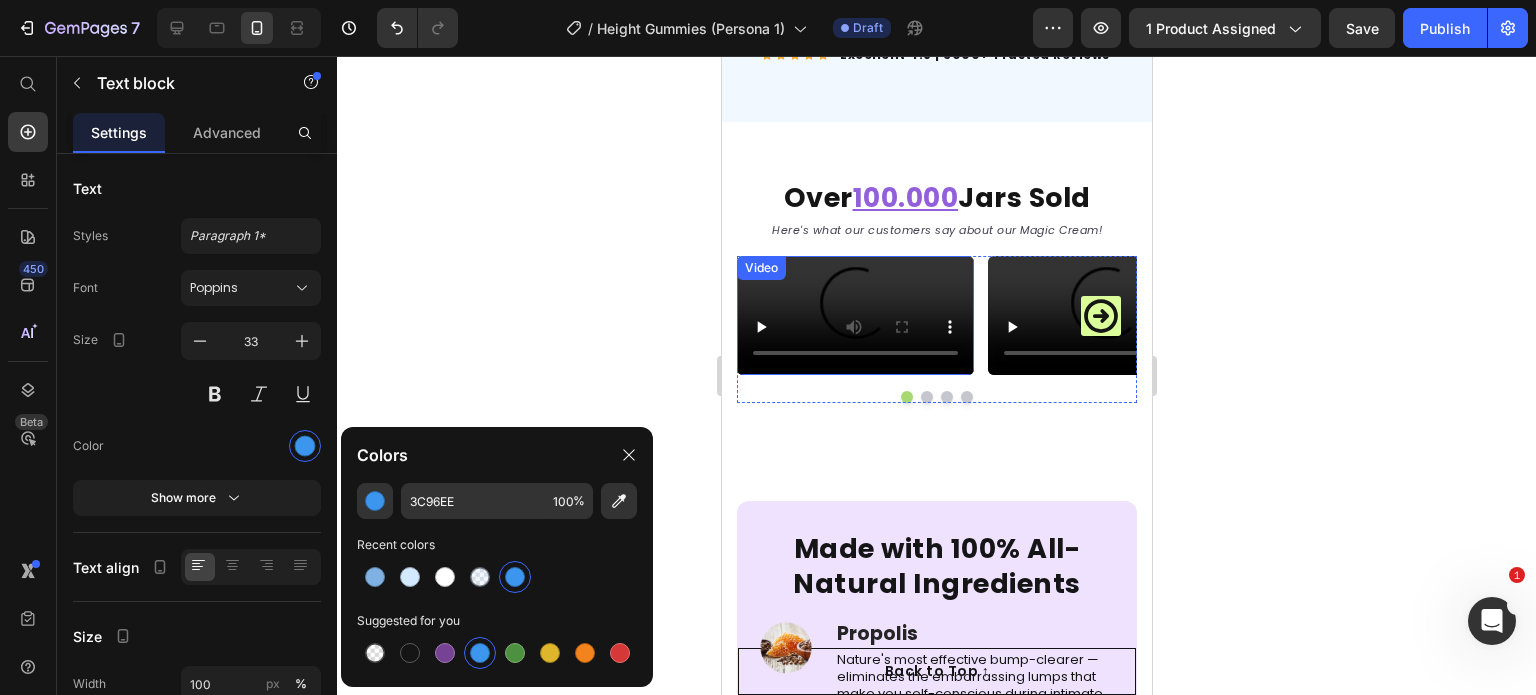 scroll, scrollTop: 4504, scrollLeft: 0, axis: vertical 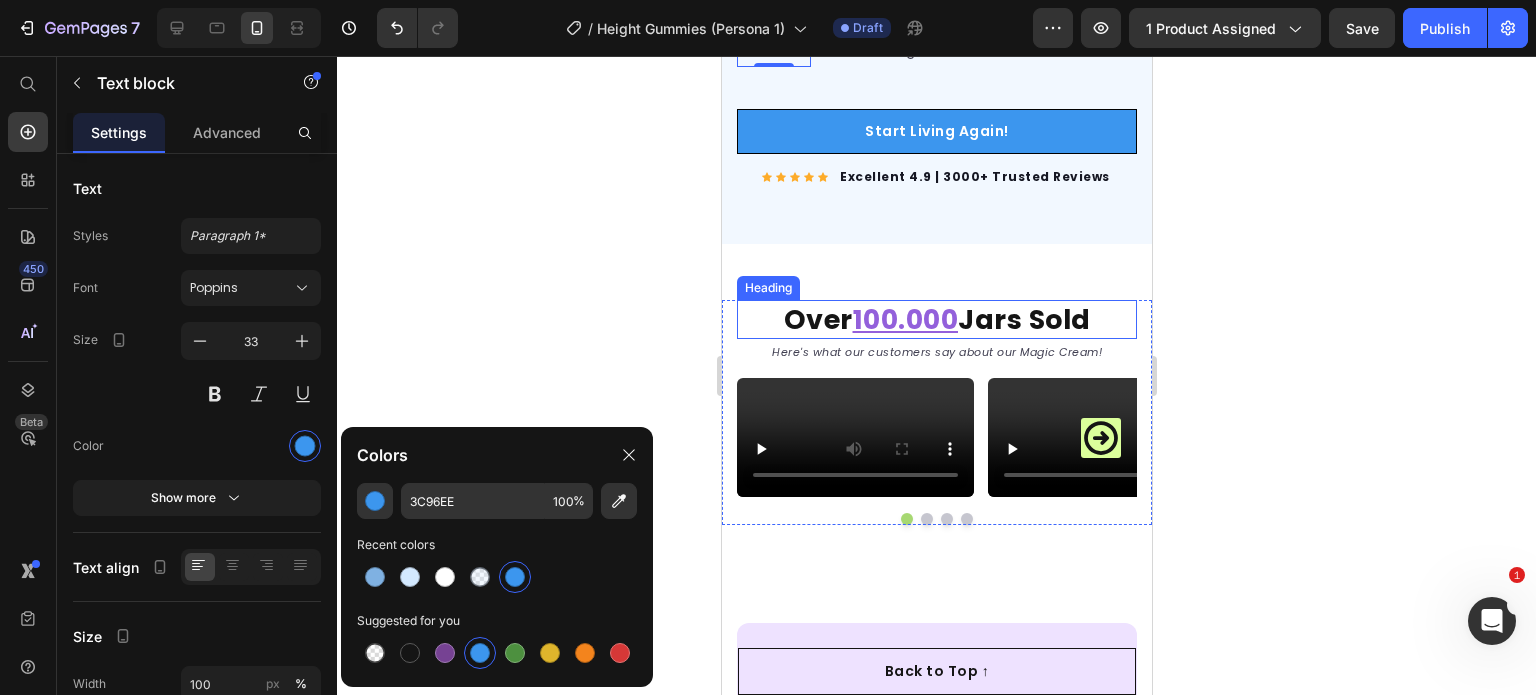 click on "100.000" at bounding box center [905, 319] 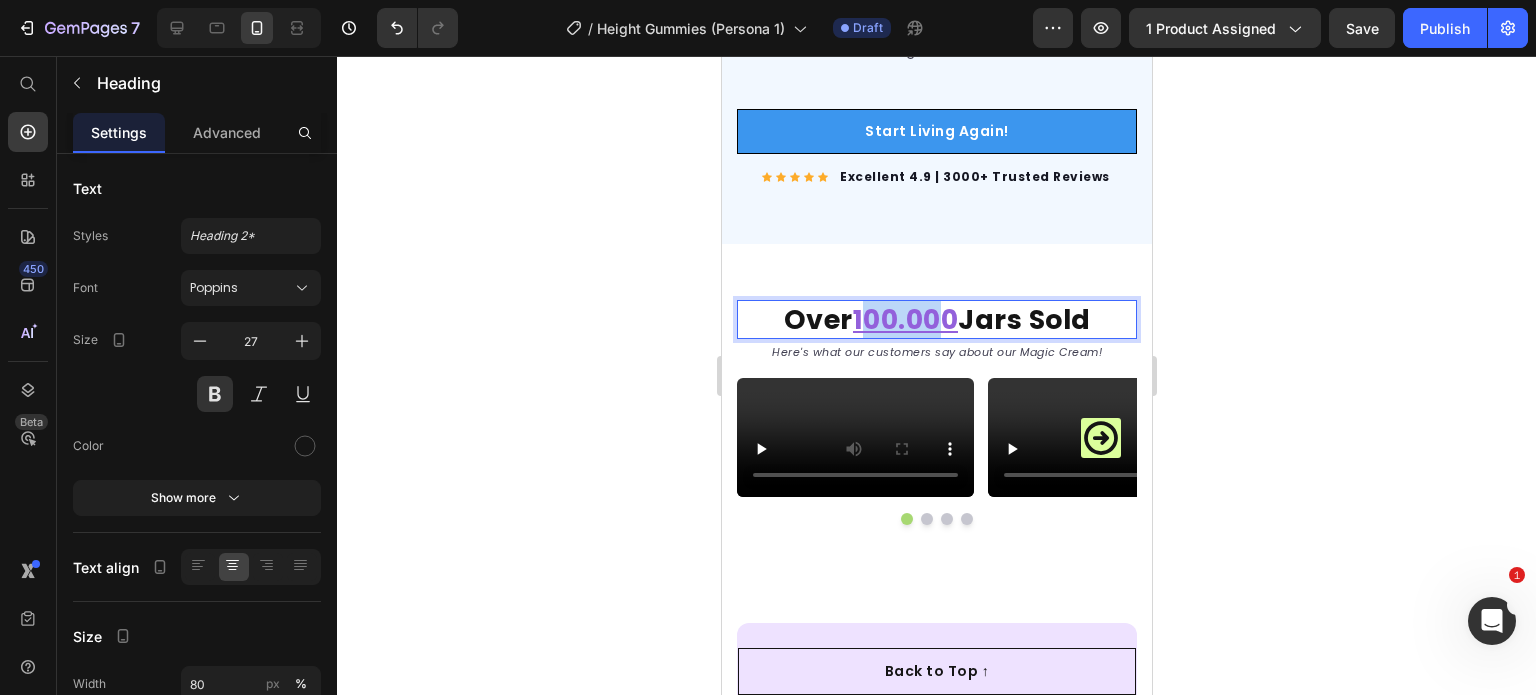 drag, startPoint x: 882, startPoint y: 304, endPoint x: 966, endPoint y: 308, distance: 84.095184 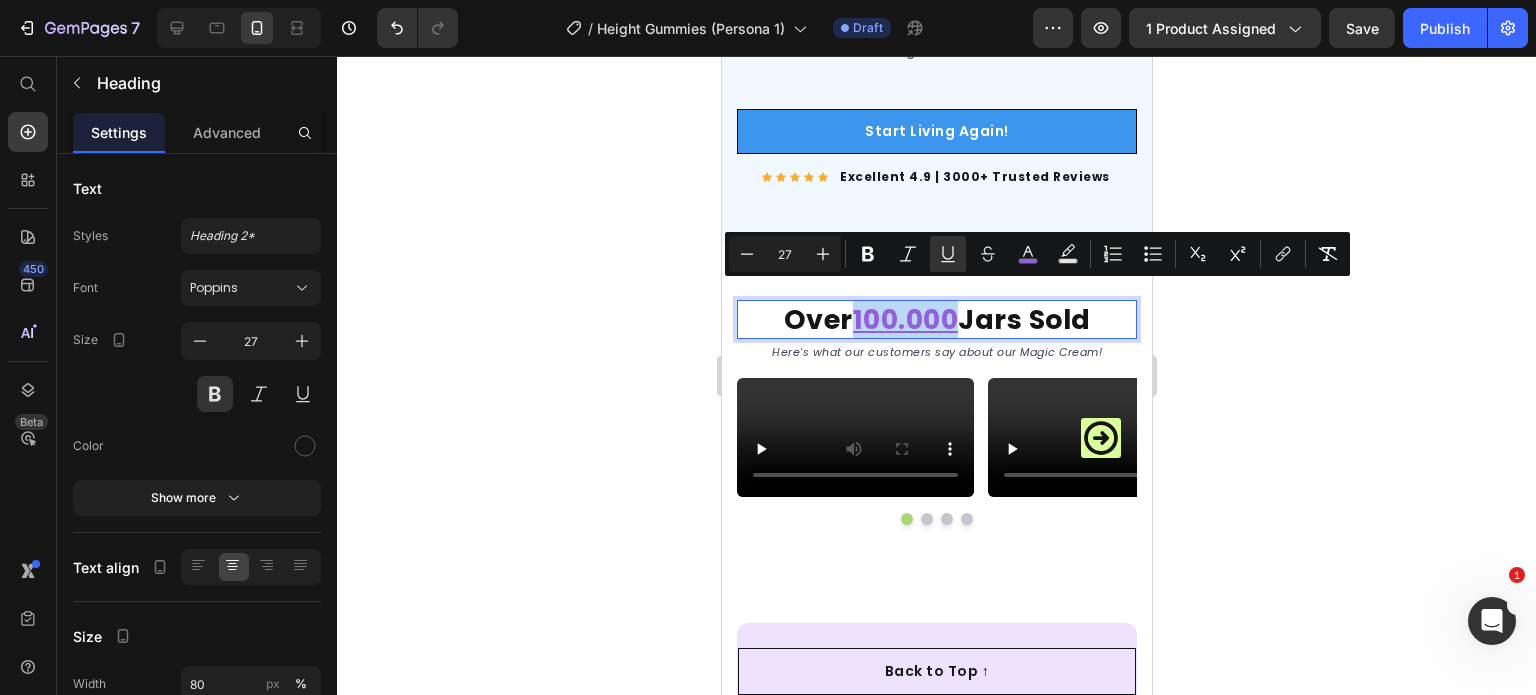 drag, startPoint x: 878, startPoint y: 302, endPoint x: 985, endPoint y: 307, distance: 107.11676 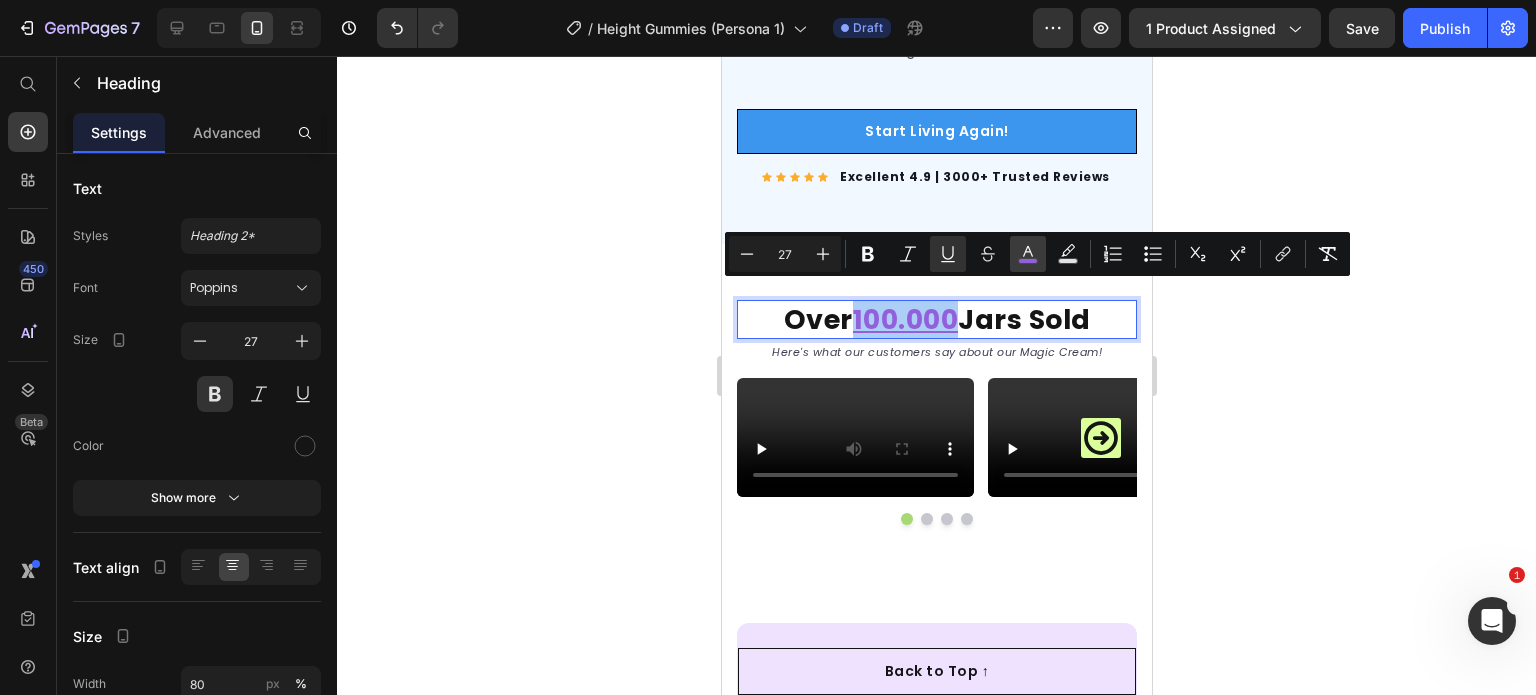 click on "color" at bounding box center (1028, 254) 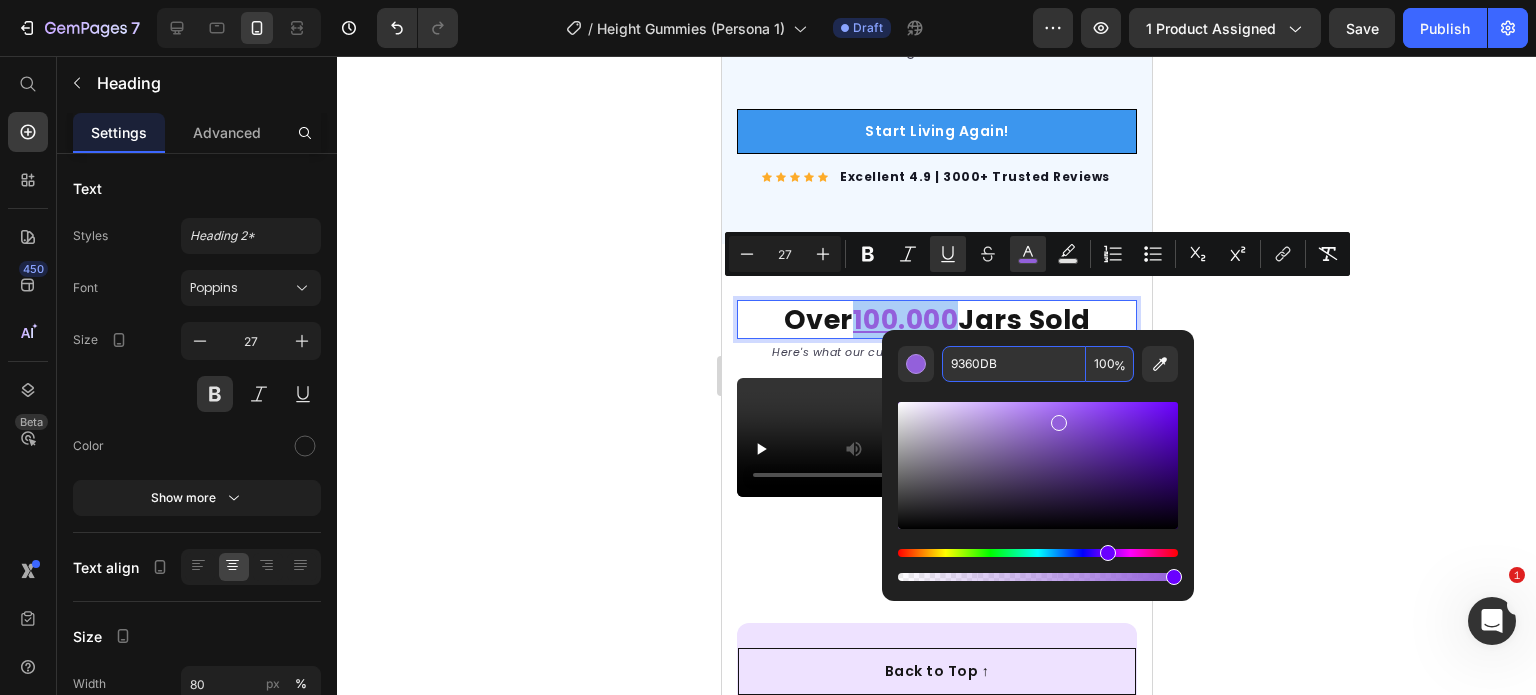 click on "9360DB" at bounding box center [1014, 364] 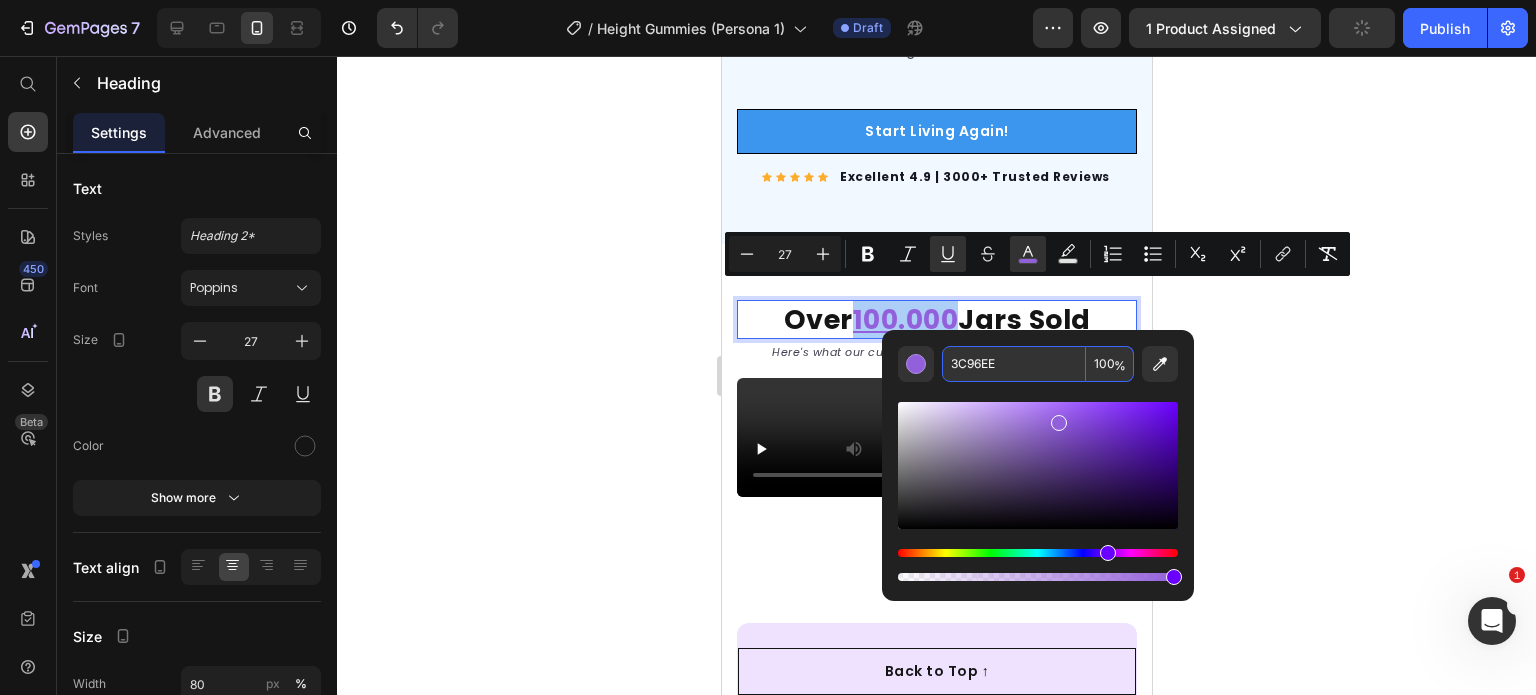 type on "3C96EE" 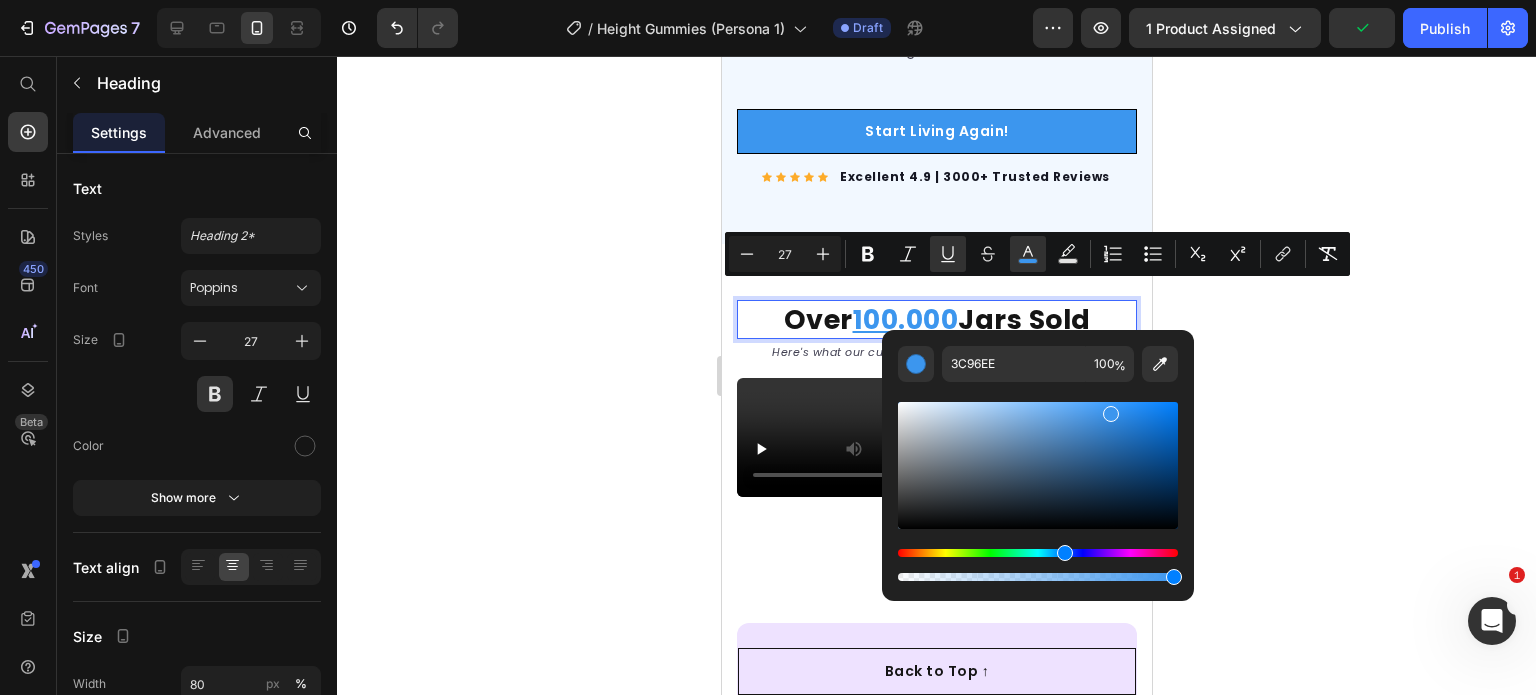 click on "Over  100.000  Jars Sold" at bounding box center (936, 319) 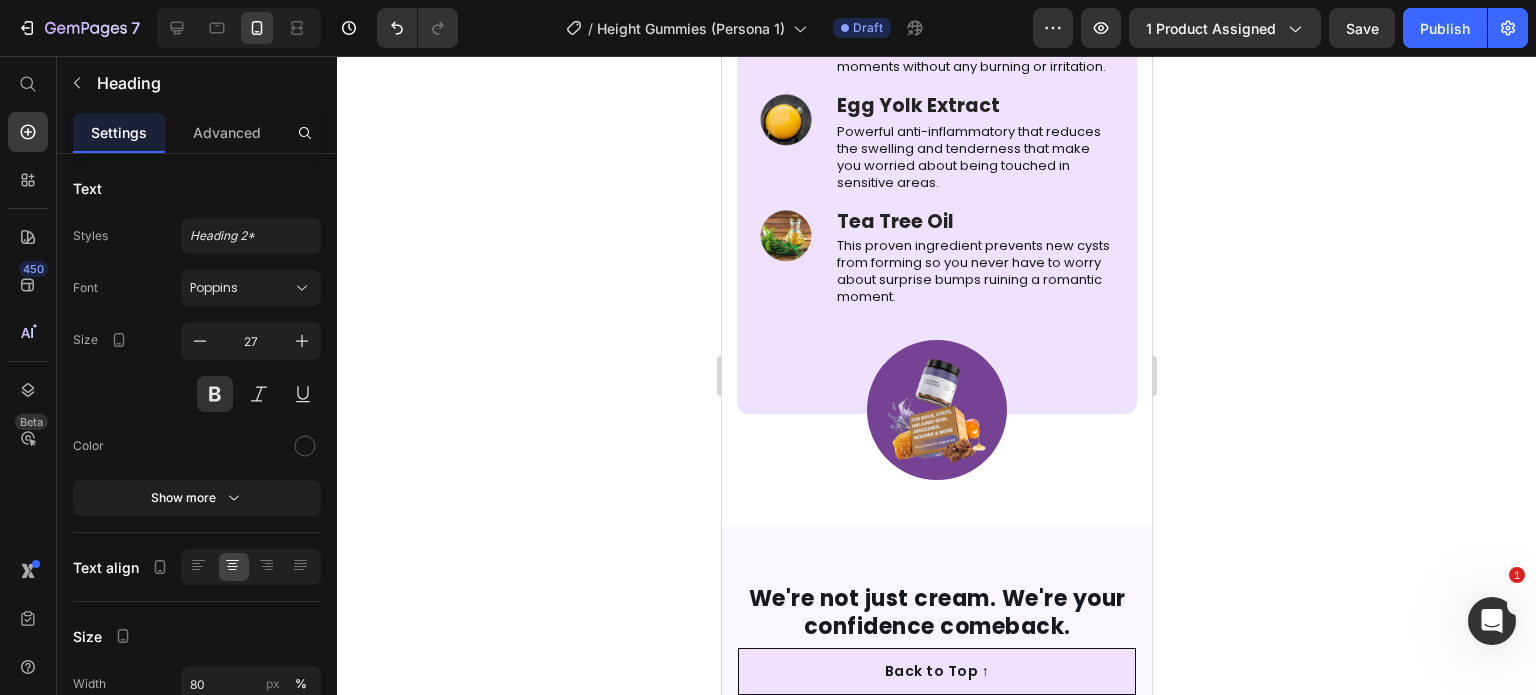 scroll, scrollTop: 5280, scrollLeft: 0, axis: vertical 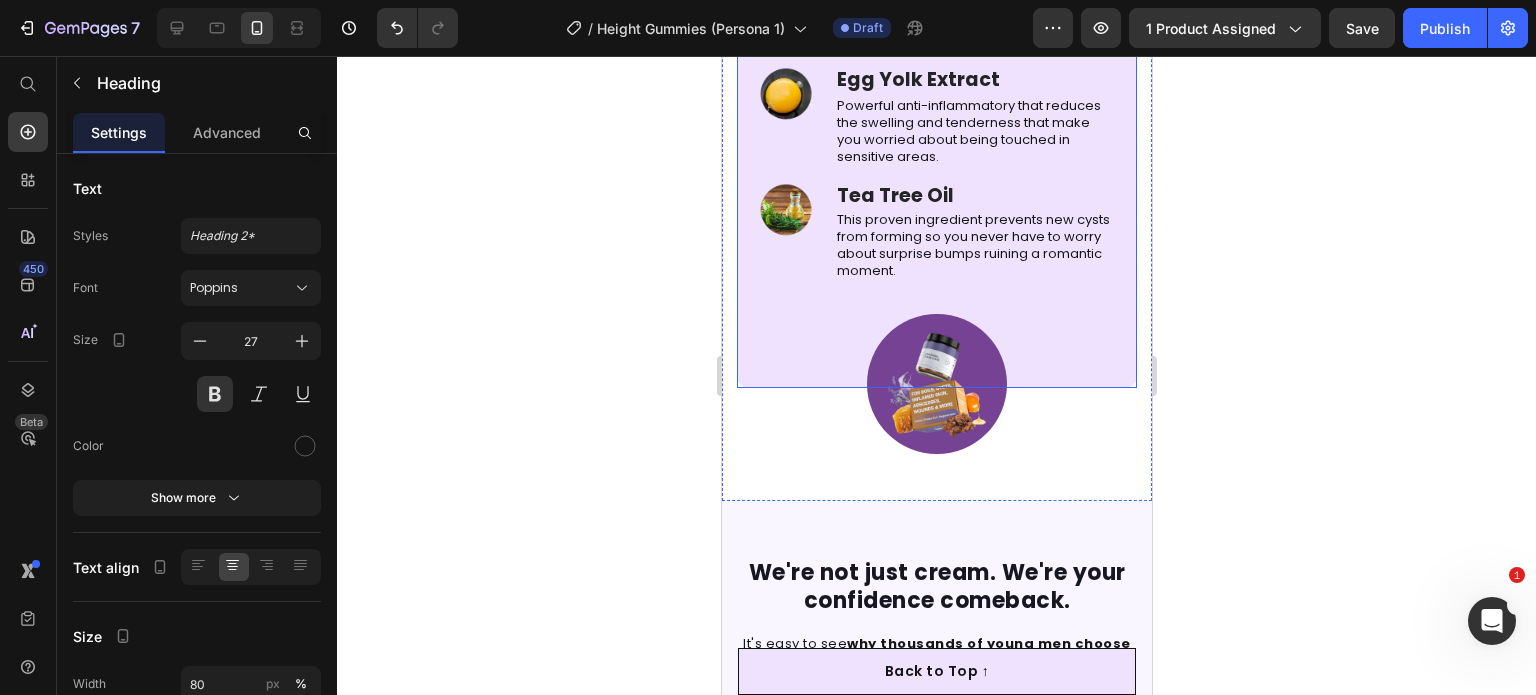 click on "Made with 100% All-Natural Ingredients Heading Row Image Propolis Text Block Nature's most effective bump-clearer — eliminates the embarrassing lumps that make you self-conscious during intimate moments without any burning or irritation. Text Block Row Image Egg Yolk Extract Text Block Powerful anti-inflammatory that reduces the swelling and tenderness that make you worried about being touched in sensitive areas. Text Block Row Image Tea Tree Oil Text Block This proven ingredient prevents new cysts from forming so you never have to worry about surprise bumps ruining a romantic moment. Text Block Row Row Image Row Row" at bounding box center (936, 110) 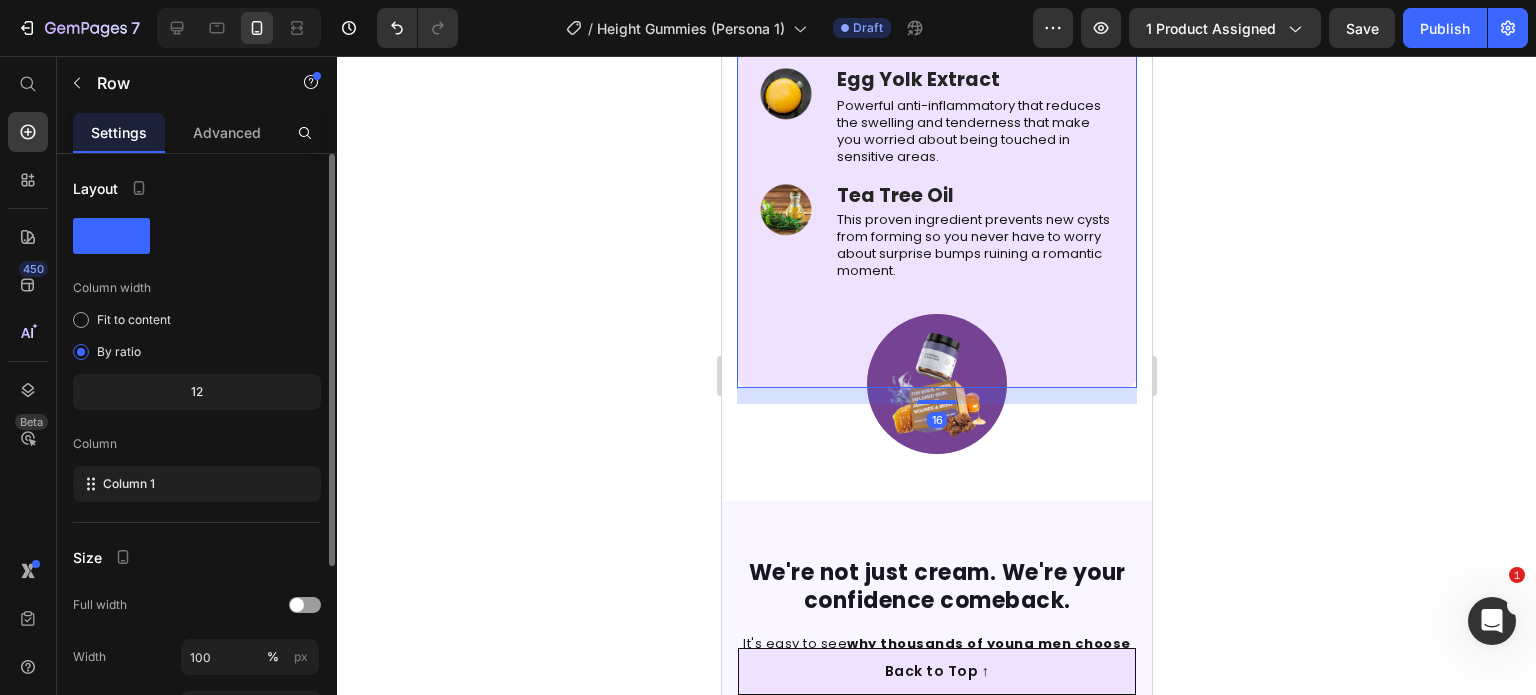 scroll, scrollTop: 268, scrollLeft: 0, axis: vertical 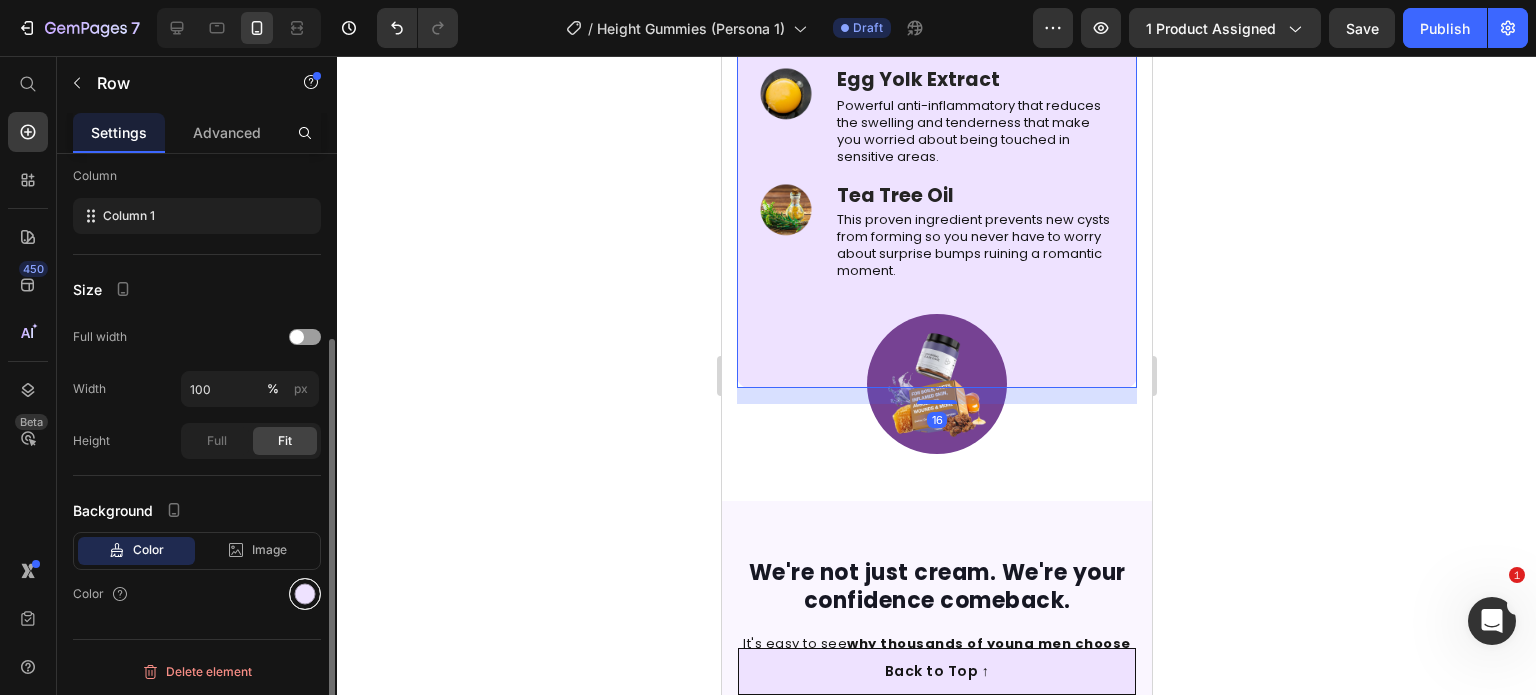 click at bounding box center [305, 594] 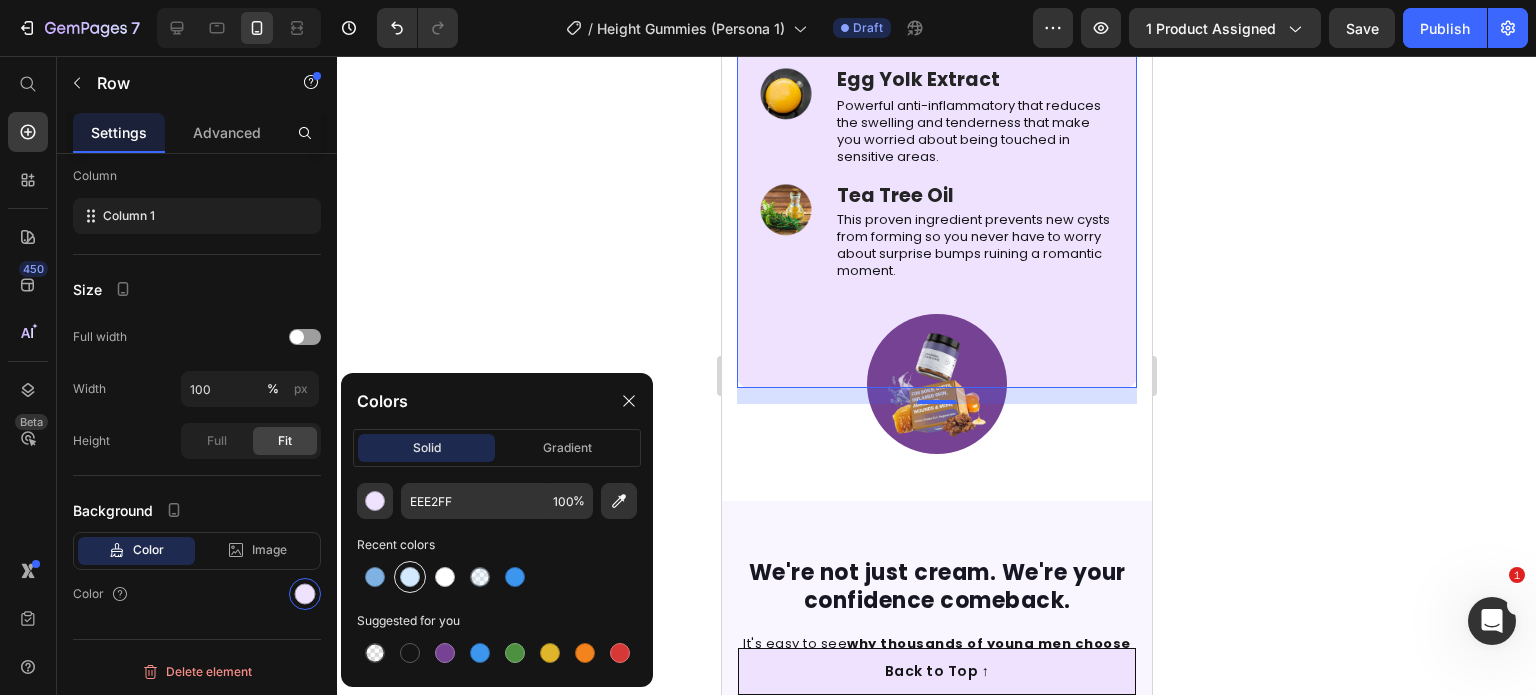 click at bounding box center [410, 577] 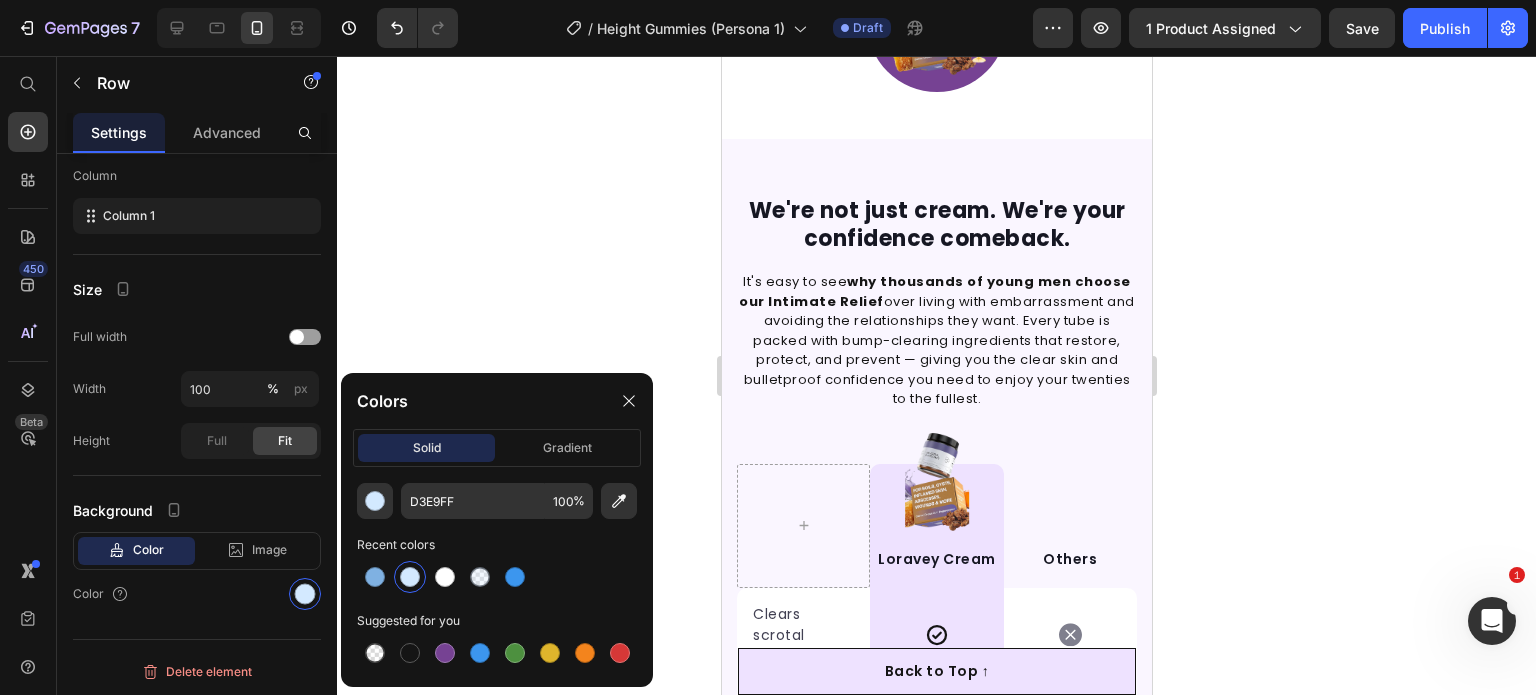 scroll, scrollTop: 5648, scrollLeft: 0, axis: vertical 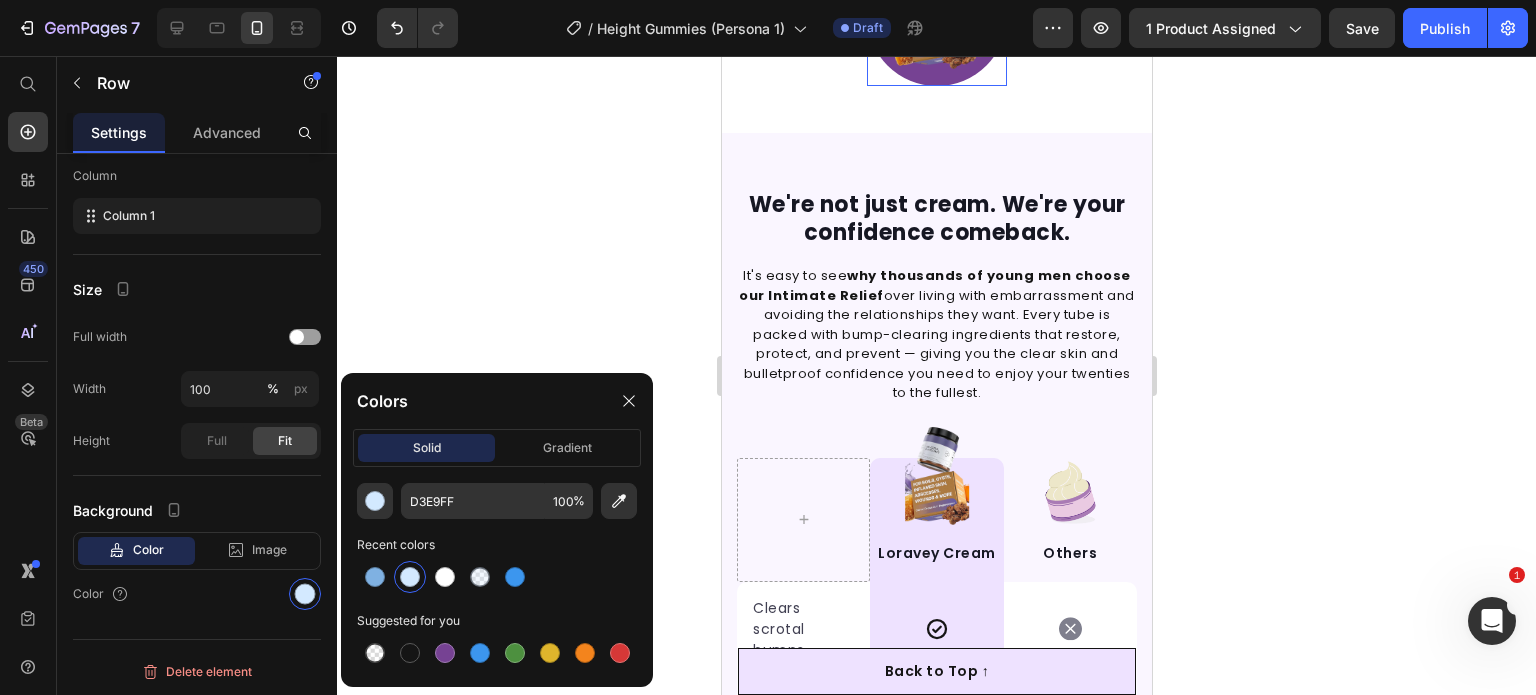 click on "Image Row" at bounding box center [936, 16] 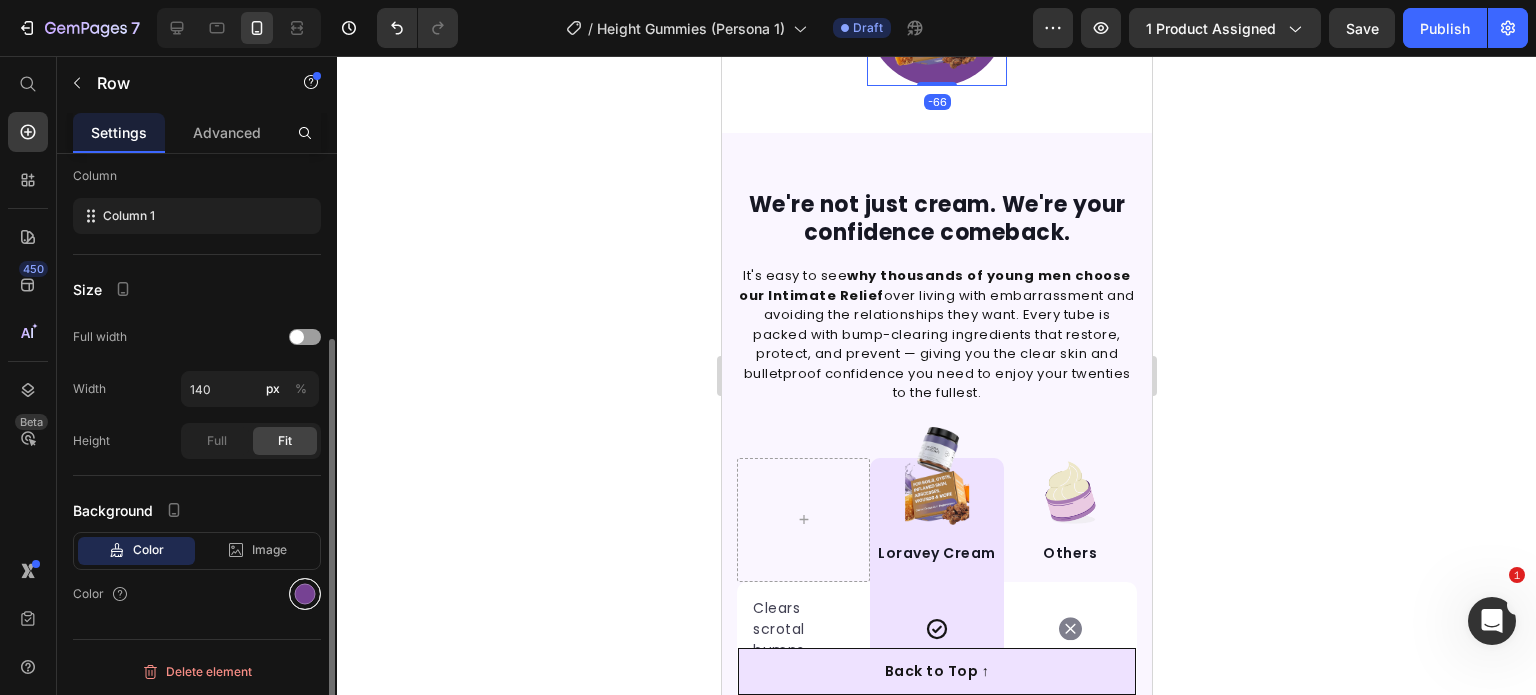 click at bounding box center [305, 594] 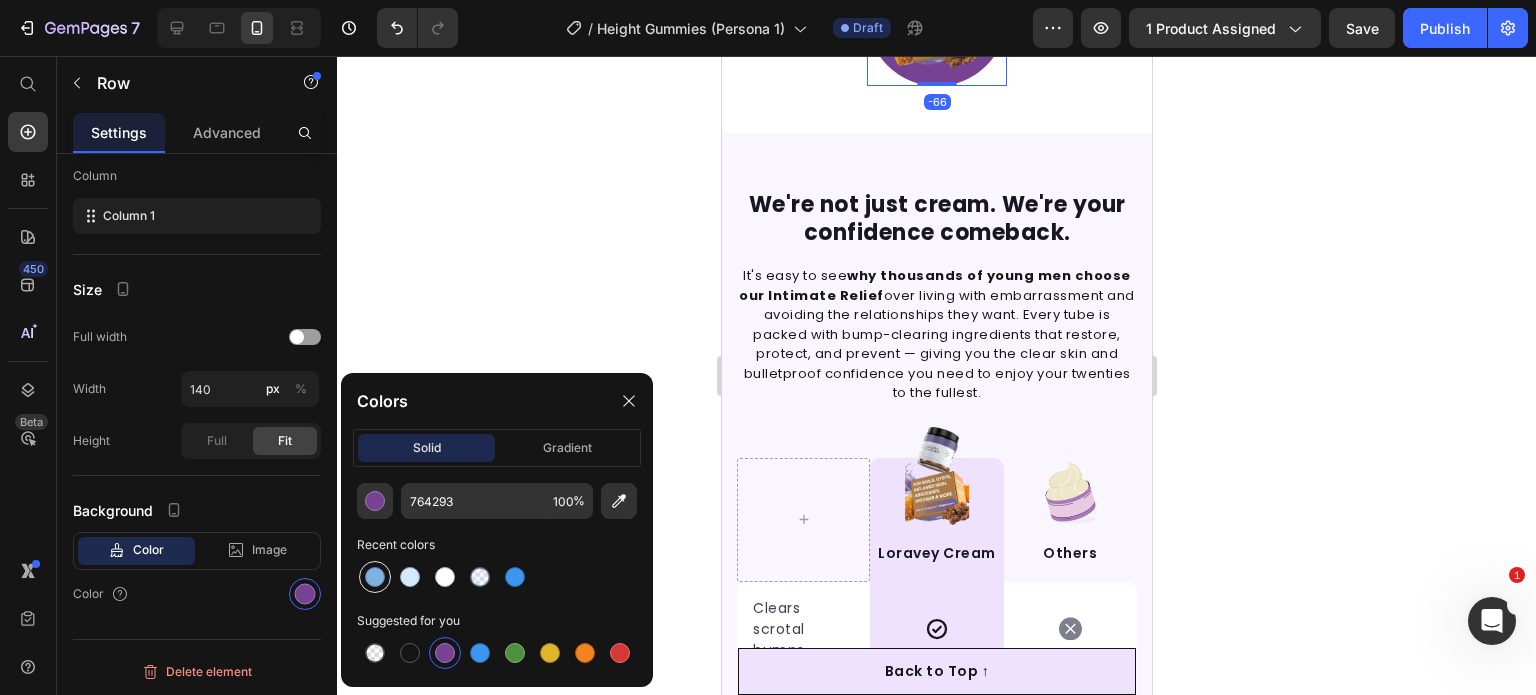 click at bounding box center [375, 577] 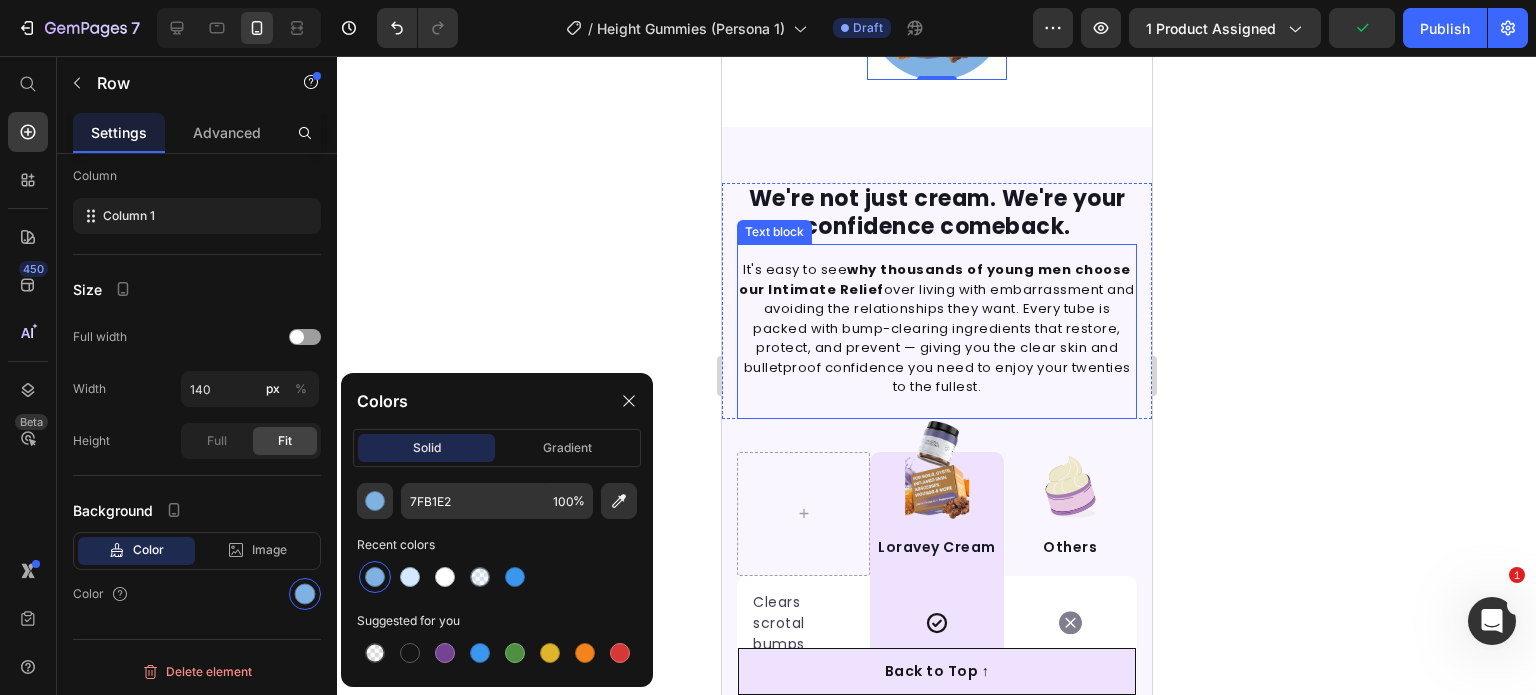 scroll, scrollTop: 5992, scrollLeft: 0, axis: vertical 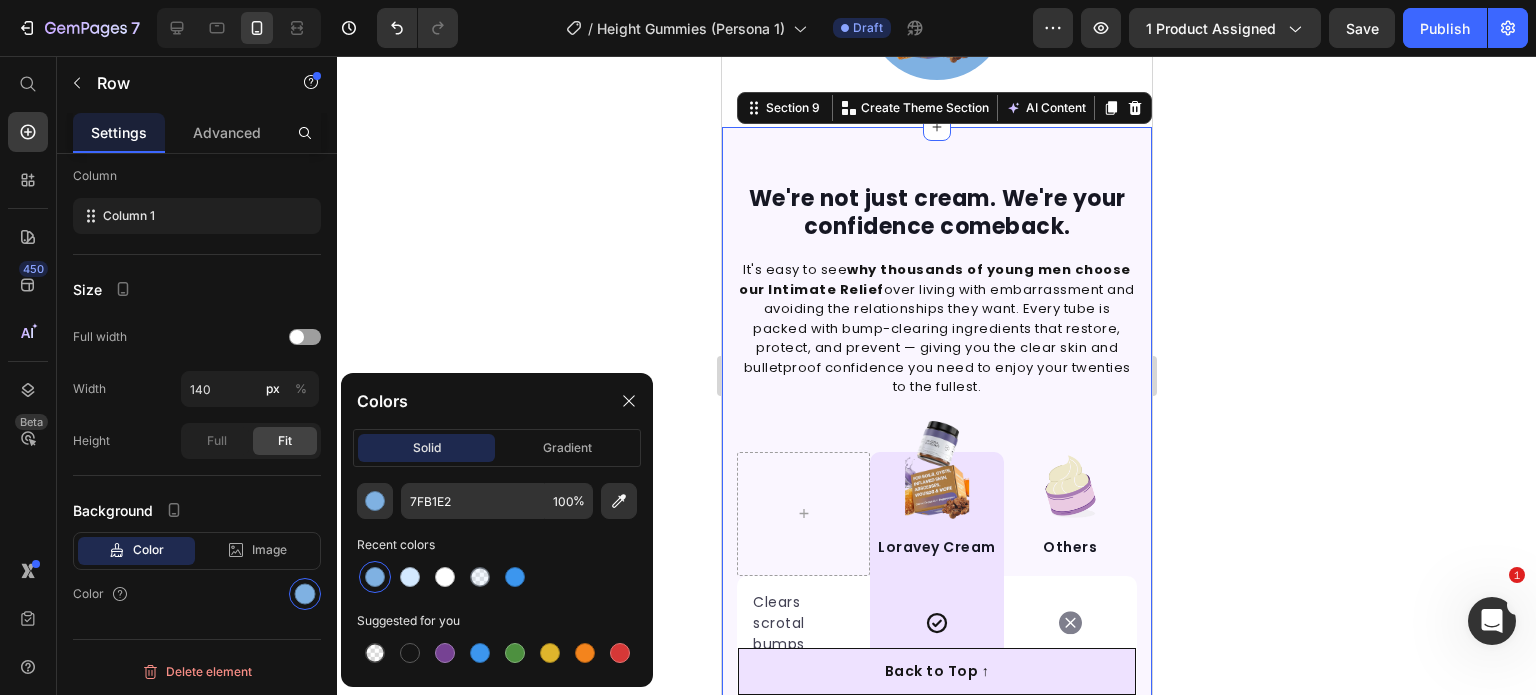 drag, startPoint x: 757, startPoint y: 163, endPoint x: 1409, endPoint y: 271, distance: 660.8843 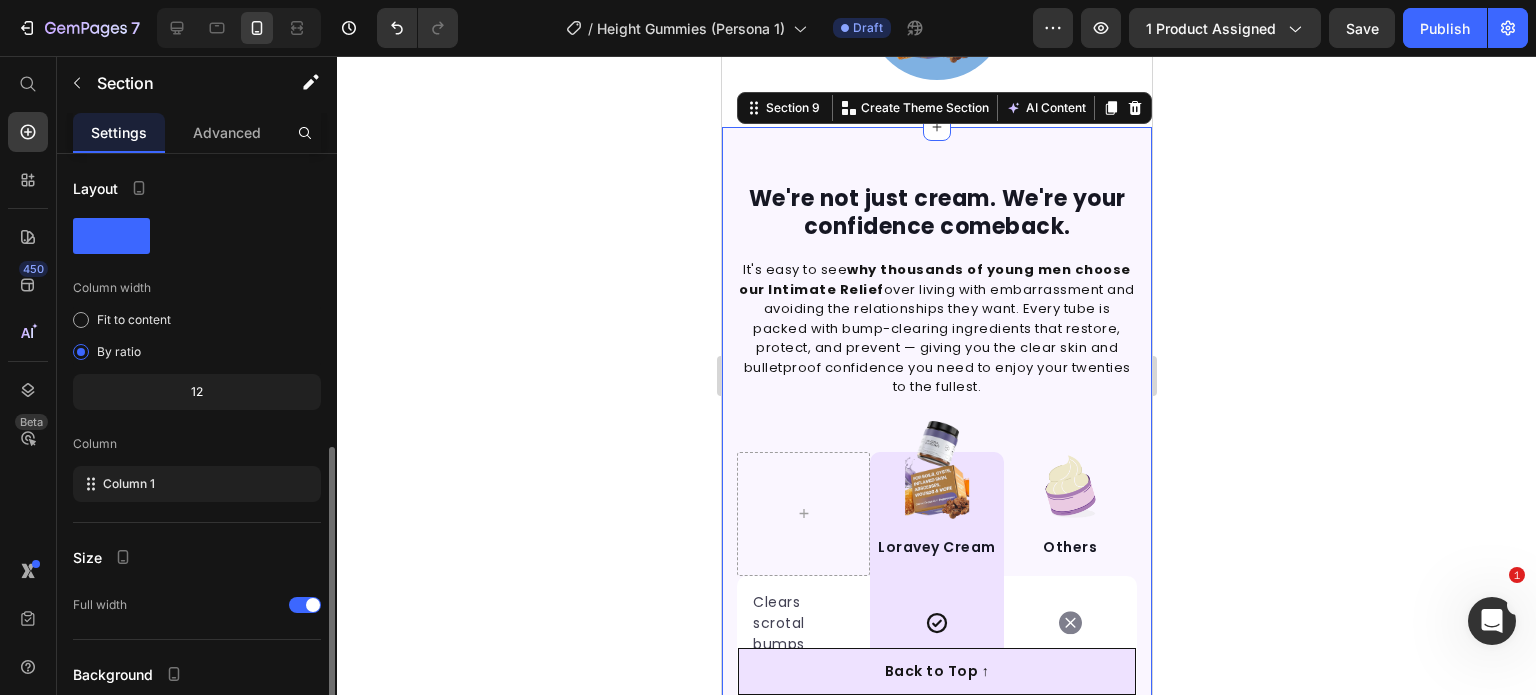 scroll, scrollTop: 164, scrollLeft: 0, axis: vertical 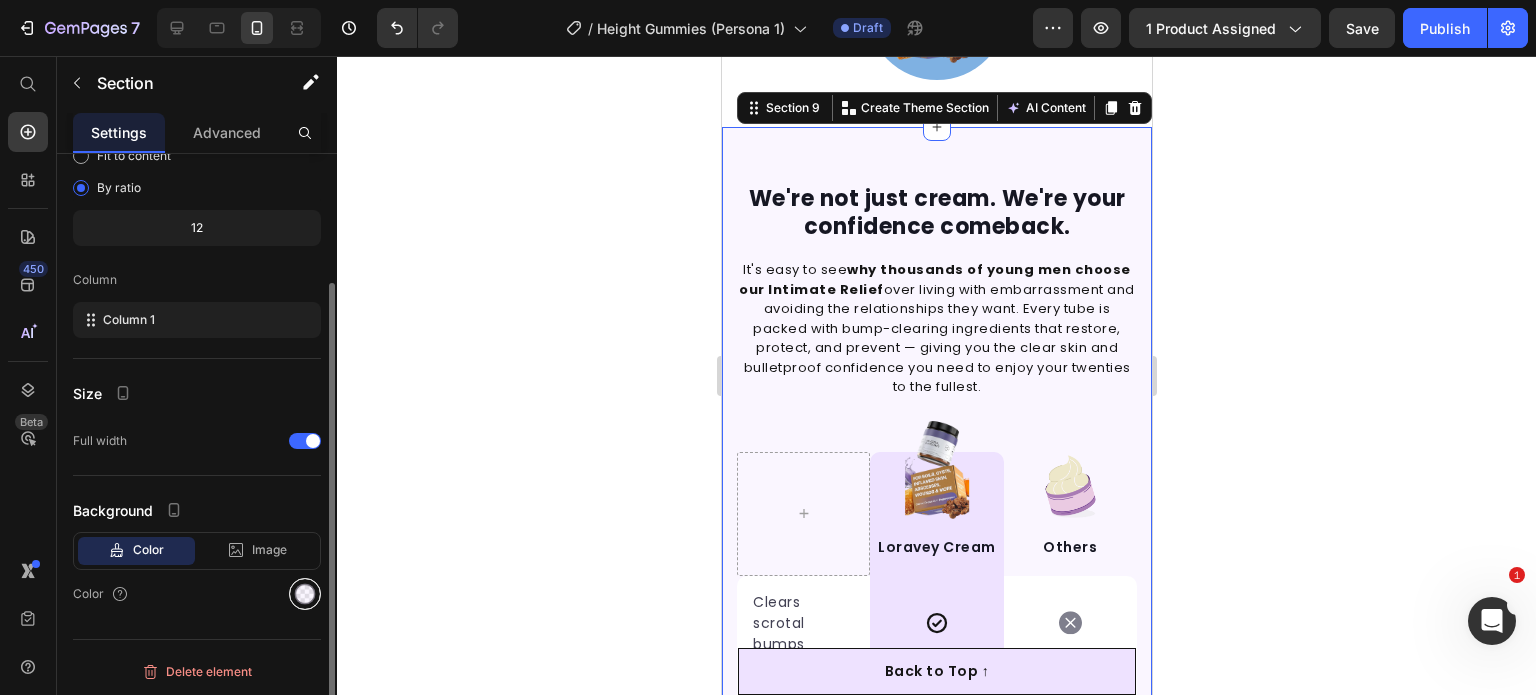click at bounding box center (305, 594) 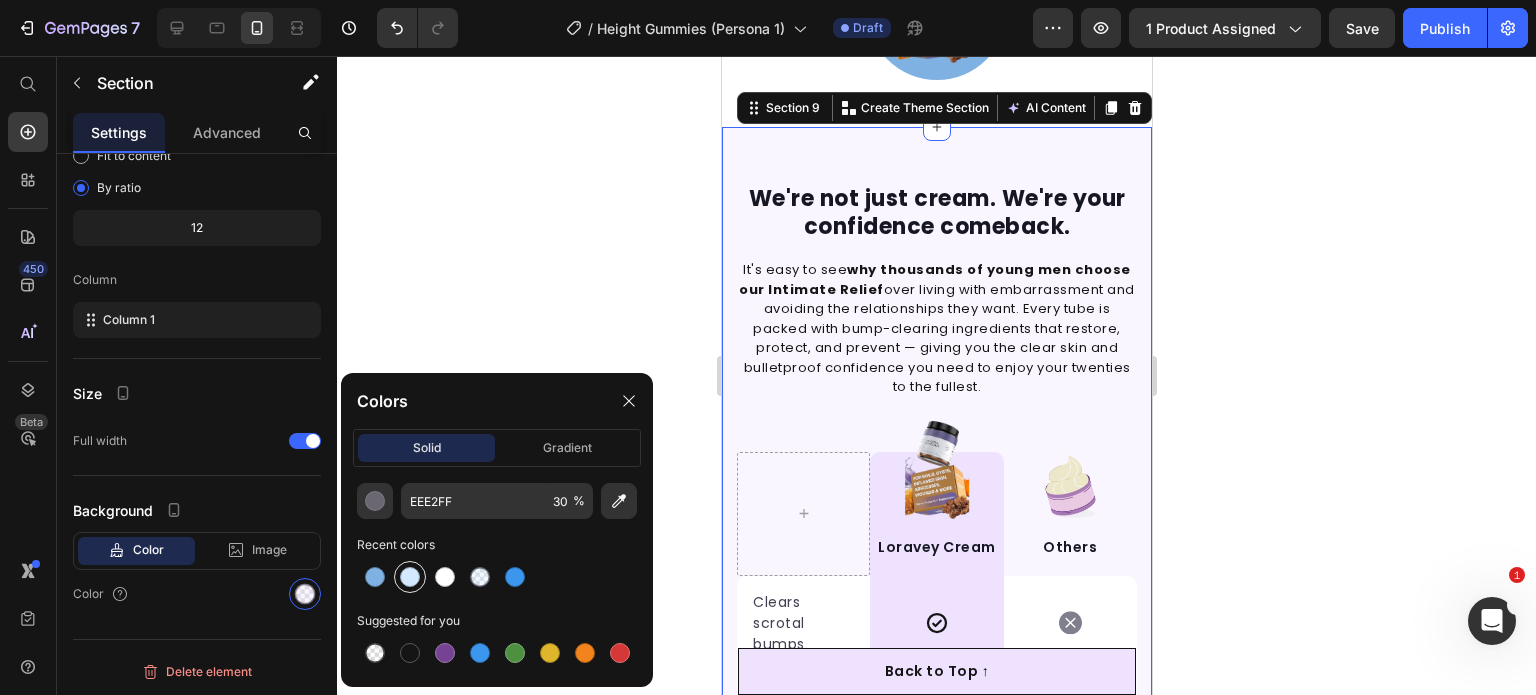 click at bounding box center (410, 577) 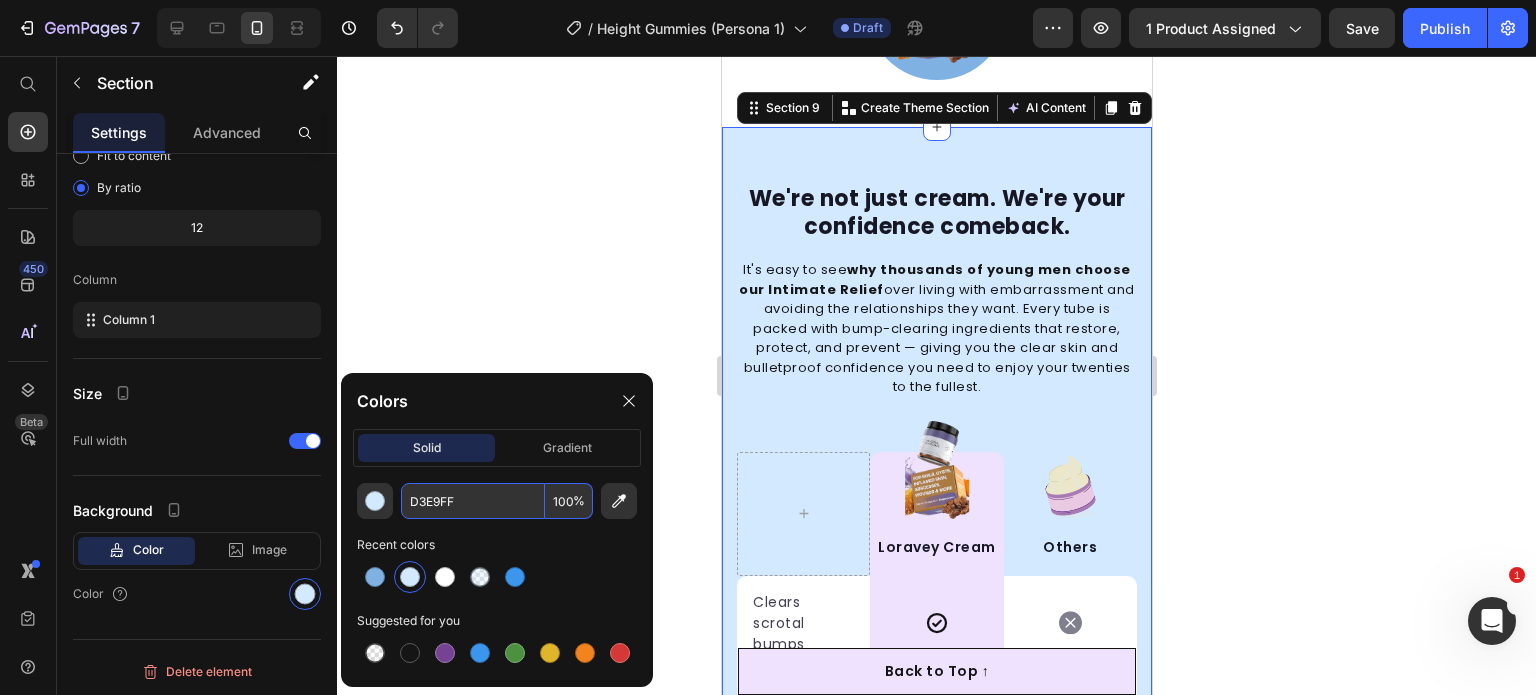 click on "100" at bounding box center [569, 501] 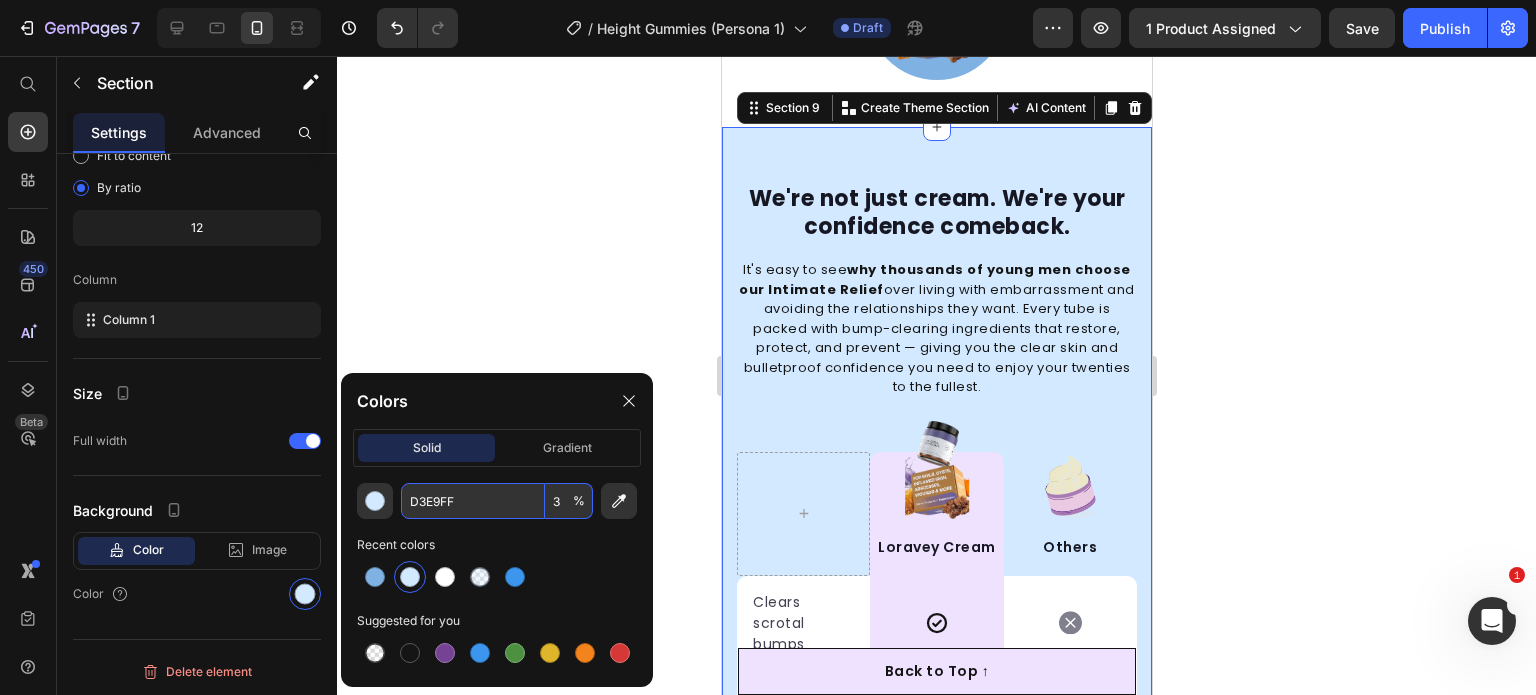 type on "30" 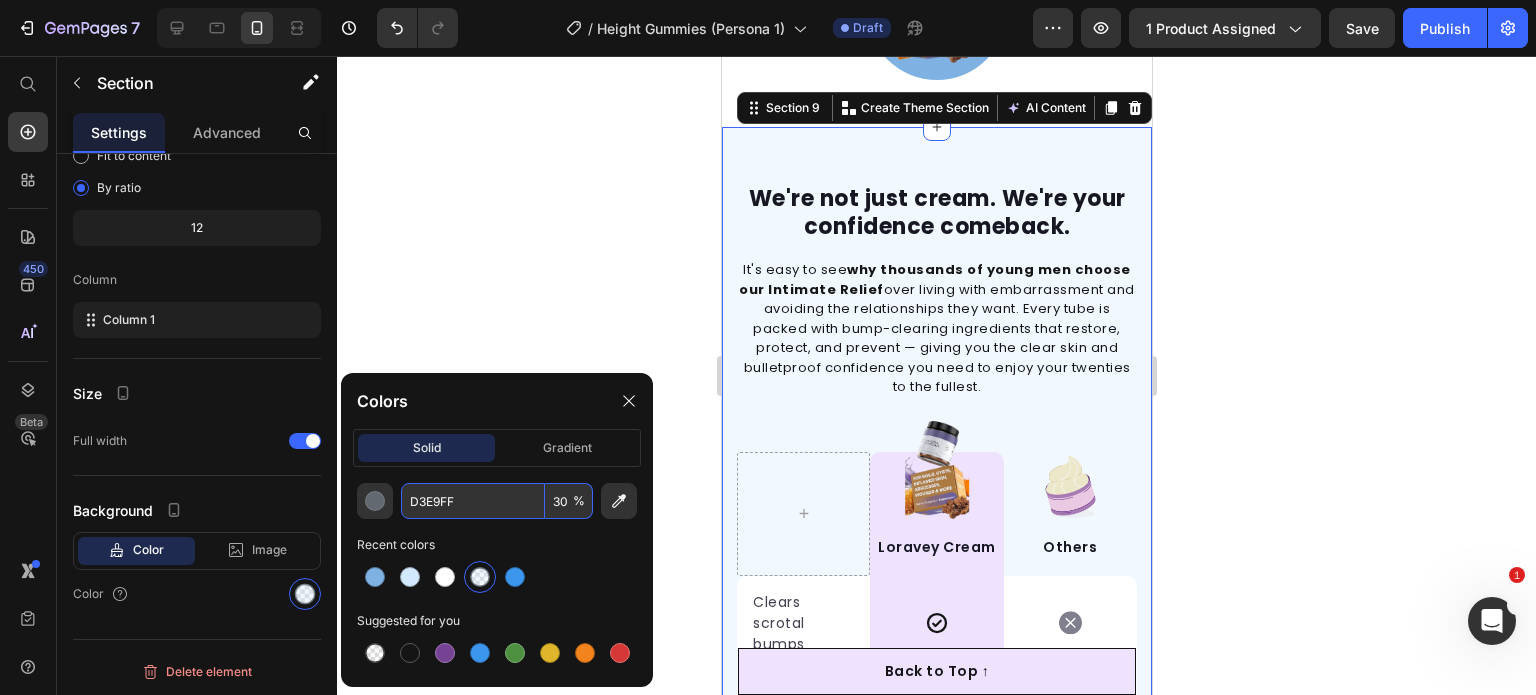scroll, scrollTop: 5692, scrollLeft: 0, axis: vertical 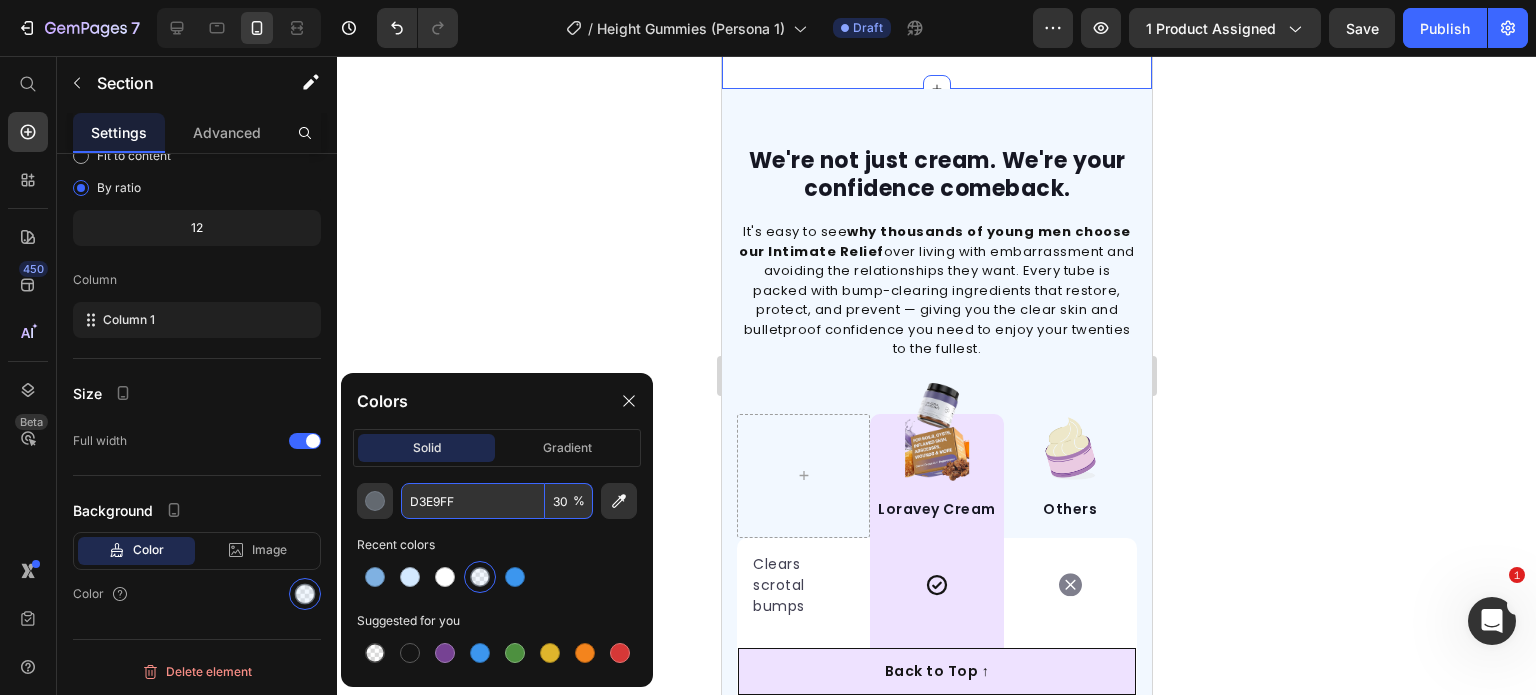 click on "Made with 100% All-Natural Ingredients Heading Row Image Propolis Text Block Nature's most effective bump-clearer — eliminates the embarrassing lumps that make you self-conscious during intimate moments without any burning or irritation. Text Block Row Image Egg Yolk Extract Text Block Powerful anti-inflammatory that reduces the swelling and tenderness that make you worried about being touched in sensitive areas. Text Block Row Image Tea Tree Oil Text Block This proven ingredient prevents new cysts from forming so you never have to worry about surprise bumps ruining a romantic moment. Text Block Row Row Image Row Row" at bounding box center [936, -294] 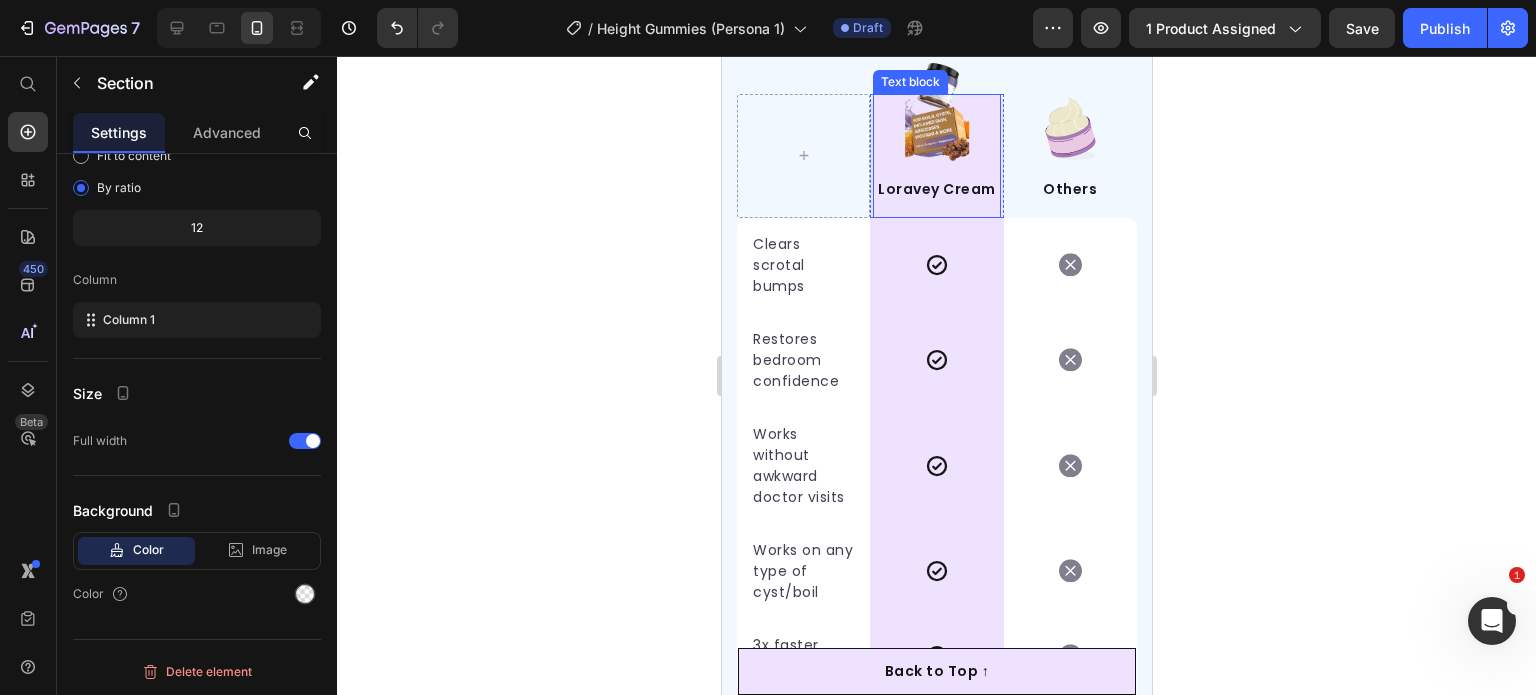 scroll, scrollTop: 6344, scrollLeft: 0, axis: vertical 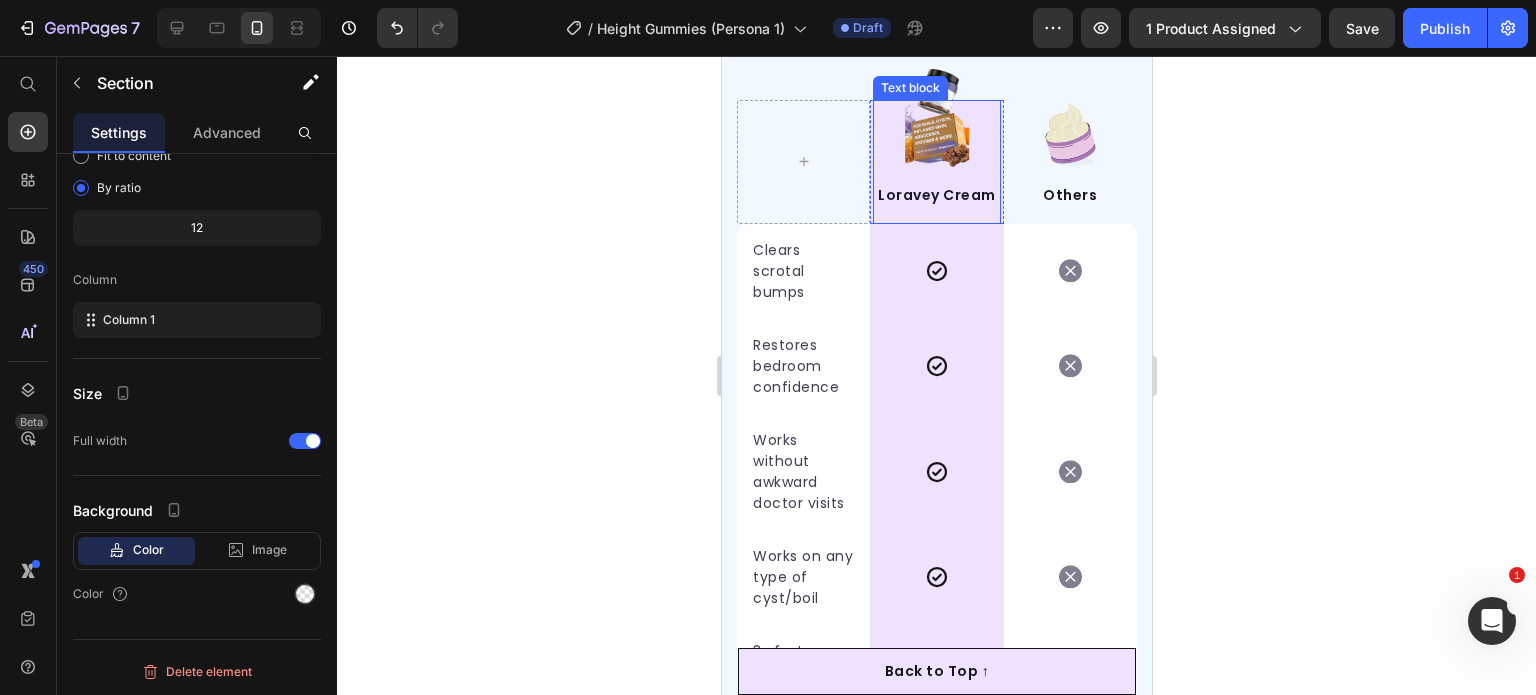 click on "Loravey Cream Text block" at bounding box center [935, 162] 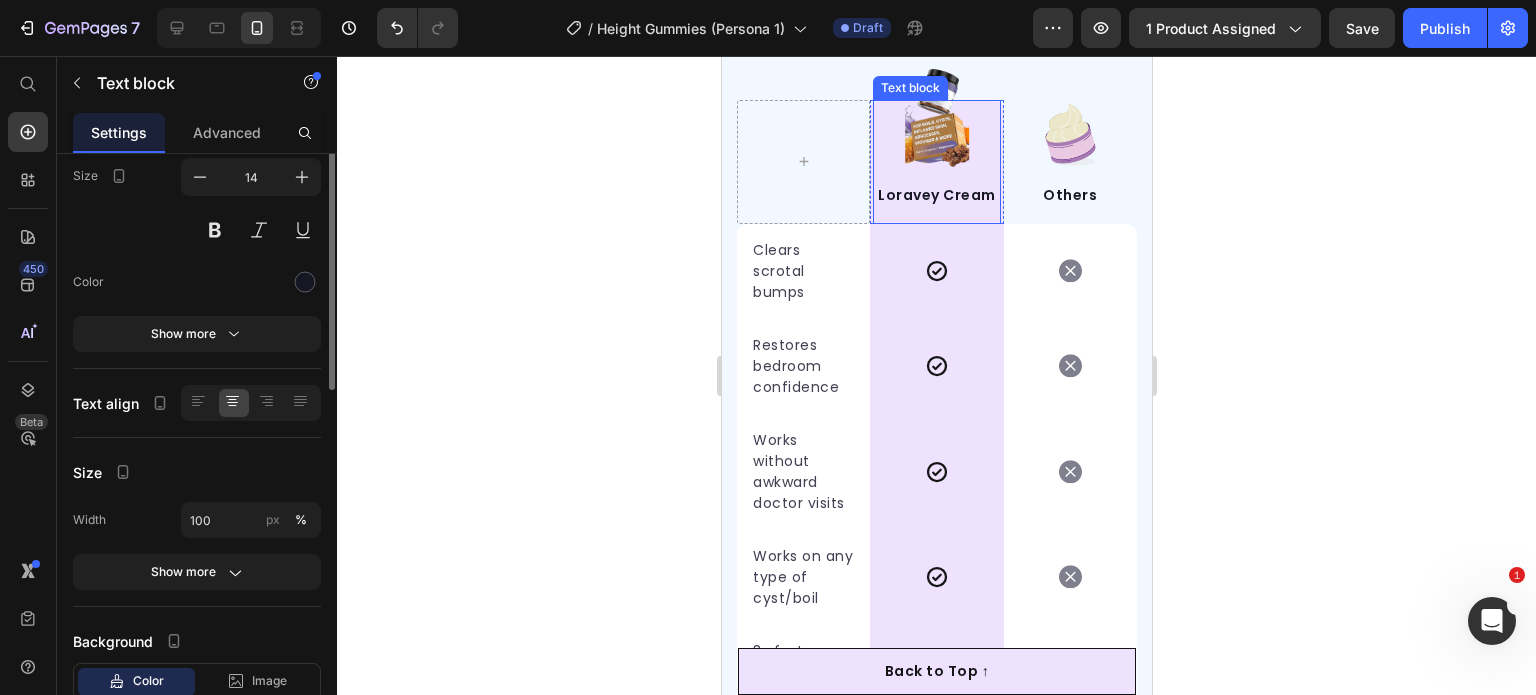 scroll, scrollTop: 0, scrollLeft: 0, axis: both 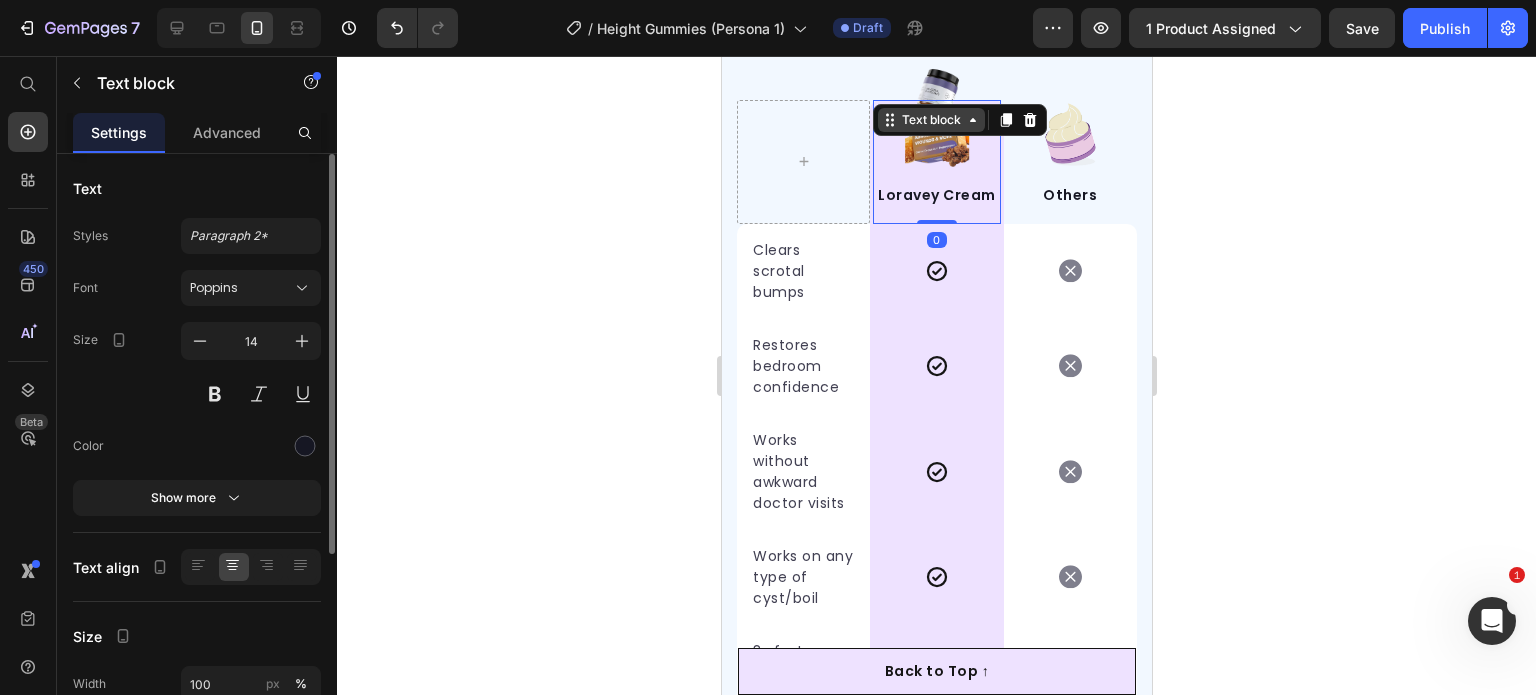 click on "Text block" at bounding box center (930, 120) 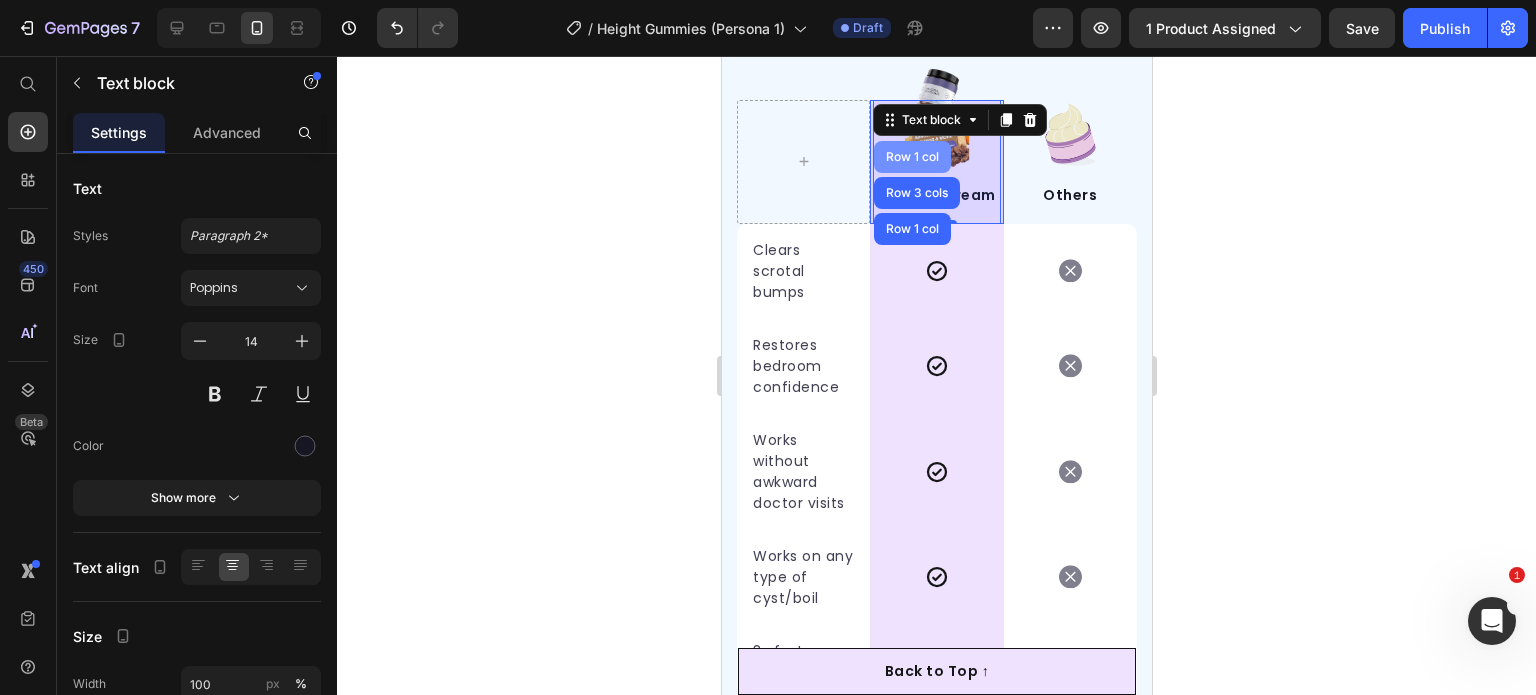 click on "Row 1 col" at bounding box center (911, 157) 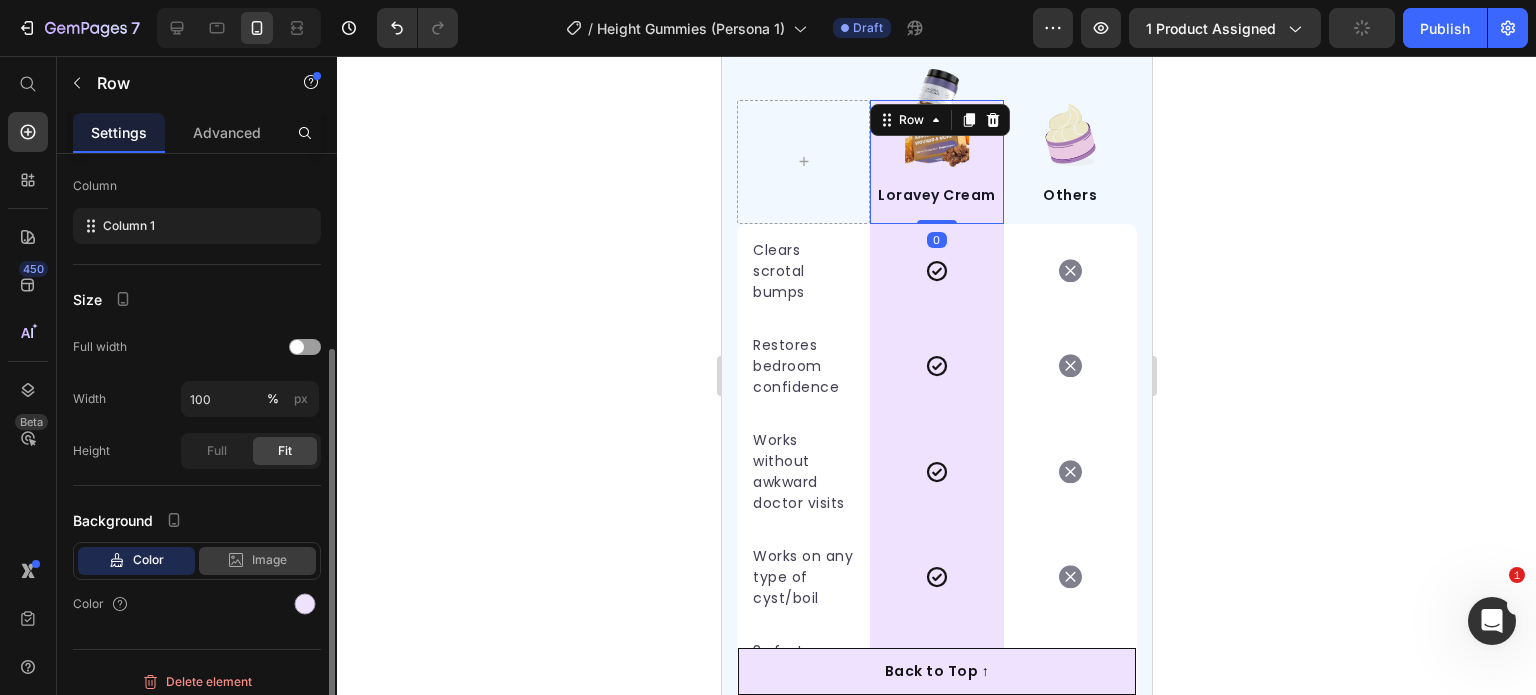 scroll, scrollTop: 268, scrollLeft: 0, axis: vertical 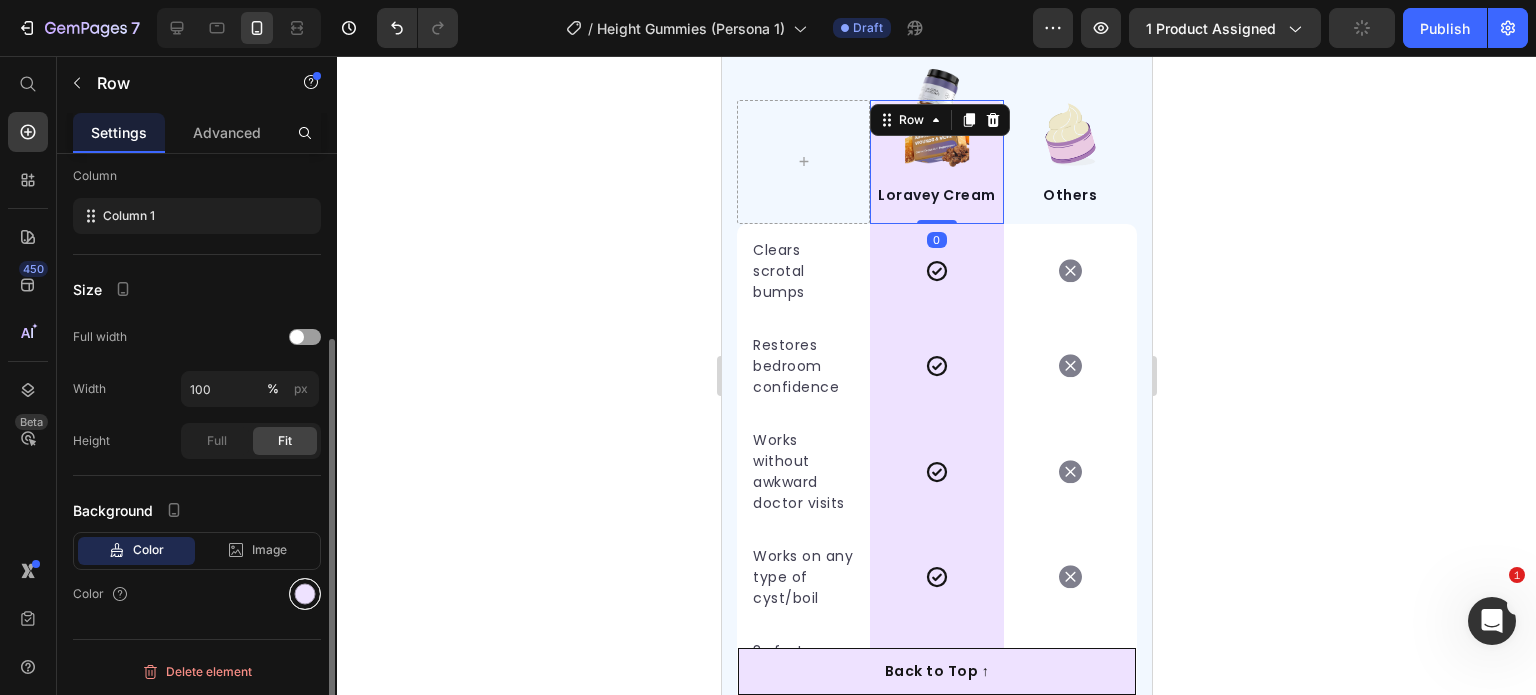 click at bounding box center [305, 594] 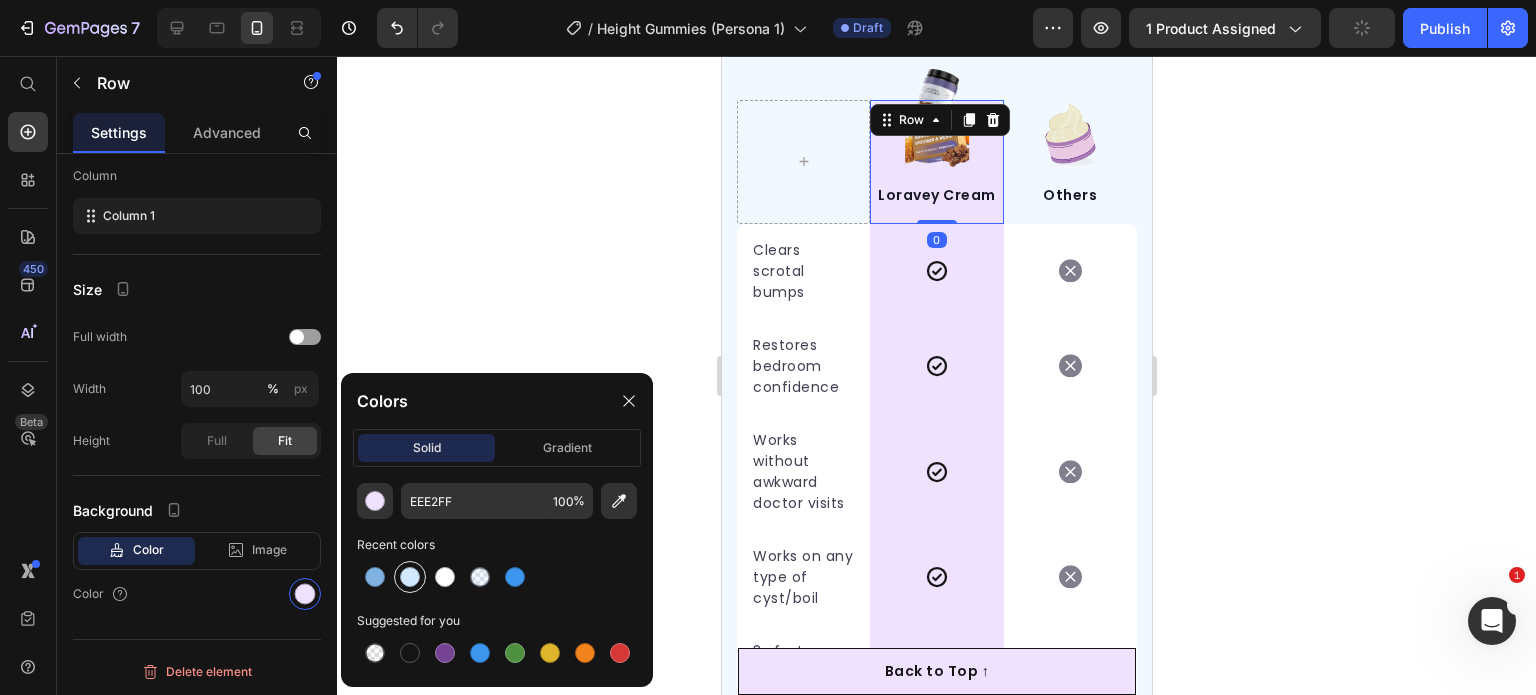 click at bounding box center (410, 577) 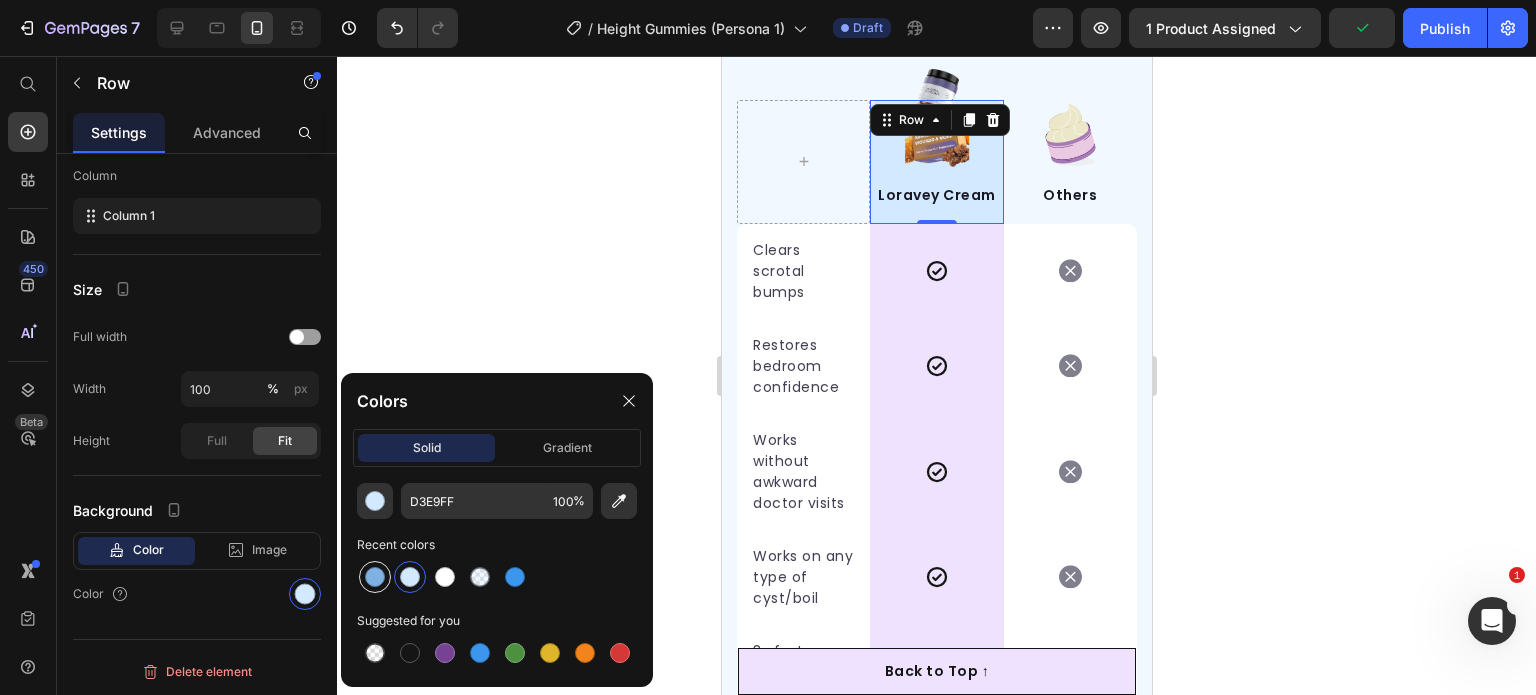 click at bounding box center [375, 577] 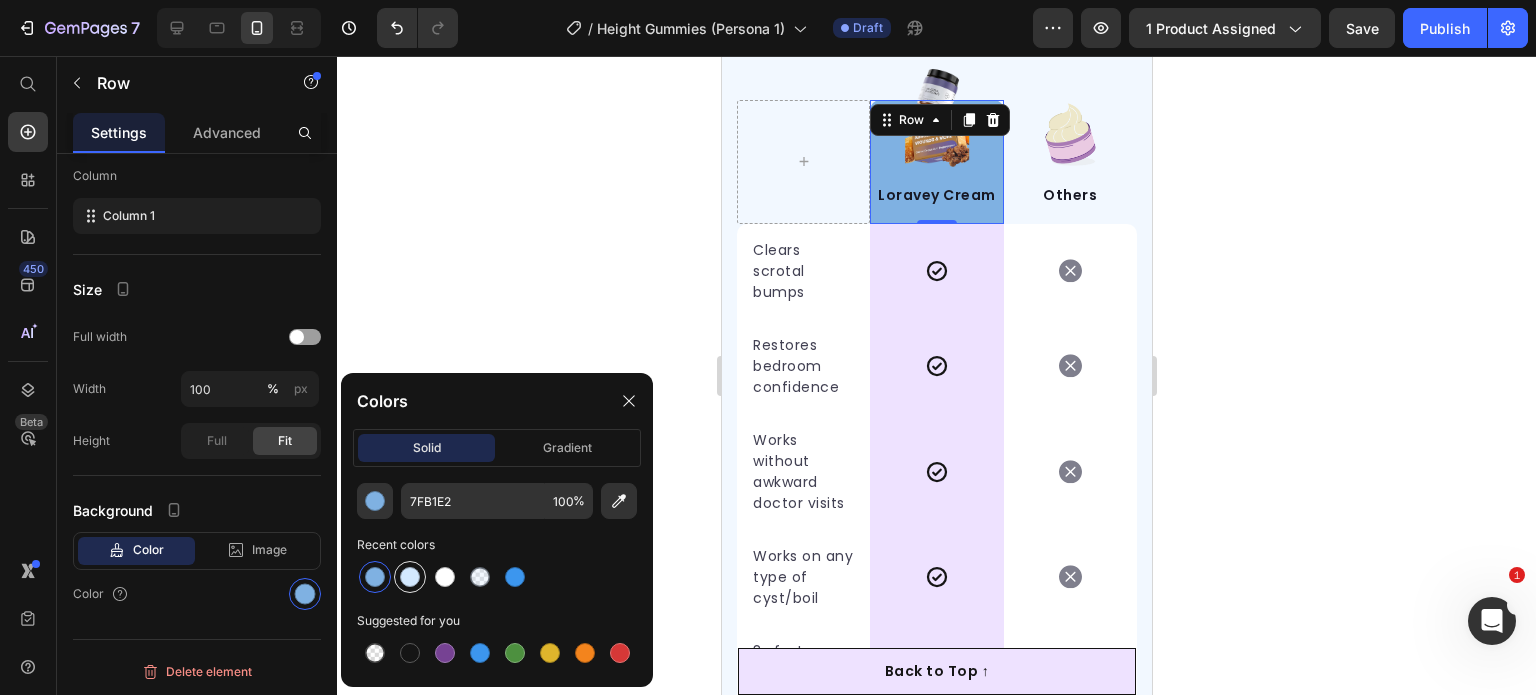 click at bounding box center (410, 577) 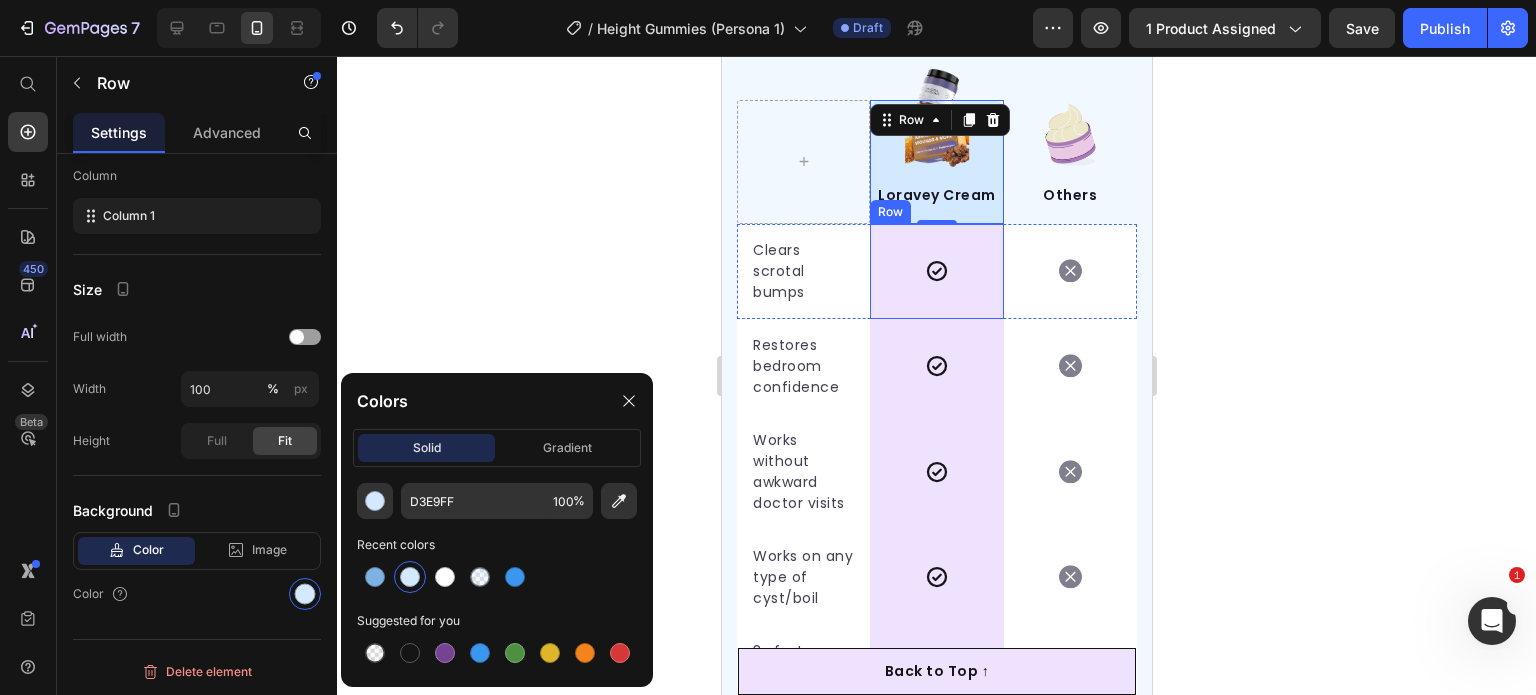 click on "Icon Row" at bounding box center [935, 271] 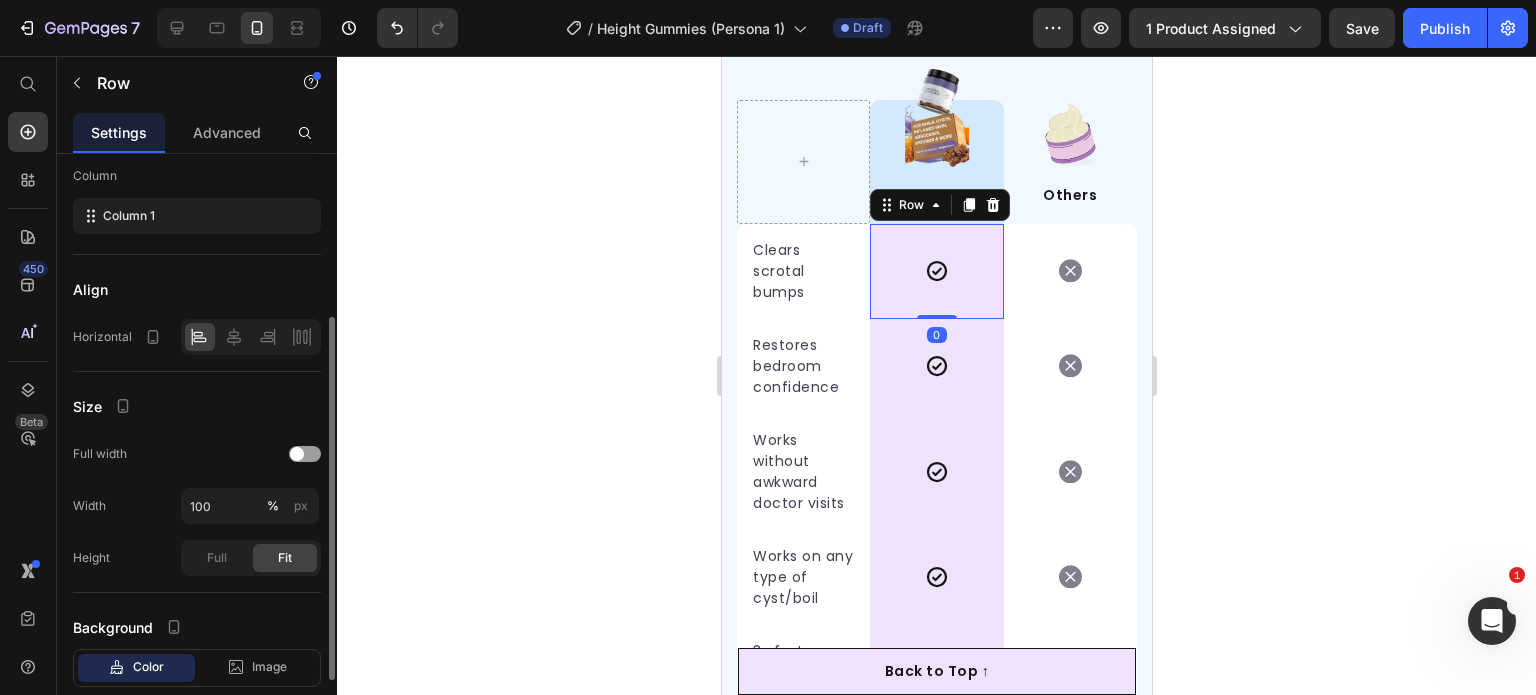 scroll, scrollTop: 384, scrollLeft: 0, axis: vertical 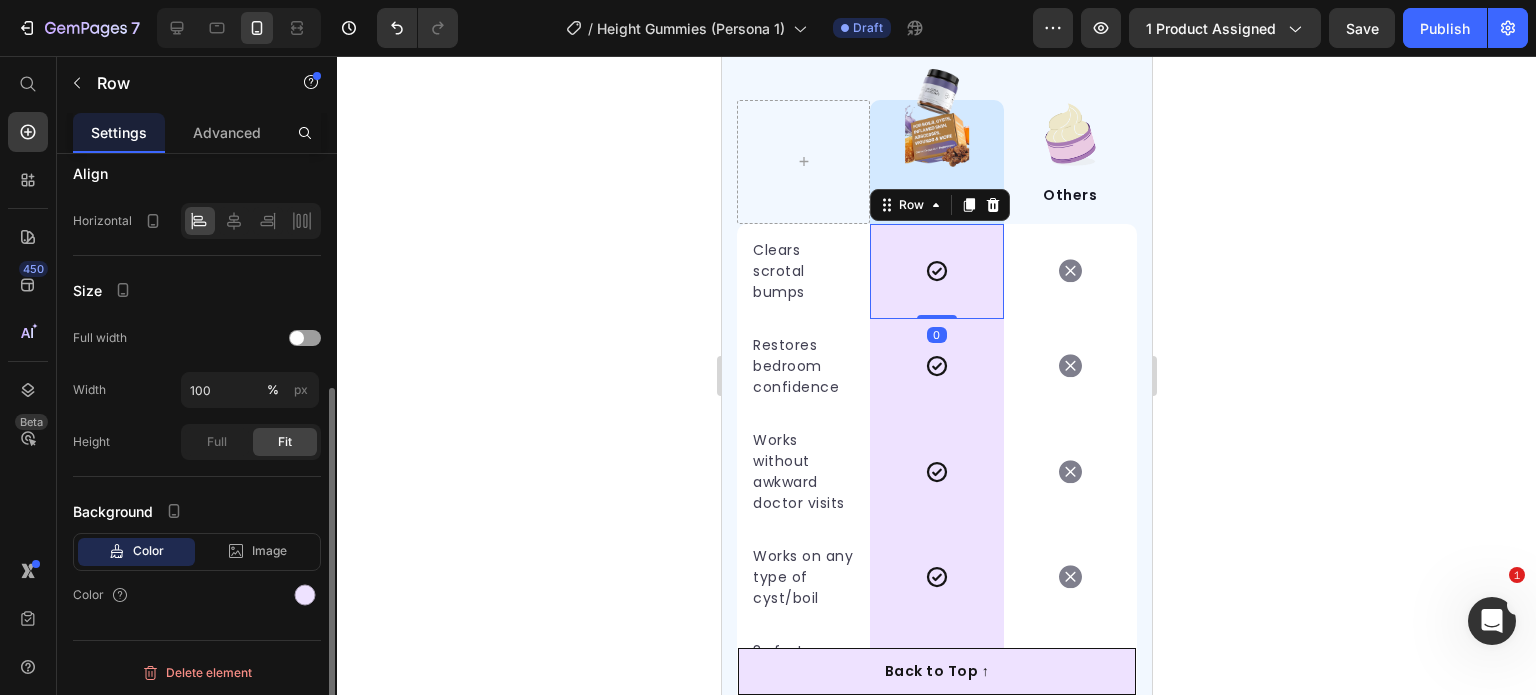 click at bounding box center [305, 595] 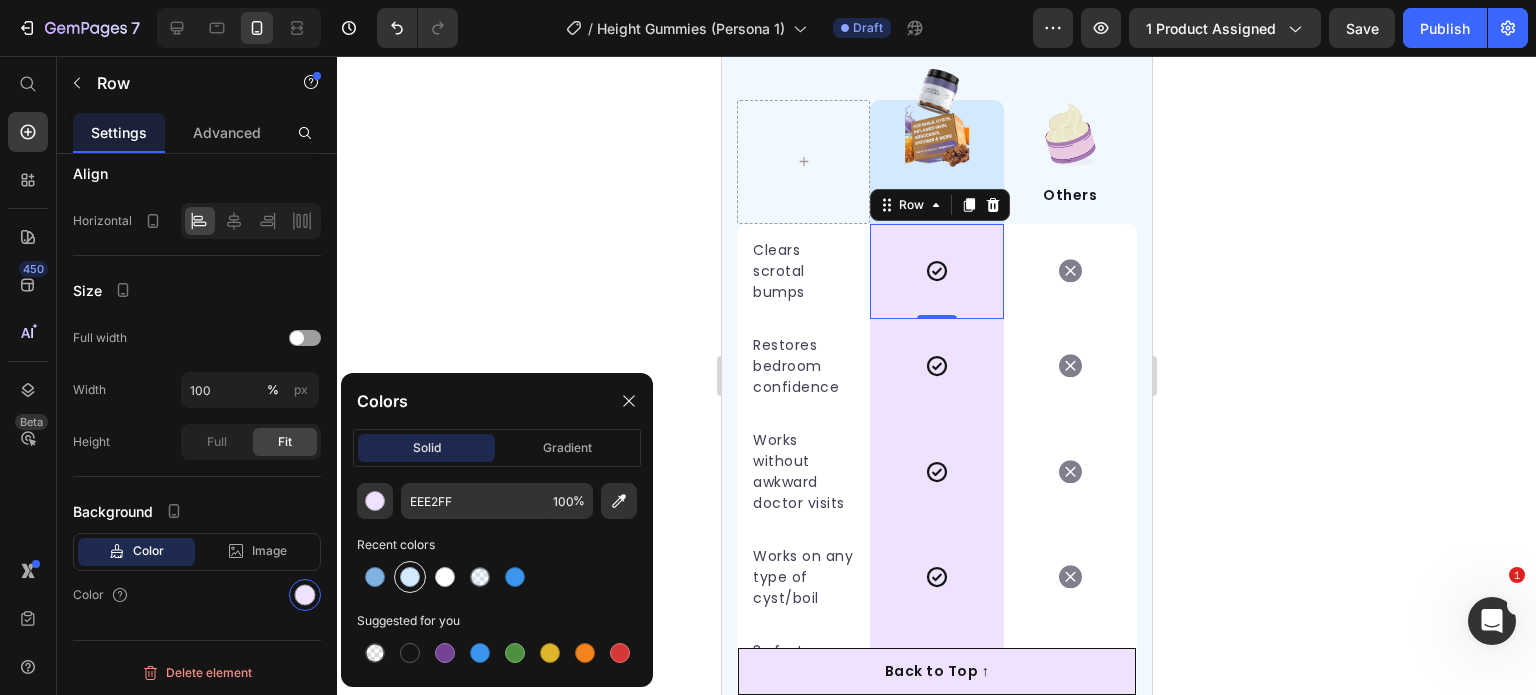 click at bounding box center (410, 577) 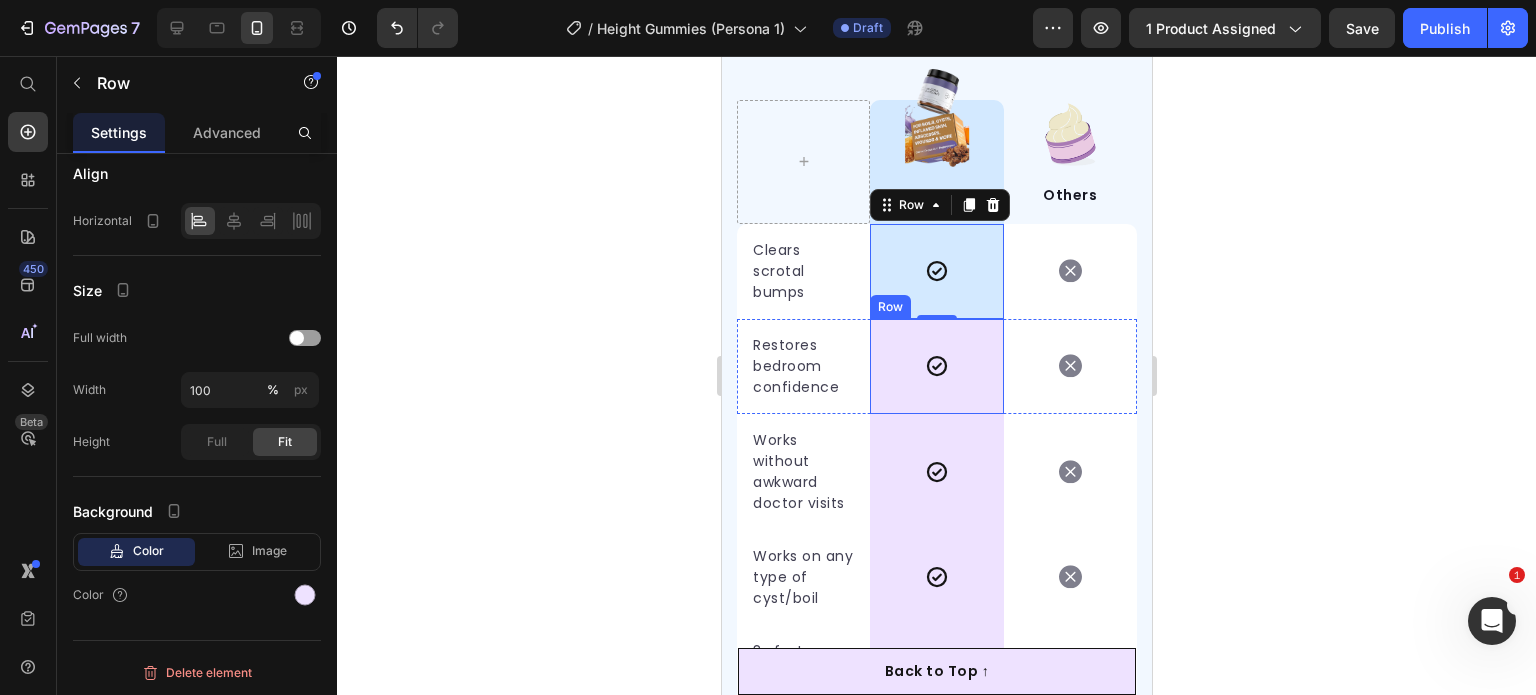 click on "Icon Row" at bounding box center (935, 366) 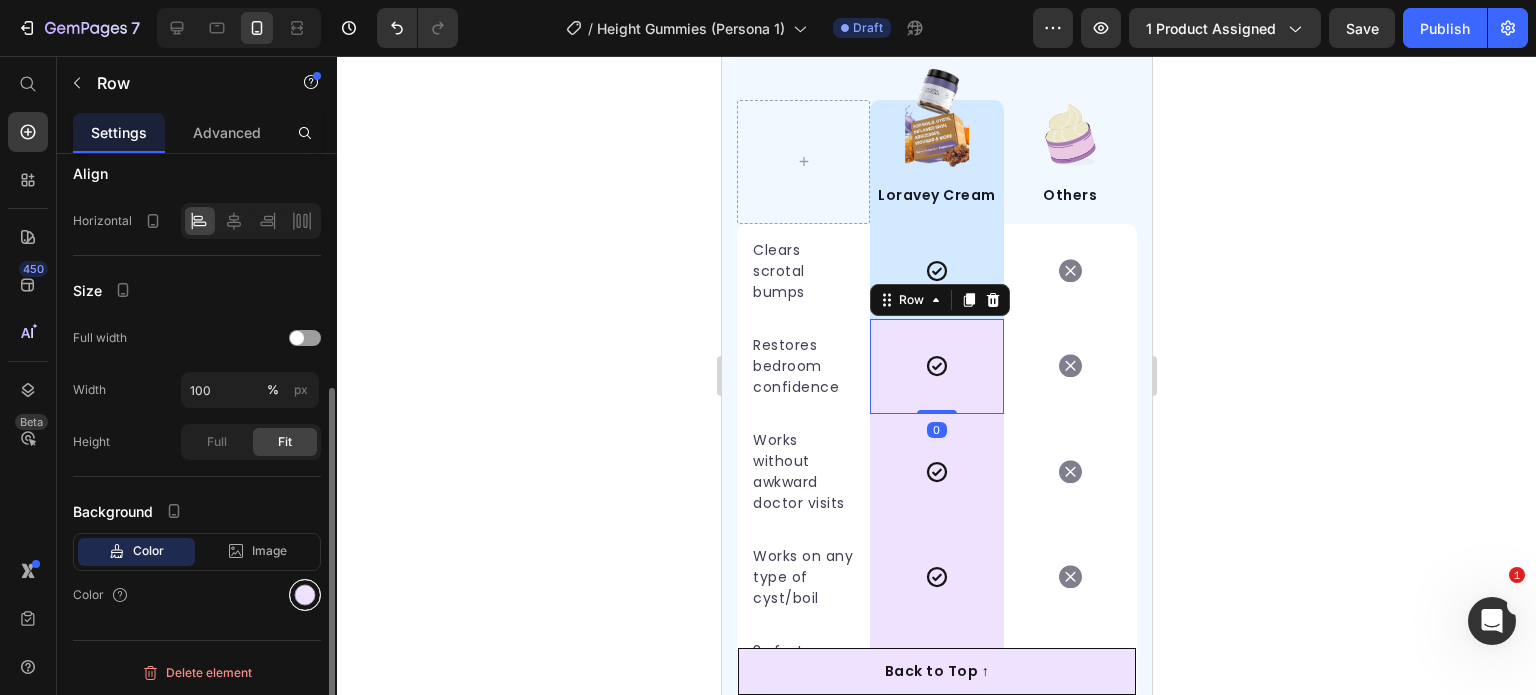 click at bounding box center (305, 595) 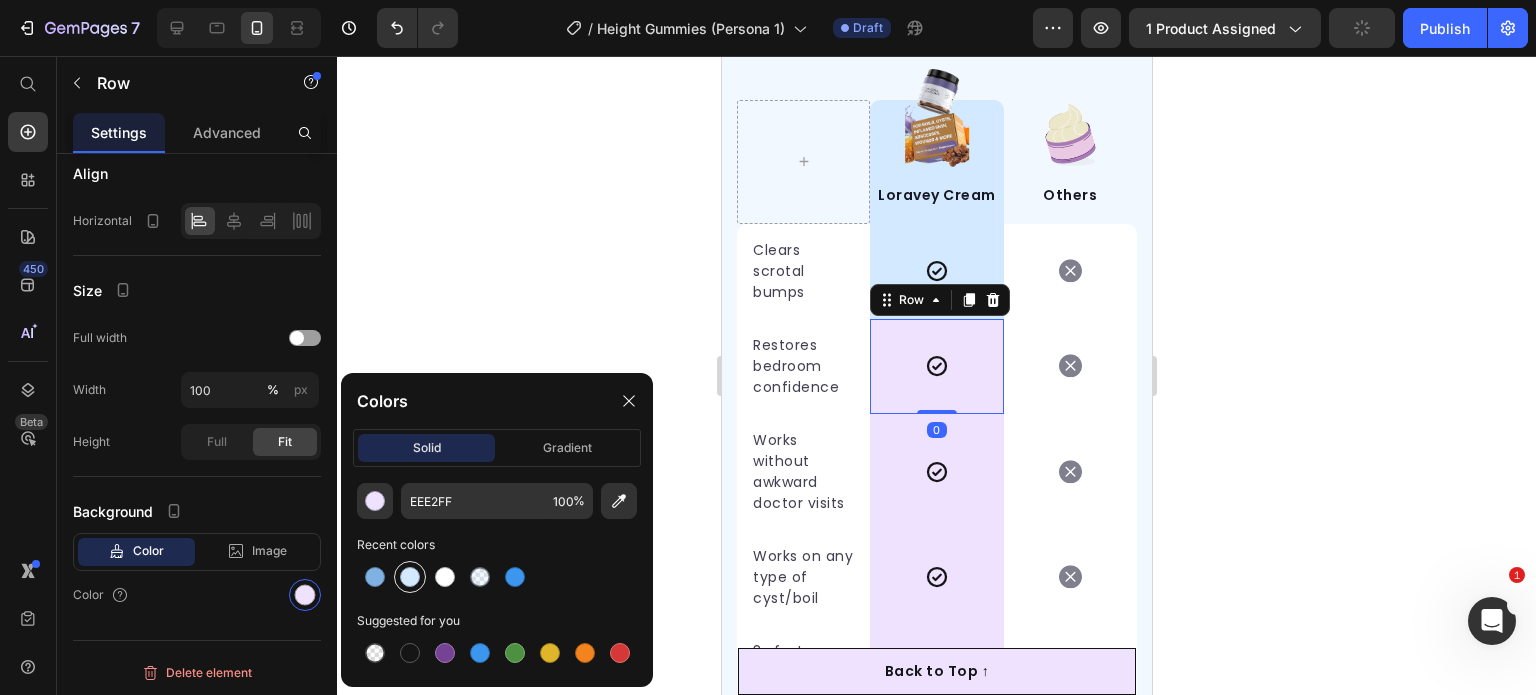 click at bounding box center (410, 577) 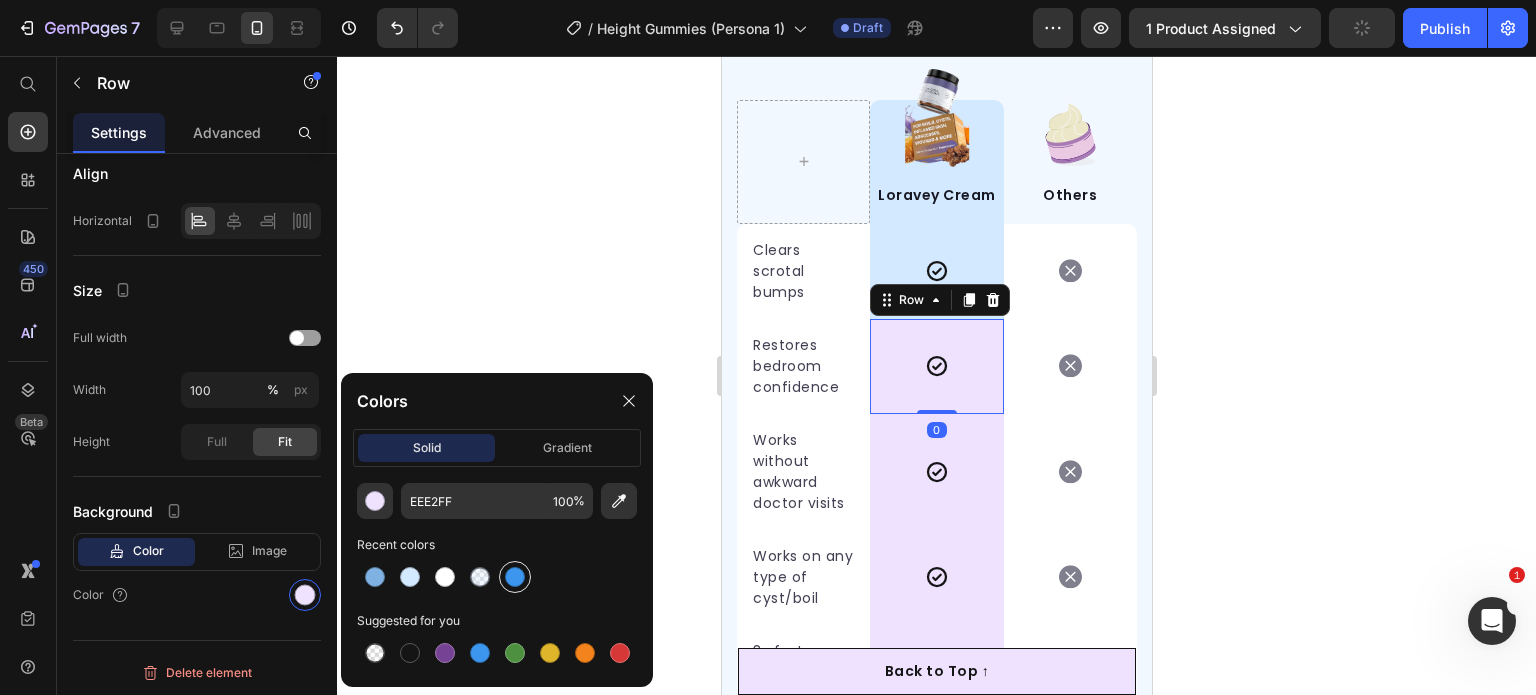 type on "D3E9FF" 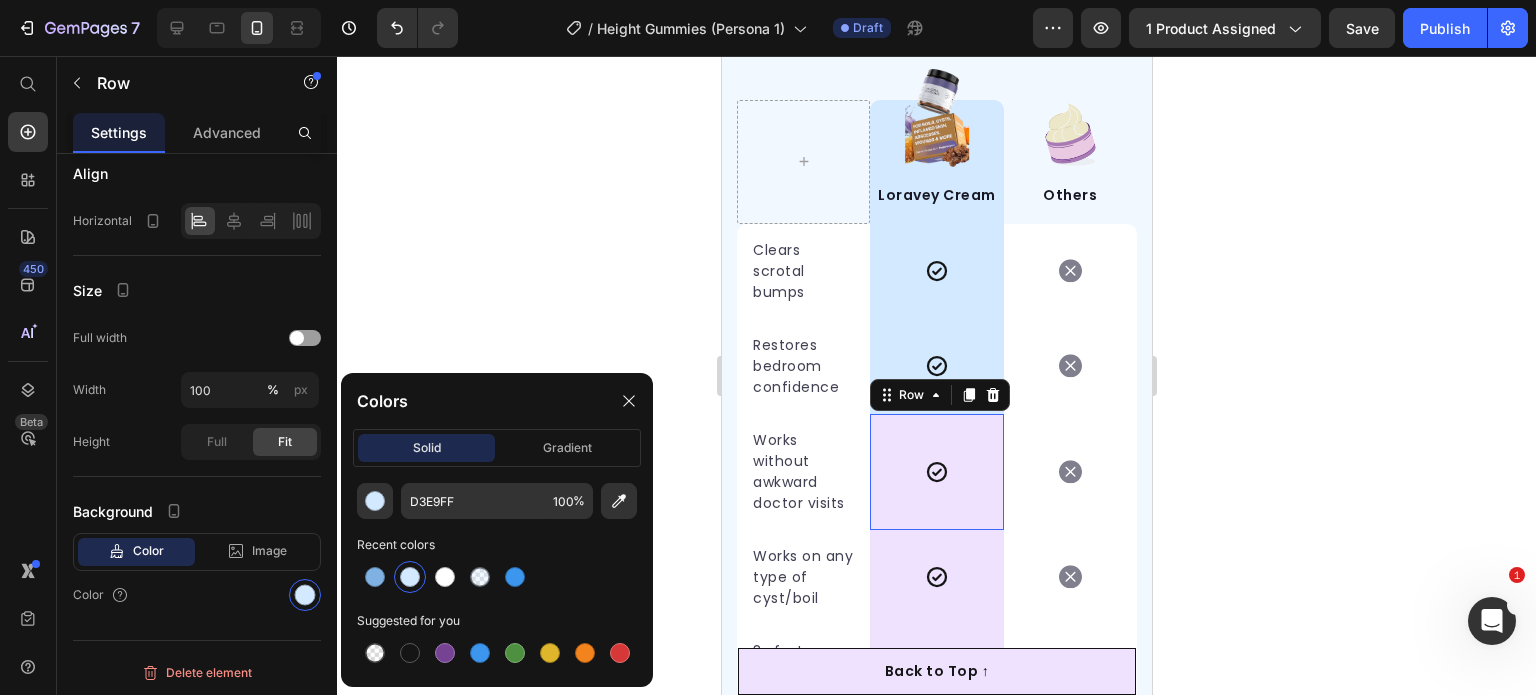 click on "Icon Row   0" at bounding box center [935, 472] 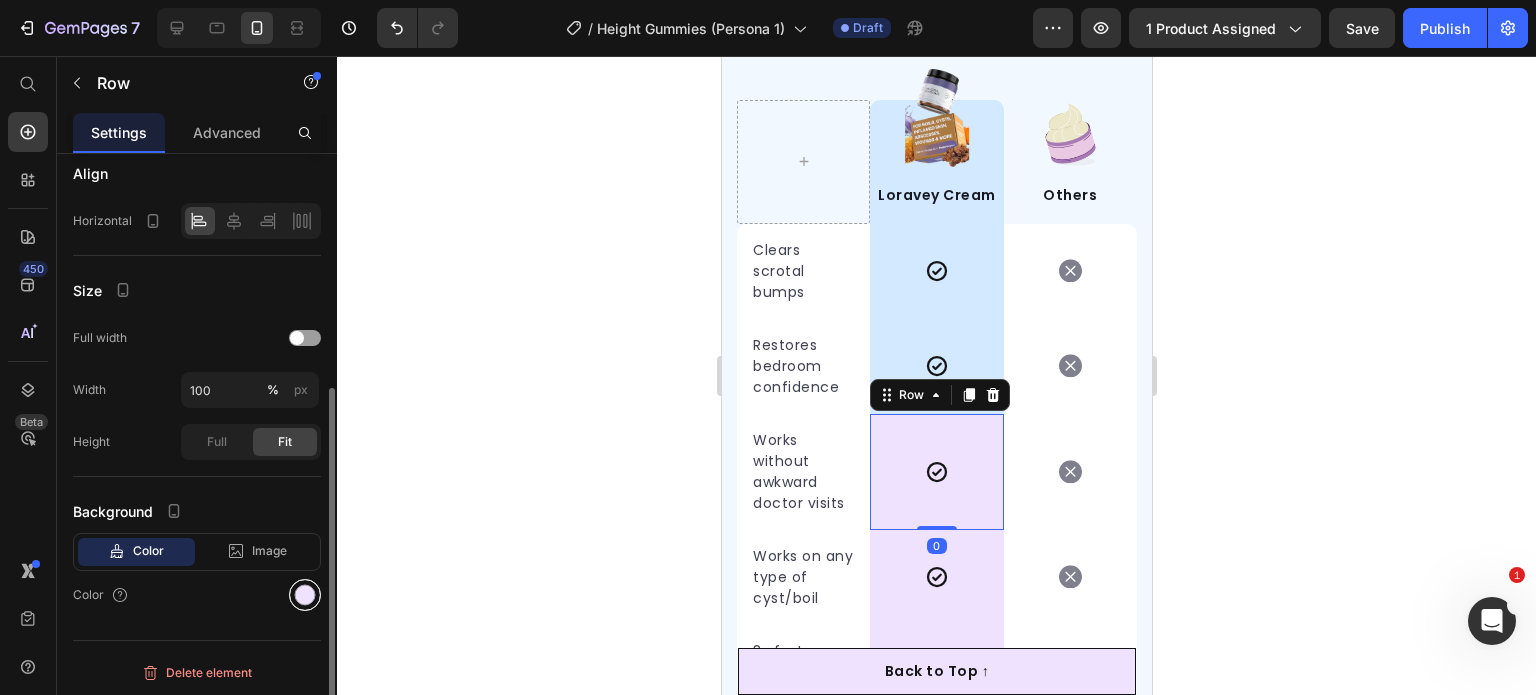 click at bounding box center (305, 595) 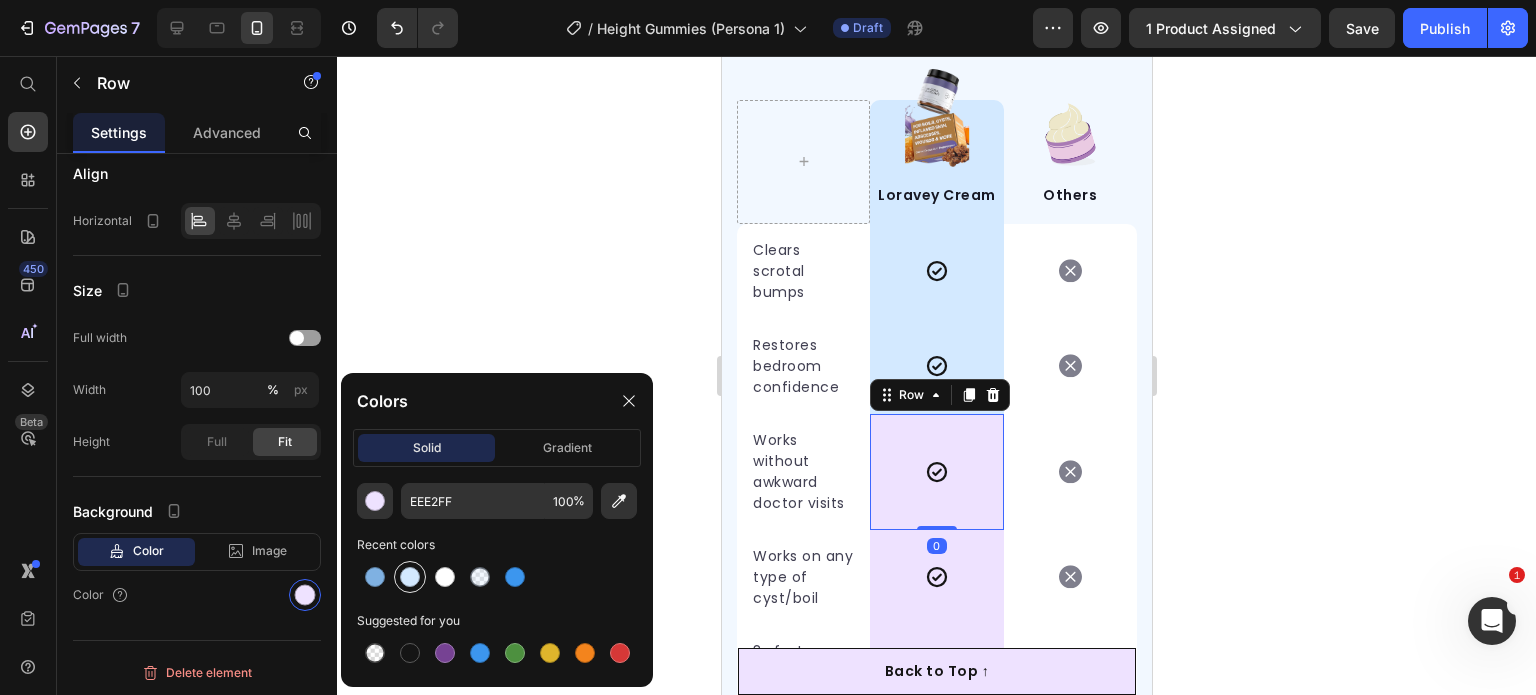 click at bounding box center [410, 577] 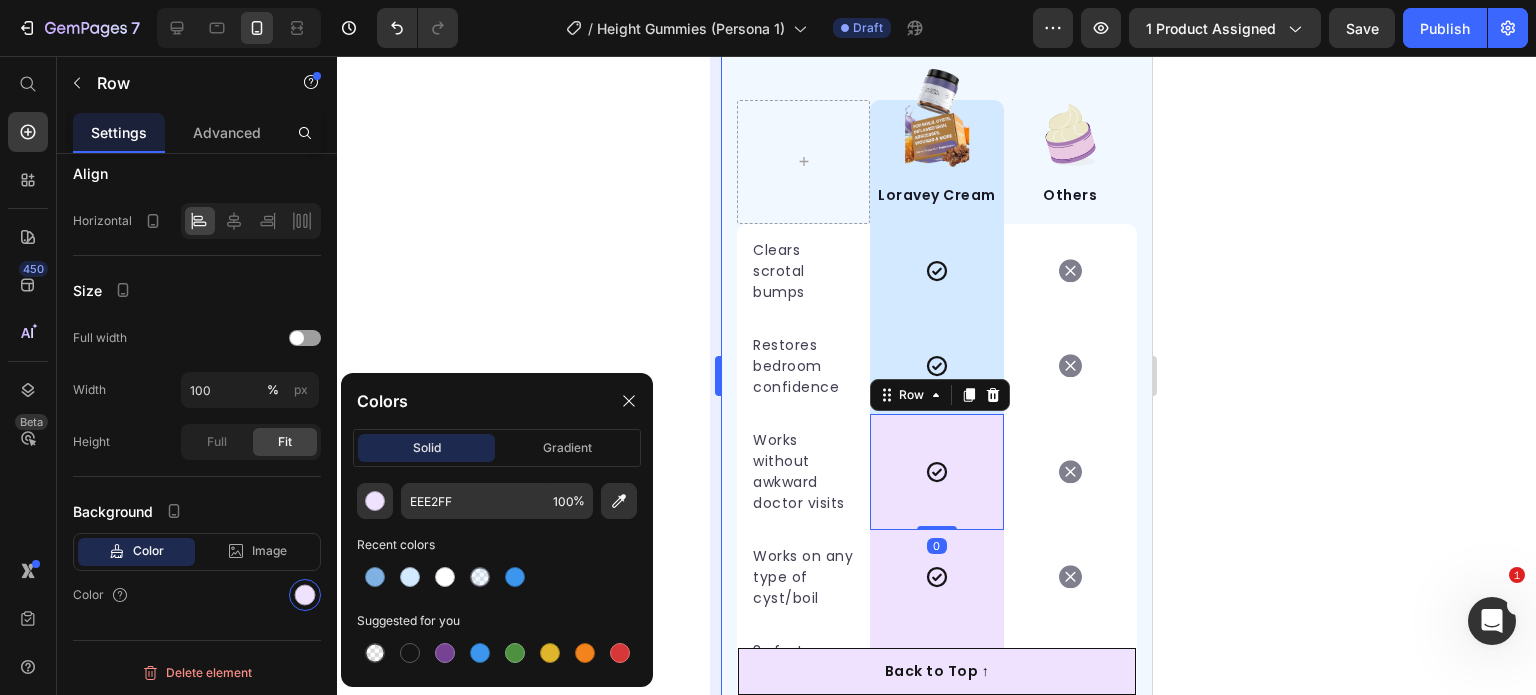 type on "D3E9FF" 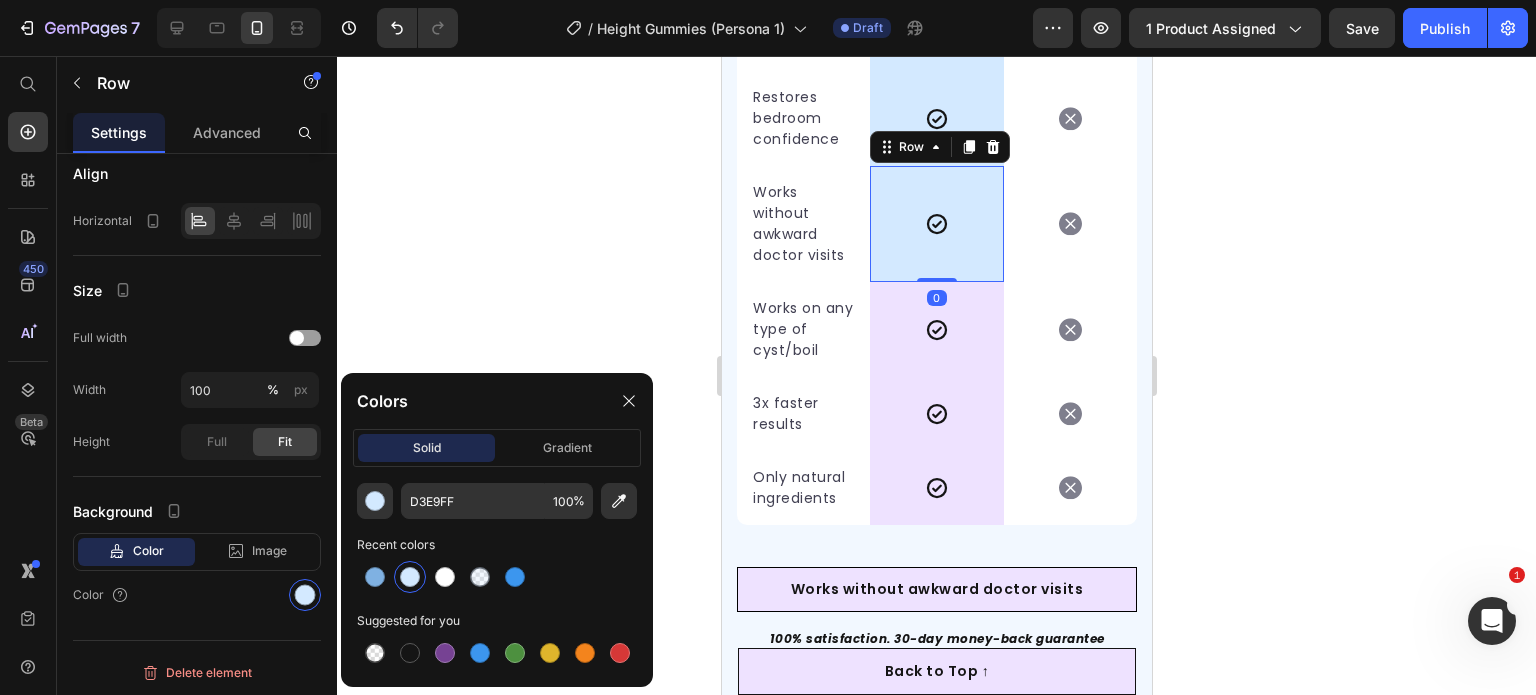 scroll, scrollTop: 6610, scrollLeft: 0, axis: vertical 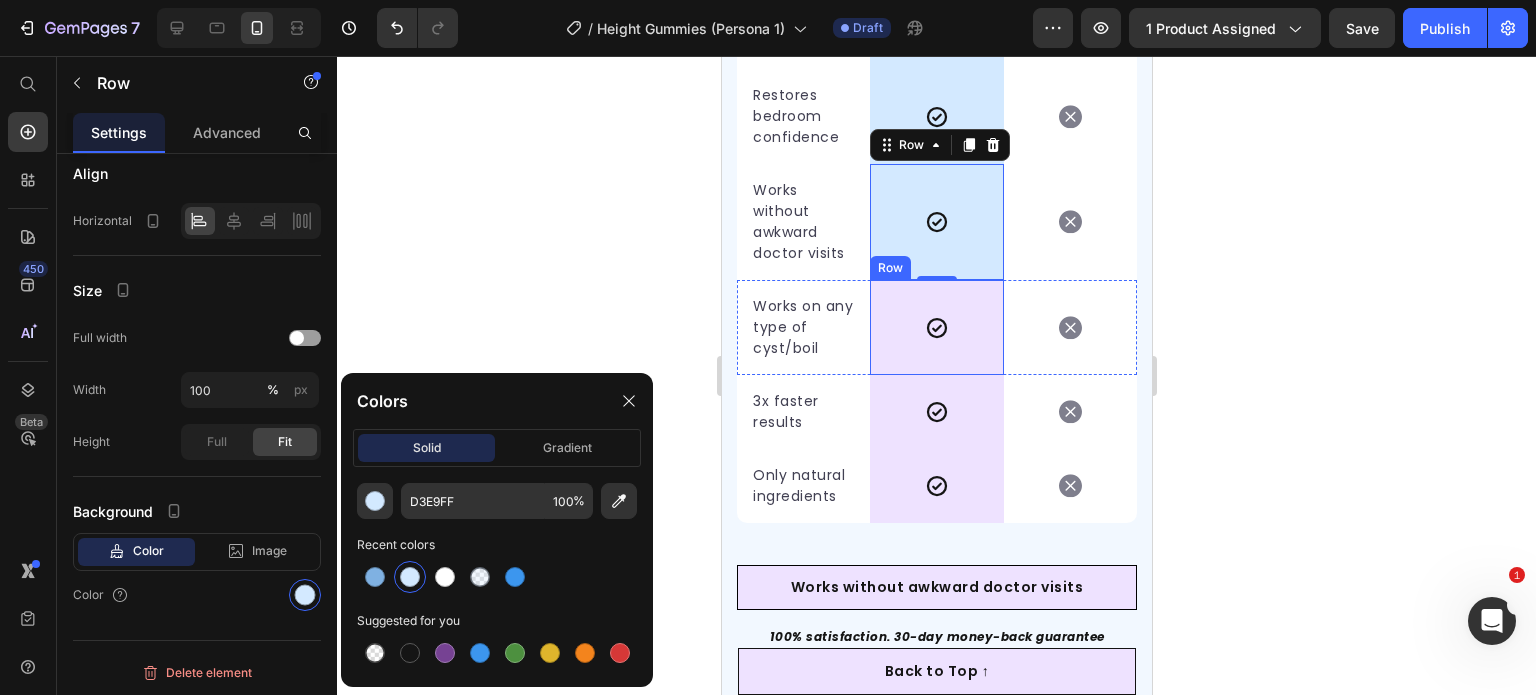 click on "Icon Row" at bounding box center (935, 327) 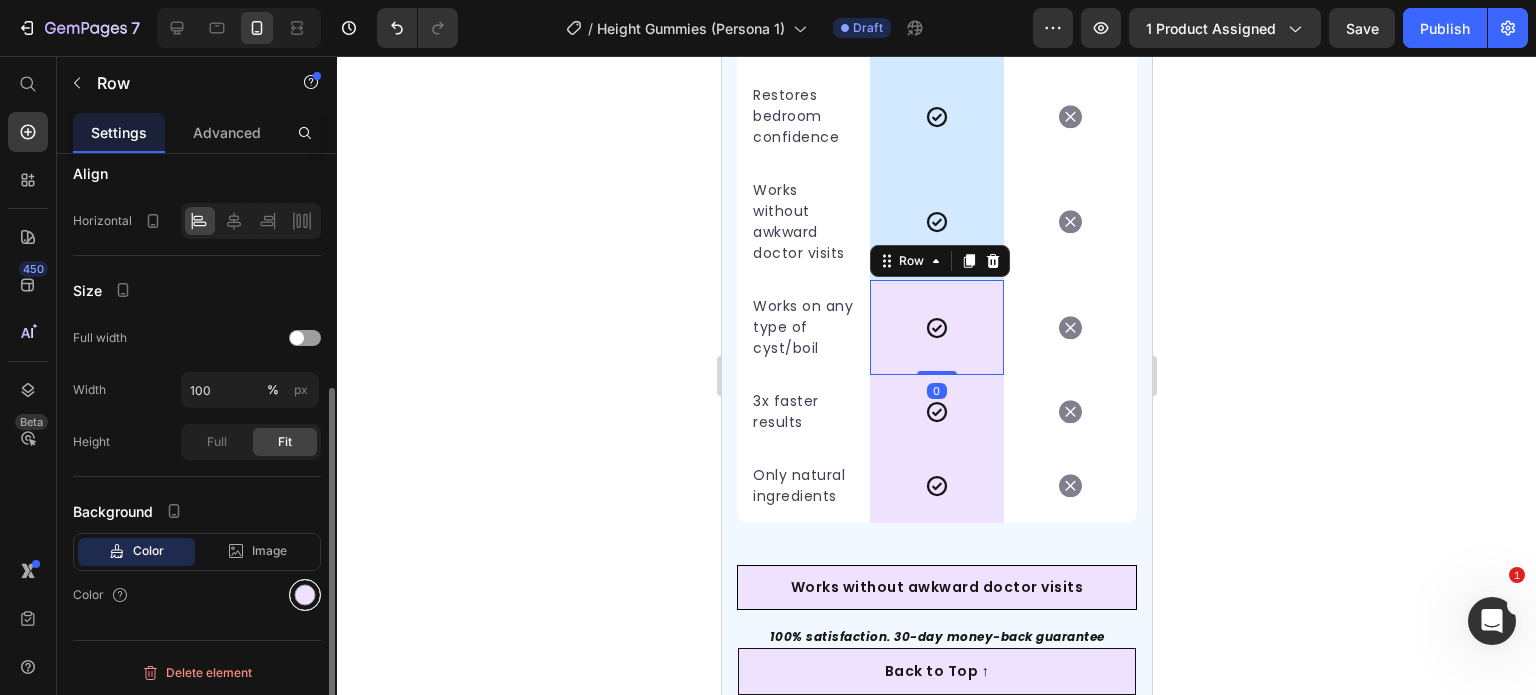 click at bounding box center [305, 595] 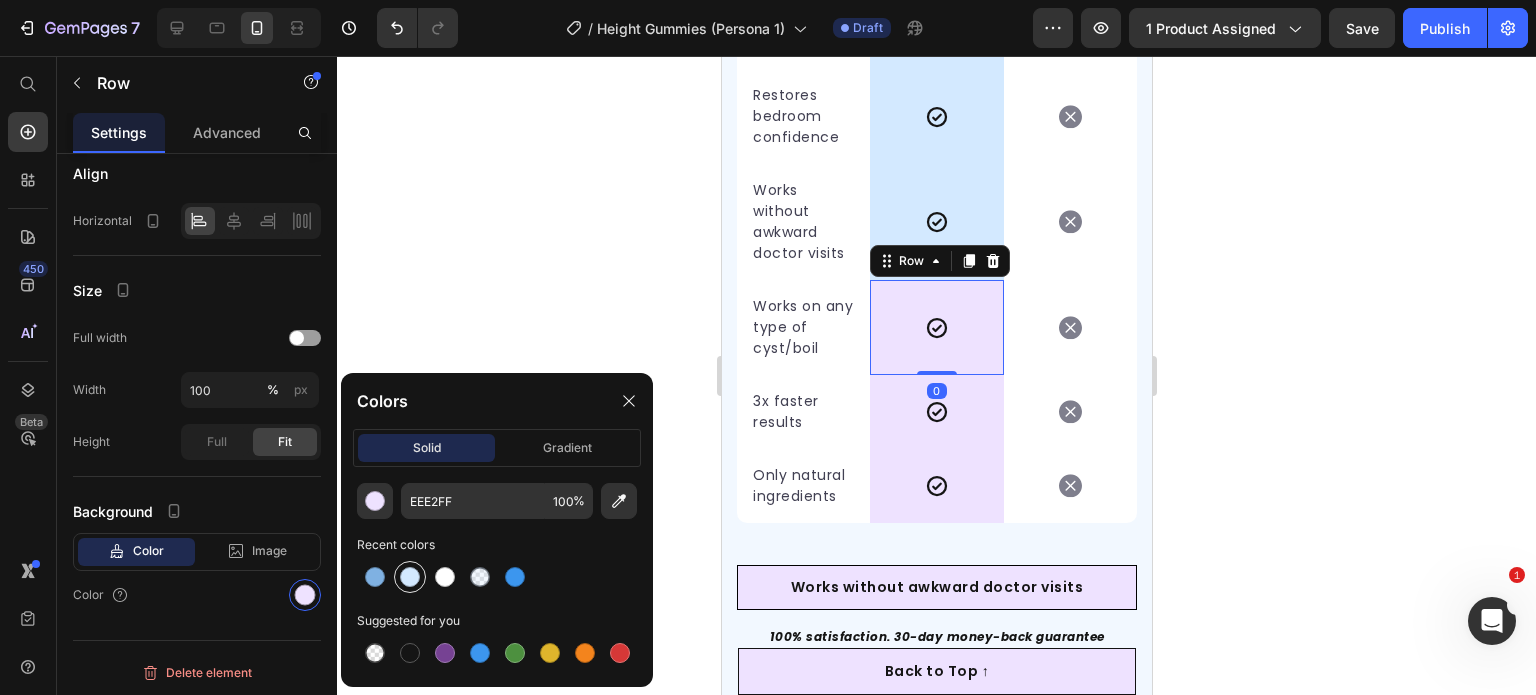 click at bounding box center (410, 577) 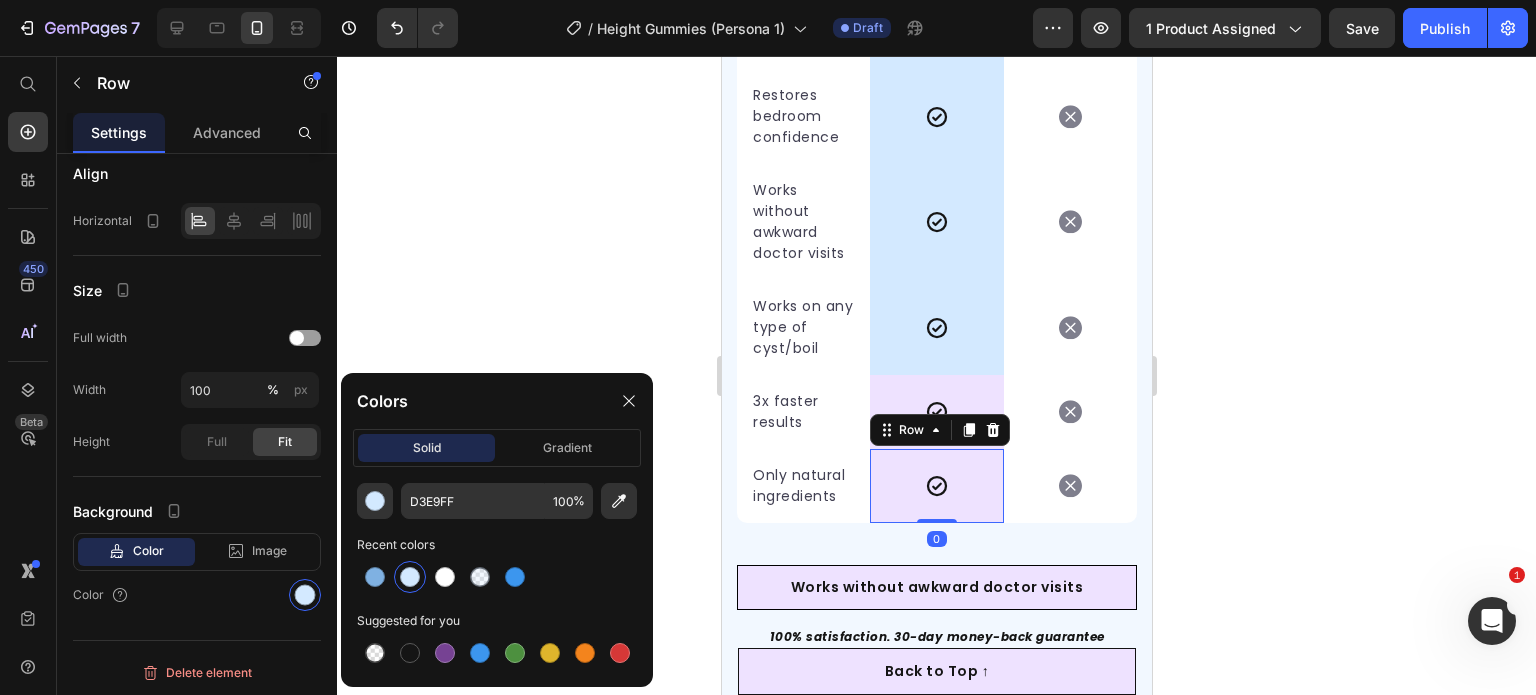 click on "Row" at bounding box center (939, 430) 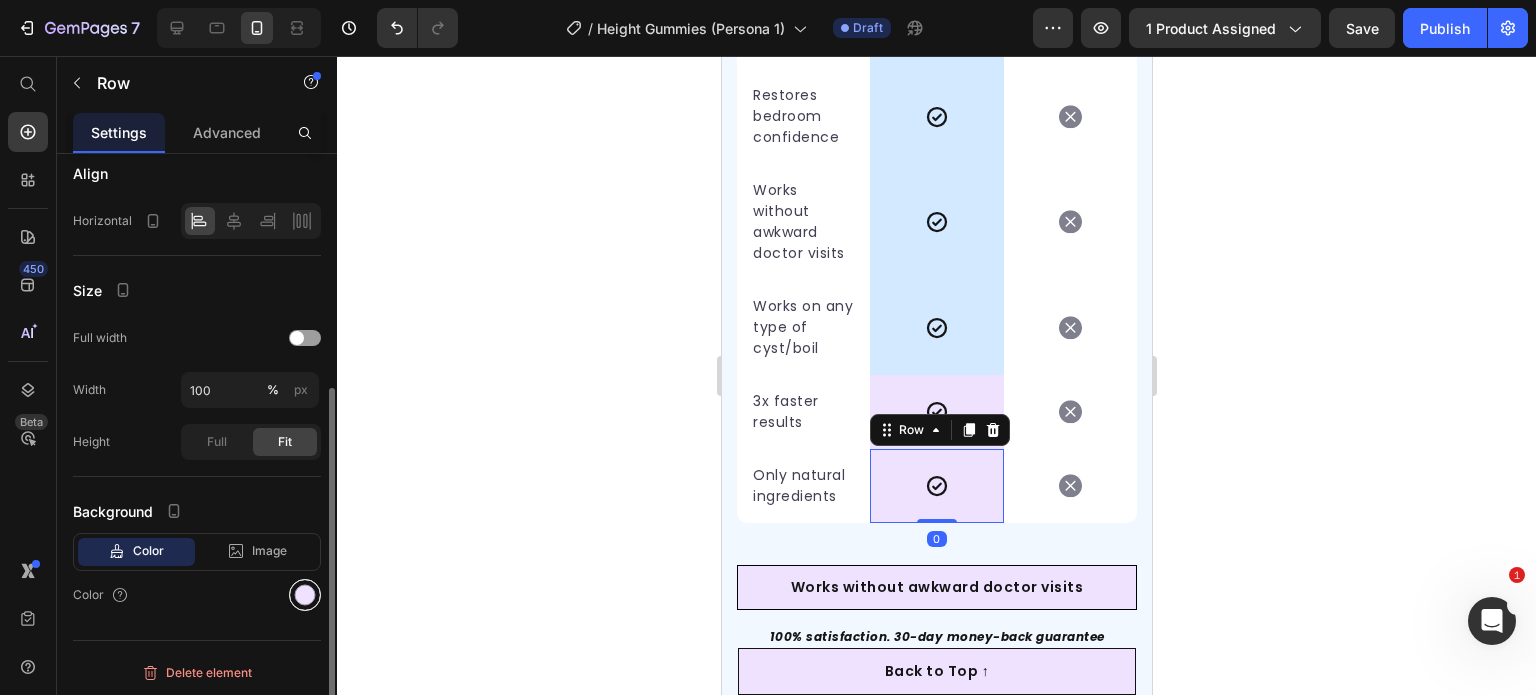 click at bounding box center (305, 595) 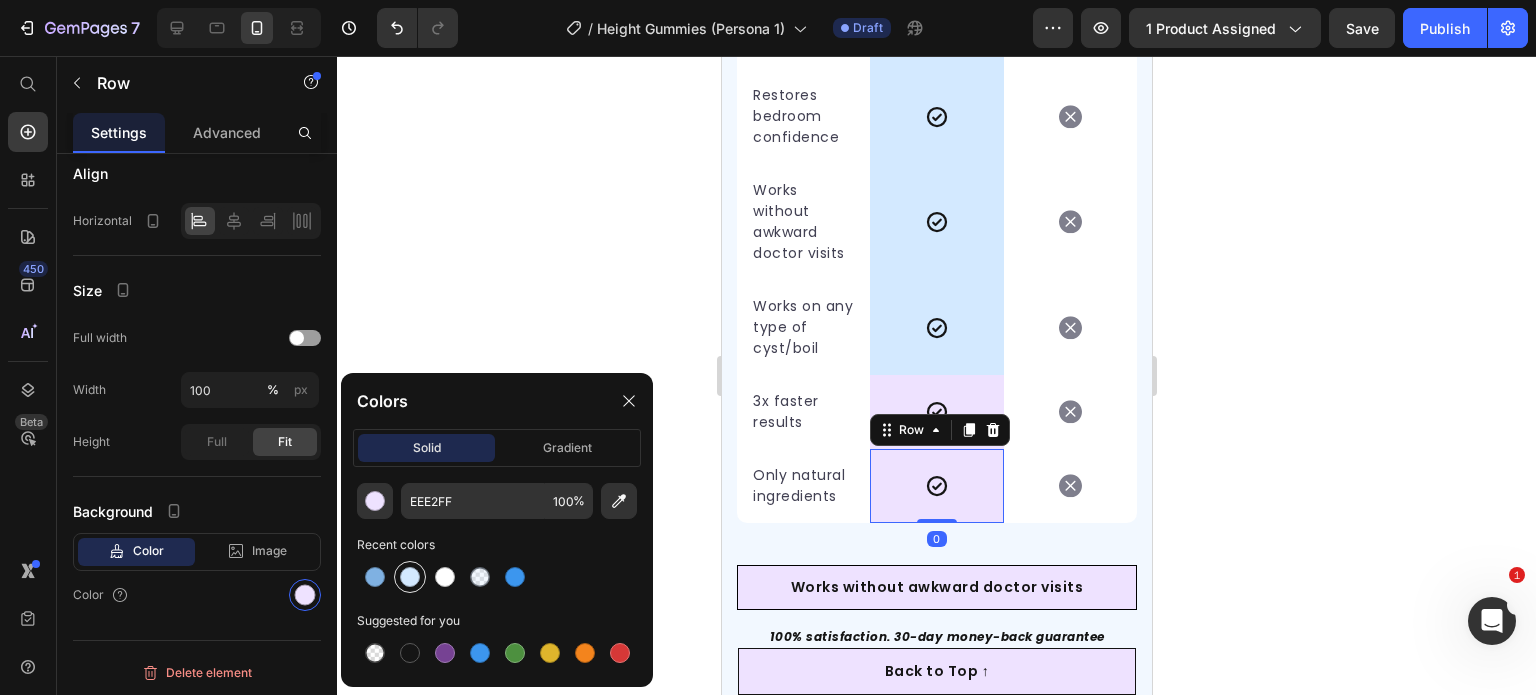 click at bounding box center [410, 577] 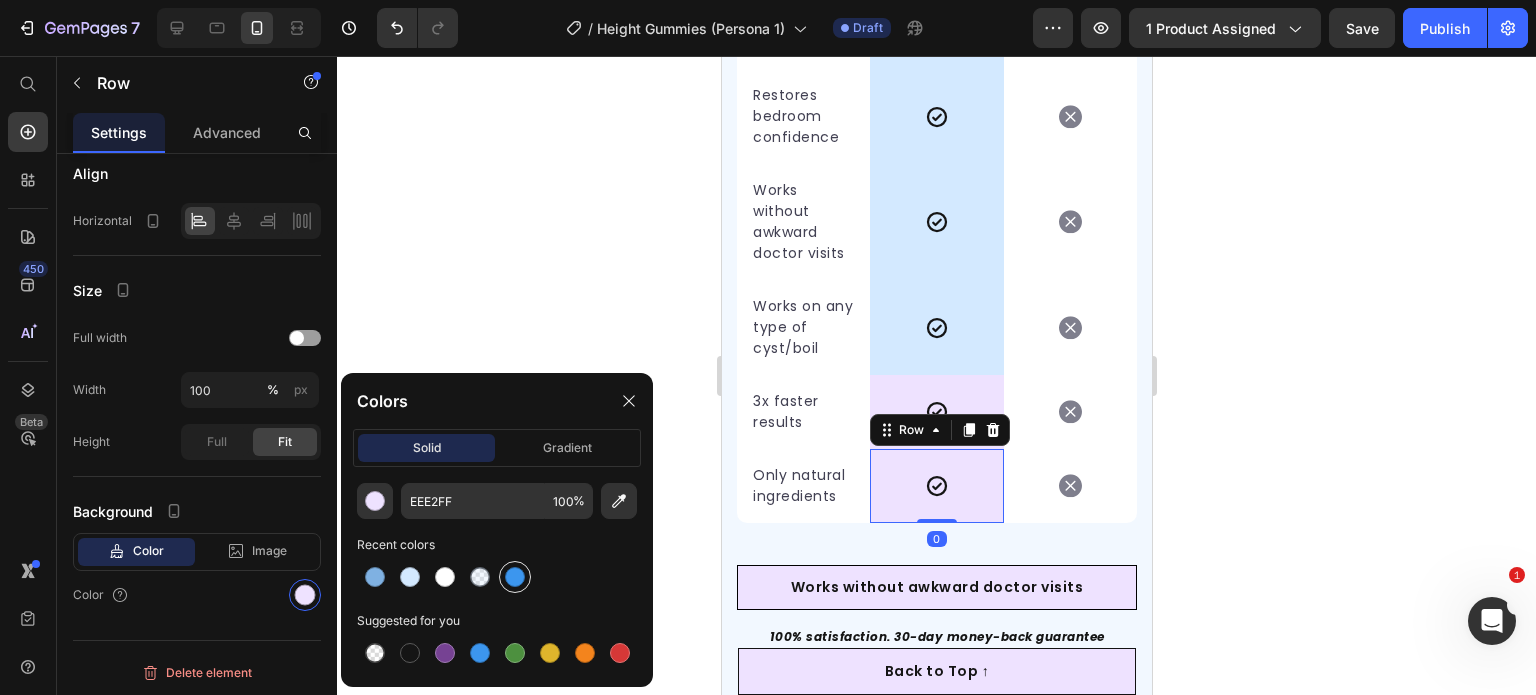 type on "D3E9FF" 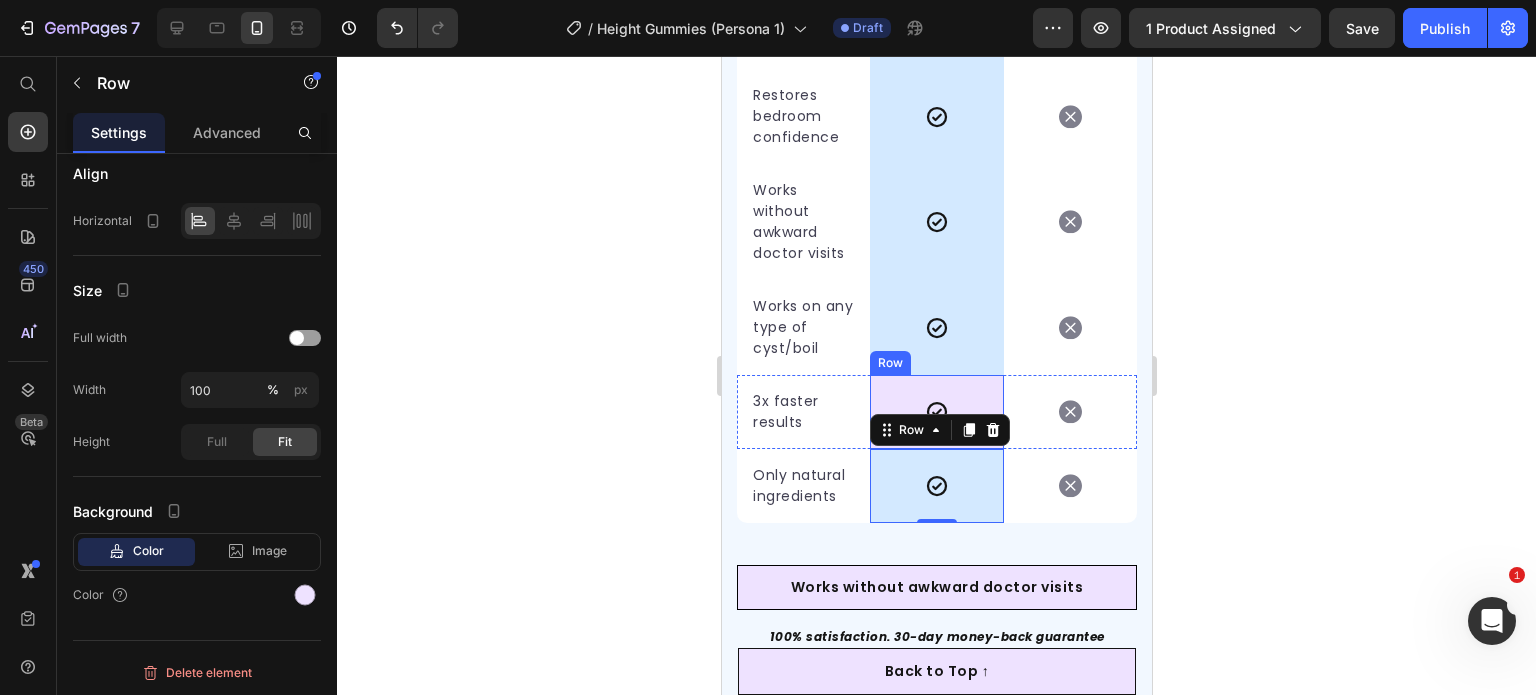 click on "Icon Row" at bounding box center [935, 412] 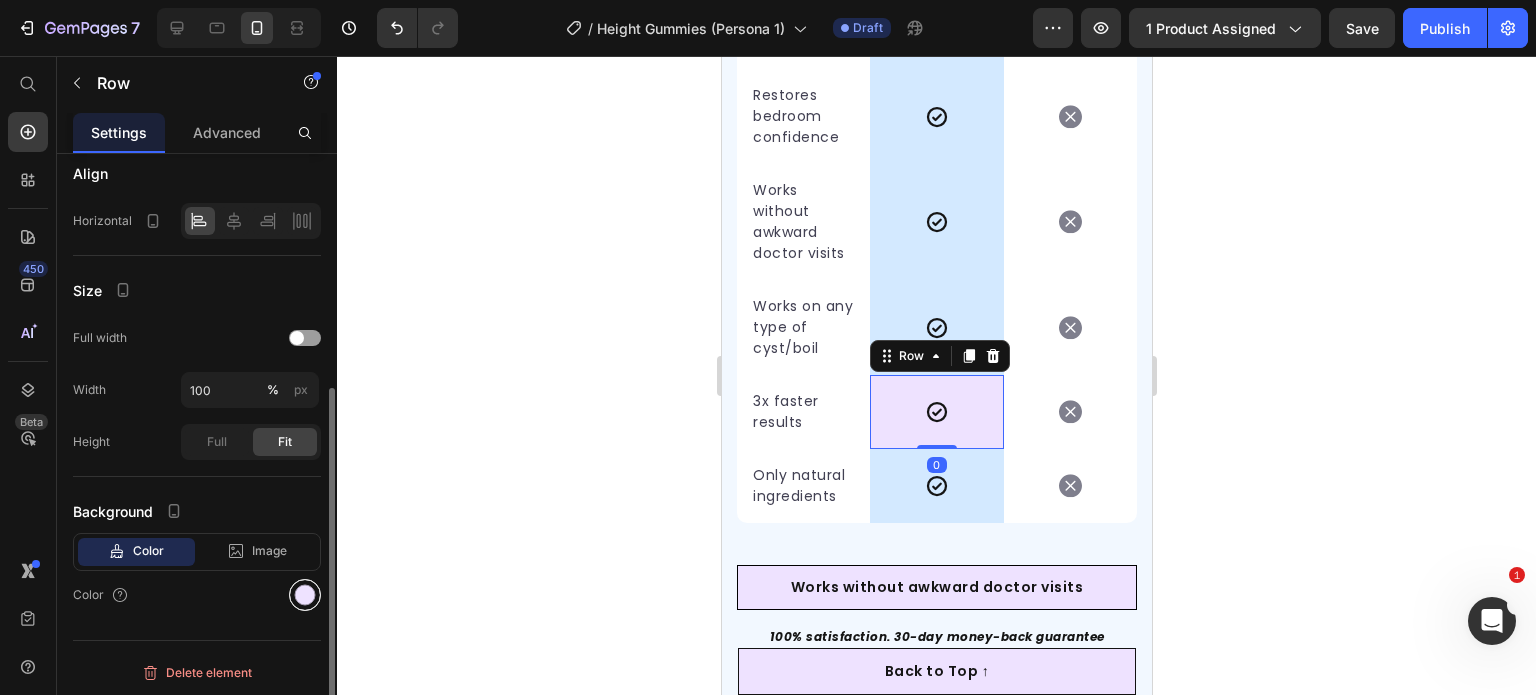 click at bounding box center (305, 595) 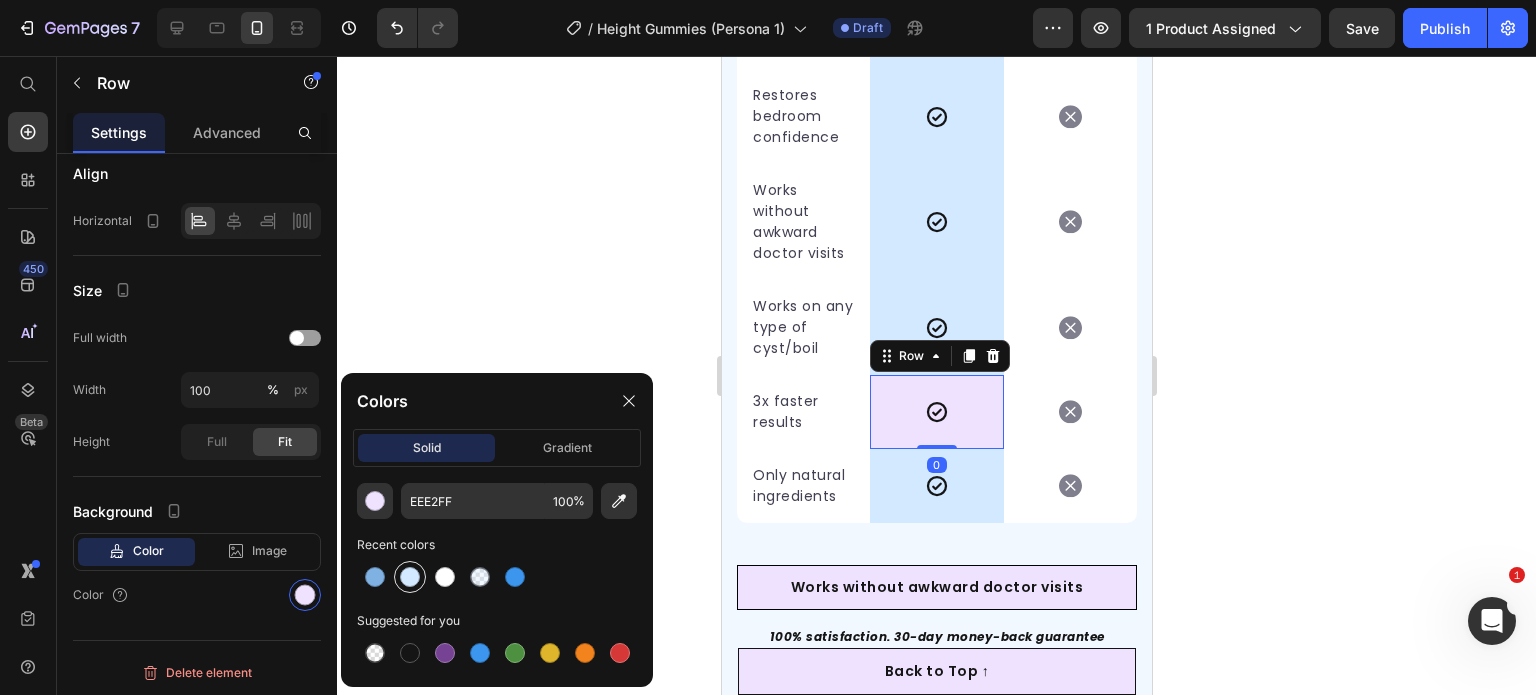 click at bounding box center (410, 577) 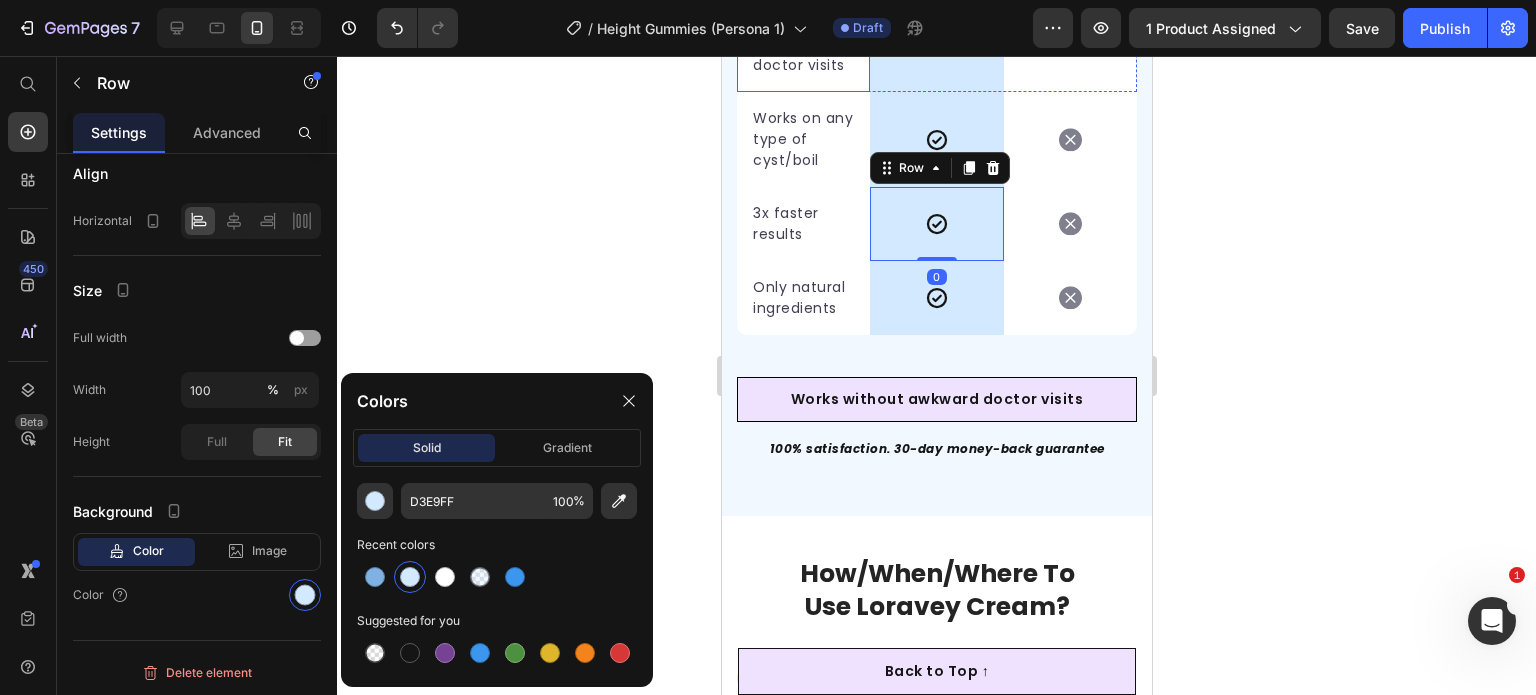 scroll, scrollTop: 6836, scrollLeft: 0, axis: vertical 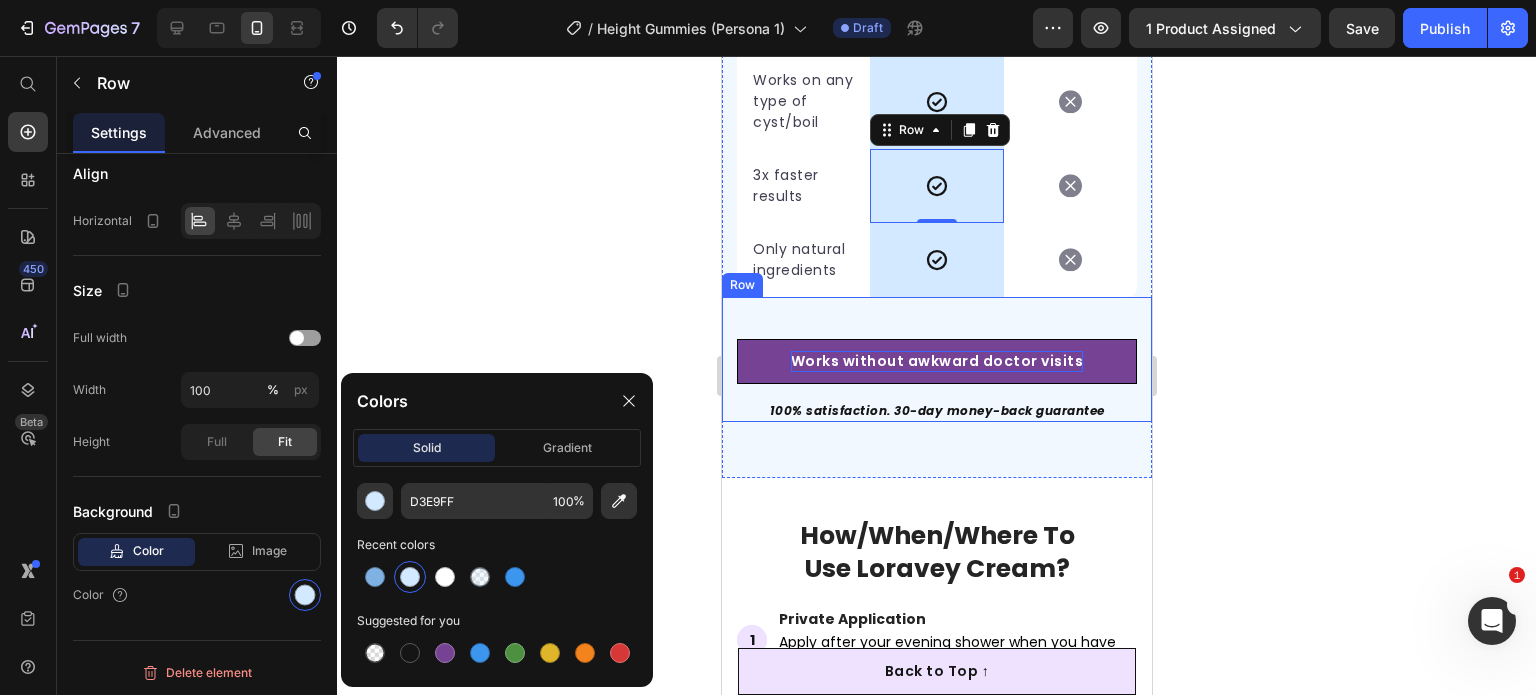 click on "Works without awkward doctor visits" at bounding box center [936, 361] 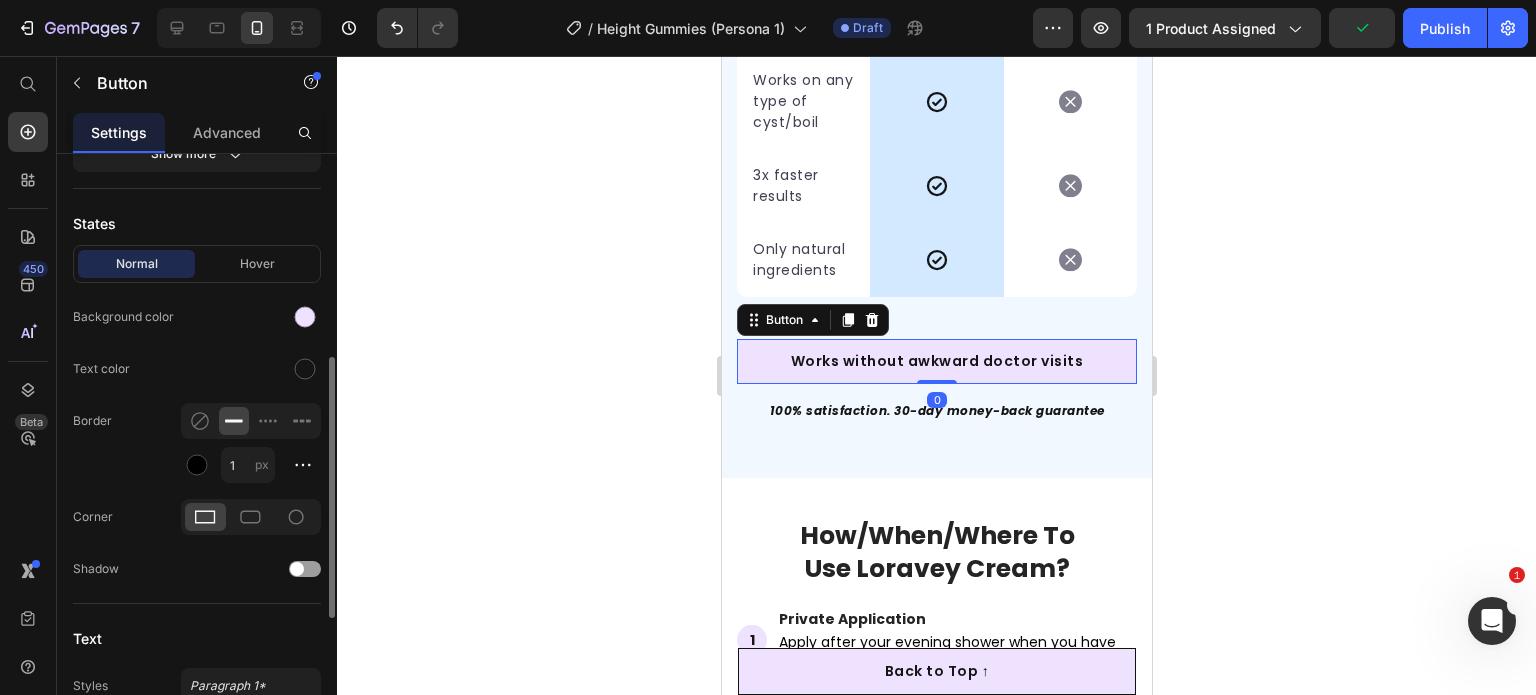 scroll, scrollTop: 465, scrollLeft: 0, axis: vertical 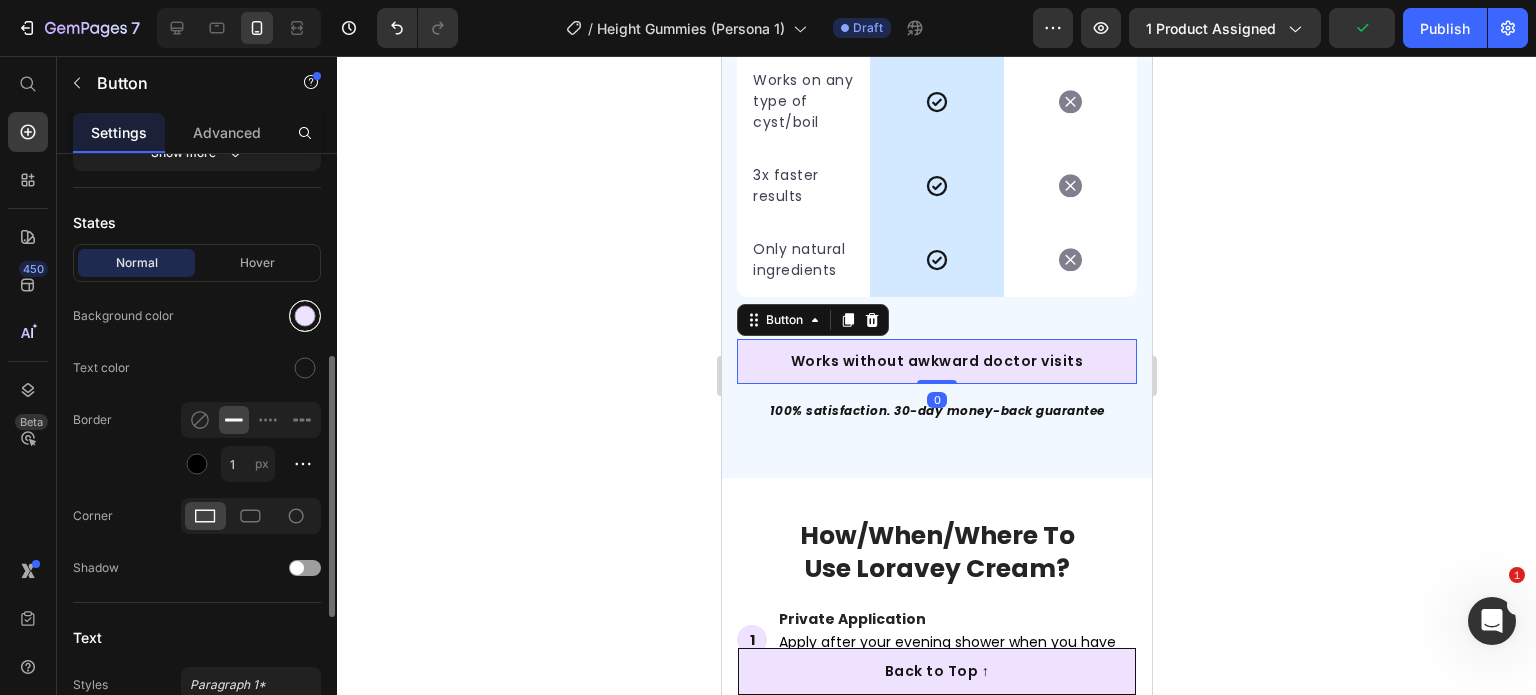 click at bounding box center (305, 316) 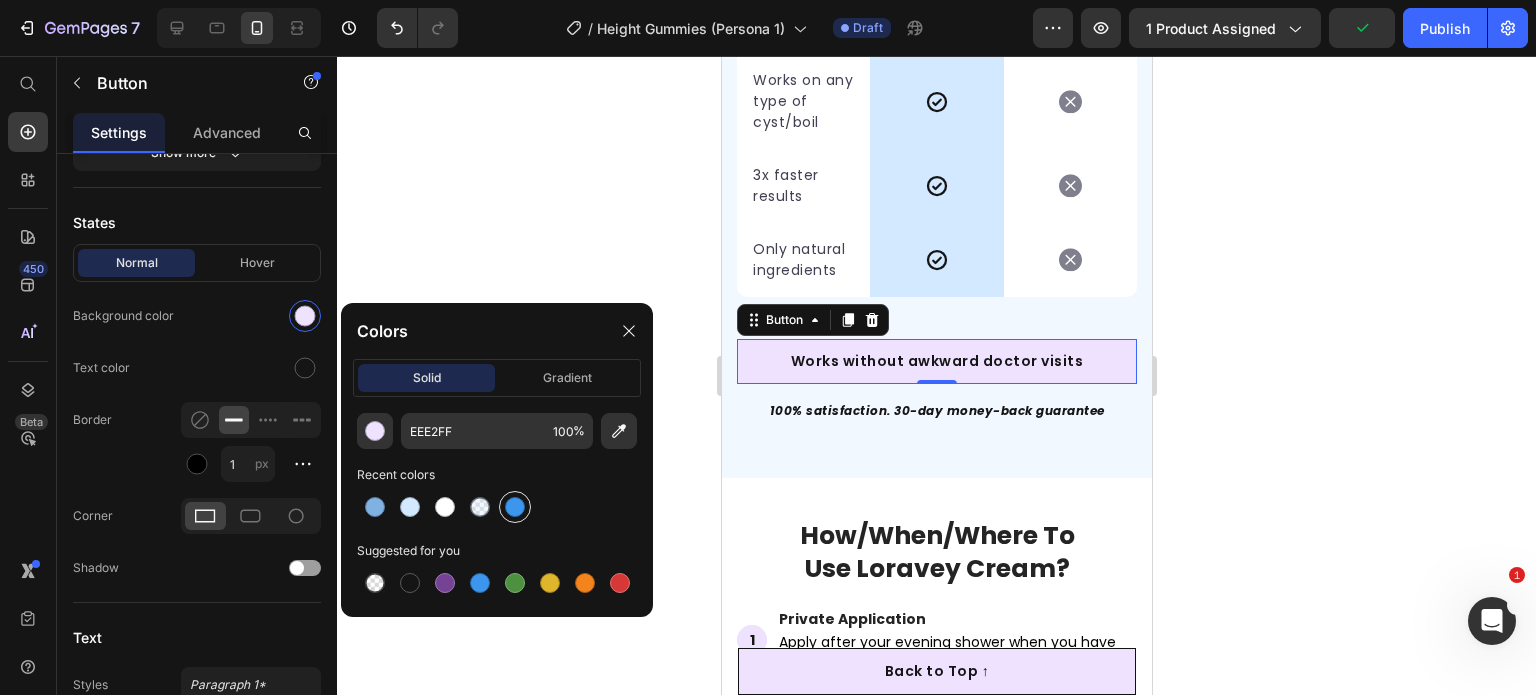 click at bounding box center (515, 507) 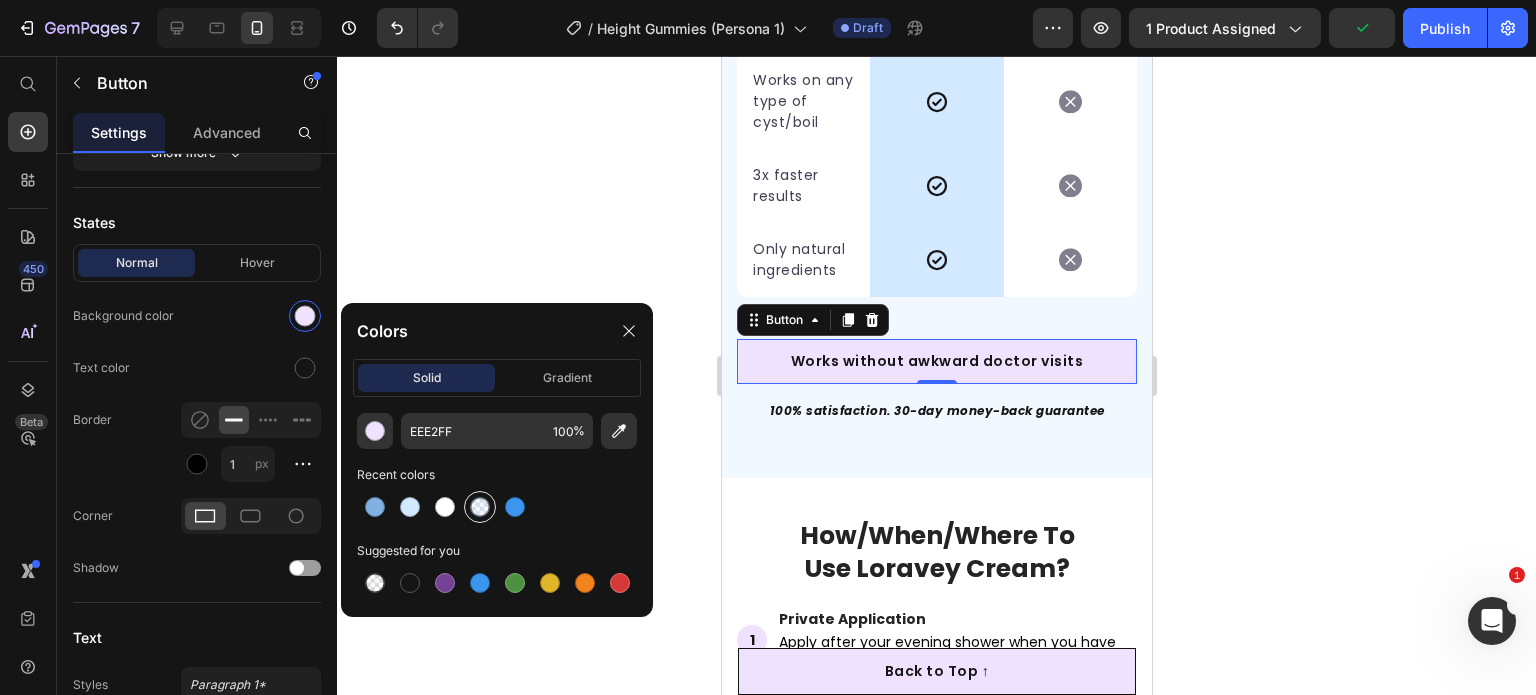 type on "3C96EE" 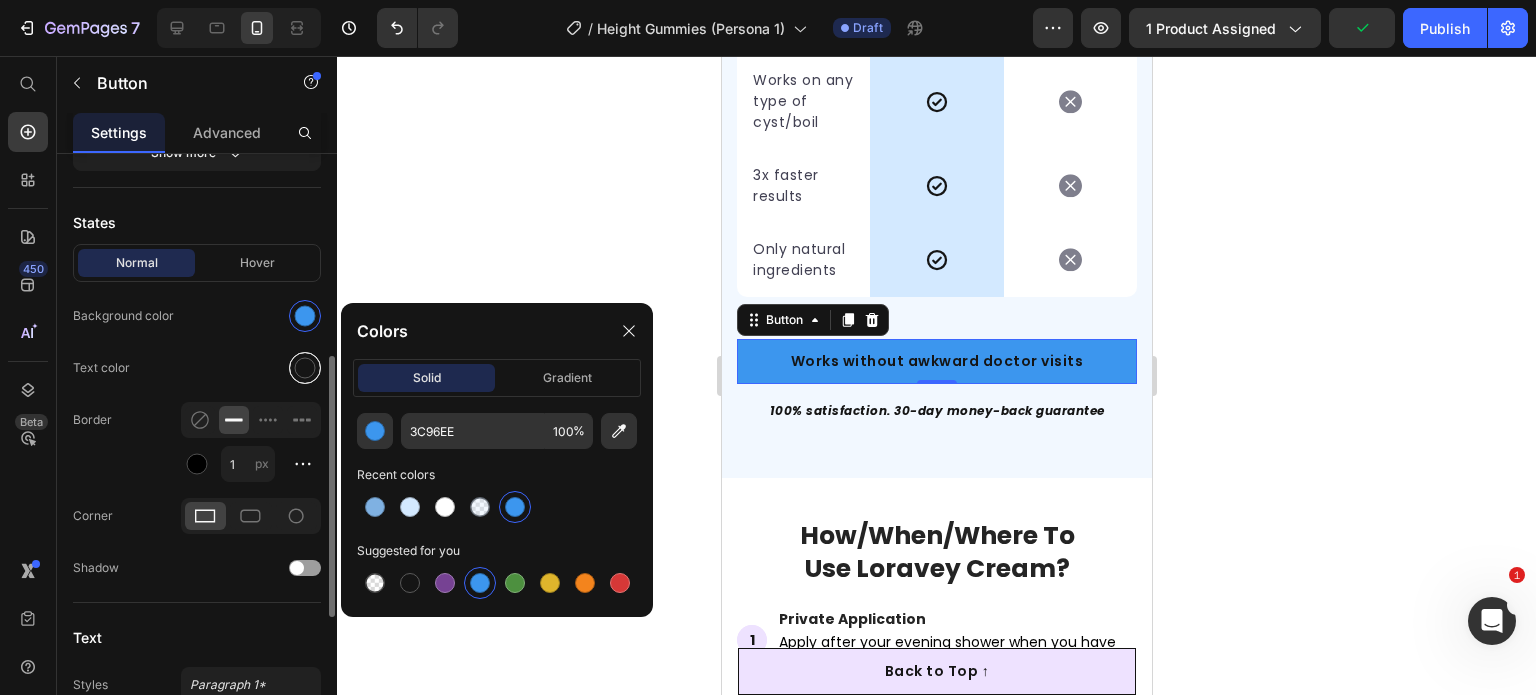 click at bounding box center [305, 368] 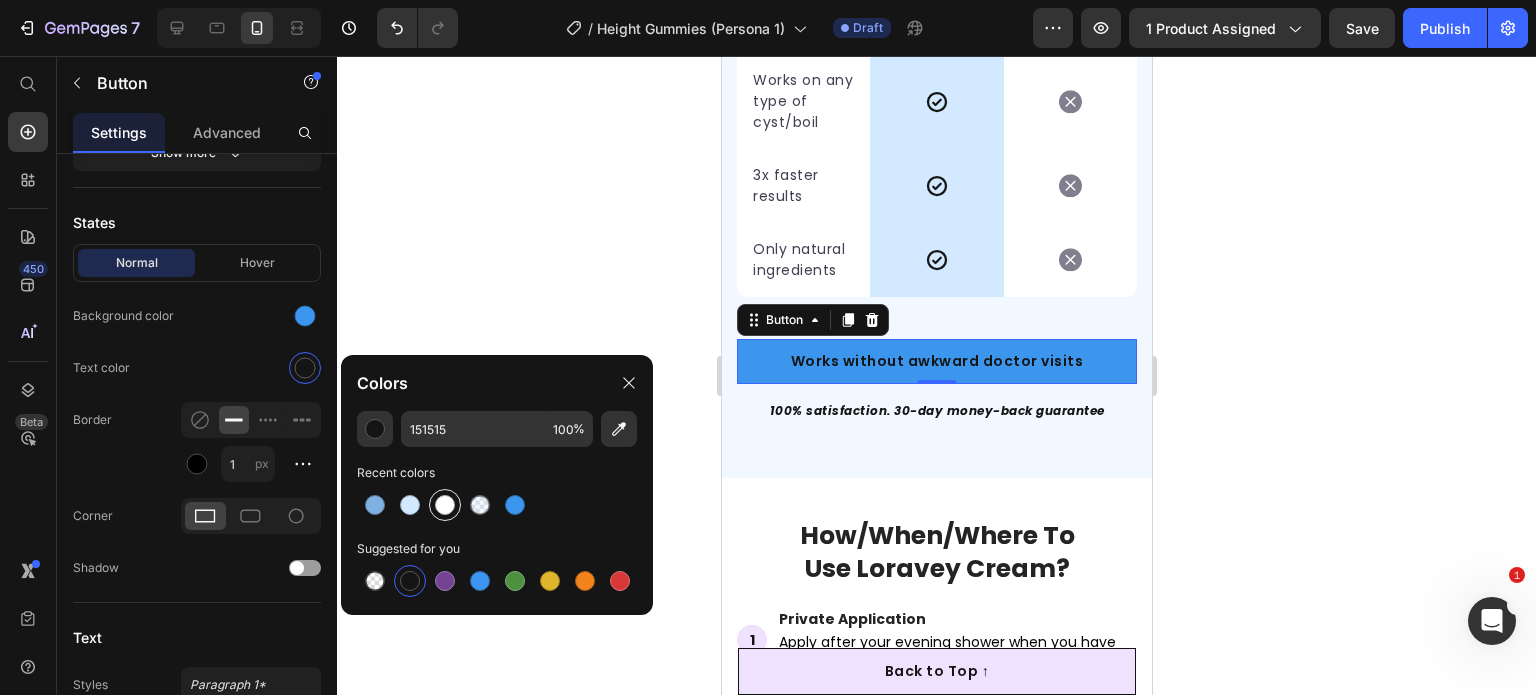 click at bounding box center [445, 505] 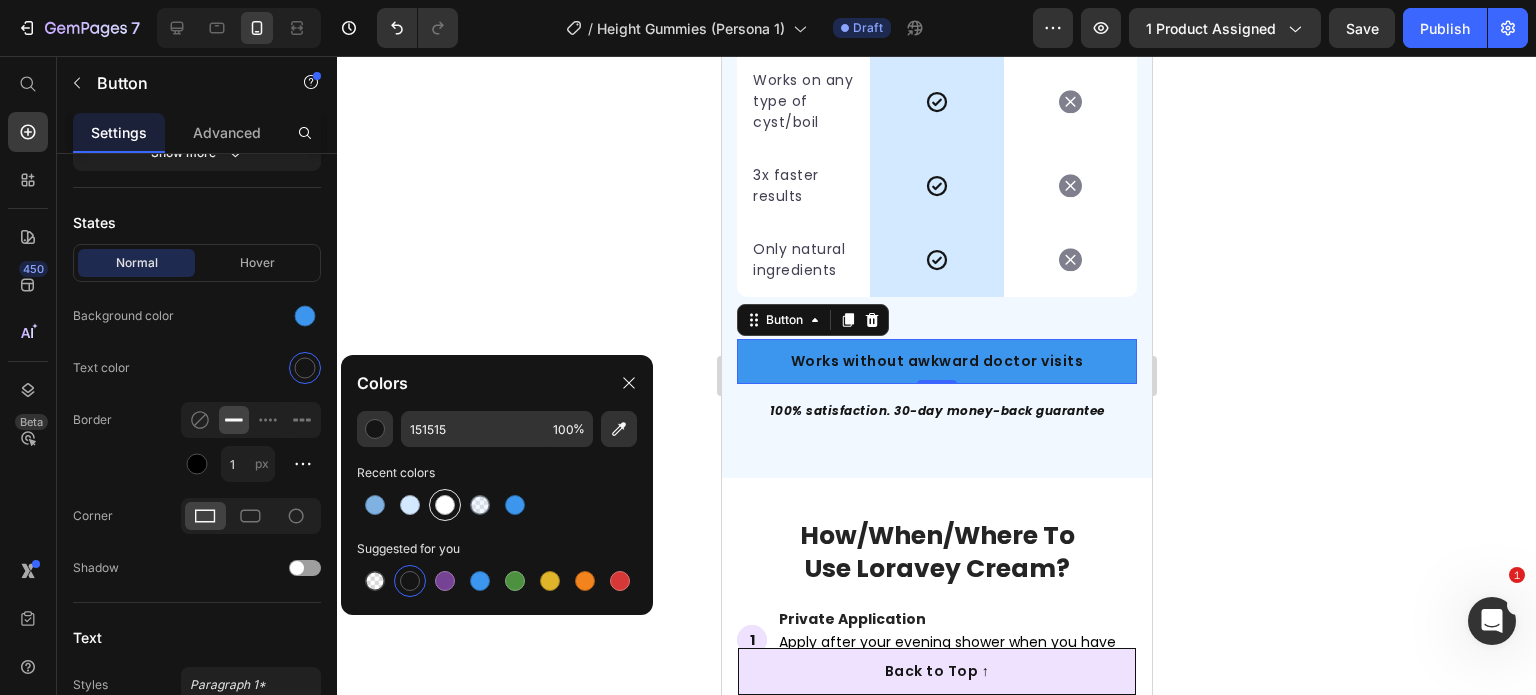 type on "FFFFFF" 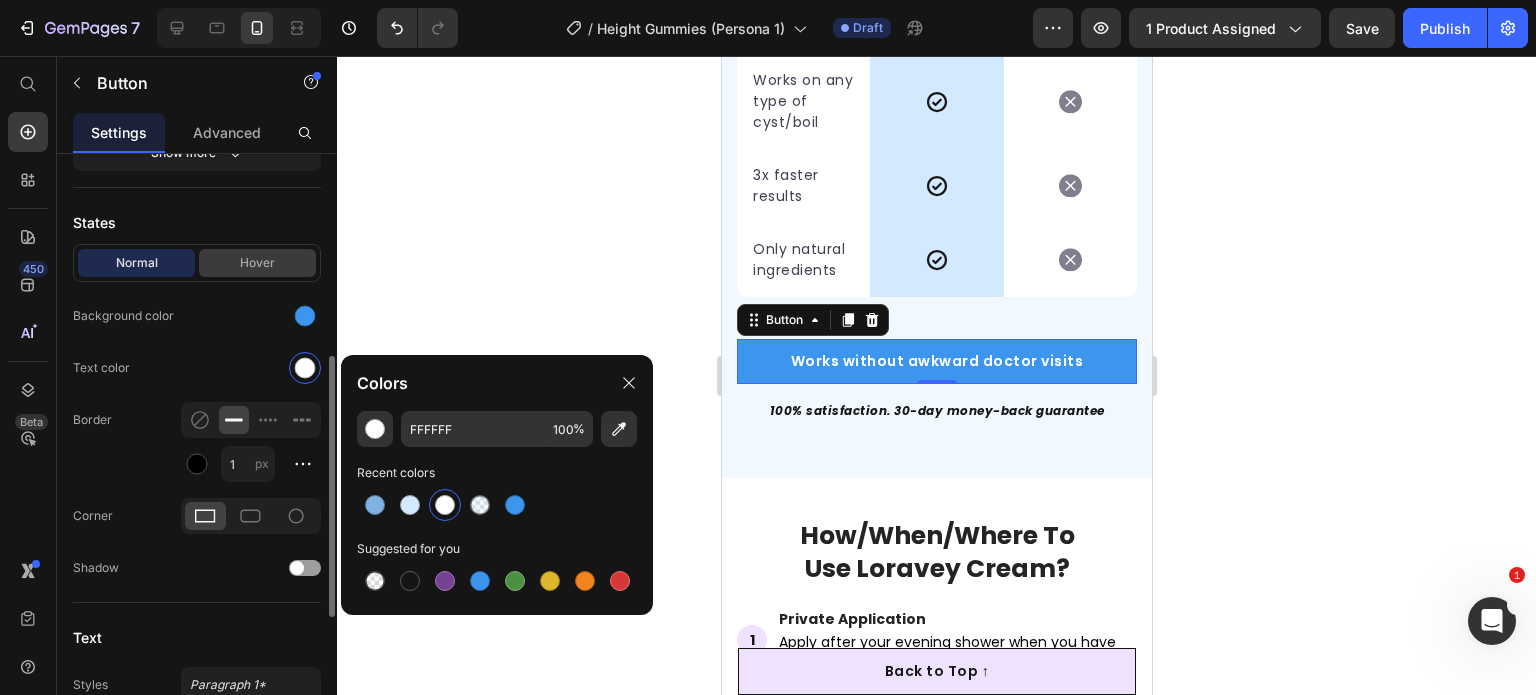 click on "Hover" at bounding box center (257, 263) 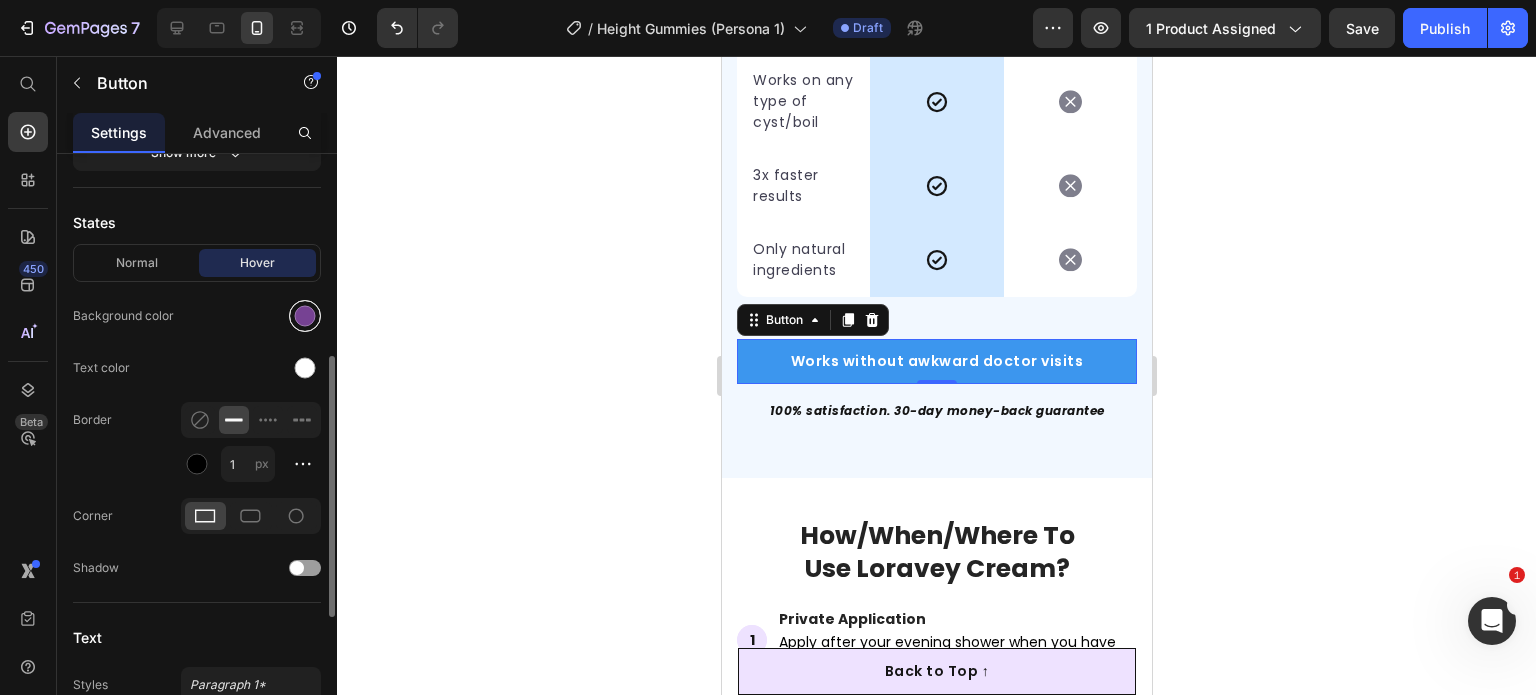 click at bounding box center [305, 316] 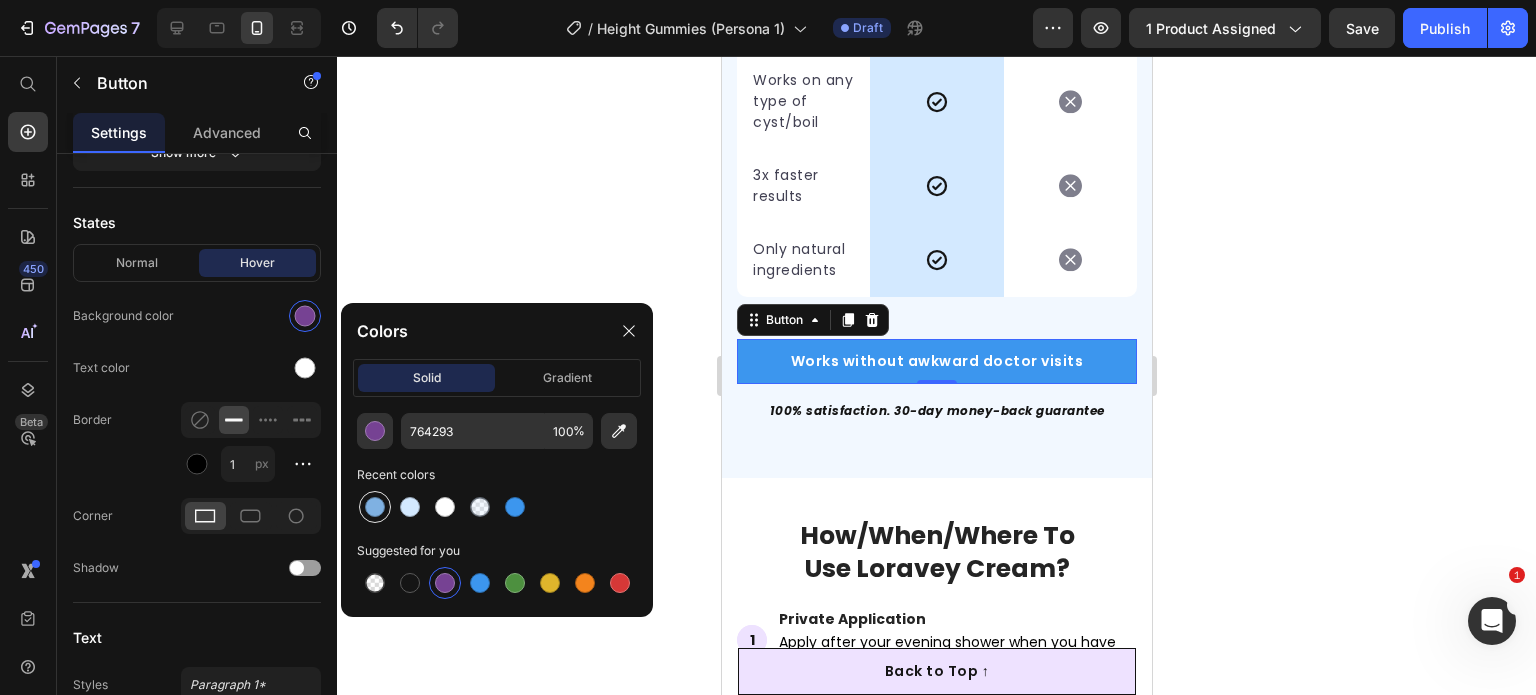 click at bounding box center [375, 507] 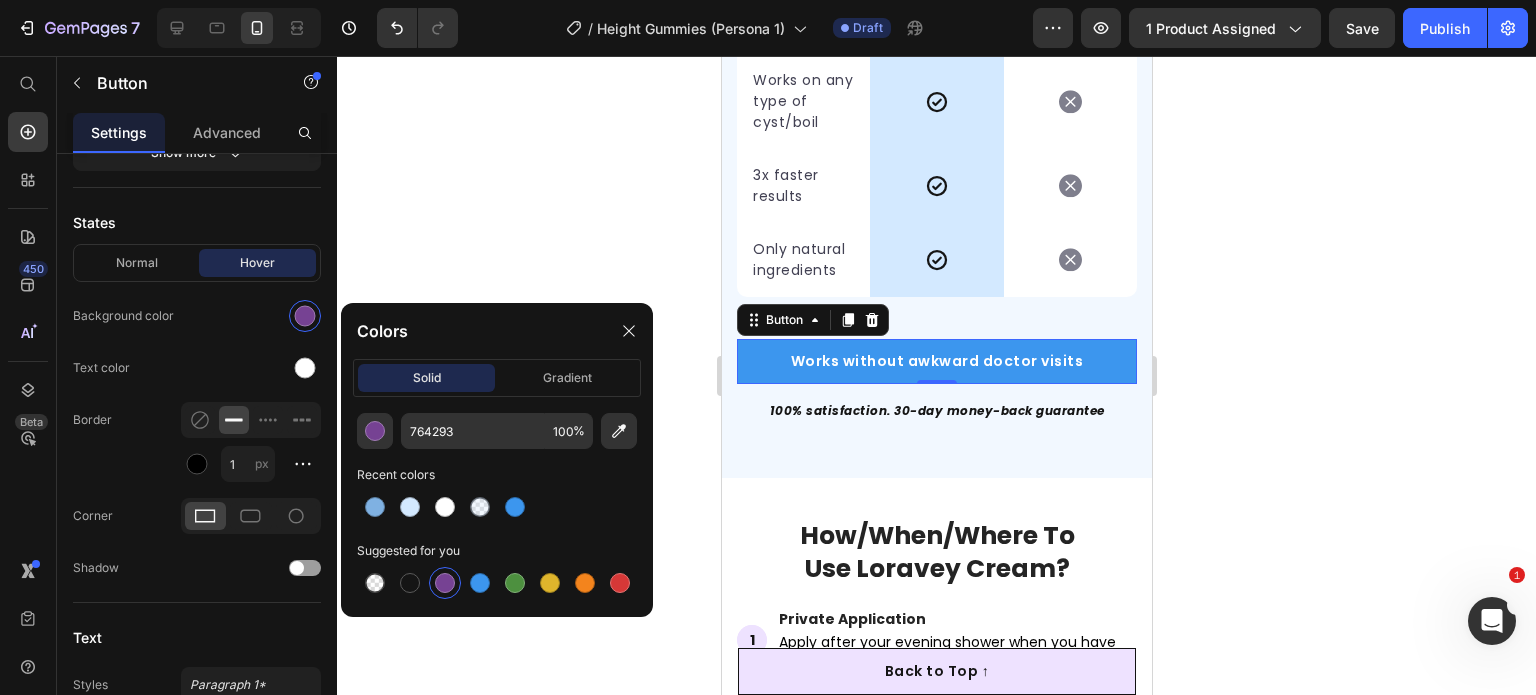 type on "7FB1E2" 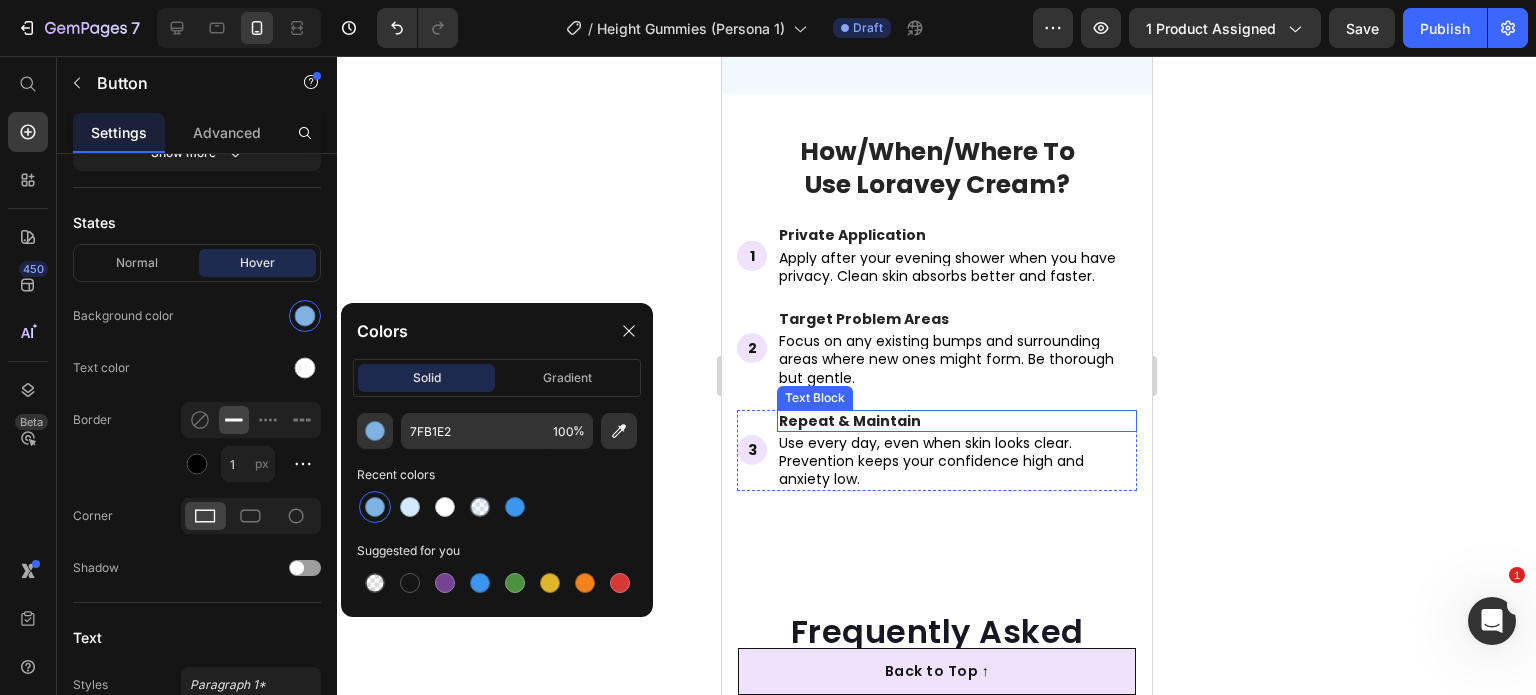 scroll, scrollTop: 7220, scrollLeft: 0, axis: vertical 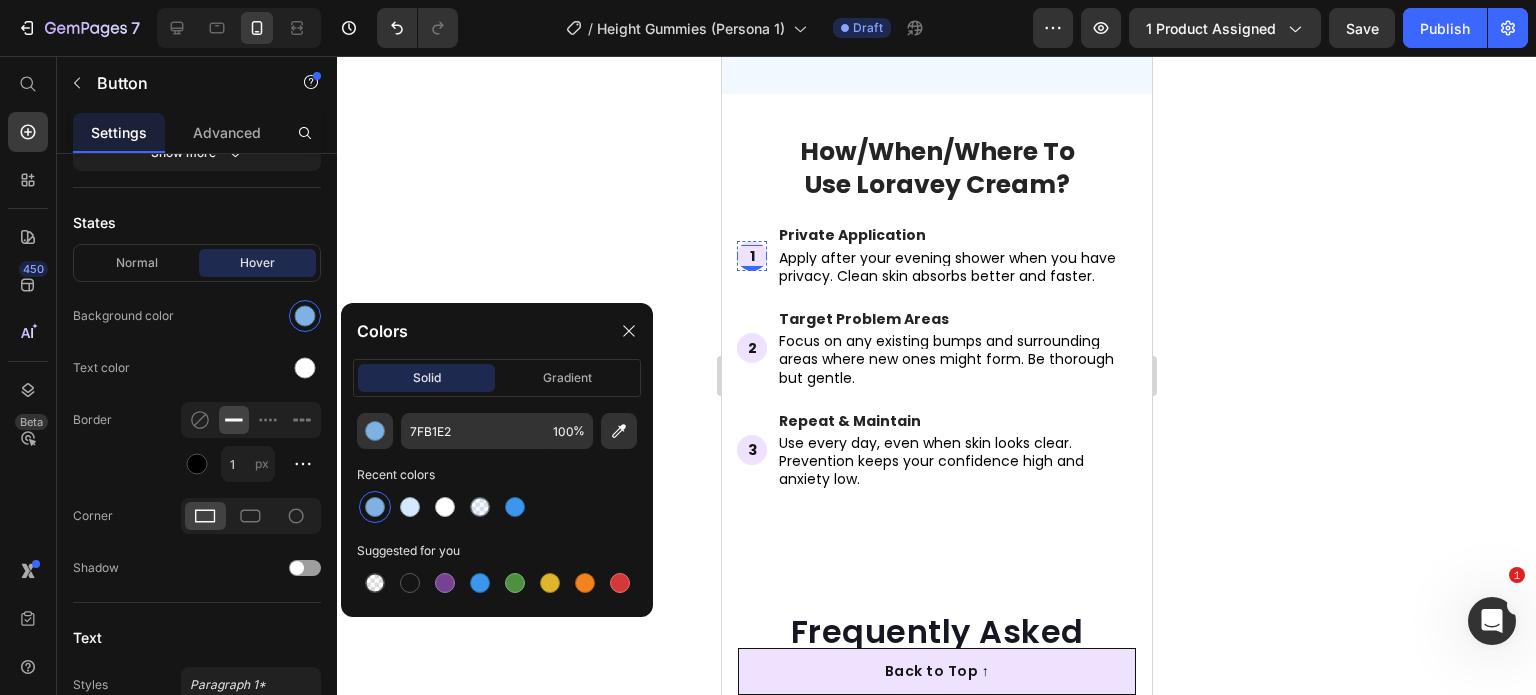 click on "1" at bounding box center (751, 256) 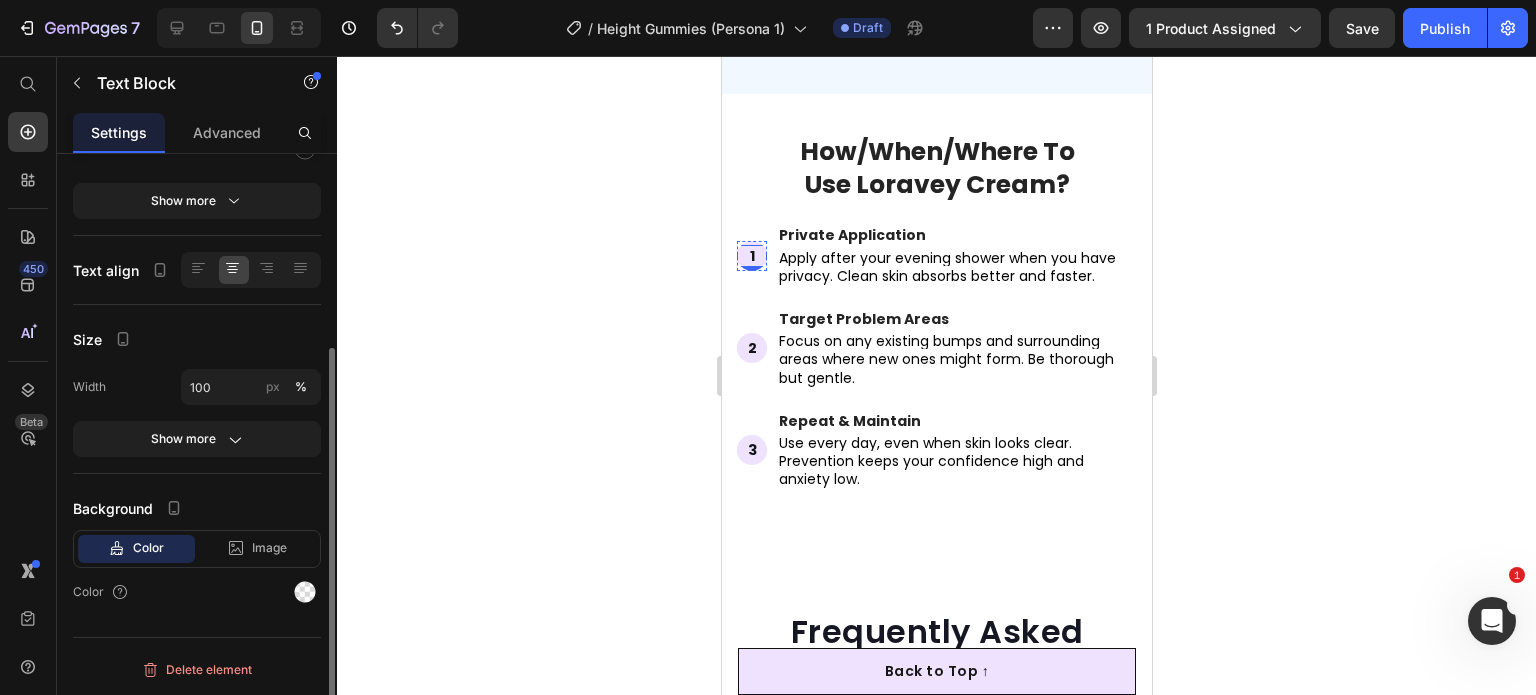 scroll, scrollTop: 0, scrollLeft: 0, axis: both 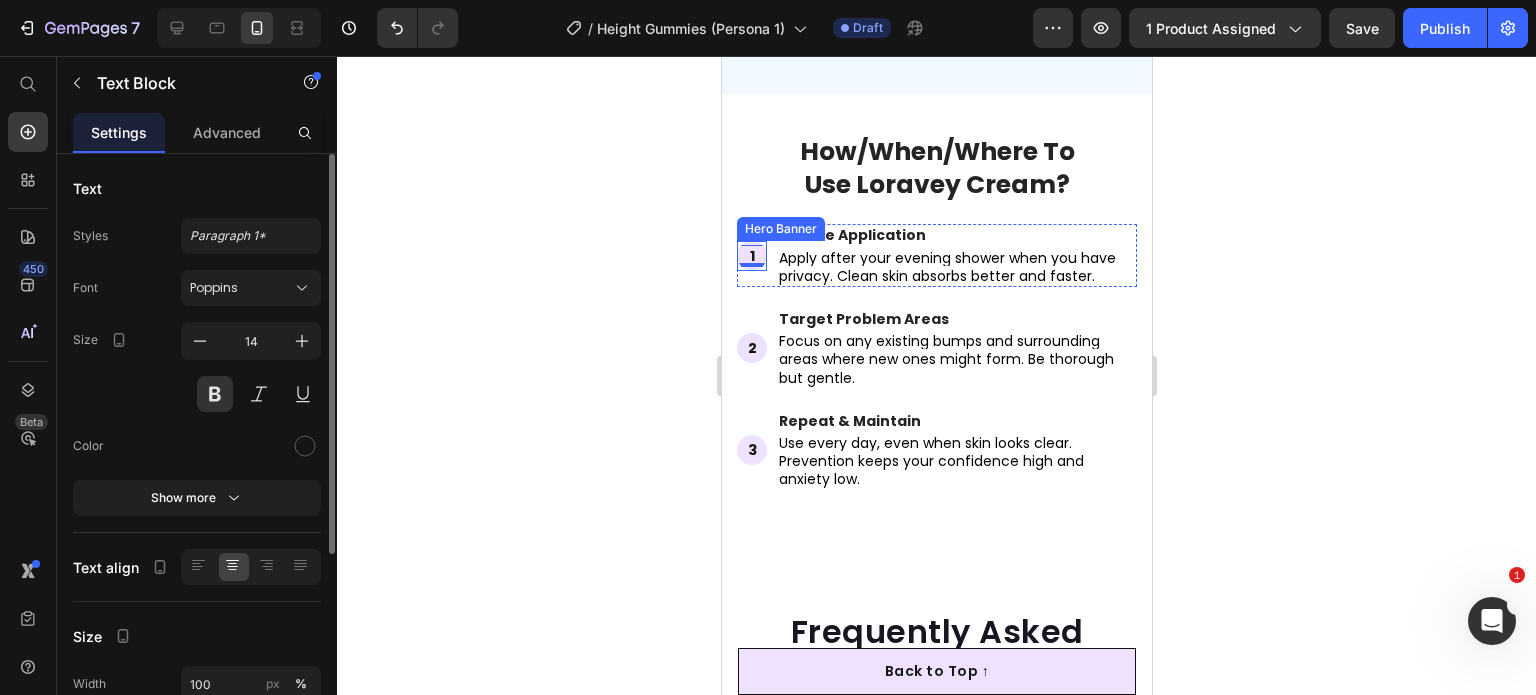 click at bounding box center (751, 256) 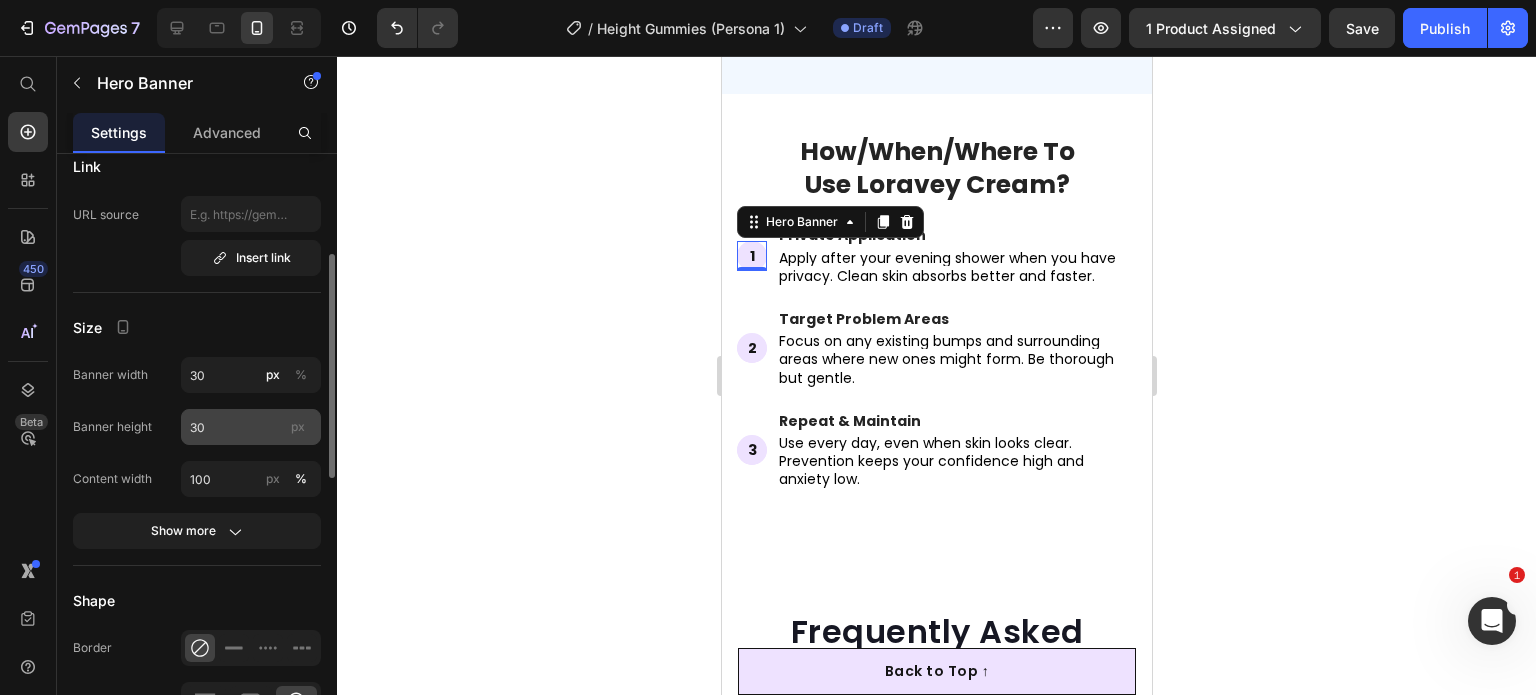 scroll, scrollTop: 66, scrollLeft: 0, axis: vertical 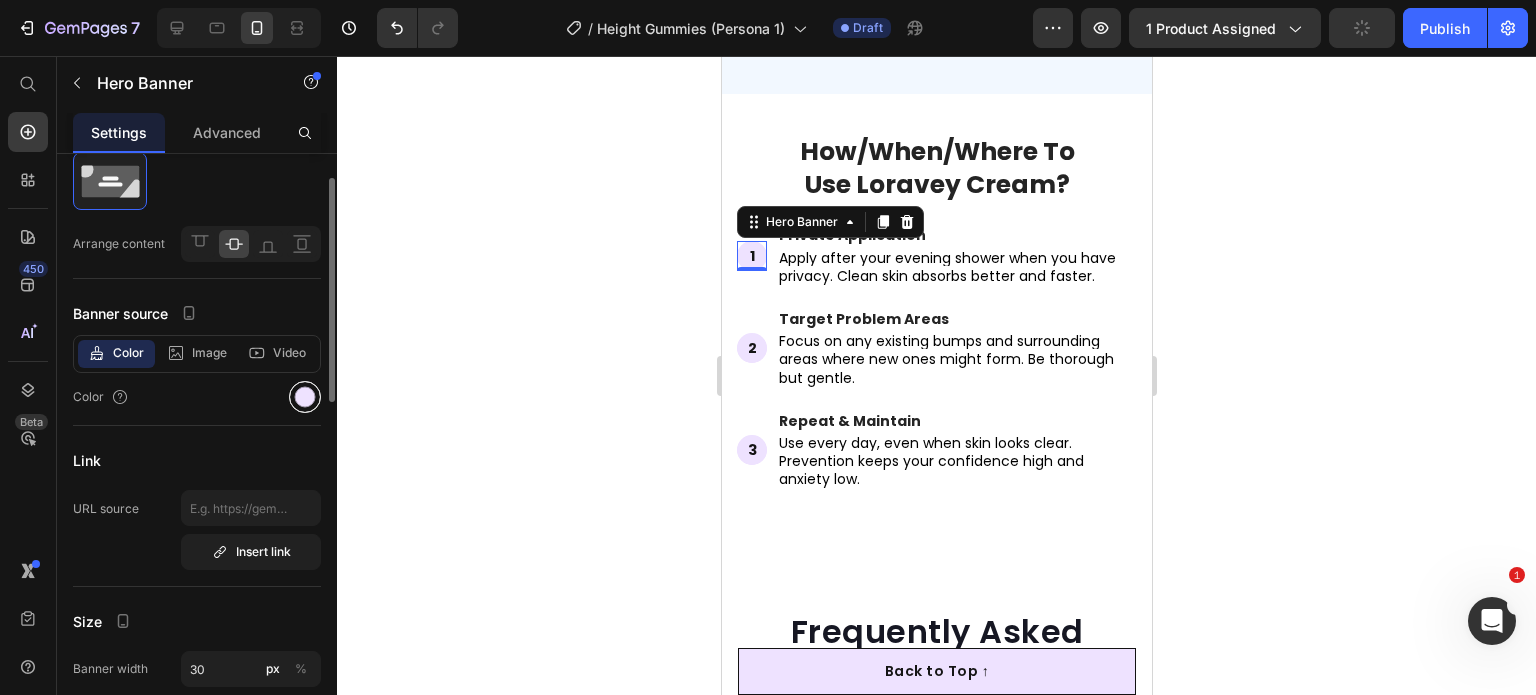 click at bounding box center (305, 397) 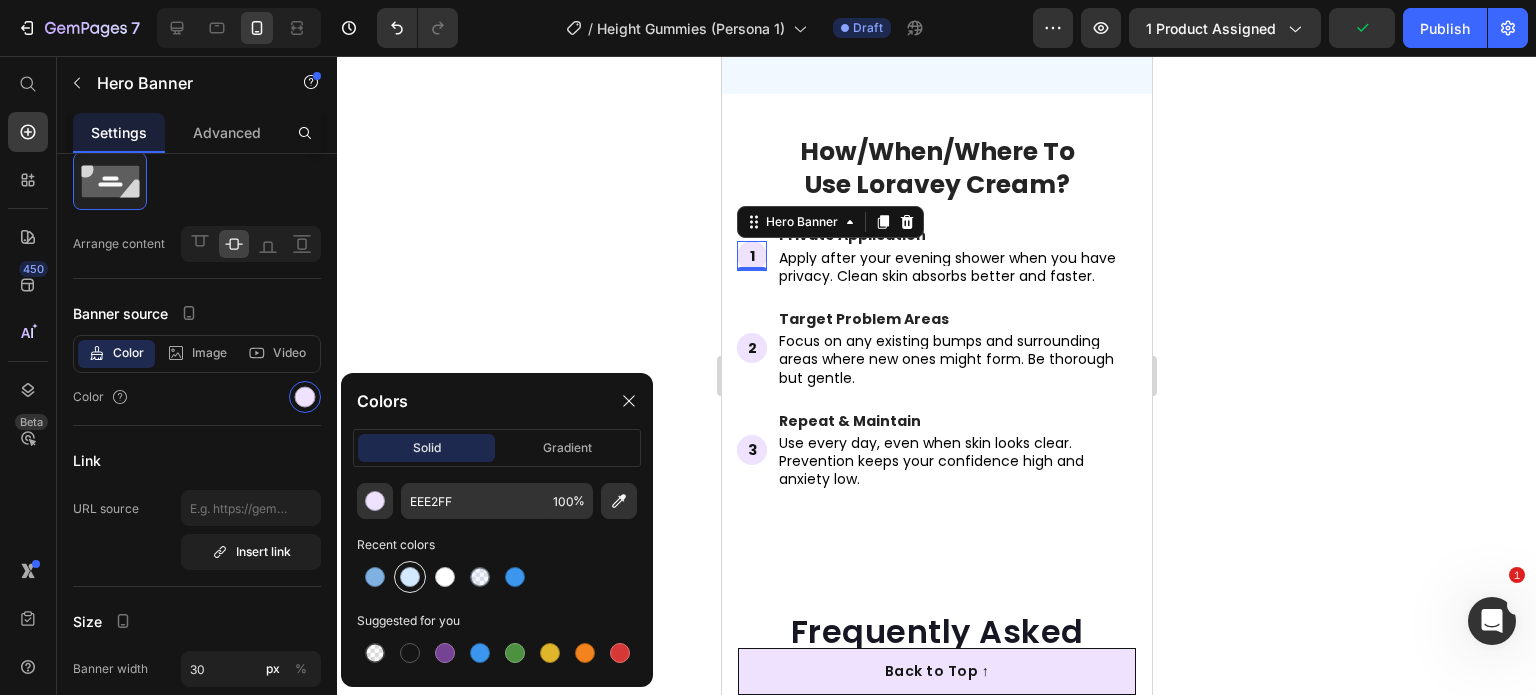 click at bounding box center (410, 577) 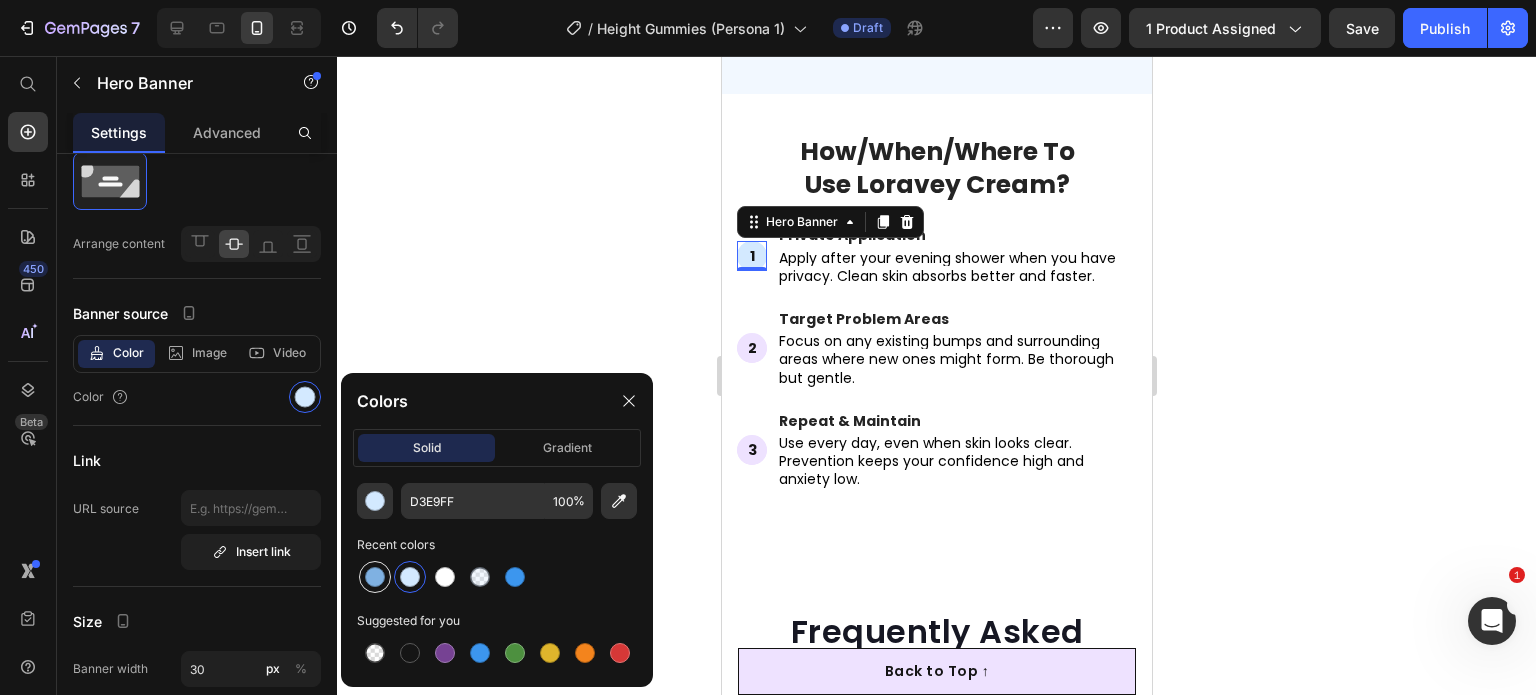 click at bounding box center (375, 577) 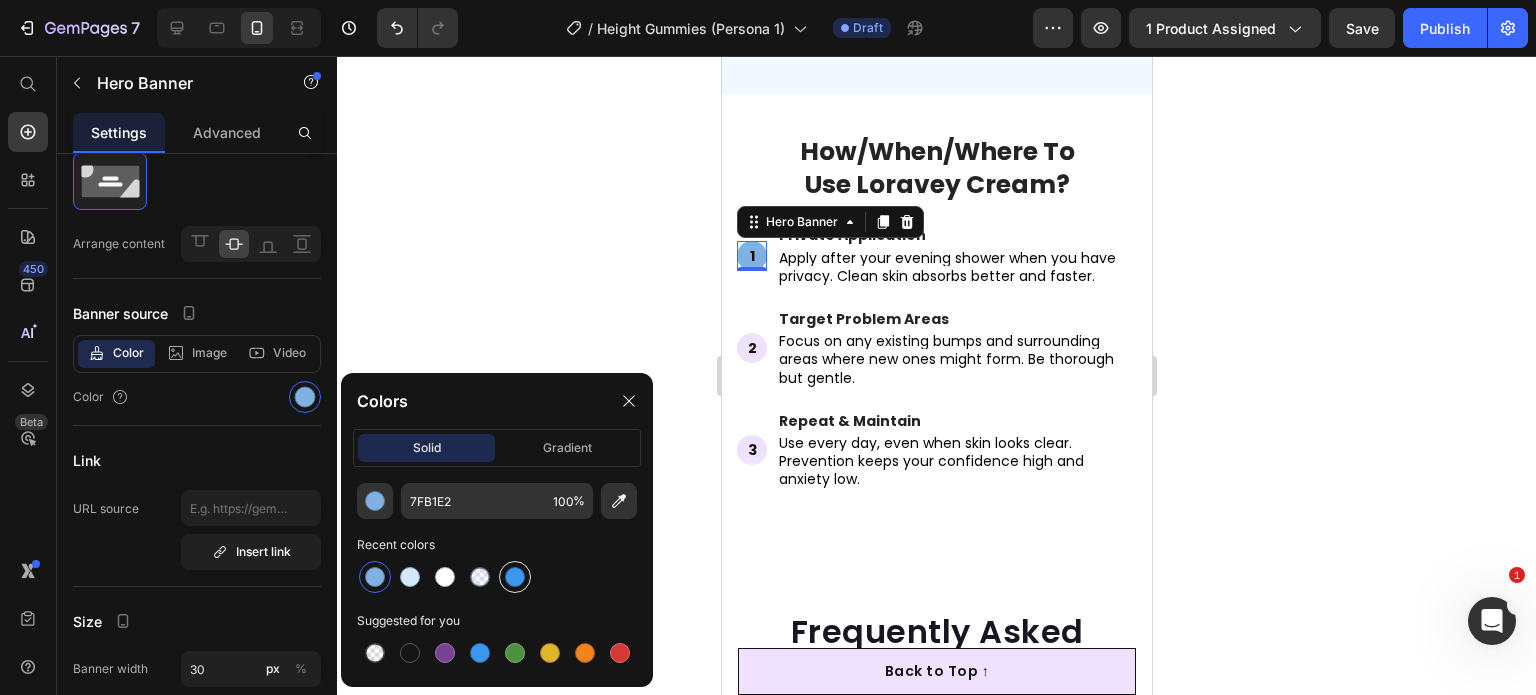 click at bounding box center [515, 577] 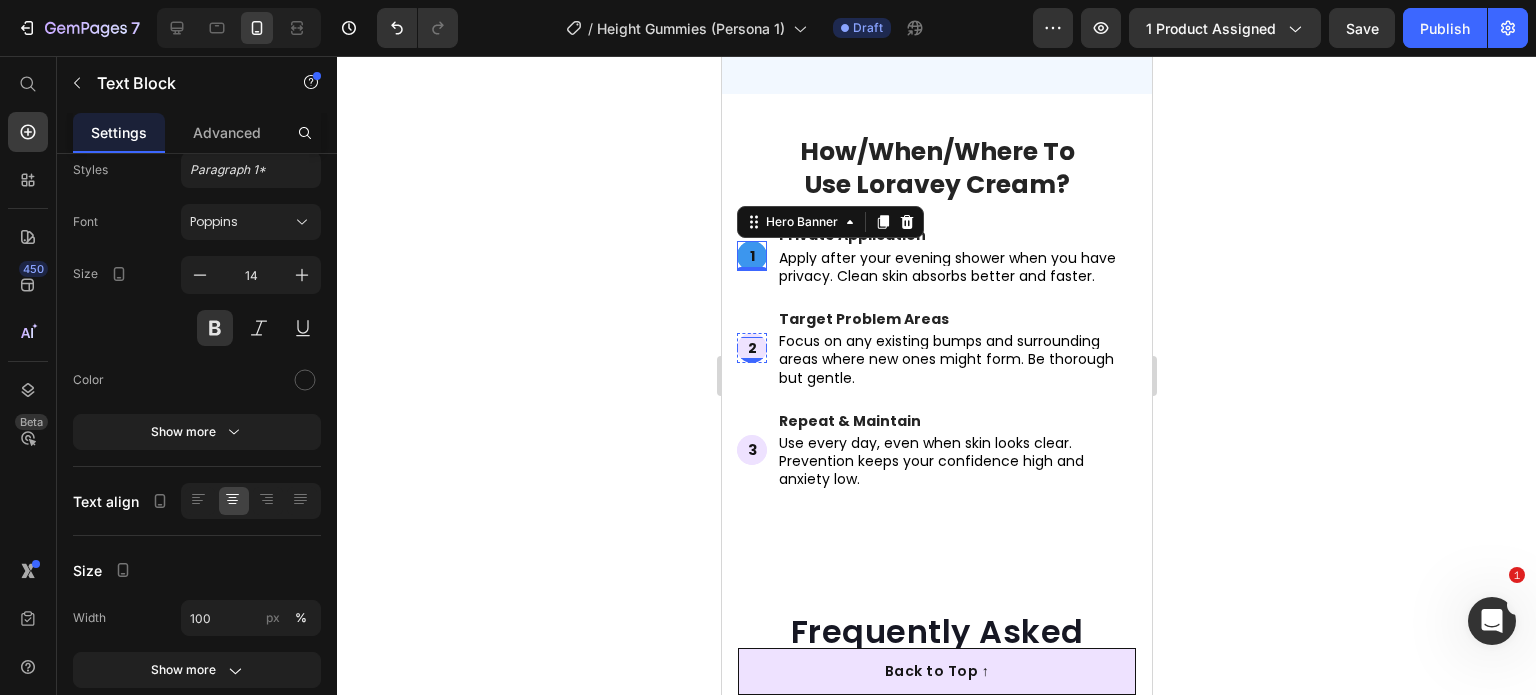 click on "2" at bounding box center [751, 348] 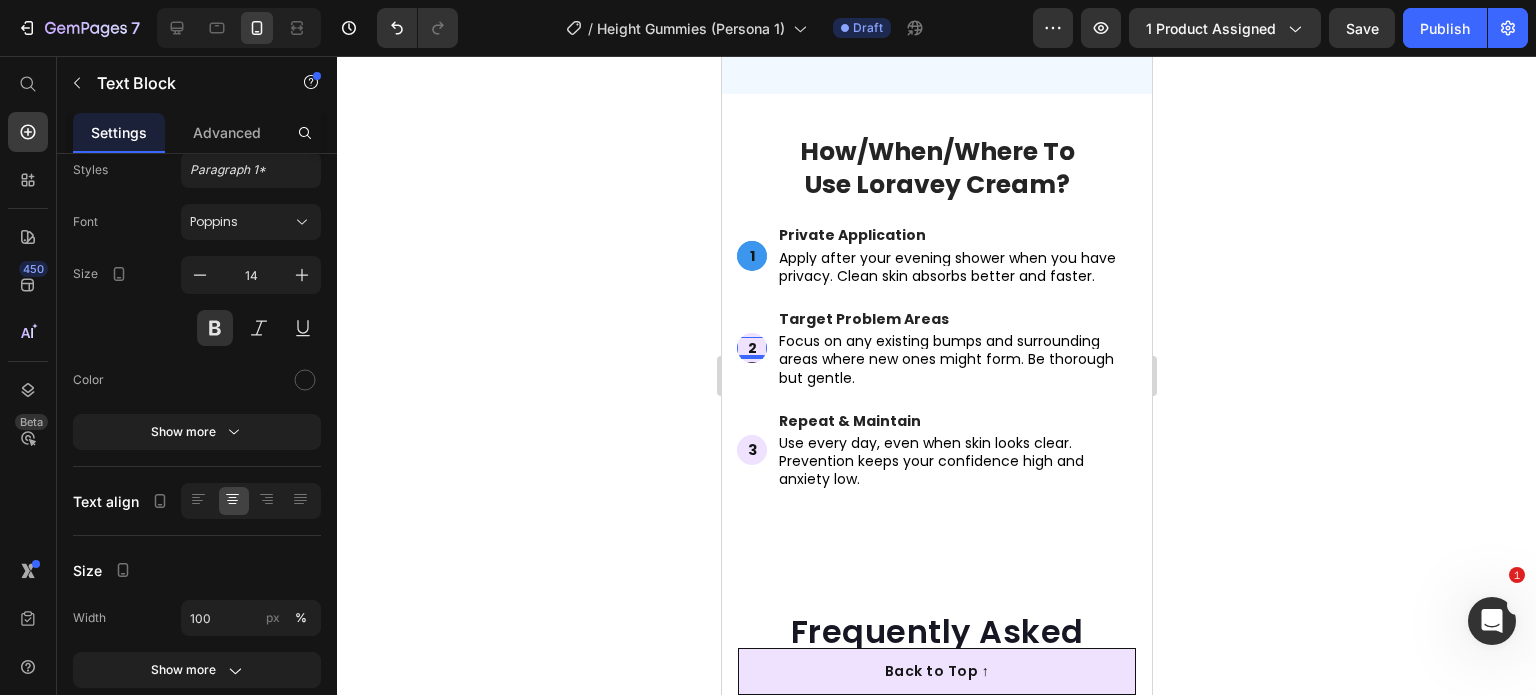 scroll, scrollTop: 0, scrollLeft: 0, axis: both 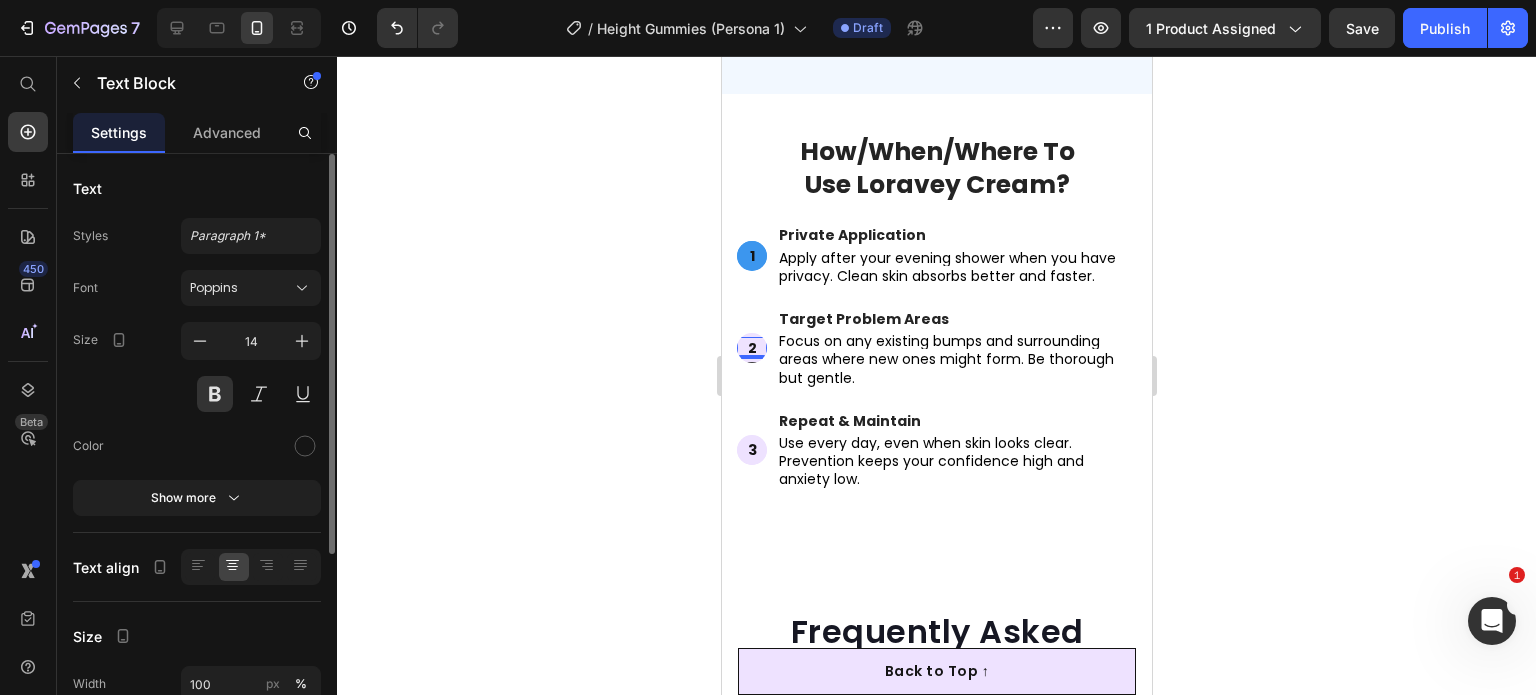 click on "2" at bounding box center (751, 348) 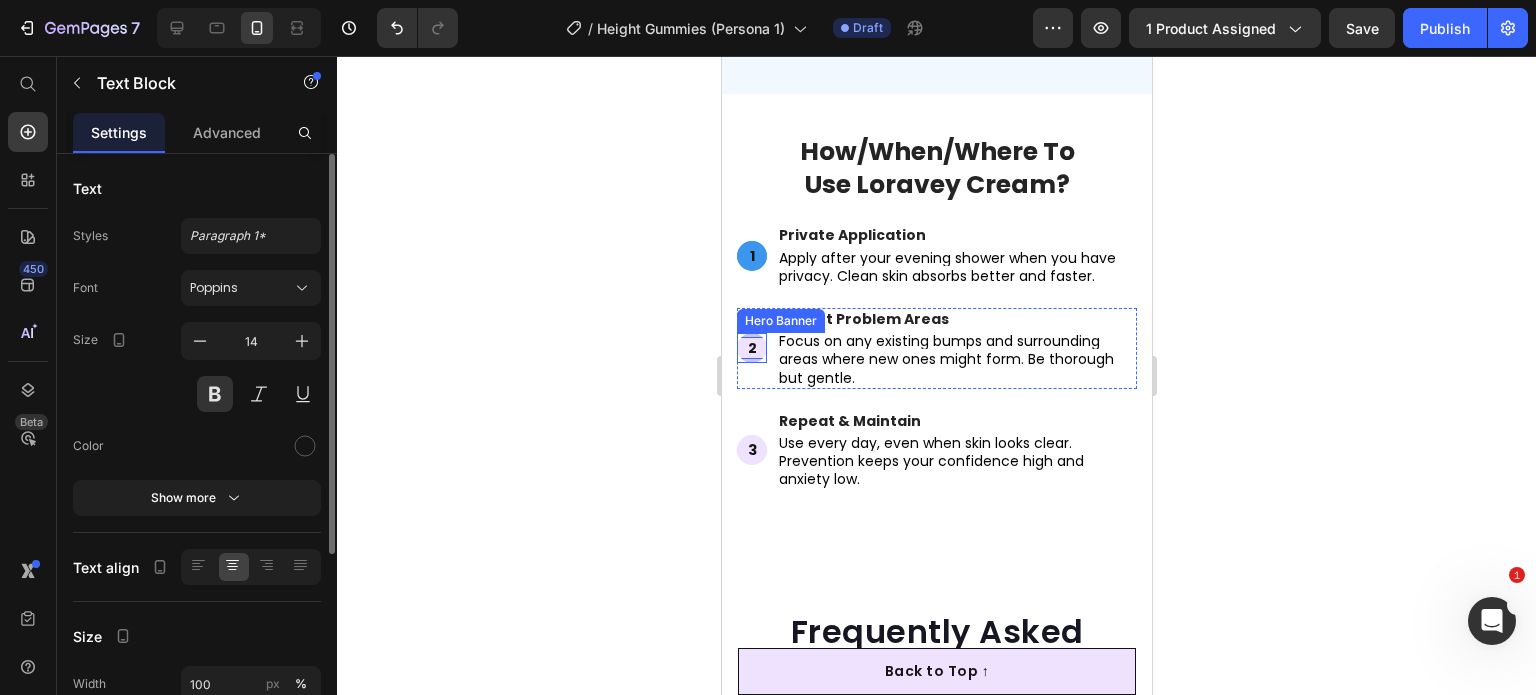 click at bounding box center [751, 348] 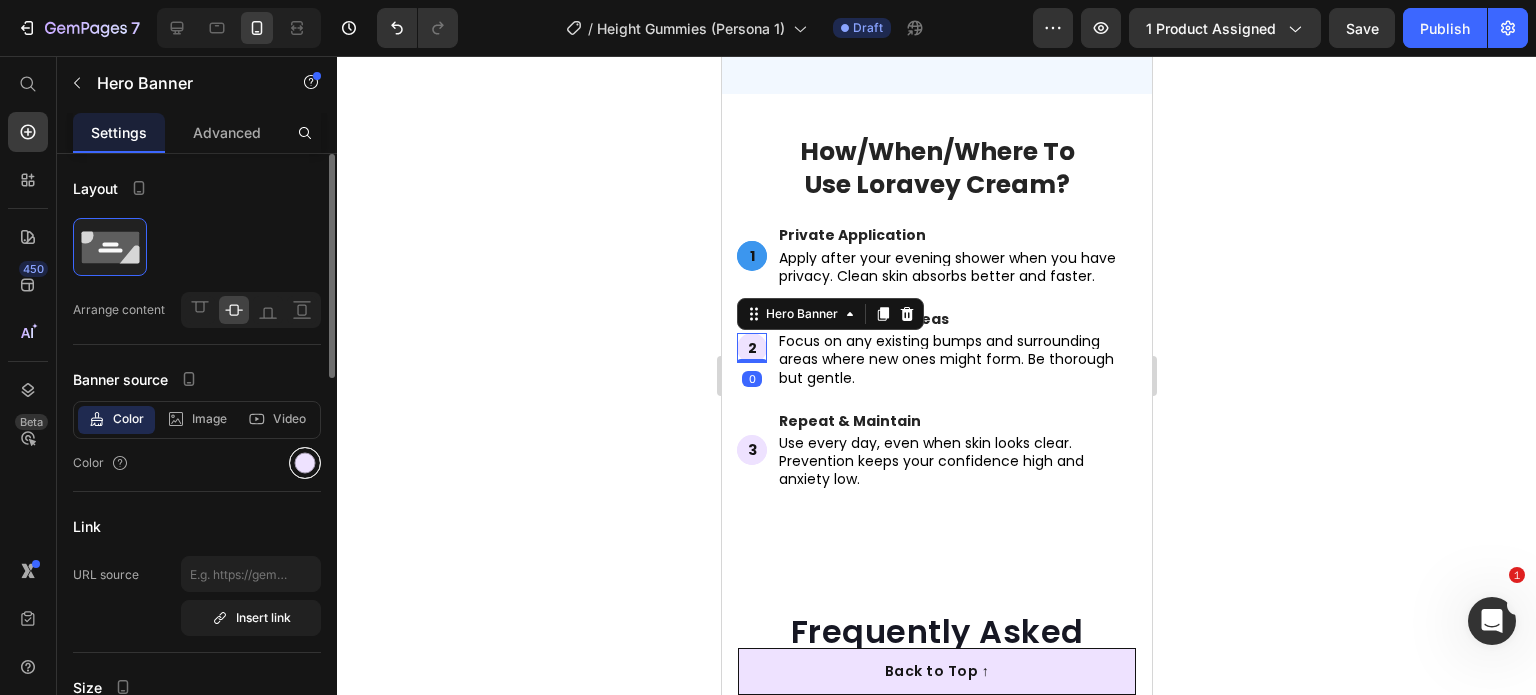click at bounding box center (305, 463) 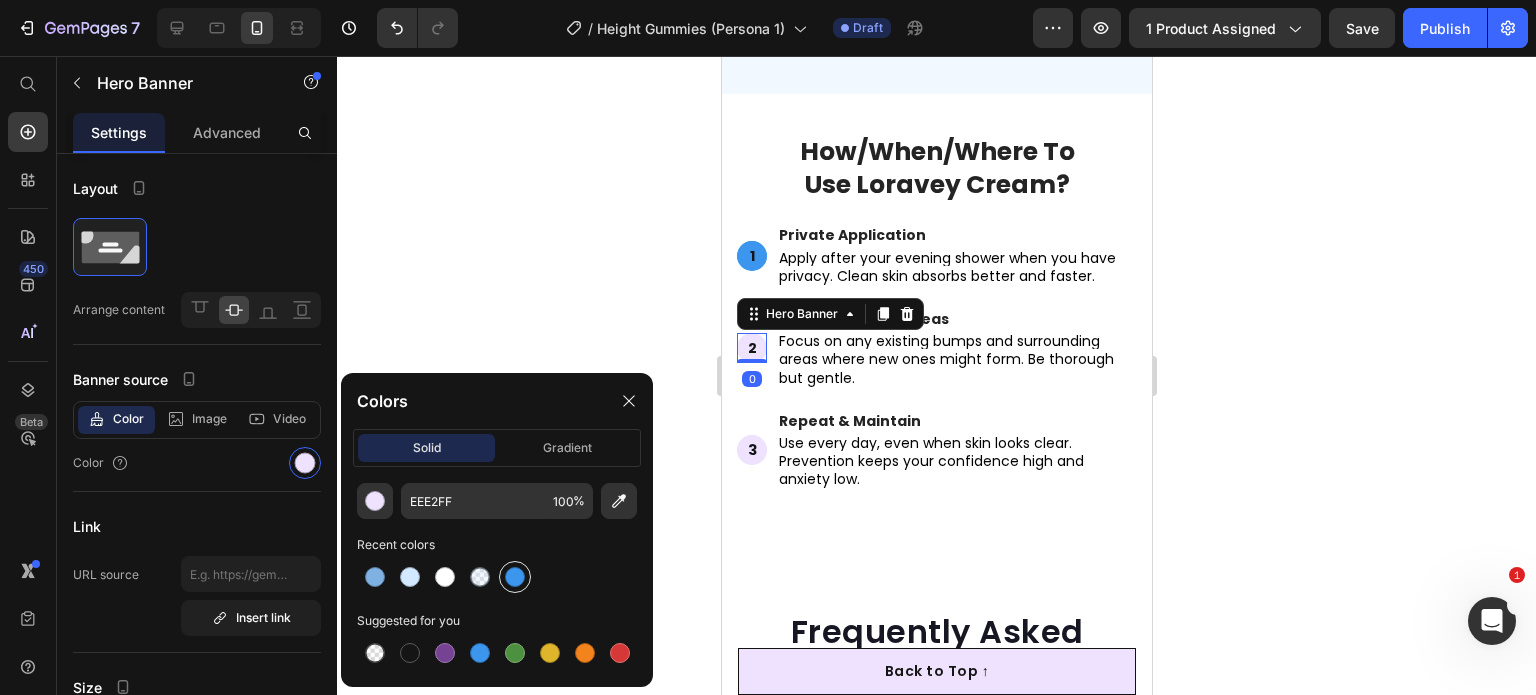 click at bounding box center [515, 577] 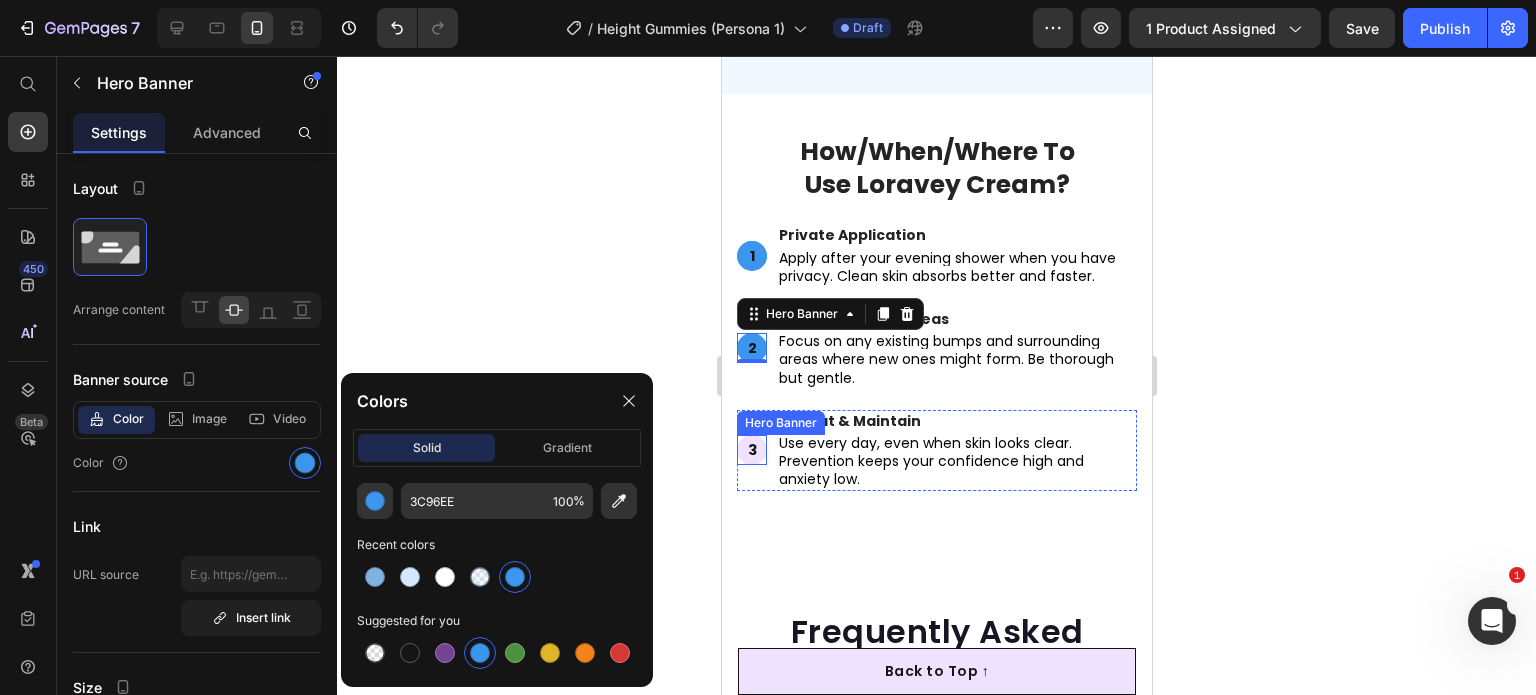 click at bounding box center (751, 450) 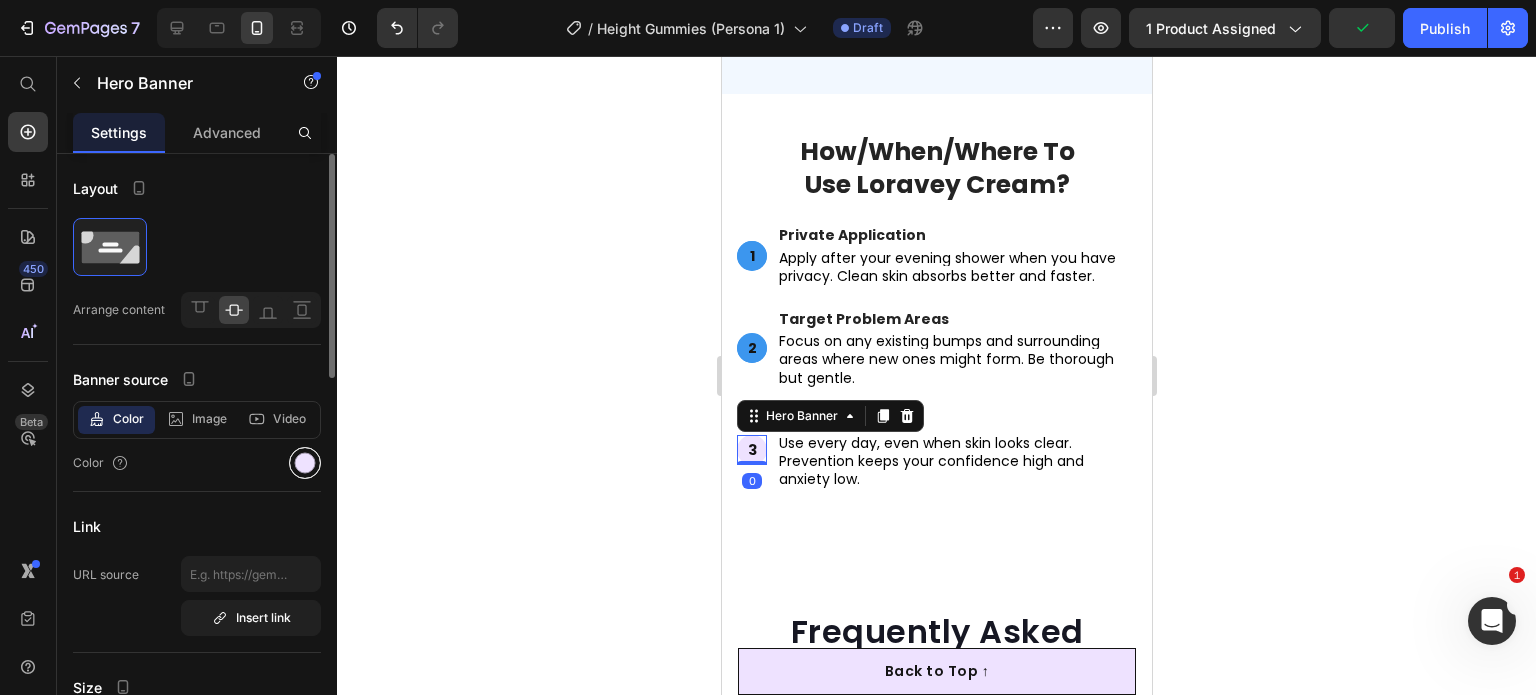 click at bounding box center [305, 463] 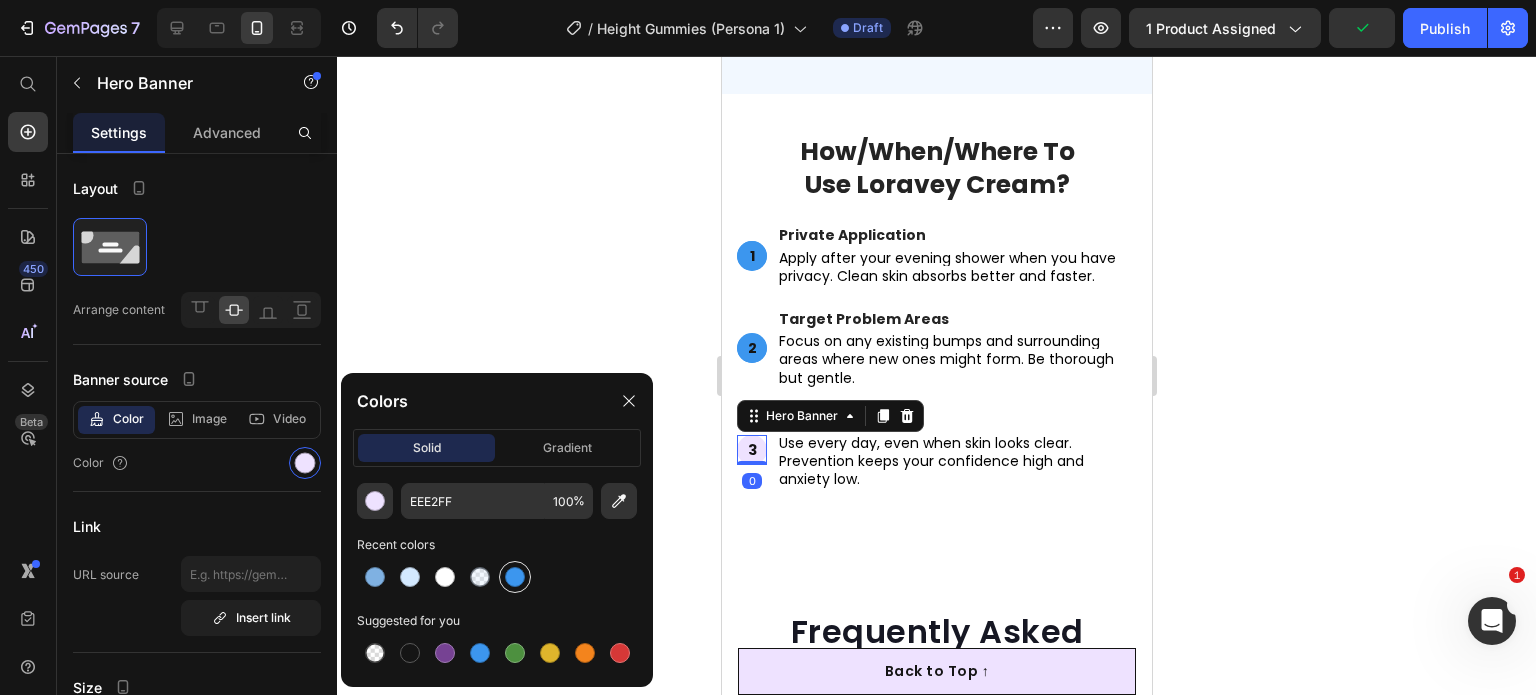 drag, startPoint x: 523, startPoint y: 574, endPoint x: 22, endPoint y: 420, distance: 524.1345 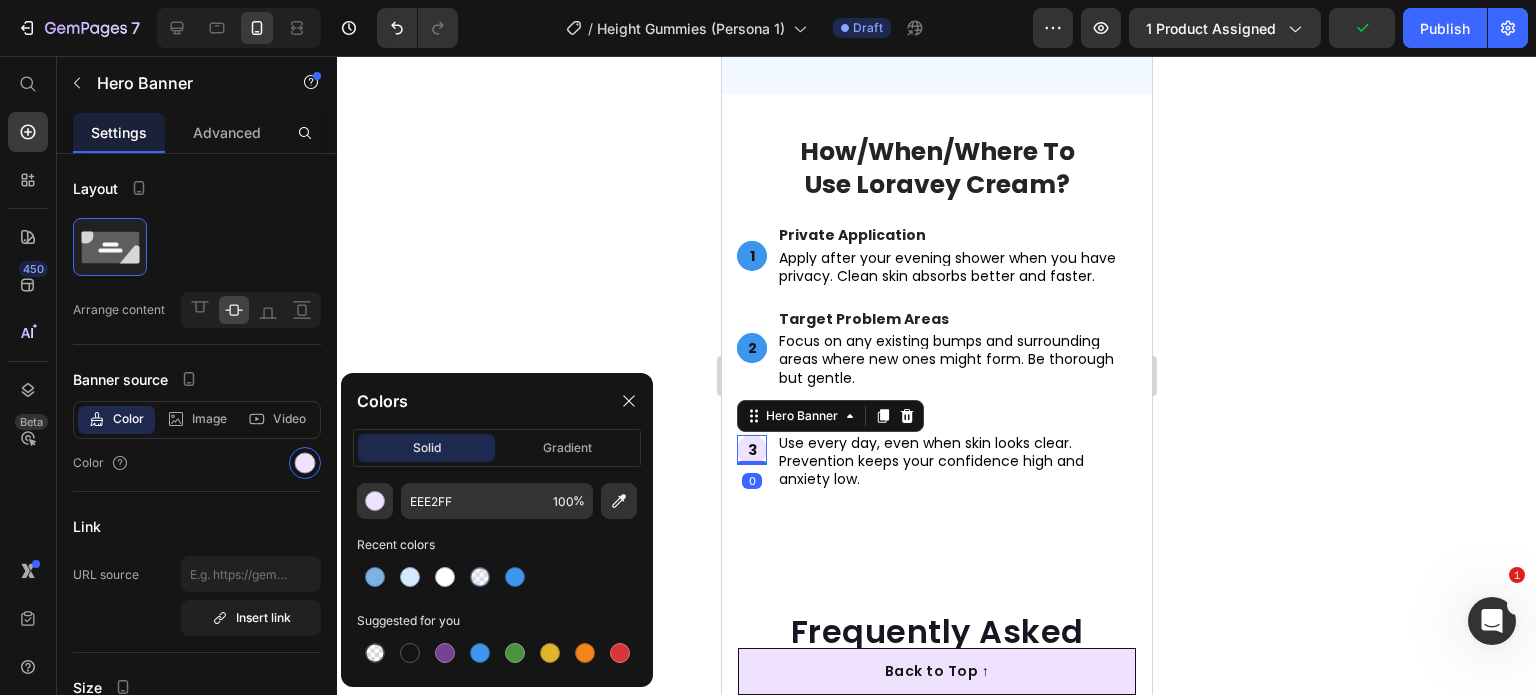 type on "3C96EE" 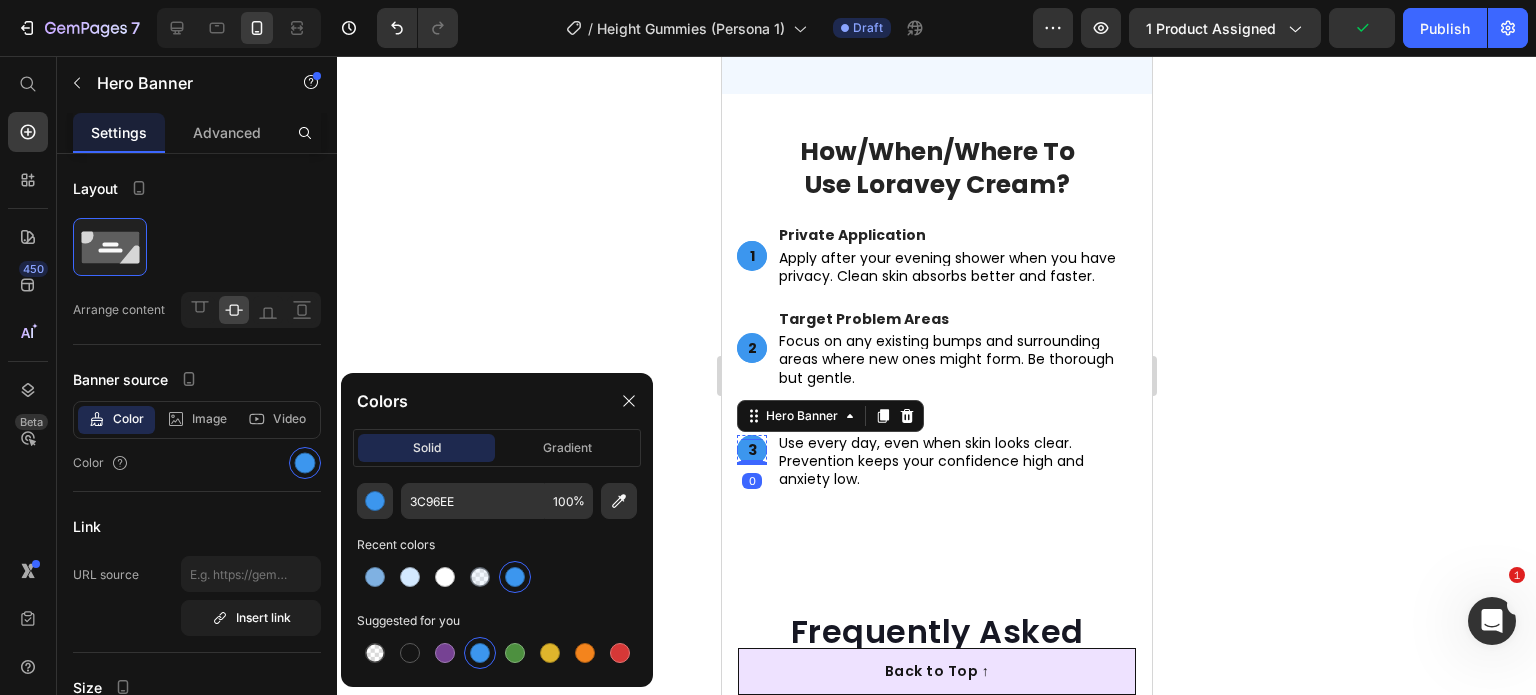 click on "3" at bounding box center (751, 450) 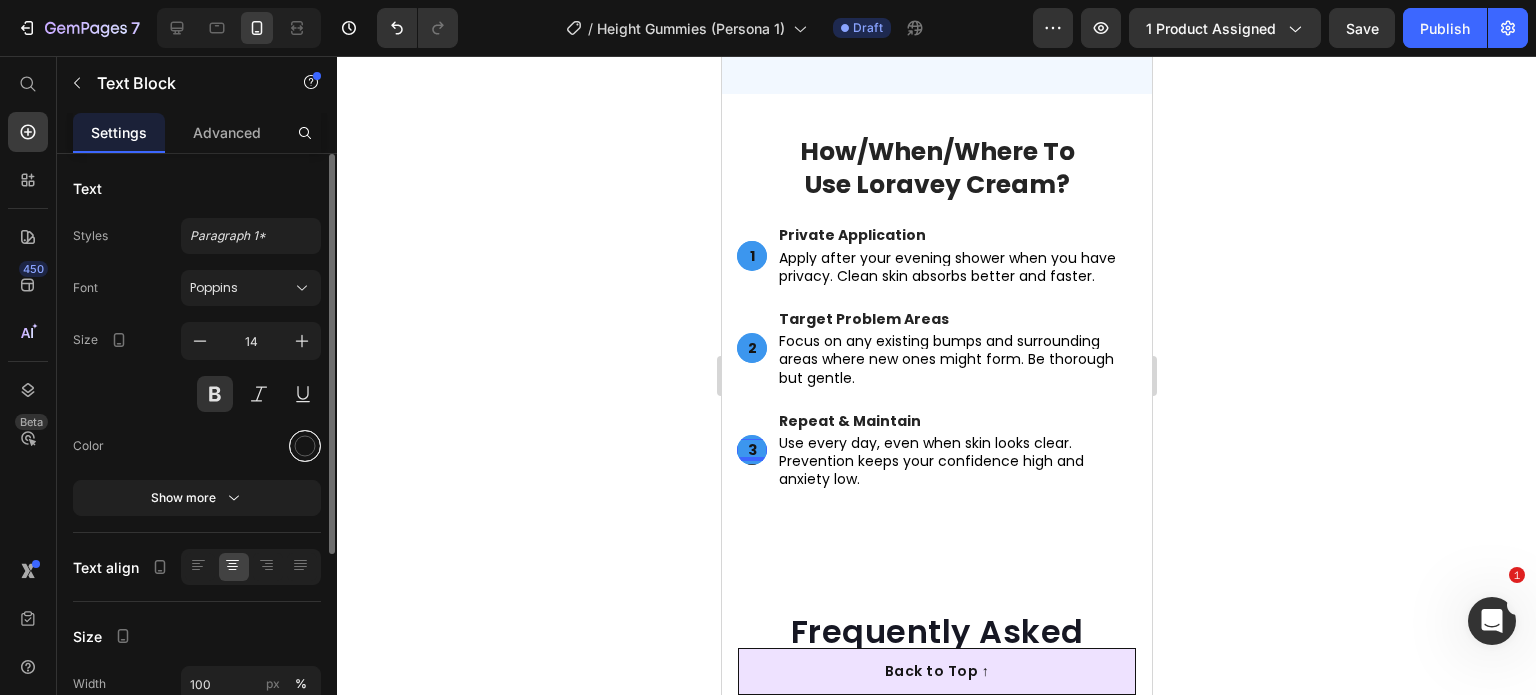 click at bounding box center (305, 446) 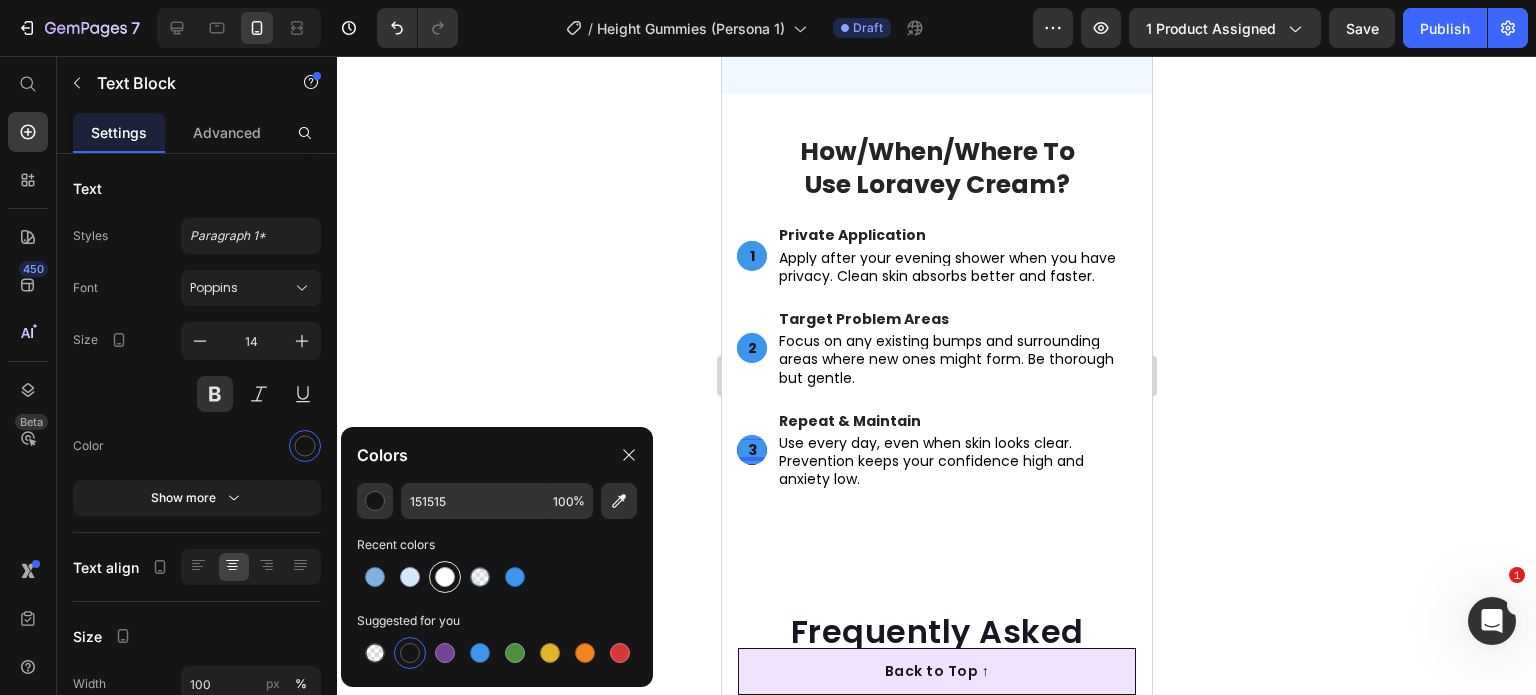 click at bounding box center [445, 577] 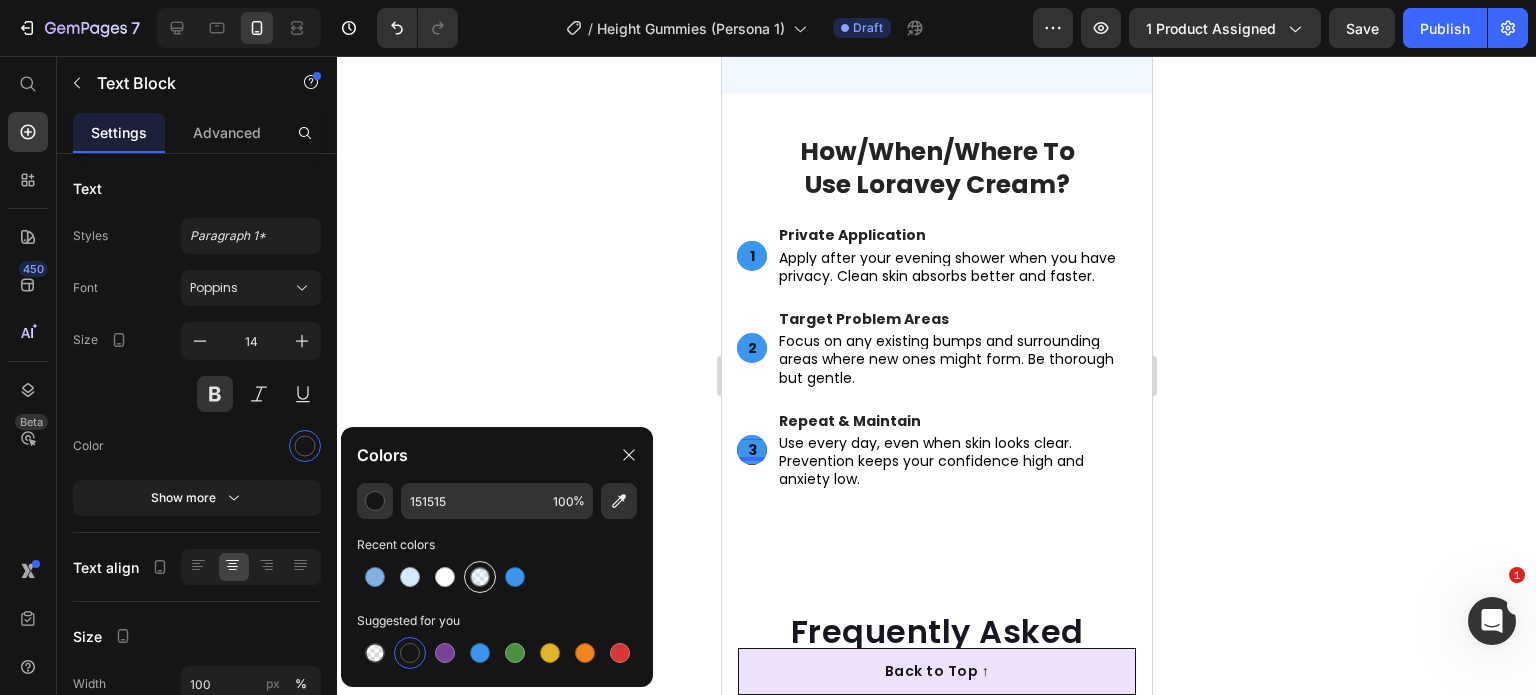 type on "FFFFFF" 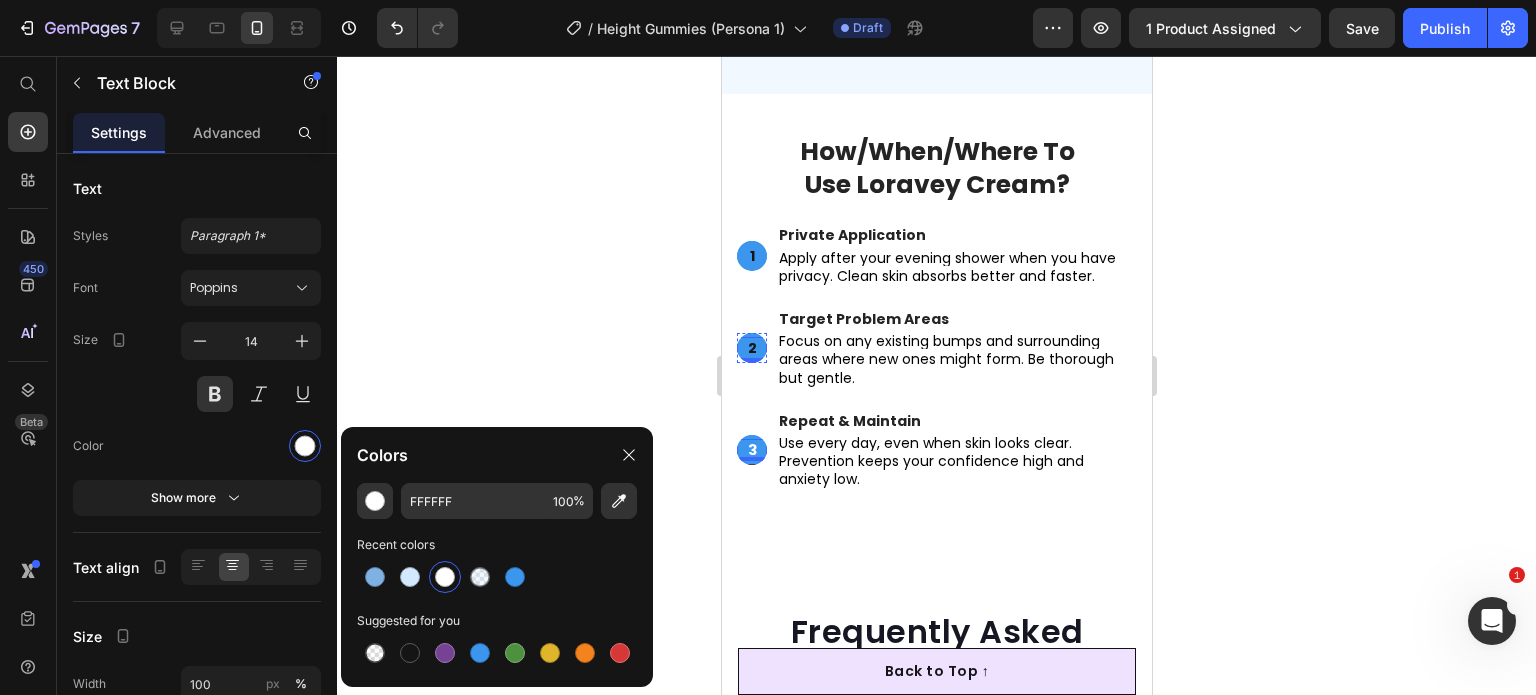click on "2" at bounding box center [751, 348] 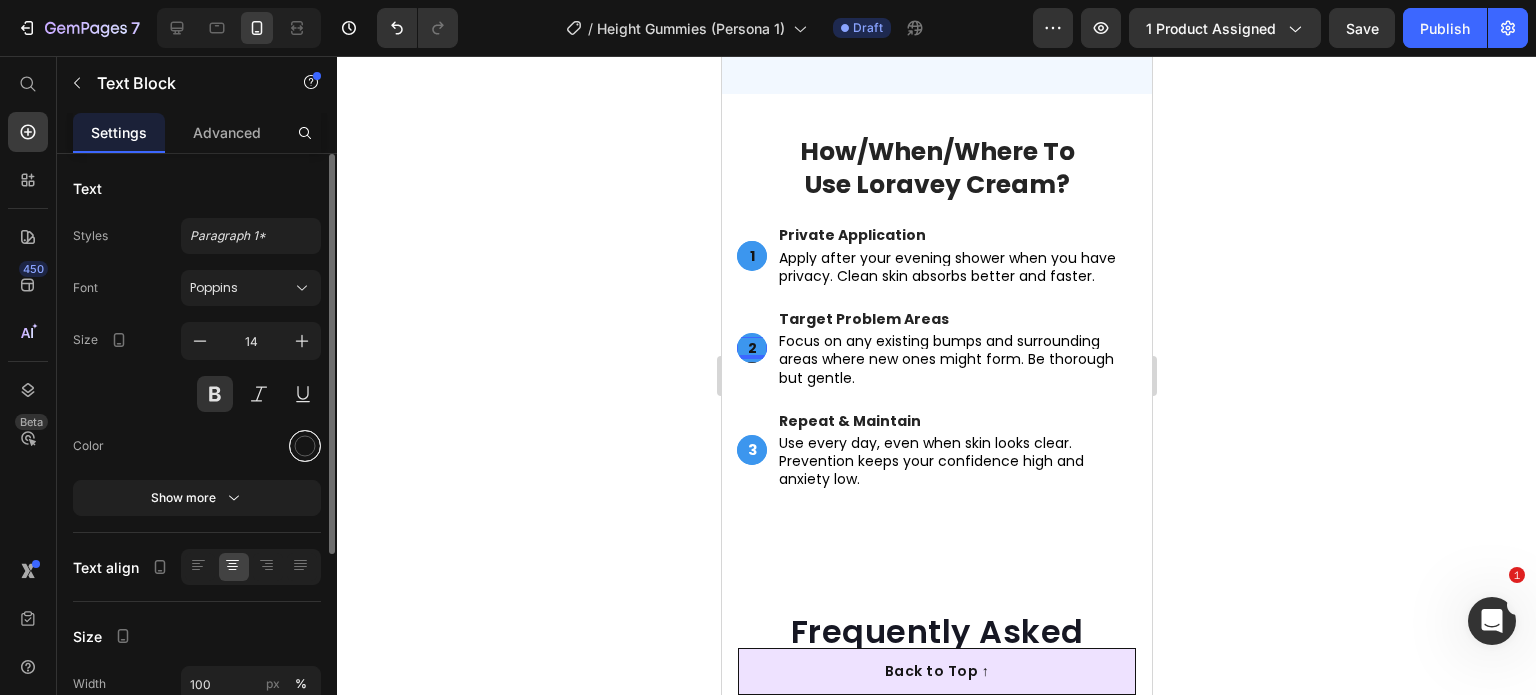 click at bounding box center (305, 446) 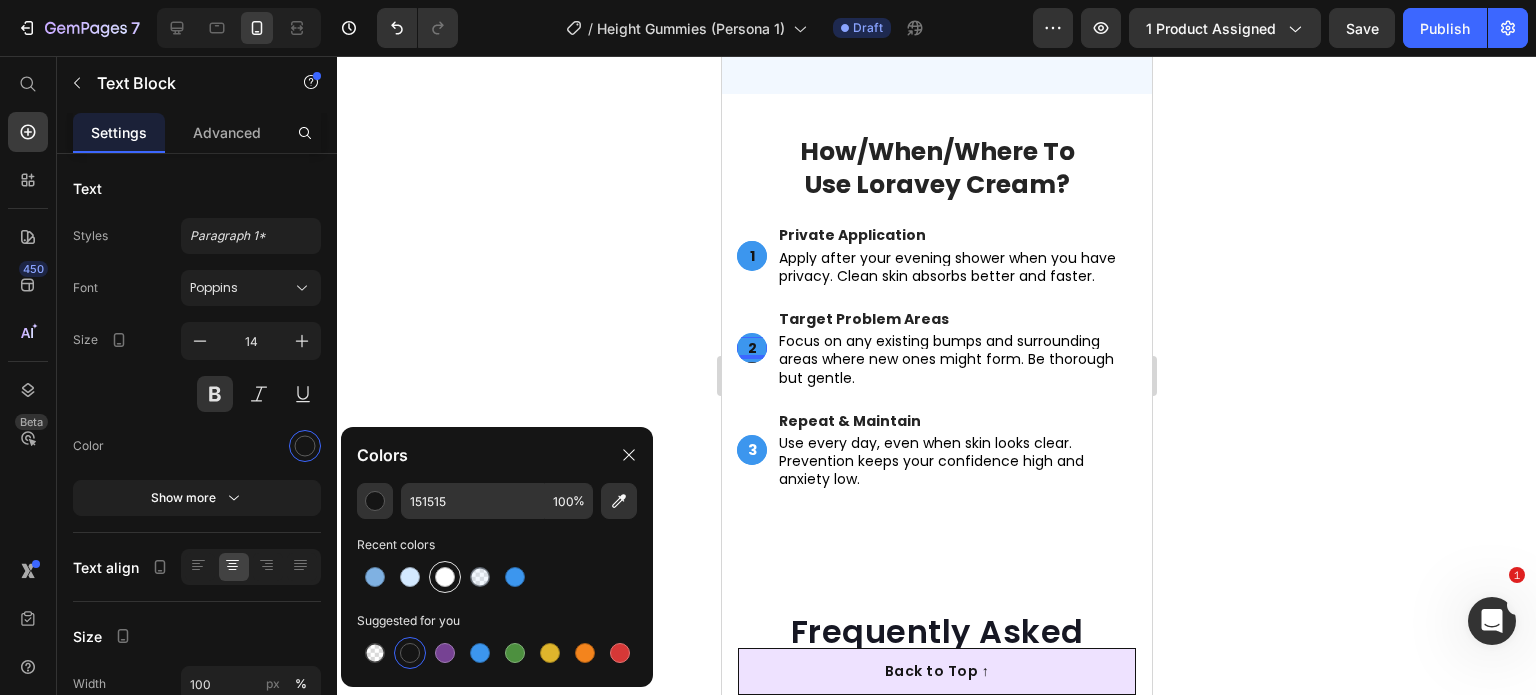 click at bounding box center [445, 577] 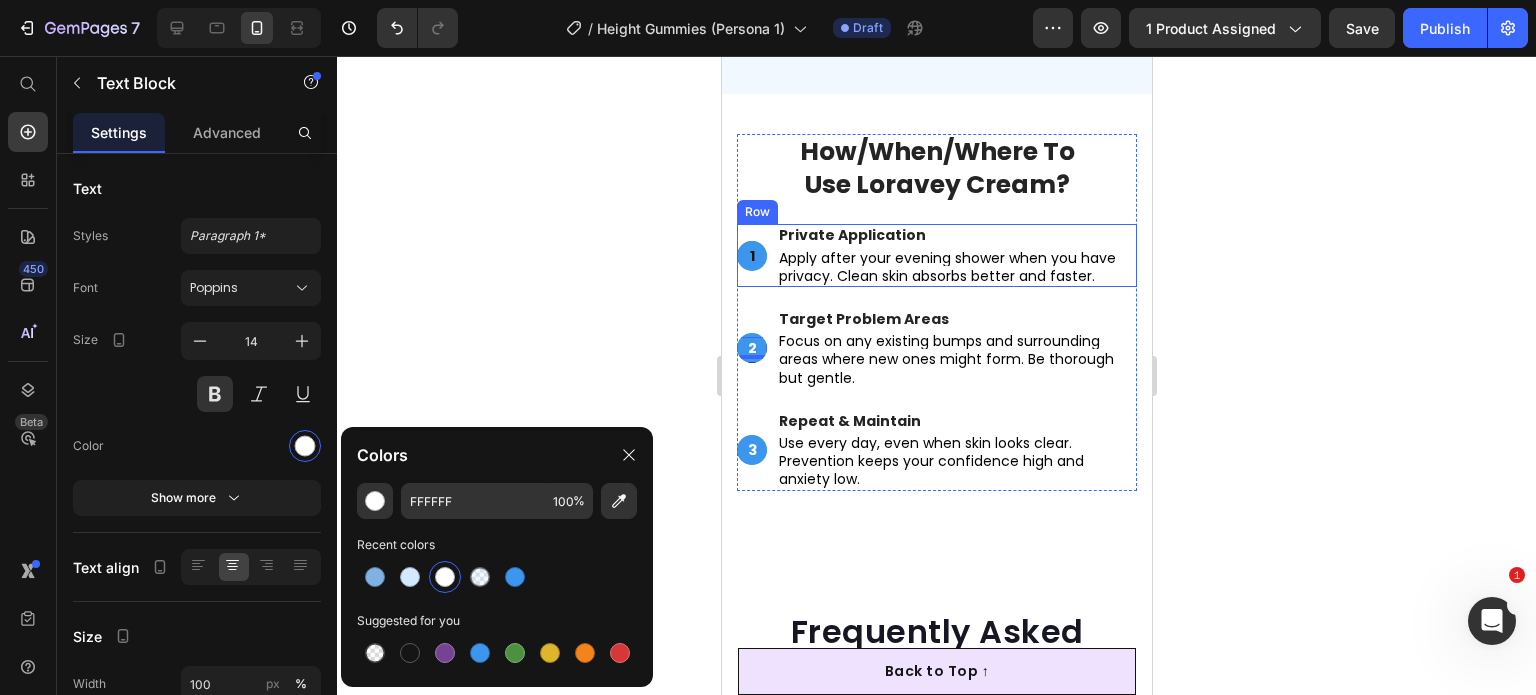 click on "1" at bounding box center [751, 256] 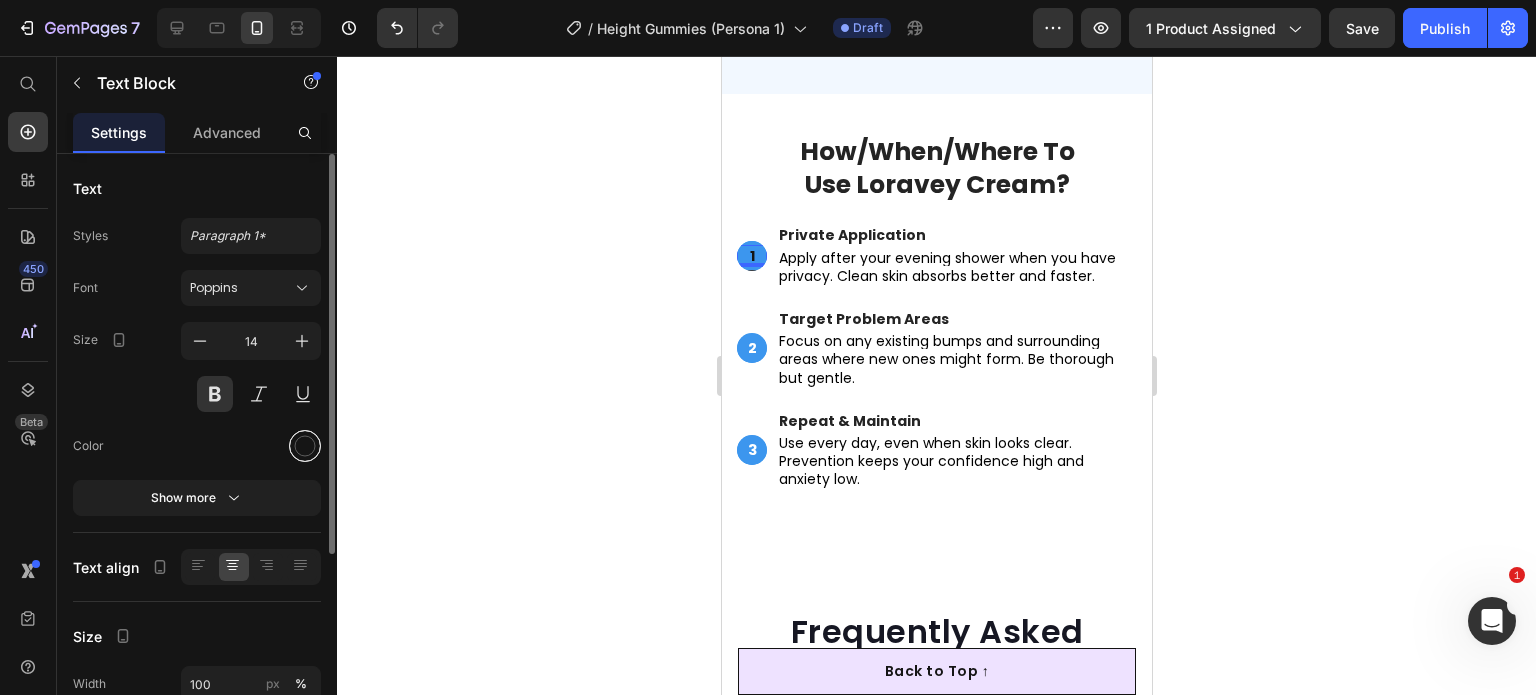 click at bounding box center [305, 446] 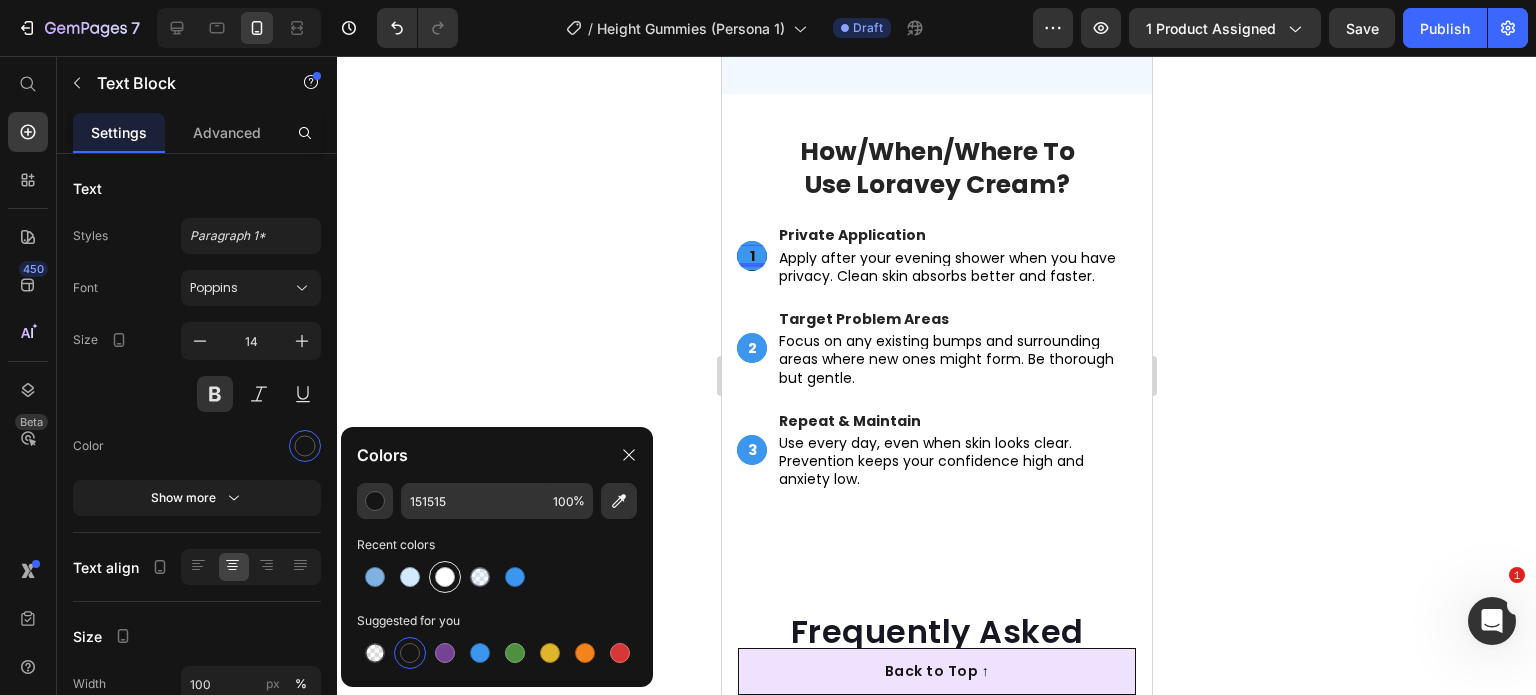 click at bounding box center [445, 577] 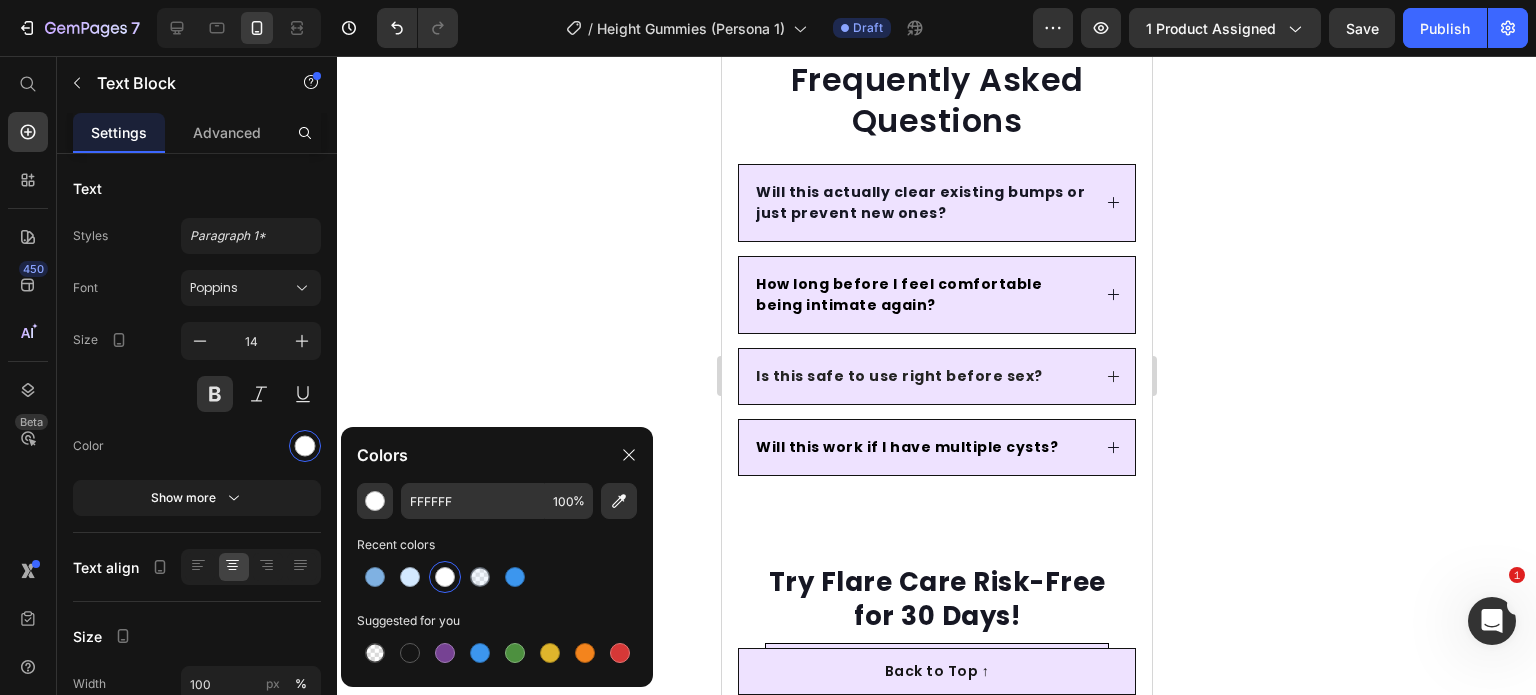 scroll, scrollTop: 7800, scrollLeft: 0, axis: vertical 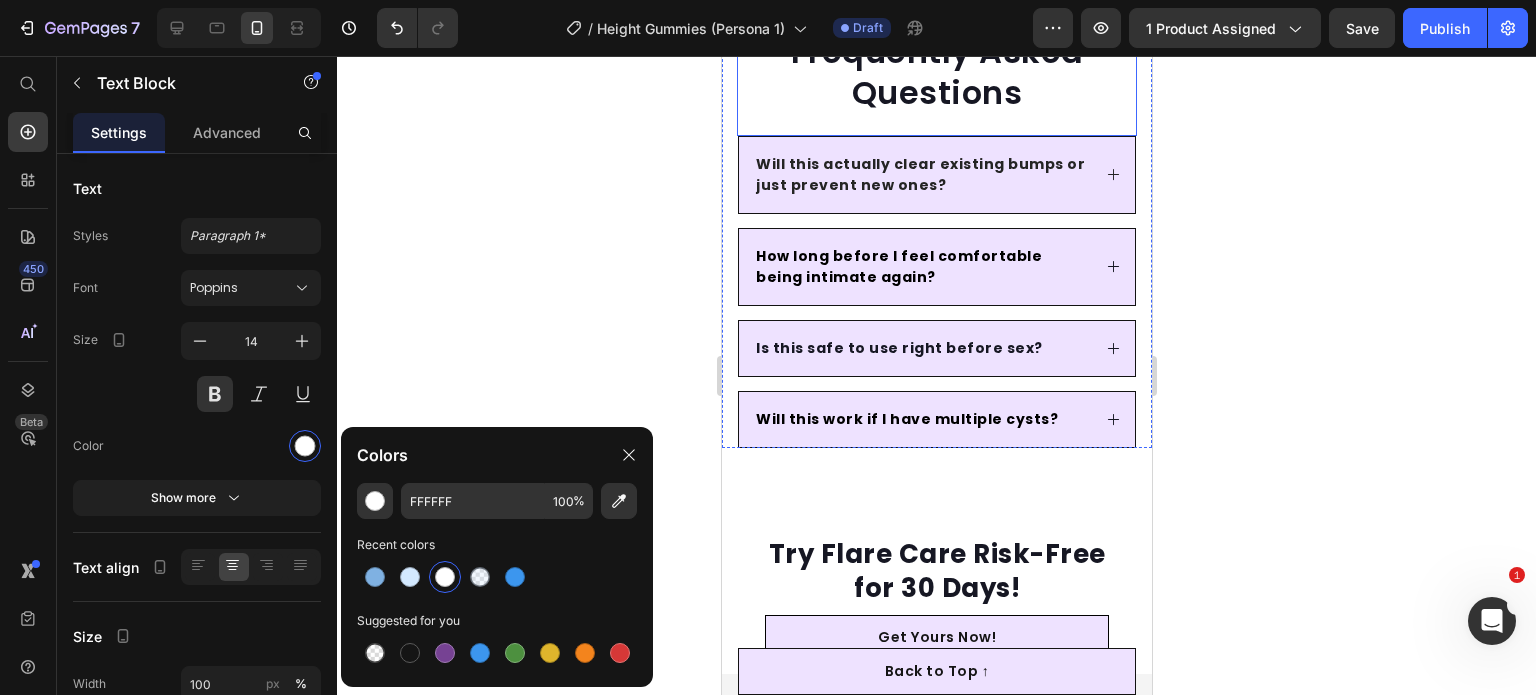 click on "Will this actually clear existing bumps or just prevent new ones?" at bounding box center [936, 175] 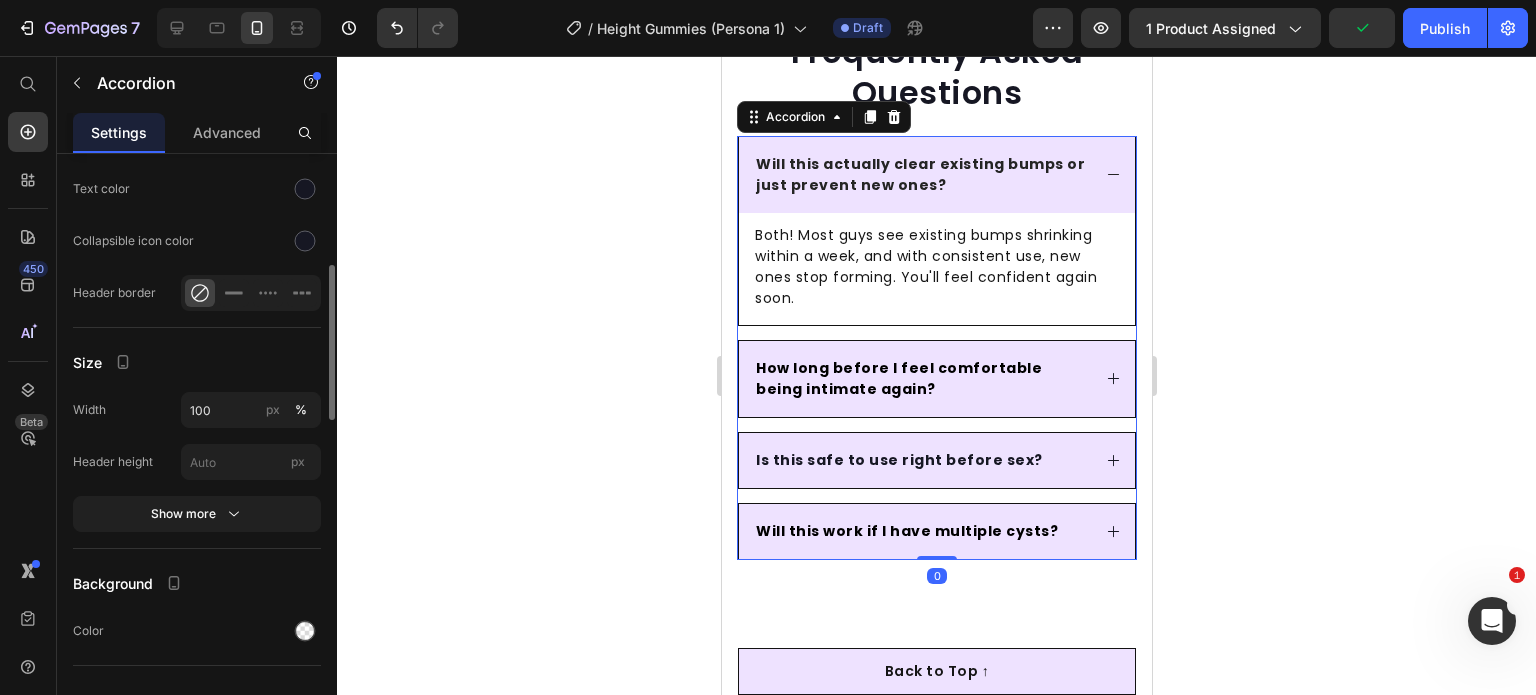 scroll, scrollTop: 1200, scrollLeft: 0, axis: vertical 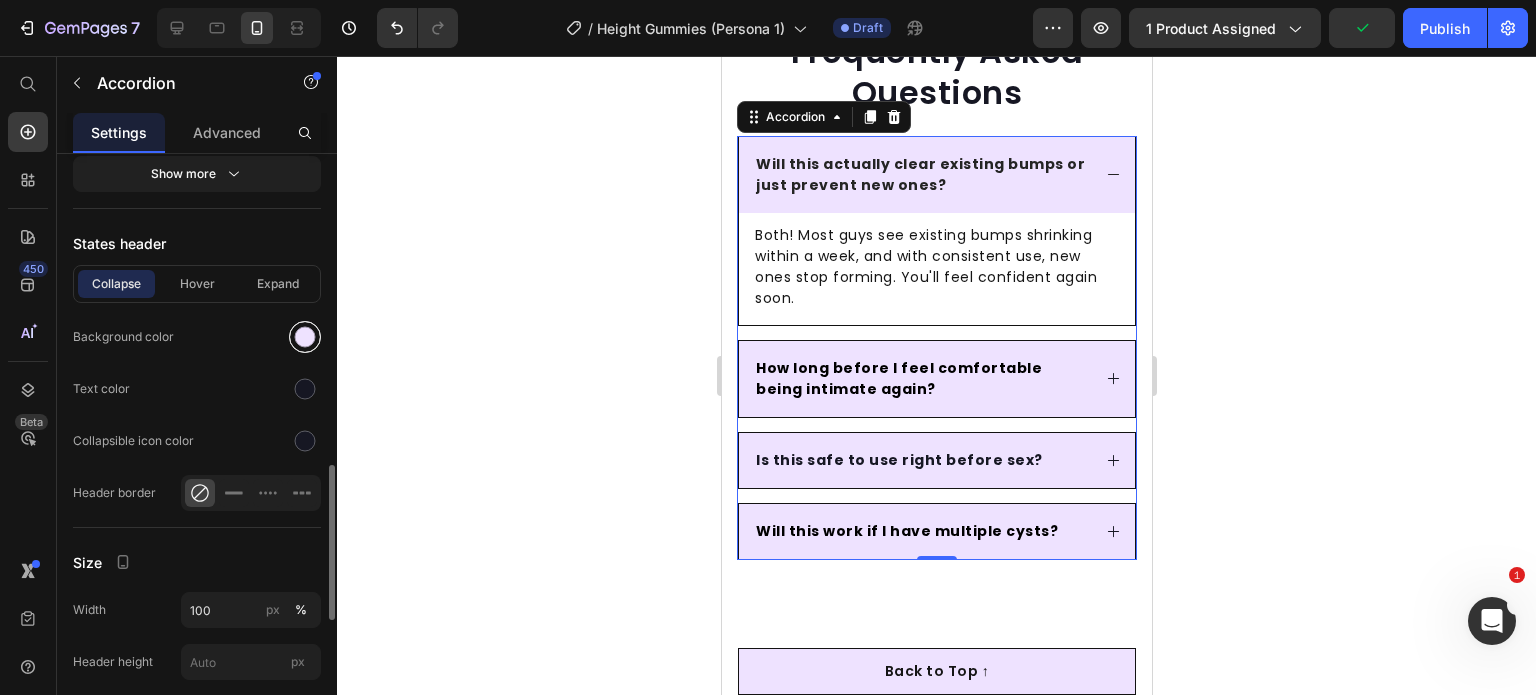 click at bounding box center (305, 337) 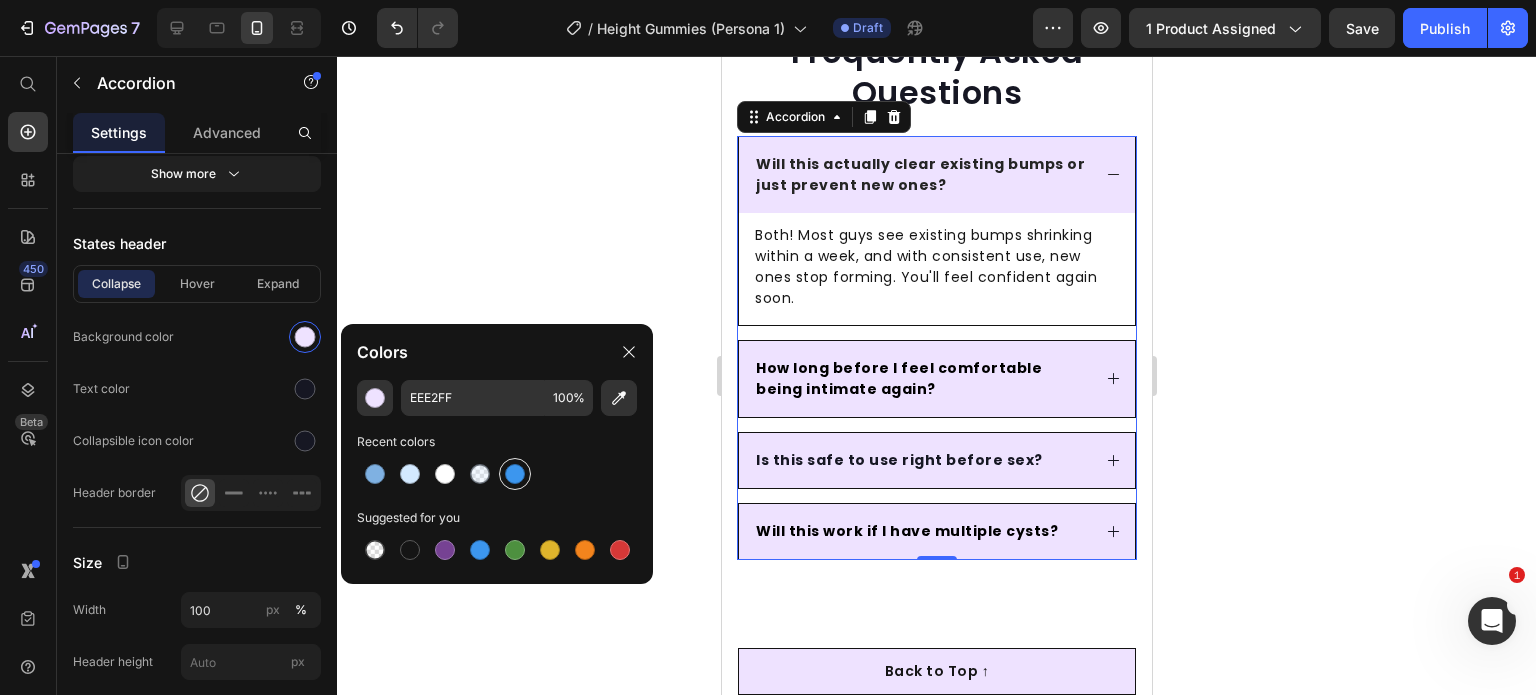 click at bounding box center [515, 474] 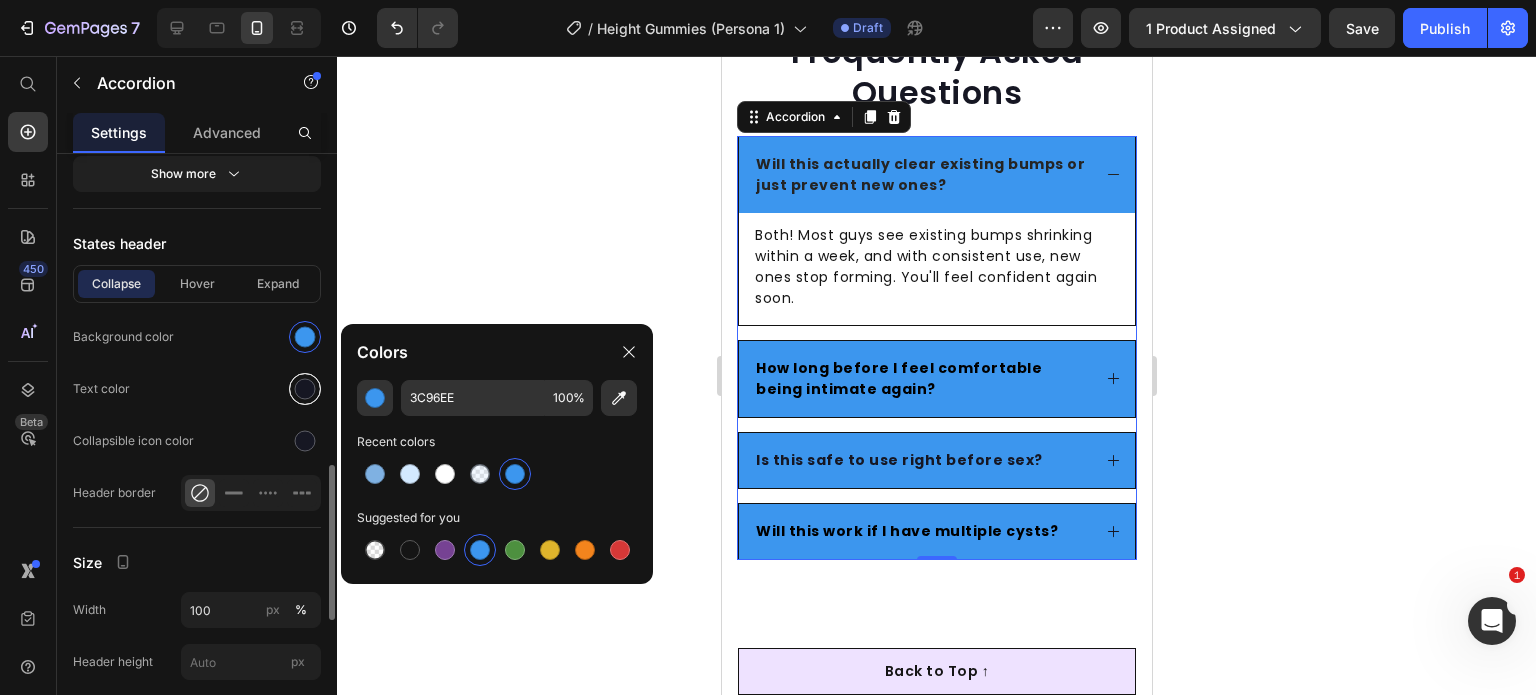 click at bounding box center [305, 389] 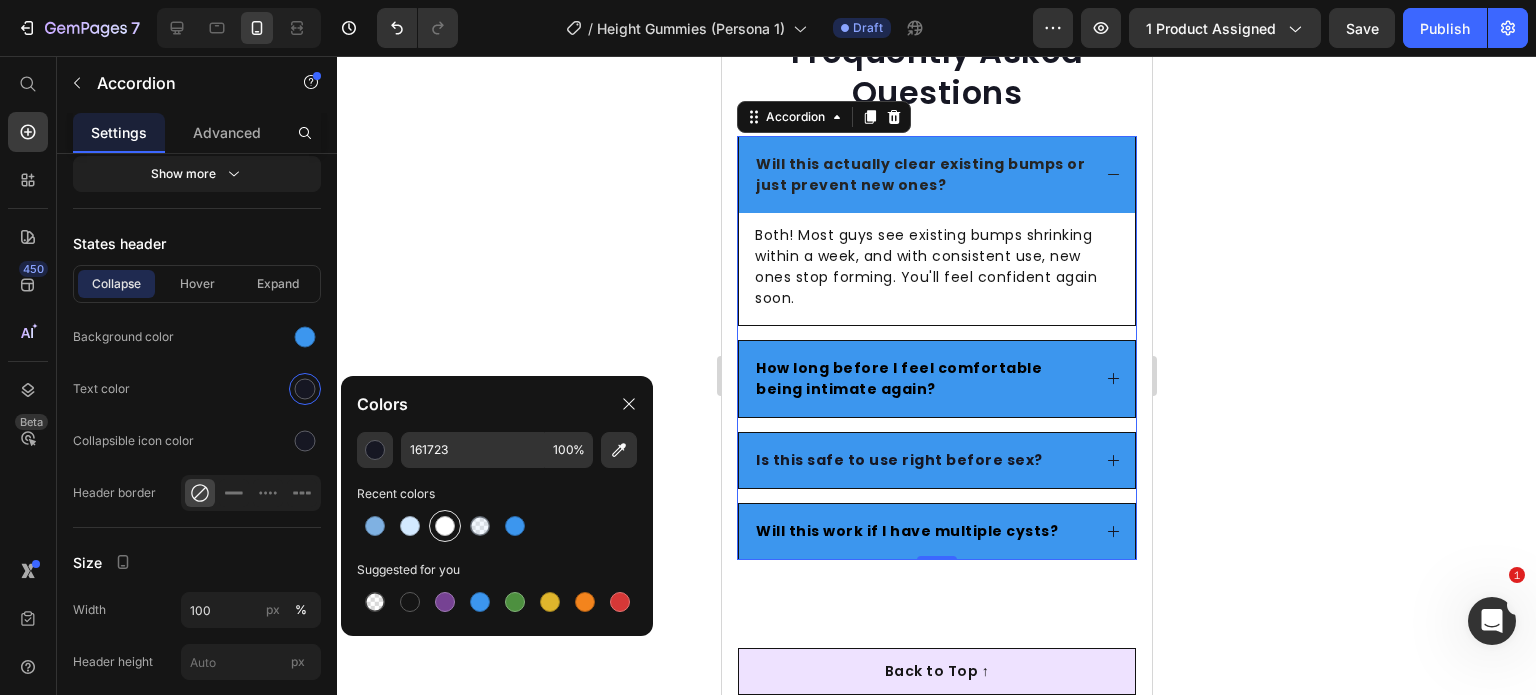 click at bounding box center [445, 526] 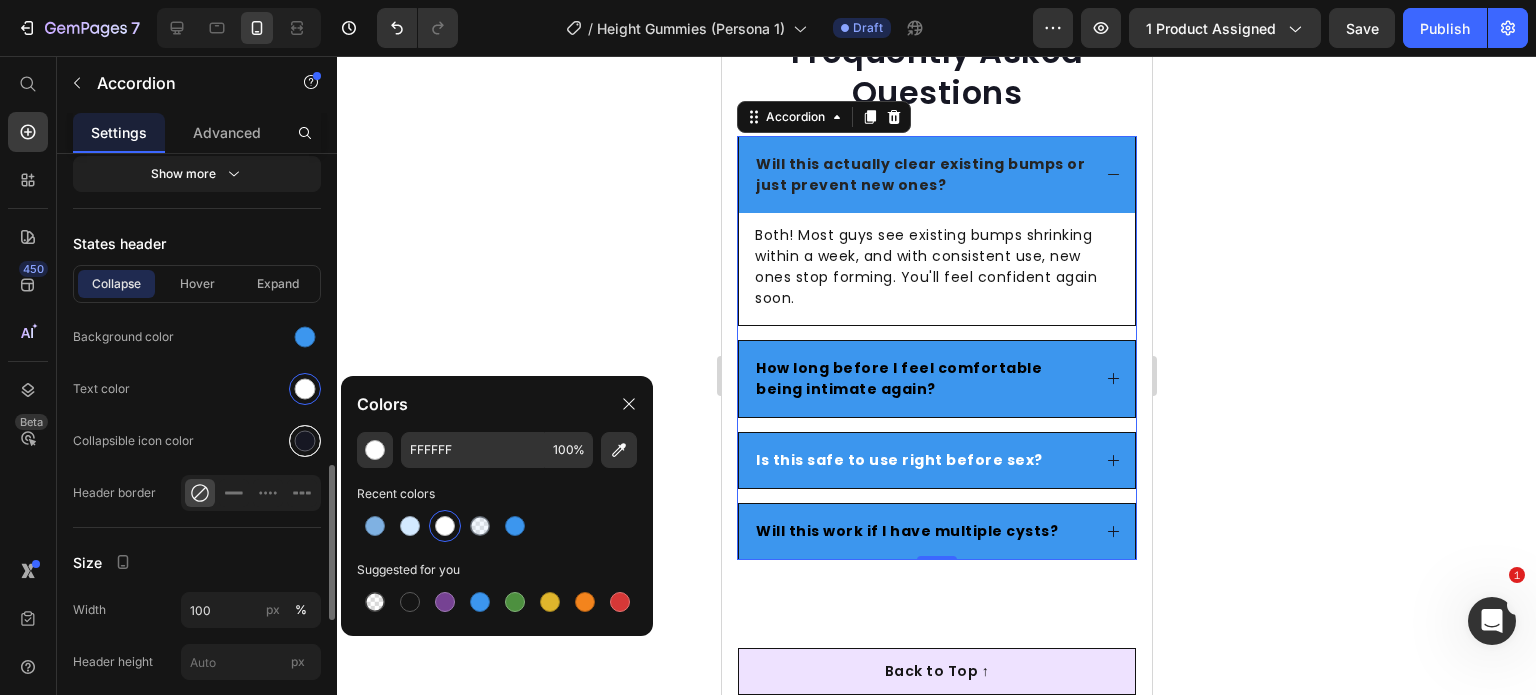 click at bounding box center (305, 441) 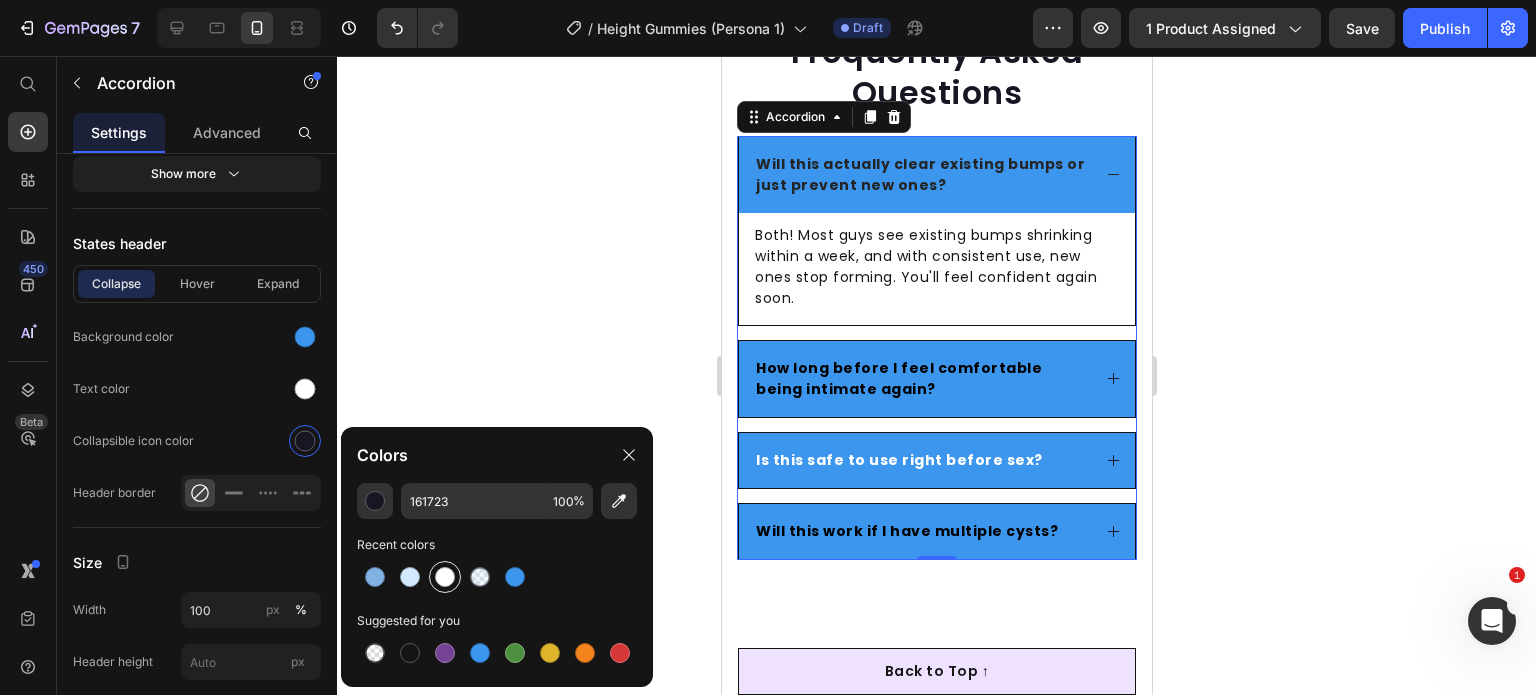 click at bounding box center (445, 577) 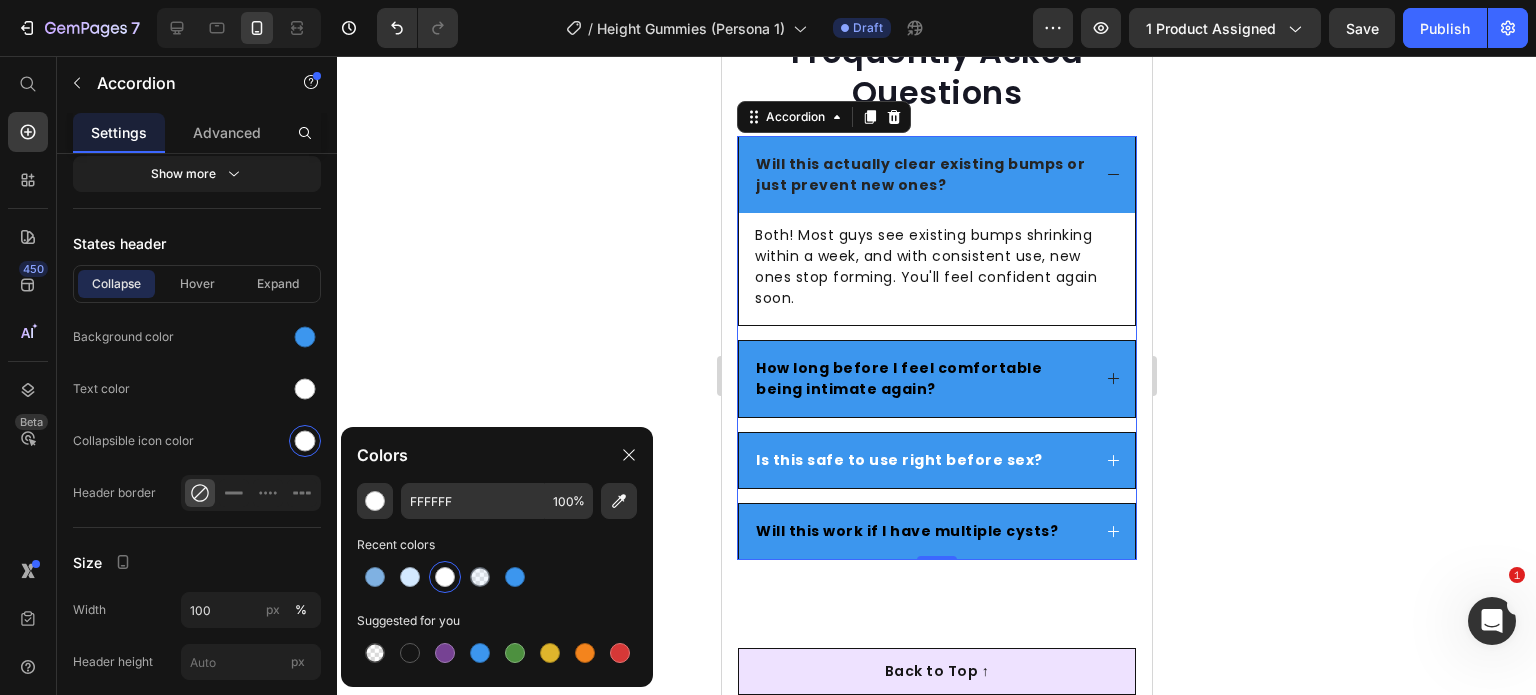 click on "How long before I feel comfortable being intimate again?" at bounding box center (898, 378) 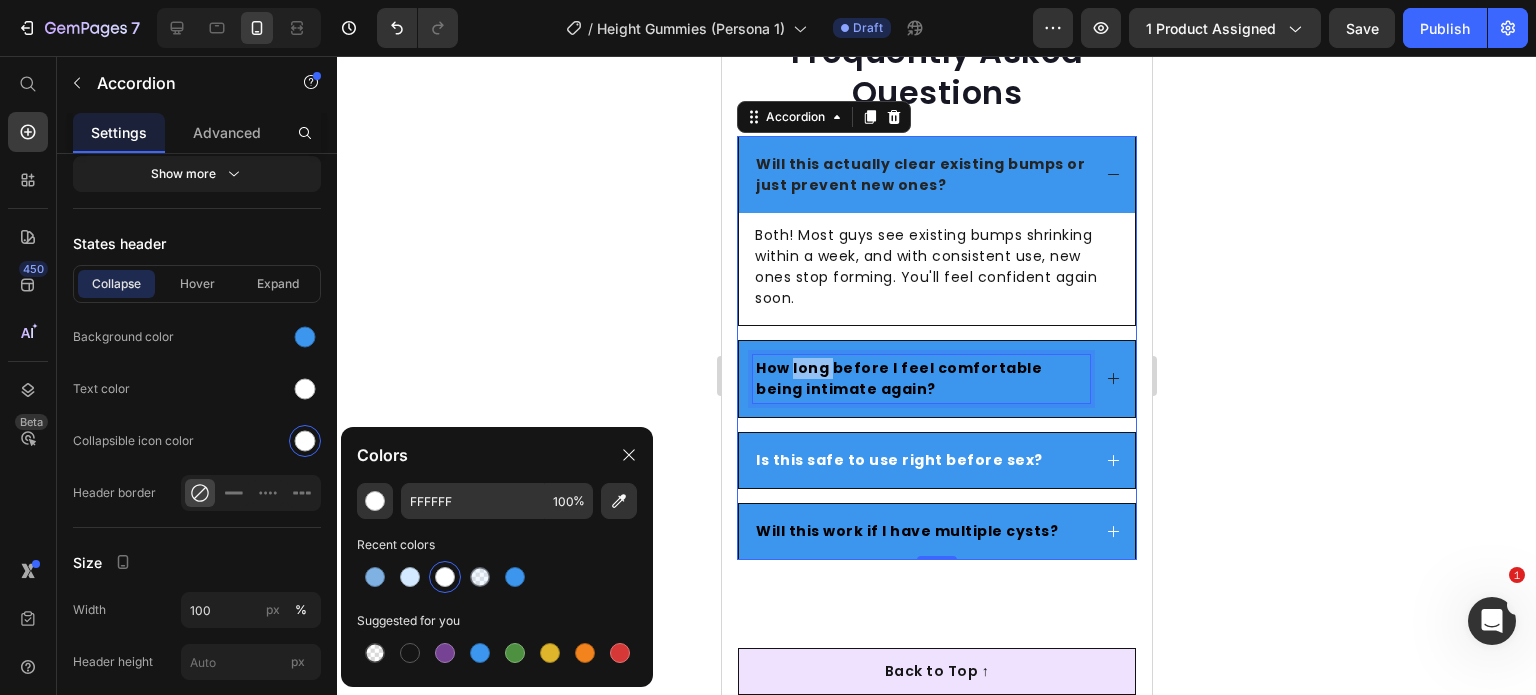 click on "How long before I feel comfortable being intimate again?" at bounding box center [898, 378] 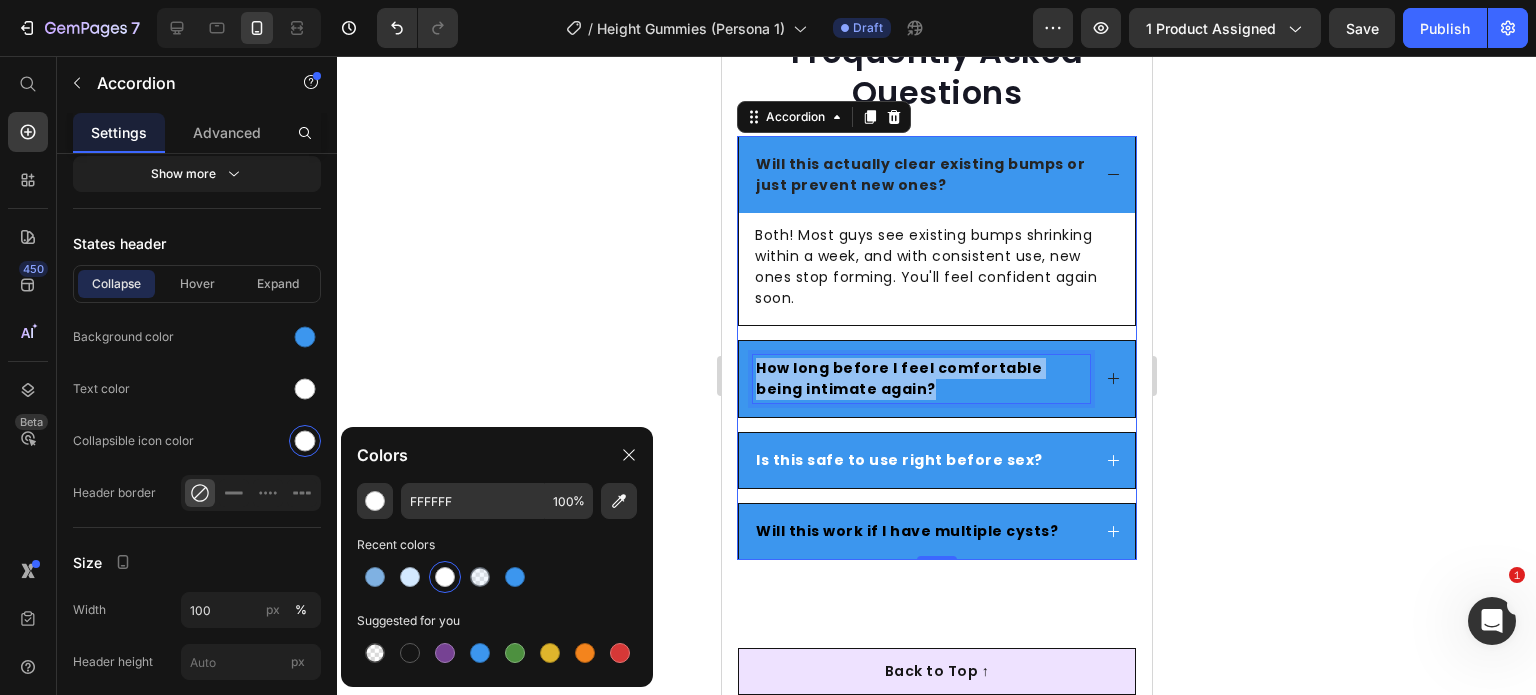 click on "How long before I feel comfortable being intimate again?" at bounding box center [898, 378] 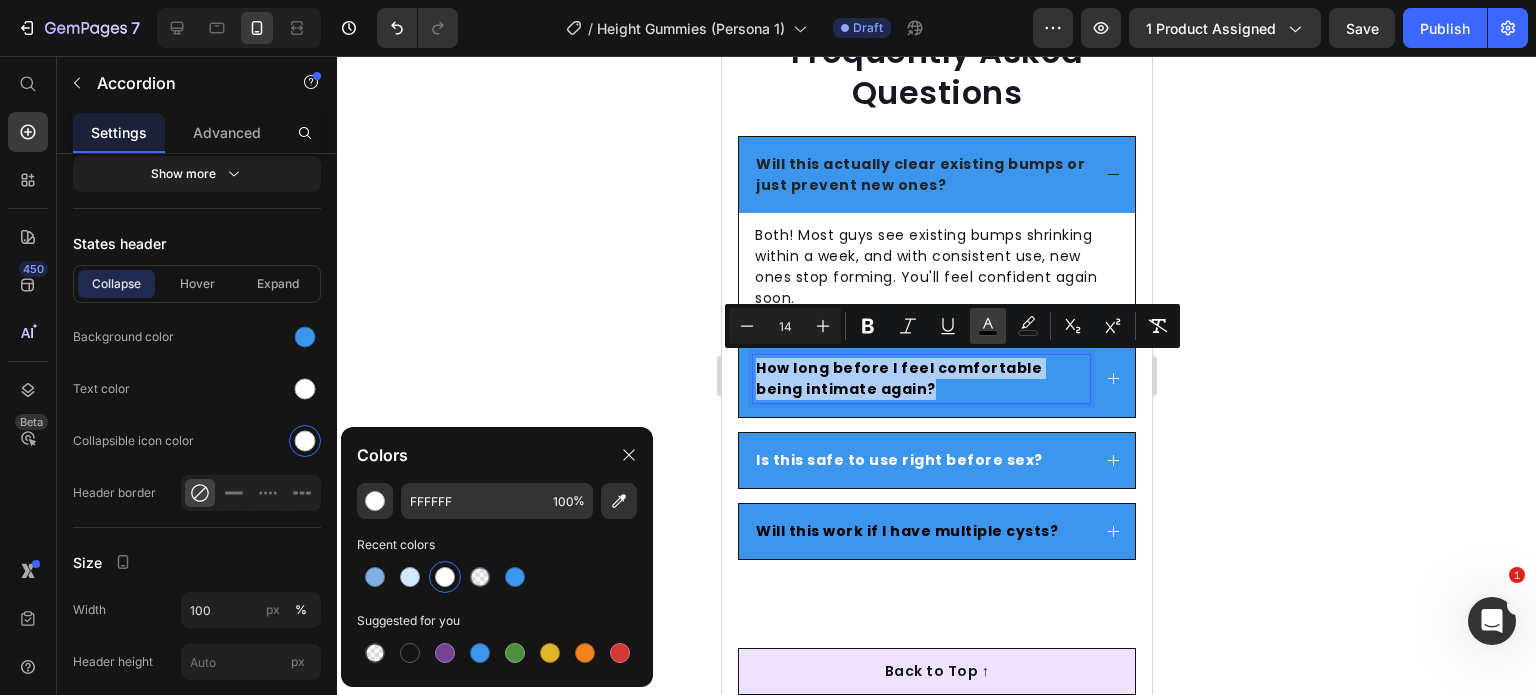 click 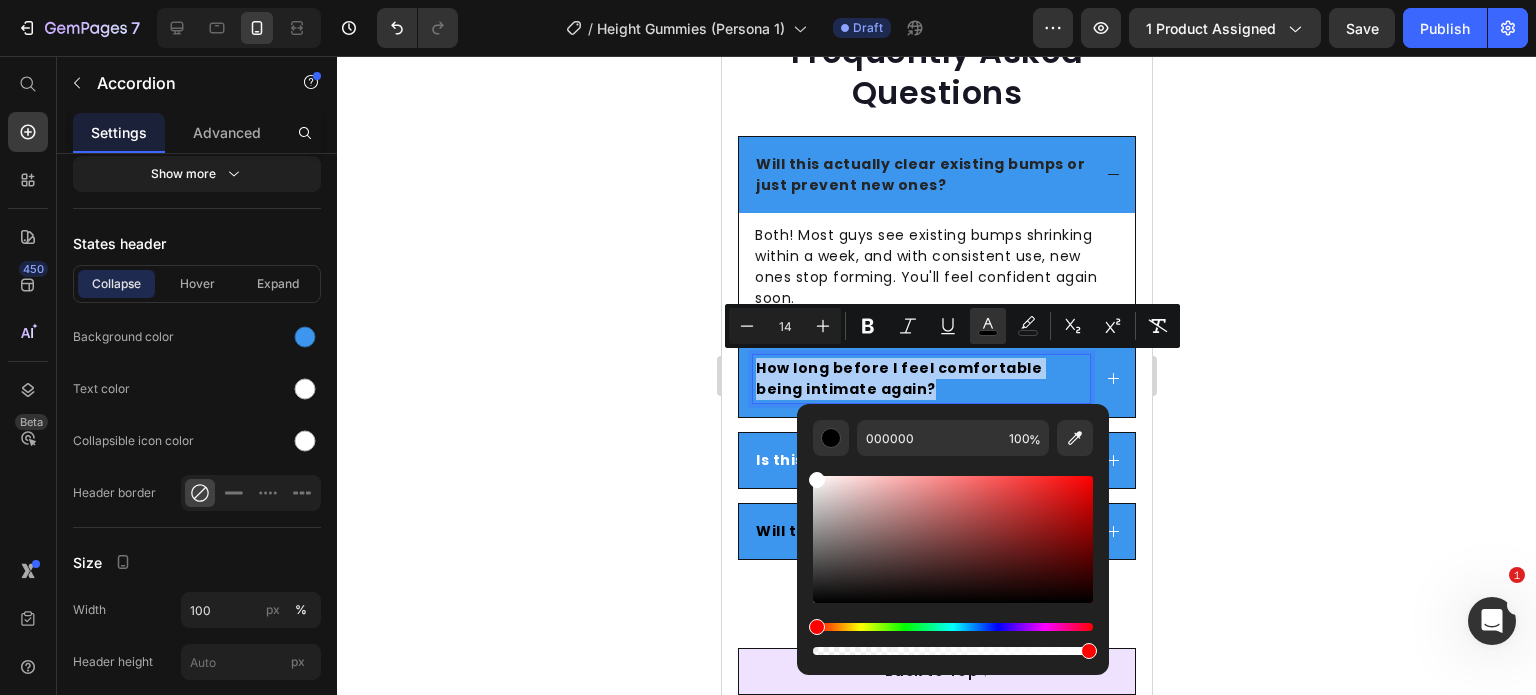 drag, startPoint x: 869, startPoint y: 497, endPoint x: 810, endPoint y: 465, distance: 67.11929 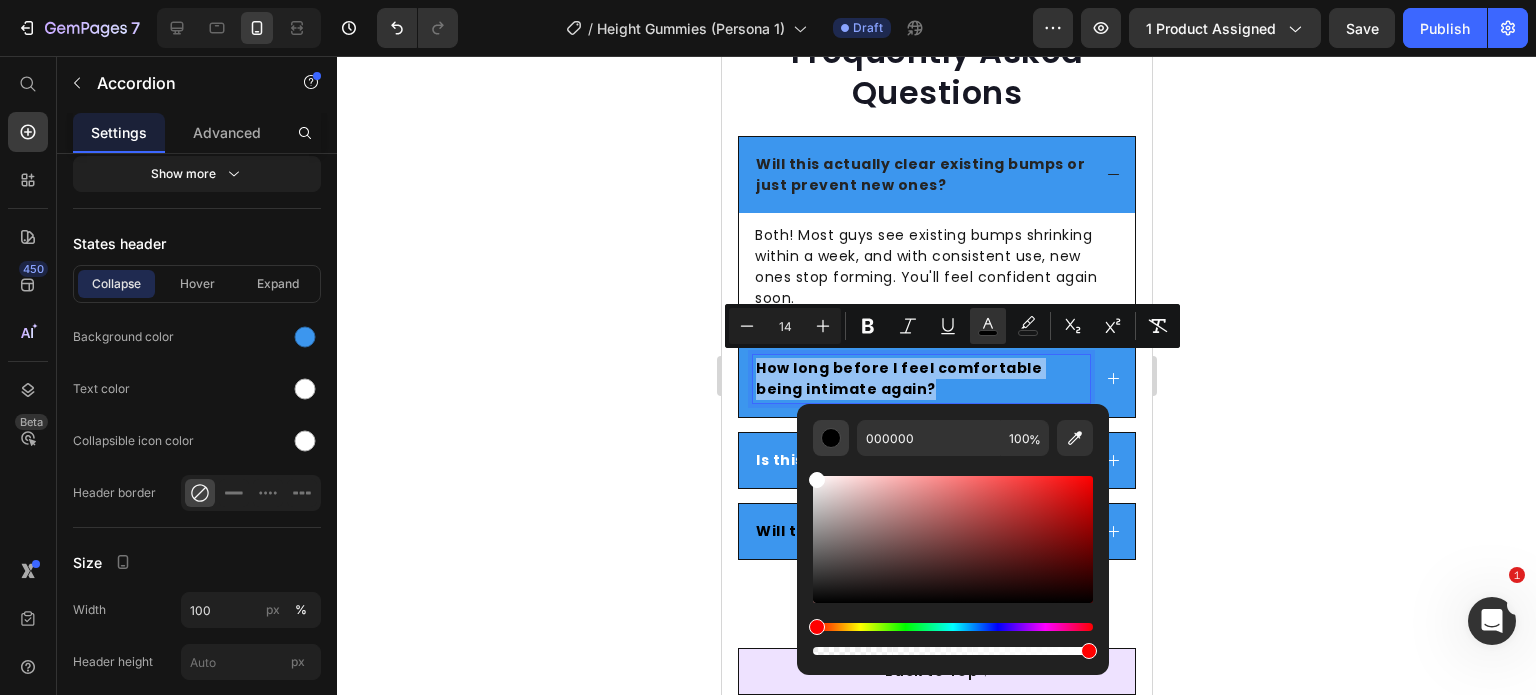 type on "FFFFFF" 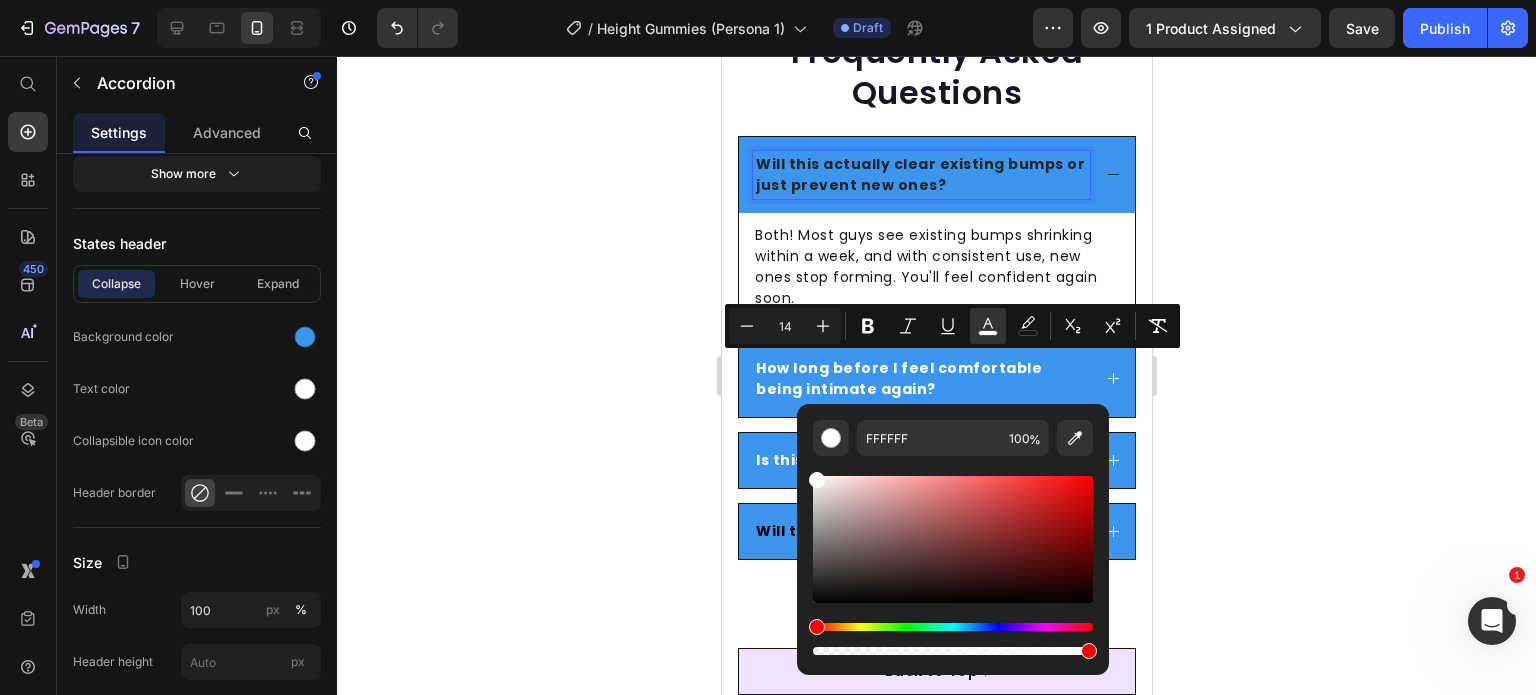 click on "Will this actually clear existing bumps or just prevent new ones?" at bounding box center [919, 174] 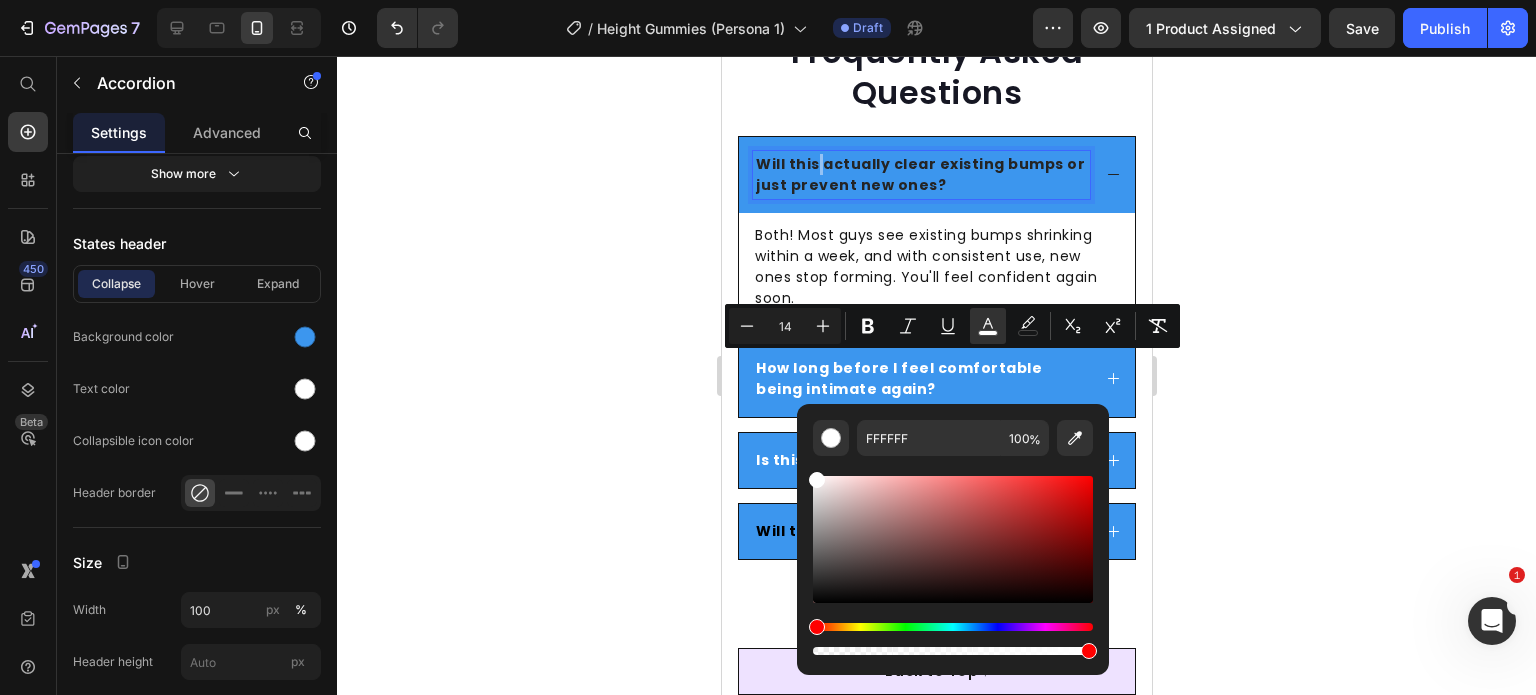 click on "Will this actually clear existing bumps or just prevent new ones?" at bounding box center (919, 174) 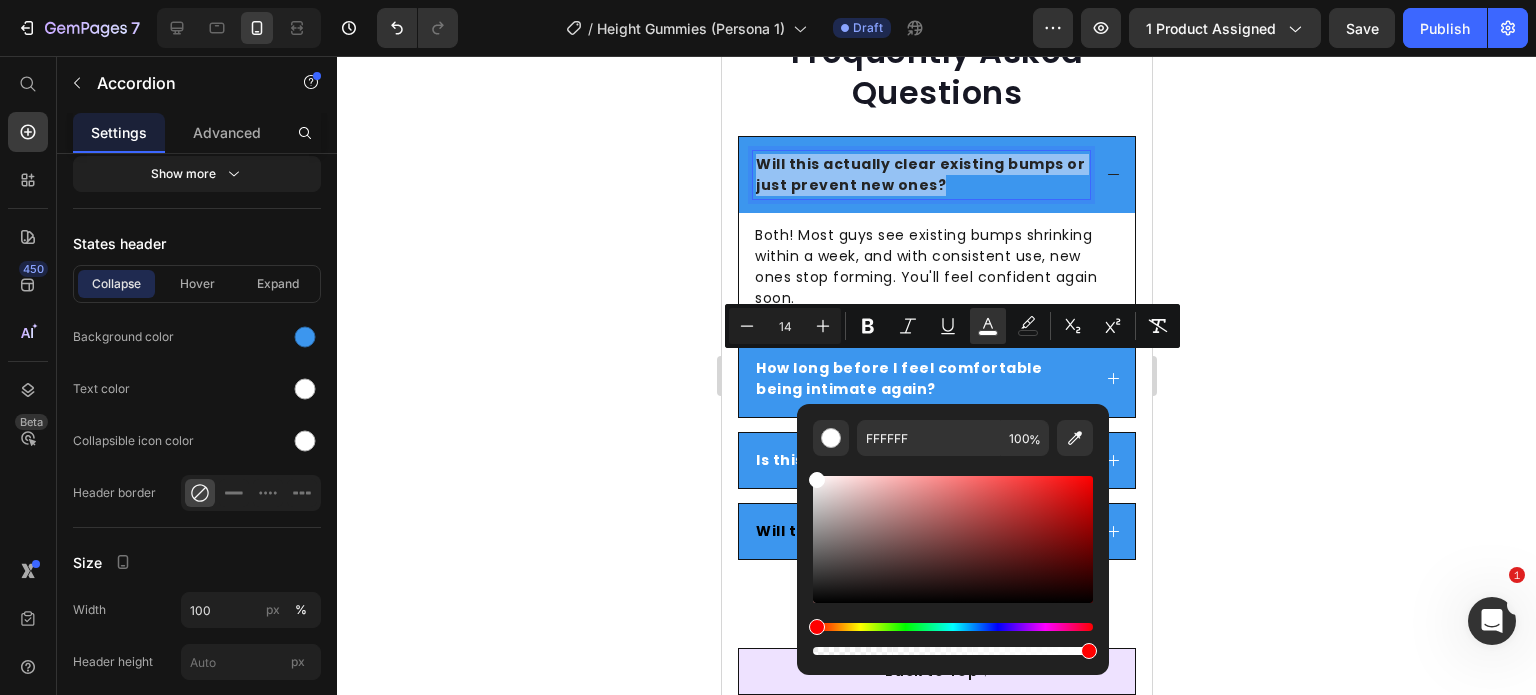 click on "Will this actually clear existing bumps or just prevent new ones?" at bounding box center [919, 174] 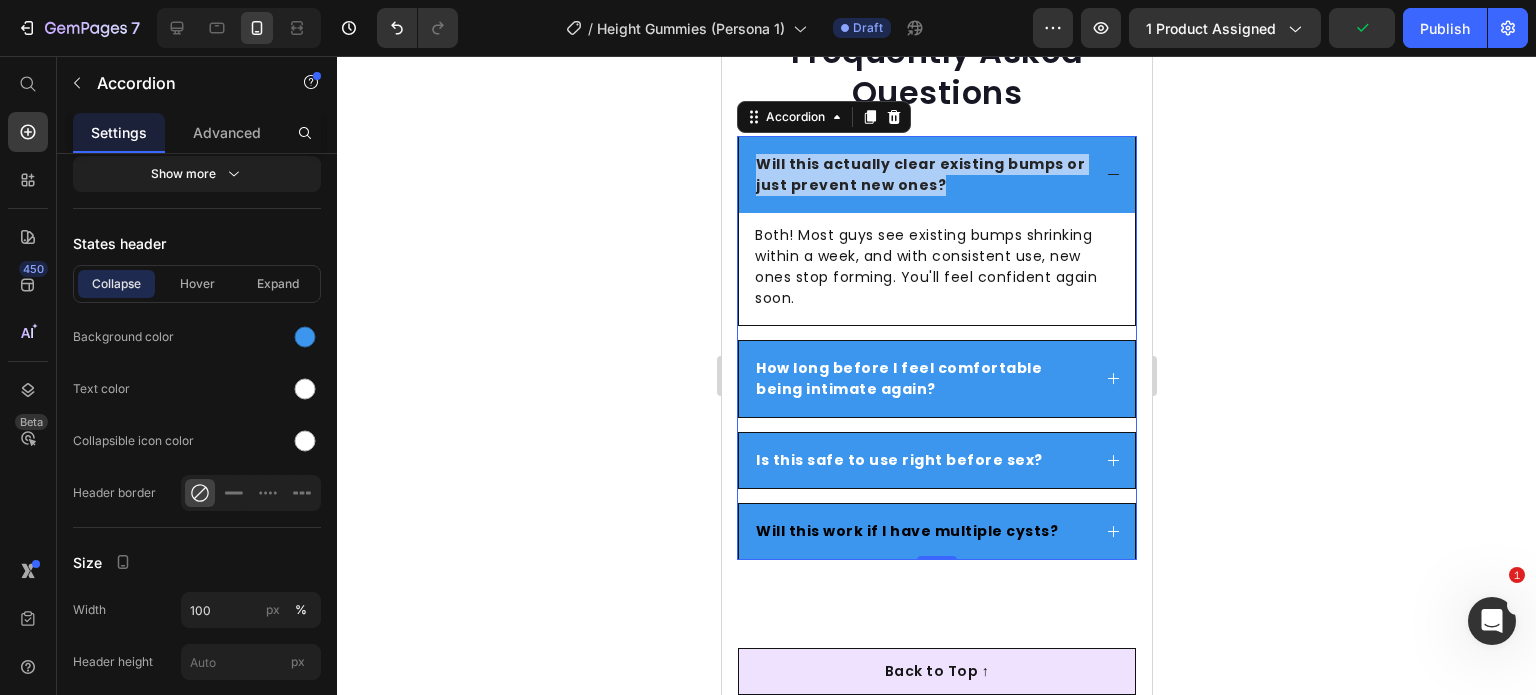 drag, startPoint x: 1608, startPoint y: 175, endPoint x: 879, endPoint y: 187, distance: 729.09875 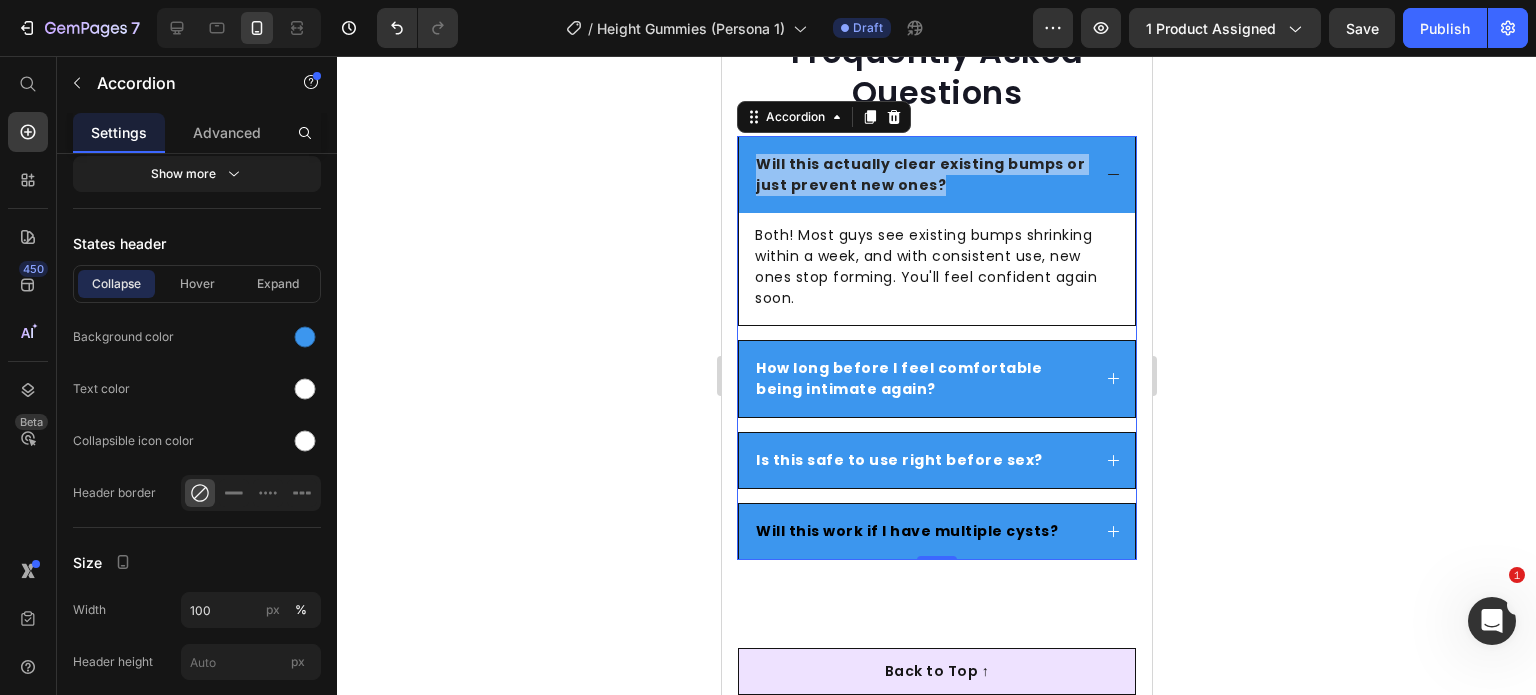 click on "Will this actually clear existing bumps or just prevent new ones?" at bounding box center [920, 175] 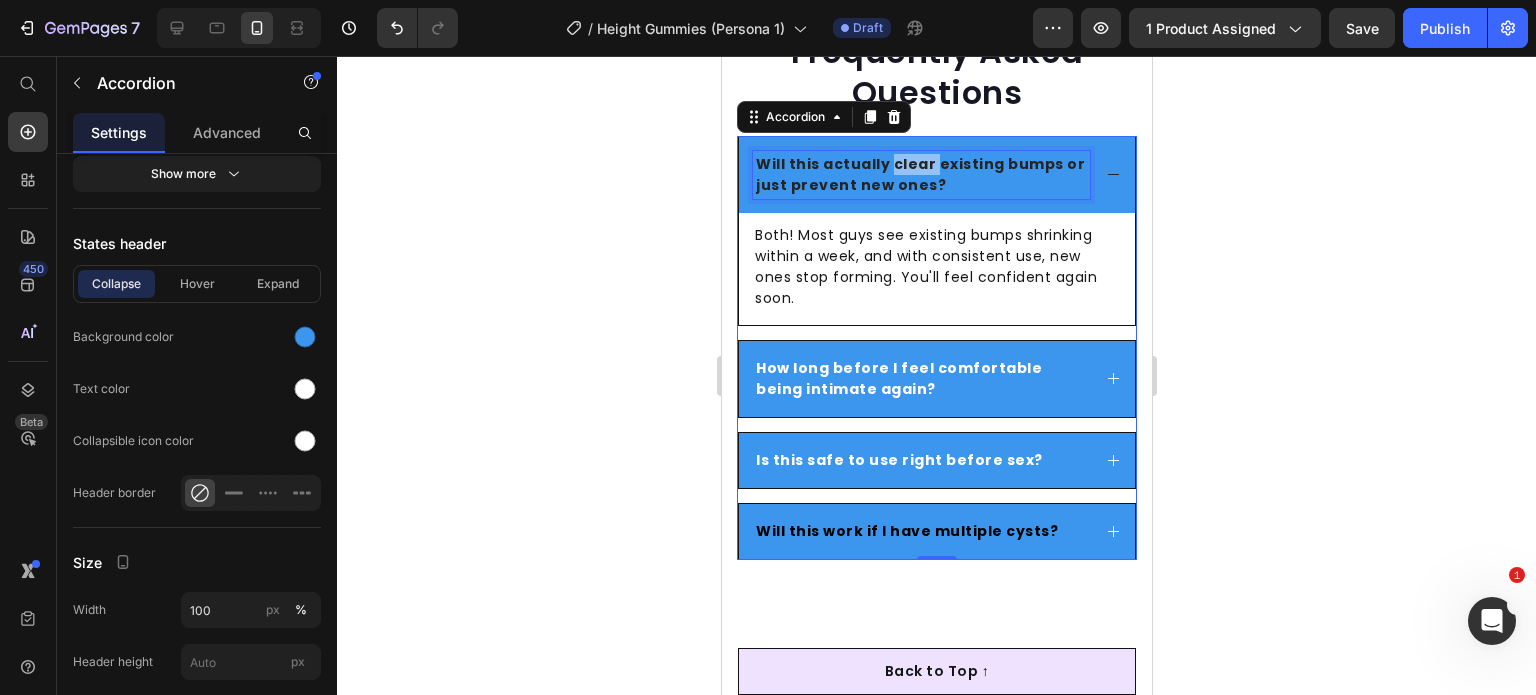 click on "Will this actually clear existing bumps or just prevent new ones?" at bounding box center (920, 175) 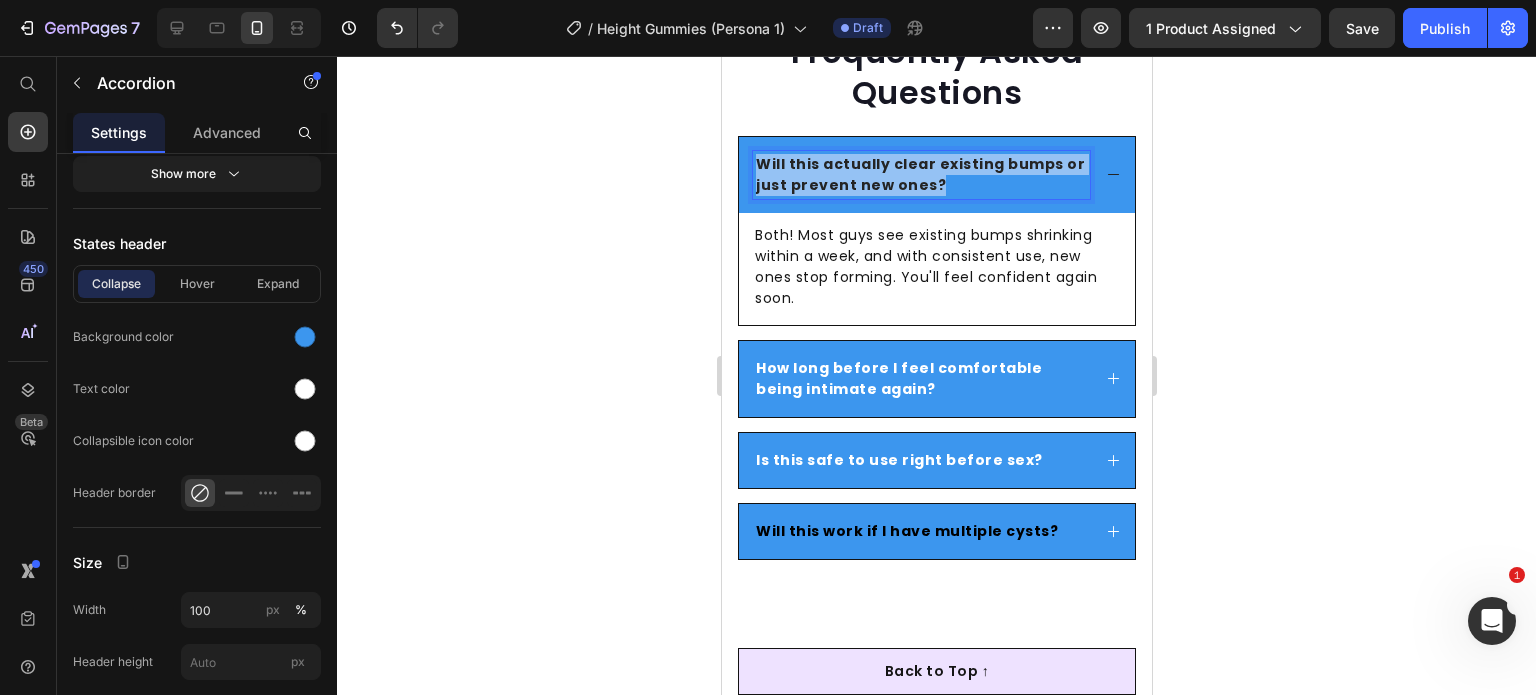 click on "Will this actually clear existing bumps or just prevent new ones?" at bounding box center (920, 175) 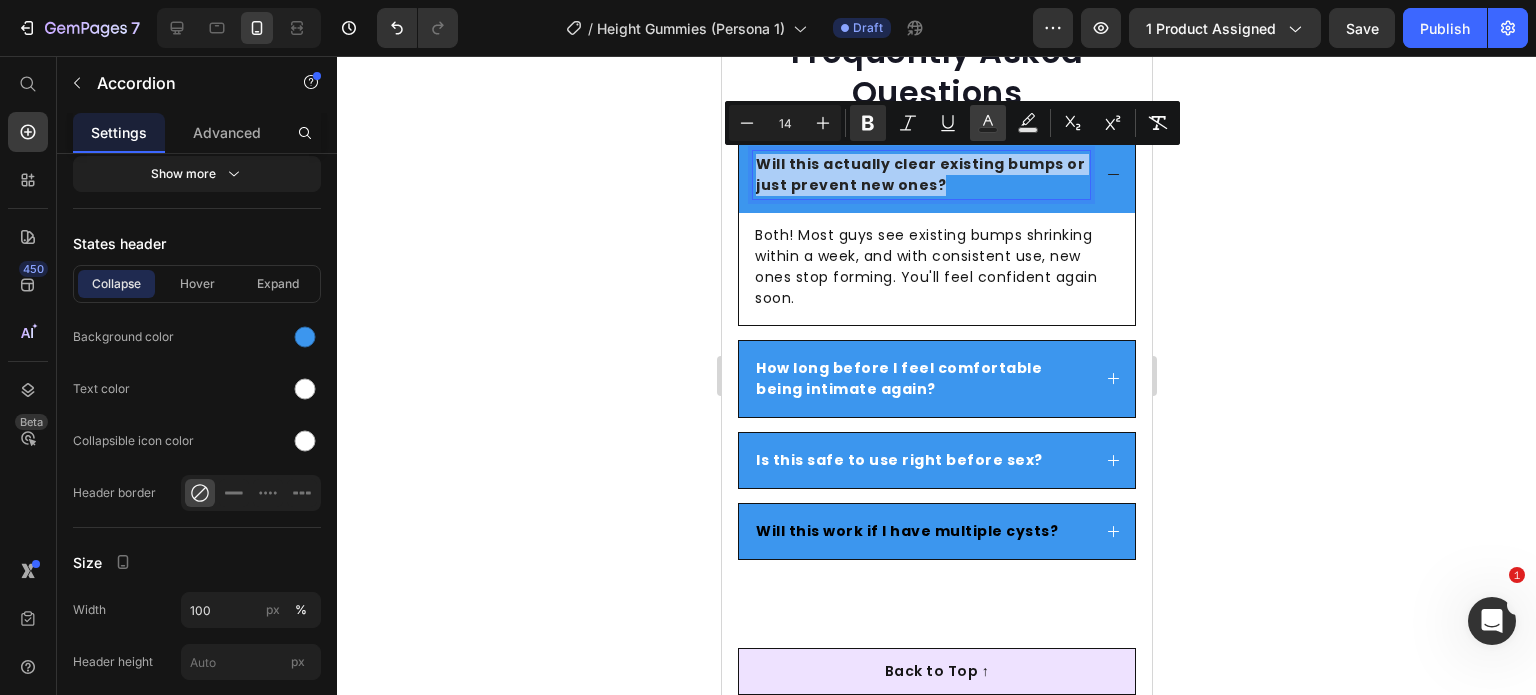 click on "Text Color" at bounding box center [988, 123] 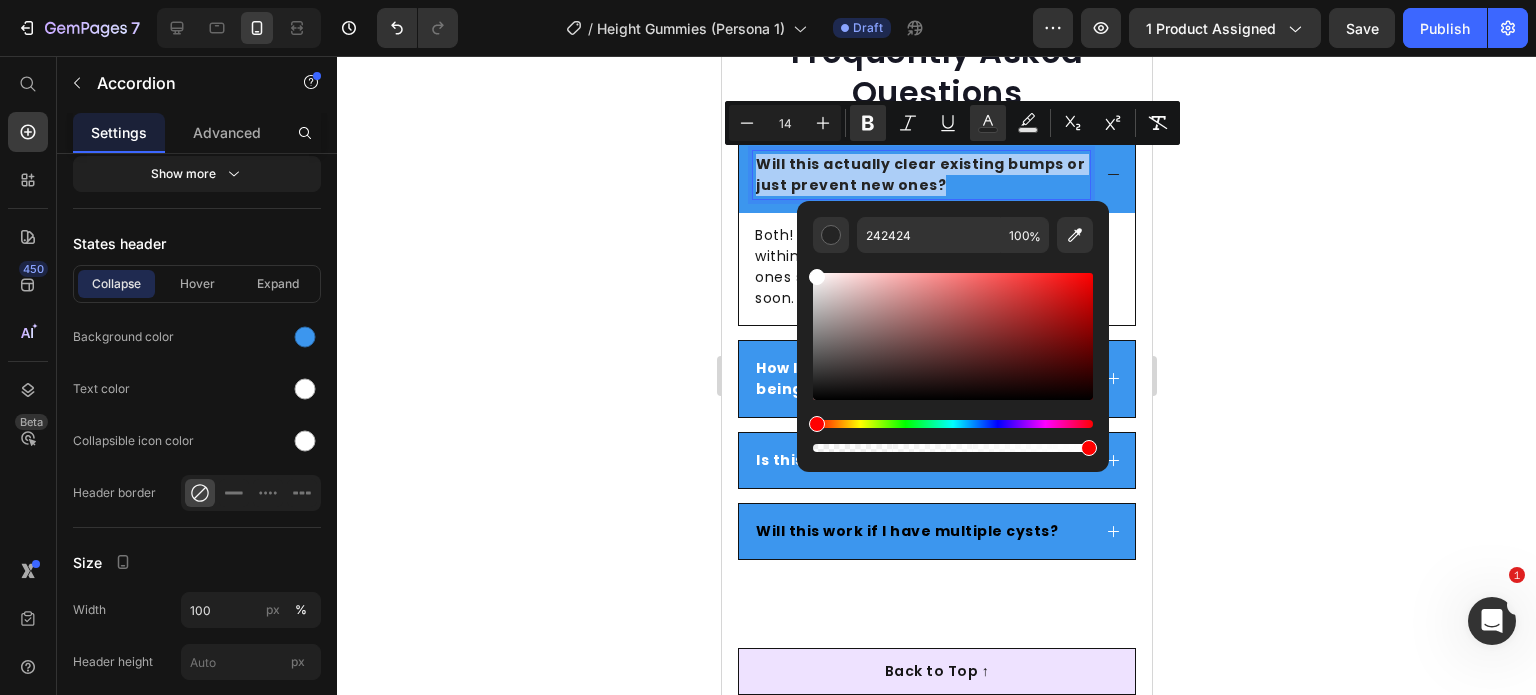 drag, startPoint x: 852, startPoint y: 280, endPoint x: 809, endPoint y: 267, distance: 44.922153 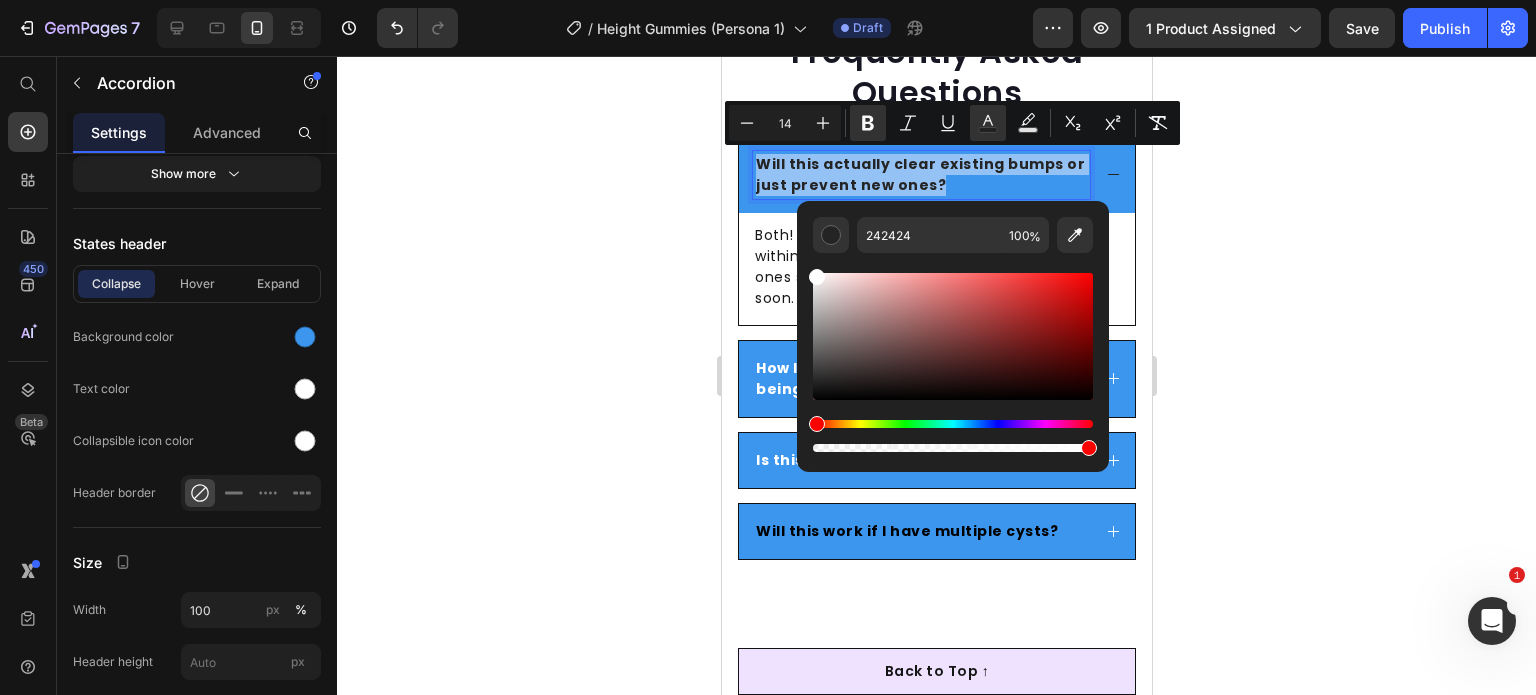type on "FFFFFF" 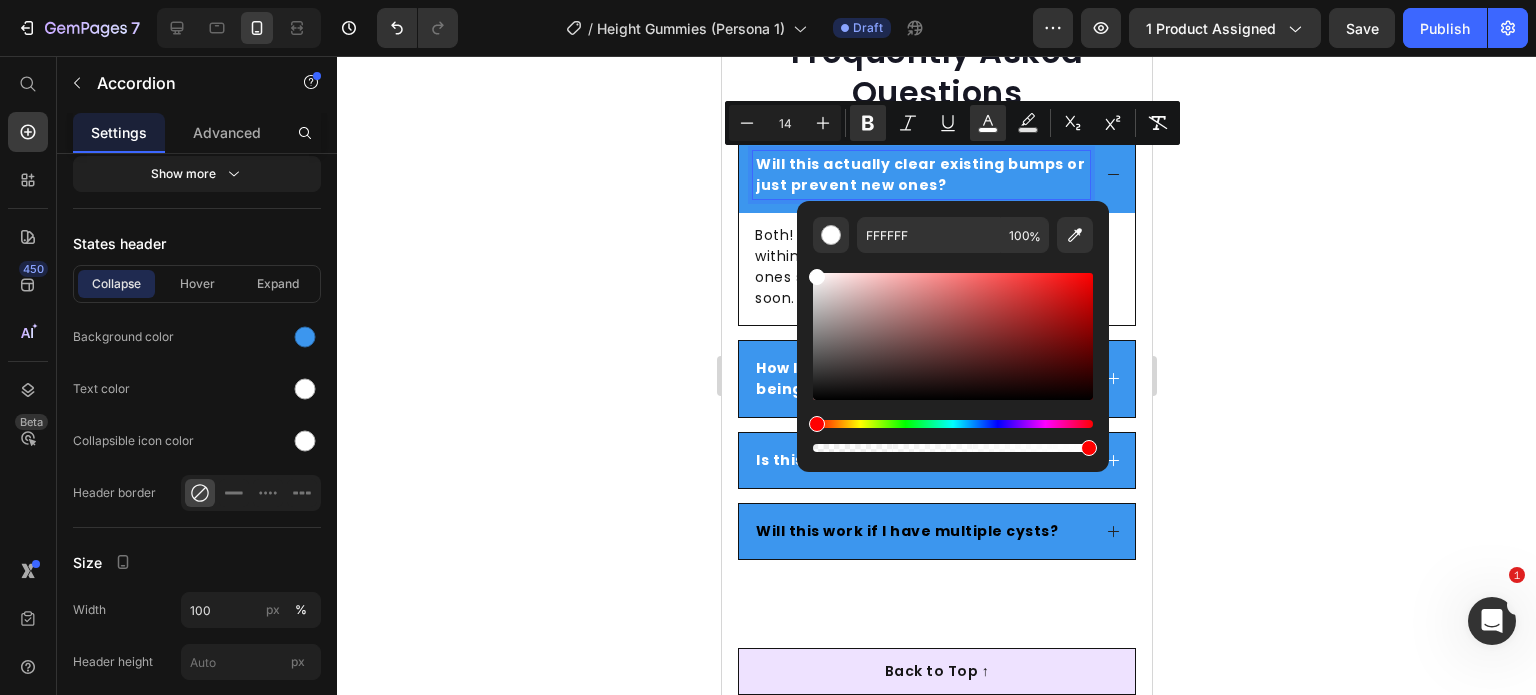 click on "Will this work if I have multiple cysts?" at bounding box center (906, 531) 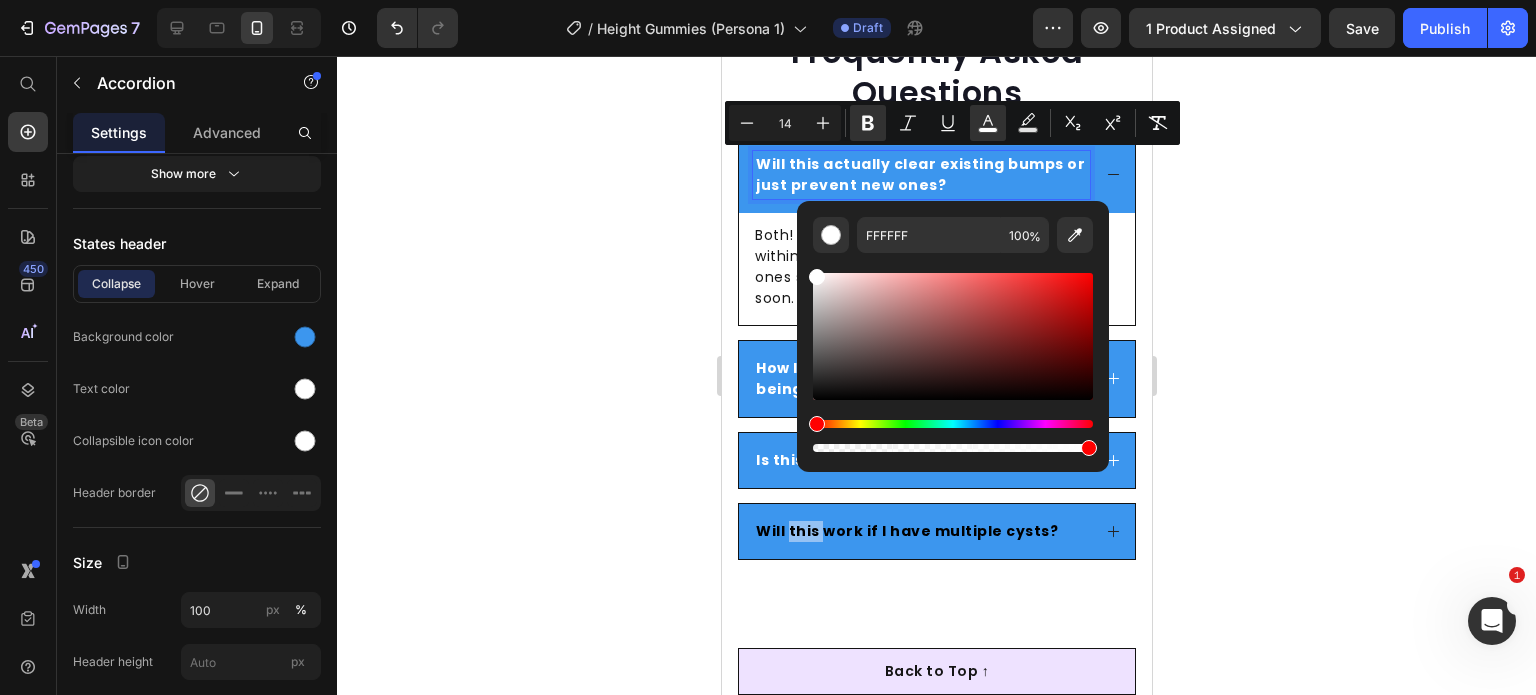 click on "Will this work if I have multiple cysts?" at bounding box center (906, 531) 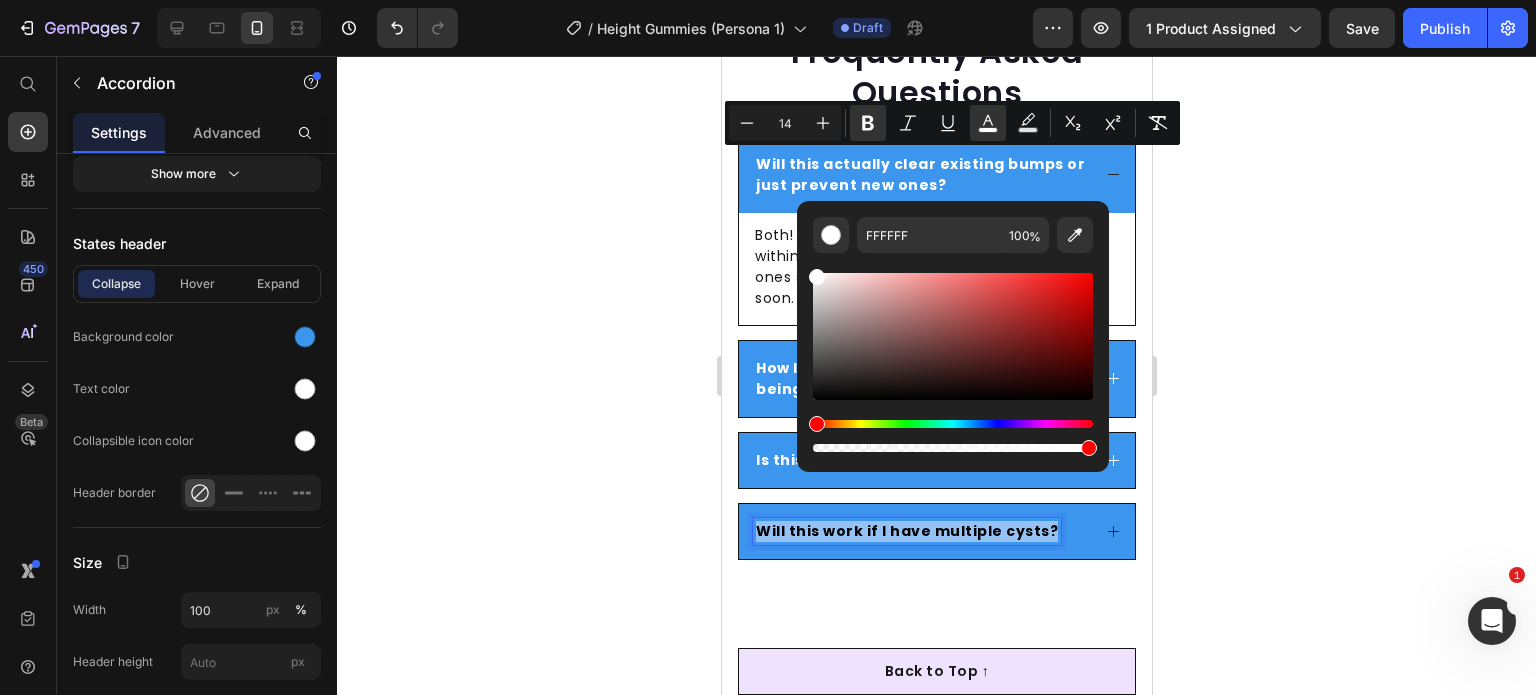 click on "Will this work if I have multiple cysts?" at bounding box center (906, 531) 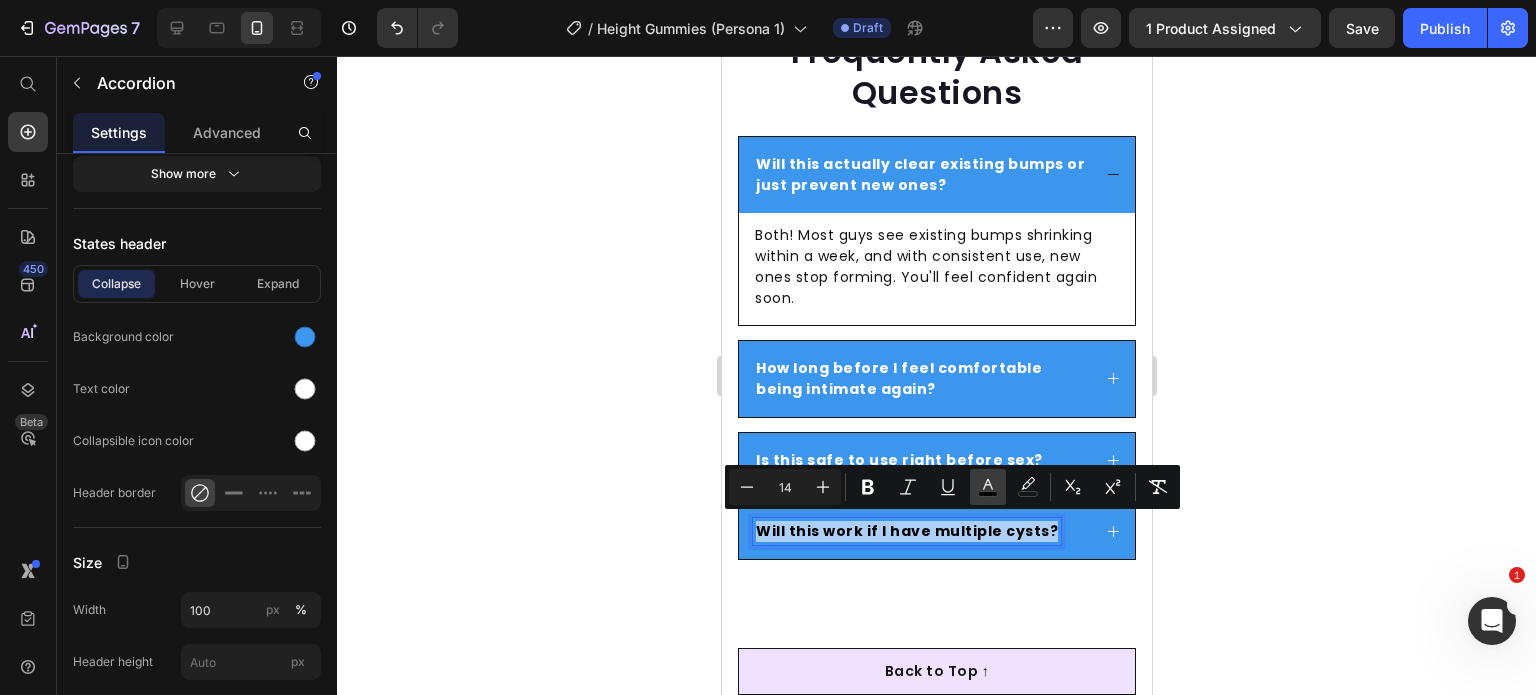 click 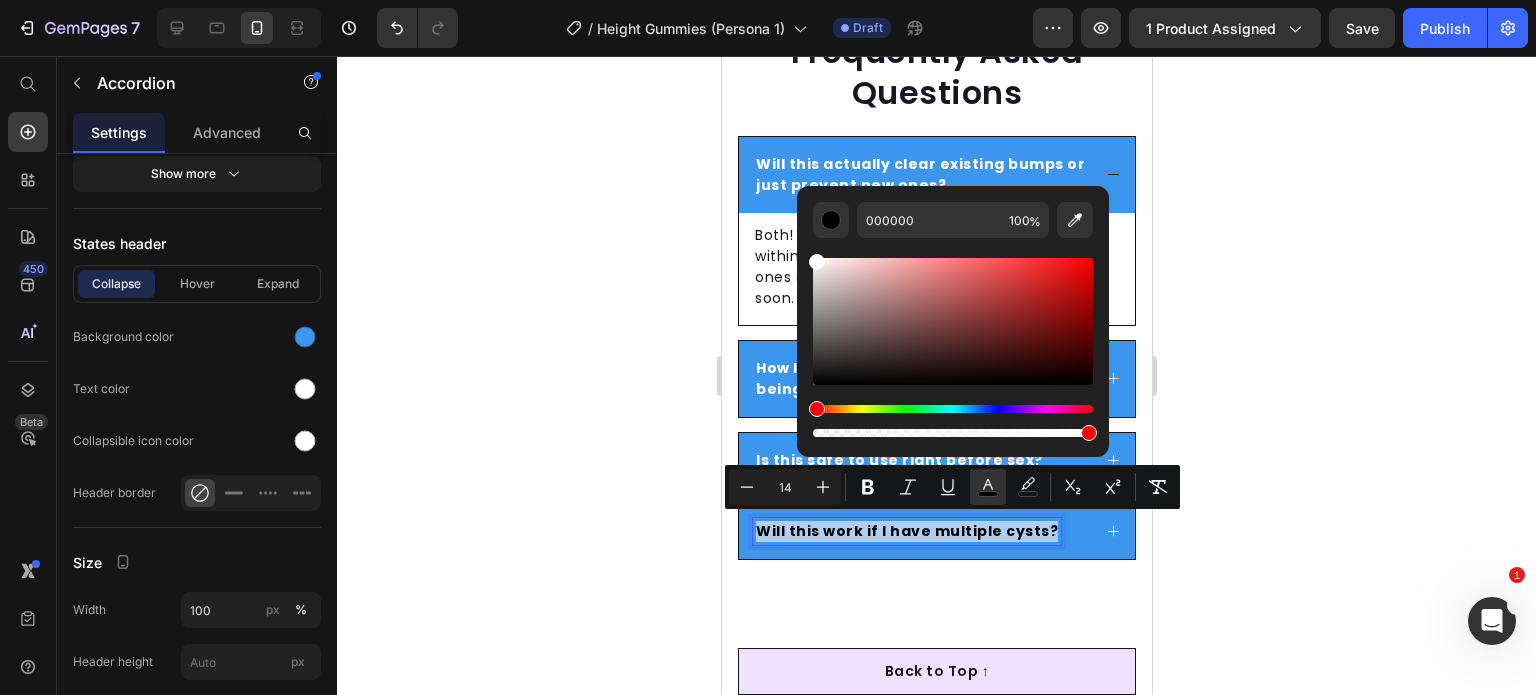 drag, startPoint x: 836, startPoint y: 275, endPoint x: 804, endPoint y: 249, distance: 41.231056 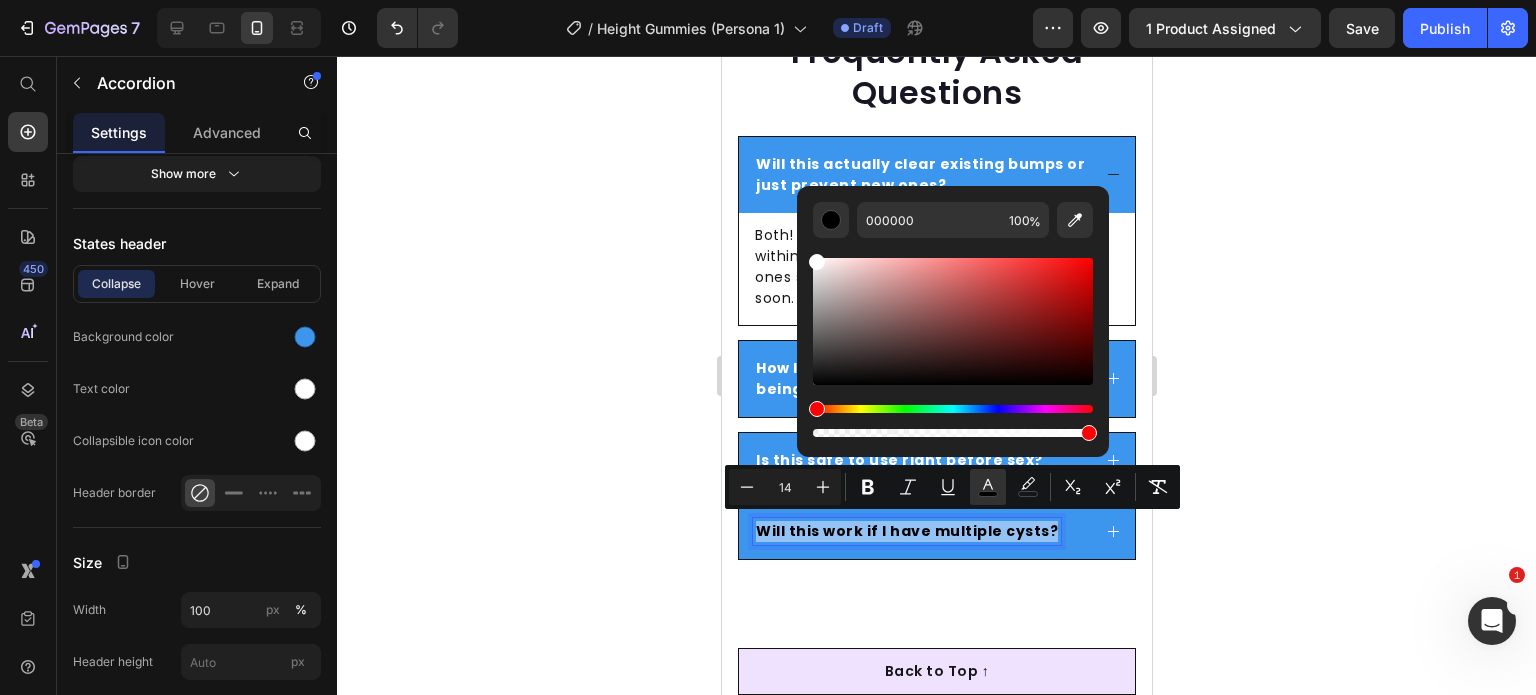 type on "FFFFFF" 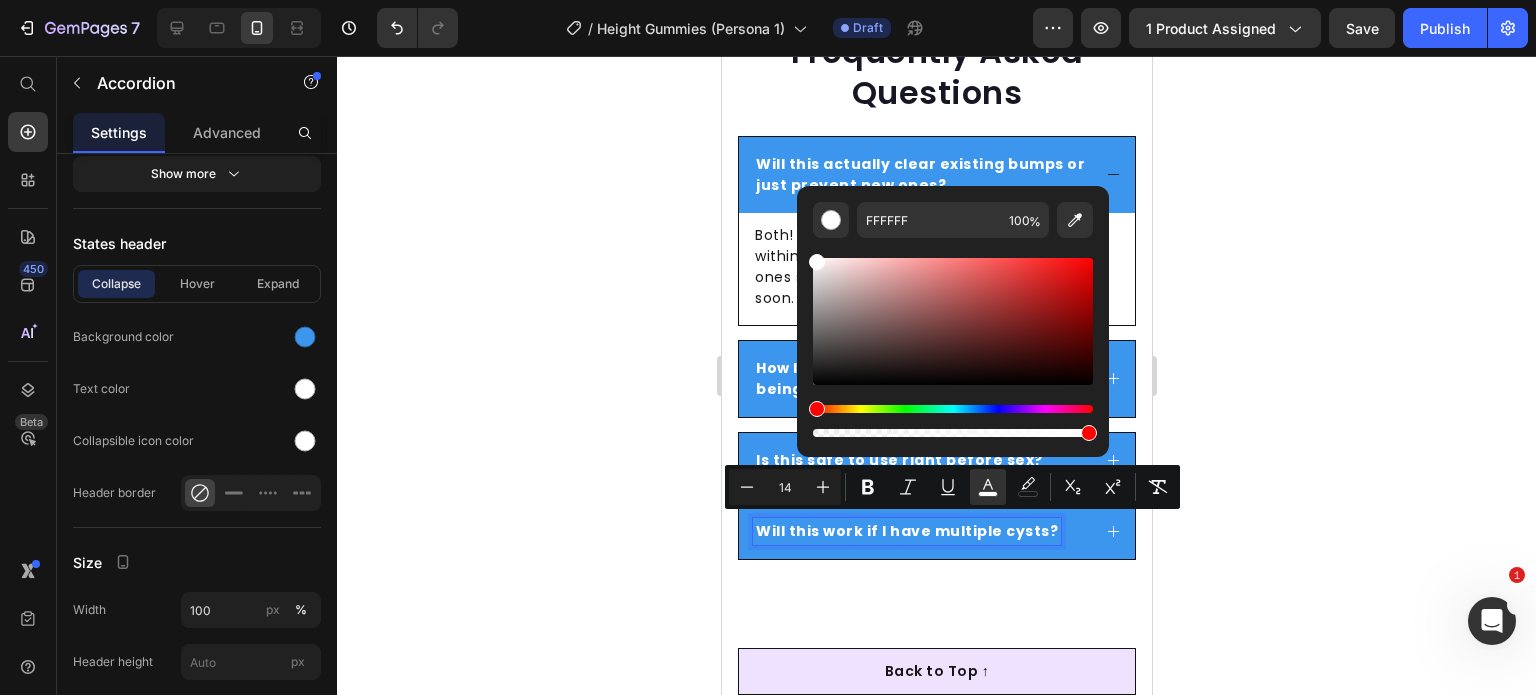 click 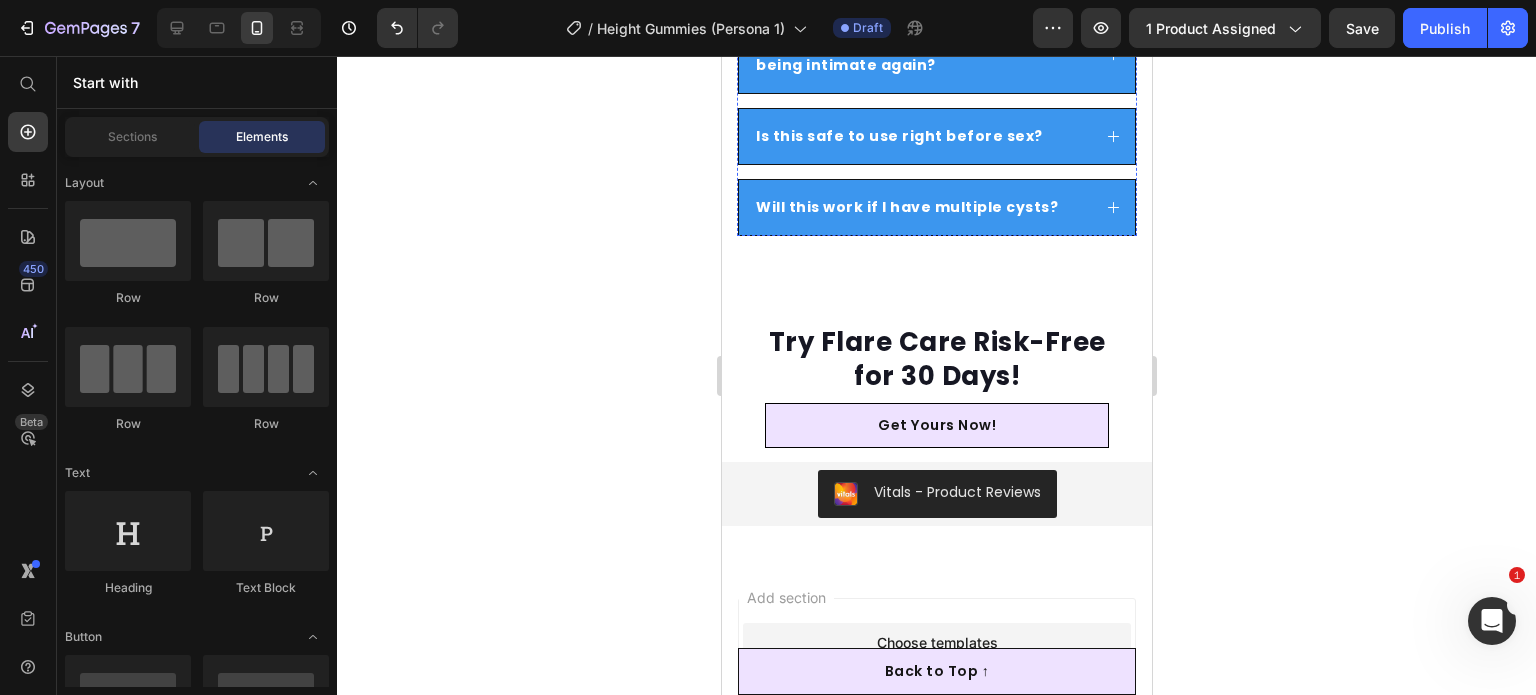 scroll, scrollTop: 8339, scrollLeft: 0, axis: vertical 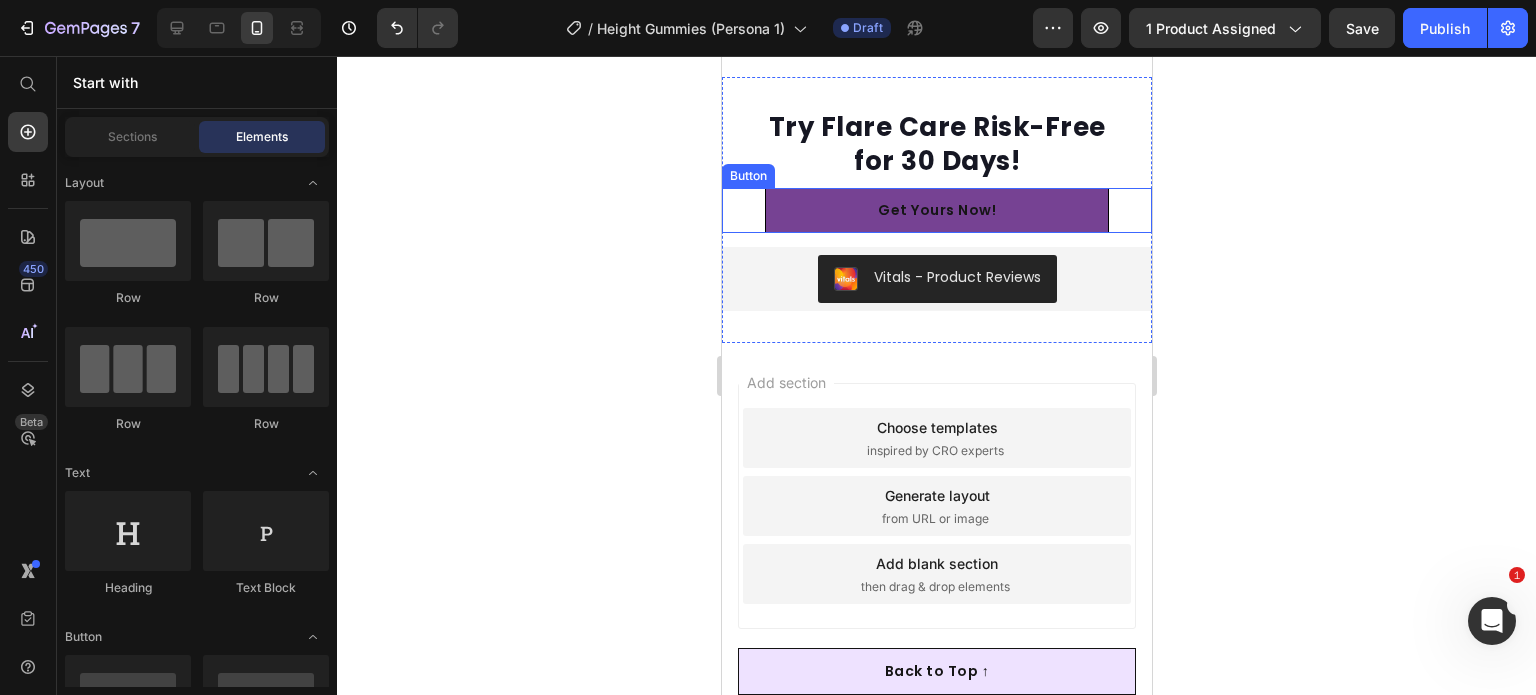 click on "Get Yours Now!" at bounding box center (936, 210) 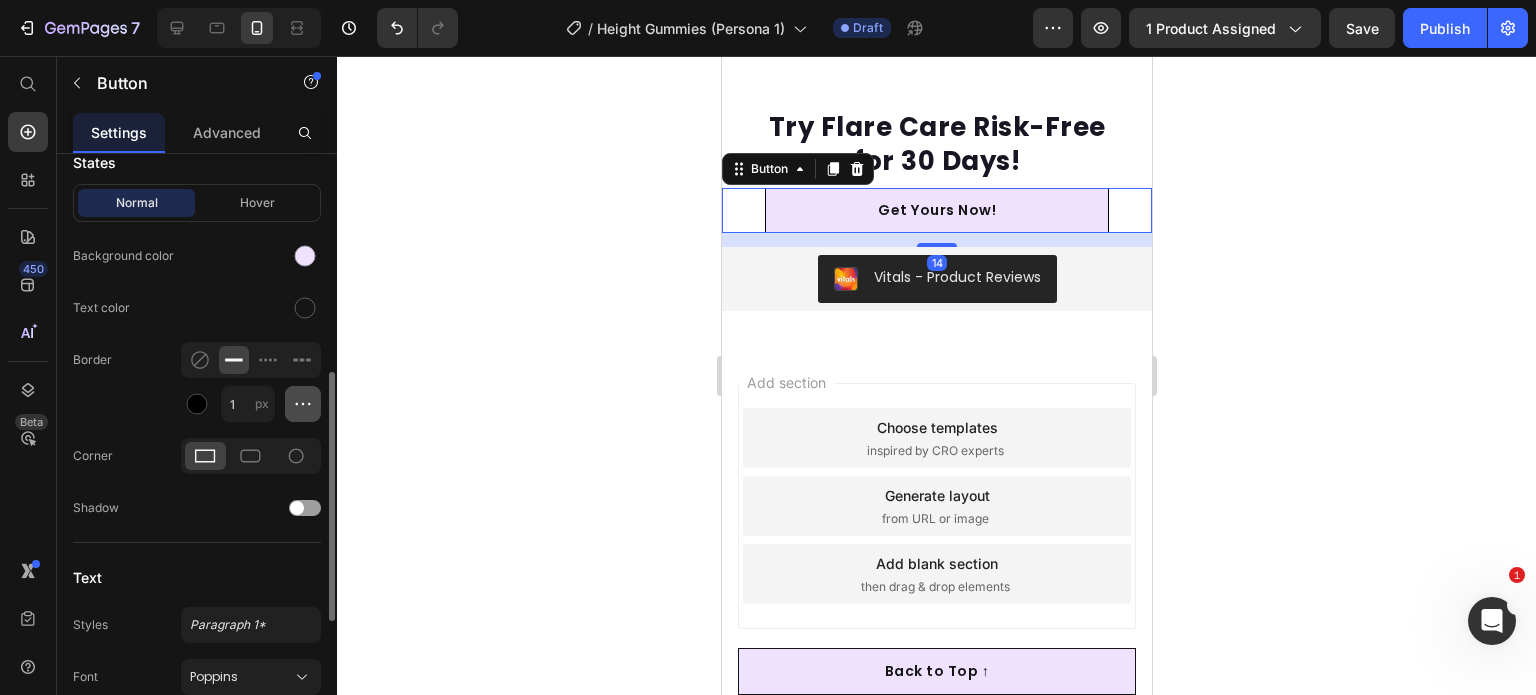scroll, scrollTop: 526, scrollLeft: 0, axis: vertical 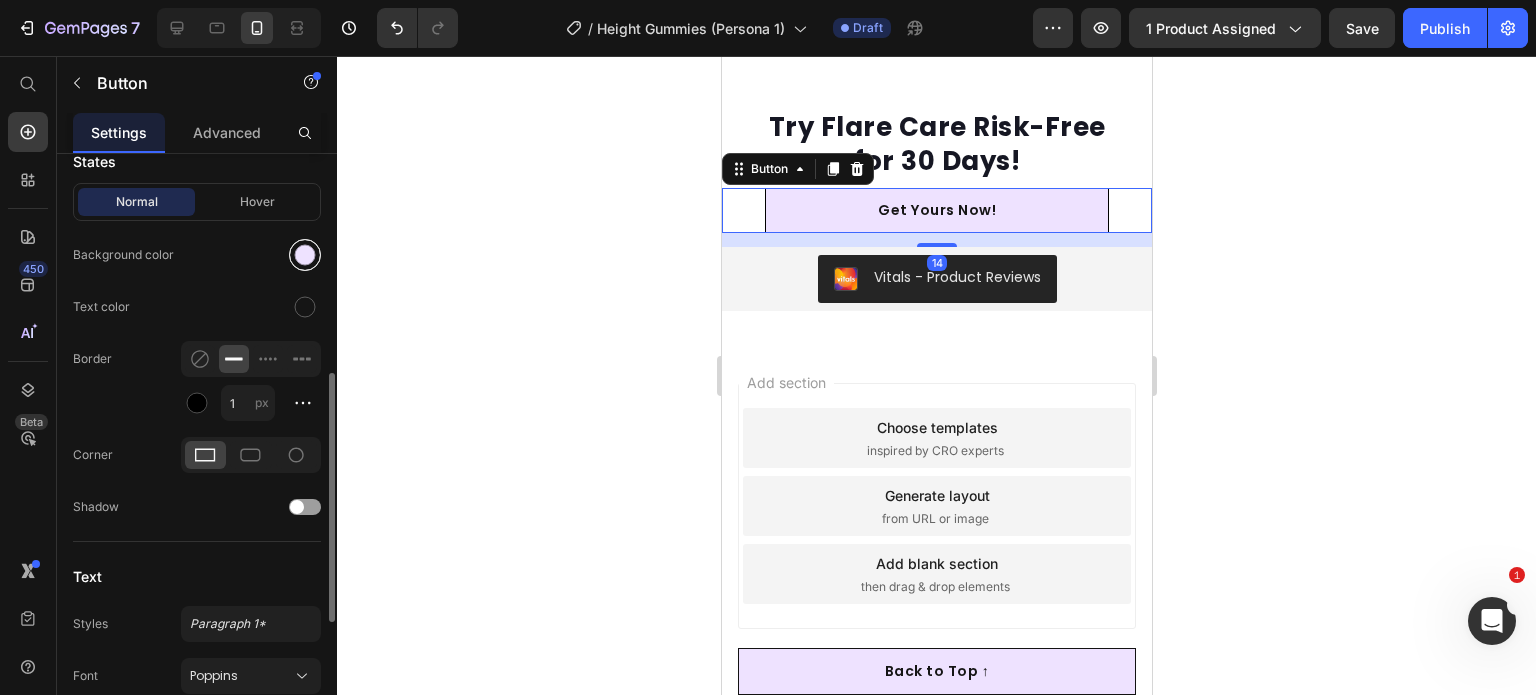 click at bounding box center (305, 255) 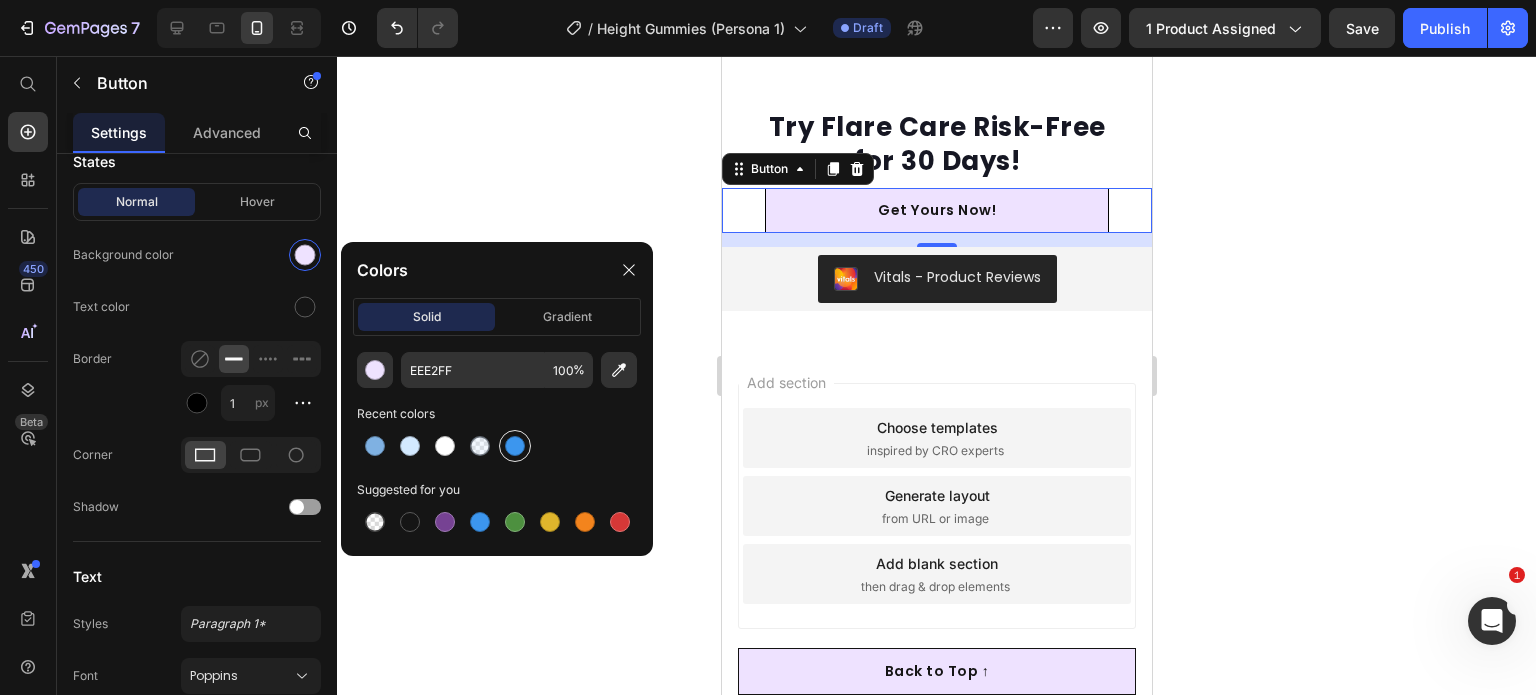 click at bounding box center [515, 446] 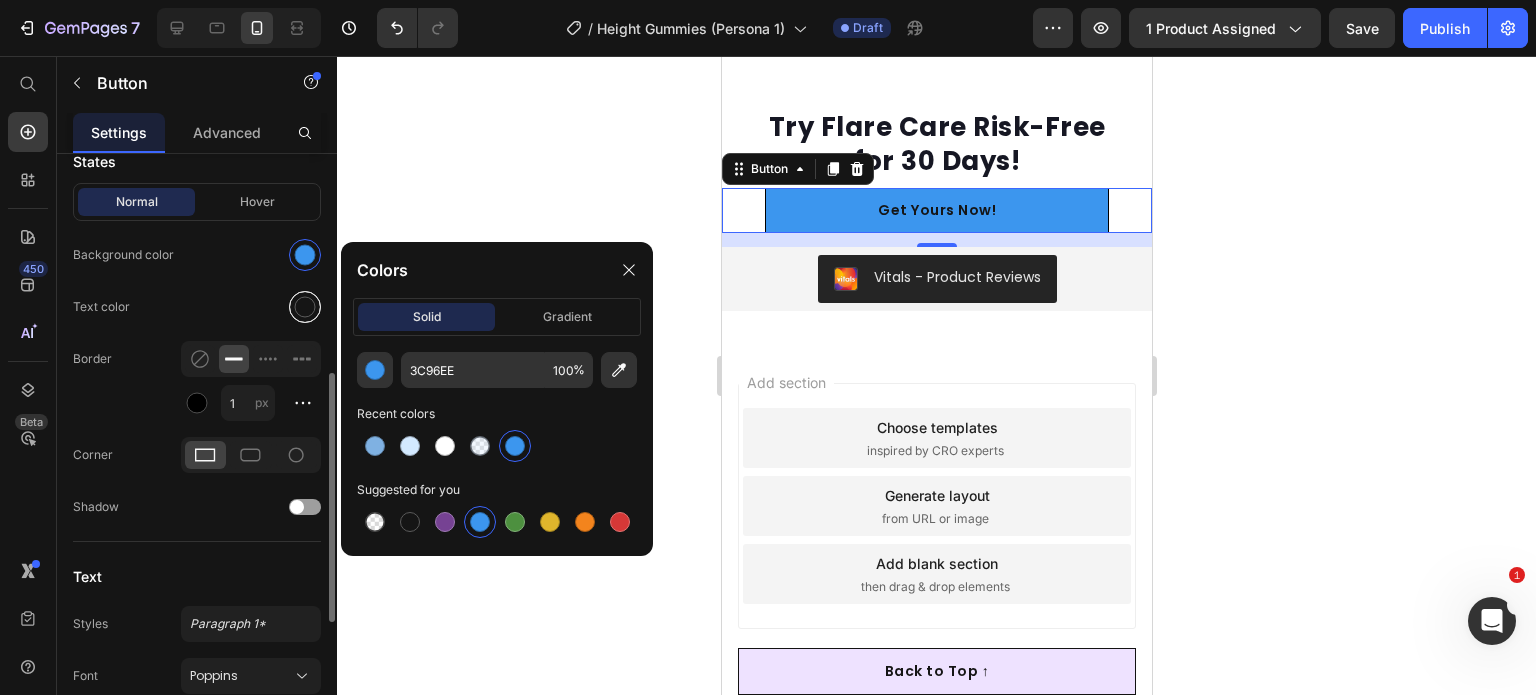 click at bounding box center [305, 307] 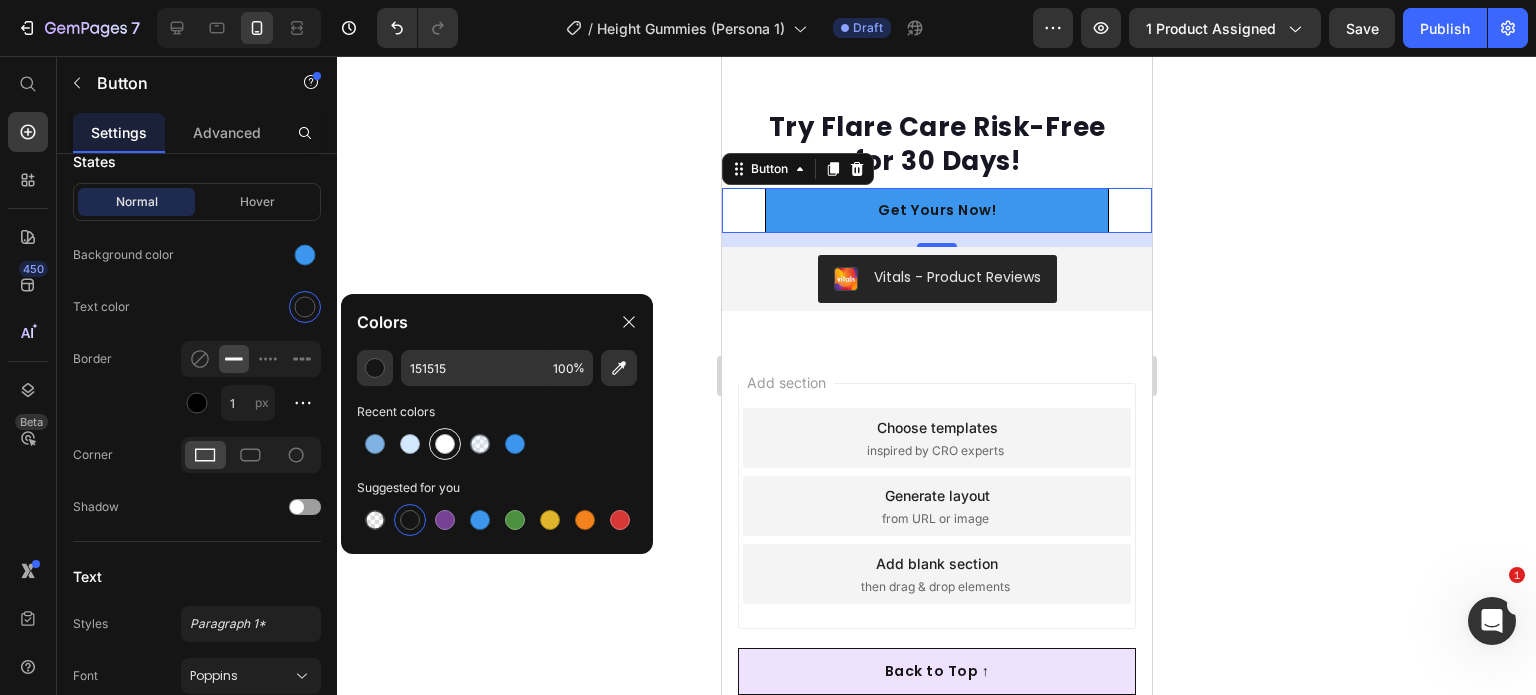click at bounding box center (445, 444) 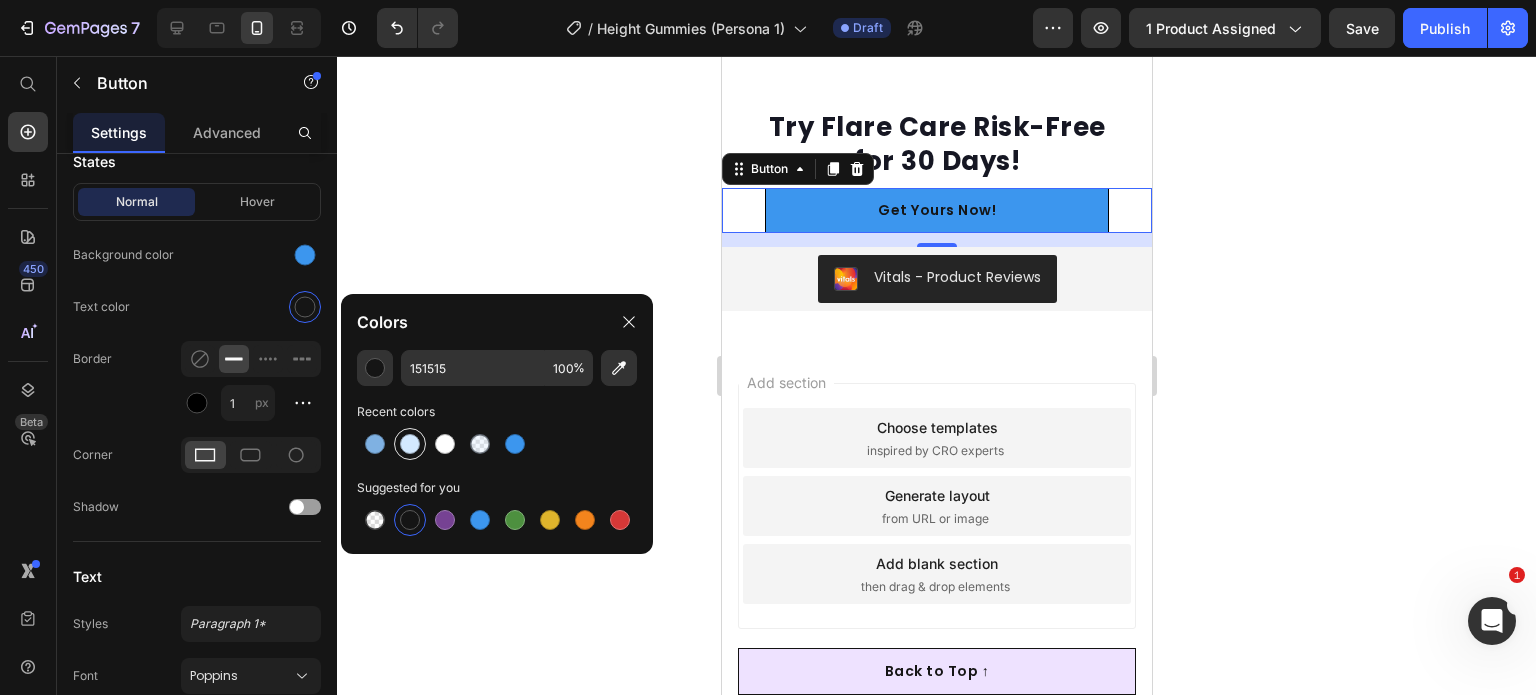 type on "FFFFFF" 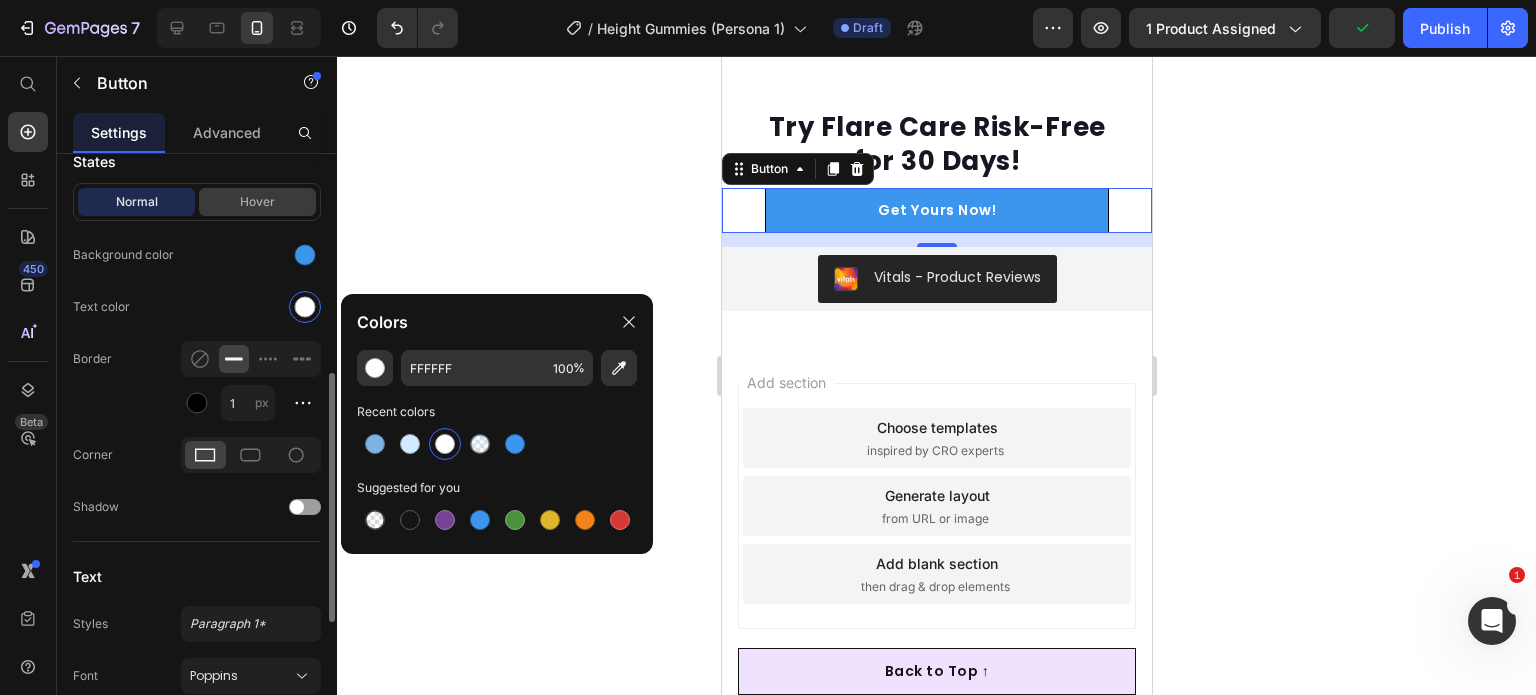 click on "Hover" at bounding box center [257, 202] 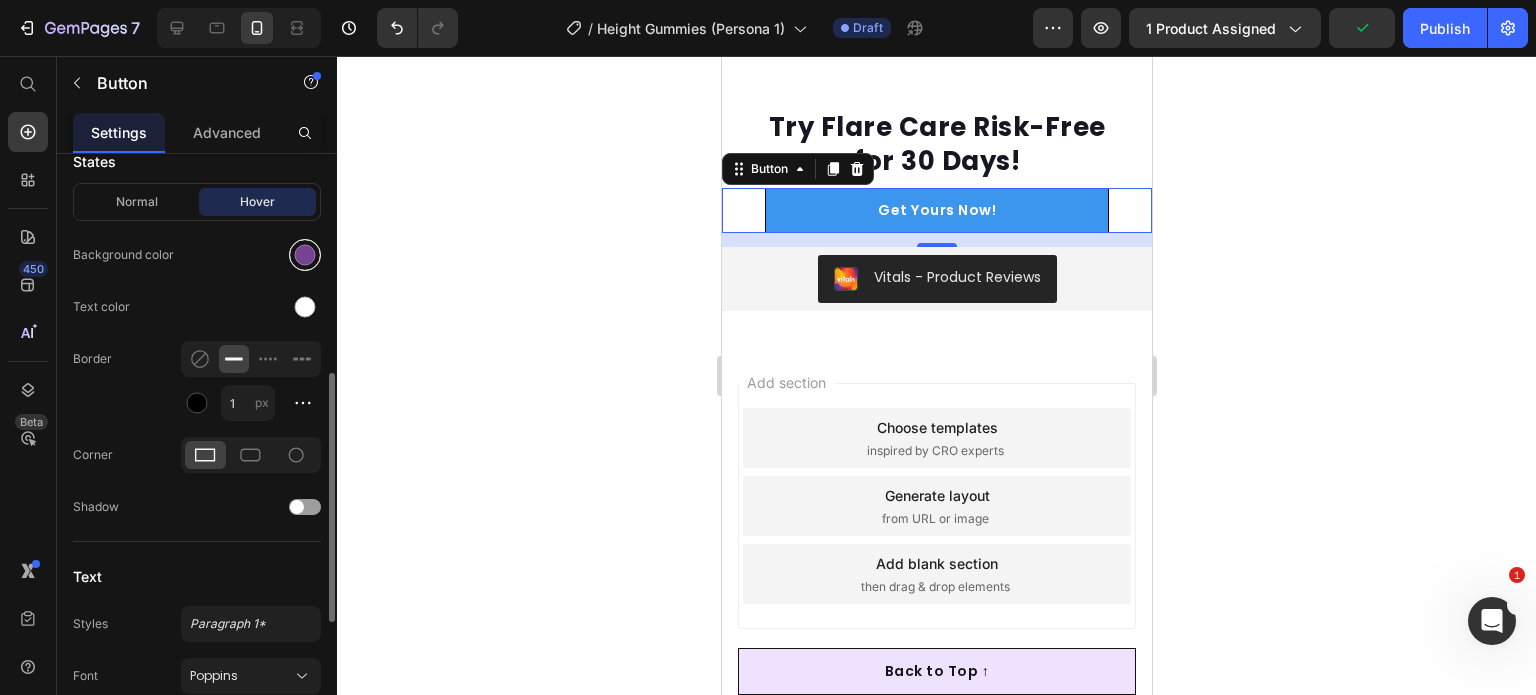 click at bounding box center (305, 255) 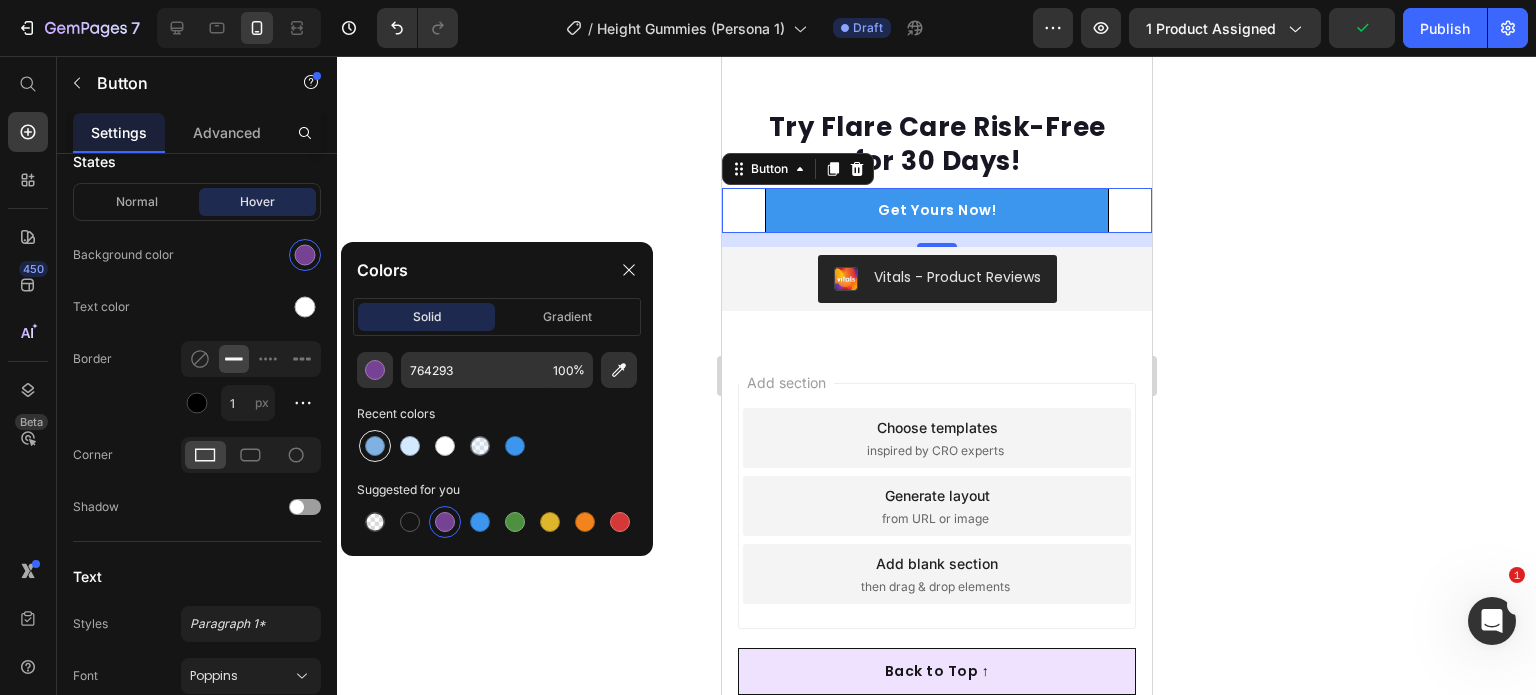 click at bounding box center [375, 446] 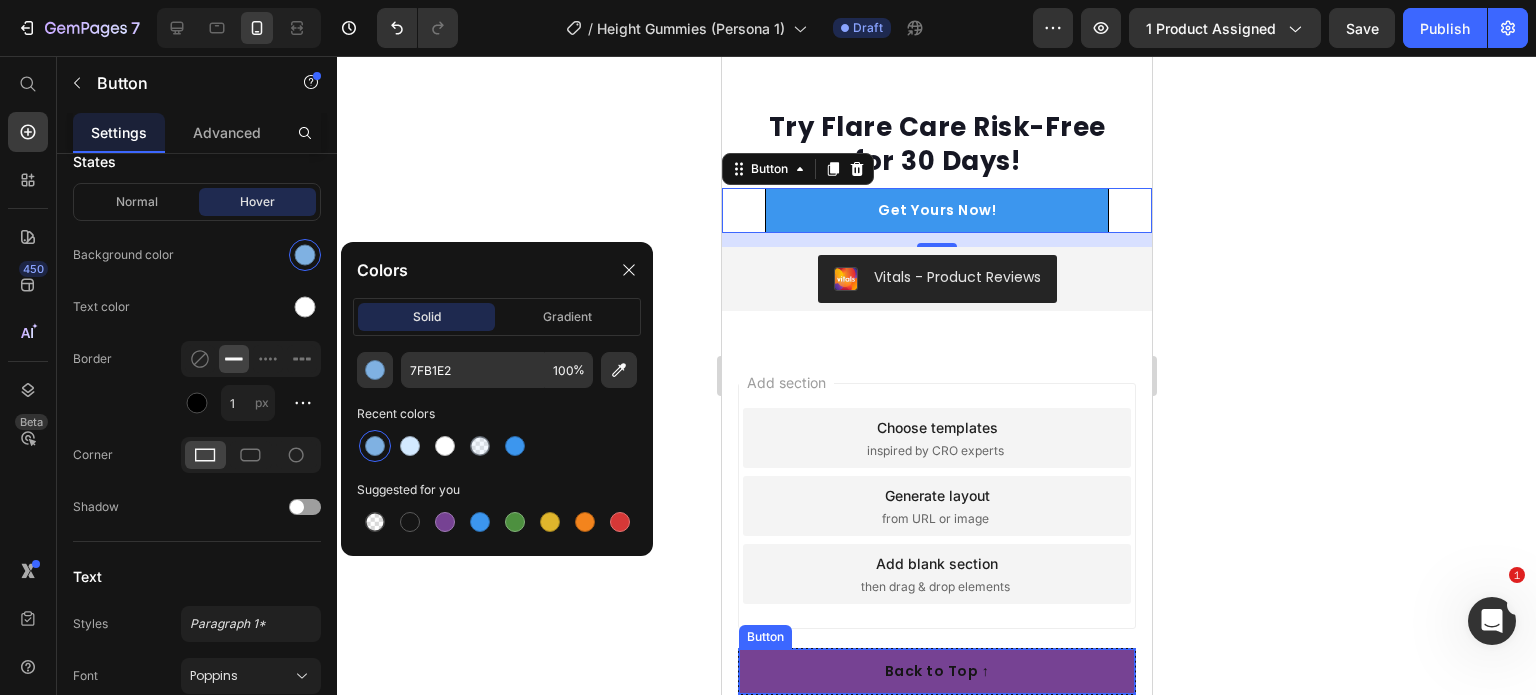 click on "Back to Top ↑" at bounding box center (936, 671) 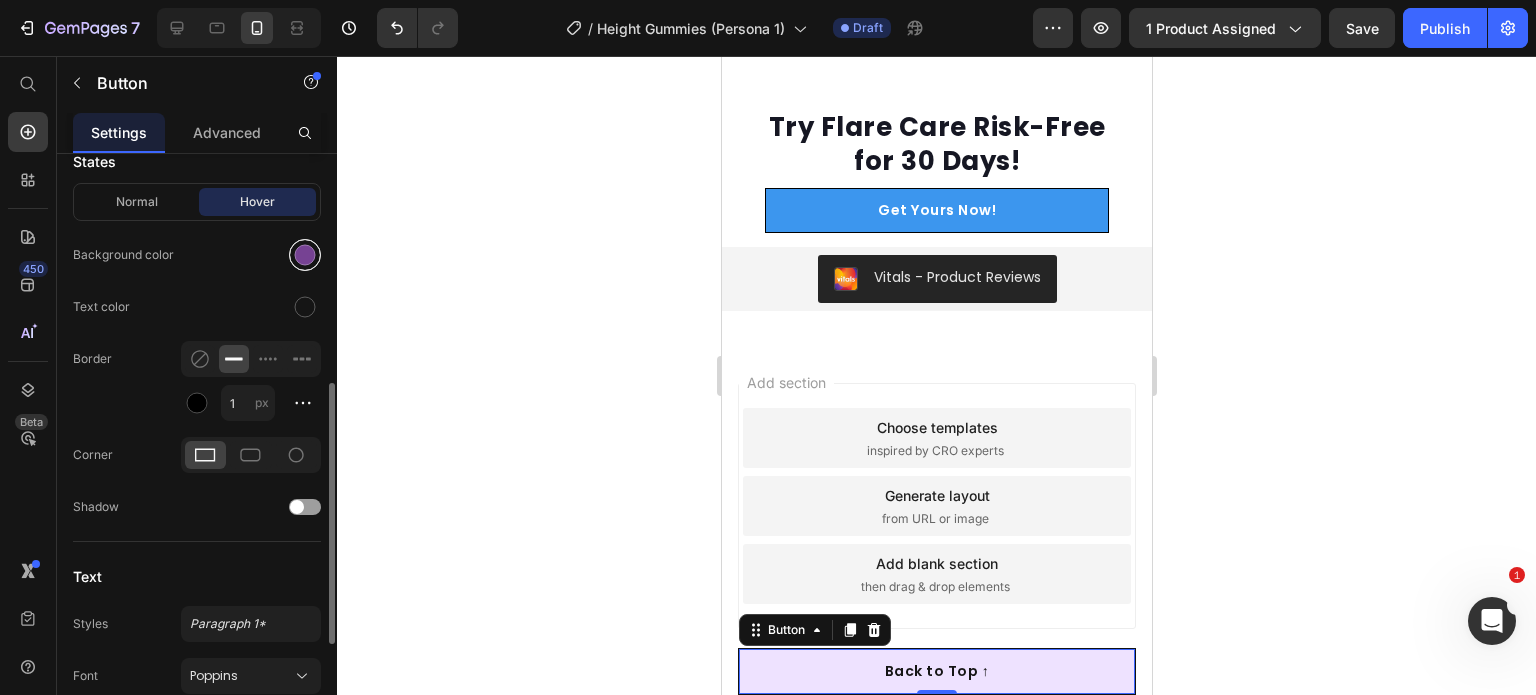 click at bounding box center (305, 255) 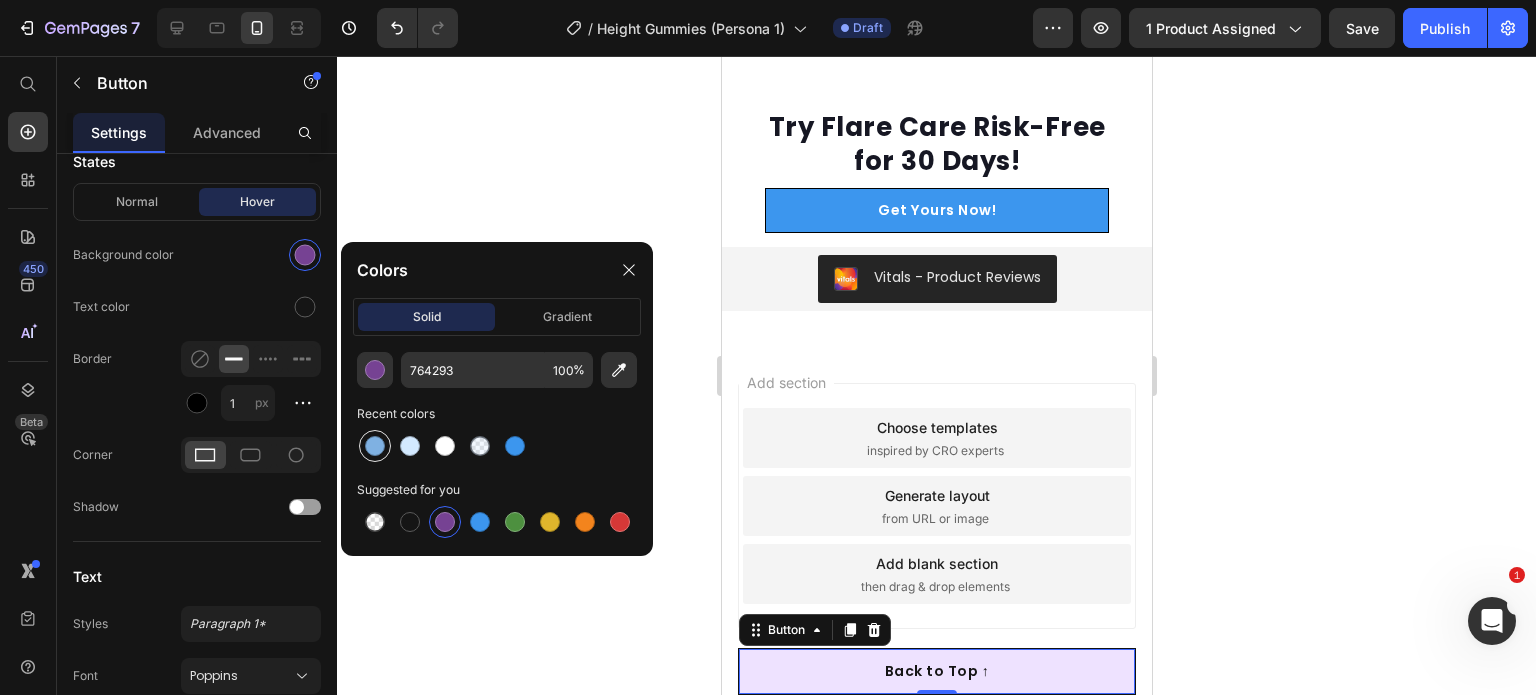 click at bounding box center [375, 446] 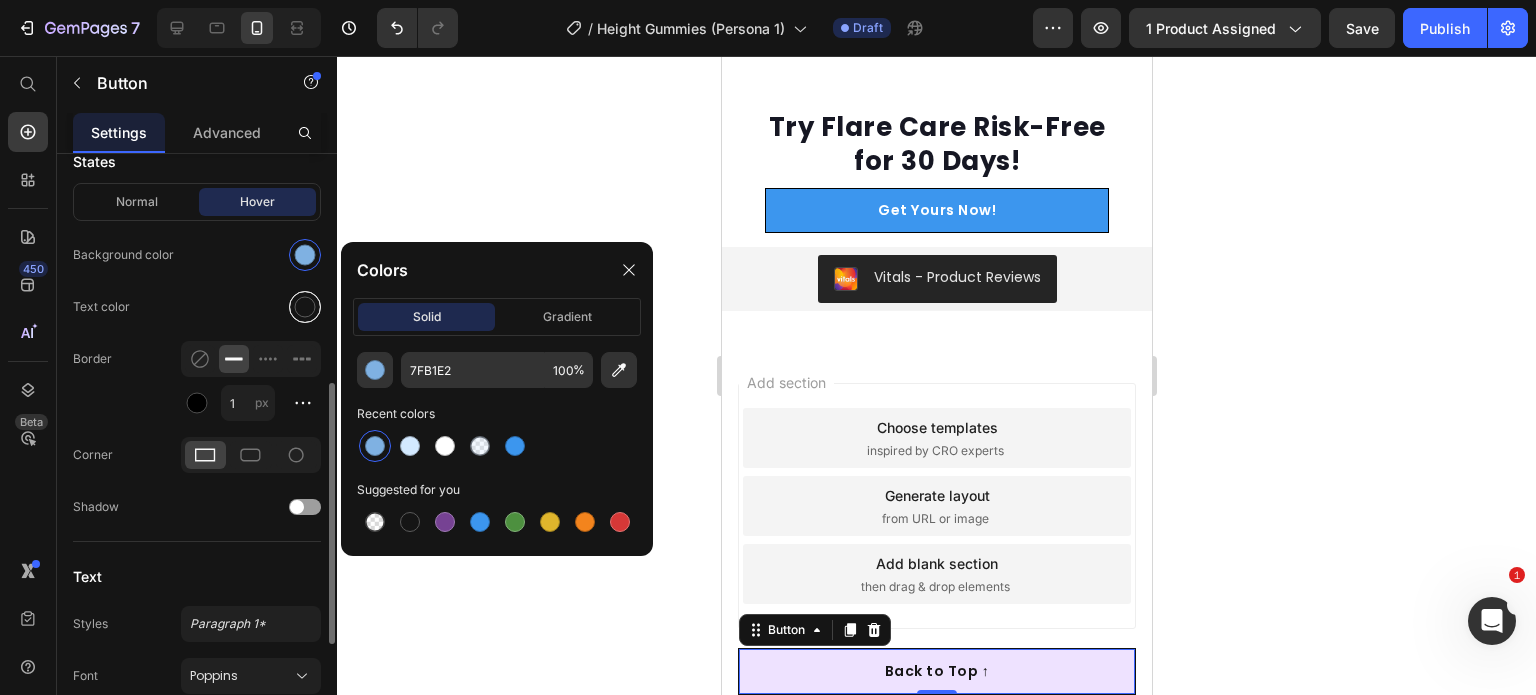 click at bounding box center [305, 307] 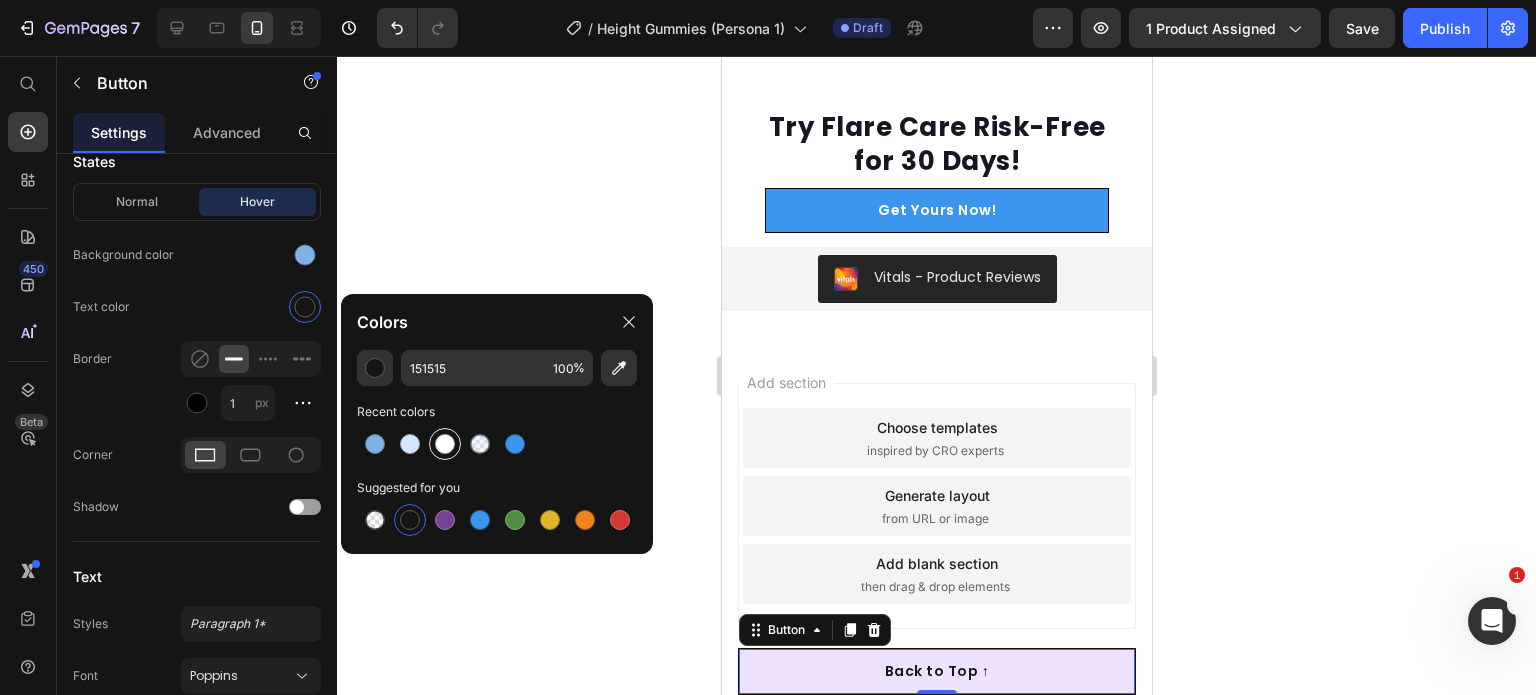 click at bounding box center [445, 444] 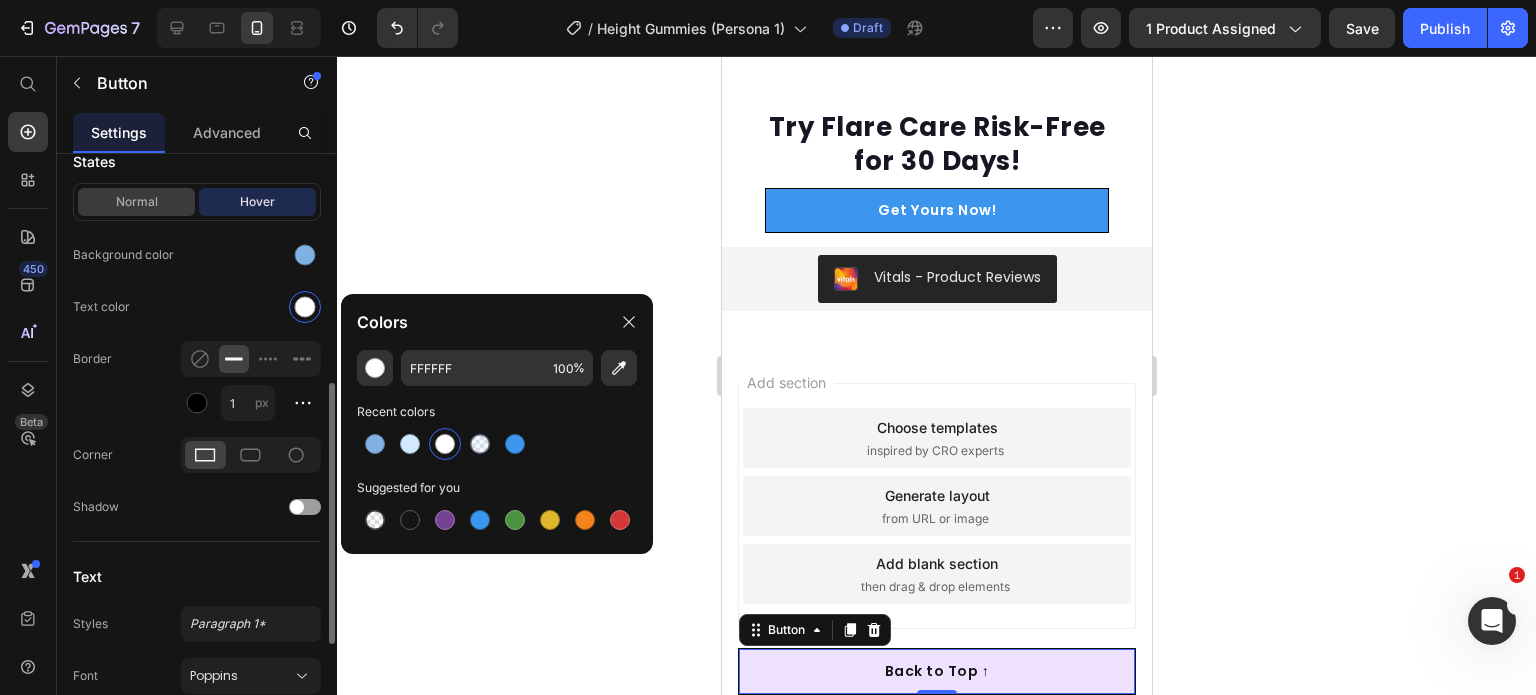 click on "Normal" at bounding box center [136, 202] 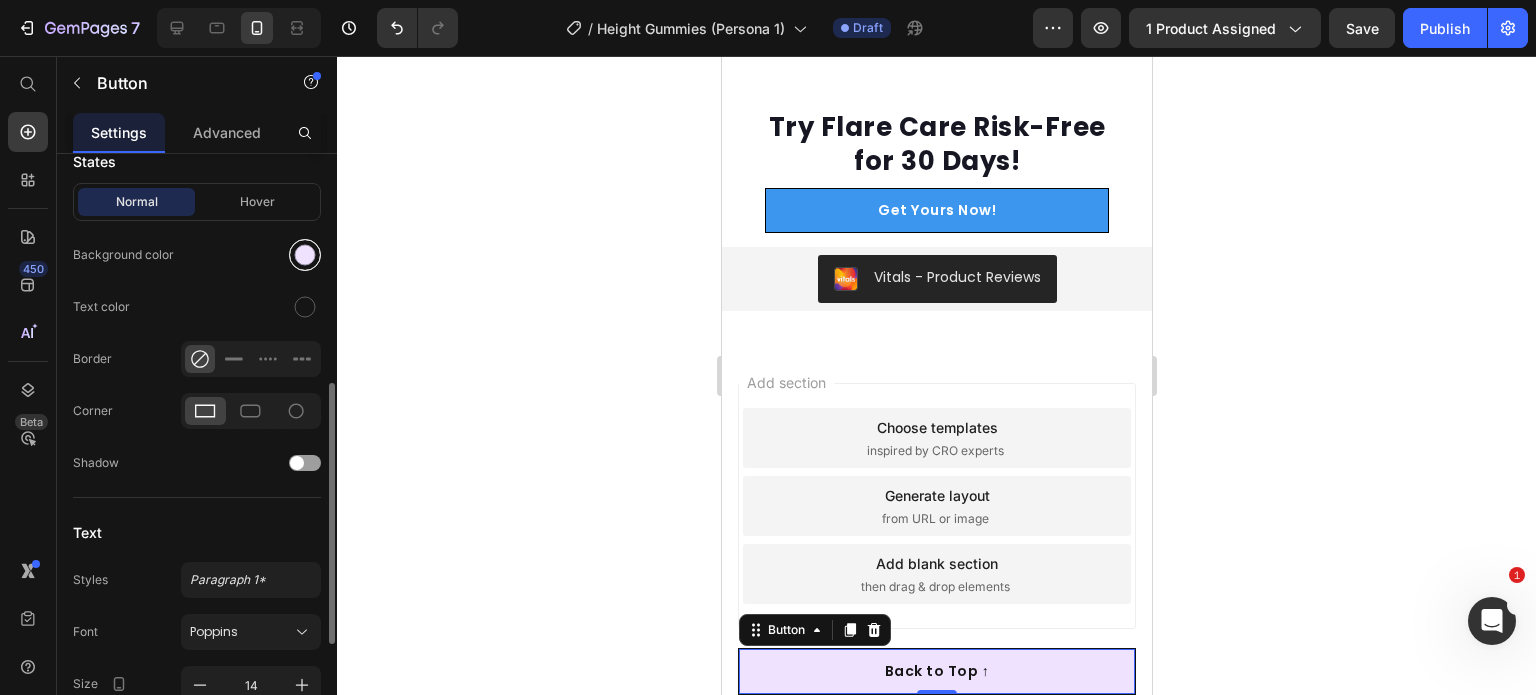 click at bounding box center (305, 255) 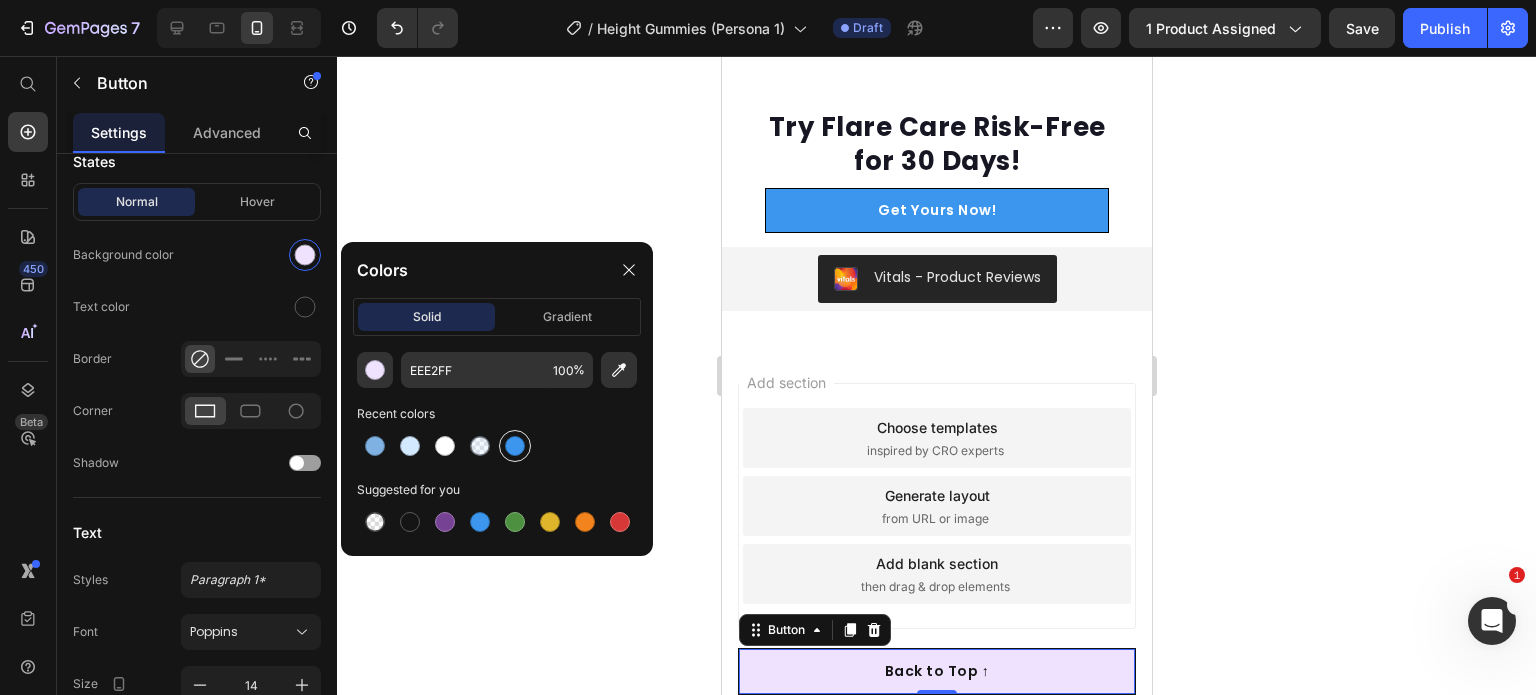 click at bounding box center (515, 446) 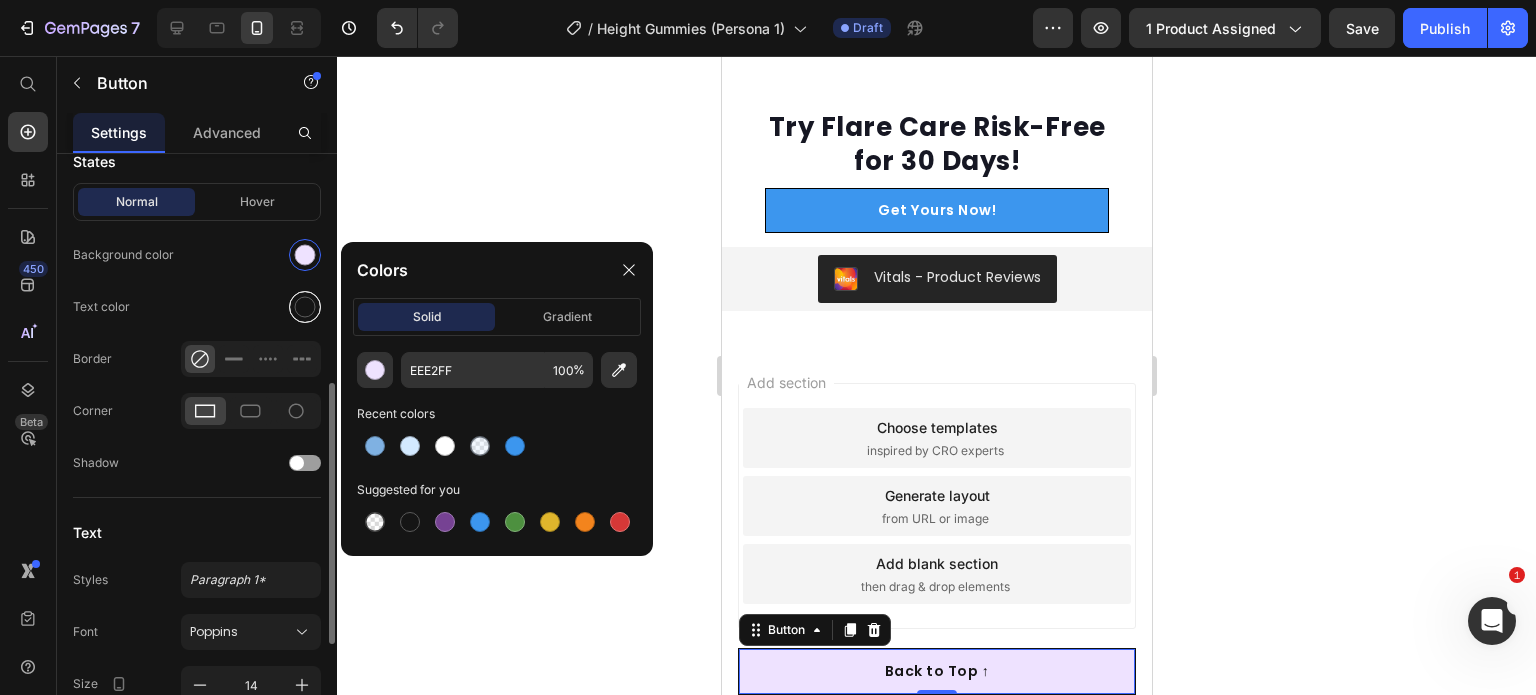 type on "3C96EE" 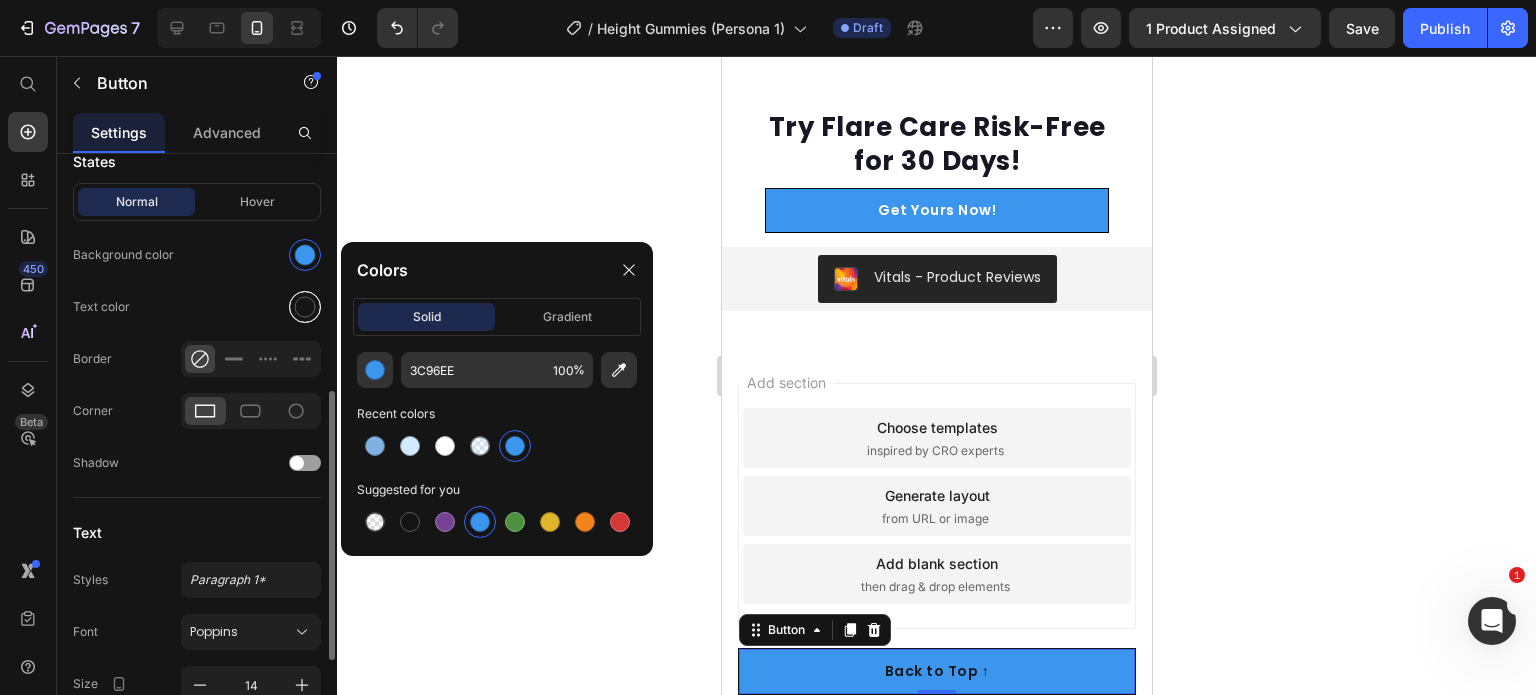 click at bounding box center [305, 307] 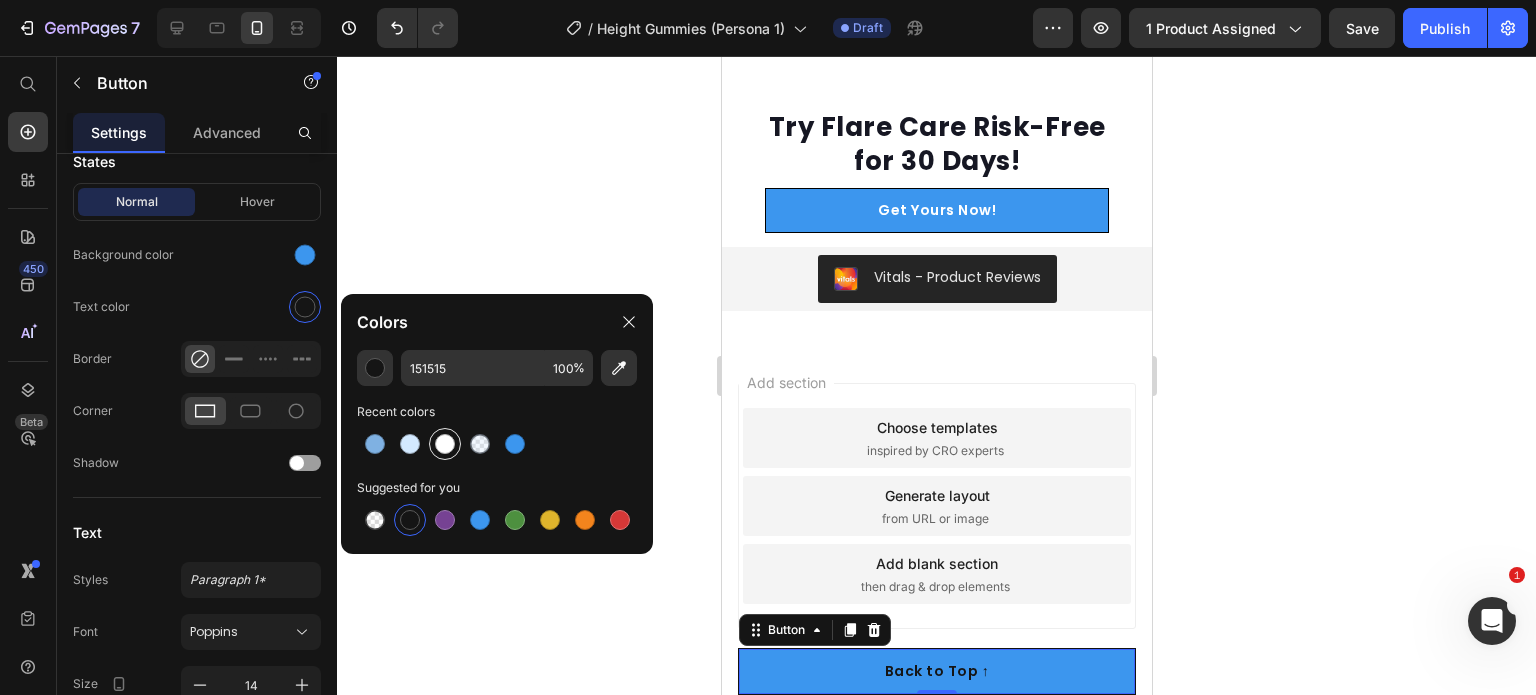 click at bounding box center (445, 444) 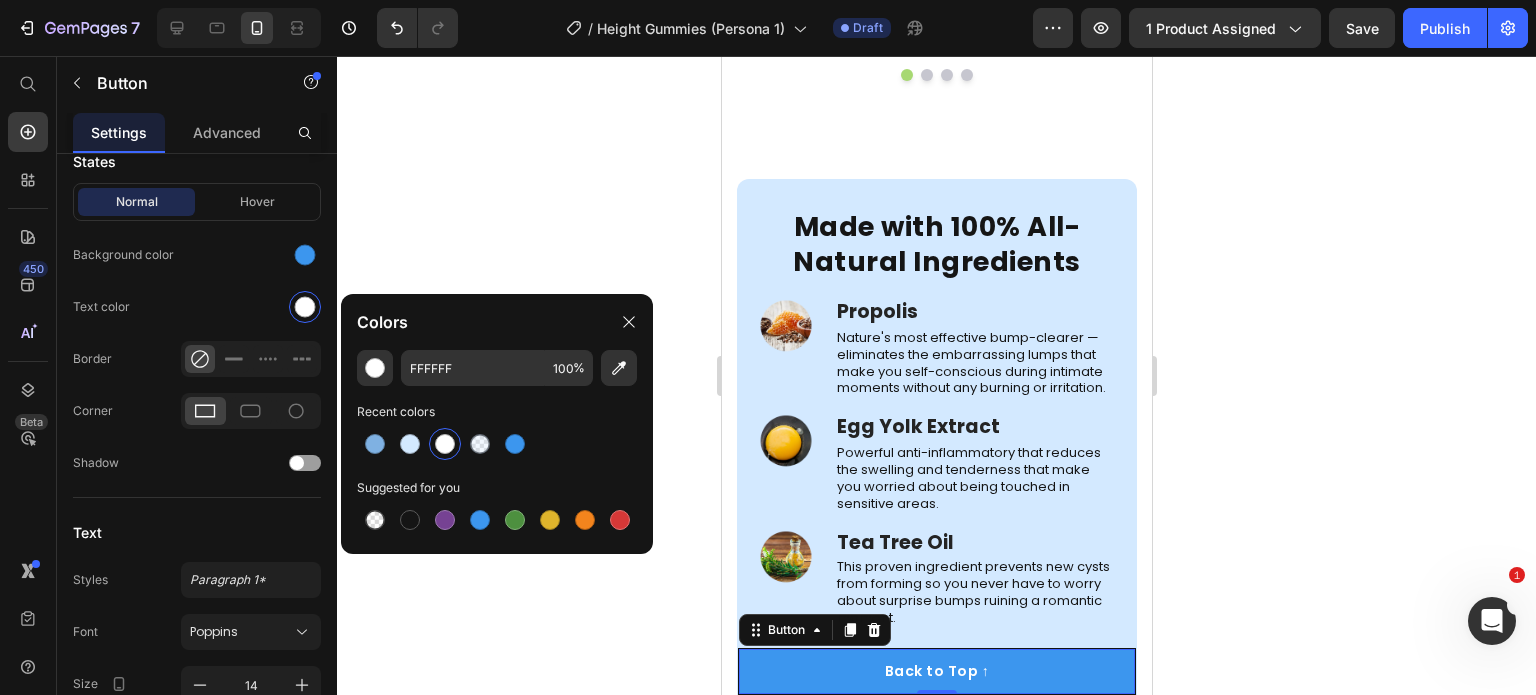 scroll, scrollTop: 4950, scrollLeft: 0, axis: vertical 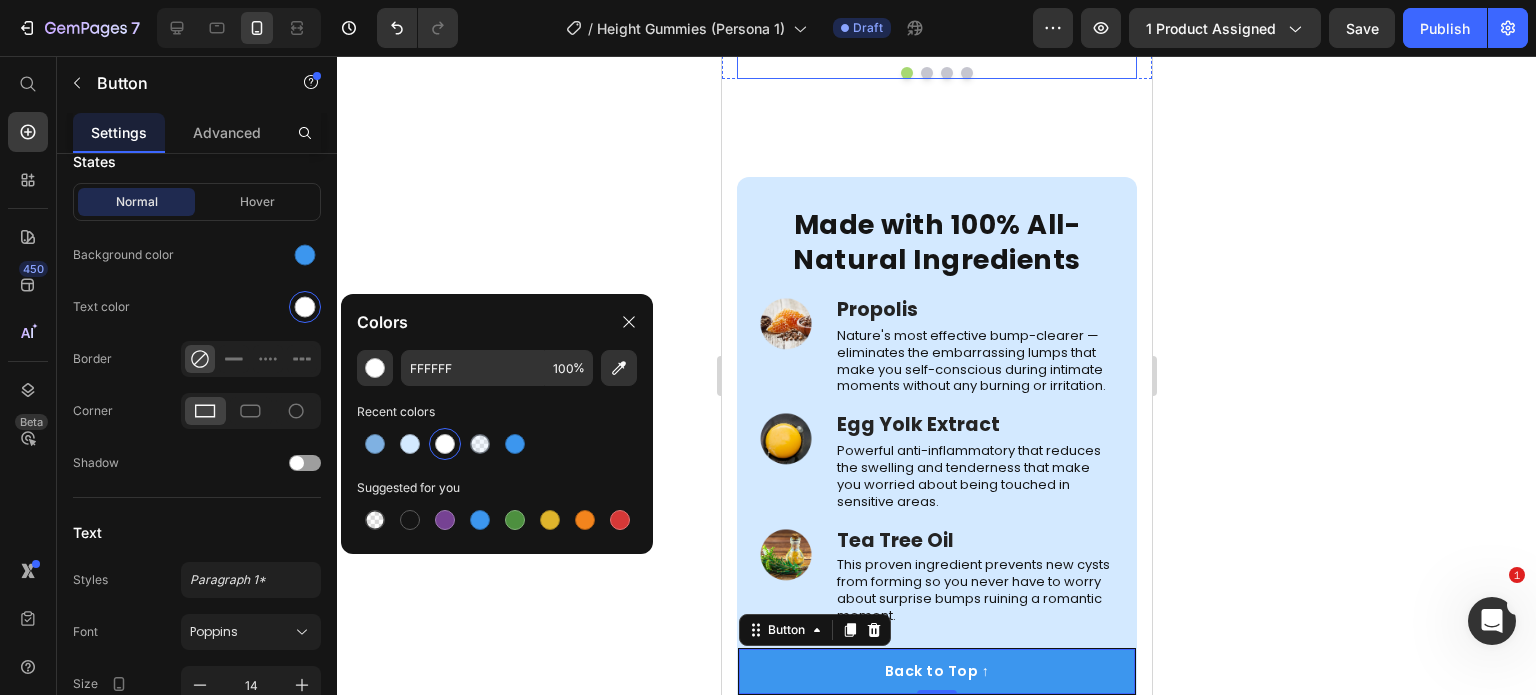 click at bounding box center (936, 73) 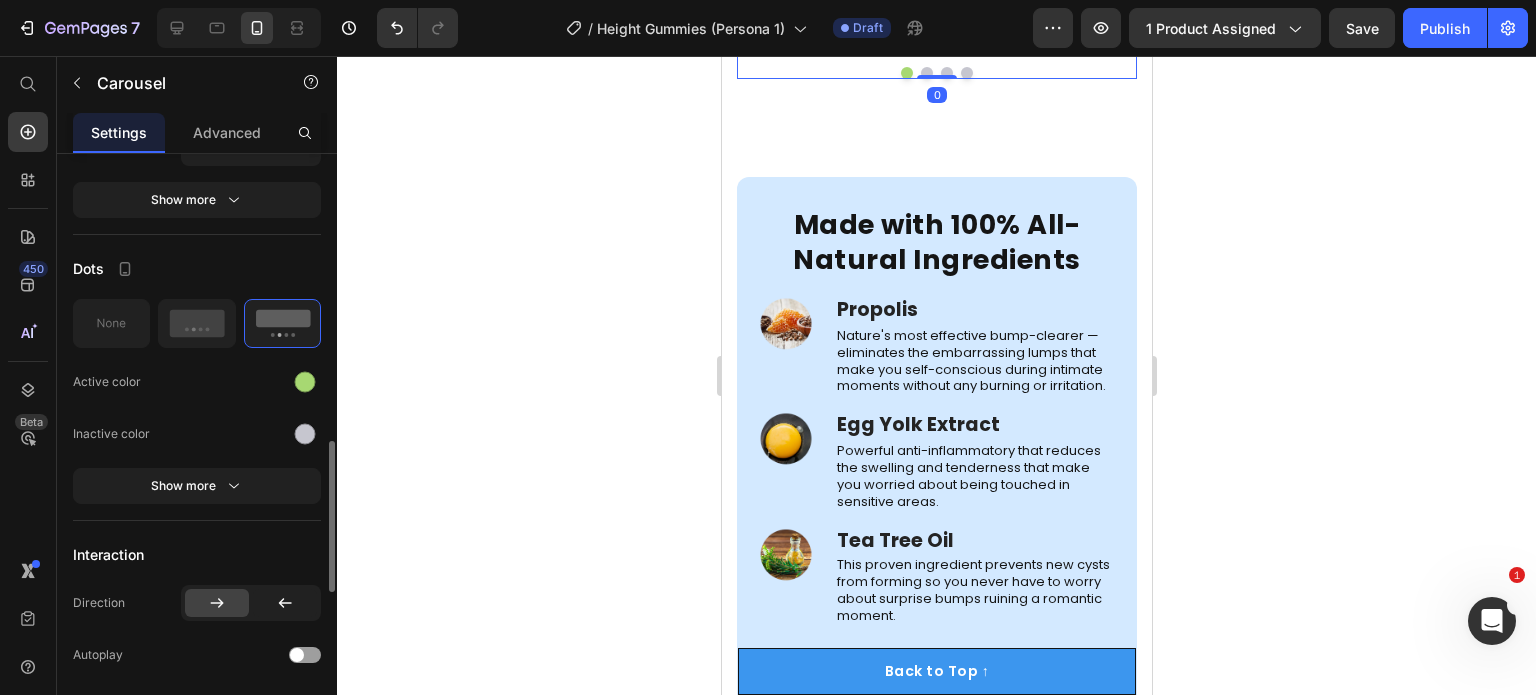 scroll, scrollTop: 1001, scrollLeft: 0, axis: vertical 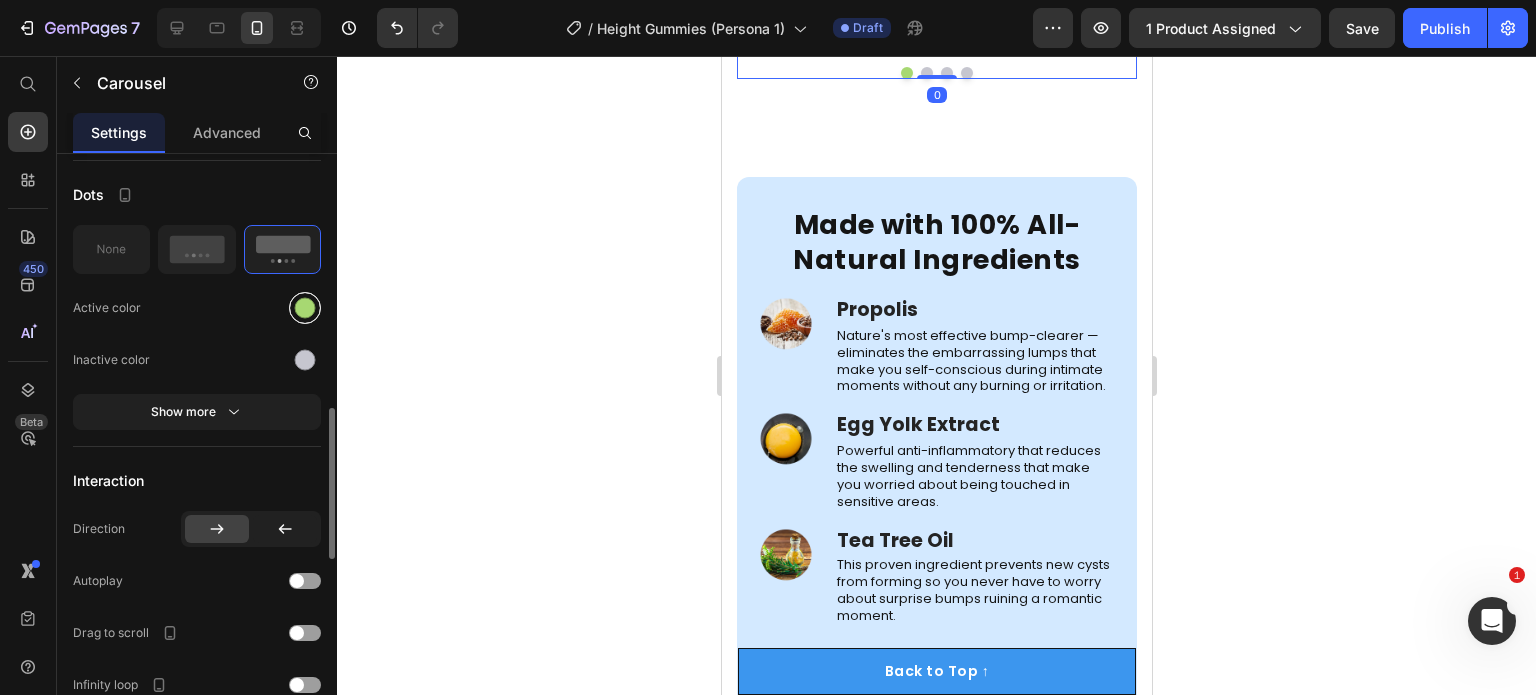 click at bounding box center (305, 308) 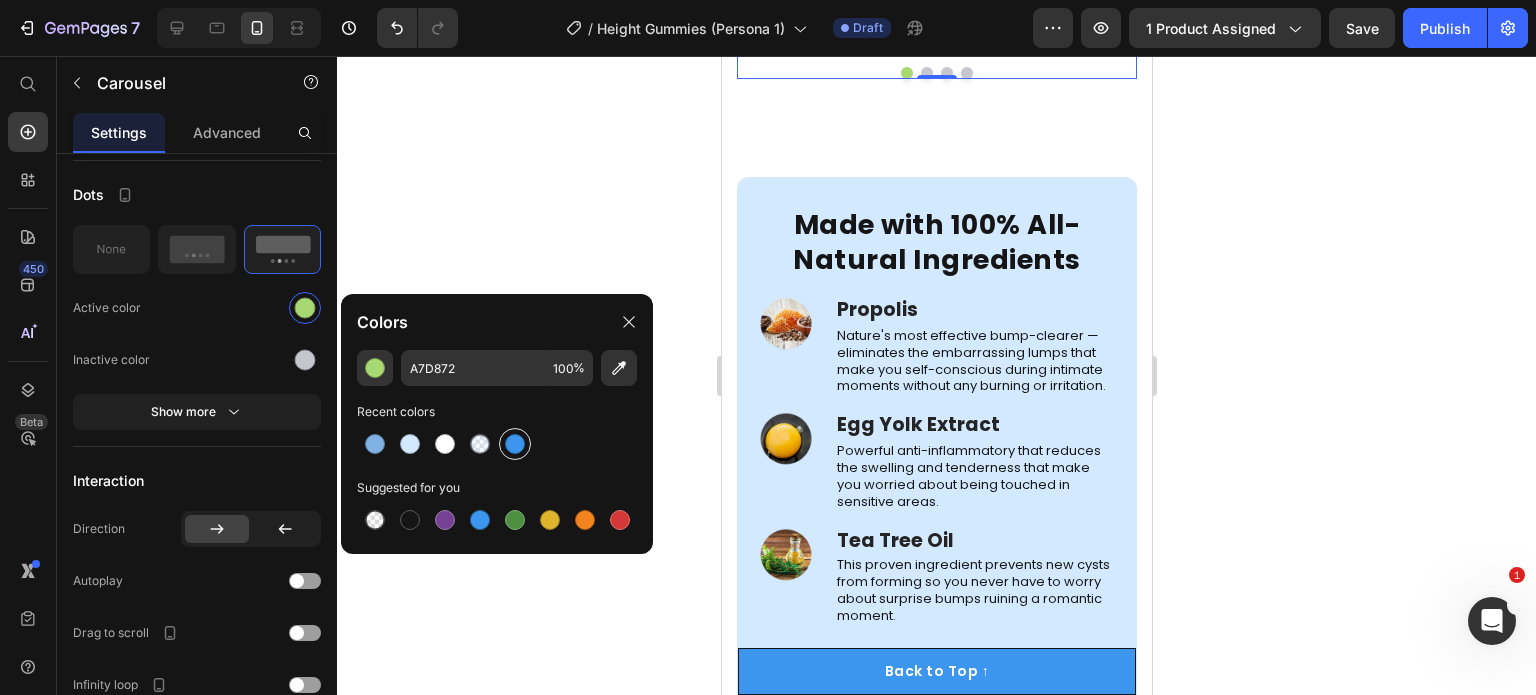 click at bounding box center [515, 444] 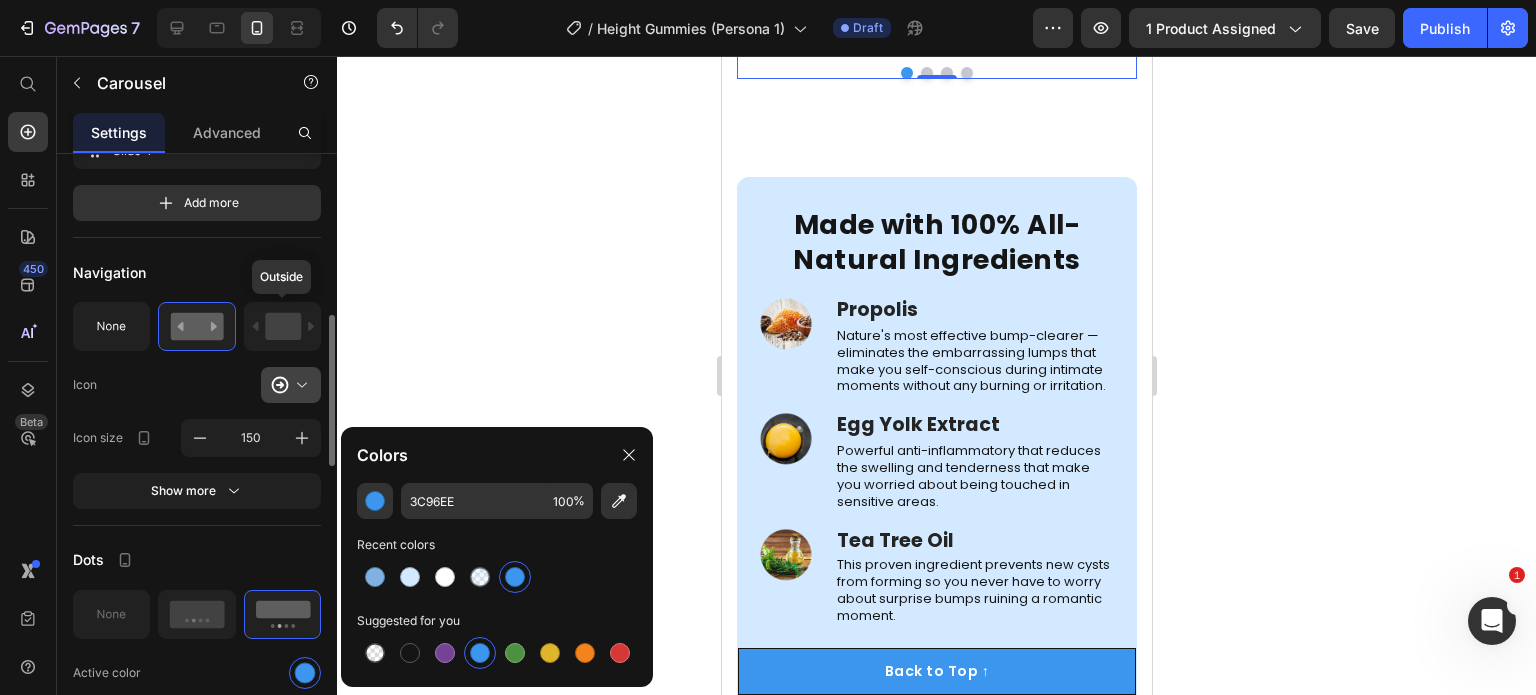 scroll, scrollTop: 635, scrollLeft: 0, axis: vertical 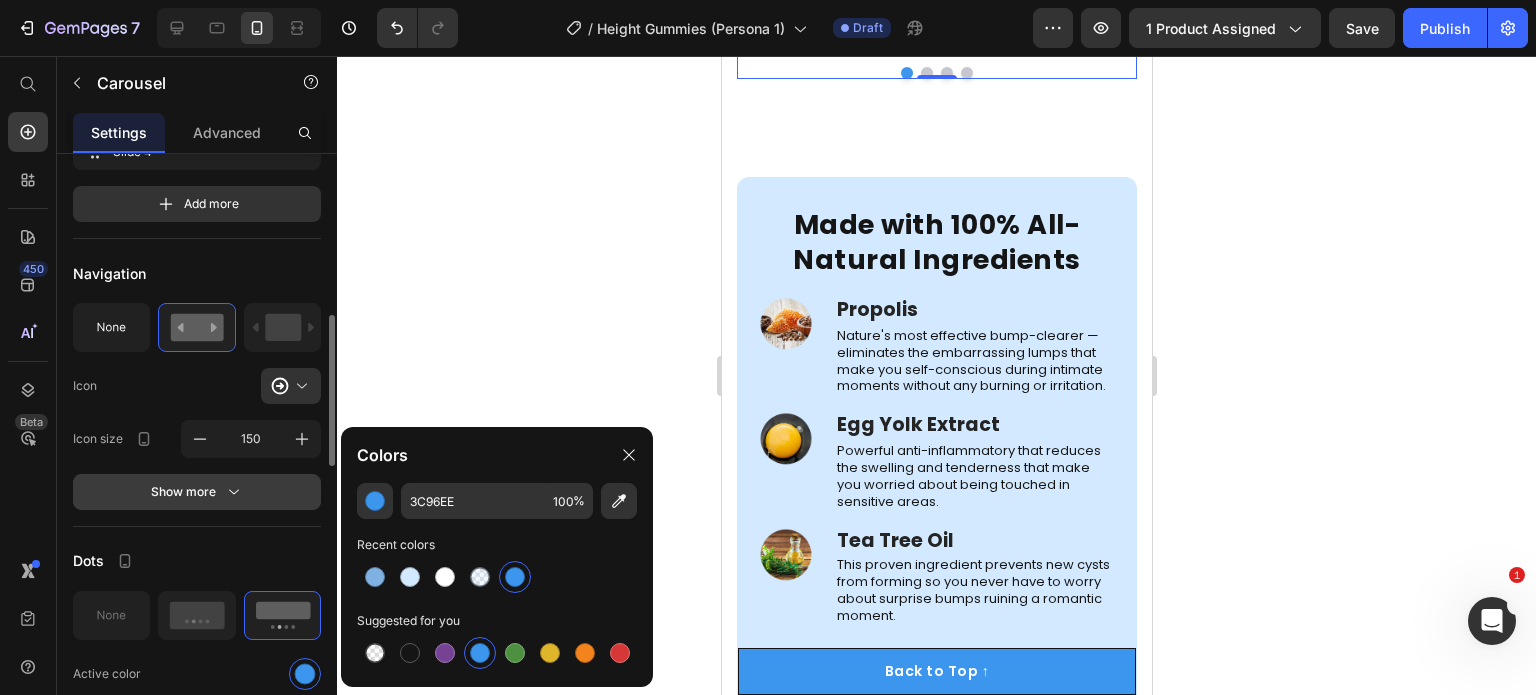 click 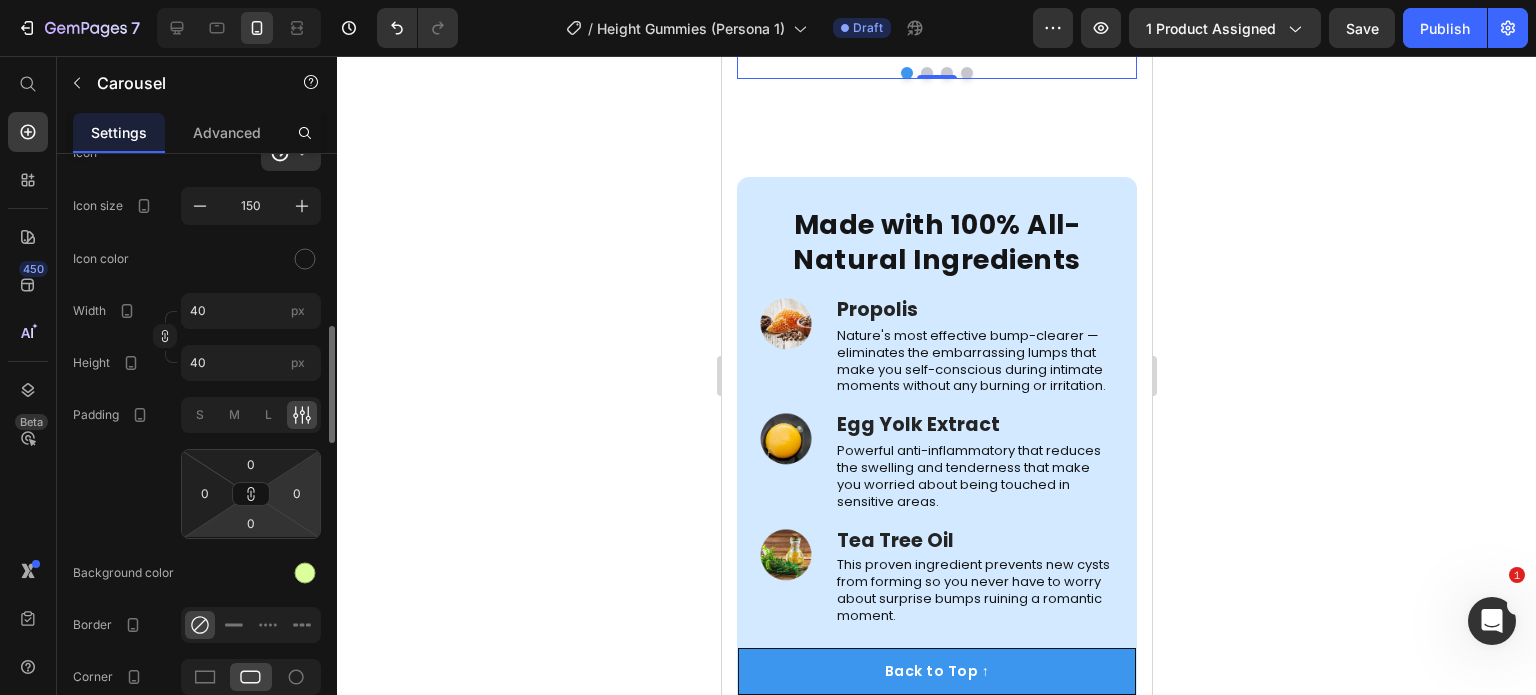 scroll, scrollTop: 869, scrollLeft: 0, axis: vertical 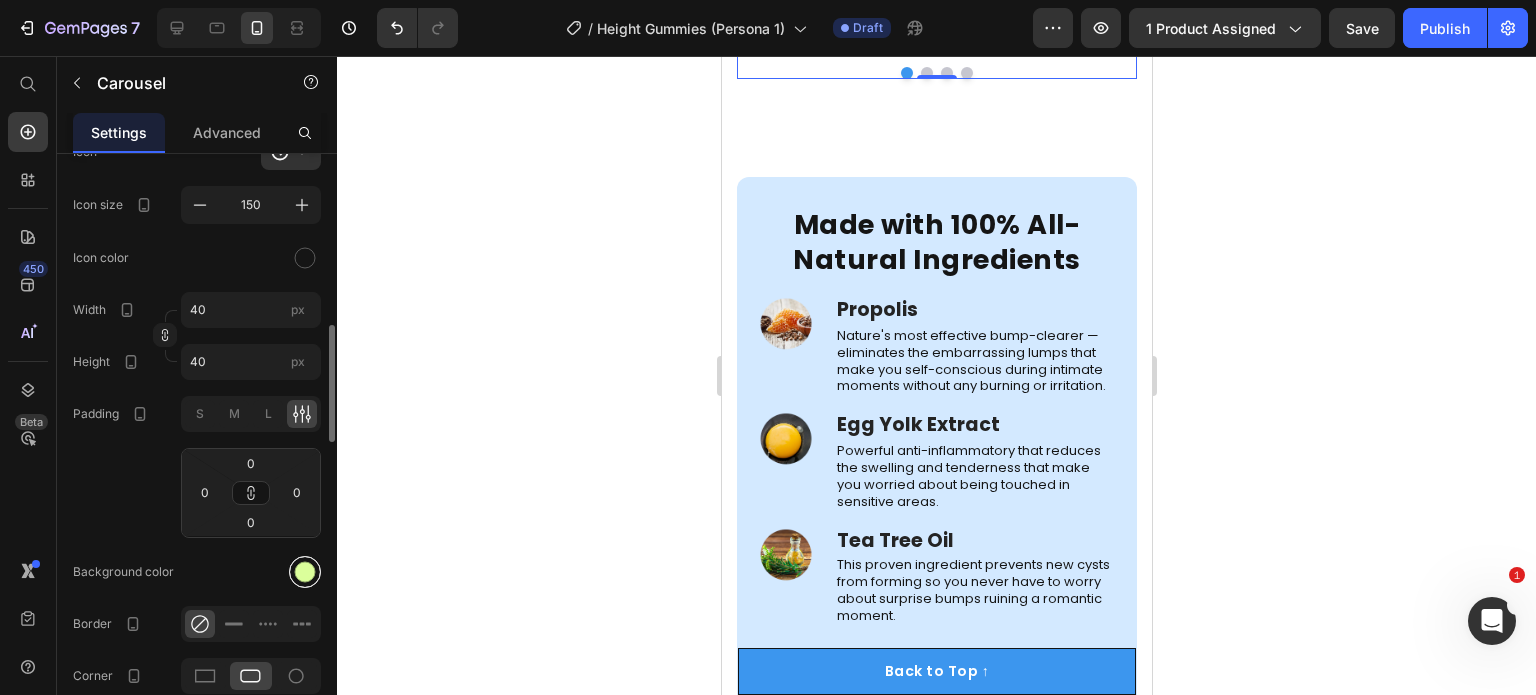 click at bounding box center [305, 572] 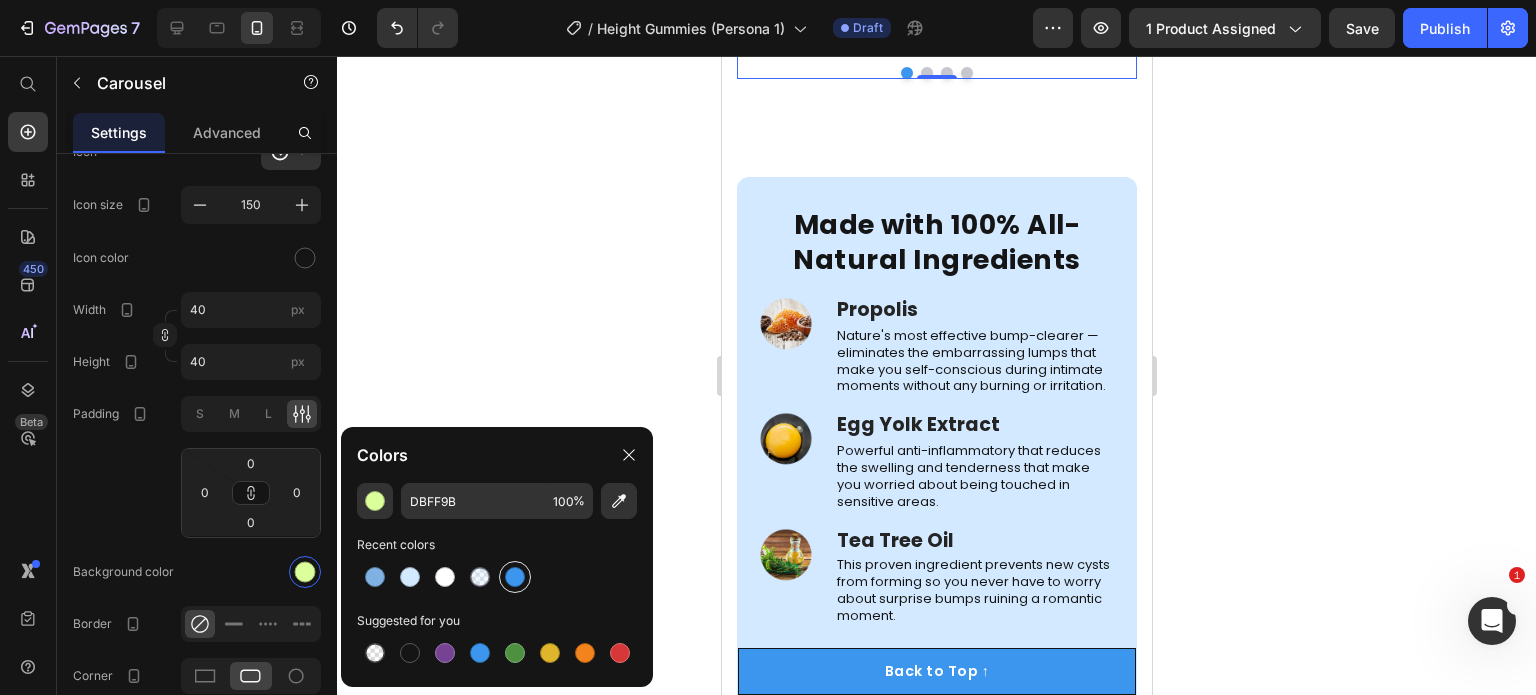 click at bounding box center [515, 577] 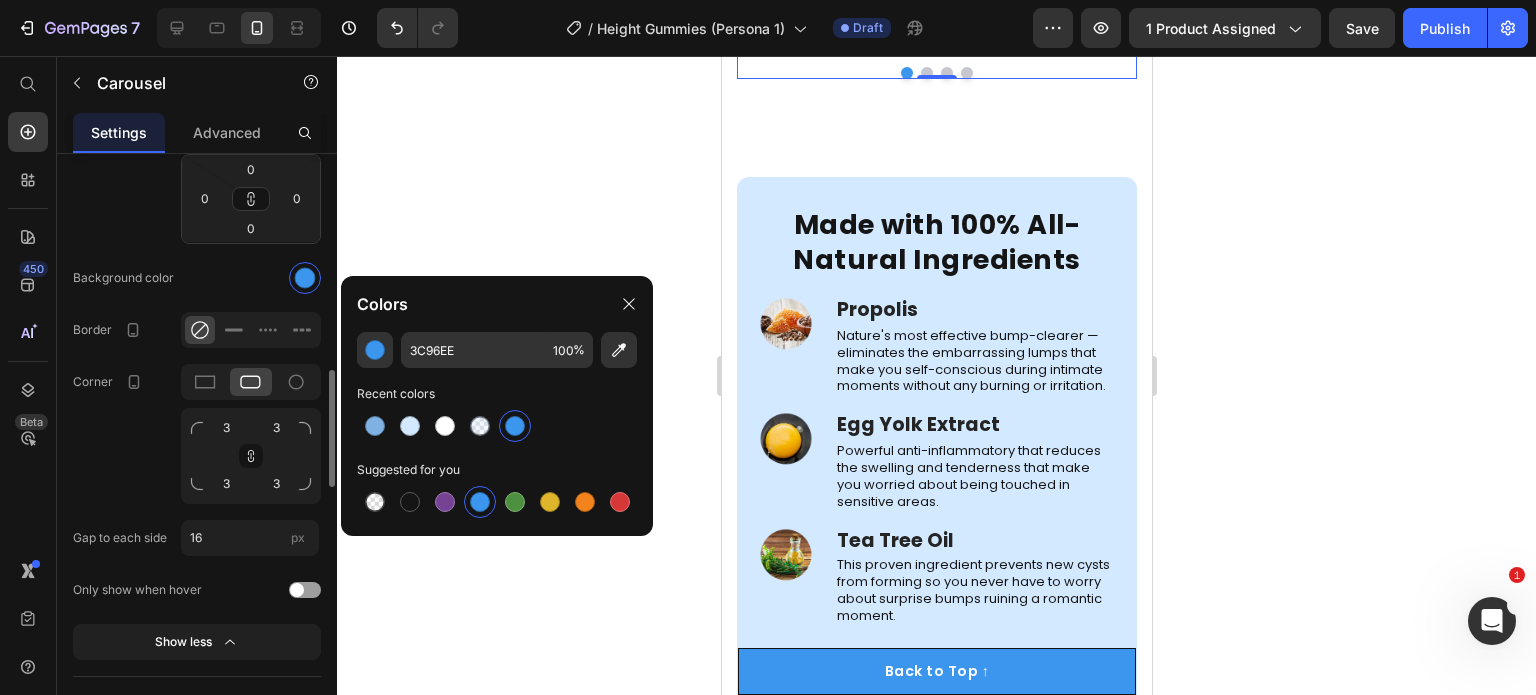scroll, scrollTop: 985, scrollLeft: 0, axis: vertical 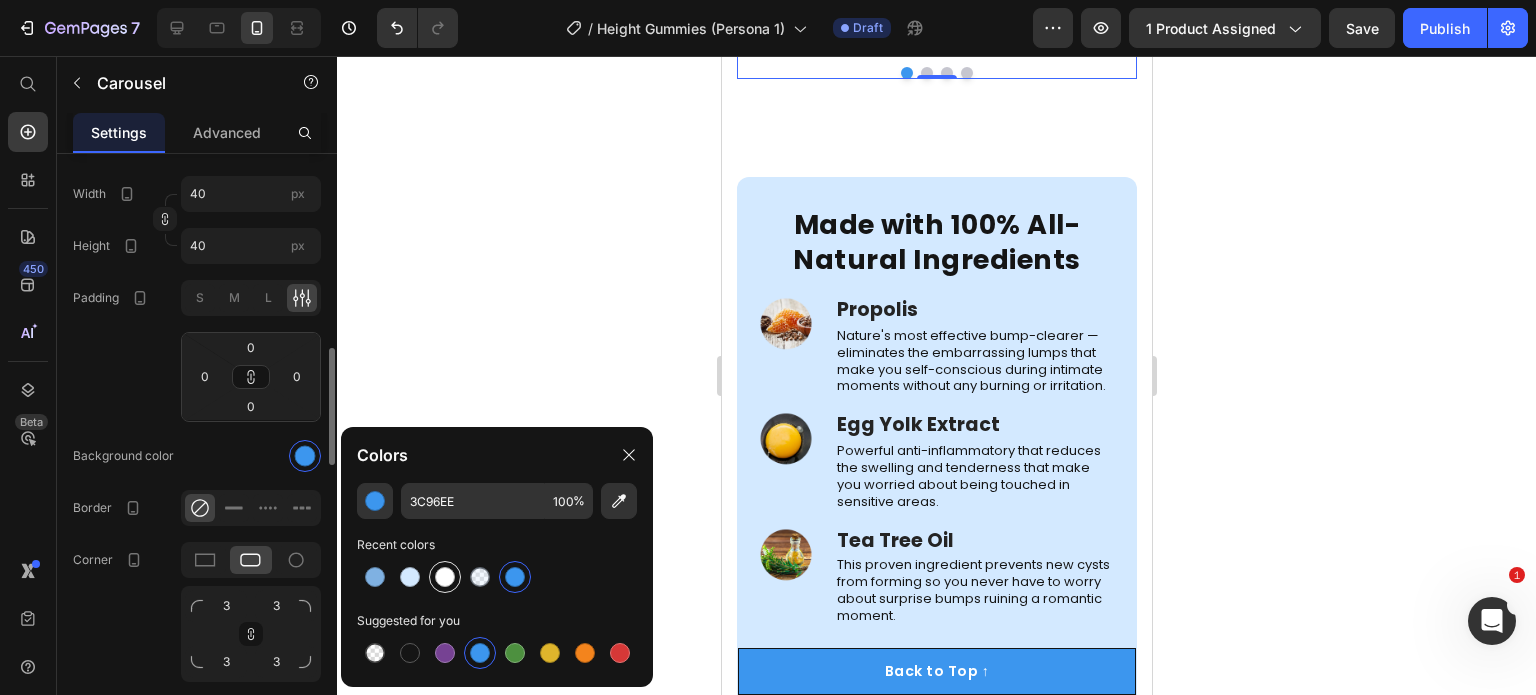 click at bounding box center [445, 577] 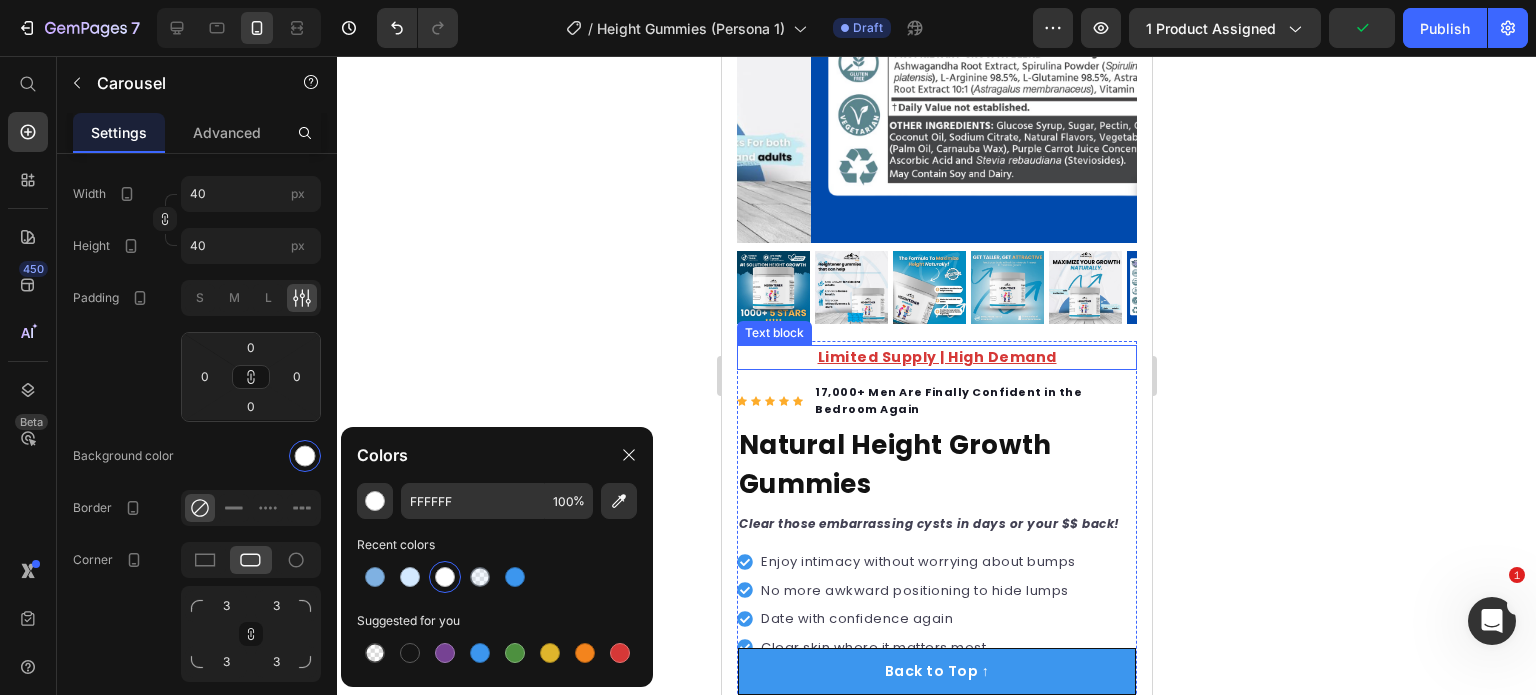 scroll, scrollTop: 0, scrollLeft: 0, axis: both 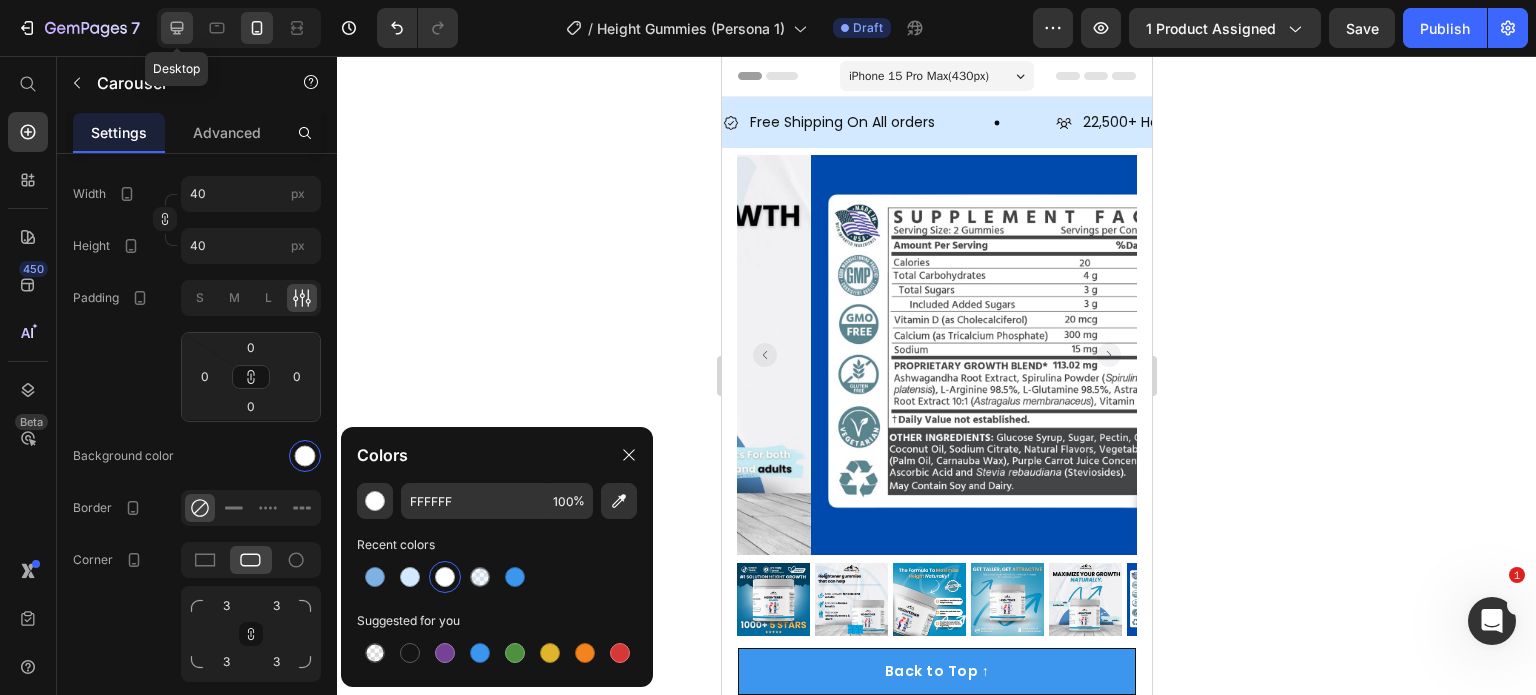 click 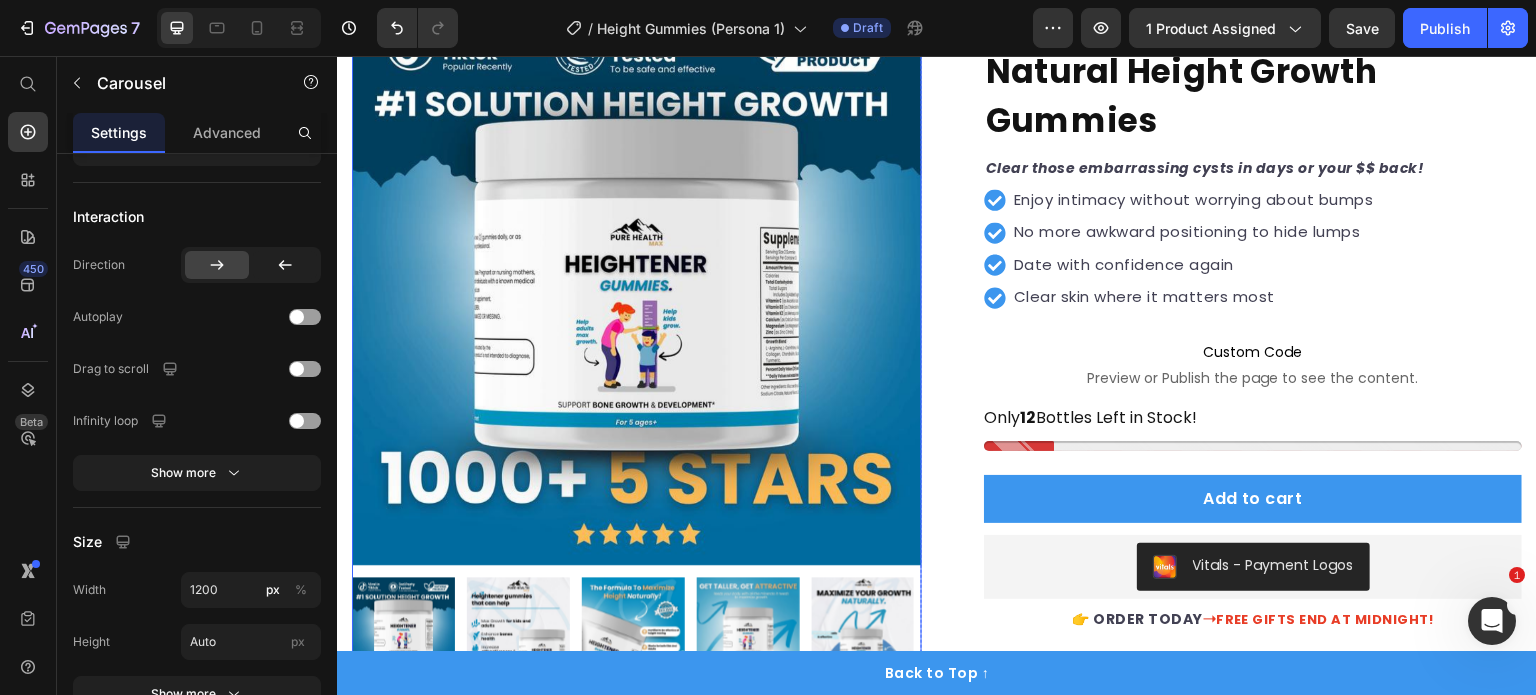 scroll, scrollTop: 500, scrollLeft: 0, axis: vertical 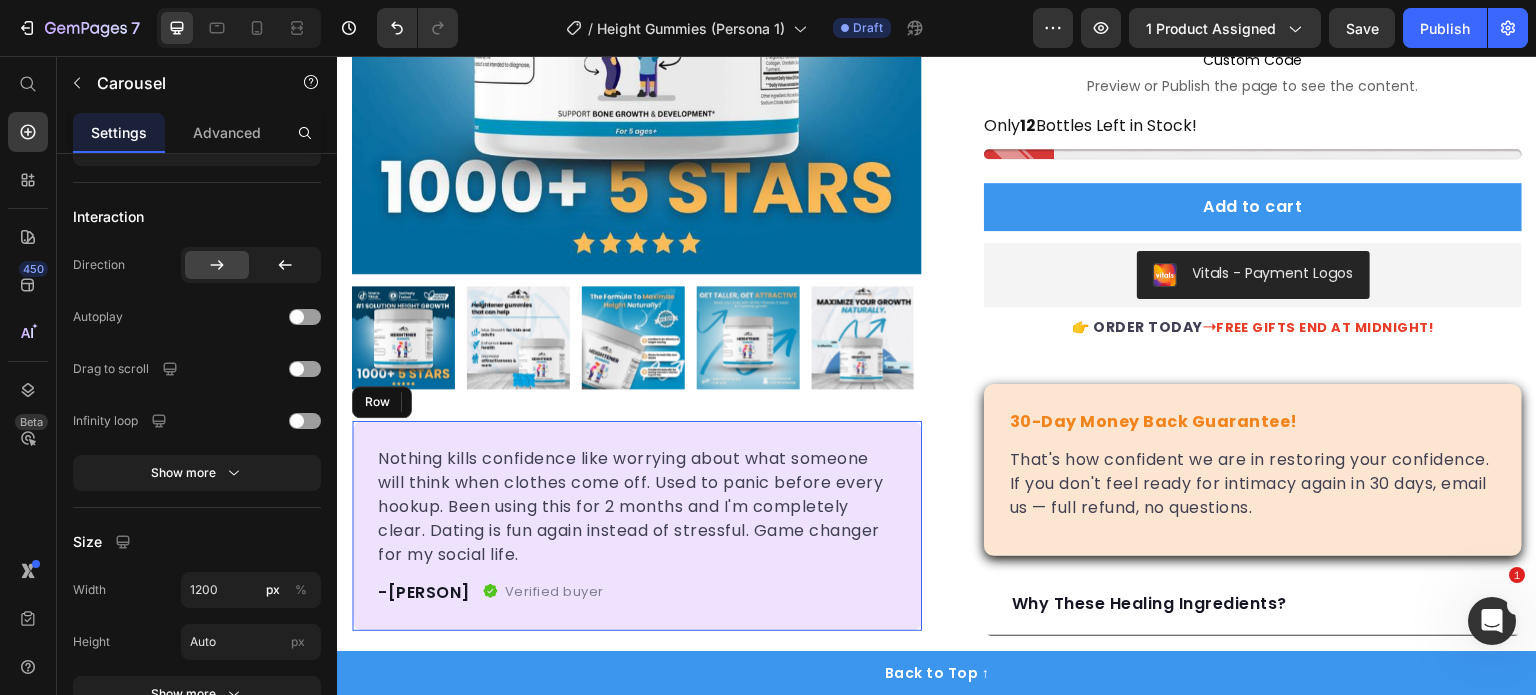 click on "Nothing kills confidence like worrying about what someone will think when clothes come off. Used to panic before every hookup. Been using this for 2 months and I'm completely clear. Dating is fun again instead of stressful. Game changer for my social life. Text block -Jake Text block
Verified buyer Item list Row Row" at bounding box center (637, 526) 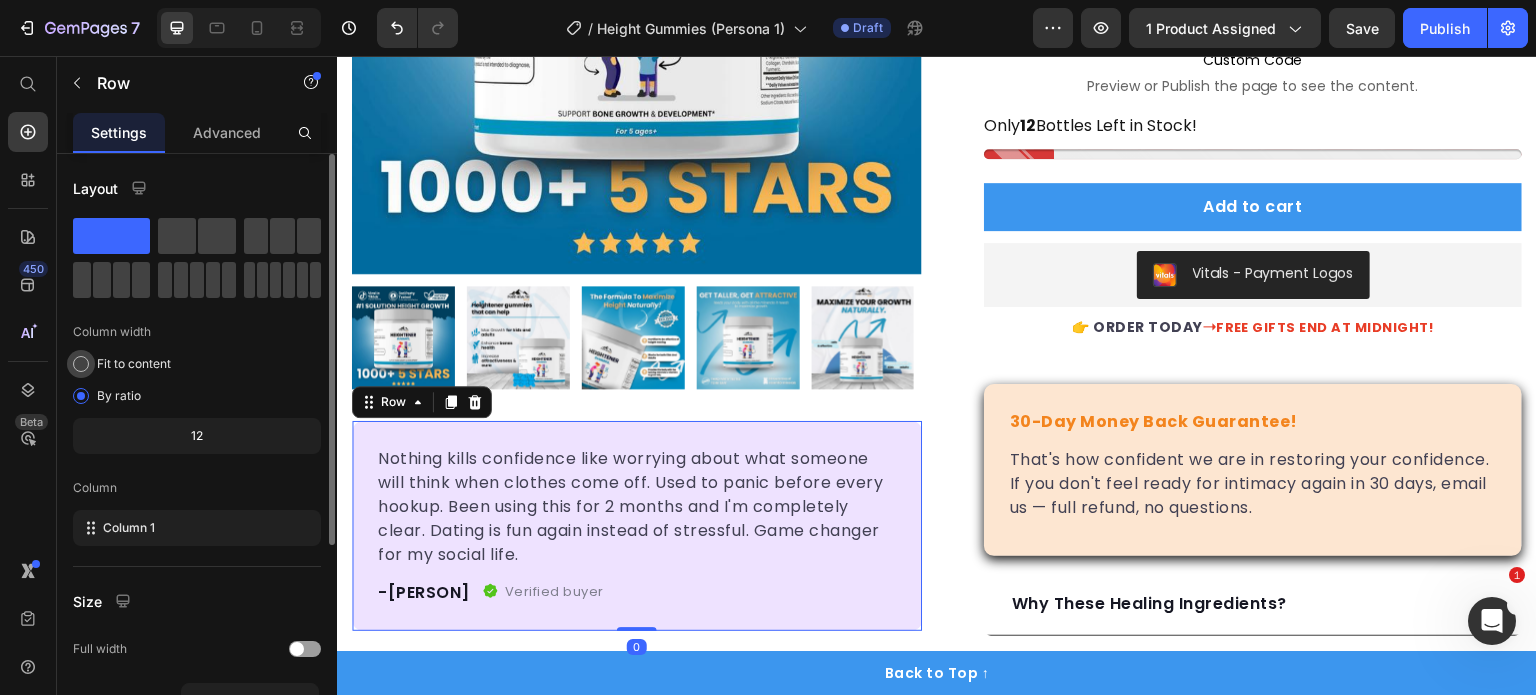 scroll, scrollTop: 312, scrollLeft: 0, axis: vertical 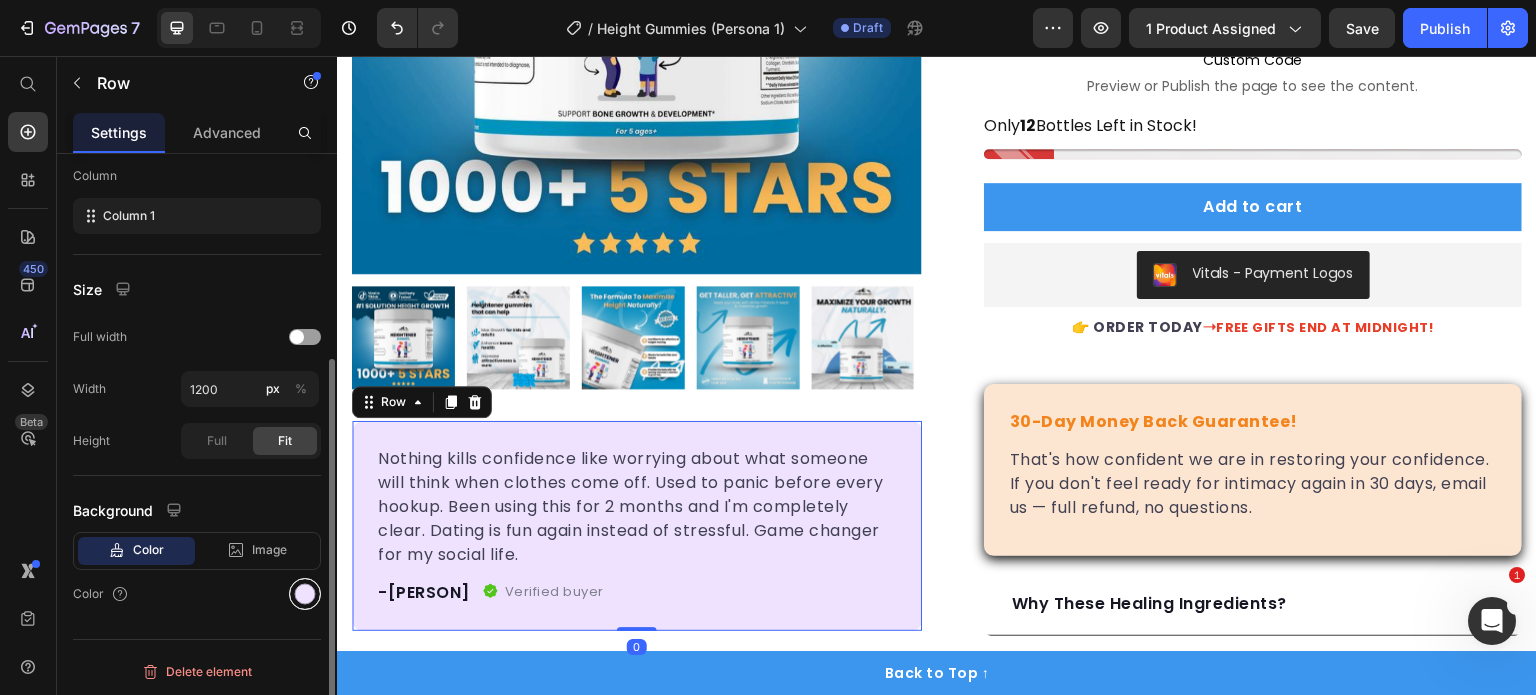click at bounding box center (305, 594) 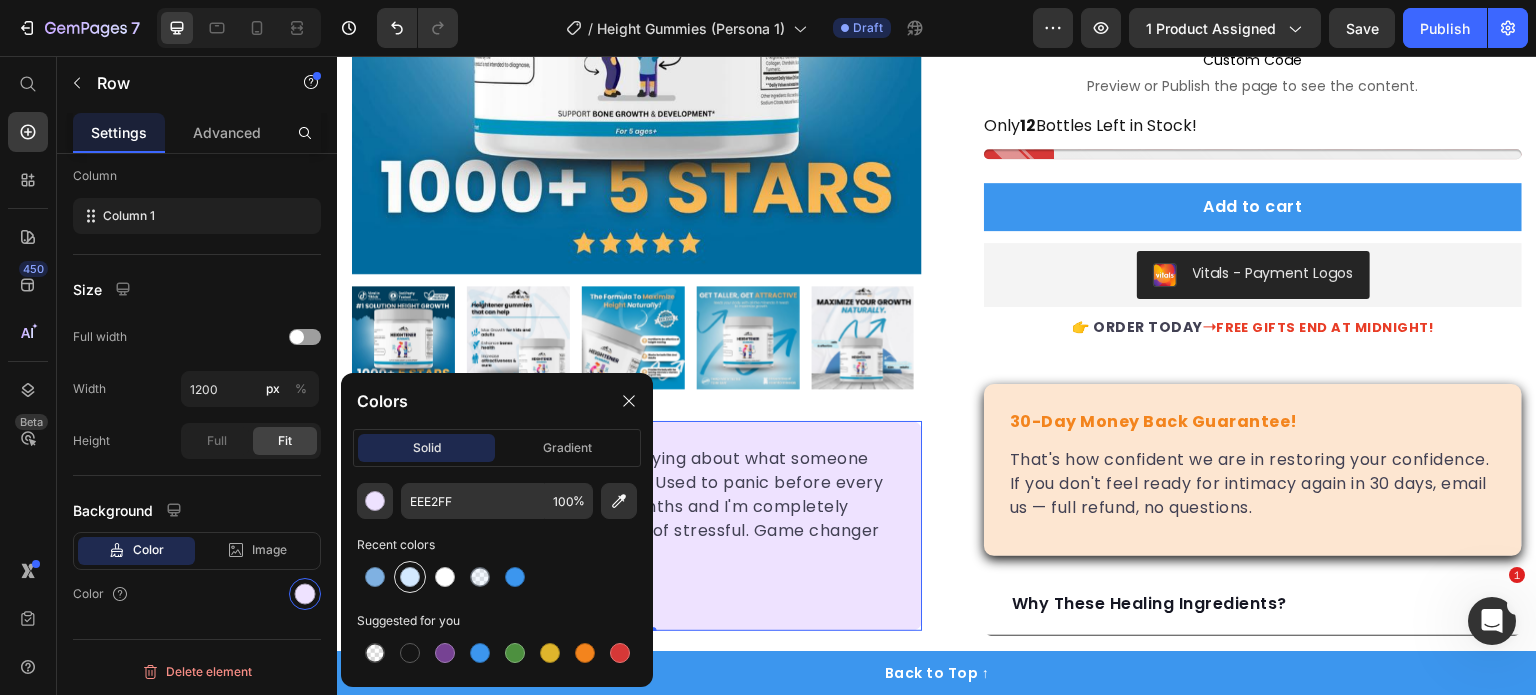 click at bounding box center (410, 577) 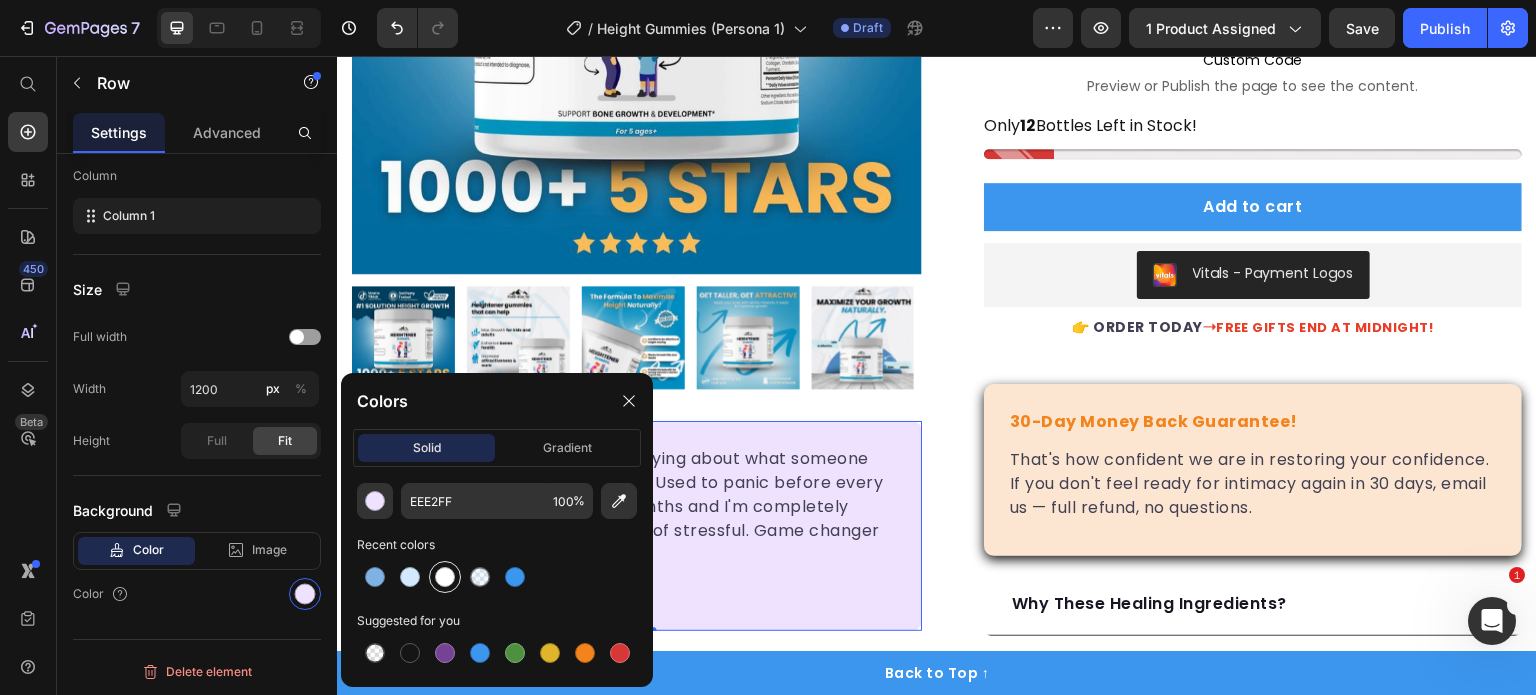 type on "D3E9FF" 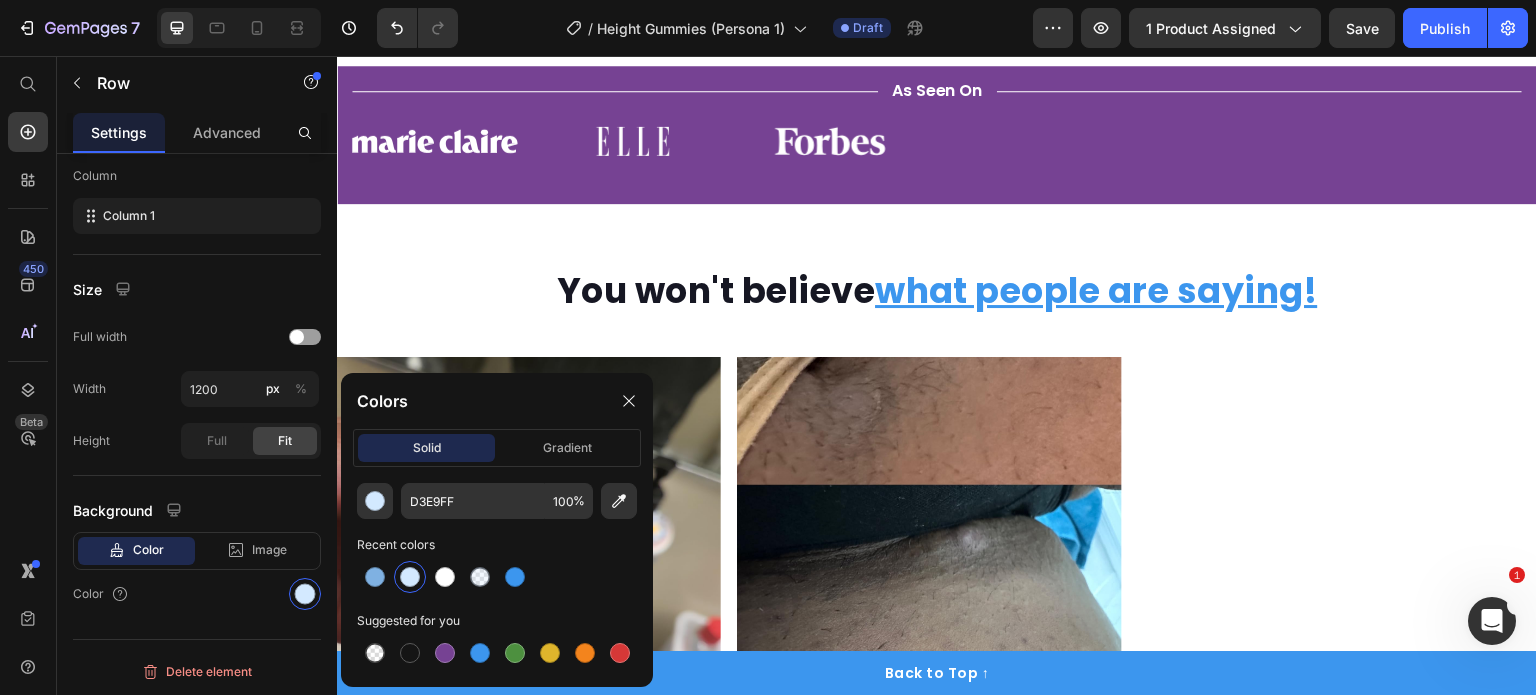 scroll, scrollTop: 1300, scrollLeft: 0, axis: vertical 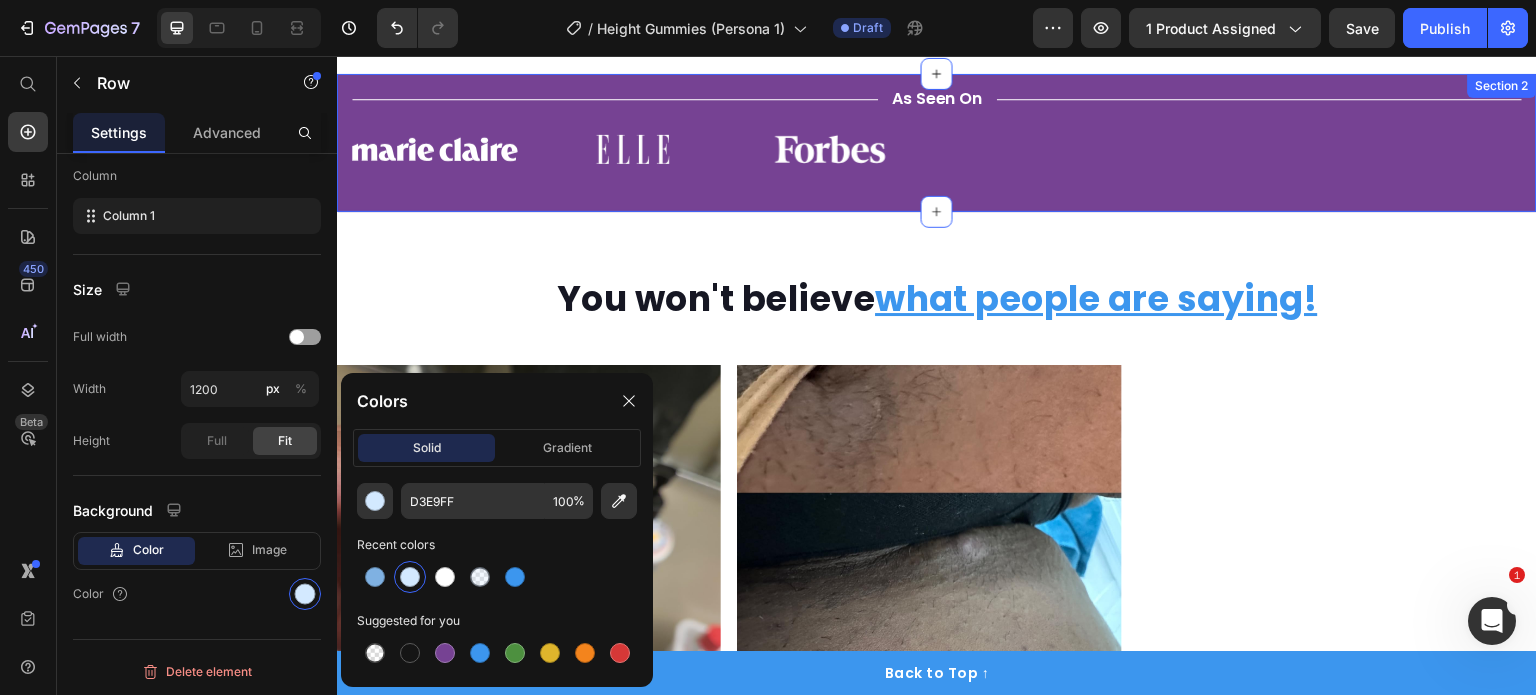 click on "Title Line As Seen On Text Block                Title Line Row Image Image Image Image Image Image Carousel Row Section 2" at bounding box center [937, 143] 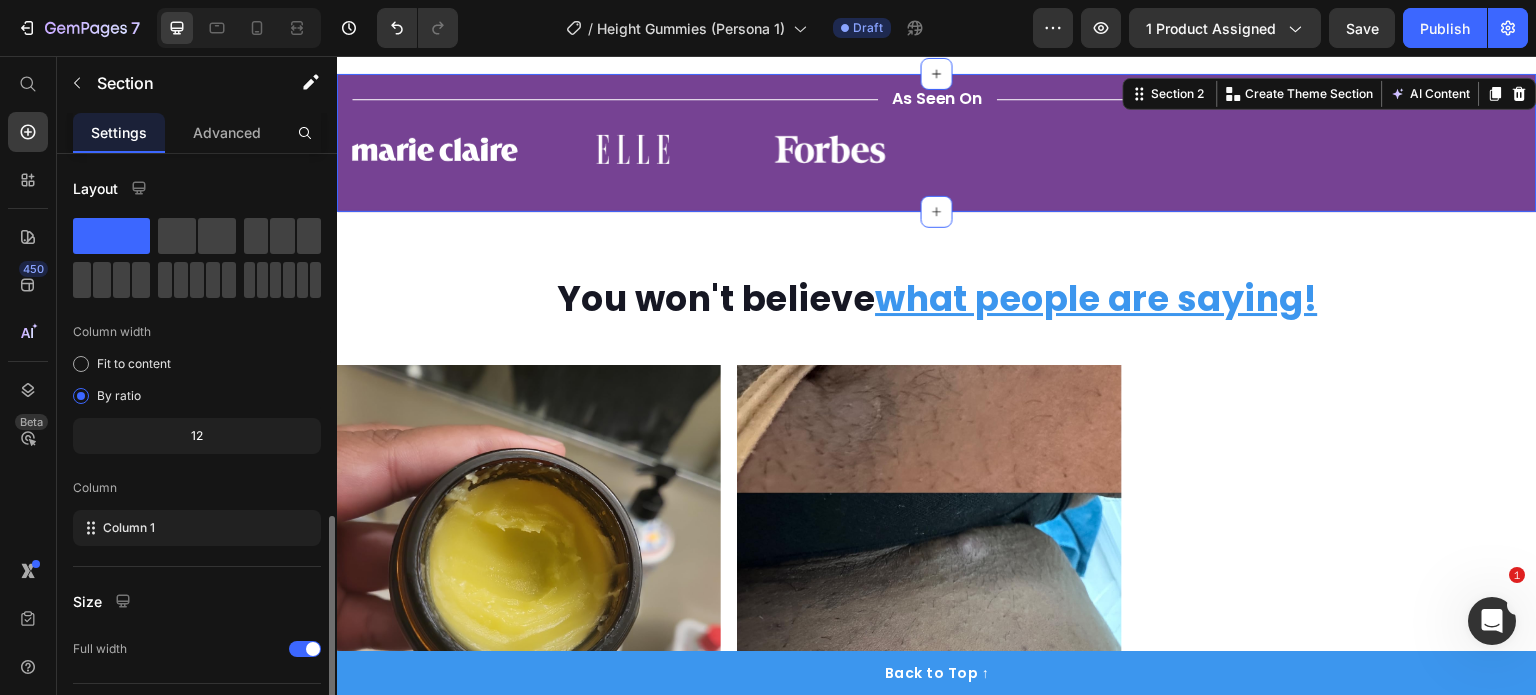scroll, scrollTop: 208, scrollLeft: 0, axis: vertical 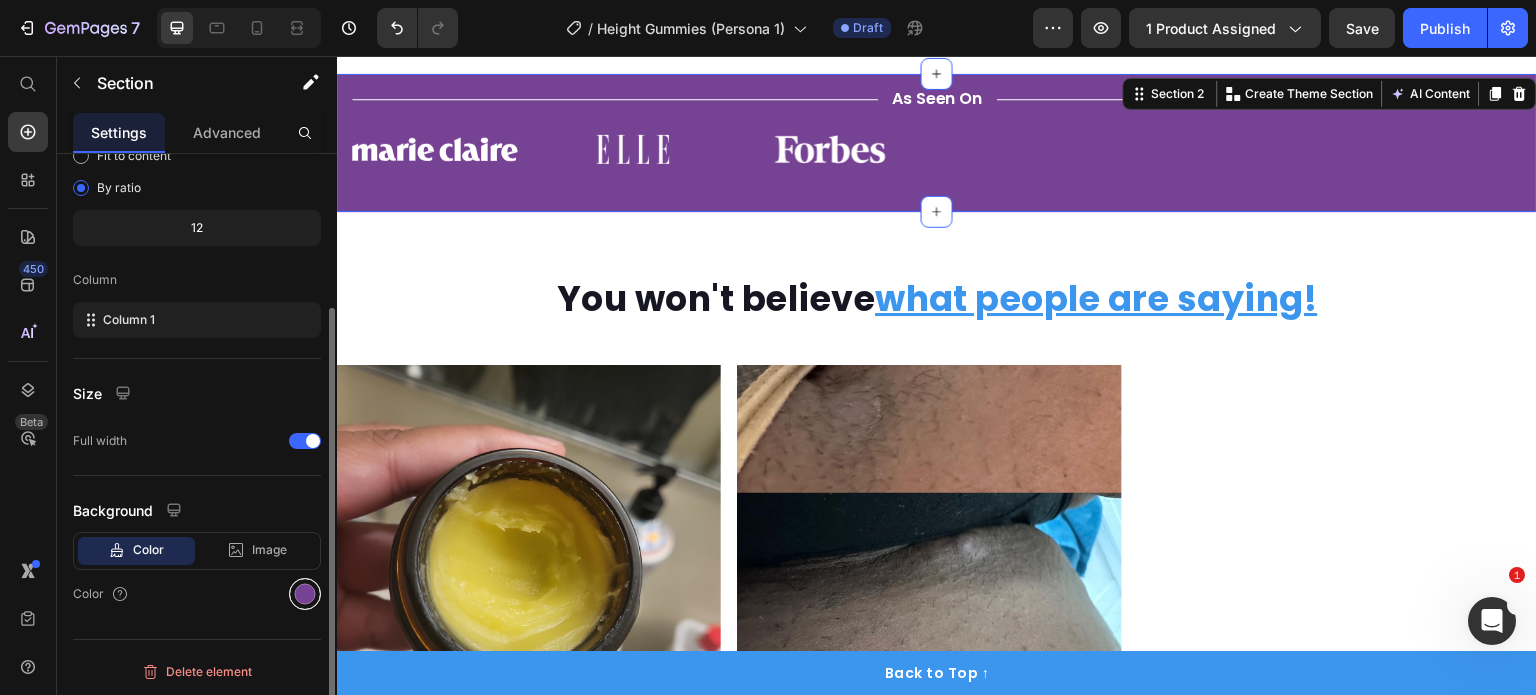 click at bounding box center [305, 594] 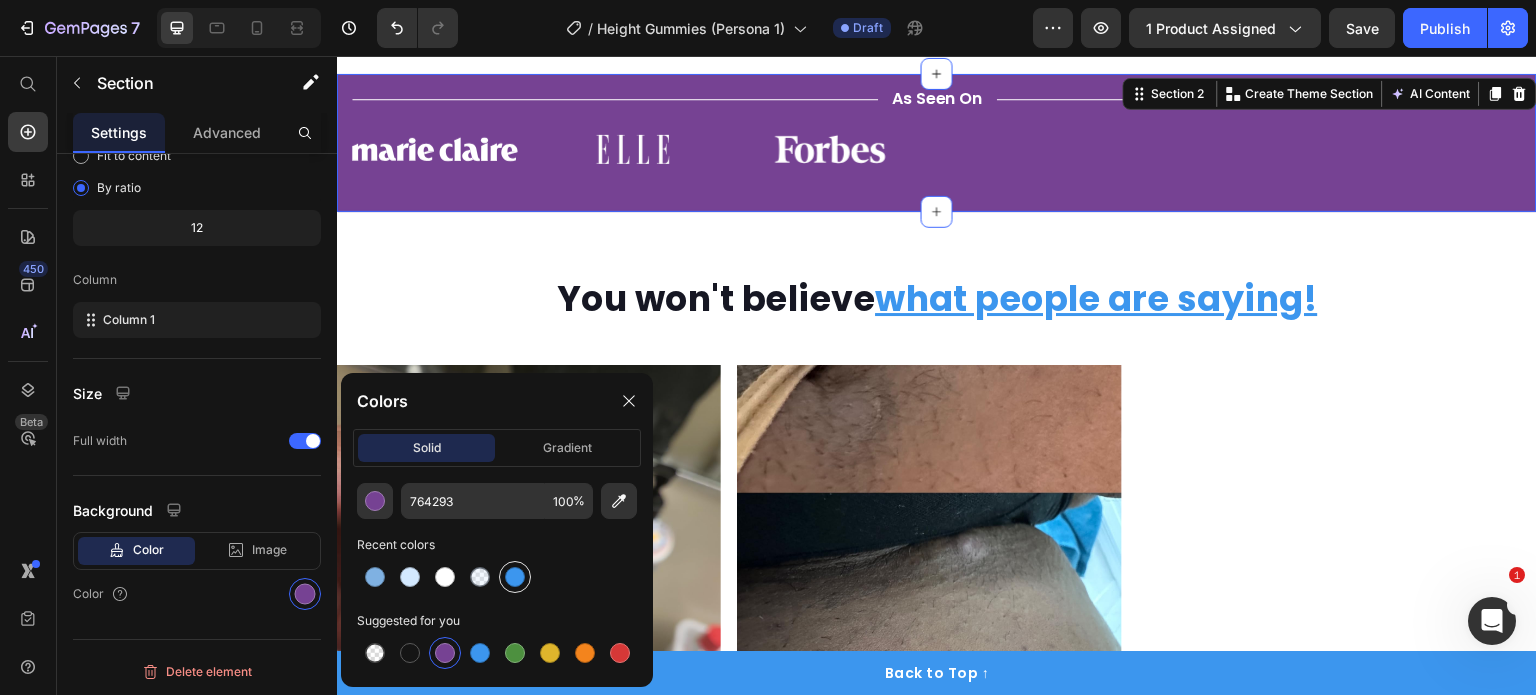 click at bounding box center [515, 577] 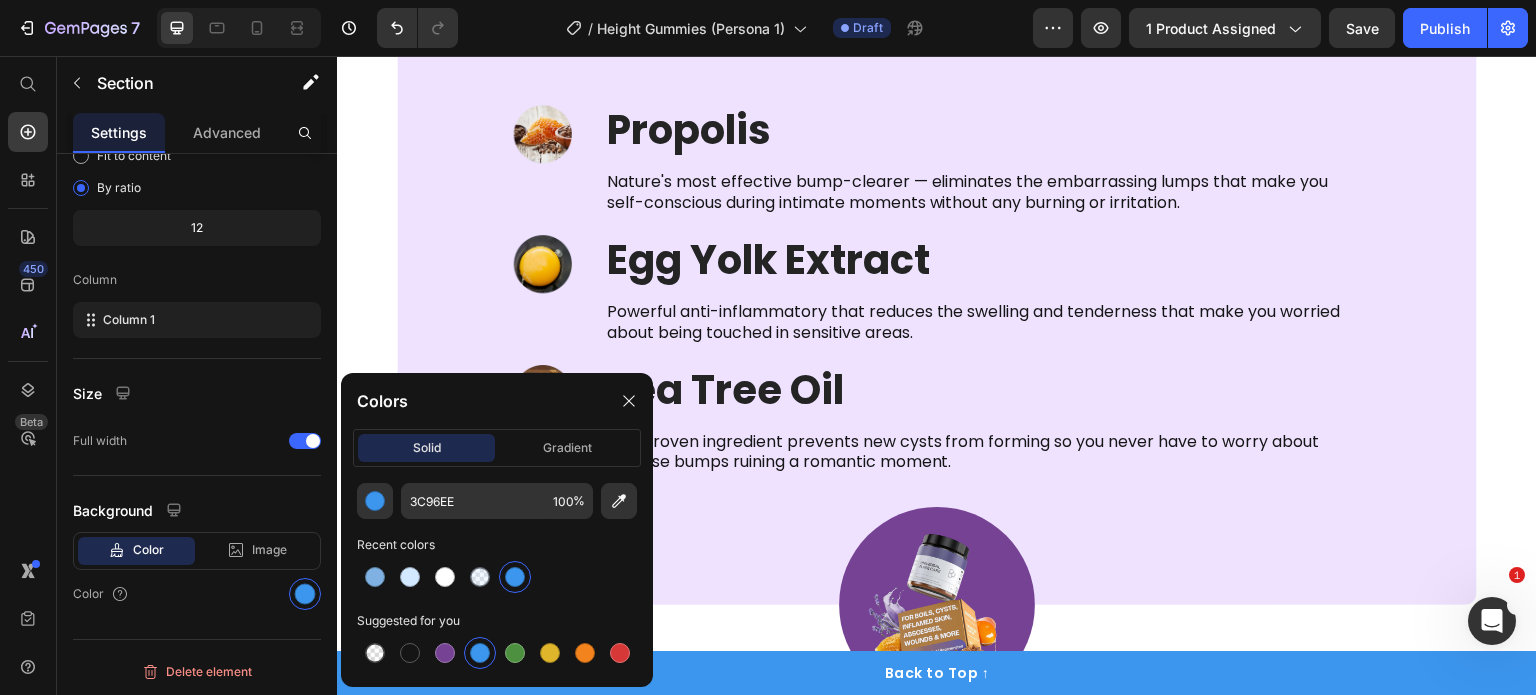 scroll, scrollTop: 4200, scrollLeft: 0, axis: vertical 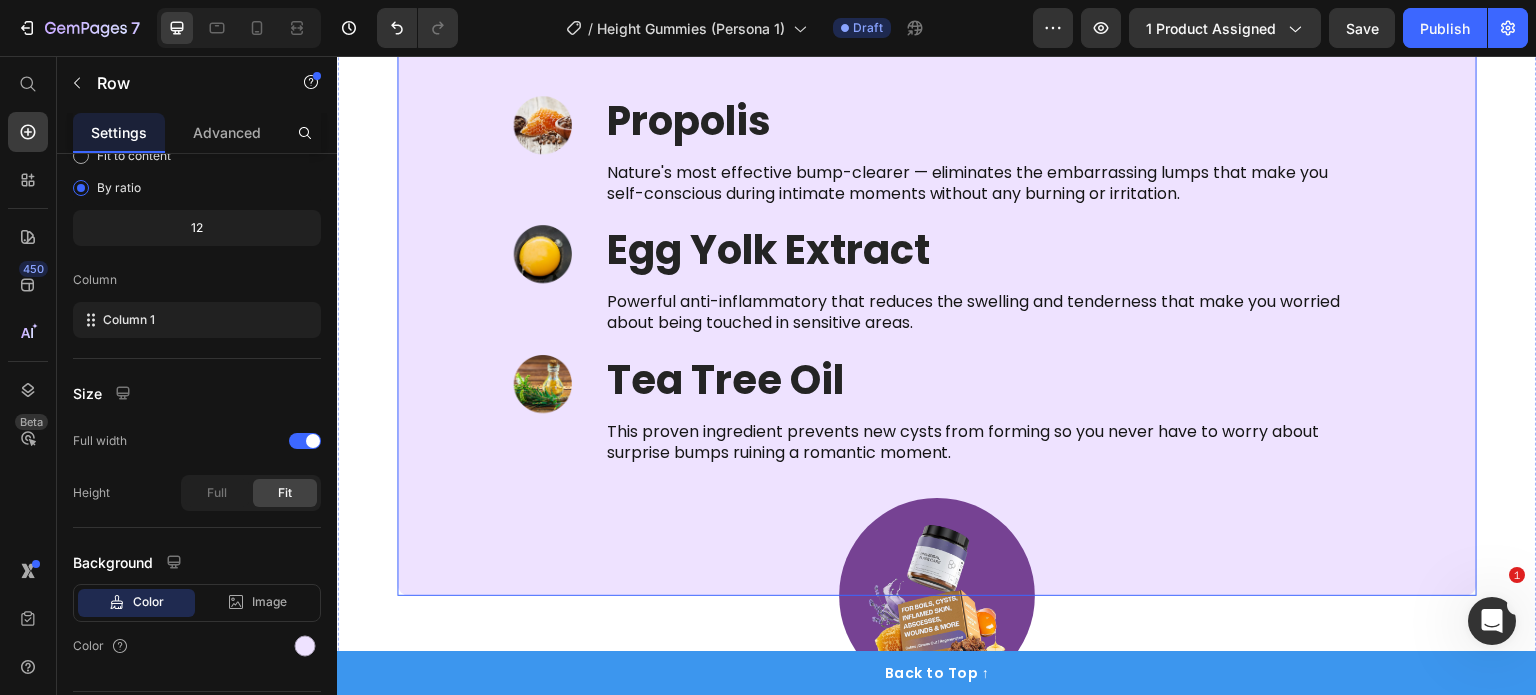 click on "Made with 100% All-Natural Ingredients Heading Row Image Propolis Text Block Nature's most effective bump-clearer — eliminates the embarrassing lumps that make you self-conscious during intimate moments without any burning or irritation. Text Block Row Image Egg Yolk Extract Text Block Powerful anti-inflammatory that reduces the swelling and tenderness that make you worried about being touched in sensitive areas. Text Block Row Image Tea Tree Oil Text Block This proven ingredient prevents new cysts from forming so you never have to worry about surprise bumps ruining a romantic moment. Text Block Row Row Image Row Row" at bounding box center (937, 255) 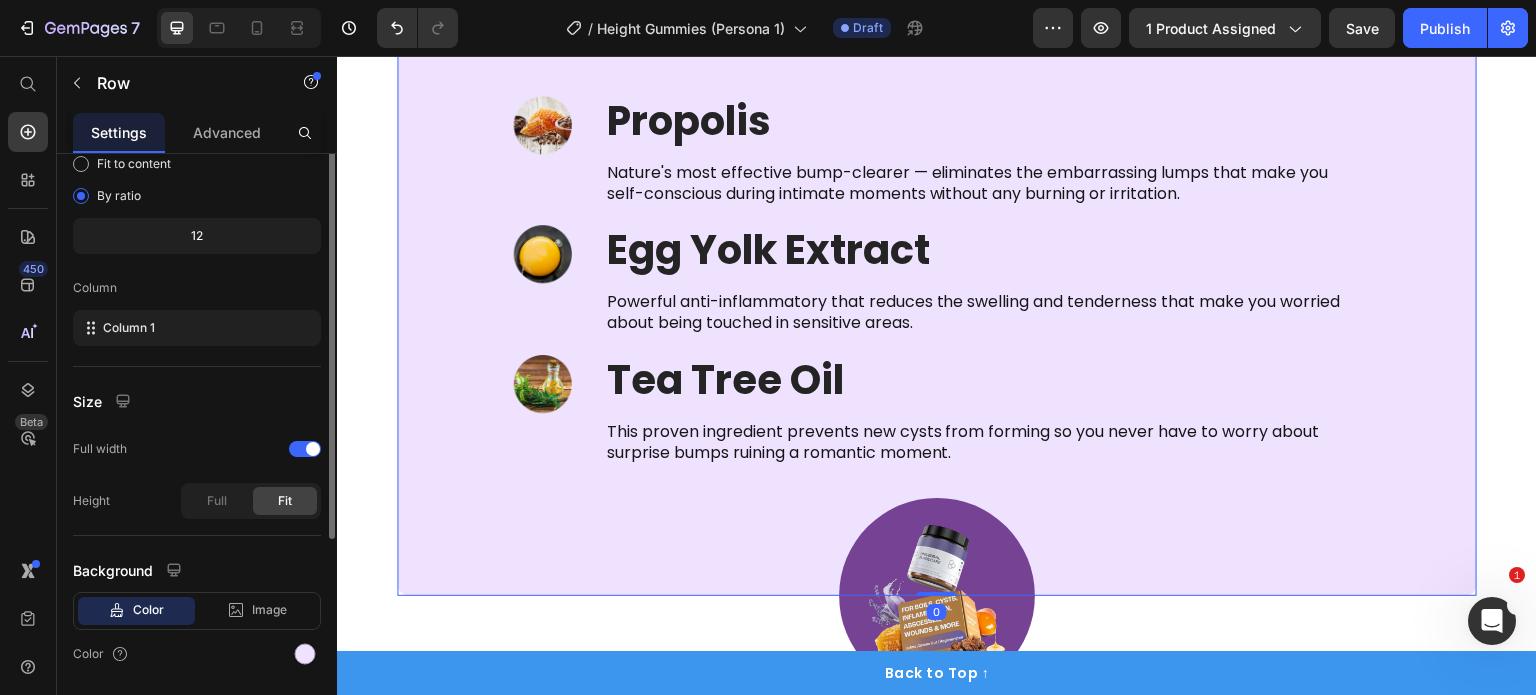 scroll, scrollTop: 260, scrollLeft: 0, axis: vertical 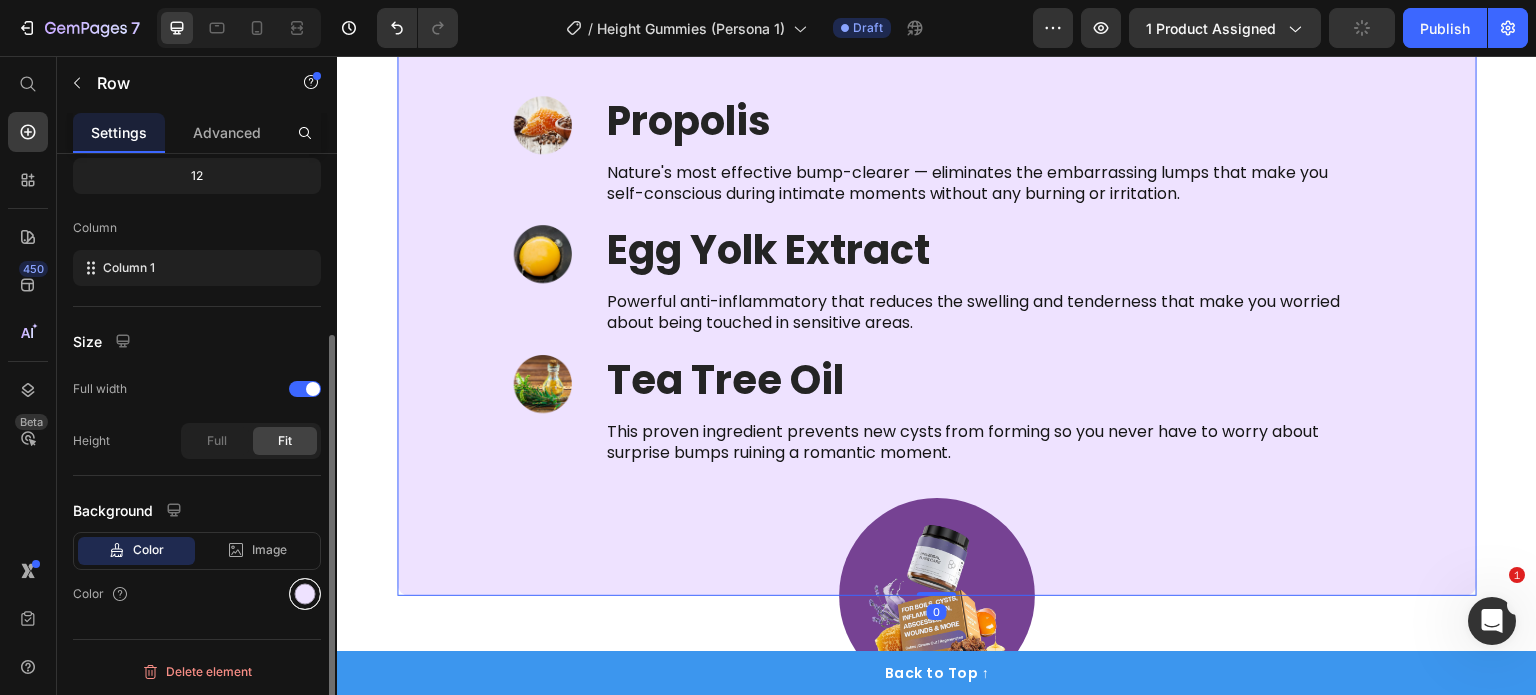 click at bounding box center (305, 594) 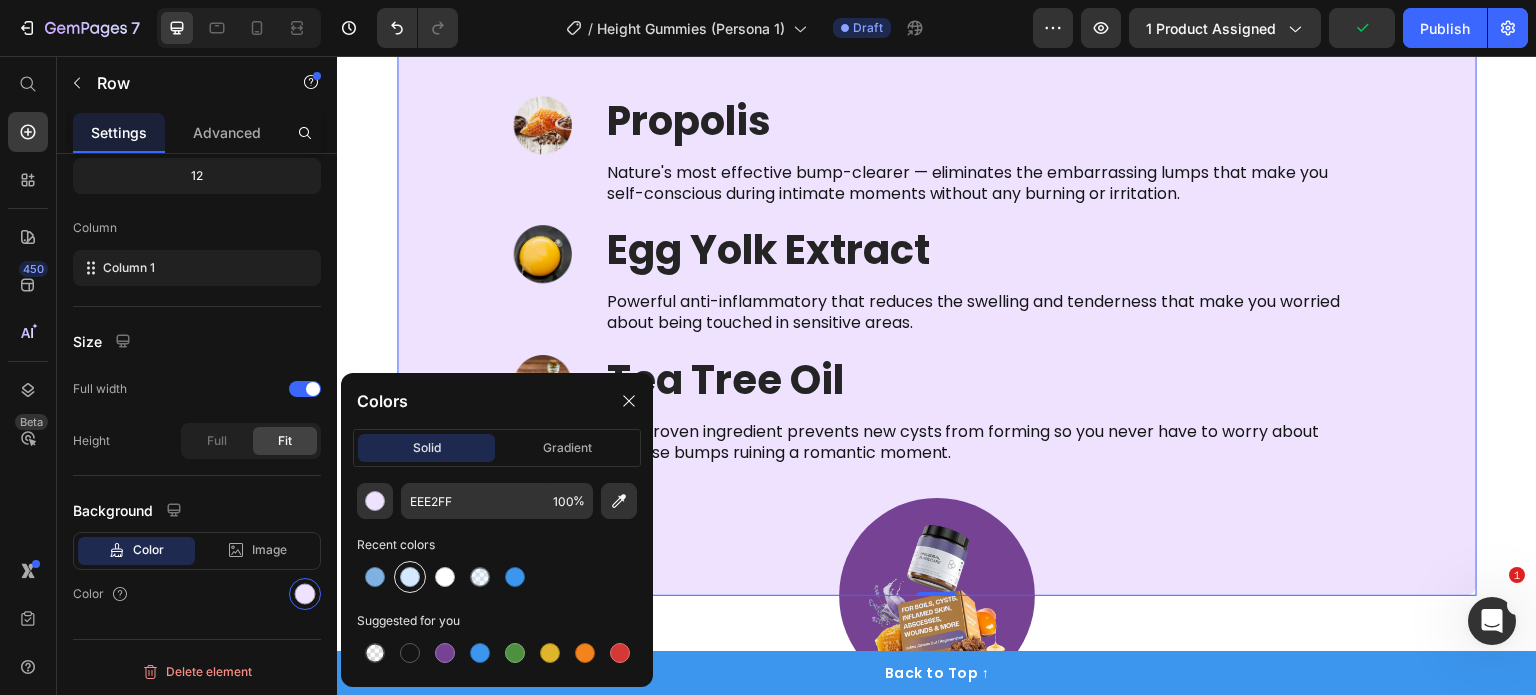 click at bounding box center [410, 577] 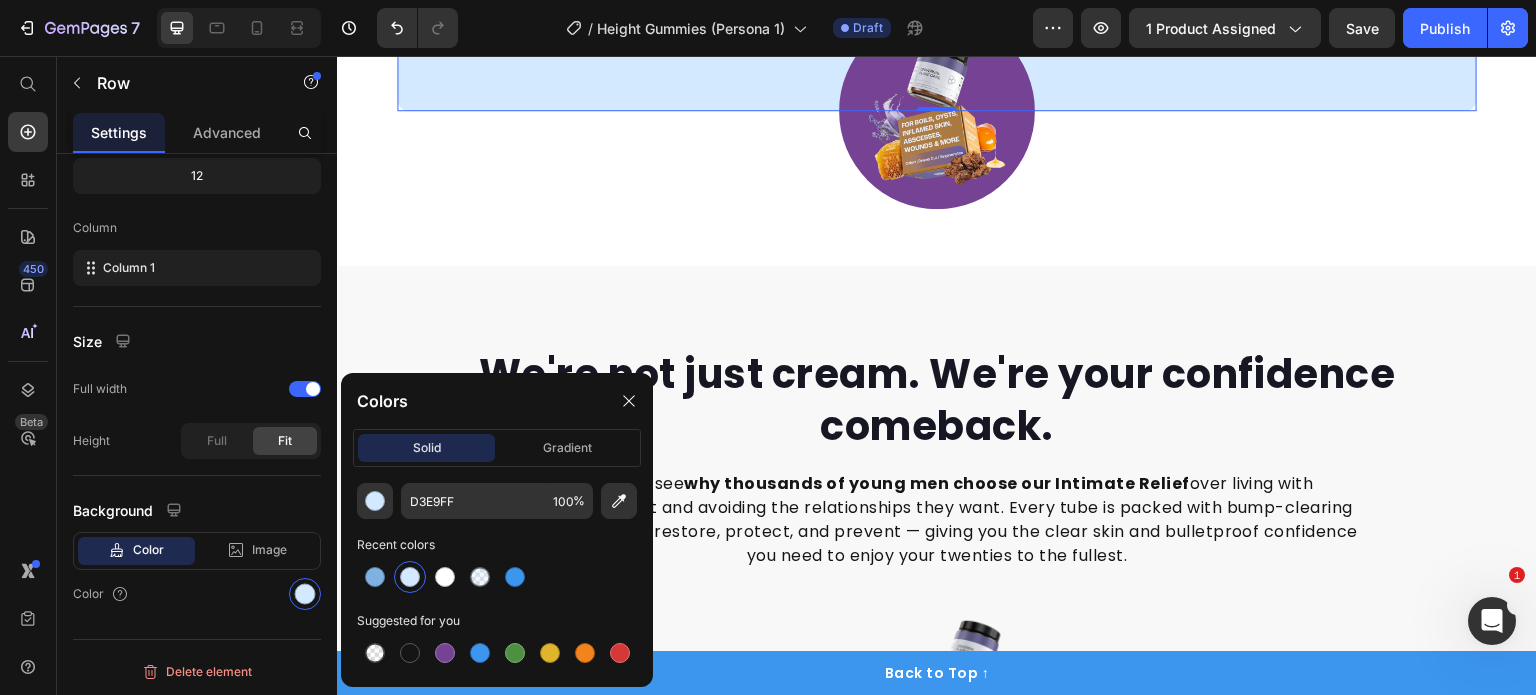 scroll, scrollTop: 4700, scrollLeft: 0, axis: vertical 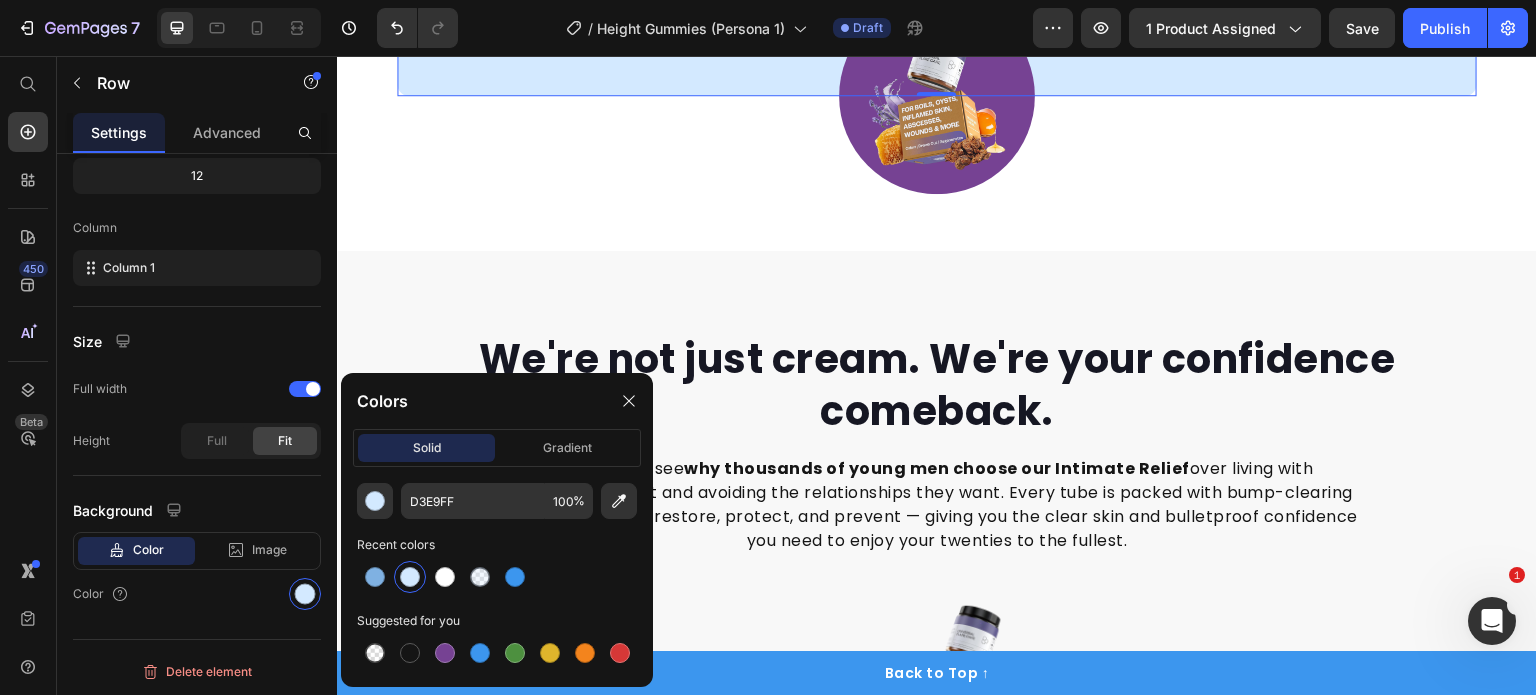 click on "Made with 100% All-Natural Ingredients Heading Row Image Propolis Text Block Nature's most effective bump-clearer — eliminates the embarrassing lumps that make you self-conscious during intimate moments without any burning or irritation. Text Block Row Image Egg Yolk Extract Text Block Powerful anti-inflammatory that reduces the swelling and tenderness that make you worried about being touched in sensitive areas. Text Block Row Image Tea Tree Oil Text Block This proven ingredient prevents new cysts from forming so you never have to worry about surprise bumps ruining a romantic moment. Text Block Row Row Image Row" at bounding box center (937, -209) 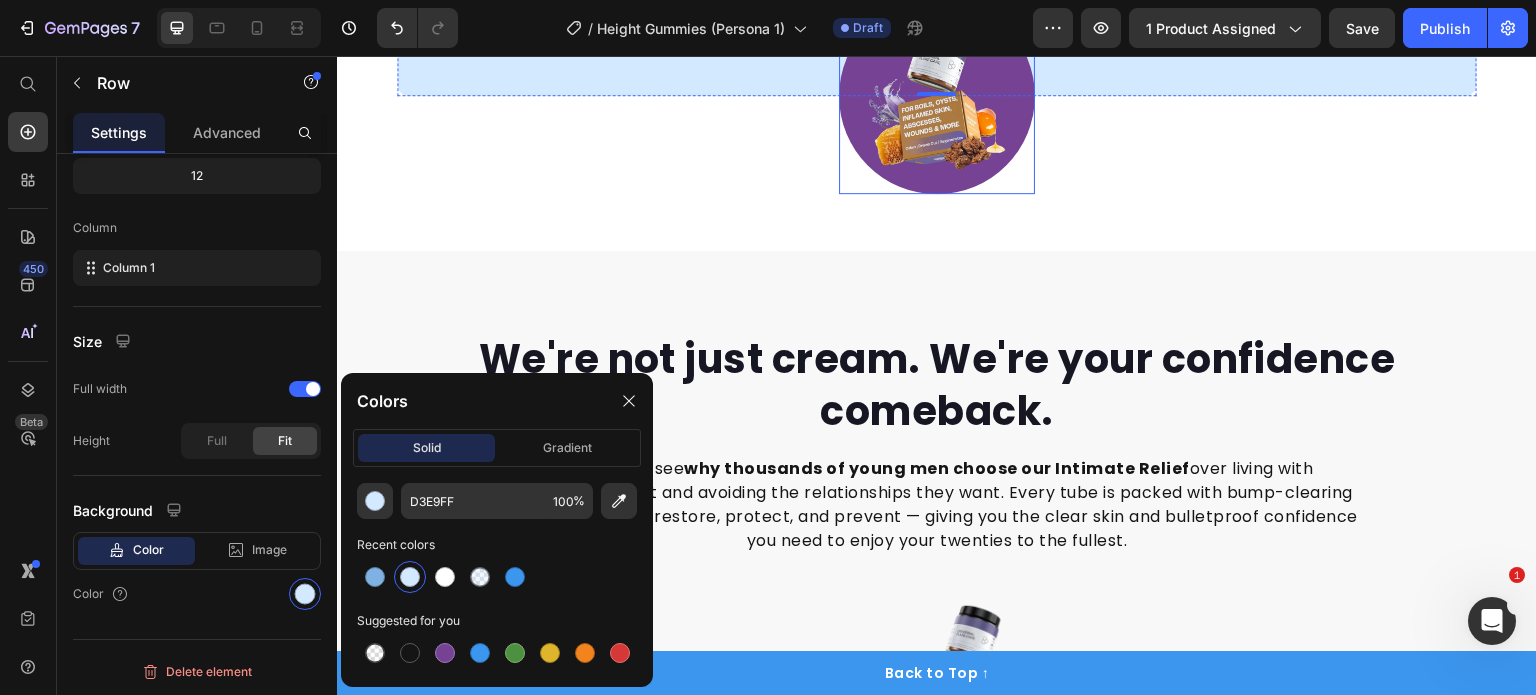 click on "Image Row" at bounding box center (937, 96) 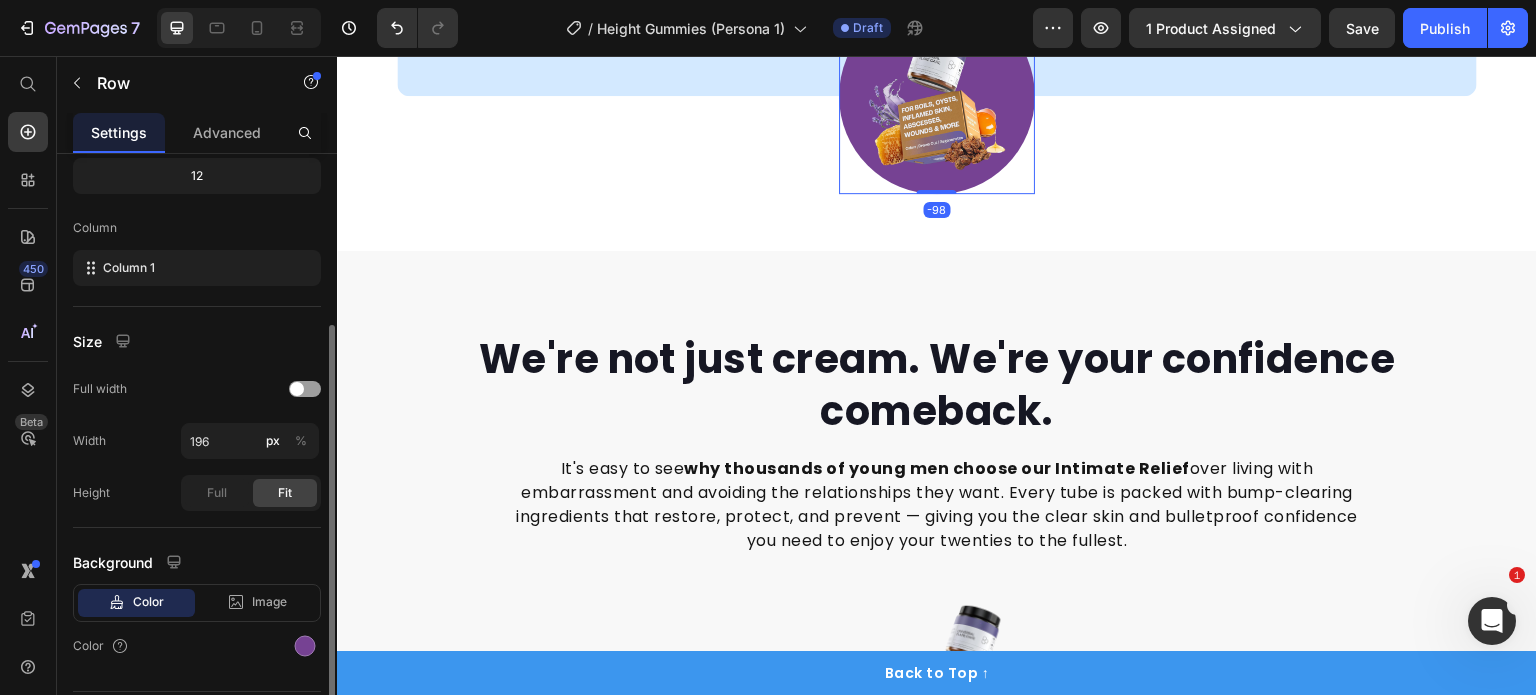scroll, scrollTop: 312, scrollLeft: 0, axis: vertical 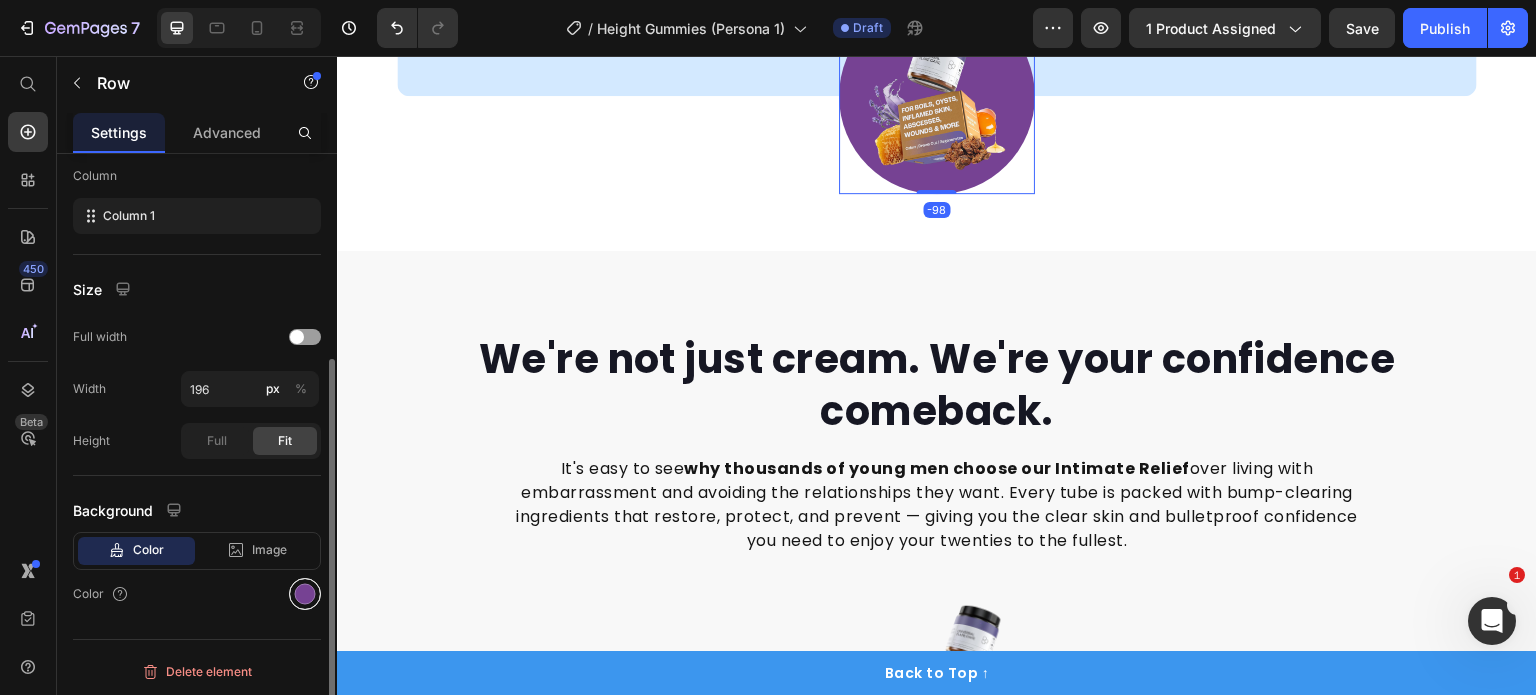 click at bounding box center [305, 594] 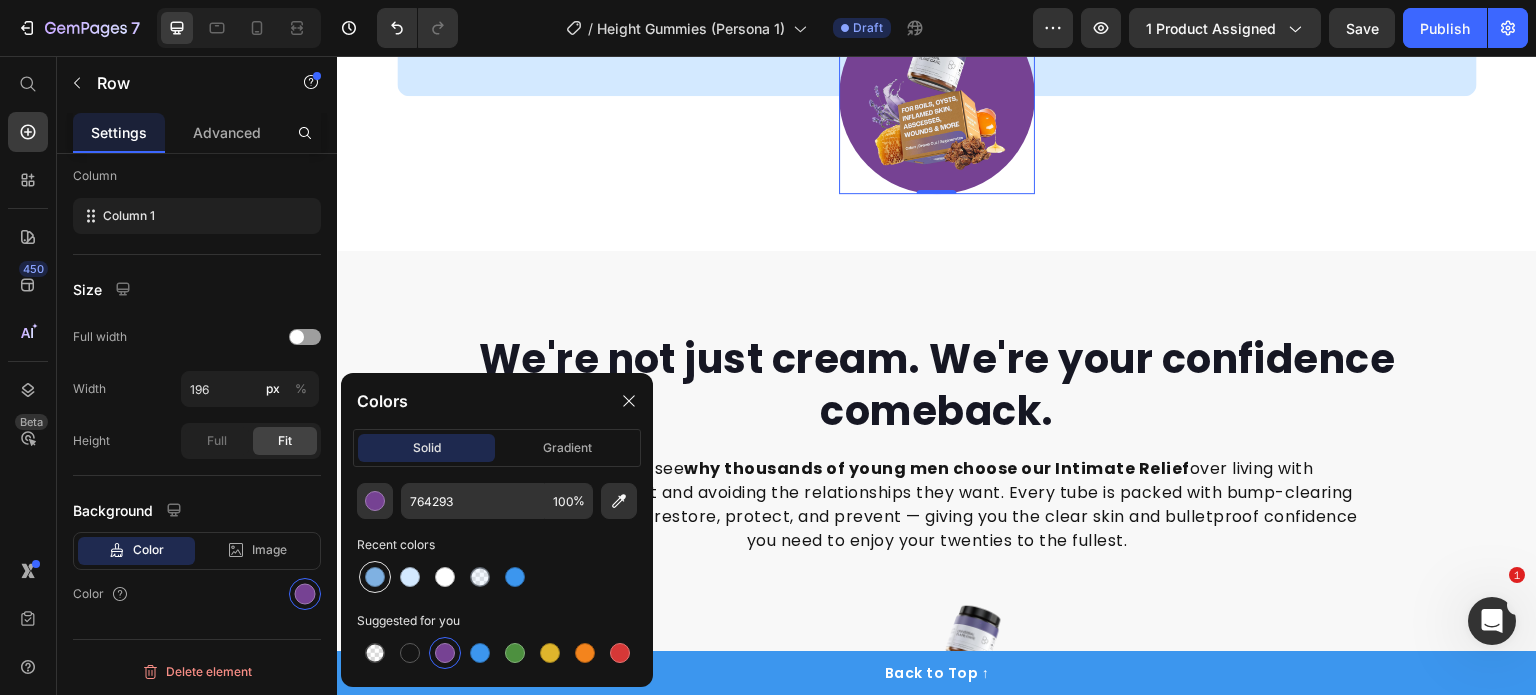 click at bounding box center (375, 577) 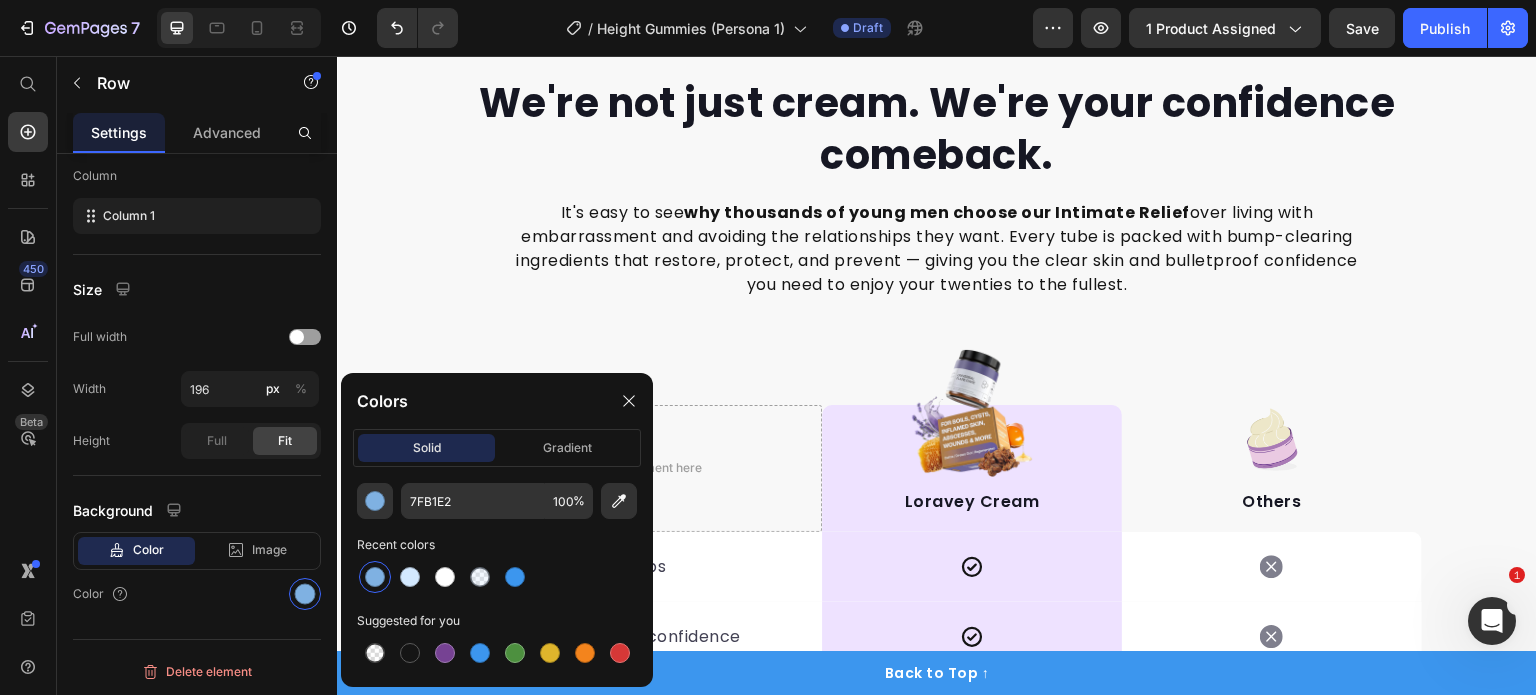 scroll, scrollTop: 5400, scrollLeft: 0, axis: vertical 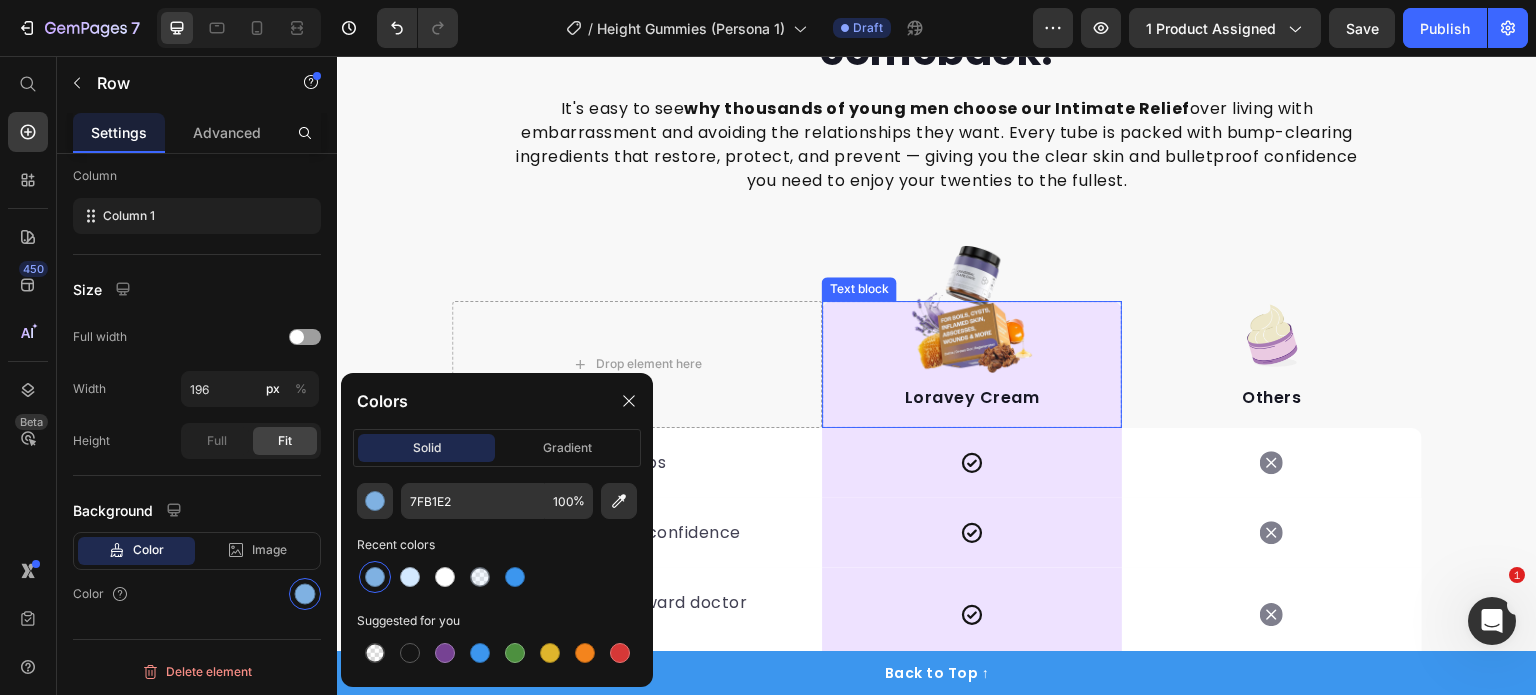 click on "Loravey Cream Text block" at bounding box center (972, 364) 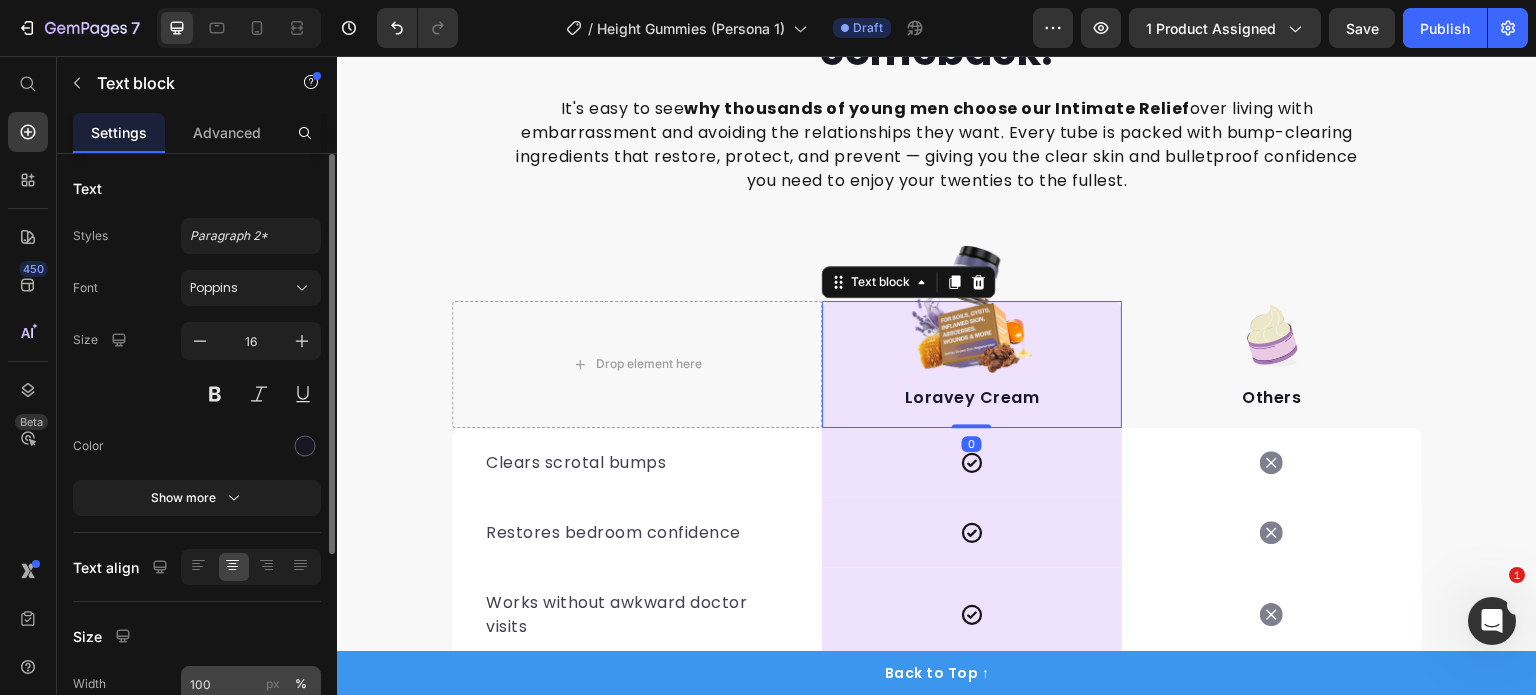 scroll, scrollTop: 294, scrollLeft: 0, axis: vertical 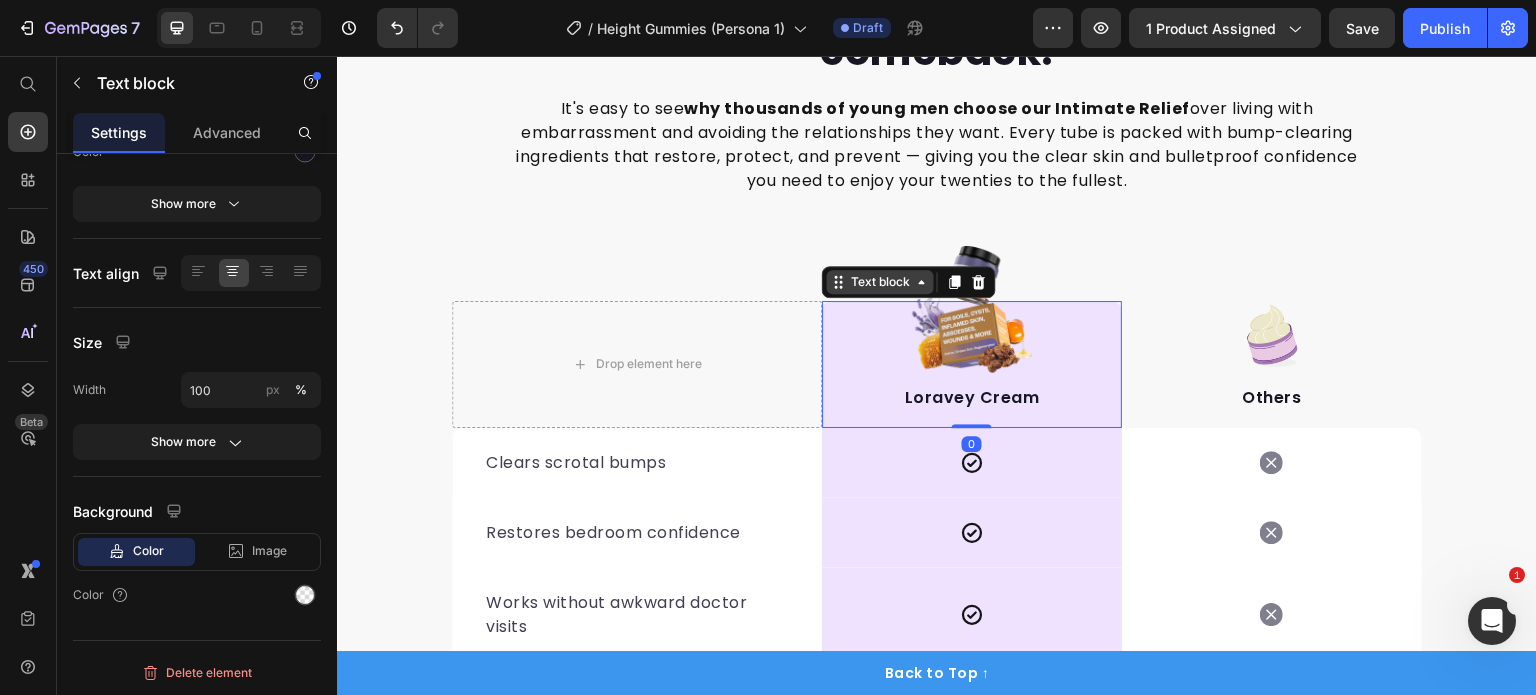 click on "Text block" at bounding box center [880, 282] 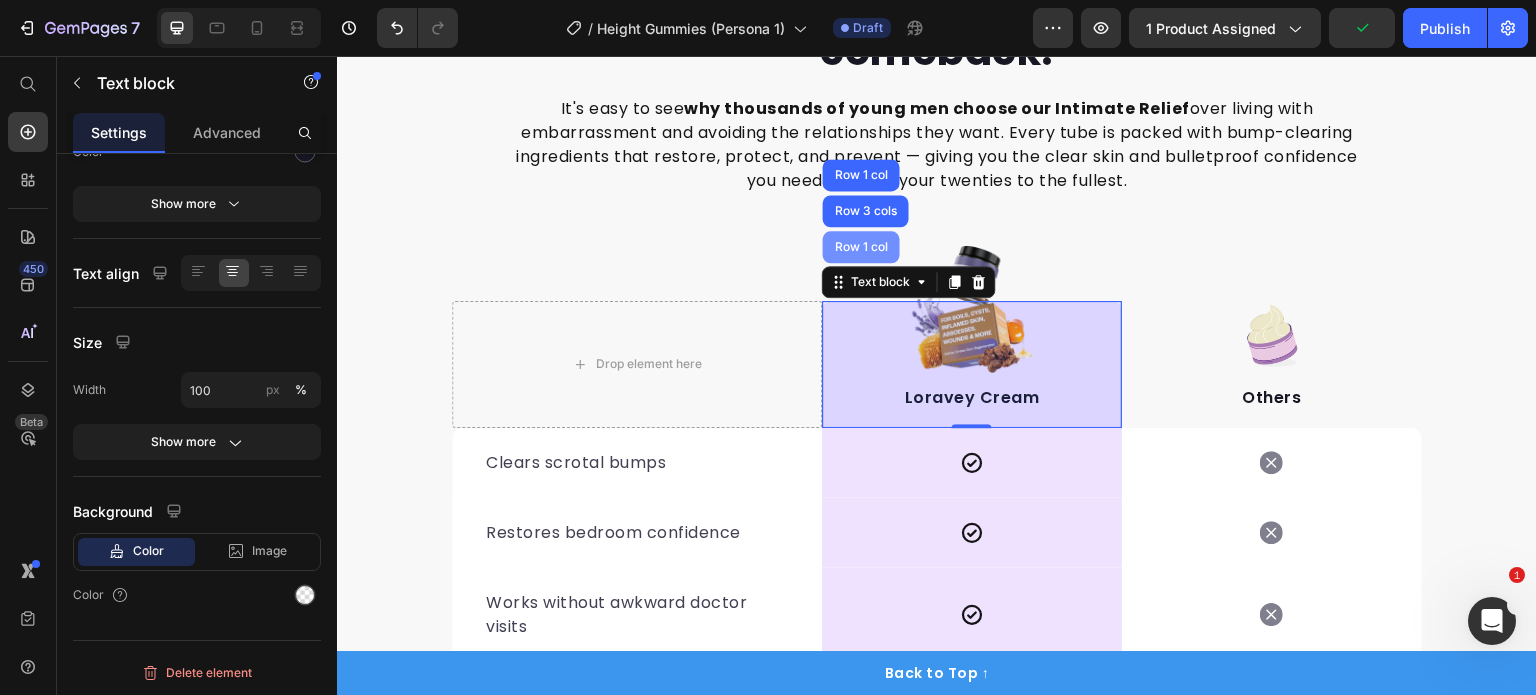 click on "Row 1 col" at bounding box center (861, 247) 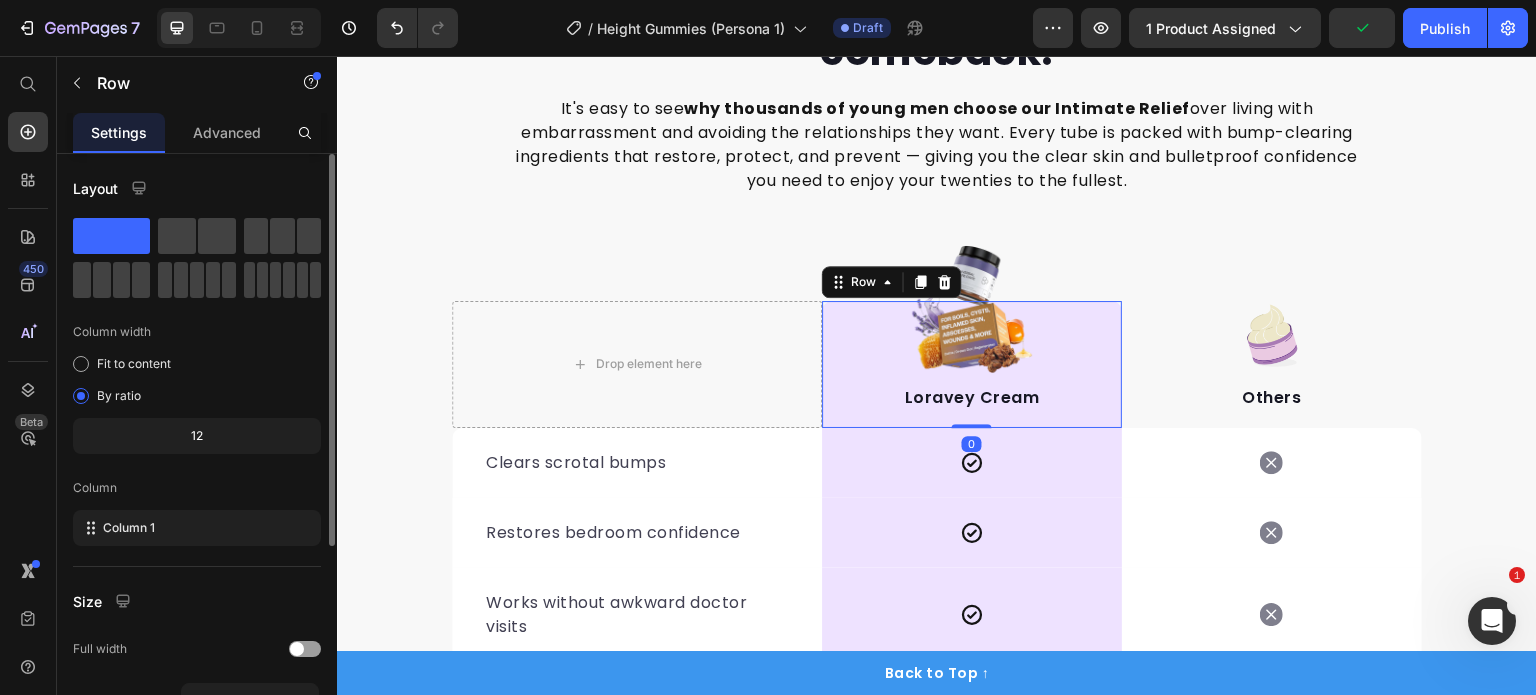 scroll, scrollTop: 312, scrollLeft: 0, axis: vertical 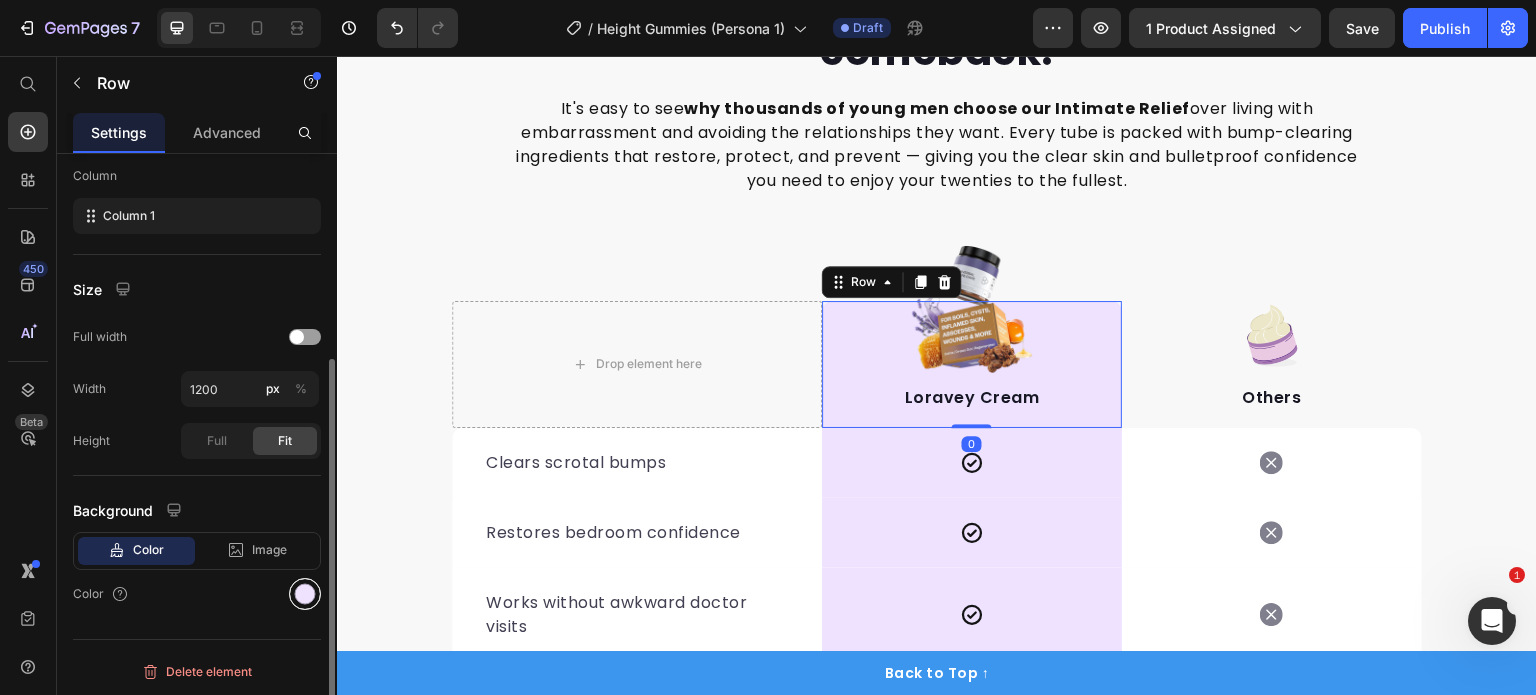 click at bounding box center [305, 594] 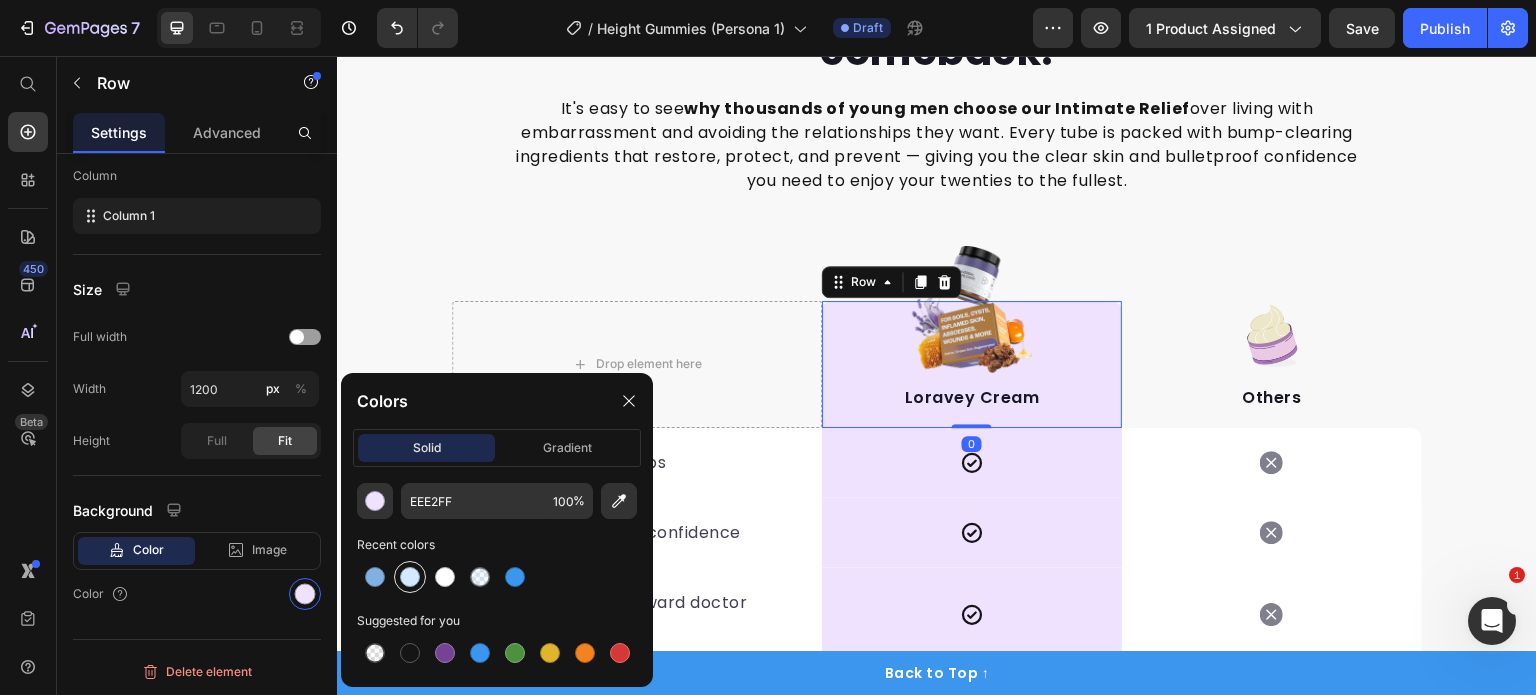 click at bounding box center (410, 577) 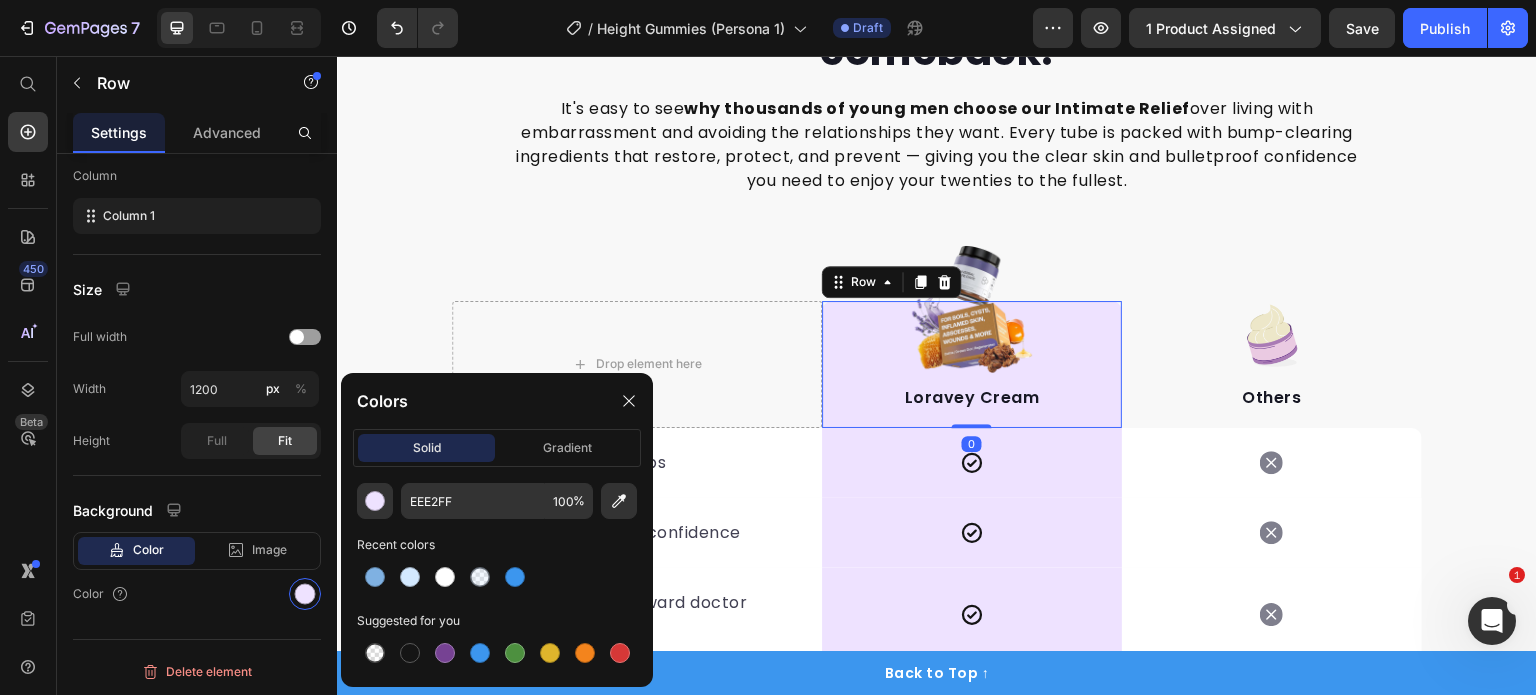 type on "D3E9FF" 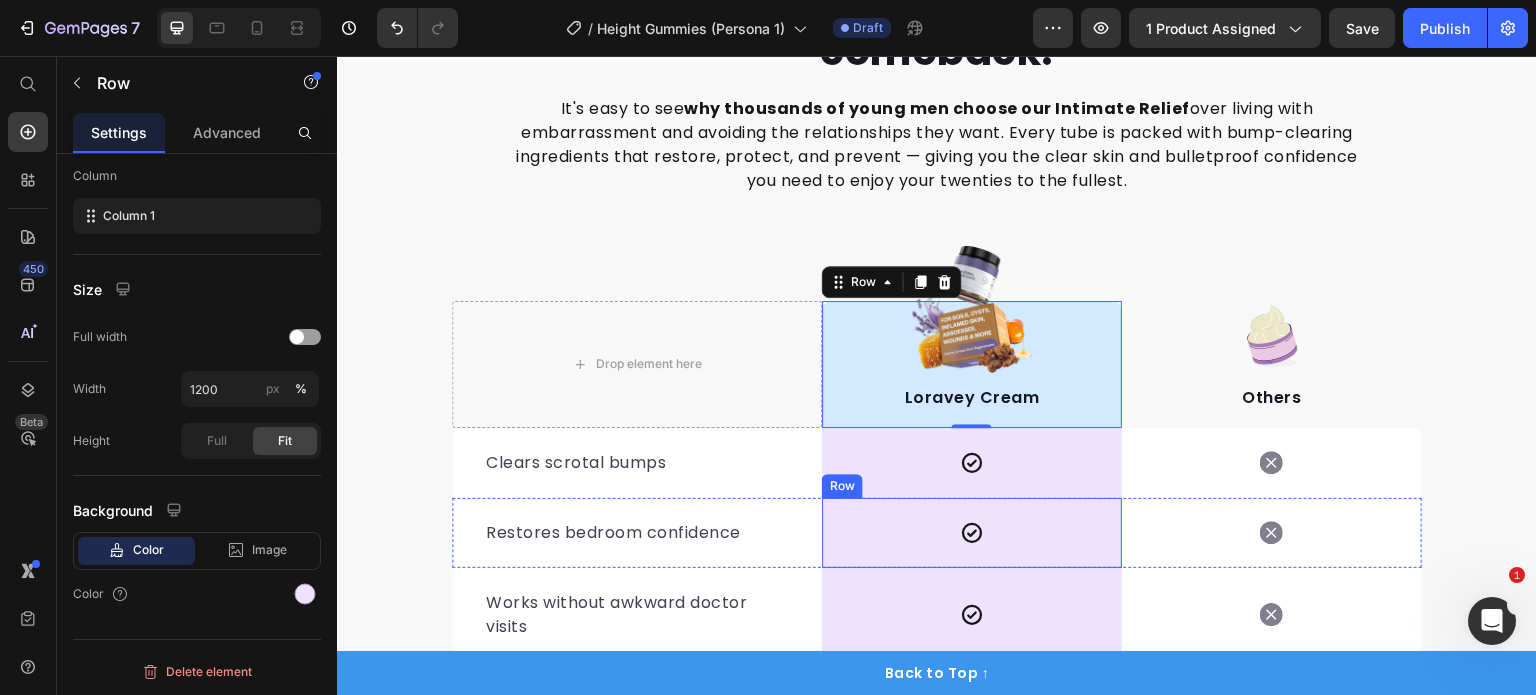 click on "Row" at bounding box center (842, 486) 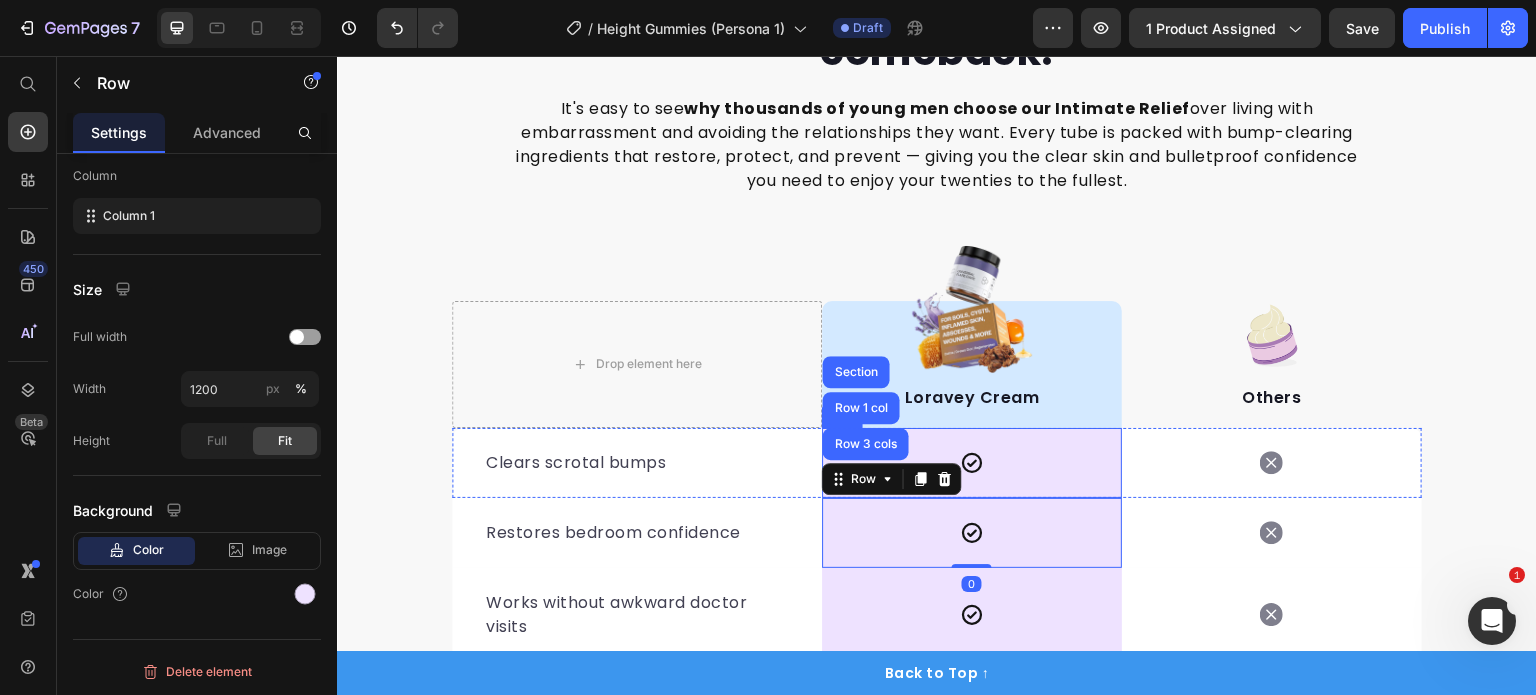 click on "Icon Row" at bounding box center [972, 463] 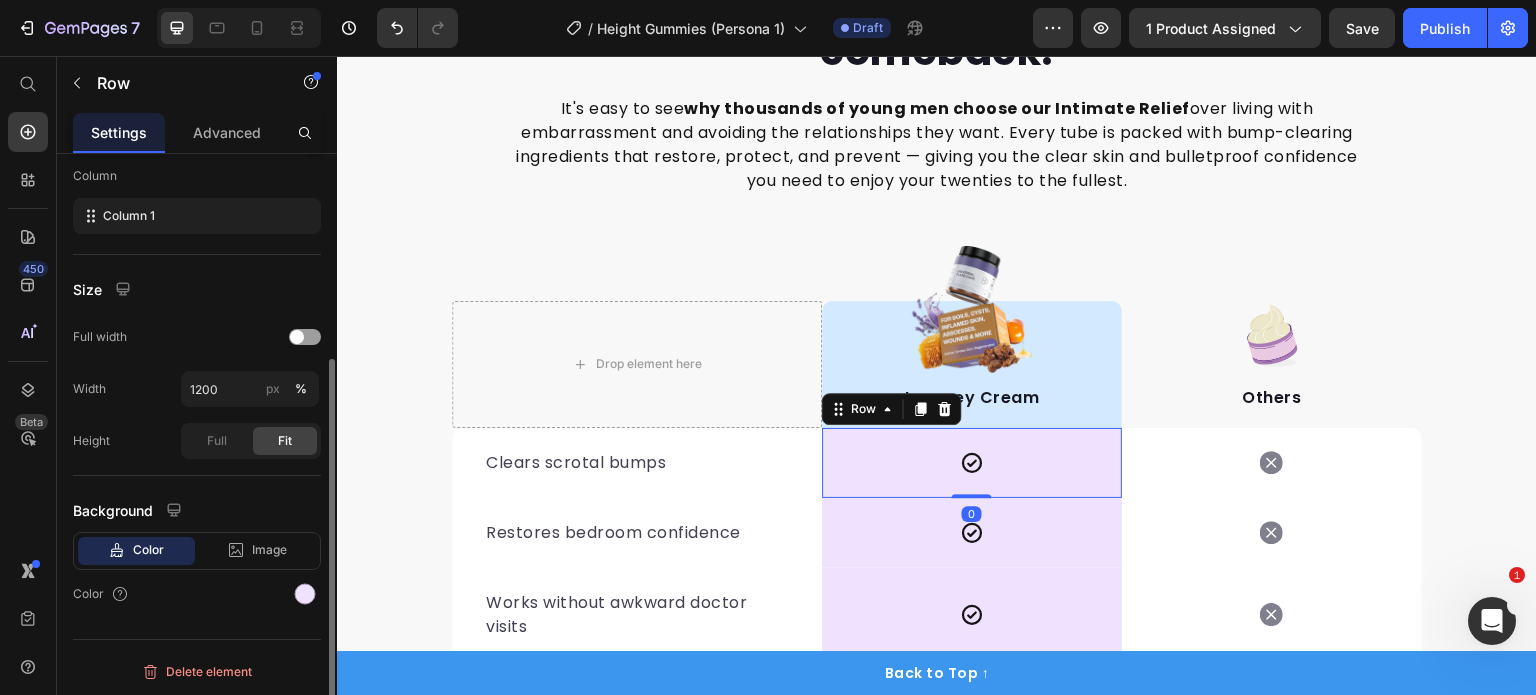 click on "Color" at bounding box center [197, 594] 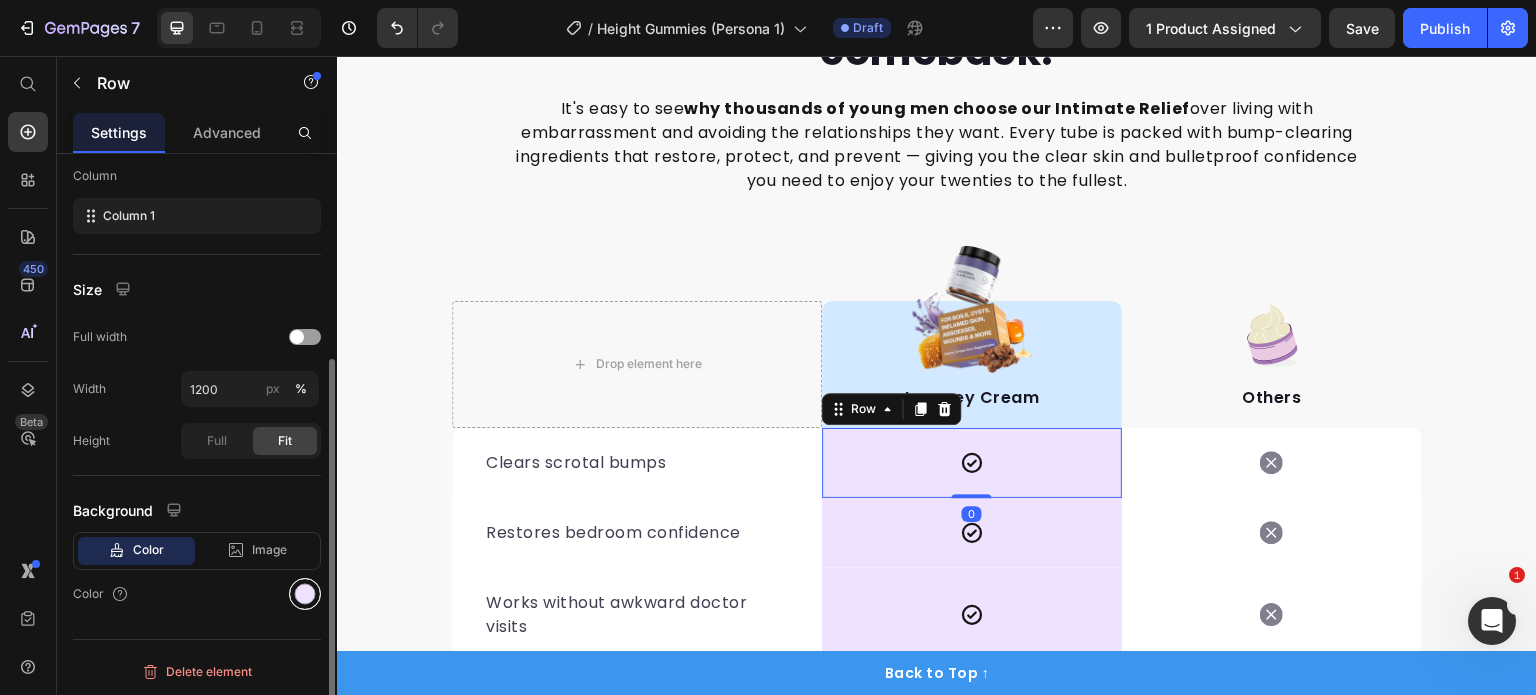 click at bounding box center [305, 594] 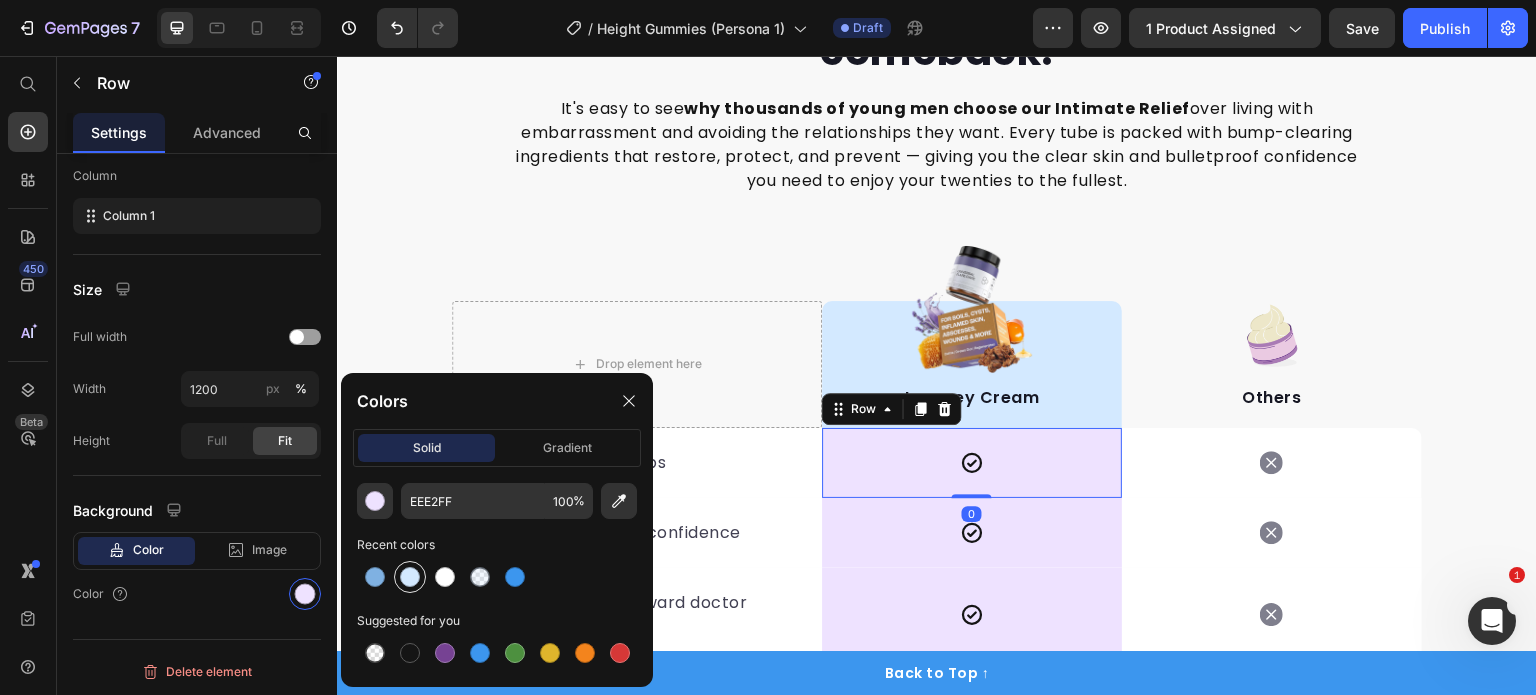 click at bounding box center [410, 577] 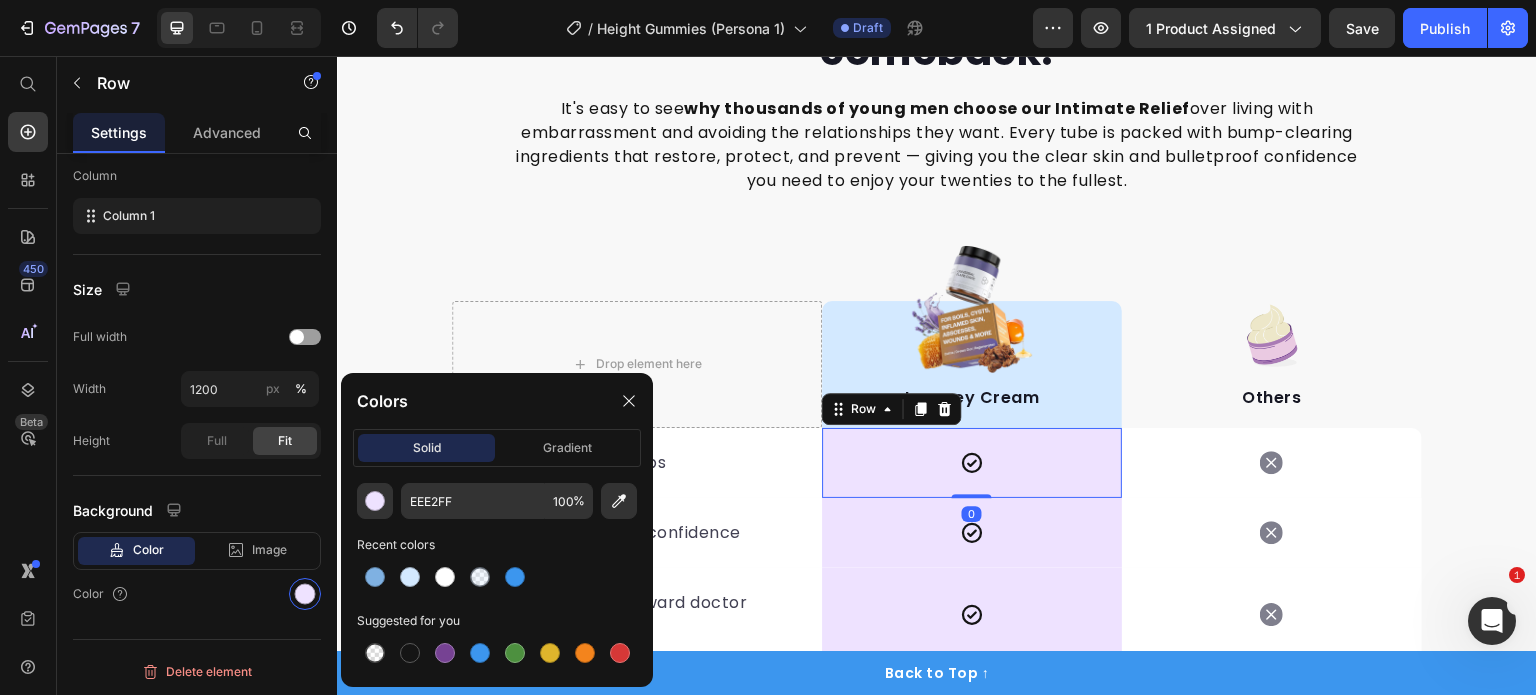type on "D3E9FF" 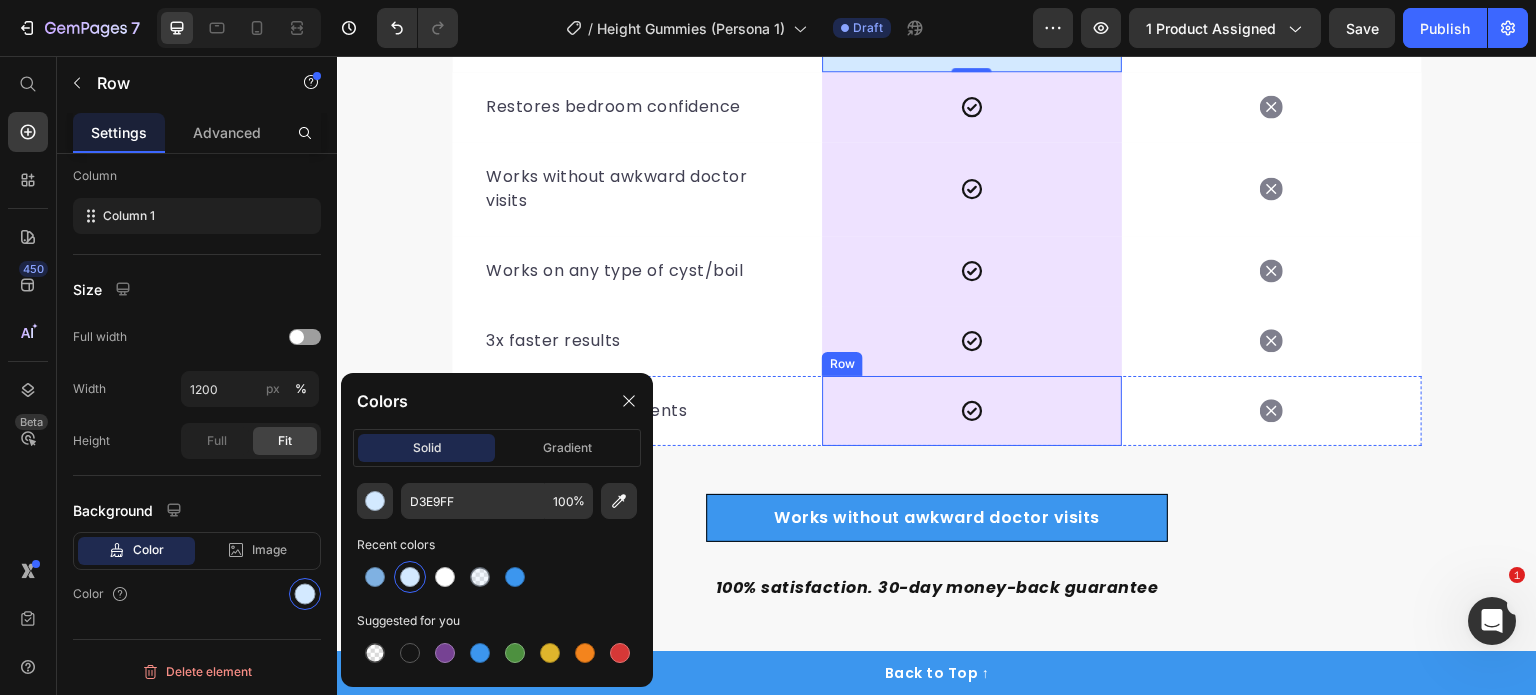 scroll, scrollTop: 5700, scrollLeft: 0, axis: vertical 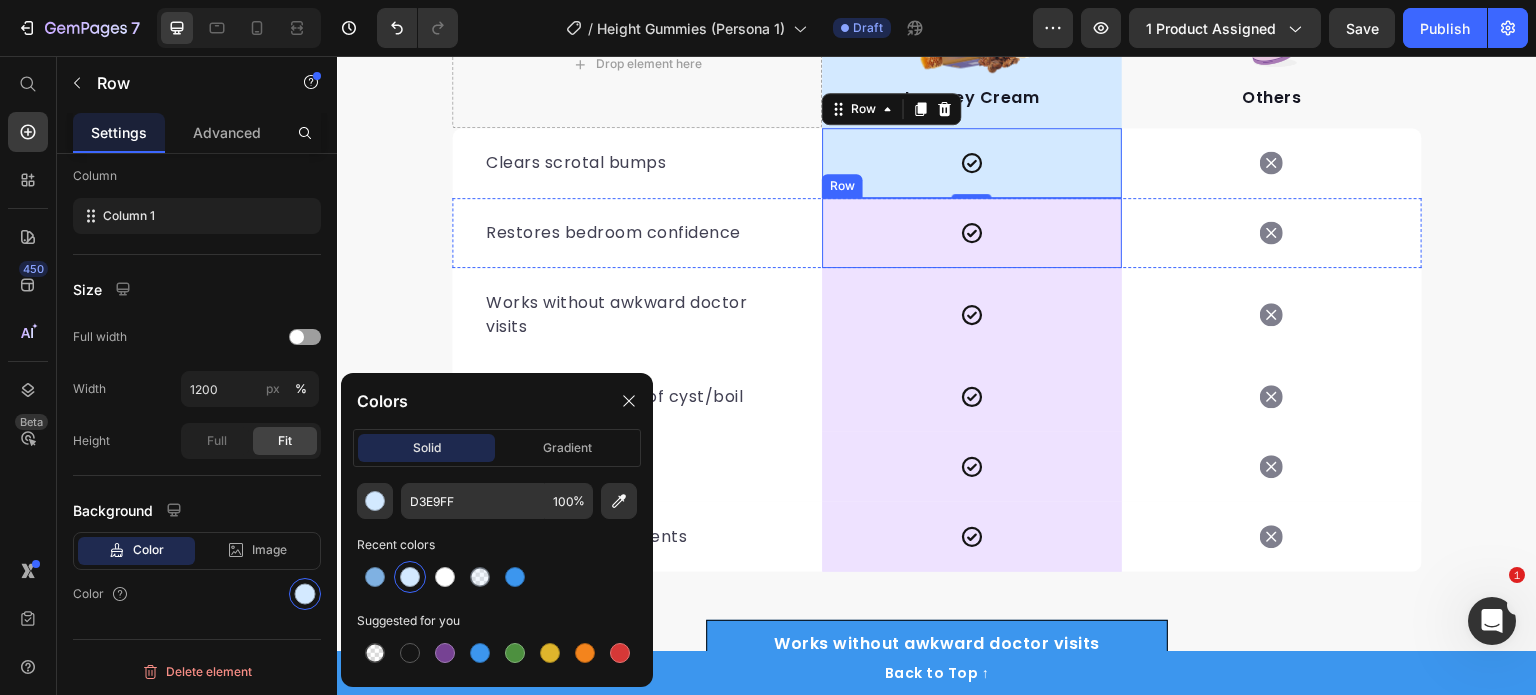 click on "Icon Row" at bounding box center (972, 233) 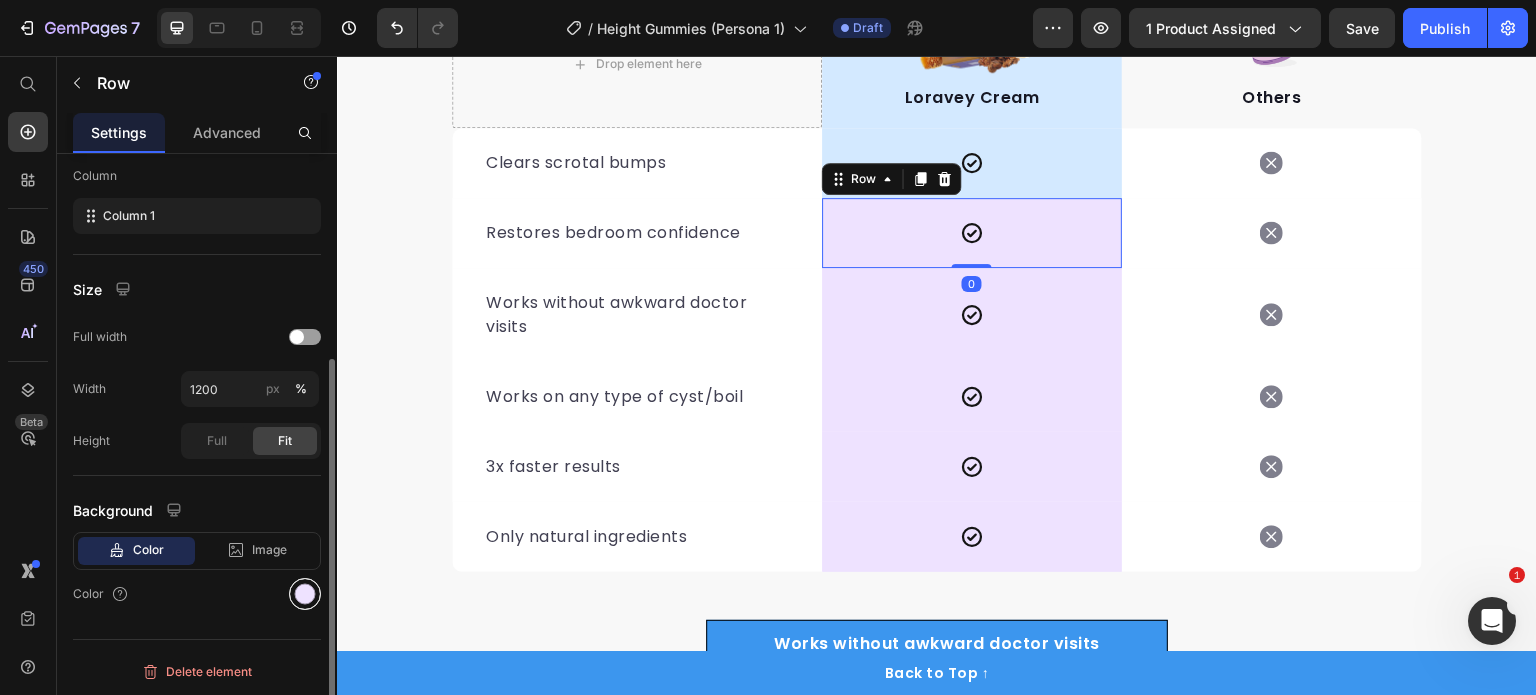 click at bounding box center [305, 594] 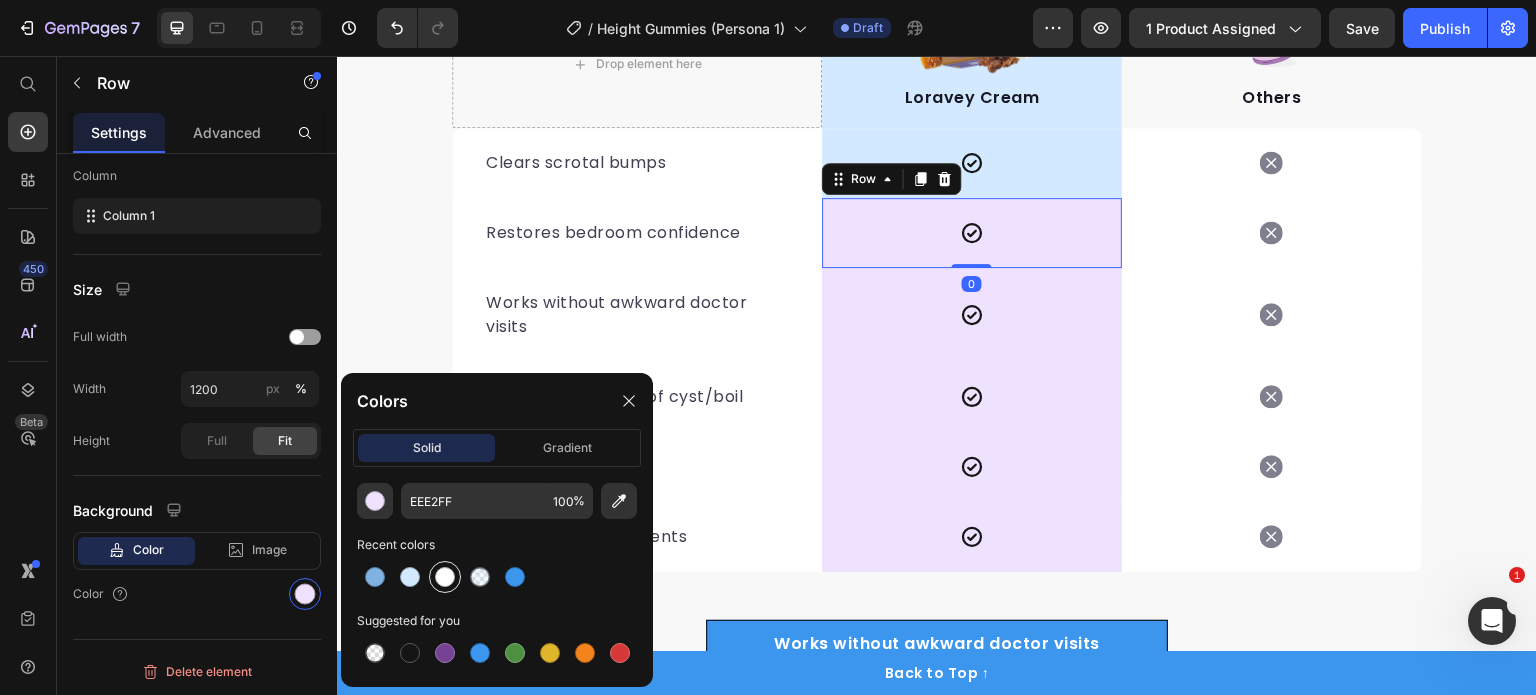 click at bounding box center (445, 577) 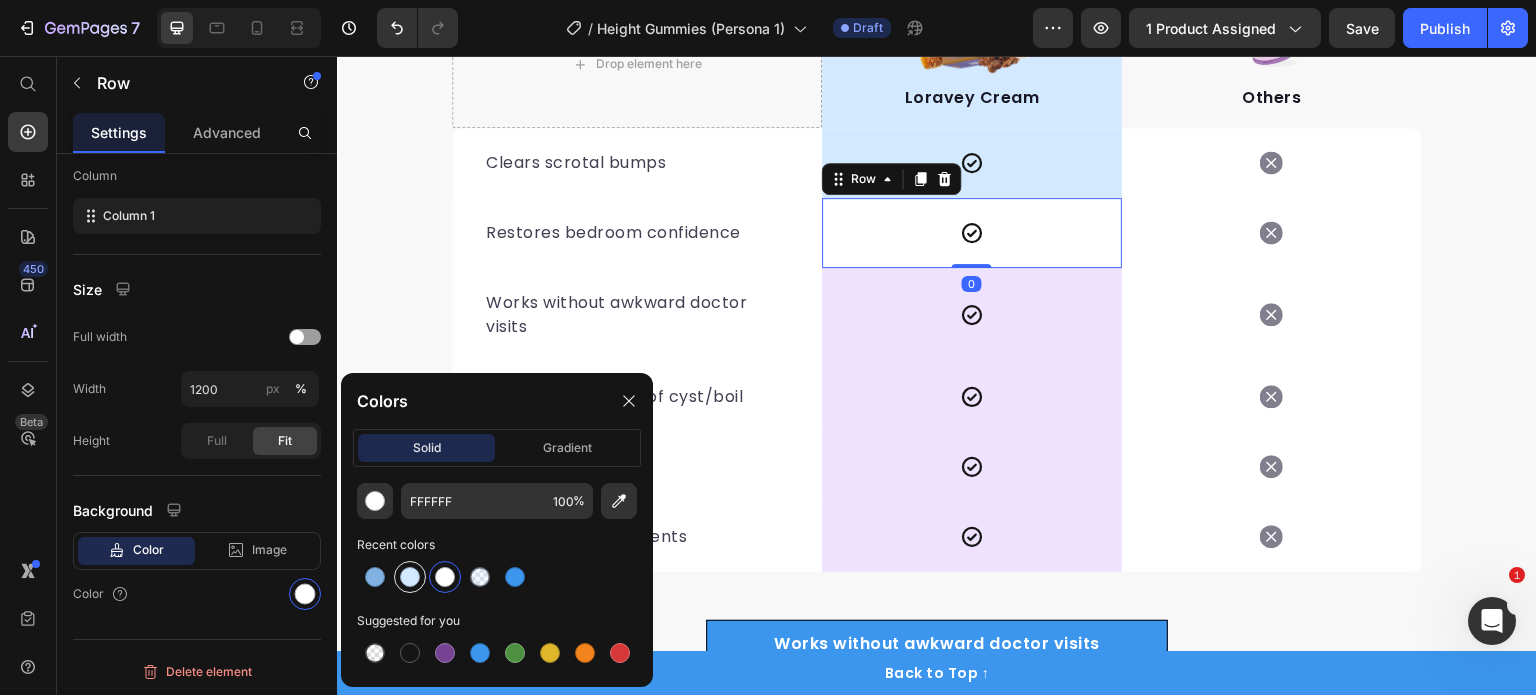 click at bounding box center [410, 577] 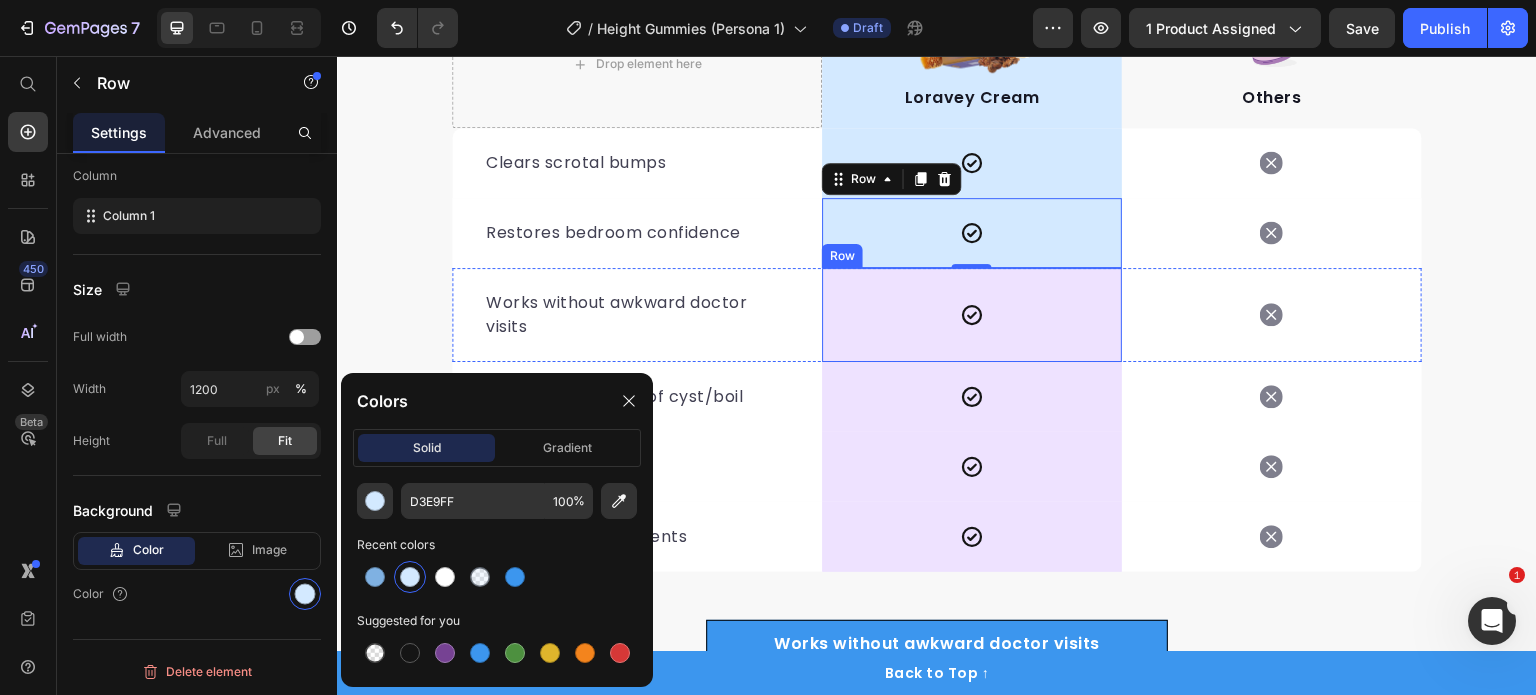 click on "Icon Row" at bounding box center (972, 315) 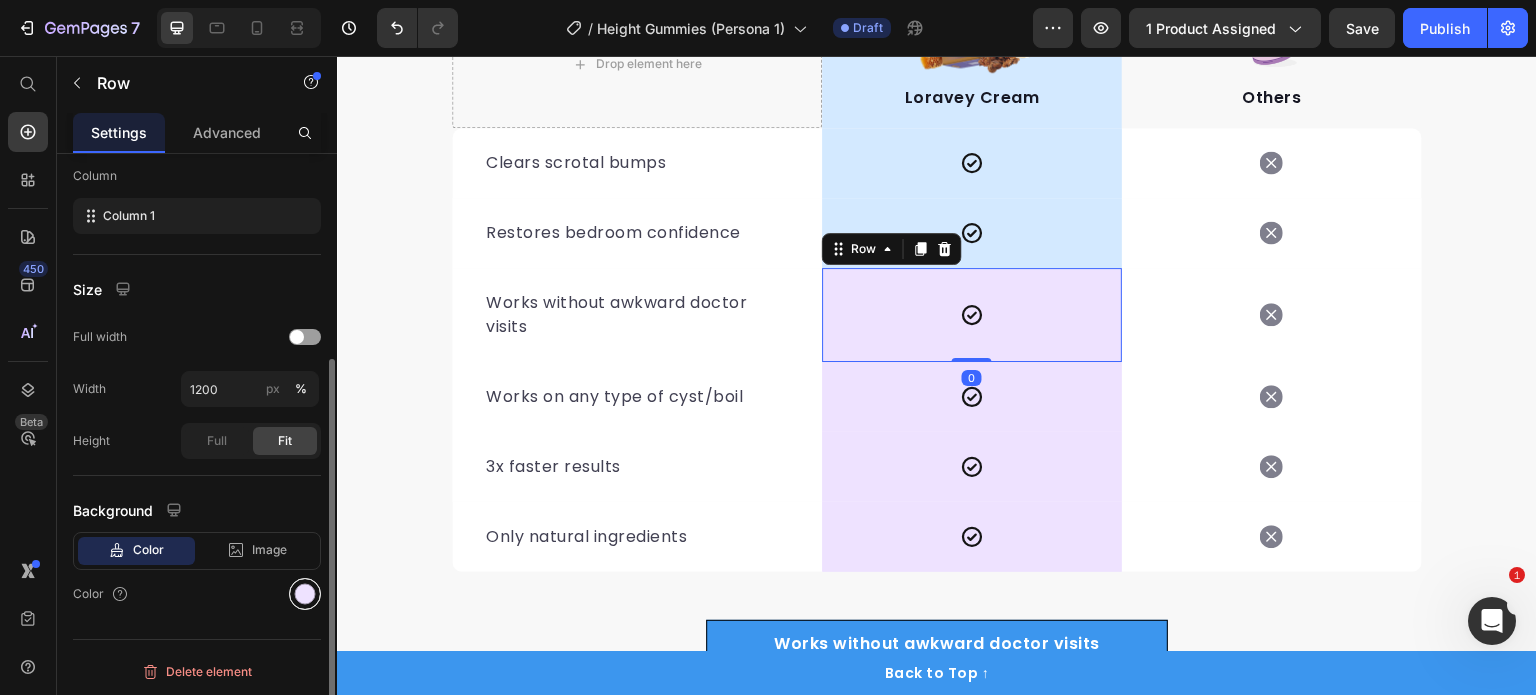 click at bounding box center (305, 594) 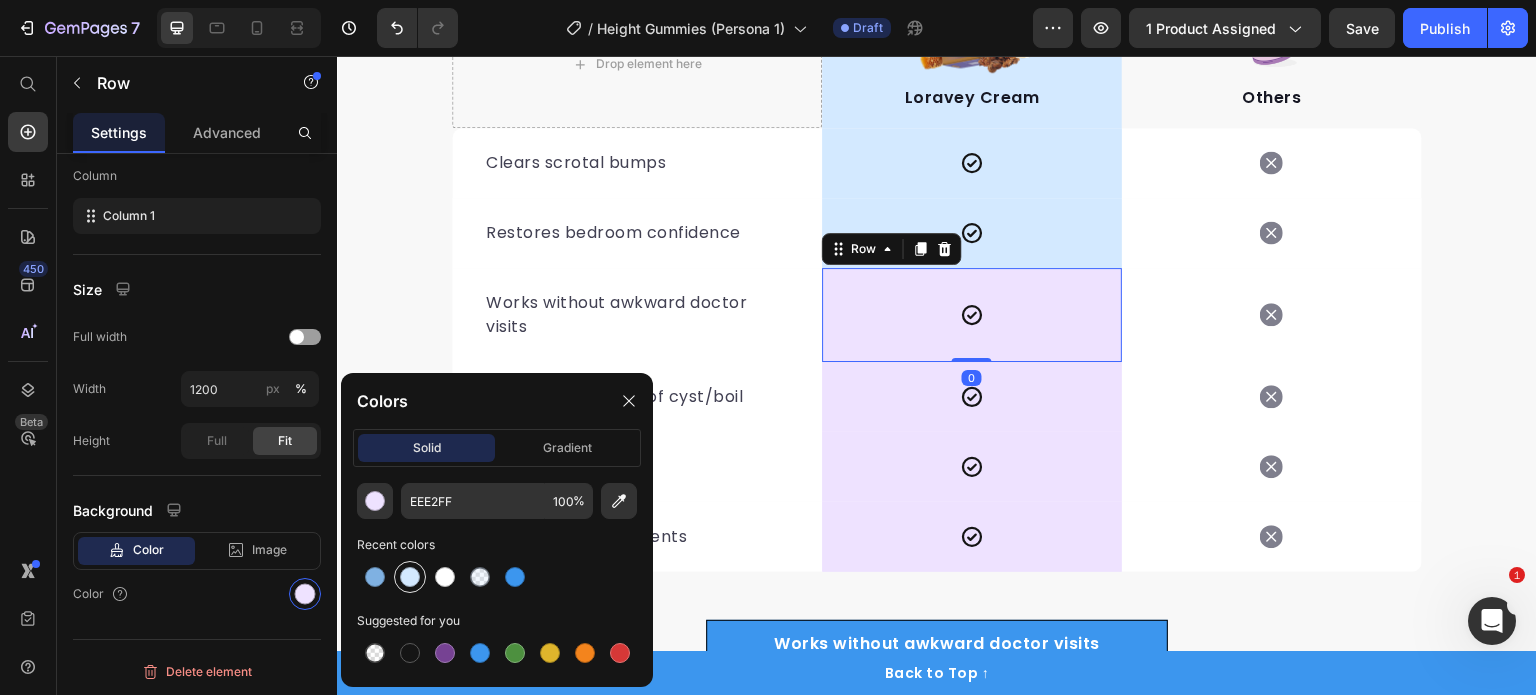 click at bounding box center [410, 577] 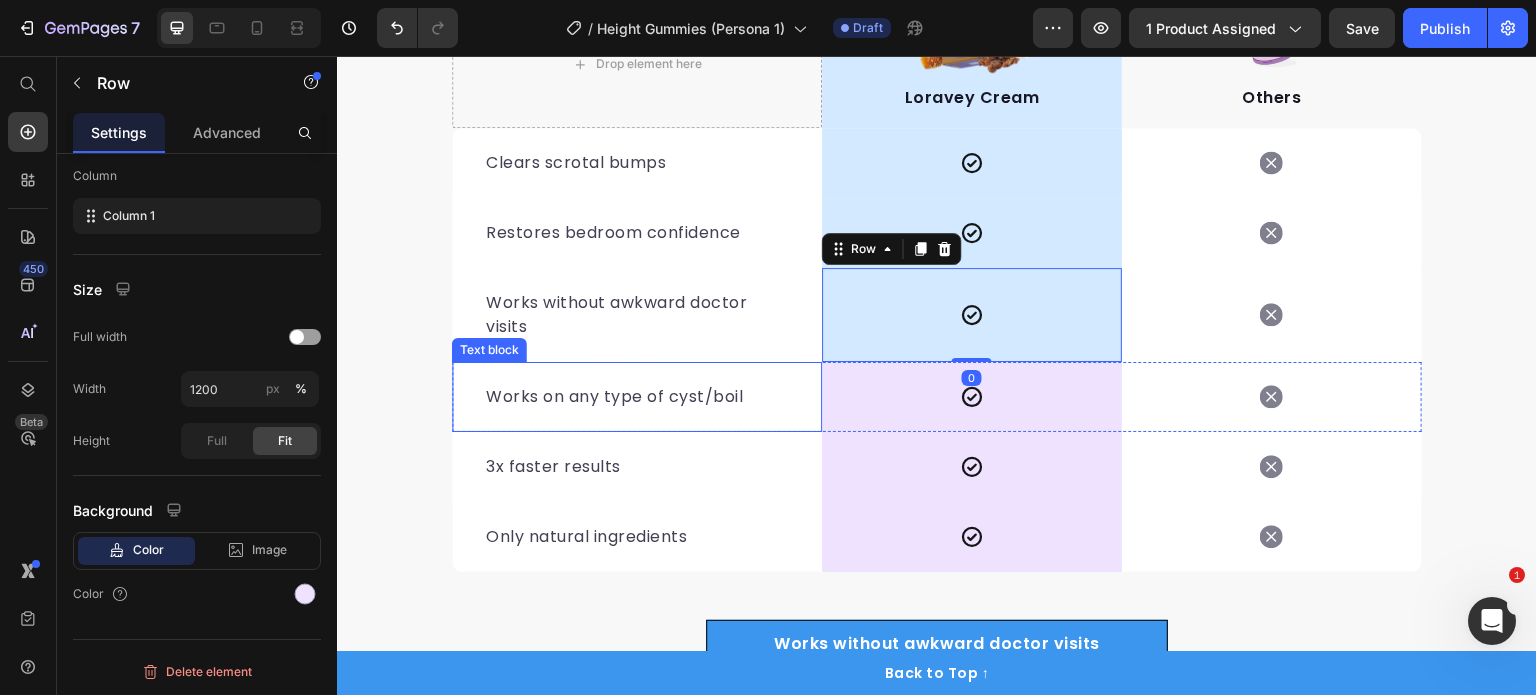 click on "Icon Row" at bounding box center (972, 397) 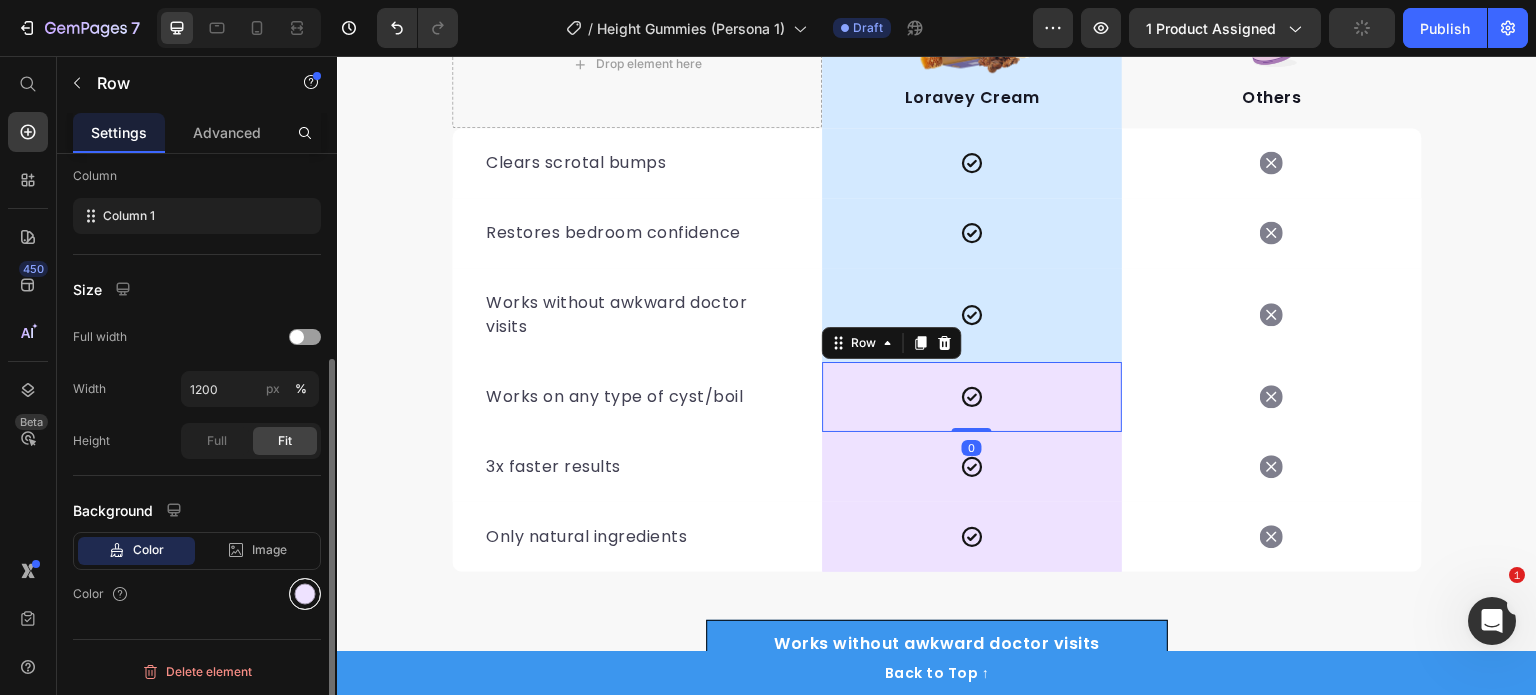 click at bounding box center (305, 594) 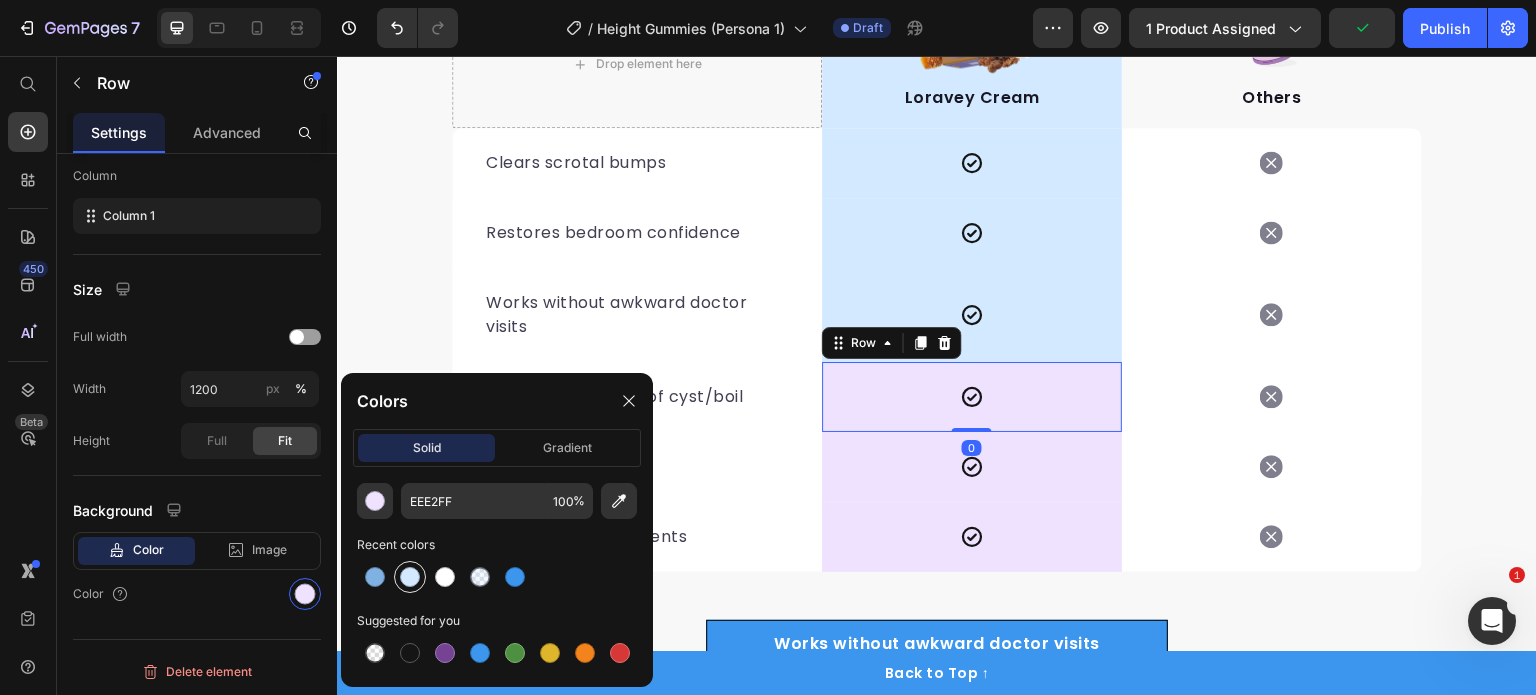 click at bounding box center (410, 577) 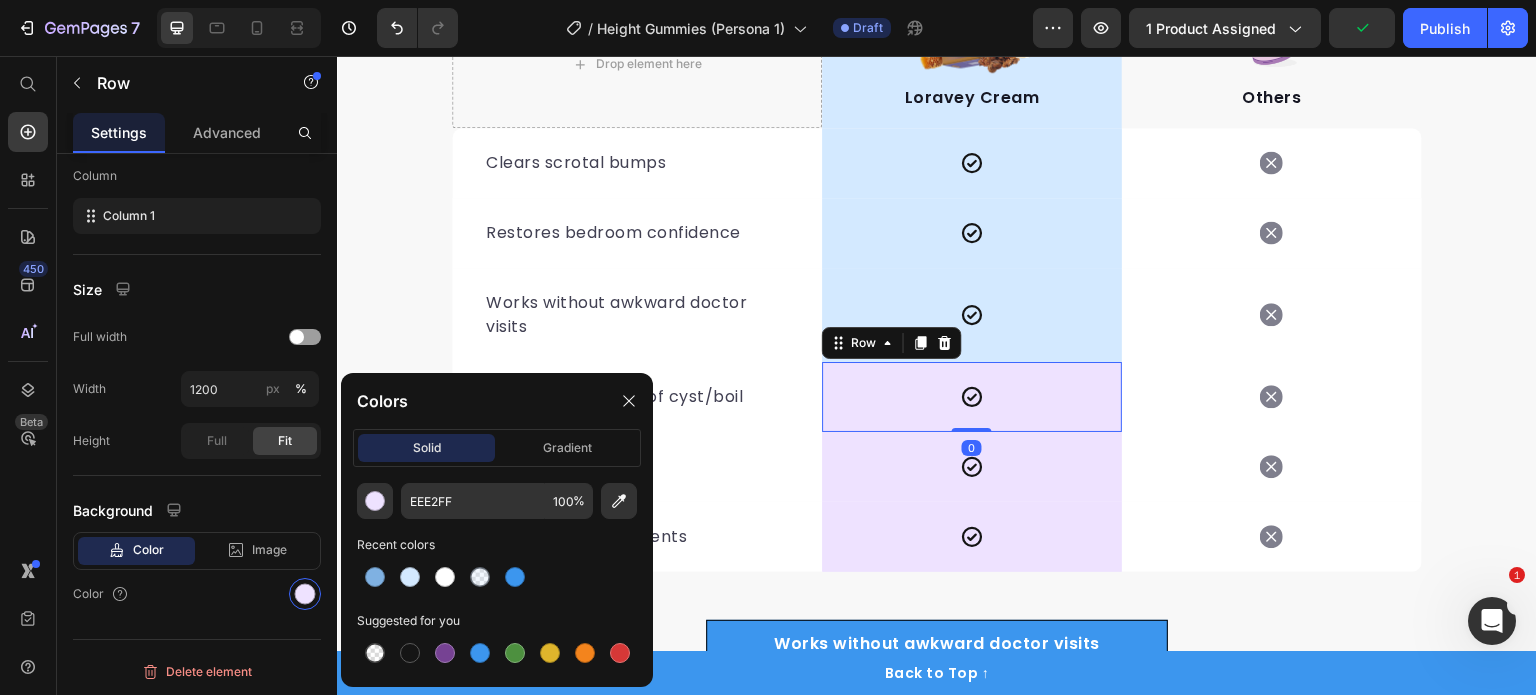 type on "D3E9FF" 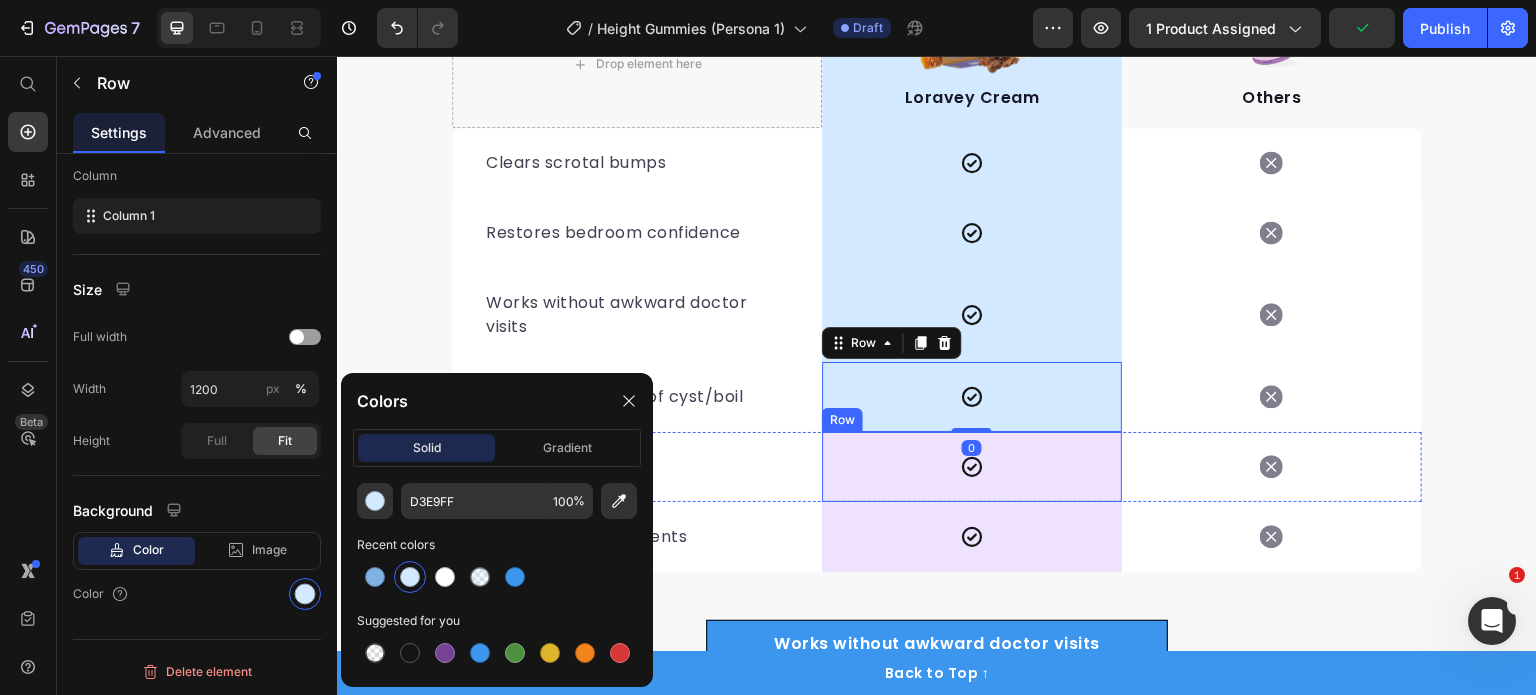 click on "Icon Row" at bounding box center [972, 467] 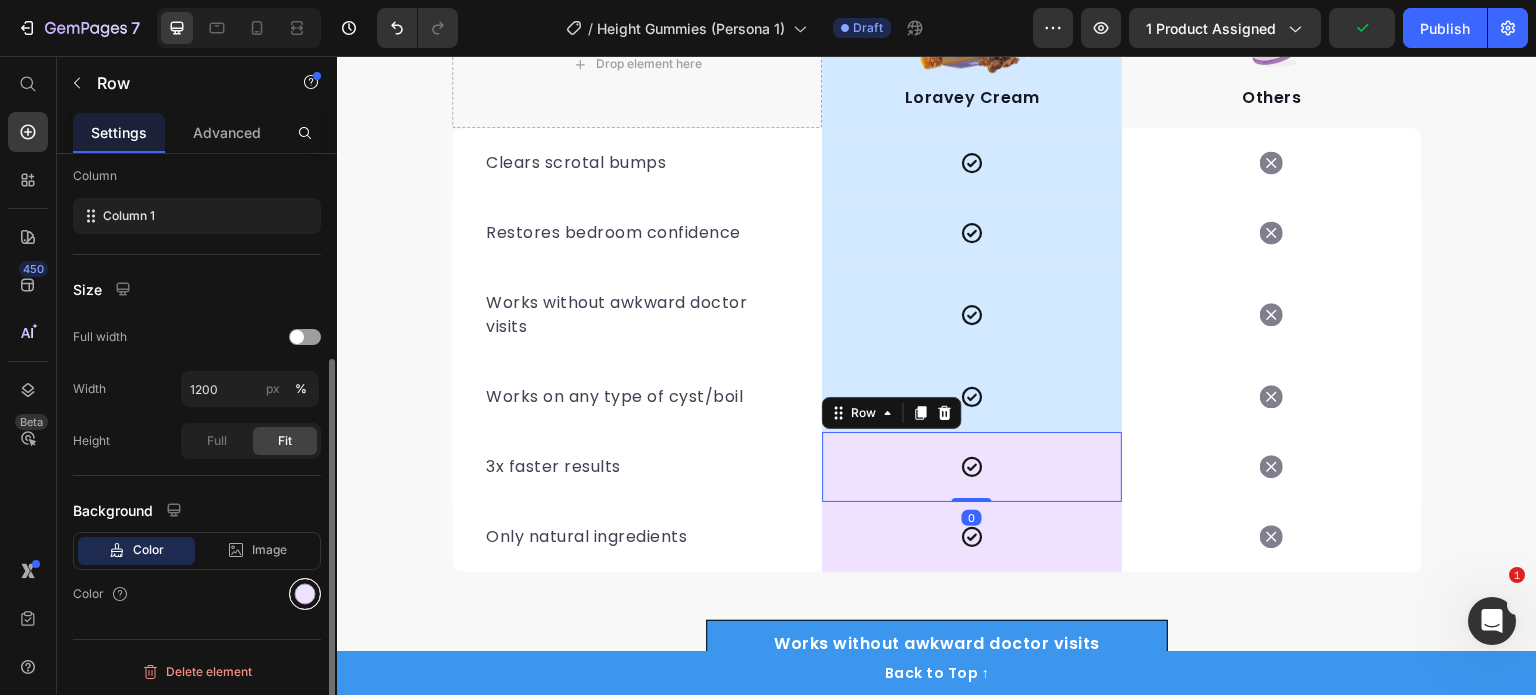 click at bounding box center (305, 594) 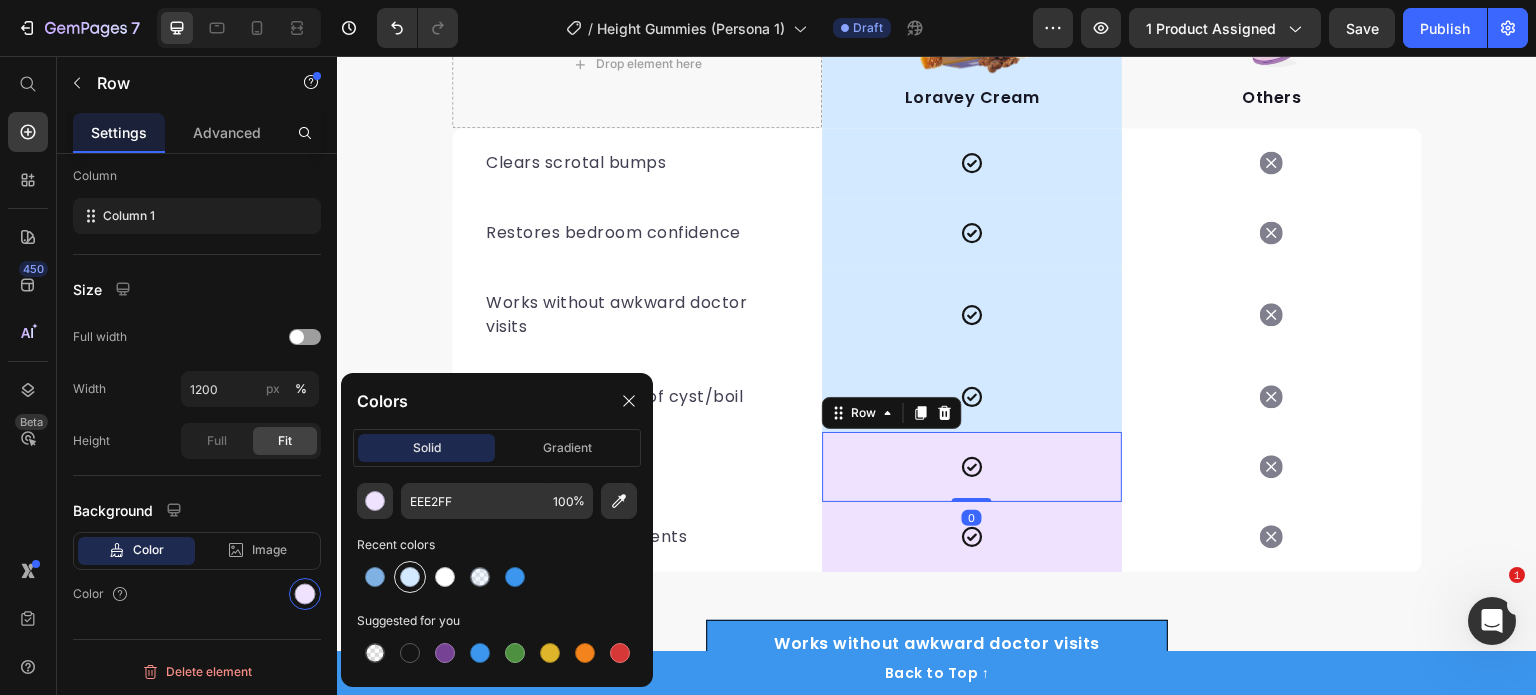 click at bounding box center [410, 577] 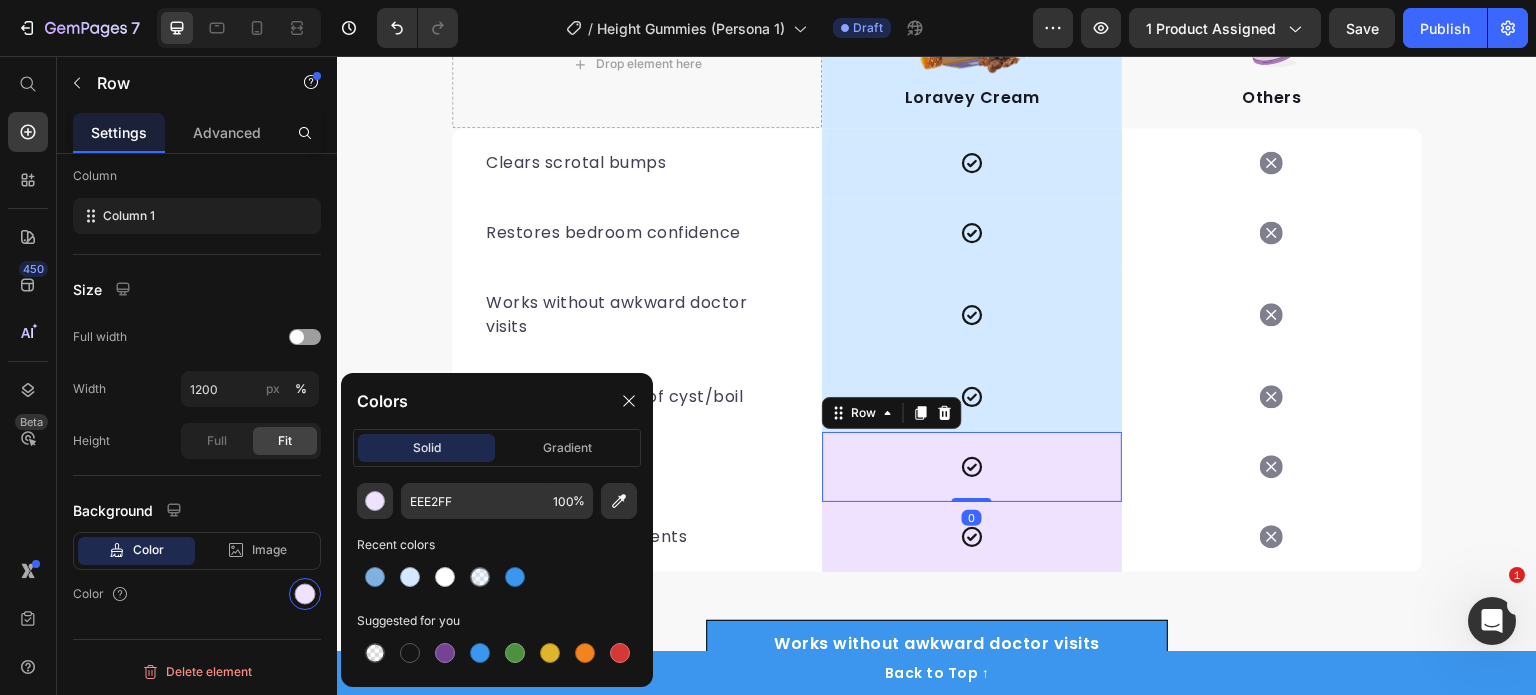 type on "D3E9FF" 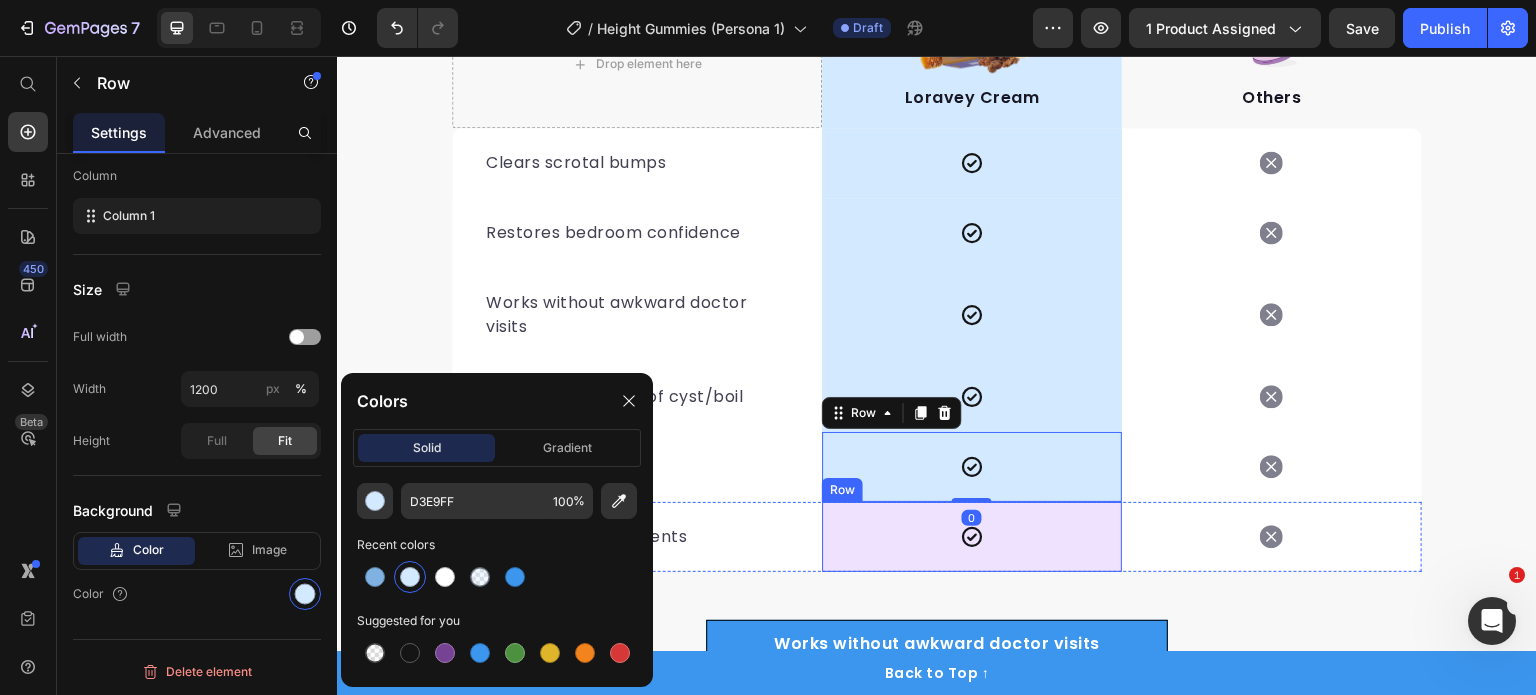 click on "Icon Row" at bounding box center [972, 537] 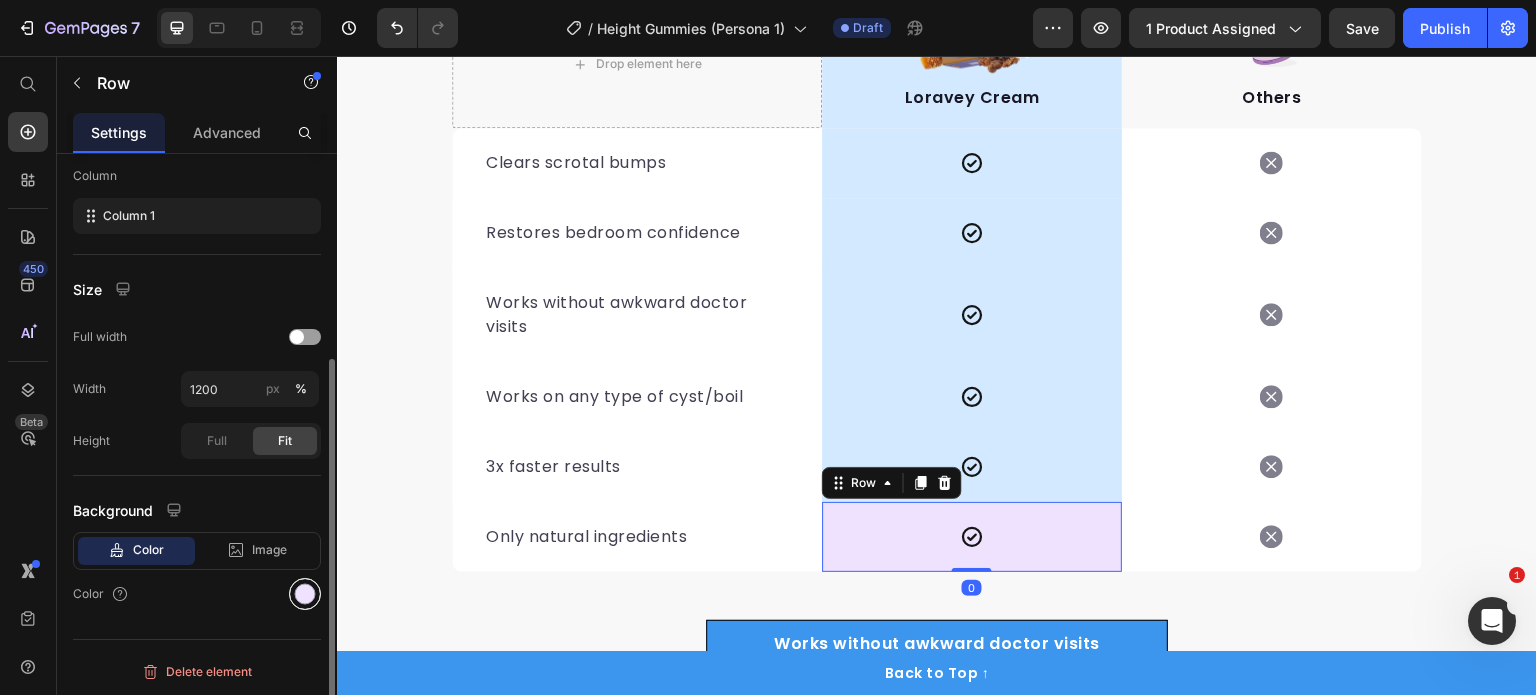 click at bounding box center [305, 594] 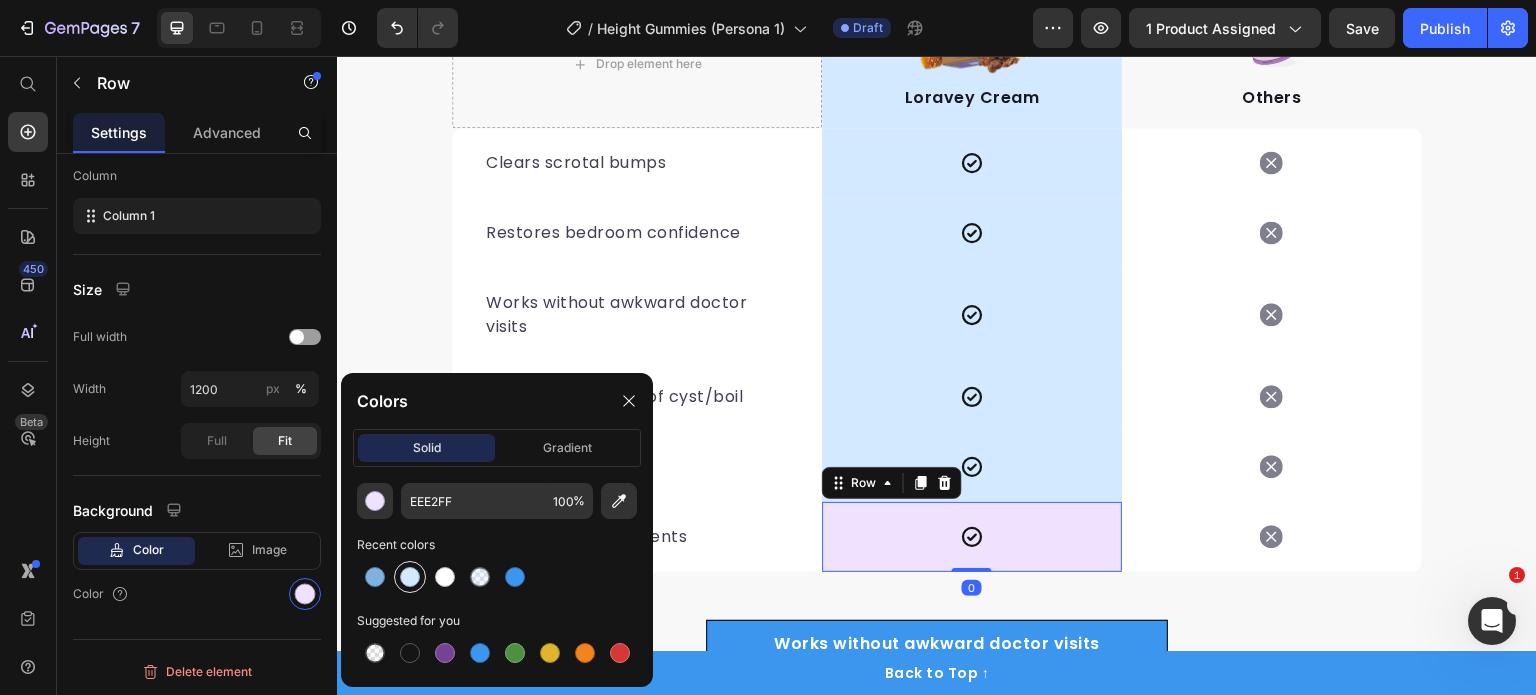 click at bounding box center (410, 577) 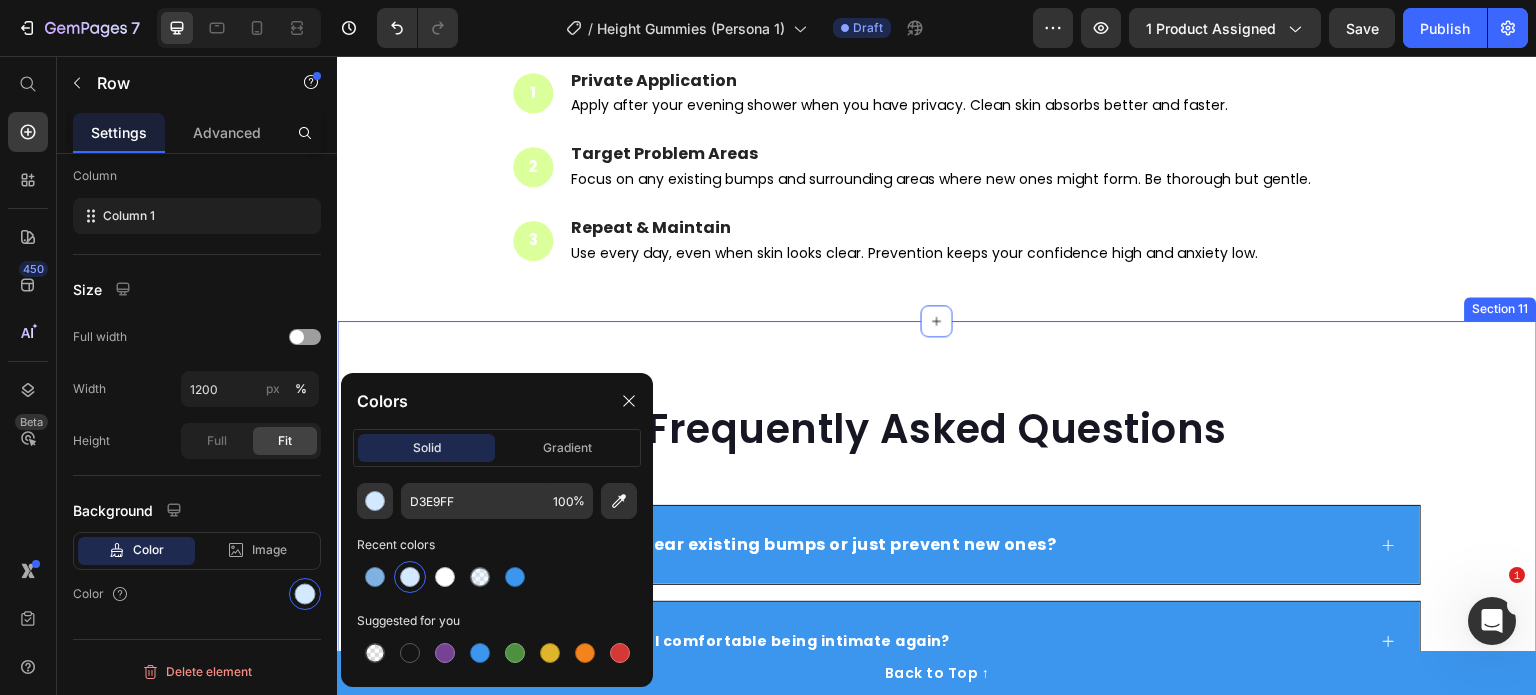 scroll, scrollTop: 6400, scrollLeft: 0, axis: vertical 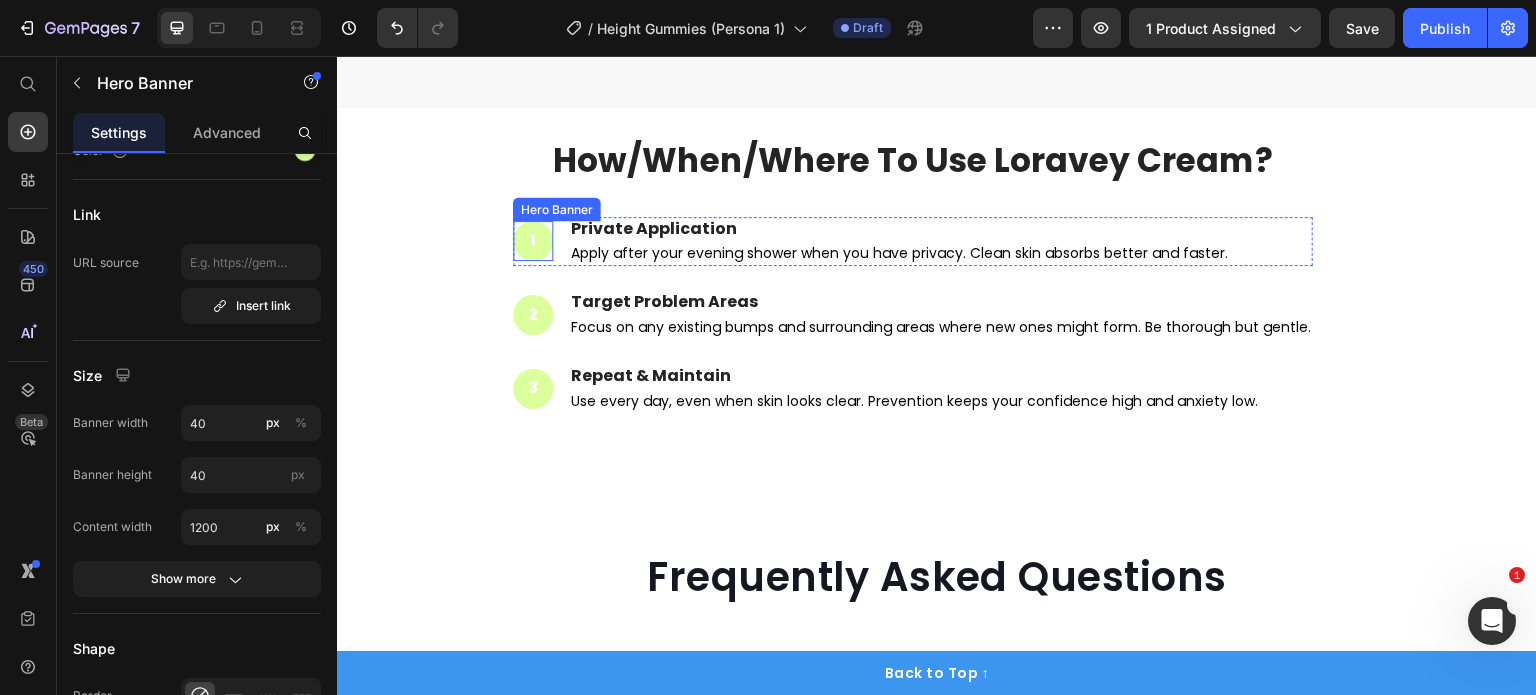 click at bounding box center [533, 241] 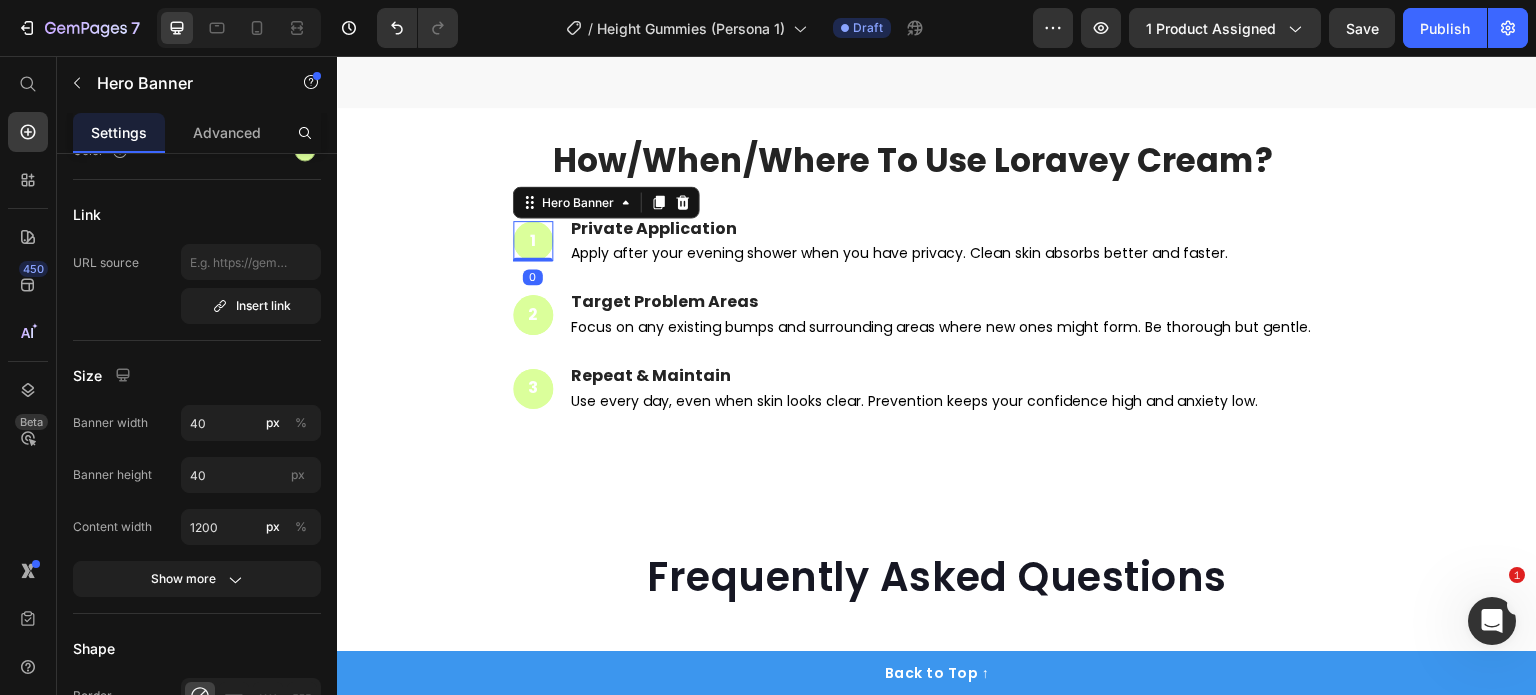 scroll, scrollTop: 0, scrollLeft: 0, axis: both 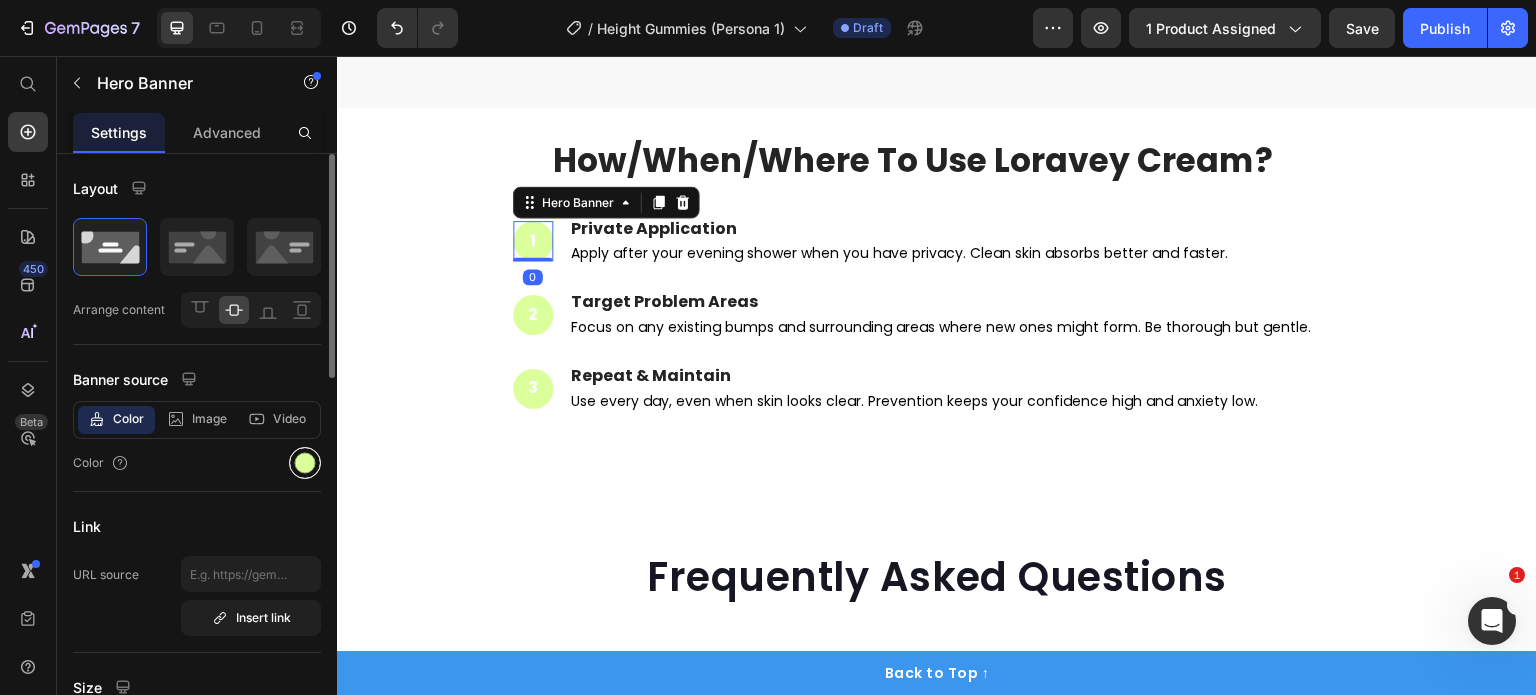 click at bounding box center (305, 463) 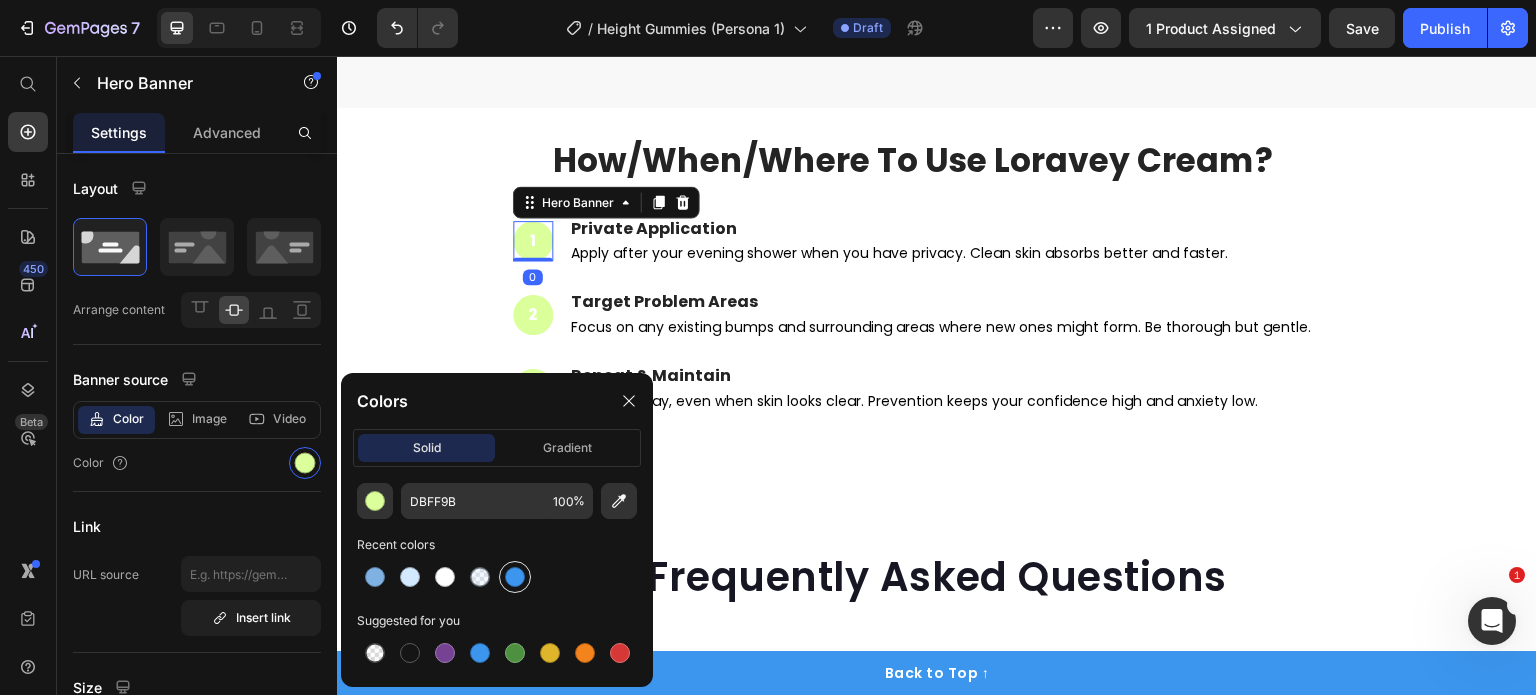 click at bounding box center (515, 577) 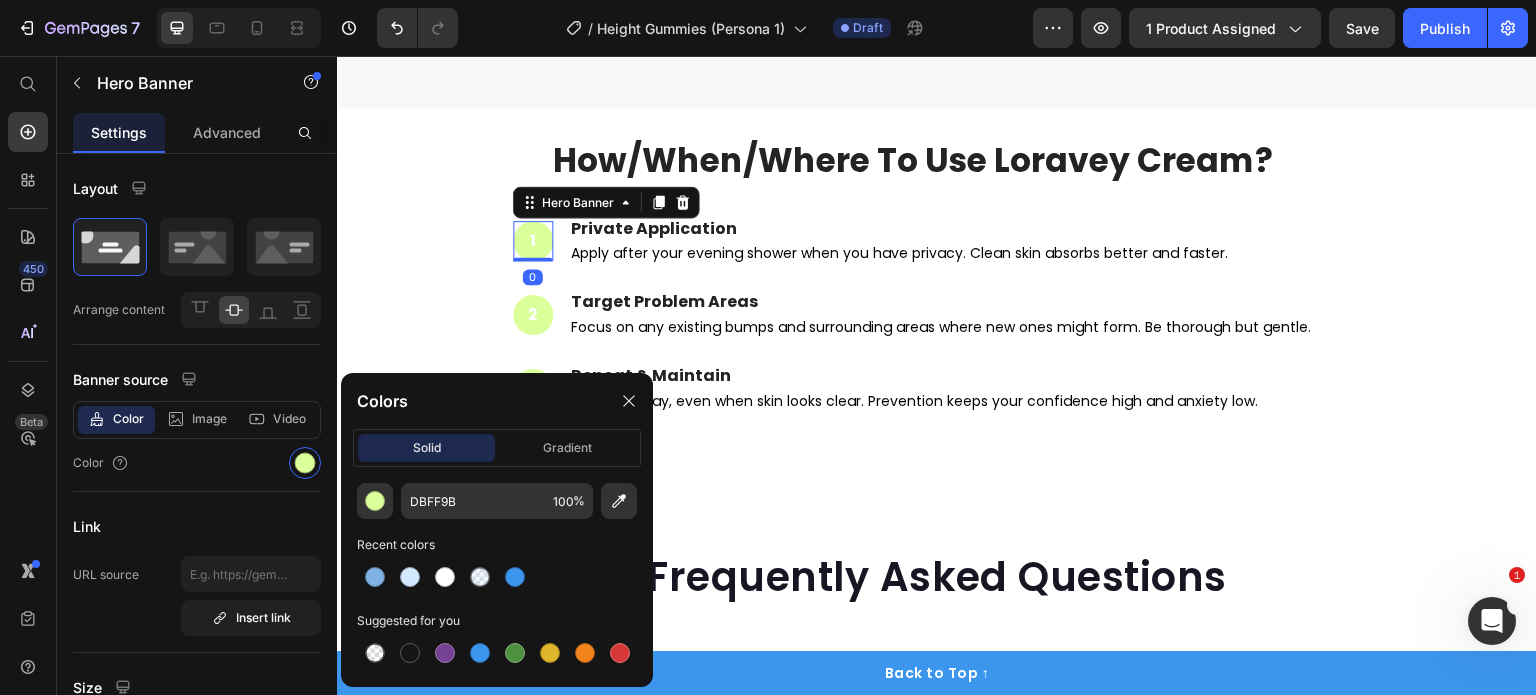 type on "3C96EE" 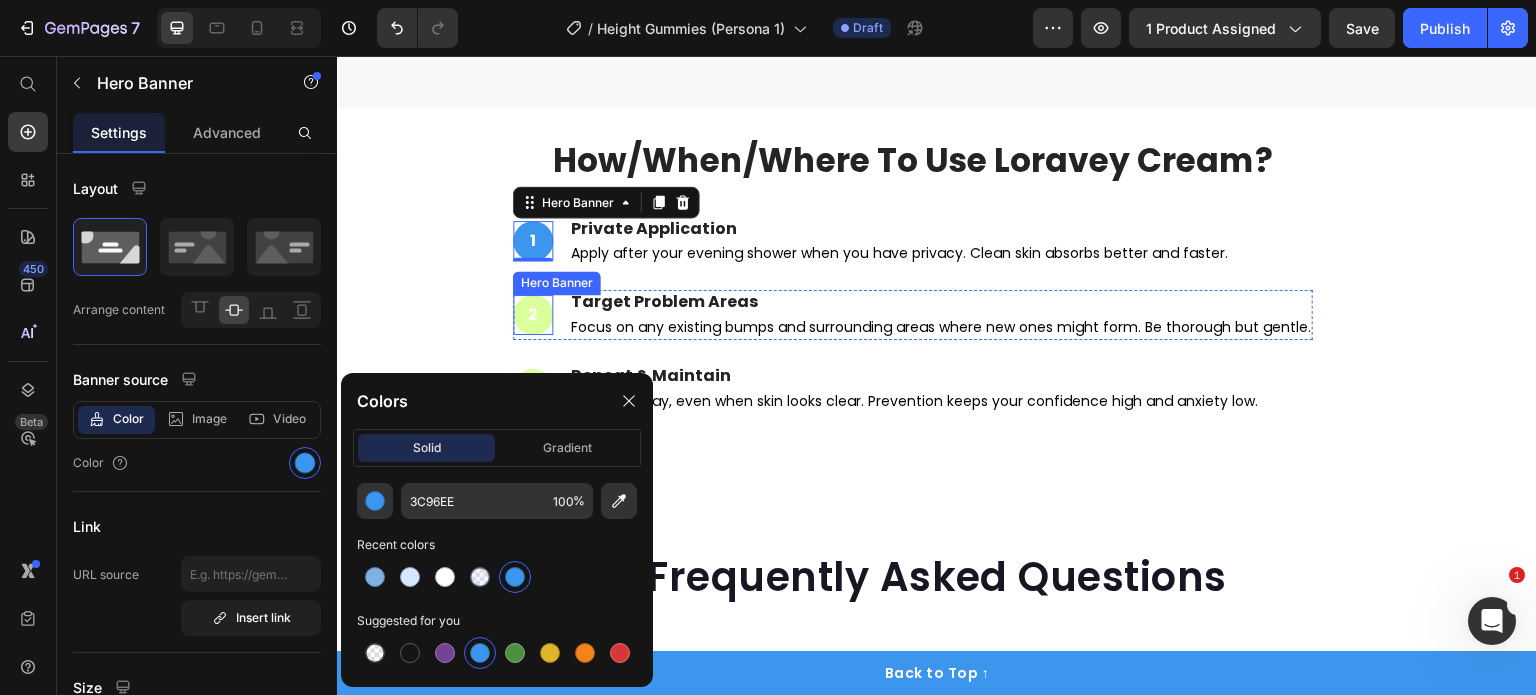 click at bounding box center (533, 315) 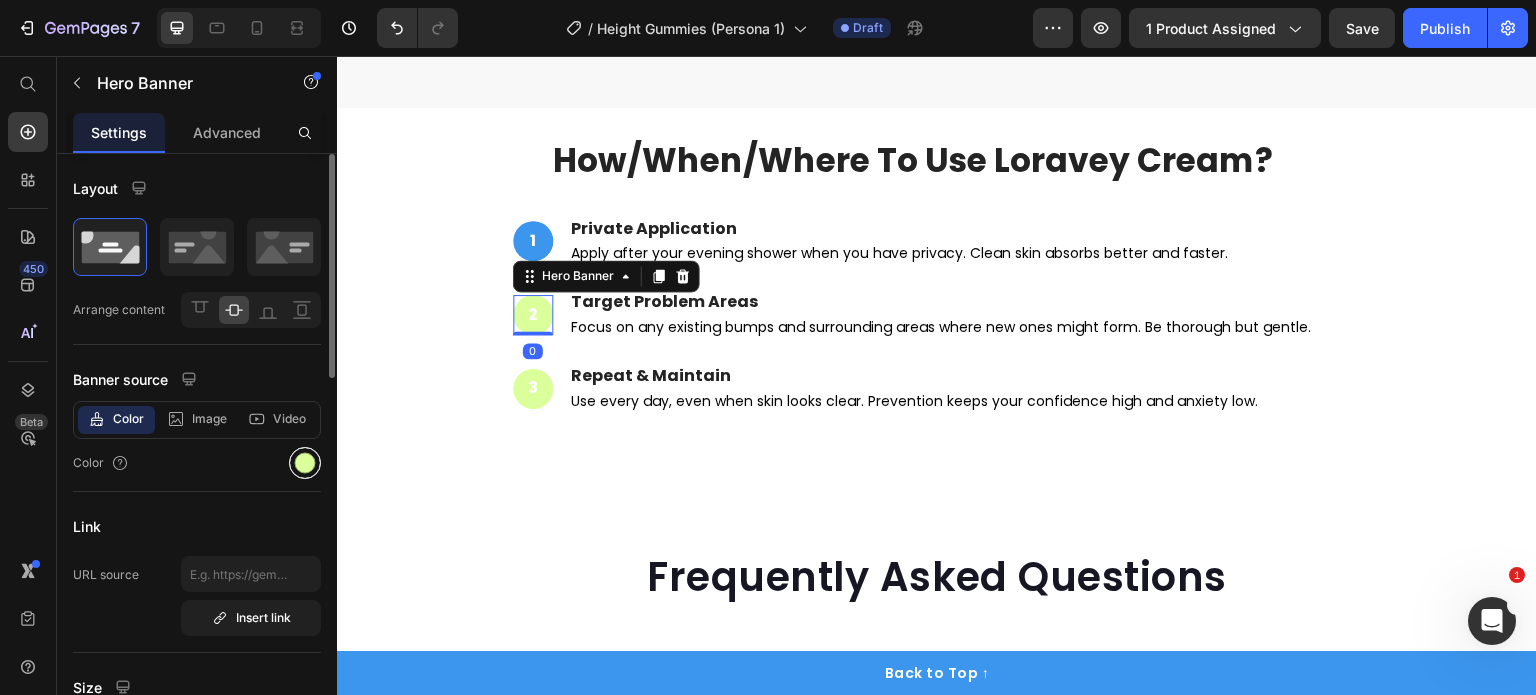 click at bounding box center (305, 463) 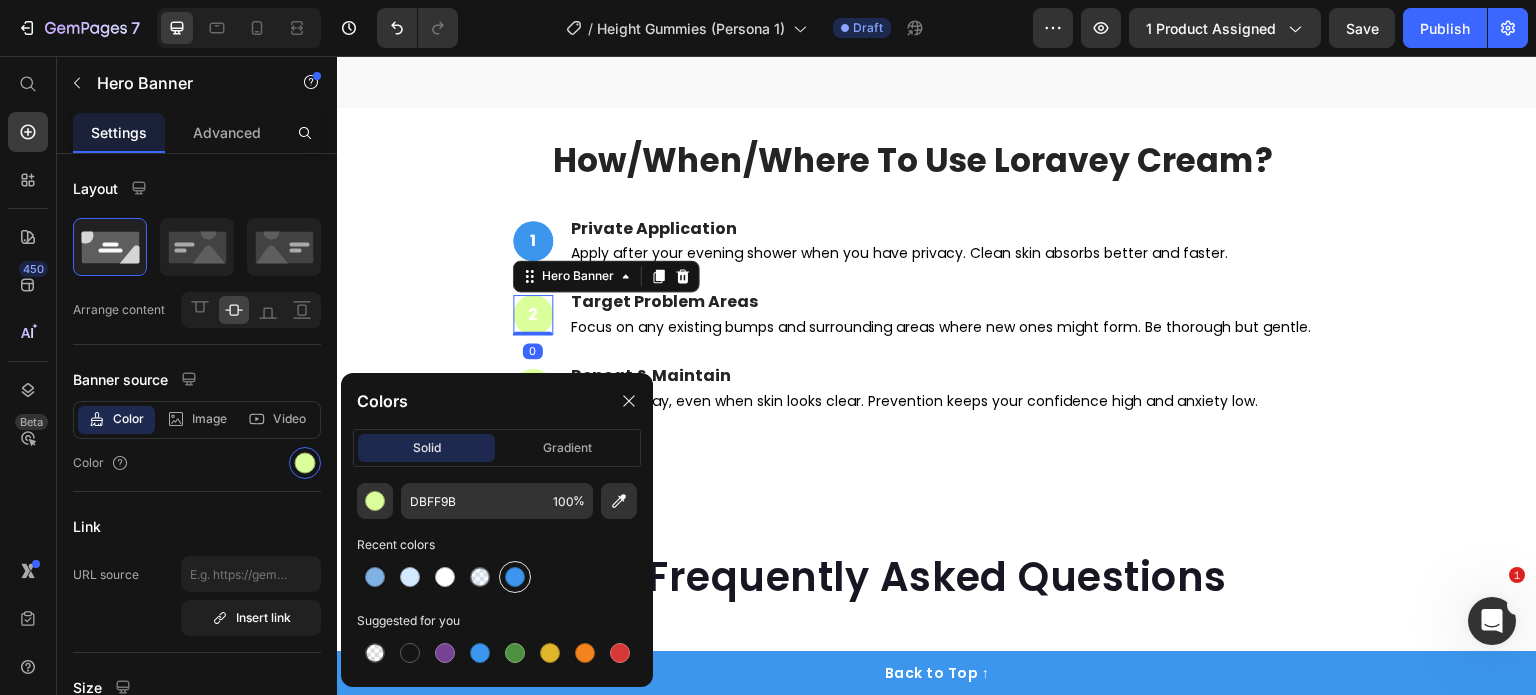 click at bounding box center (515, 577) 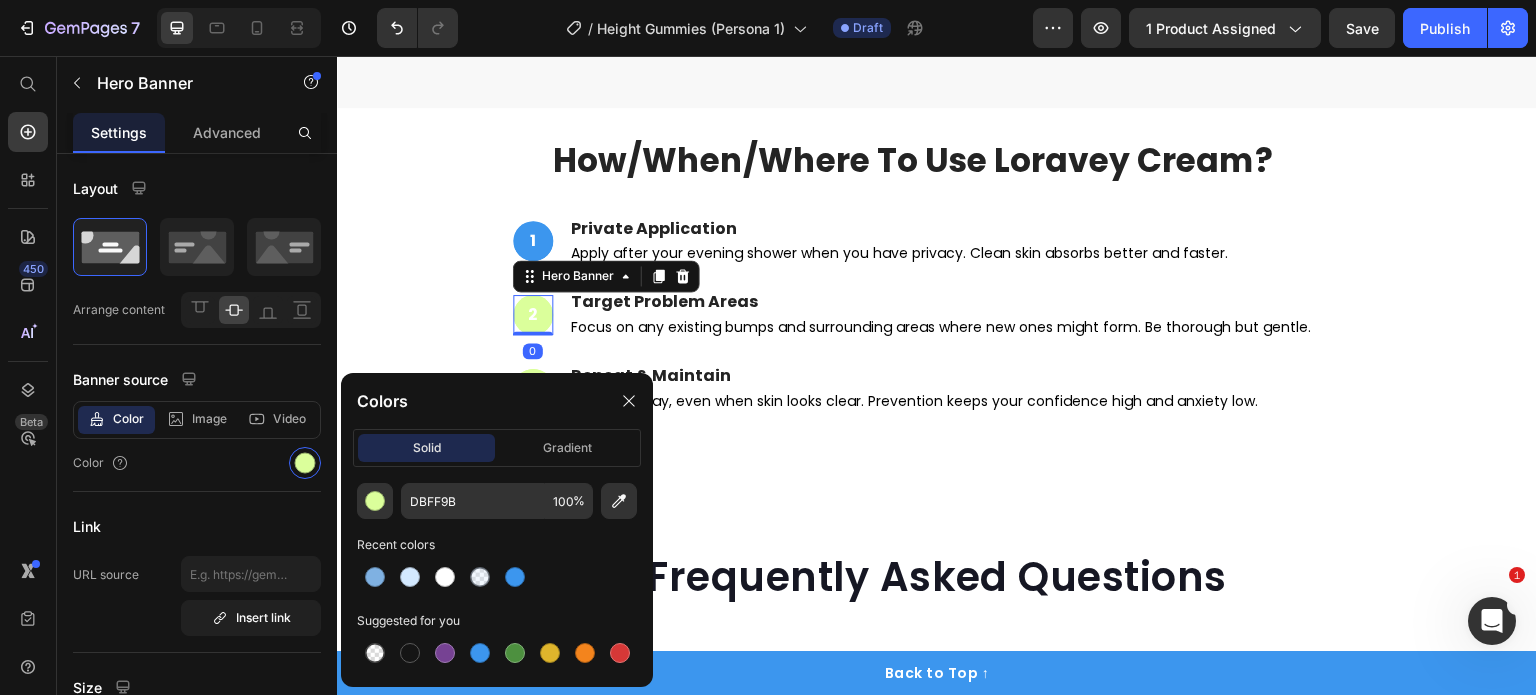 type on "3C96EE" 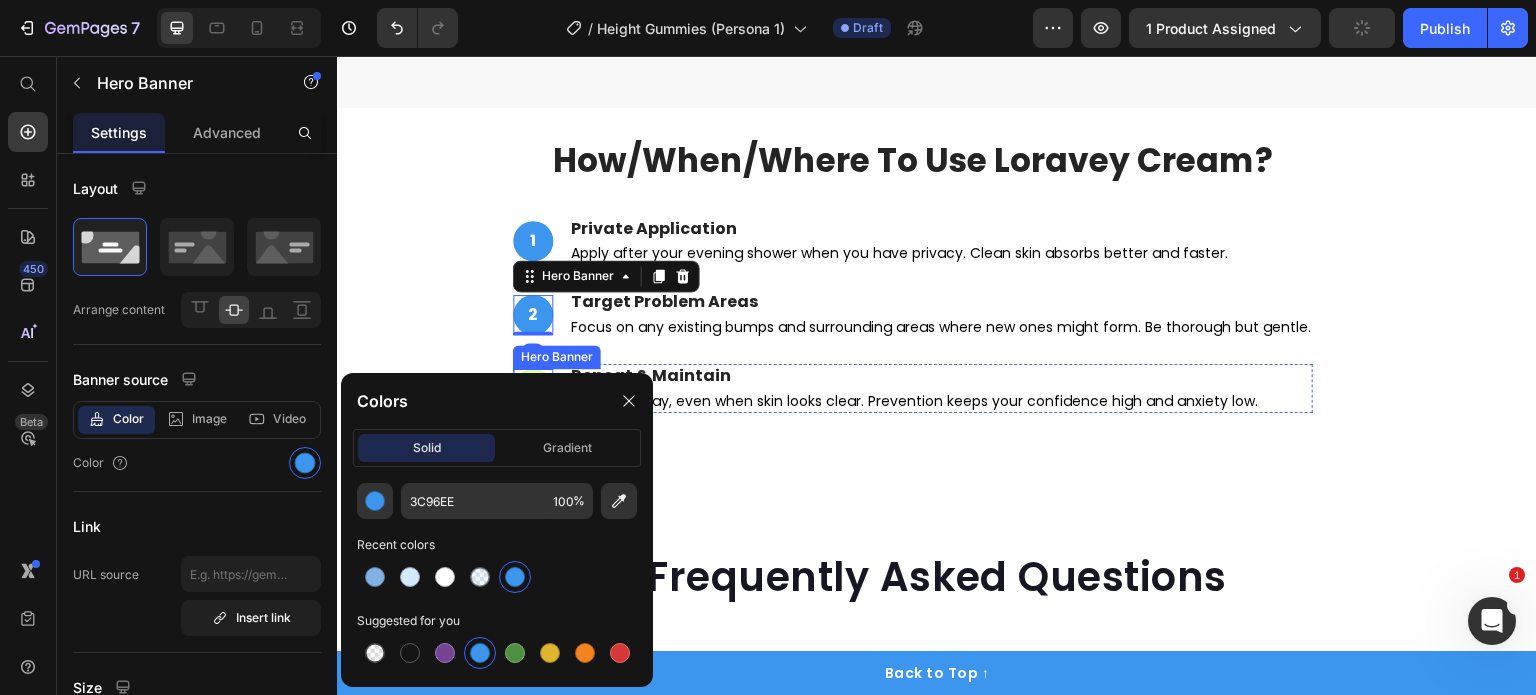 click on "Hero Banner" at bounding box center (557, 357) 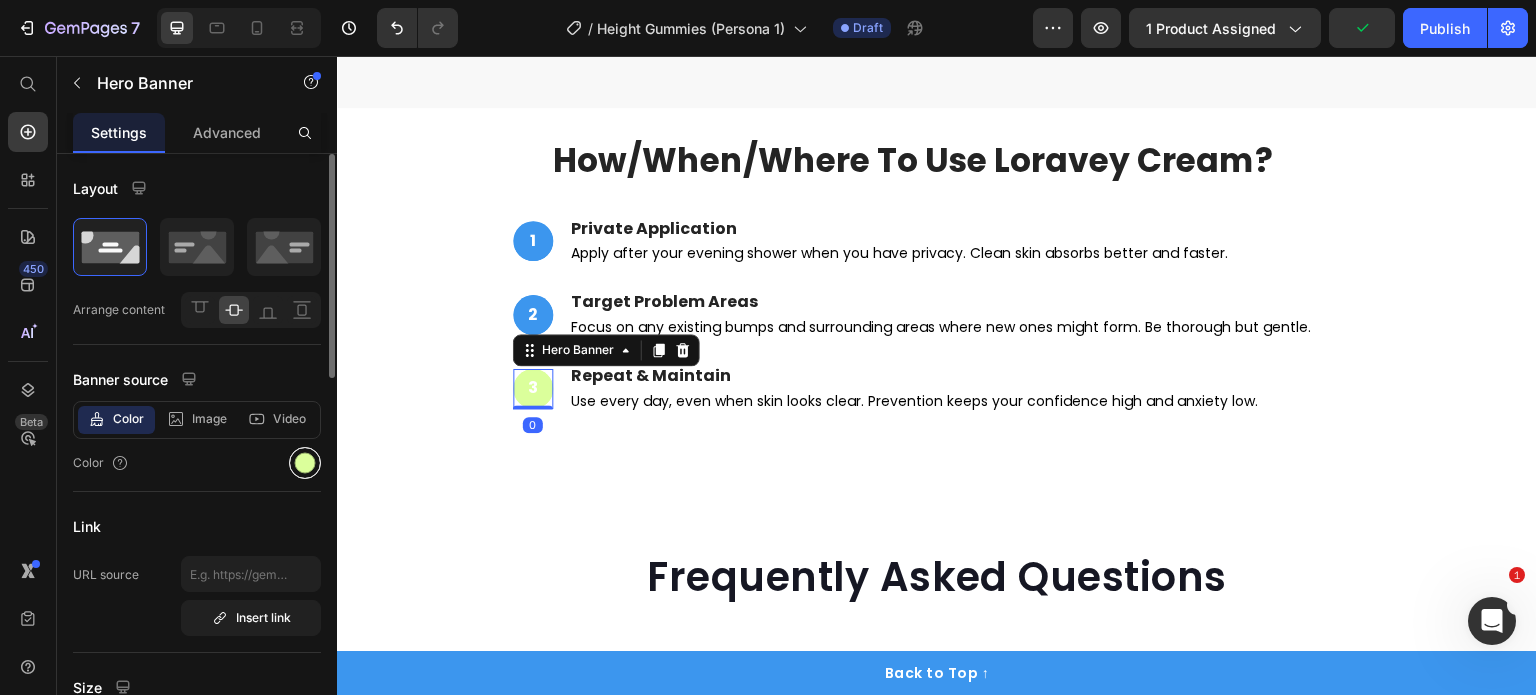 click at bounding box center [305, 463] 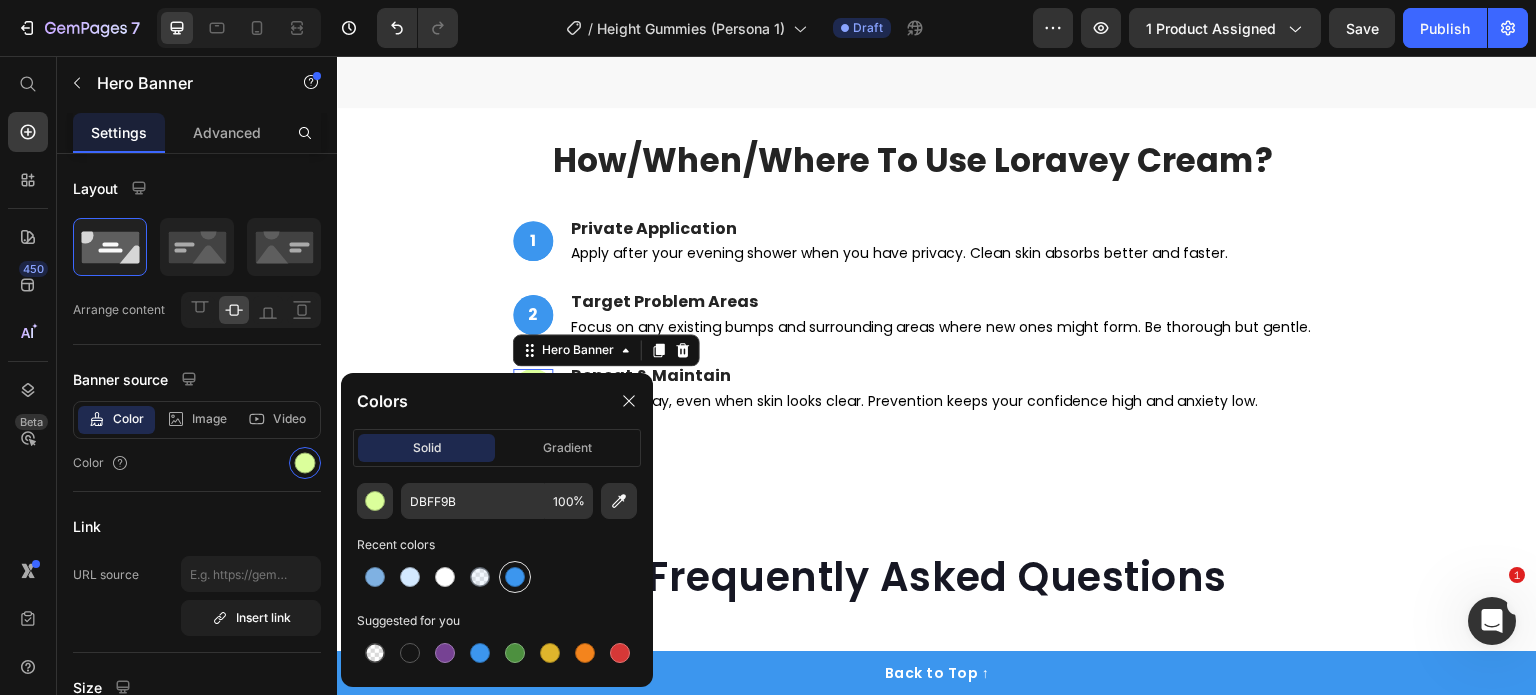 drag, startPoint x: 512, startPoint y: 576, endPoint x: 472, endPoint y: 419, distance: 162.01543 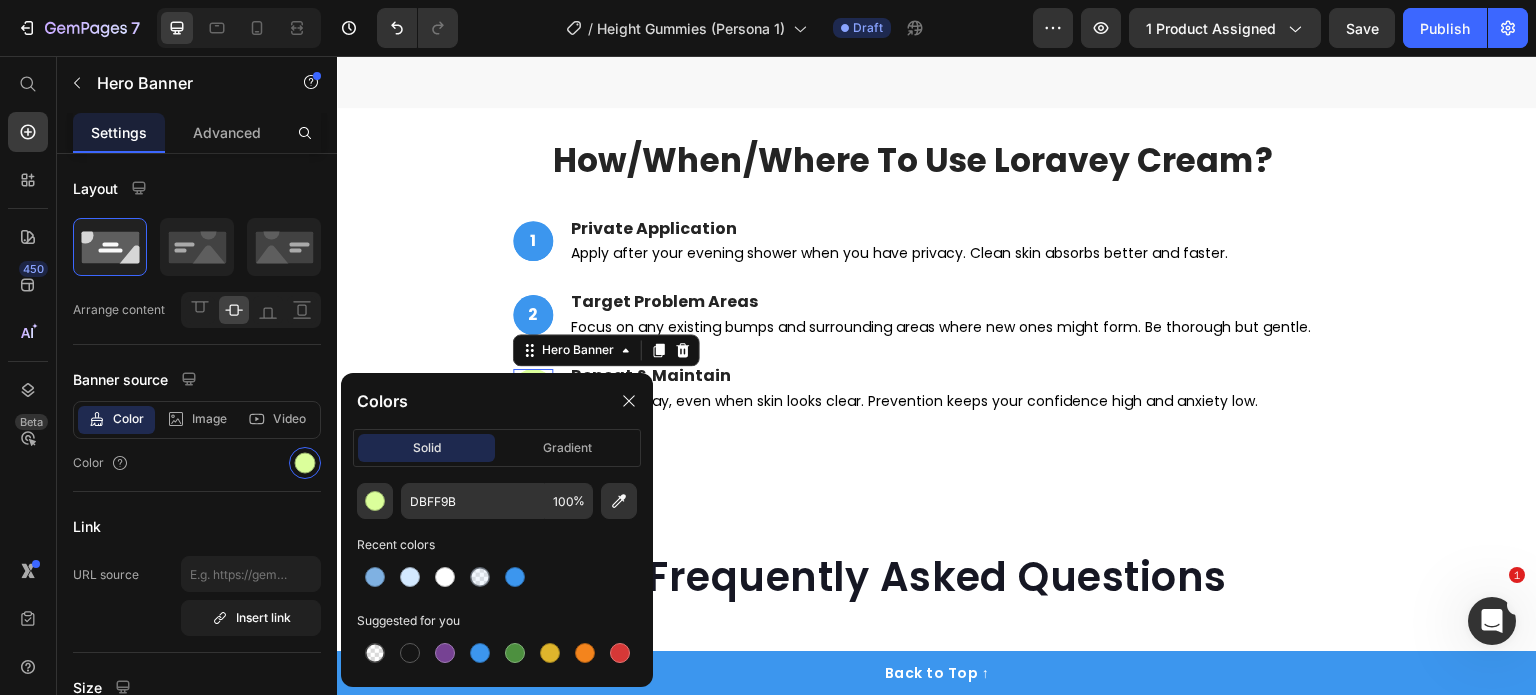 type on "3C96EE" 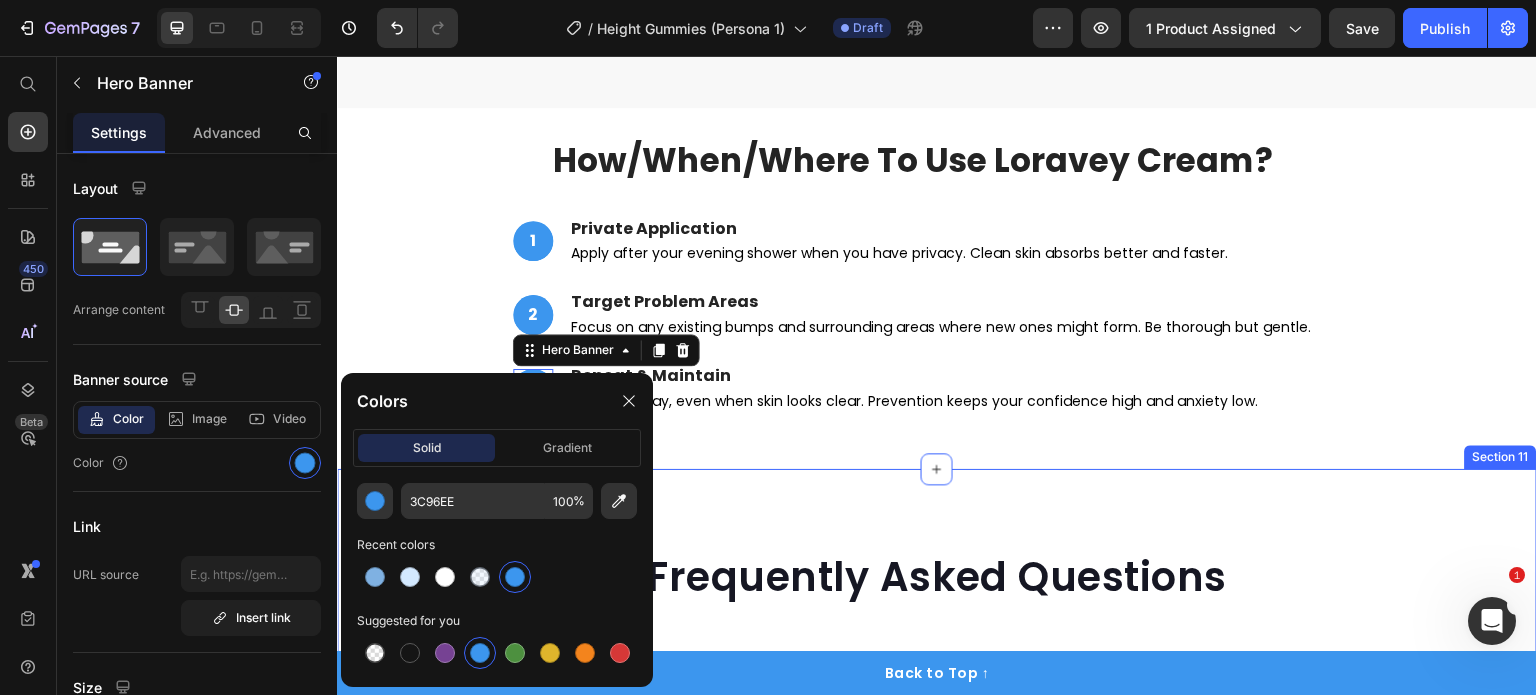 click on "How/When/Where To Use Loravey Cream? Heading 1 Text Block Hero Banner Private Application Text Block Apply after your evening shower when you have privacy. Clean skin absorbs better and faster. Text Block Row 2 Text Block Hero Banner Target Problem Areas Text Block Focus on any existing bumps and surrounding areas where new ones might form. Be thorough but gentle. Text Block Row 3 Text Block Hero Banner   0 Repeat & Maintain Text Block Use every day, even when skin looks clear. Prevention keeps your confidence high and anxiety low. Text Block Row Row Row Section 10" at bounding box center [937, 289] 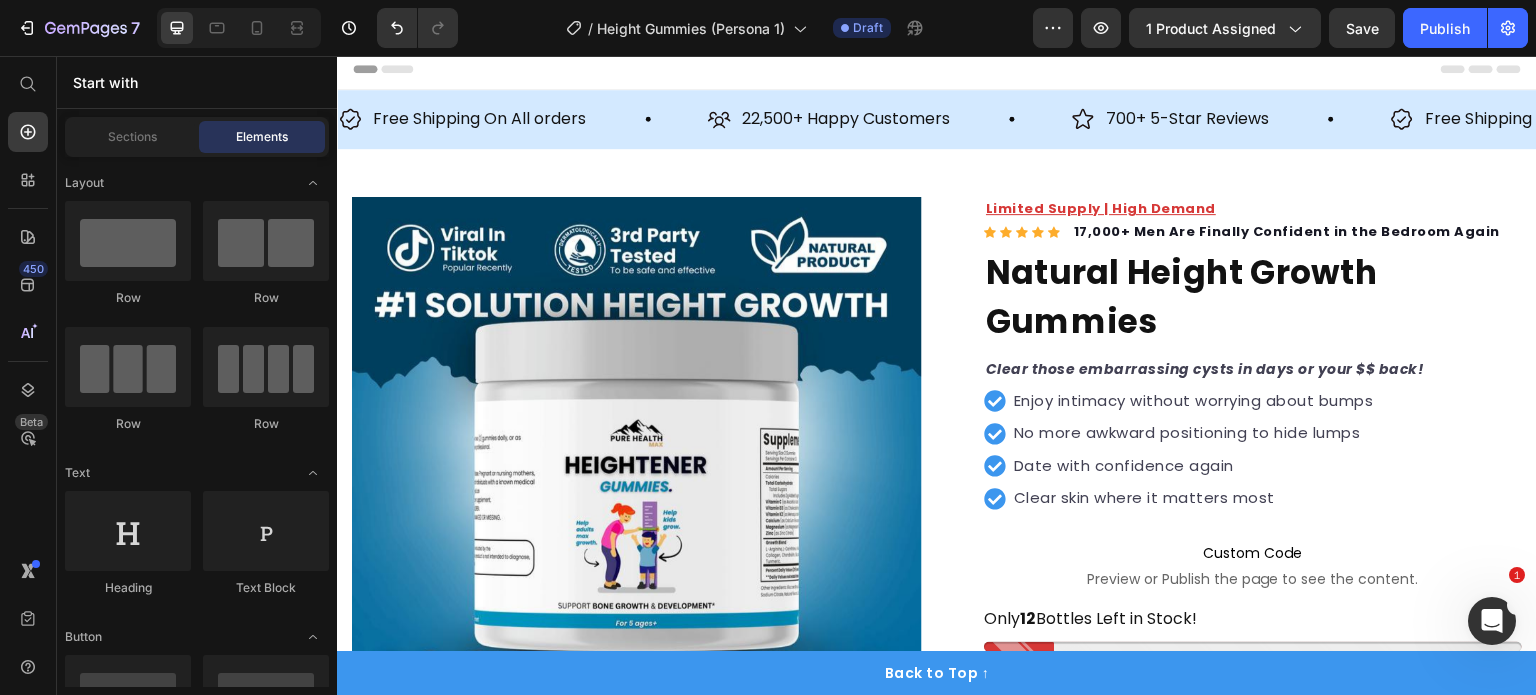 scroll, scrollTop: 0, scrollLeft: 0, axis: both 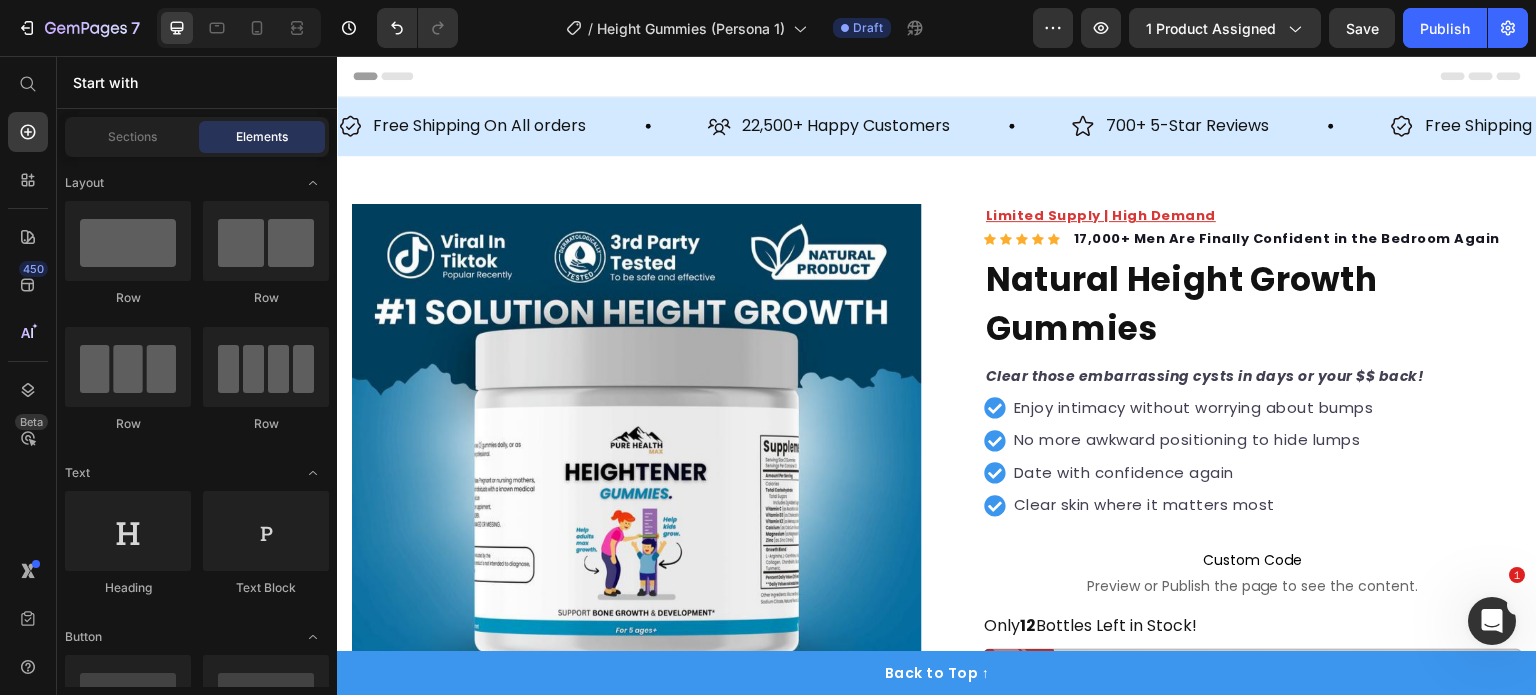drag, startPoint x: 1536, startPoint y: 657, endPoint x: 1872, endPoint y: 111, distance: 641.1022 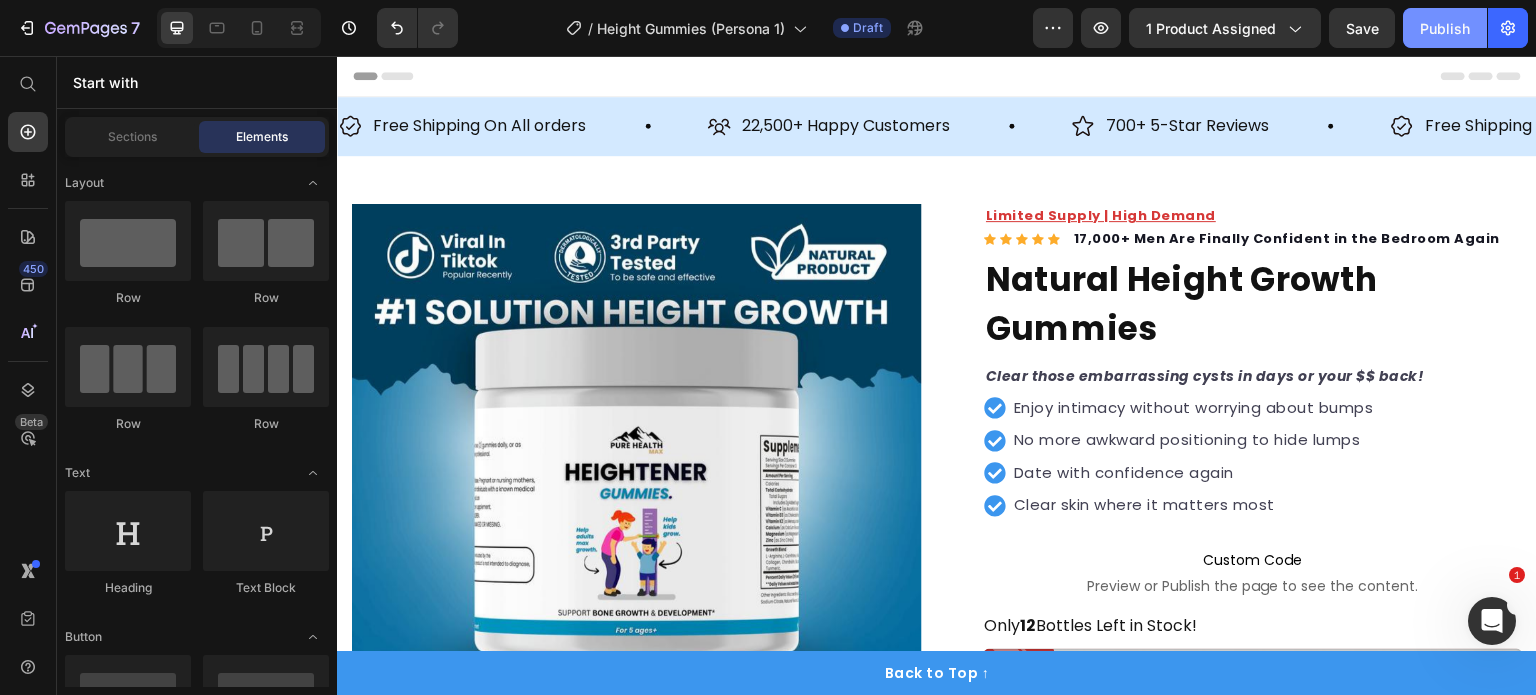 click on "Publish" 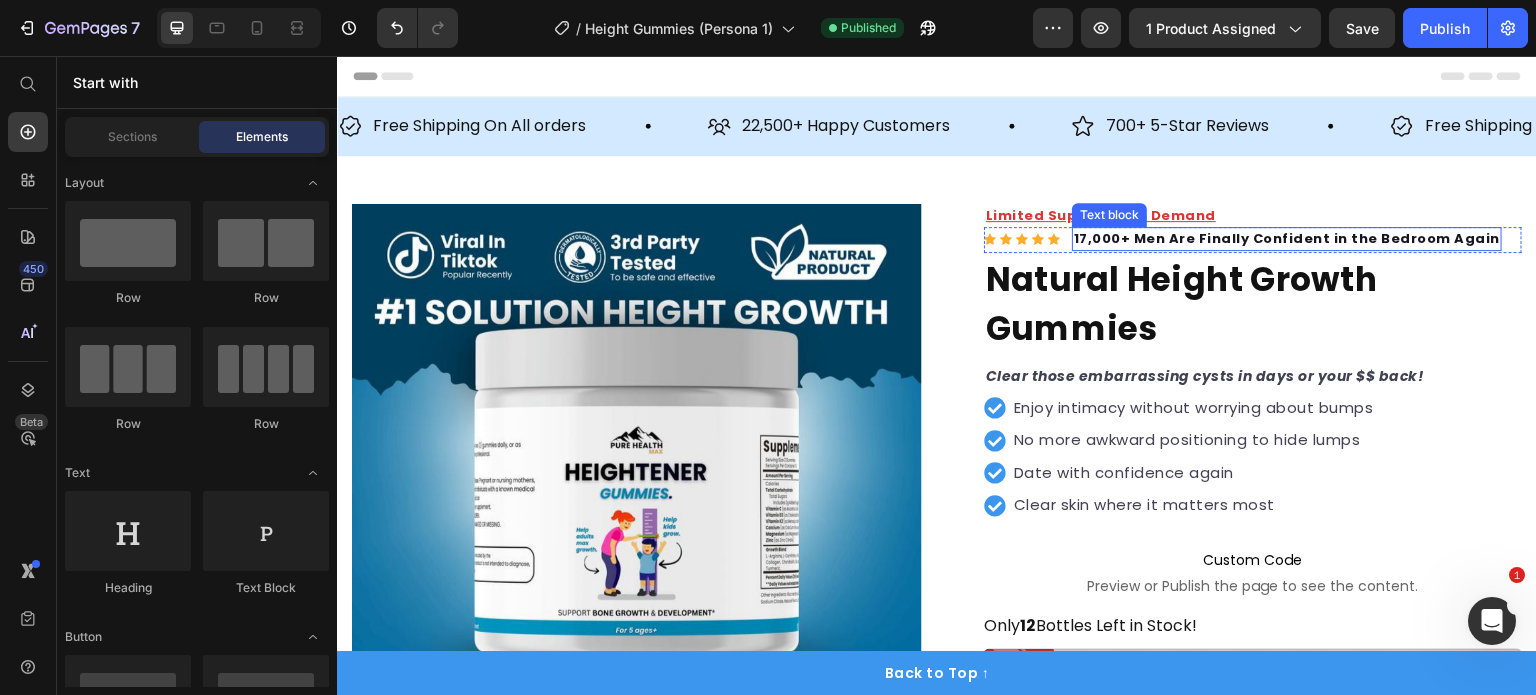 click on "17,000+ Men Are Finally Confident in the Bedroom Again" at bounding box center (1287, 238) 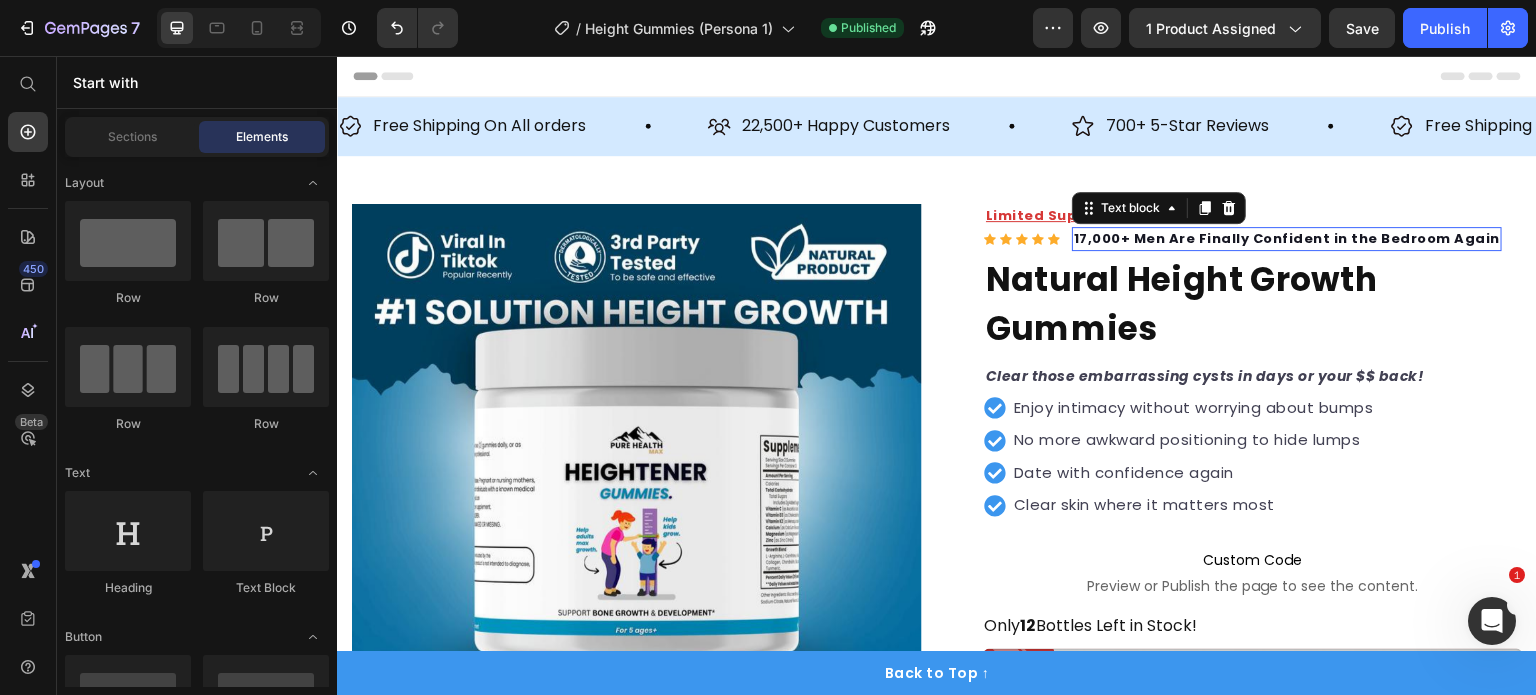 click on "17,000+ Men Are Finally Confident in the Bedroom Again" at bounding box center [1287, 238] 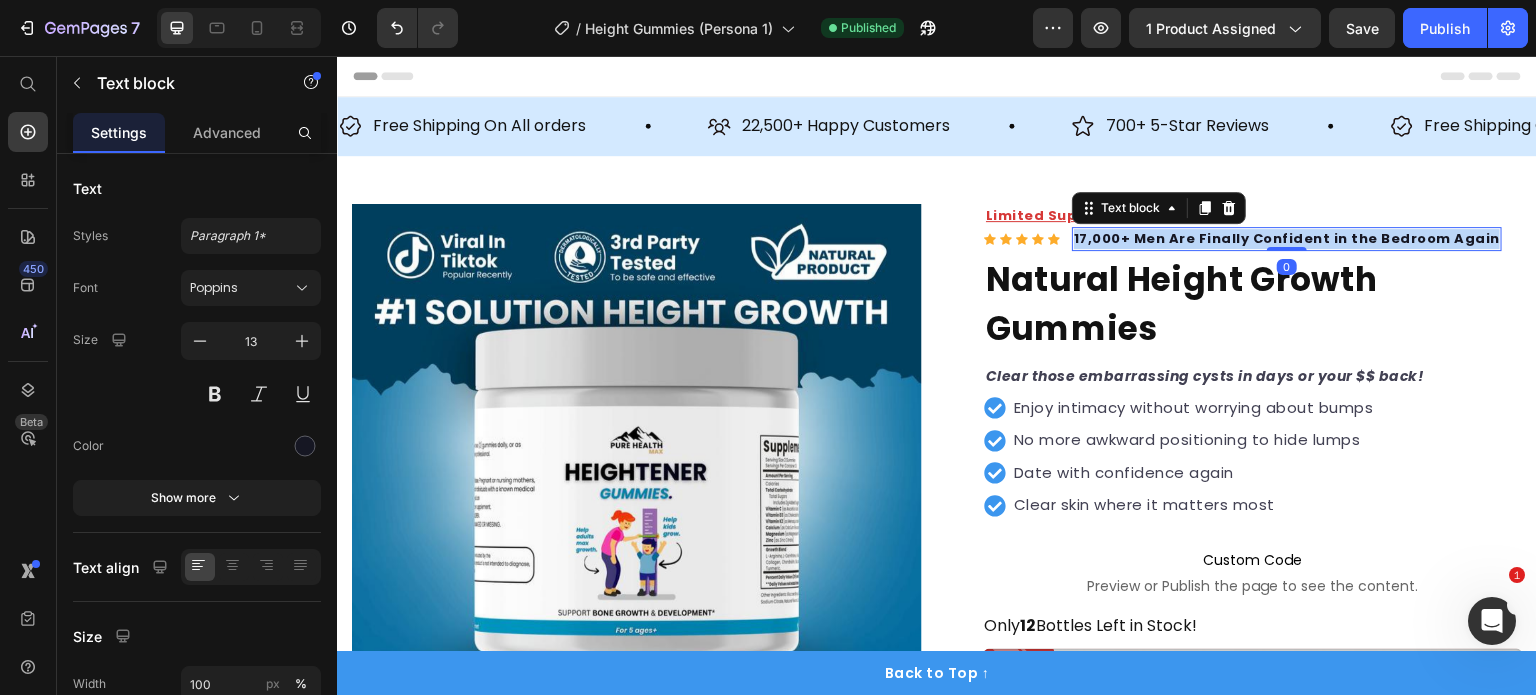 click on "17,000+ Men Are Finally Confident in the Bedroom Again" at bounding box center (1287, 238) 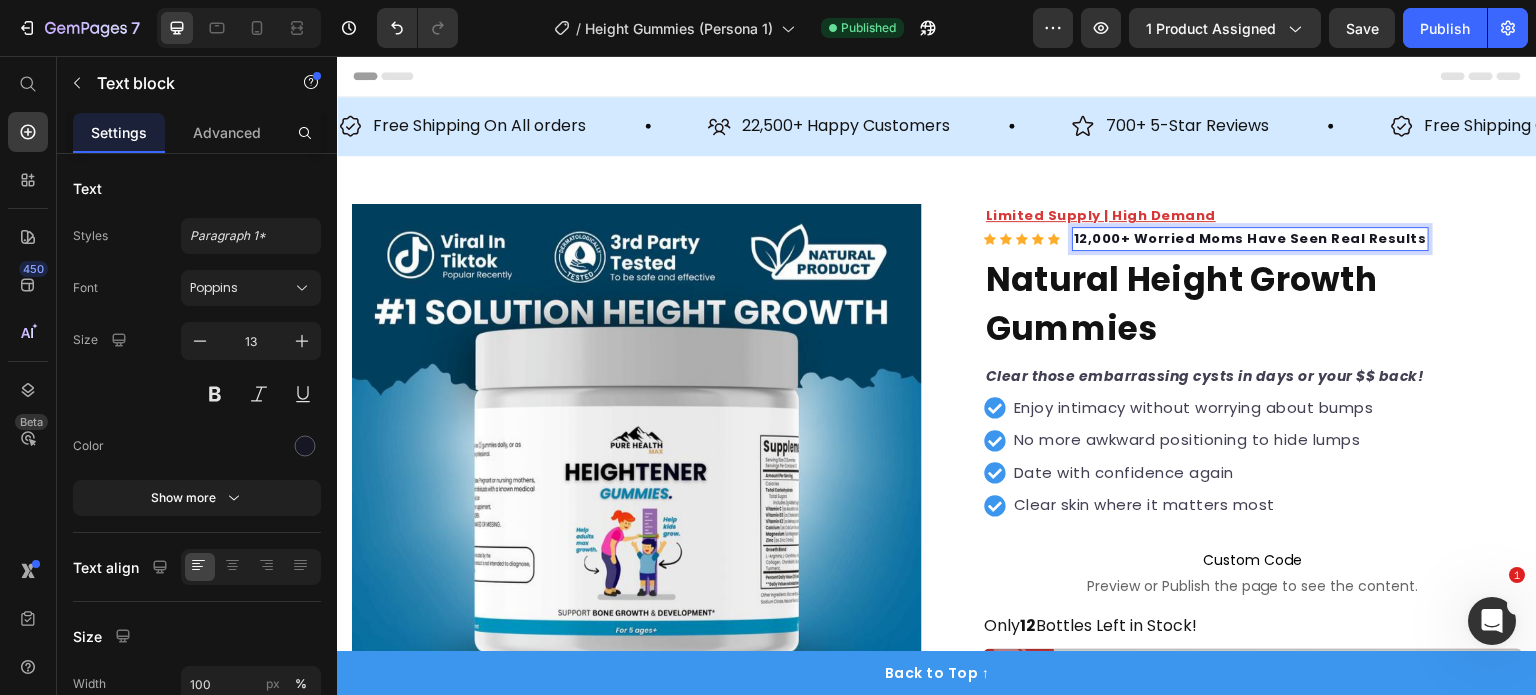 click on "12,000+ Worried Moms Have Seen Real Results" at bounding box center [1250, 238] 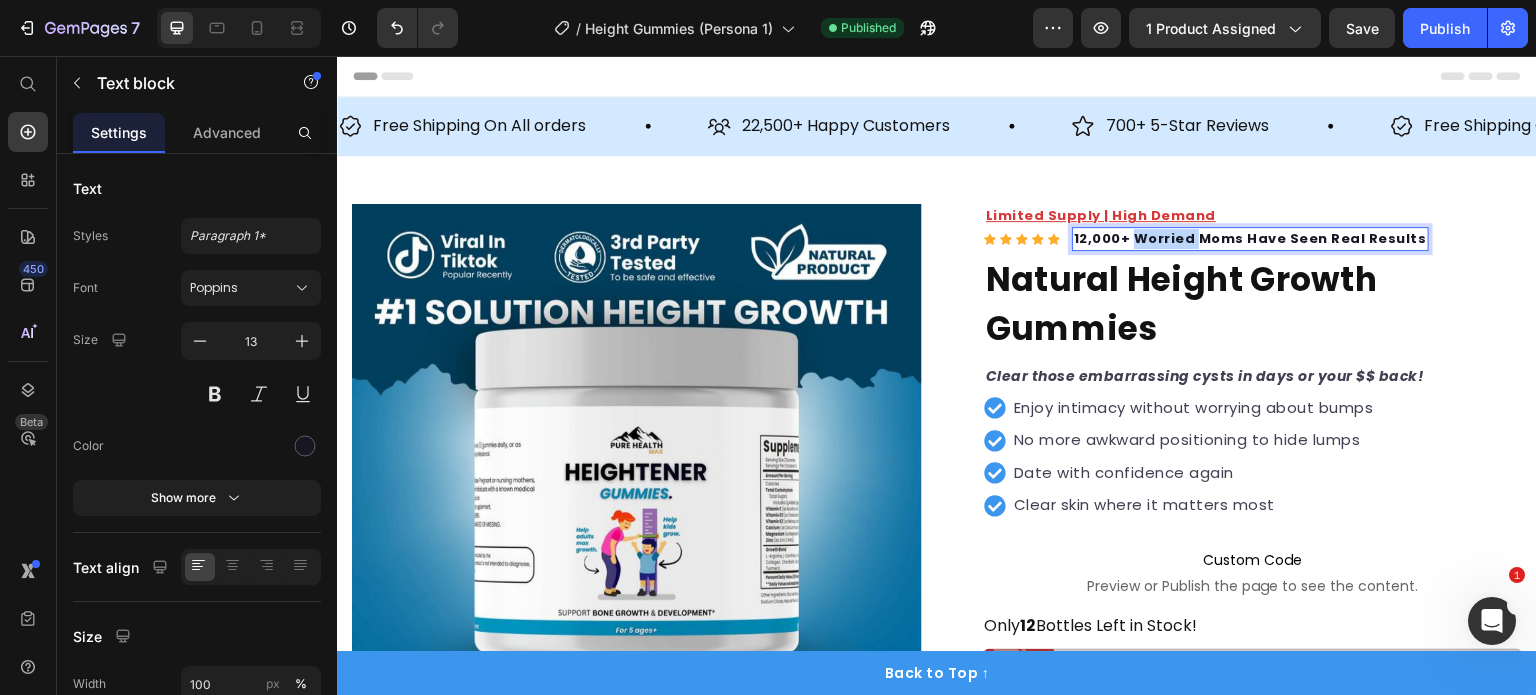 click on "12,000+ Worried Moms Have Seen Real Results" at bounding box center [1250, 238] 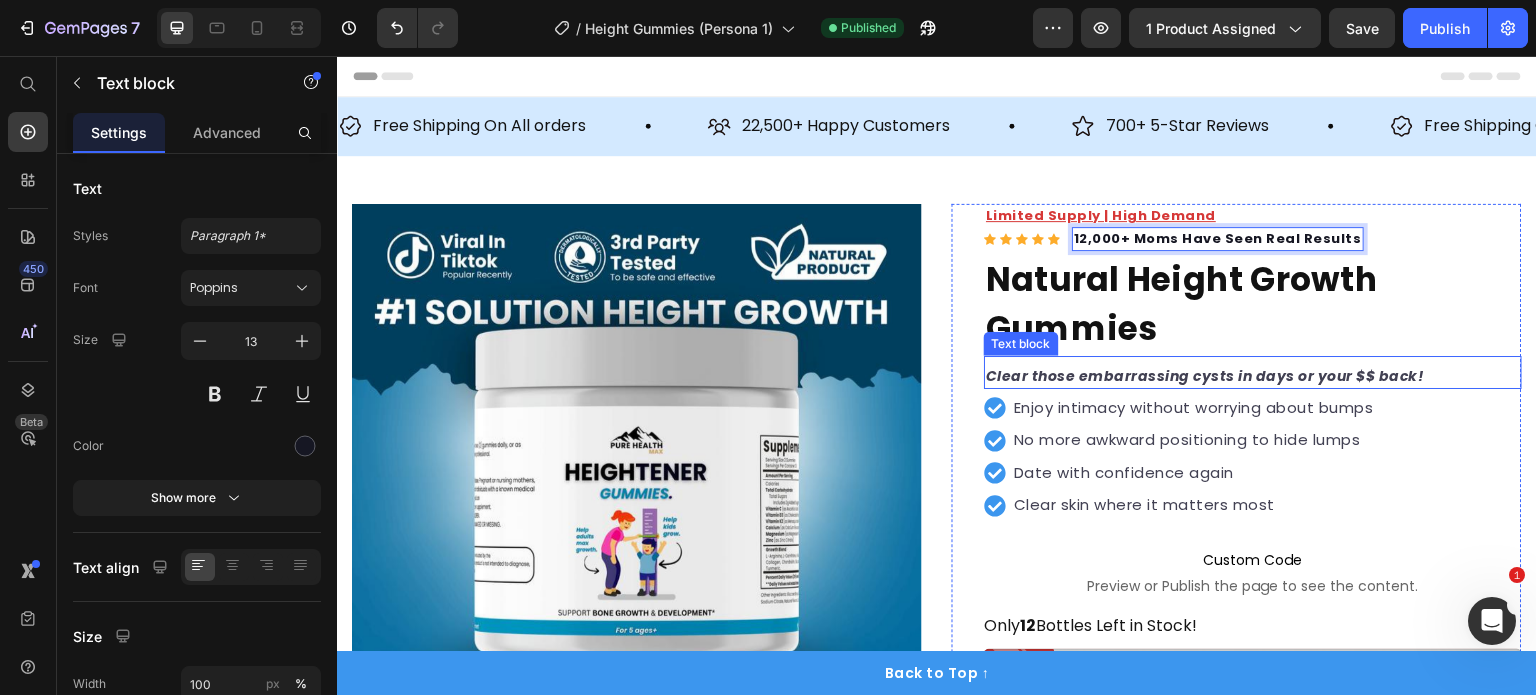 click on "Clear those embarrassing cysts in days or your $$ back!" at bounding box center (1253, 376) 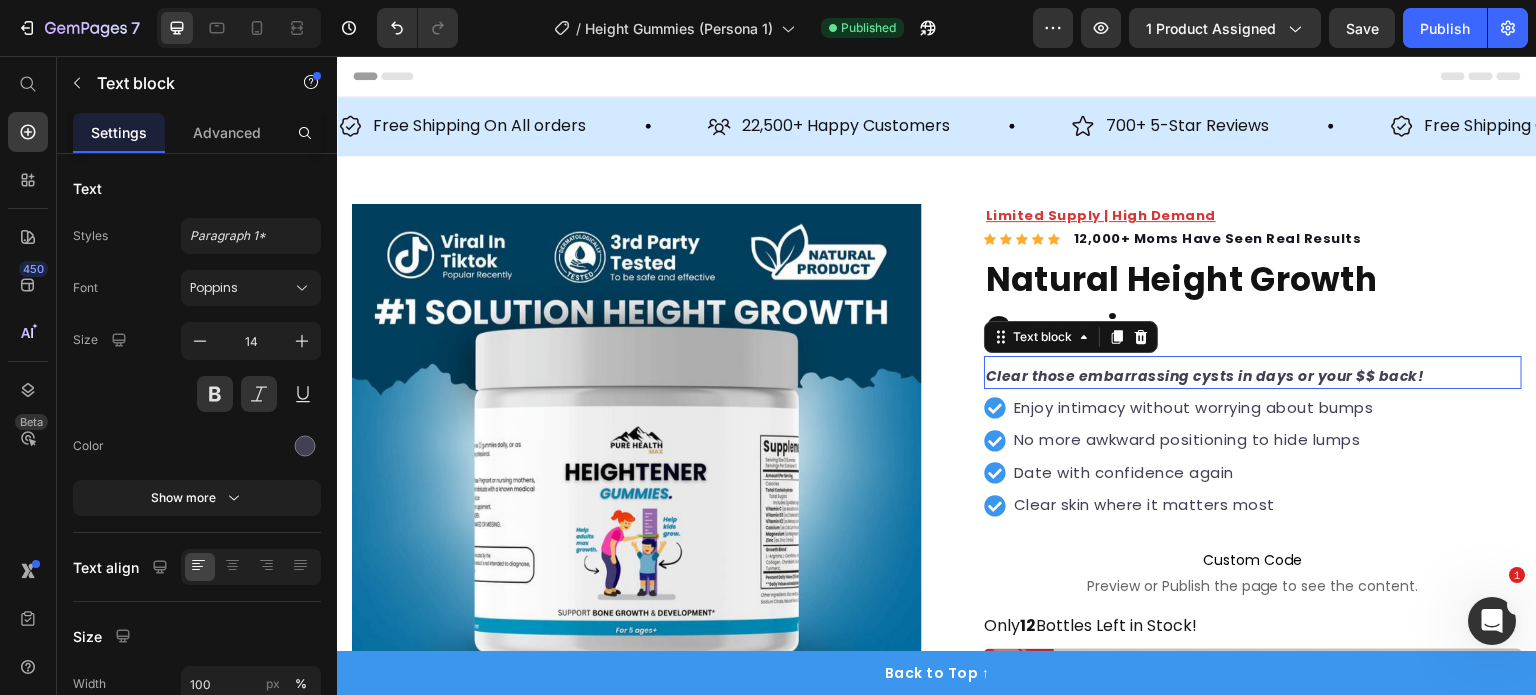 click on "Clear those embarrassing cysts in days or your $$ back!" at bounding box center [1253, 376] 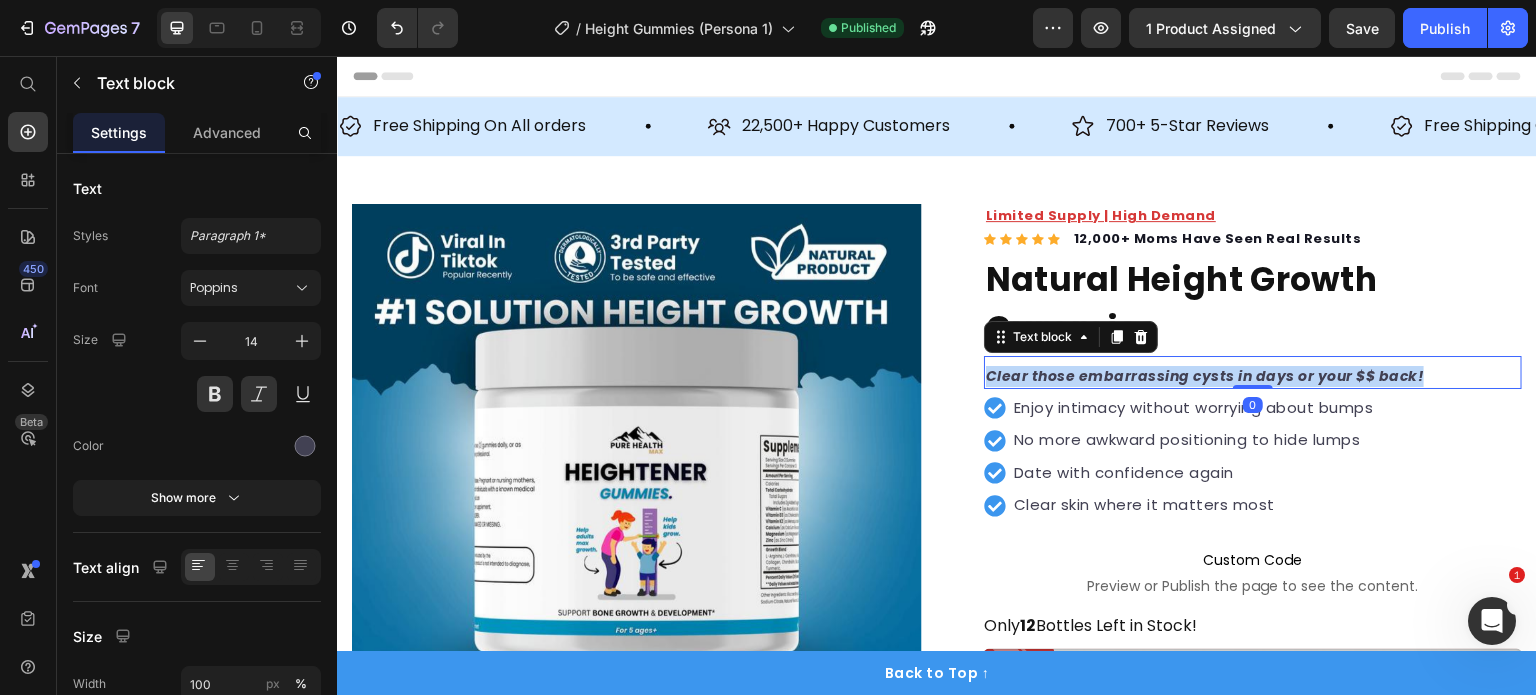 click on "Clear those embarrassing cysts in days or your $$ back!" at bounding box center (1253, 376) 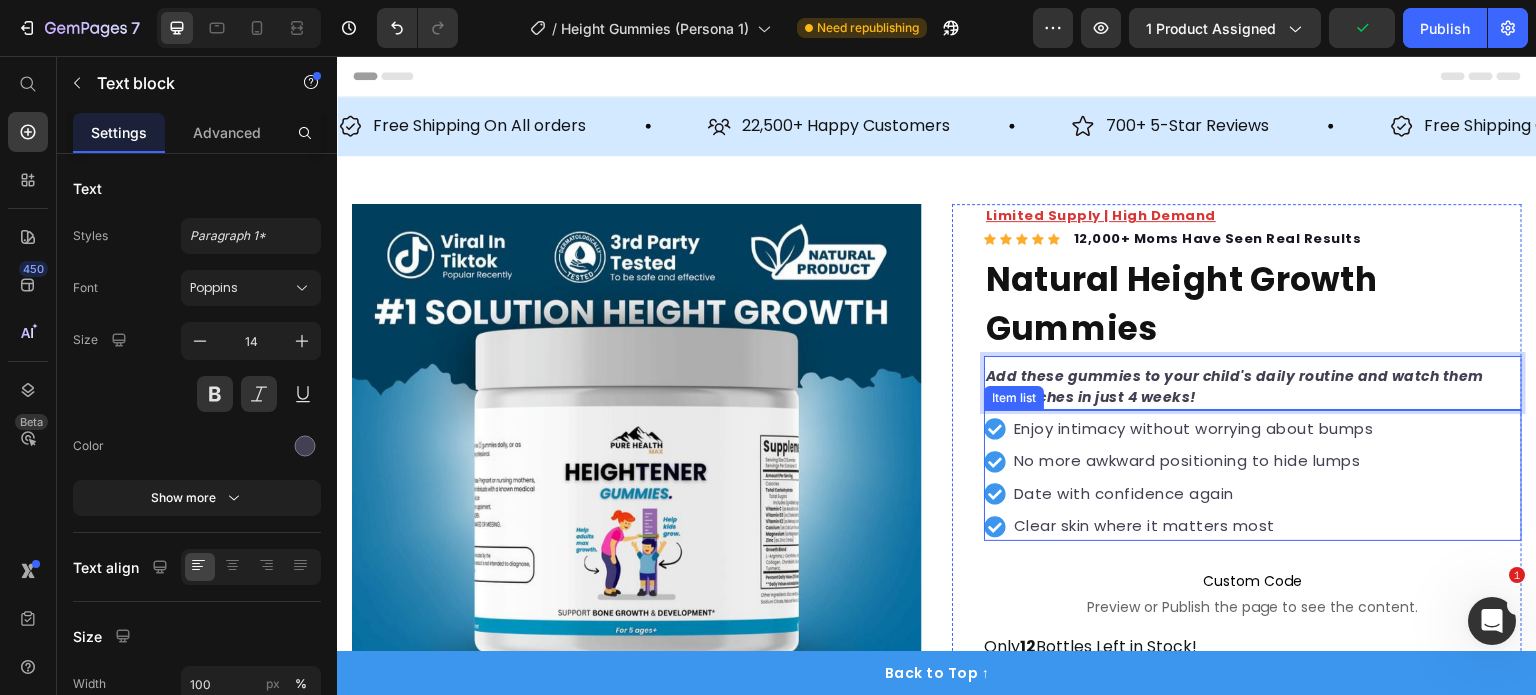 click on "Enjoy intimacy without worrying about bumps" at bounding box center (1194, 429) 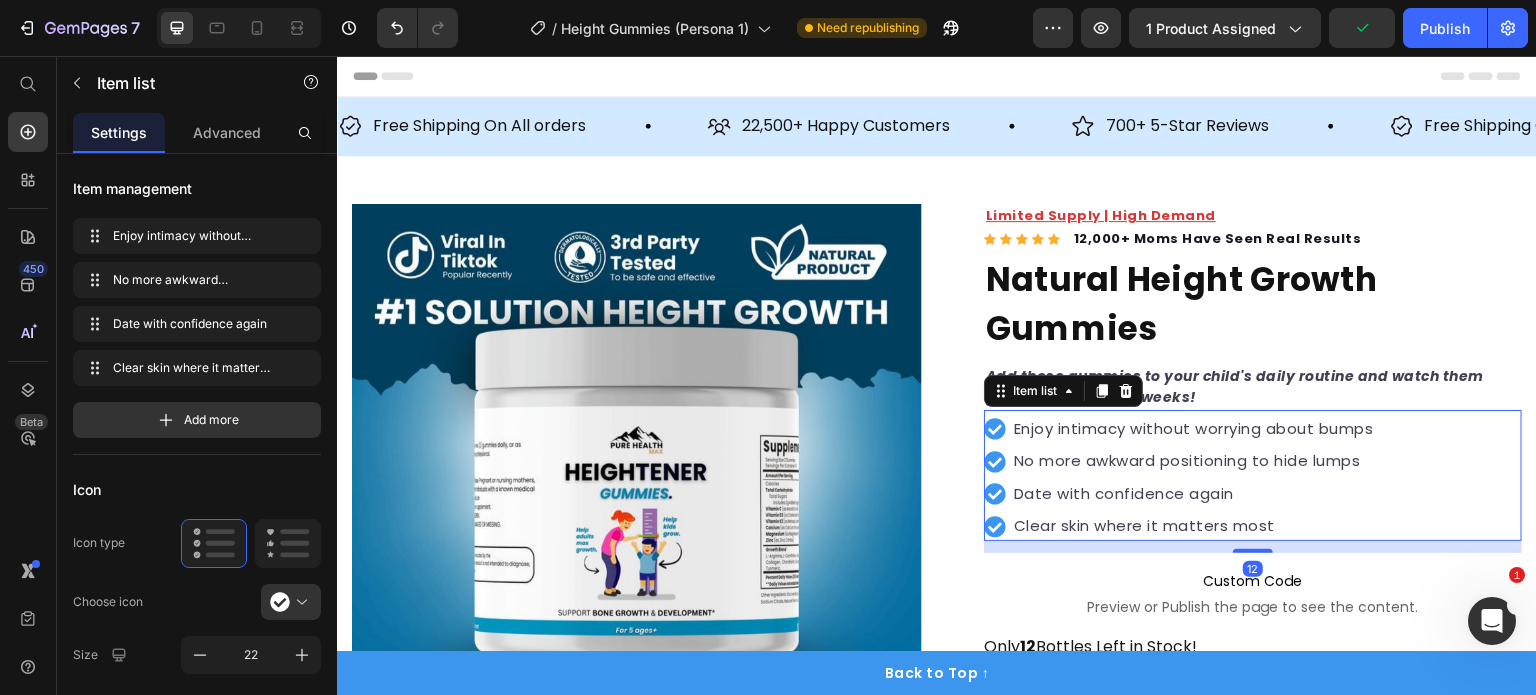 click on "Enjoy intimacy without worrying about bumps" at bounding box center (1194, 429) 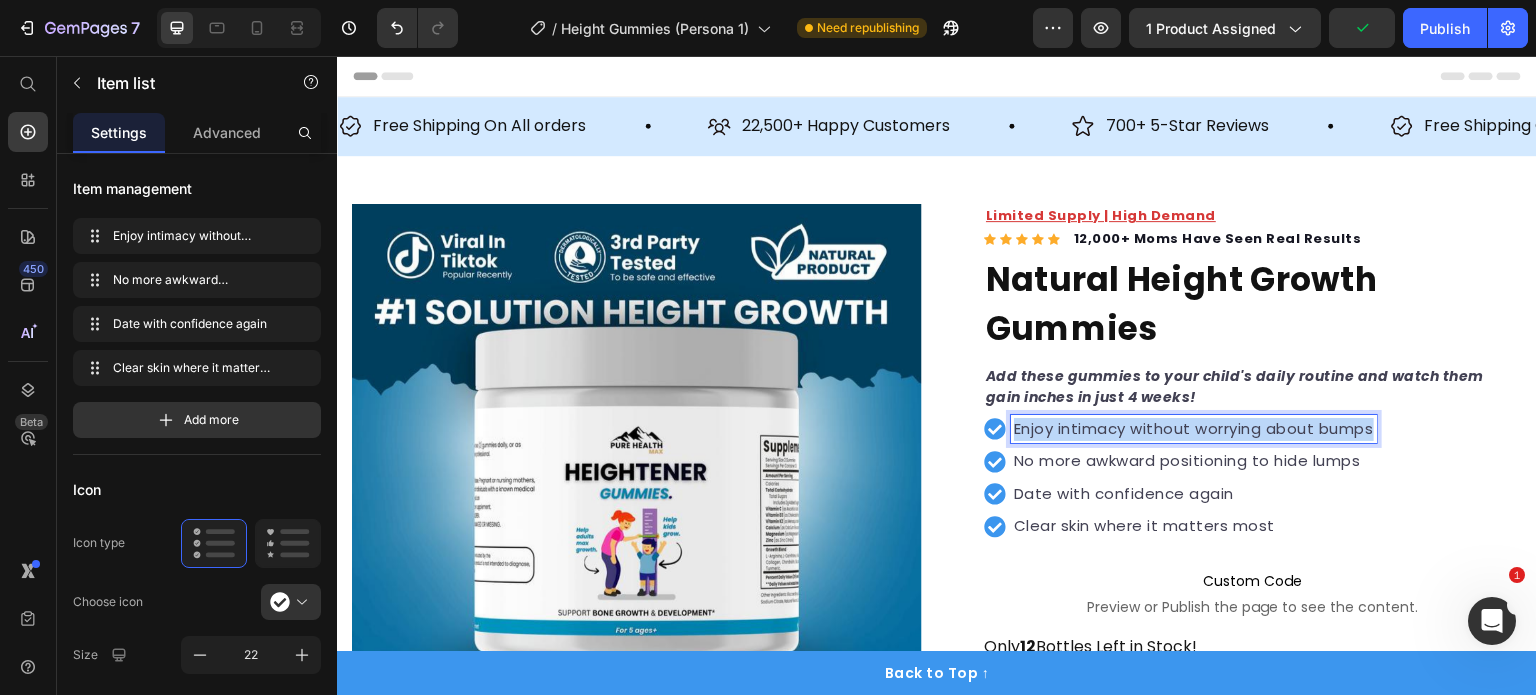 click on "Enjoy intimacy without worrying about bumps" at bounding box center (1194, 429) 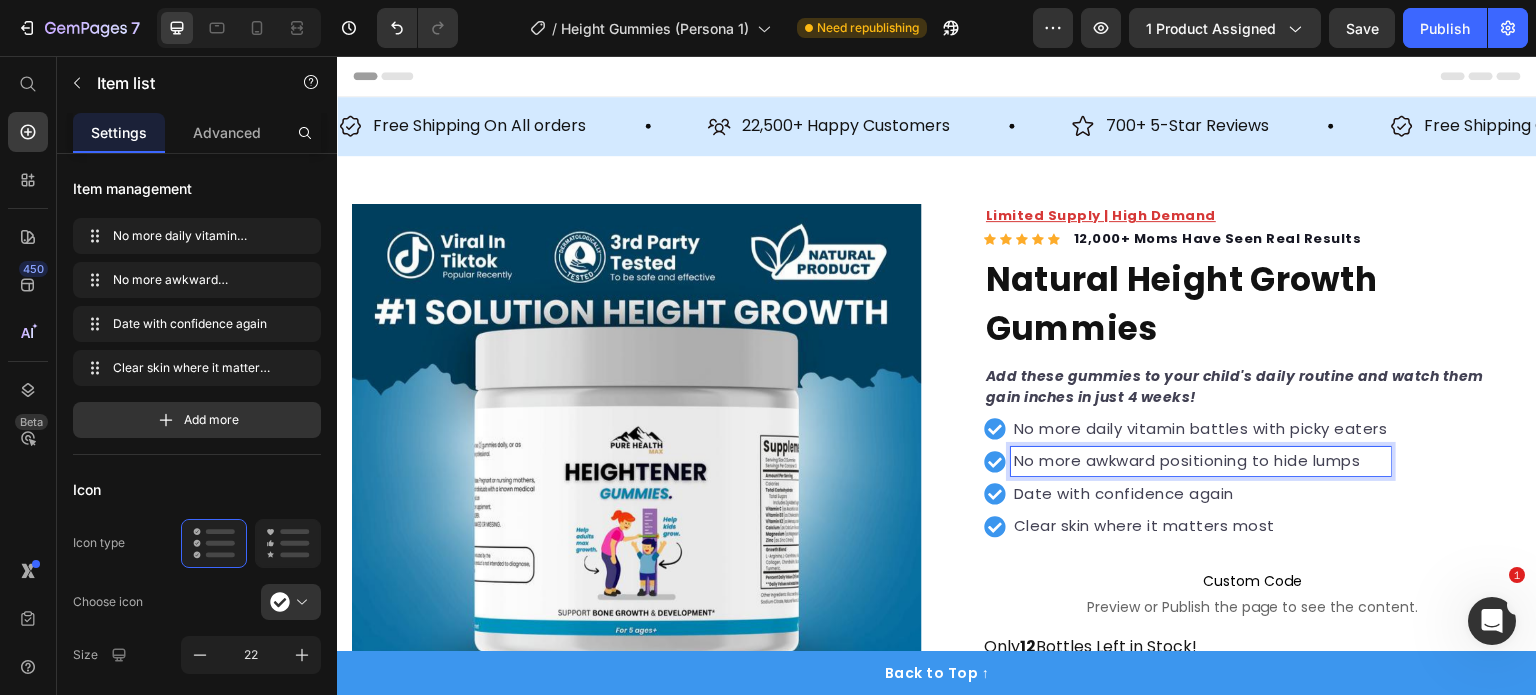 click on "No more awkward positioning to hide lumps" at bounding box center [1201, 461] 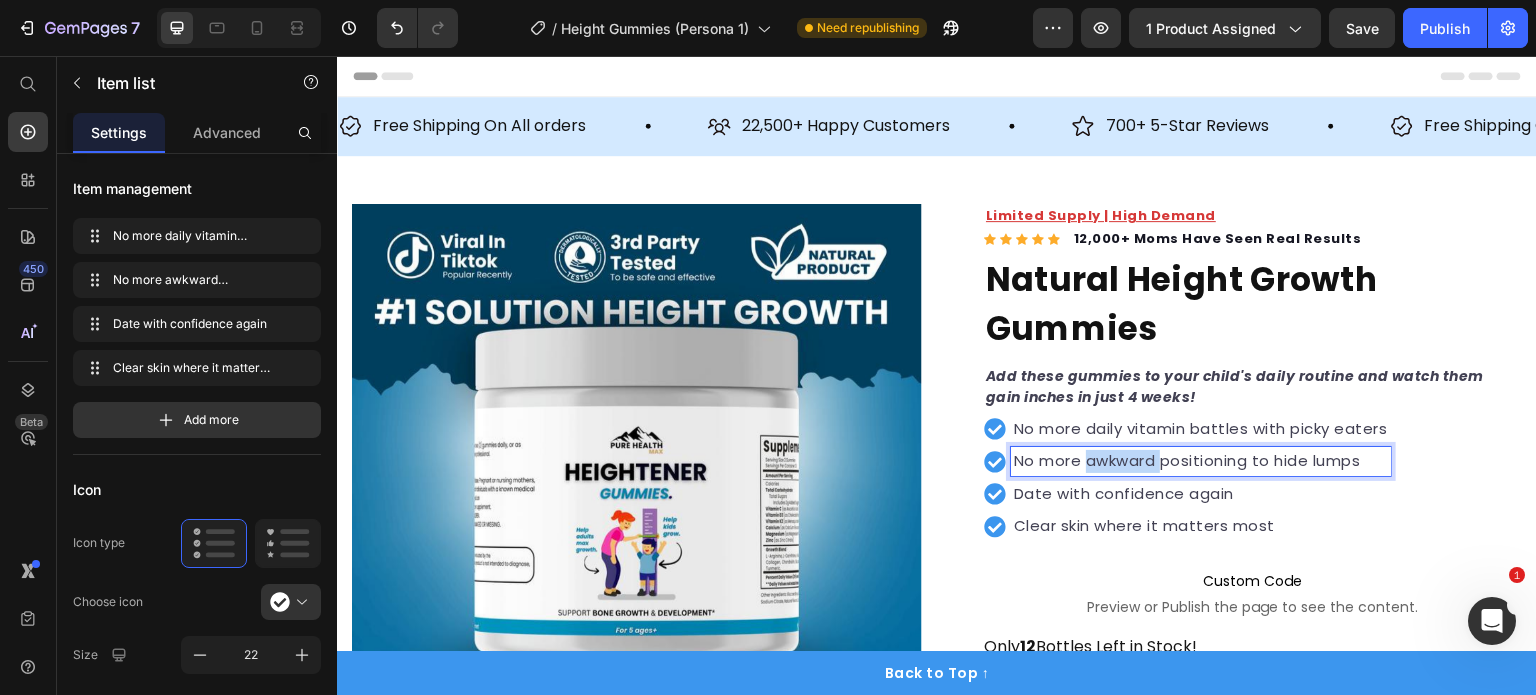click on "No more awkward positioning to hide lumps" at bounding box center (1201, 461) 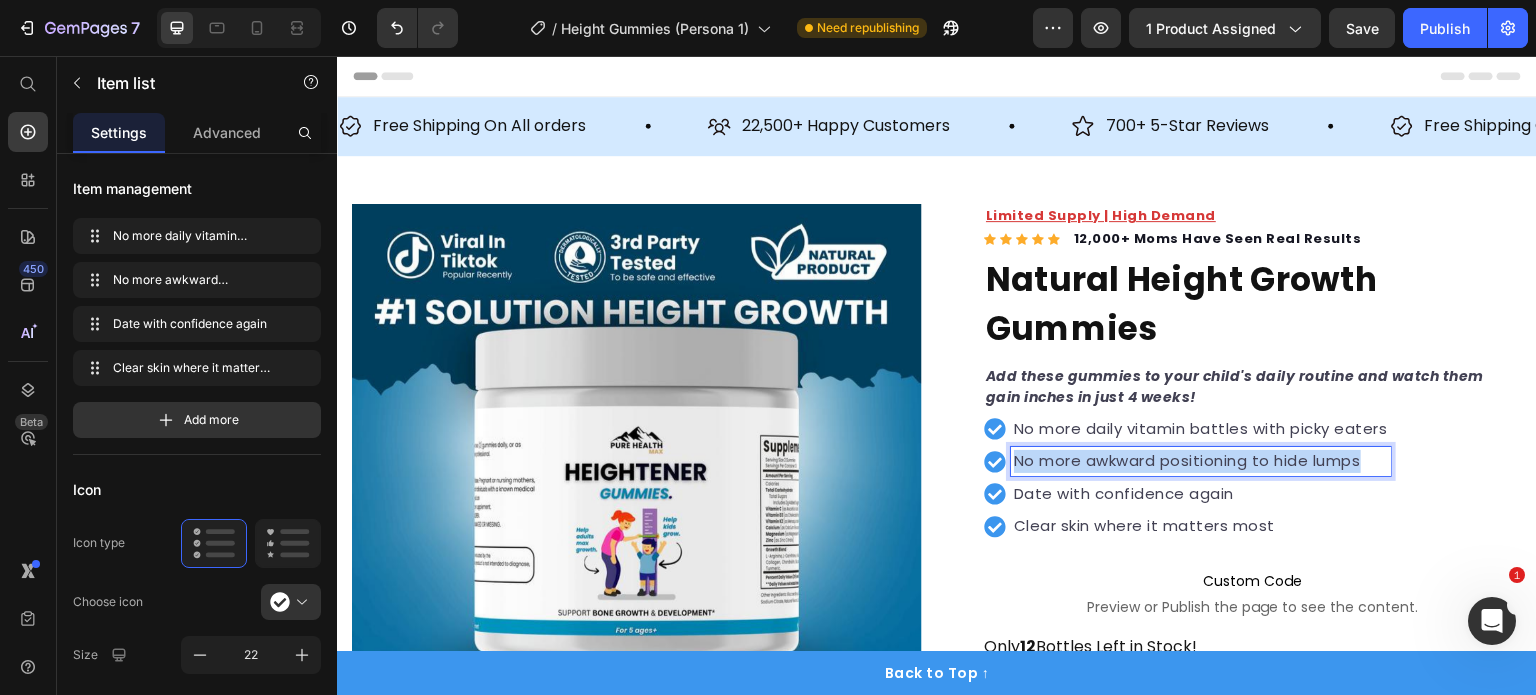 click on "No more awkward positioning to hide lumps" at bounding box center [1201, 461] 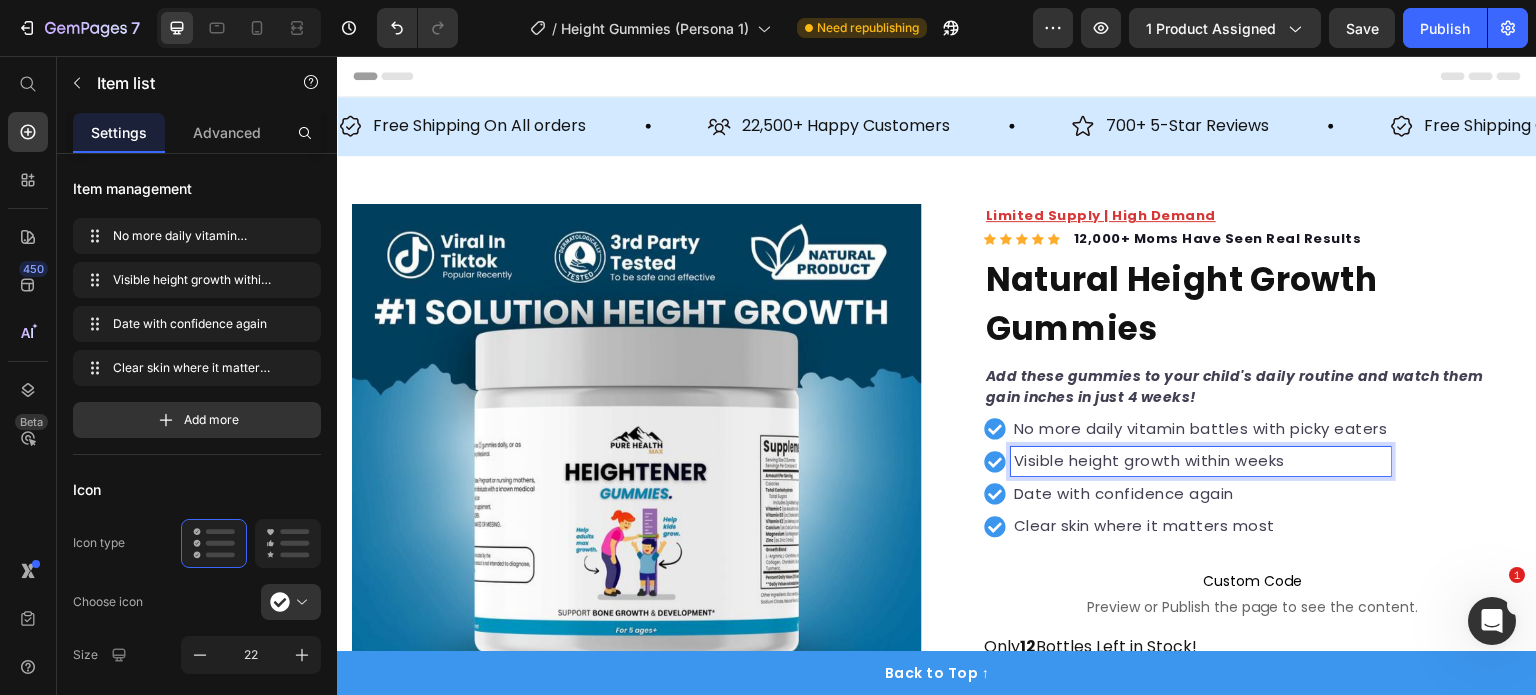 click on "Date with confidence again" at bounding box center [1201, 494] 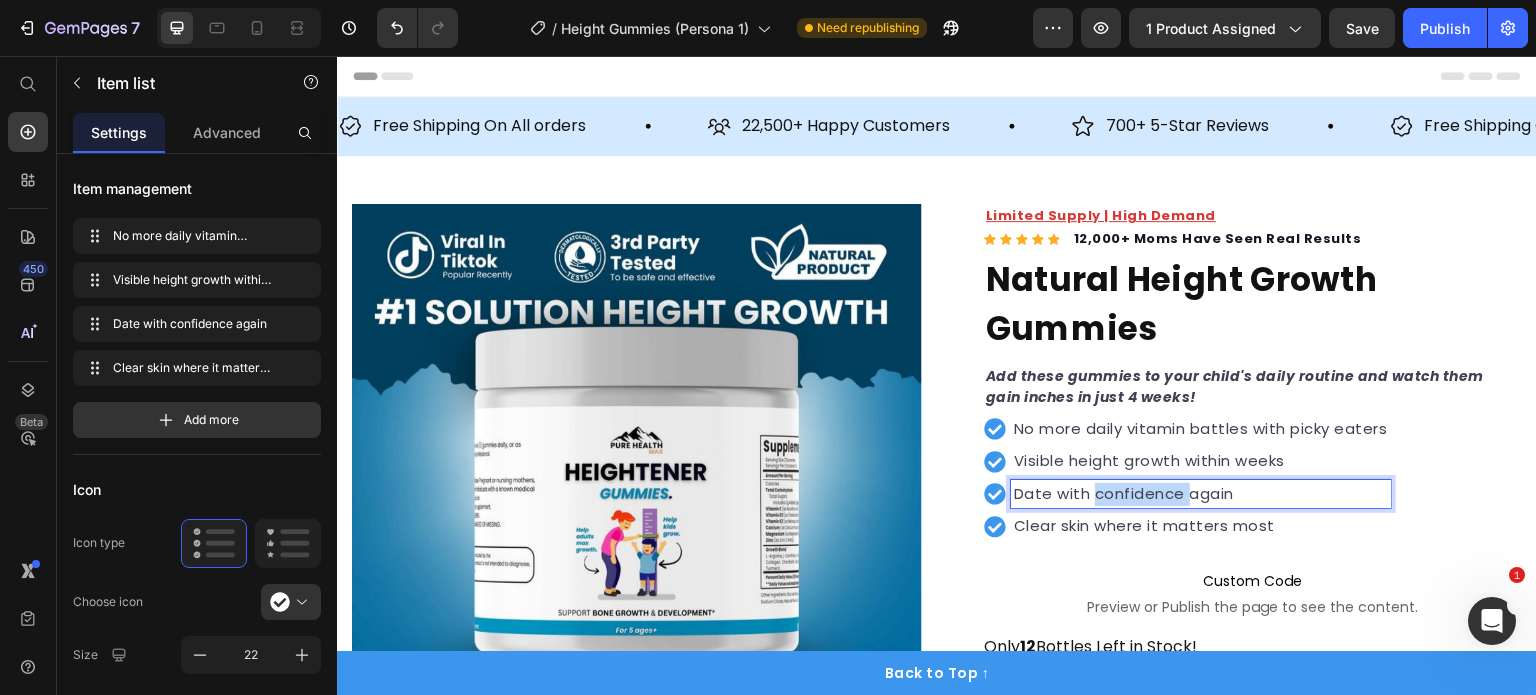click on "Date with confidence again" at bounding box center (1201, 494) 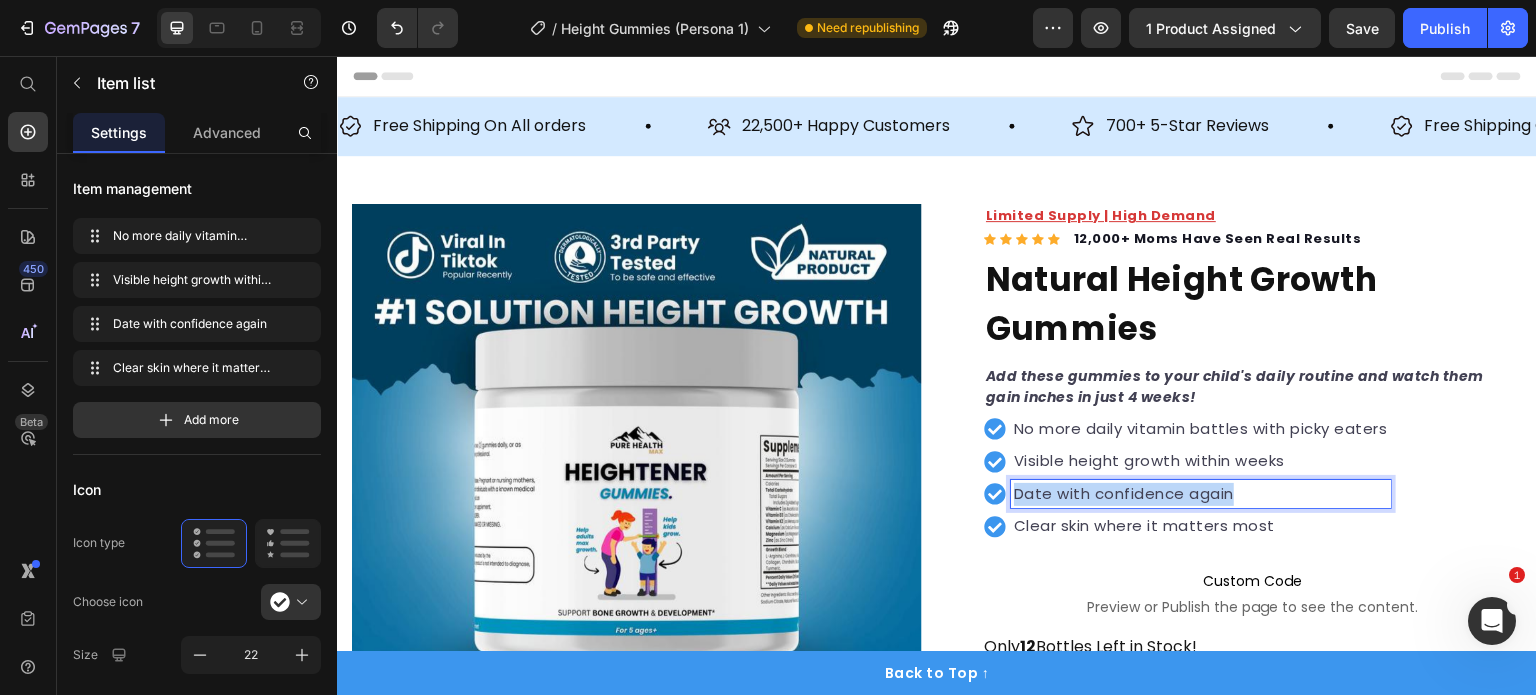 click on "Date with confidence again" at bounding box center (1201, 494) 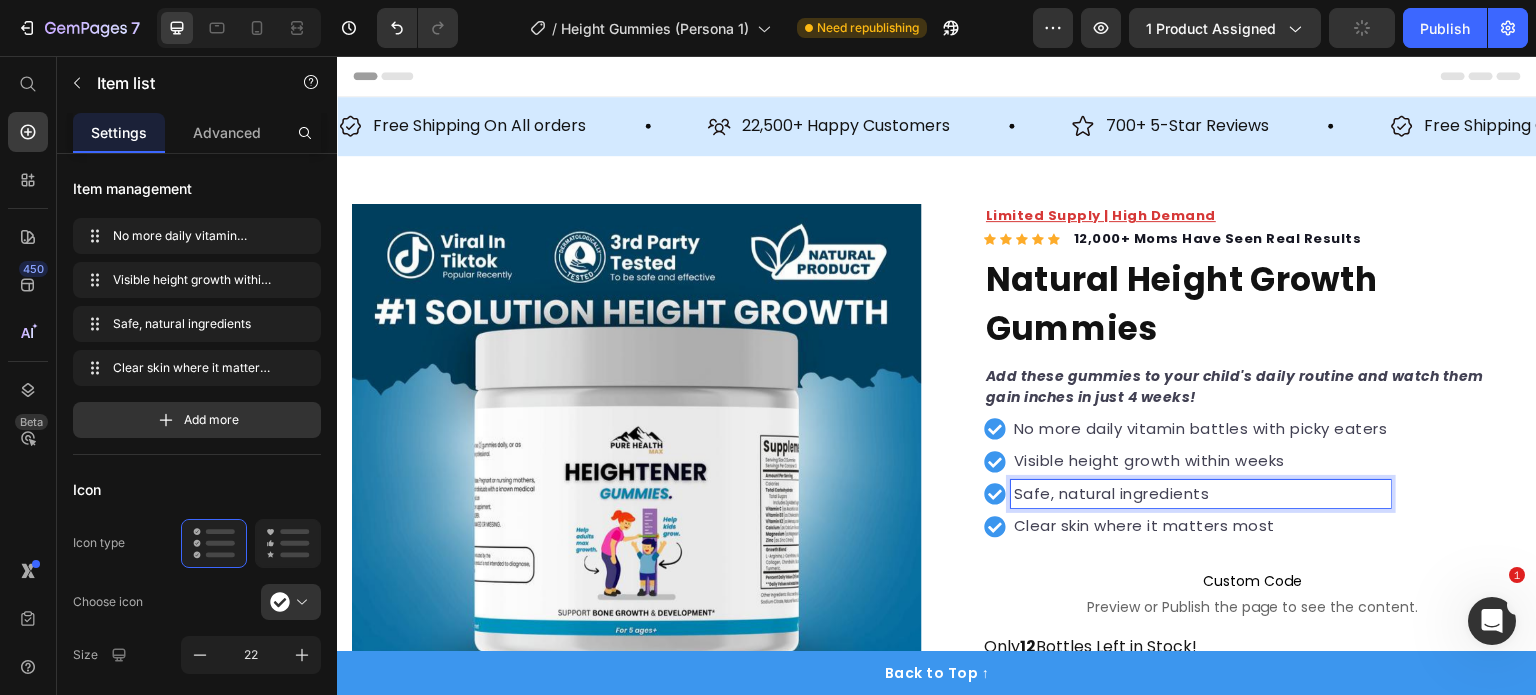 click on "Clear skin where it matters most" at bounding box center (1201, 526) 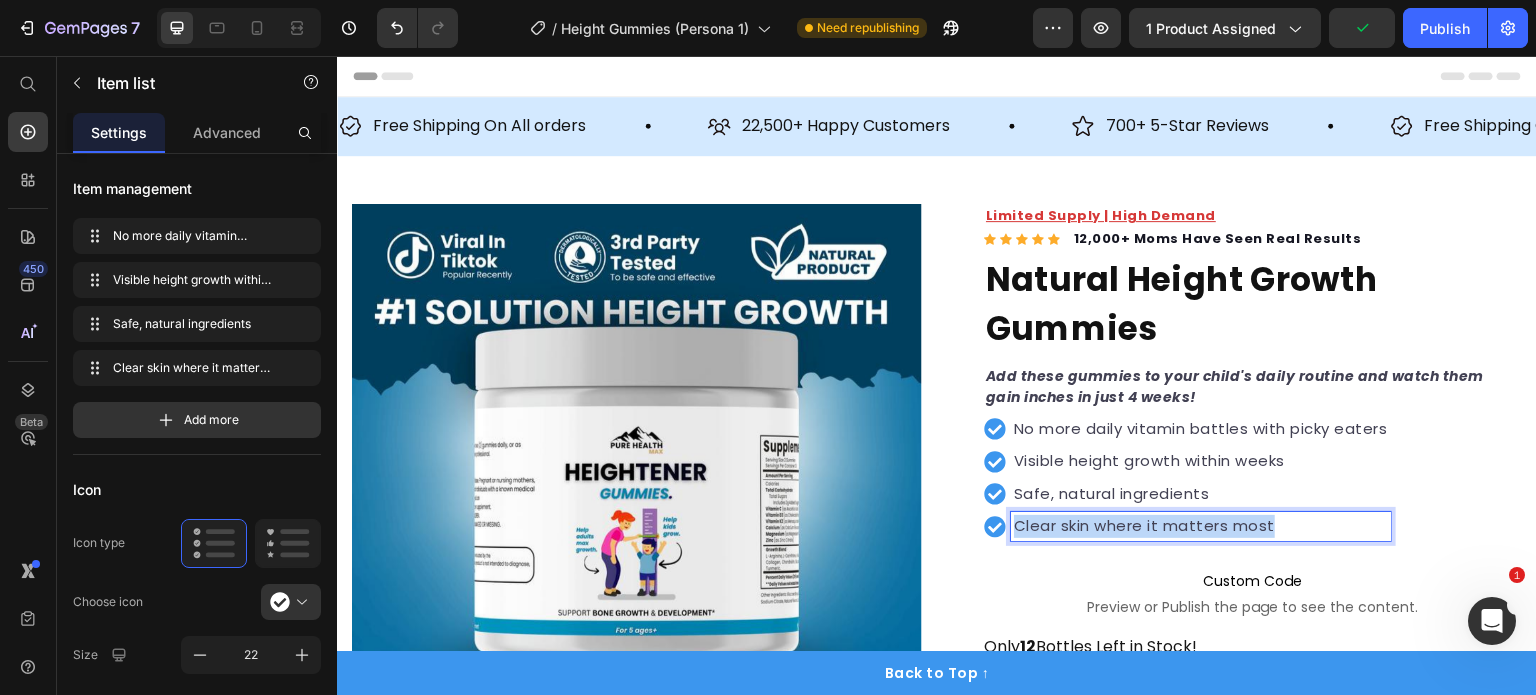 click on "Clear skin where it matters most" at bounding box center [1201, 526] 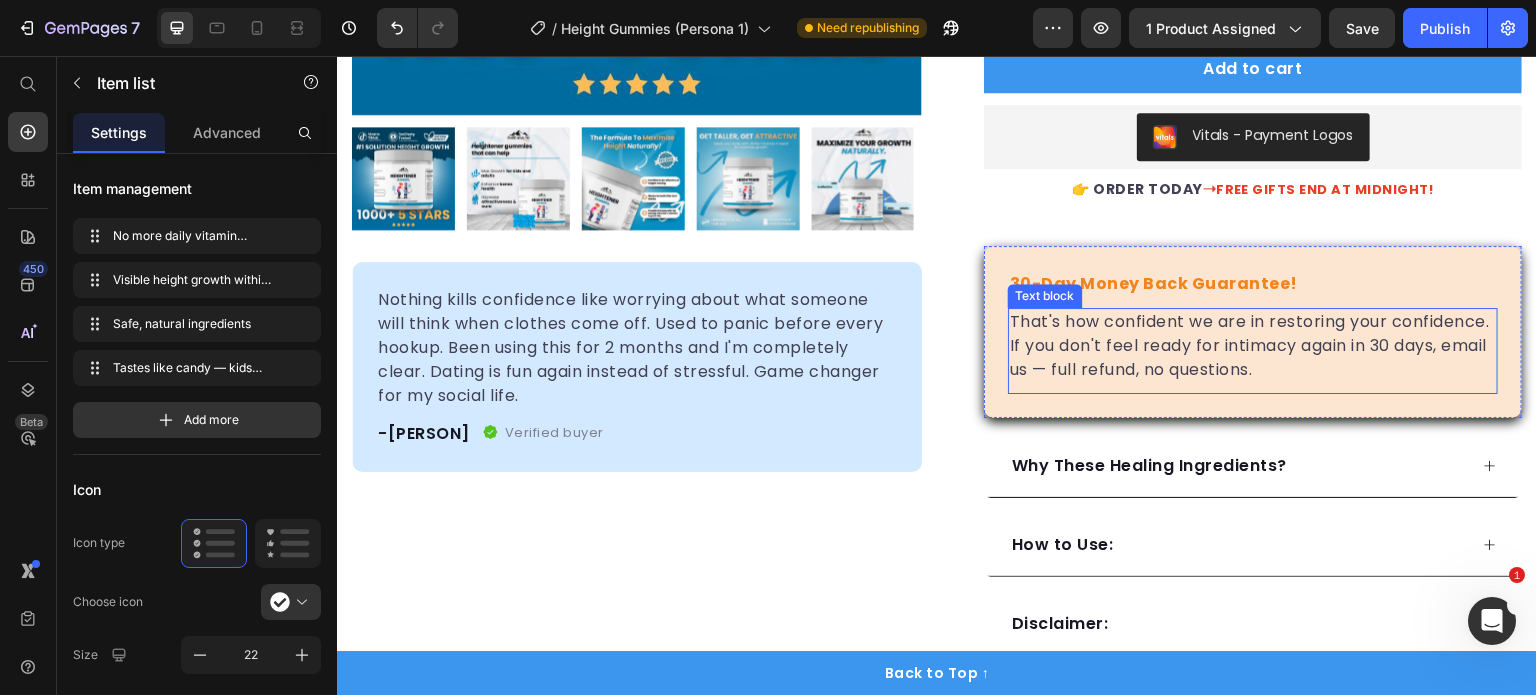click on "That's how confident we are in restoring your confidence. If you don't feel ready for intimacy again in 30 days, email us — full refund, no questions." at bounding box center [1253, 346] 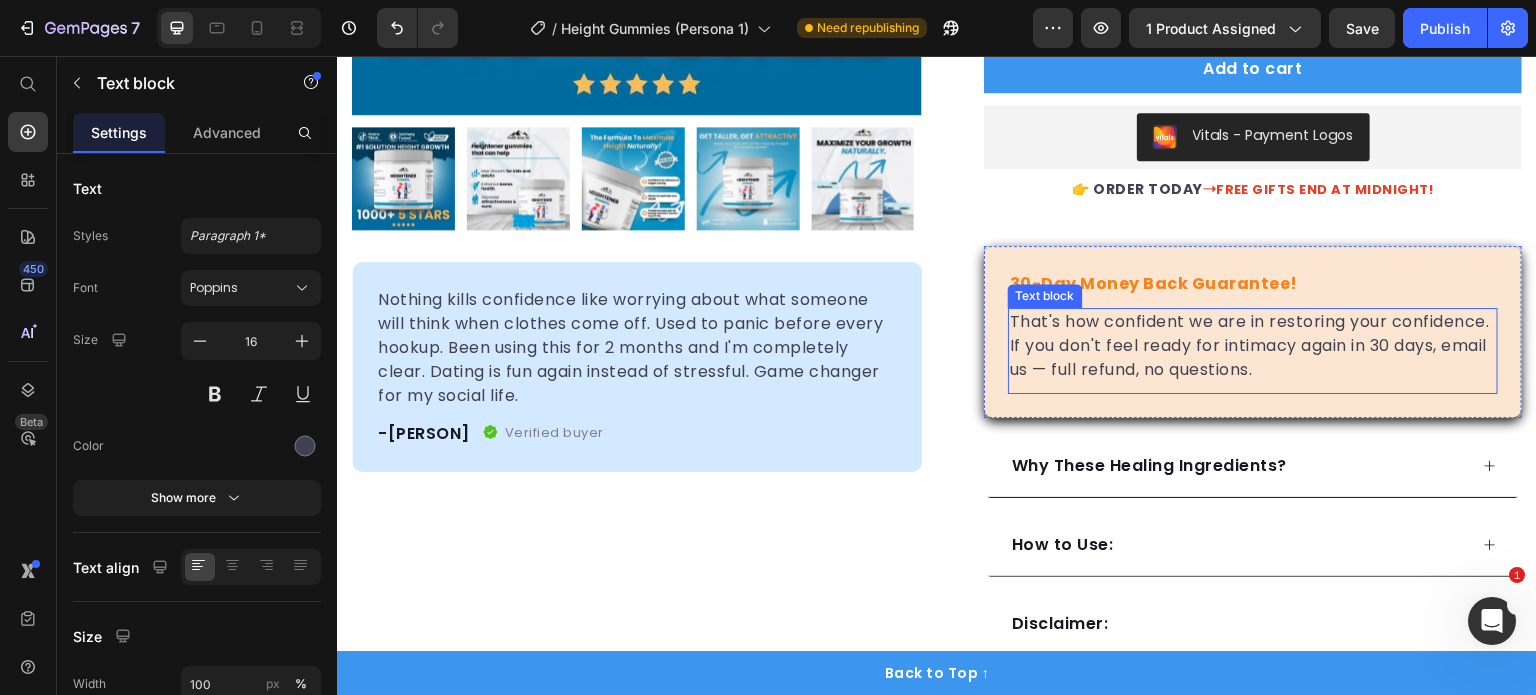 scroll, scrollTop: 660, scrollLeft: 0, axis: vertical 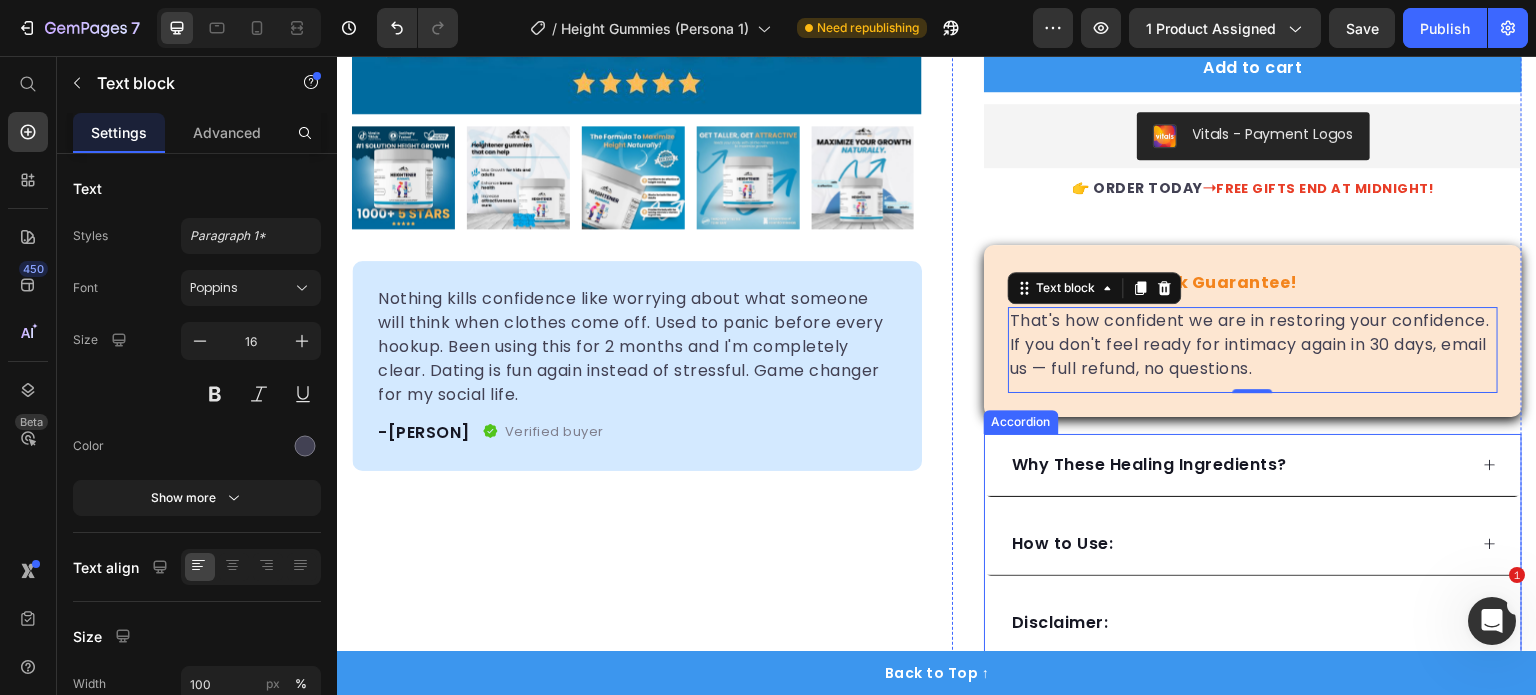 click on "That's how confident we are in restoring your confidence. If you don't feel ready for intimacy again in 30 days, email us — full refund, no questions." at bounding box center [1253, 345] 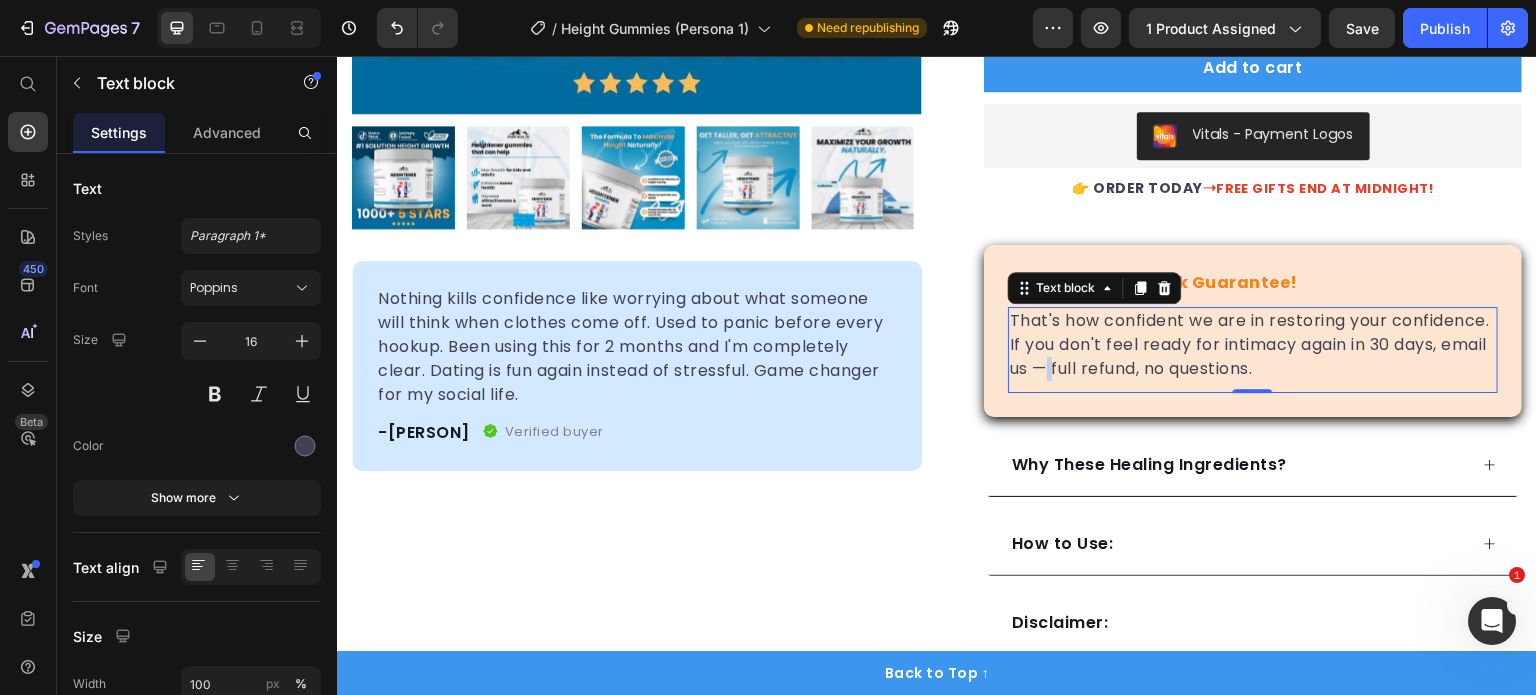 click on "That's how confident we are in restoring your confidence. If you don't feel ready for intimacy again in 30 days, email us — full refund, no questions." at bounding box center (1253, 345) 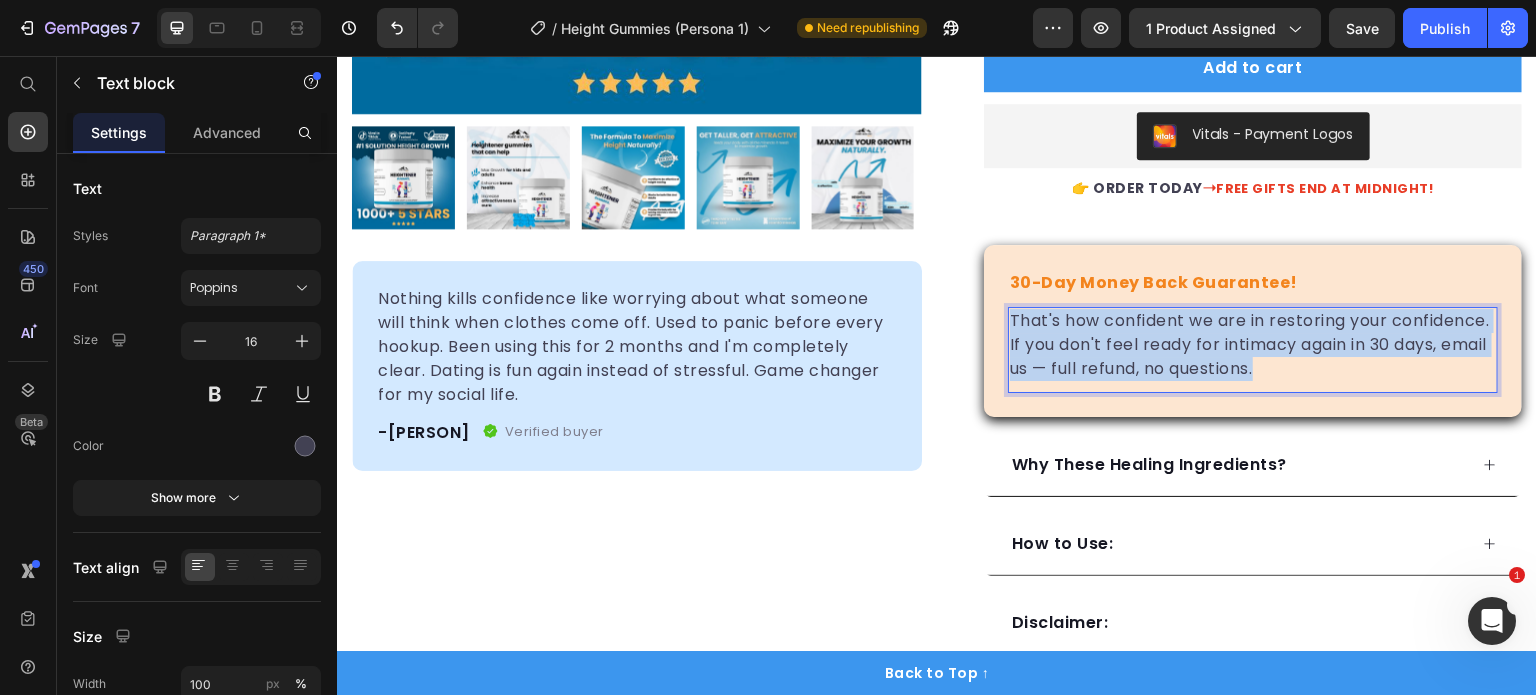 click on "That's how confident we are in restoring your confidence. If you don't feel ready for intimacy again in 30 days, email us — full refund, no questions." at bounding box center (1253, 345) 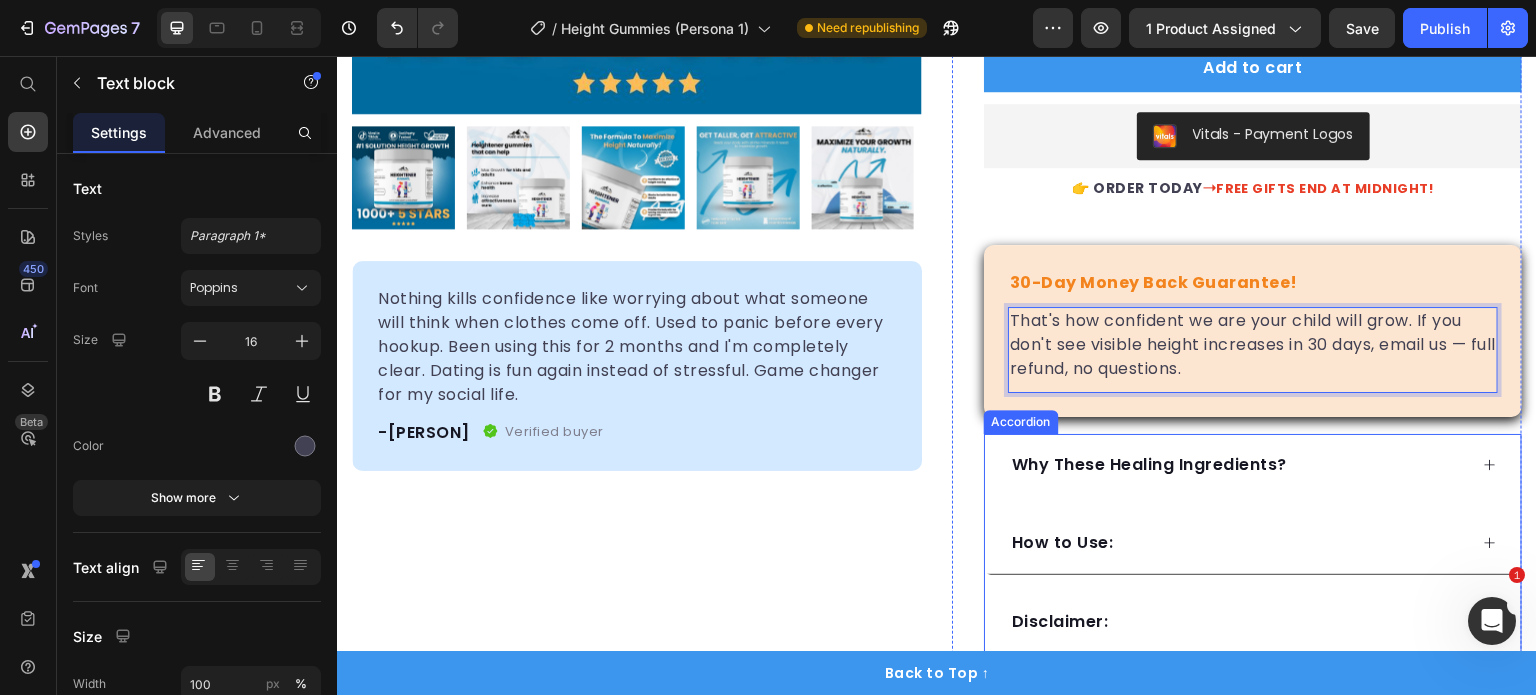 click 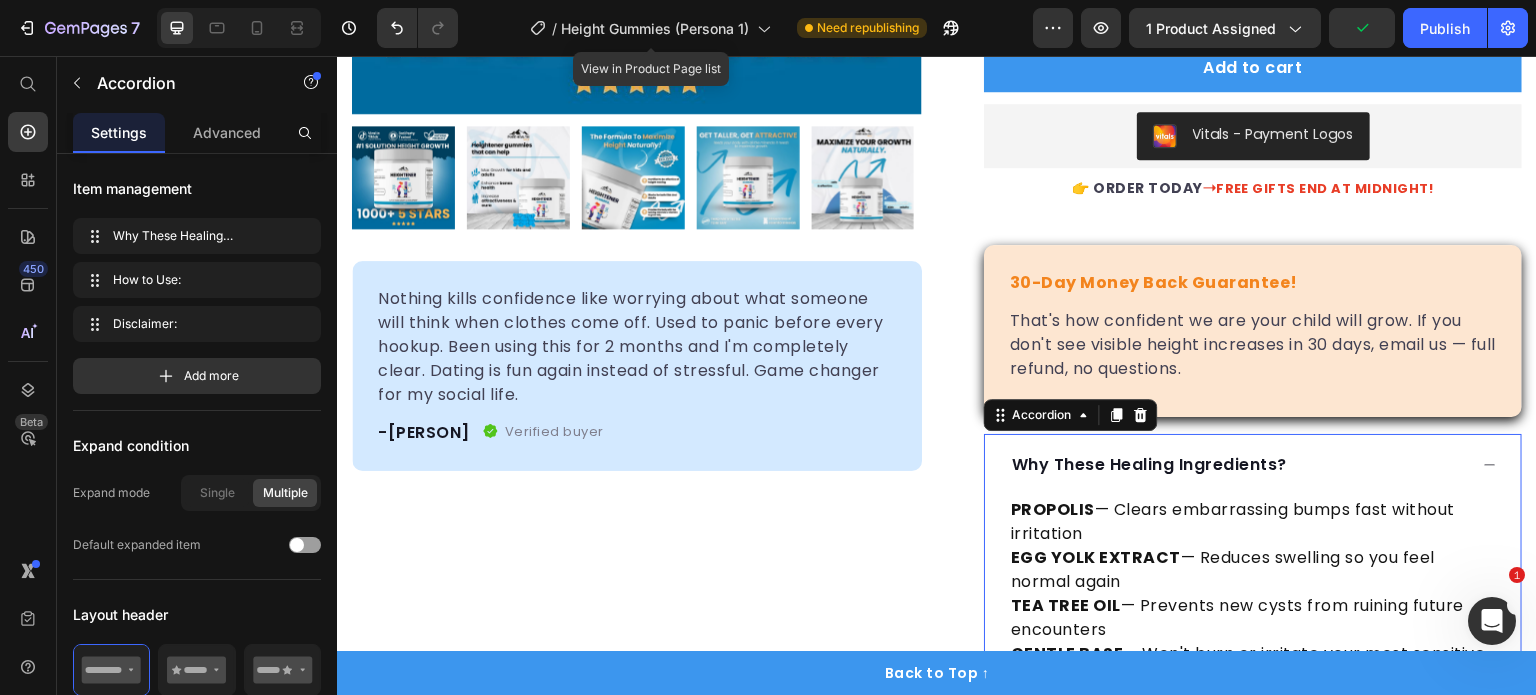 click on "Why These Healing Ingredients?" at bounding box center [1149, 464] 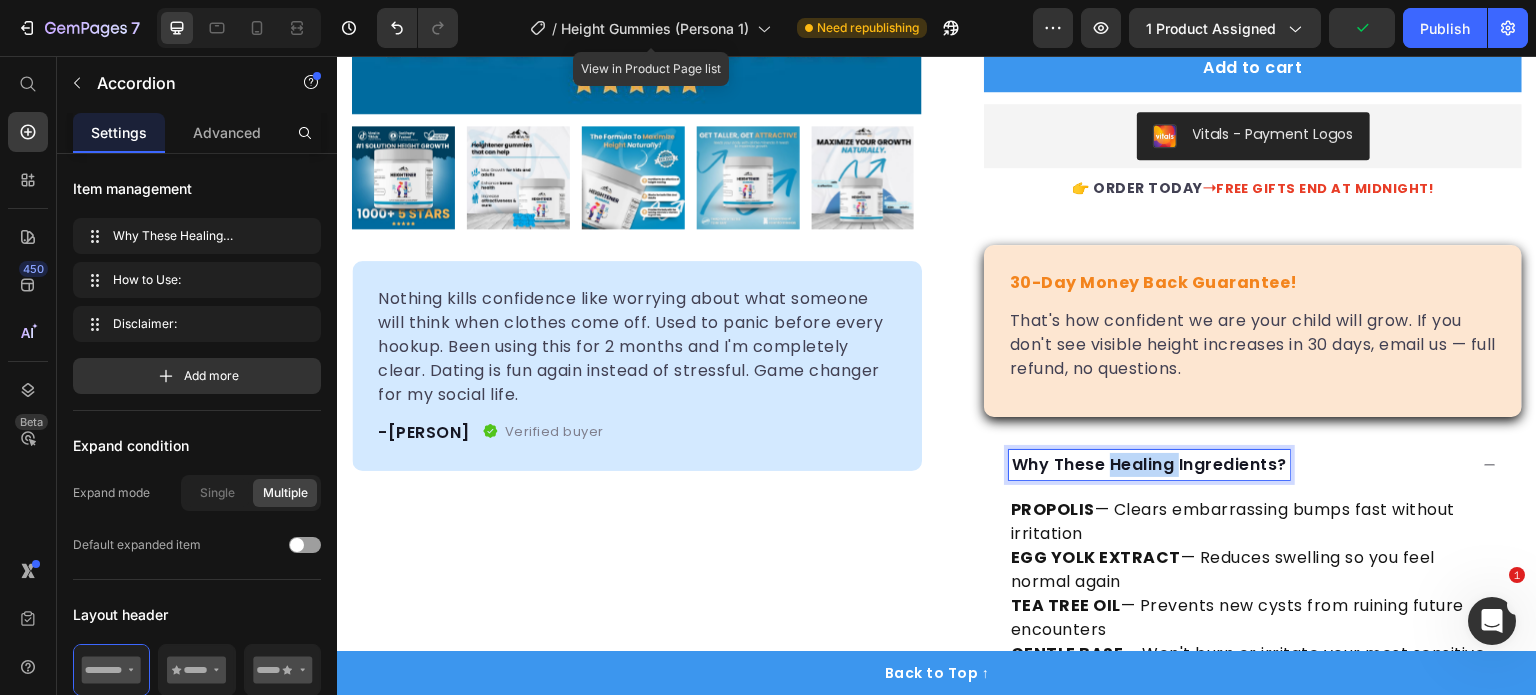 click on "Why These Healing Ingredients?" at bounding box center (1149, 464) 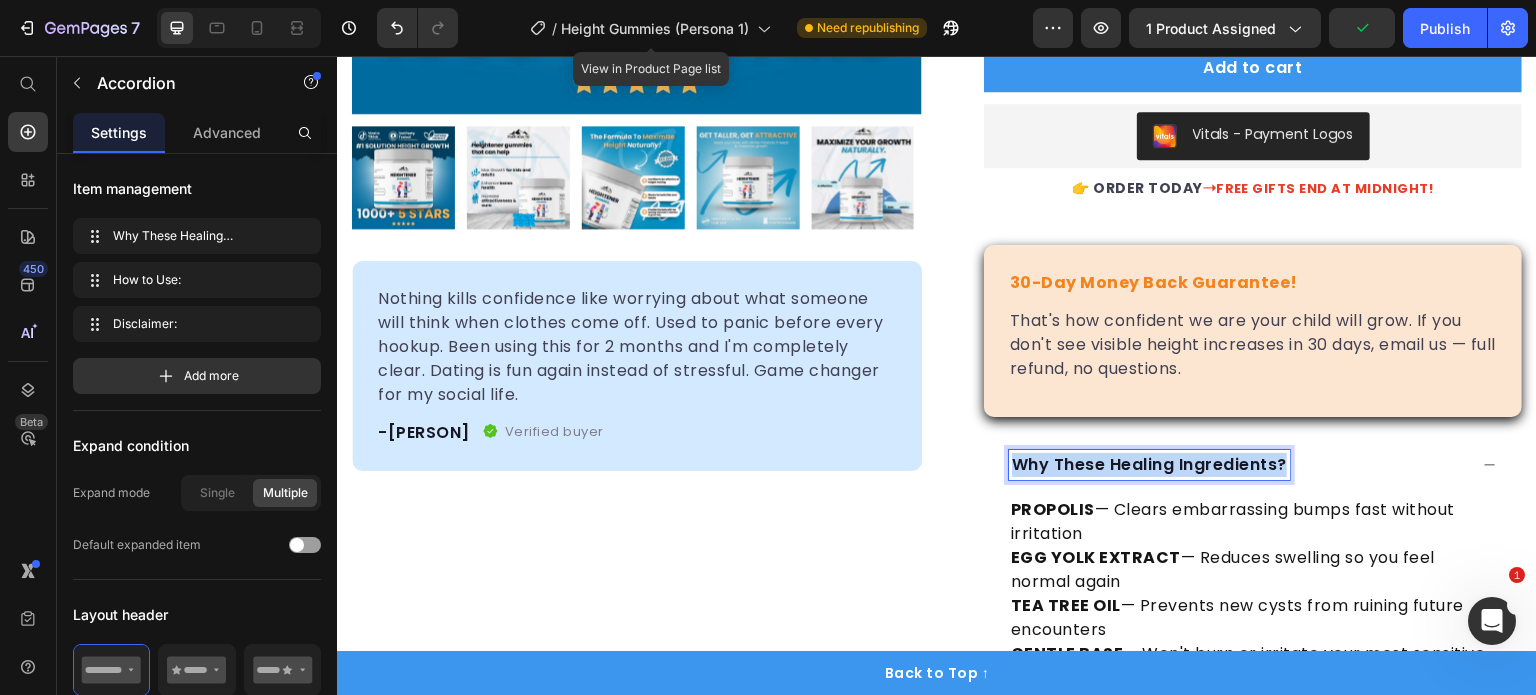 click on "Why These Healing Ingredients?" at bounding box center (1149, 464) 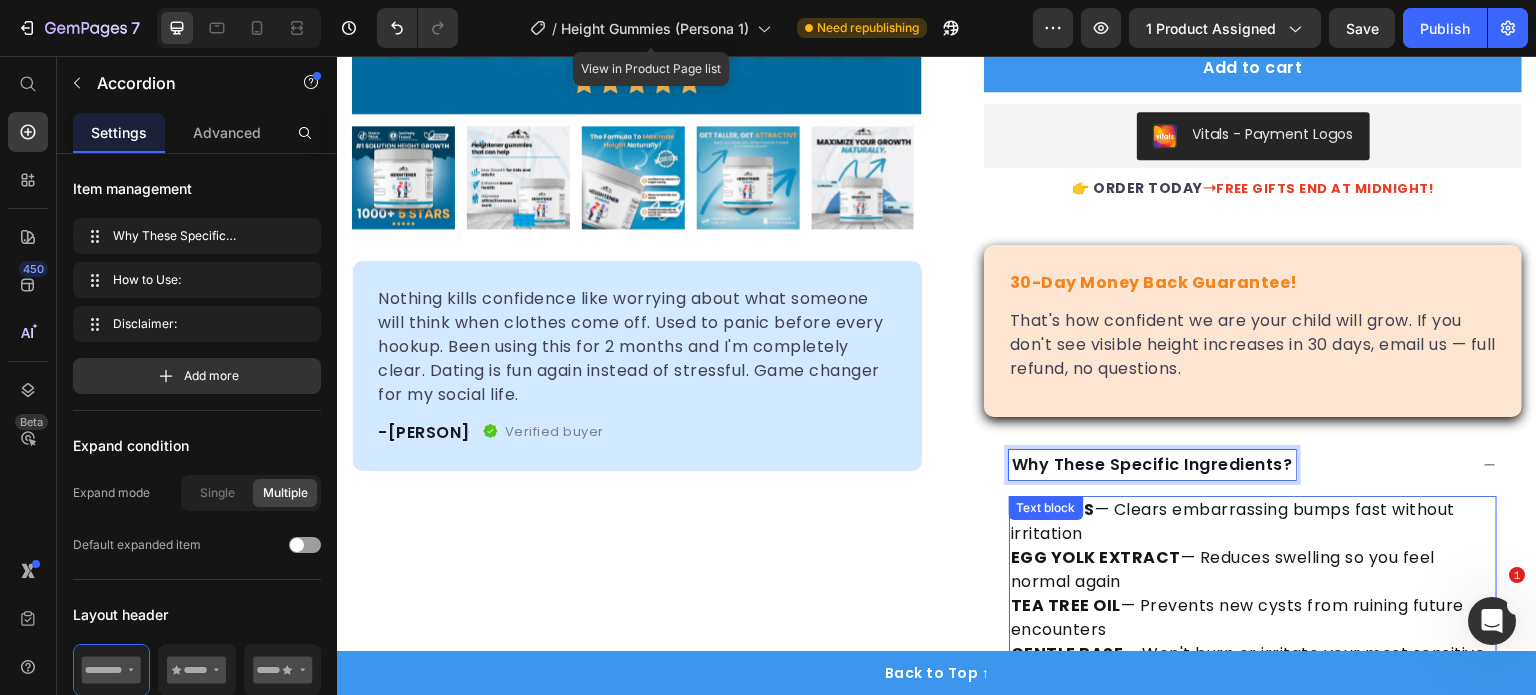click on "EGG YOLK EXTRACT" at bounding box center [1096, 557] 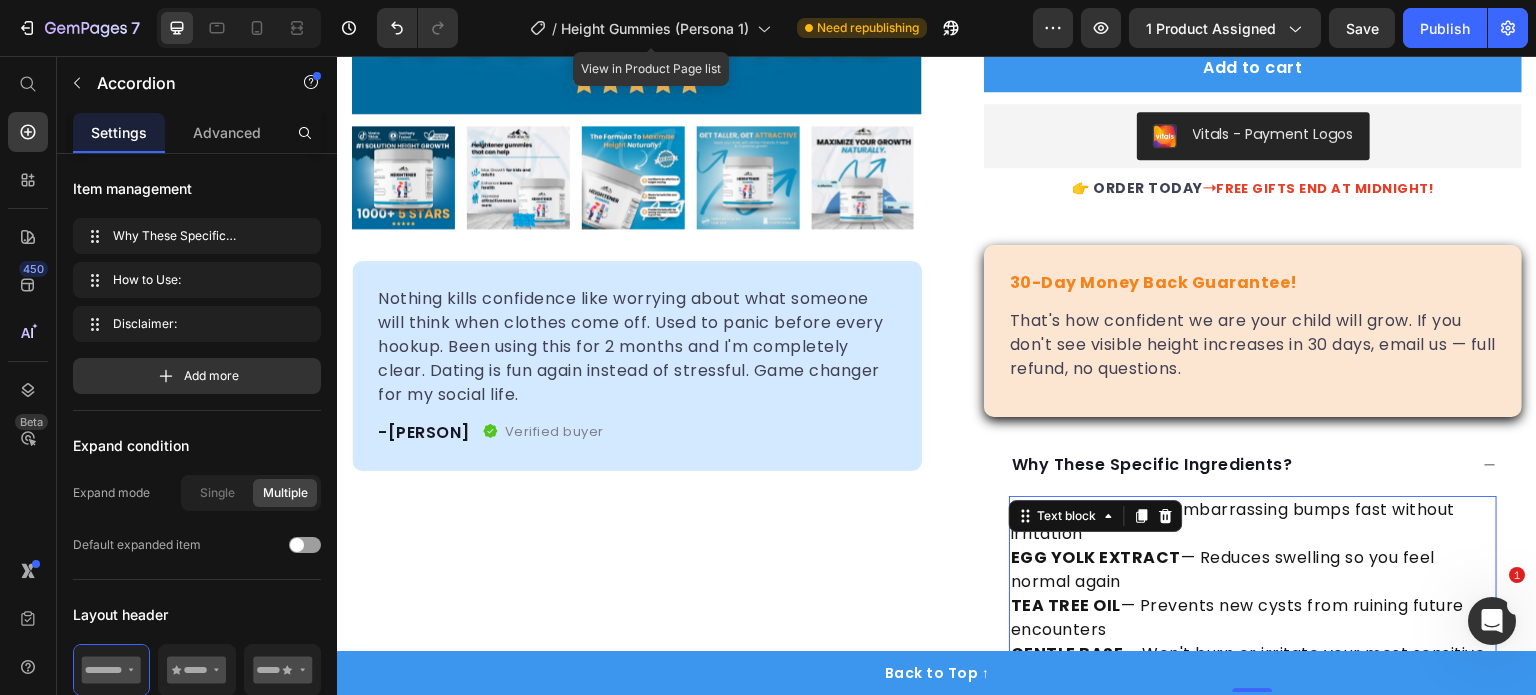 click on "EGG YOLK EXTRACT" at bounding box center (1096, 557) 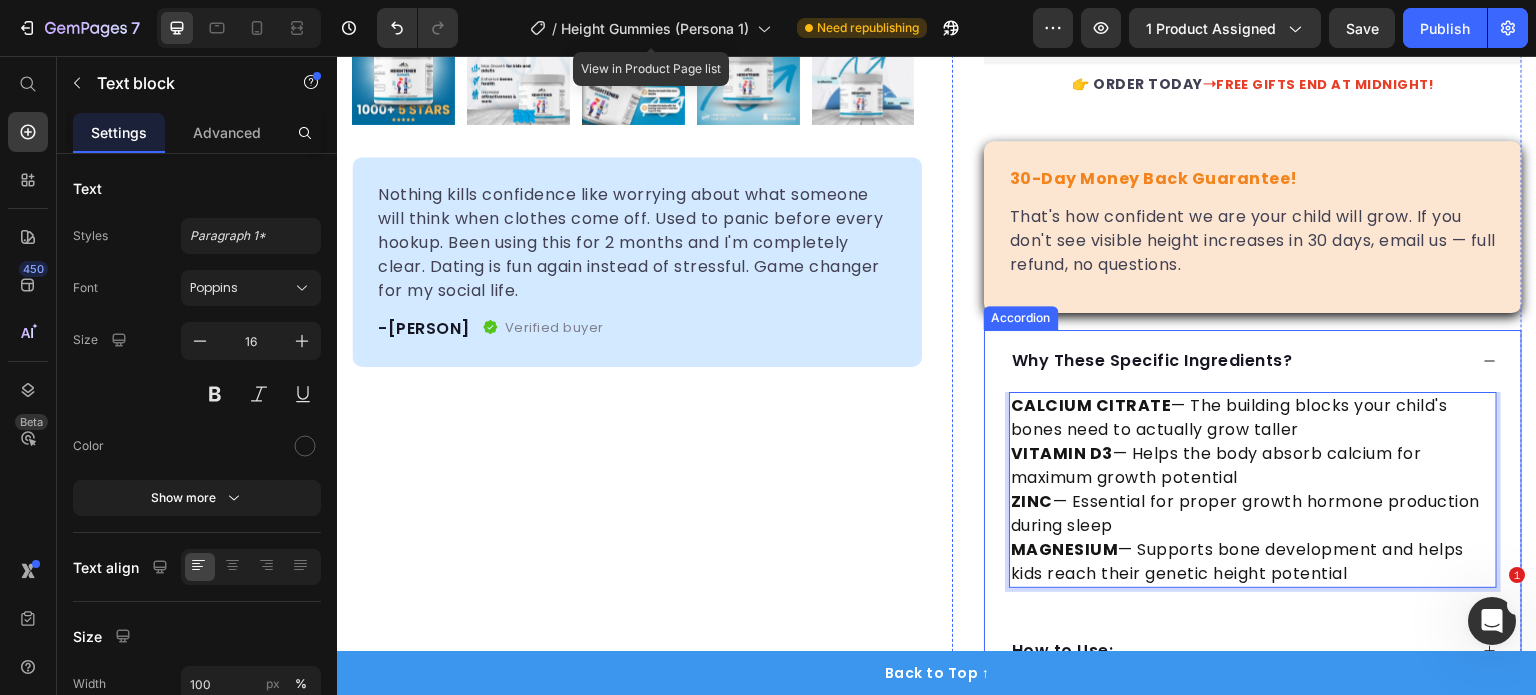 scroll, scrollTop: 872, scrollLeft: 0, axis: vertical 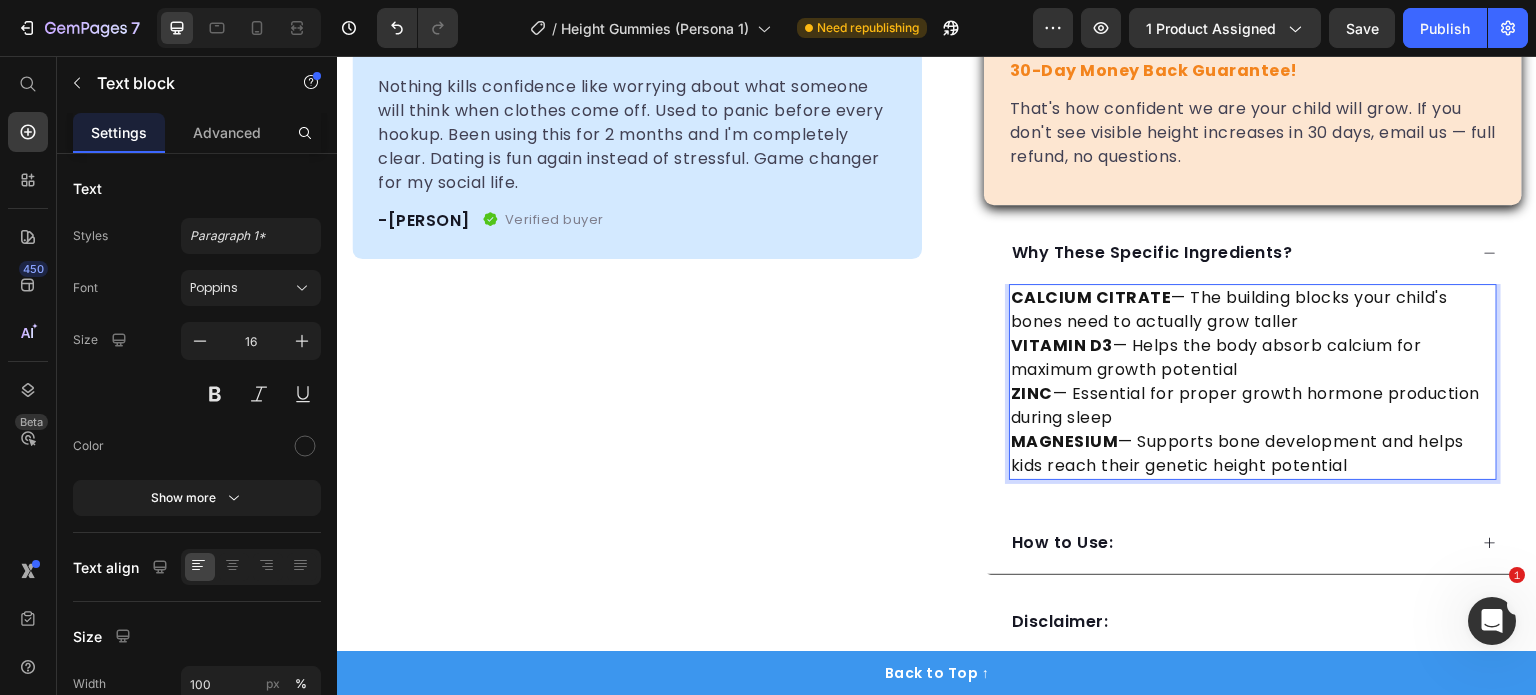 click on "CALCIUM CITRATE  — The building blocks your child's bones need to actually grow taller VITAMIN D3  — Helps the body absorb calcium for maximum growth potential ZINC  — Essential for proper growth hormone production during sleep MAGNESIUM  — Supports bone development and helps kids reach their genetic height potential" at bounding box center [1253, 382] 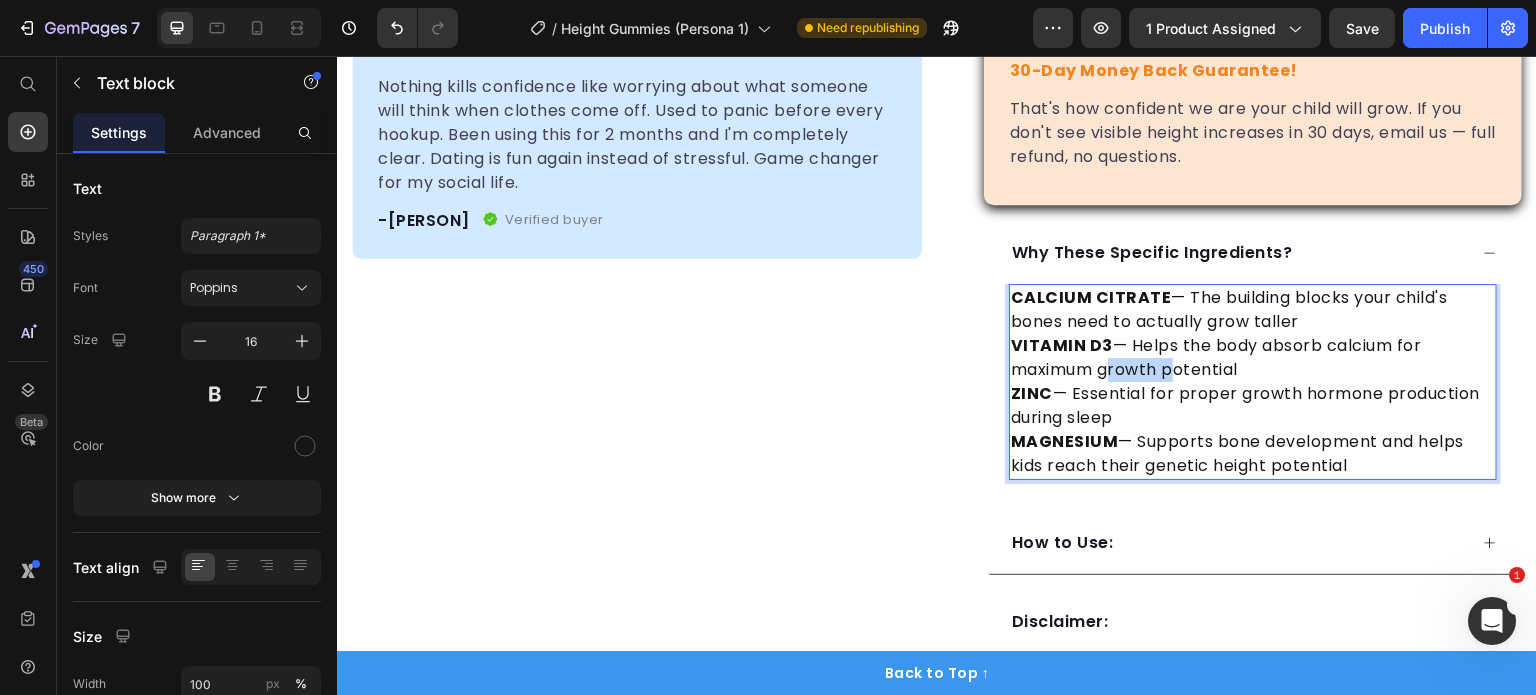click on "CALCIUM CITRATE  — The building blocks your child's bones need to actually grow taller VITAMIN D3  — Helps the body absorb calcium for maximum growth potential ZINC  — Essential for proper growth hormone production during sleep MAGNESIUM  — Supports bone development and helps kids reach their genetic height potential" at bounding box center (1253, 382) 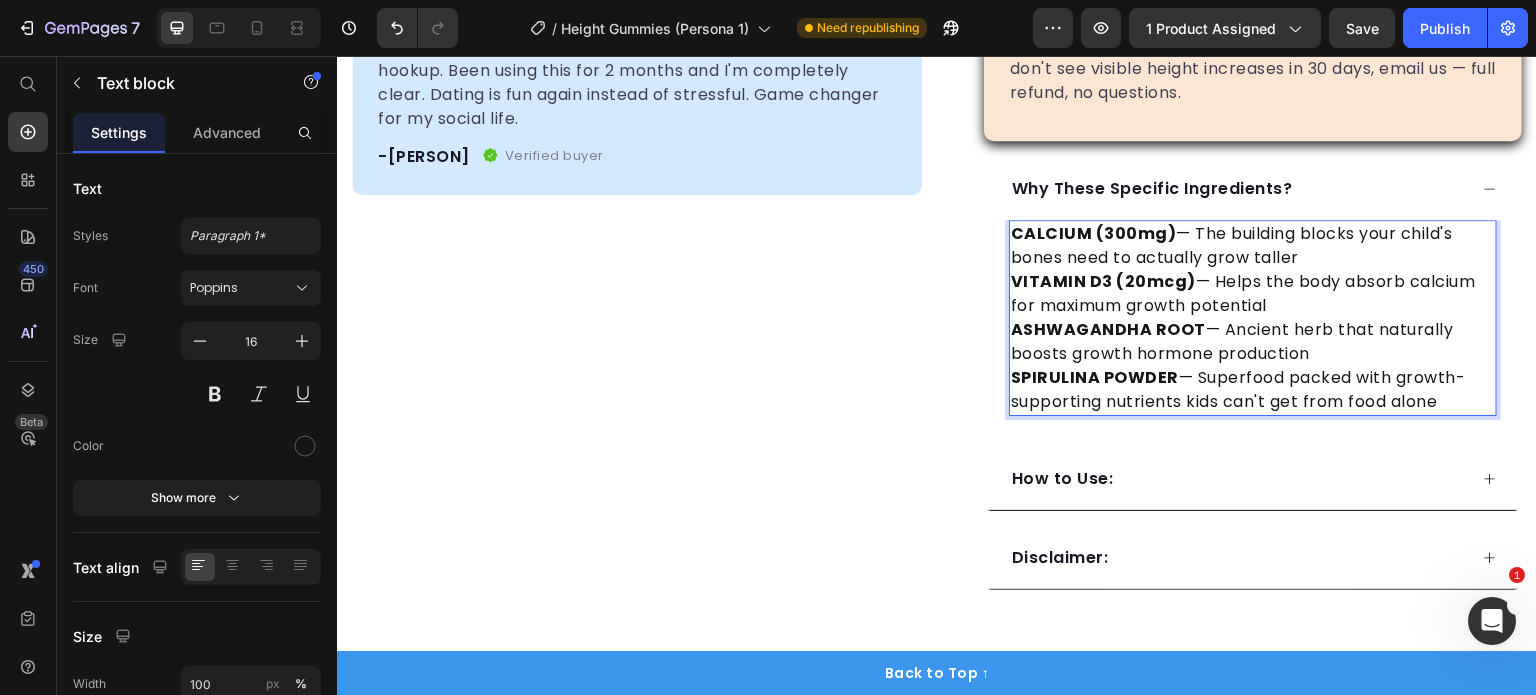 scroll, scrollTop: 972, scrollLeft: 0, axis: vertical 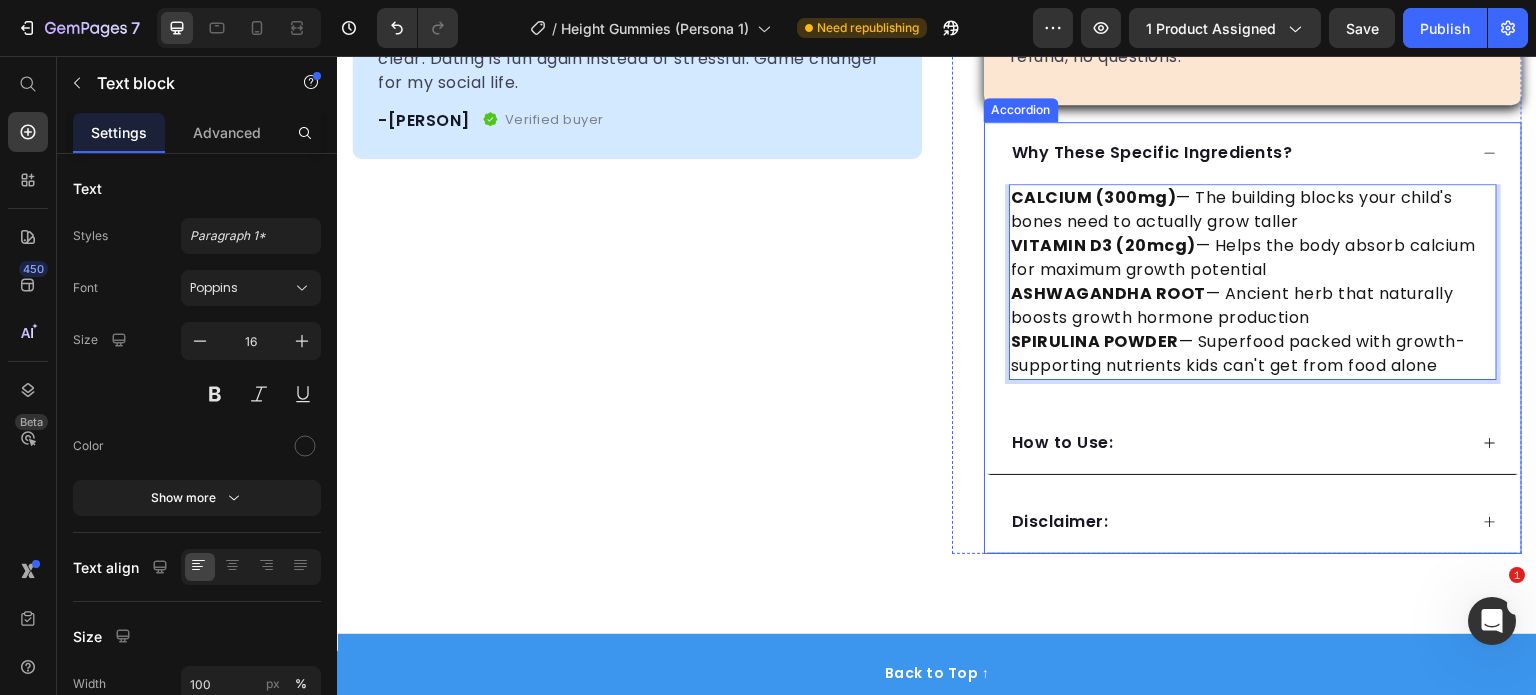 click on "How to Use:" at bounding box center [1253, 443] 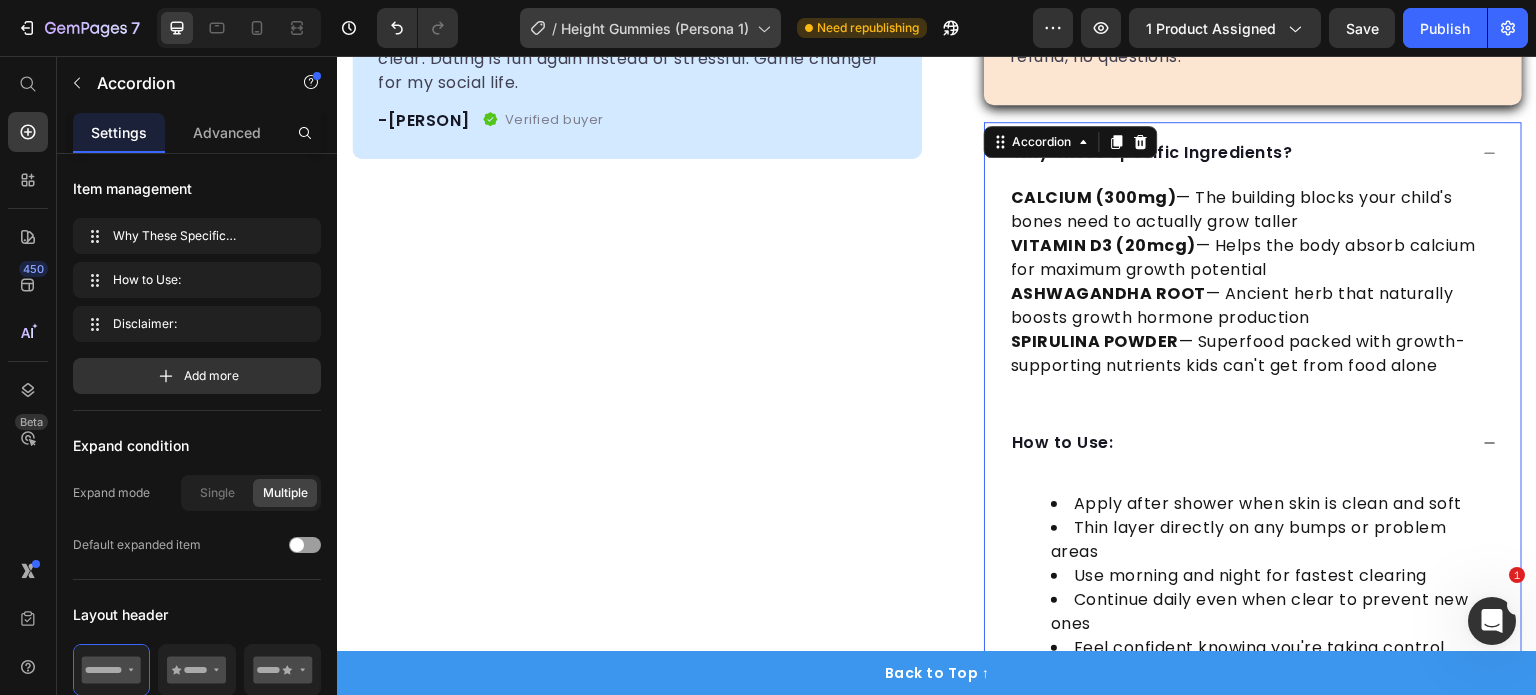 scroll, scrollTop: 0, scrollLeft: 0, axis: both 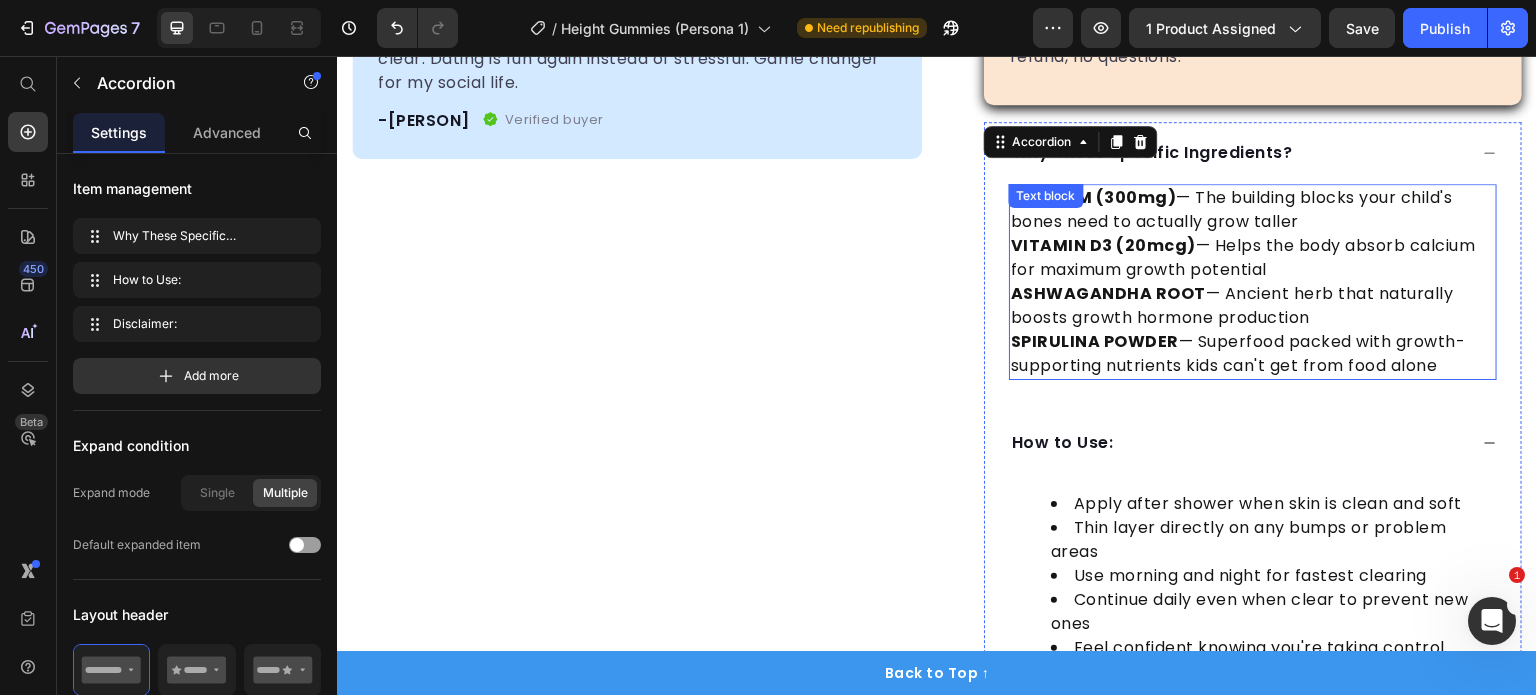 click on "Thin layer directly on any bumps or problem areas" at bounding box center (1273, 540) 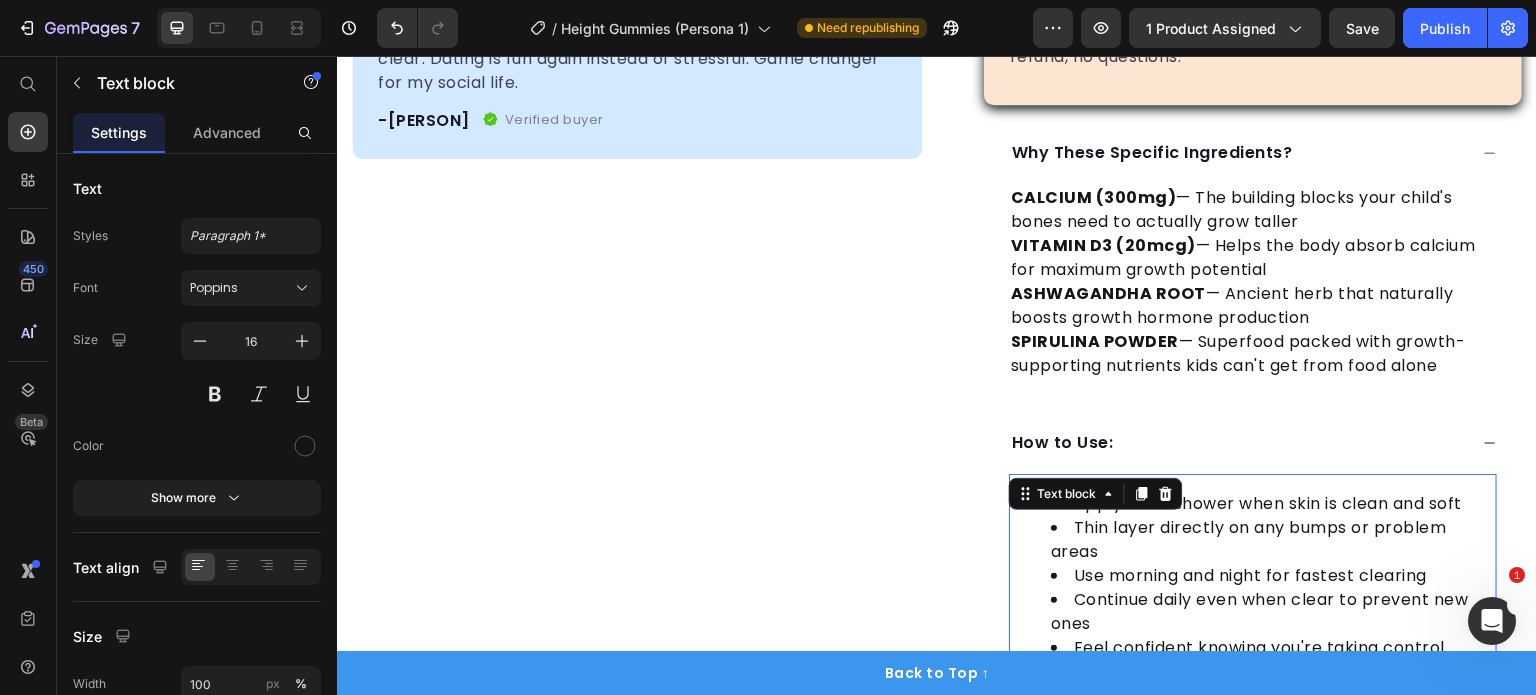 click on "Thin layer directly on any bumps or problem areas" at bounding box center [1273, 540] 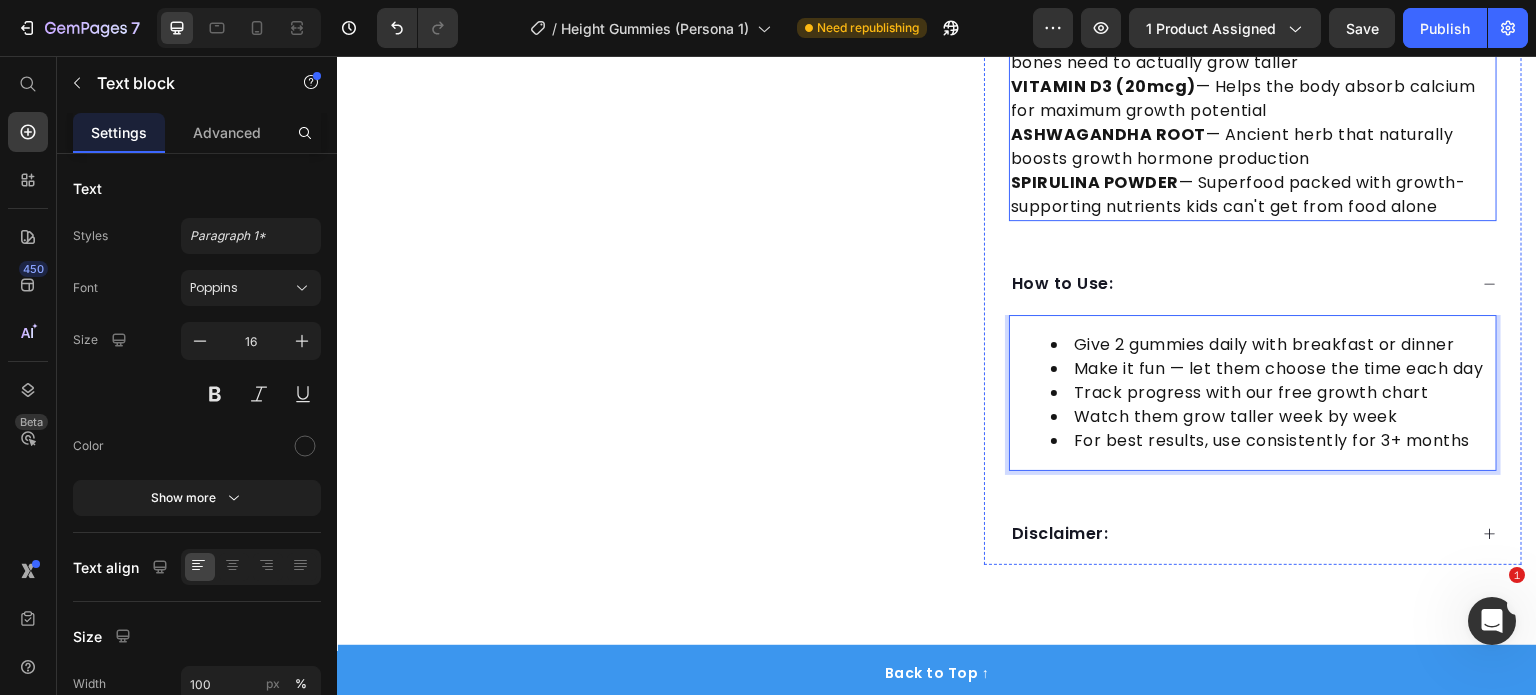 scroll, scrollTop: 1372, scrollLeft: 0, axis: vertical 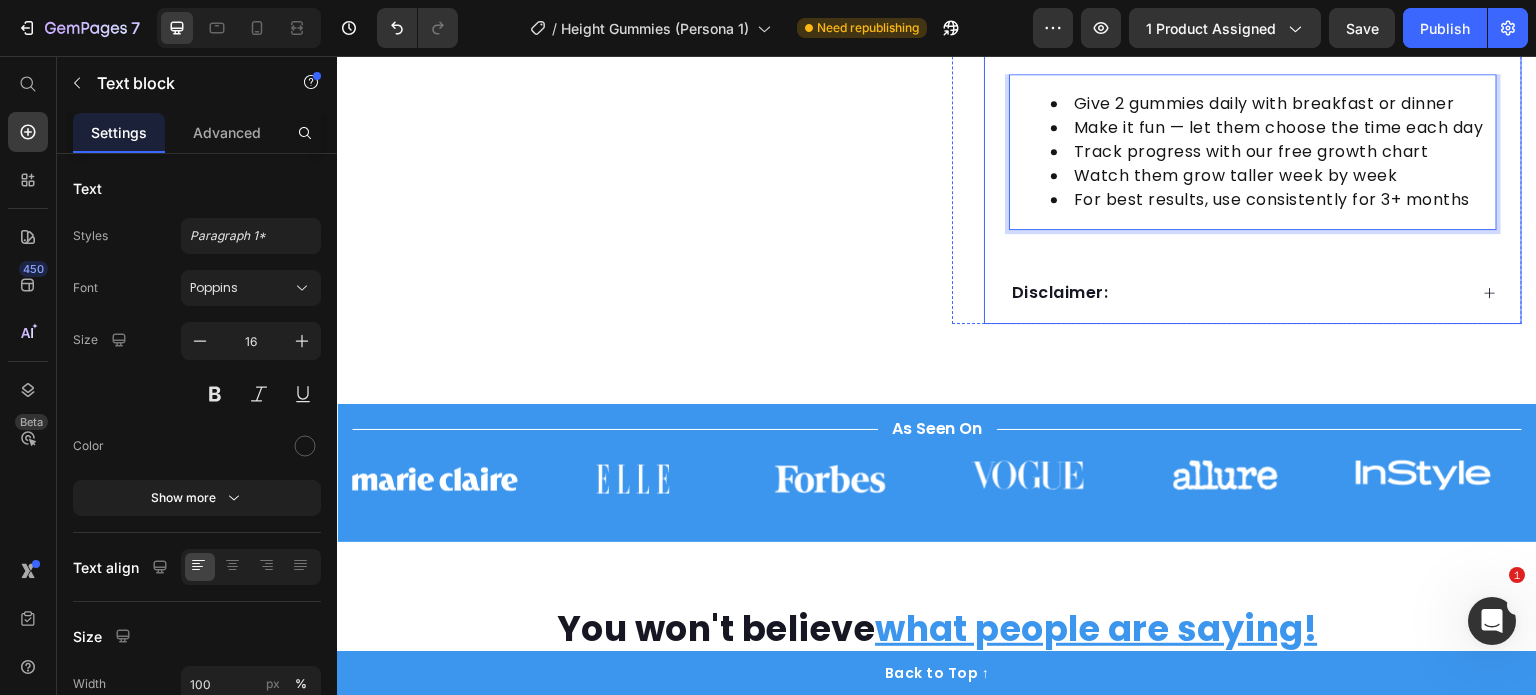 click on "Disclaimer:" at bounding box center (1253, 293) 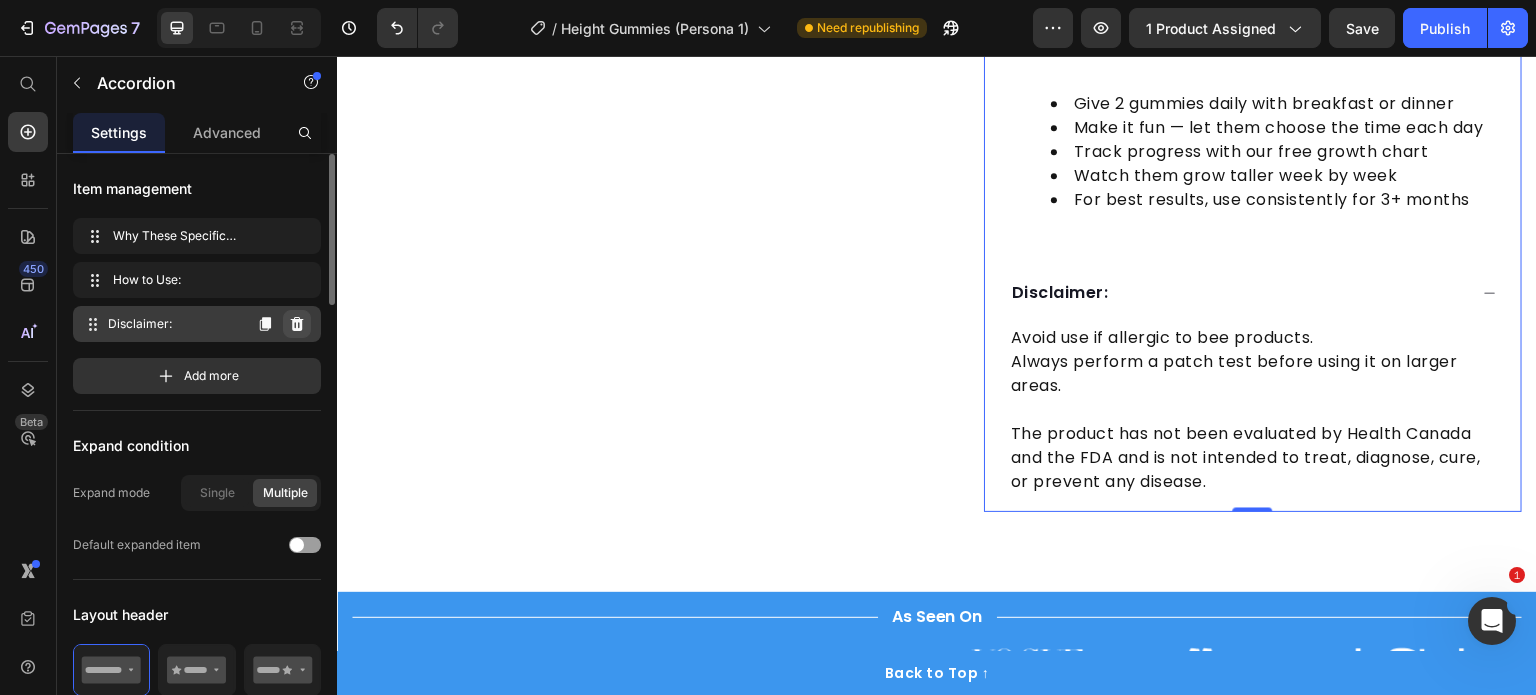 click 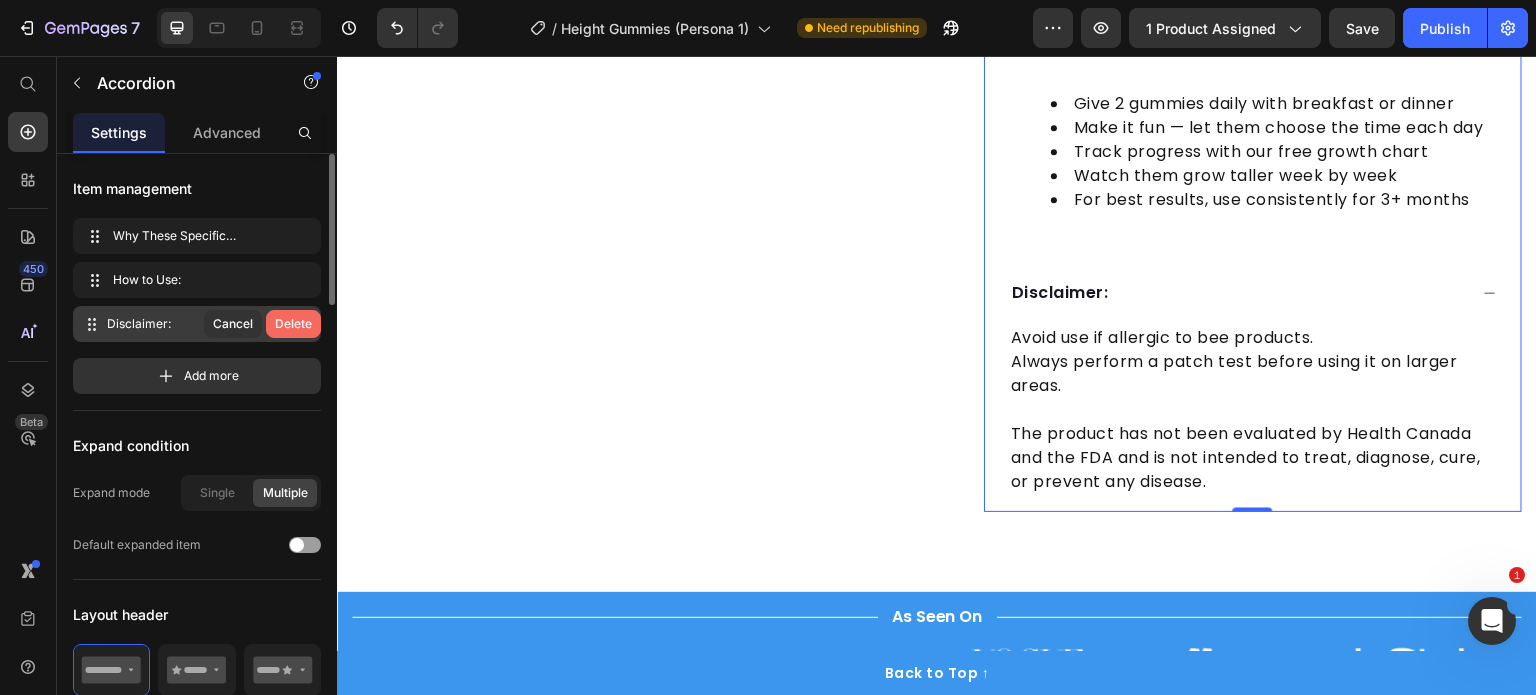 click on "Delete" at bounding box center [293, 324] 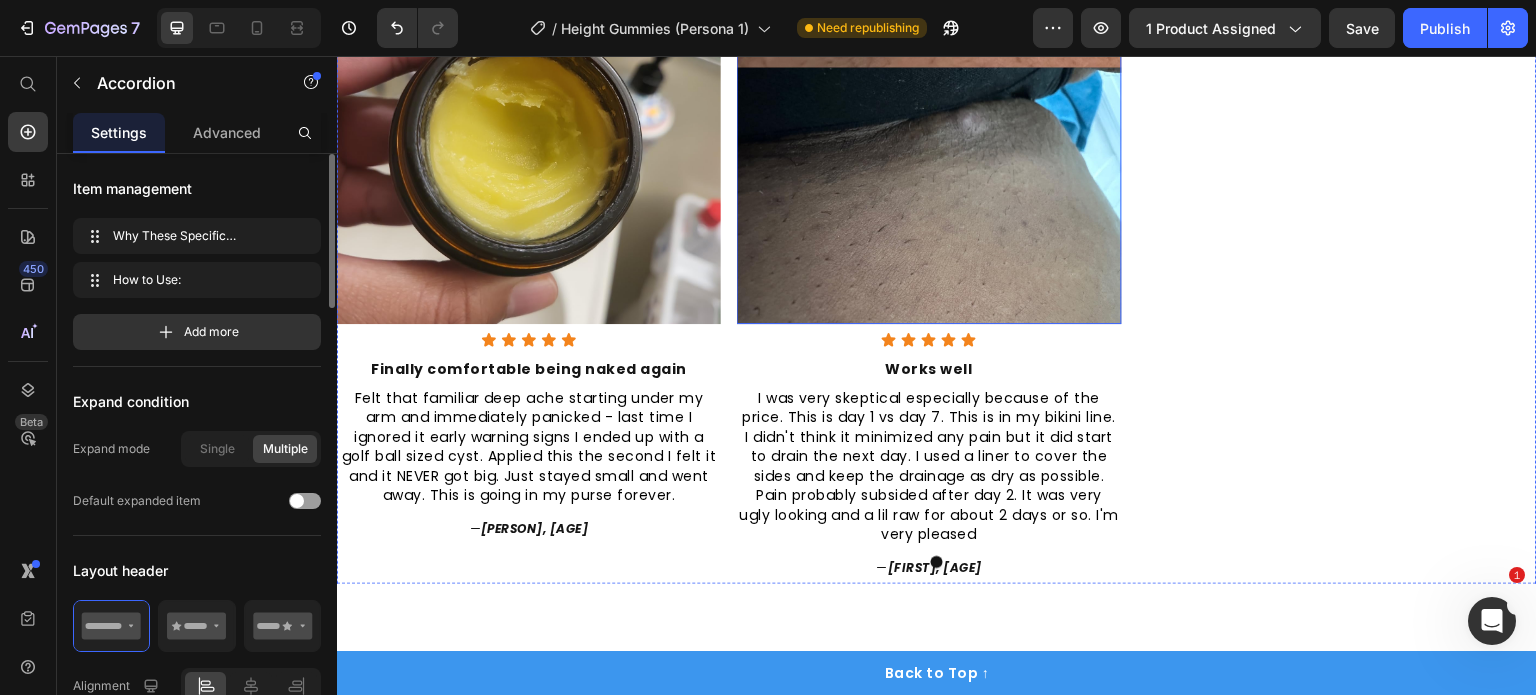 scroll, scrollTop: 2072, scrollLeft: 0, axis: vertical 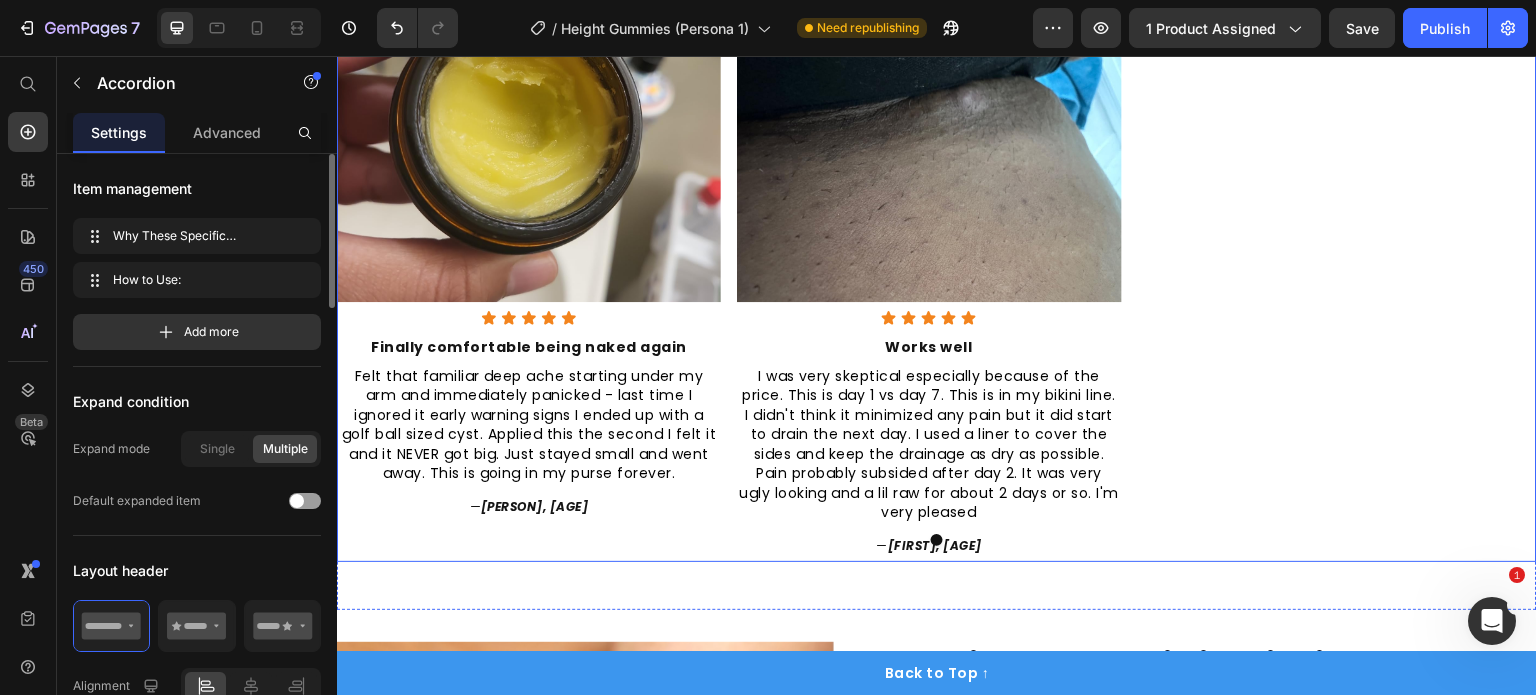 click on "Image Icon Icon Icon Icon Icon Icon List Finally comfortable being naked again Text block Felt that familiar deep ache starting under my arm and immediately panicked - last time I ignored it early warning signs I ended up with a golf ball sized cyst. Applied this the second I felt it and it NEVER got big. Just stayed small and went away. This is going in my purse forever. Text block —  Ryan, 26 Text block" at bounding box center (529, 239) 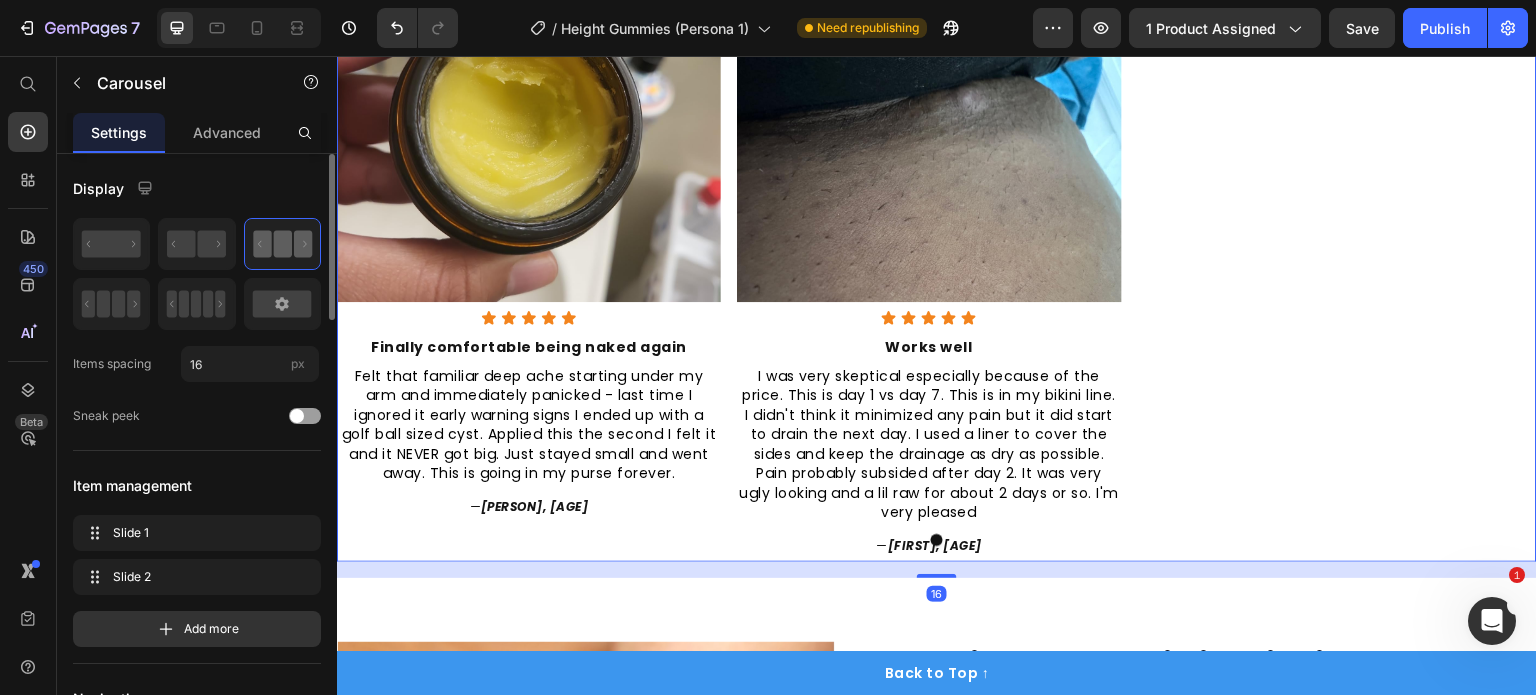 scroll, scrollTop: 300, scrollLeft: 0, axis: vertical 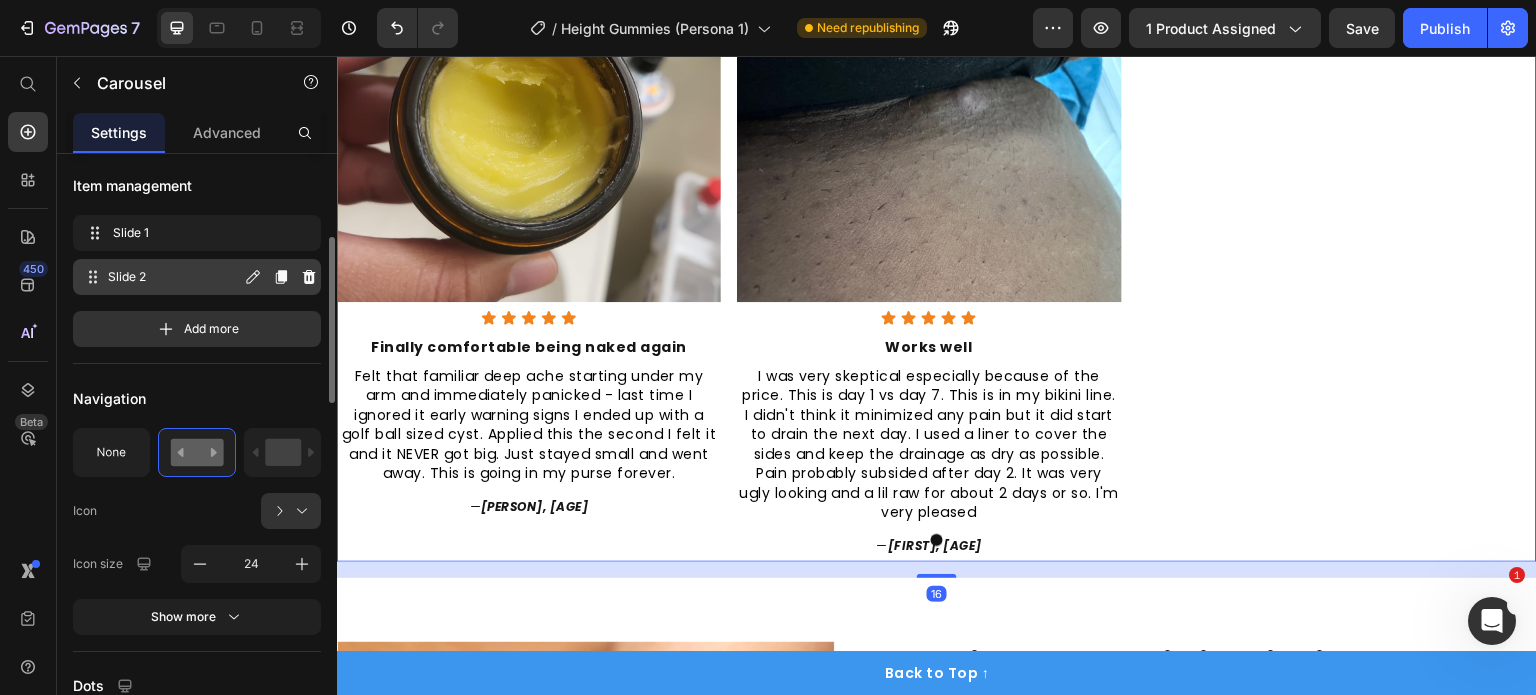 click 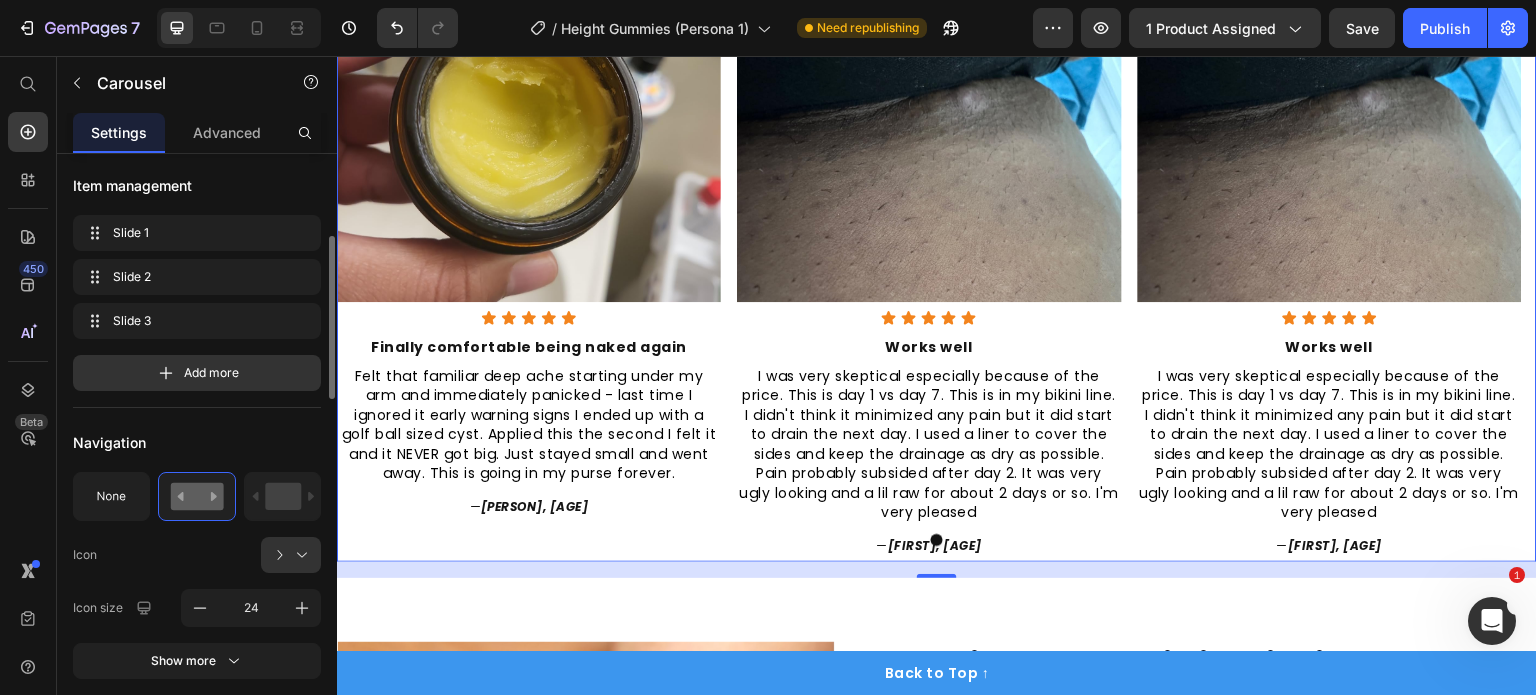 scroll, scrollTop: 2472, scrollLeft: 0, axis: vertical 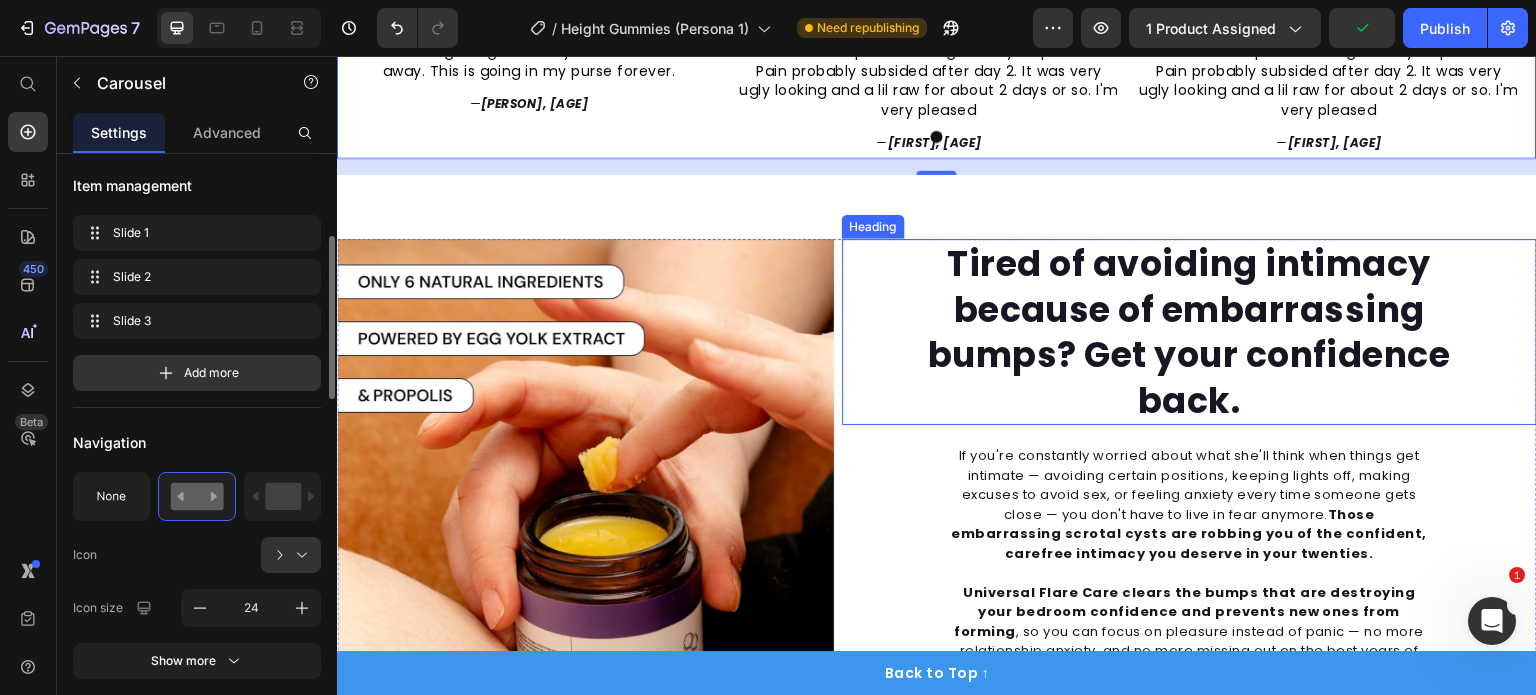 click on "Tired of avoiding intimacy because of embarrassing bumps? Get your confidence back." at bounding box center (1189, 332) 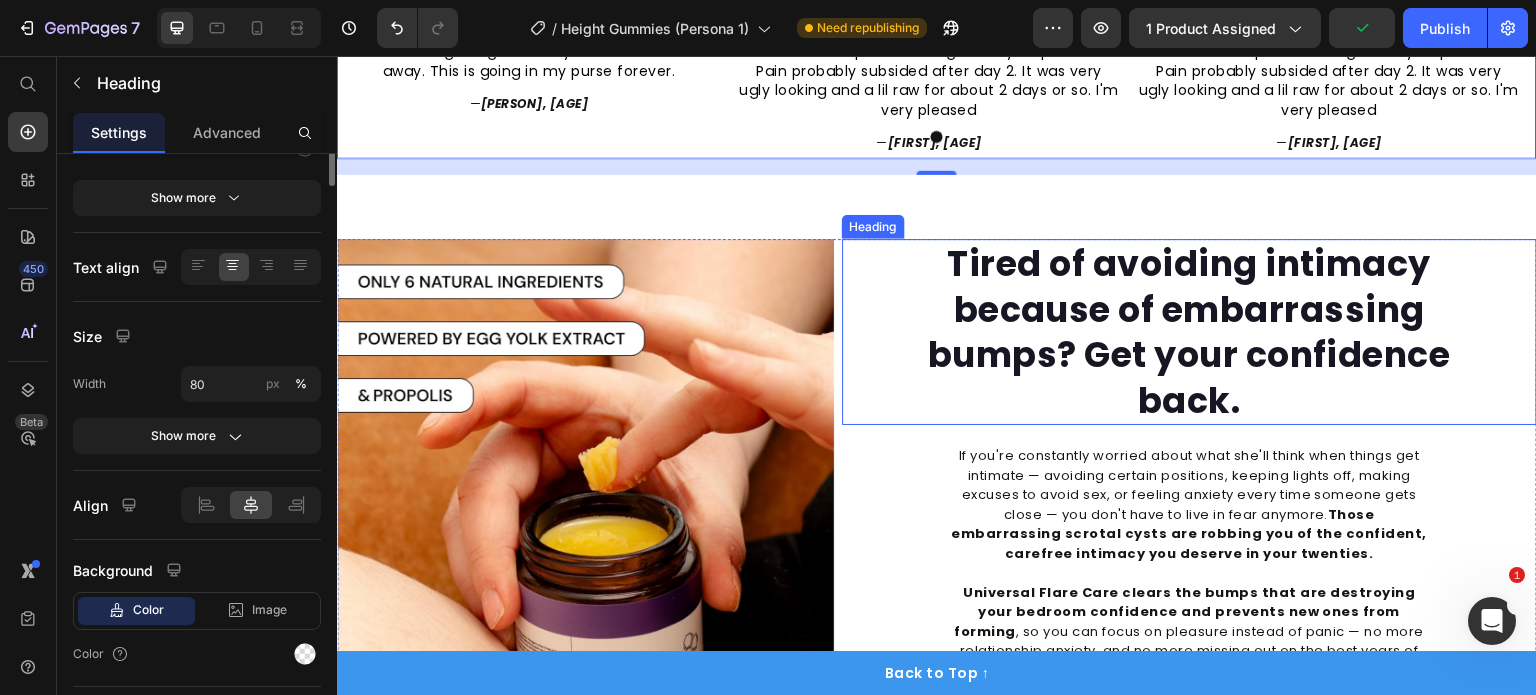 scroll, scrollTop: 0, scrollLeft: 0, axis: both 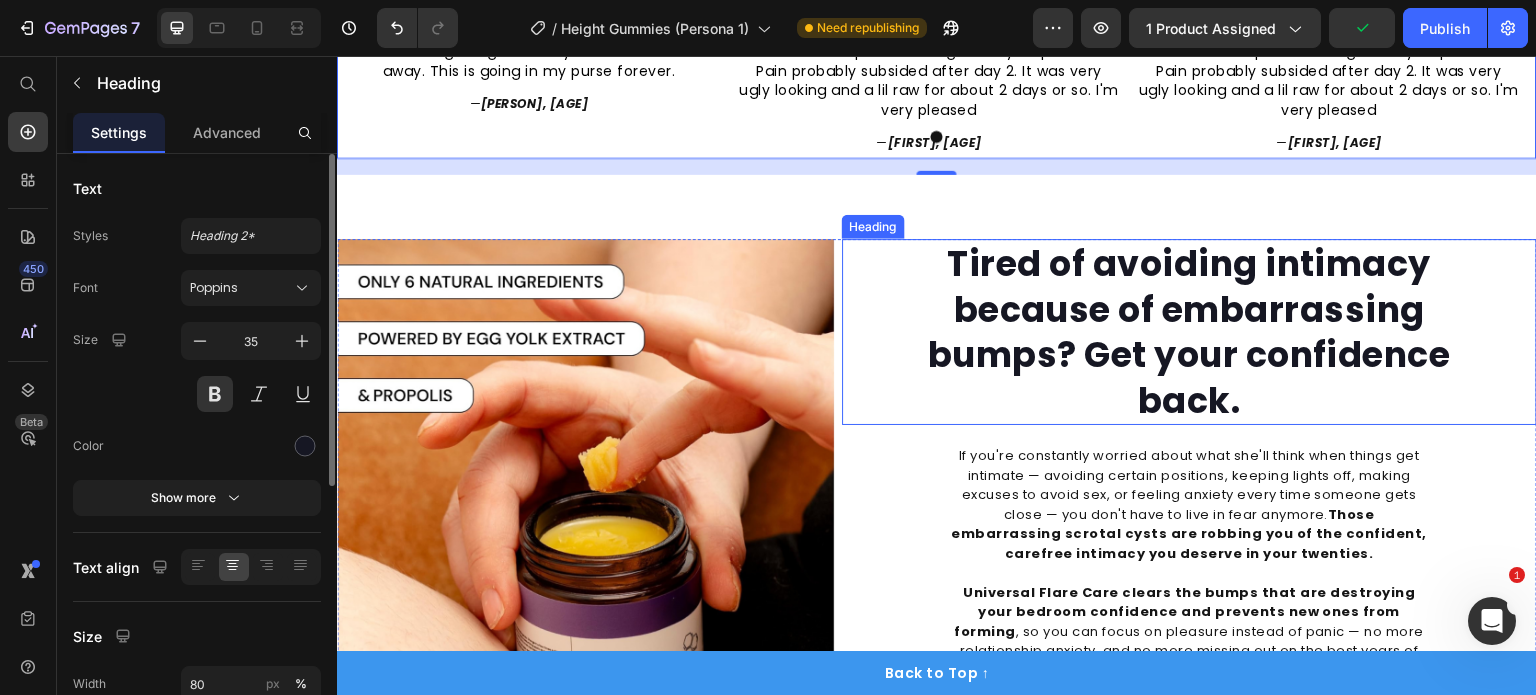 click on "Tired of avoiding intimacy because of embarrassing bumps? Get your confidence back." at bounding box center [1189, 332] 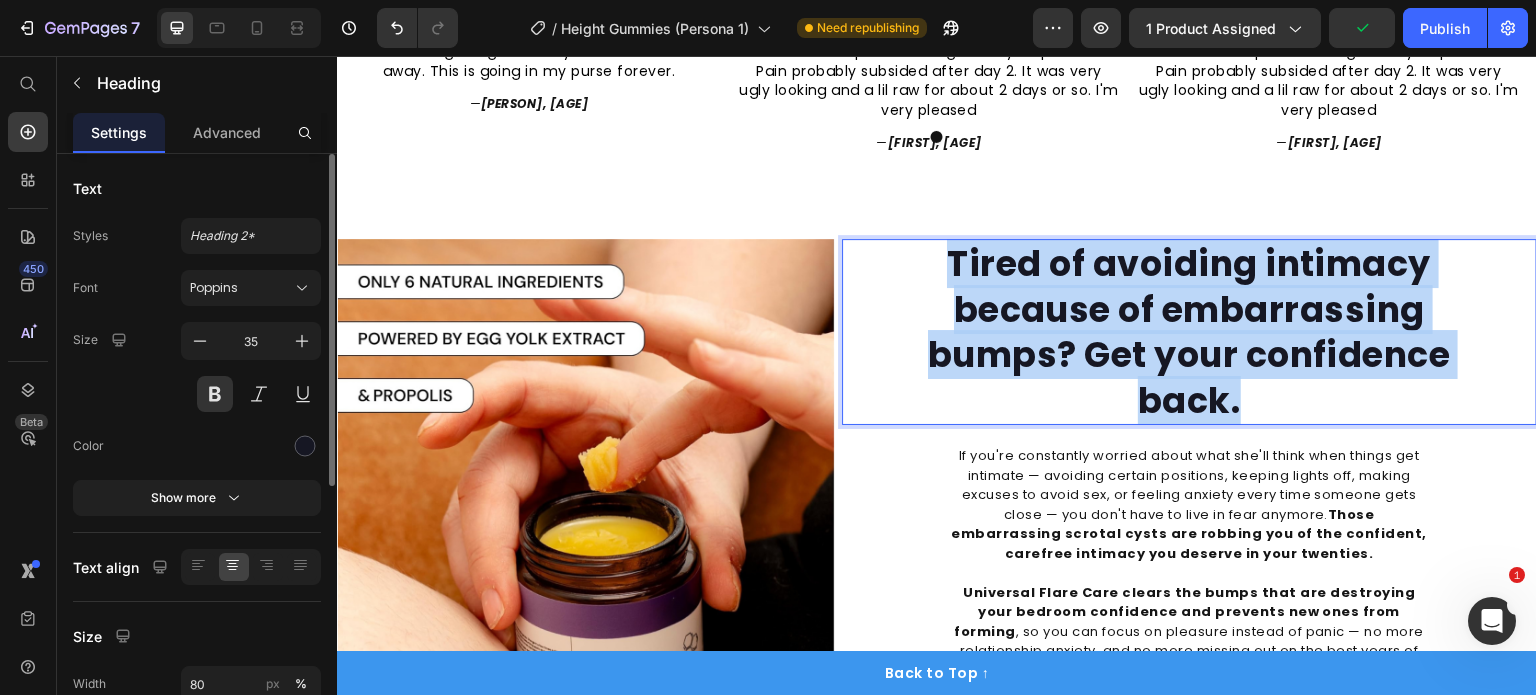click on "Tired of avoiding intimacy because of embarrassing bumps? Get your confidence back." at bounding box center (1189, 332) 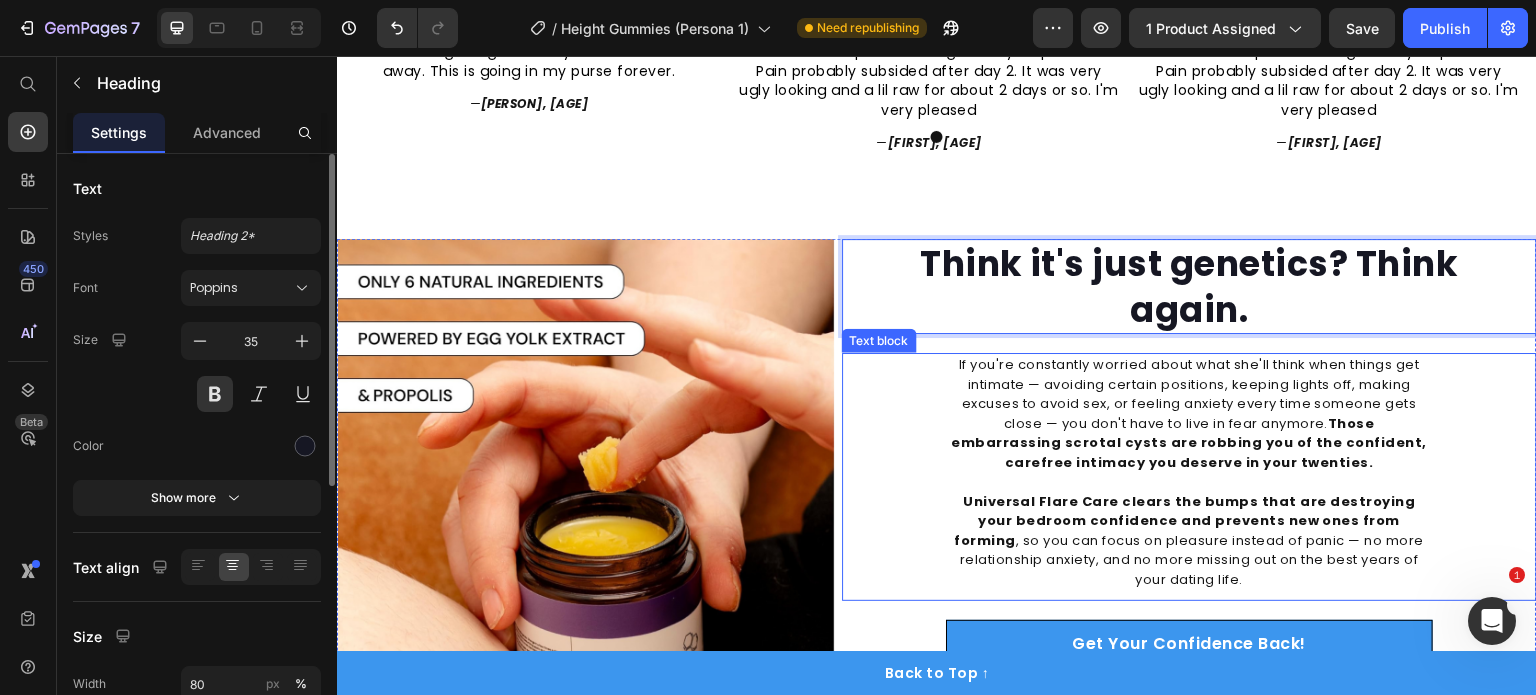 click on "Those embarrassing scrotal cysts are robbing you of the confident, carefree intimacy you deserve in your twenties." at bounding box center (1189, 443) 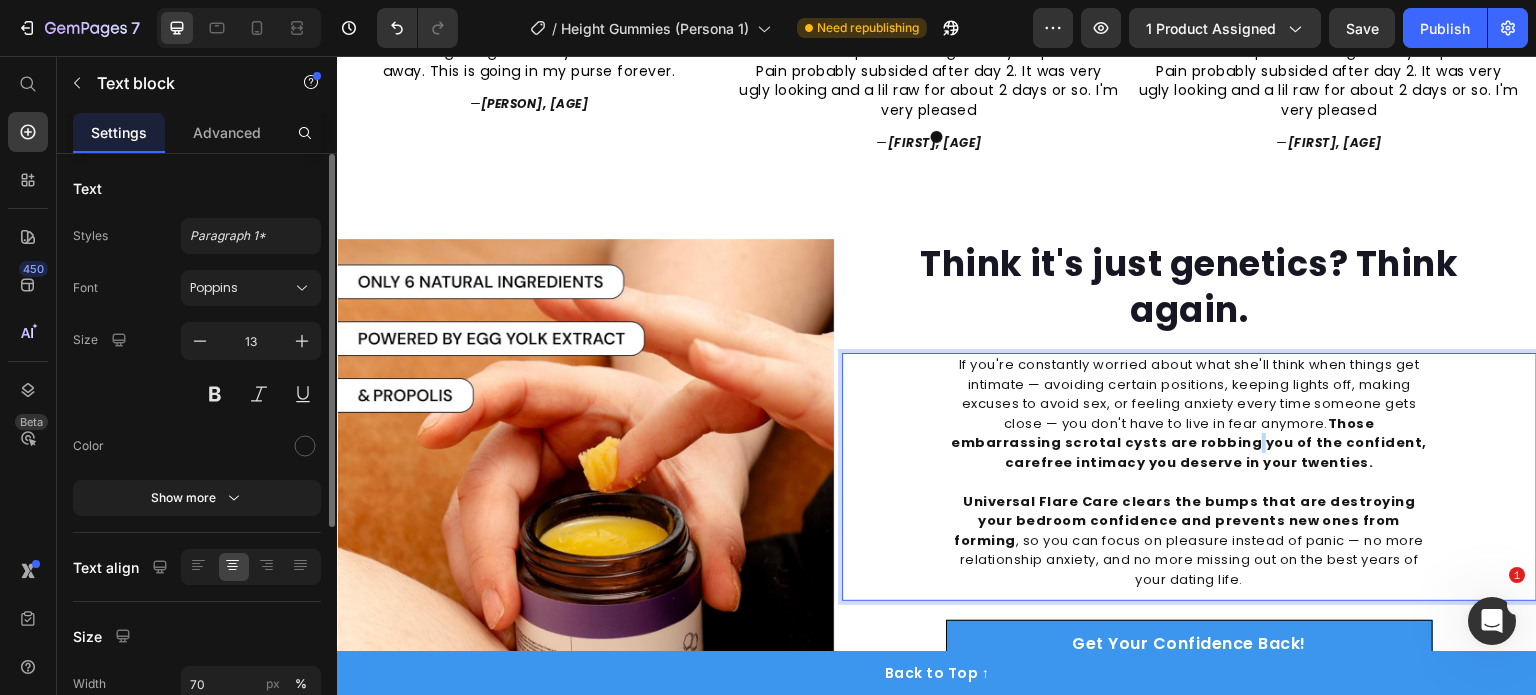click on "Those embarrassing scrotal cysts are robbing you of the confident, carefree intimacy you deserve in your twenties." at bounding box center (1189, 443) 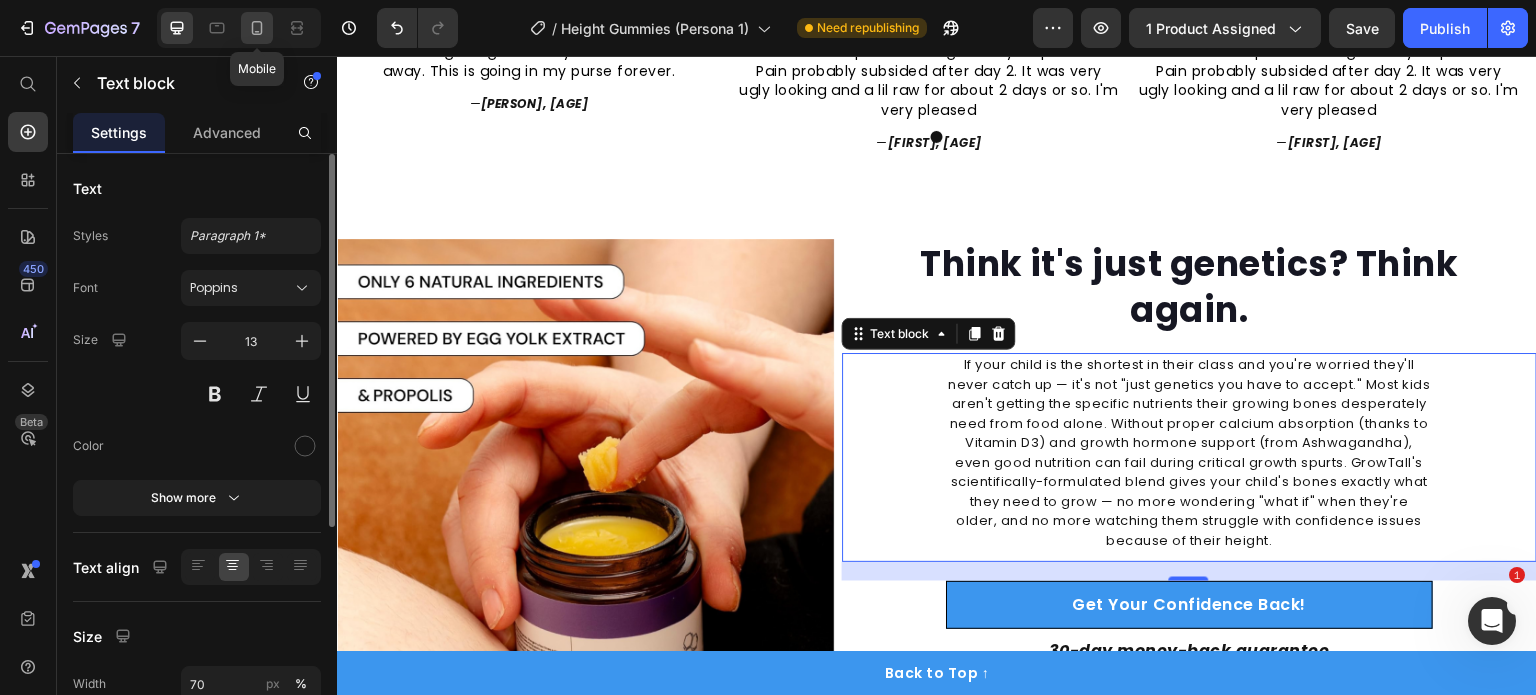 click 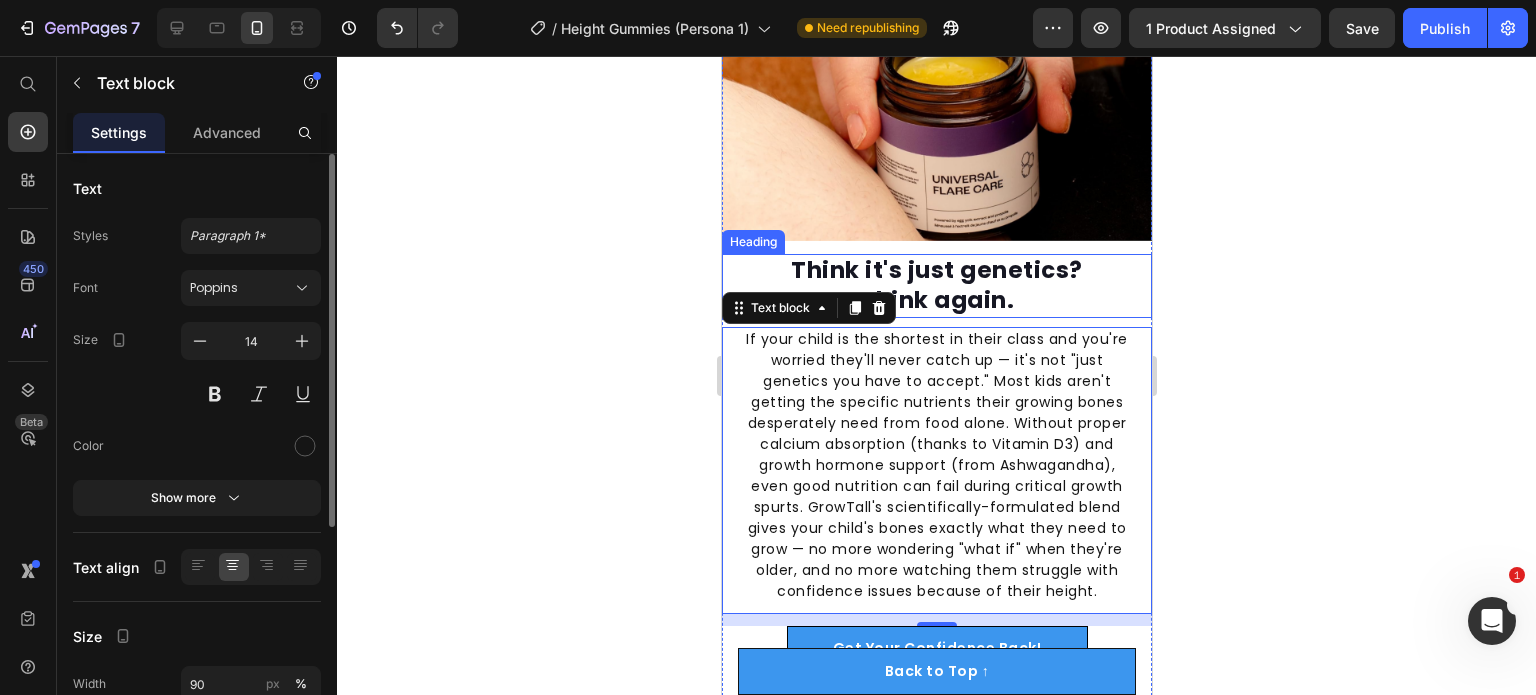 scroll, scrollTop: 2996, scrollLeft: 0, axis: vertical 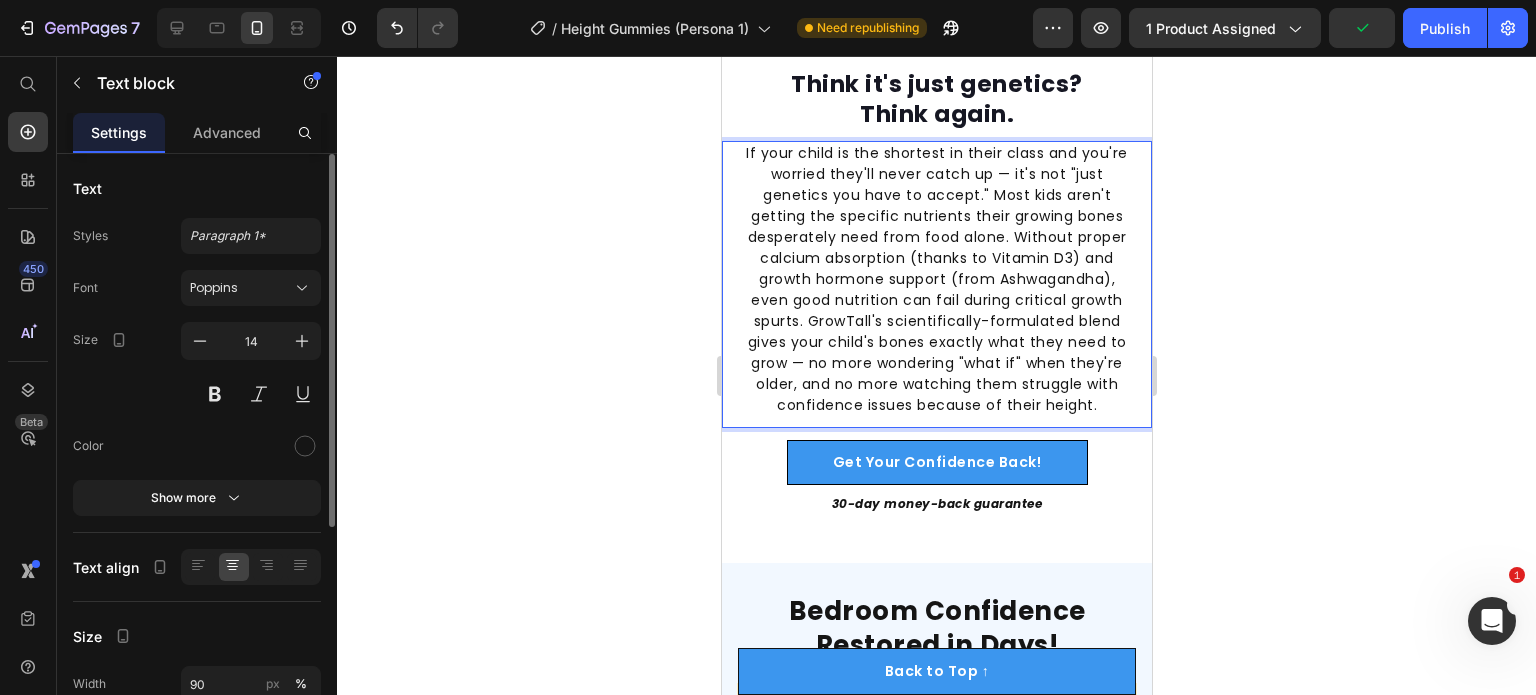 click on "If your child is the shortest in their class and you're worried they'll never catch up — it's not "just genetics you have to accept." Most kids aren't getting the specific nutrients their growing bones desperately need from food alone. Without proper calcium absorption (thanks to Vitamin D3) and growth hormone support (from Ashwagandha), even good nutrition can fail during critical growth spurts. GrowTall's scientifically-formulated blend gives your child's bones exactly what they need to grow — no more wondering "what if" when they're older, and no more watching them struggle with confidence issues because of their height." at bounding box center [936, 279] 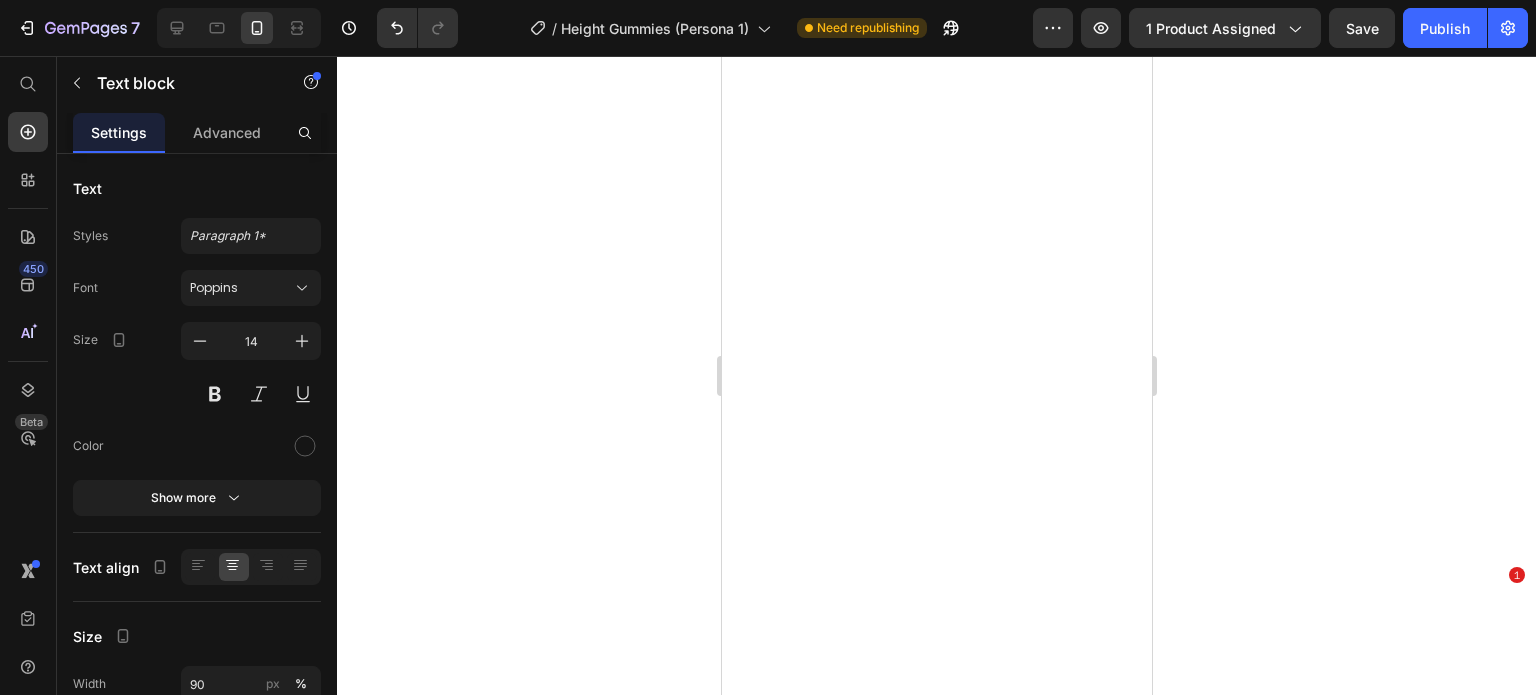 scroll, scrollTop: 0, scrollLeft: 0, axis: both 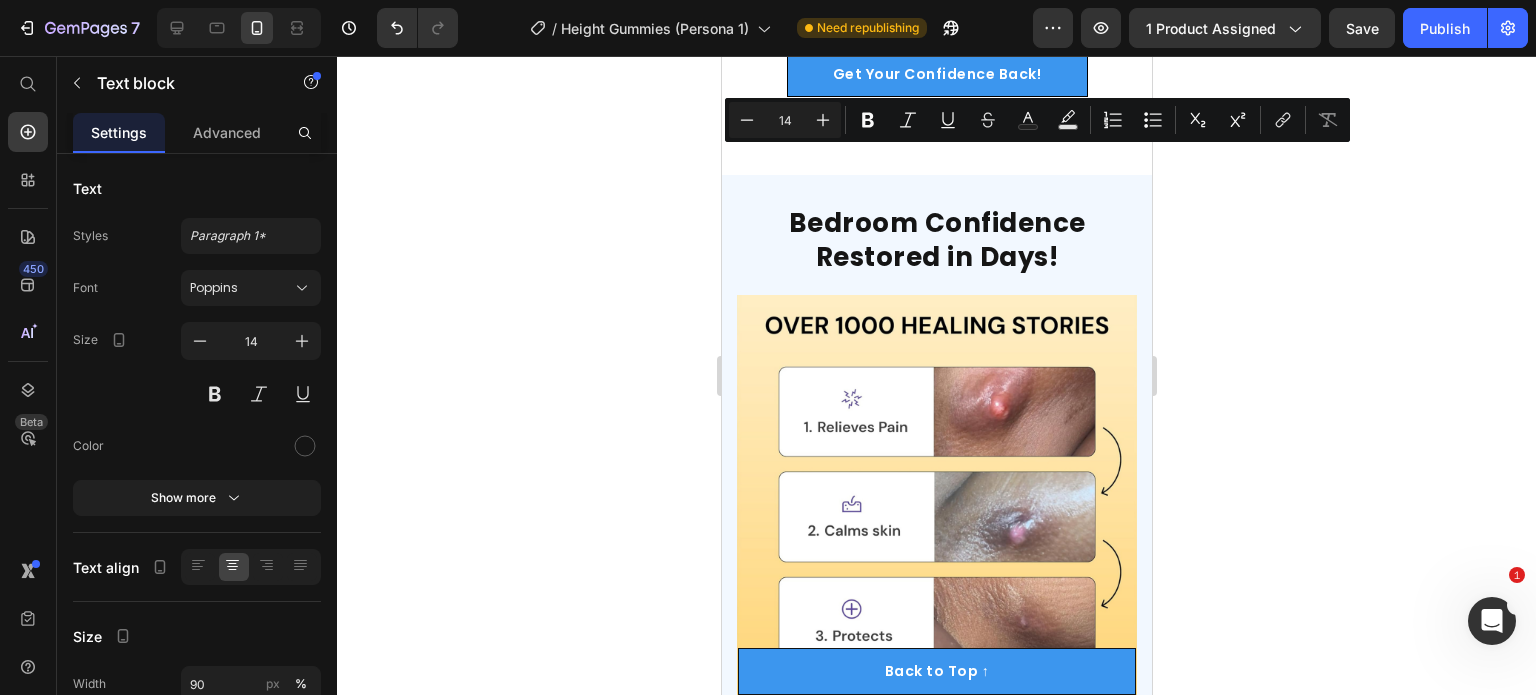 drag, startPoint x: 1047, startPoint y: 160, endPoint x: 1023, endPoint y: 175, distance: 28.301943 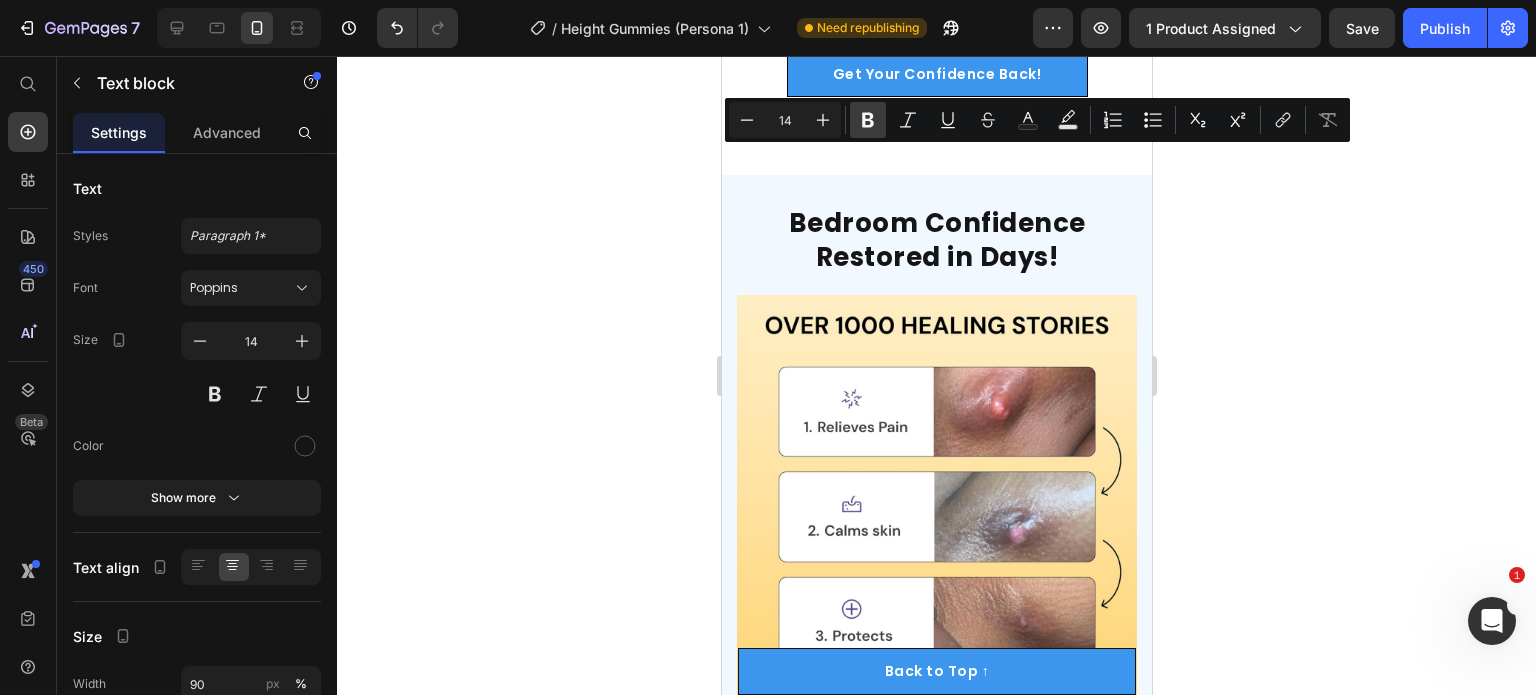 click on "Bold" at bounding box center [868, 120] 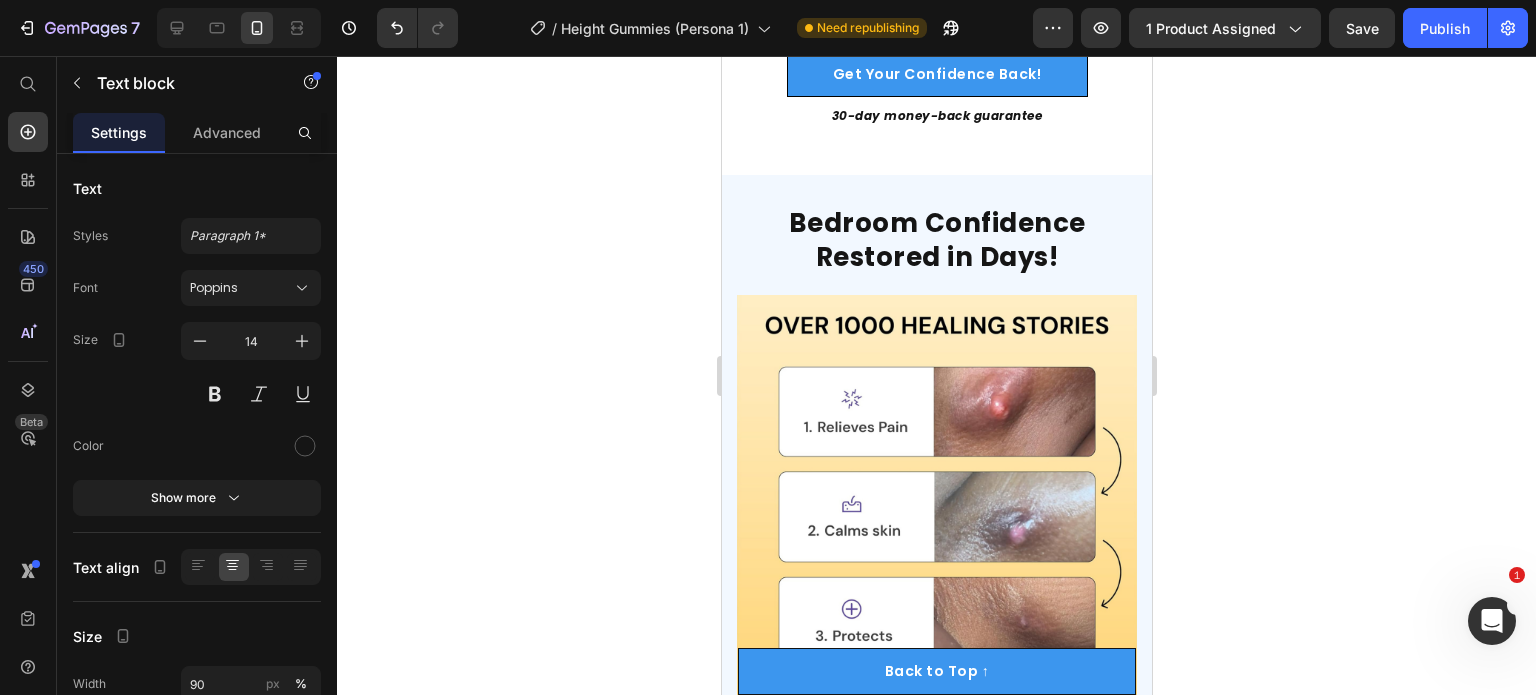 click on "GrowTall's scientifically-formulated blend gives your child's bones exactly what they need to grow — no more wondering "what if" when they're older, and no more watching them struggle with confidence issues because of their height." at bounding box center [936, -25] 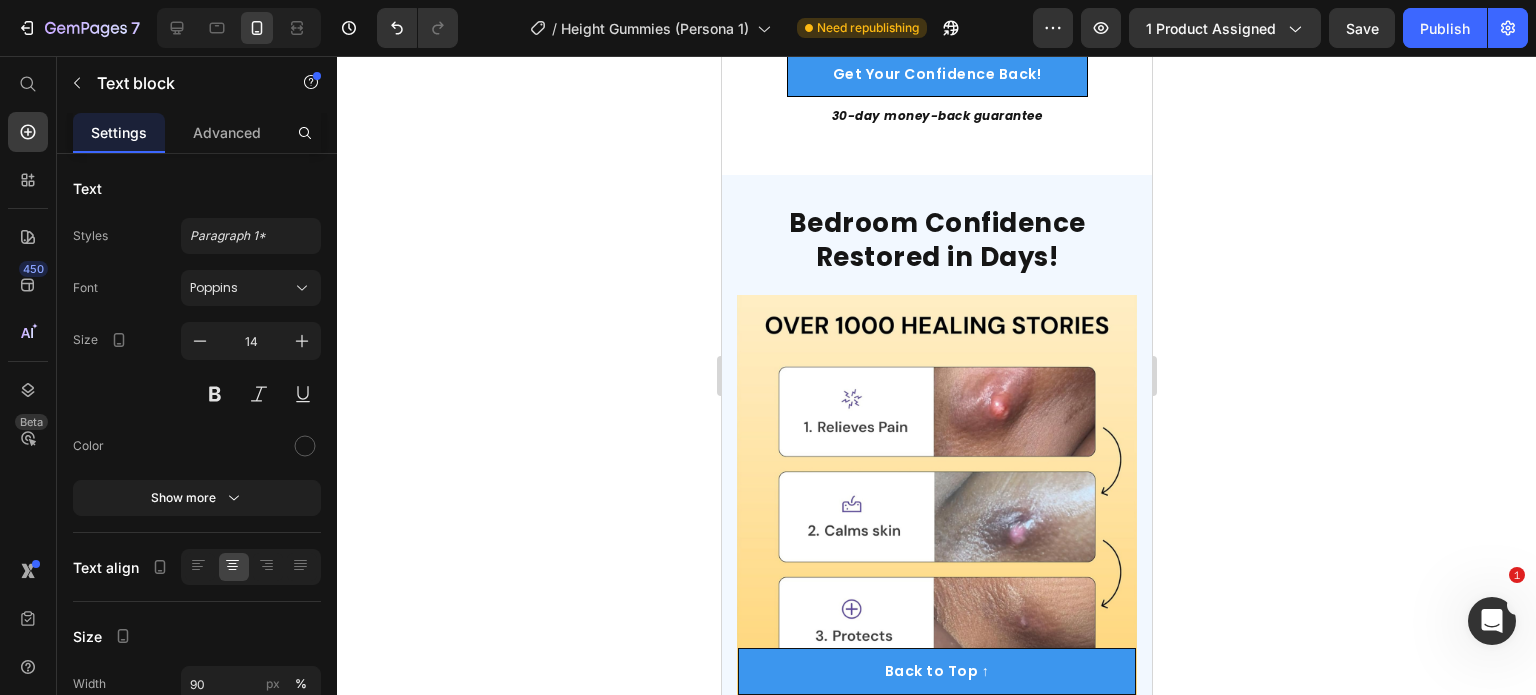 drag, startPoint x: 751, startPoint y: 345, endPoint x: 784, endPoint y: 386, distance: 52.63079 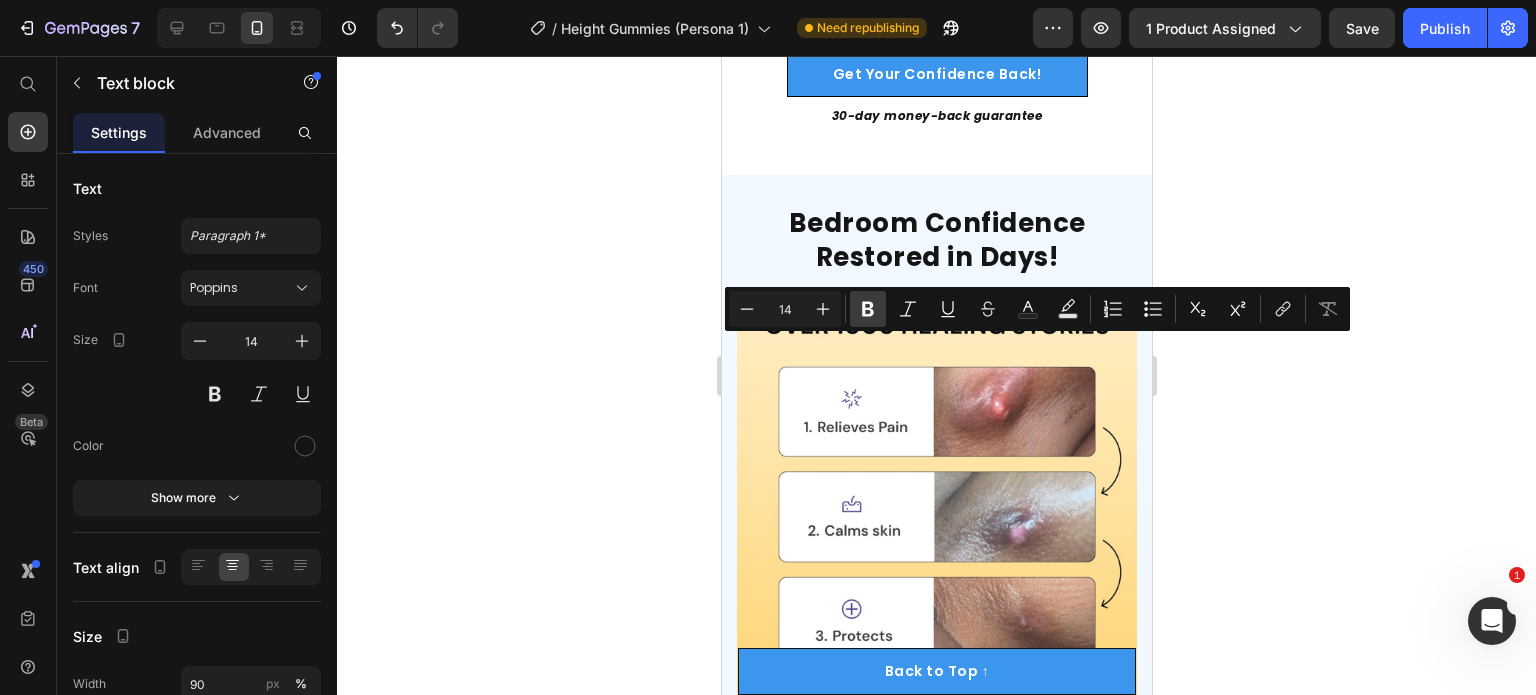 click 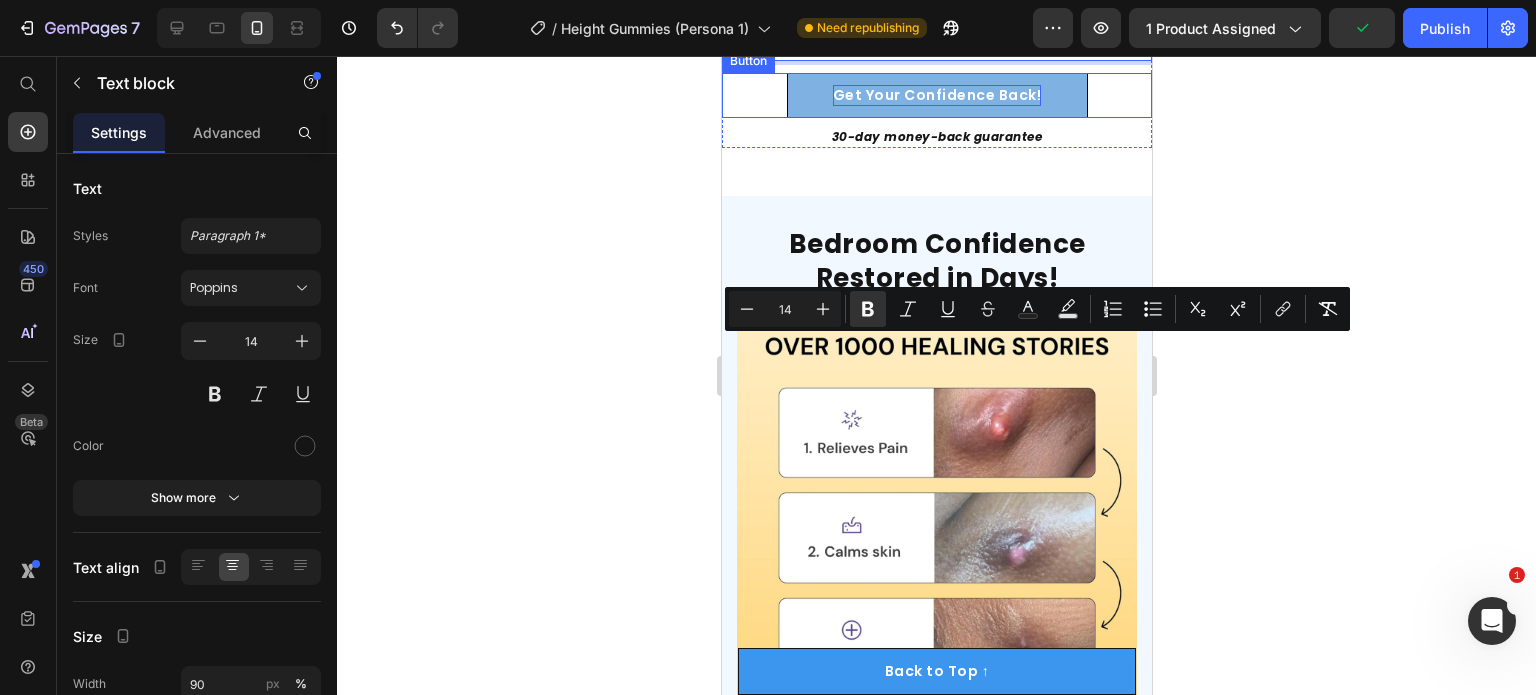 click on "Get Your Confidence Back!" at bounding box center [936, 95] 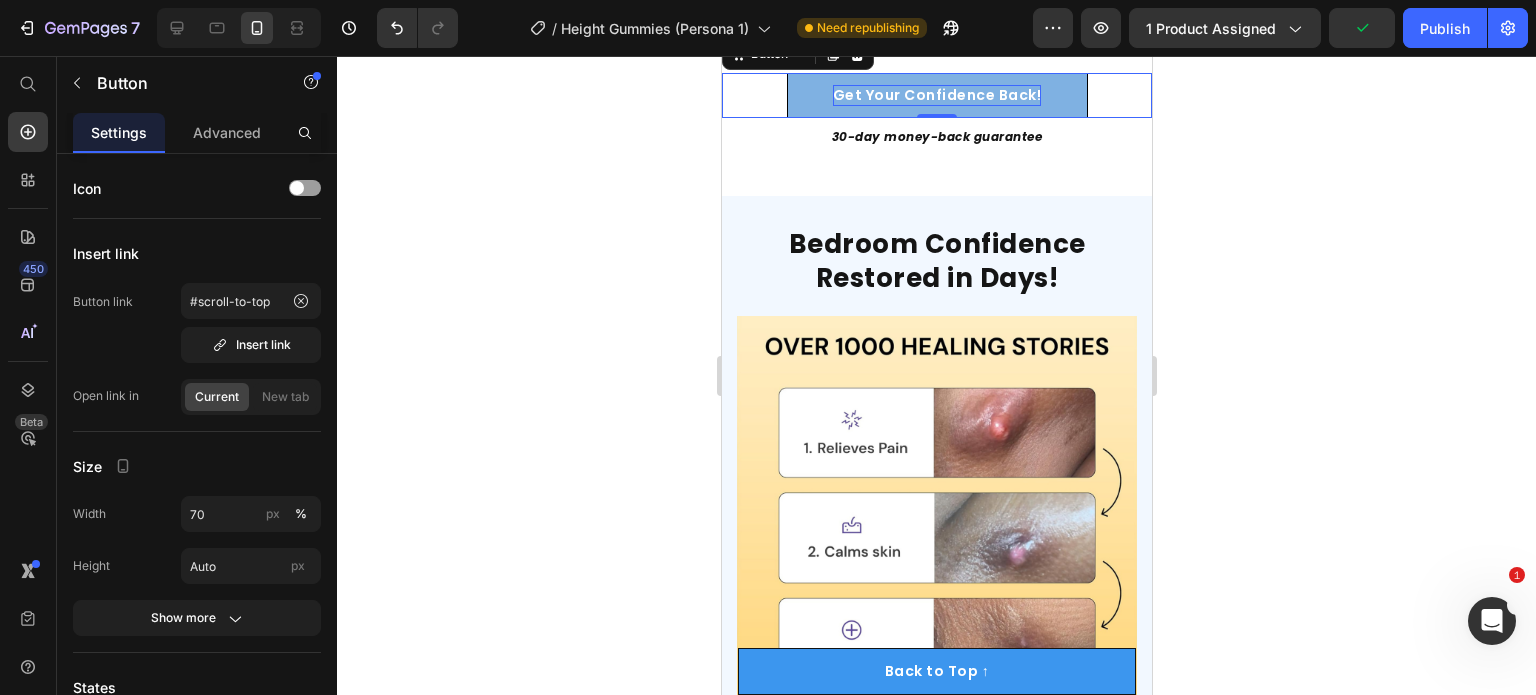 click on "Get Your Confidence Back!" at bounding box center (936, 95) 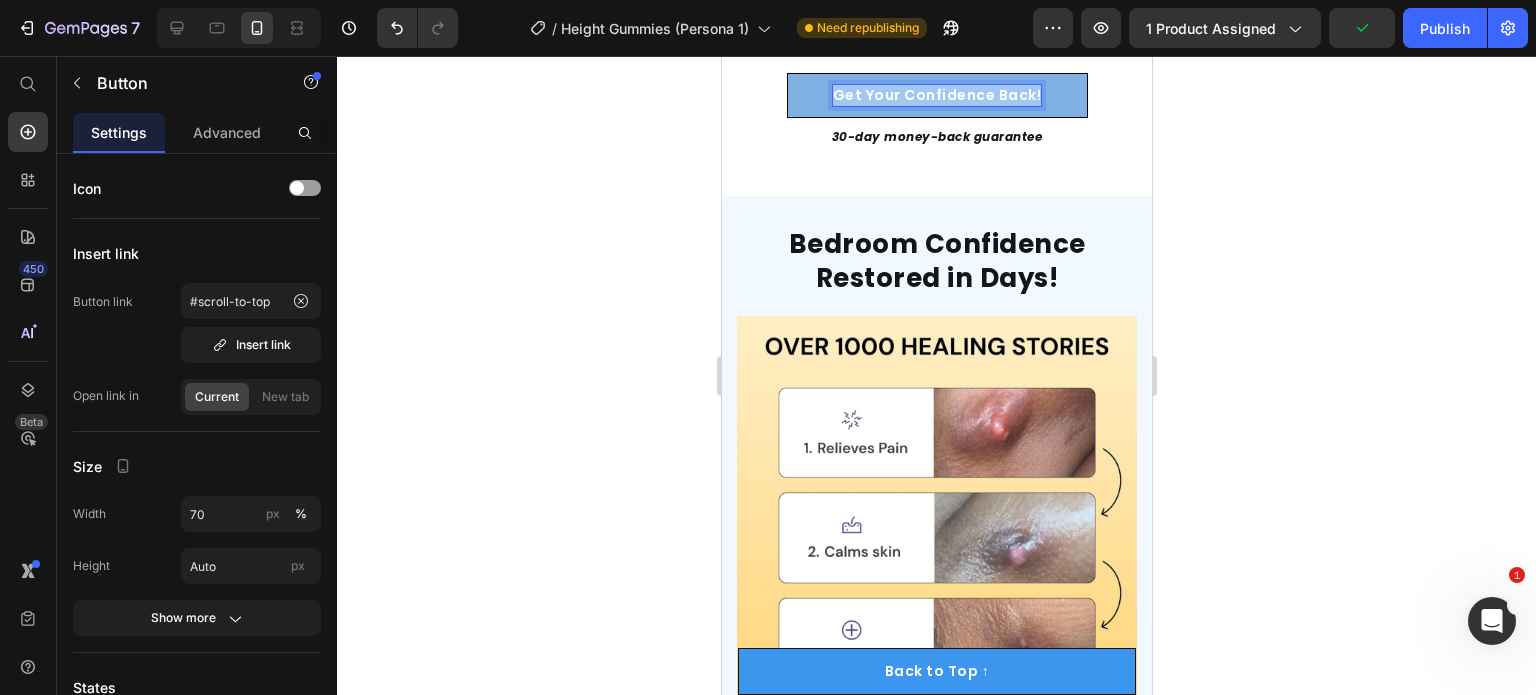 click on "Get Your Confidence Back!" at bounding box center (936, 95) 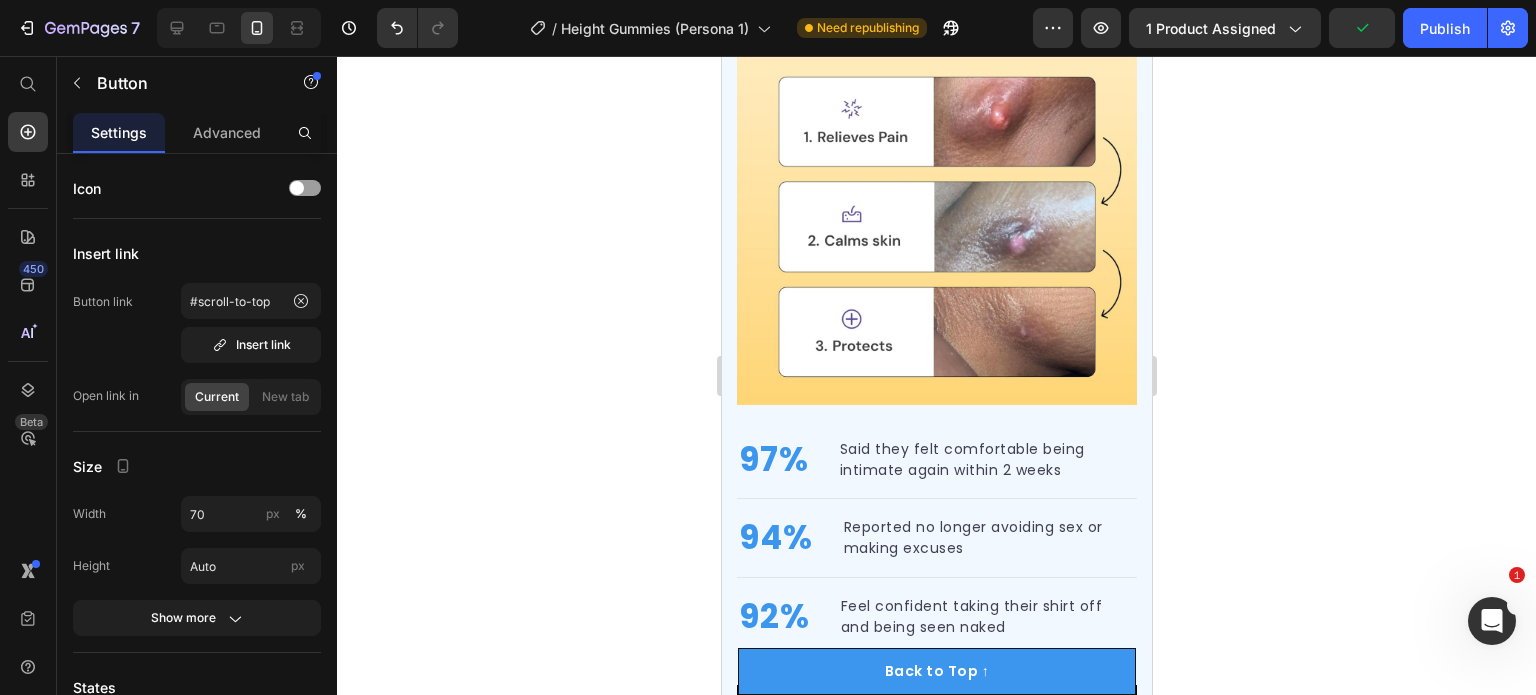 scroll, scrollTop: 3396, scrollLeft: 0, axis: vertical 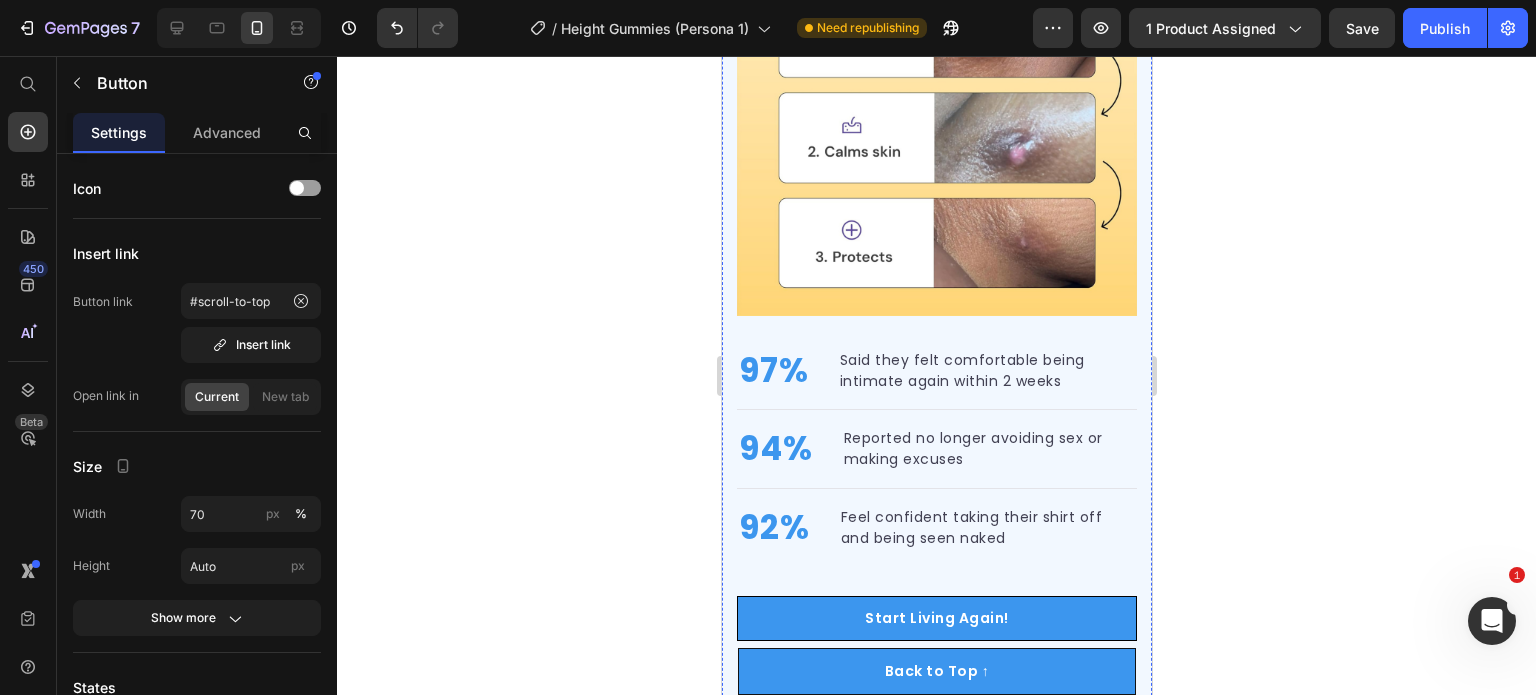 click on "Bedroom Confidence Restored in Days!" at bounding box center [936, -138] 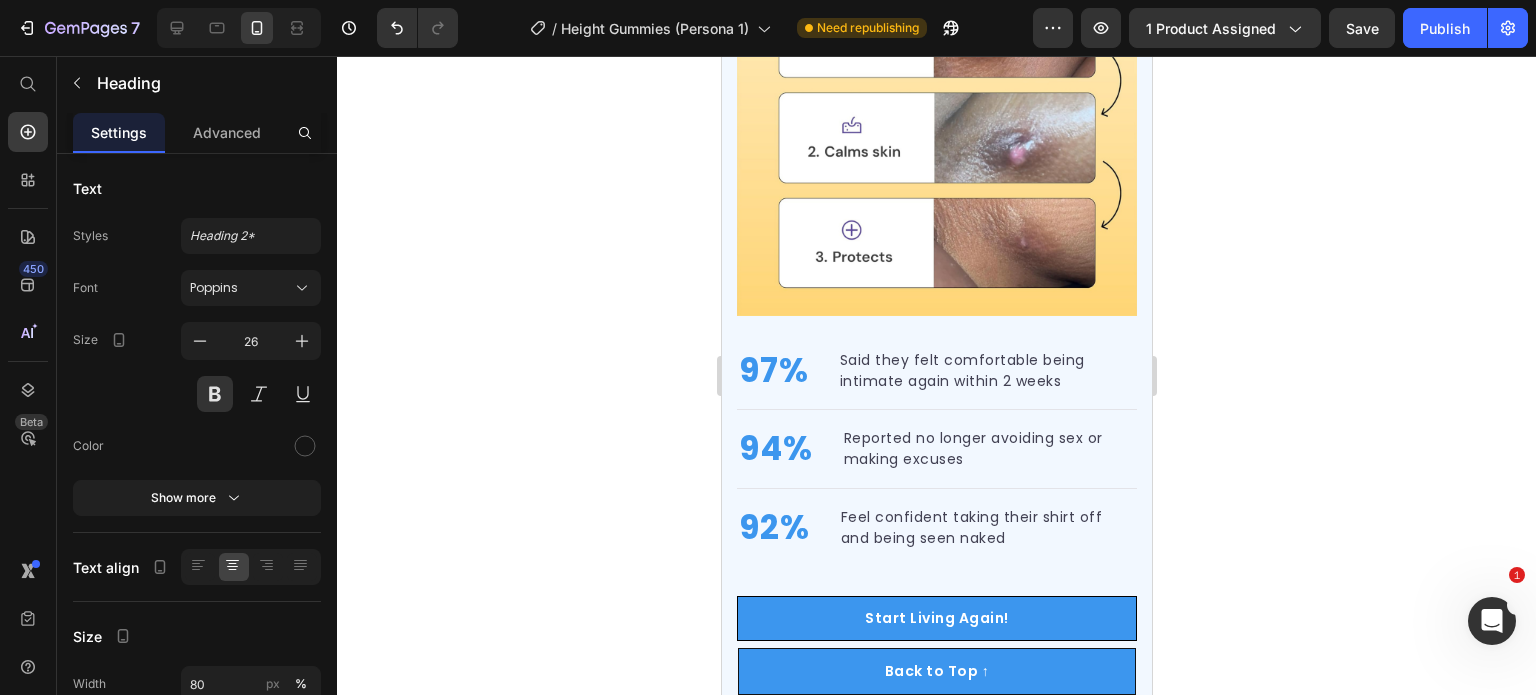 click on "Bedroom Confidence Restored in Days!" at bounding box center (936, -138) 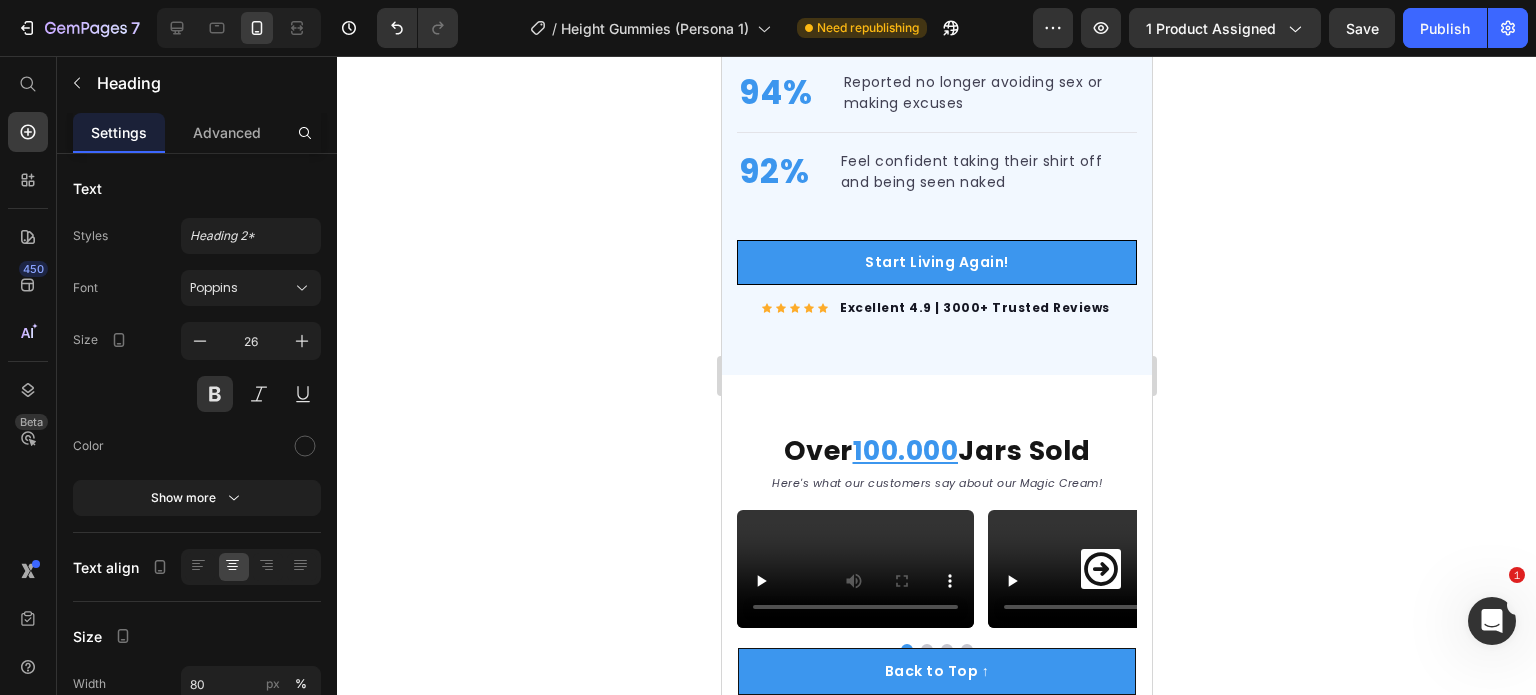 scroll, scrollTop: 3796, scrollLeft: 0, axis: vertical 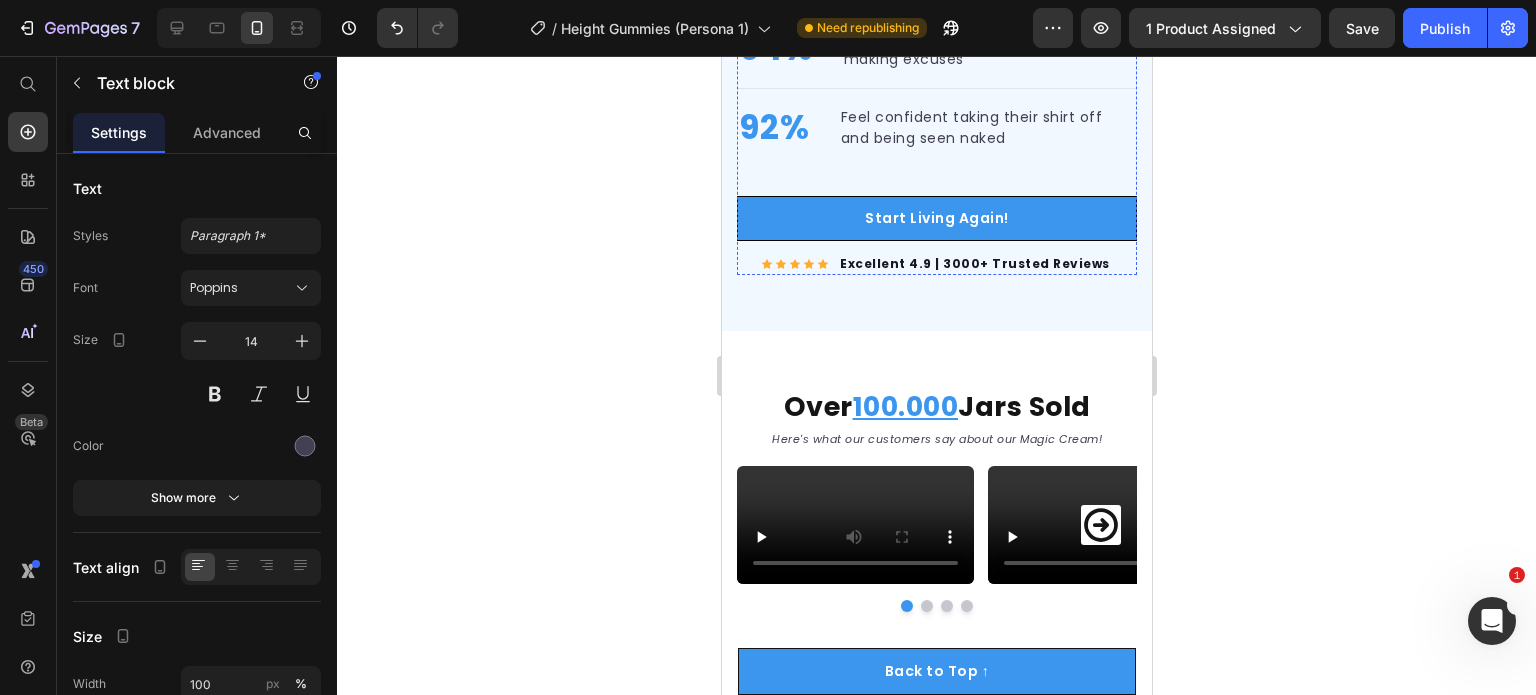 click on "Said they felt comfortable being intimate again within 2 weeks" at bounding box center [986, -29] 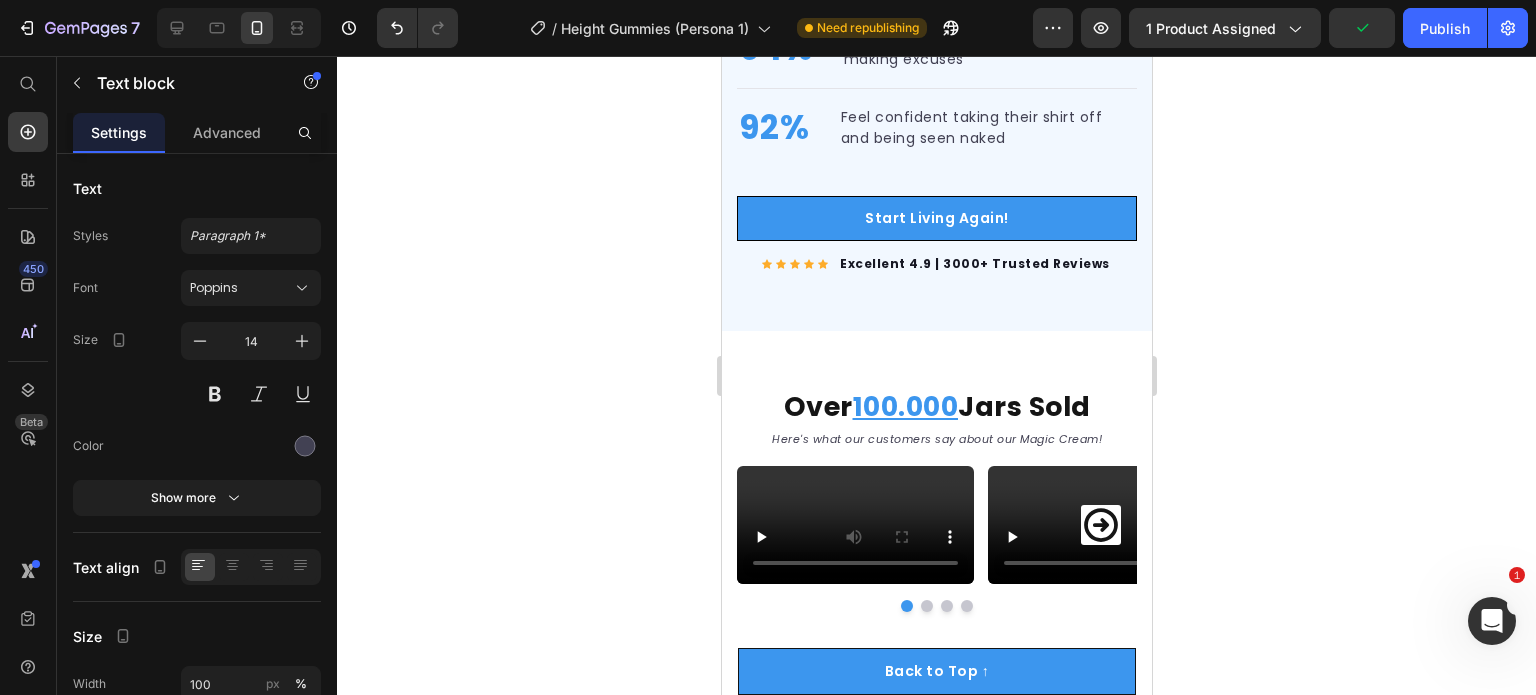 click on "Said they felt comfortable being intimate again within 2 weeks" at bounding box center [986, -29] 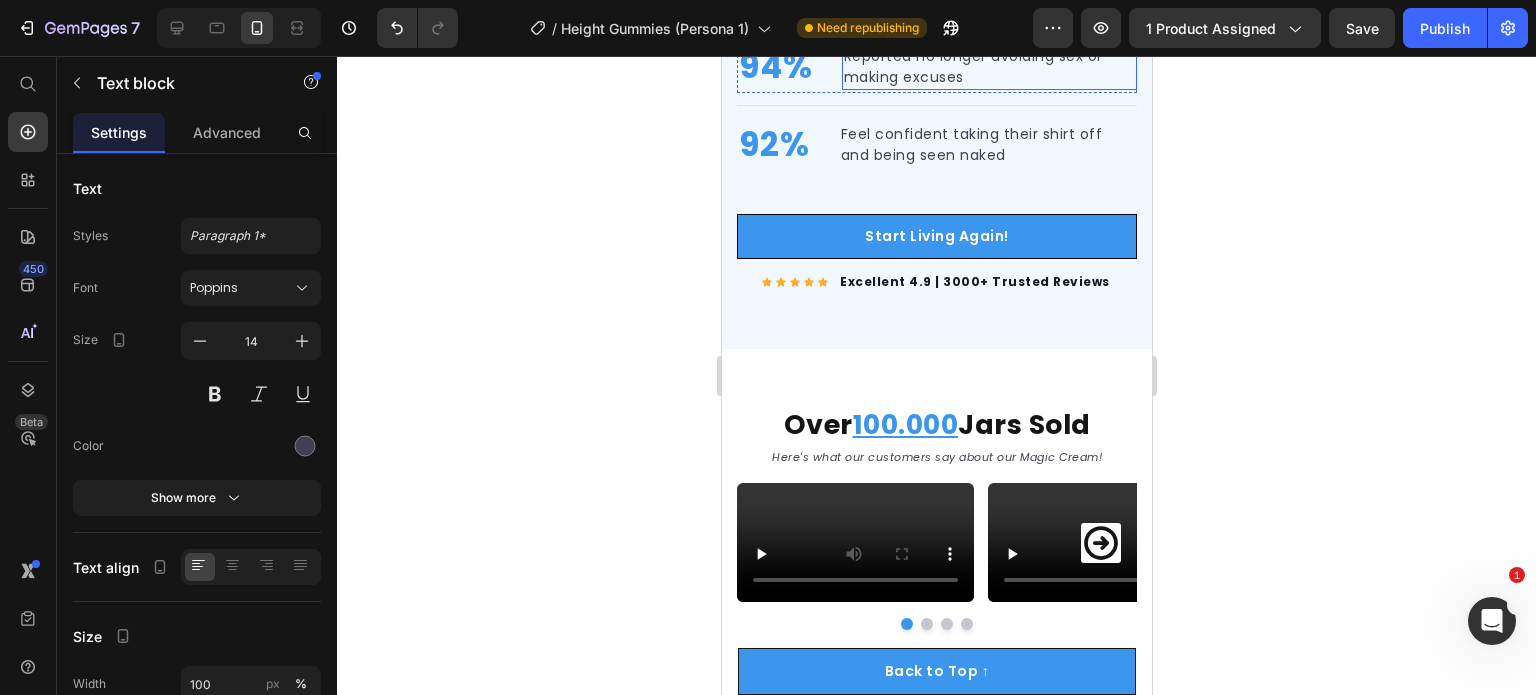click on "Reported no longer avoiding sex or making excuses" at bounding box center (988, 67) 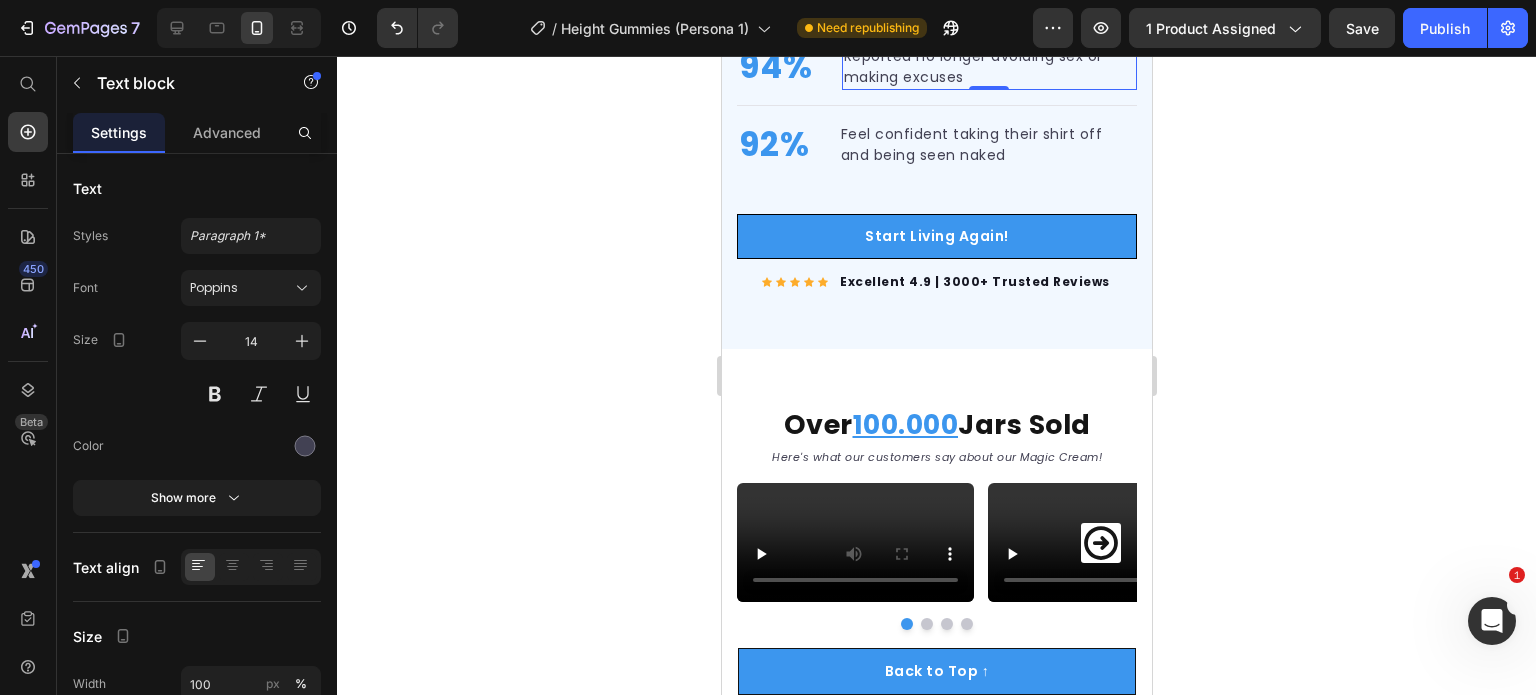 click on "Reported no longer avoiding sex or making excuses" at bounding box center [988, 67] 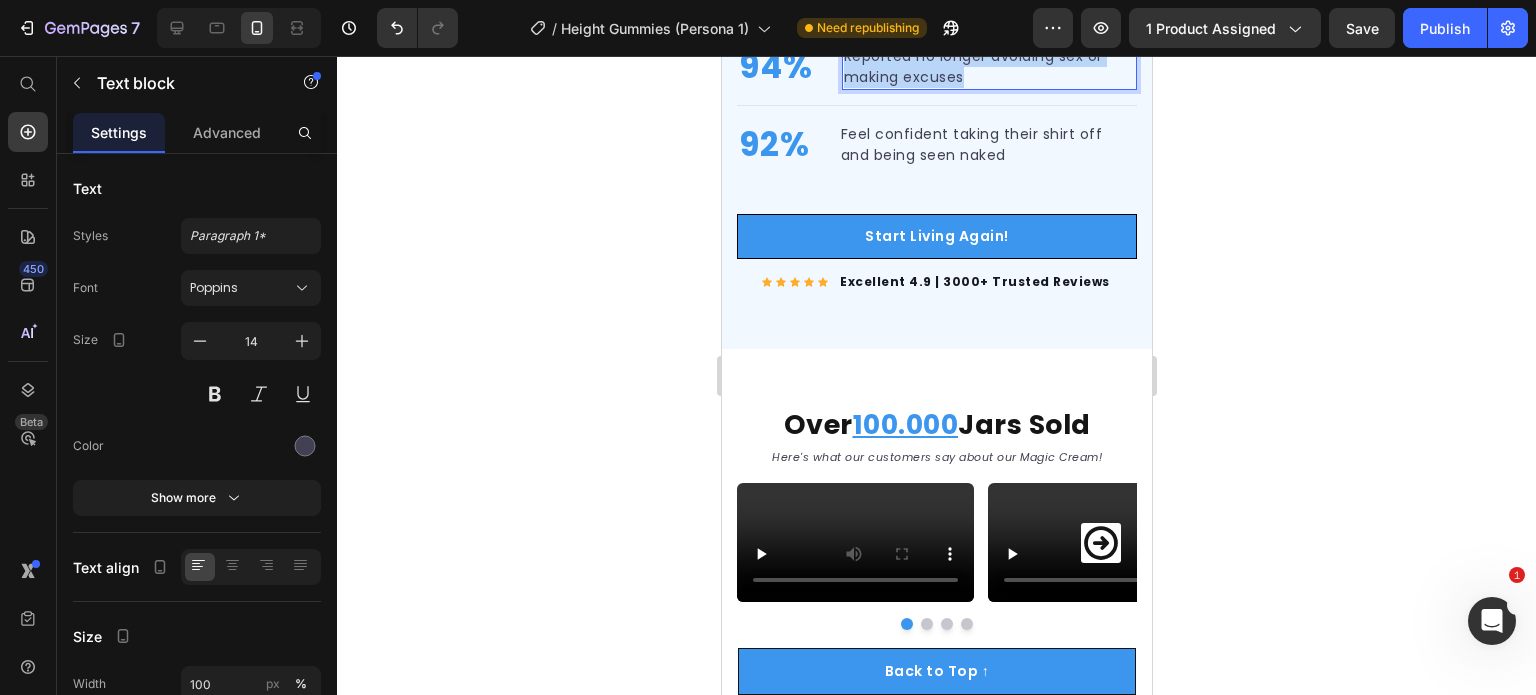 click on "Reported no longer avoiding sex or making excuses" at bounding box center [988, 67] 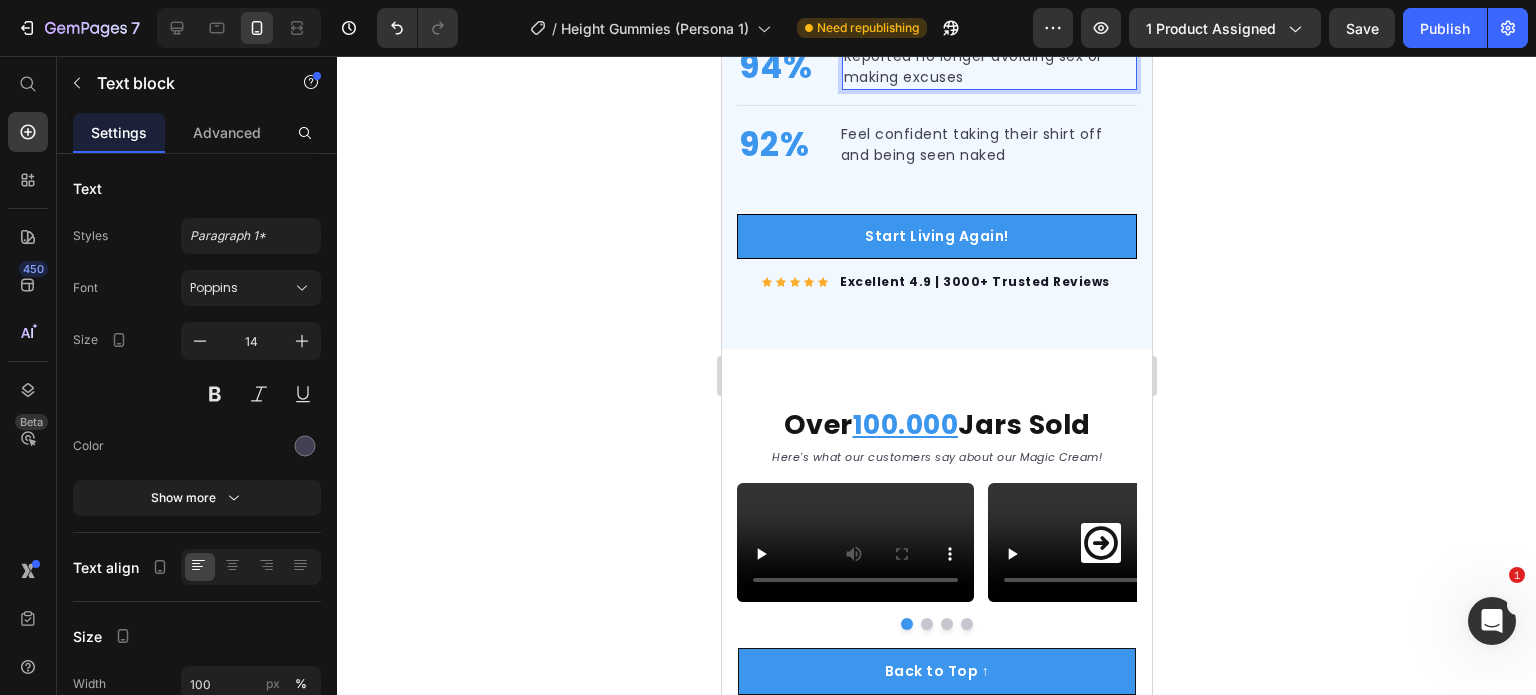 scroll, scrollTop: 3788, scrollLeft: 0, axis: vertical 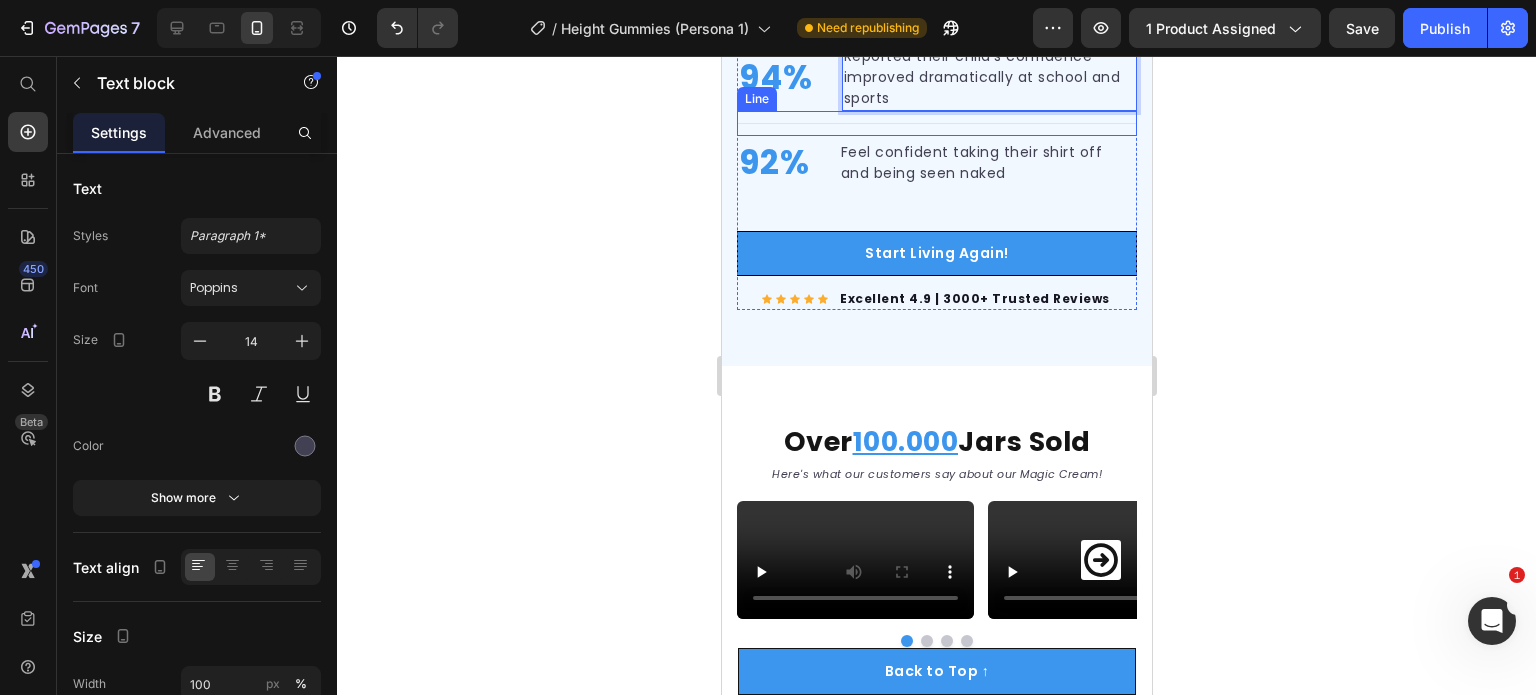 click on "Feel confident taking their shirt off and being seen naked" at bounding box center [987, 163] 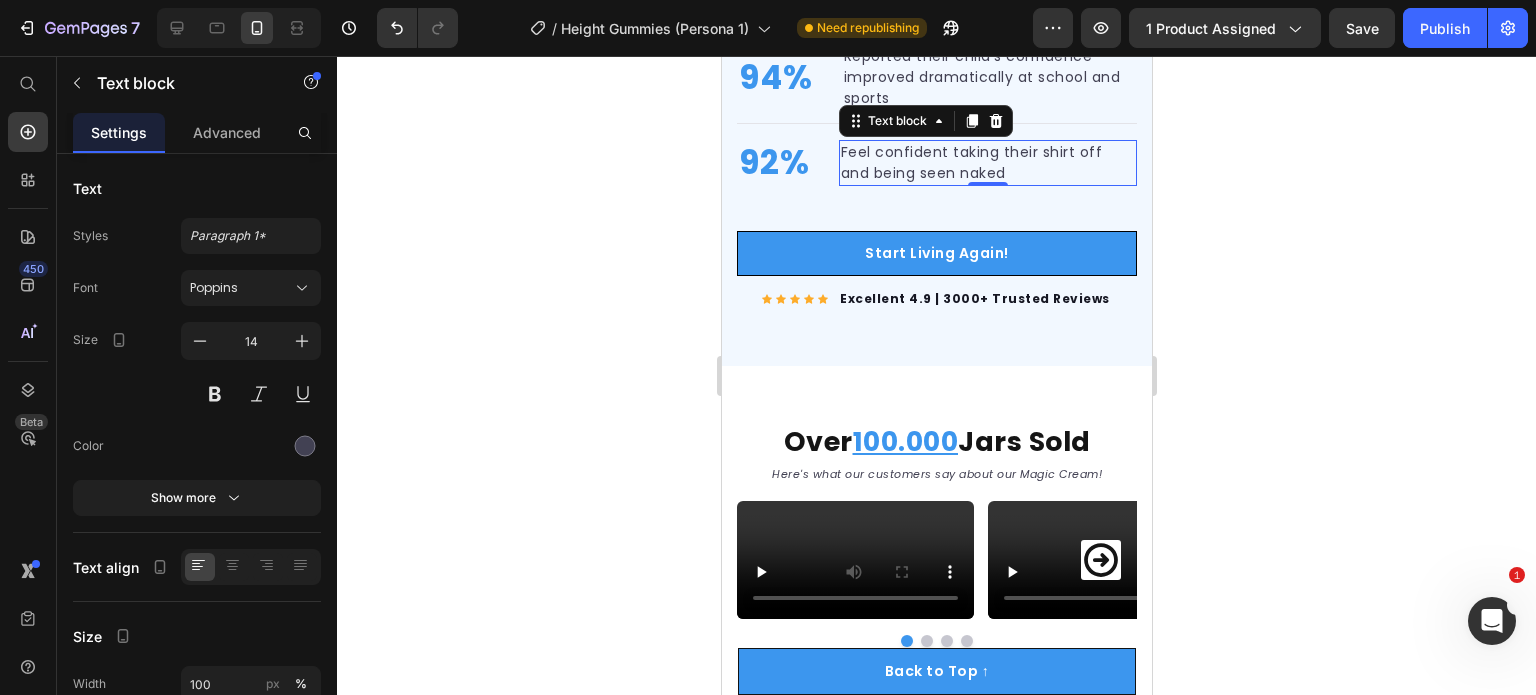click on "Feel confident taking their shirt off and being seen naked" at bounding box center [987, 163] 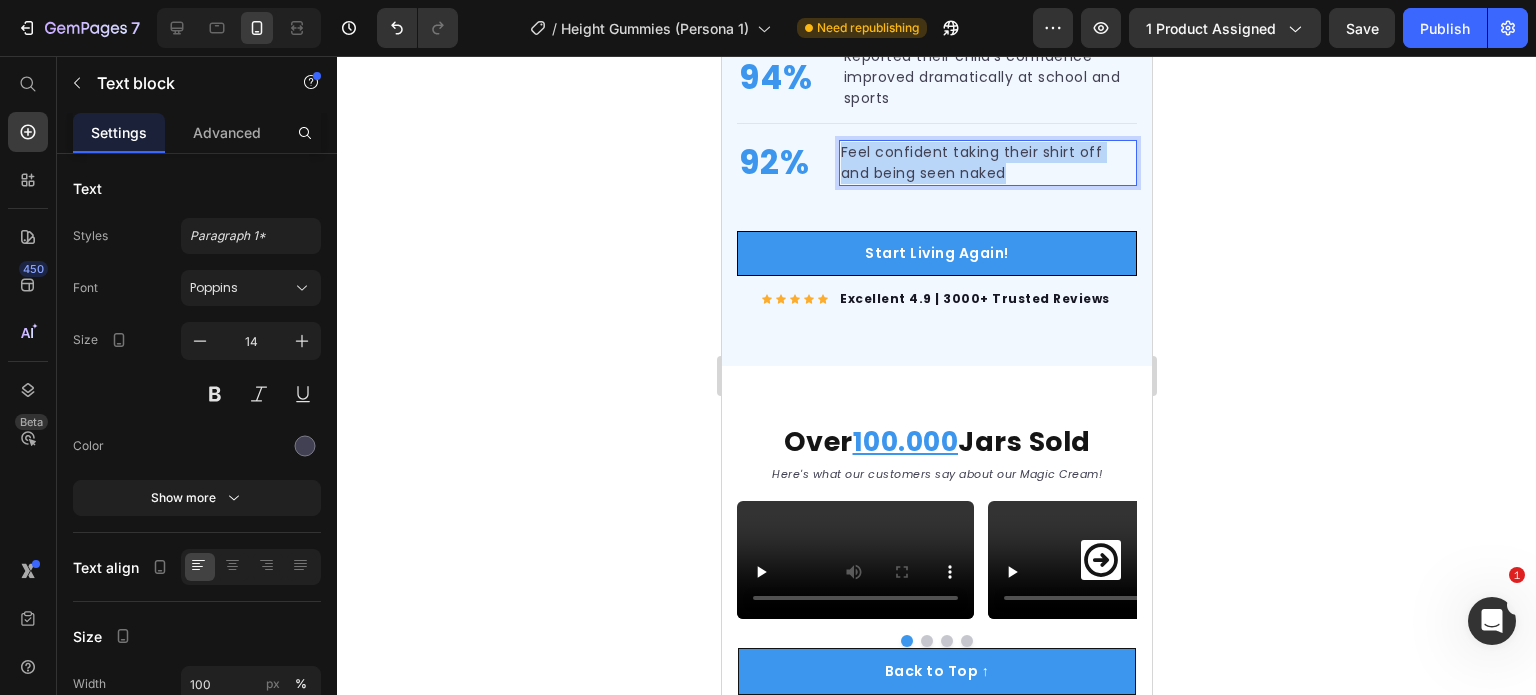 click on "Feel confident taking their shirt off and being seen naked" at bounding box center (987, 163) 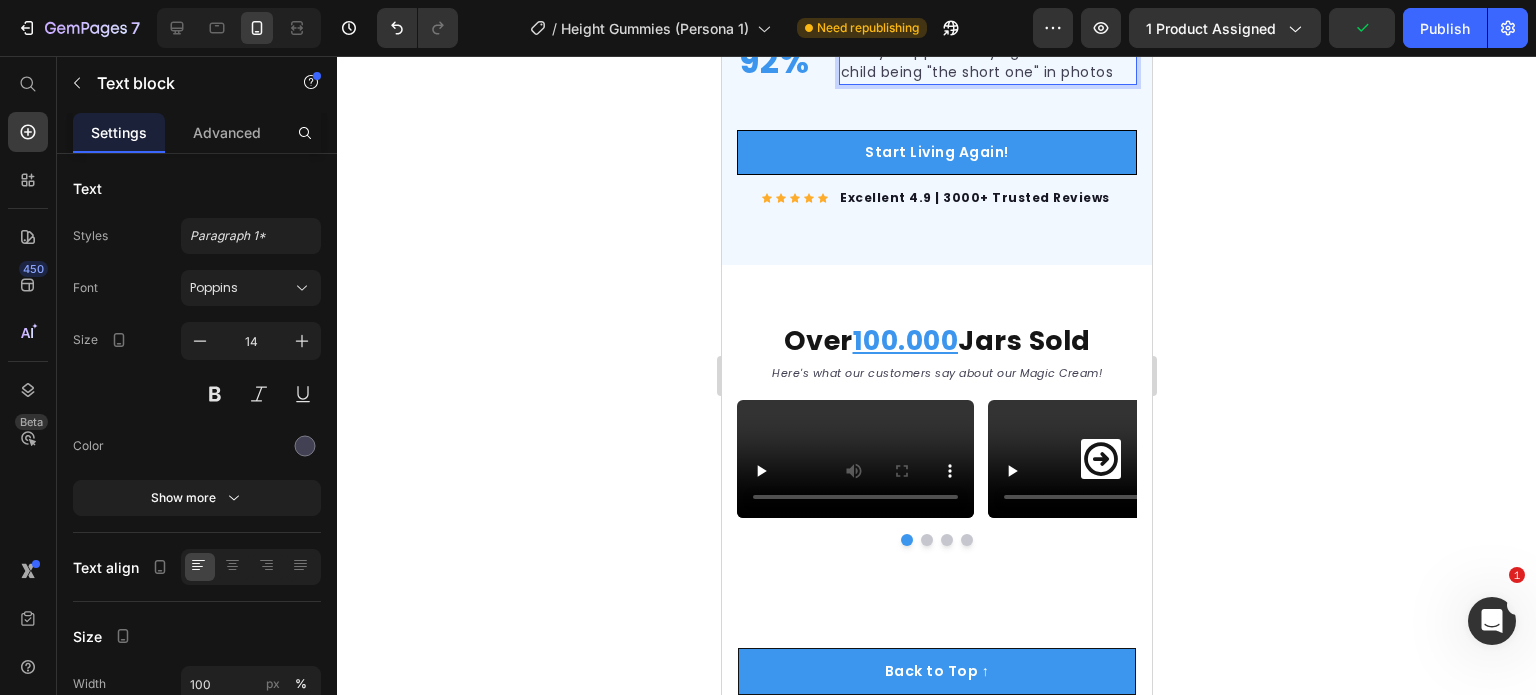scroll, scrollTop: 3988, scrollLeft: 0, axis: vertical 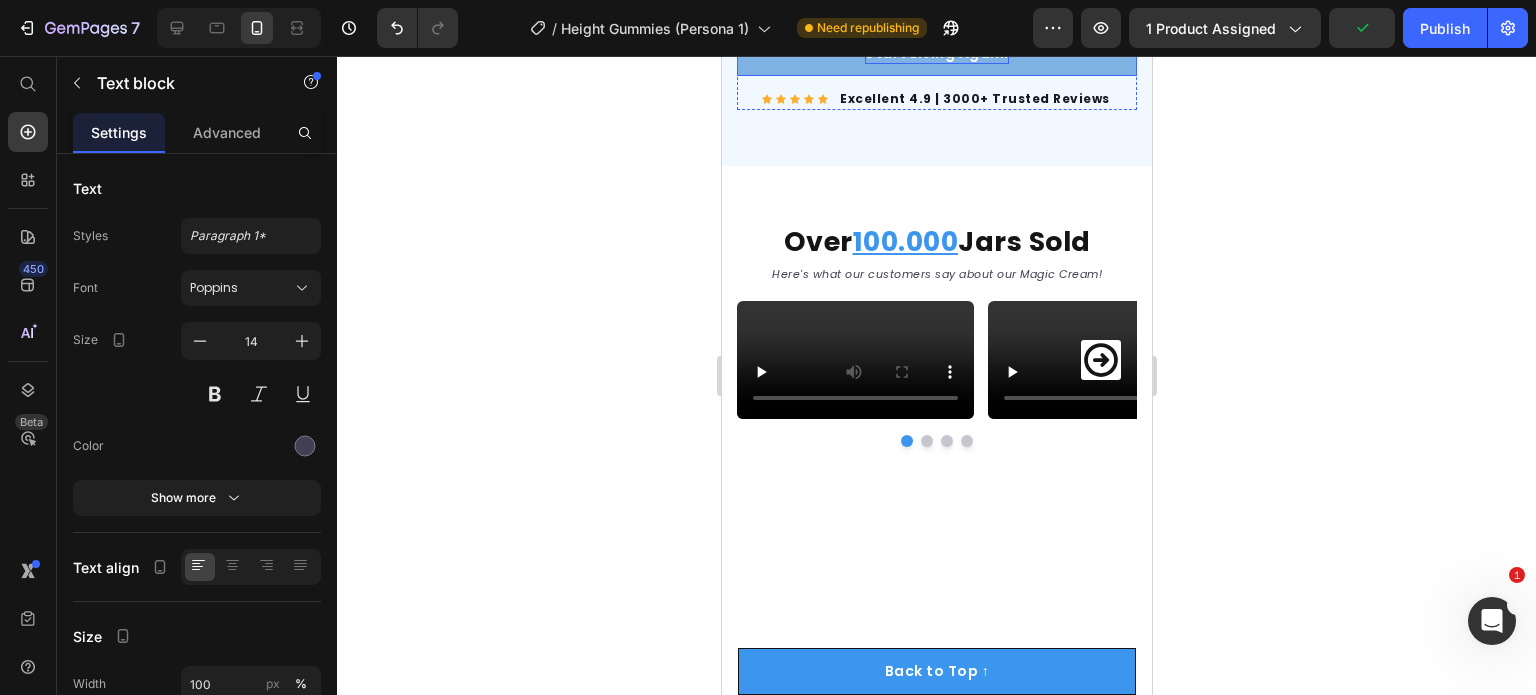 click on "Start Living Again!" at bounding box center (936, 53) 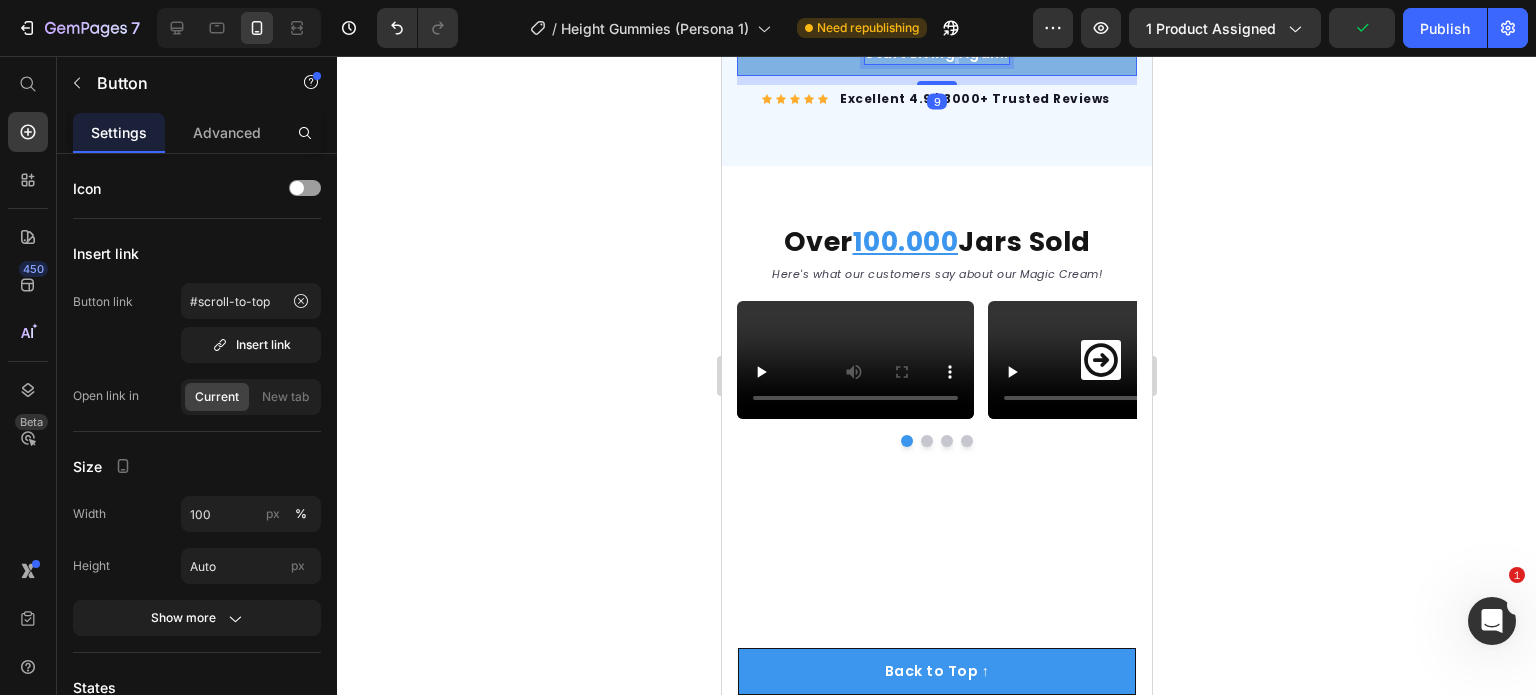 click on "Start Living Again!" at bounding box center [936, 53] 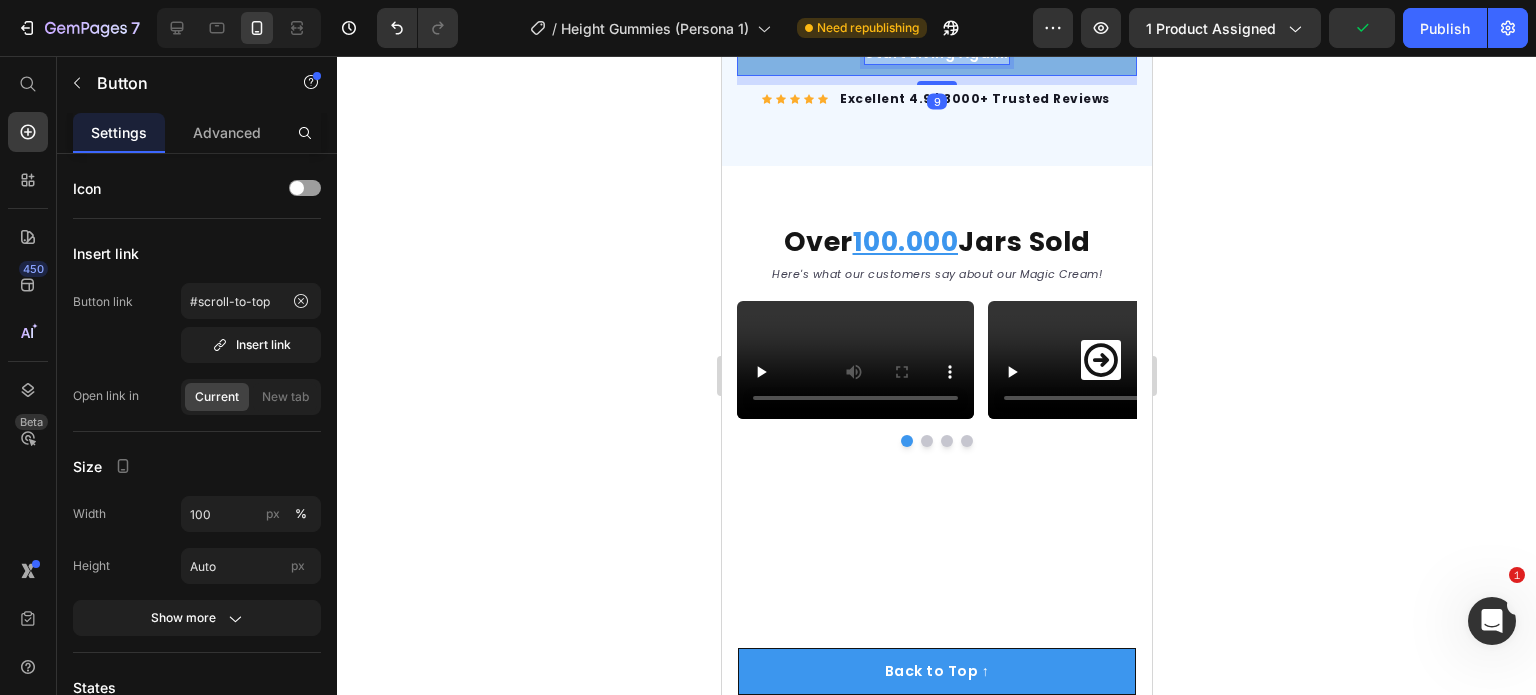 click on "Start Living Again!" at bounding box center (936, 53) 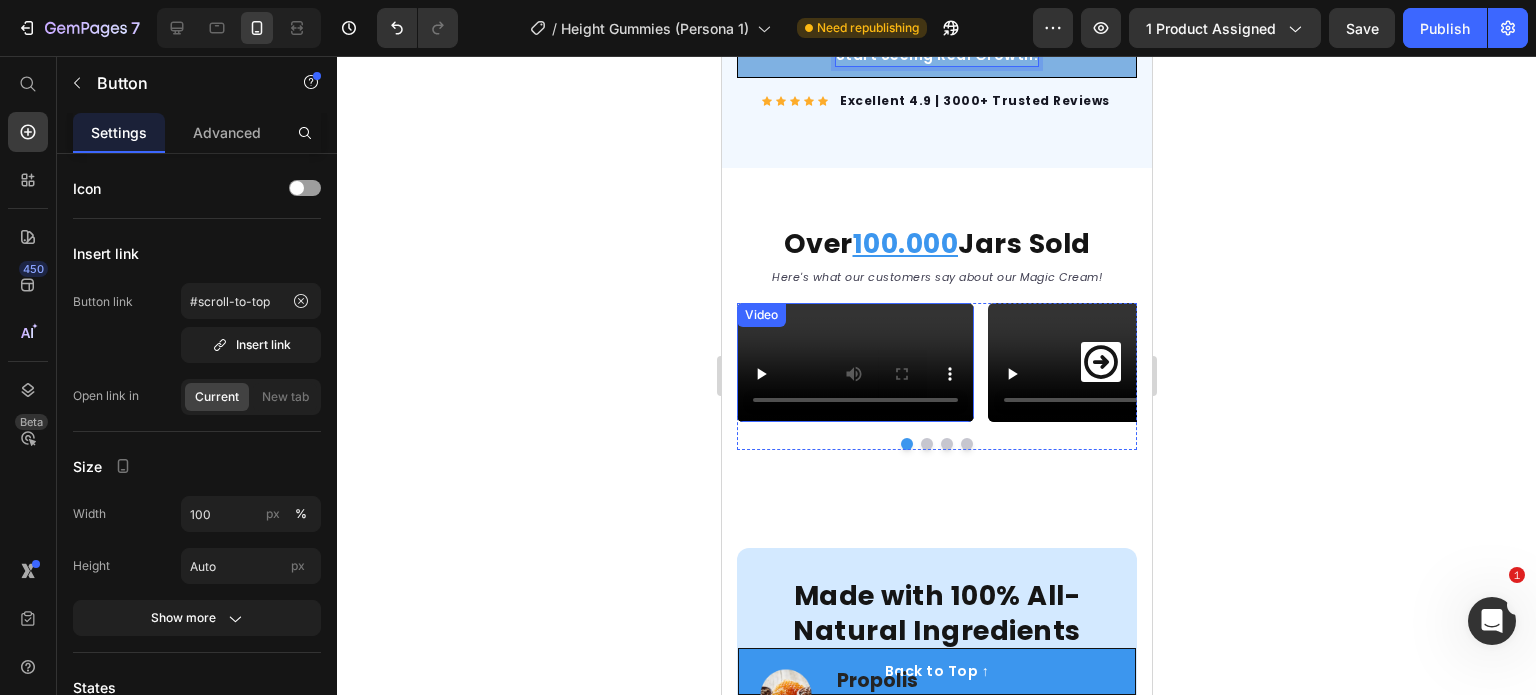 scroll, scrollTop: 4388, scrollLeft: 0, axis: vertical 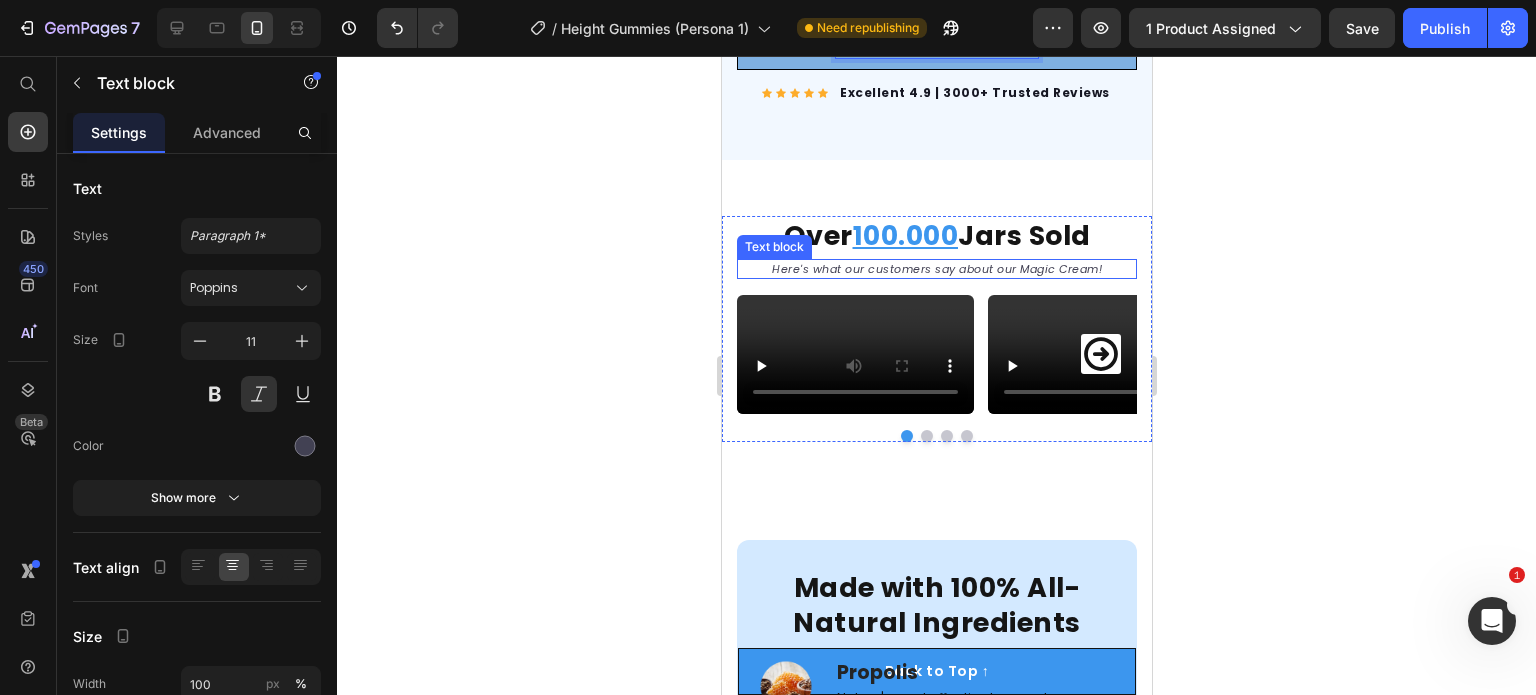 click on "Here's what our customers say about our Magic Cream!" at bounding box center [936, 269] 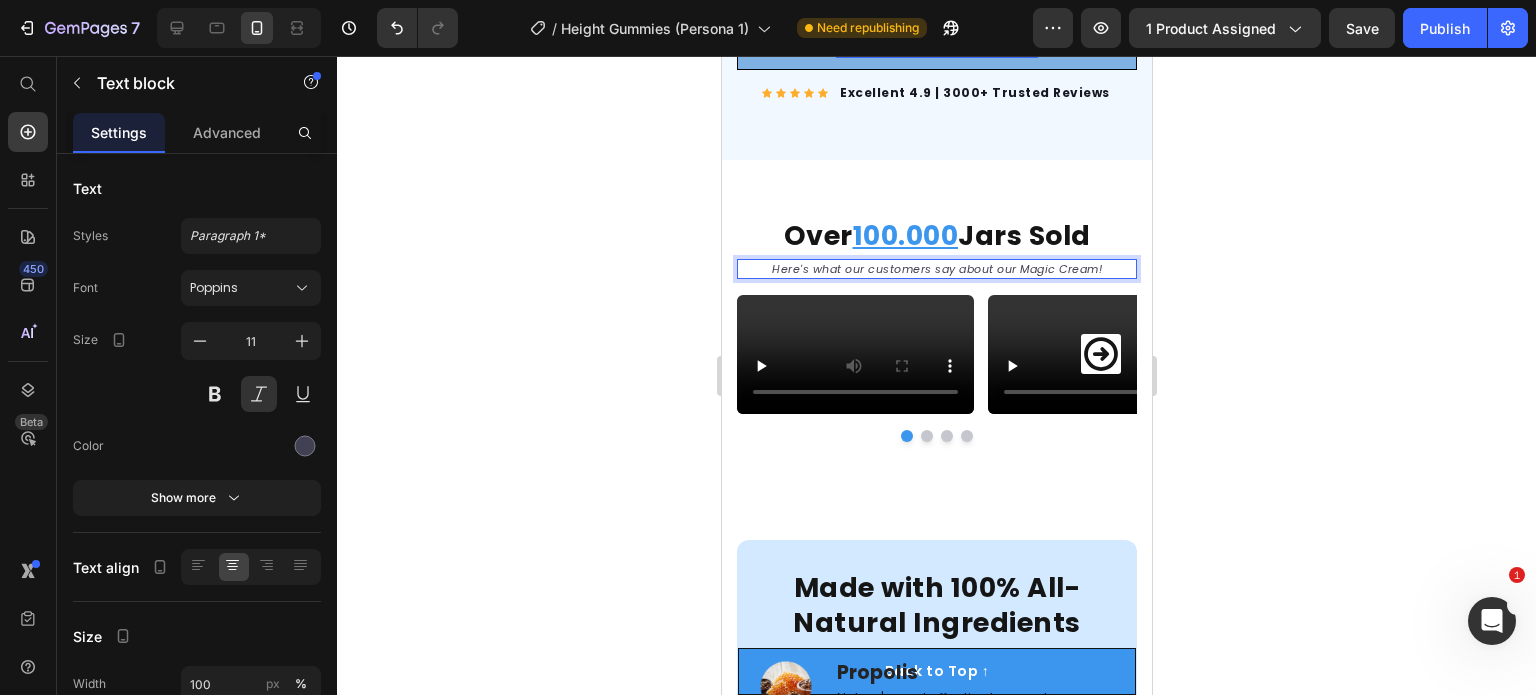 click on "Here's what our customers say about our Magic Cream!" at bounding box center [936, 269] 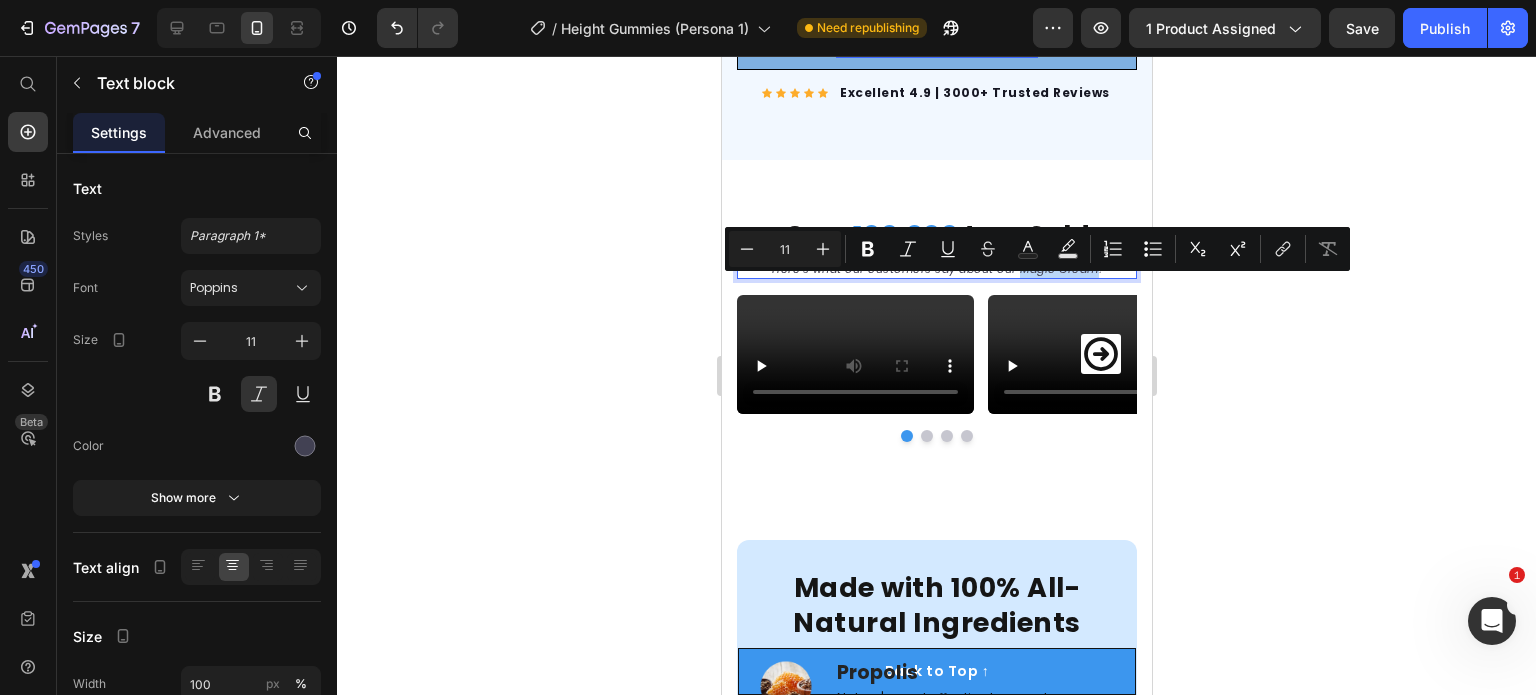 drag, startPoint x: 1013, startPoint y: 282, endPoint x: 1089, endPoint y: 290, distance: 76.41989 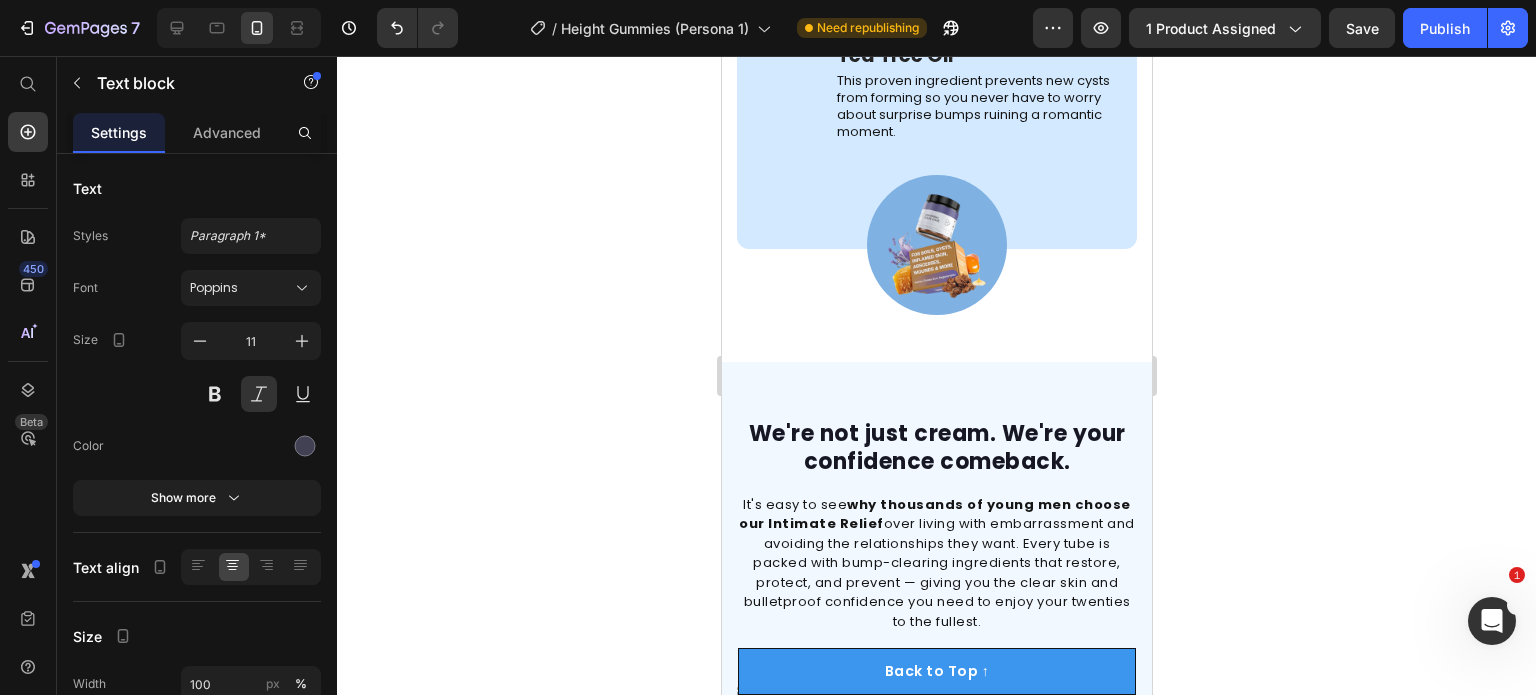 scroll, scrollTop: 5223, scrollLeft: 0, axis: vertical 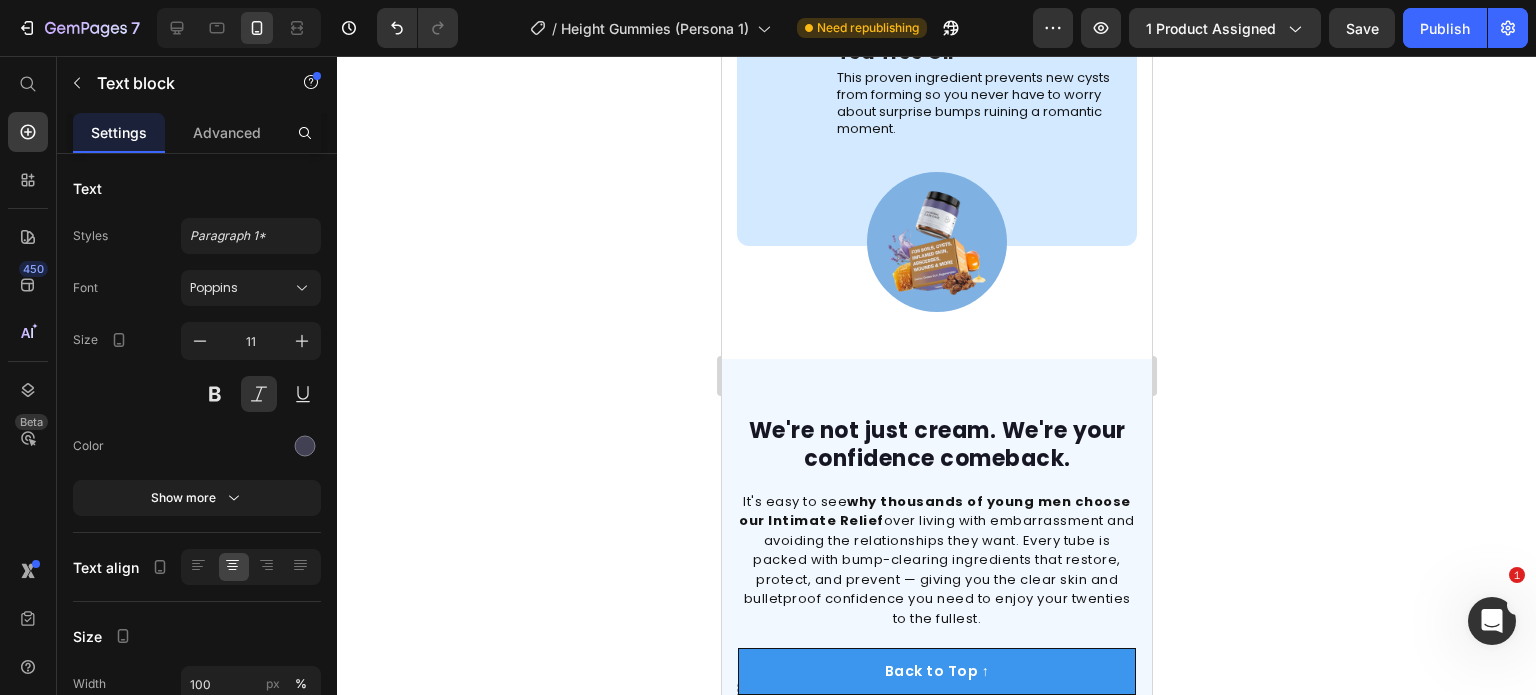 click on "Nature's most effective bump-clearer — eliminates the embarrassing lumps that make you self-conscious during intimate moments without any burning or irritation." at bounding box center (974, -126) 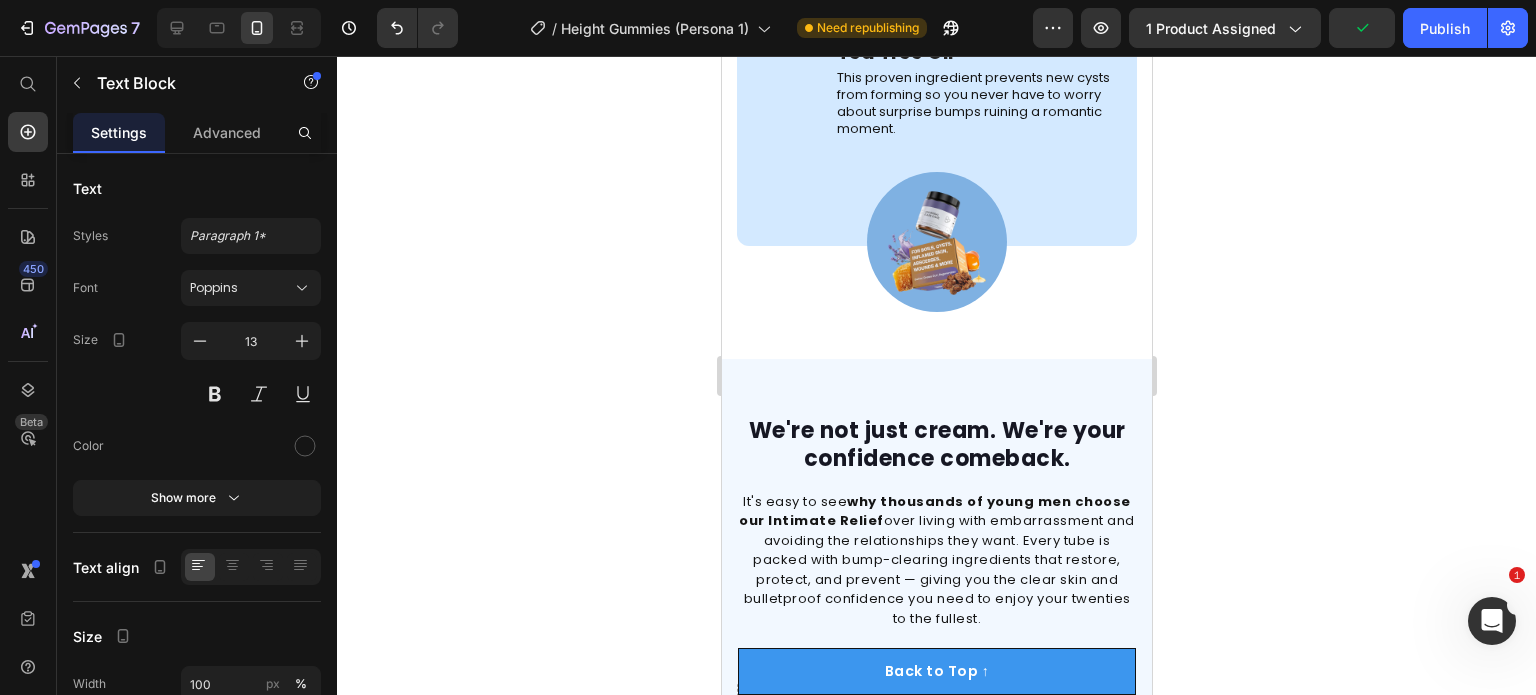 click on "Propolis" at bounding box center (974, -177) 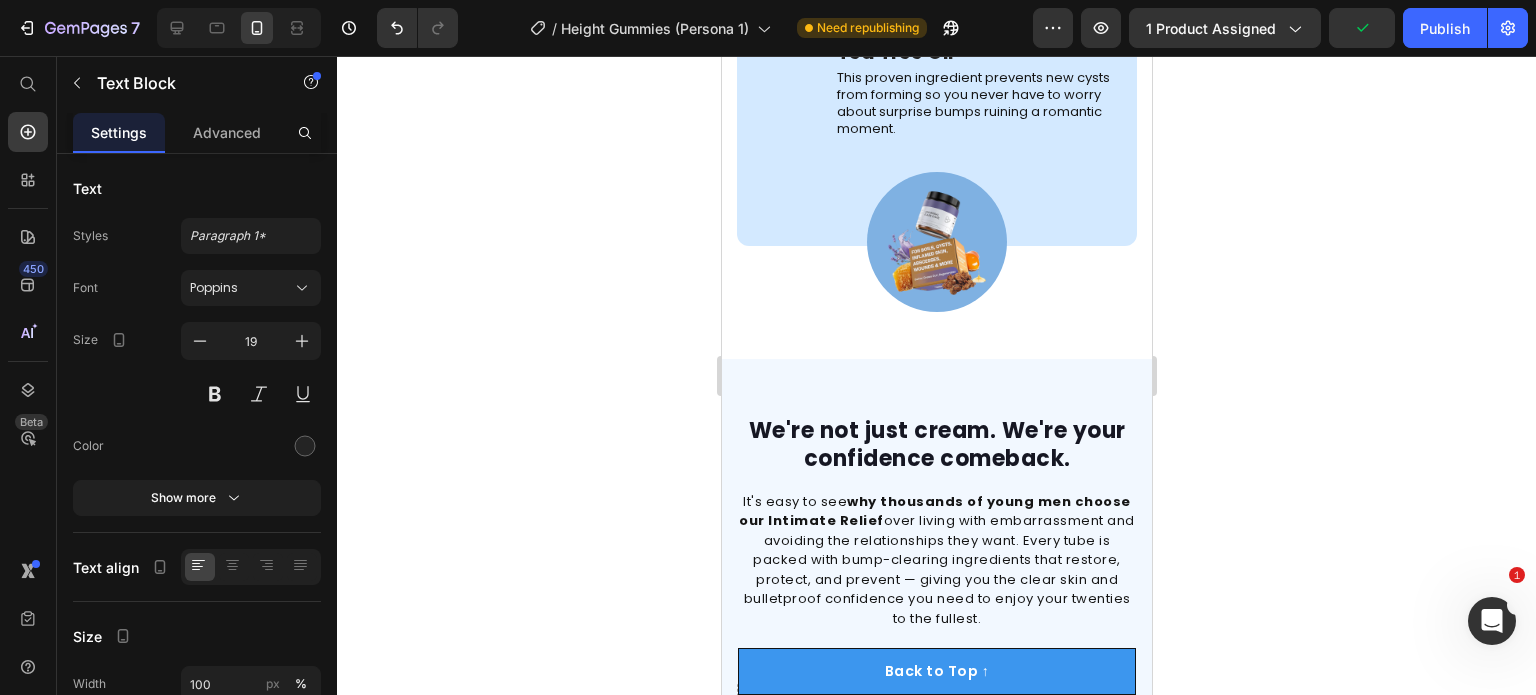 click on "Propolis" at bounding box center (974, -177) 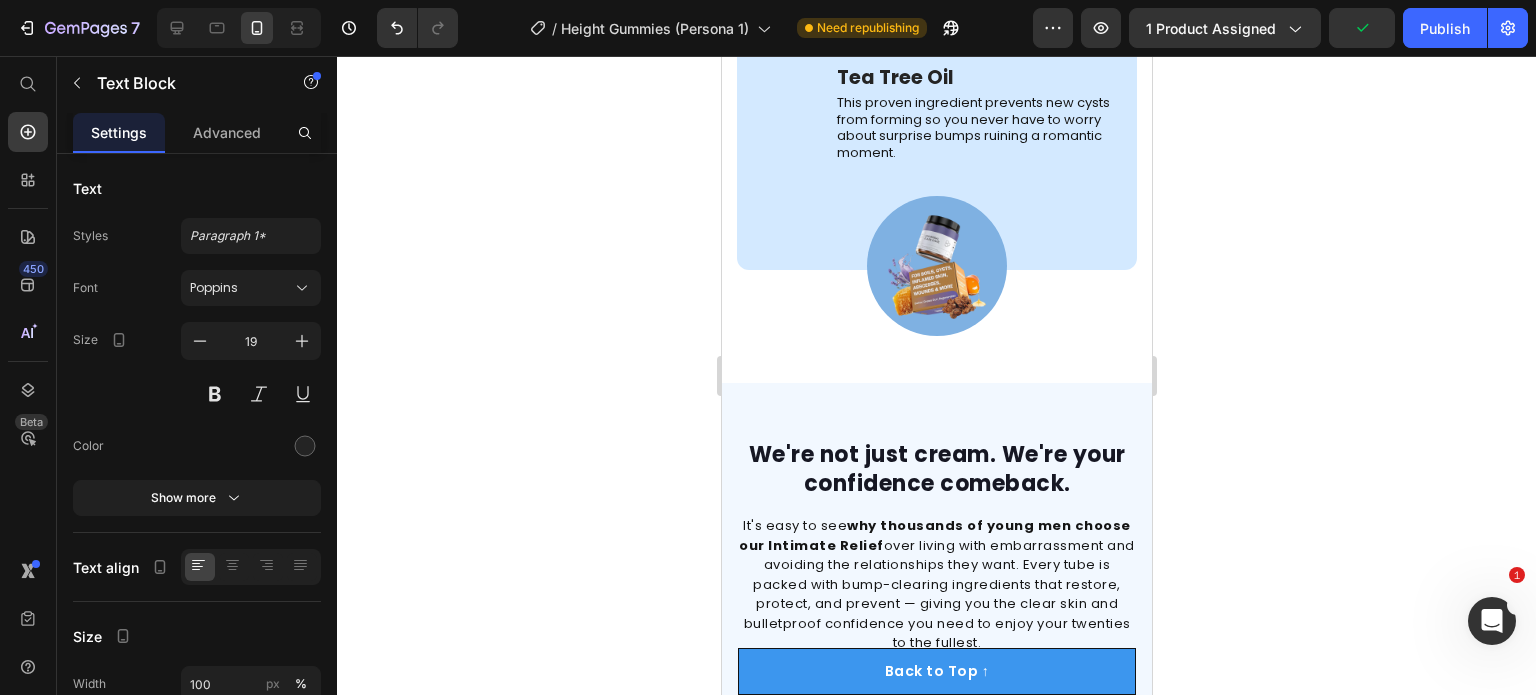 click on "Calcium (300mg per serving)" at bounding box center (974, -165) 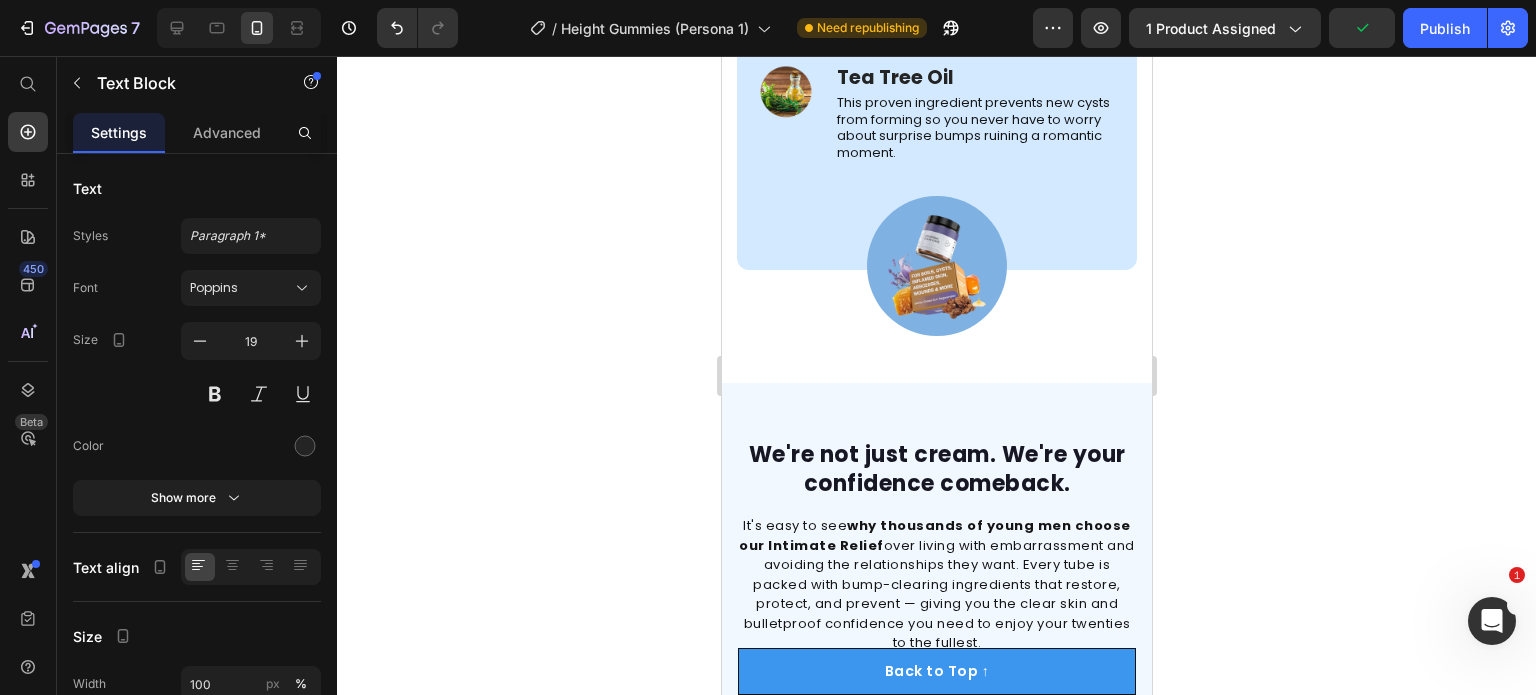 click on "Calcium (300mg per serving)" at bounding box center [974, -165] 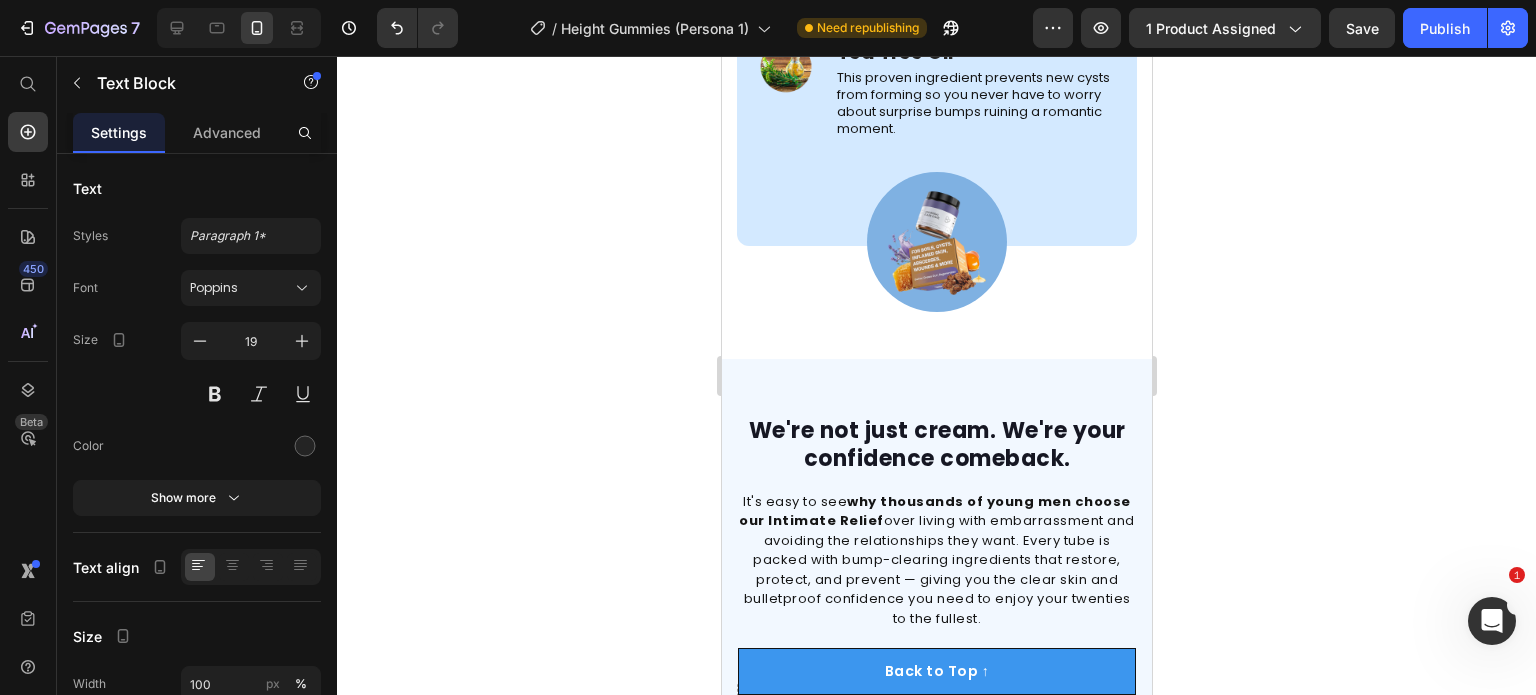 click on "Nature's most effective bump-clearer — eliminates the embarrassing lumps that make you self-conscious during intimate moments without any burning or irritation." at bounding box center (974, -126) 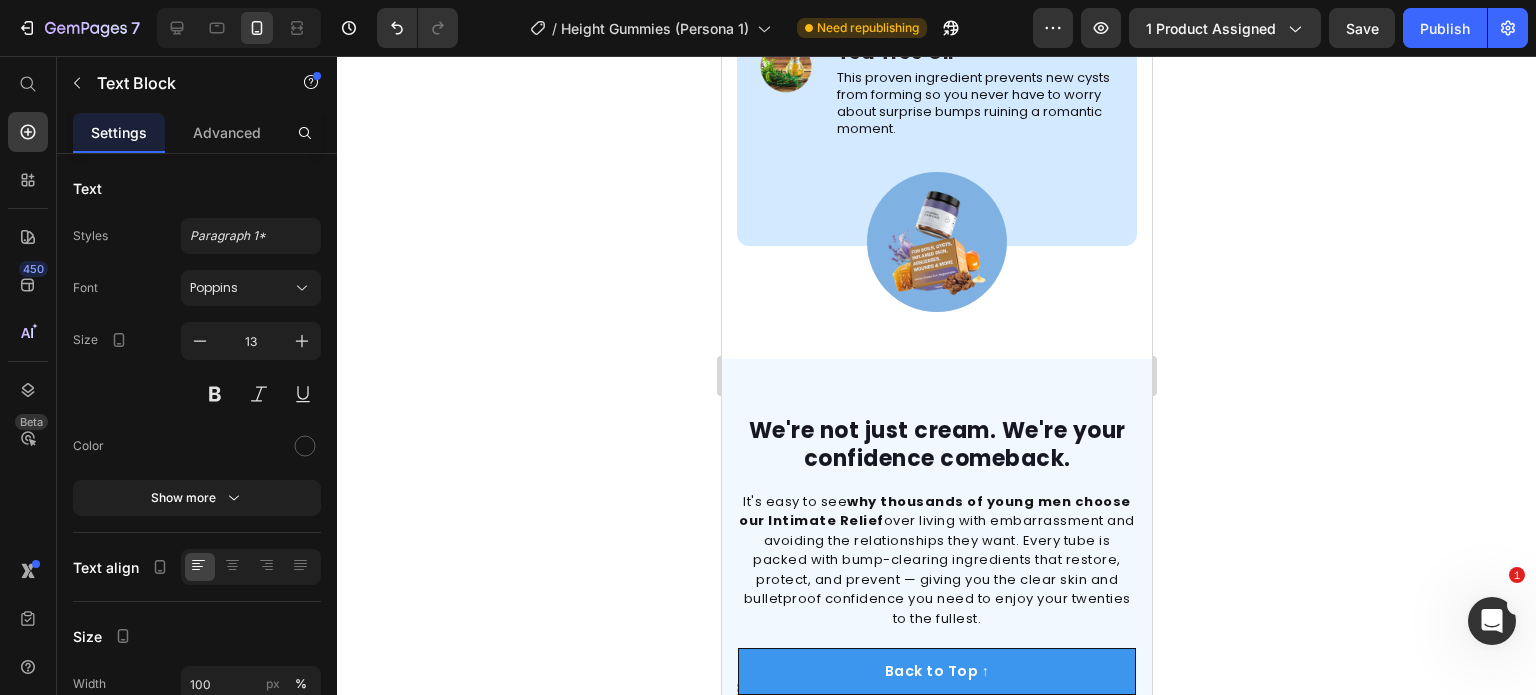 click on "Nature's most effective bump-clearer — eliminates the embarrassing lumps that make you self-conscious during intimate moments without any burning or irritation." at bounding box center [974, -126] 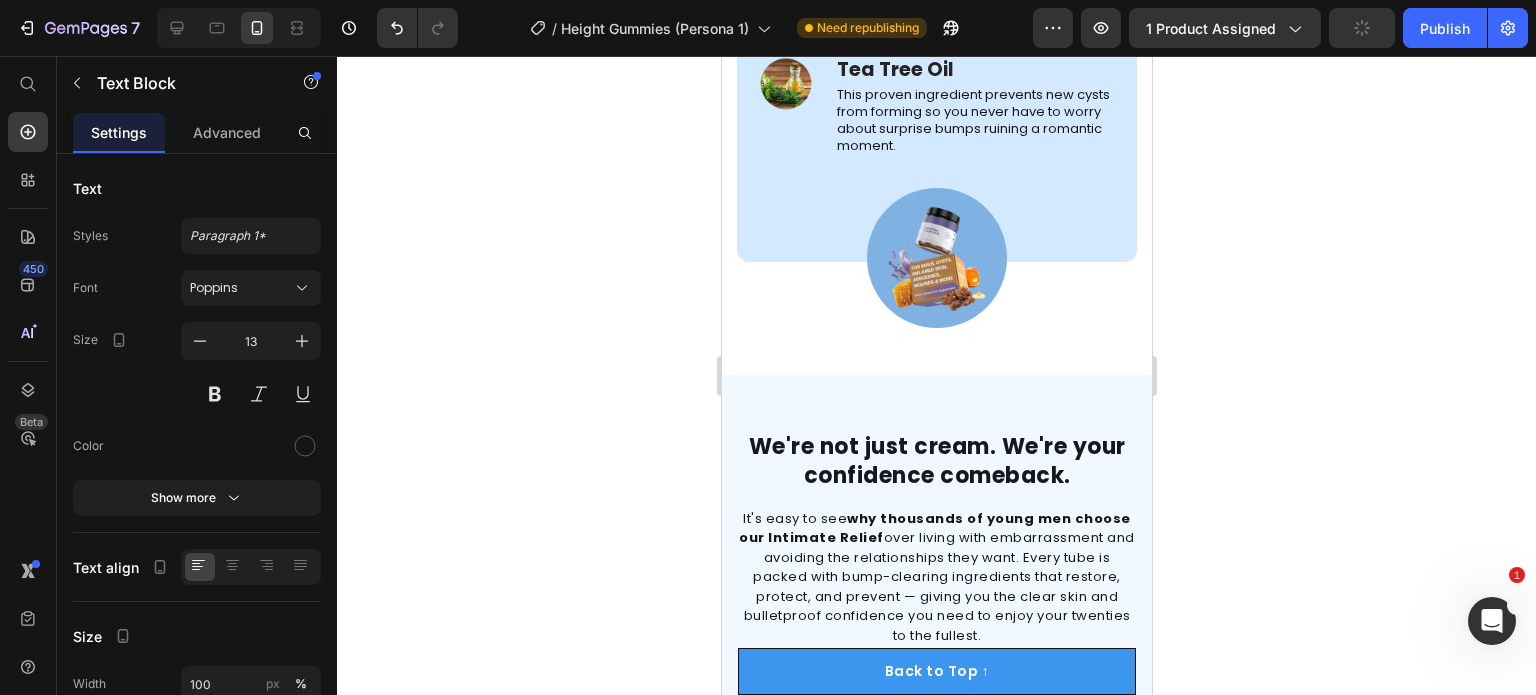 click on "Egg Yolk Extract" at bounding box center [974, -45] 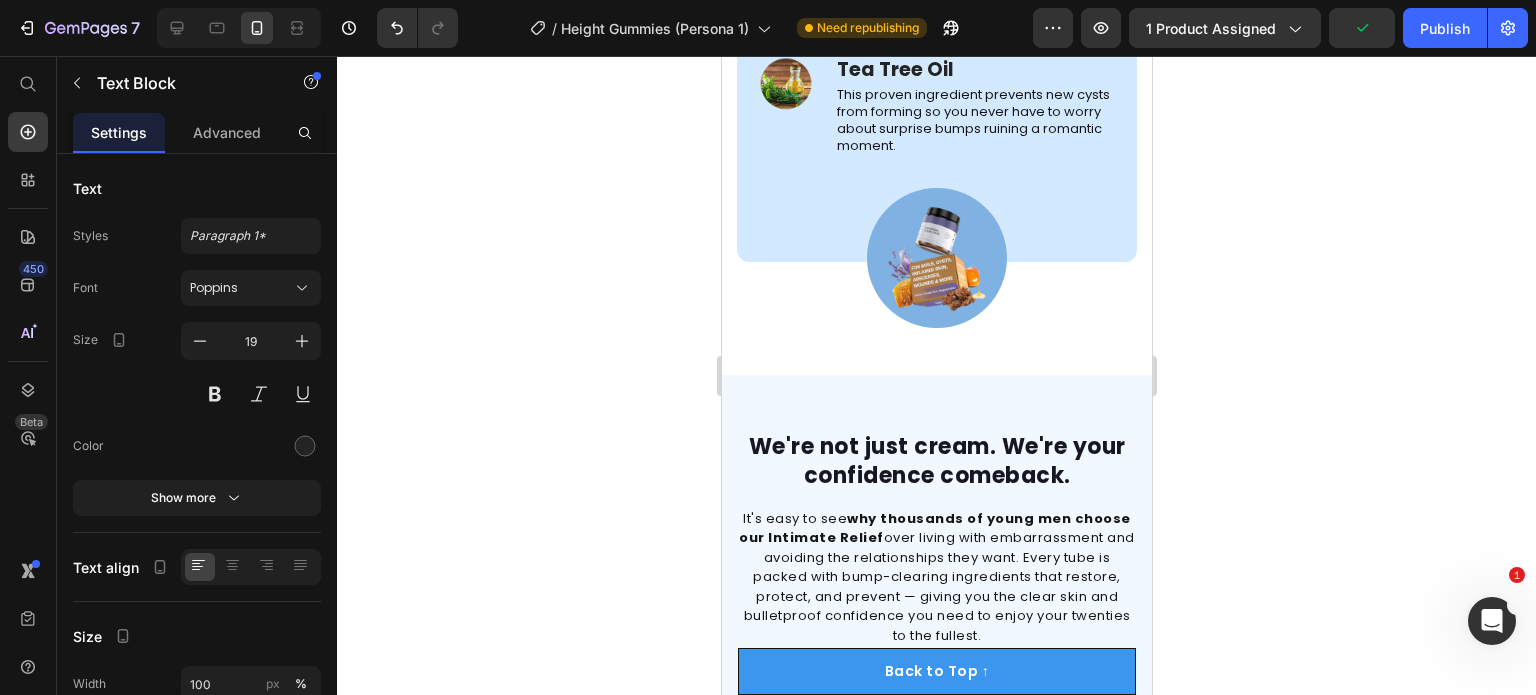 click on "Egg Yolk Extract" at bounding box center [974, -45] 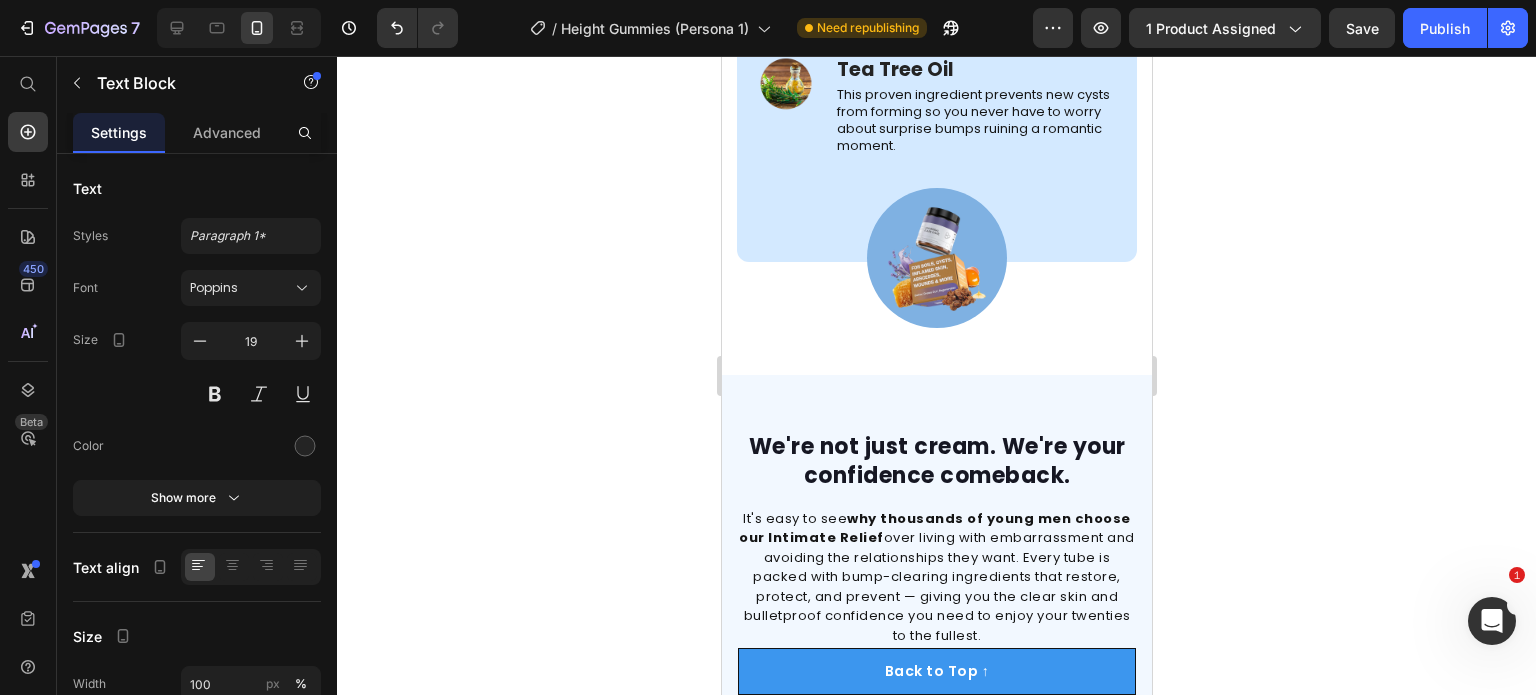 click on "Powerful anti-inflammatory that reduces the swelling and tenderness that make you worried about being touched in sensitive areas." at bounding box center (974, 7) 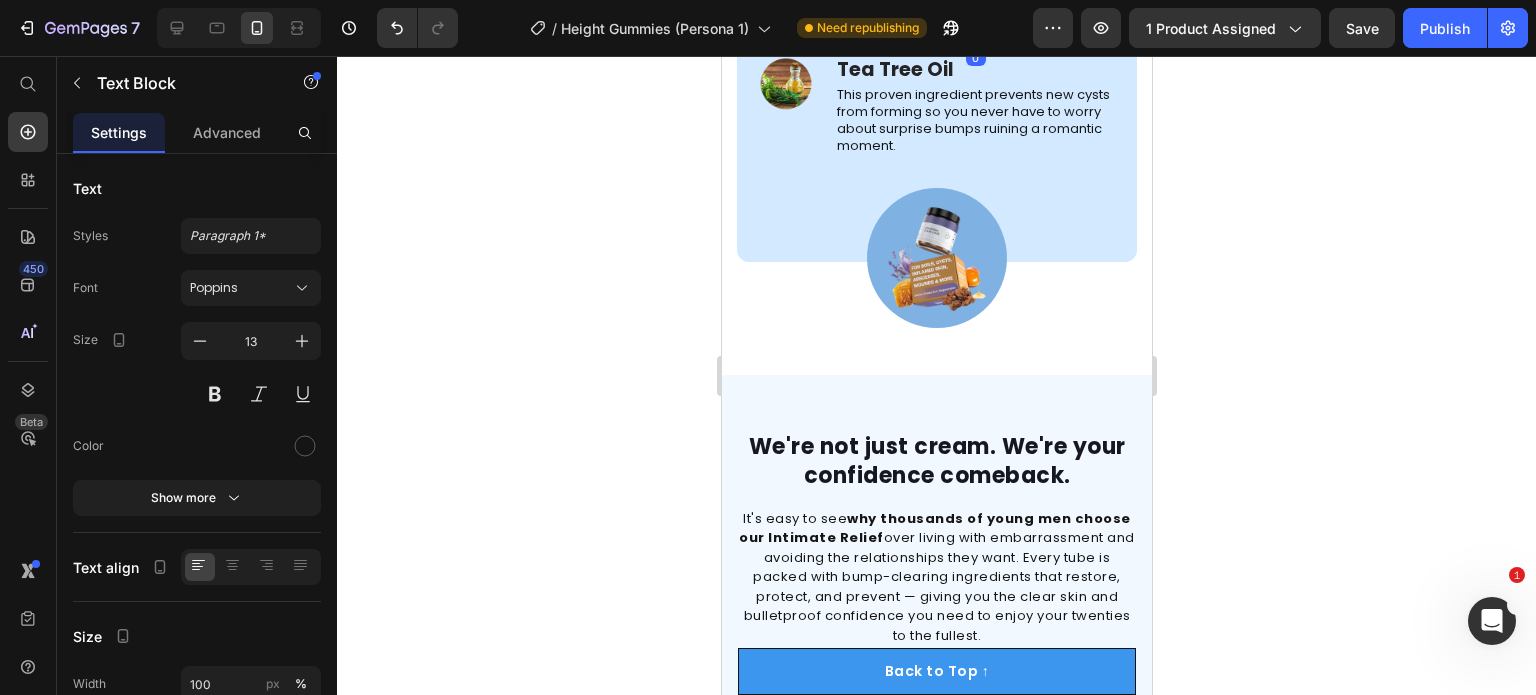 click on "Powerful anti-inflammatory that reduces the swelling and tenderness that make you worried about being touched in sensitive areas." at bounding box center (974, 7) 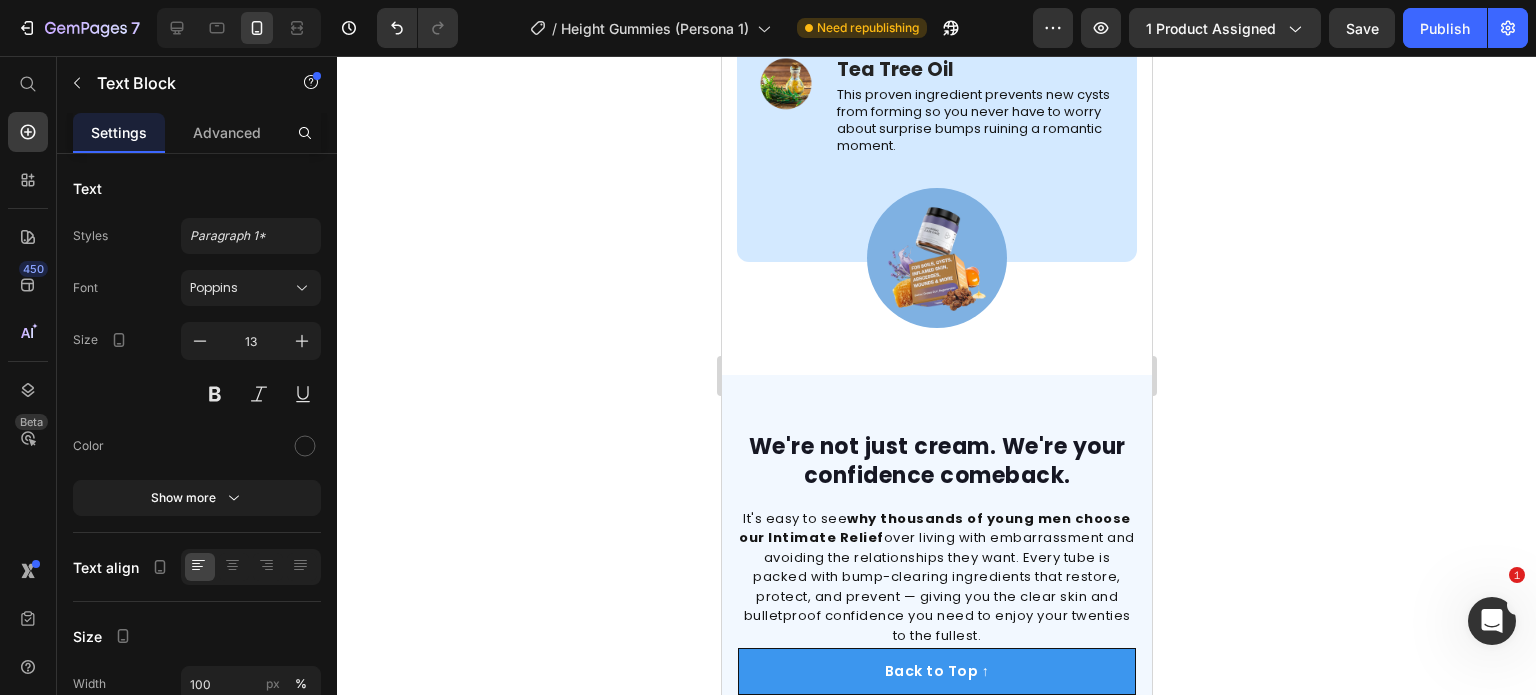 click on "Powerful anti-inflammatory that reduces the swelling and tenderness that make you worried about being touched in sensitive areas." at bounding box center [974, 7] 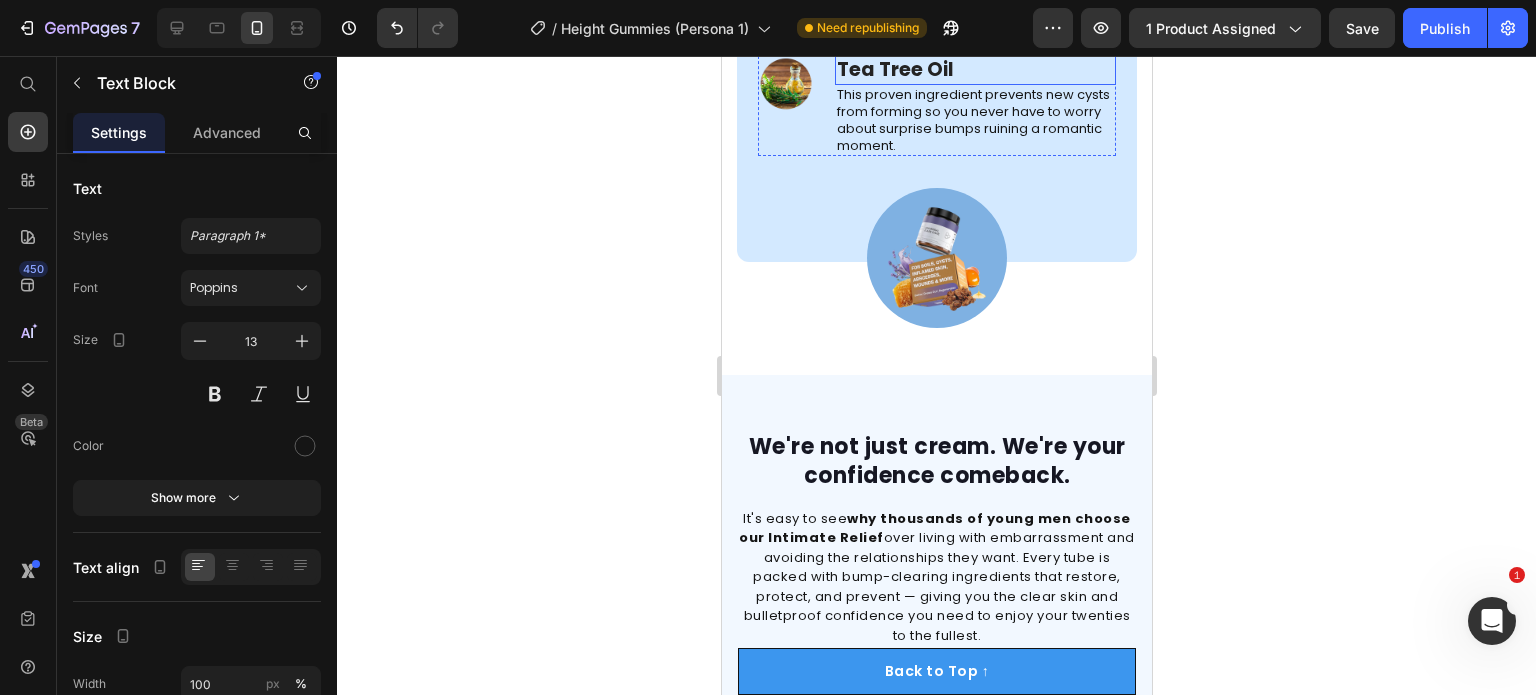 click on "Tea Tree Oil" at bounding box center (974, 70) 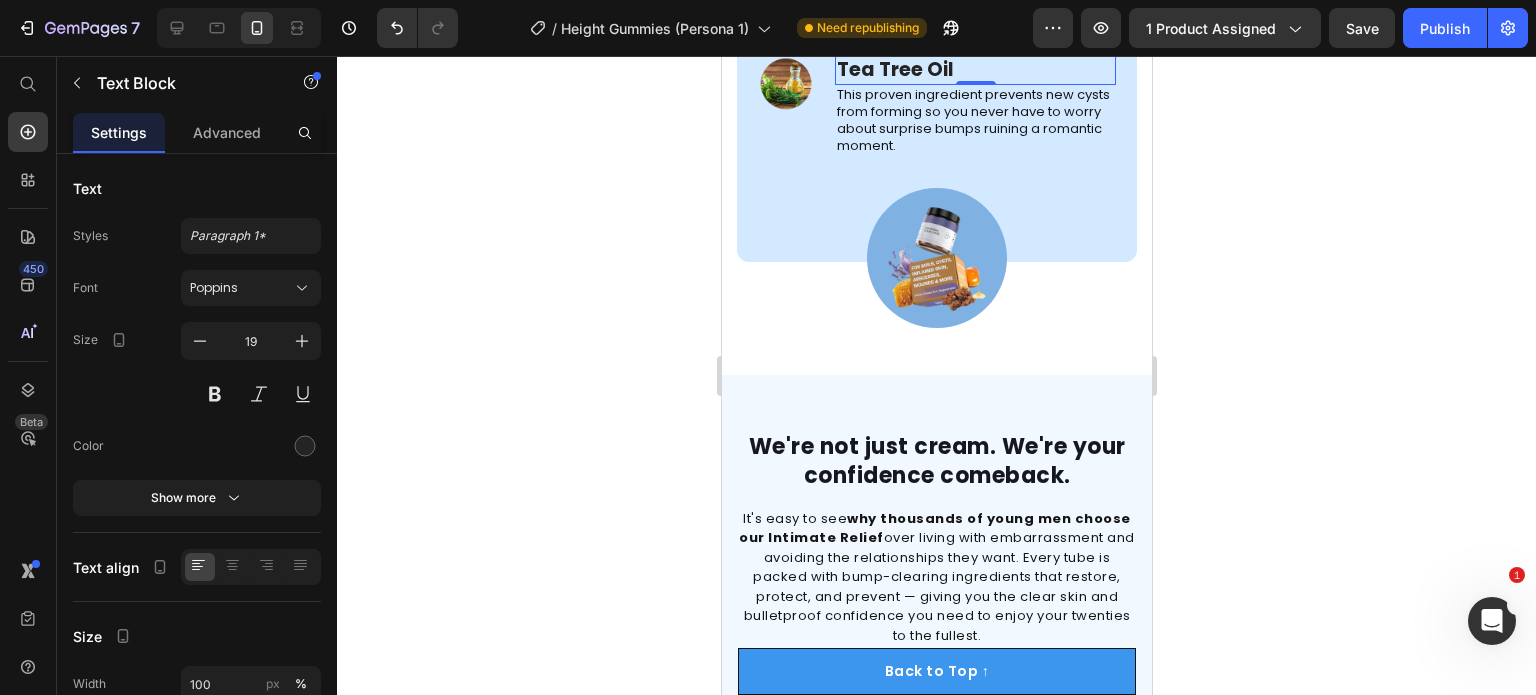 click on "Tea Tree Oil" at bounding box center [974, 70] 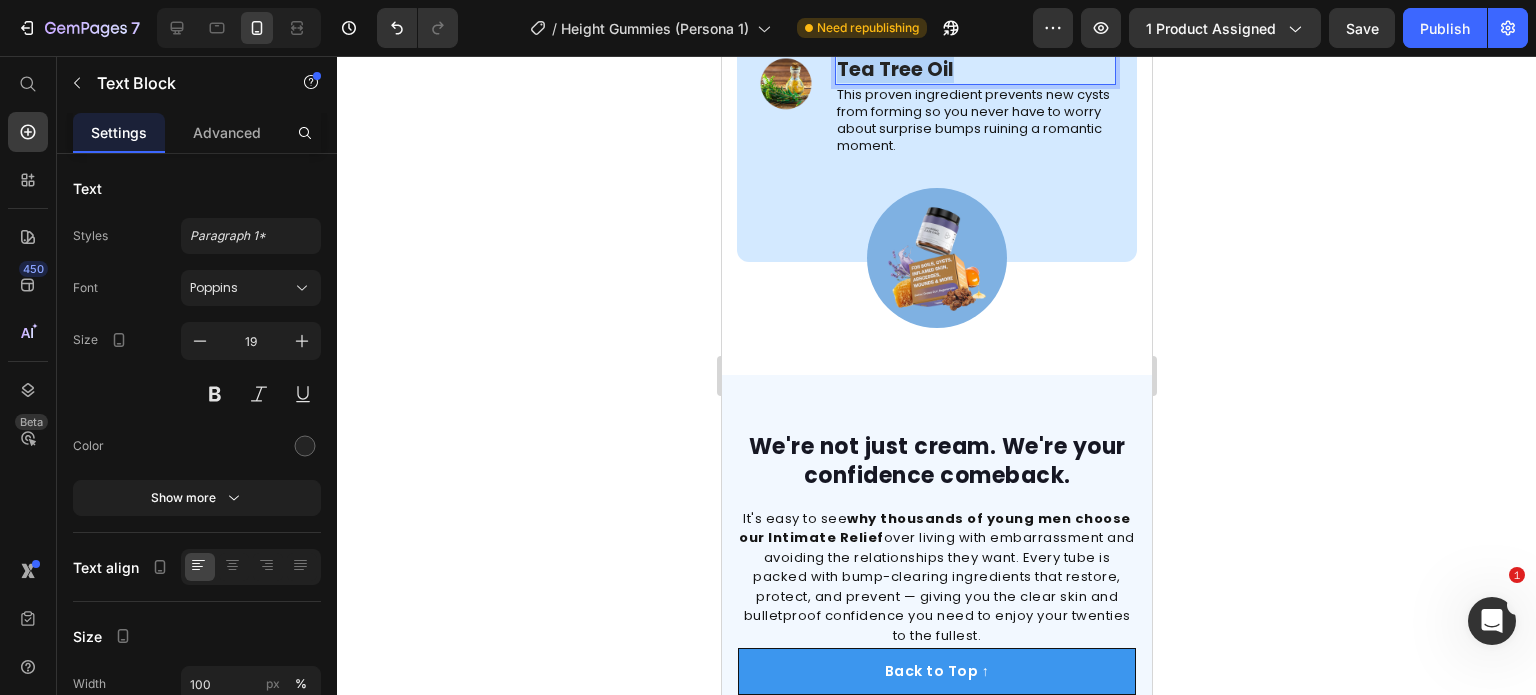 click on "Tea Tree Oil" at bounding box center [974, 70] 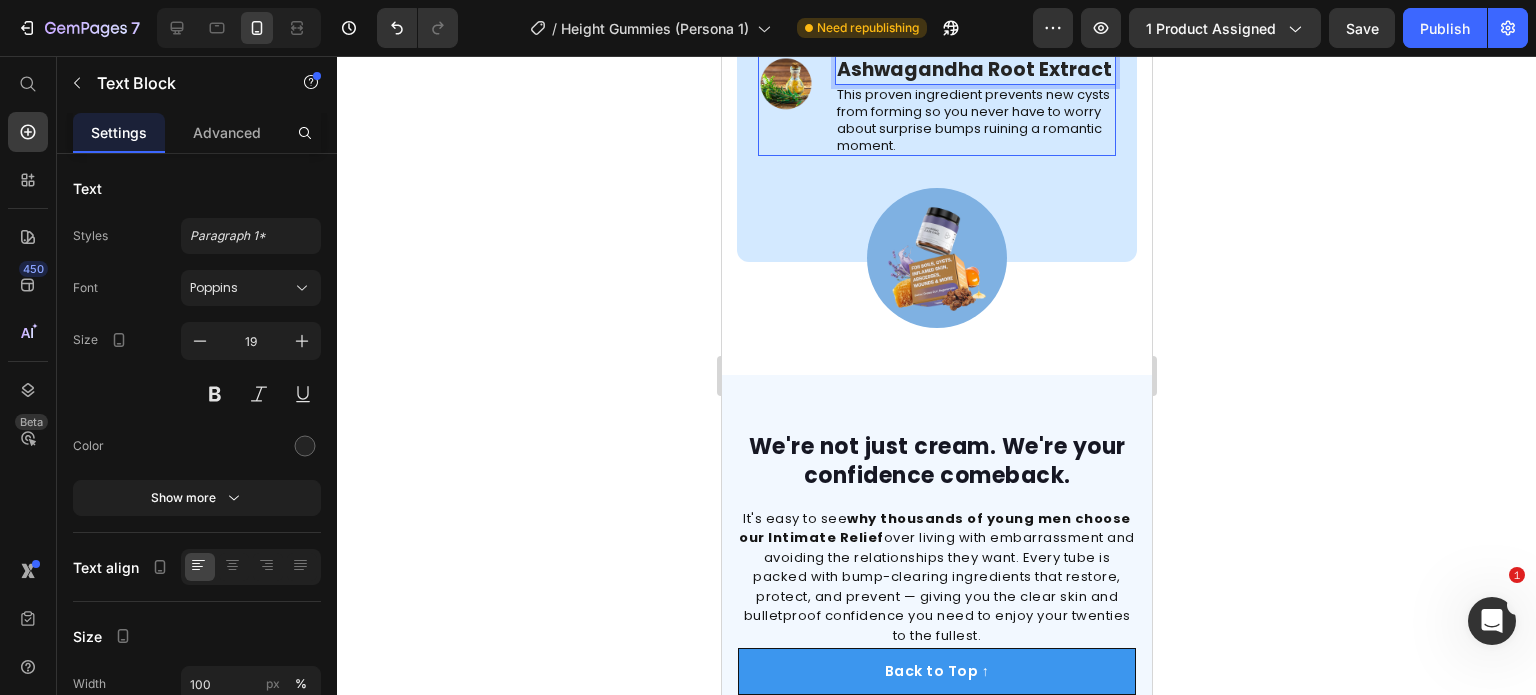 click on "Image" at bounding box center [785, 106] 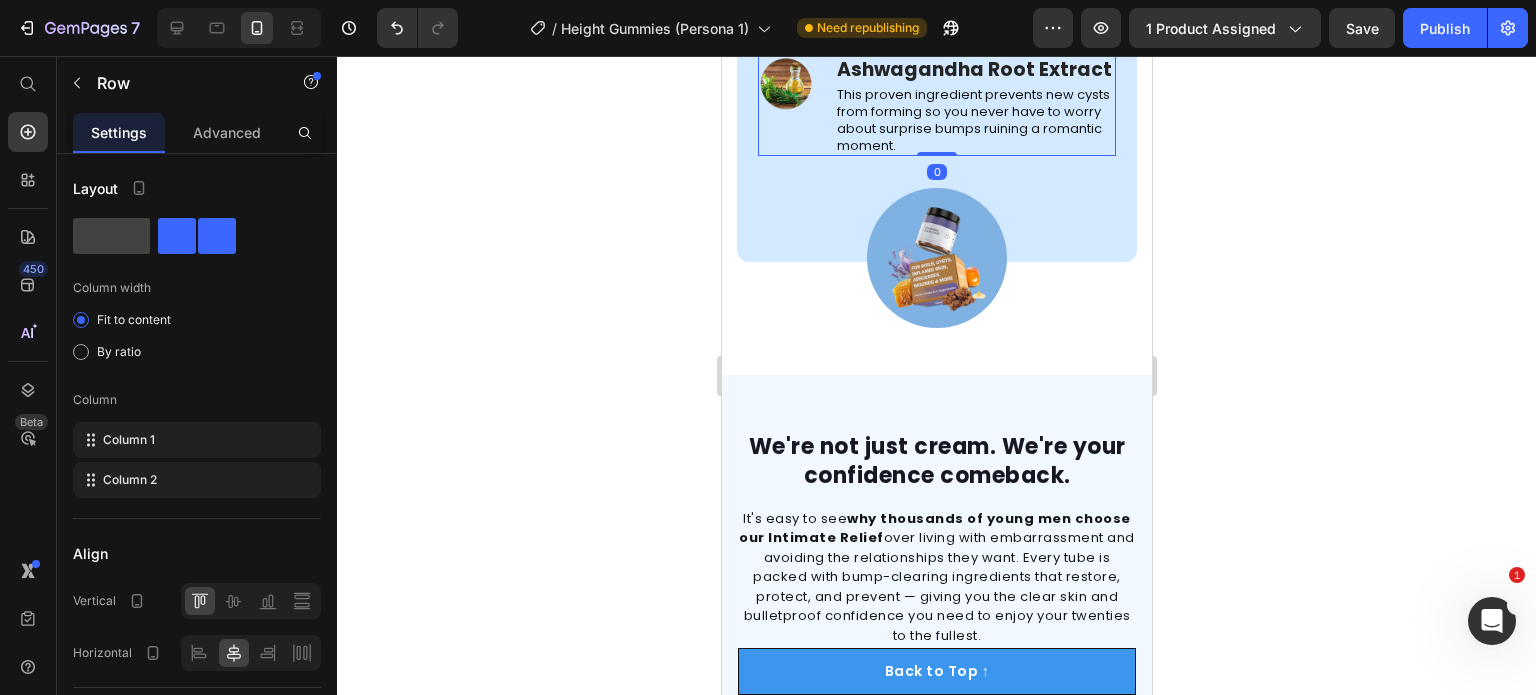 click 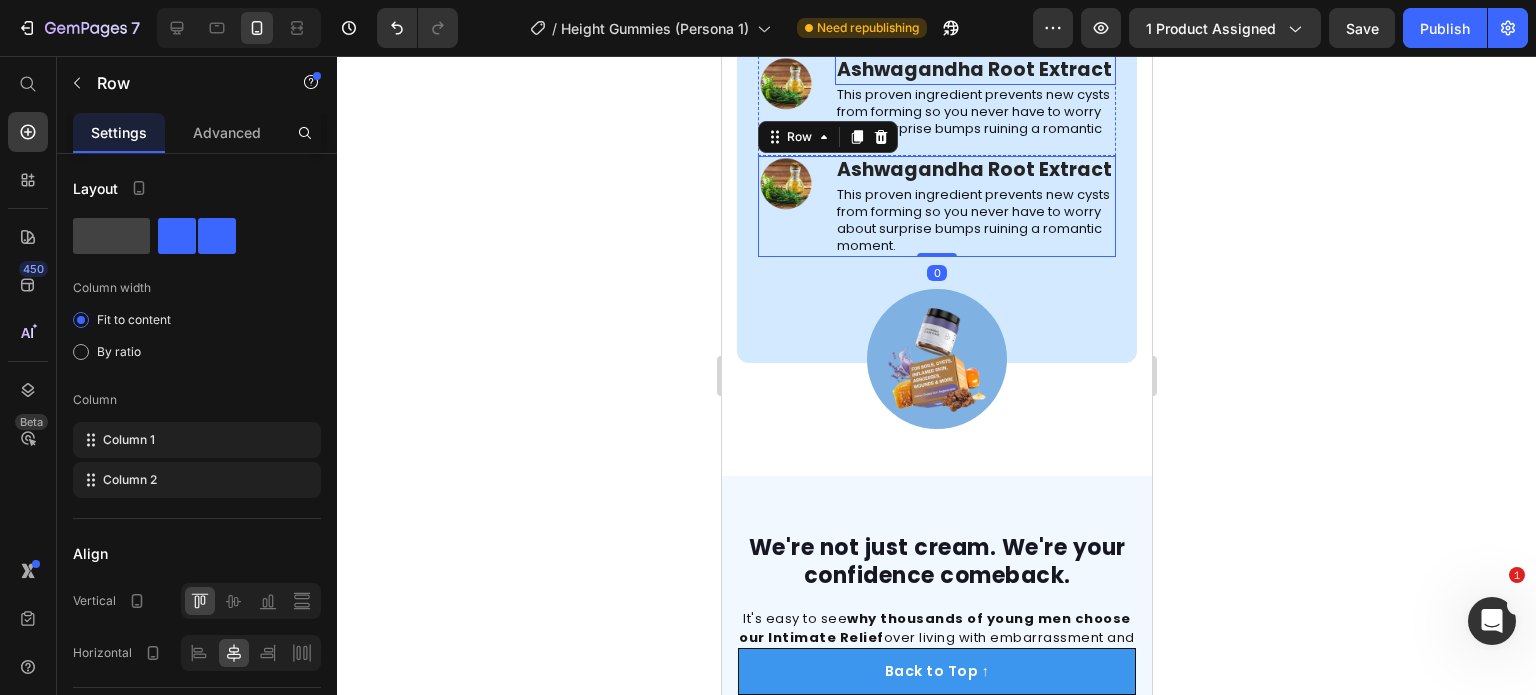 click on "Ashwagandha Root Extract" at bounding box center [974, 70] 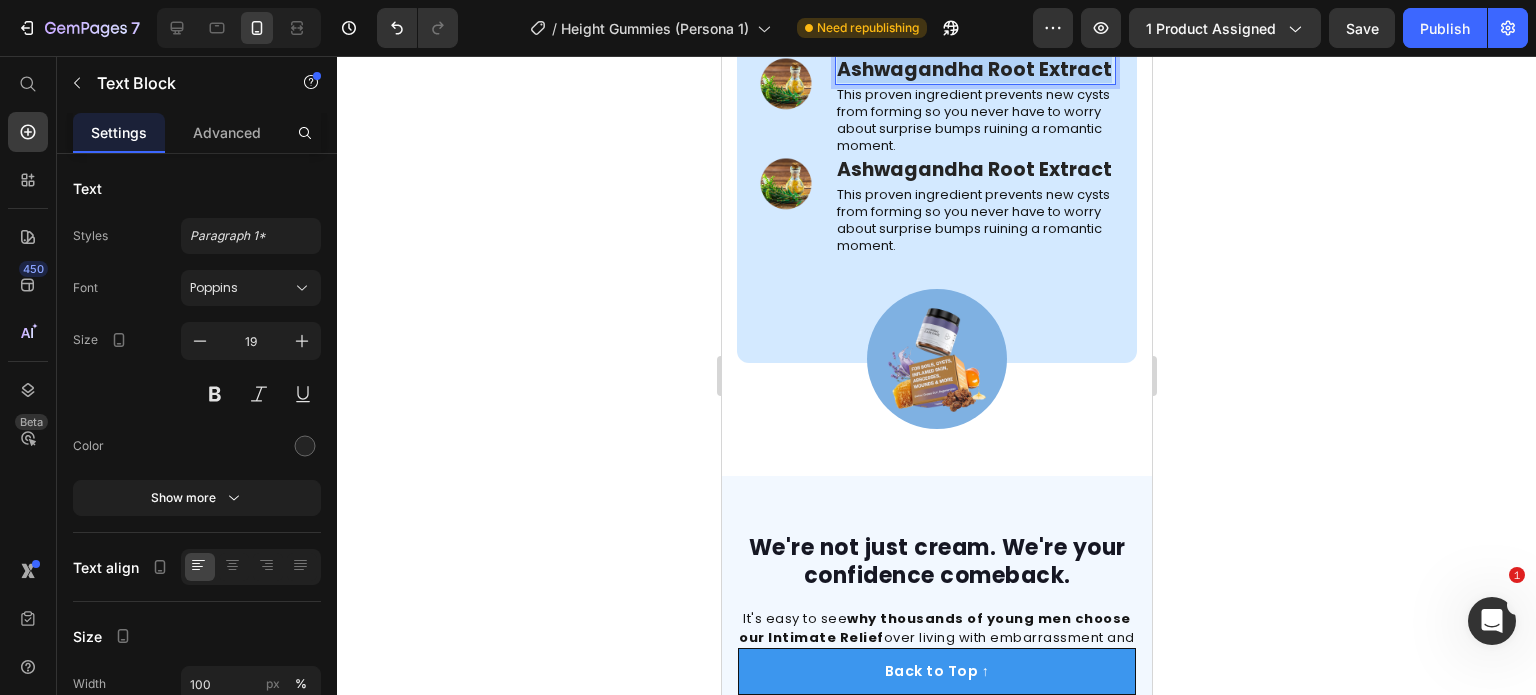 click on "Ashwagandha Root Extract" at bounding box center [974, 70] 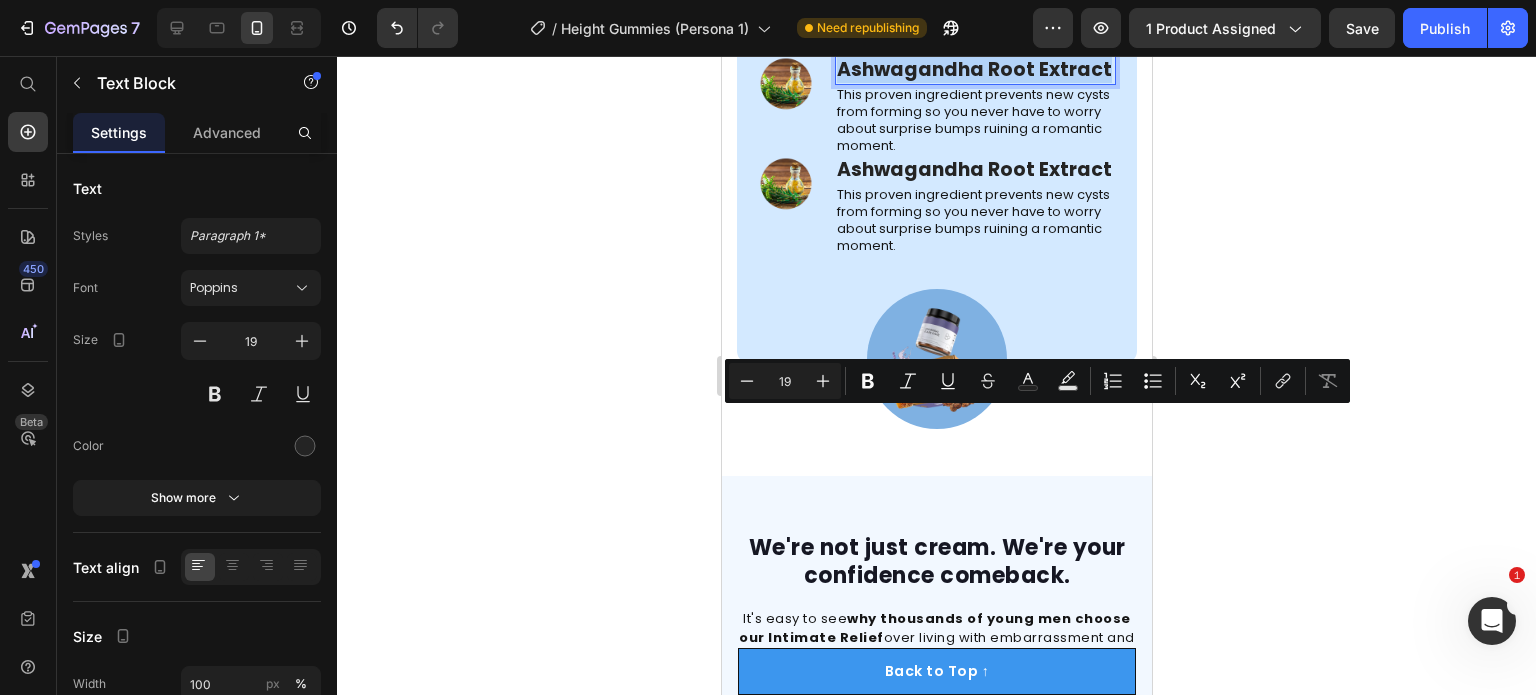 click on "Ashwagandha Root Extract" at bounding box center [974, 70] 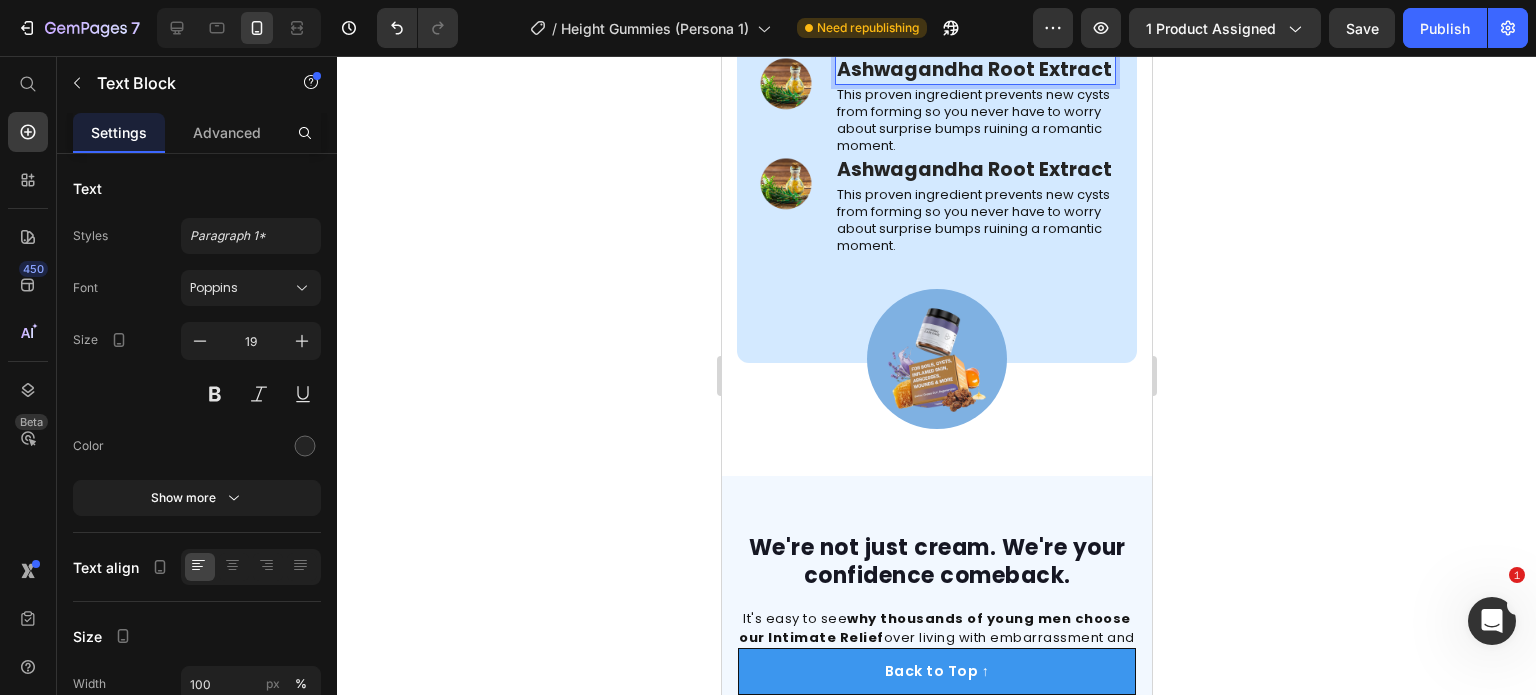 click on "Ashwagandha Root Extract" at bounding box center [974, 70] 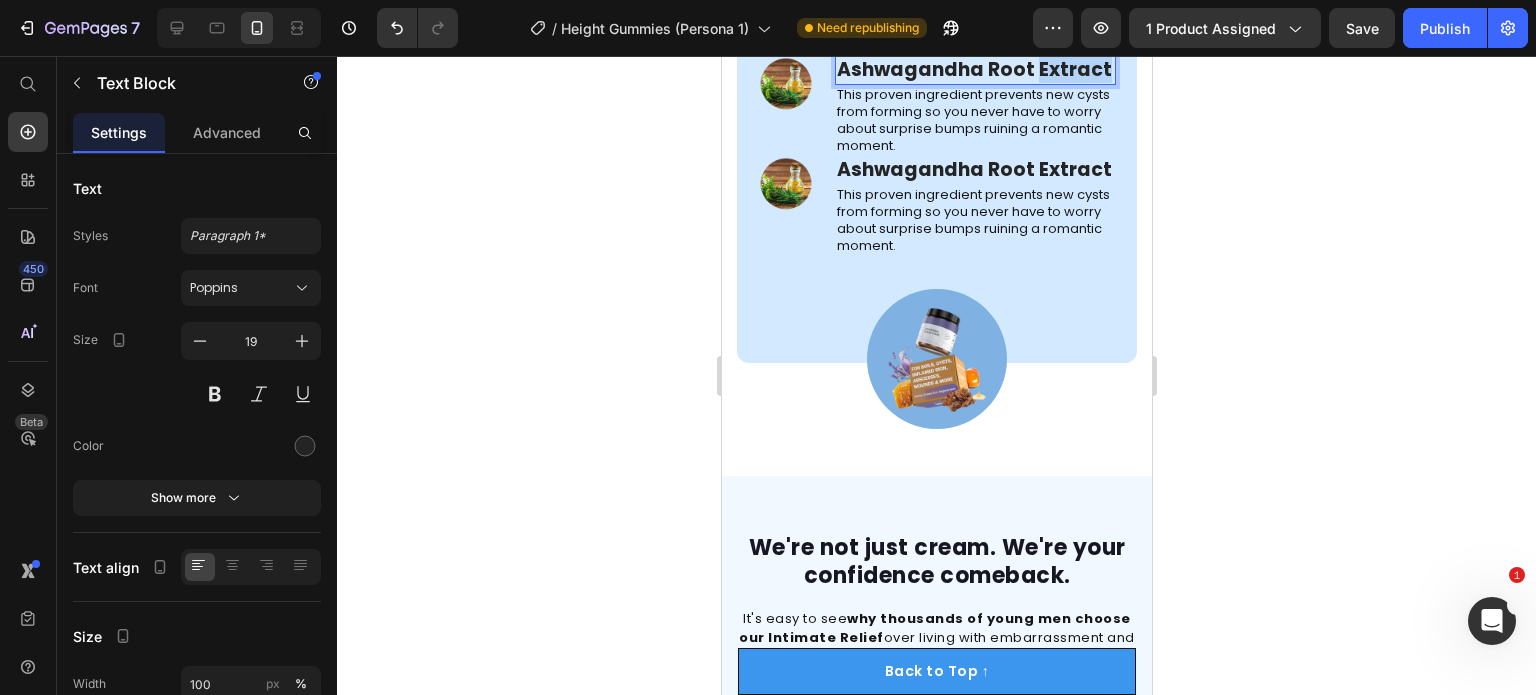 click on "Ashwagandha Root Extract" at bounding box center (974, 70) 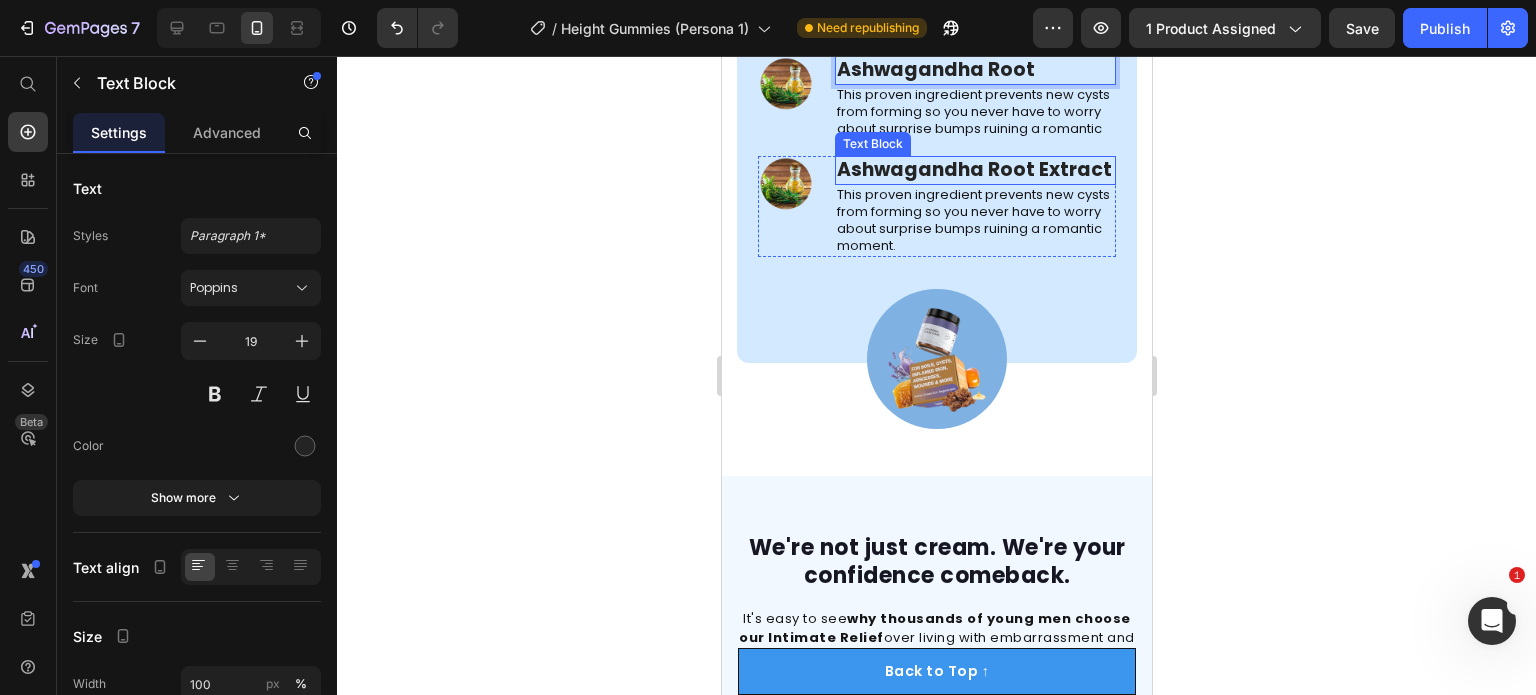 click on "Ashwagandha Root Extract" at bounding box center (974, 170) 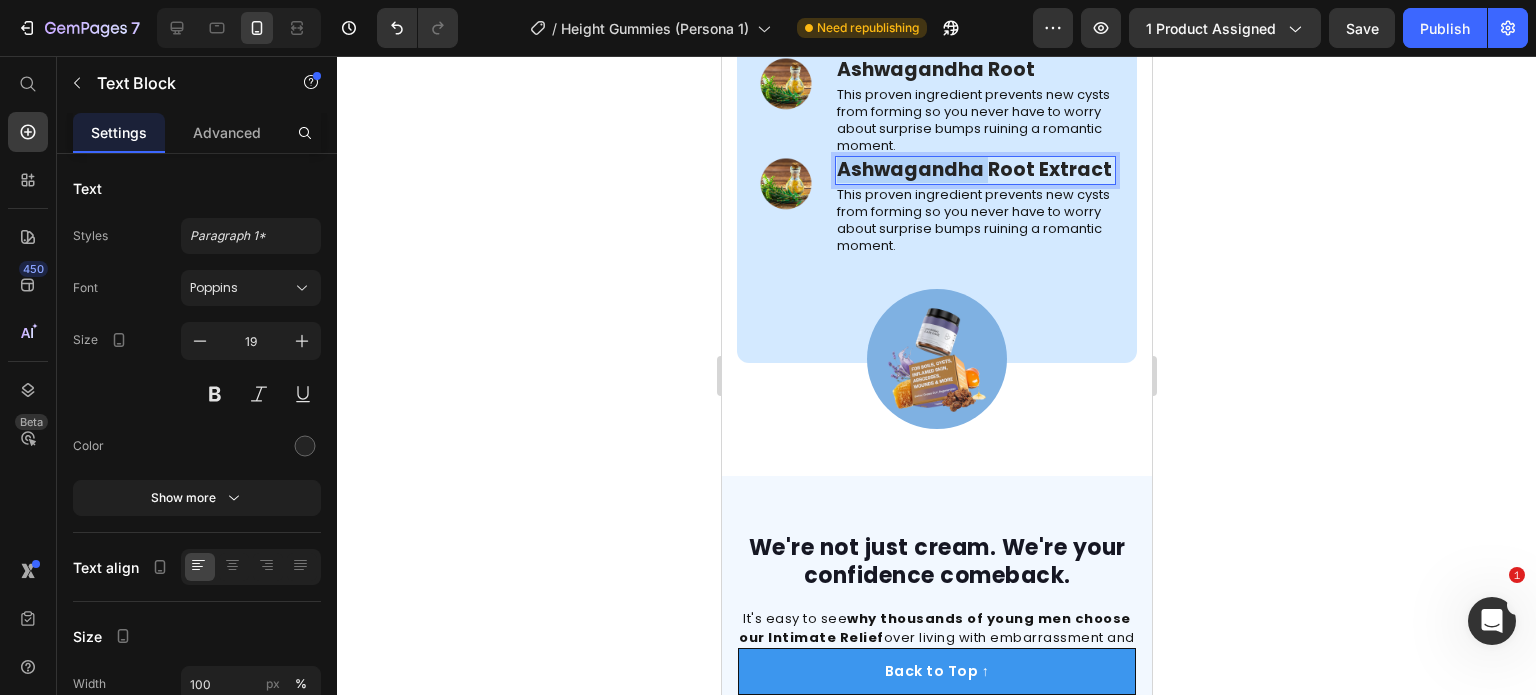 click on "Ashwagandha Root Extract" at bounding box center [974, 170] 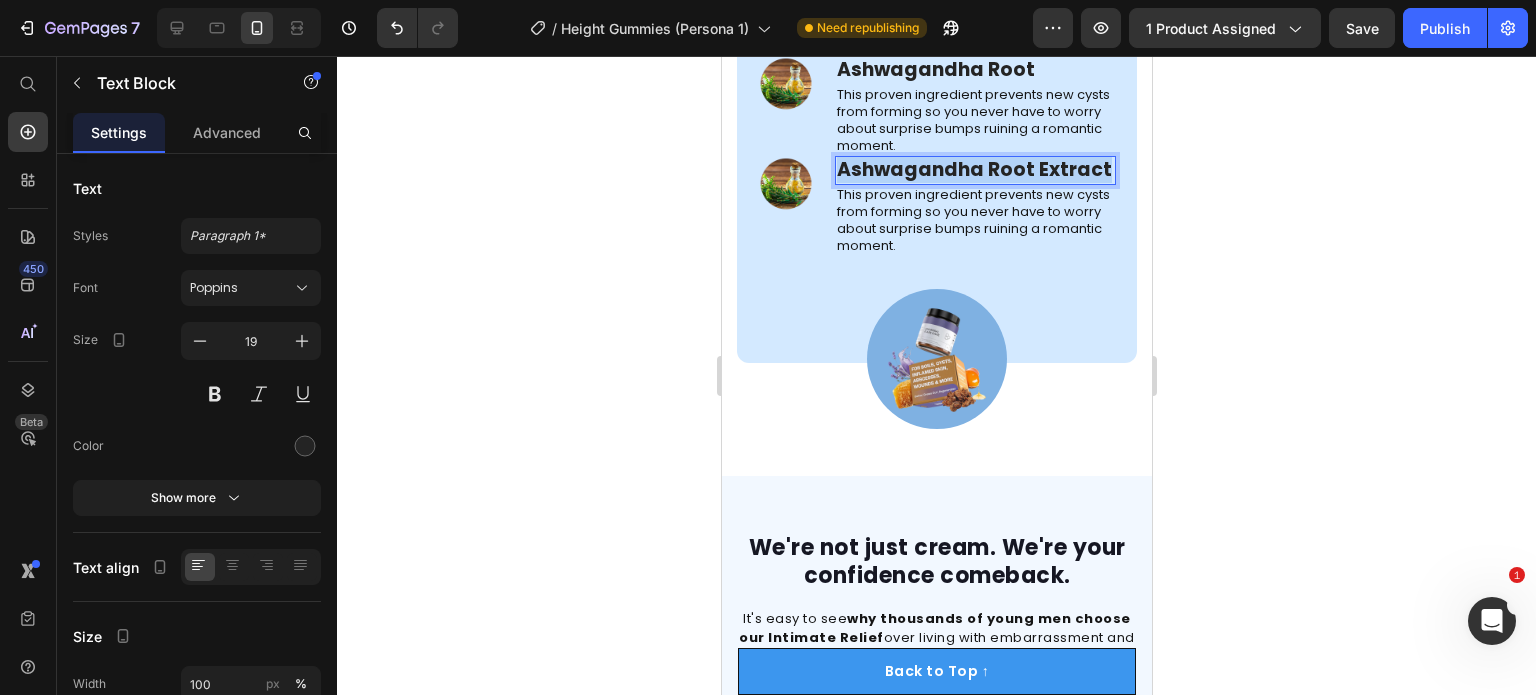 click on "Ashwagandha Root Extract" at bounding box center [974, 170] 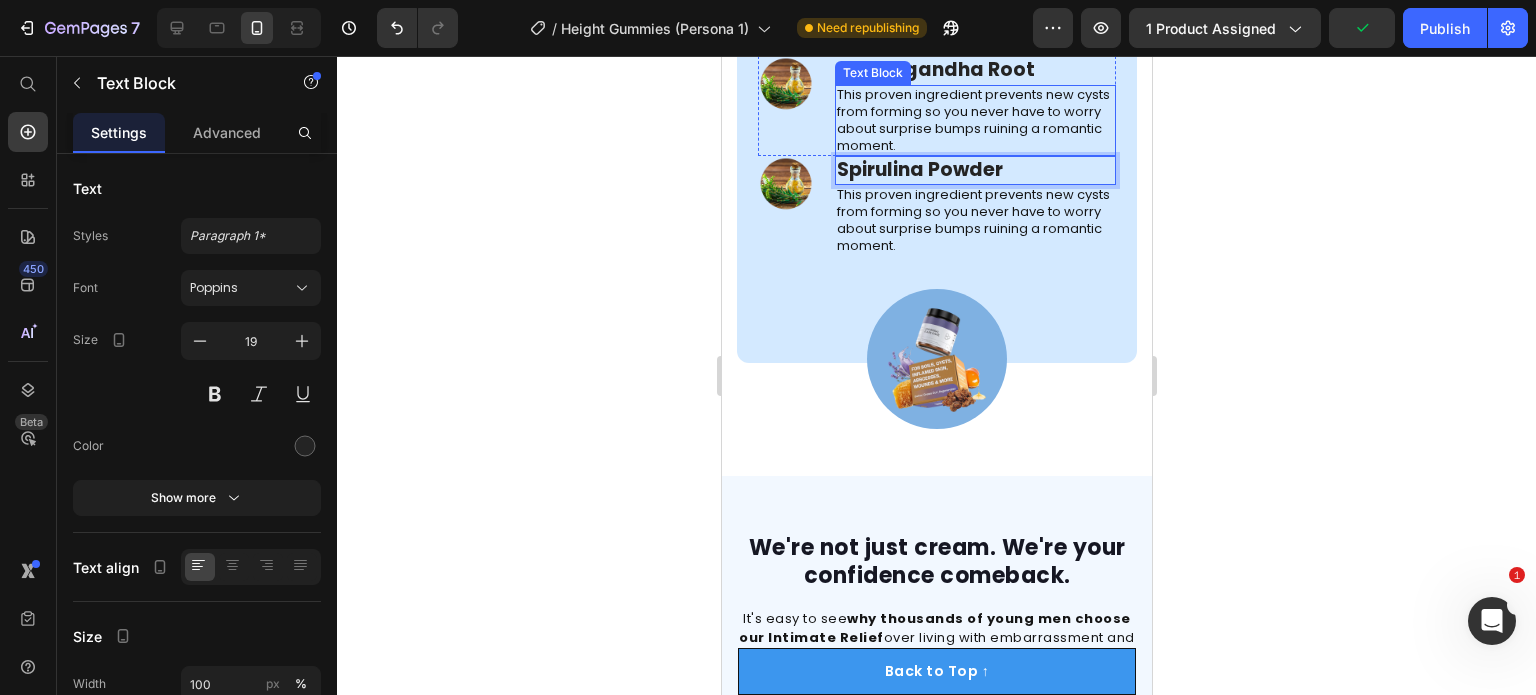click on "This proven ingredient prevents new cysts from forming so you never have to worry about surprise bumps ruining a romantic moment." at bounding box center [974, 121] 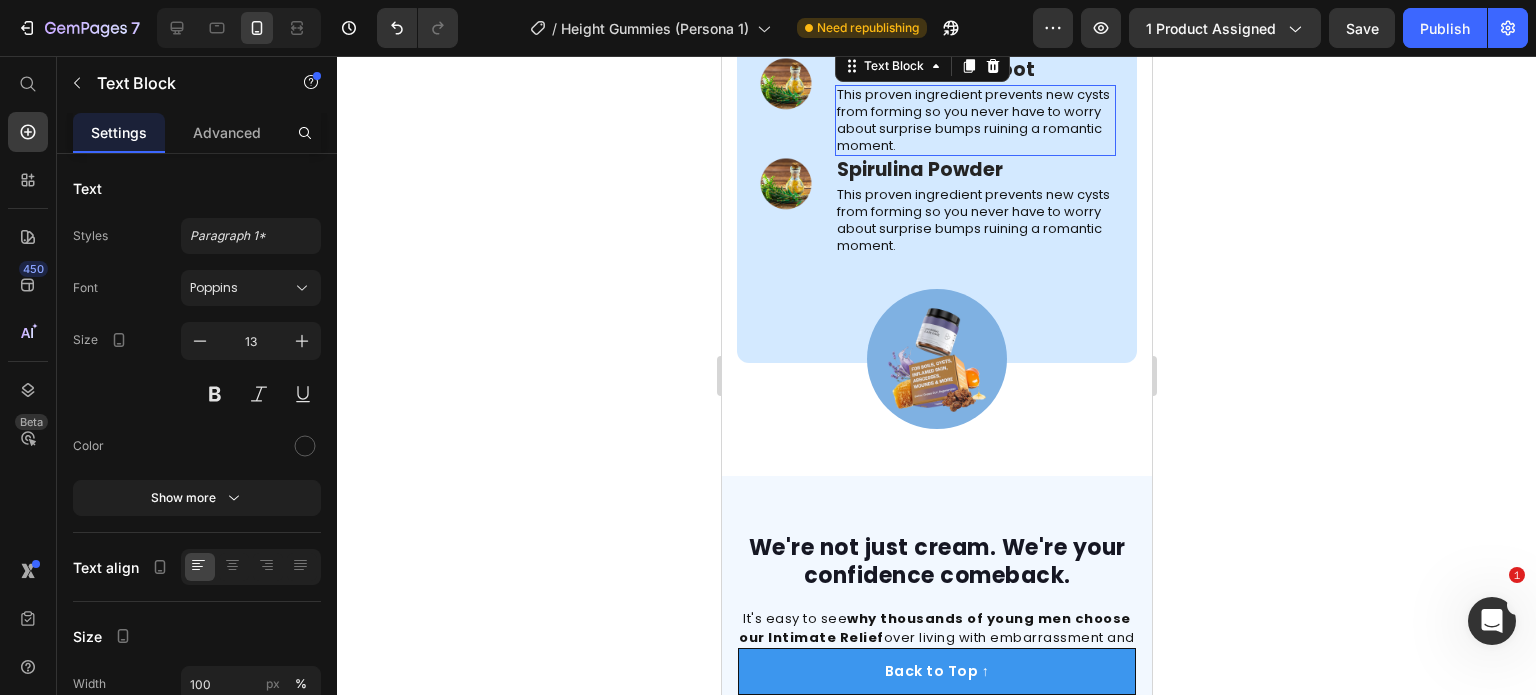 click on "This proven ingredient prevents new cysts from forming so you never have to worry about surprise bumps ruining a romantic moment." at bounding box center (974, 121) 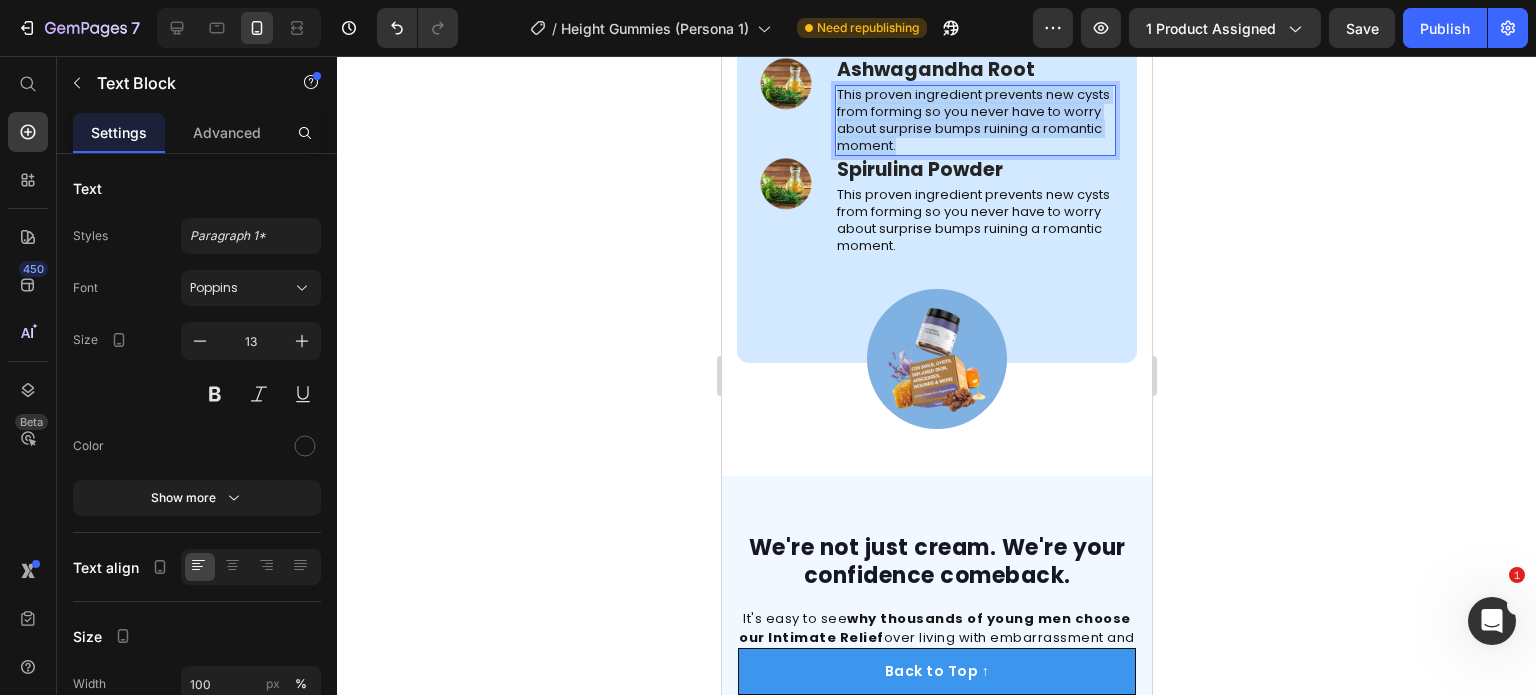click on "This proven ingredient prevents new cysts from forming so you never have to worry about surprise bumps ruining a romantic moment." at bounding box center (974, 121) 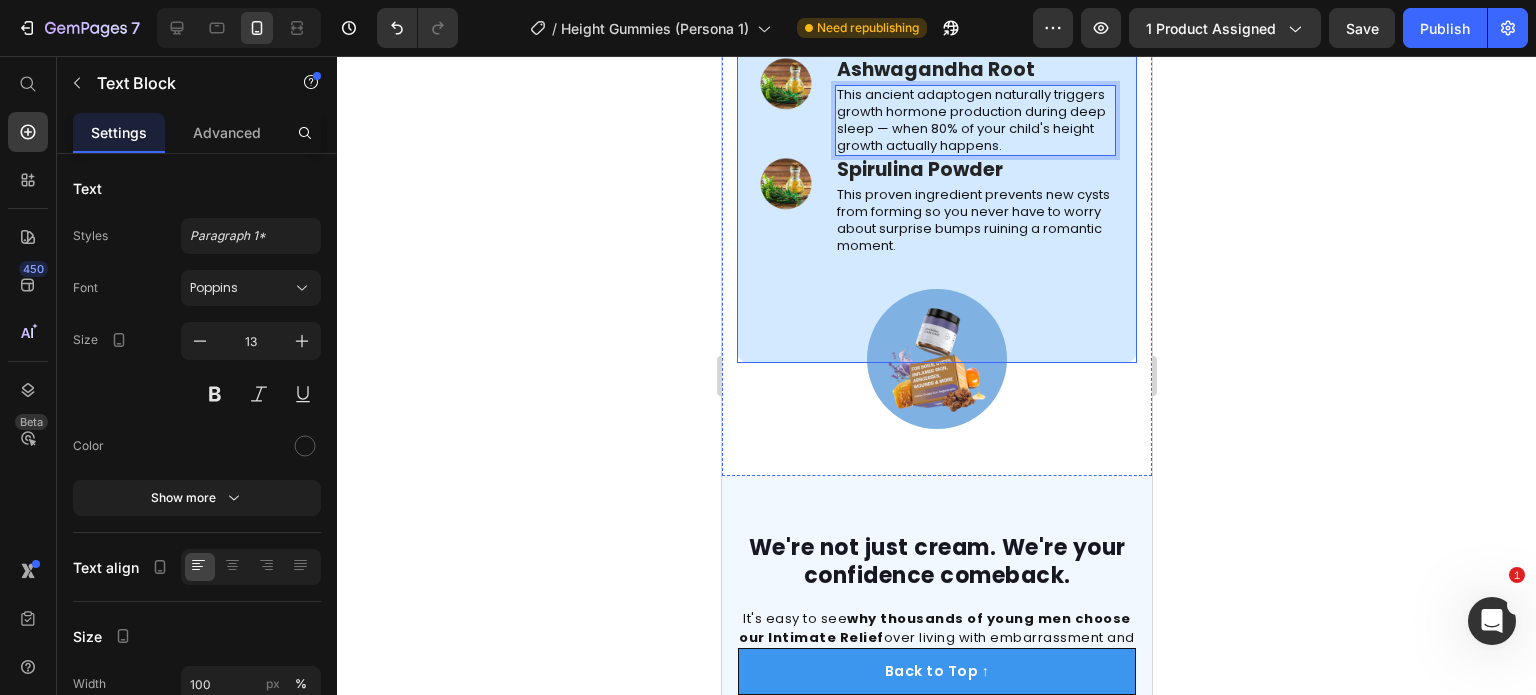 click on "This proven ingredient prevents new cysts from forming so you never have to worry about surprise bumps ruining a romantic moment." at bounding box center [974, 221] 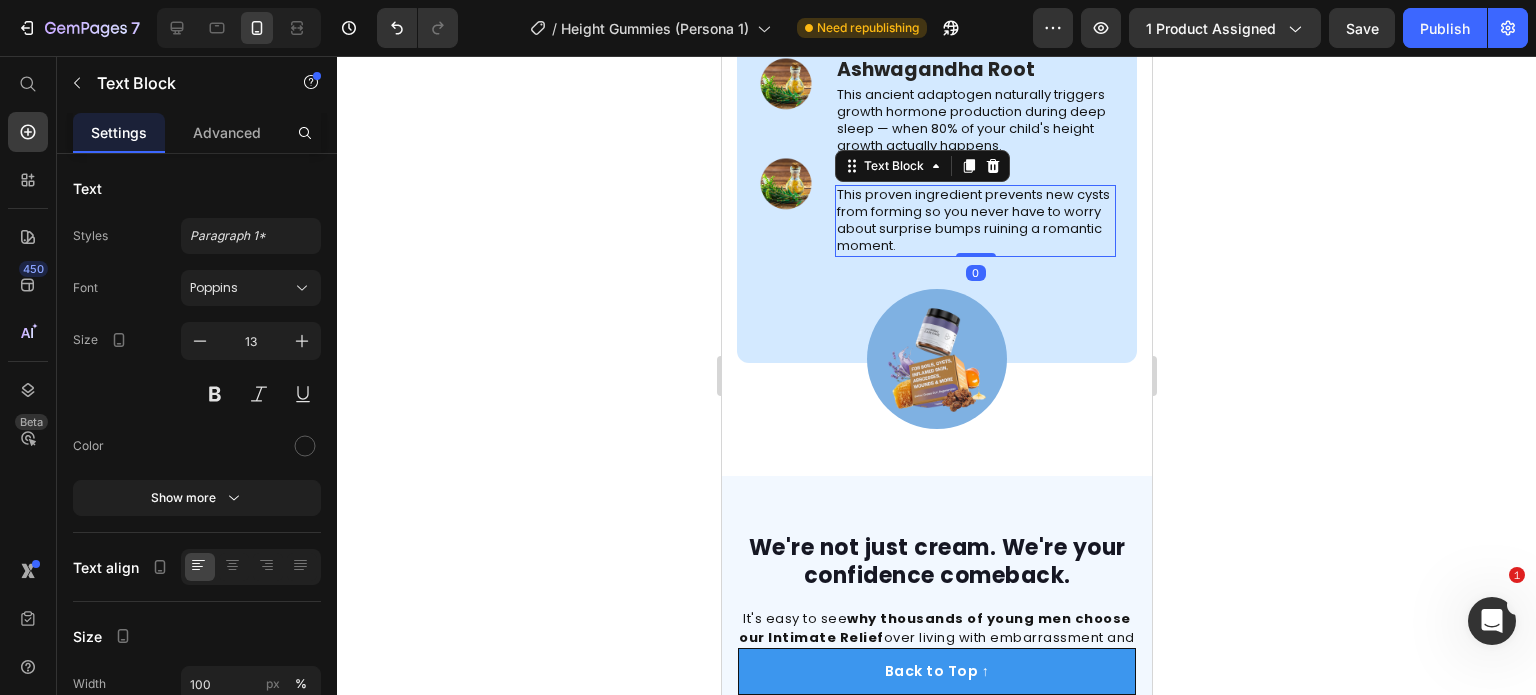 click on "This proven ingredient prevents new cysts from forming so you never have to worry about surprise bumps ruining a romantic moment." at bounding box center [974, 221] 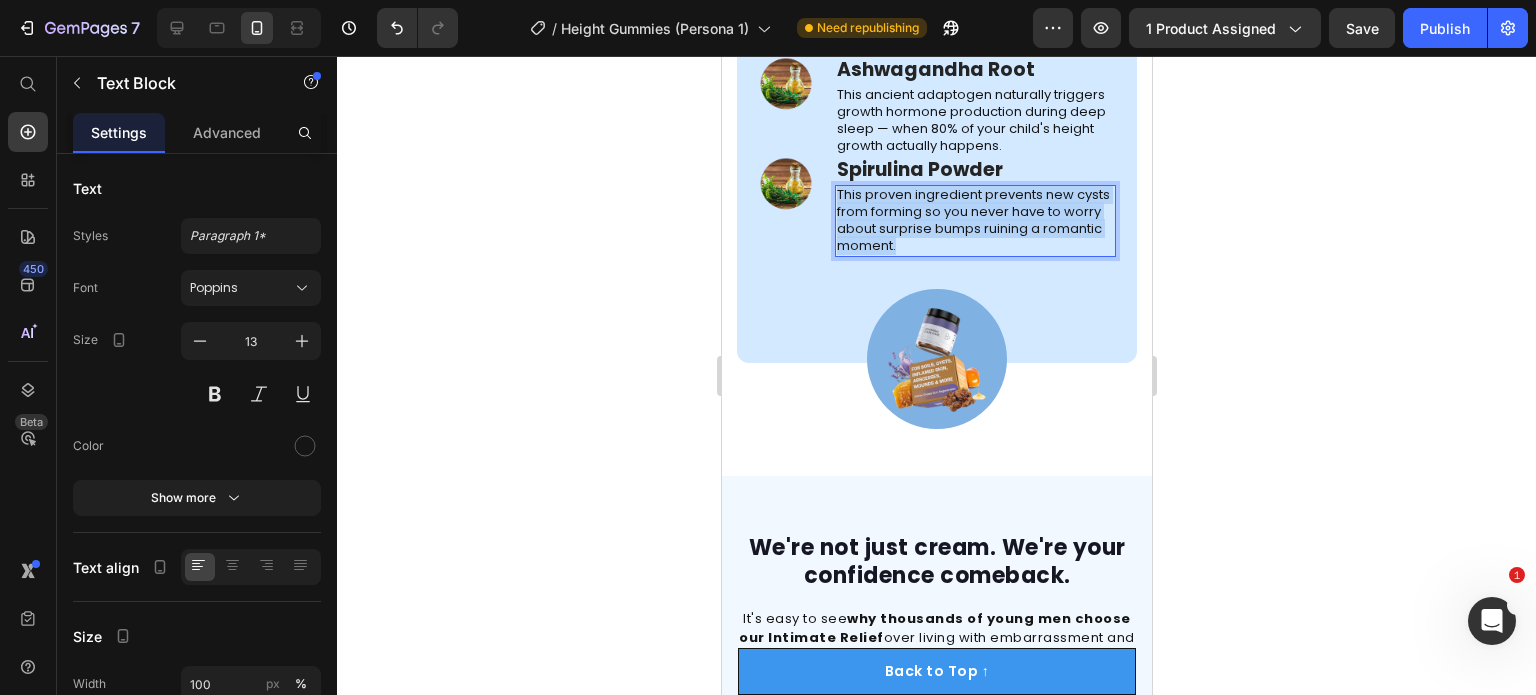 click on "This proven ingredient prevents new cysts from forming so you never have to worry about surprise bumps ruining a romantic moment." at bounding box center [974, 221] 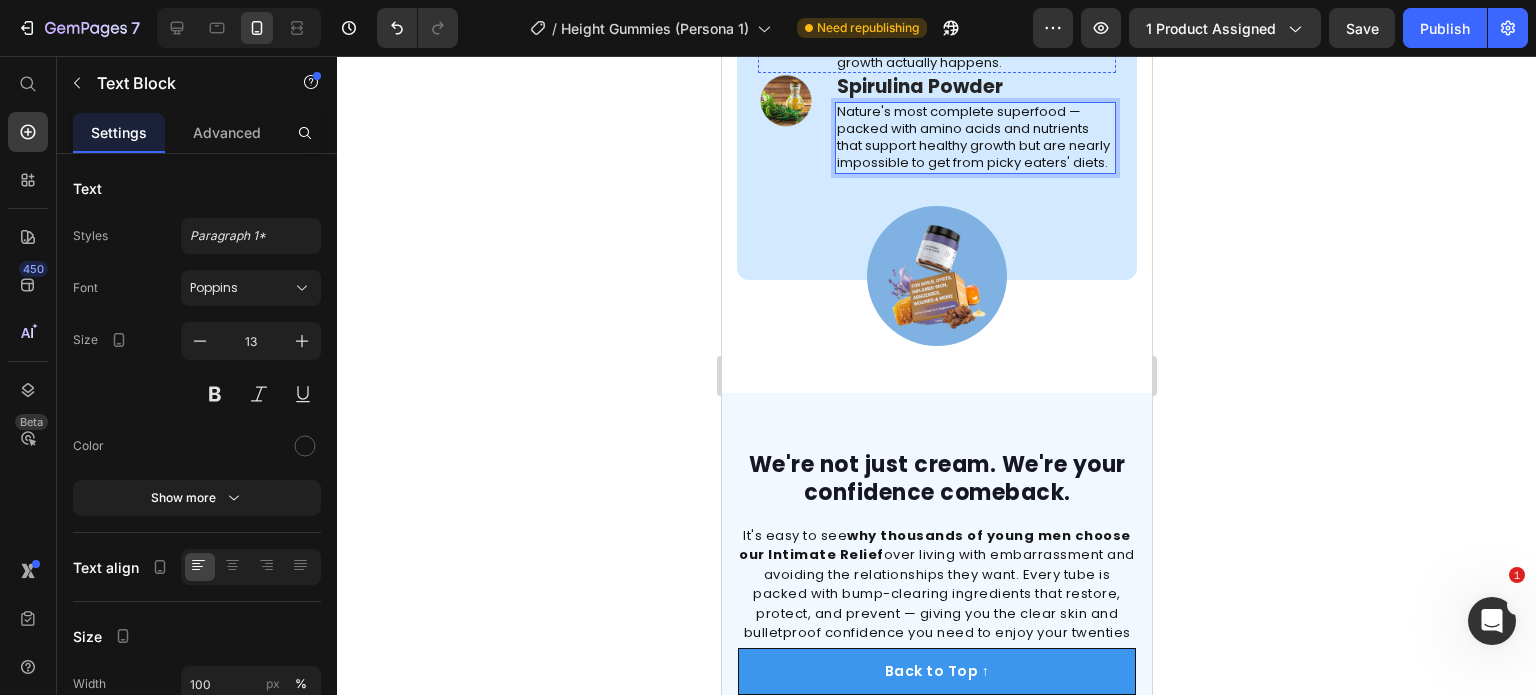 scroll, scrollTop: 5423, scrollLeft: 0, axis: vertical 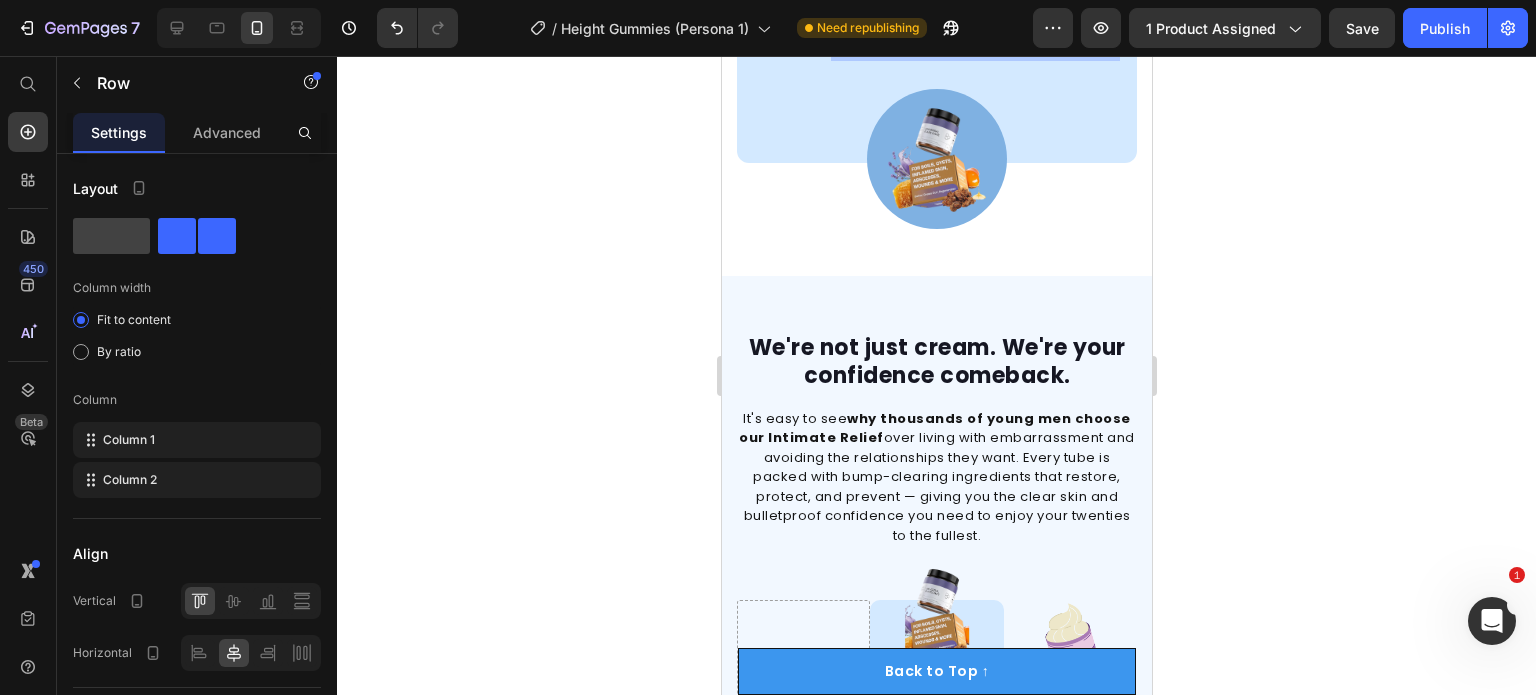 click on "Image" at bounding box center [785, -94] 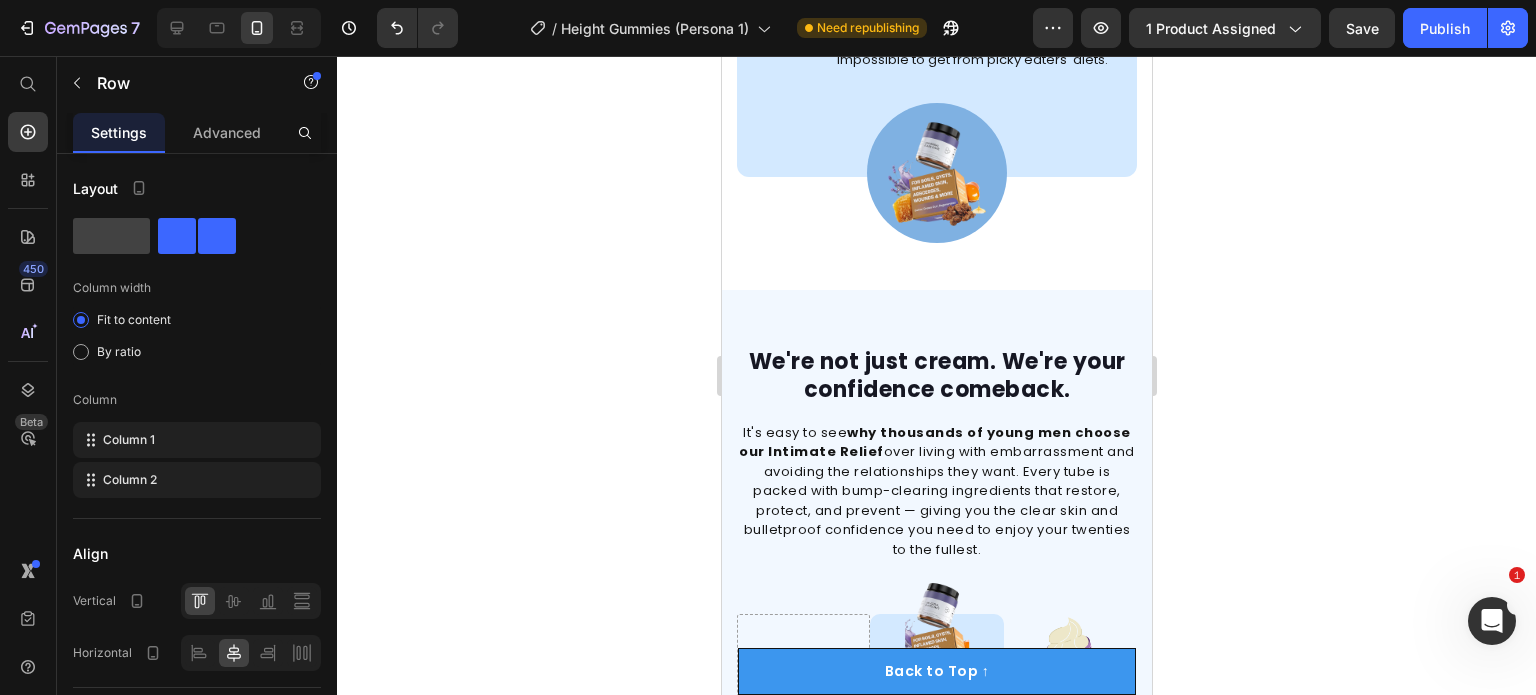 drag, startPoint x: 925, startPoint y: 309, endPoint x: 926, endPoint y: 323, distance: 14.035668 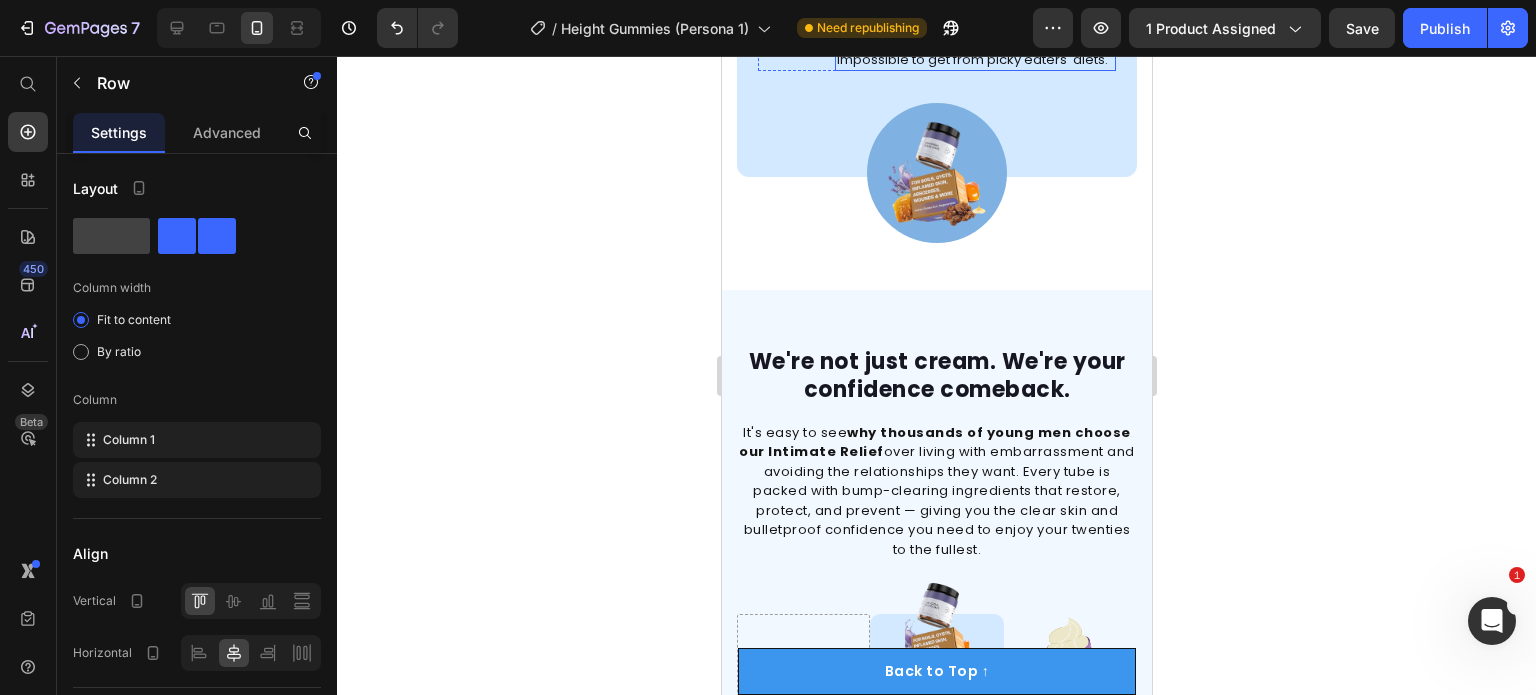 scroll, scrollTop: 5323, scrollLeft: 0, axis: vertical 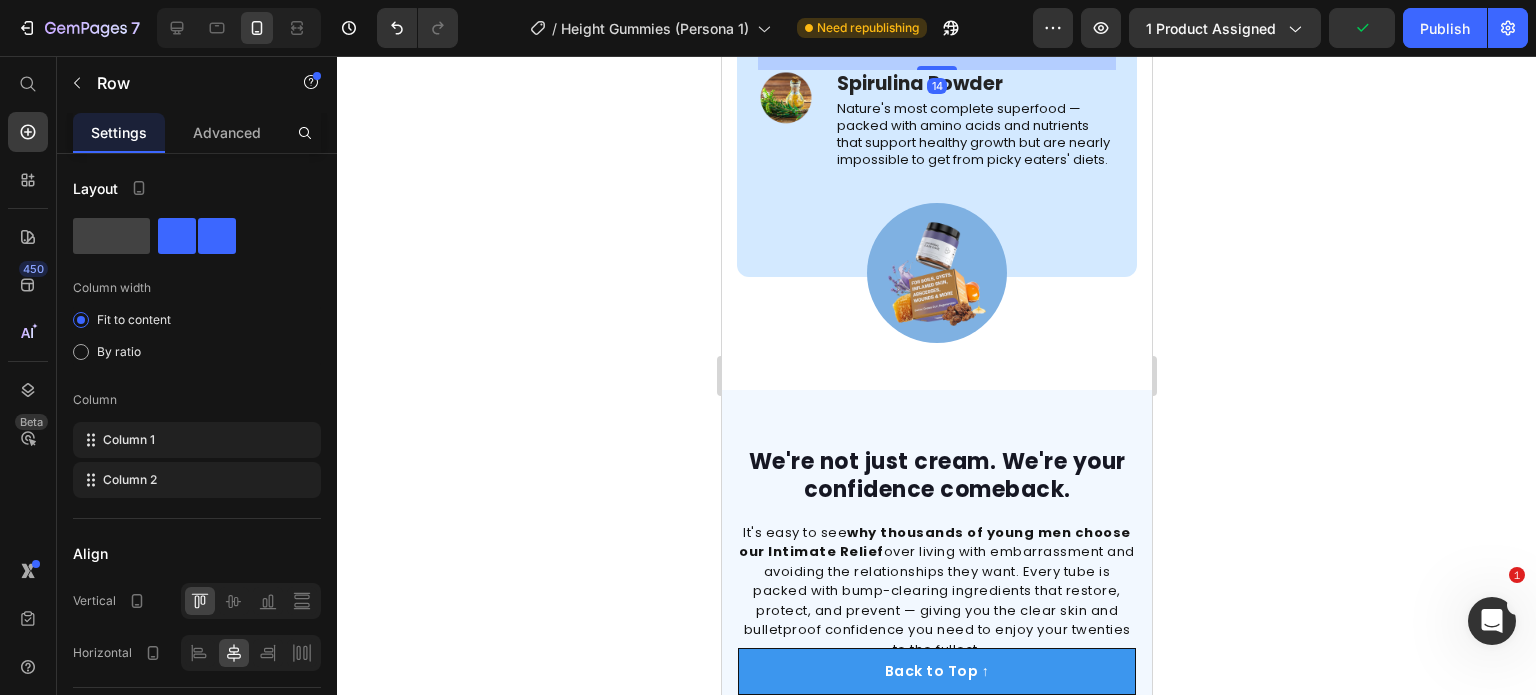 click on "Powers calcium absorption so every milligram goes to work building height. Without D3, calcium supplements are basically useless for growth." at bounding box center (974, -93) 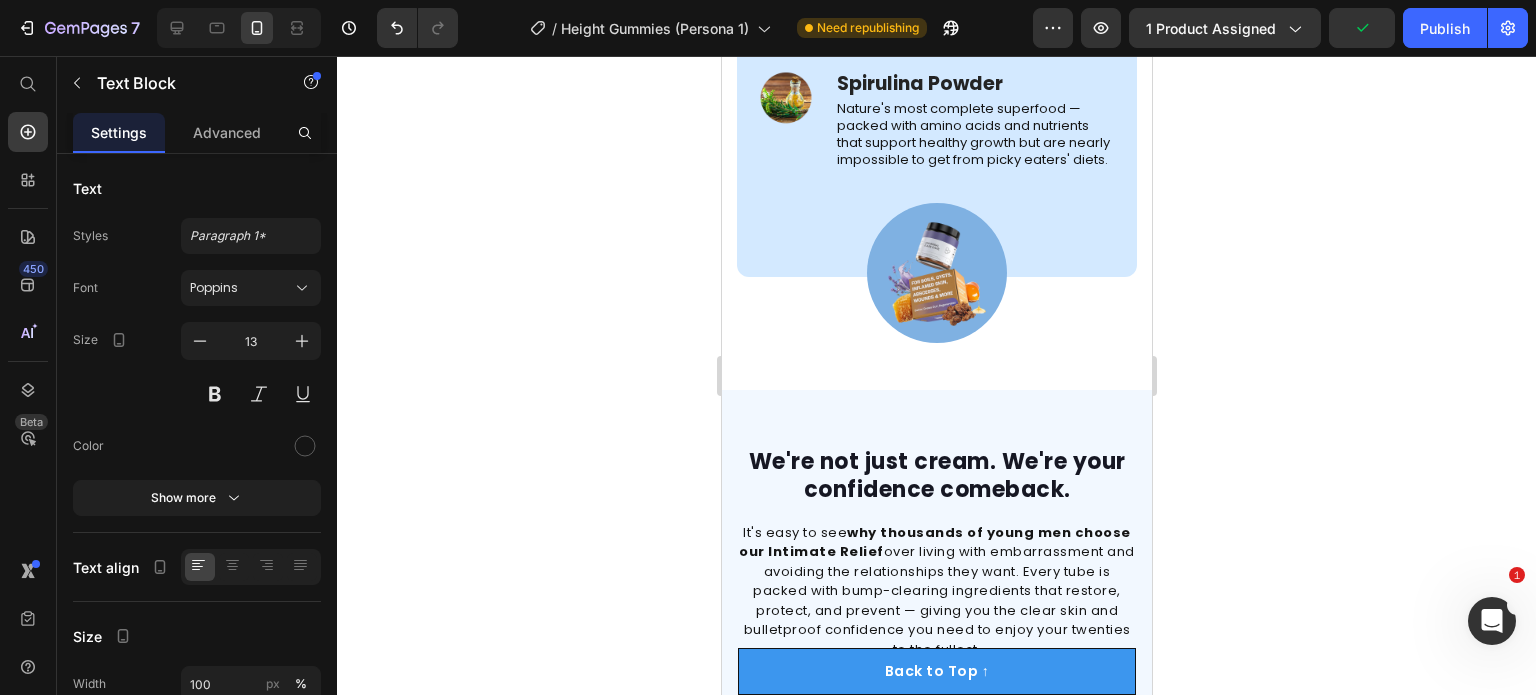 click on "Image" at bounding box center [785, -109] 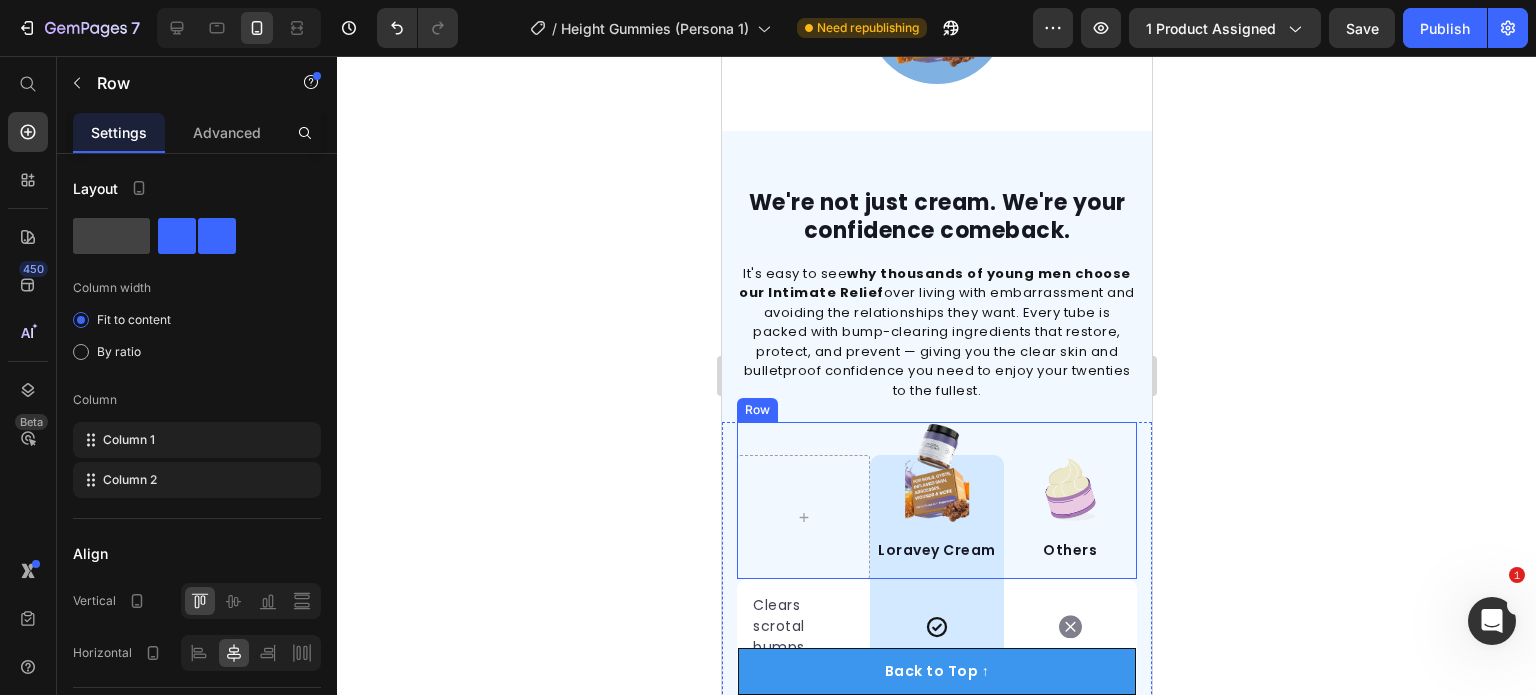 scroll, scrollTop: 5923, scrollLeft: 0, axis: vertical 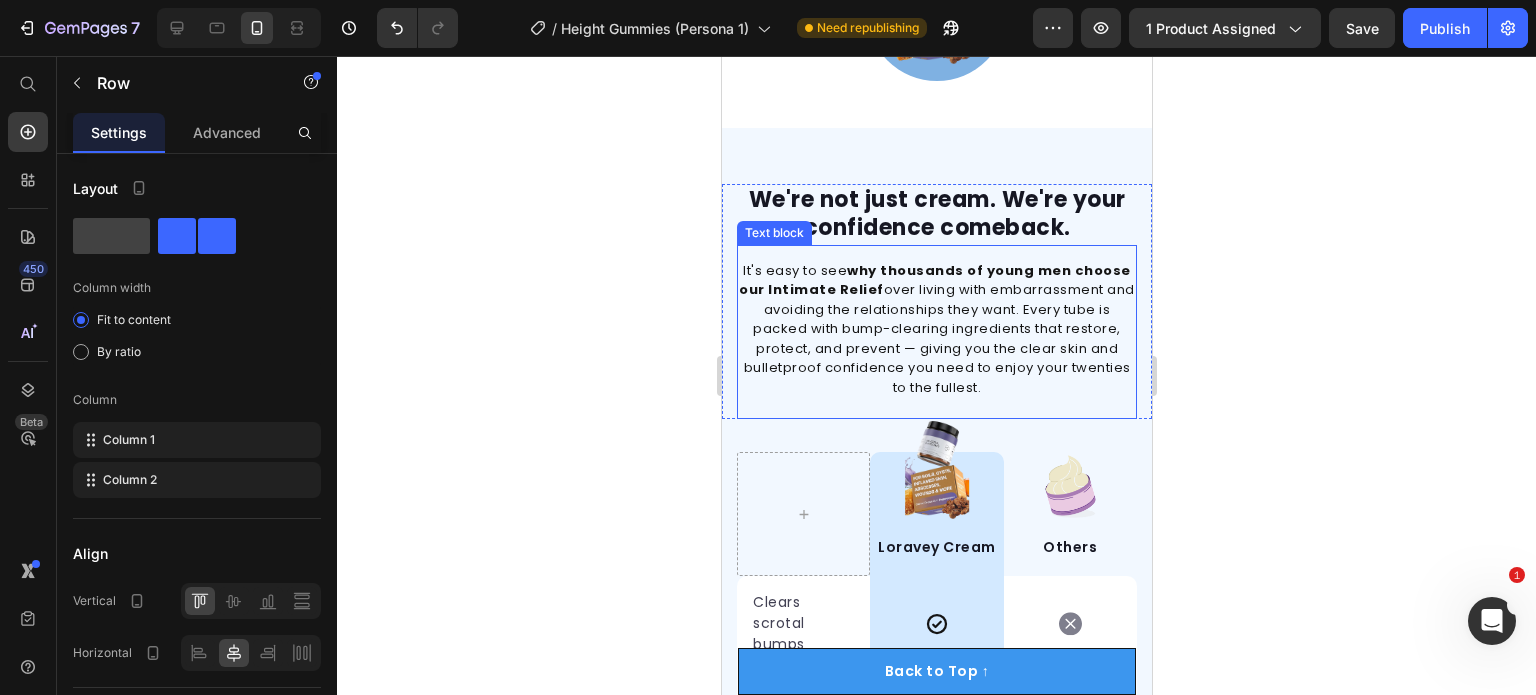 click on "We're not just cream. We're your confidence comeback." at bounding box center (936, 214) 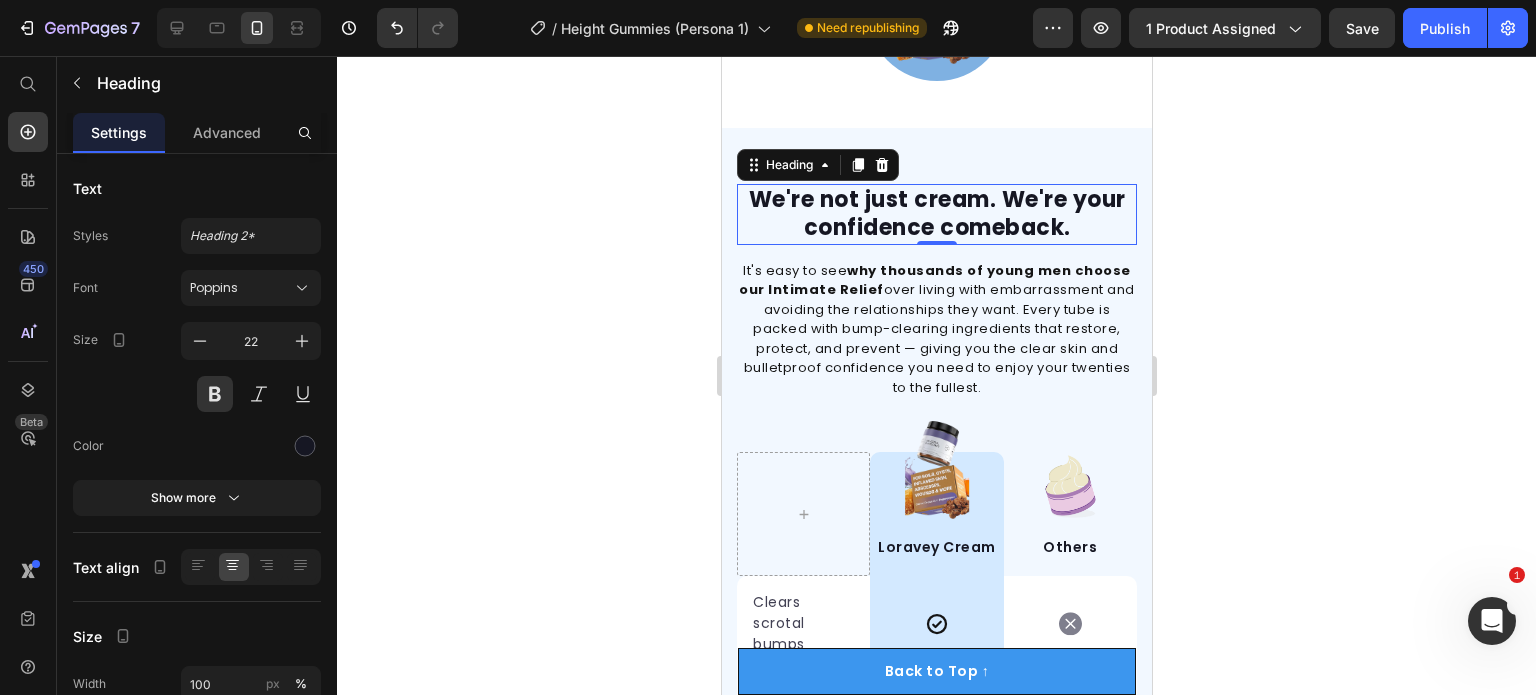 click on "We're not just cream. We're your confidence comeback." at bounding box center [936, 214] 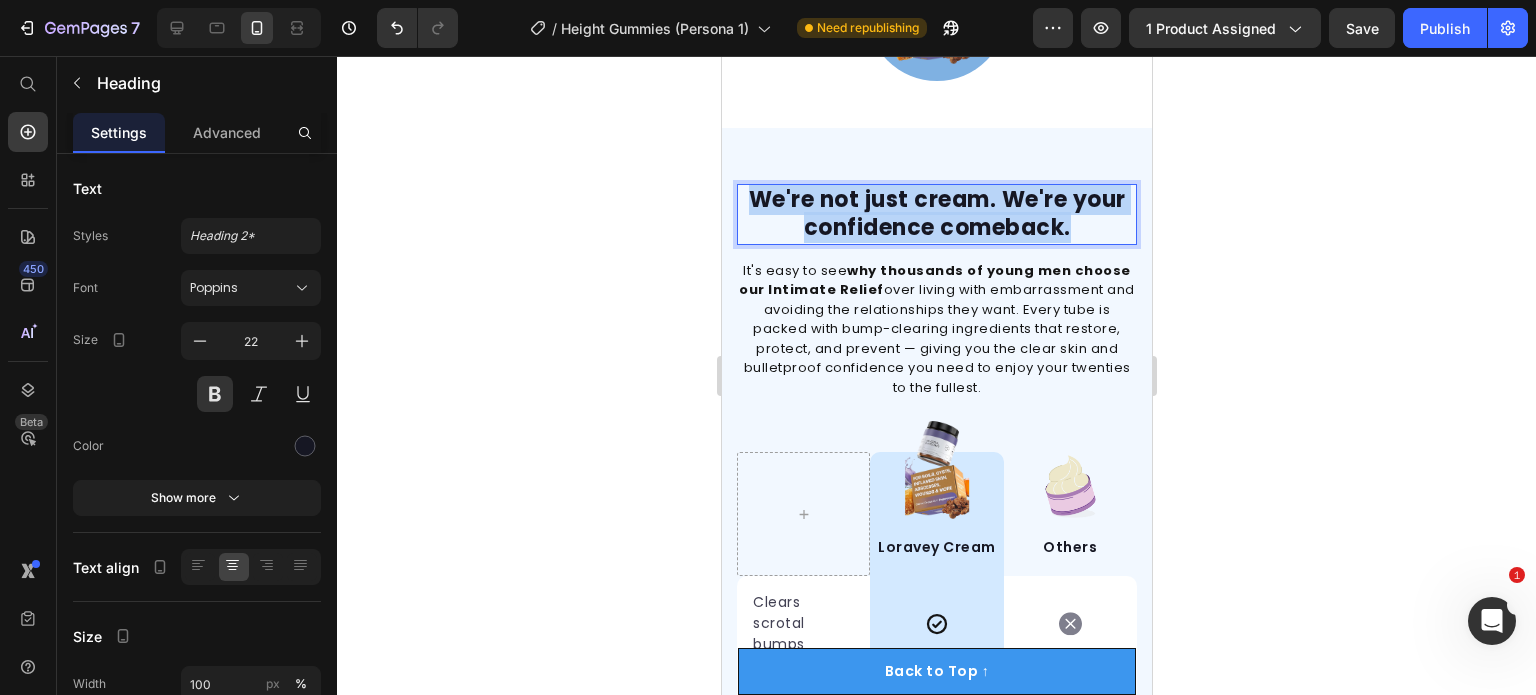 click on "We're not just cream. We're your confidence comeback." at bounding box center [936, 214] 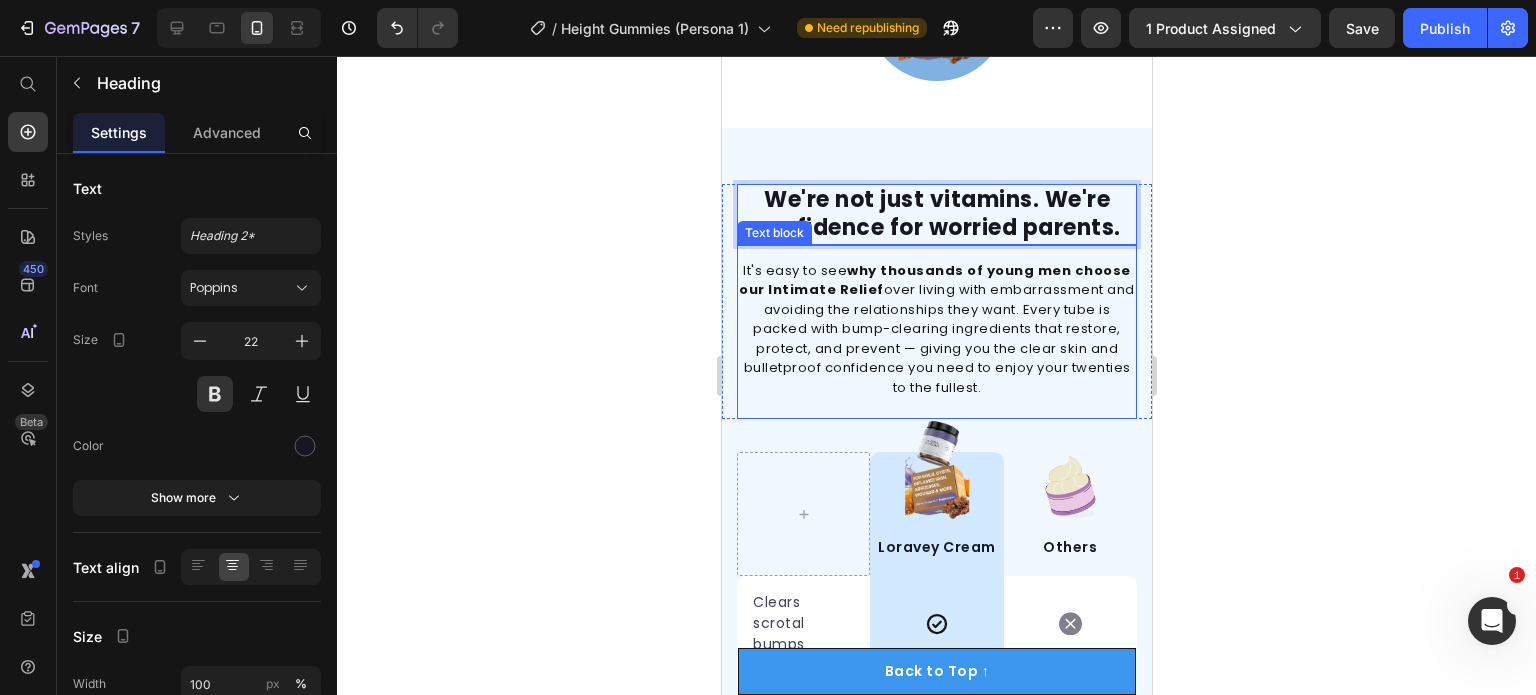 click on "It's easy to see  why thousands of young men choose our Intimate Relief  over living with embarrassment and avoiding the relationships they want. Every tube is packed with bump-clearing ingredients that restore, protect, and prevent — giving you the clear skin and bulletproof confidence you need to enjoy your twenties to the fullest." at bounding box center (936, 329) 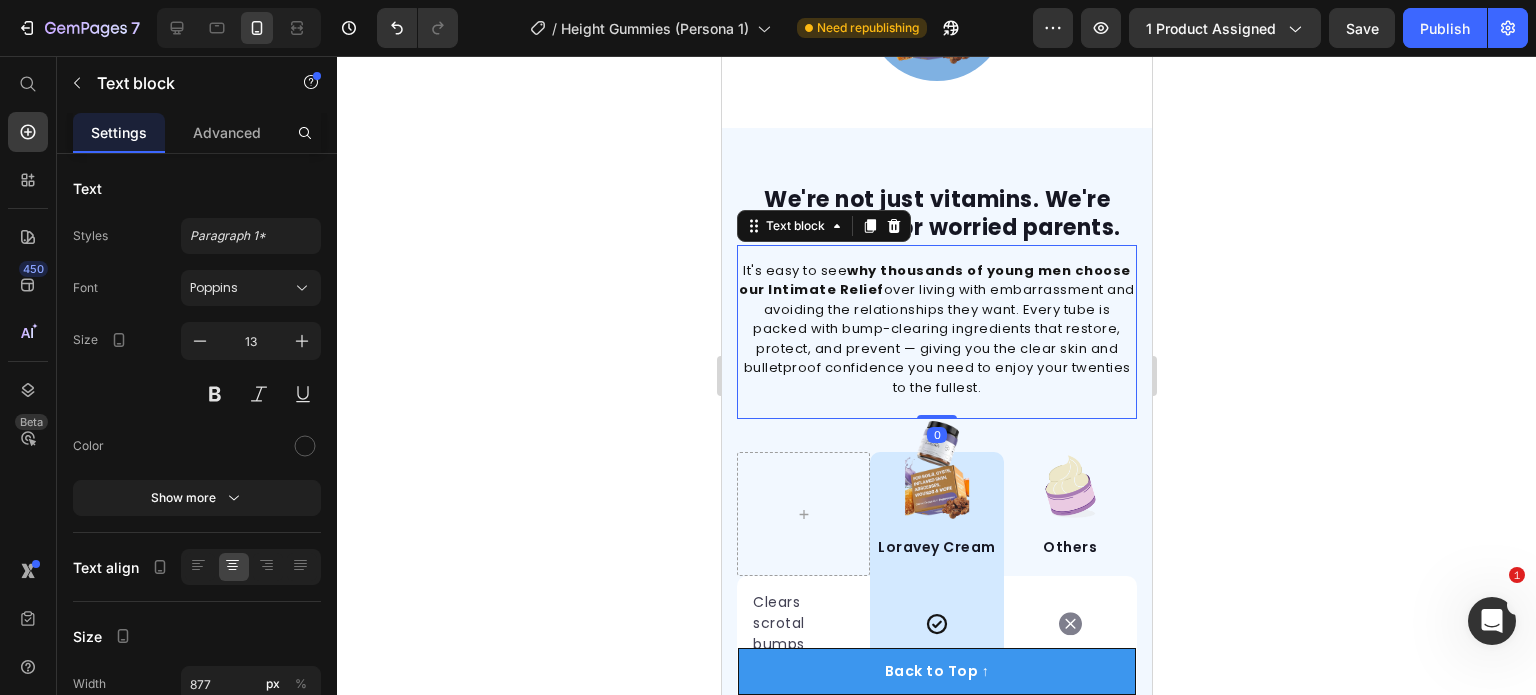 click on "It's easy to see  why thousands of young men choose our Intimate Relief  over living with embarrassment and avoiding the relationships they want. Every tube is packed with bump-clearing ingredients that restore, protect, and prevent — giving you the clear skin and bulletproof confidence you need to enjoy your twenties to the fullest." at bounding box center (936, 329) 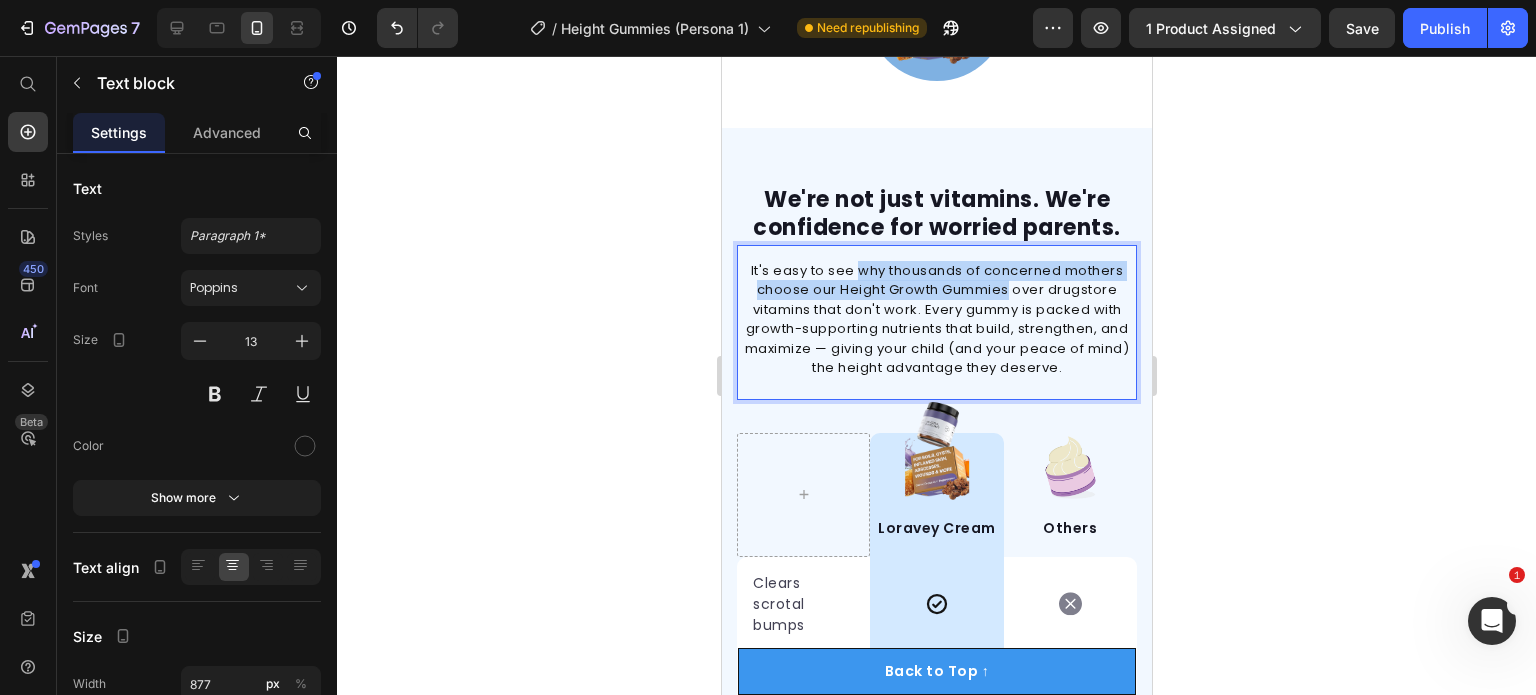 drag, startPoint x: 849, startPoint y: 303, endPoint x: 1002, endPoint y: 327, distance: 154.87091 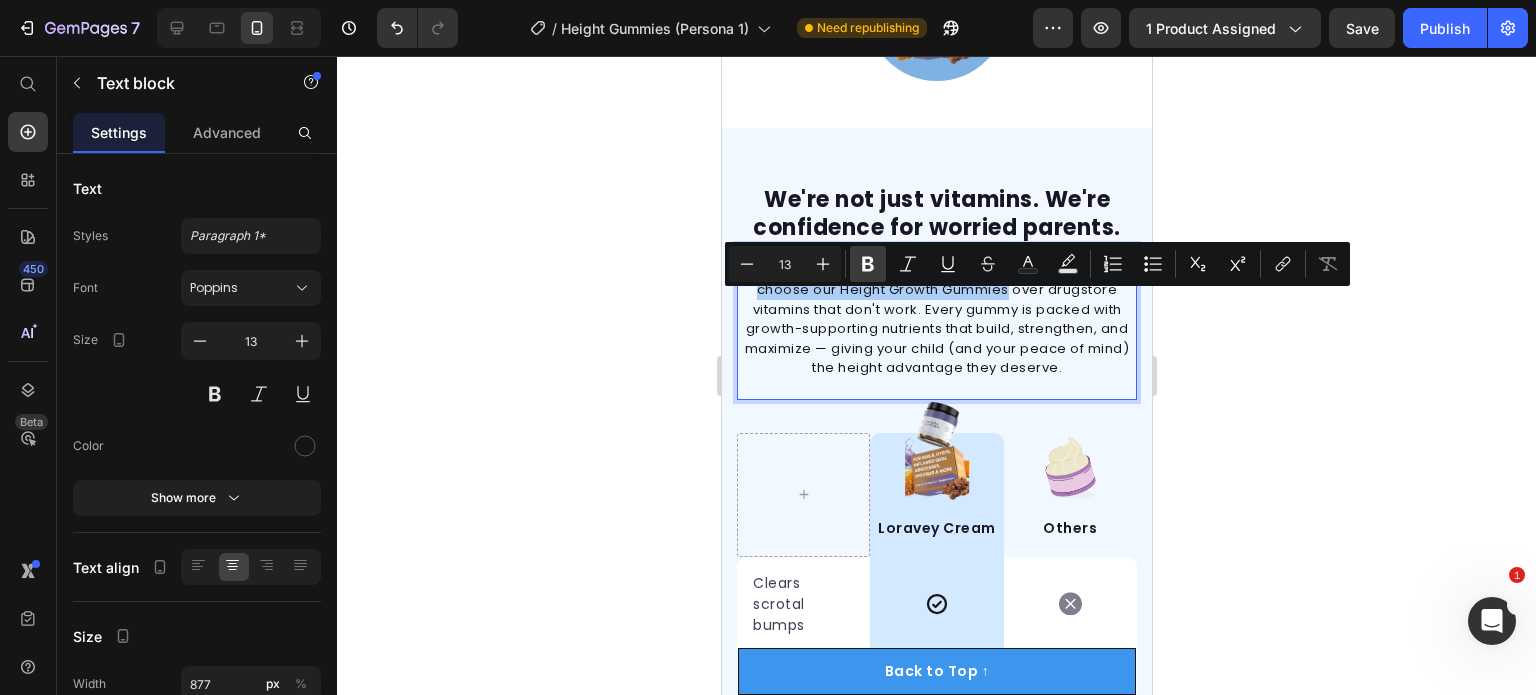 click on "Bold" at bounding box center (868, 264) 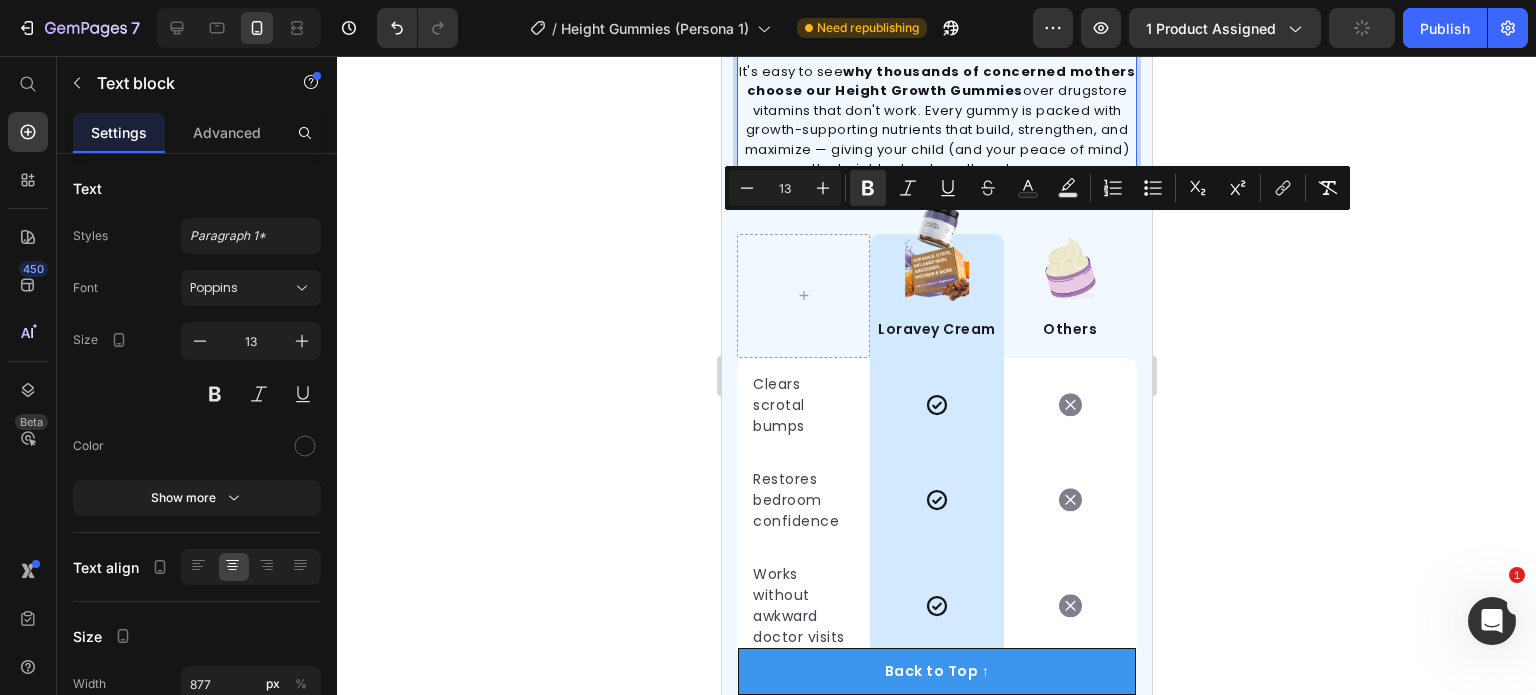 scroll, scrollTop: 6123, scrollLeft: 0, axis: vertical 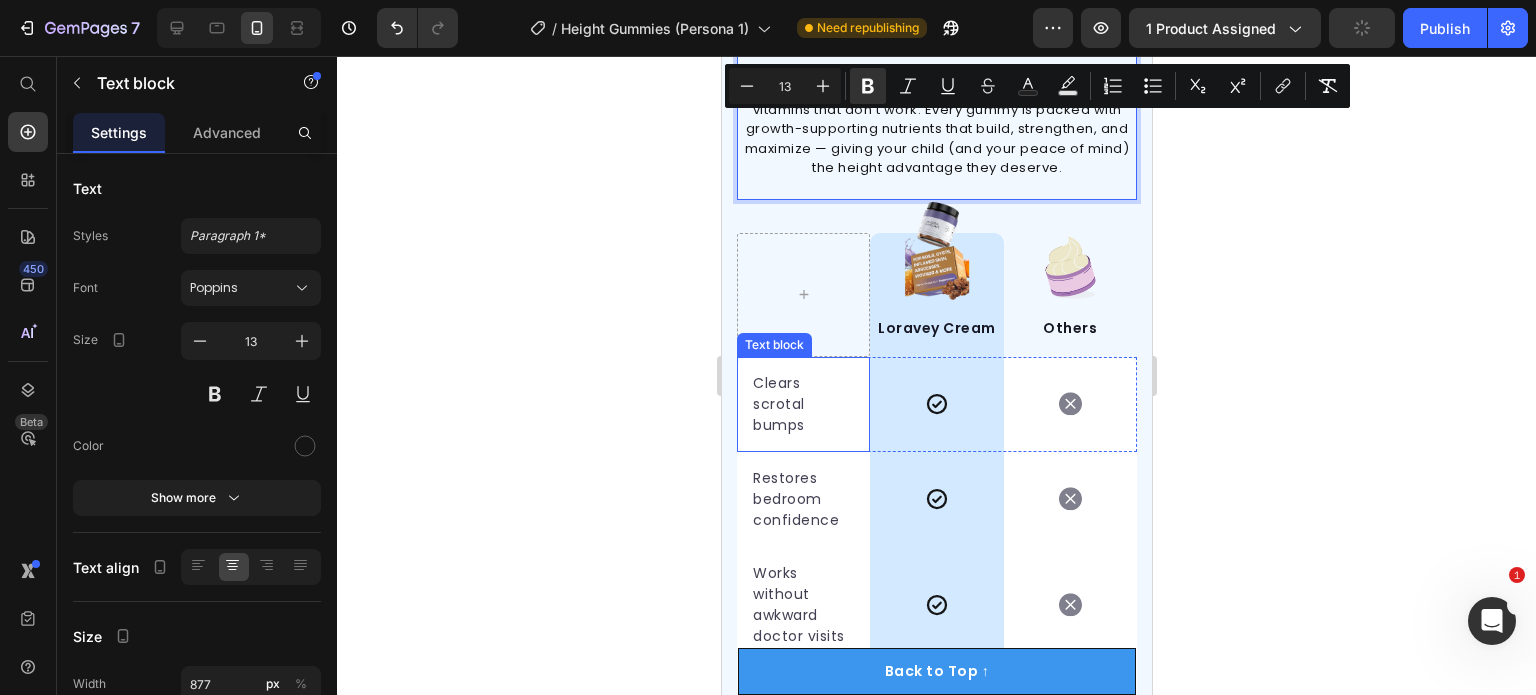 click on "Clears scrotal bumps" at bounding box center (802, 404) 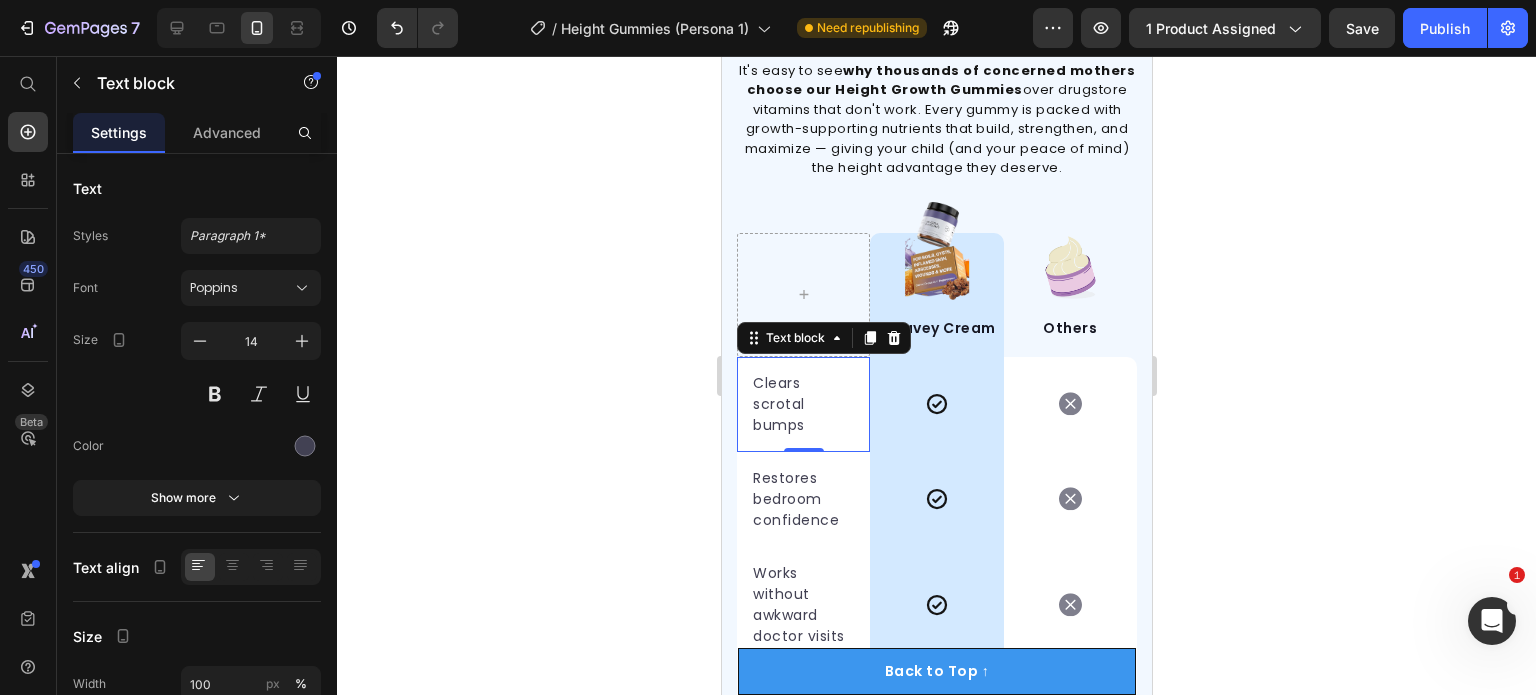 click on "Clears scrotal bumps" at bounding box center (802, 404) 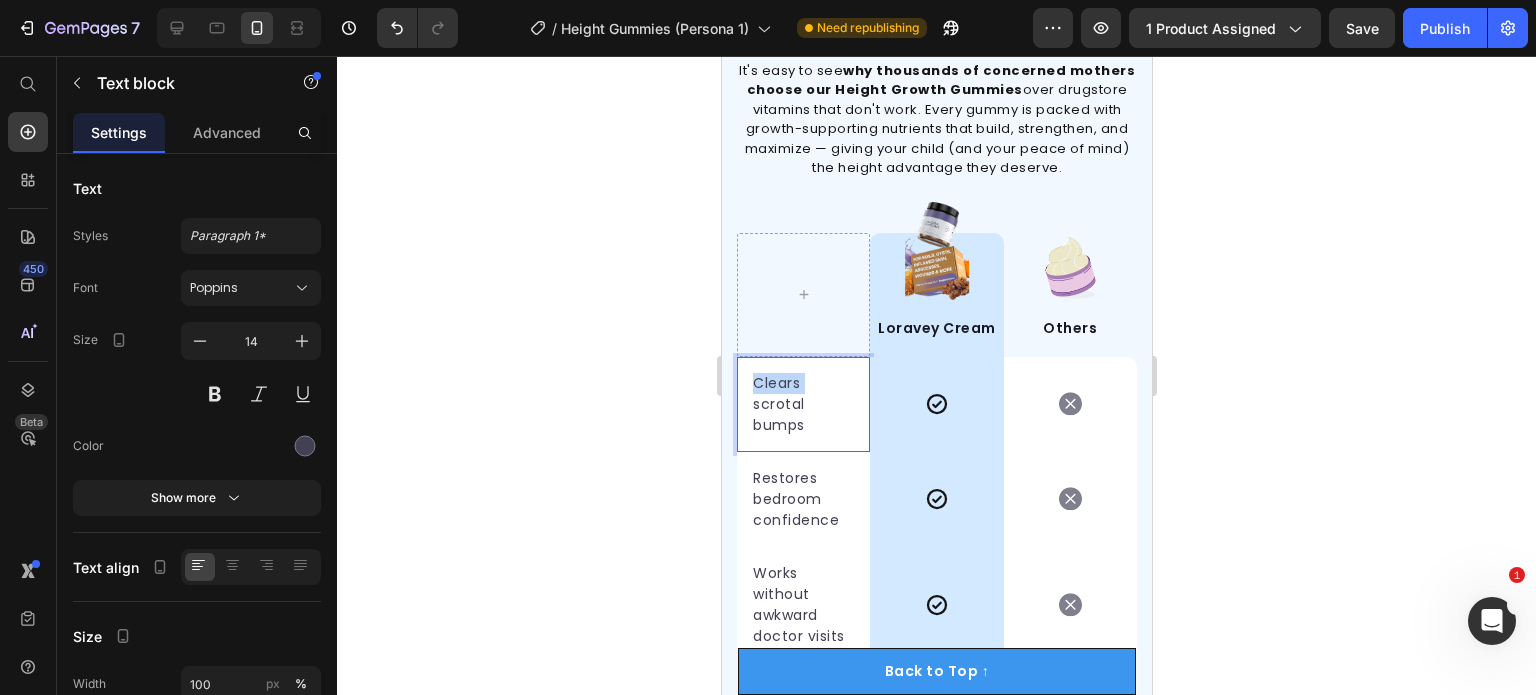 click on "Clears scrotal bumps" at bounding box center (802, 404) 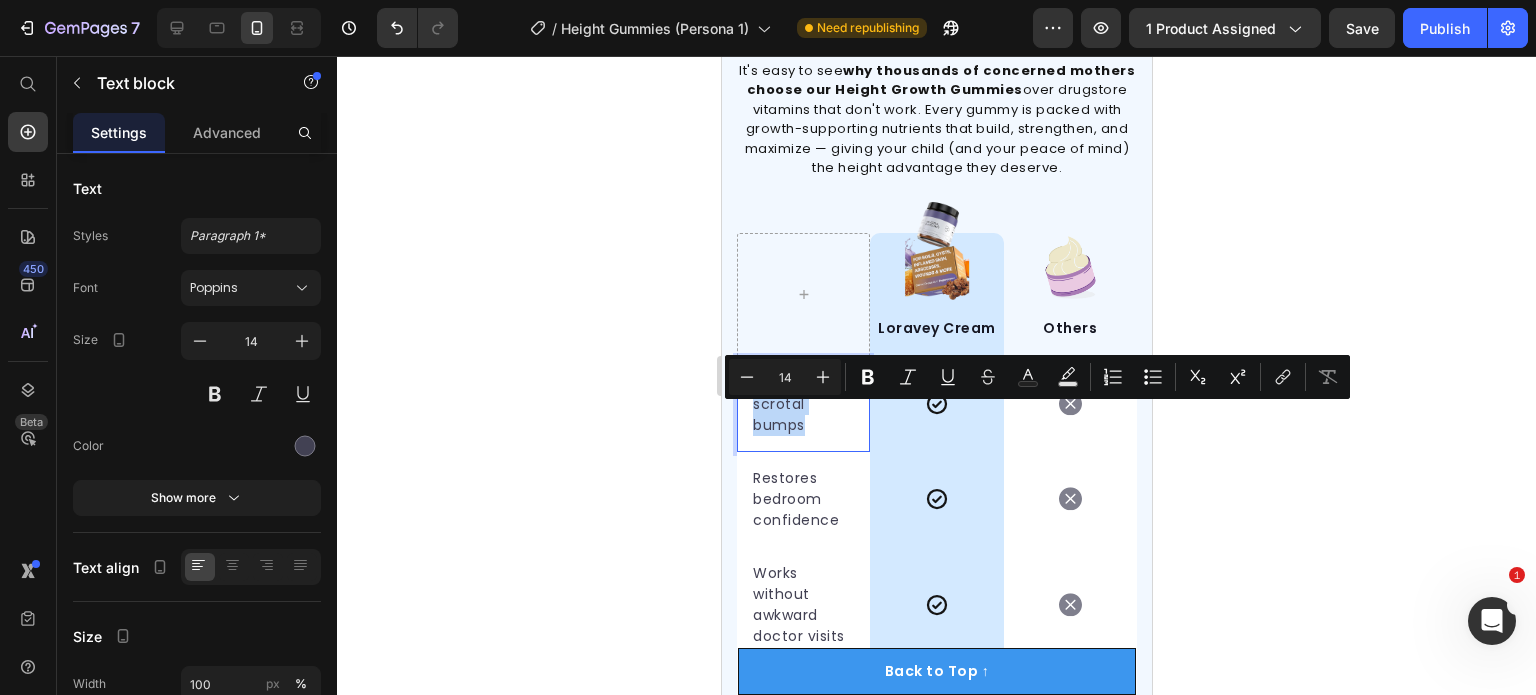 click on "Clears scrotal bumps" at bounding box center (802, 404) 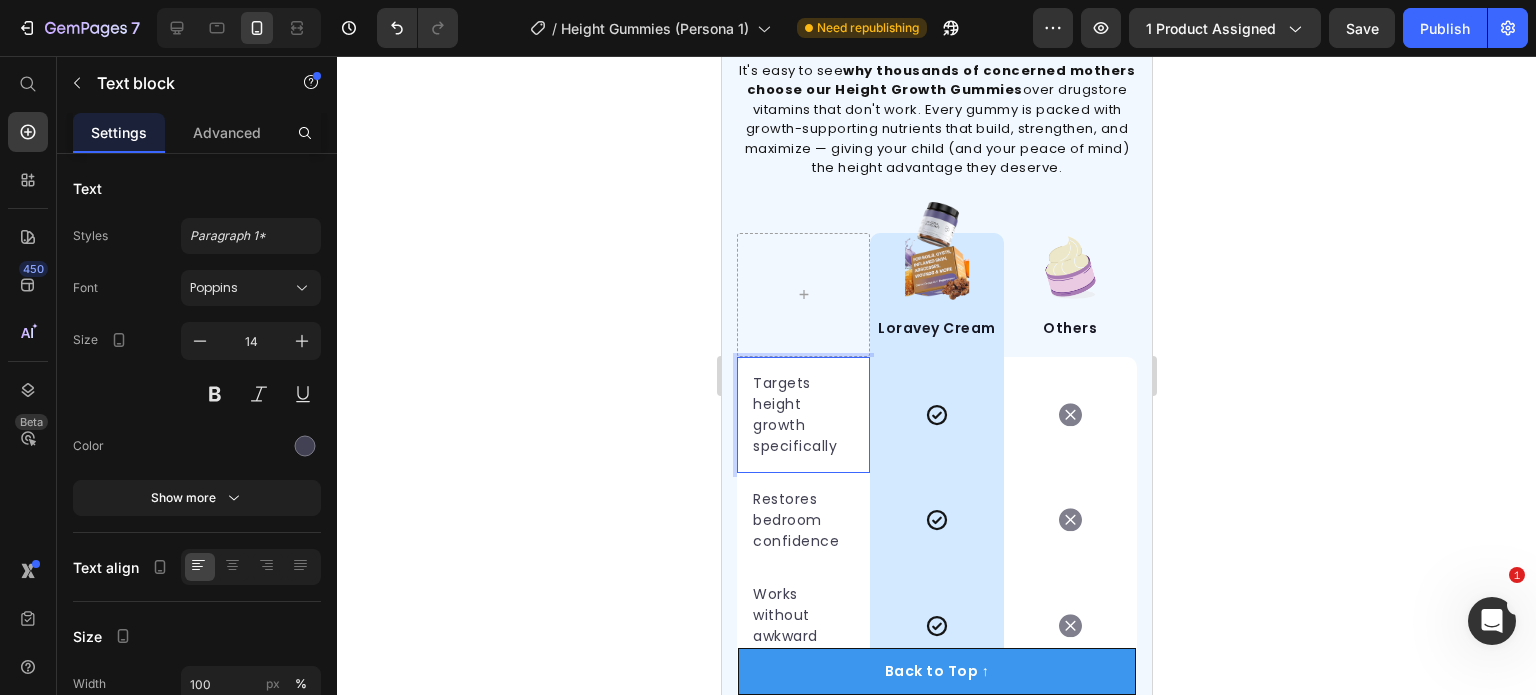 click on "Restores bedroom confidence" at bounding box center (802, 520) 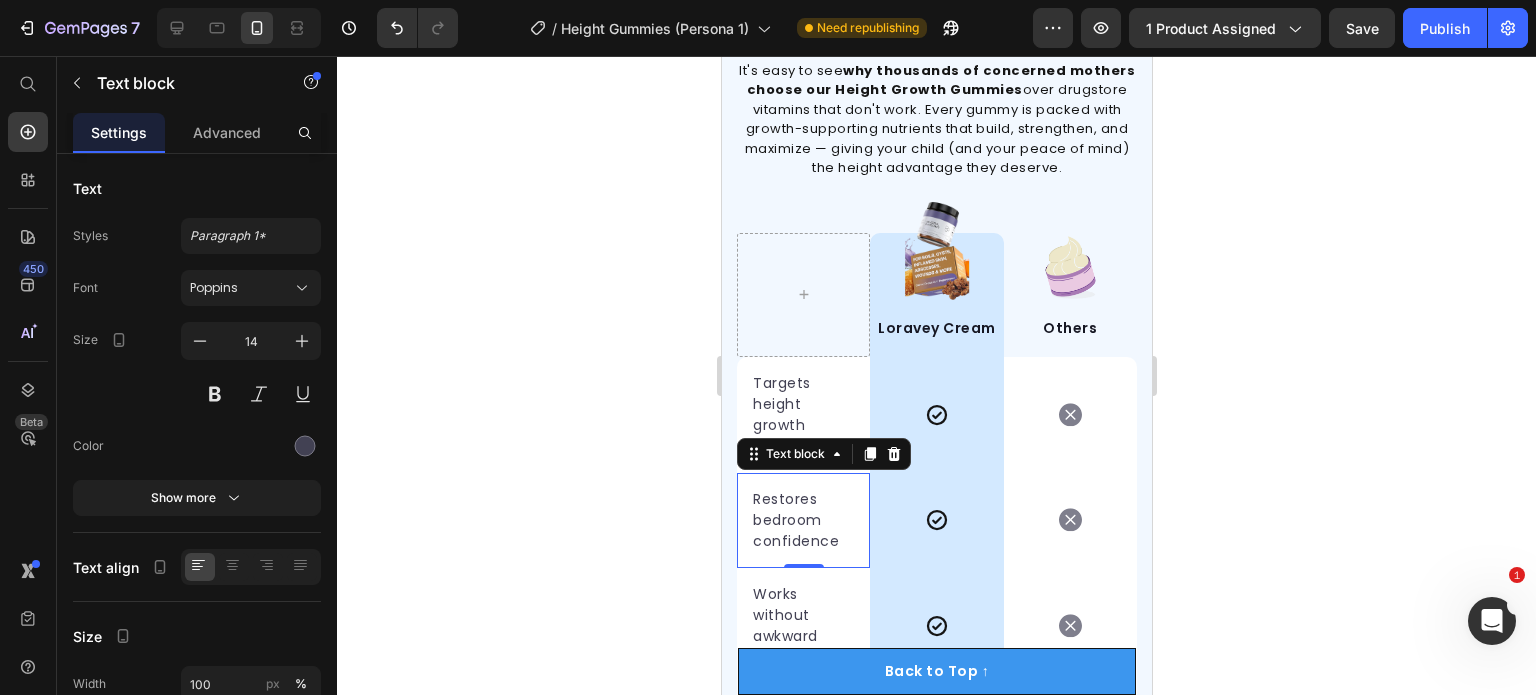 click on "Restores bedroom confidence" at bounding box center (802, 520) 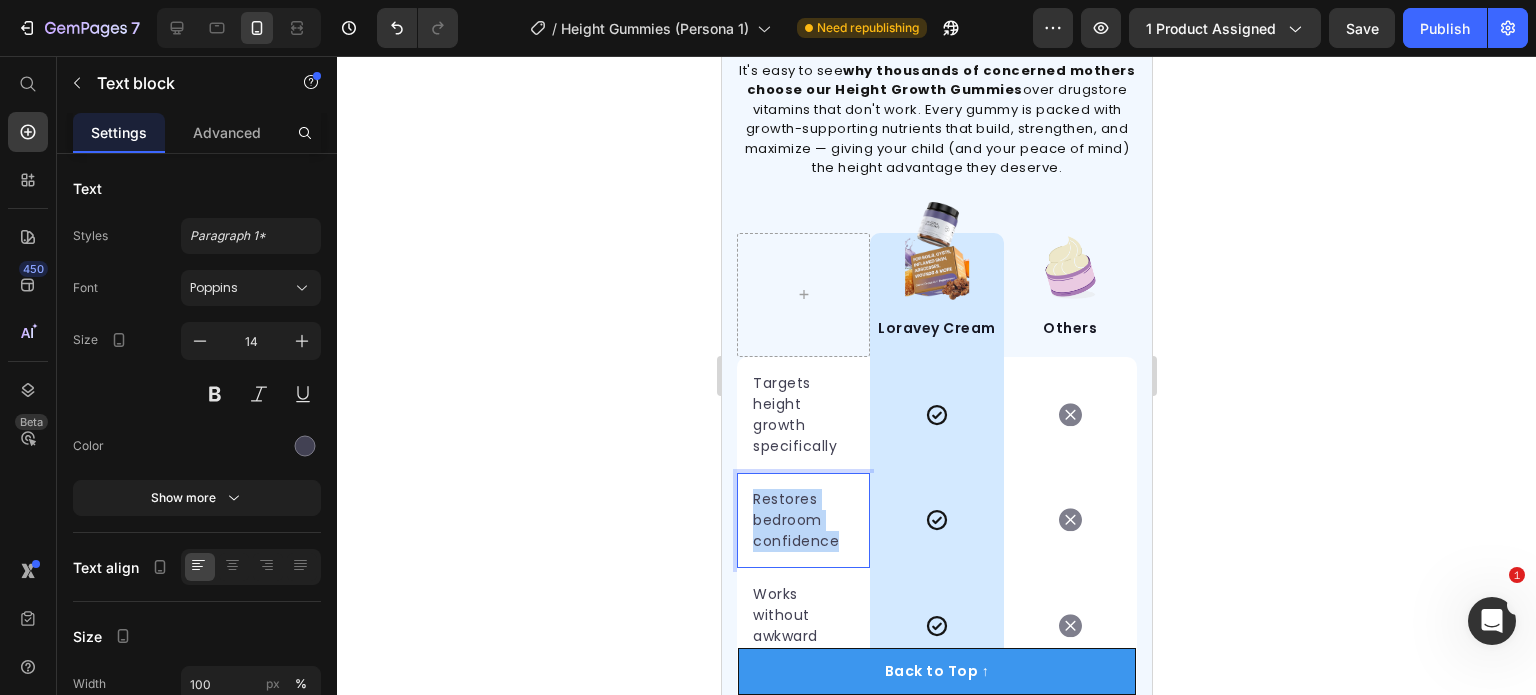 drag, startPoint x: 811, startPoint y: 551, endPoint x: 1371, endPoint y: 391, distance: 582.4088 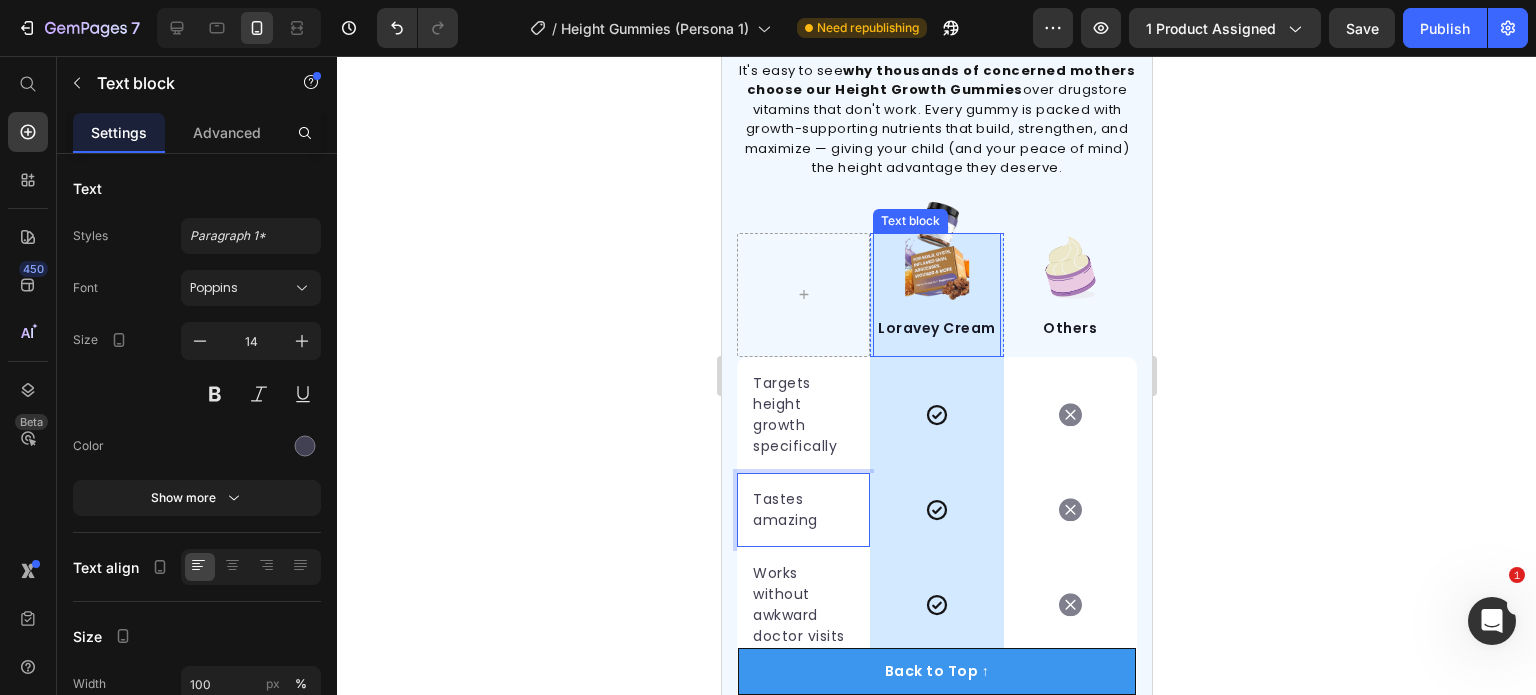 scroll, scrollTop: 6423, scrollLeft: 0, axis: vertical 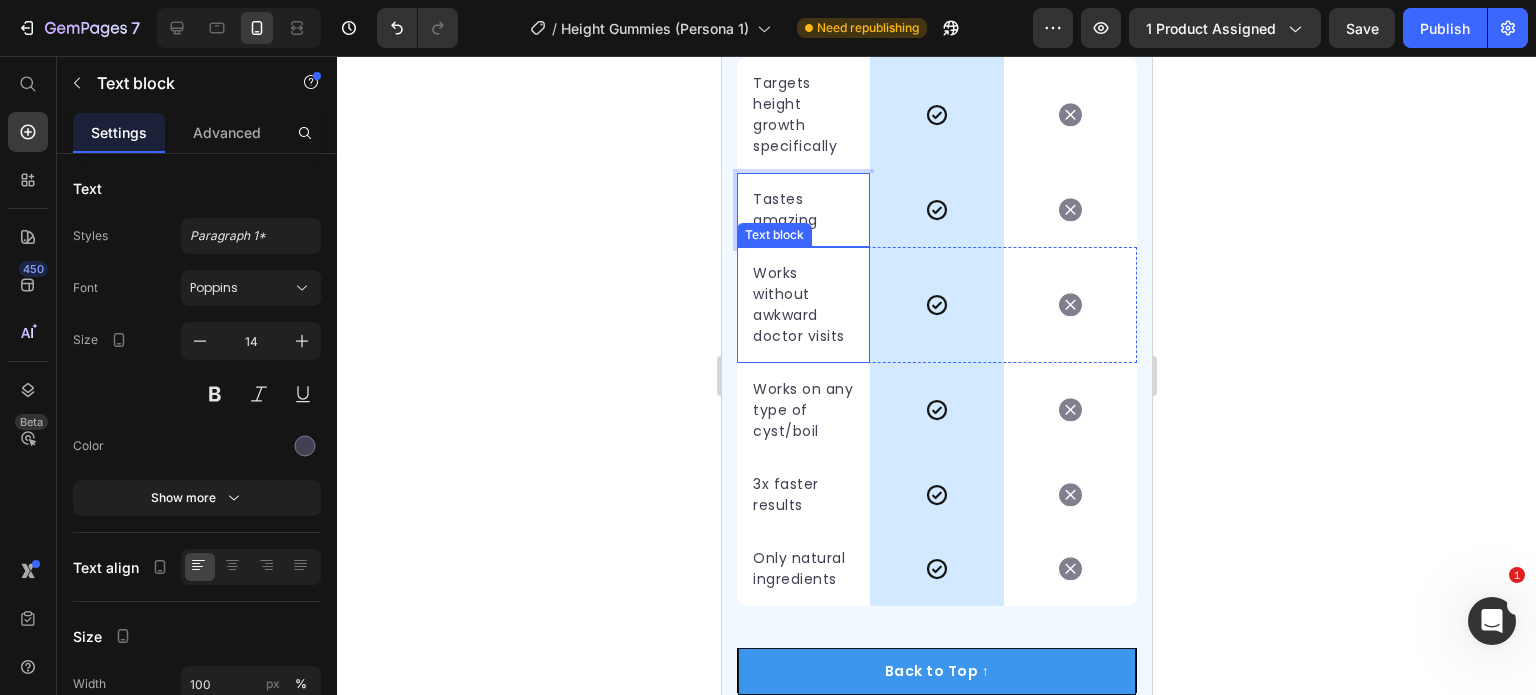 click on "Works without awkward doctor visits" at bounding box center [802, 305] 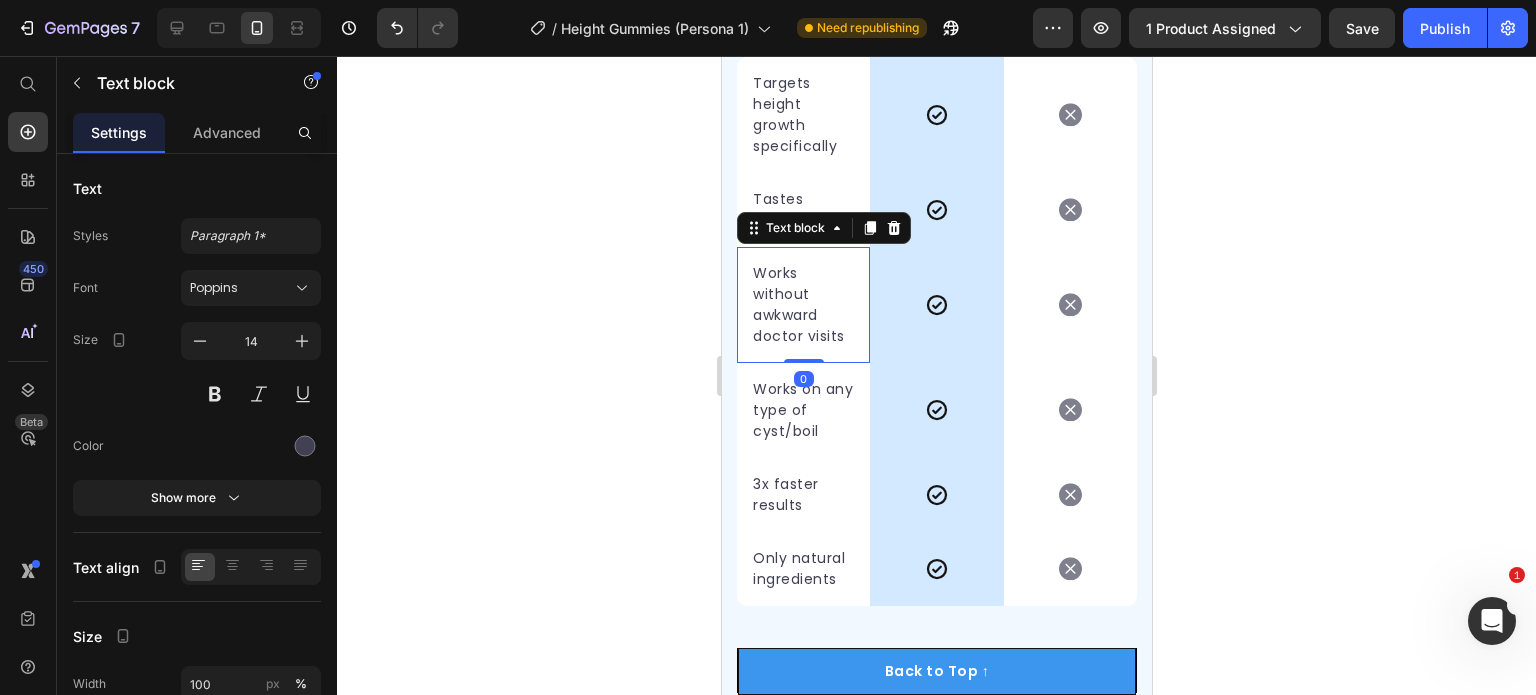 click on "Works without awkward doctor visits" at bounding box center (802, 305) 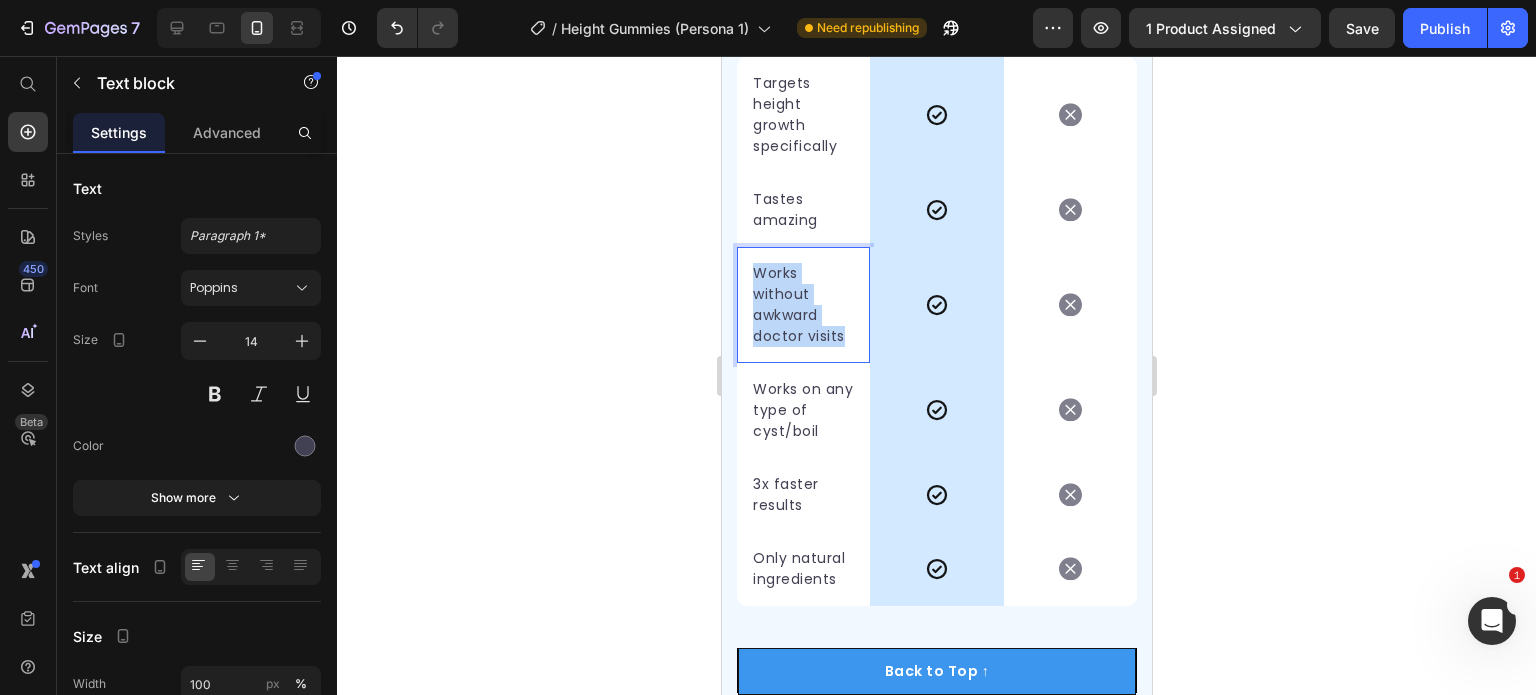 click on "Works without awkward doctor visits" at bounding box center (802, 305) 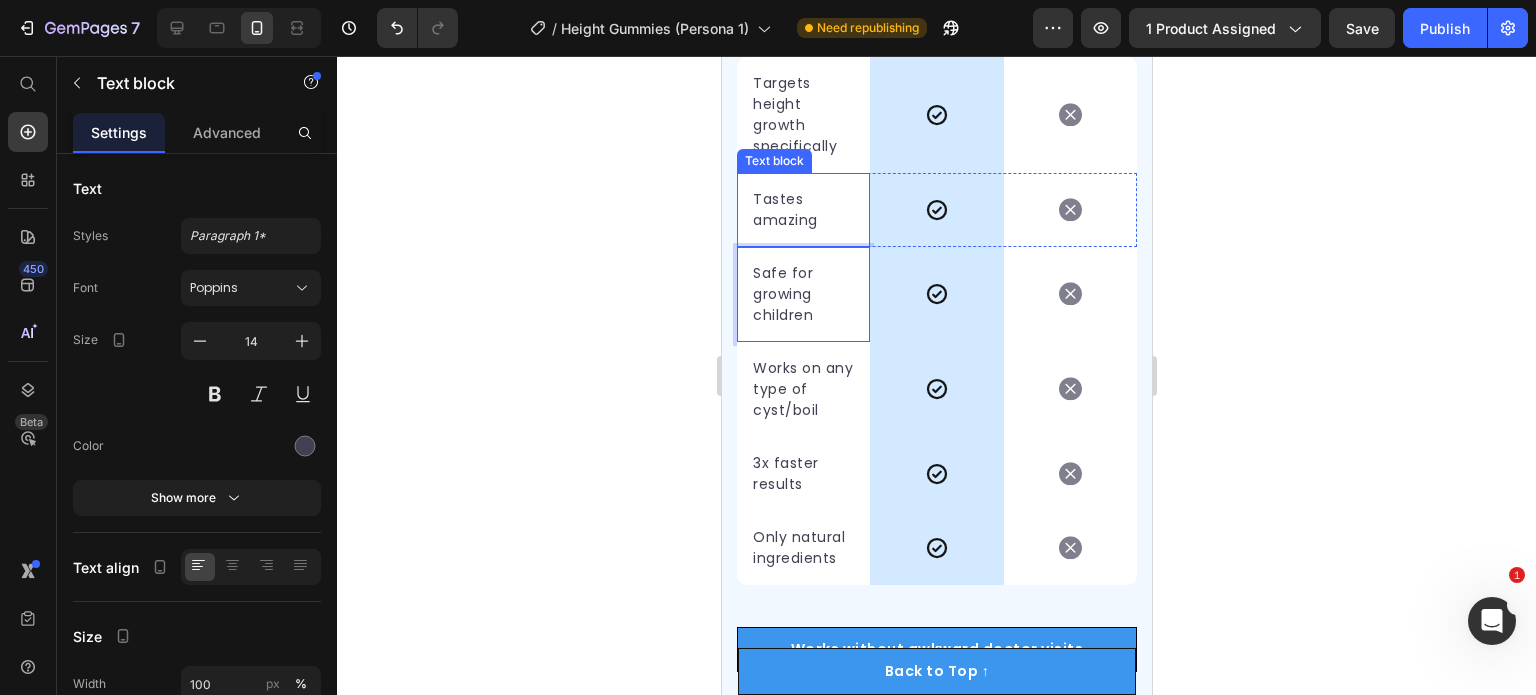 scroll, scrollTop: 6523, scrollLeft: 0, axis: vertical 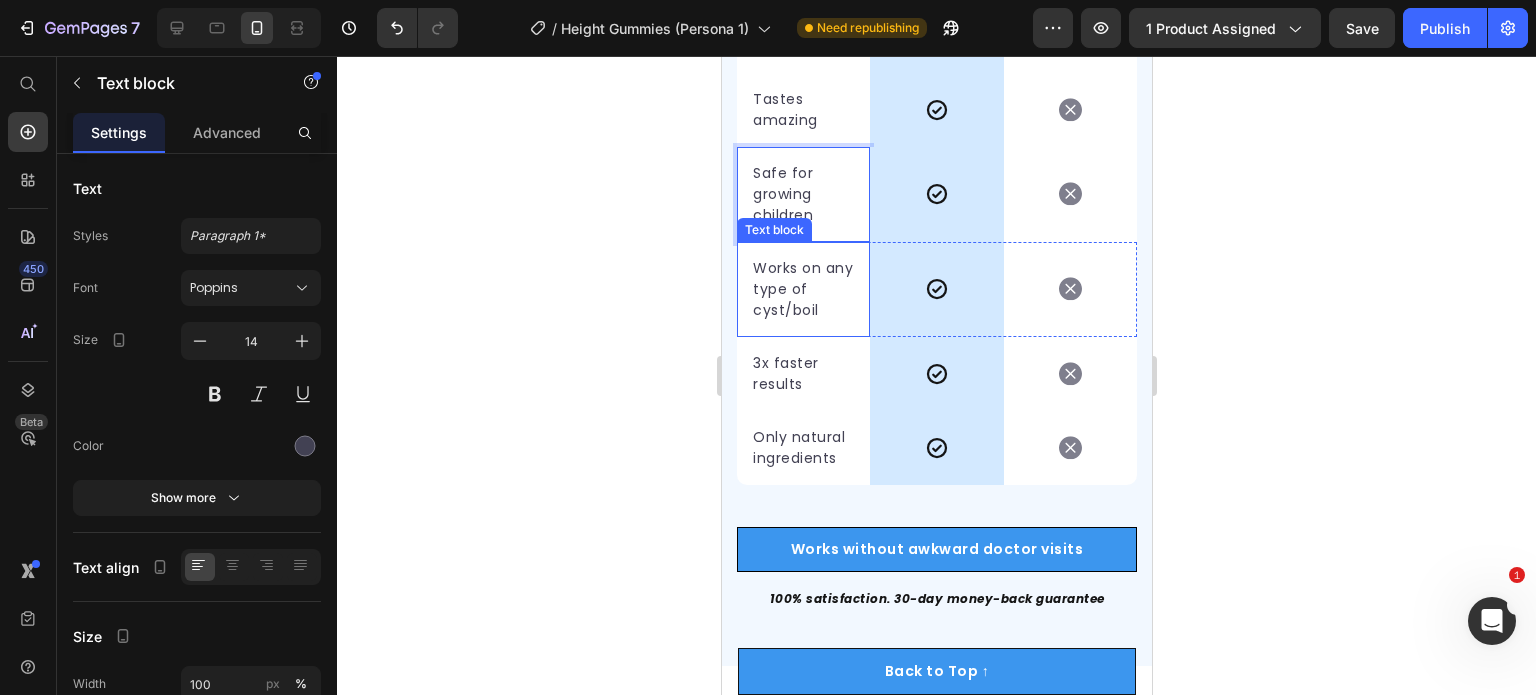 click on "Works on any type of cyst/boil" at bounding box center [802, 289] 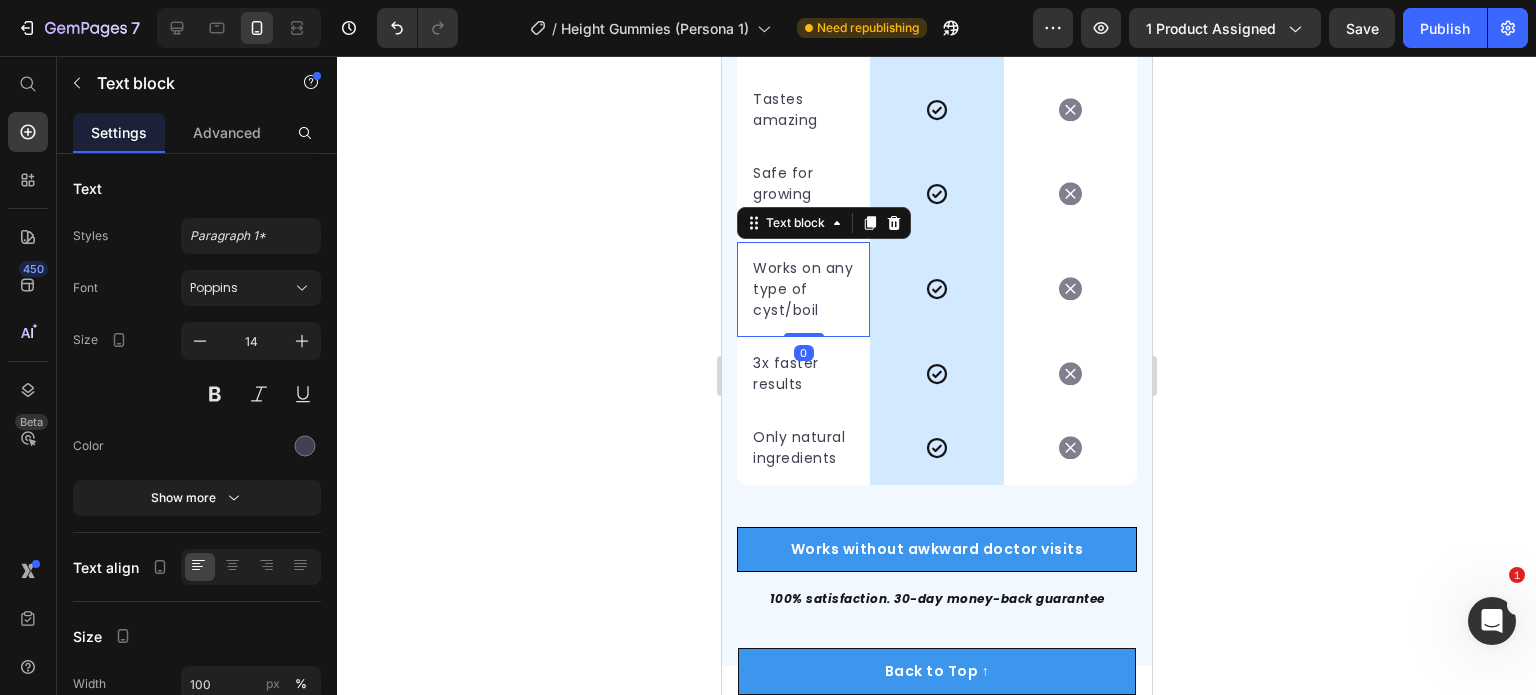 click on "Works on any type of cyst/boil" at bounding box center [802, 289] 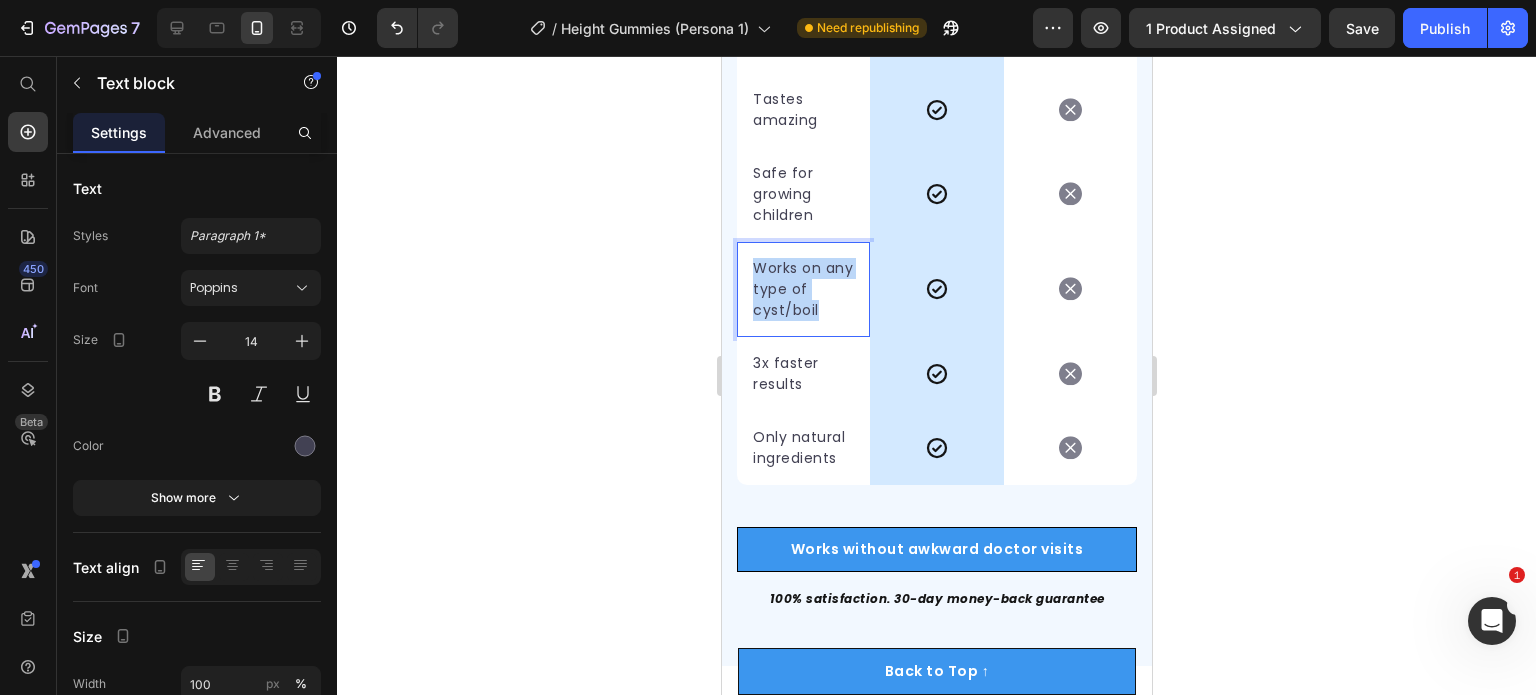 drag, startPoint x: 812, startPoint y: 307, endPoint x: 1130, endPoint y: 83, distance: 388.973 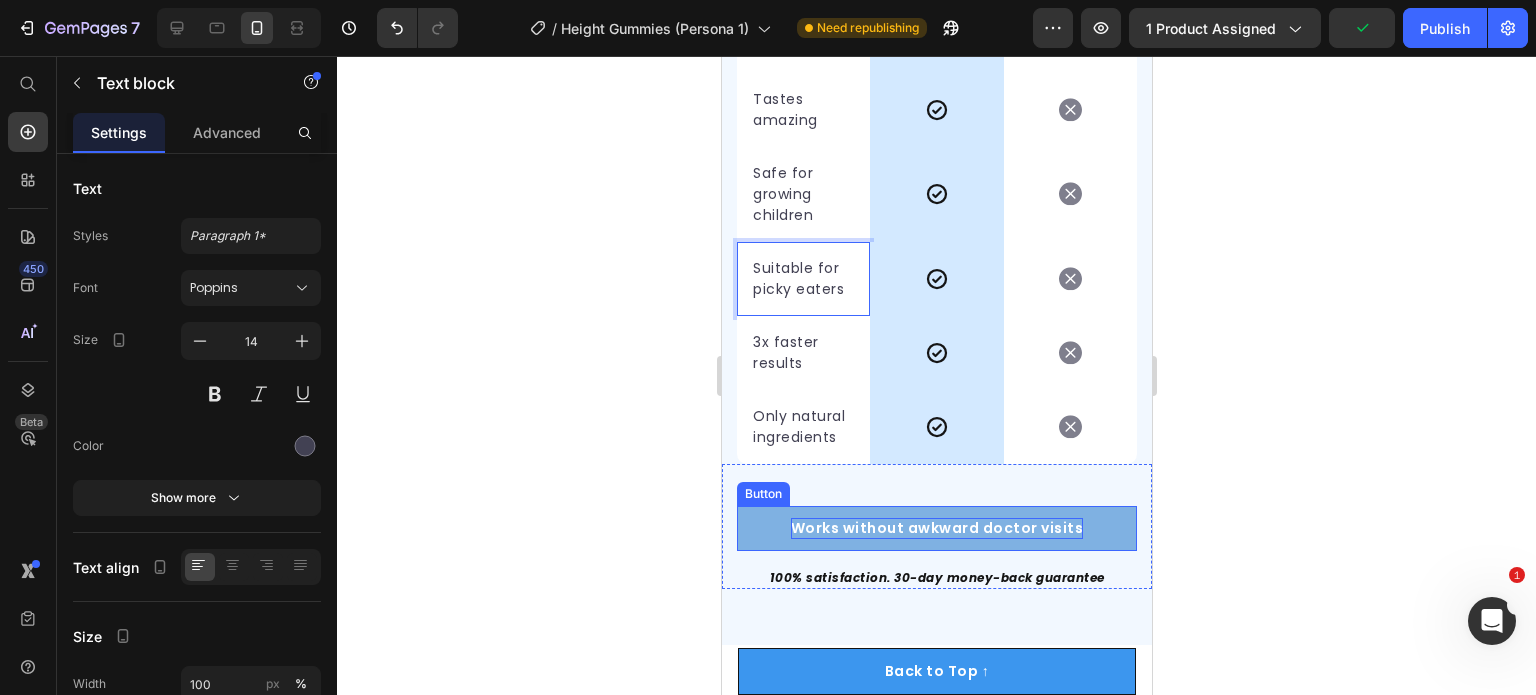 click on "Works without awkward doctor visits" at bounding box center [936, 528] 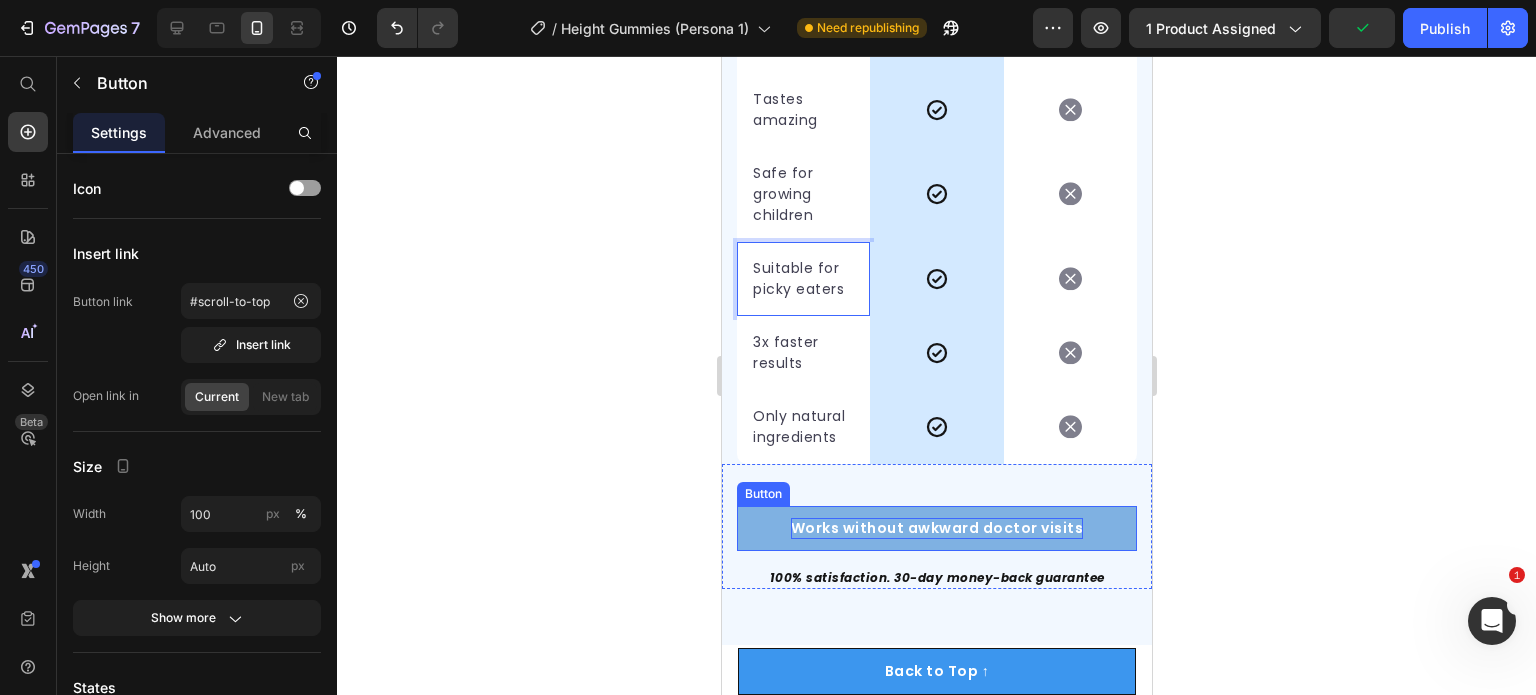click on "Works without awkward doctor visits" at bounding box center [936, 528] 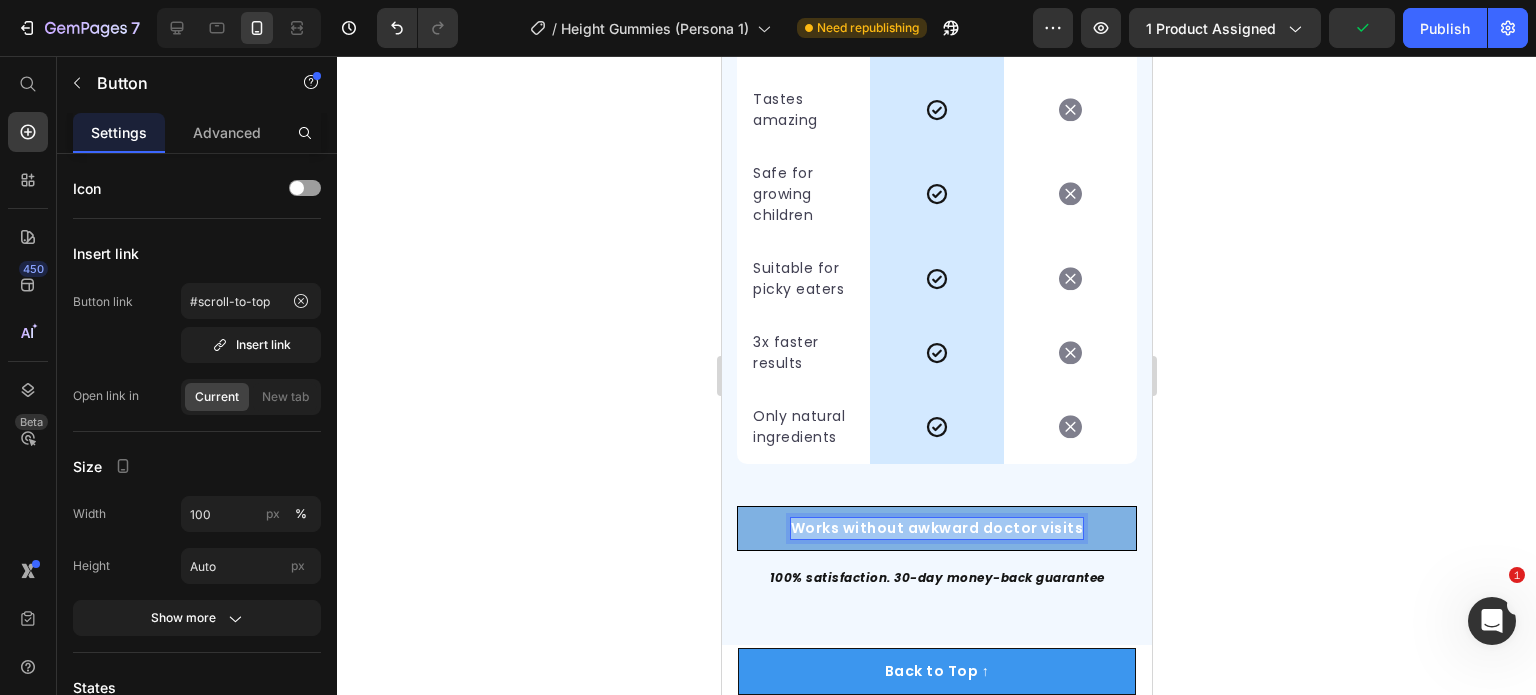 click on "Works without awkward doctor visits" at bounding box center [936, 528] 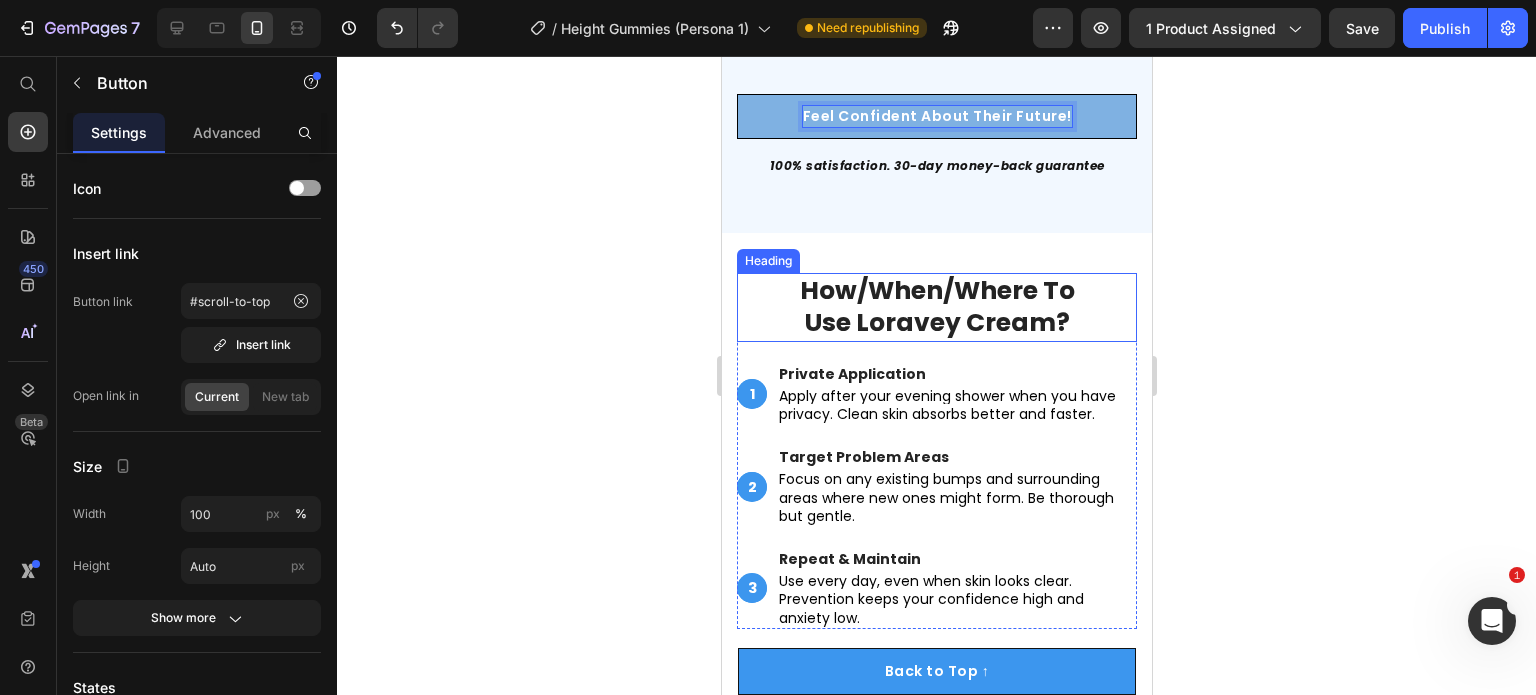 scroll, scrollTop: 6923, scrollLeft: 0, axis: vertical 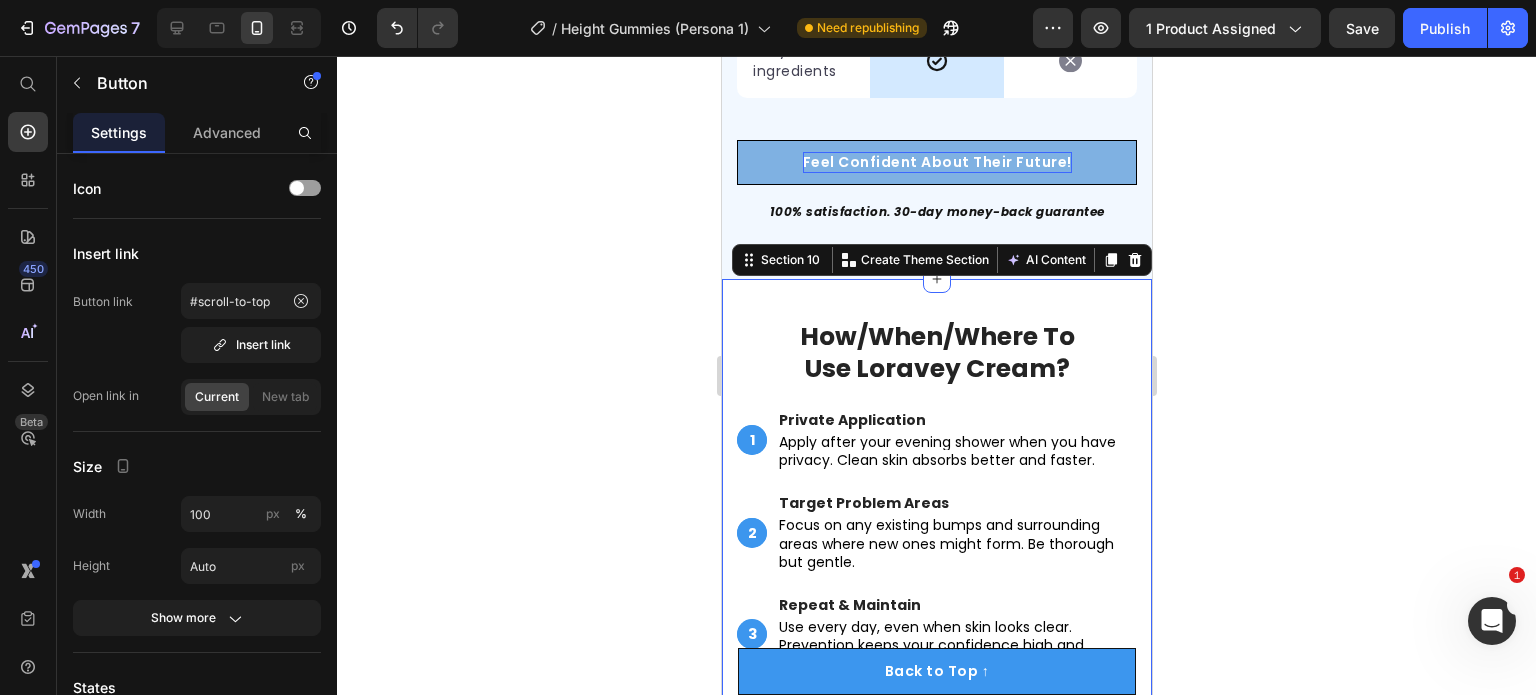 click on "Section 10   Create Theme Section AI Content Write with GemAI What would you like to describe here? Tone and Voice Persuasive Product Show more Generate" at bounding box center [941, 260] 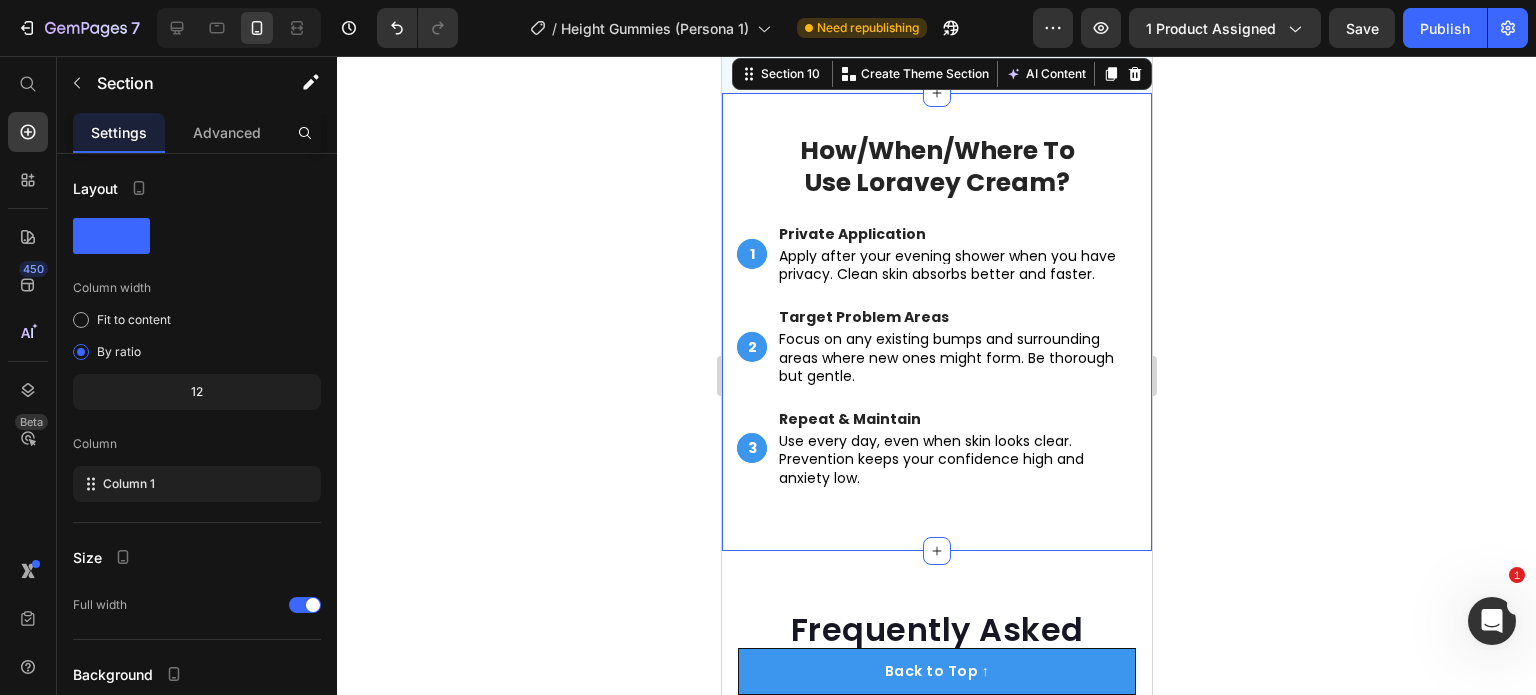scroll, scrollTop: 7123, scrollLeft: 0, axis: vertical 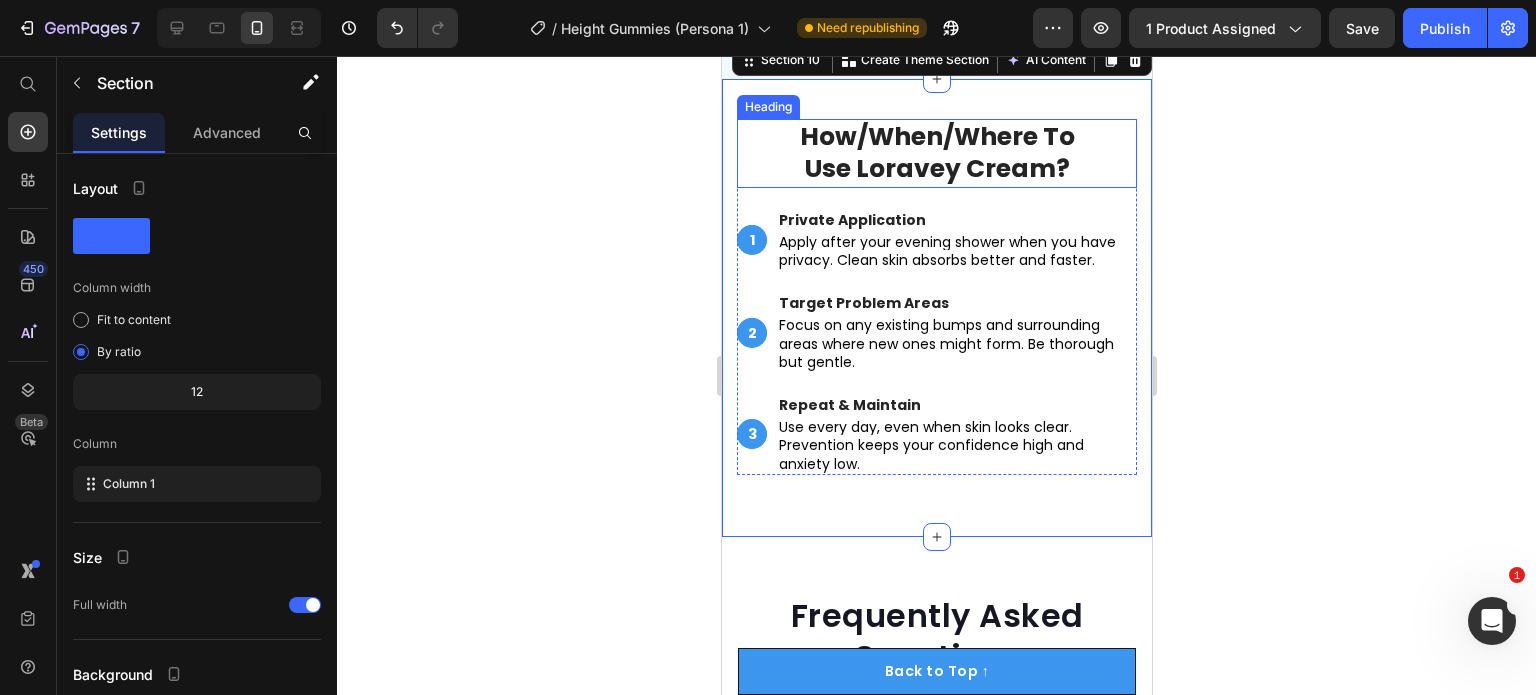 click on "How/When/Where To Use Loravey Cream?" at bounding box center [936, 153] 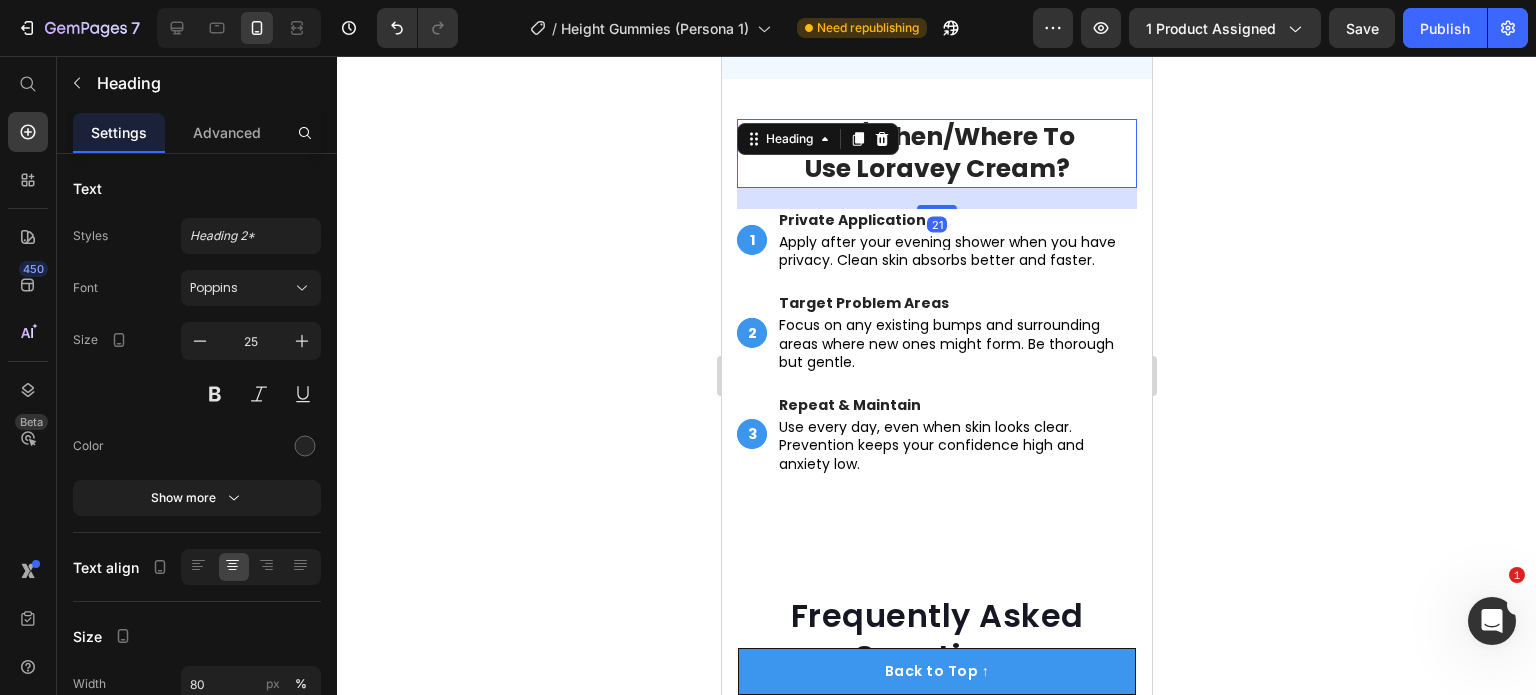 click on "21" at bounding box center (936, 198) 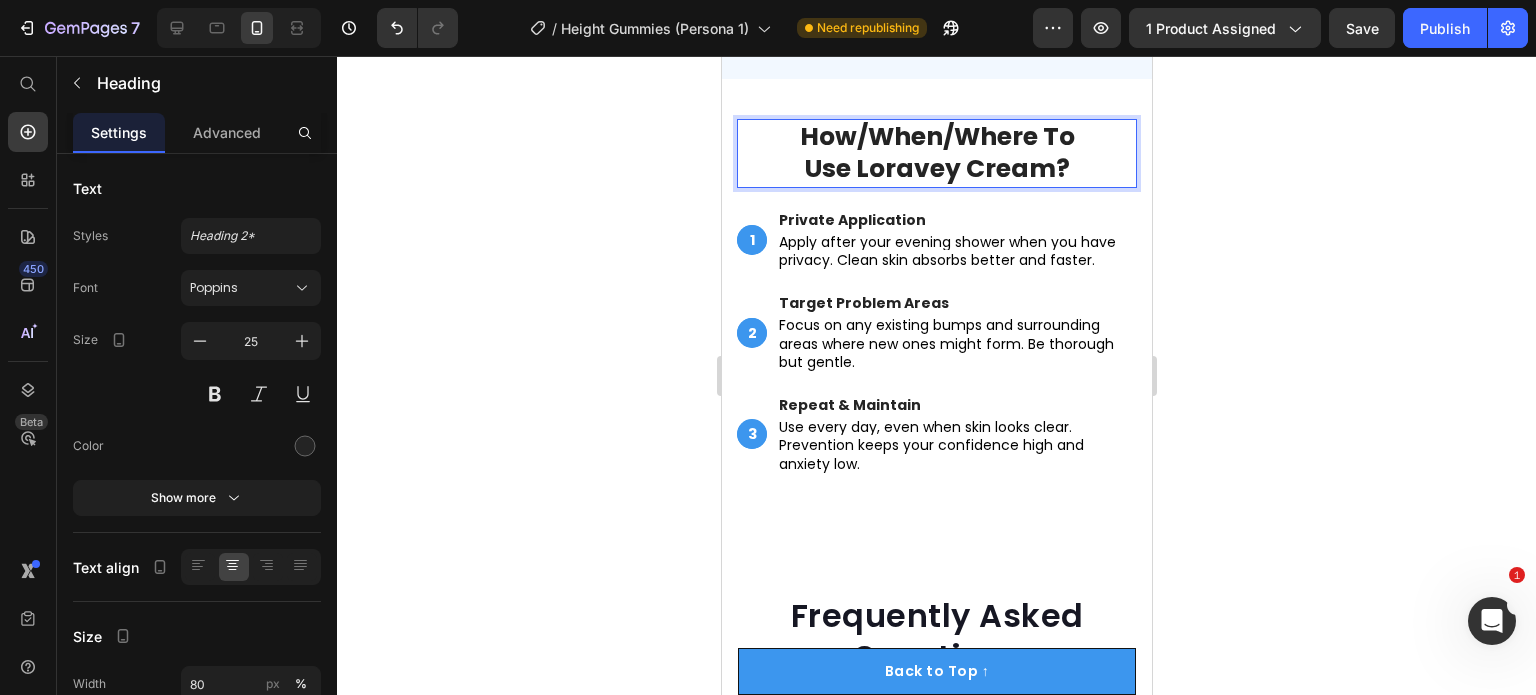 click on "How/When/Where To Use Loravey Cream?" at bounding box center [936, 153] 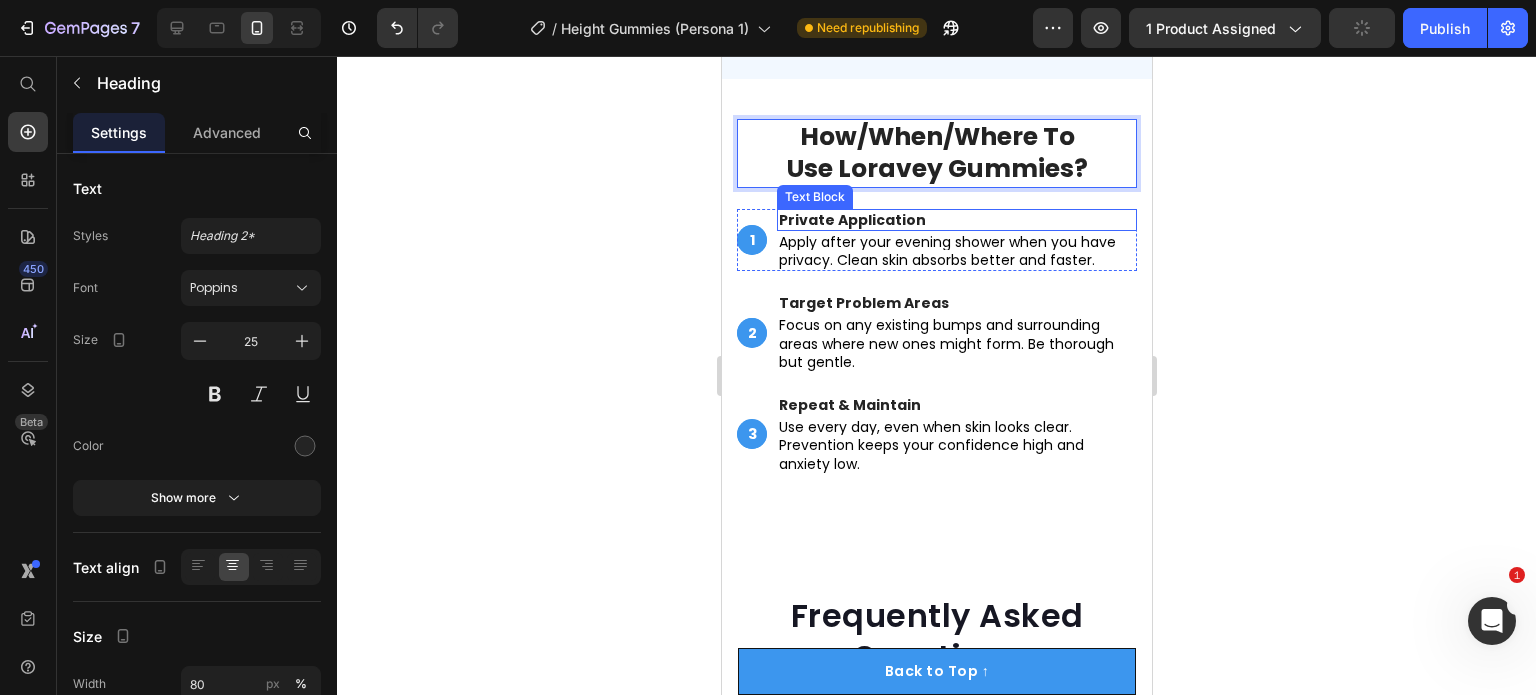 click on "Private Application" at bounding box center [956, 220] 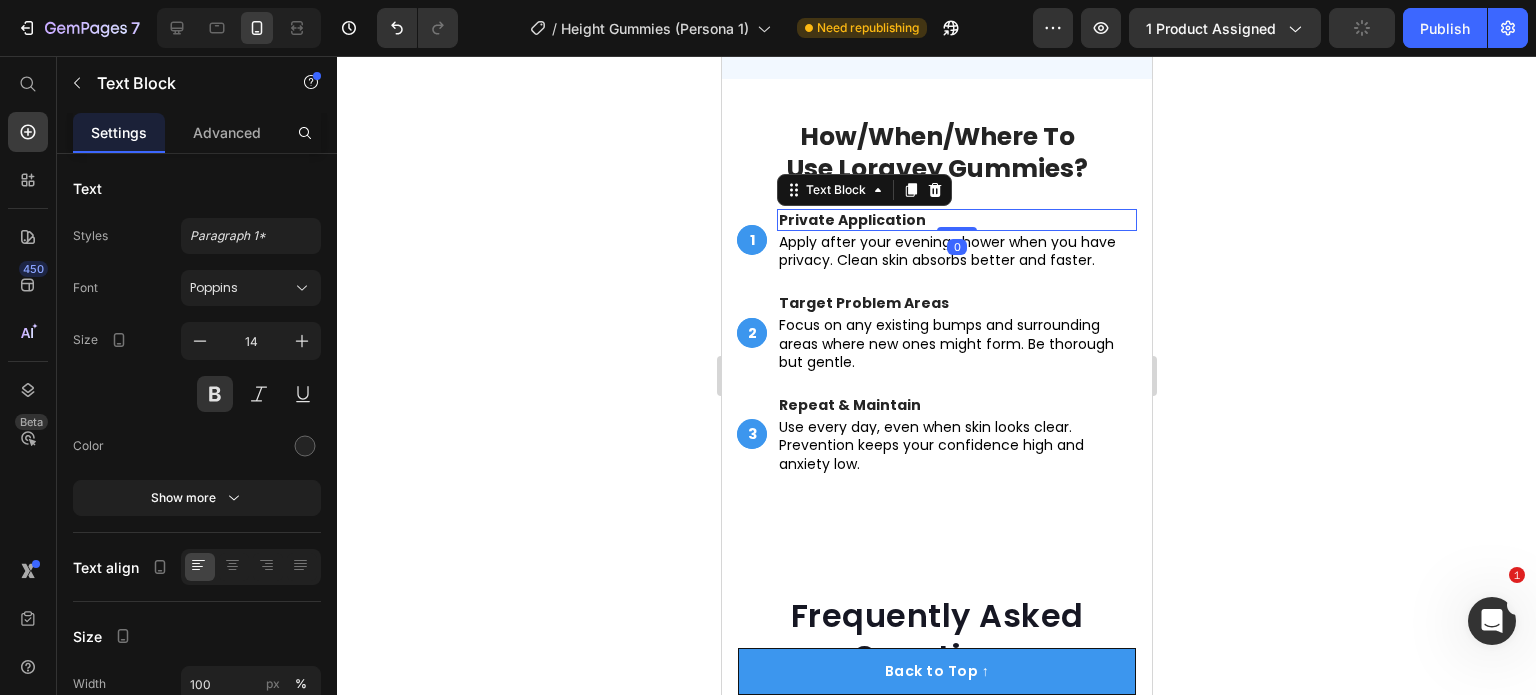 click on "Private Application" at bounding box center [956, 220] 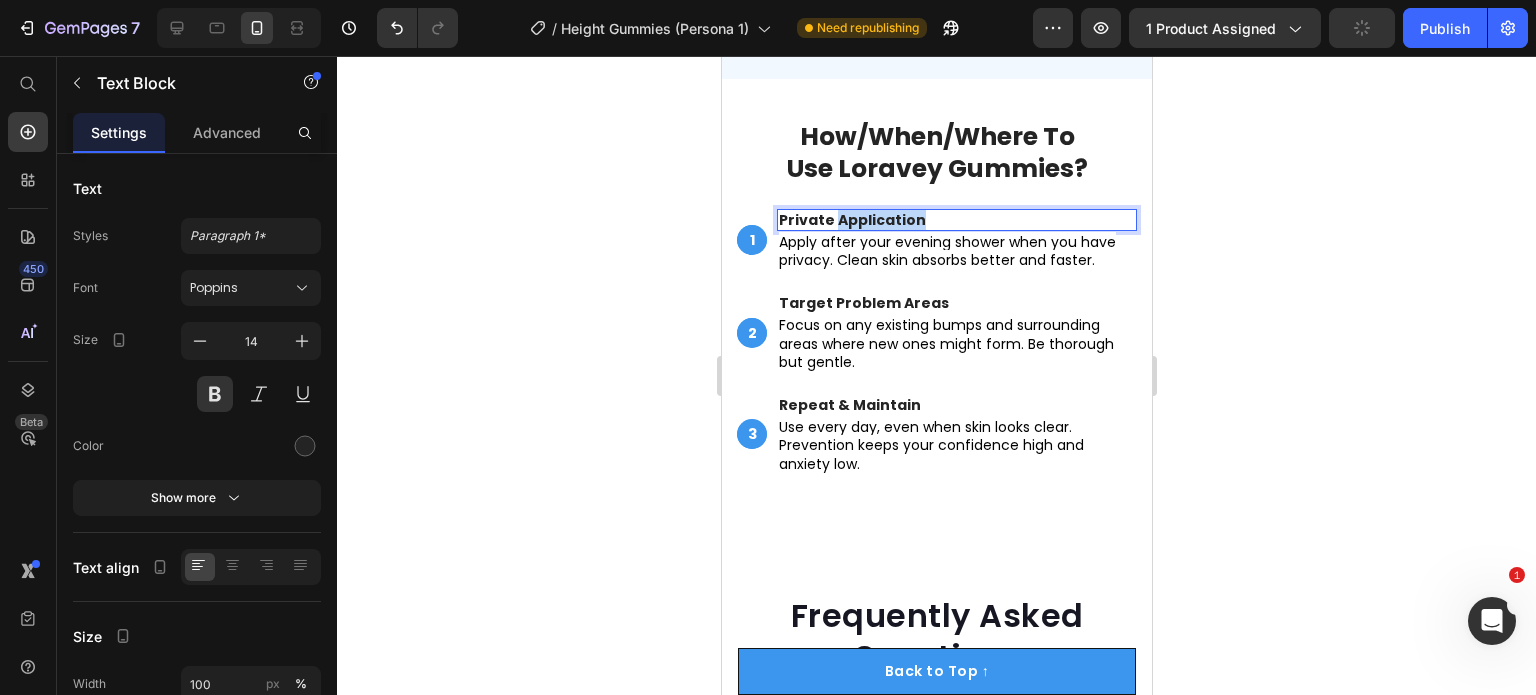 click on "Private Application" at bounding box center [956, 220] 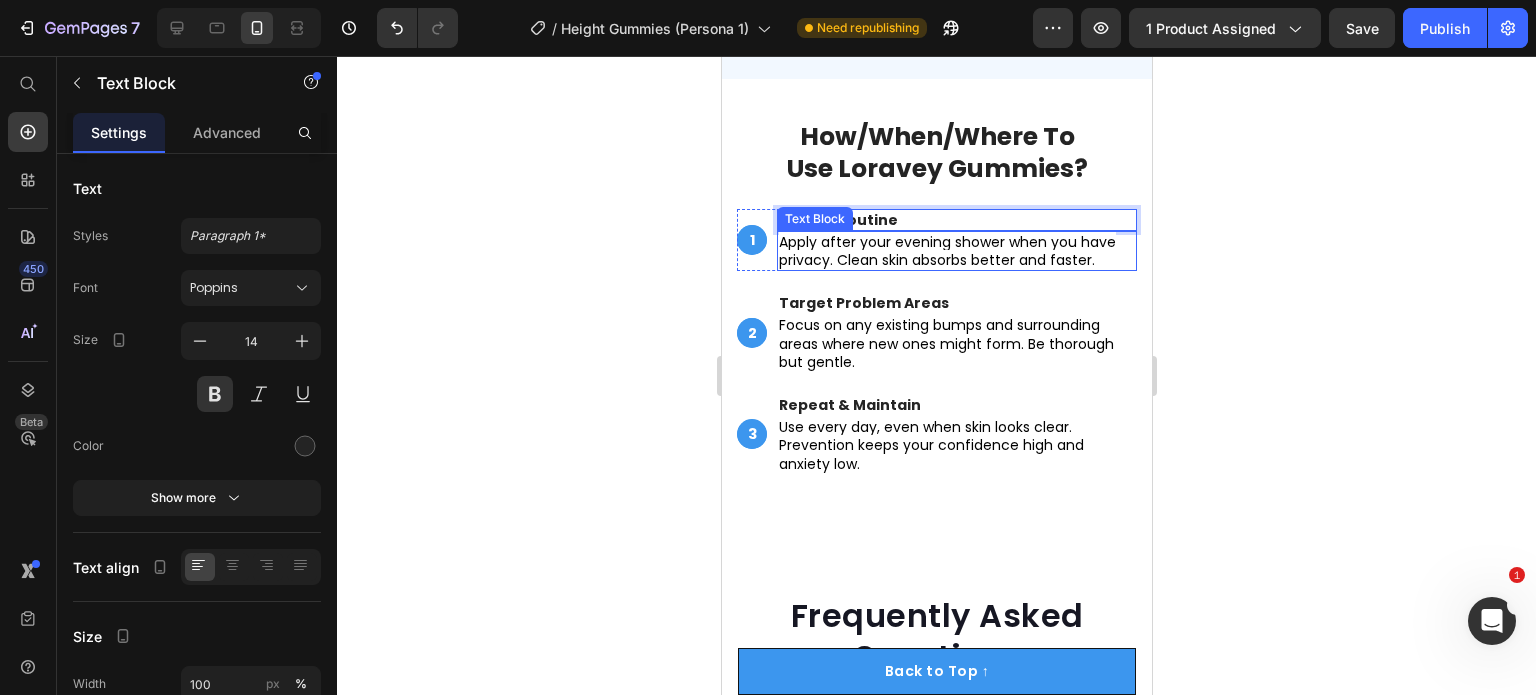 click on "Apply after your evening shower when you have privacy. Clean skin absorbs better and faster." at bounding box center (946, 251) 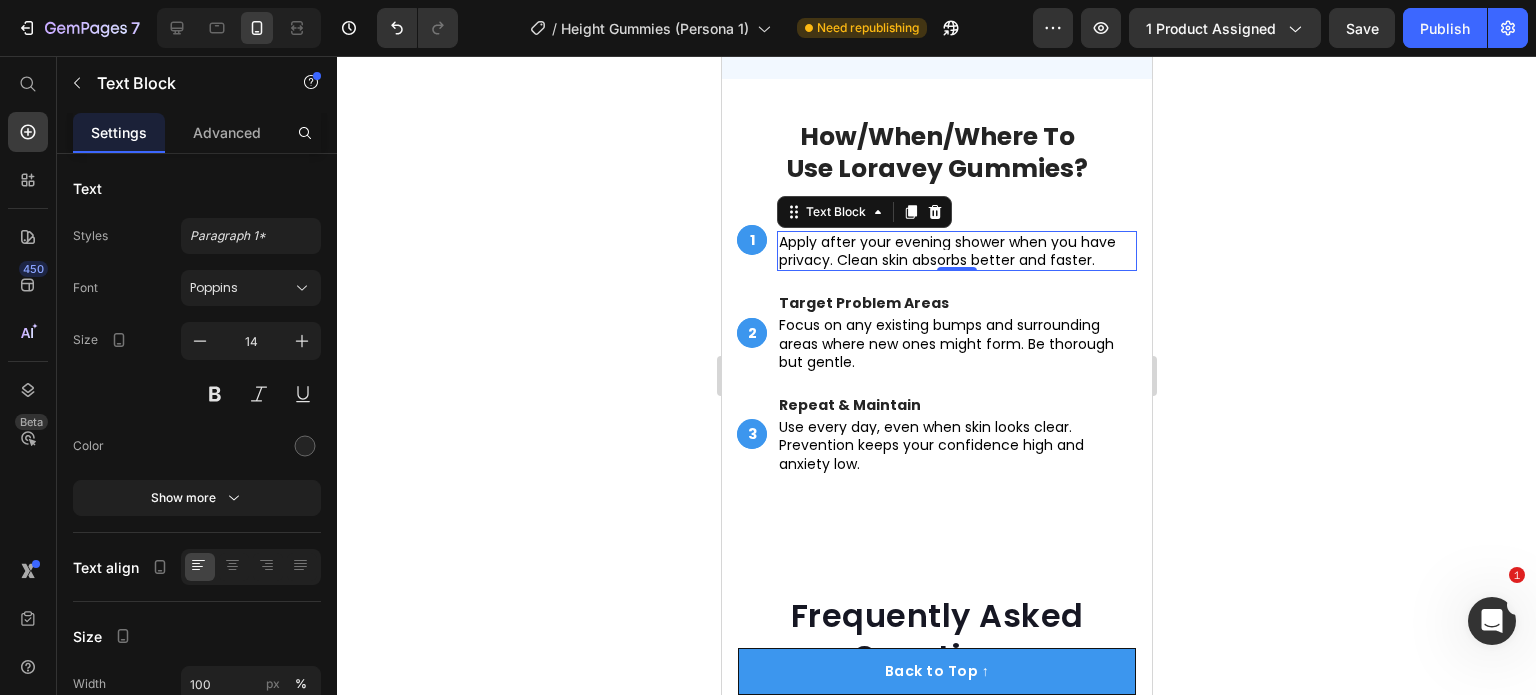 click on "Apply after your evening shower when you have privacy. Clean skin absorbs better and faster." at bounding box center [946, 251] 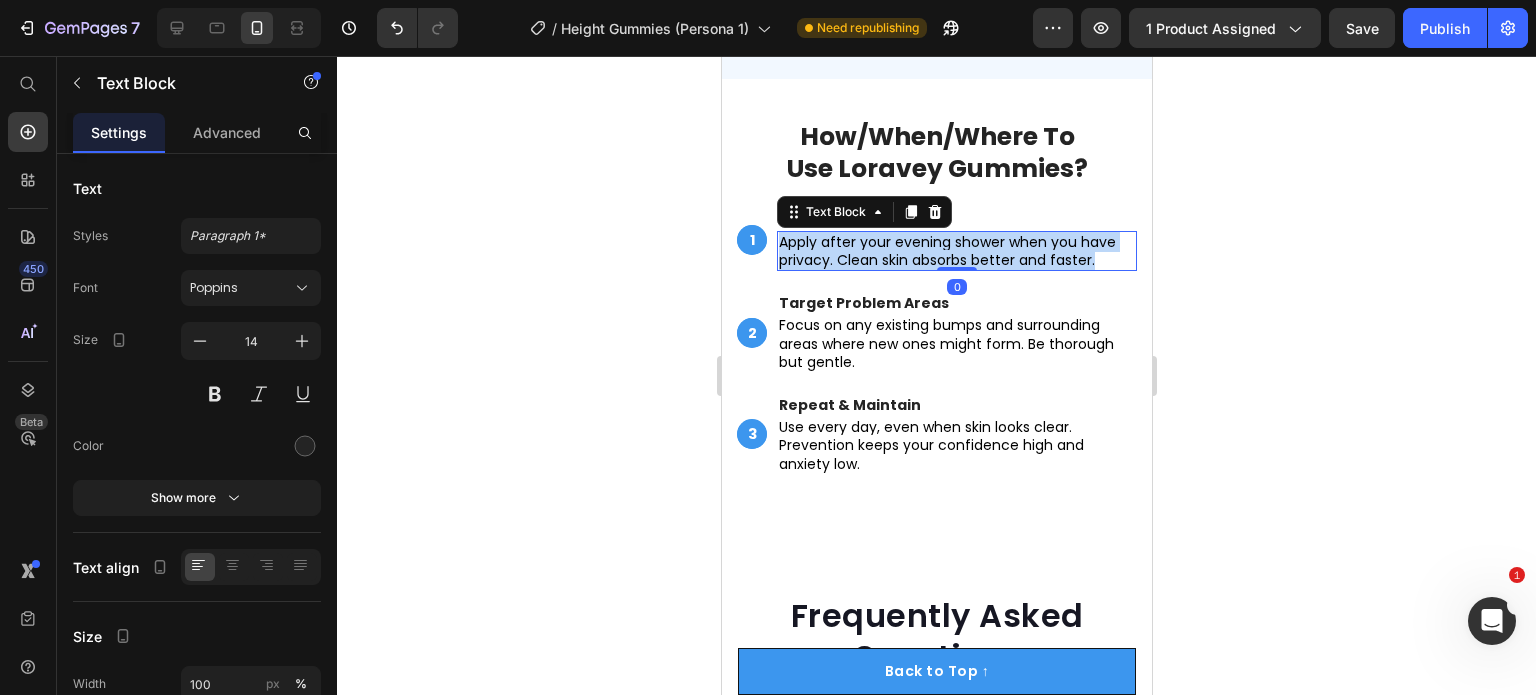 click on "Apply after your evening shower when you have privacy. Clean skin absorbs better and faster." at bounding box center [946, 251] 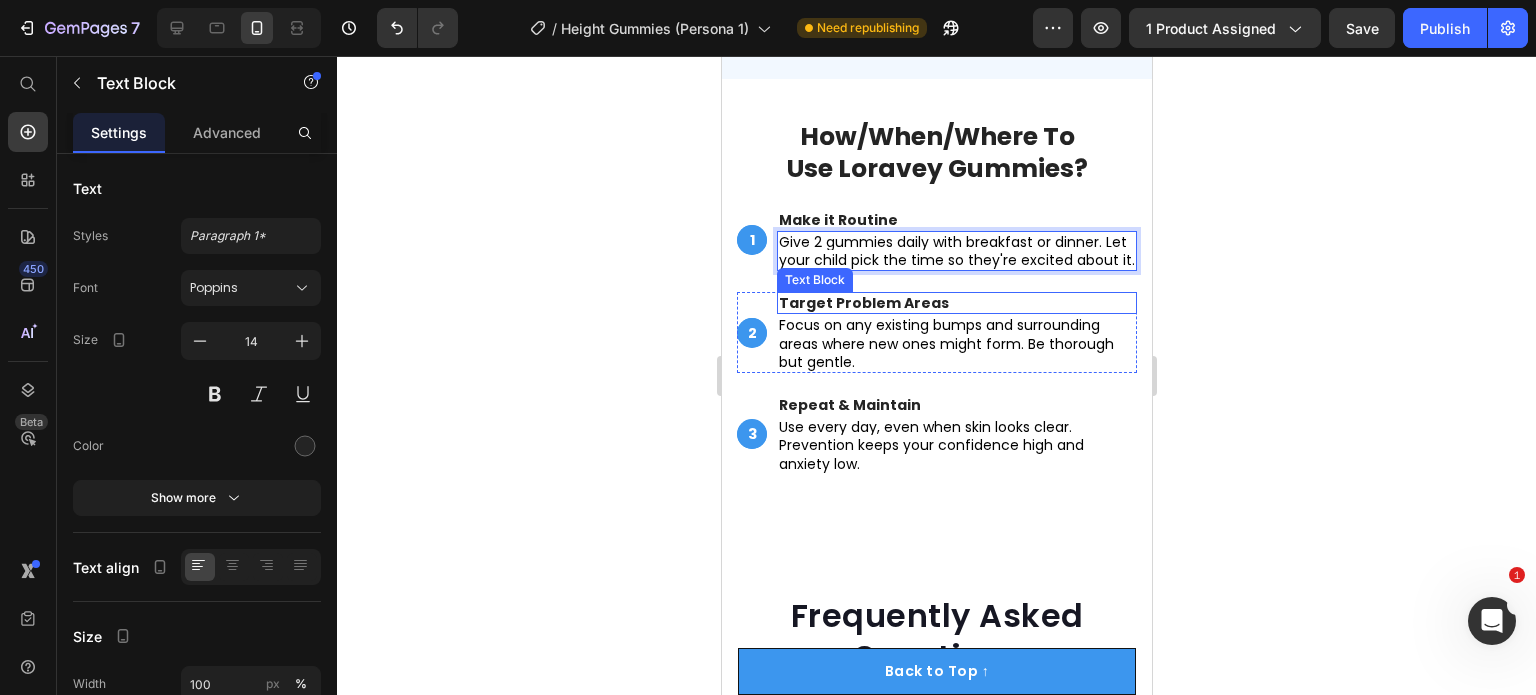 click on "Target Problem Areas" at bounding box center (956, 303) 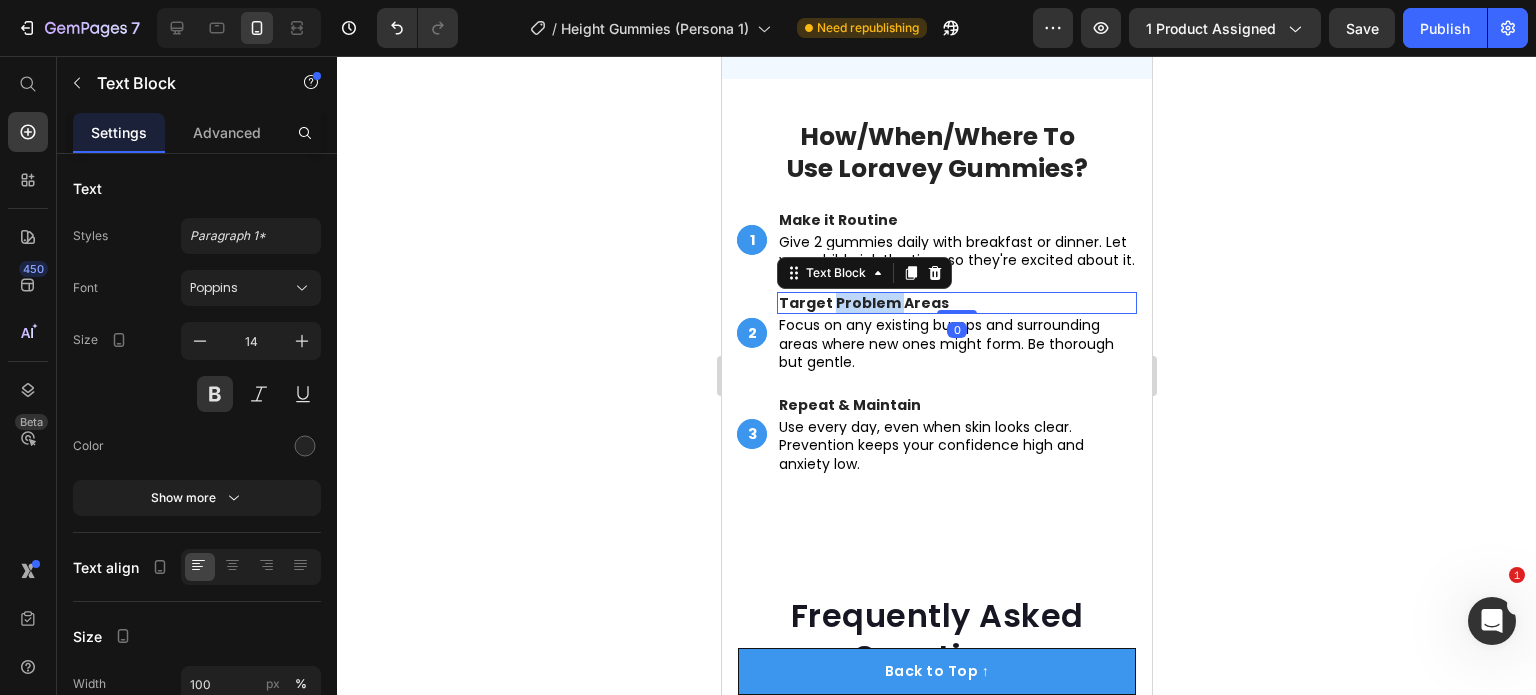 click on "Target Problem Areas" at bounding box center [956, 303] 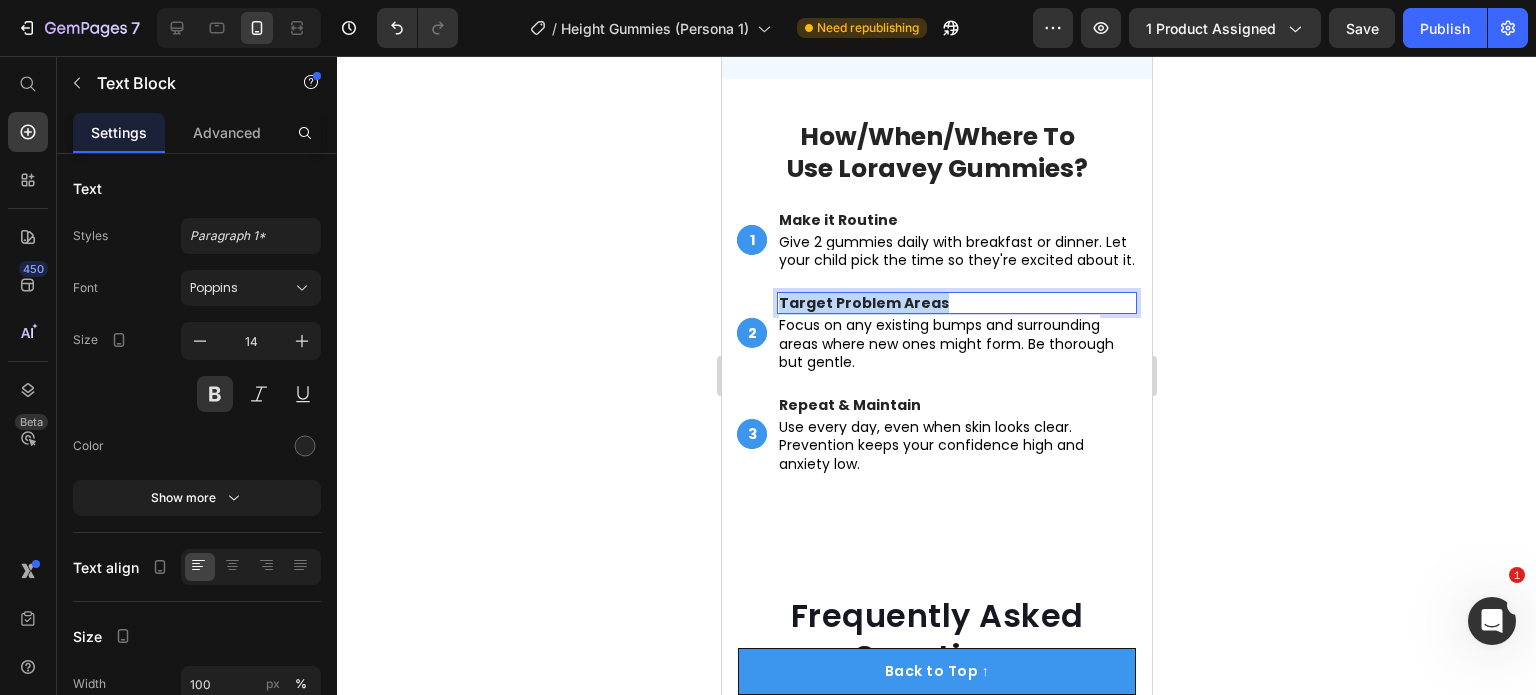 click on "Target Problem Areas" at bounding box center (956, 303) 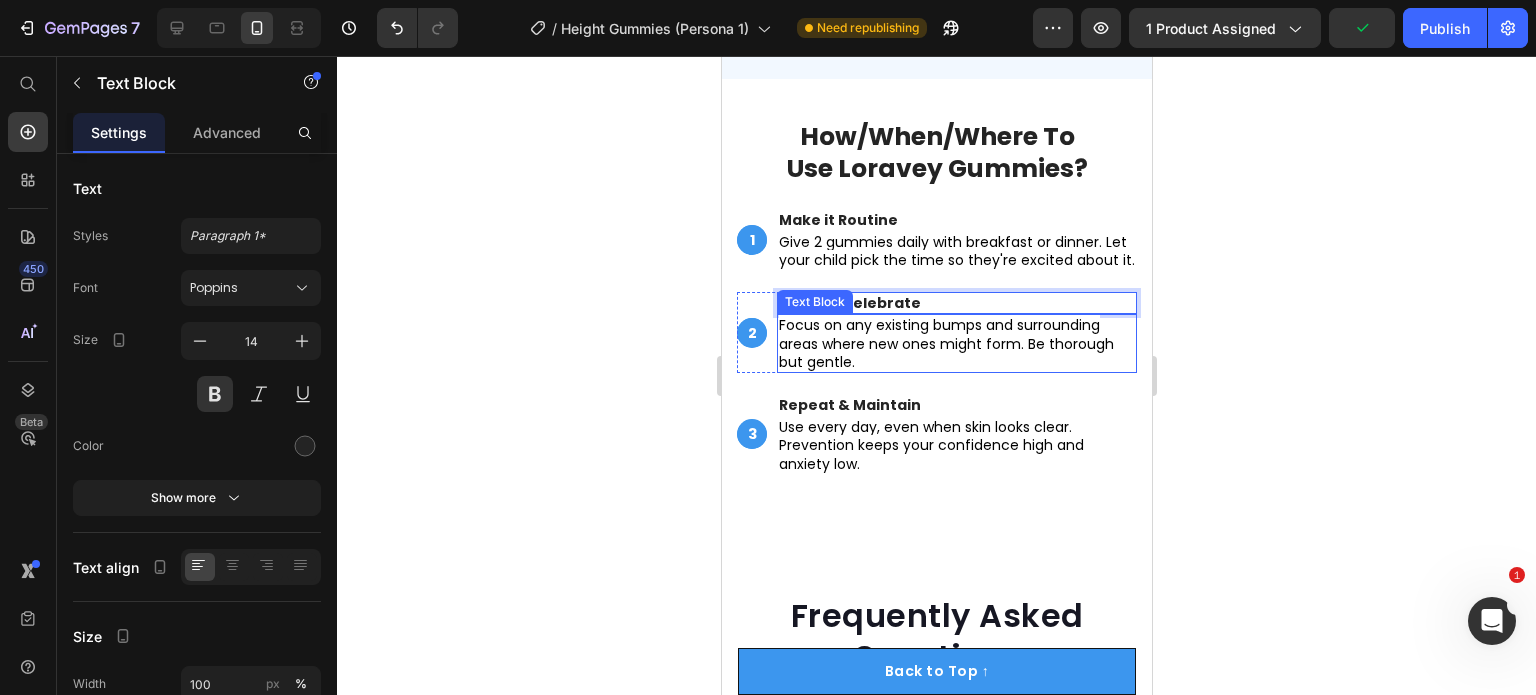 click on "Focus on any existing bumps and surrounding areas where new ones might form. Be thorough but gentle." at bounding box center (956, 343) 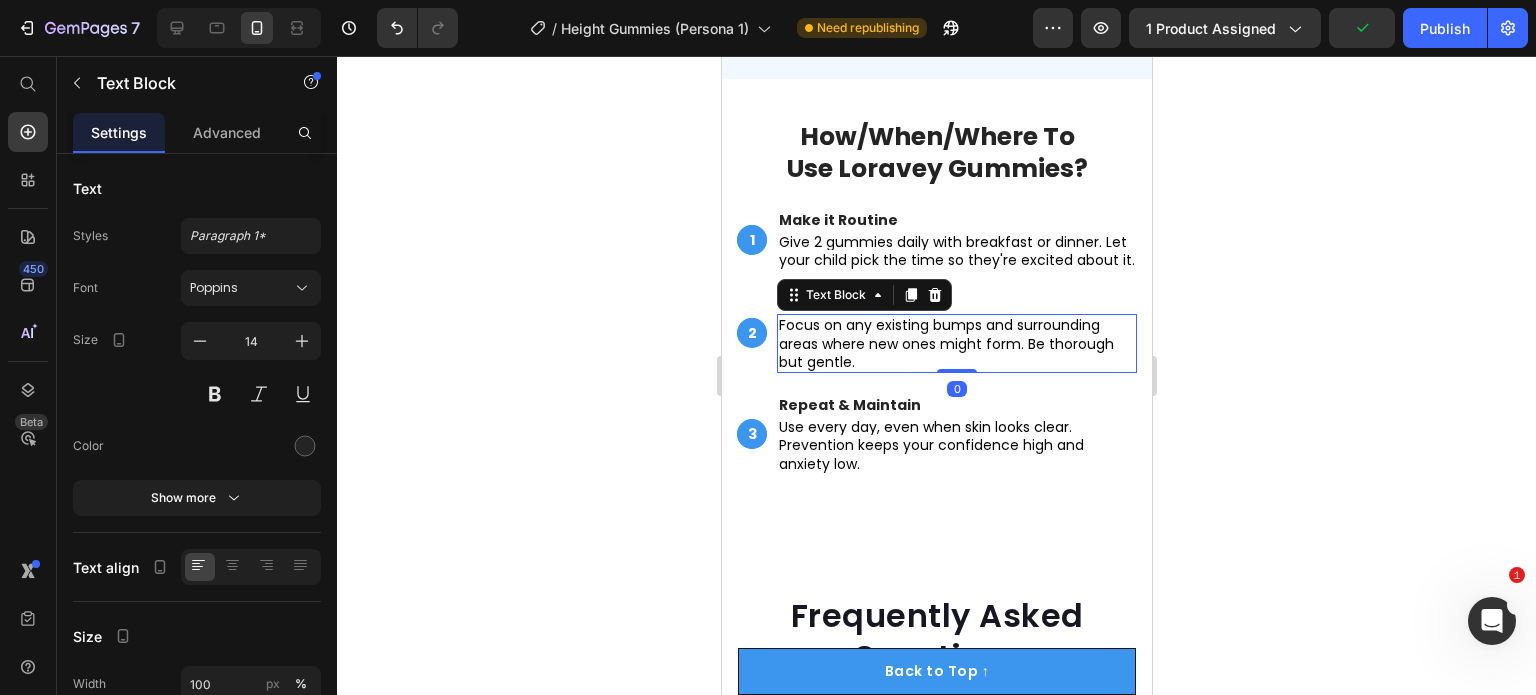 click on "Focus on any existing bumps and surrounding areas where new ones might form. Be thorough but gentle." at bounding box center (956, 343) 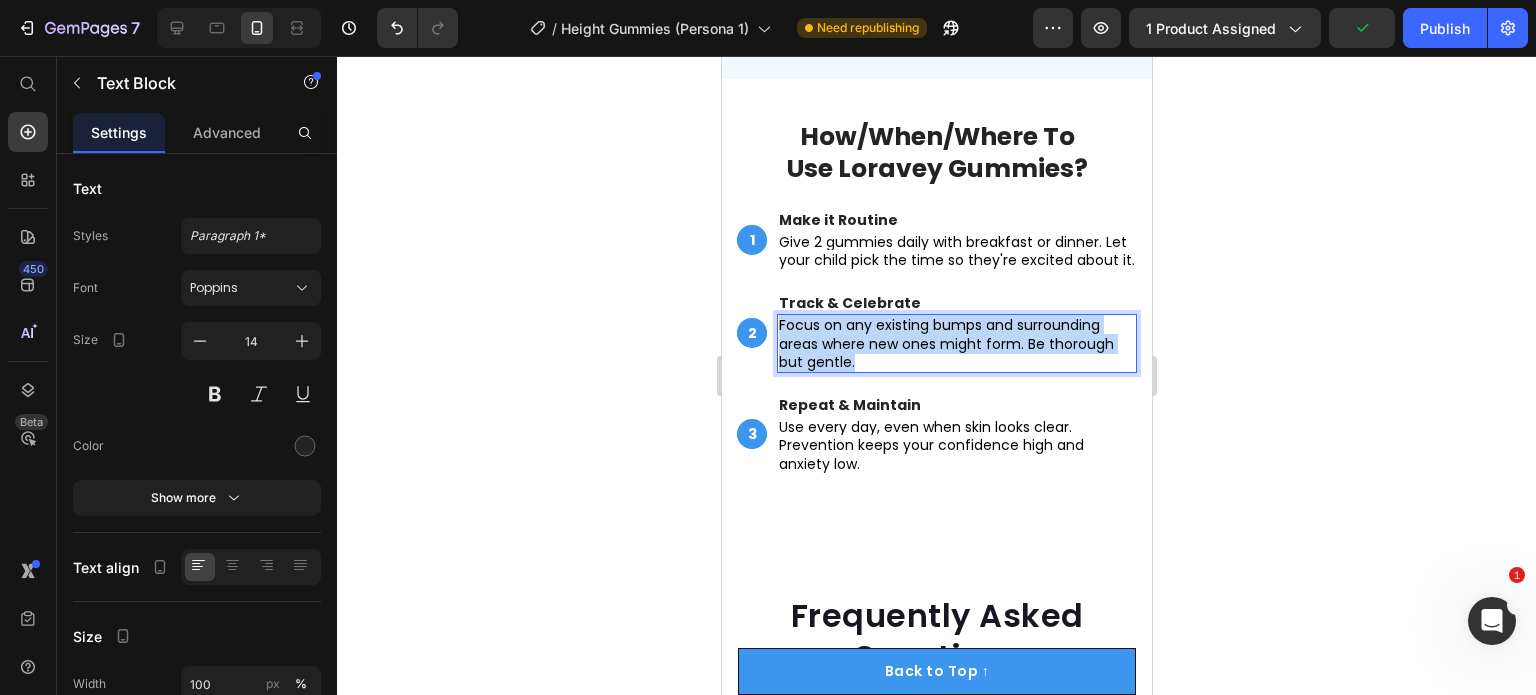 drag, startPoint x: 860, startPoint y: 375, endPoint x: 1254, endPoint y: 184, distance: 437.855 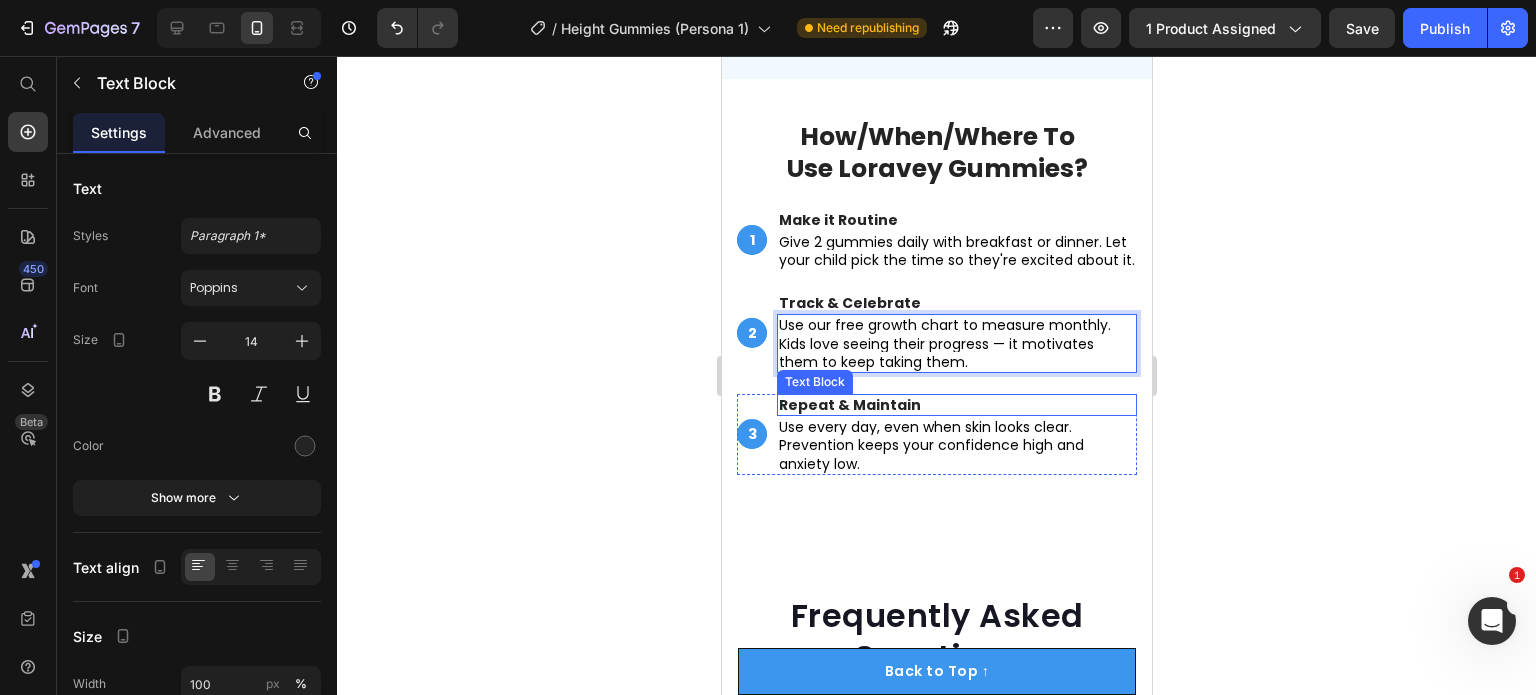 click on "Repeat & Maintain" at bounding box center [849, 405] 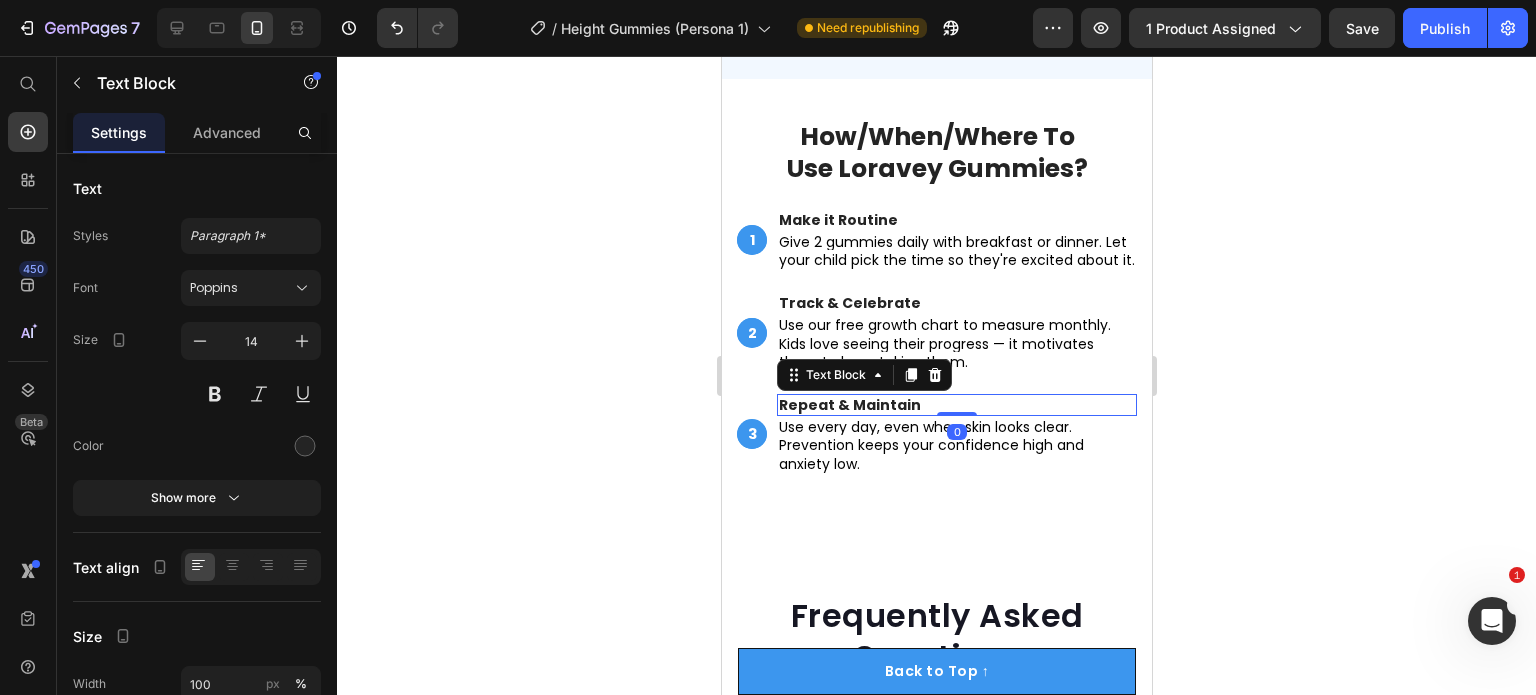 click on "Repeat & Maintain" at bounding box center [849, 405] 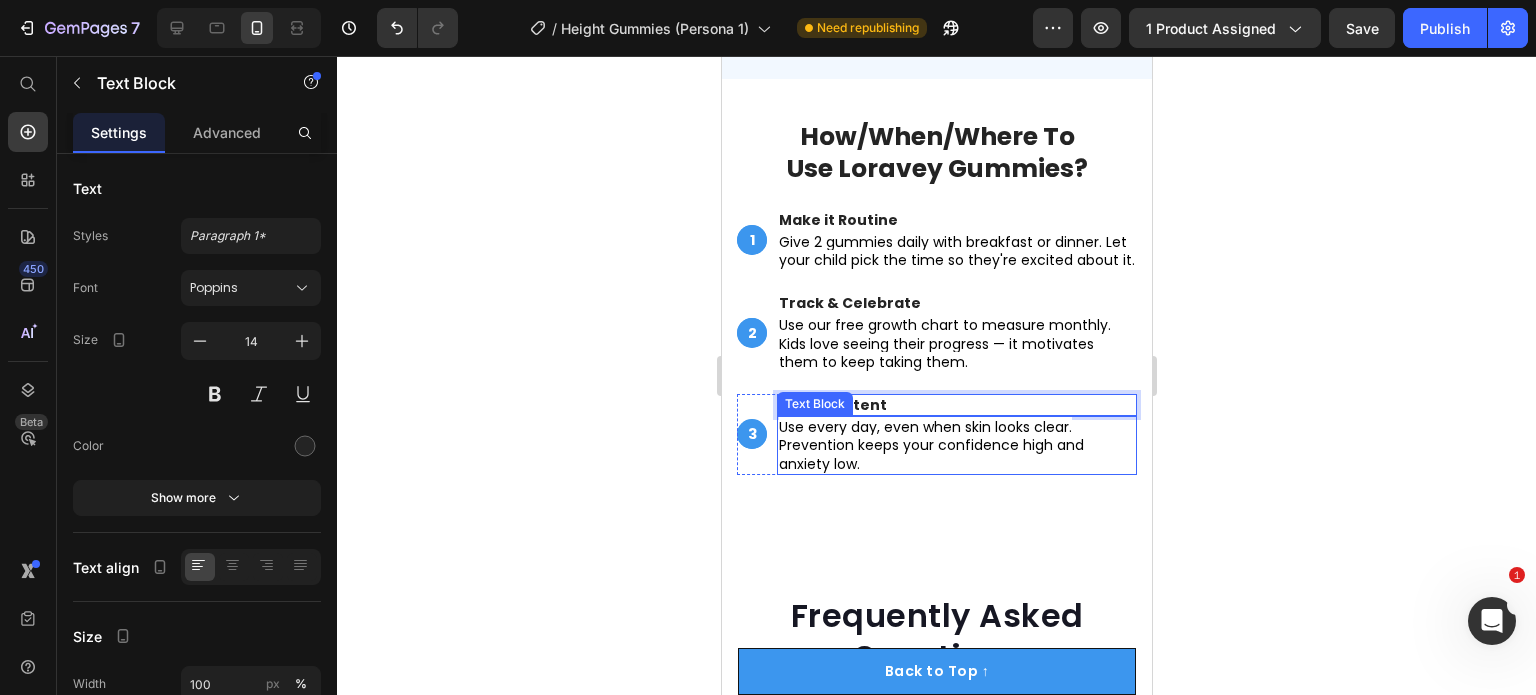 click on "Use every day, even when skin looks clear. Prevention keeps your confidence high and anxiety low." at bounding box center (930, 445) 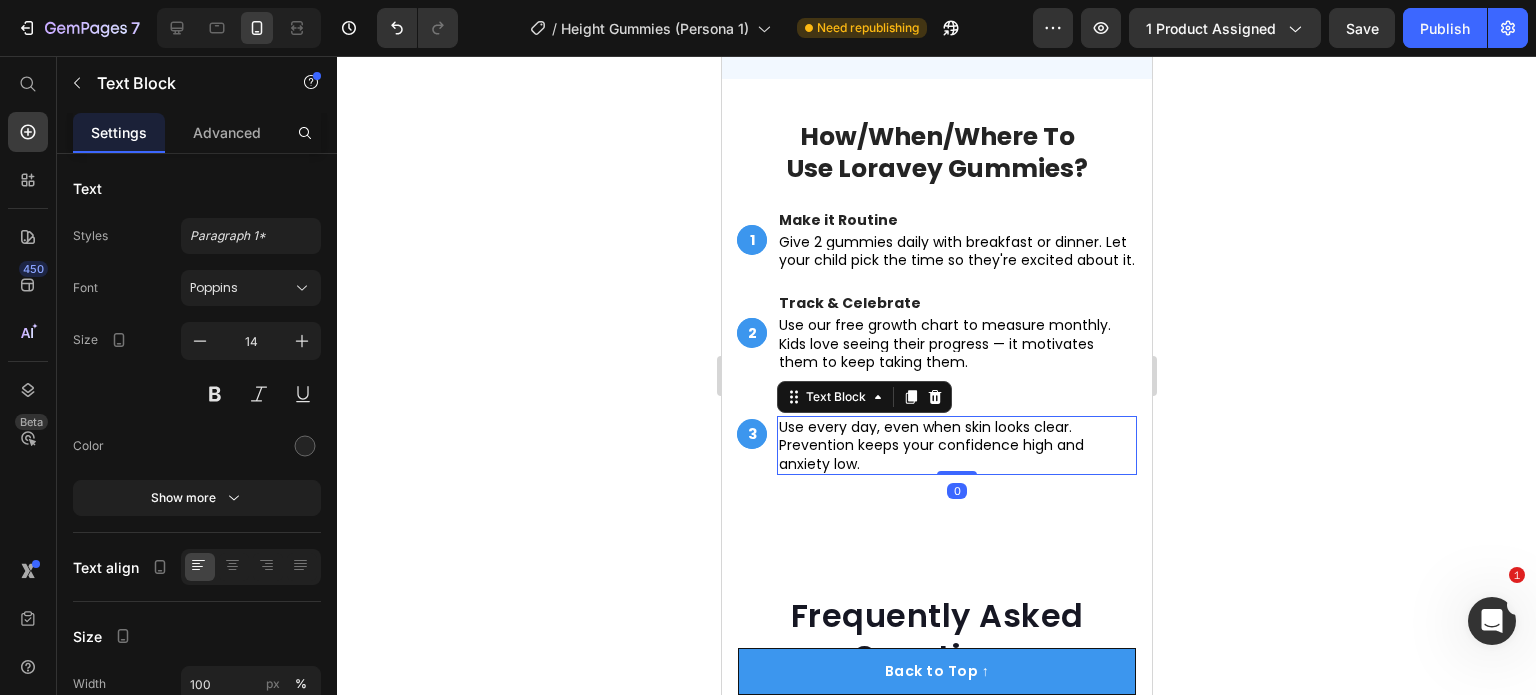 click on "Use every day, even when skin looks clear. Prevention keeps your confidence high and anxiety low." at bounding box center [930, 445] 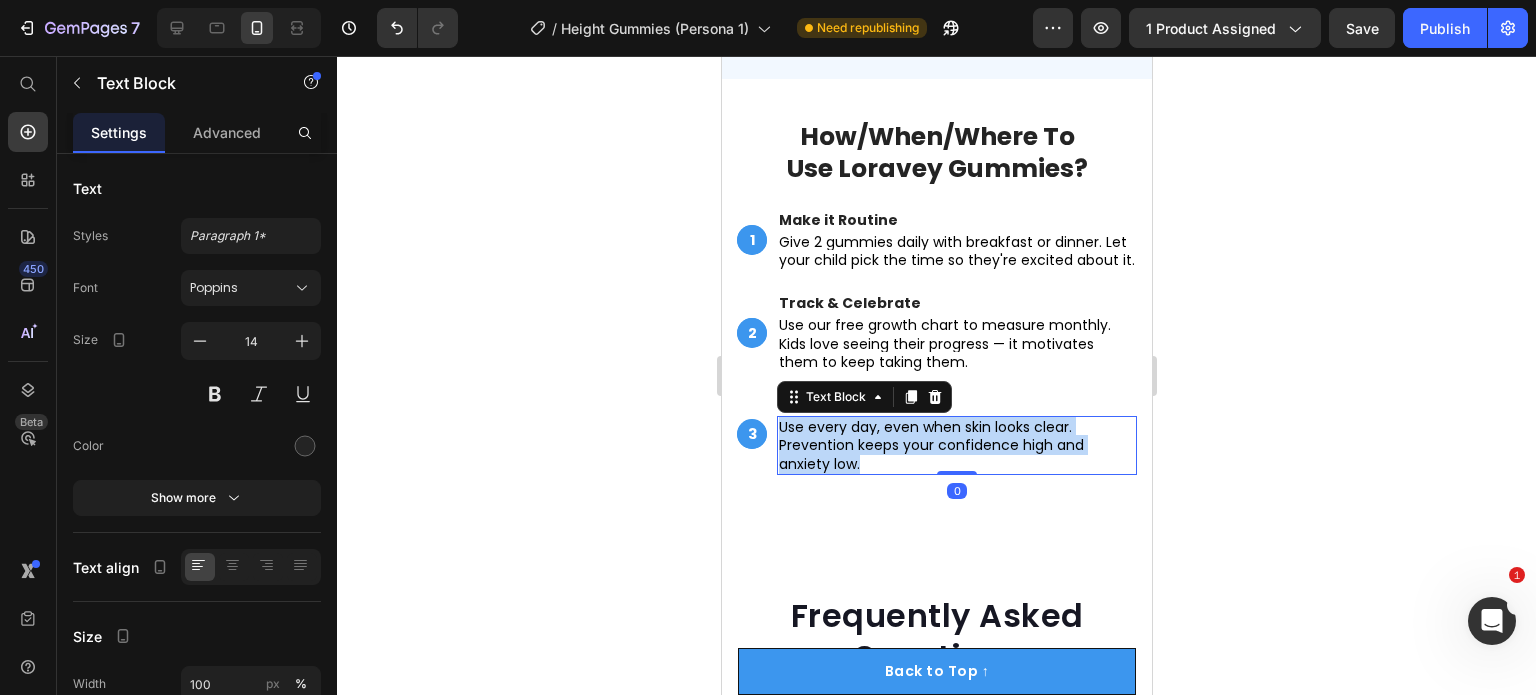 click on "Use every day, even when skin looks clear. Prevention keeps your confidence high and anxiety low." at bounding box center [930, 445] 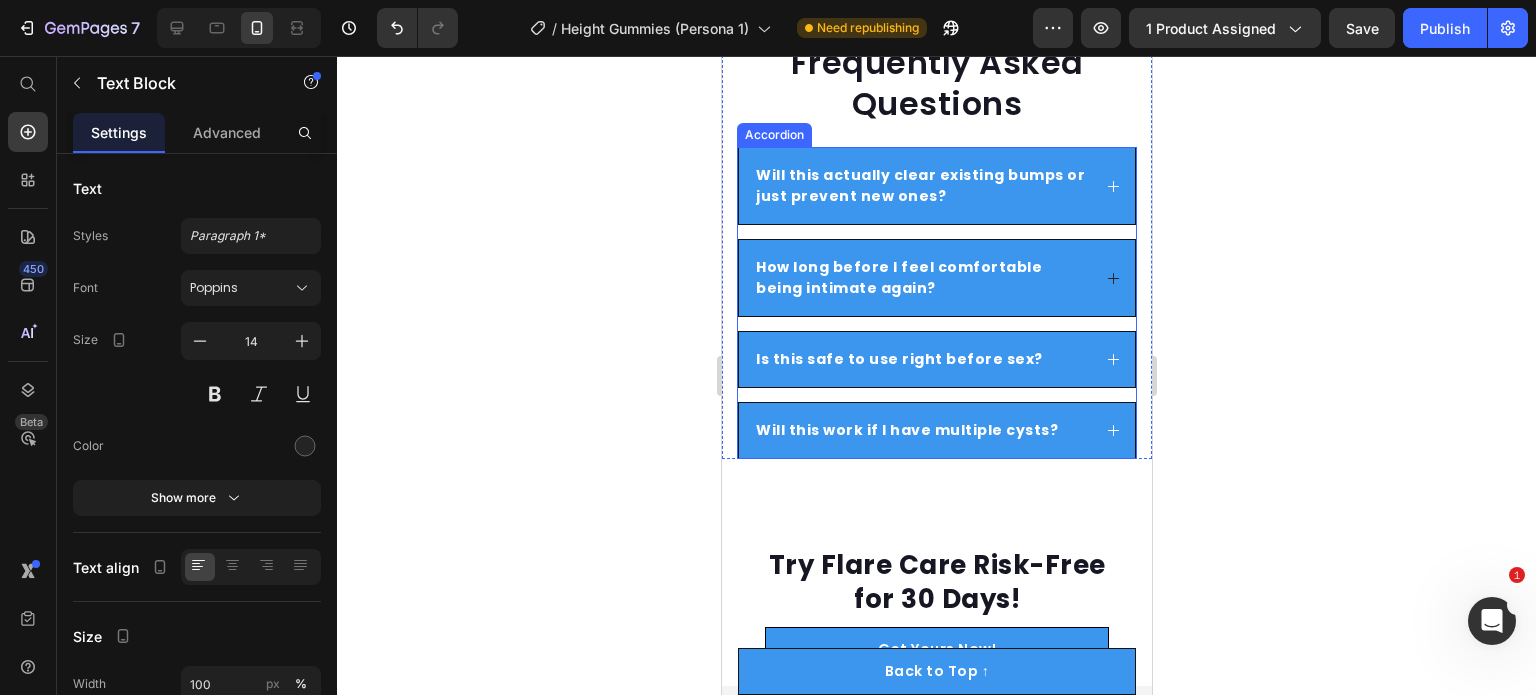 scroll, scrollTop: 7676, scrollLeft: 0, axis: vertical 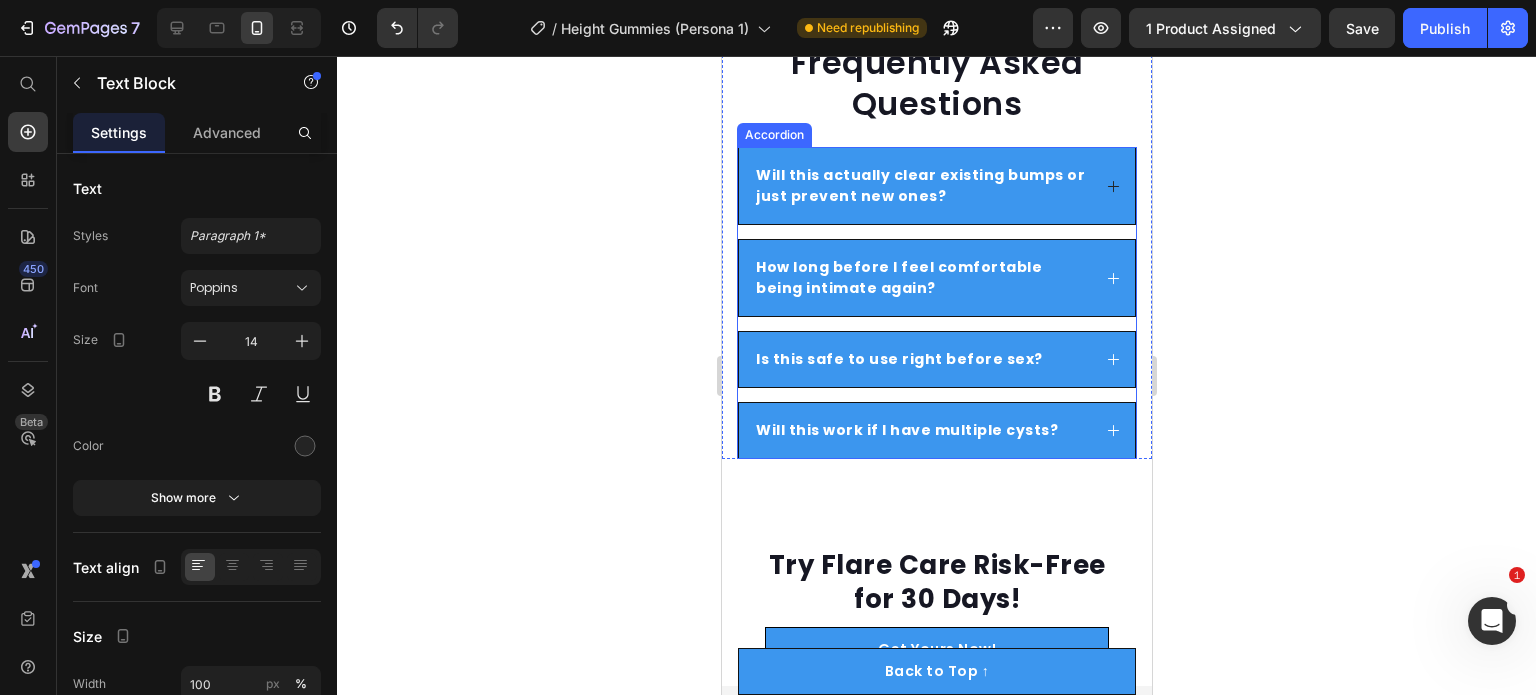 click on "Will this actually clear existing bumps or just prevent new ones?" at bounding box center (919, 185) 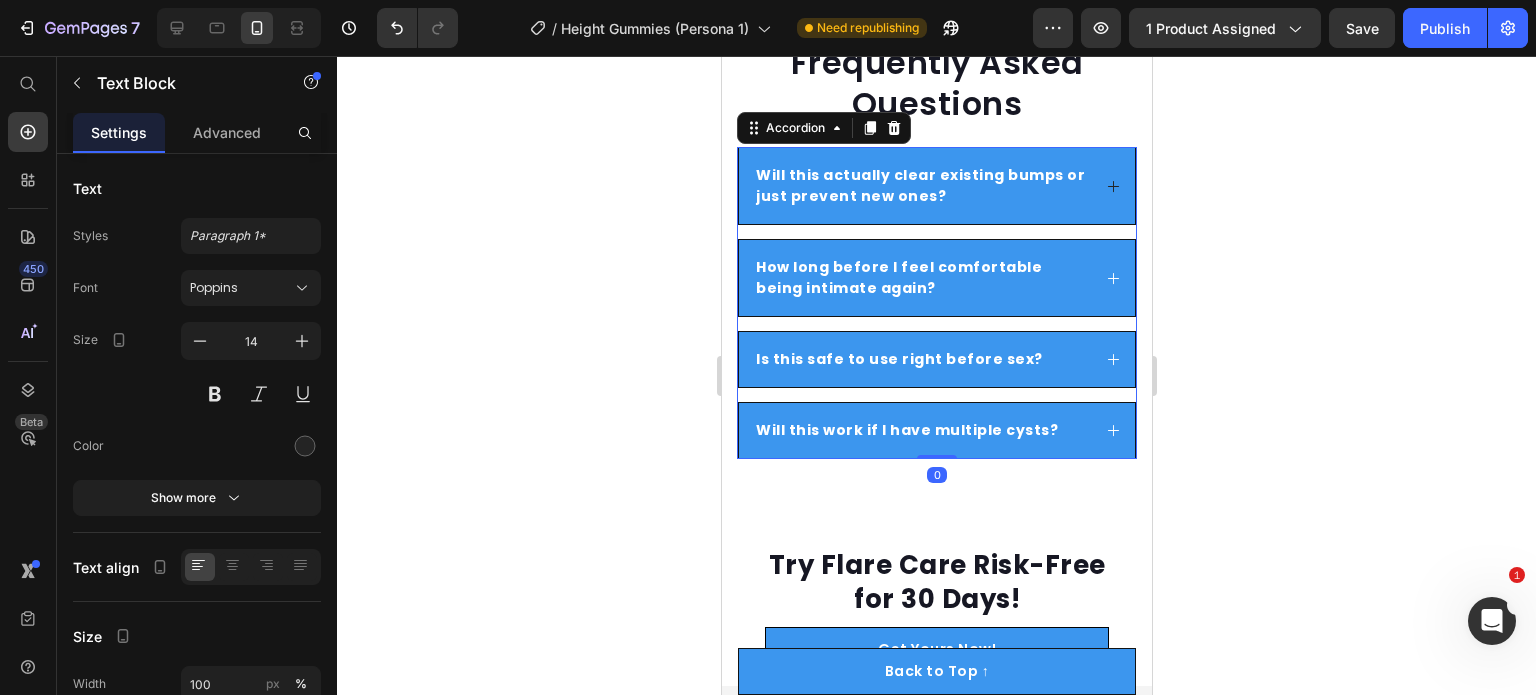 click on "Will this actually clear existing bumps or just prevent new ones?" at bounding box center [919, 185] 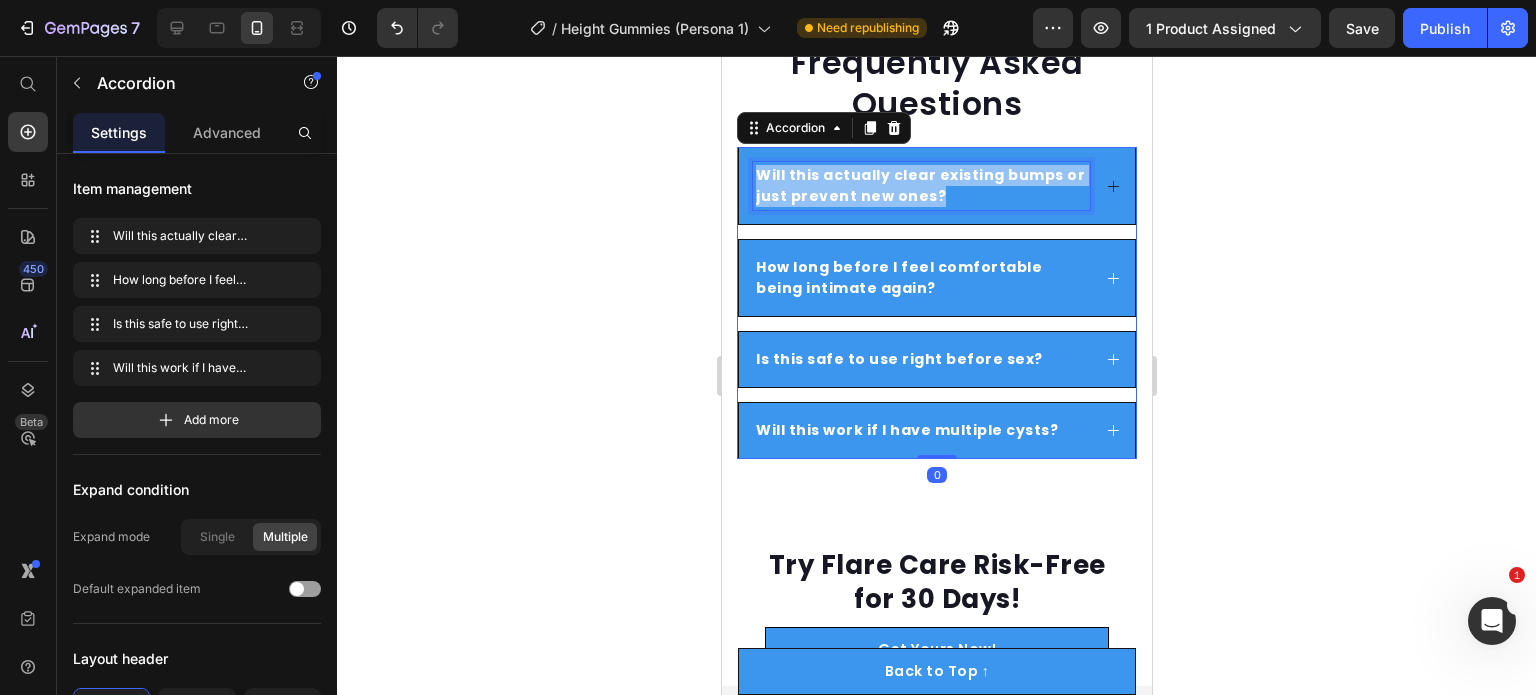 click on "Will this actually clear existing bumps or just prevent new ones?" at bounding box center (919, 185) 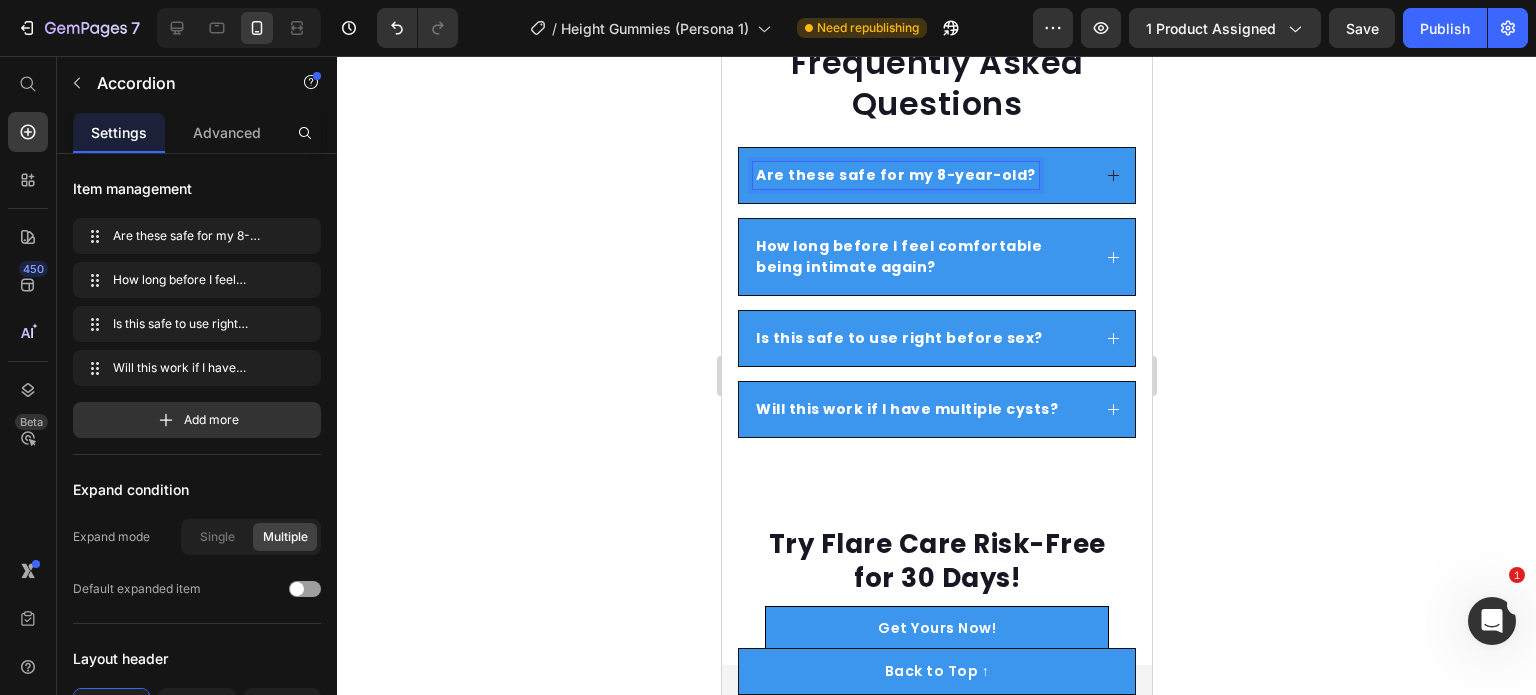 click 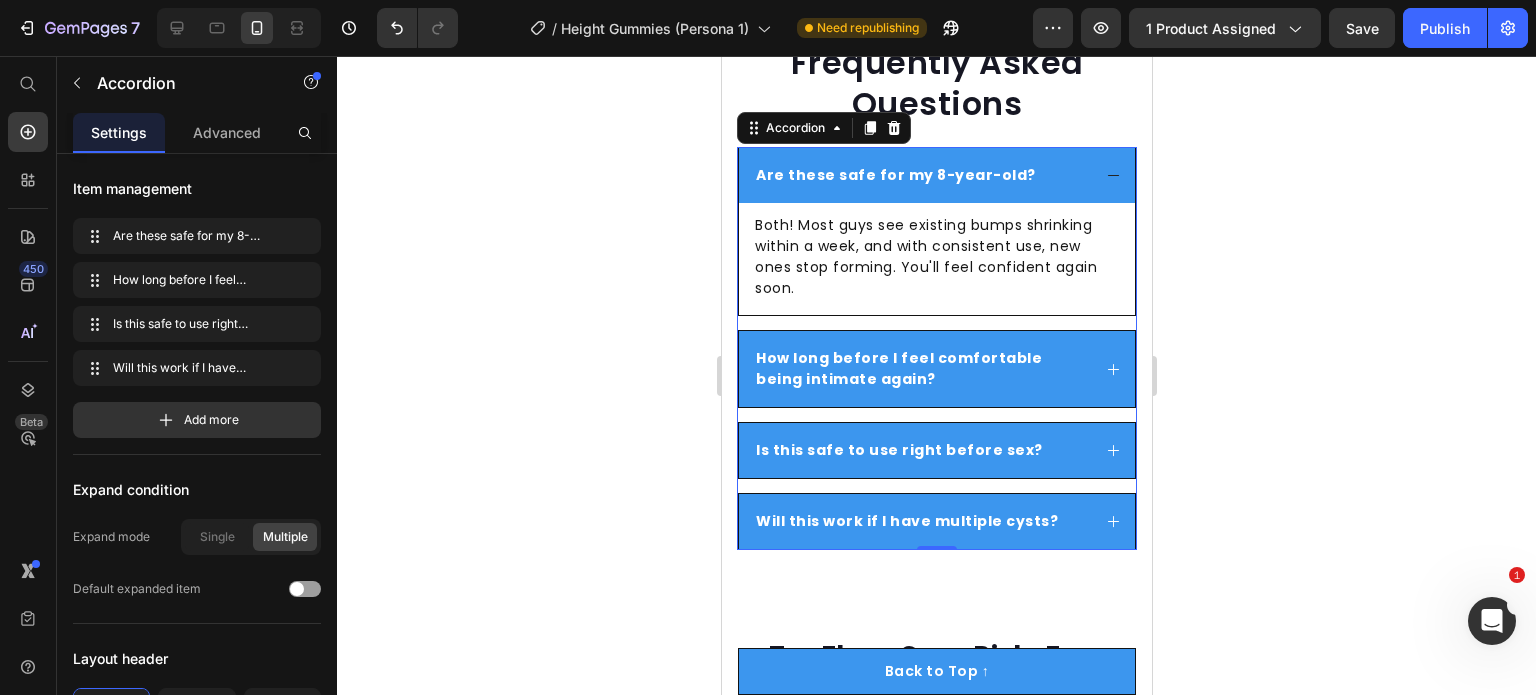 click on "Both! Most guys see existing bumps shrinking within a week, and with consistent use, new ones stop forming. You'll feel confident again soon." at bounding box center (936, 257) 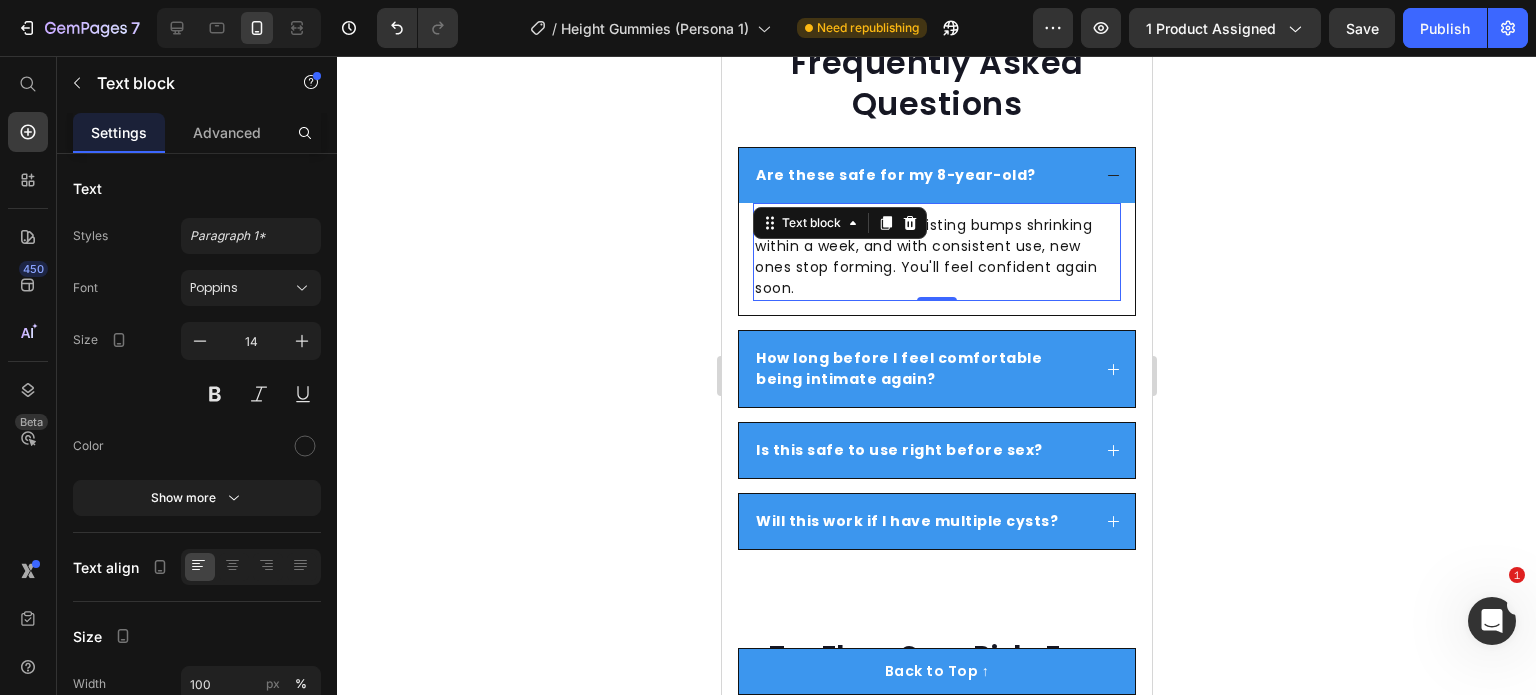 click on "Both! Most guys see existing bumps shrinking within a week, and with consistent use, new ones stop forming. You'll feel confident again soon." at bounding box center [936, 257] 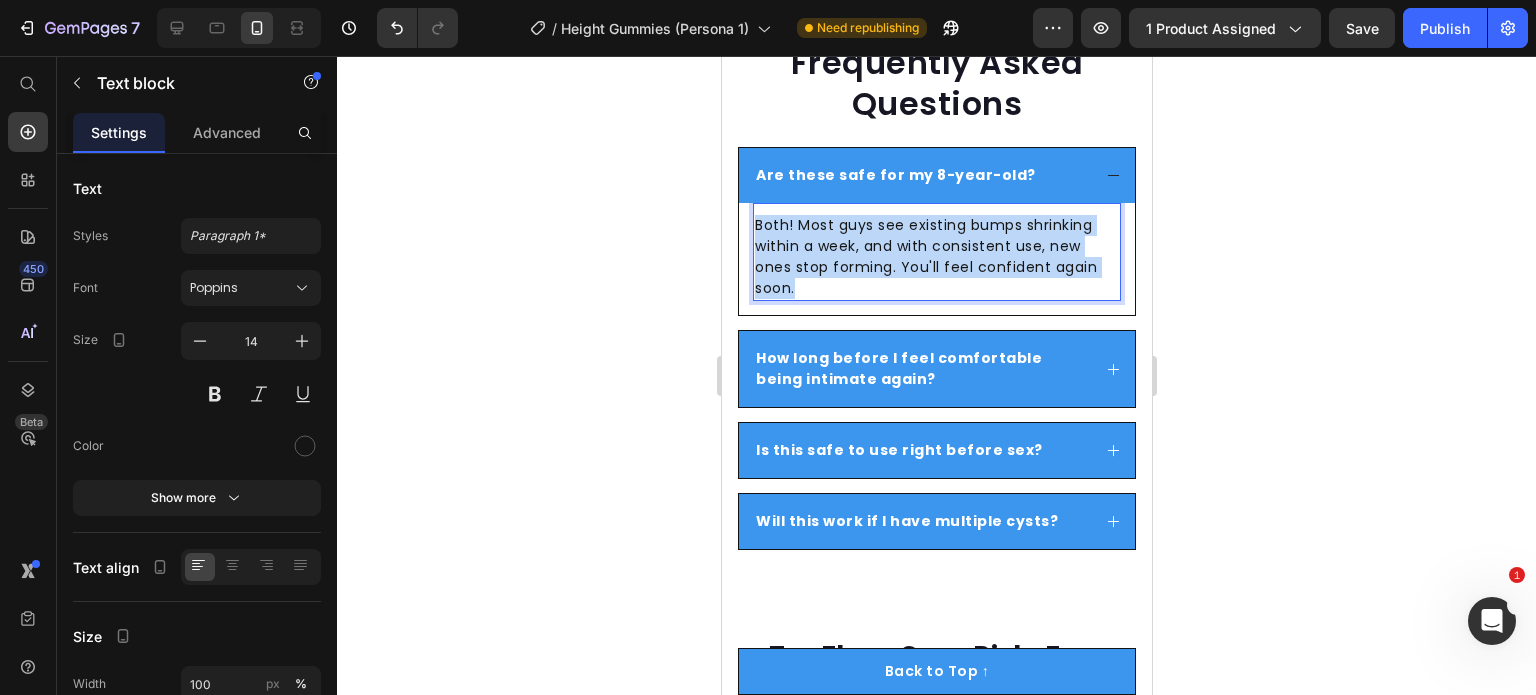 click on "Both! Most guys see existing bumps shrinking within a week, and with consistent use, new ones stop forming. You'll feel confident again soon." at bounding box center (936, 257) 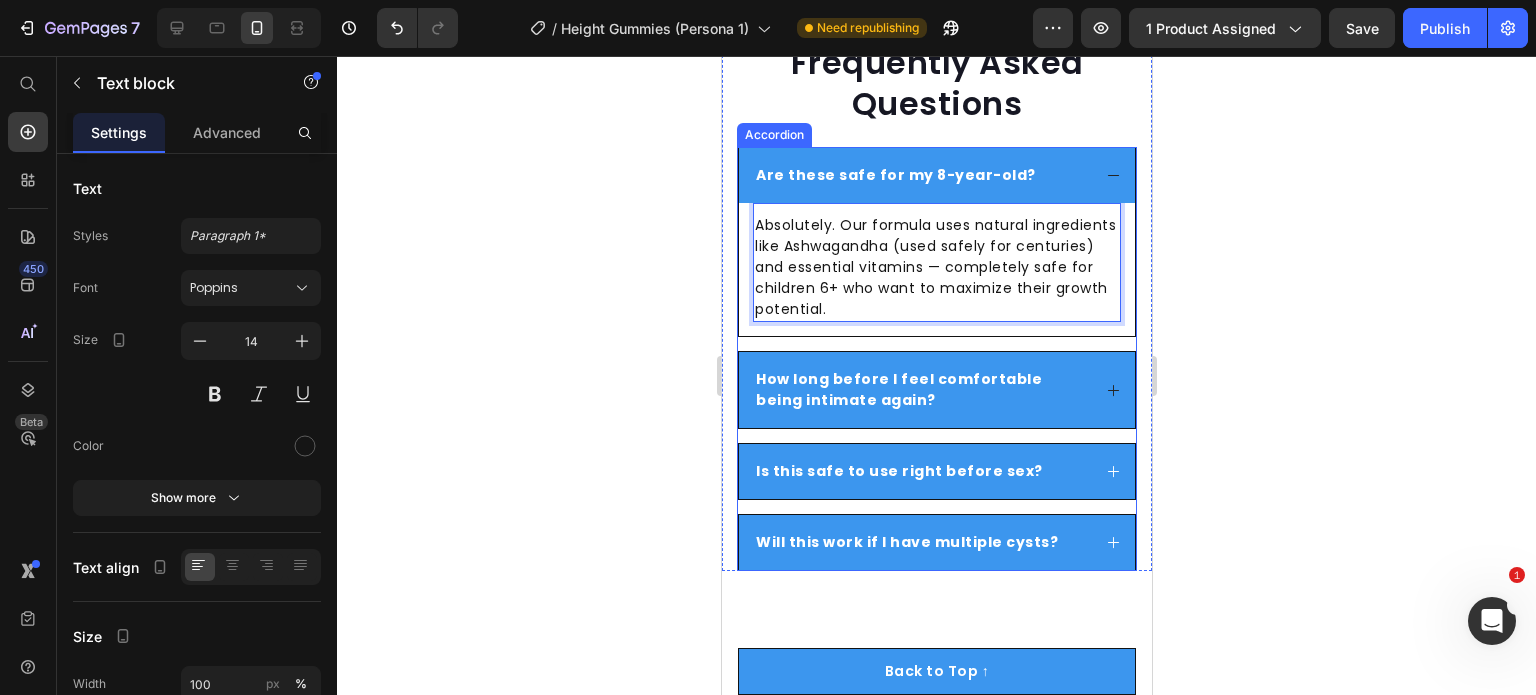 click 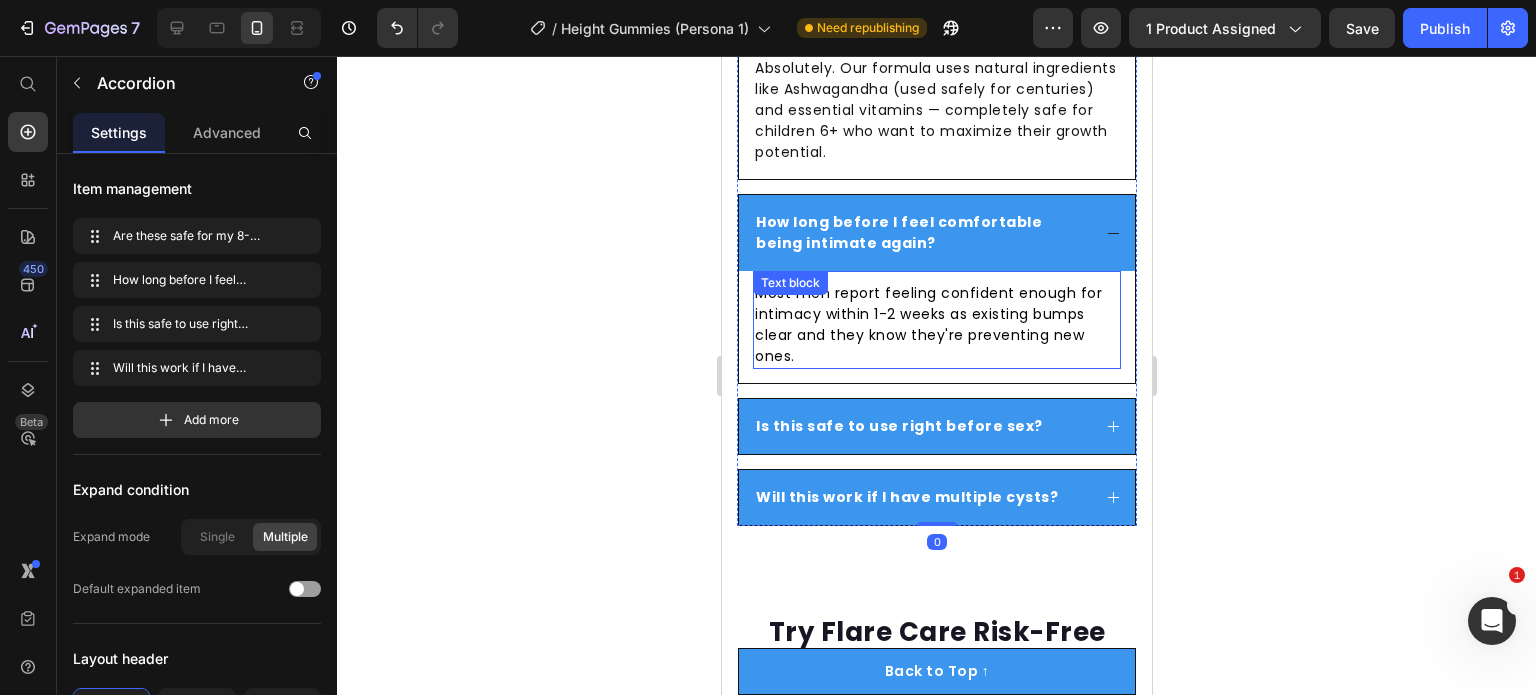 scroll, scrollTop: 7876, scrollLeft: 0, axis: vertical 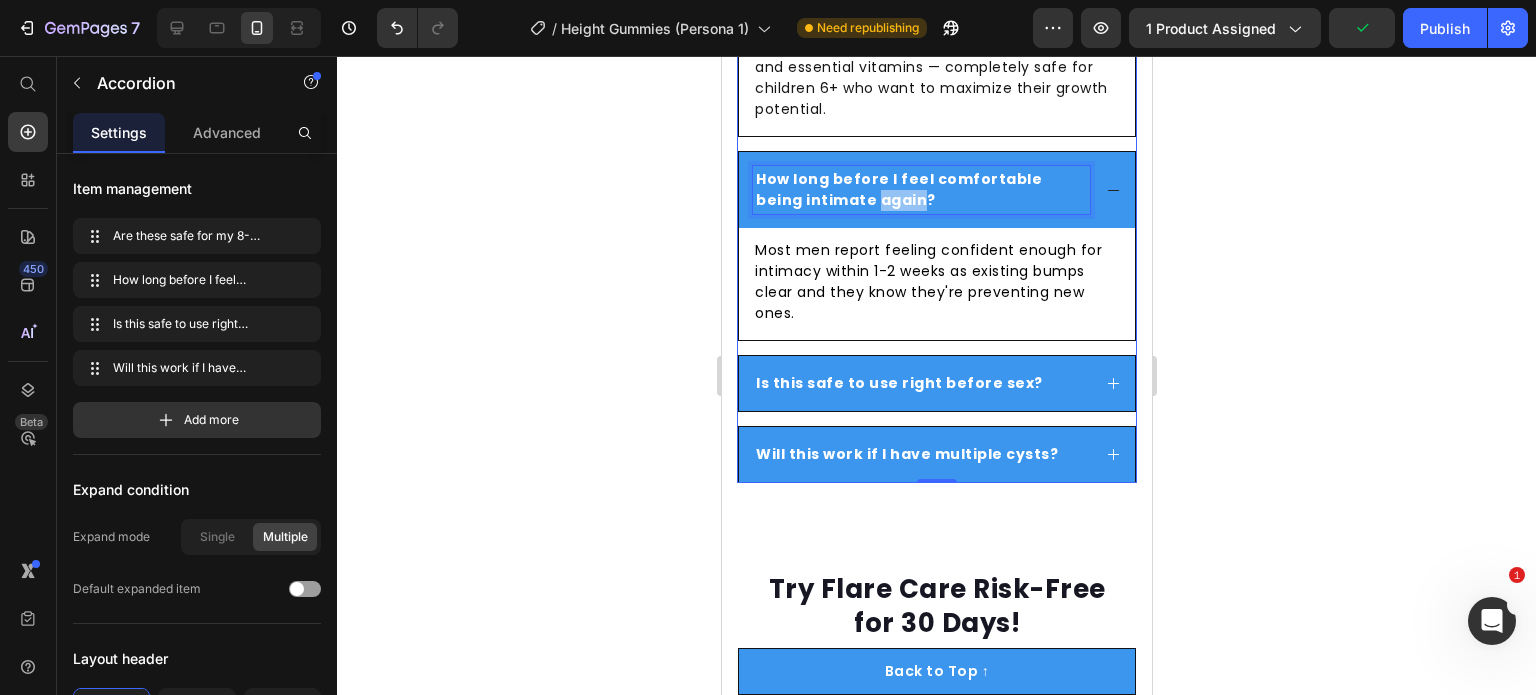 click on "How long before I feel comfortable being intimate again?" at bounding box center [898, 189] 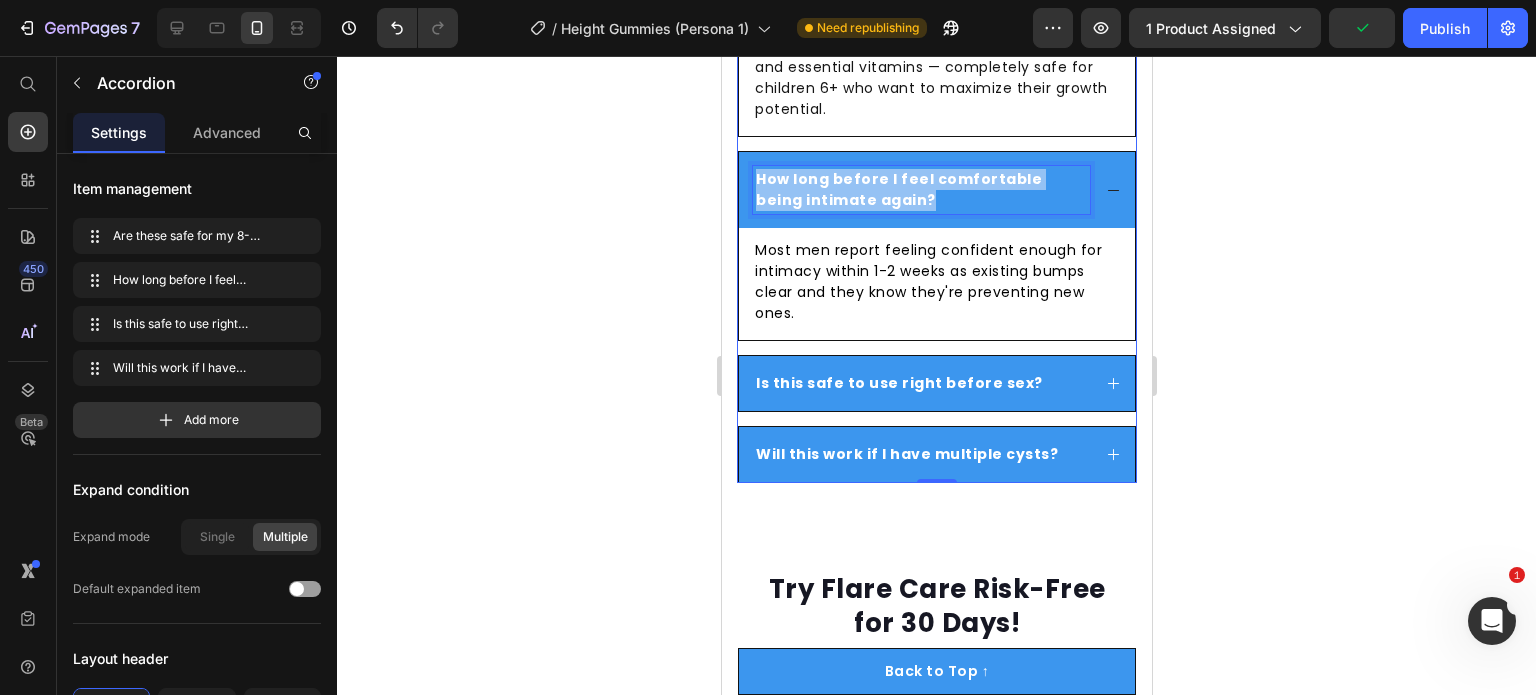 click on "How long before I feel comfortable being intimate again?" at bounding box center [898, 189] 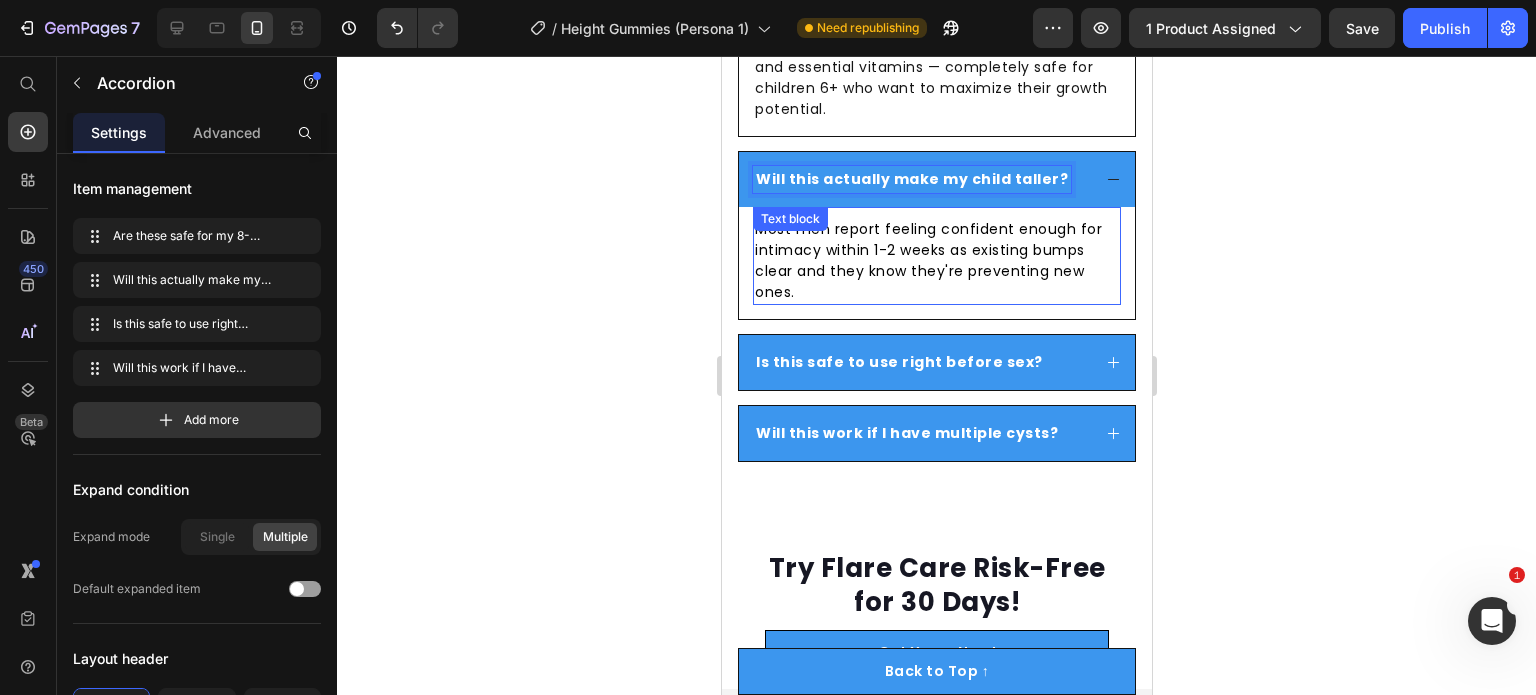 click on "Most men report feeling confident enough for intimacy within 1-2 weeks as existing bumps clear and they know they're preventing new ones." at bounding box center (927, 260) 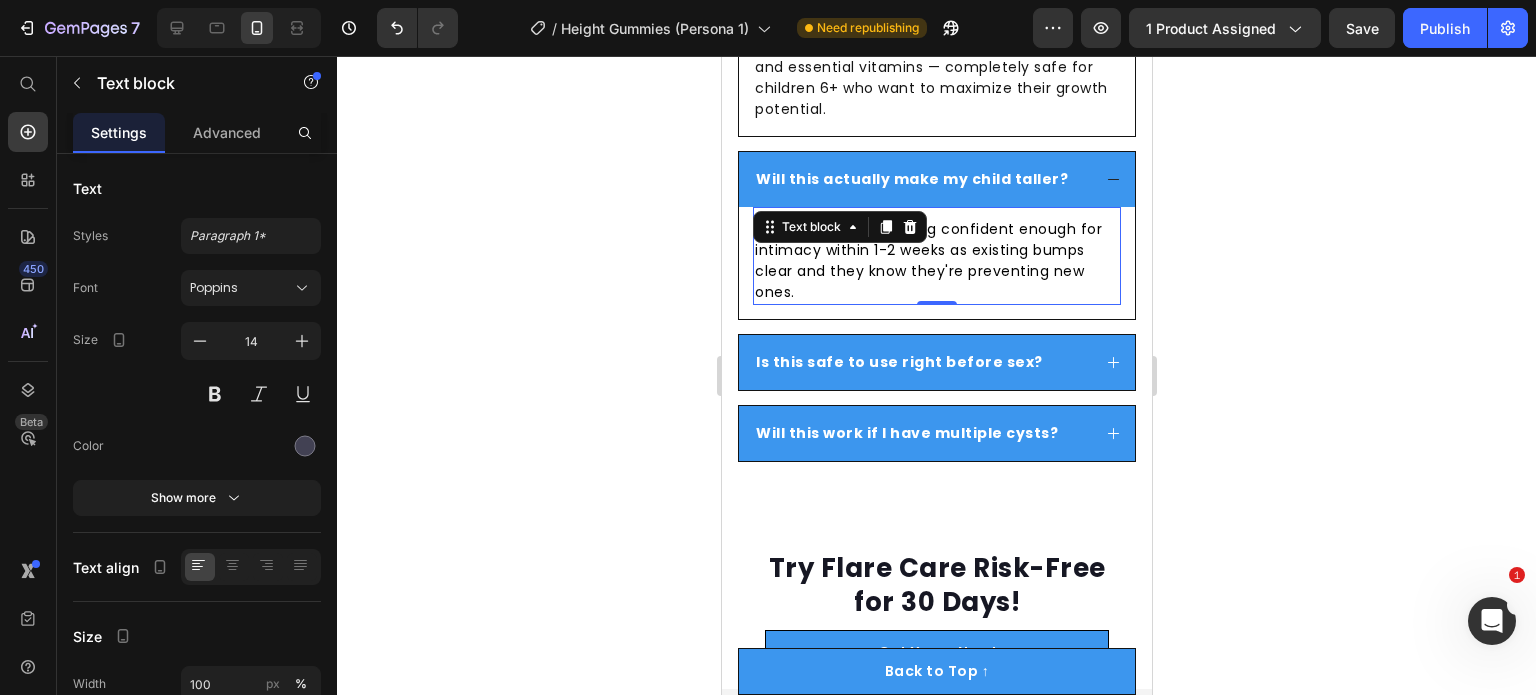 click on "Most men report feeling confident enough for intimacy within 1-2 weeks as existing bumps clear and they know they're preventing new ones." at bounding box center (927, 260) 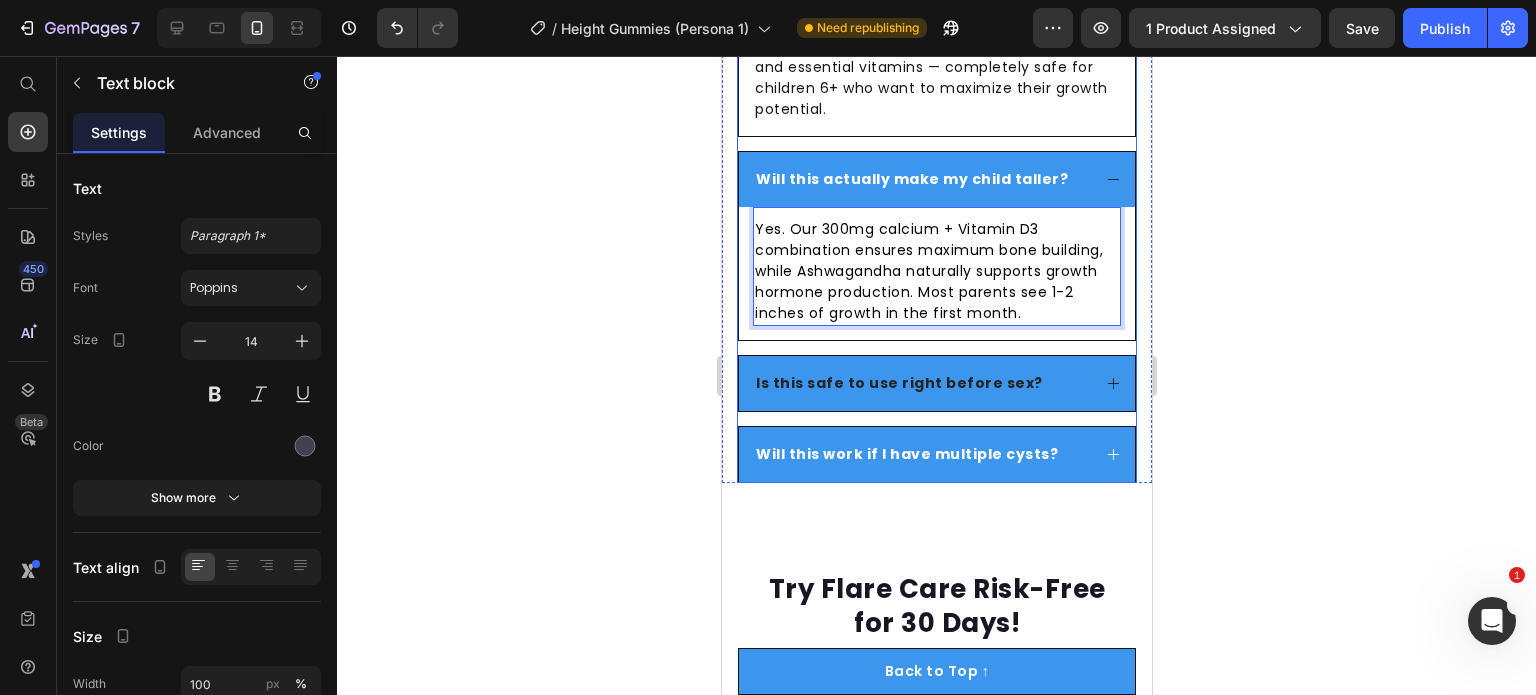 click on "Is this safe to use right before sex?" at bounding box center (936, 383) 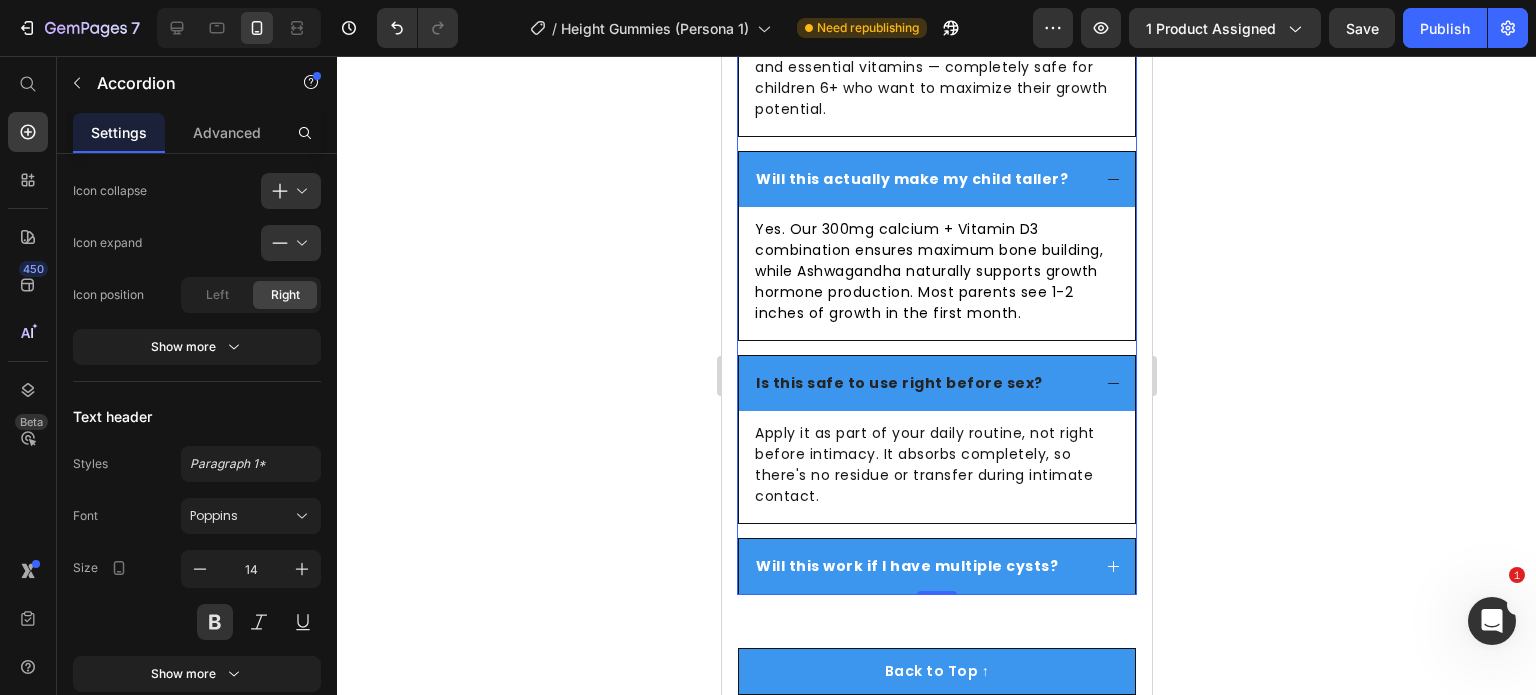 scroll, scrollTop: 1100, scrollLeft: 0, axis: vertical 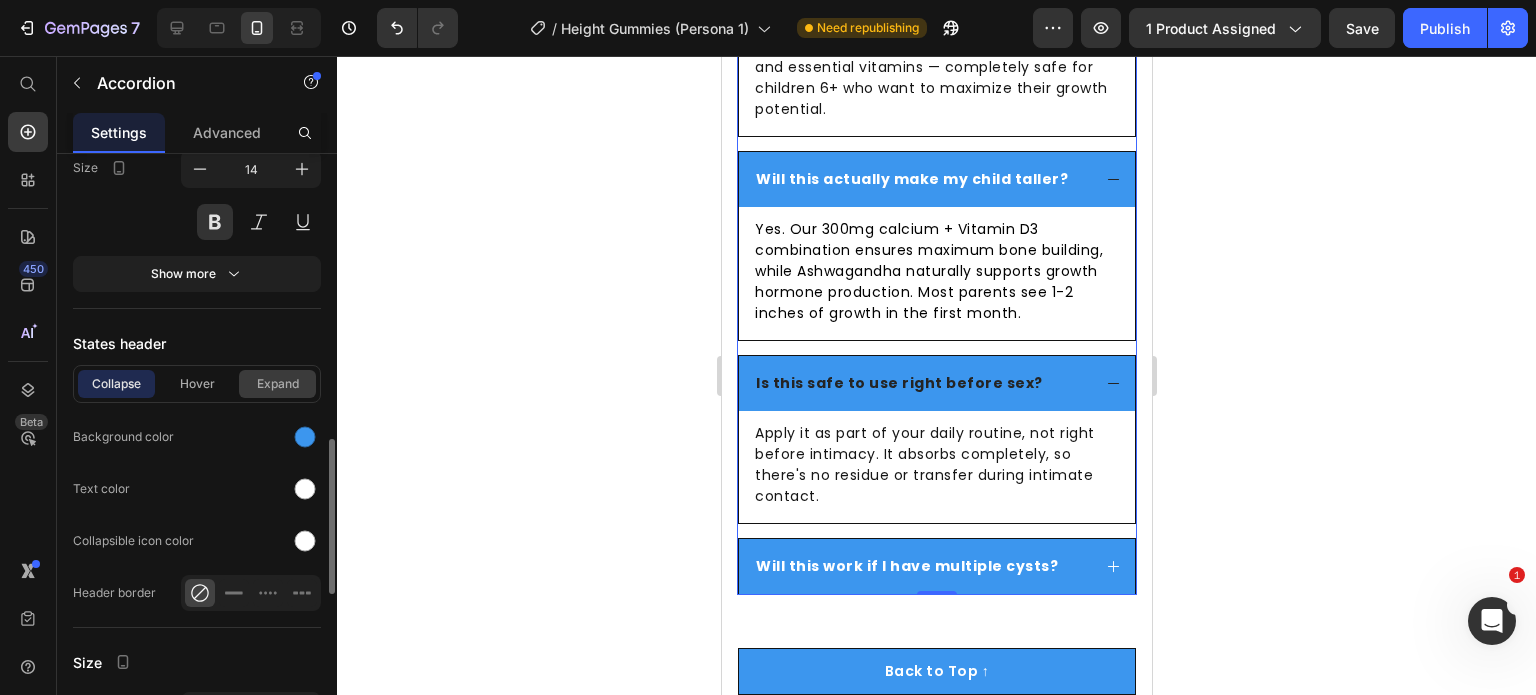click on "Expand" at bounding box center (277, 384) 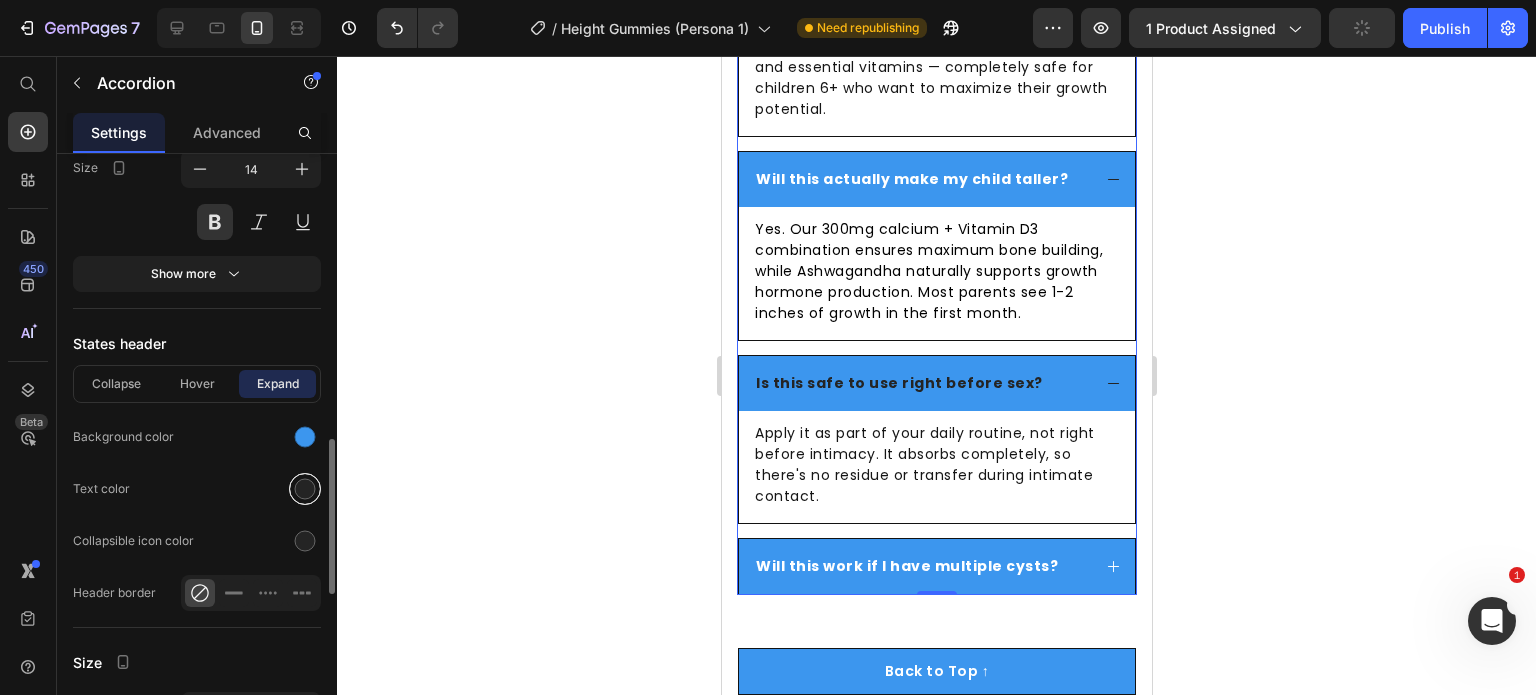 click at bounding box center (305, 489) 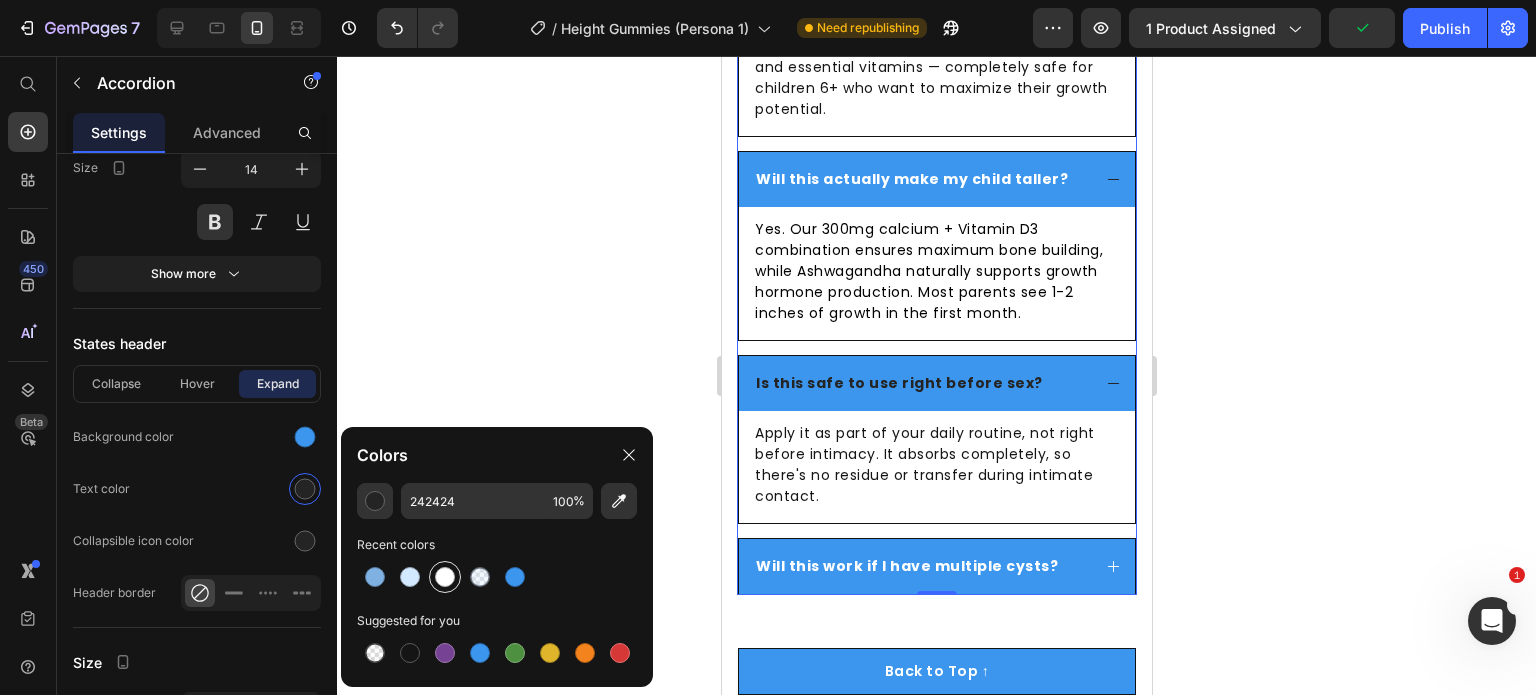 click at bounding box center [445, 577] 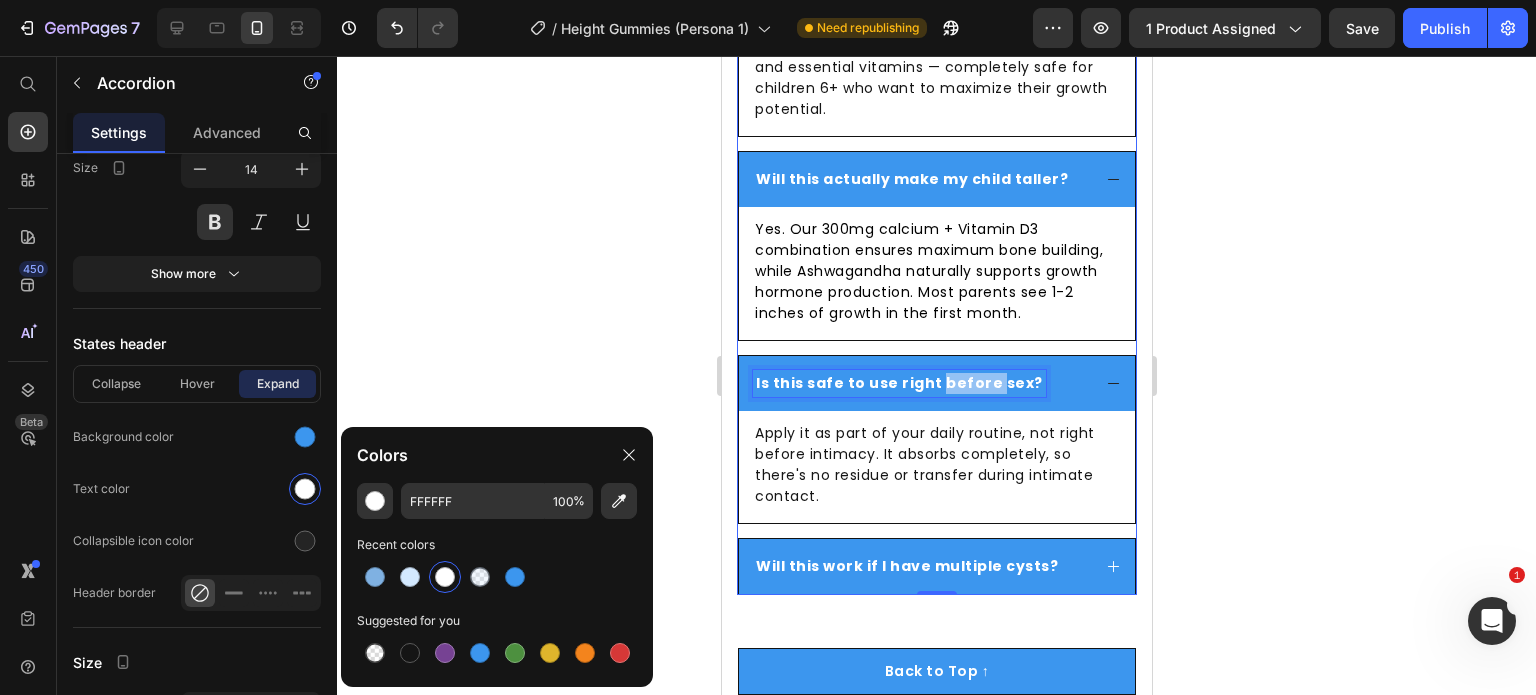 click on "Is this safe to use right before sex?" at bounding box center (898, 383) 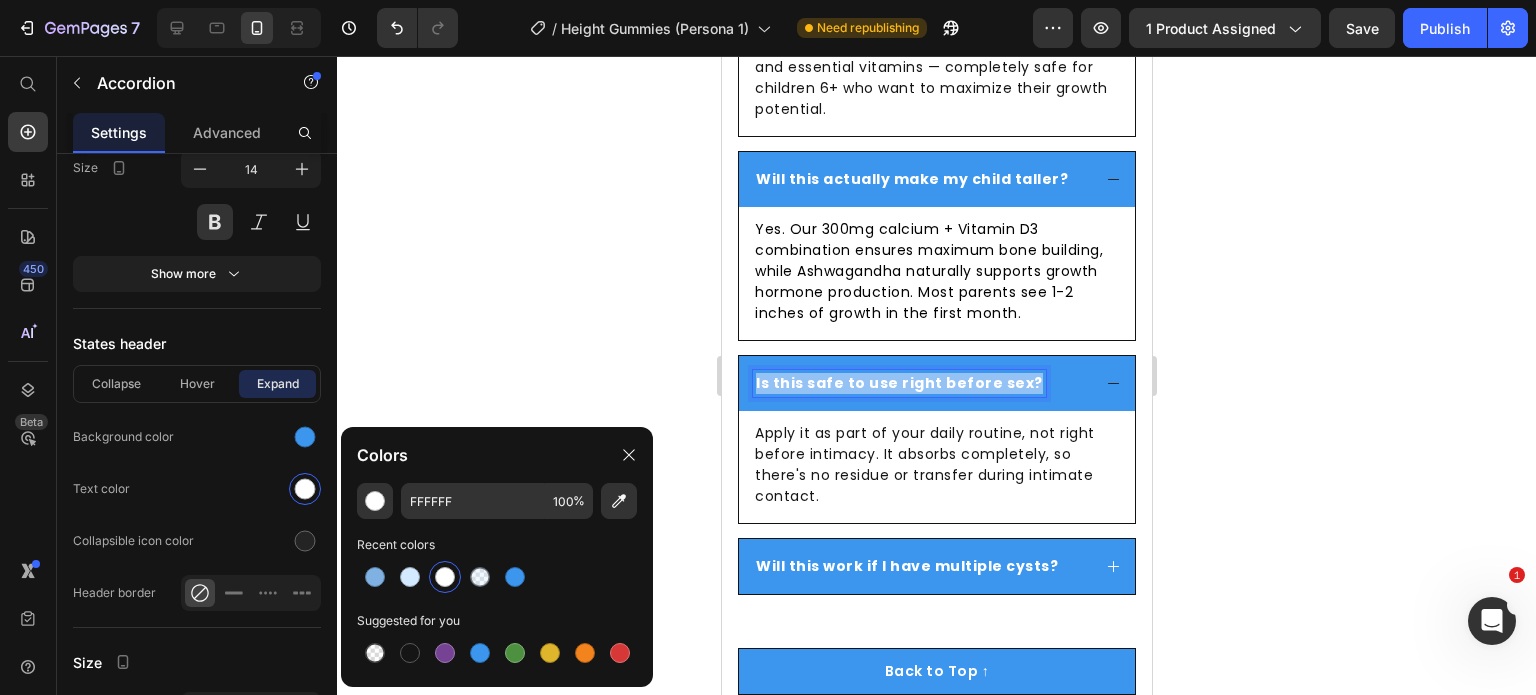 click on "Is this safe to use right before sex?" at bounding box center (898, 383) 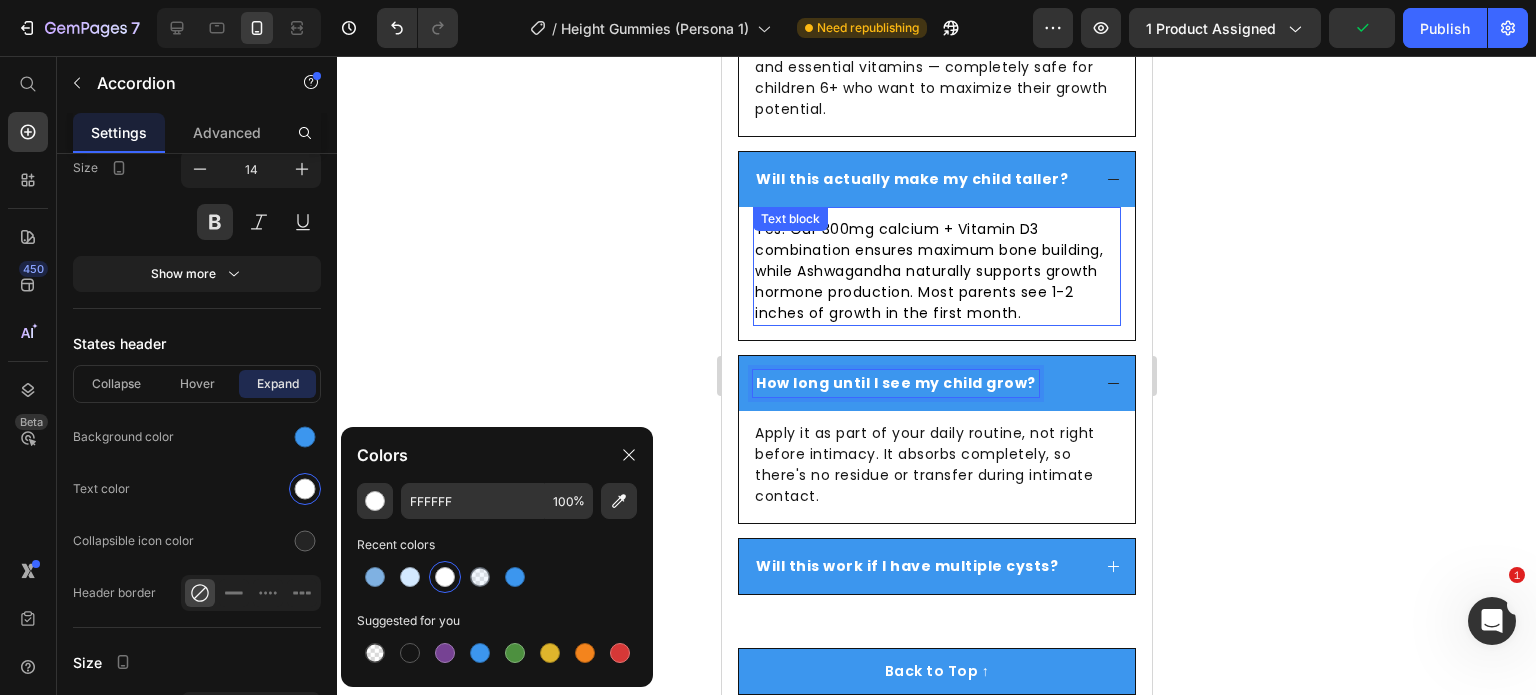 click on "Apply it as part of your daily routine, not right before intimacy. It absorbs completely, so there's no residue or transfer during intimate contact." at bounding box center (936, 465) 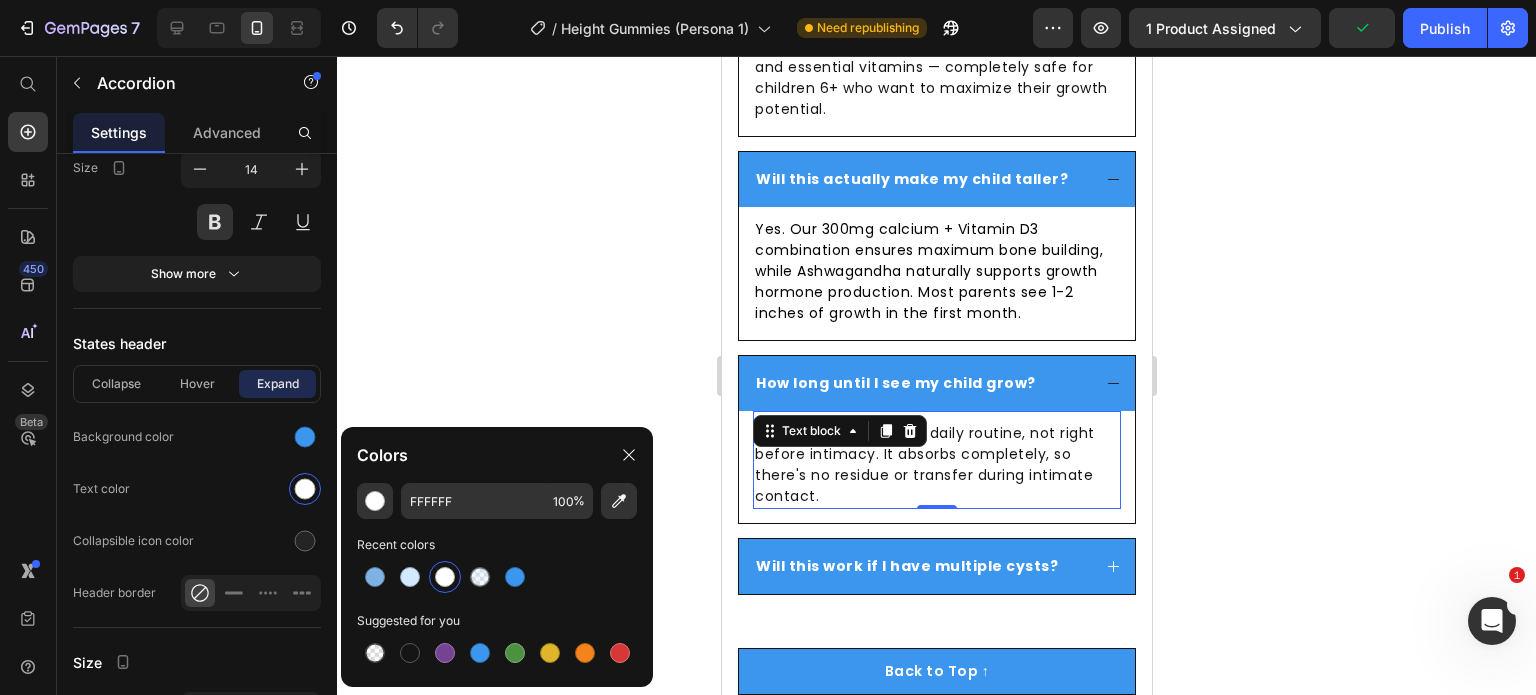 scroll, scrollTop: 0, scrollLeft: 0, axis: both 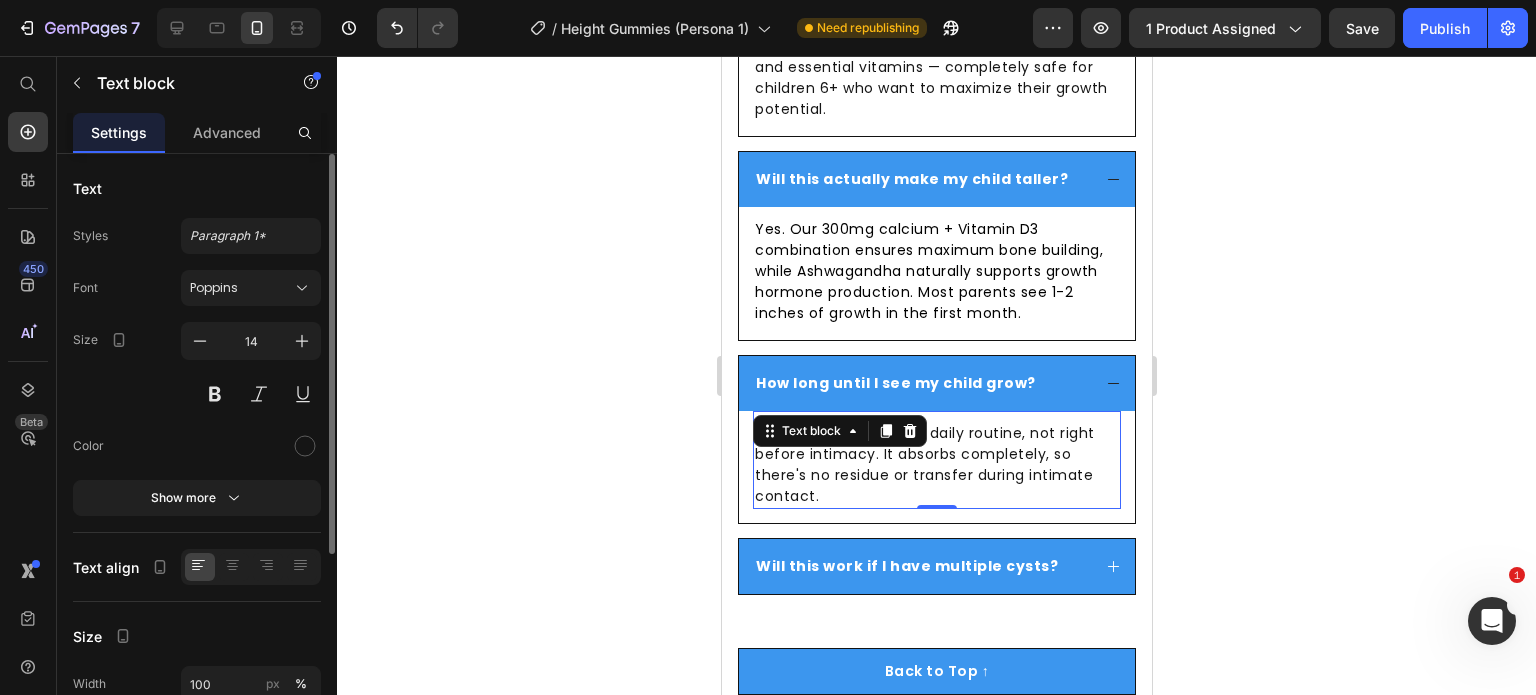 click at bounding box center (909, 431) 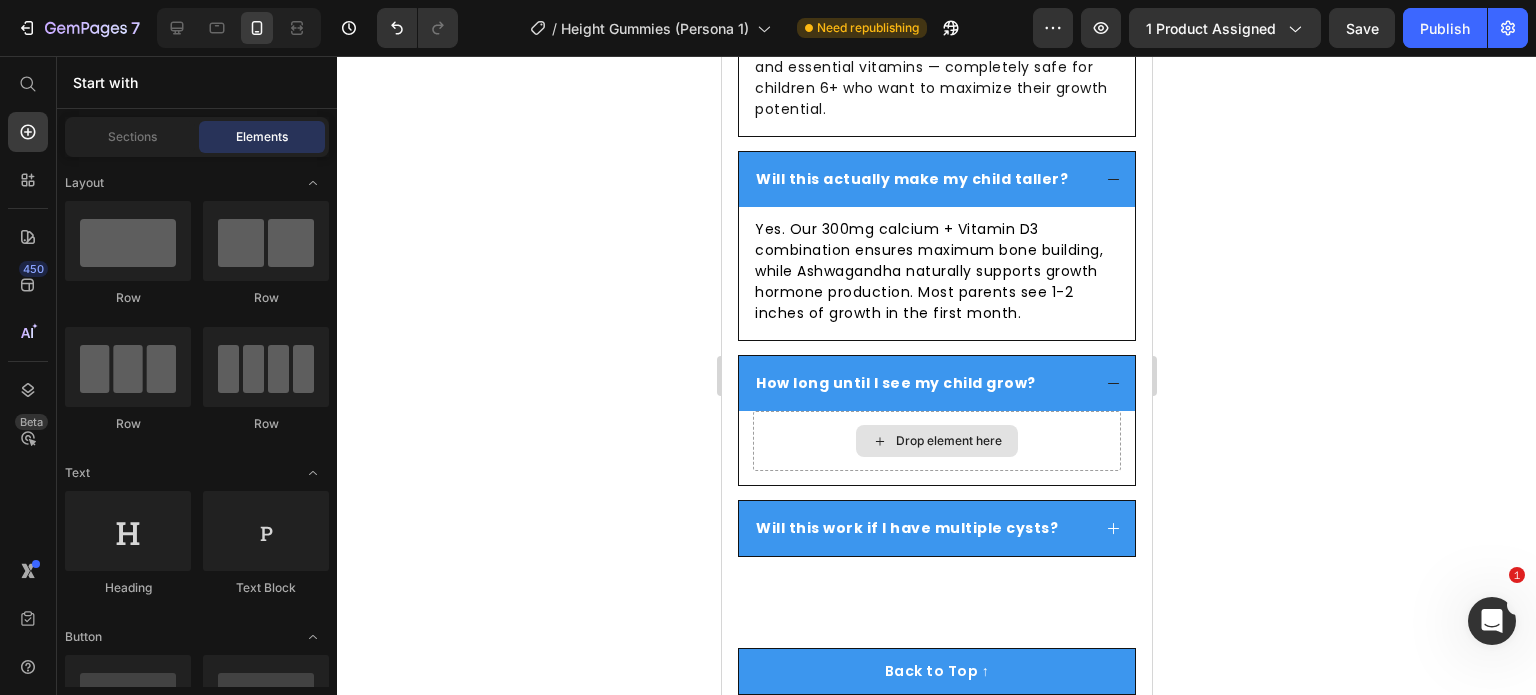 click on "Drop element here" at bounding box center (948, 441) 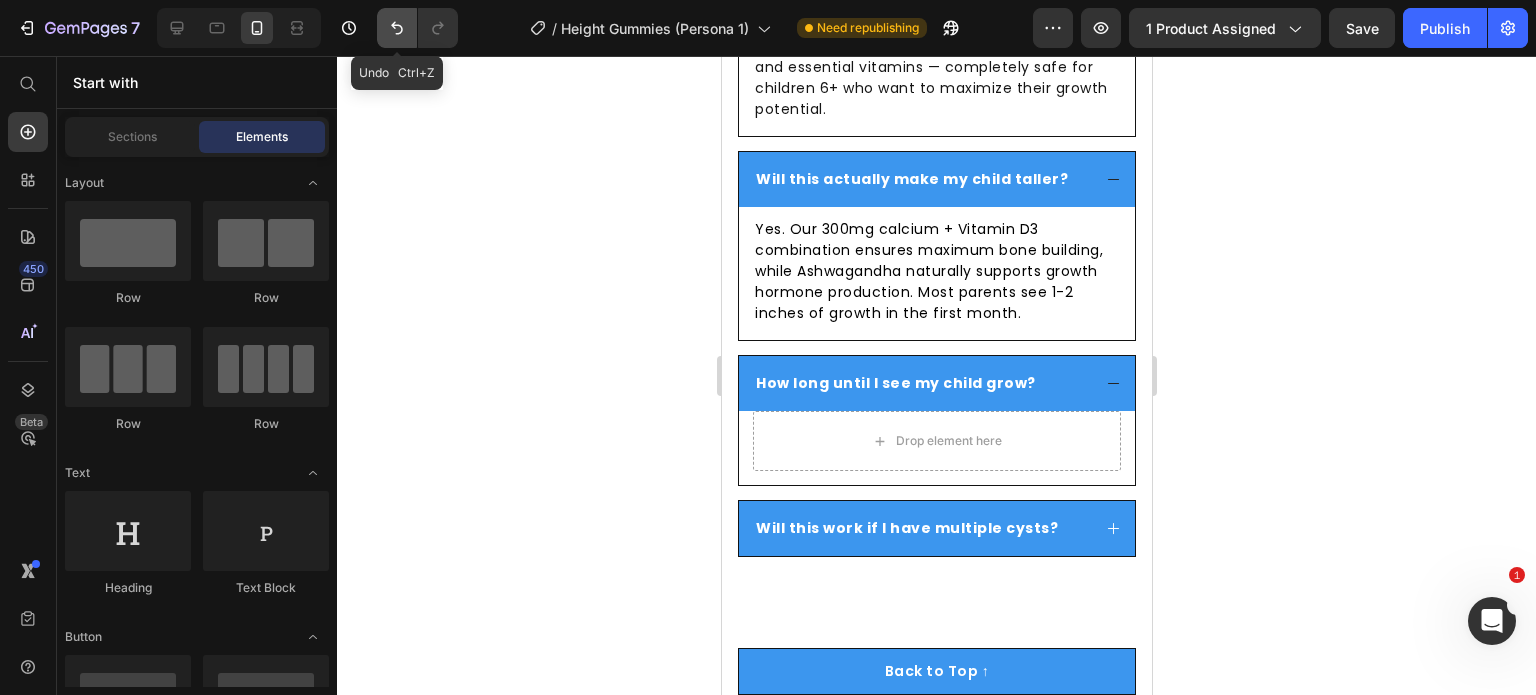 click 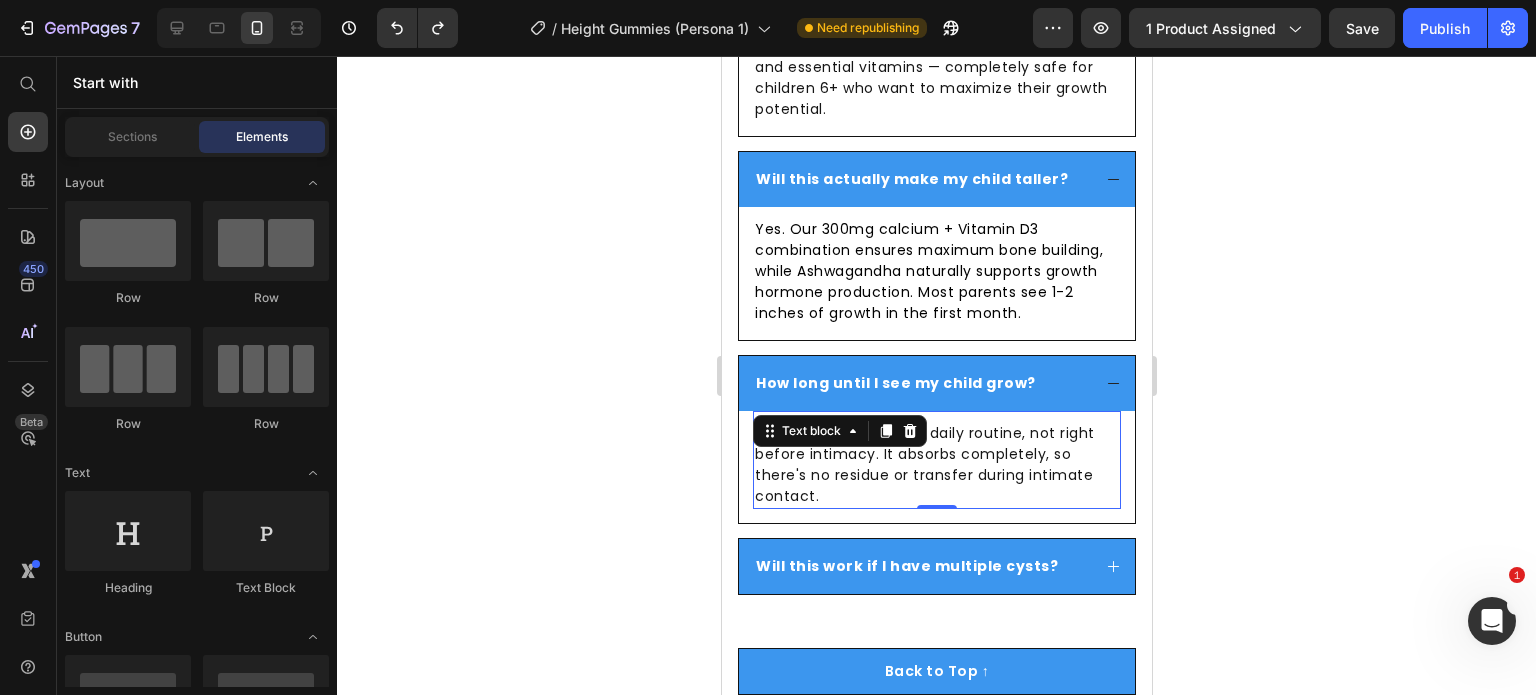 click on "Apply it as part of your daily routine, not right before intimacy. It absorbs completely, so there's no residue or transfer during intimate contact." at bounding box center (936, 465) 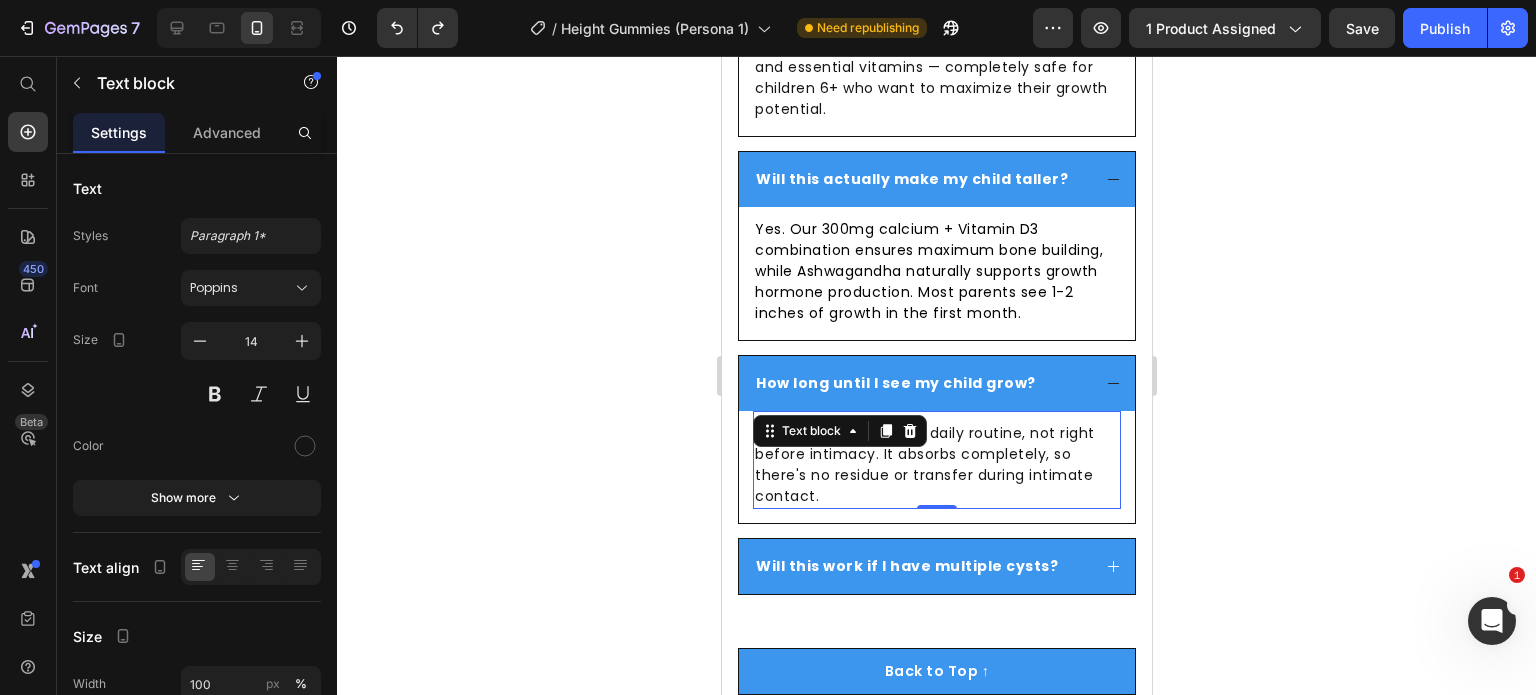 click on "Apply it as part of your daily routine, not right before intimacy. It absorbs completely, so there's no residue or transfer during intimate contact." at bounding box center (936, 465) 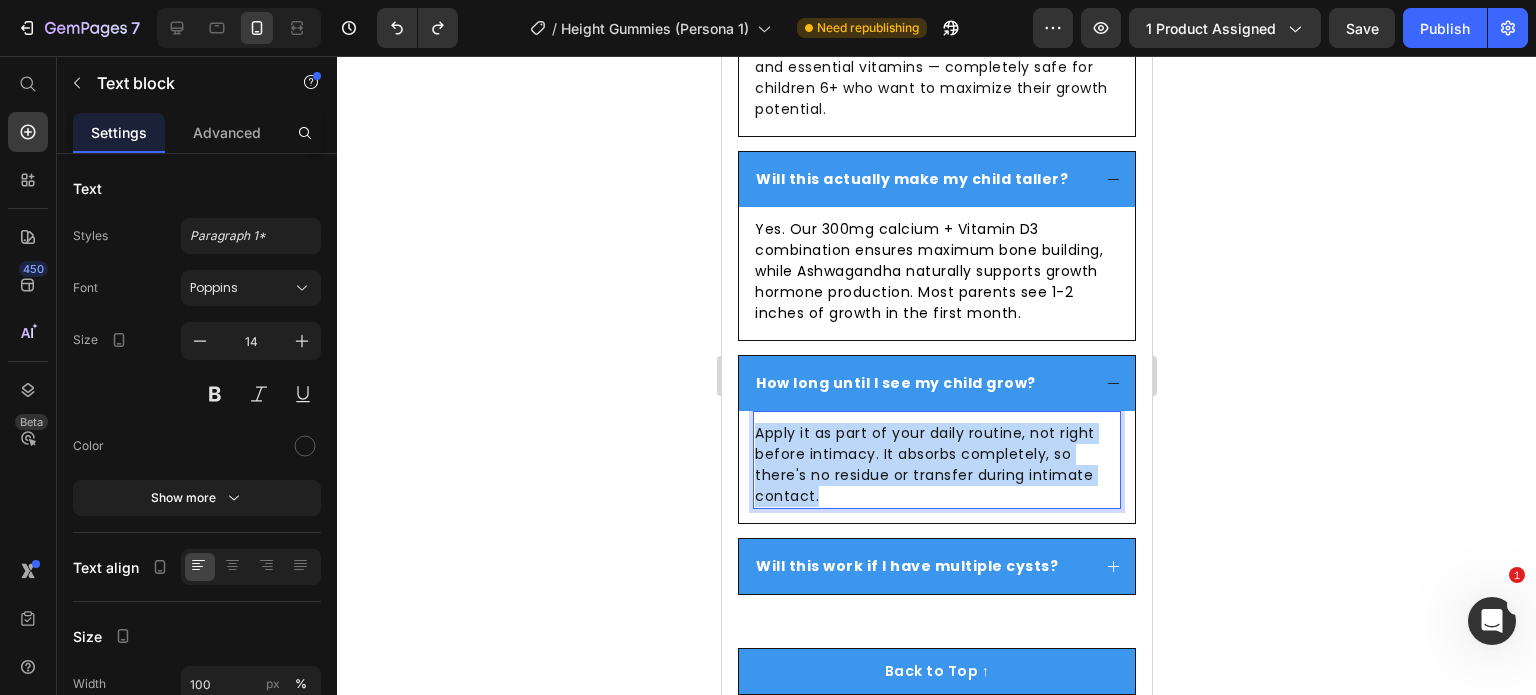 click on "Apply it as part of your daily routine, not right before intimacy. It absorbs completely, so there's no residue or transfer during intimate contact." at bounding box center [936, 465] 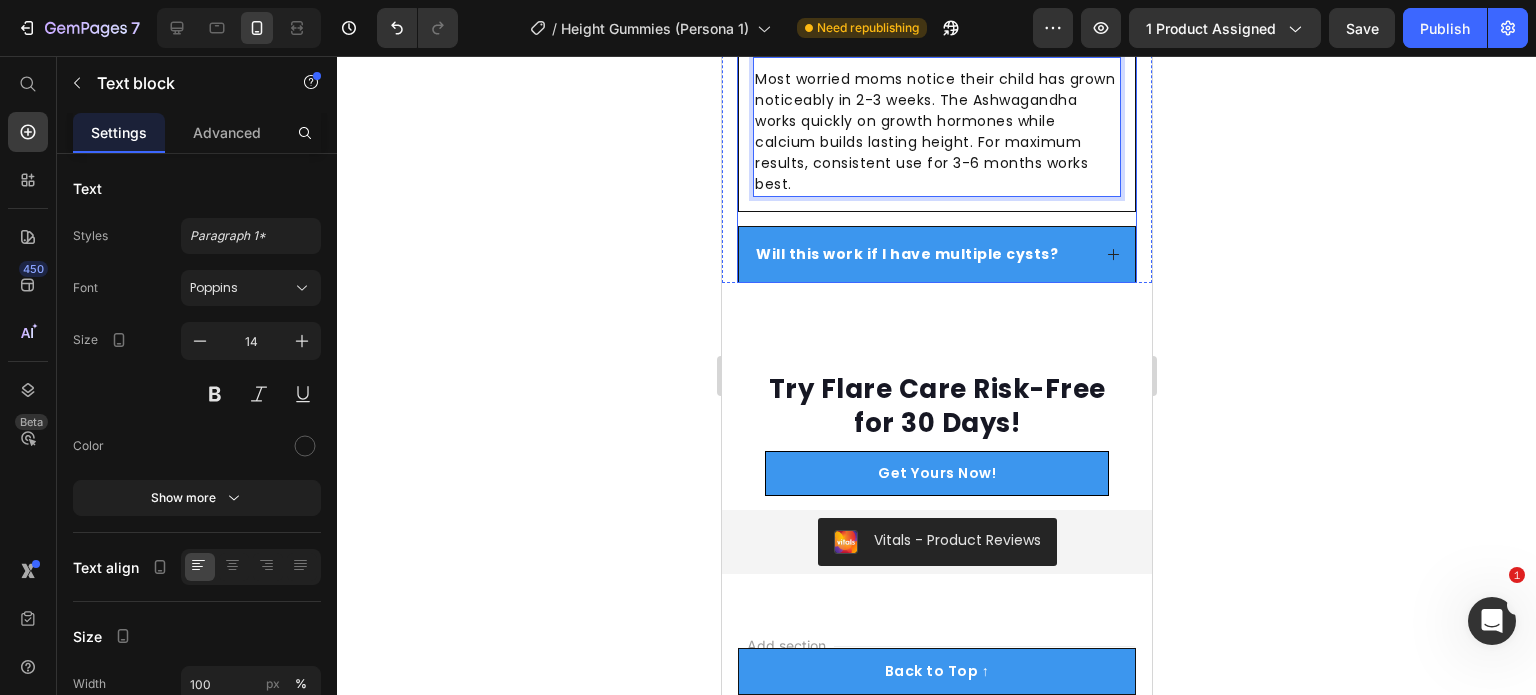 scroll, scrollTop: 8276, scrollLeft: 0, axis: vertical 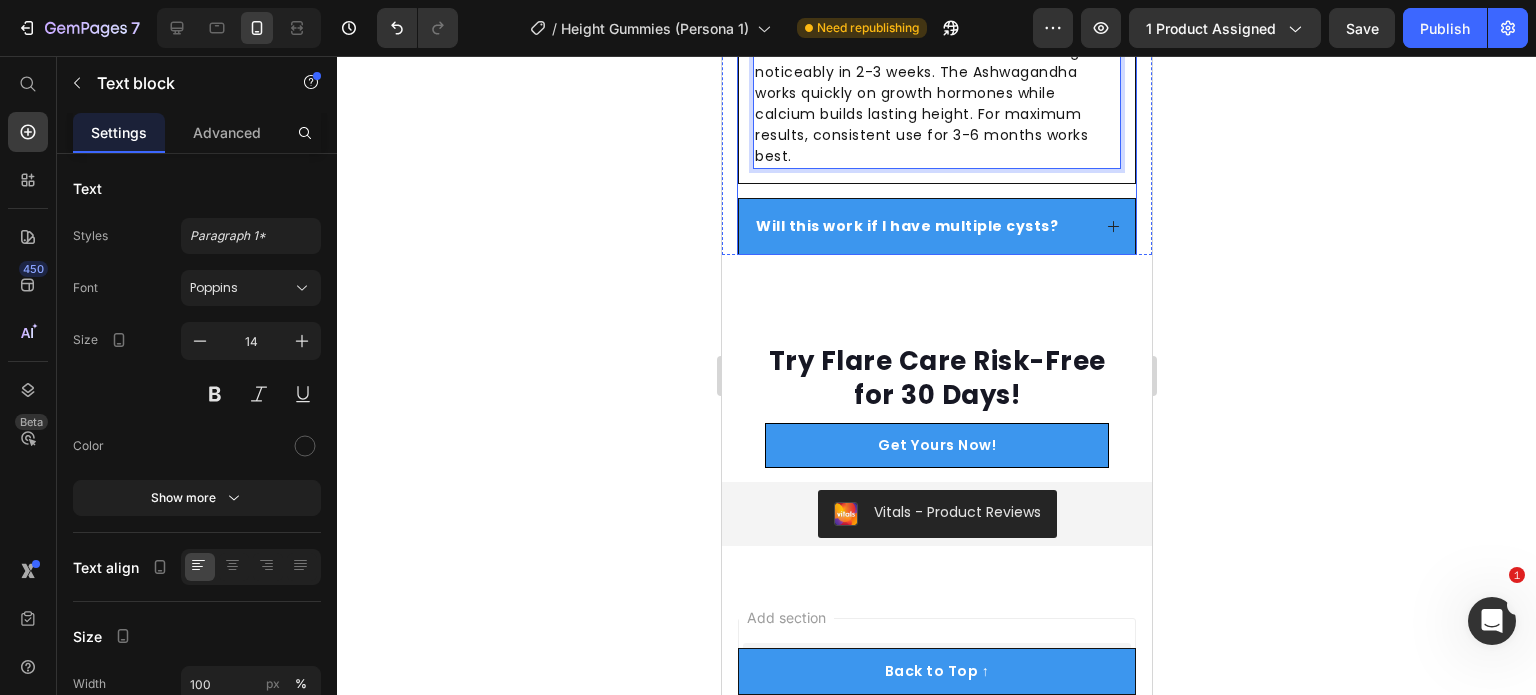 click on "Will this work if I have multiple cysts?" at bounding box center (906, 226) 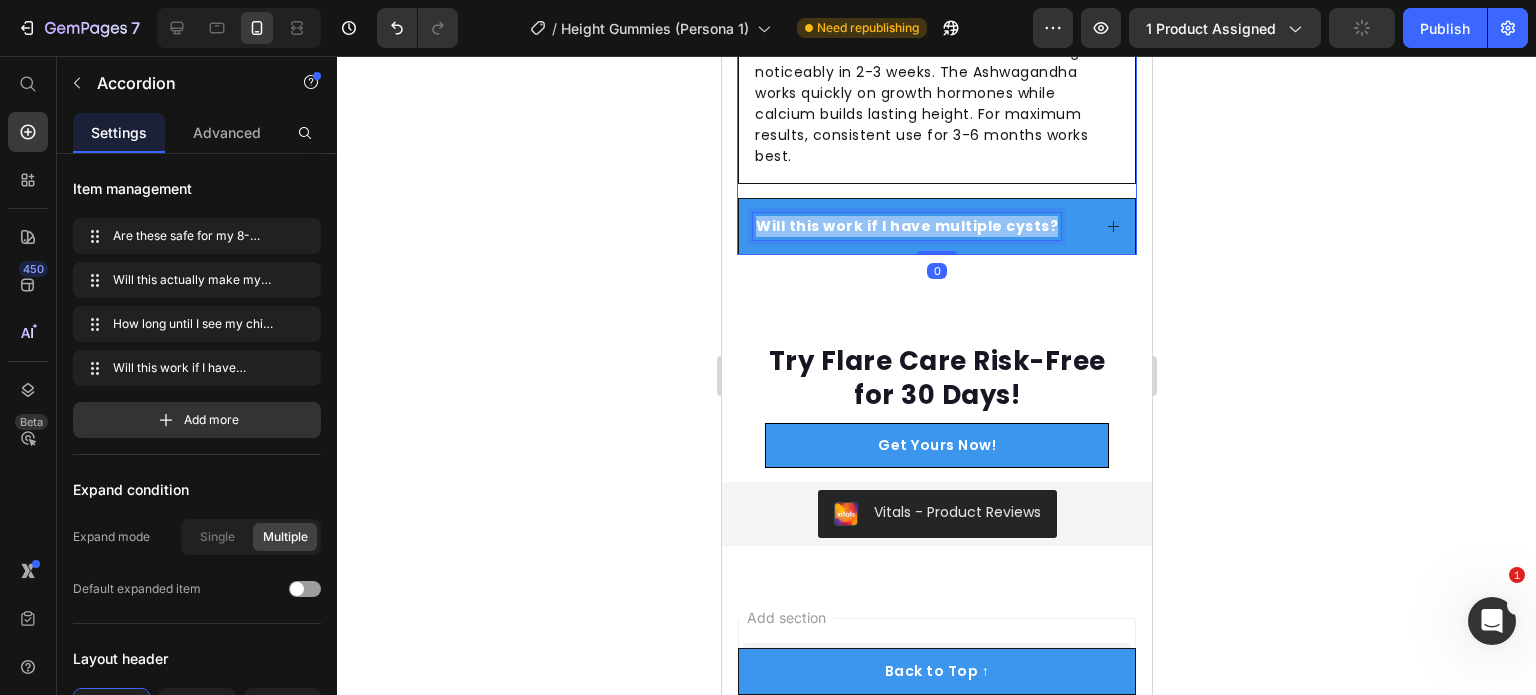 click on "Will this work if I have multiple cysts?" at bounding box center (906, 226) 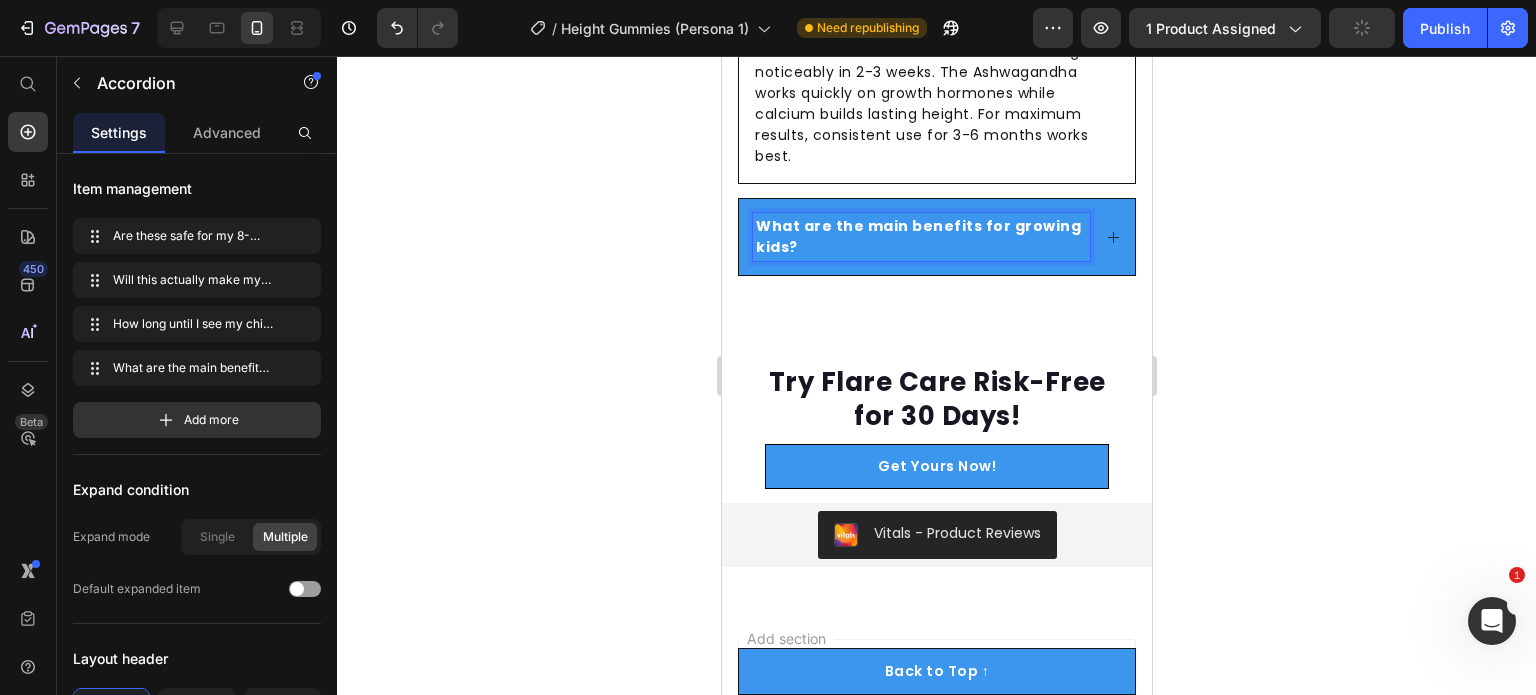 click on "What are the main benefits for growing kids?" at bounding box center (936, 237) 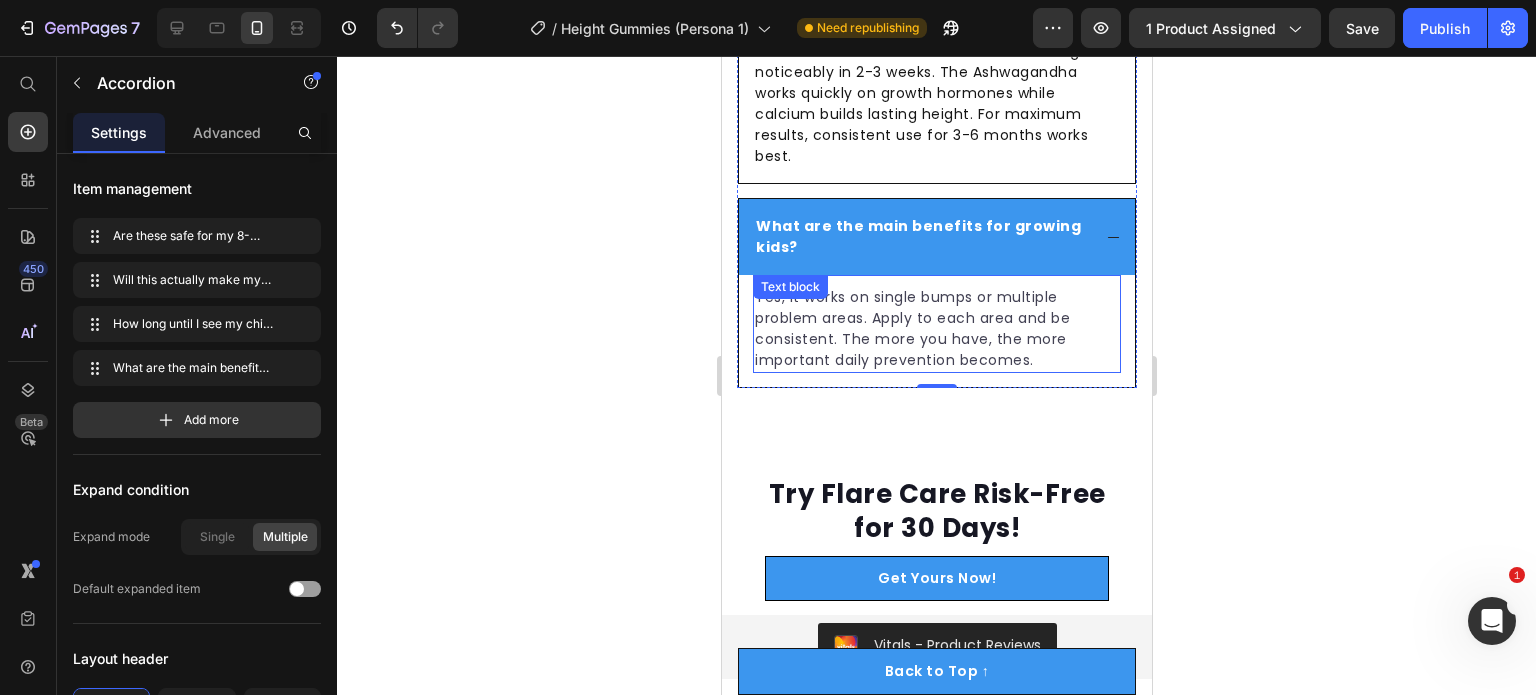 click on "Yes, it works on single bumps or multiple problem areas. Apply to each area and be consistent. The more you have, the more important daily prevention becomes. Text block" at bounding box center (936, 324) 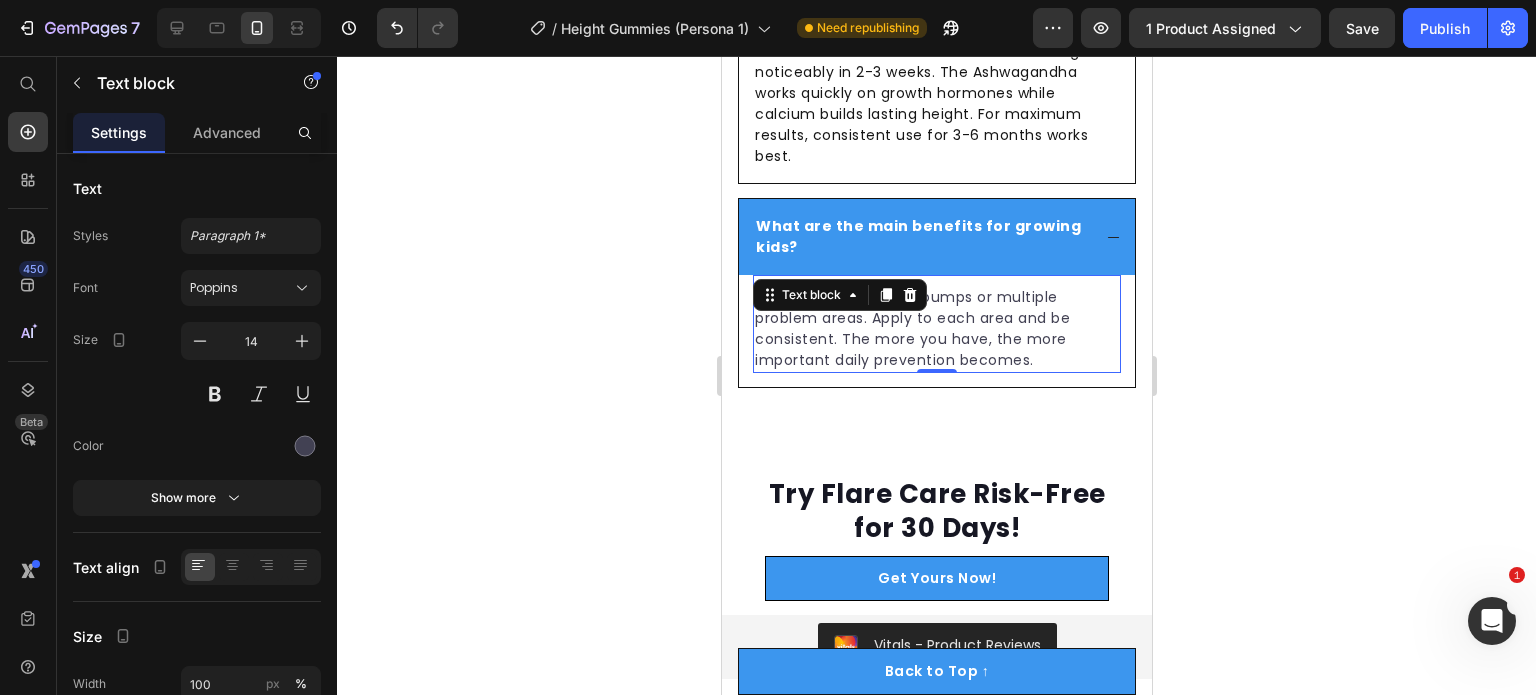 click on "Text block" at bounding box center [810, 295] 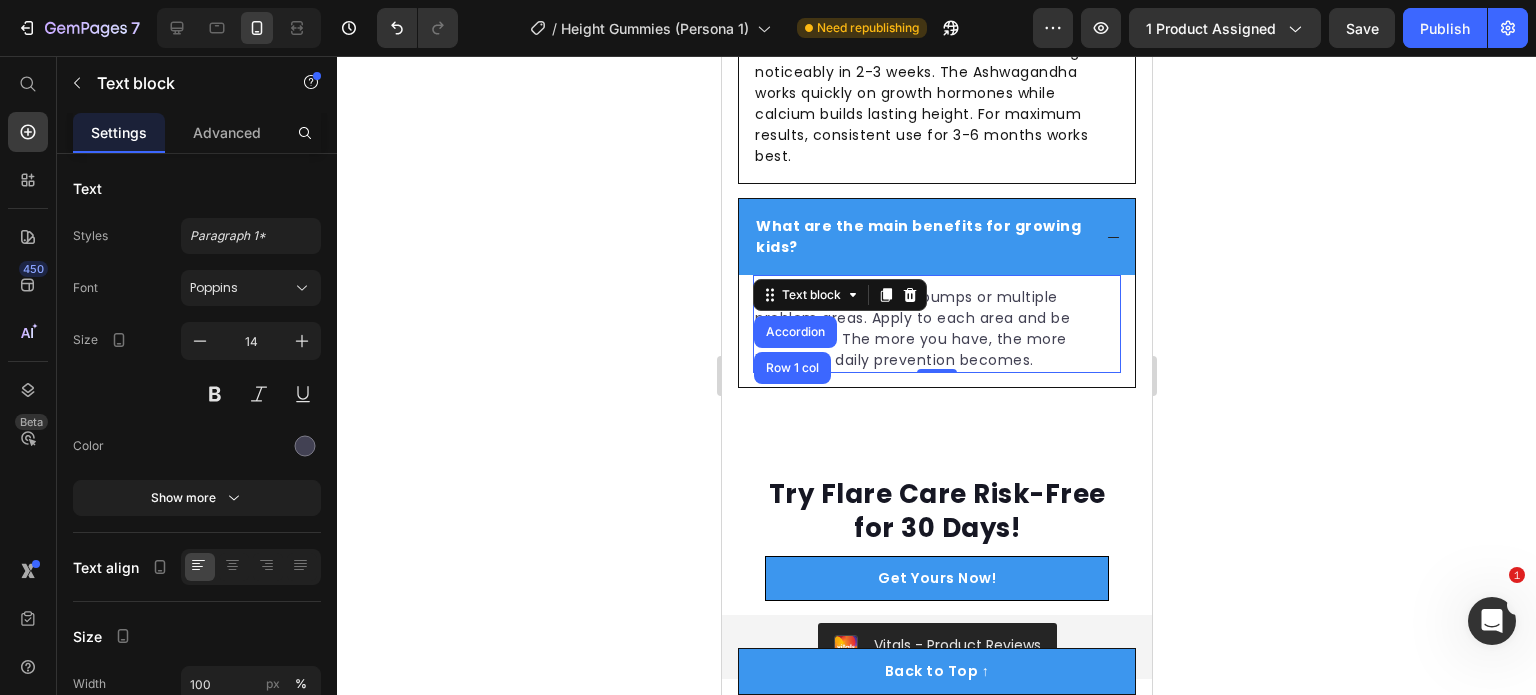 click on "Yes, it works on single bumps or multiple problem areas. Apply to each area and be consistent. The more you have, the more important daily prevention becomes." at bounding box center (936, 329) 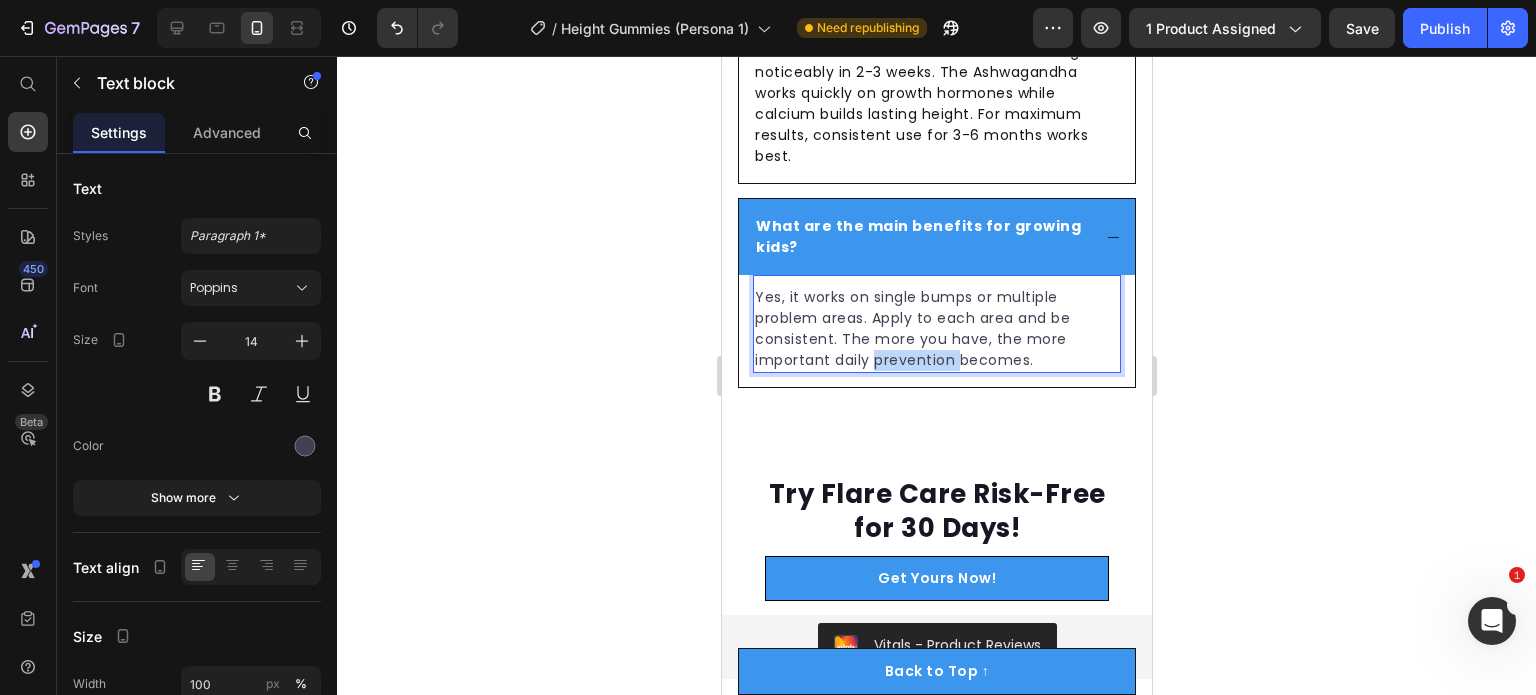 click on "Yes, it works on single bumps or multiple problem areas. Apply to each area and be consistent. The more you have, the more important daily prevention becomes." at bounding box center [936, 329] 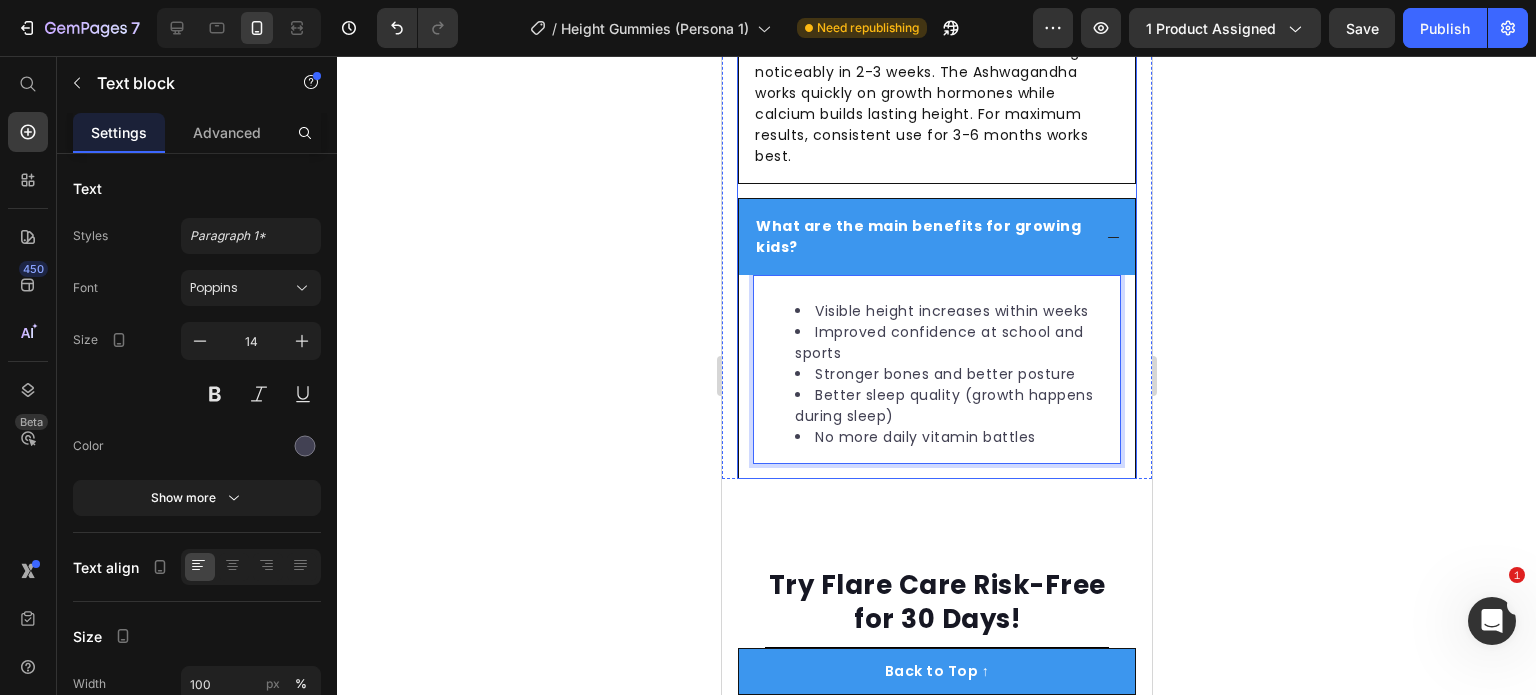 click on "What are the main benefits for growing kids?" at bounding box center (936, 237) 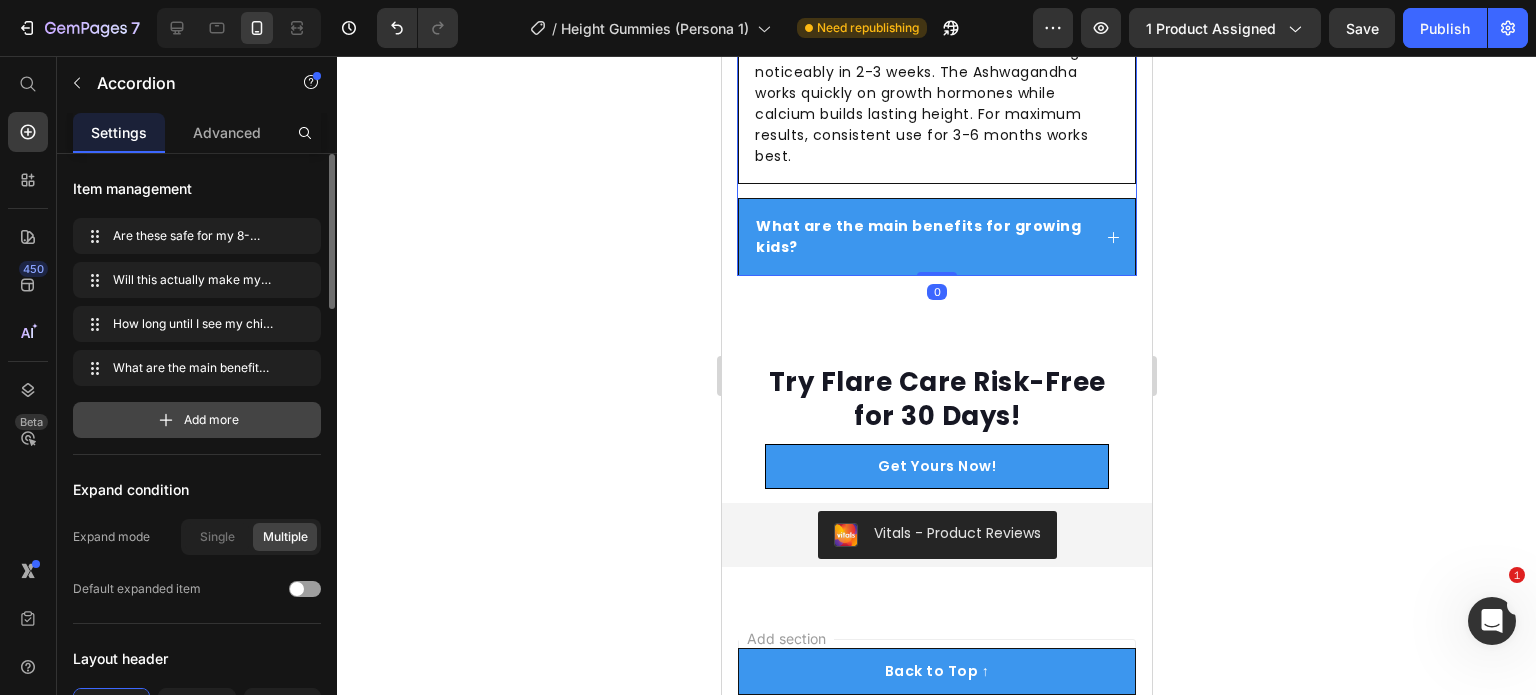 click on "Add more" at bounding box center (211, 420) 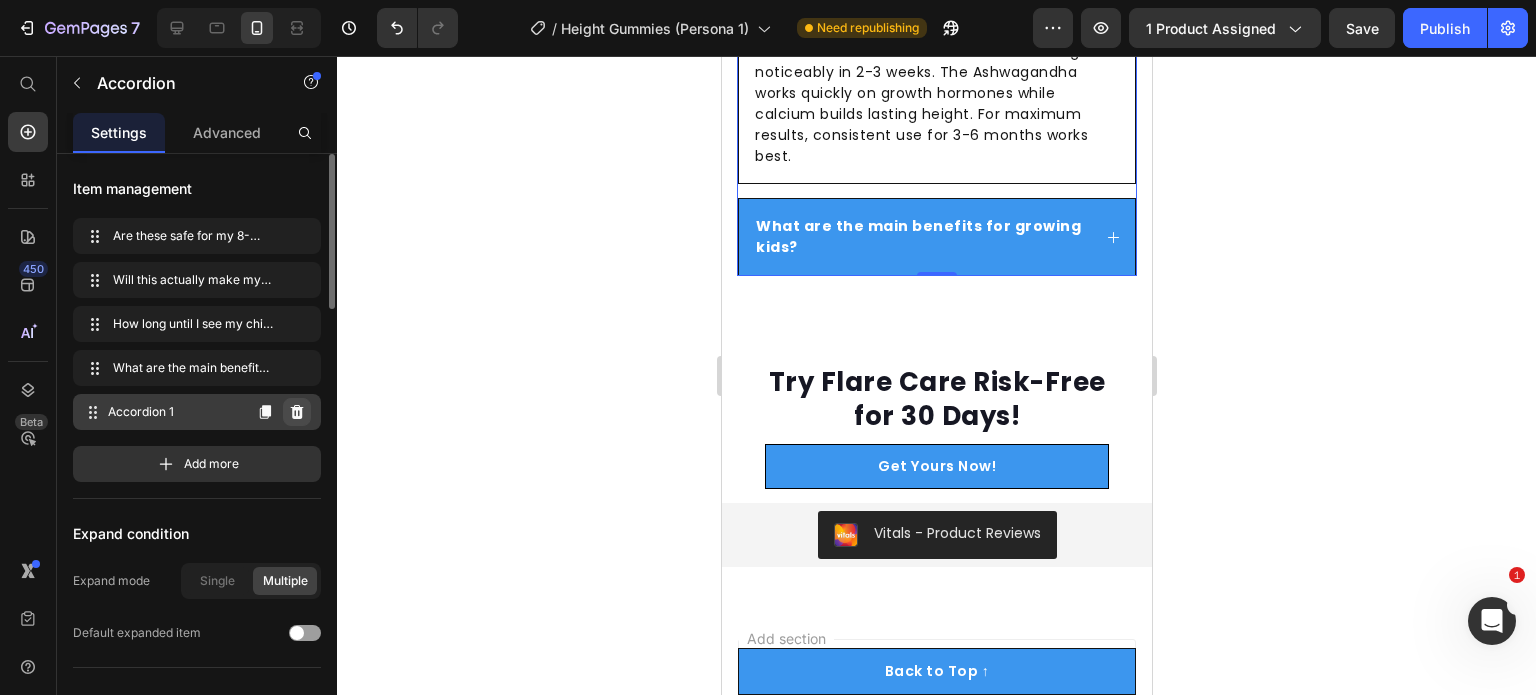 click 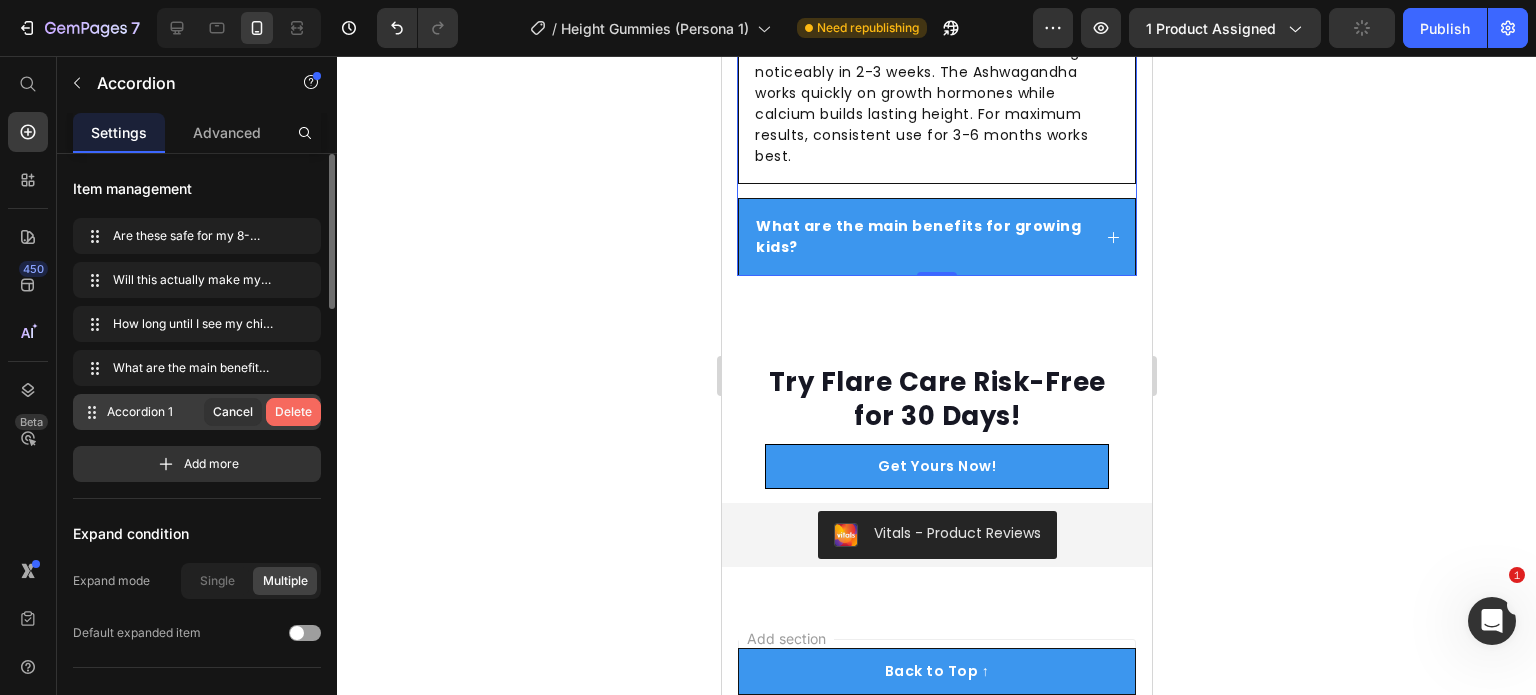 click on "Delete" at bounding box center (293, 412) 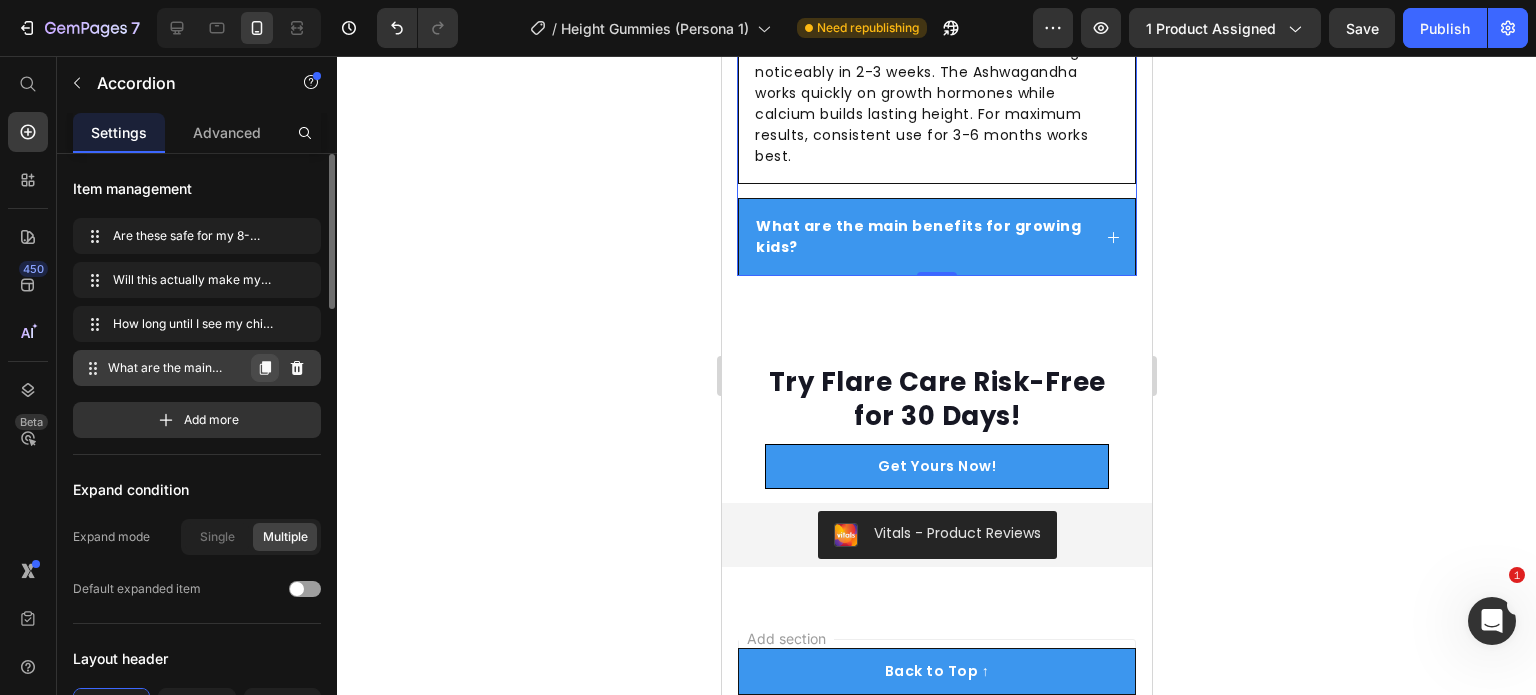 click 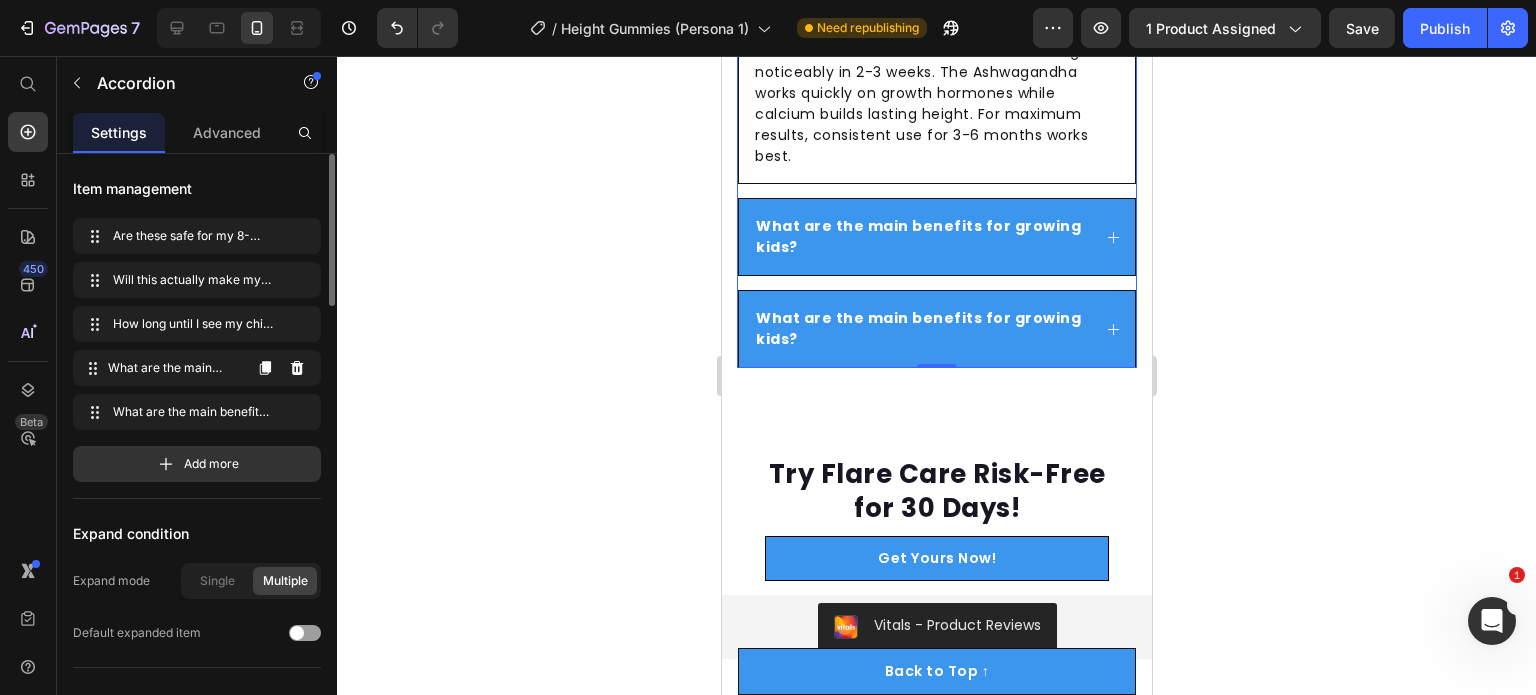 click 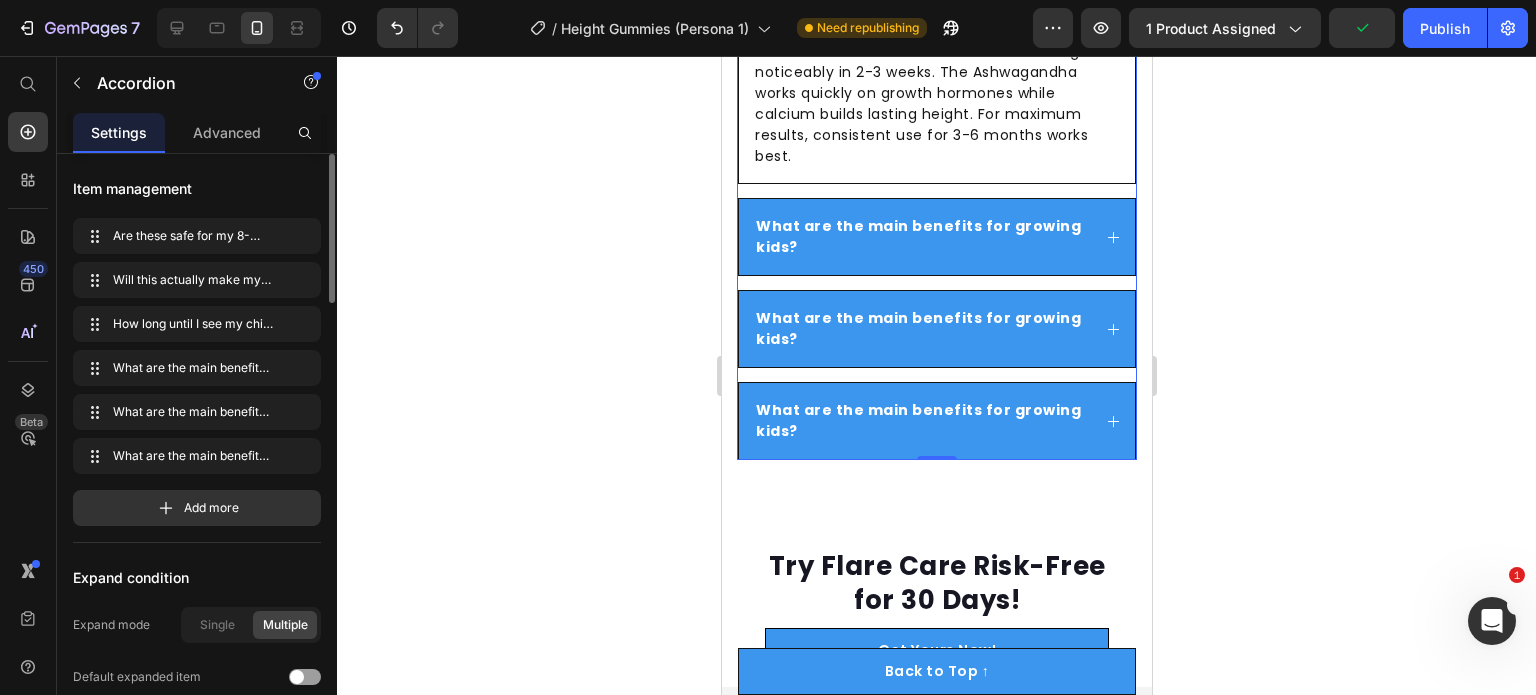scroll, scrollTop: 8076, scrollLeft: 0, axis: vertical 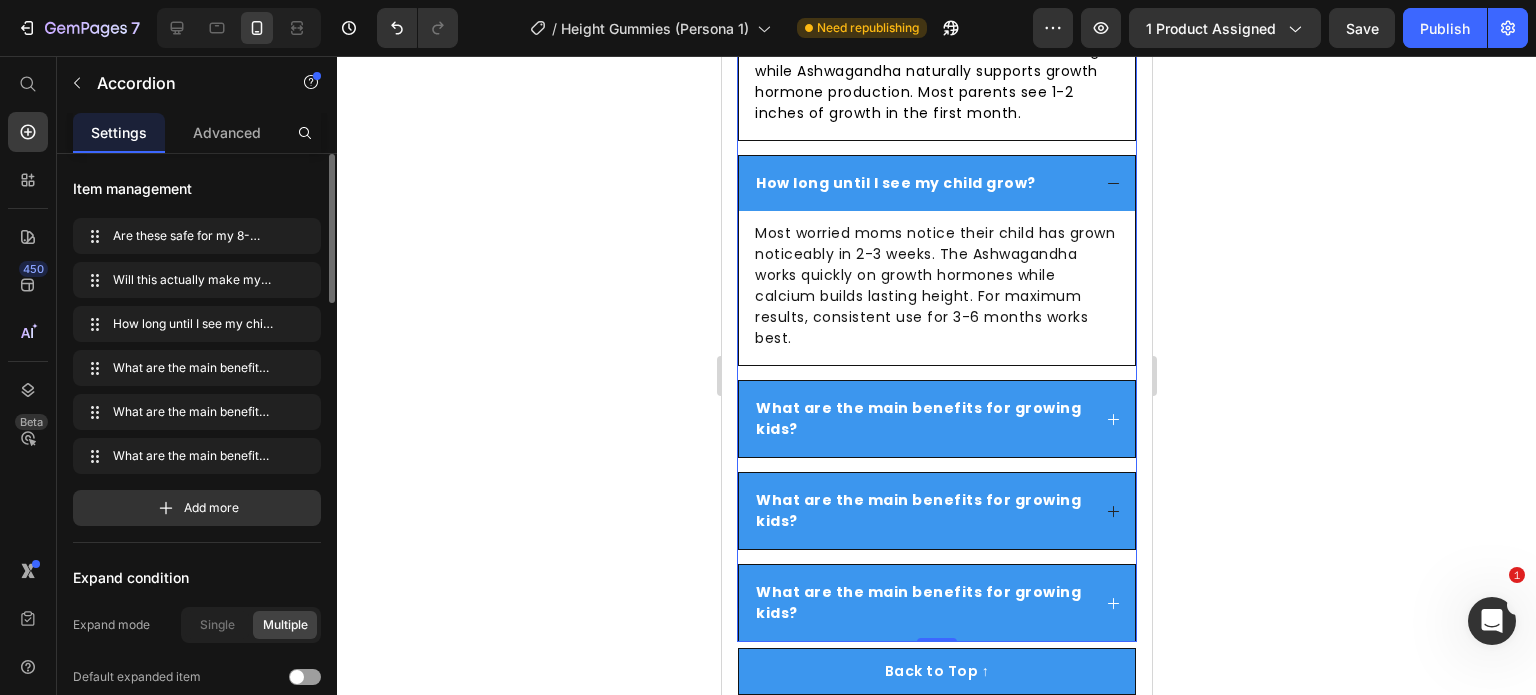 click on "What are the main benefits for growing kids?" at bounding box center [920, 511] 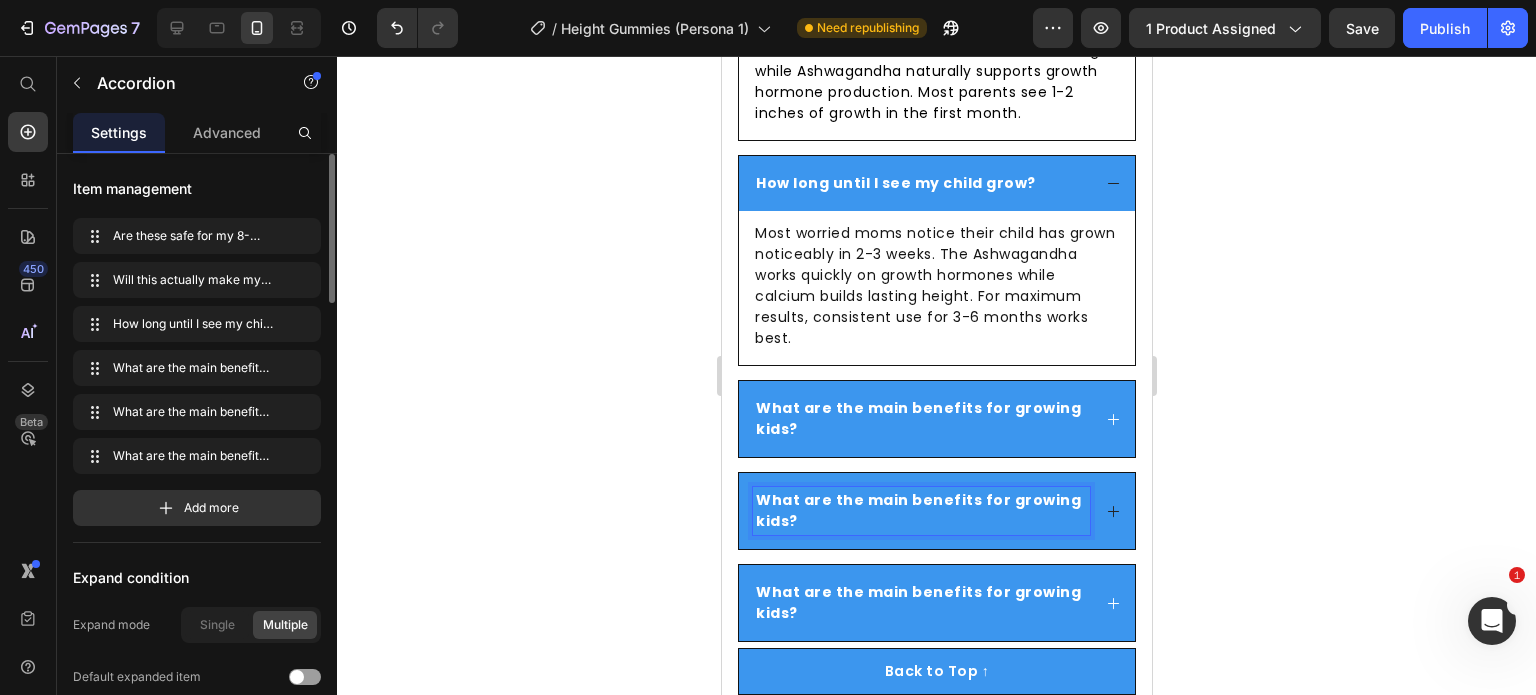 click on "What are the main benefits for growing kids?" at bounding box center [920, 511] 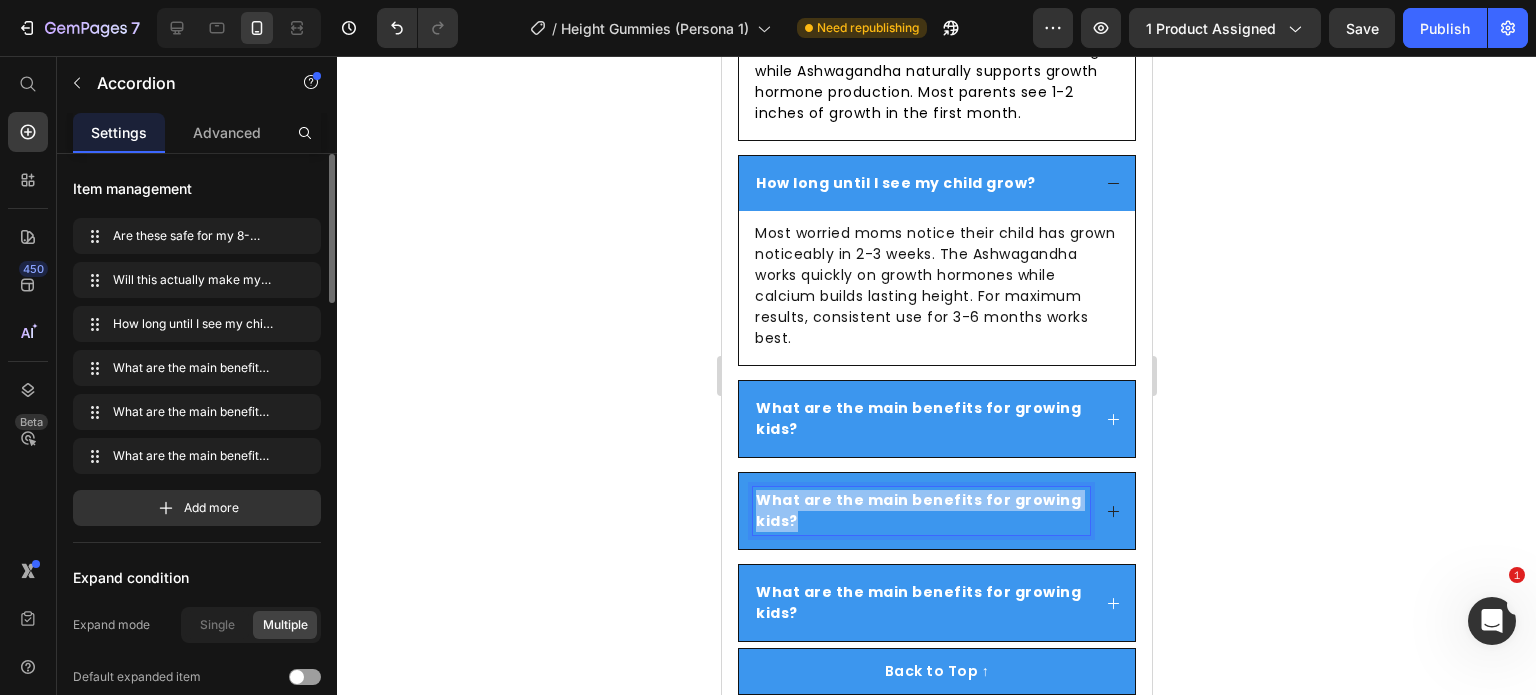 click on "What are the main benefits for growing kids?" at bounding box center [920, 511] 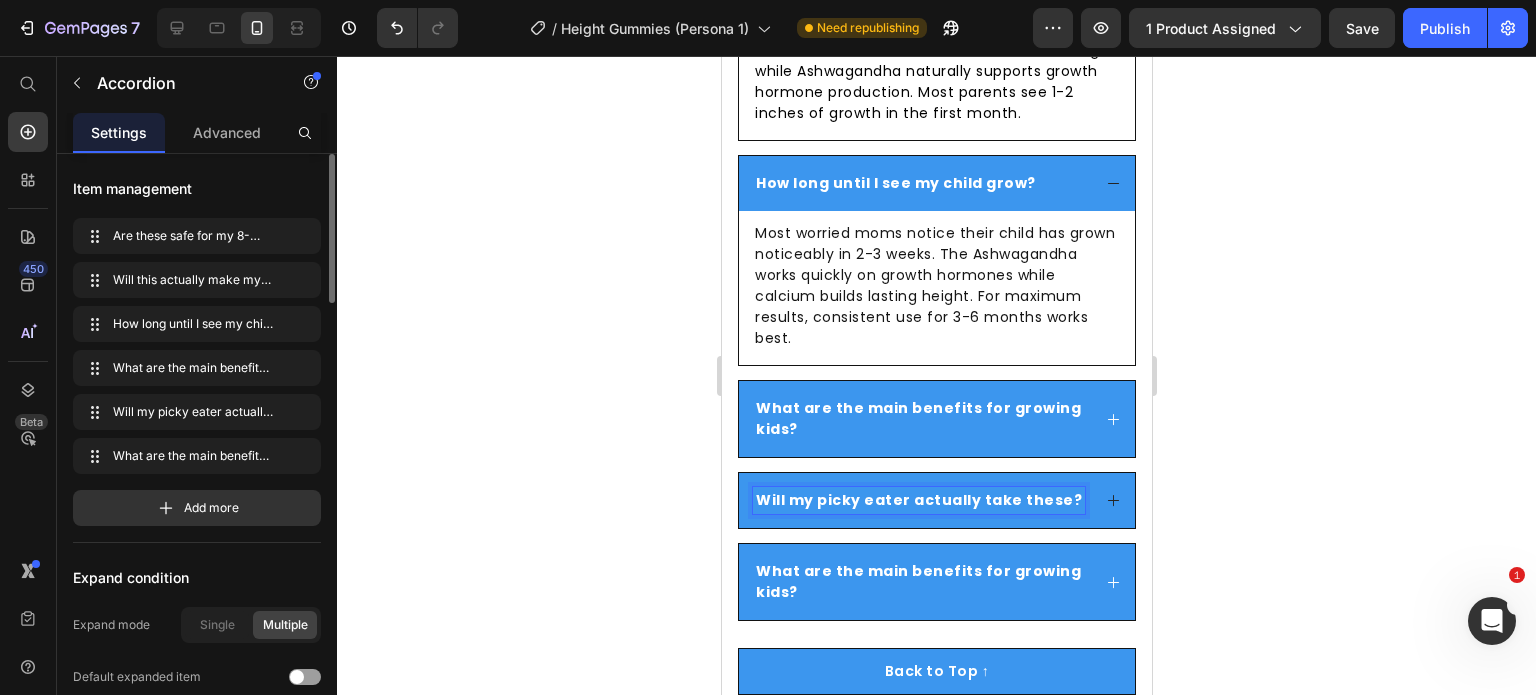 click 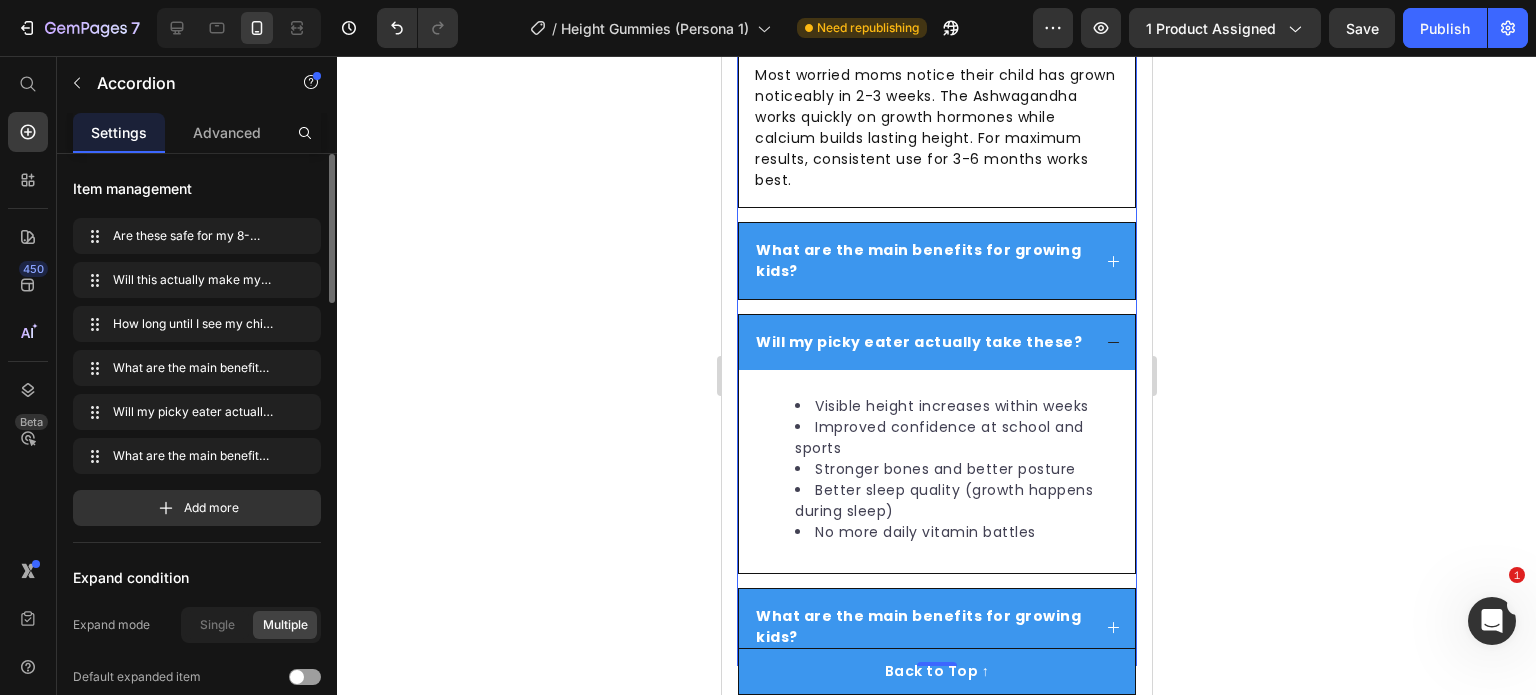 scroll, scrollTop: 8276, scrollLeft: 0, axis: vertical 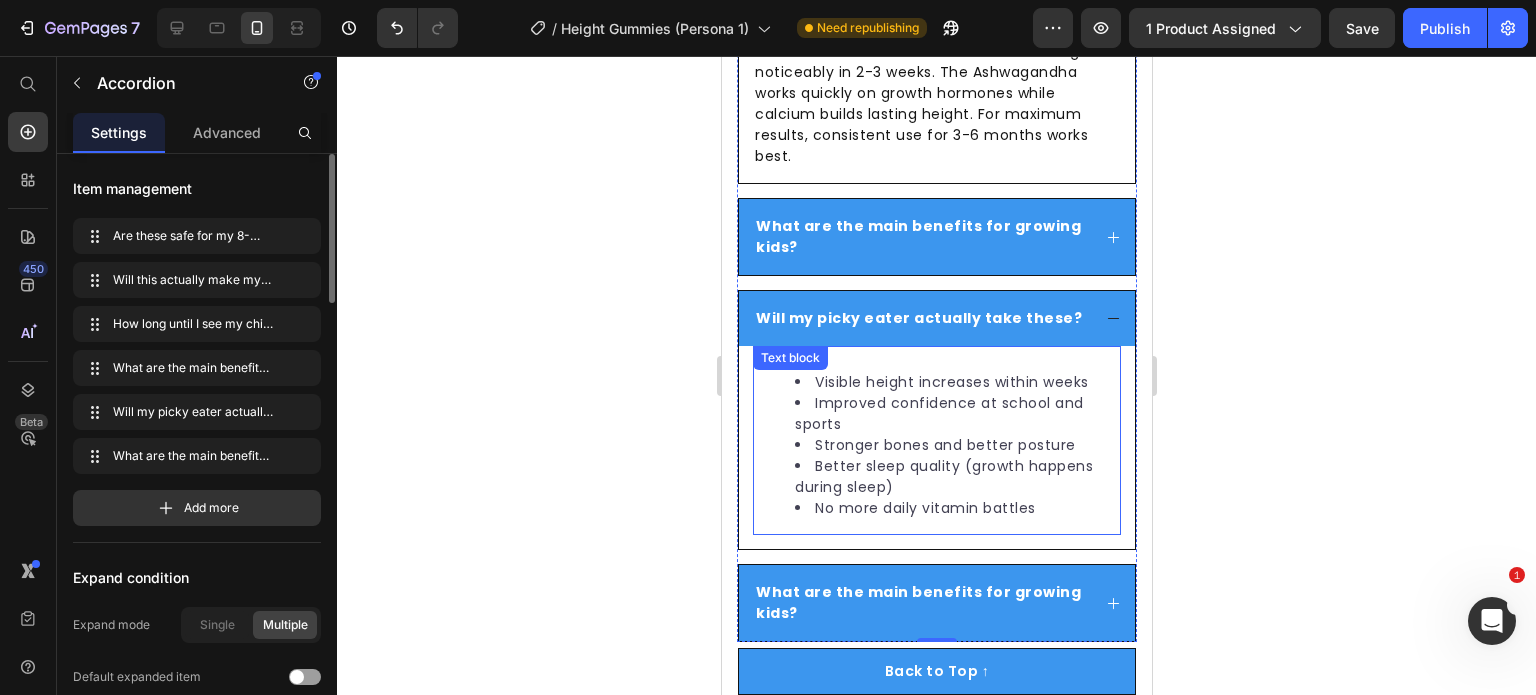 click on "Improved confidence at school and sports" at bounding box center (956, 414) 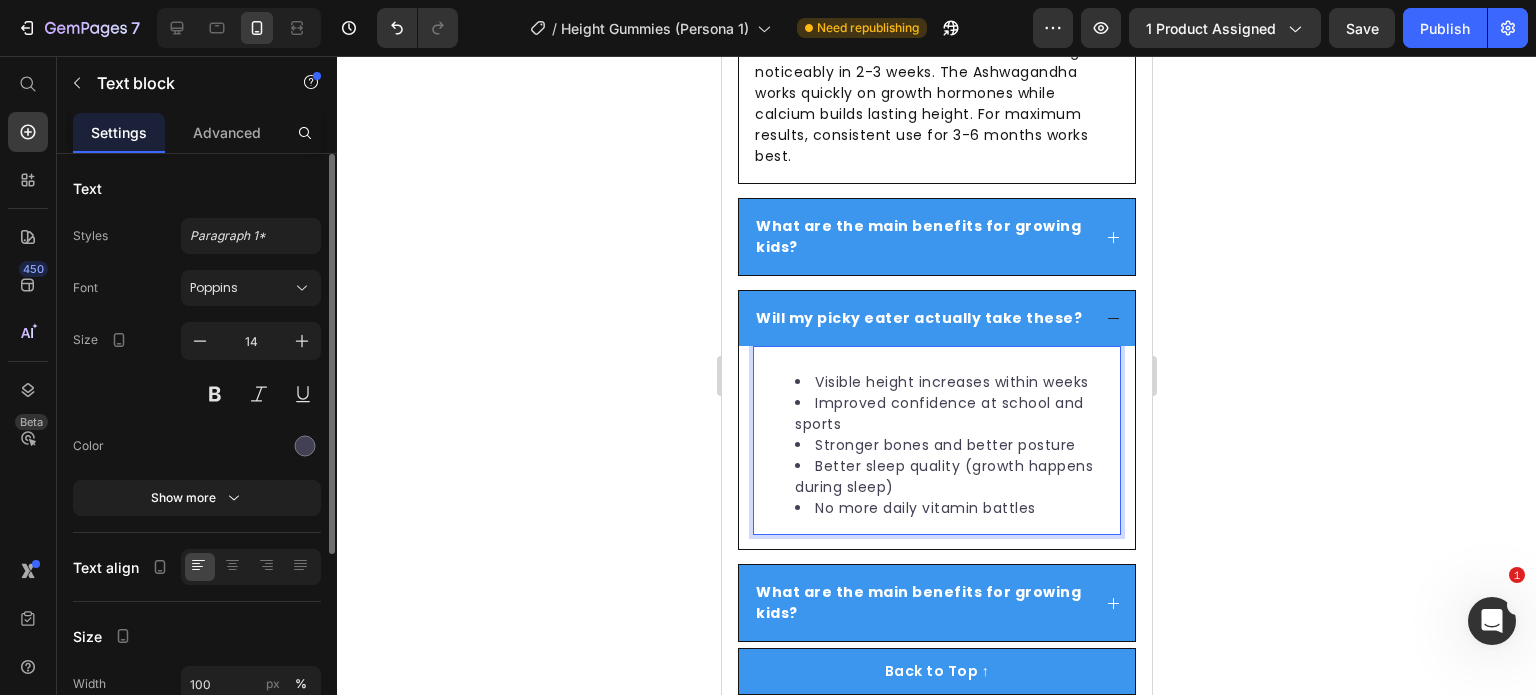 click on "Improved confidence at school and sports" at bounding box center [956, 414] 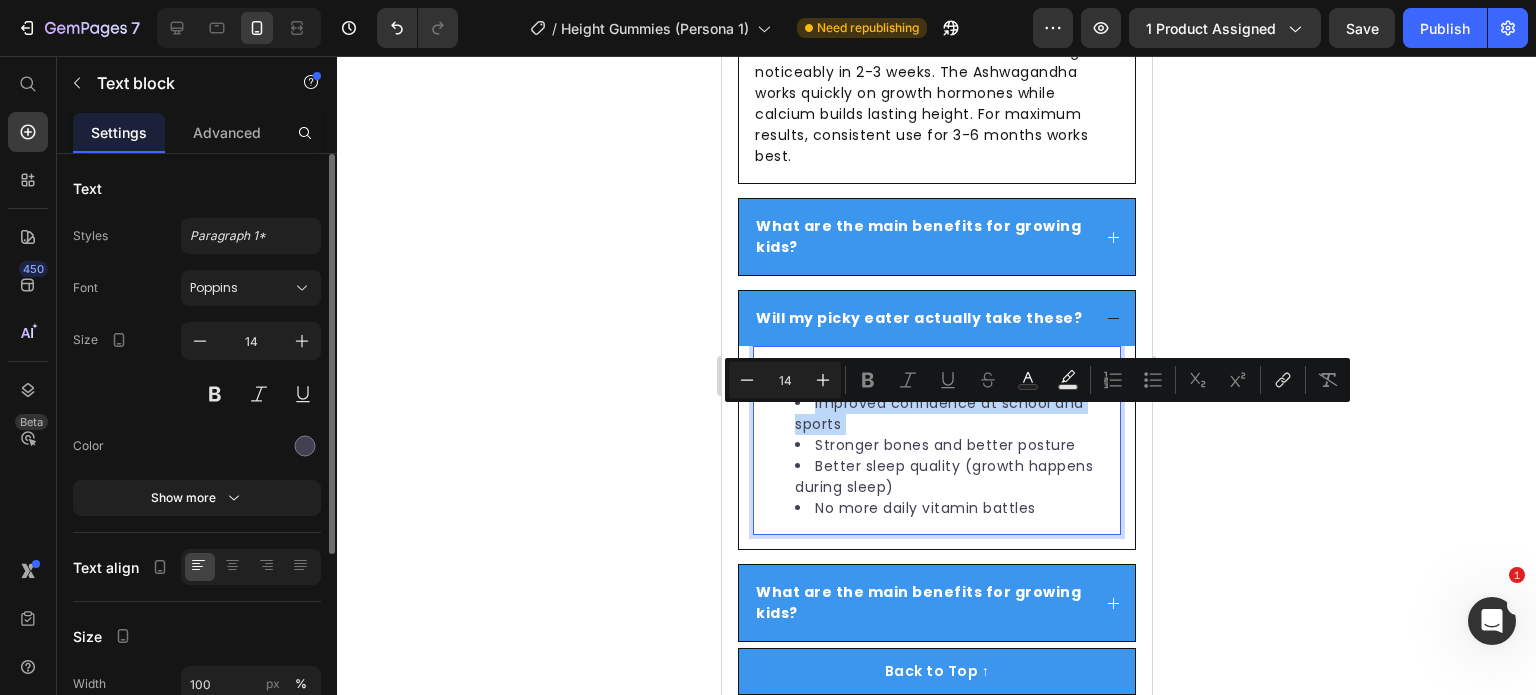 click on "Improved confidence at school and sports" at bounding box center (956, 414) 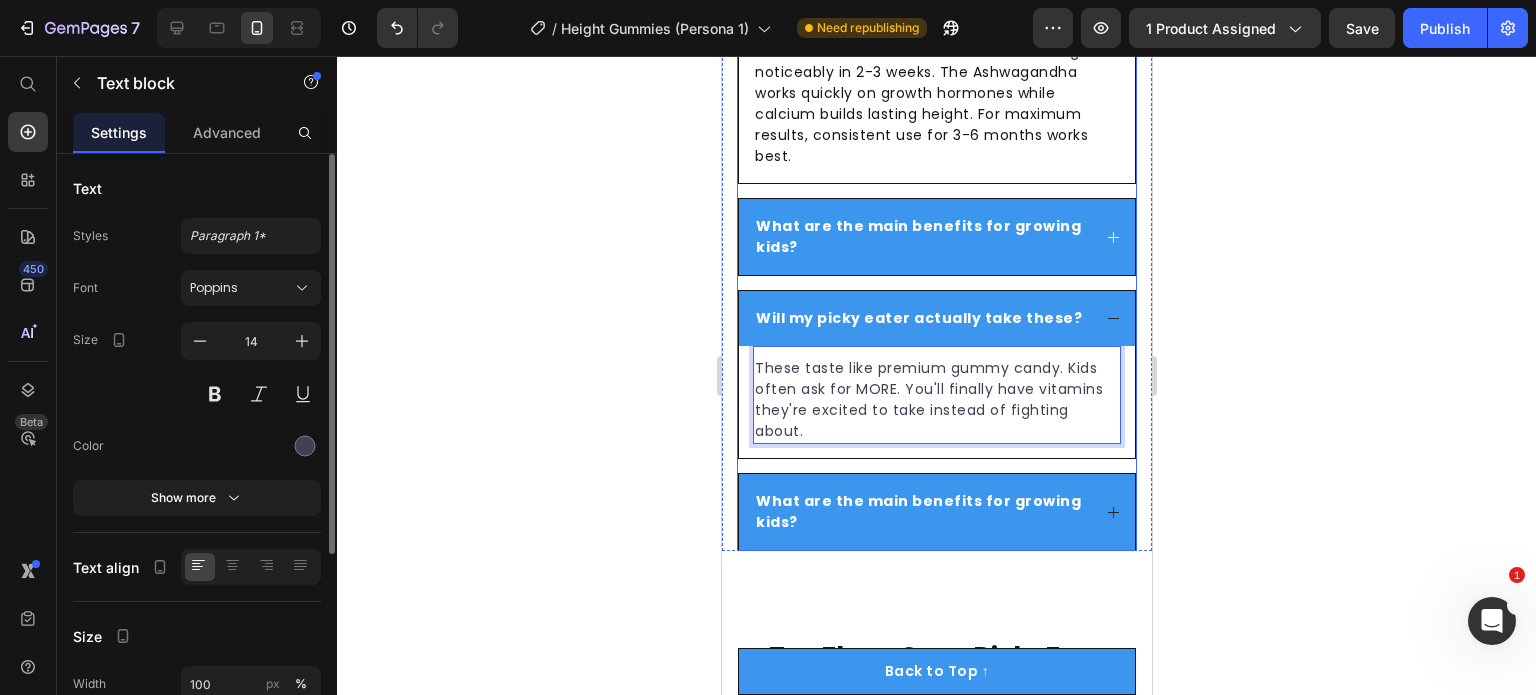 click 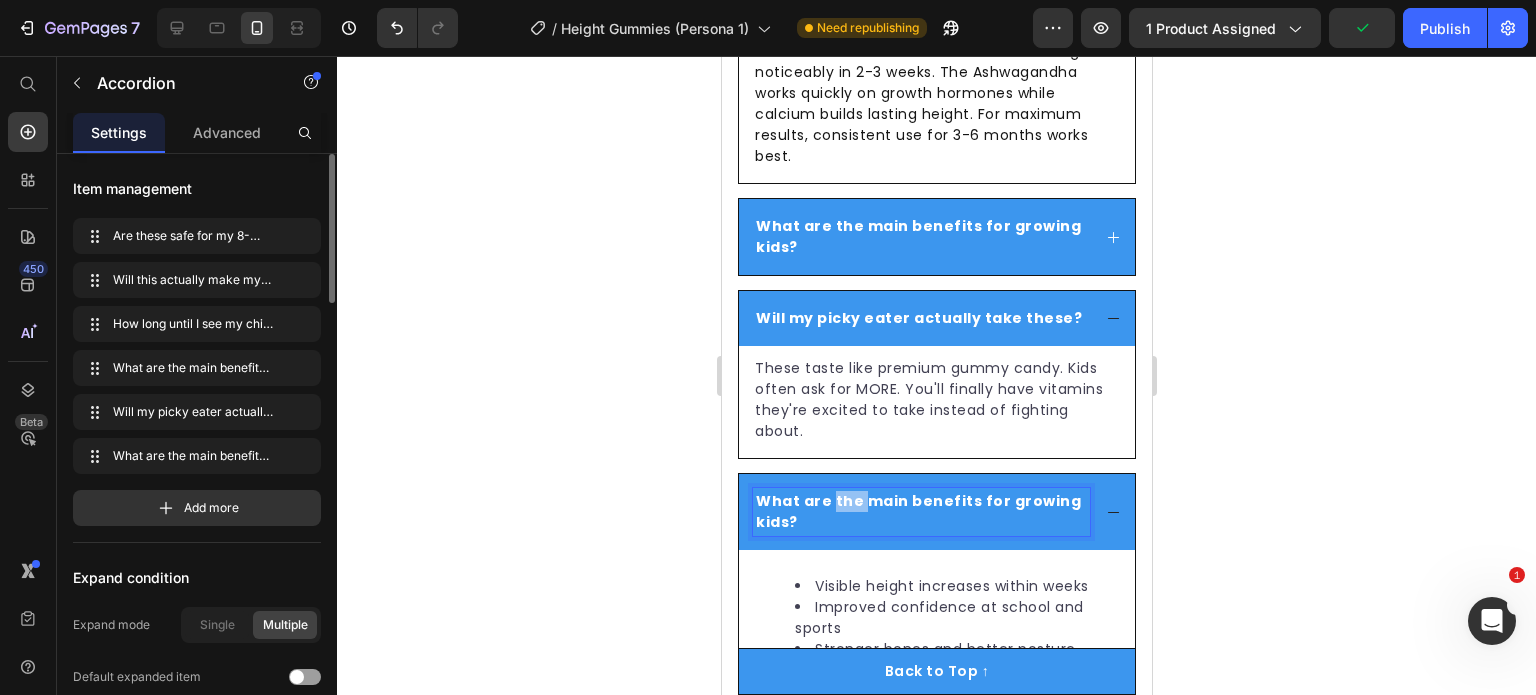click on "What are the main benefits for growing kids?" at bounding box center [917, 511] 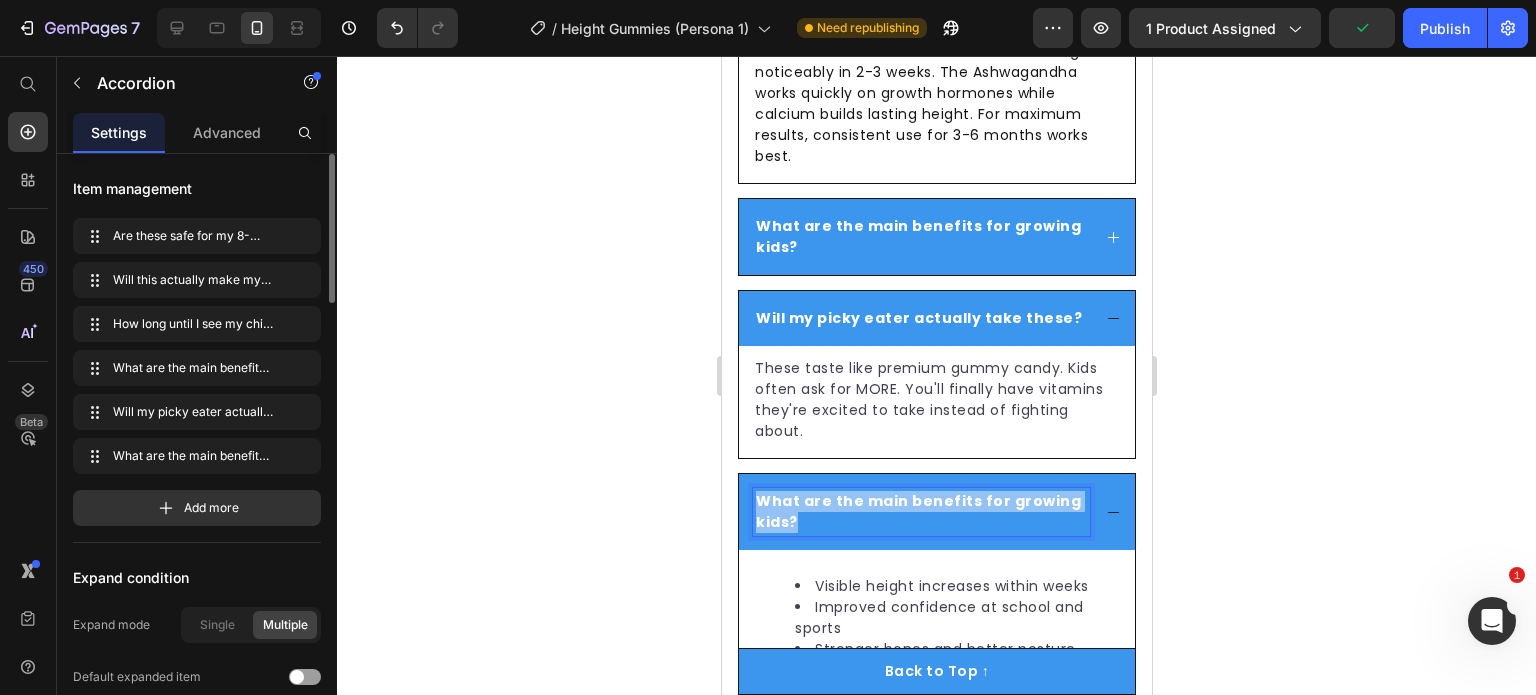 click on "What are the main benefits for growing kids?" at bounding box center (917, 511) 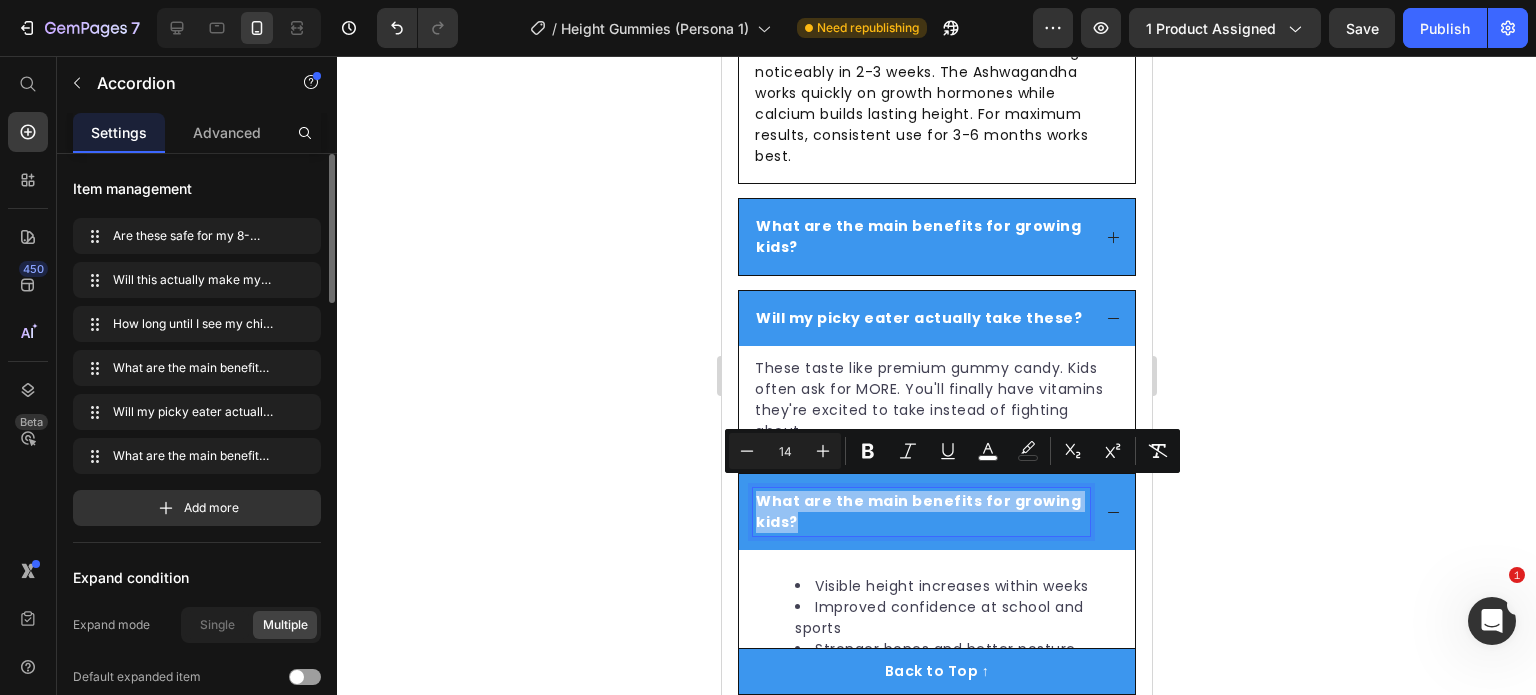scroll, scrollTop: 8576, scrollLeft: 0, axis: vertical 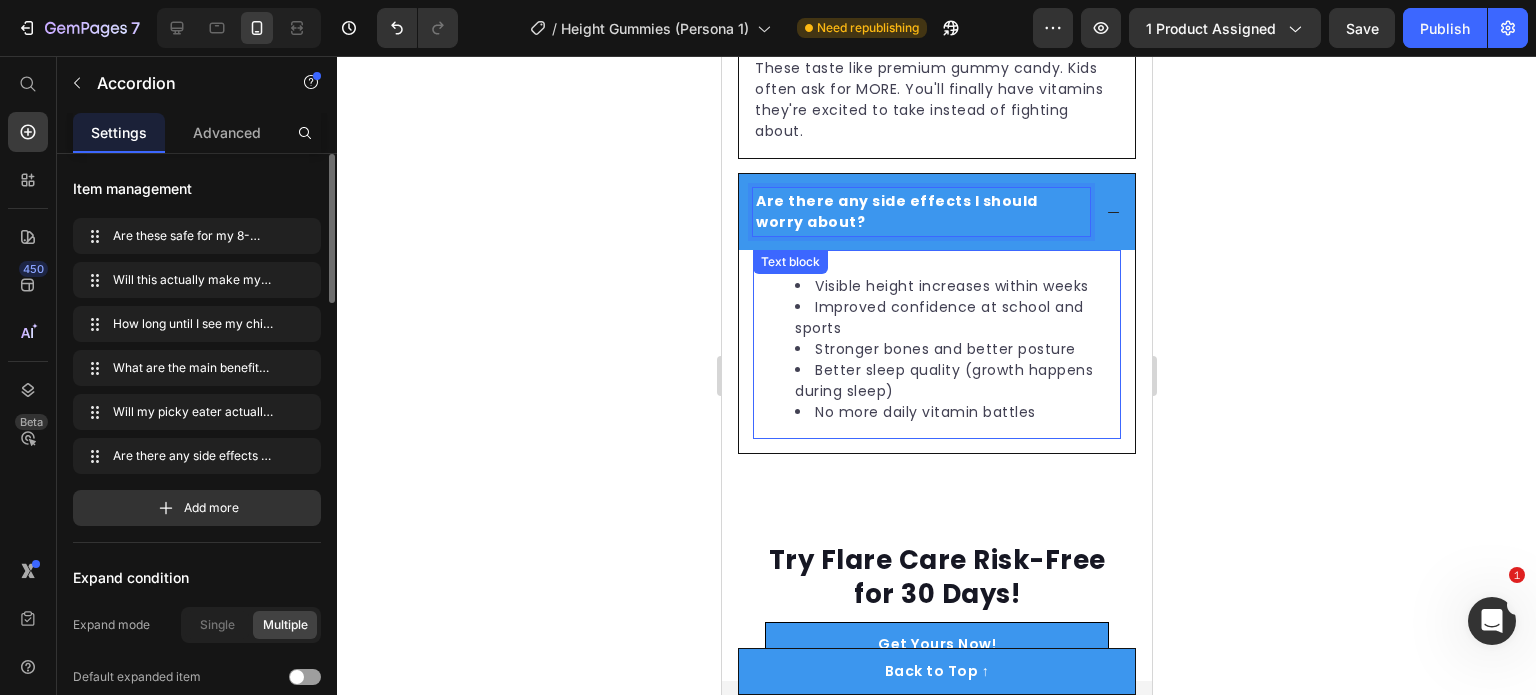 click on "Stronger bones and better posture" at bounding box center (956, 349) 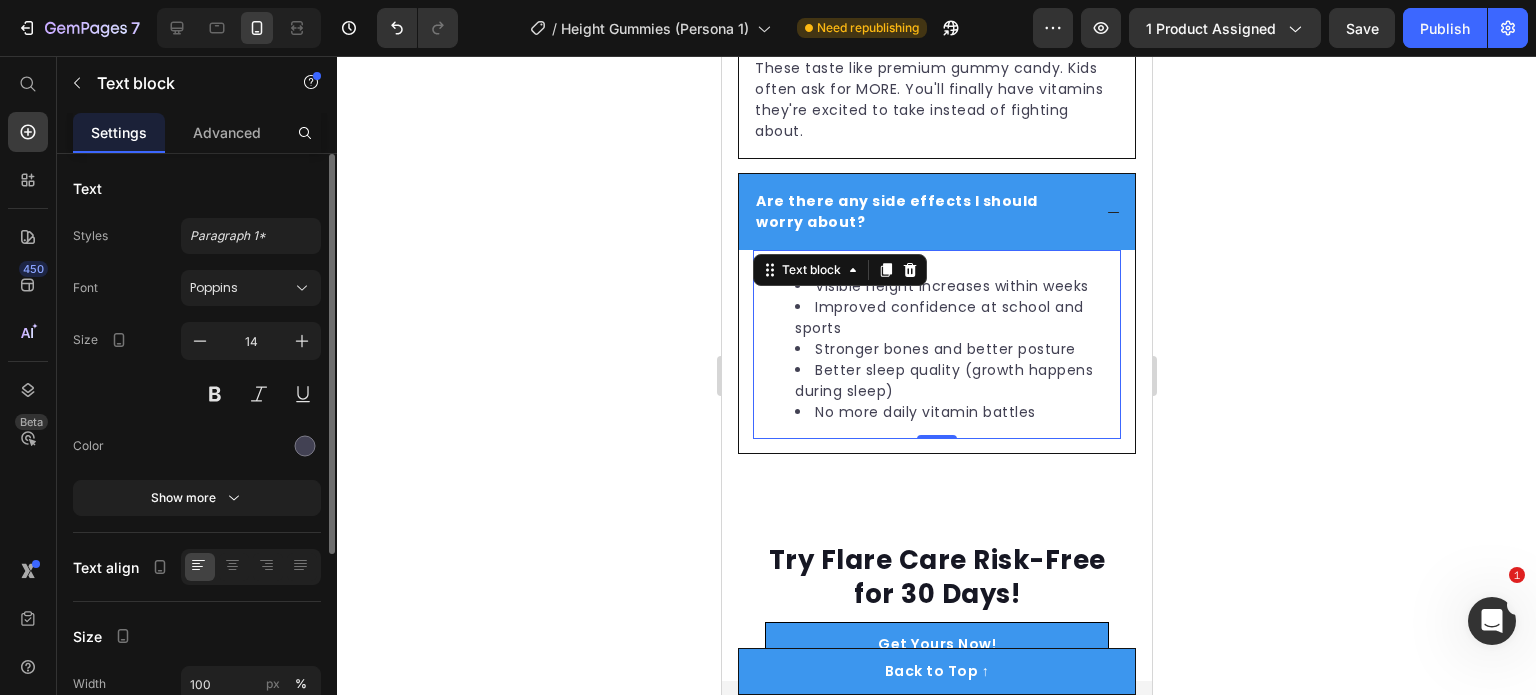 click on "Stronger bones and better posture" at bounding box center [956, 349] 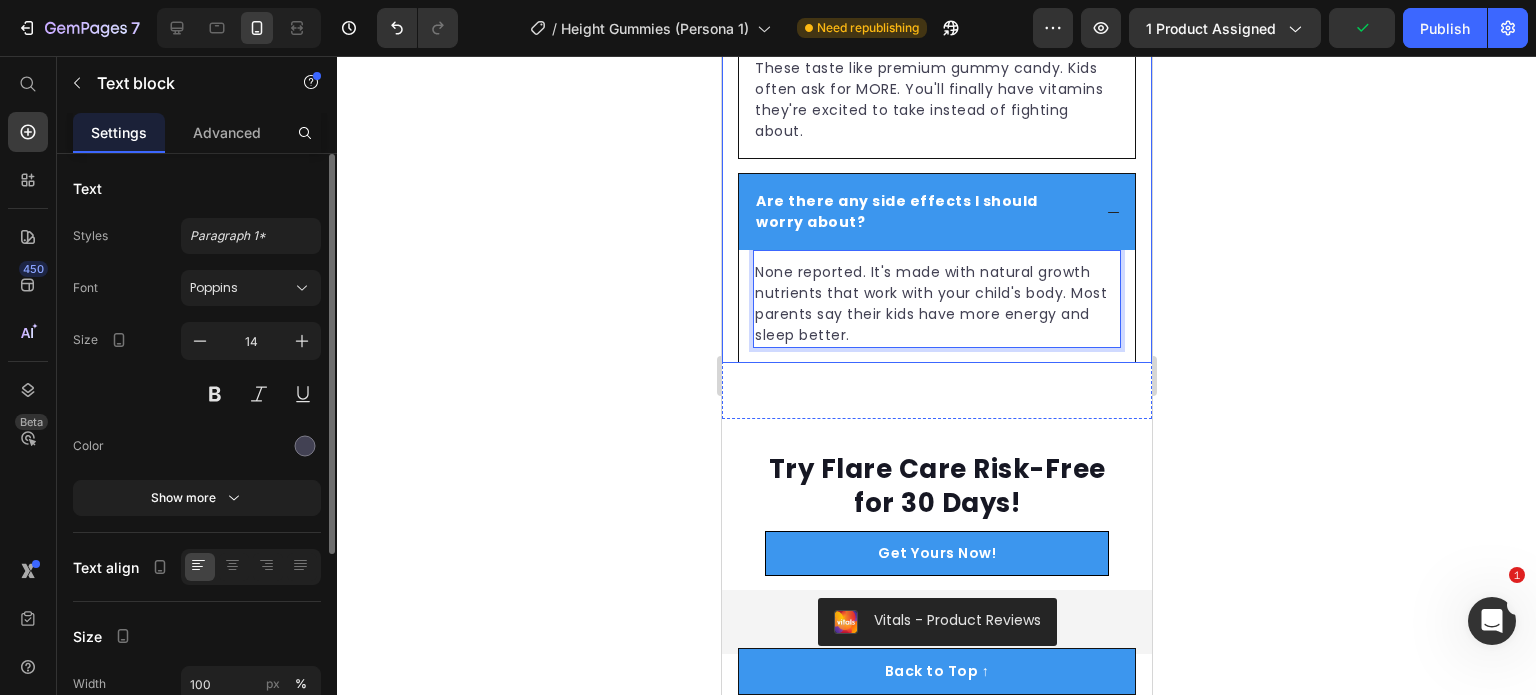 click on "Frequently Asked Questions Heading
Are these safe for my [AGE]-year-old? Absolutely. Our formula uses natural ingredients like Ashwagandha (used safely for centuries) and essential vitamins — completely safe for children 6+ who want to maximize their growth potential. Text block
Will this actually make my child taller? Yes. Our 300mg calcium + Vitamin D3 combination ensures maximum bone building, while Ashwagandha naturally supports growth hormone production. Most parents see 1-2 inches of growth in the first month. Text block
How long until I see my child grow? Most worried moms notice their child has grown noticeably in 2-3 weeks. The Ashwagandha works quickly on growth hormones while calcium builds lasting height. For maximum results, consistent use for 3-6 months works best. Text block
What are the main benefits for growing kids?
Will my picky eater actually take these? Text block
Text block   0 Accordion Row" at bounding box center [936, -240] 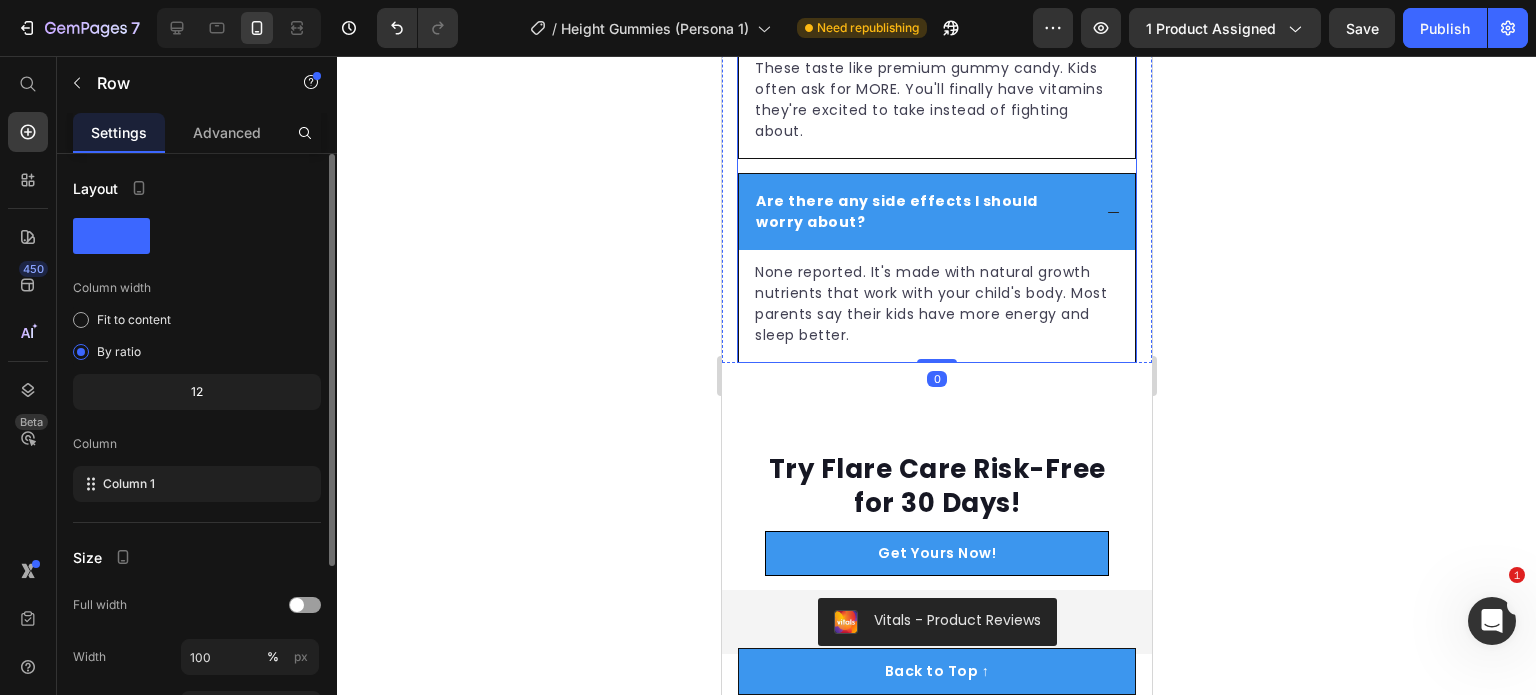 click on "Are there any side effects I should worry about?" at bounding box center (936, 212) 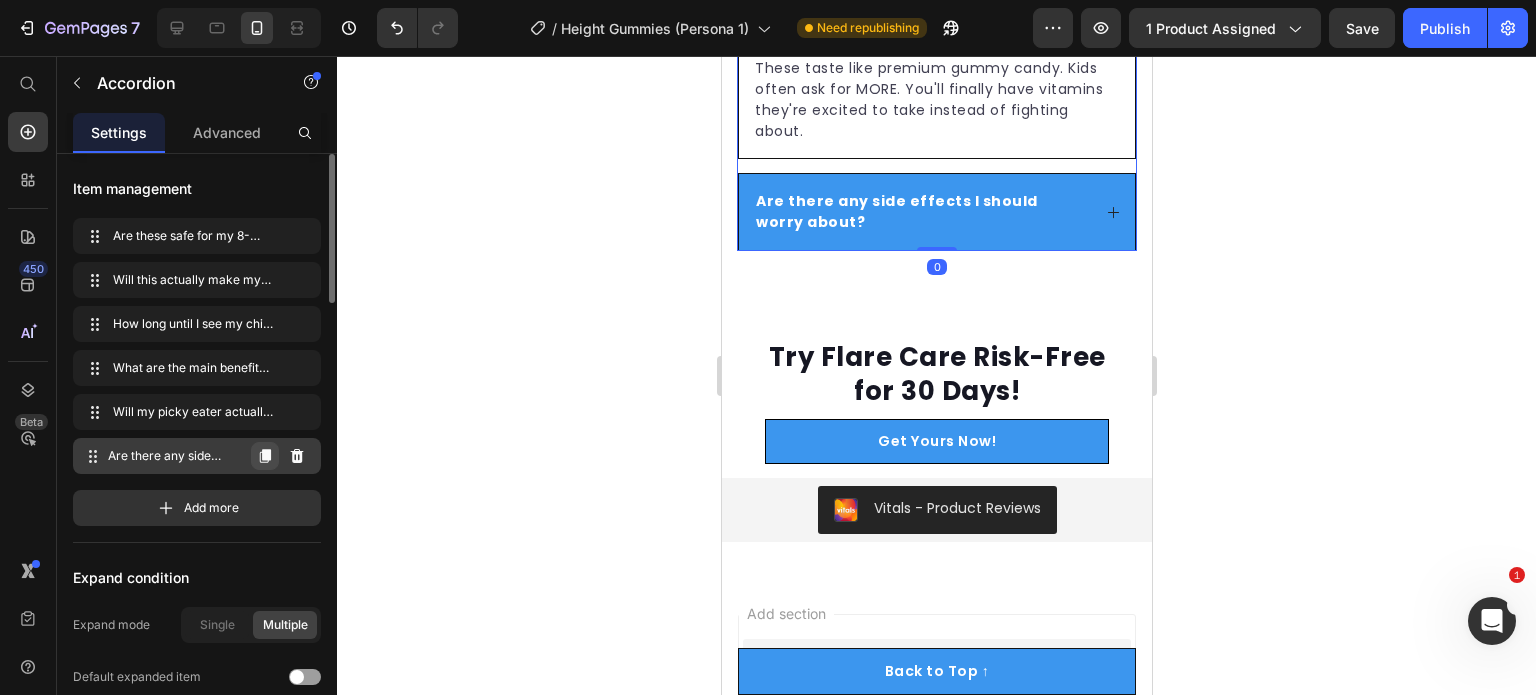 click 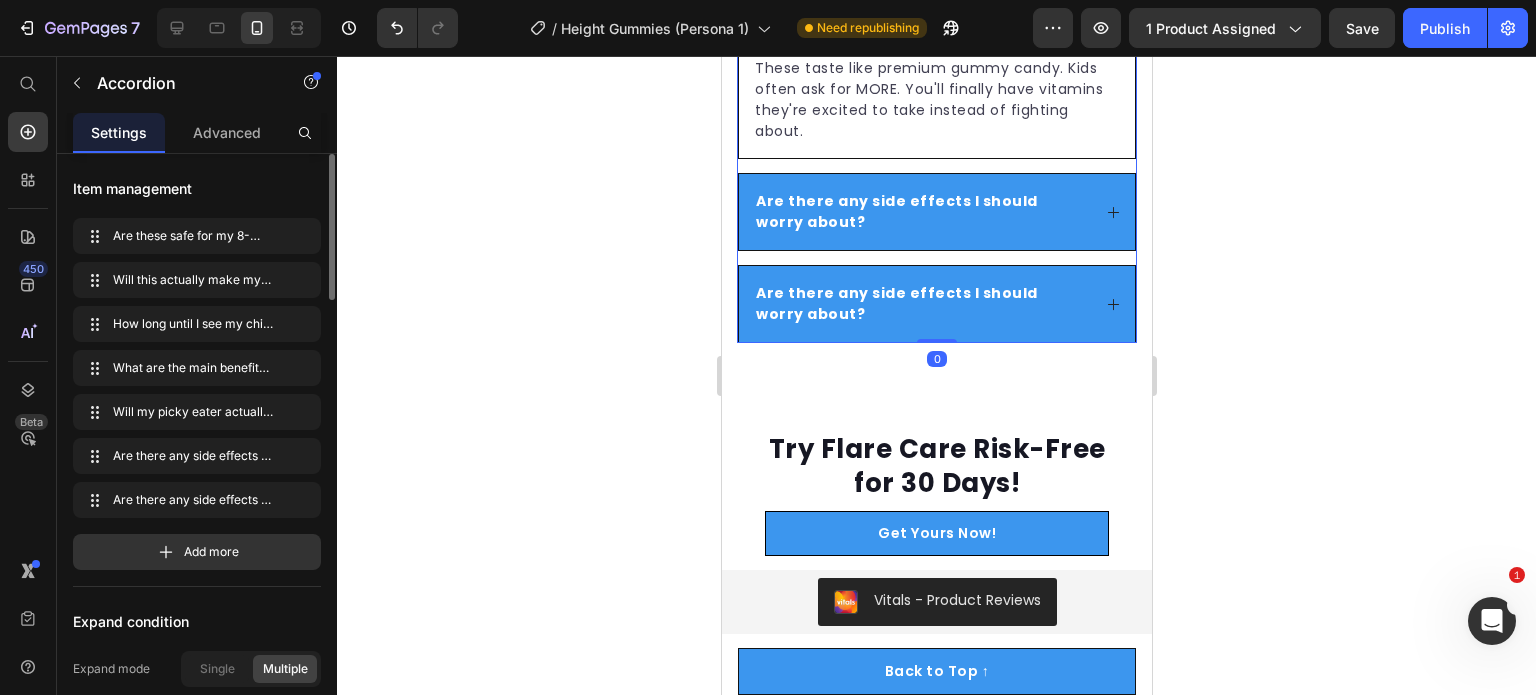 click on "Are there any side effects I should worry about?" at bounding box center [896, 303] 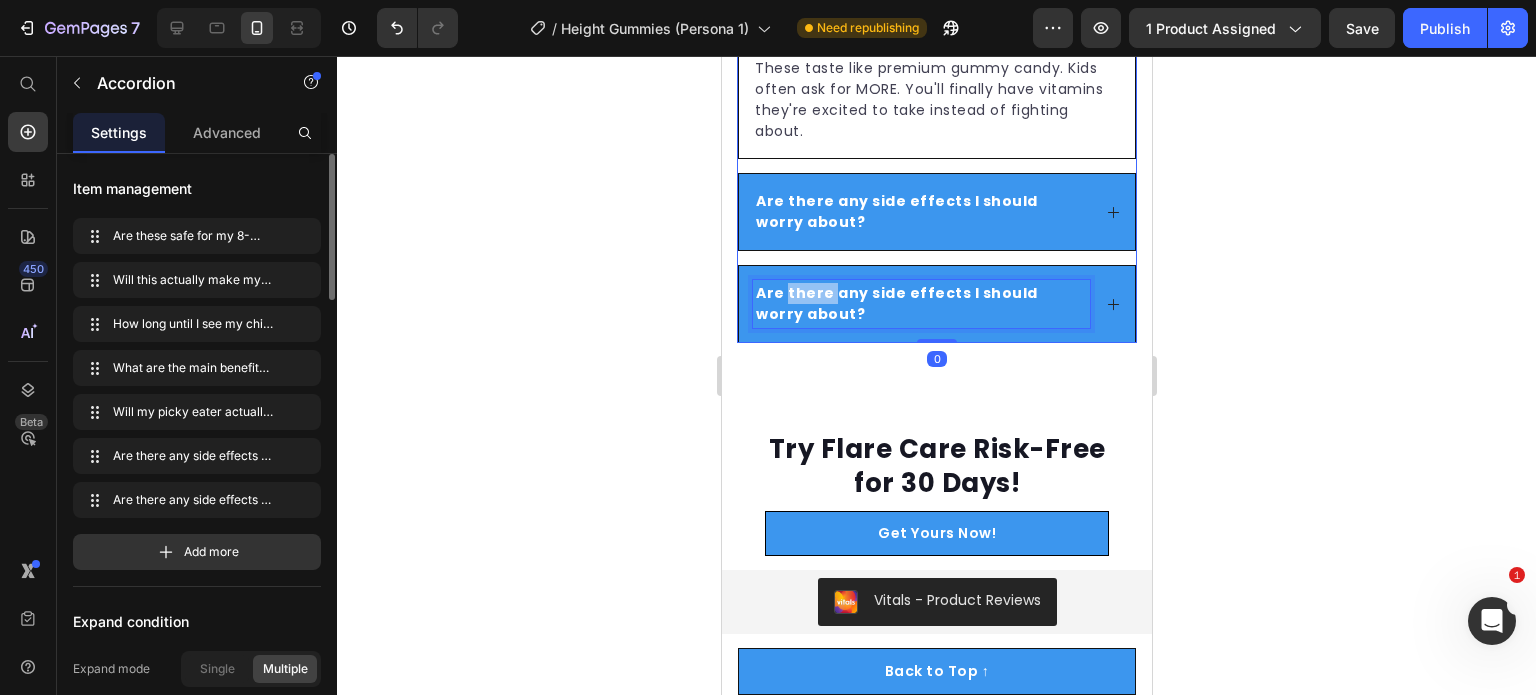 click on "Are there any side effects I should worry about?" at bounding box center (896, 303) 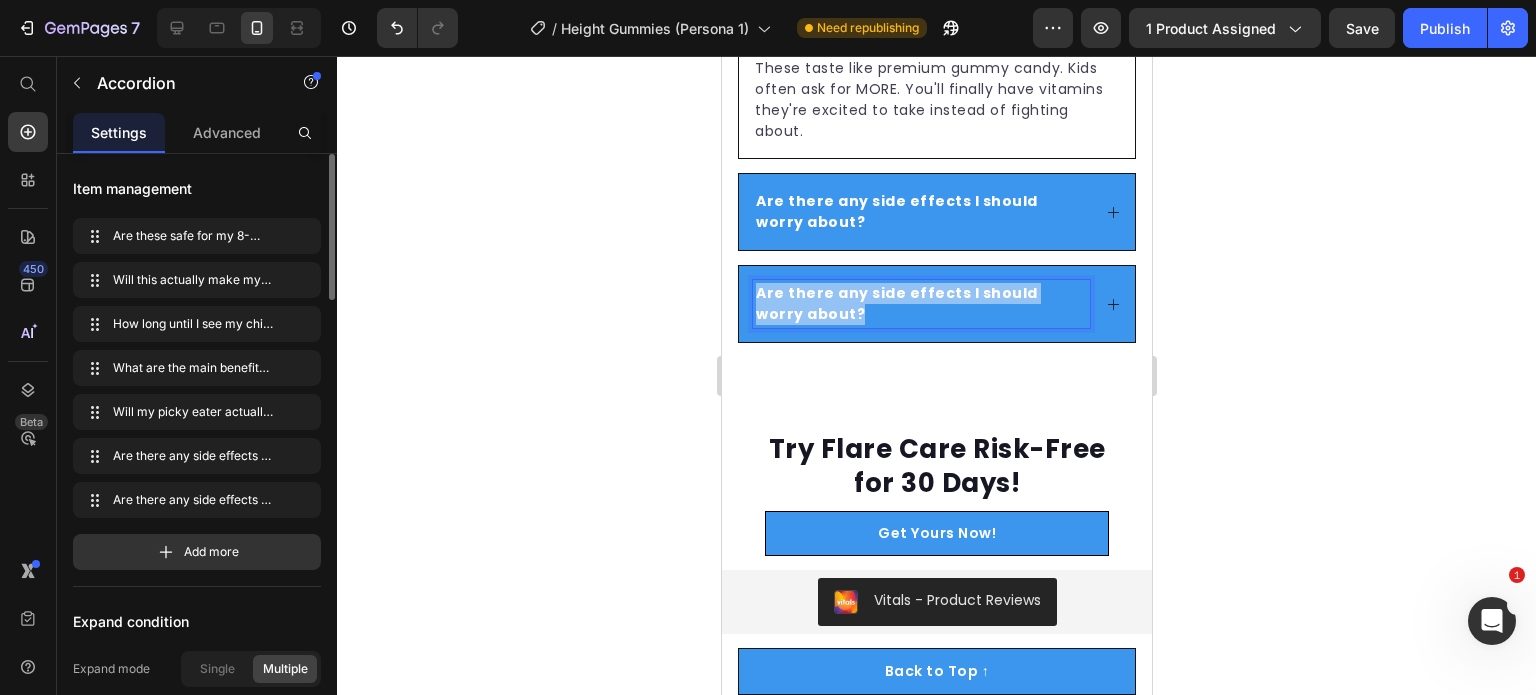 click on "Are there any side effects I should worry about?" at bounding box center (896, 303) 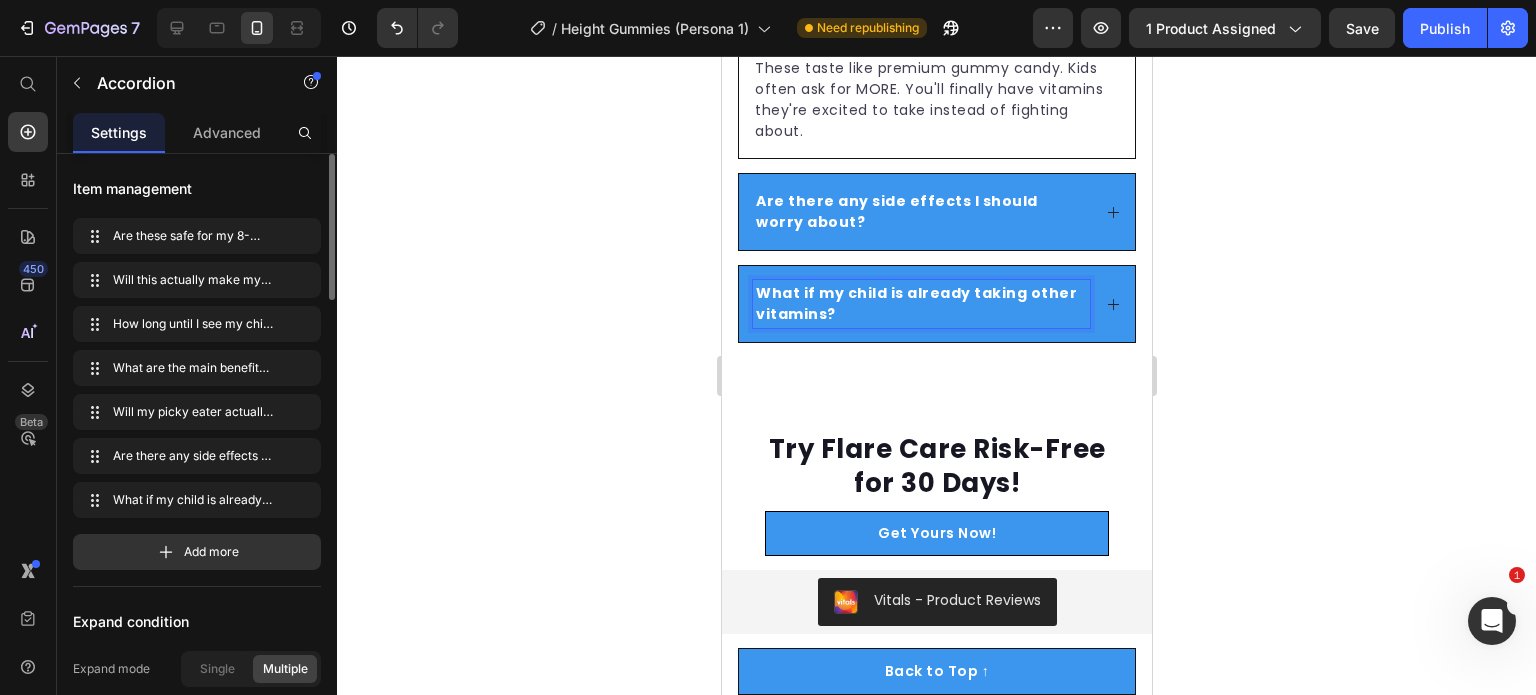click on "What if my child is already taking other vitamins?" at bounding box center [936, 304] 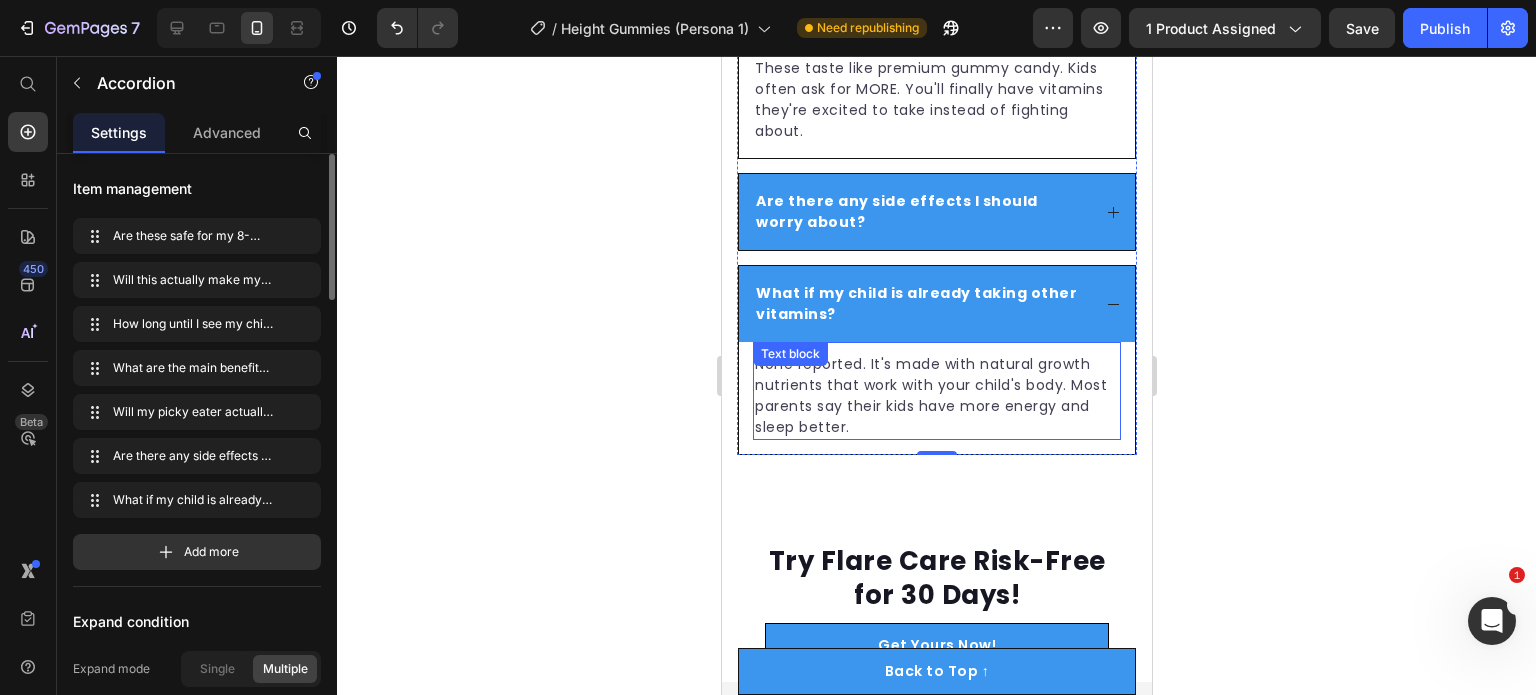 click on "None reported. It's made with natural growth nutrients that work with your child's body. Most parents say their kids have more energy and sleep better." at bounding box center [936, 396] 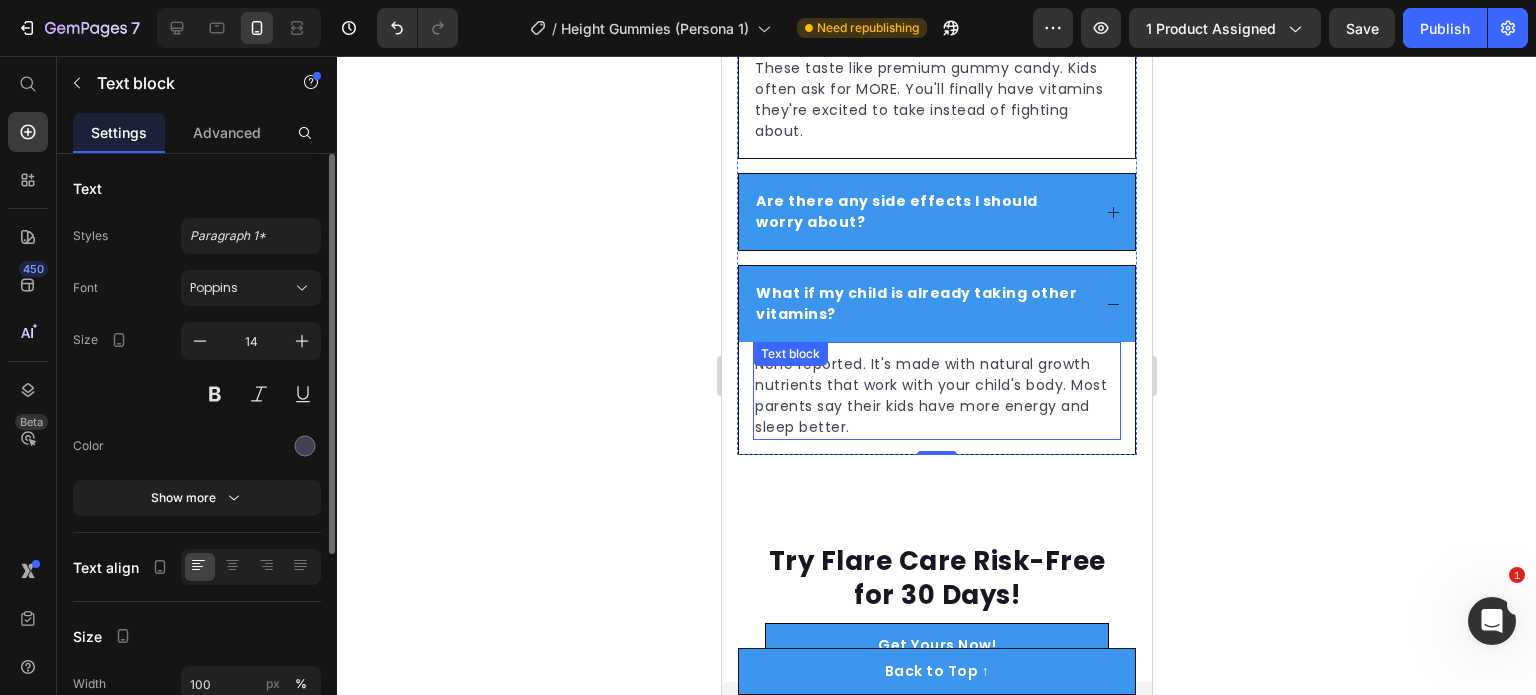 click on "None reported. It's made with natural growth nutrients that work with your child's body. Most parents say their kids have more energy and sleep better." at bounding box center (936, 396) 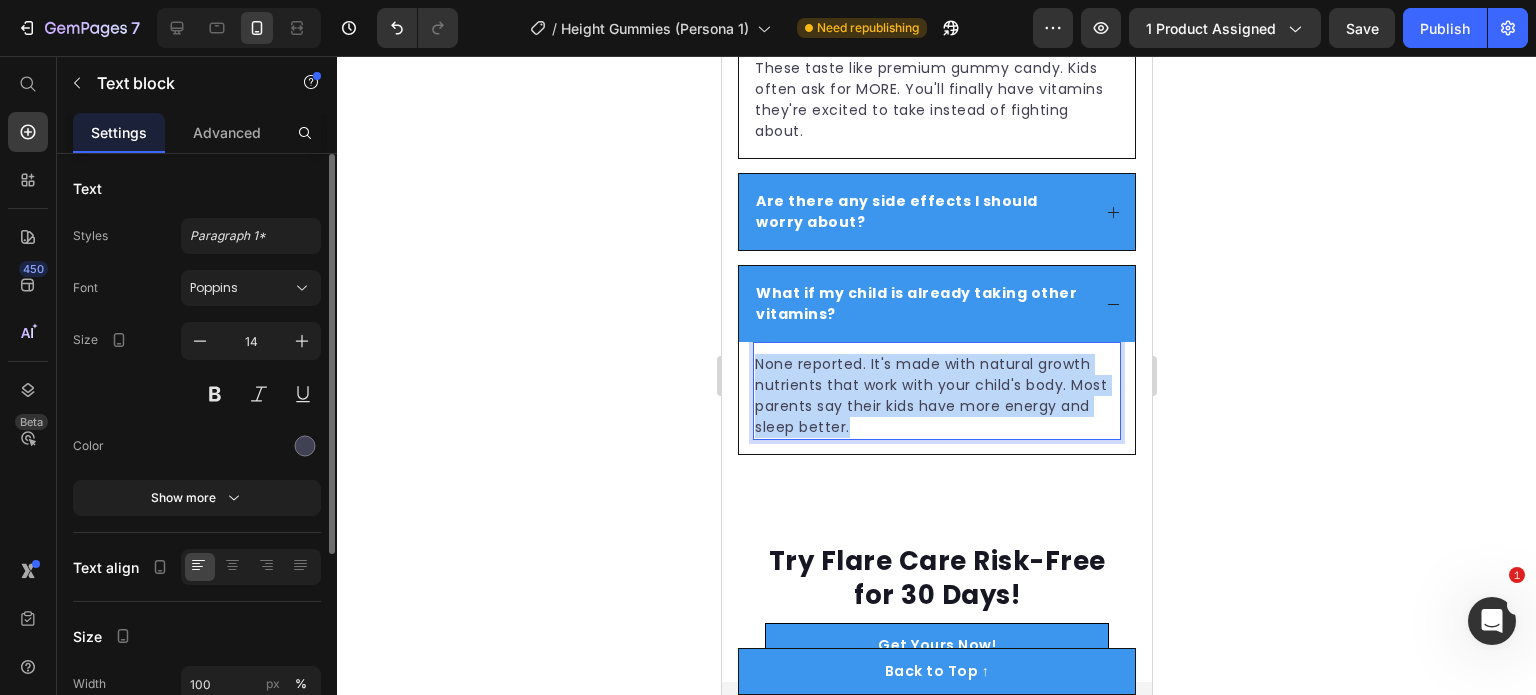 click on "None reported. It's made with natural growth nutrients that work with your child's body. Most parents say their kids have more energy and sleep better." at bounding box center [936, 396] 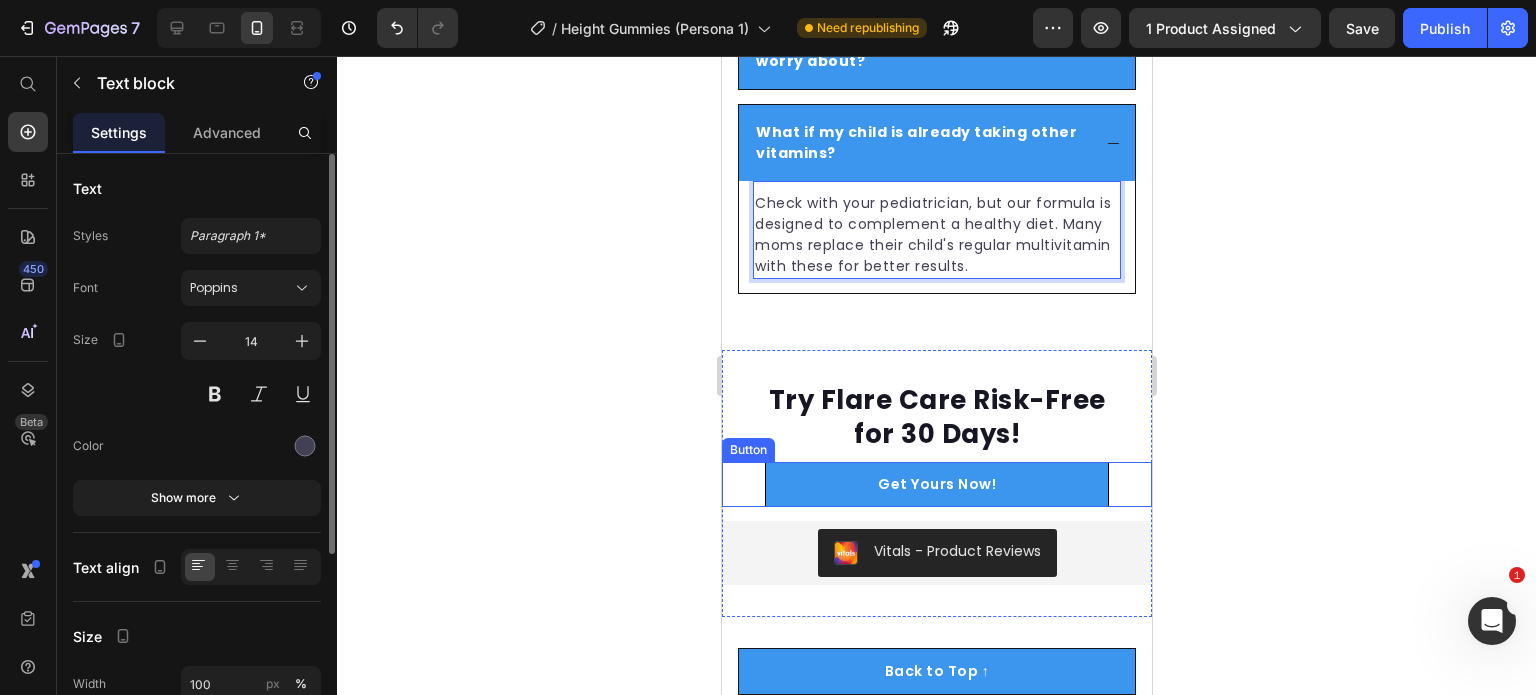 scroll, scrollTop: 8736, scrollLeft: 0, axis: vertical 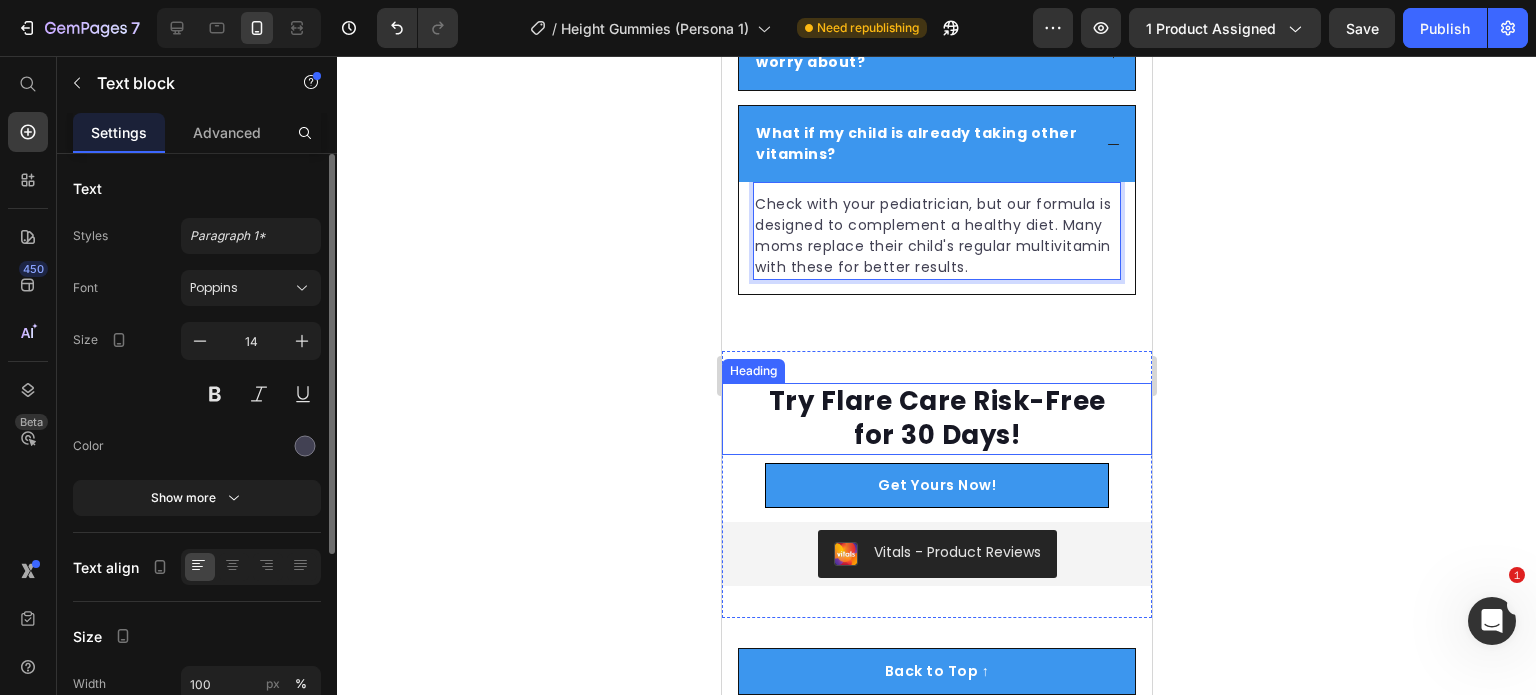 click on "Try Flare Care Risk-Free for 30 Days!" at bounding box center (936, 419) 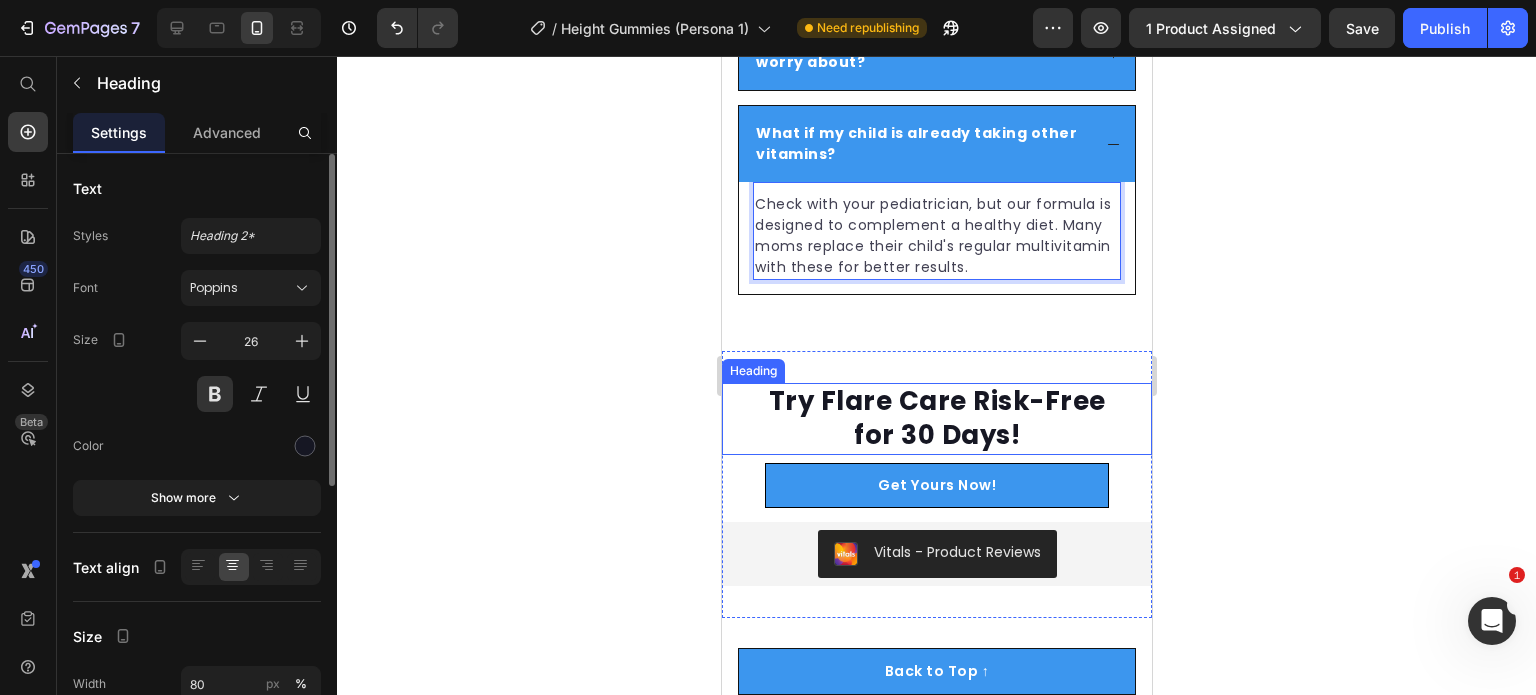 click on "Try Flare Care Risk-Free for 30 Days!" at bounding box center (936, 419) 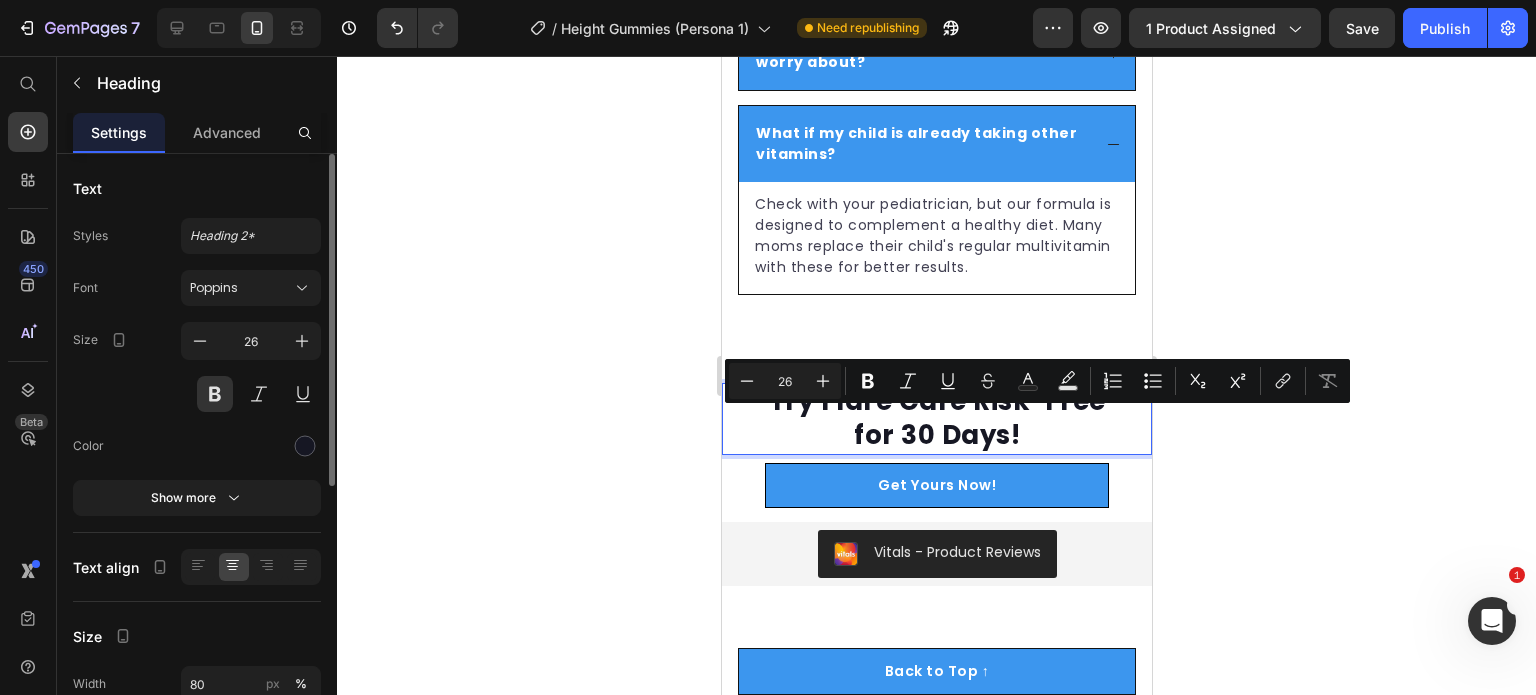 click on "Try Flare Care Risk-Free for 30 Days!" at bounding box center [936, 419] 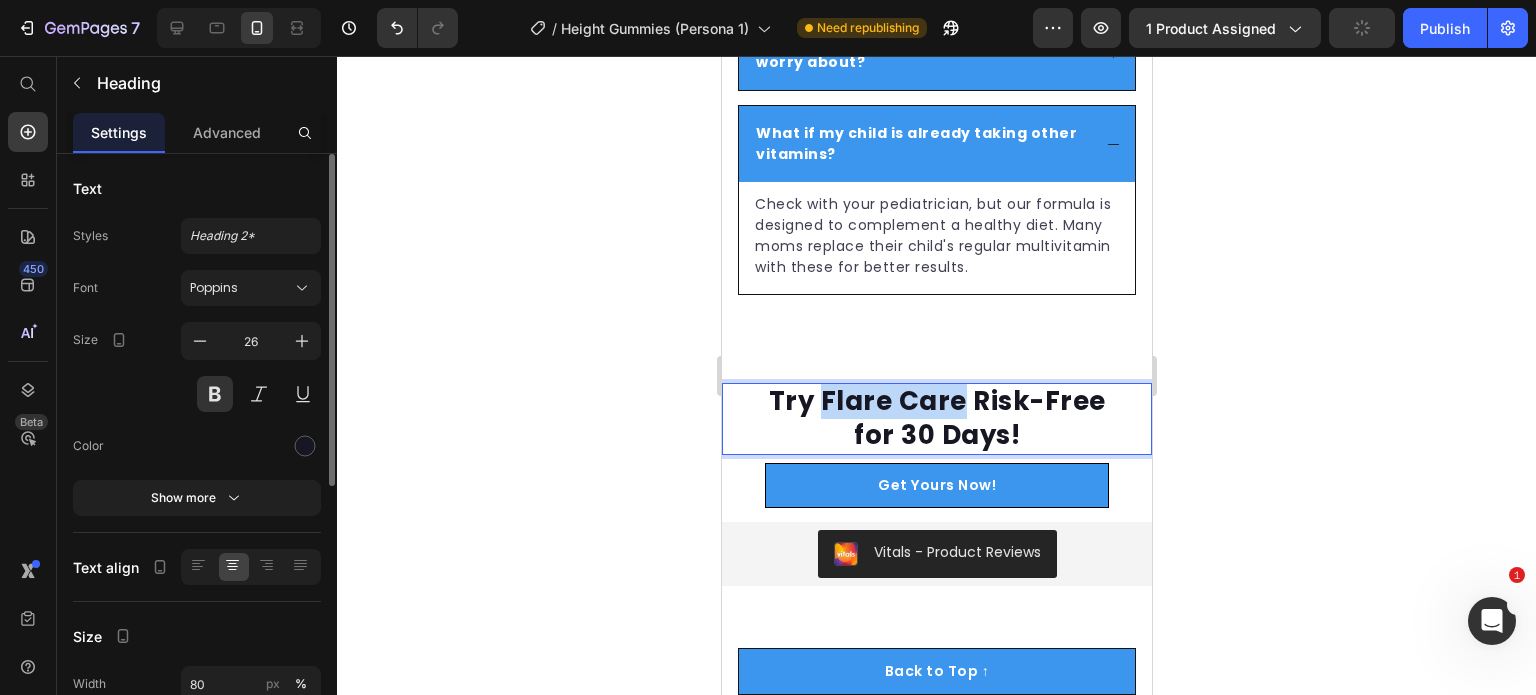 drag, startPoint x: 848, startPoint y: 394, endPoint x: 980, endPoint y: 387, distance: 132.18547 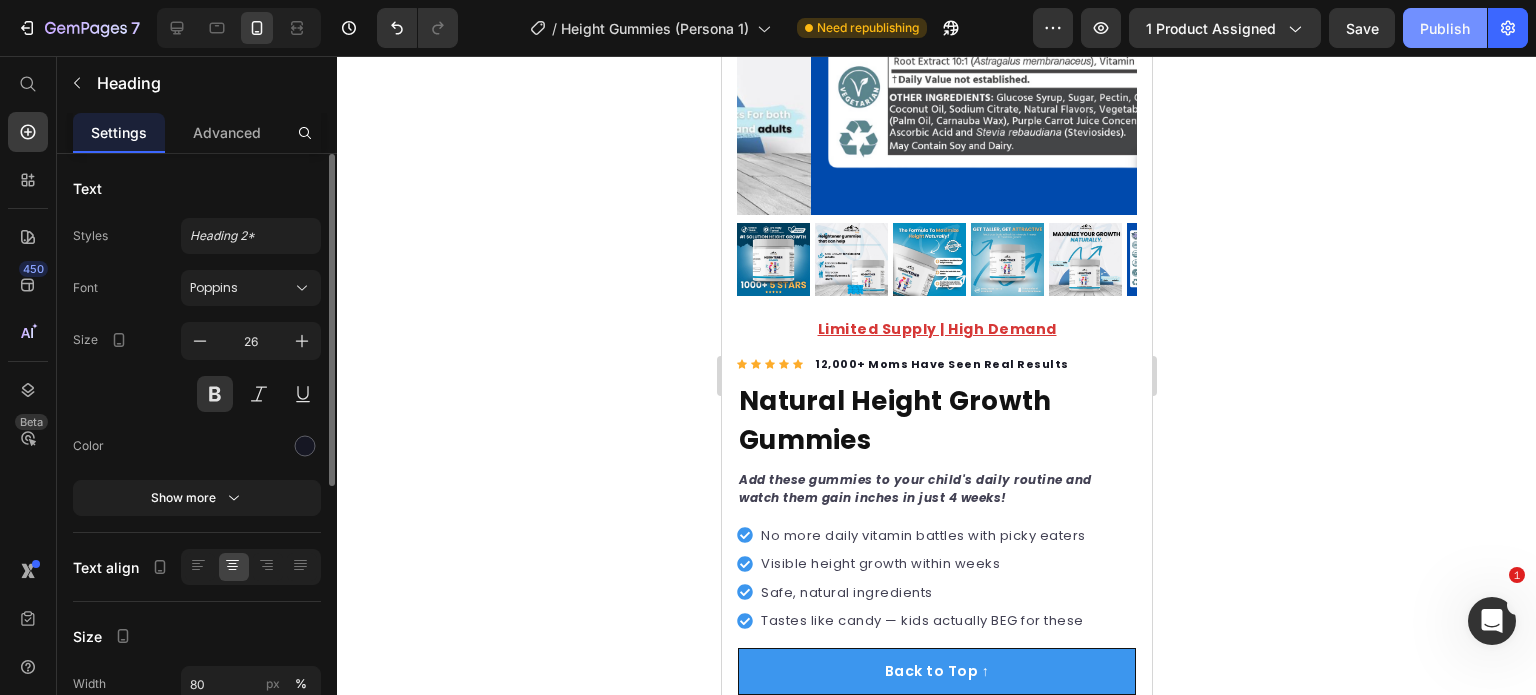 drag, startPoint x: 1439, startPoint y: 35, endPoint x: 384, endPoint y: 158, distance: 1062.146 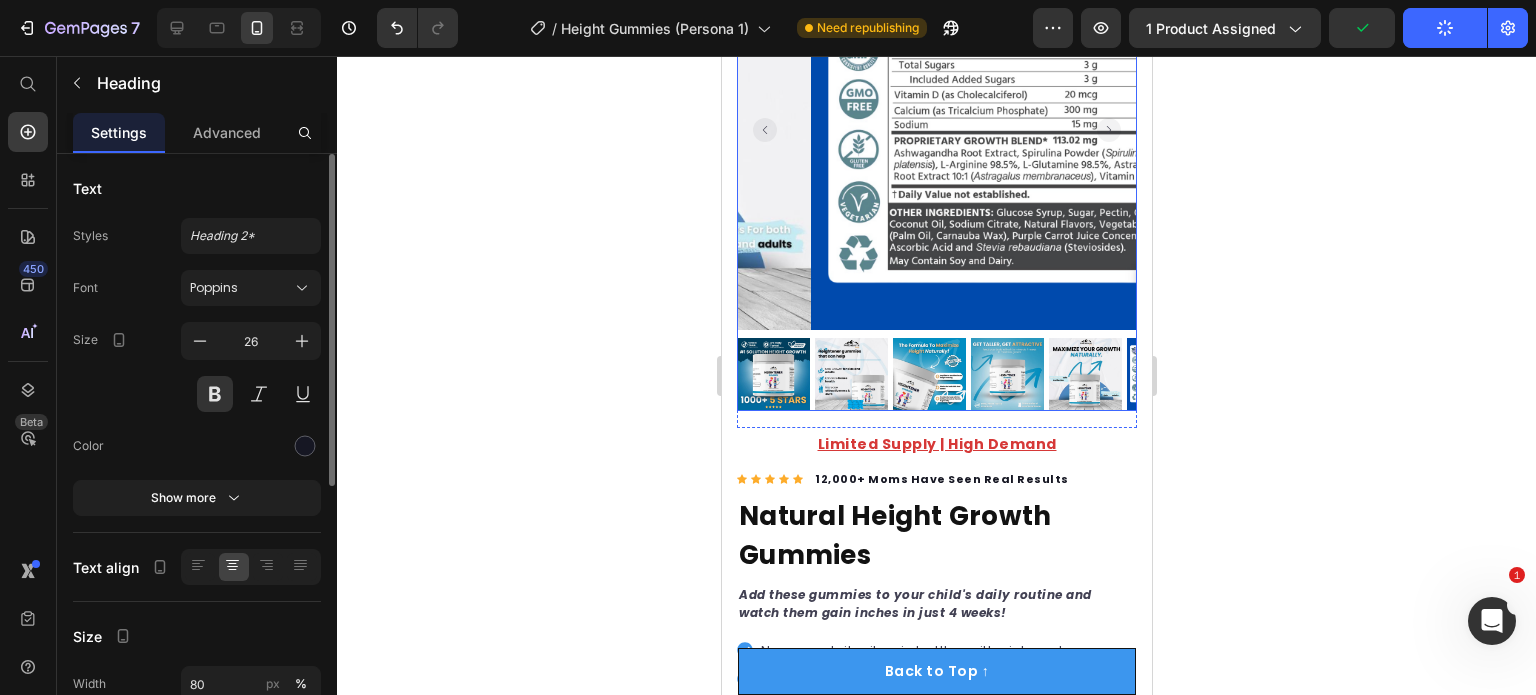 scroll, scrollTop: 0, scrollLeft: 0, axis: both 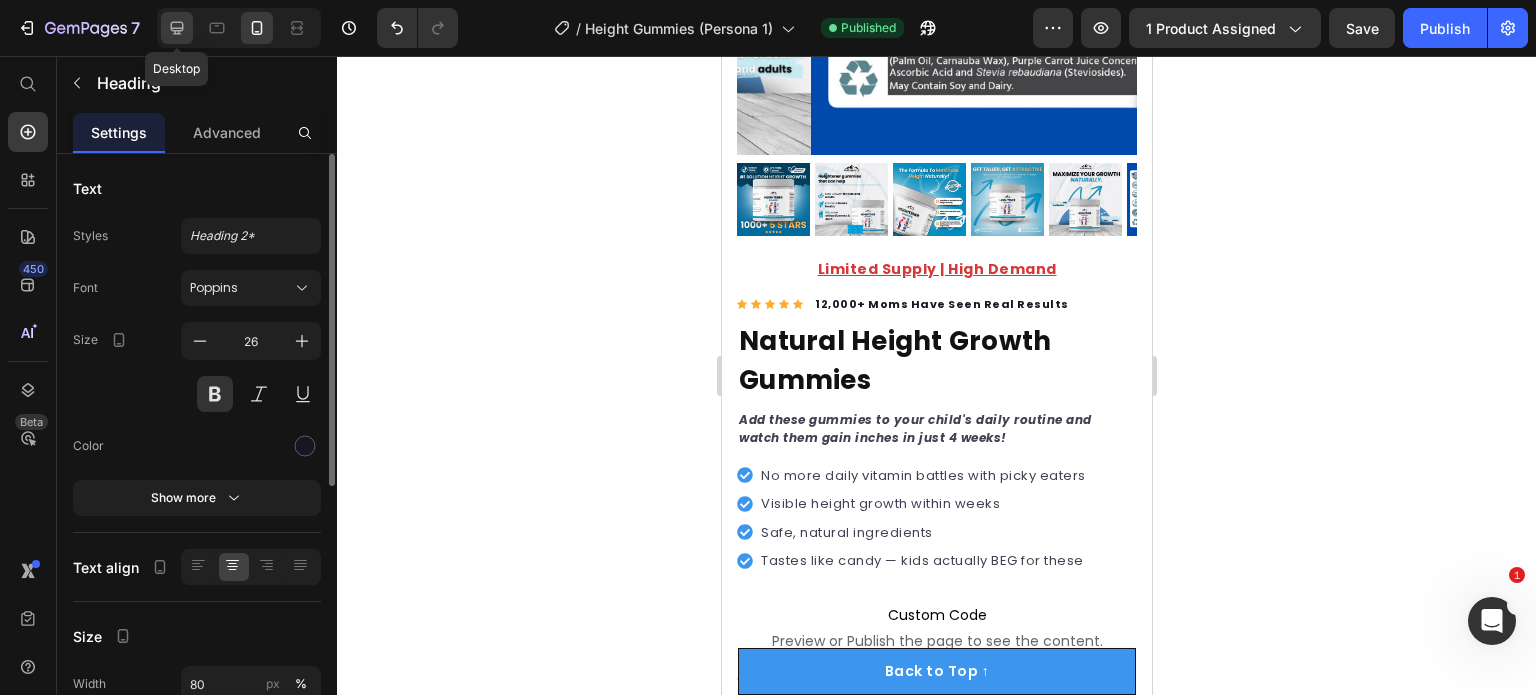 click 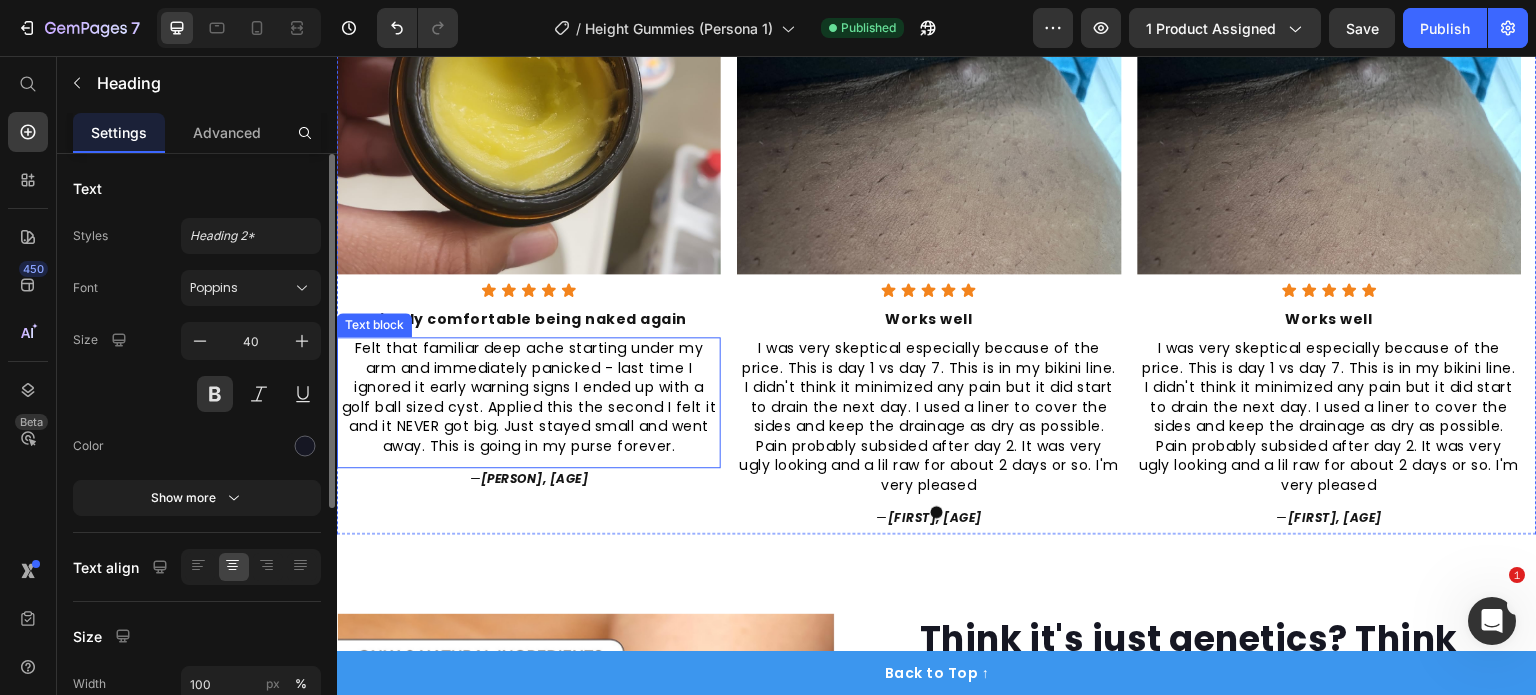 scroll, scrollTop: 2215, scrollLeft: 0, axis: vertical 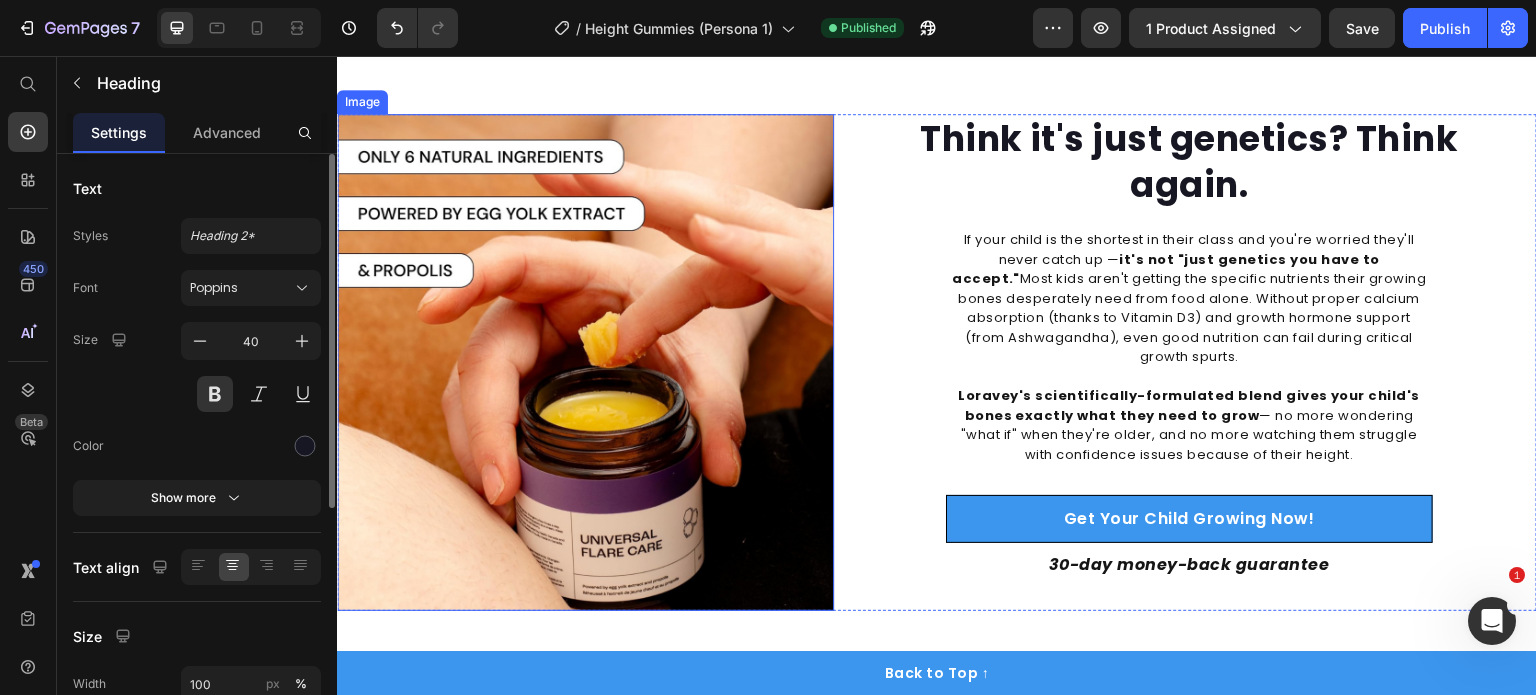 click at bounding box center [585, 362] 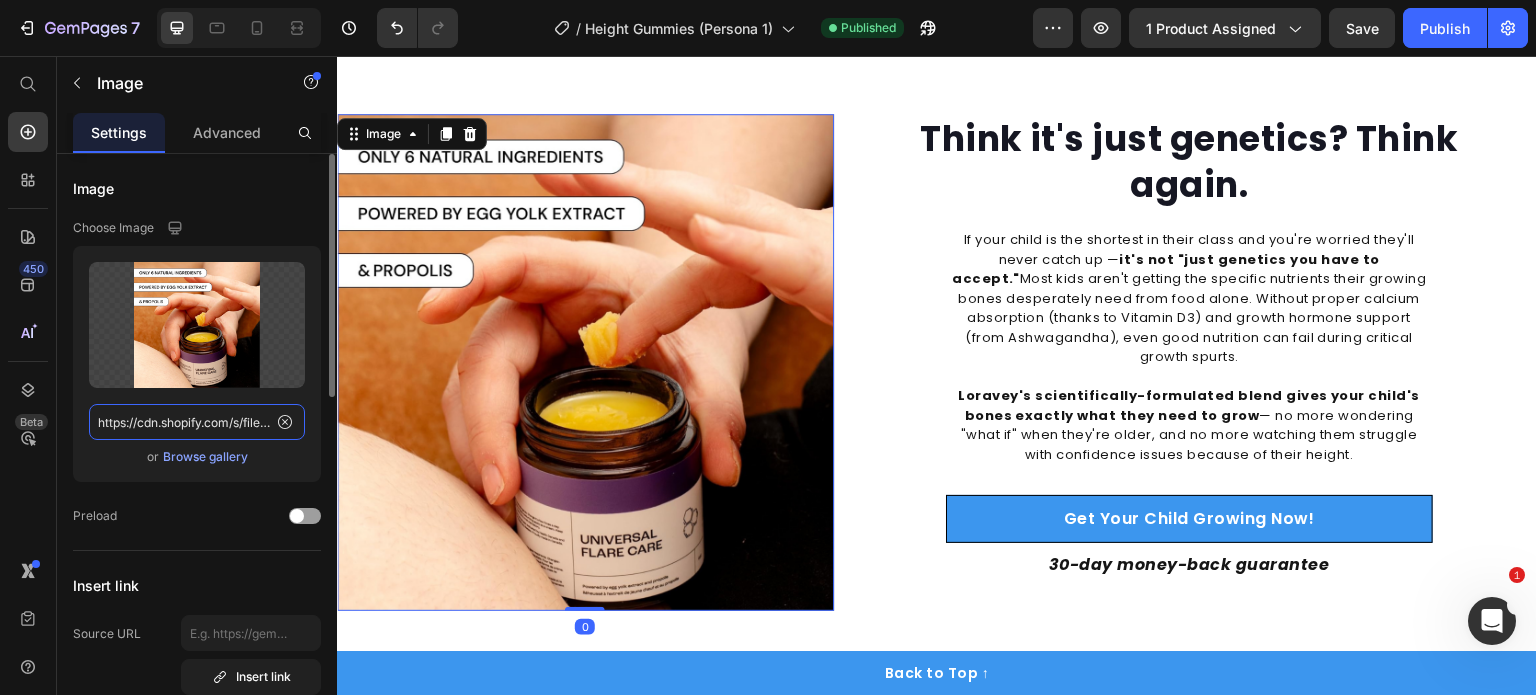 click on "https://cdn.shopify.com/s/files/1/0968/8953/6850/files/6_46904e18-1cc9-4f63-bbd3-9855e8228700.png?v=1752220576" 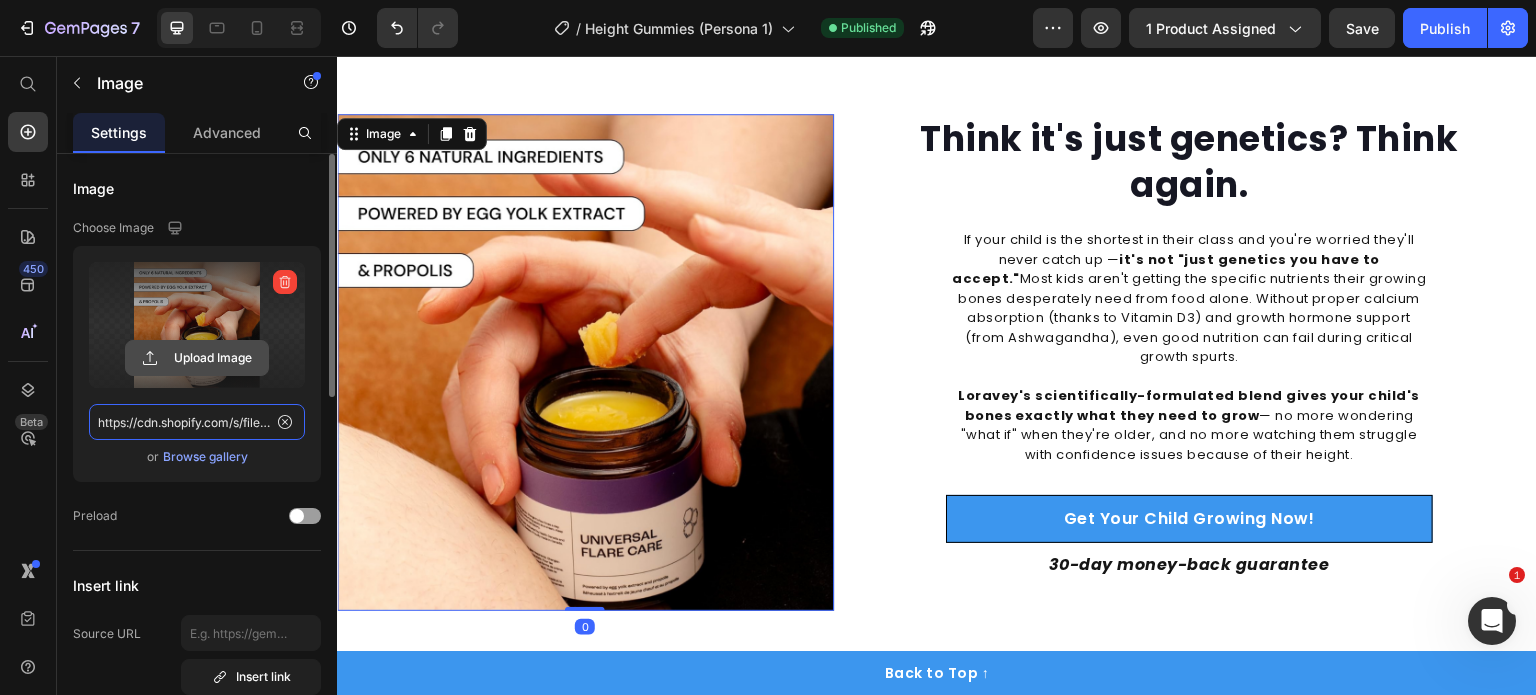 scroll, scrollTop: 0, scrollLeft: 521, axis: horizontal 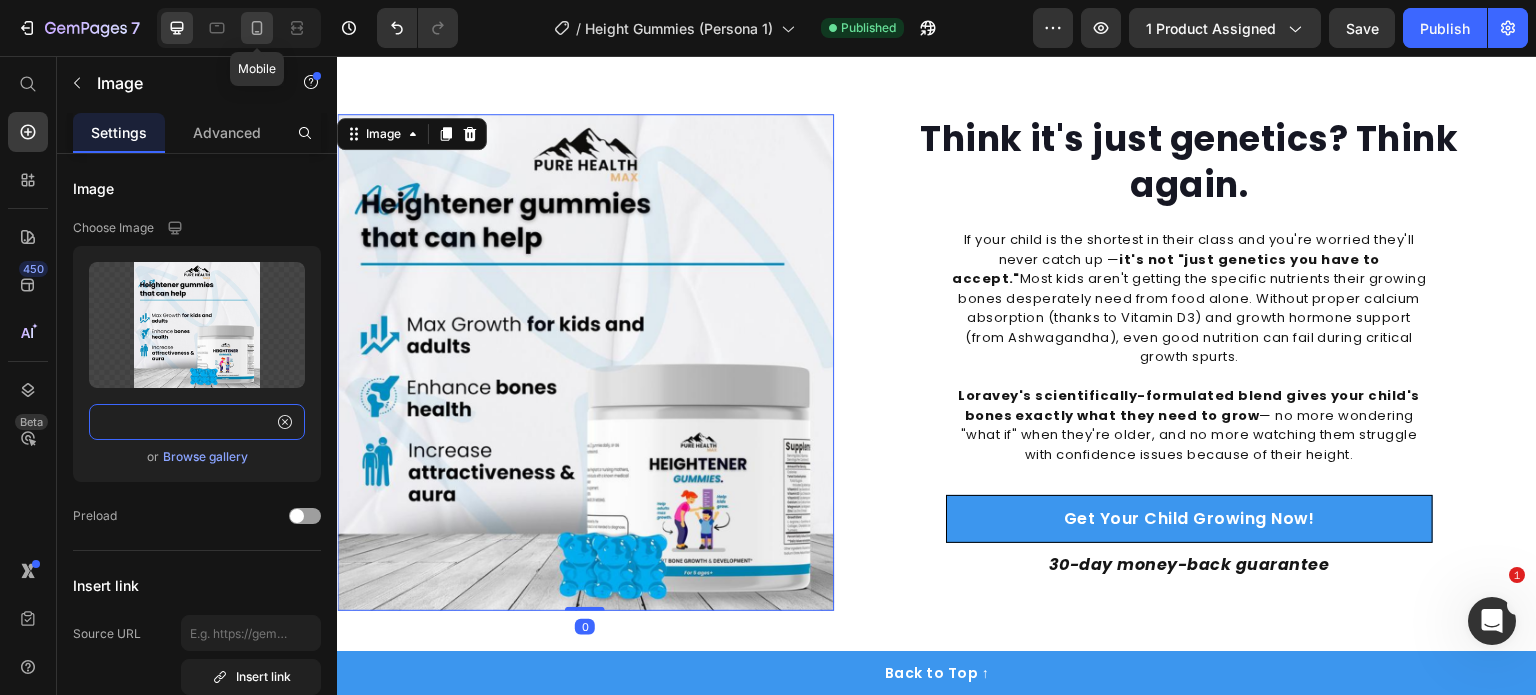 type on "https://cdn.shopify.com/s/files/1/0968/8953/6850/files/2_566971d5-89d5-42e6-9894-20c97cd46ca5.png?v=1752226594" 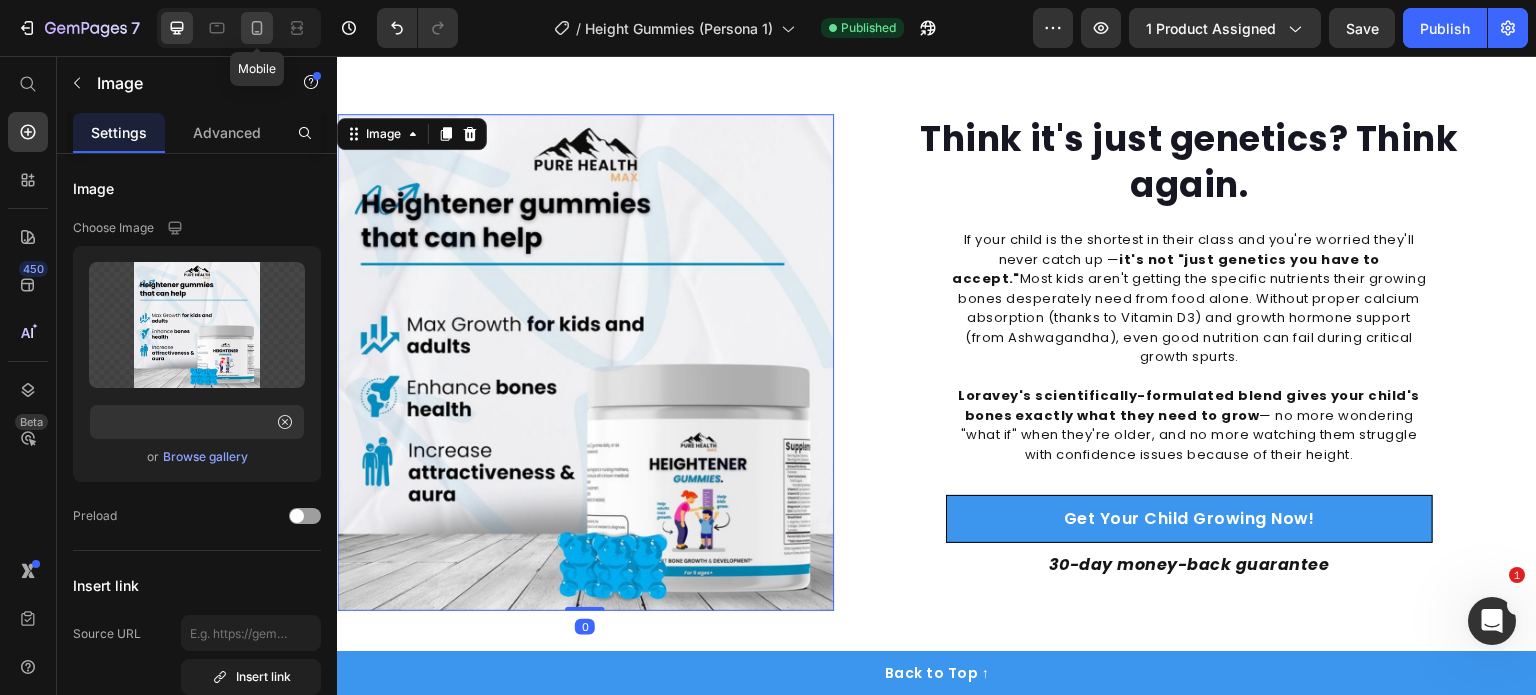 click 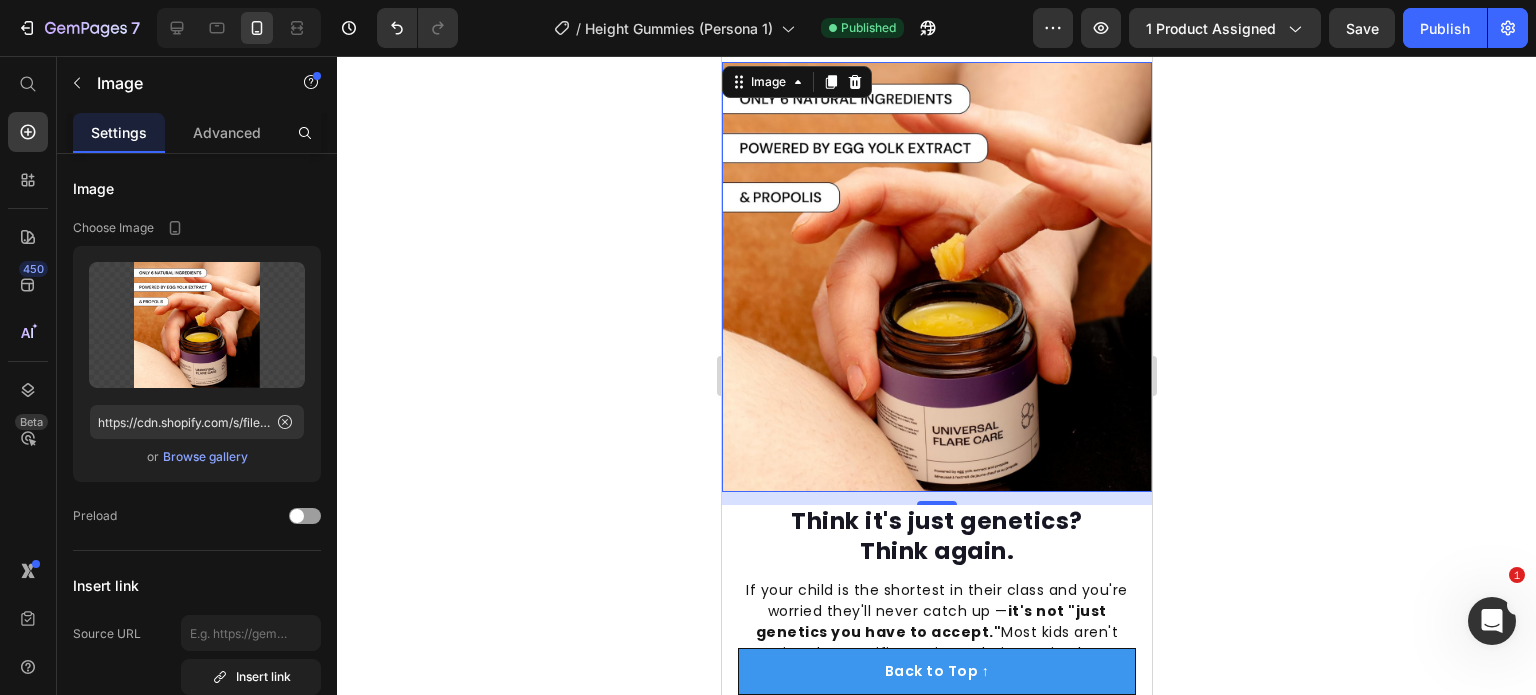 scroll, scrollTop: 2112, scrollLeft: 0, axis: vertical 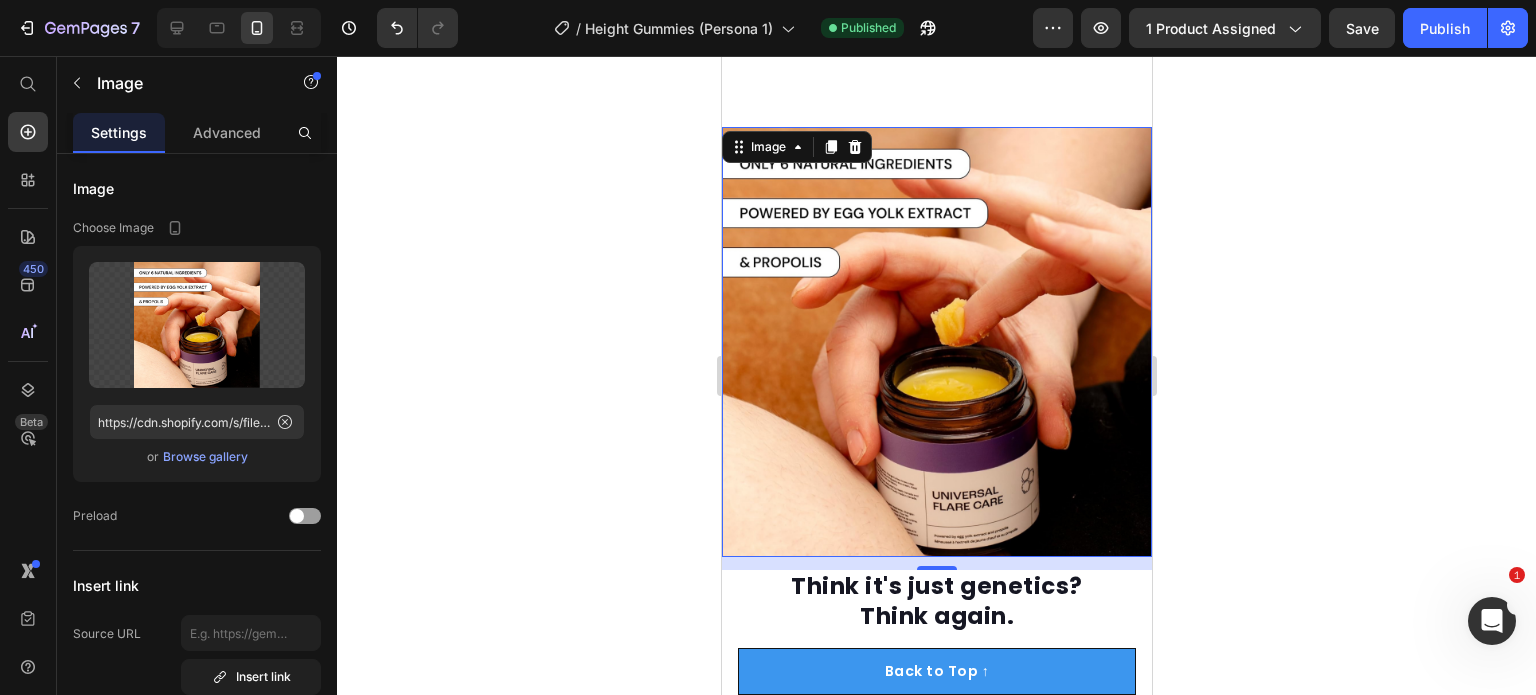 click at bounding box center (936, 342) 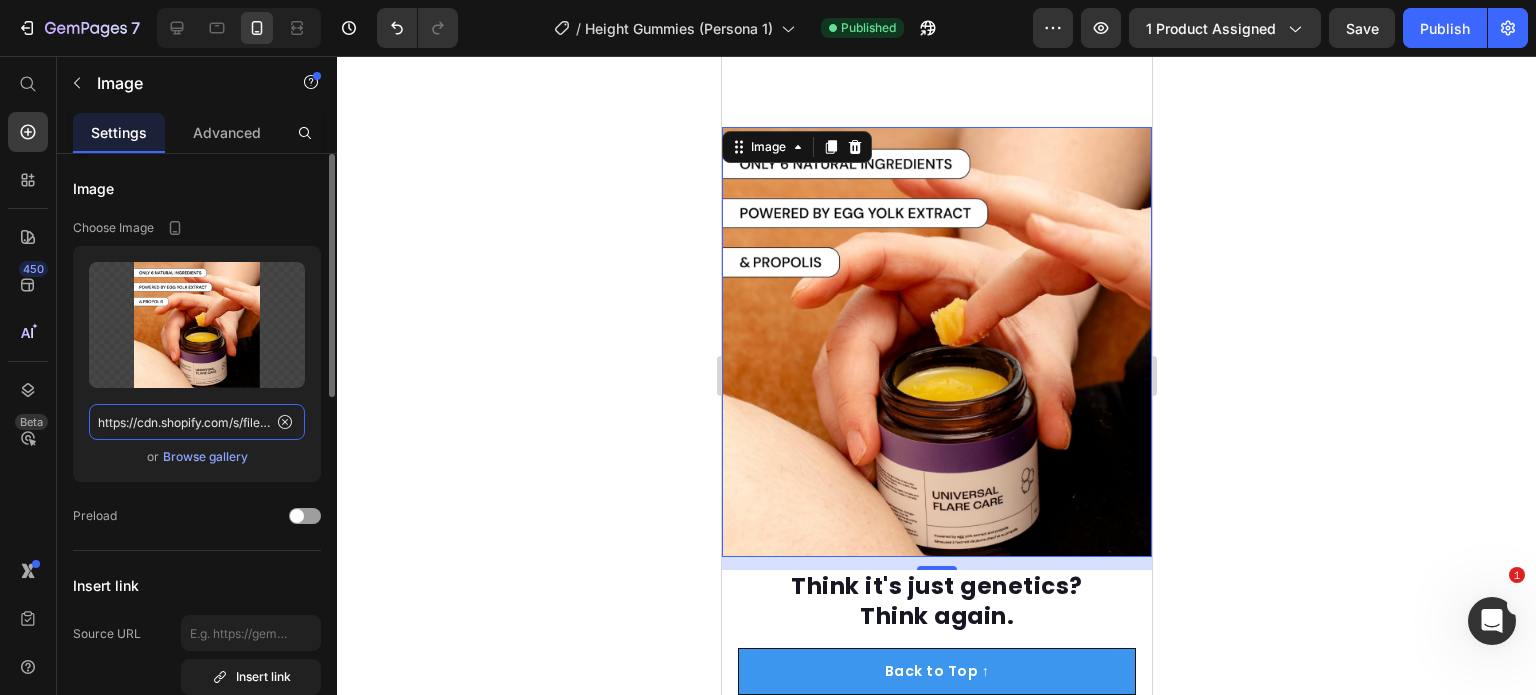 click on "https://cdn.shopify.com/s/files/1/0968/8953/6850/files/6_46904e18-1cc9-4f63-bbd3-9855e8228700.png?v=1752220576" 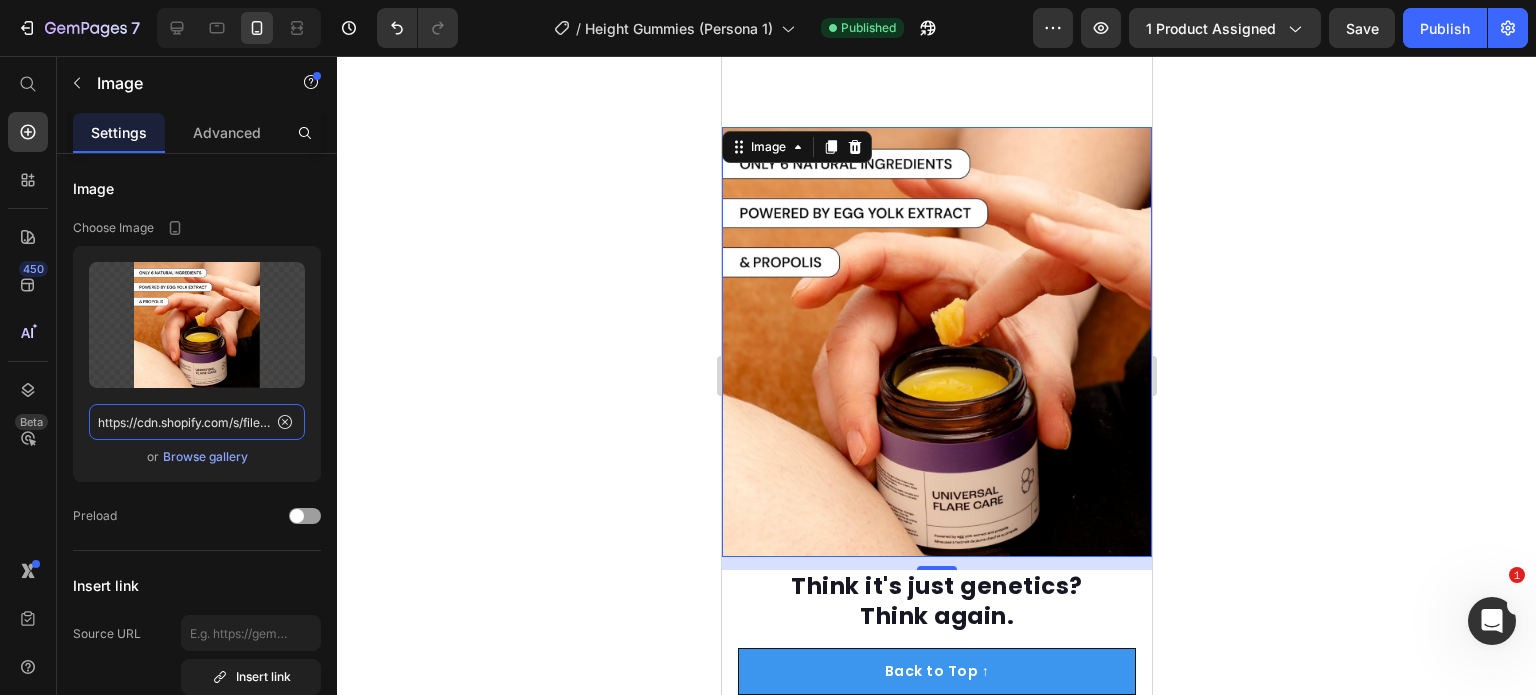 scroll, scrollTop: 0, scrollLeft: 521, axis: horizontal 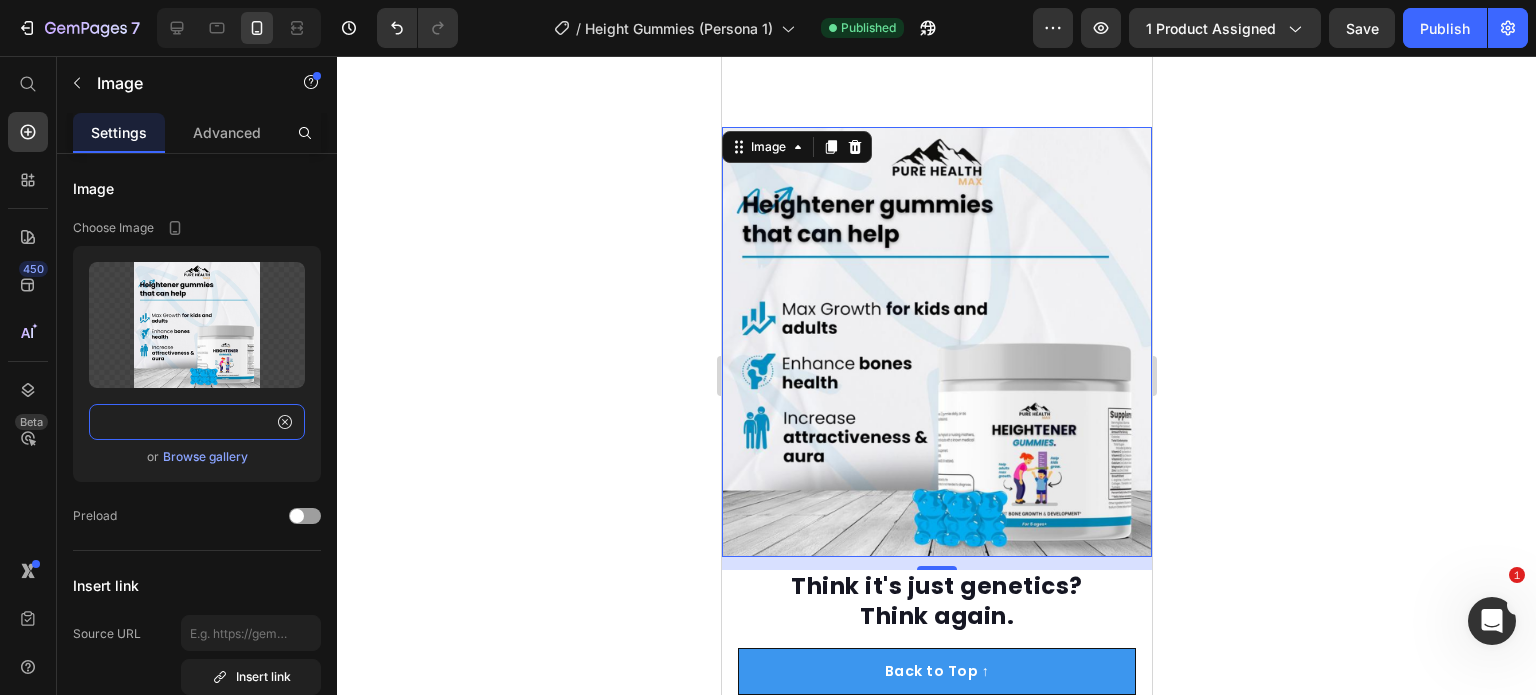 type on "https://cdn.shopify.com/s/files/1/0968/8953/6850/files/2_566971d5-89d5-42e6-9894-20c97cd46ca5.png?v=1752226594" 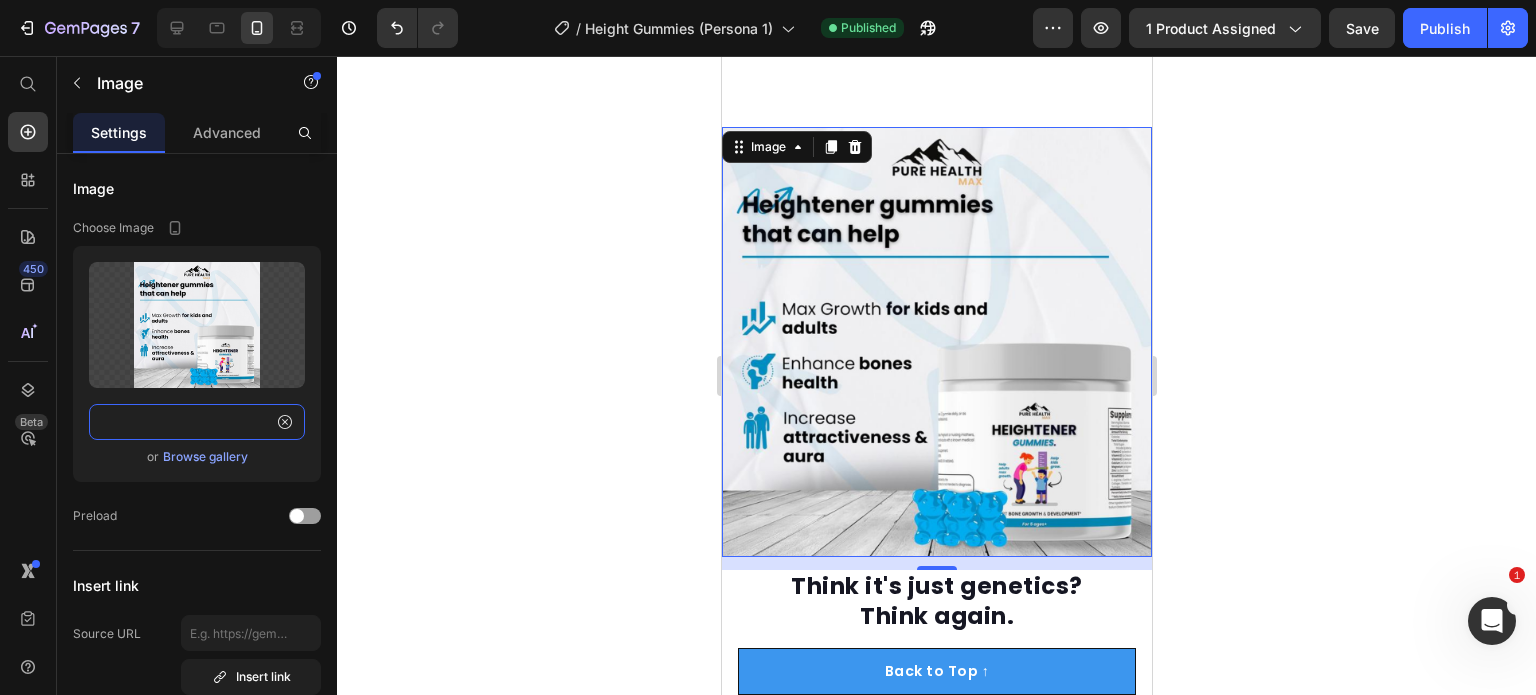 scroll, scrollTop: 0, scrollLeft: 0, axis: both 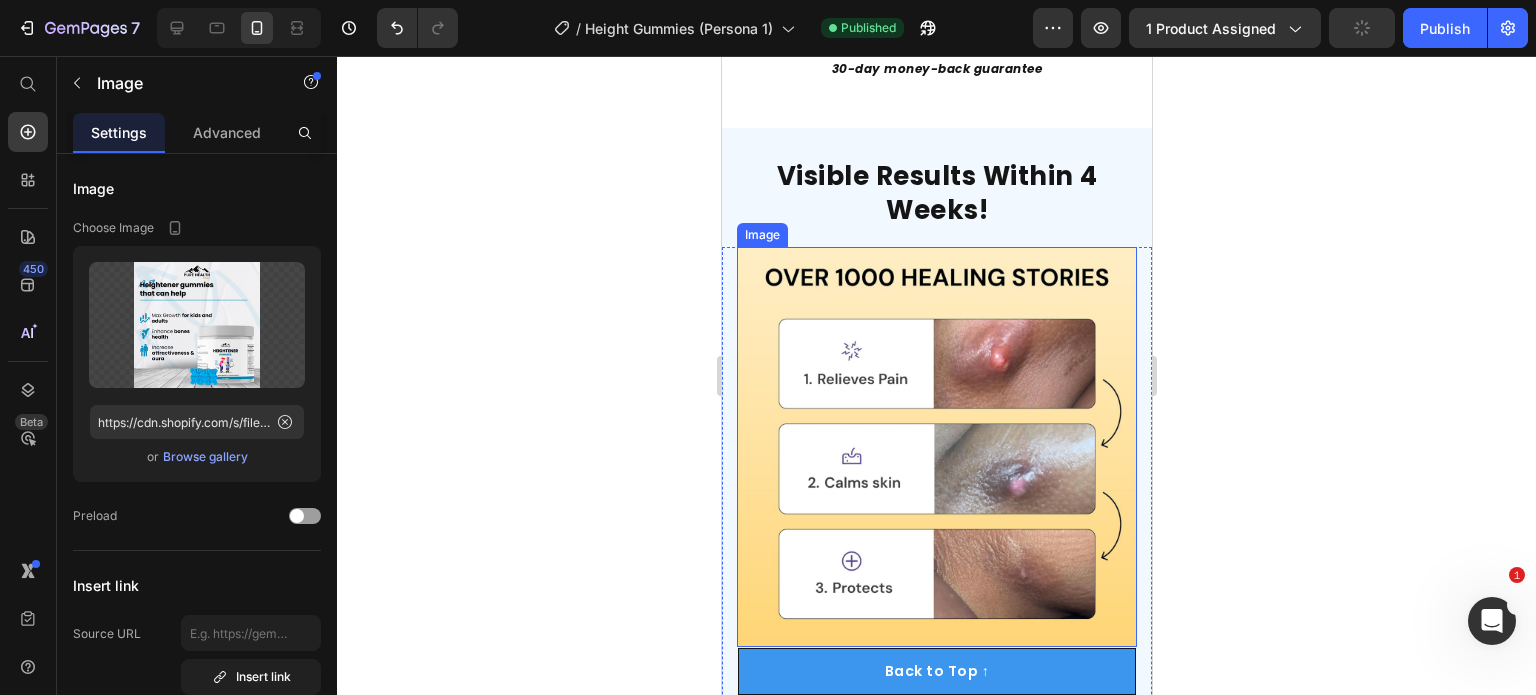 click at bounding box center [936, 447] 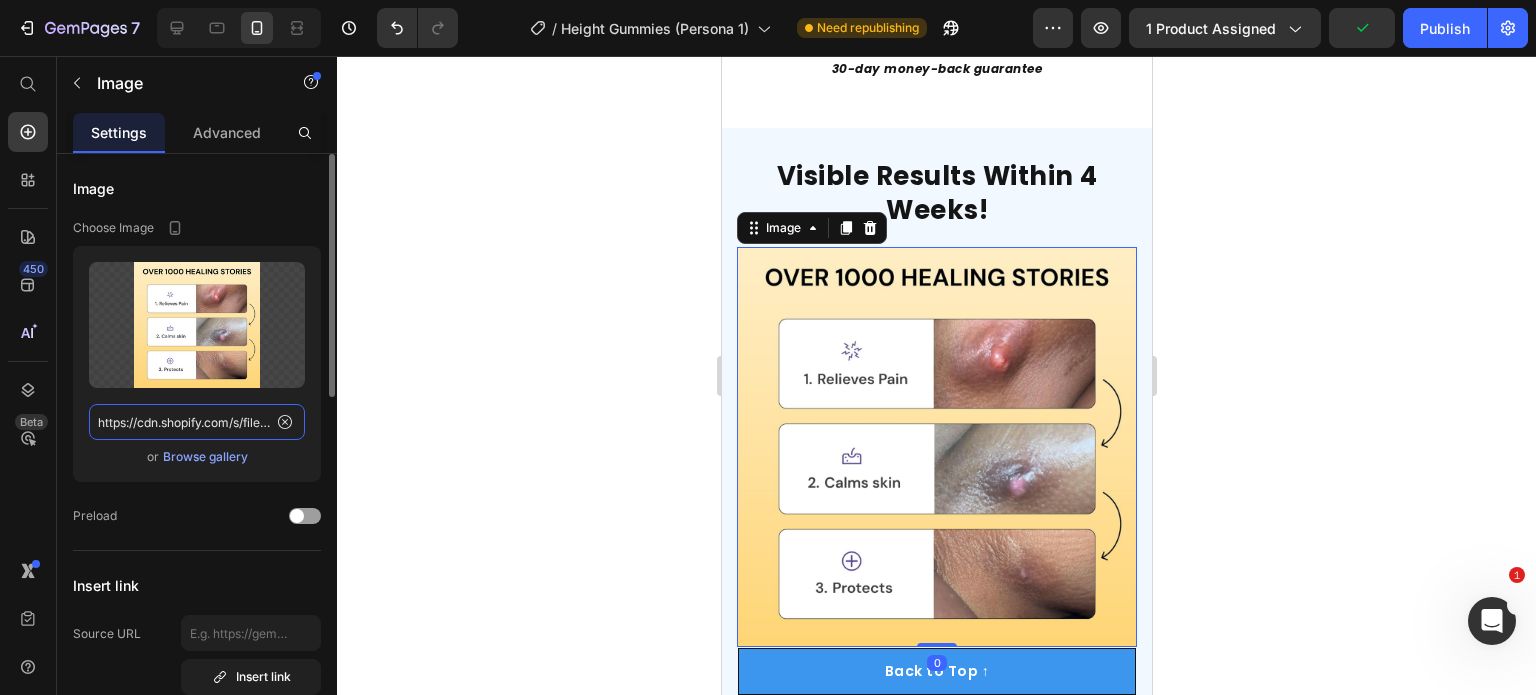 click on "https://cdn.shopify.com/s/files/1/0968/8953/6850/files/7_8731446a-1e23-4385-a1da-841ba97eda41.png?v=1752220575" 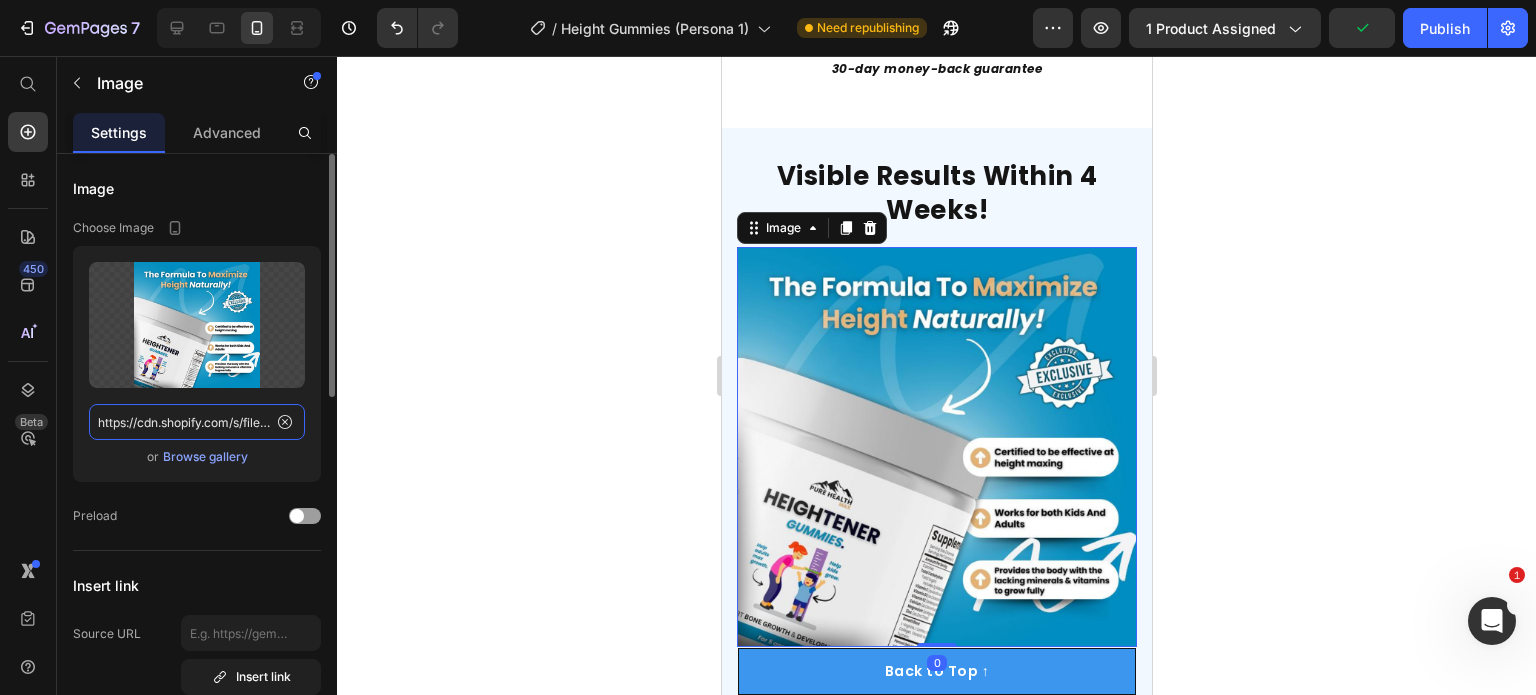 scroll, scrollTop: 0, scrollLeft: 516, axis: horizontal 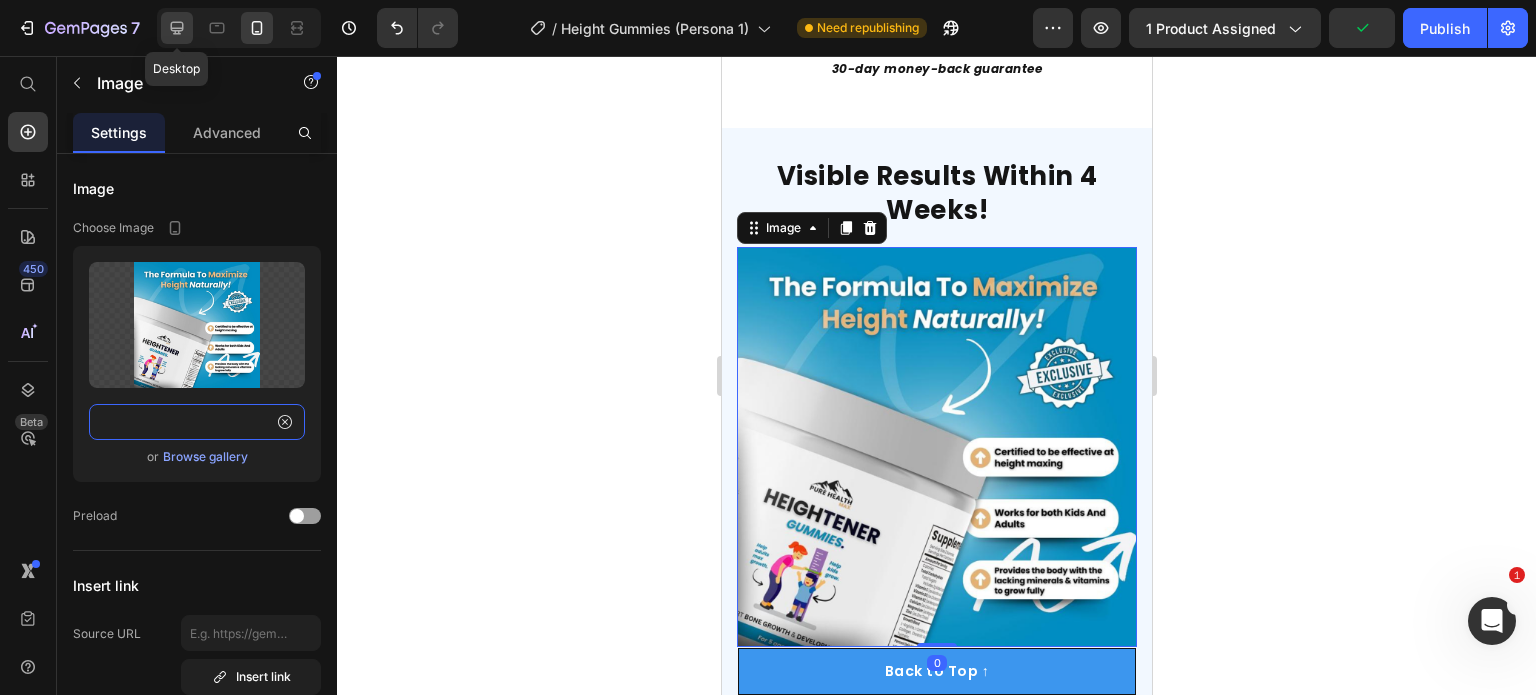 type on "https://cdn.shopify.com/s/files/1/0968/8953/6850/files/3_2fb275c0-ea68-4f35-b7d2-dcb61a8367b2.png?v=1752226594" 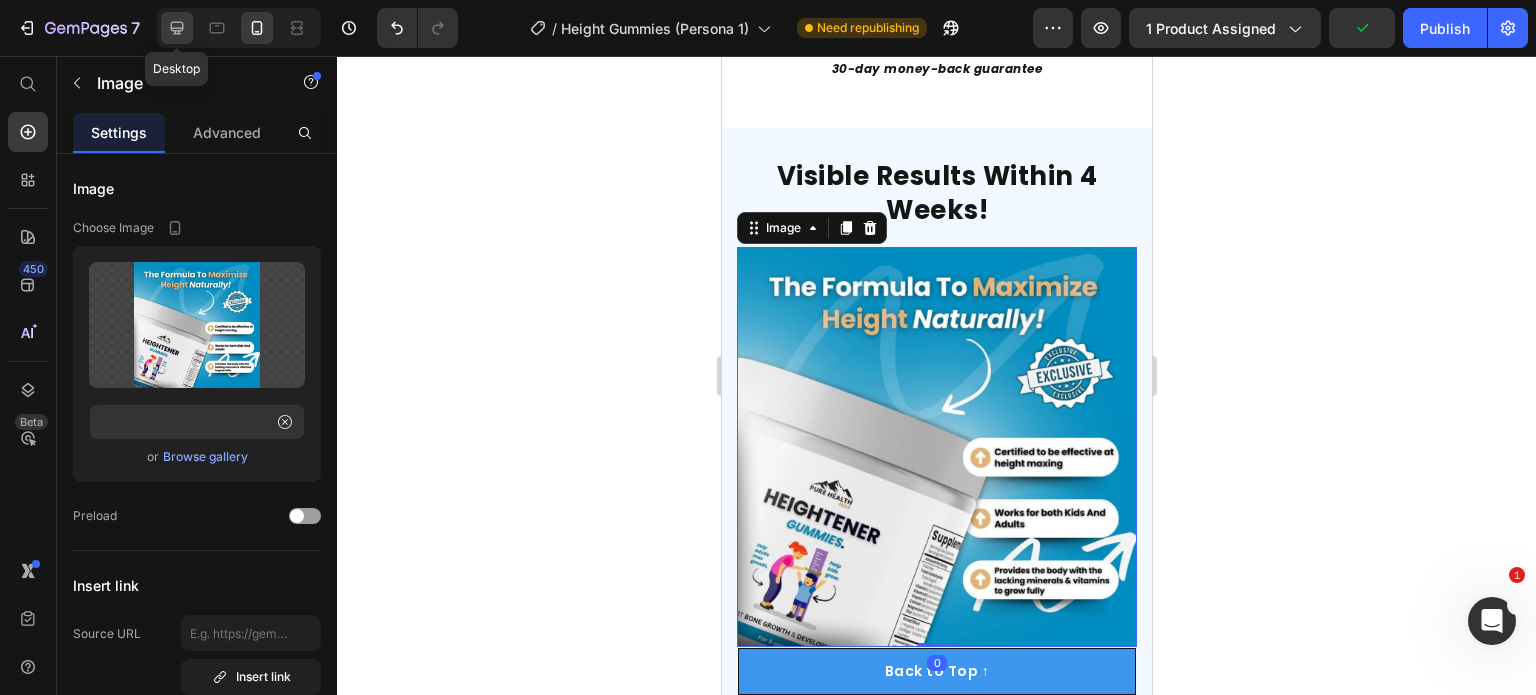 click 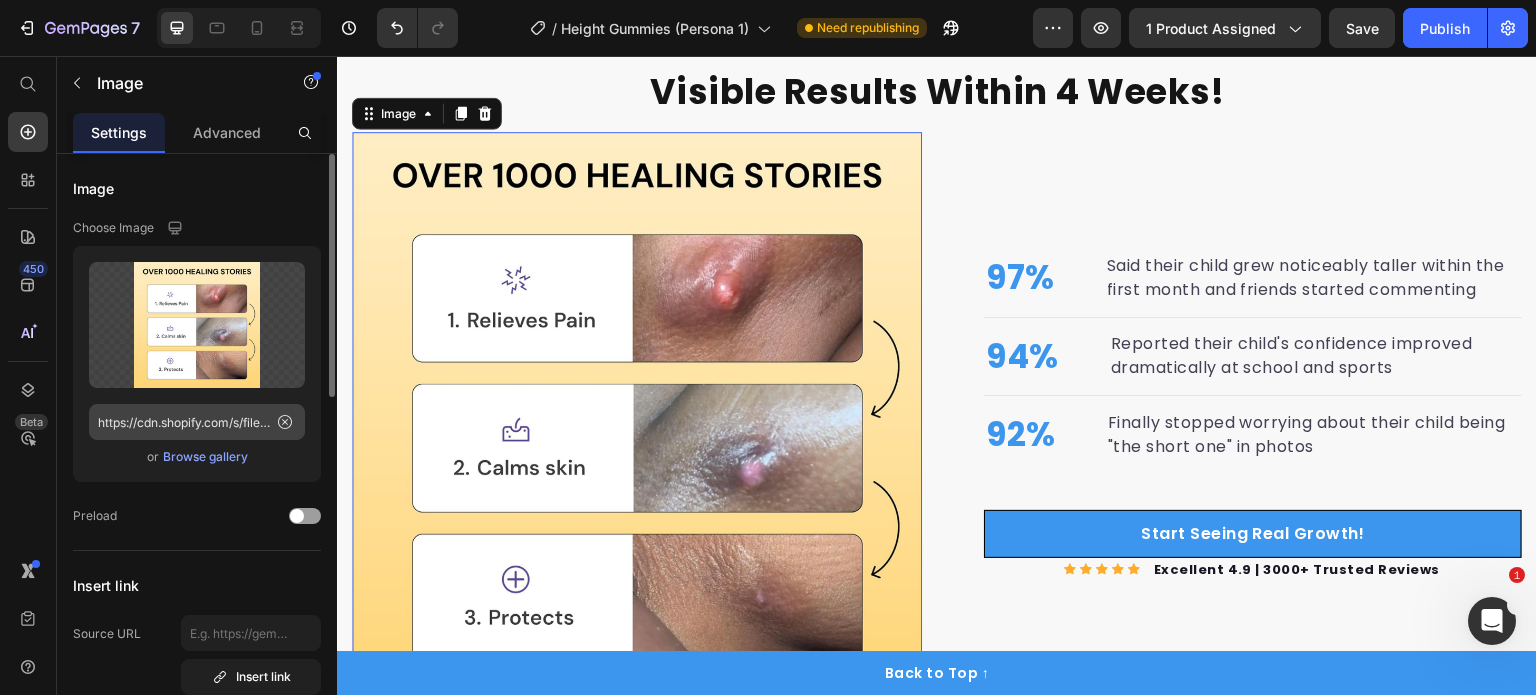 scroll, scrollTop: 2778, scrollLeft: 0, axis: vertical 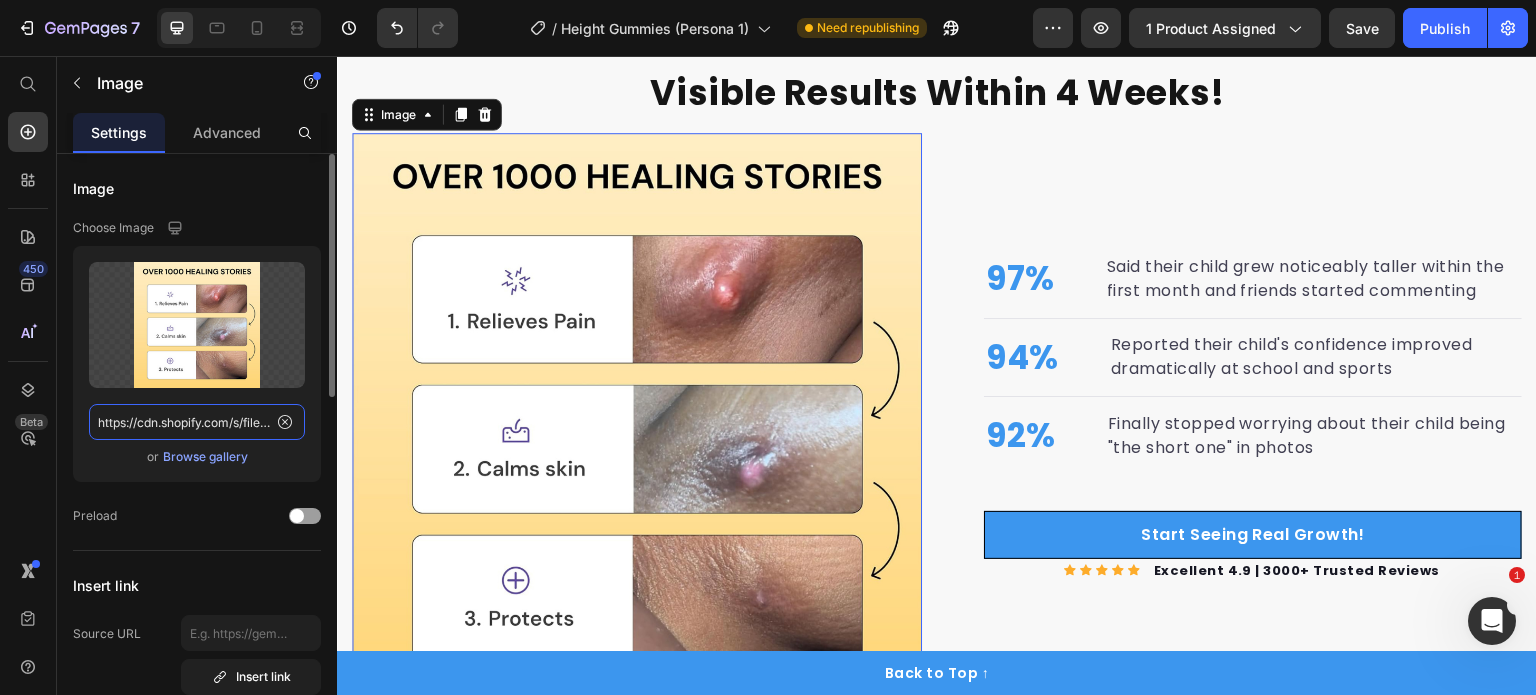 click on "https://cdn.shopify.com/s/files/1/0968/8953/6850/files/7_8731446a-1e23-4385-a1da-841ba97eda41.png?v=1752220575" 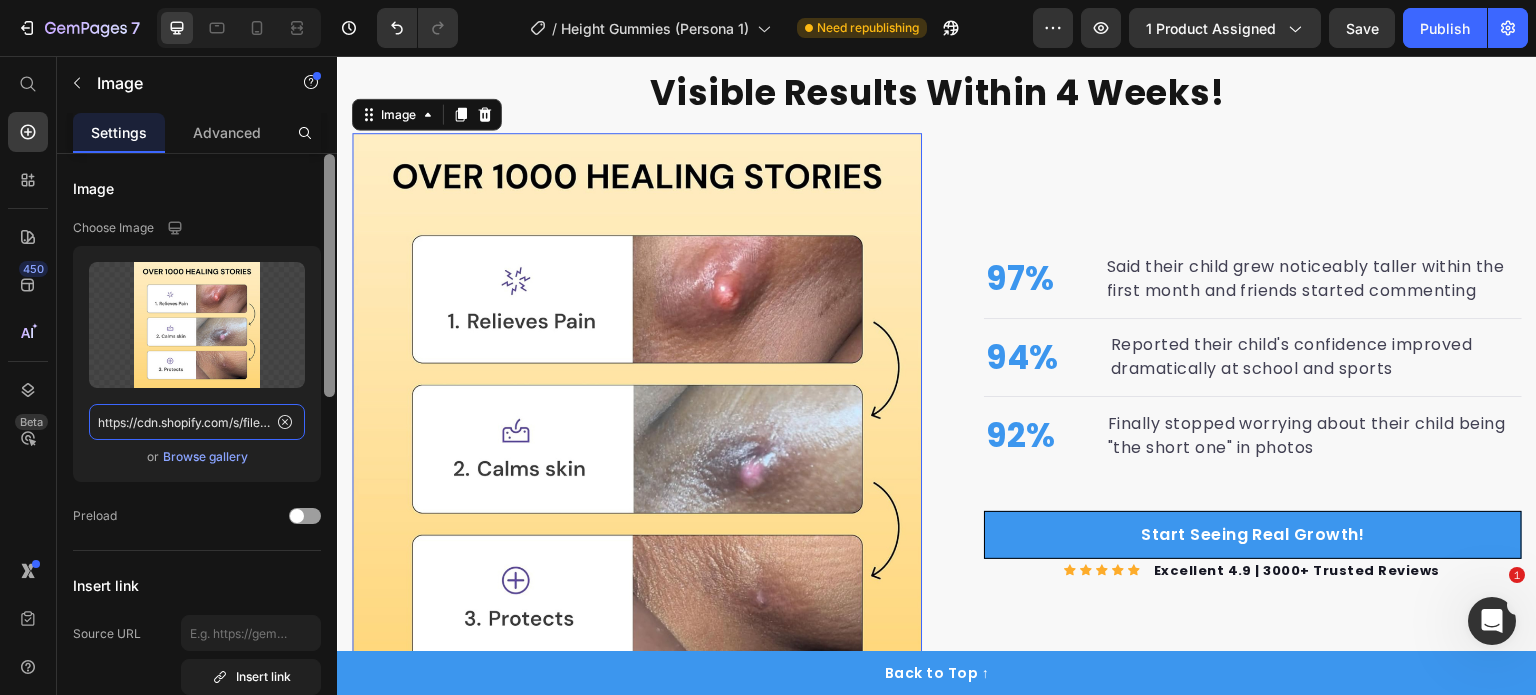 scroll, scrollTop: 0, scrollLeft: 516, axis: horizontal 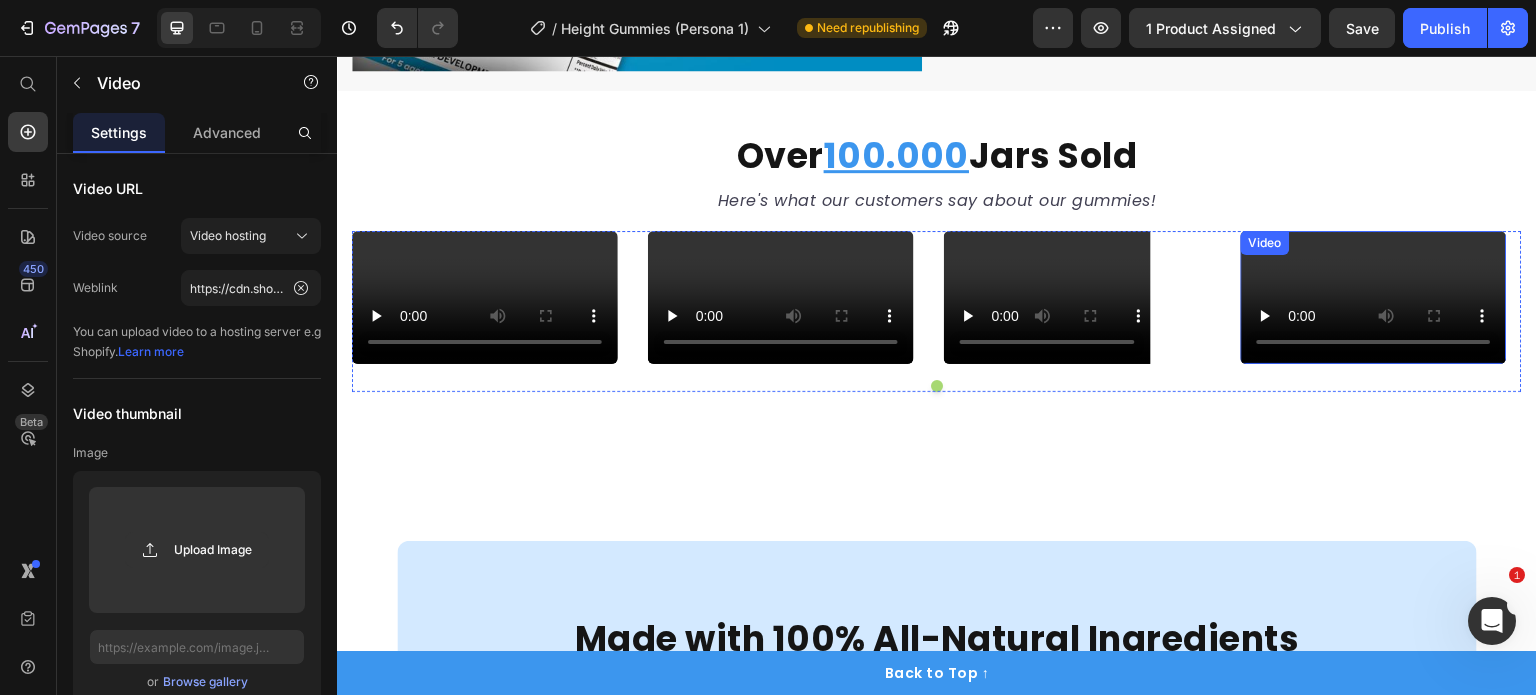 click at bounding box center [1374, 297] 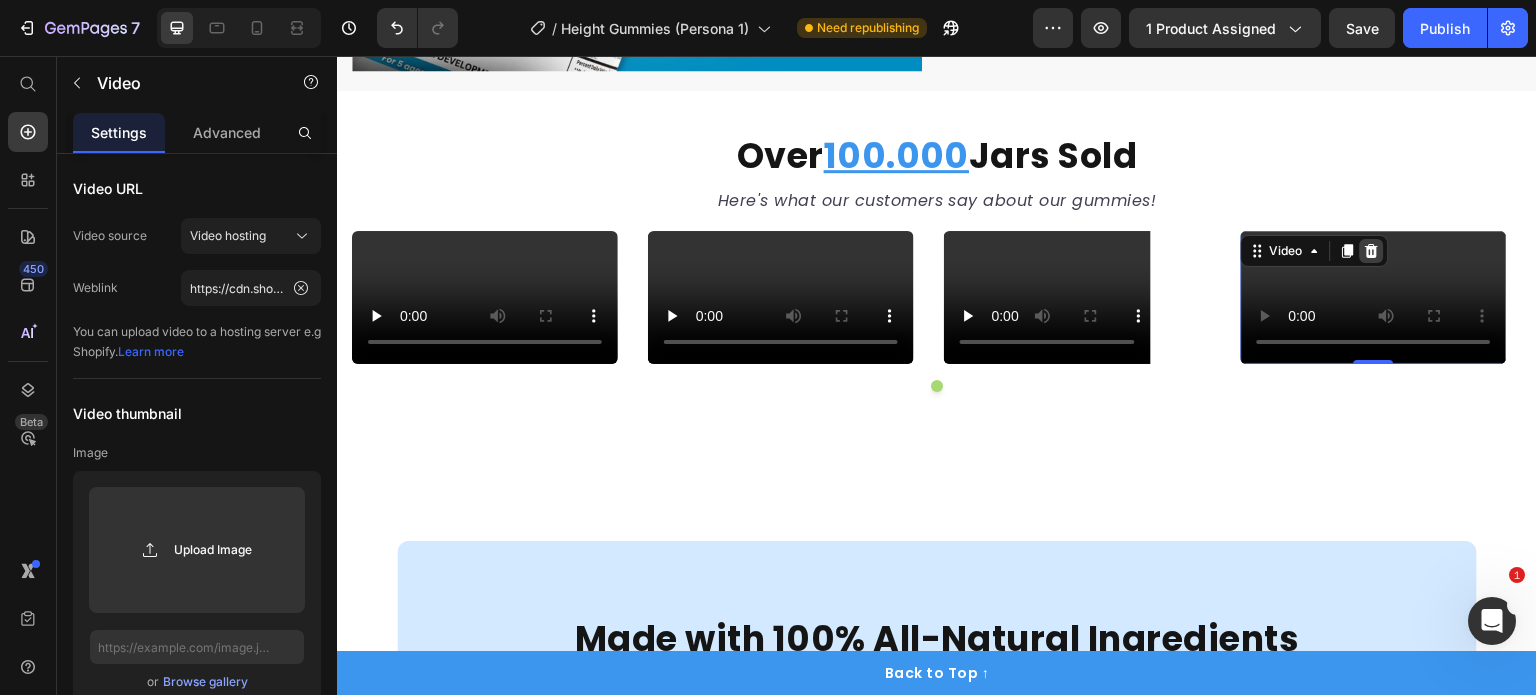 click 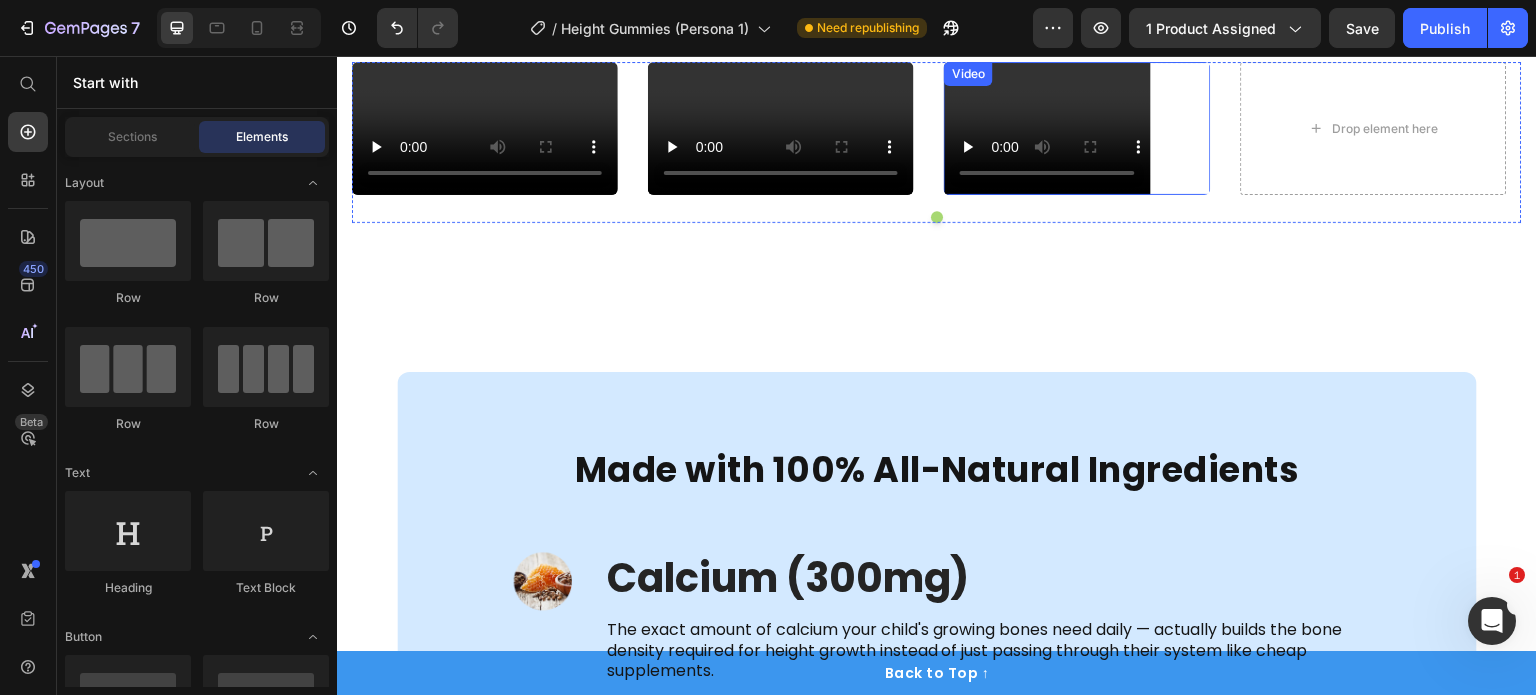 scroll, scrollTop: 3575, scrollLeft: 0, axis: vertical 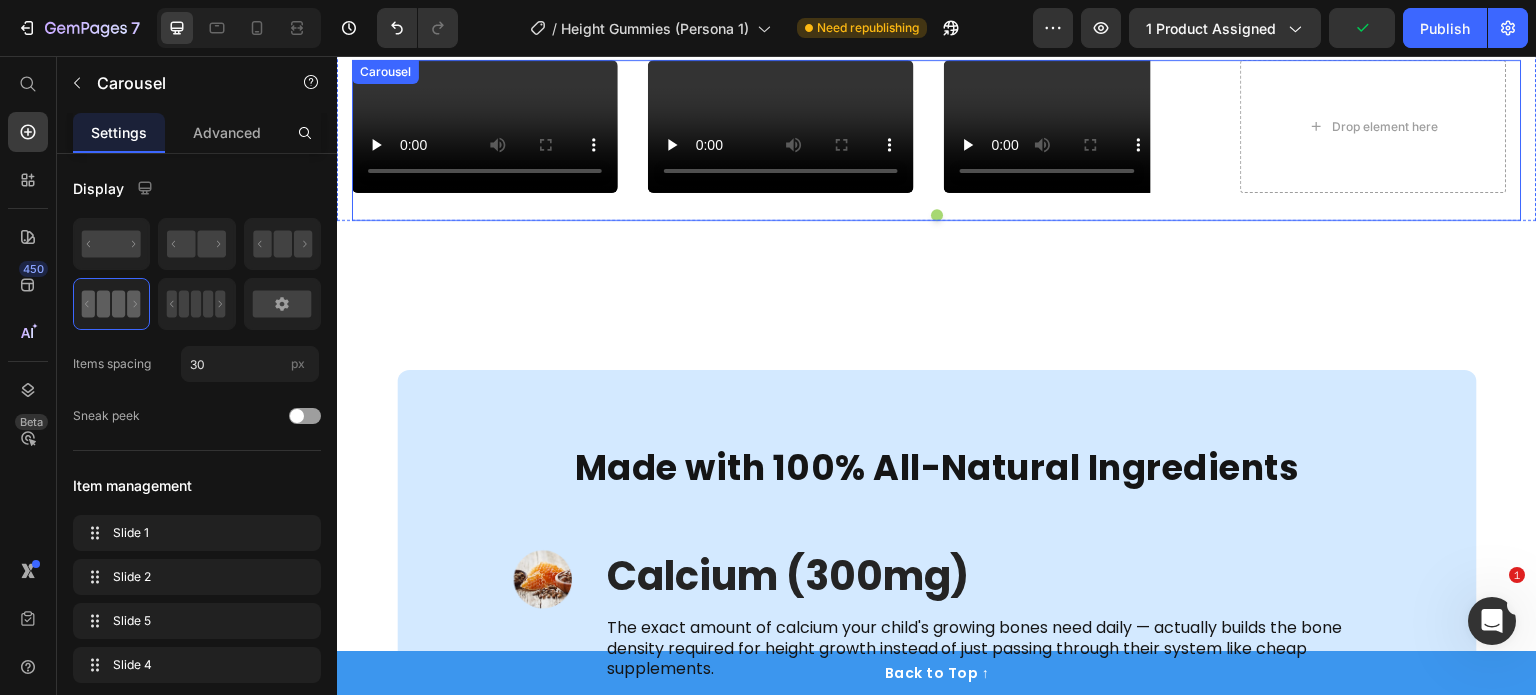 click on "Video Video Video
Drop element here" at bounding box center [937, 140] 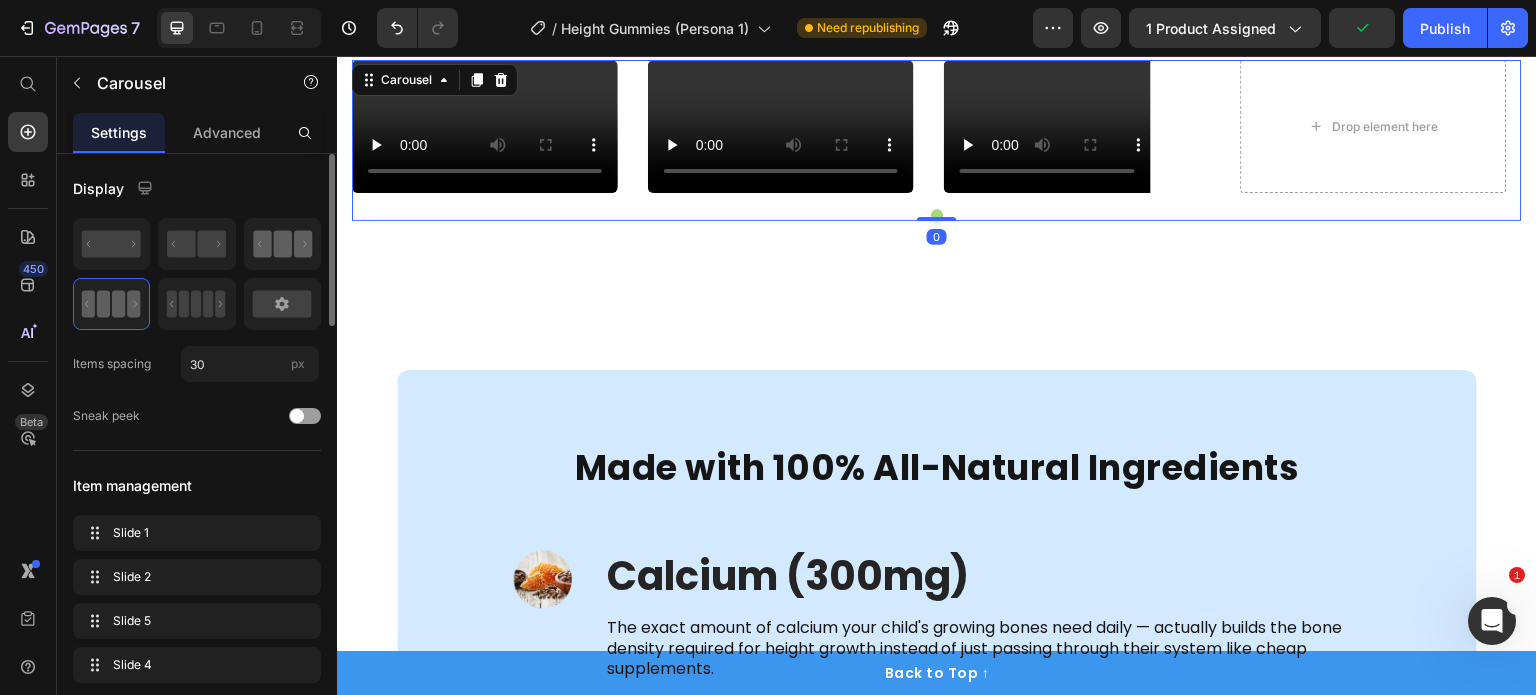 click 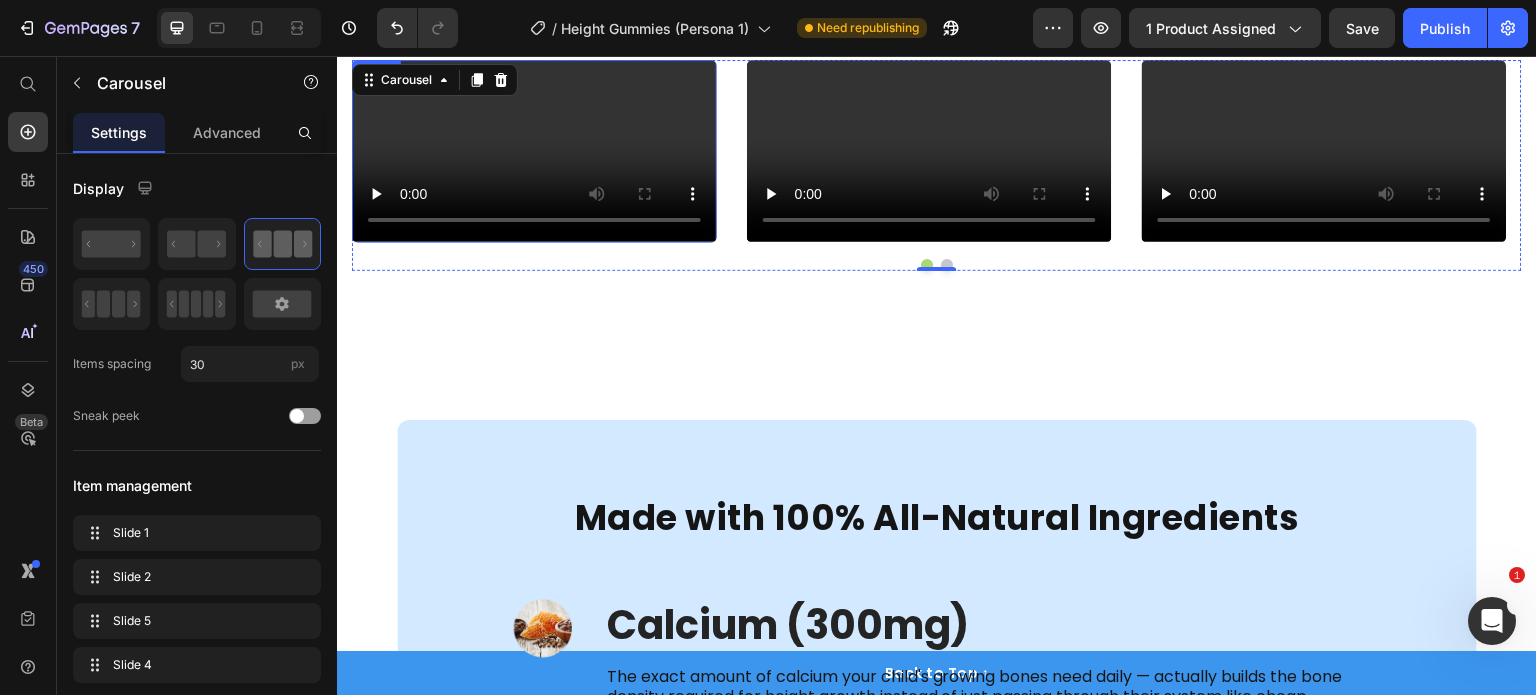 click at bounding box center (534, 151) 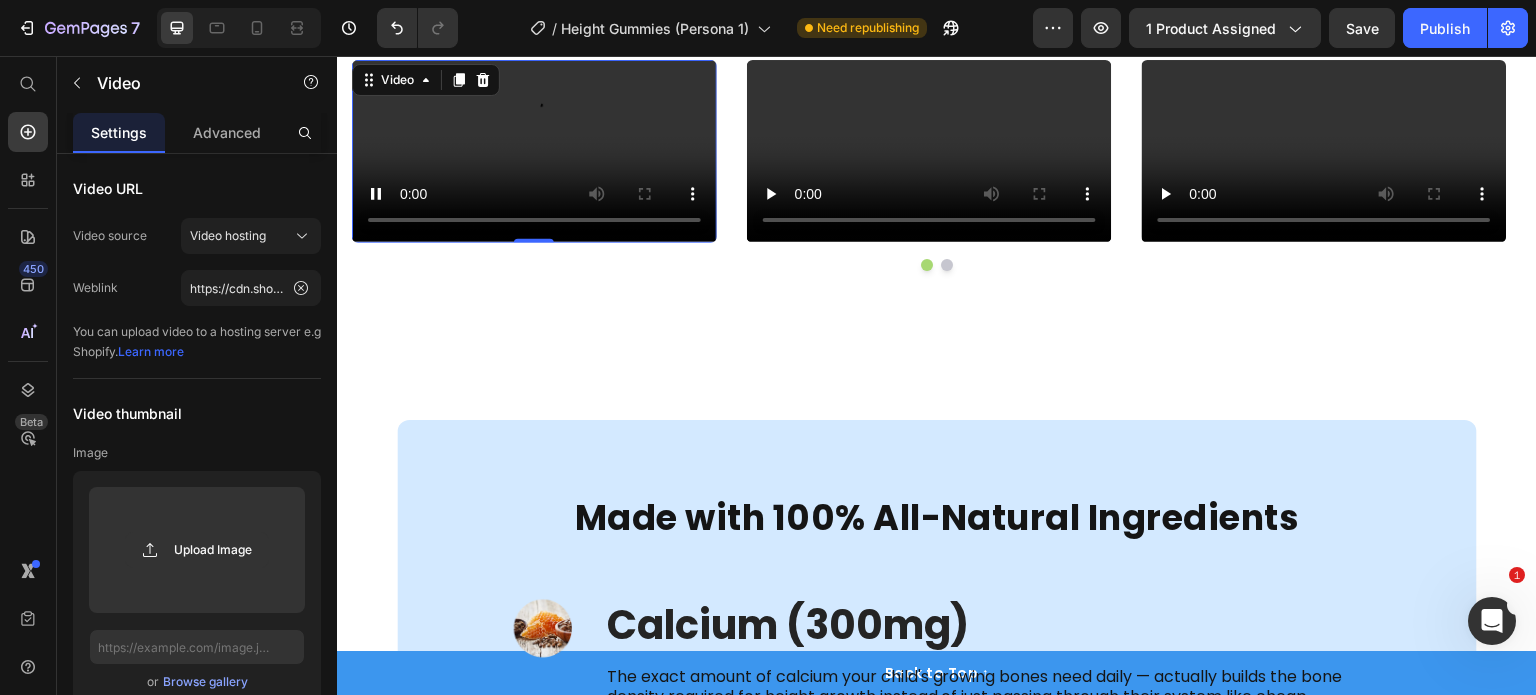 scroll, scrollTop: 3599, scrollLeft: 0, axis: vertical 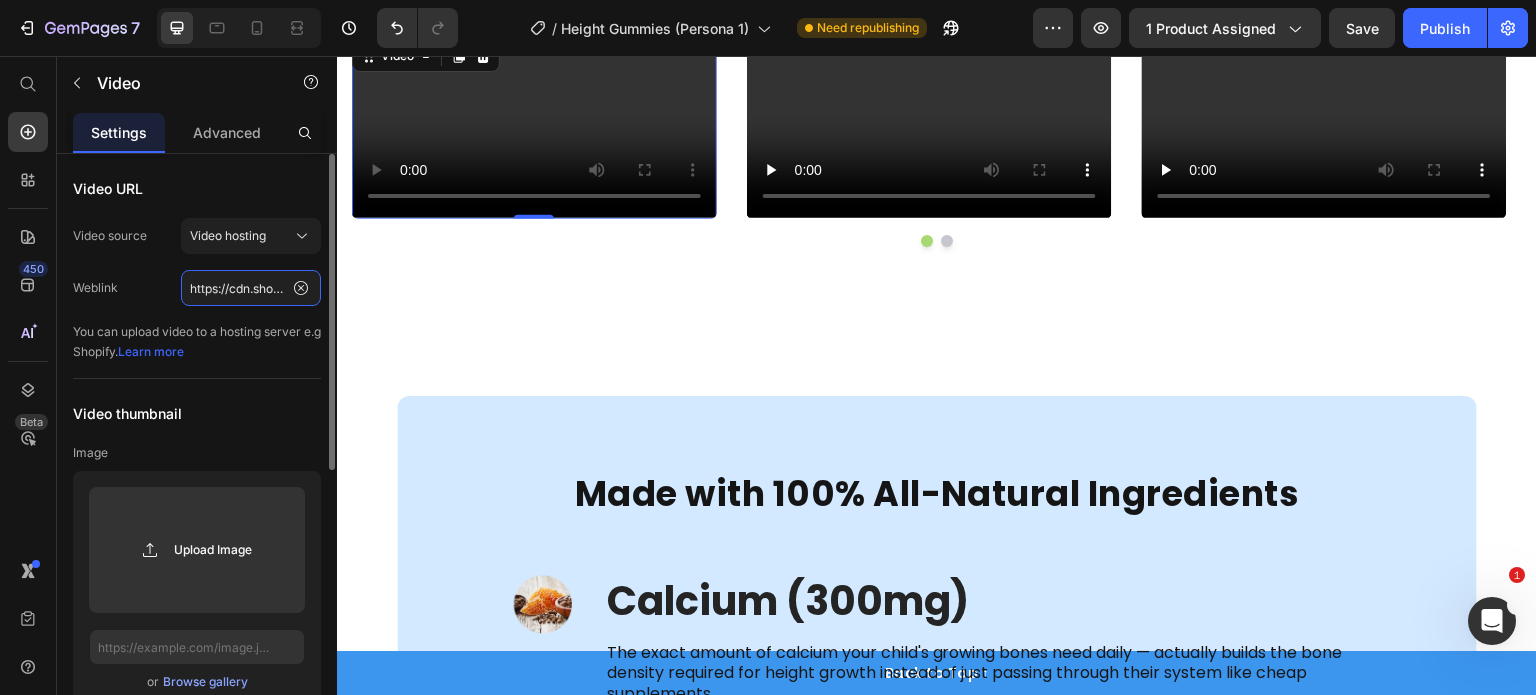 click on "https://cdn.shopify.com/videos/c/o/v/1992c97068604f24be0800830446c4fb.mp4" 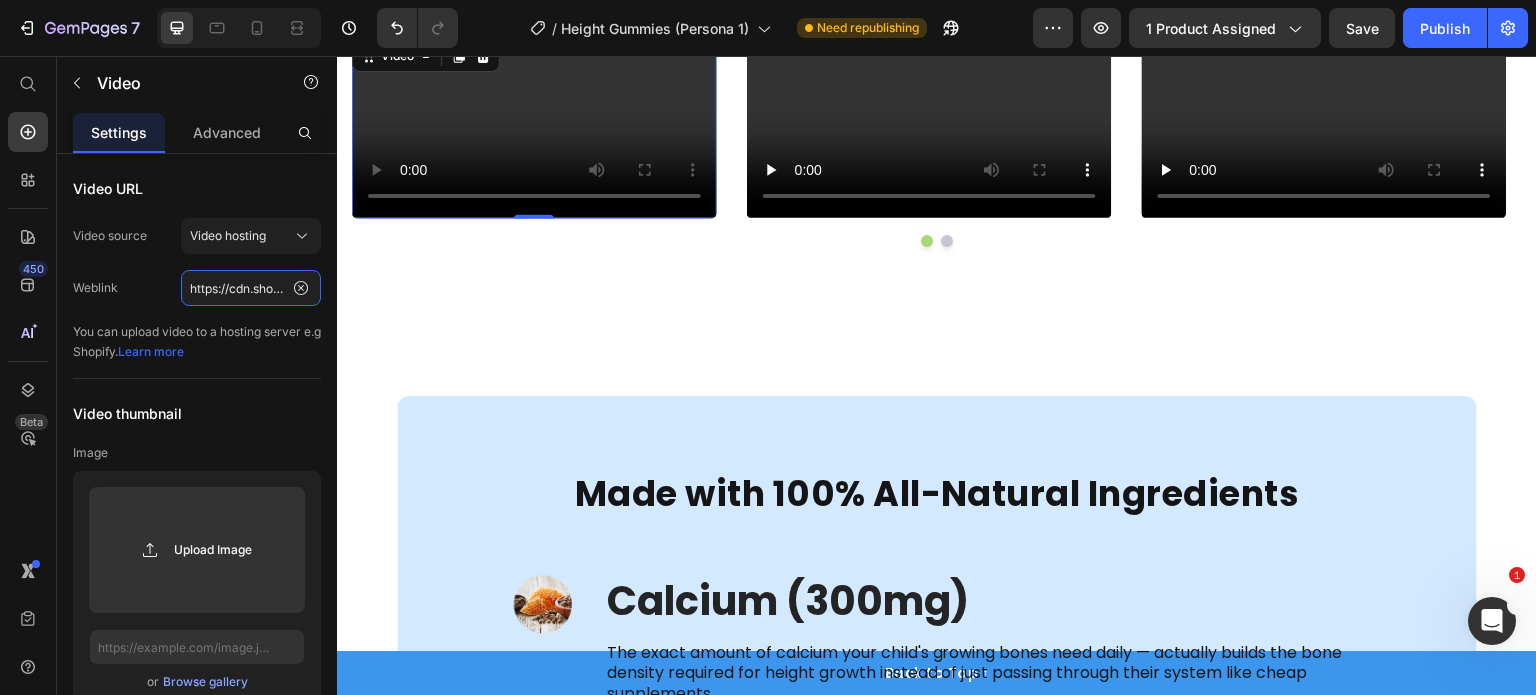 scroll, scrollTop: 0, scrollLeft: 369, axis: horizontal 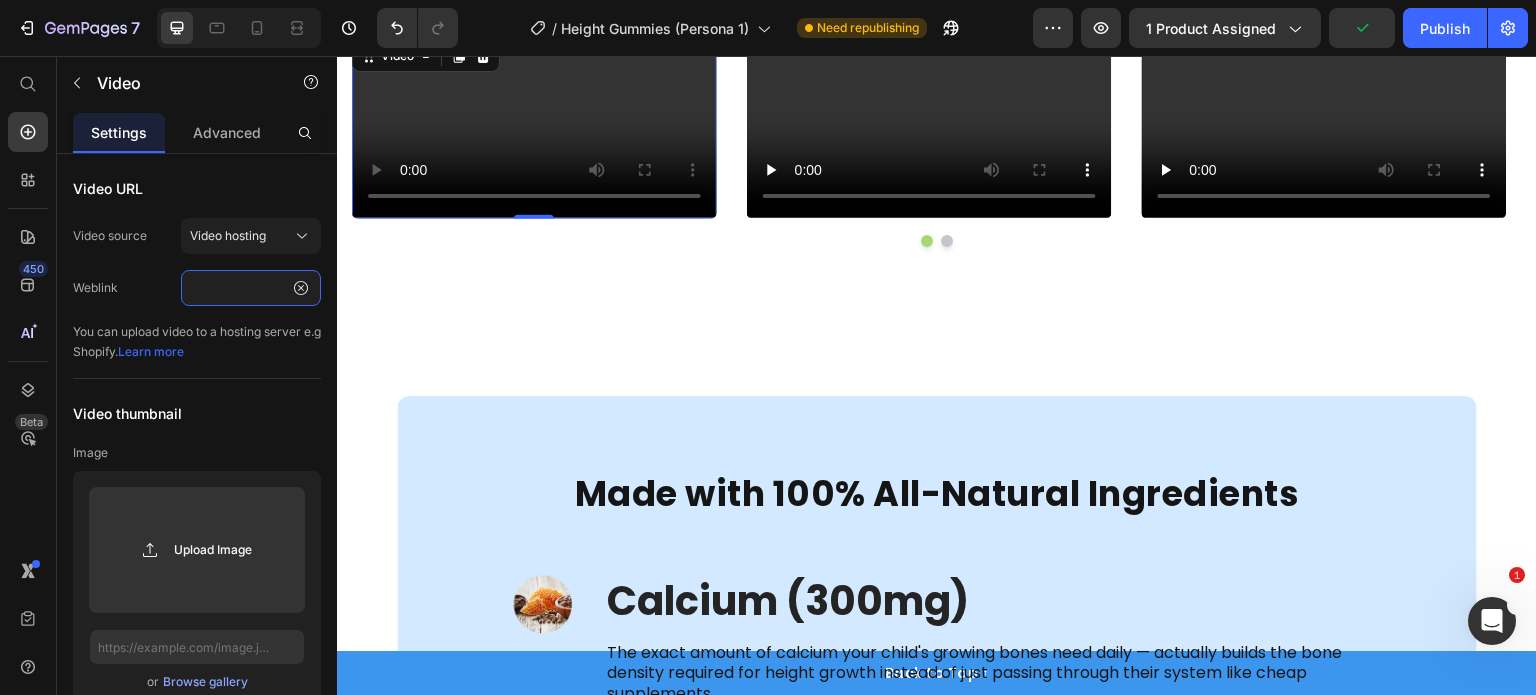 type on "https://cdn.shopify.com/videos/c/o/v/c18b4b8a591448aa9648ba9674e5f6bb.mp4" 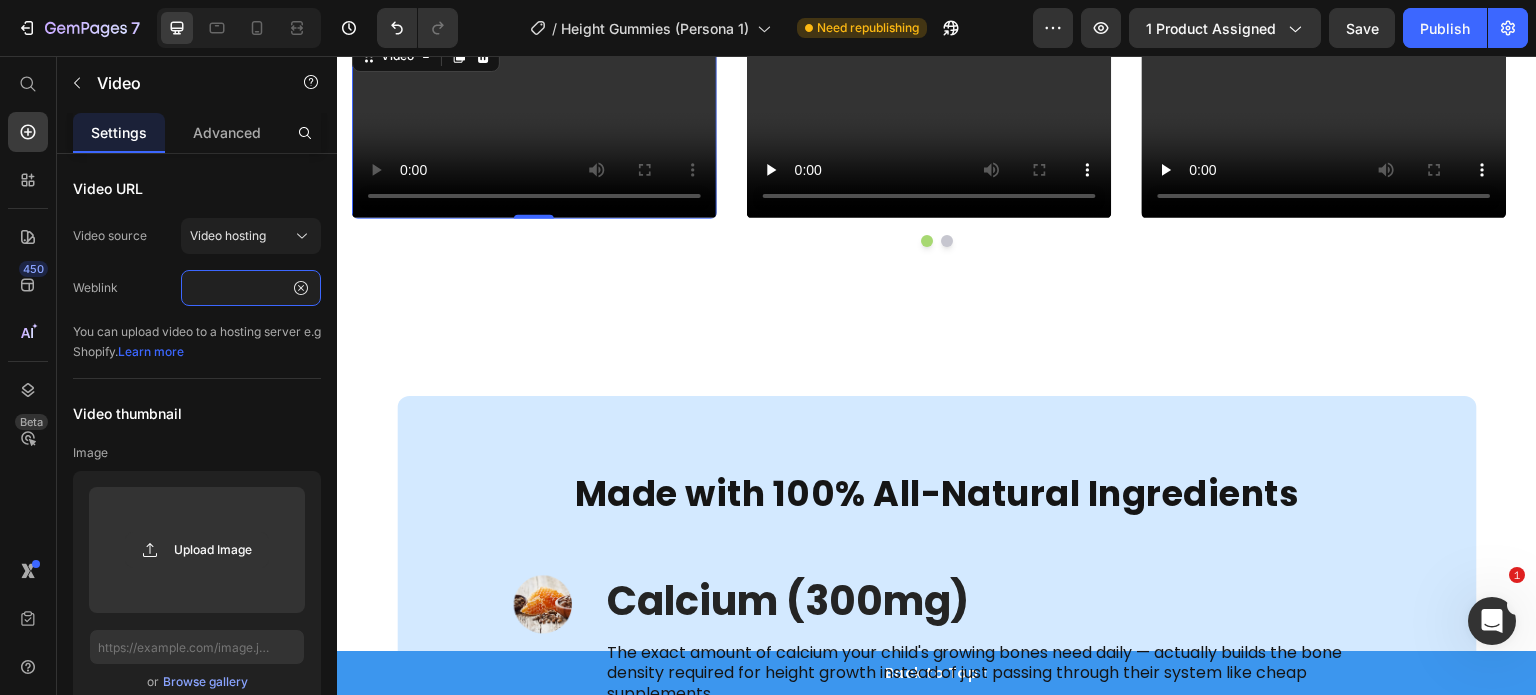 scroll, scrollTop: 0, scrollLeft: 0, axis: both 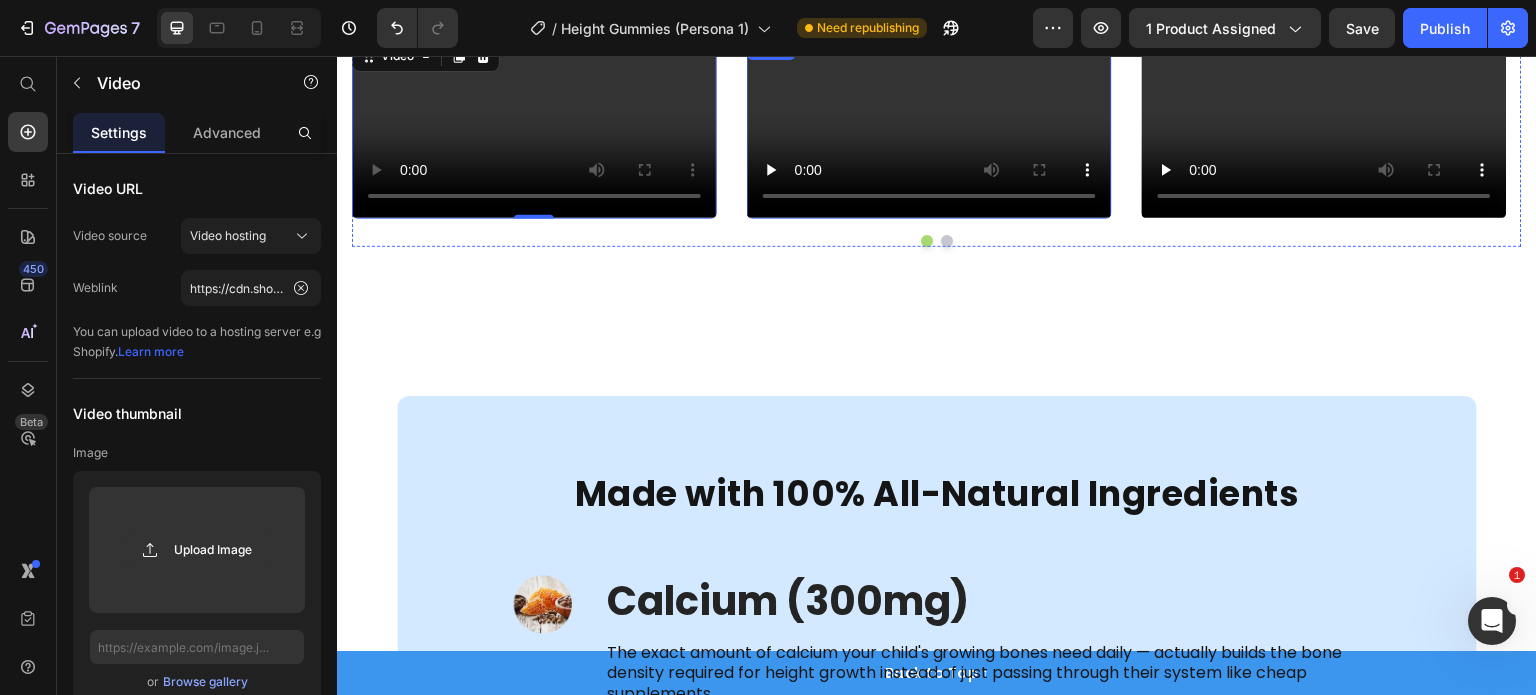 click at bounding box center (929, 127) 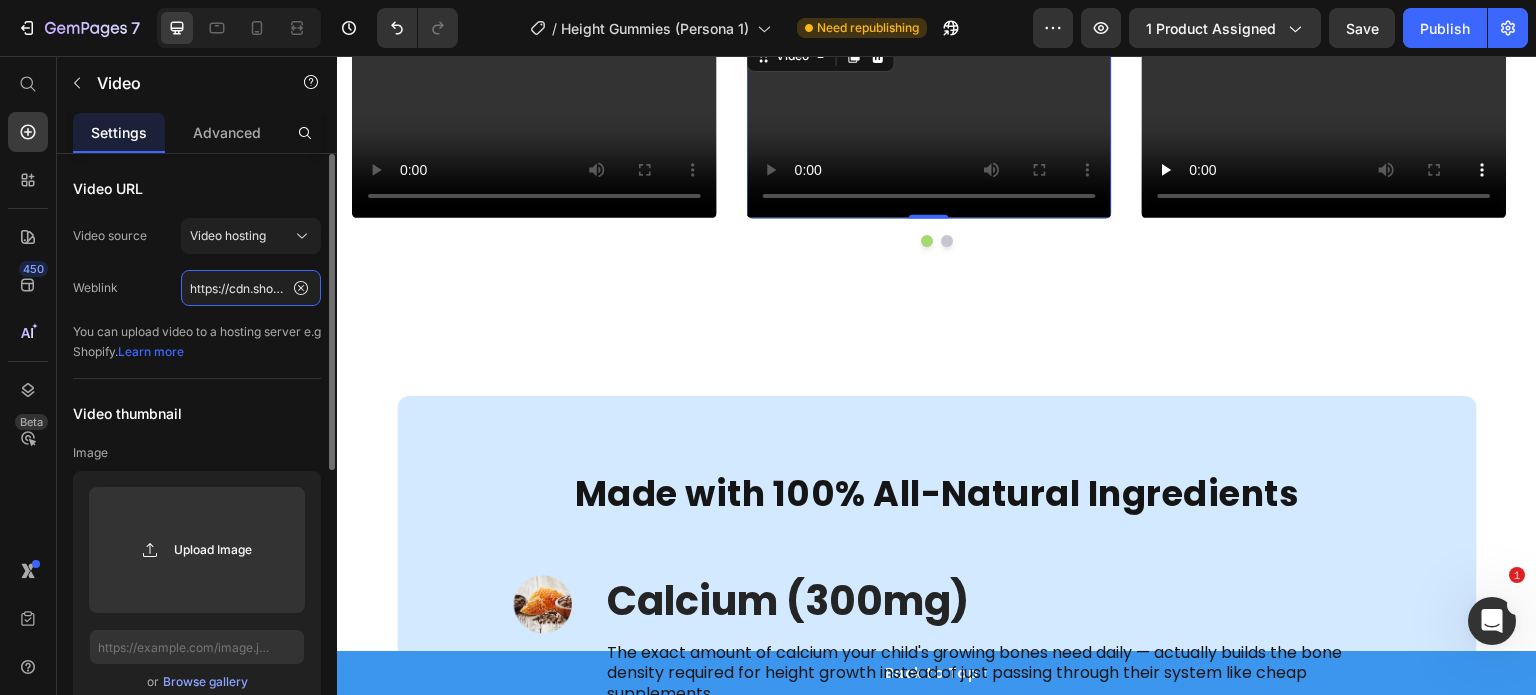 click on "https://cdn.shopify.com/videos/c/o/v/0e13b35f50ef41d8aaf76c201f9c53f5.mp4" 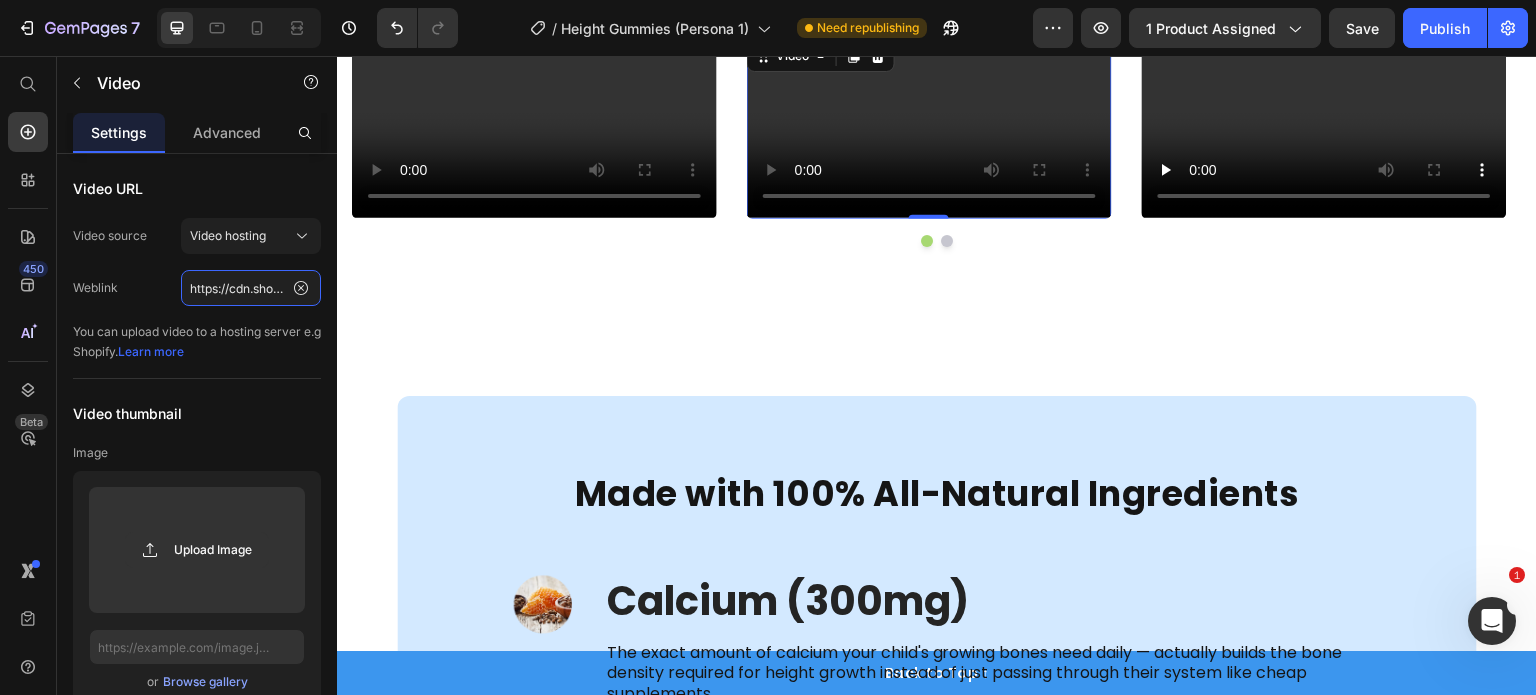 paste on "25e769dc119e4c9d92bb4e282b8ae387" 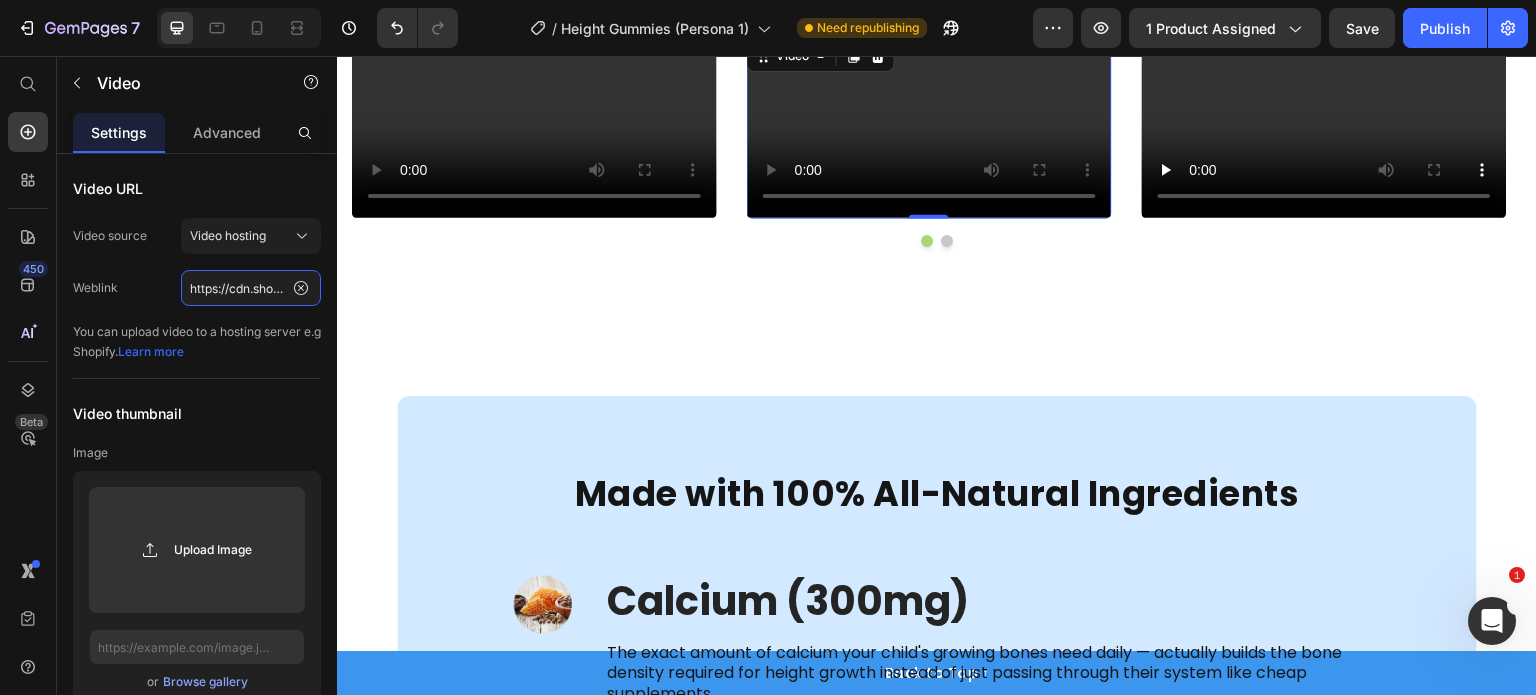 scroll, scrollTop: 0, scrollLeft: 370, axis: horizontal 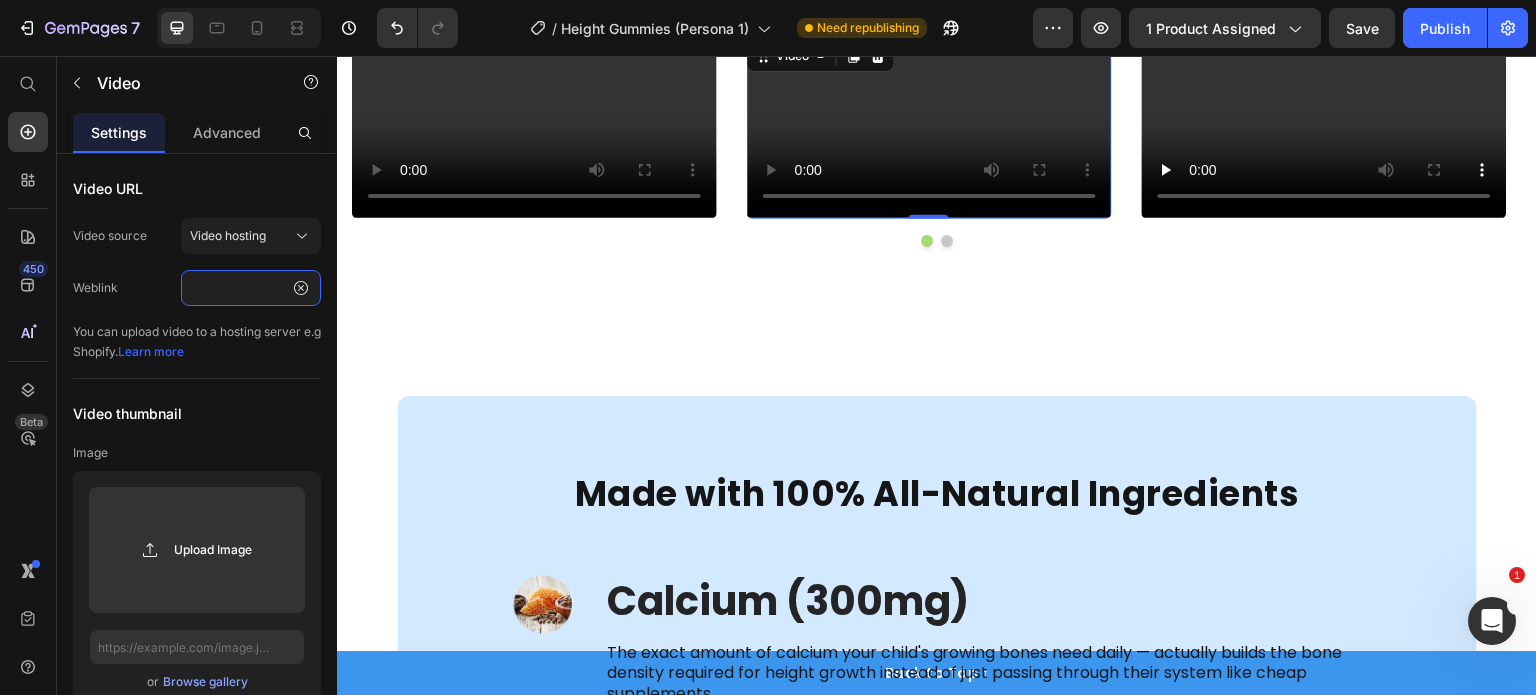 type on "https://cdn.shopify.com/videos/c/o/v/25e769dc119e4c9d92bb4e282b8ae387.mp4" 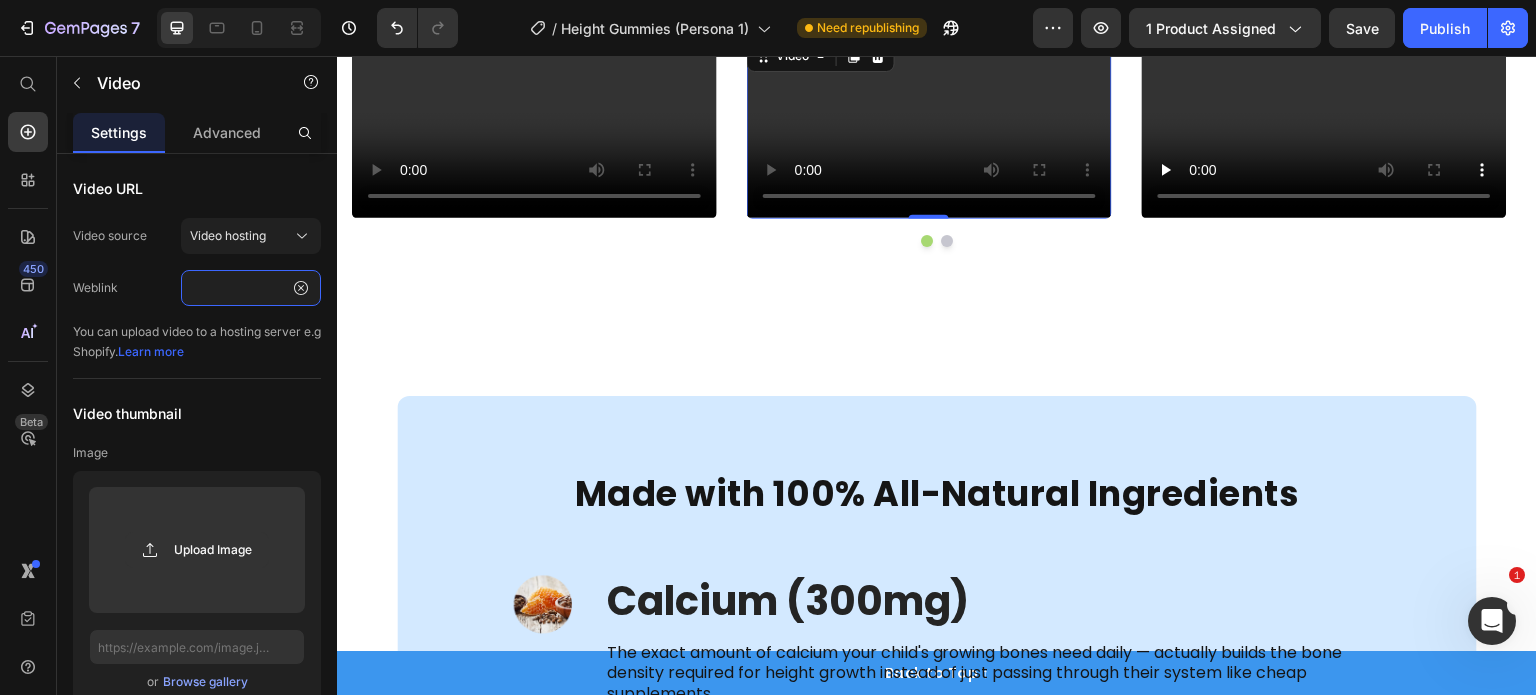 scroll, scrollTop: 0, scrollLeft: 0, axis: both 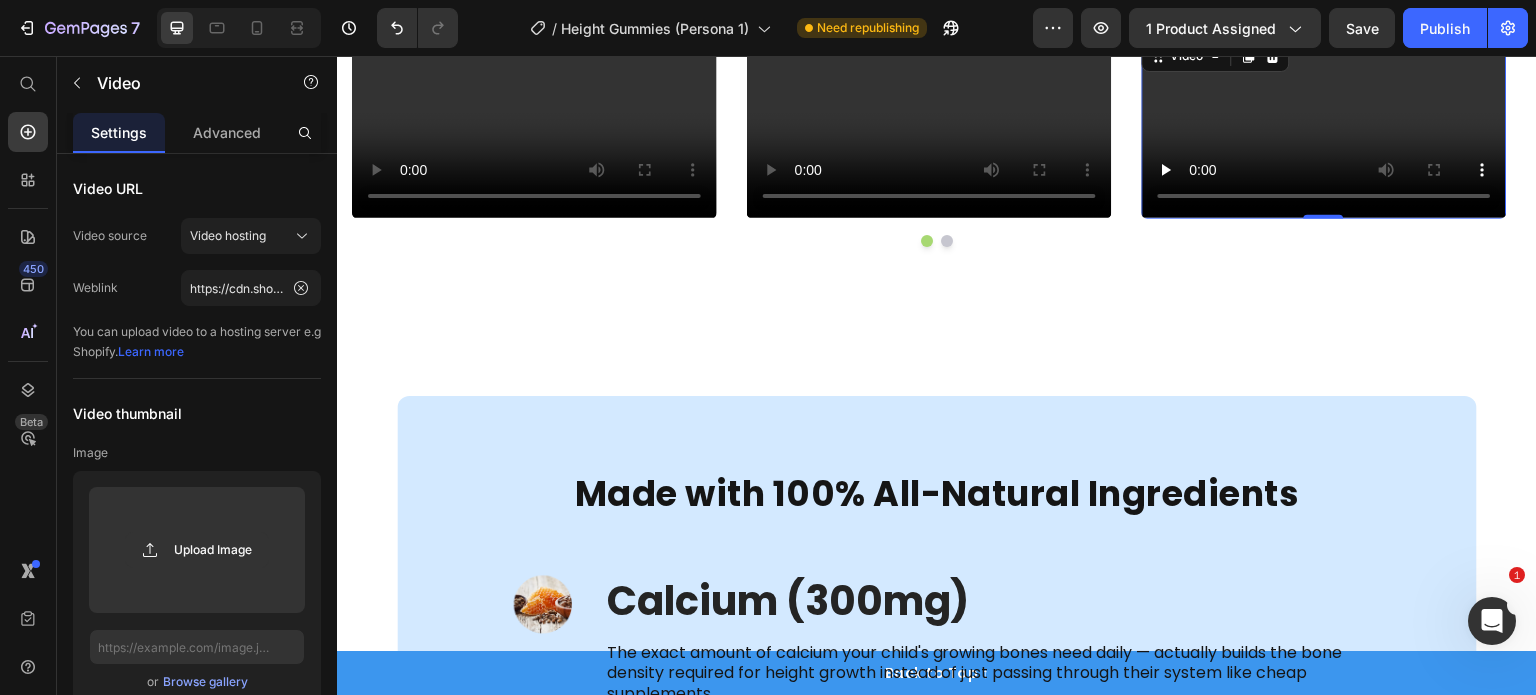 click at bounding box center [1324, 127] 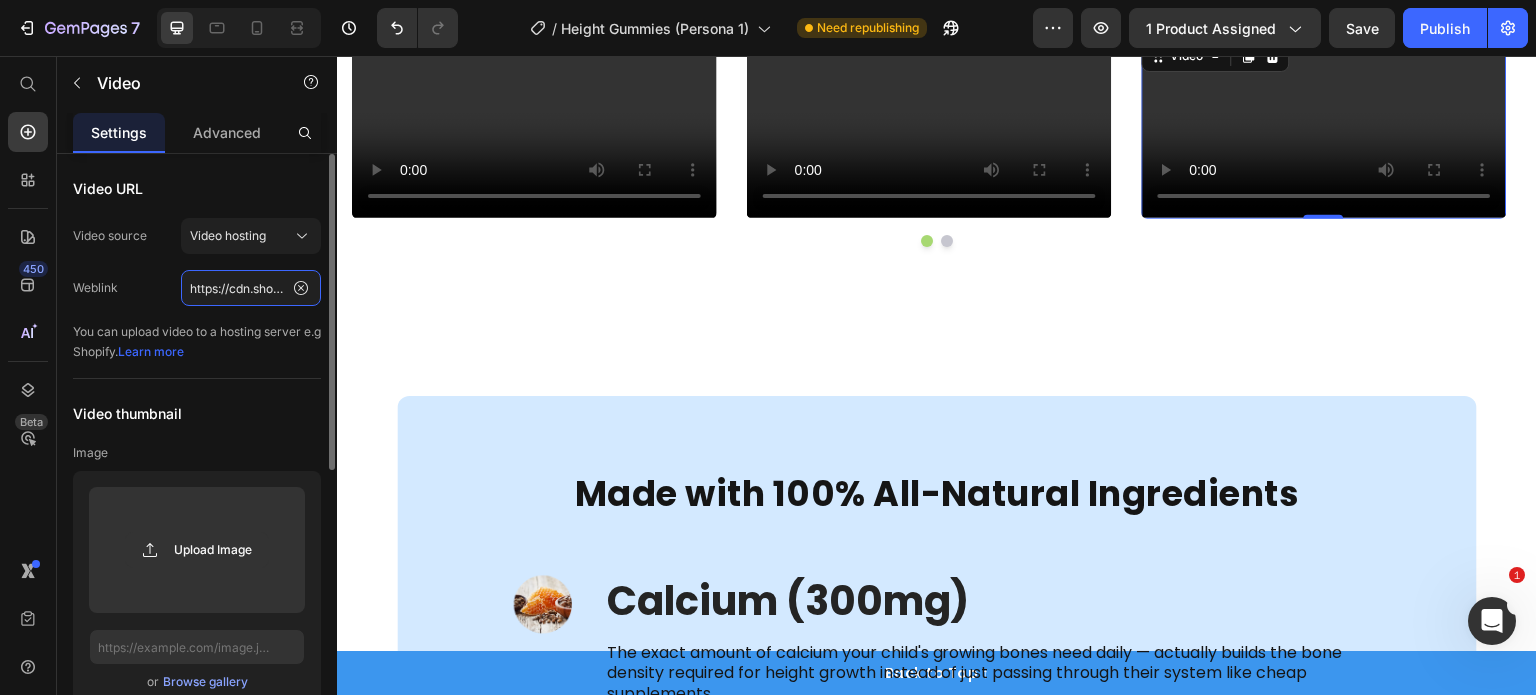click on "https://cdn.shopify.com/videos/c/o/v/02ca93e1b2bb44ae949563df26dd8700.mp4" 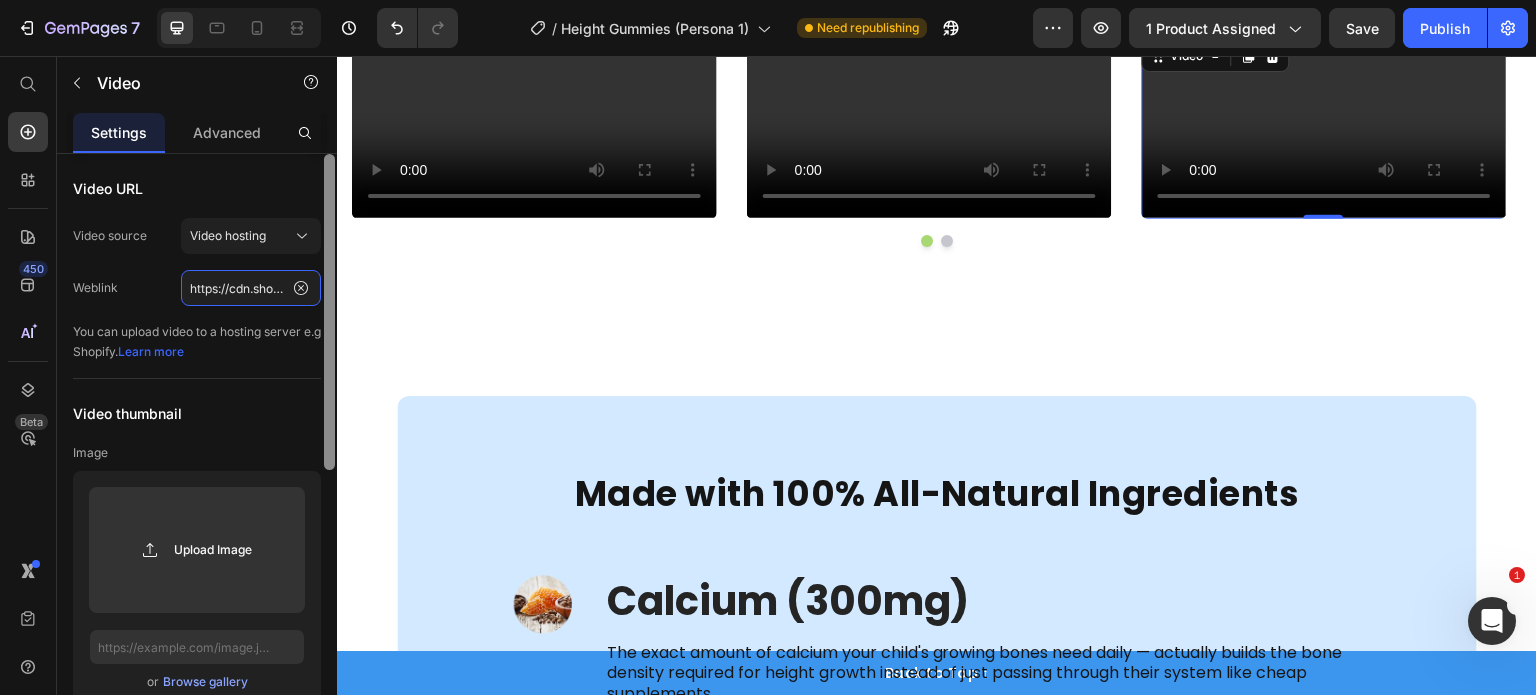 type on "https://cdn.shopify.com/videos/c/o/v/c17b86ca946842cd8f921259d432c37e.mp4" 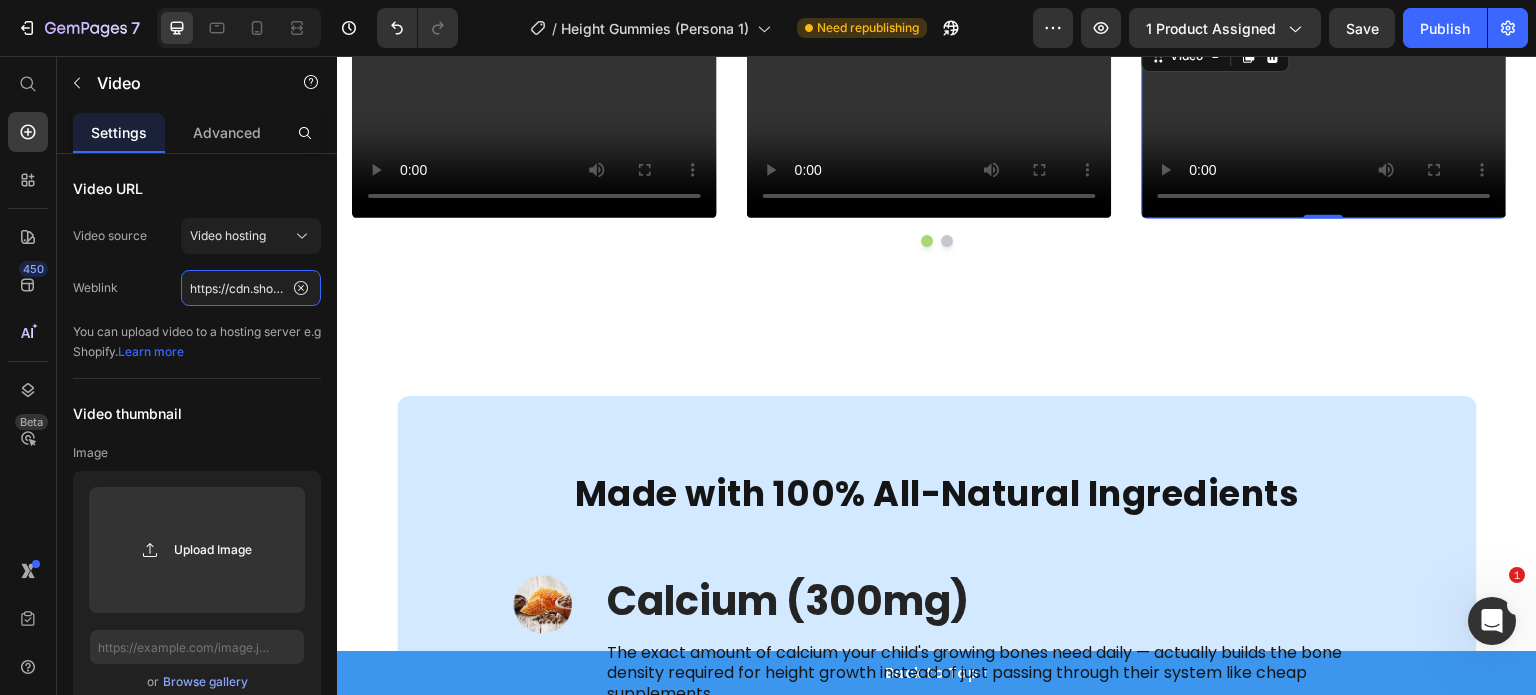 scroll, scrollTop: 0, scrollLeft: 368, axis: horizontal 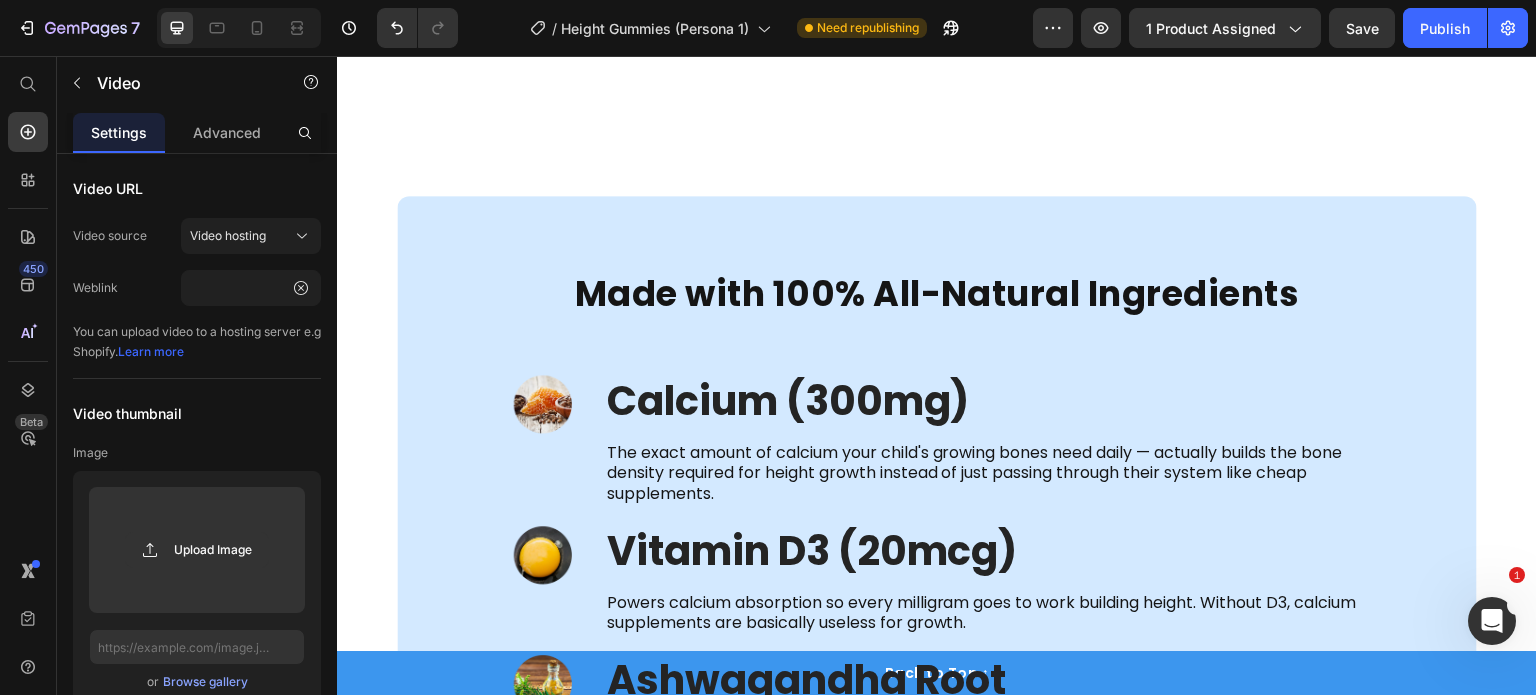 click on "Video Video Video   0
Drop element here" at bounding box center [937, -59] 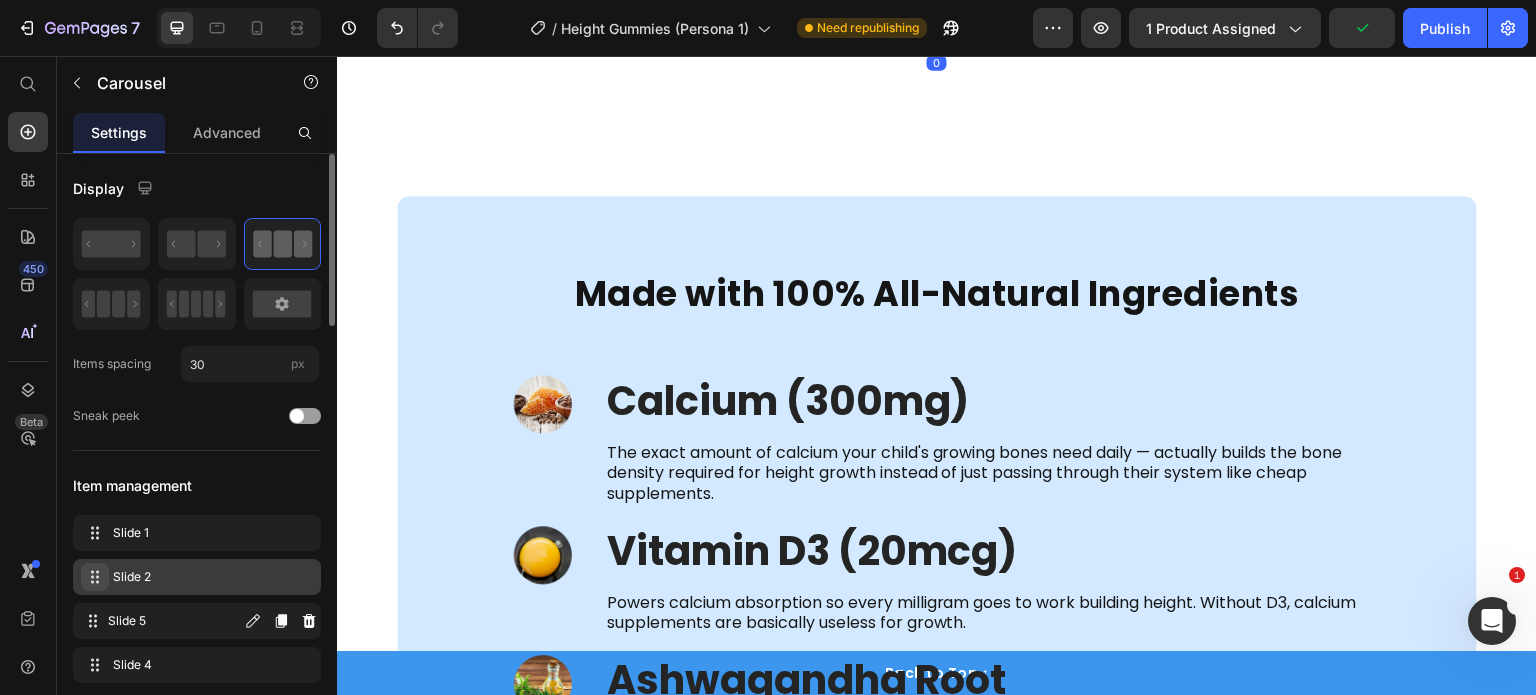 type 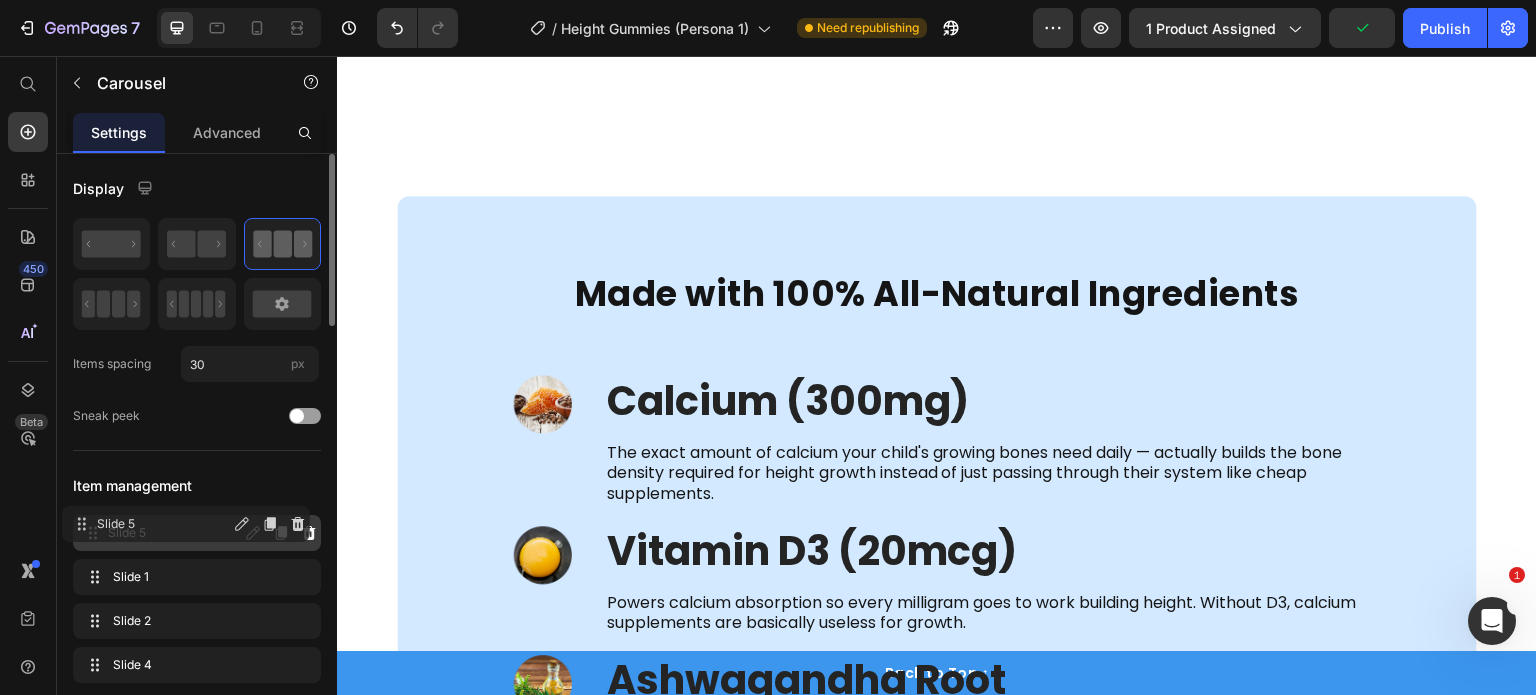 drag, startPoint x: 87, startPoint y: 632, endPoint x: 76, endPoint y: 536, distance: 96.62815 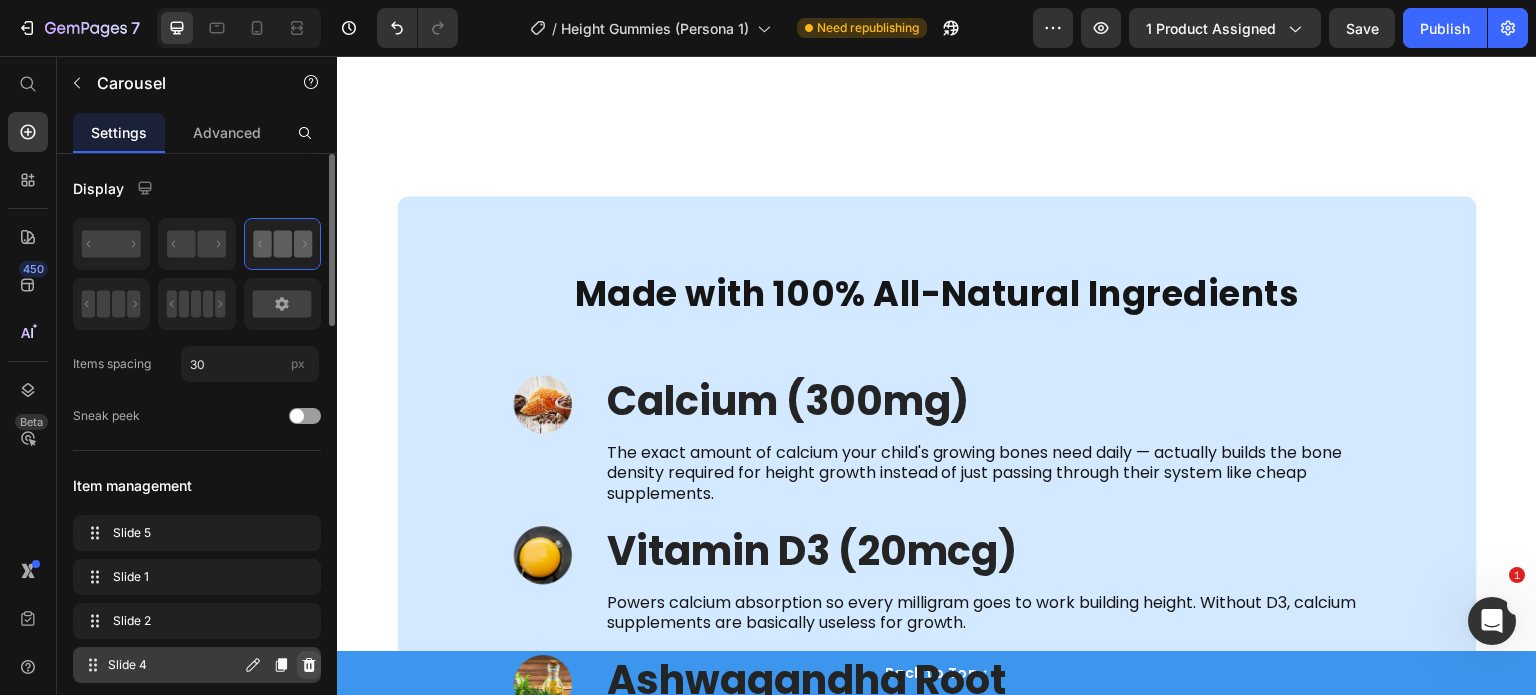 click 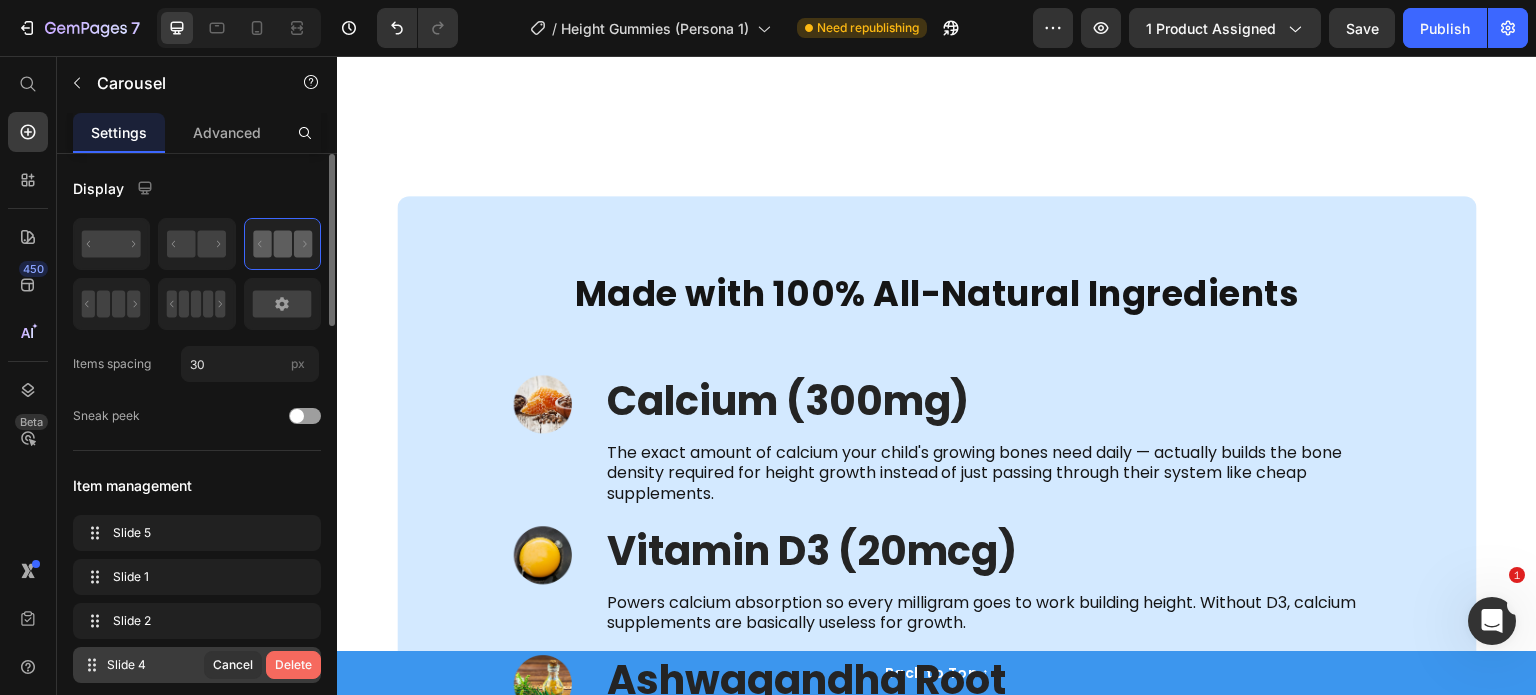 click on "Delete" at bounding box center (293, 665) 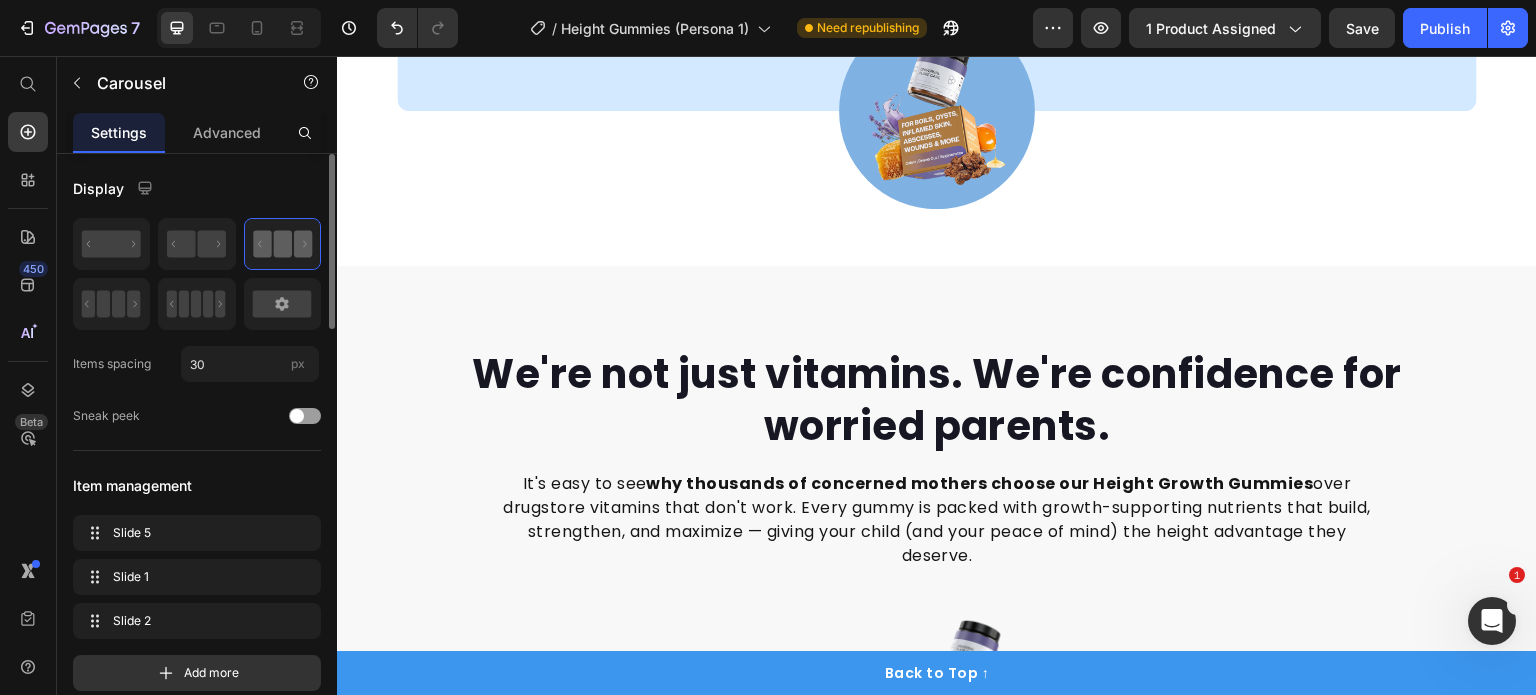 scroll, scrollTop: 4800, scrollLeft: 0, axis: vertical 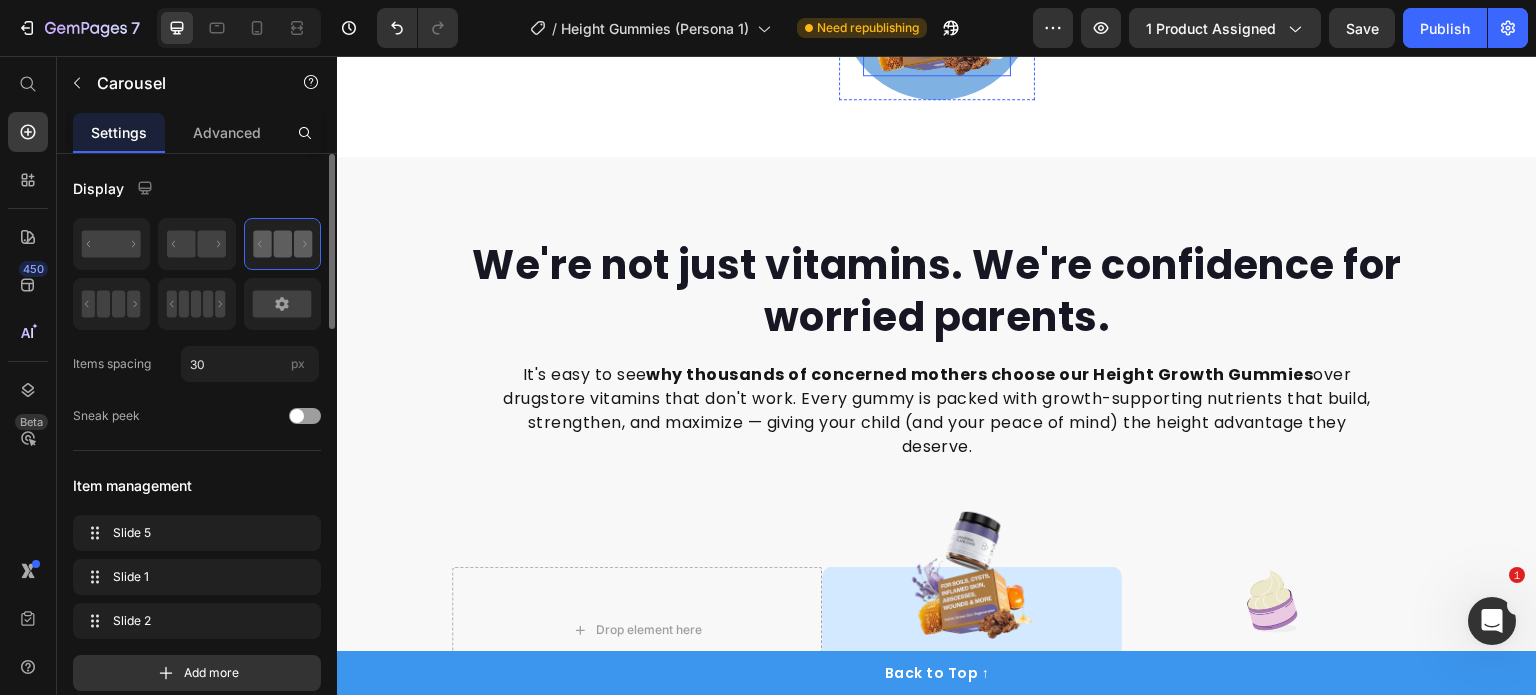 click at bounding box center [937, 2] 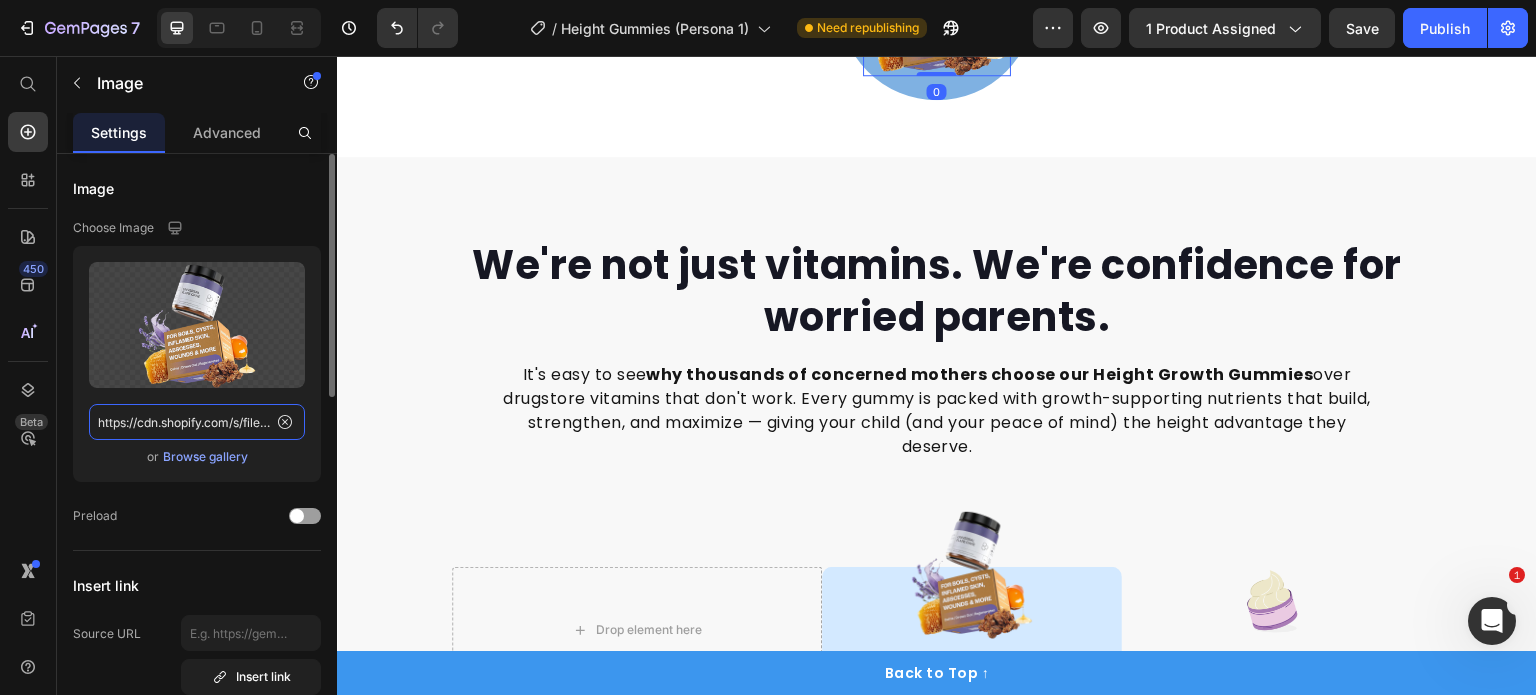 click on "https://cdn.shopify.com/s/files/1/0968/8953/6850/files/I_ve_been_dealing_with_a_severe_case_of_HS_for_nearly_4_years_now._I_ve_gotten_great_relief_after_2_days_of_use._I_can_see_the_light_at_the_end_of_this_very_long_and_dark_tunnel._This.png?v=1752222044" 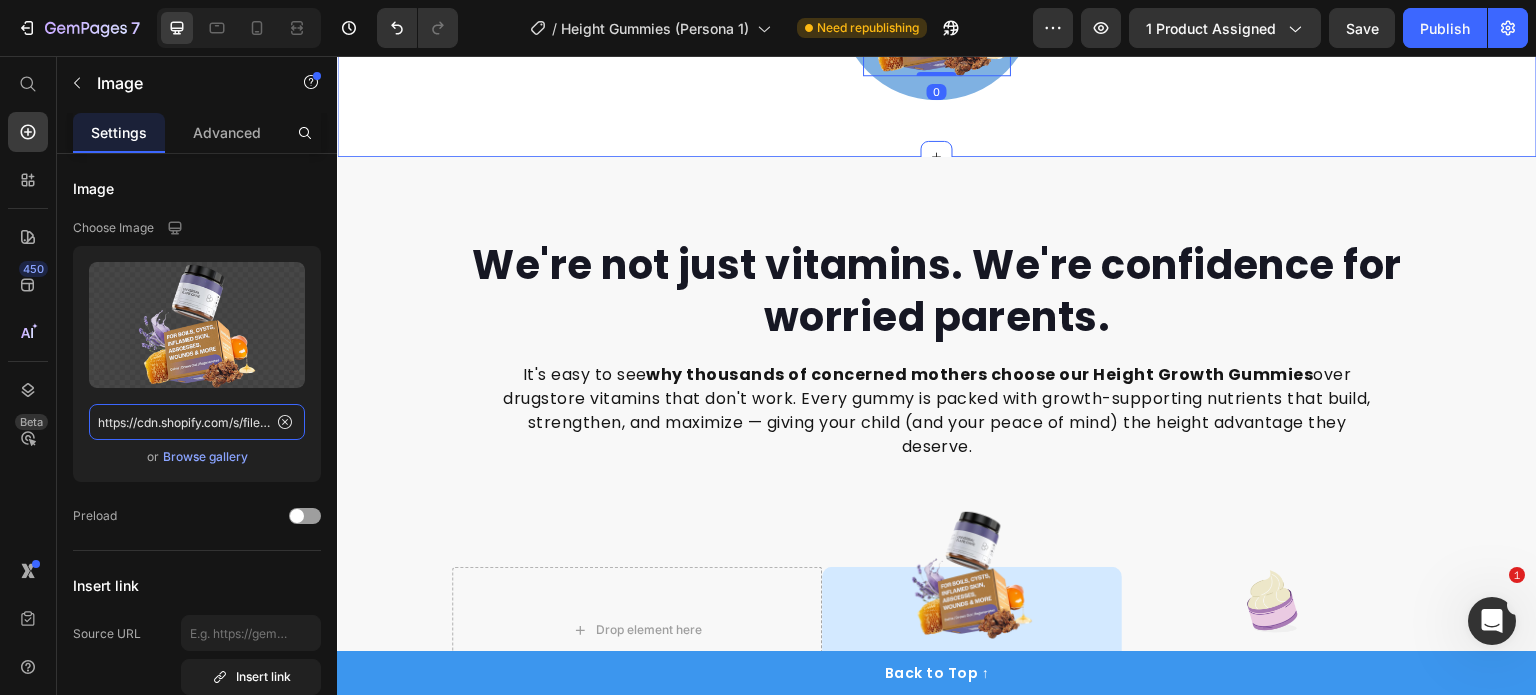 paste on "11_9581af9a-02aa-438a-9d97-96d48da9061c.png?v=1752229530" 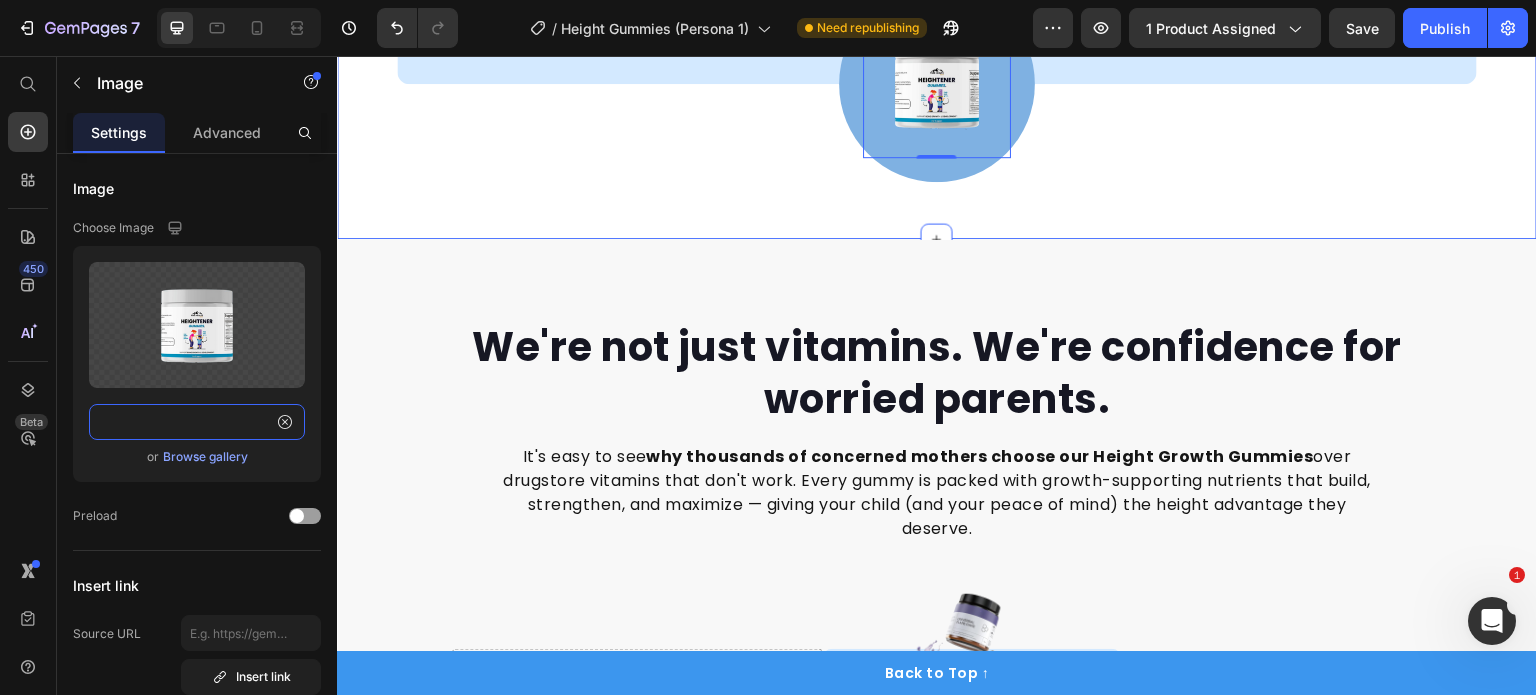 scroll, scrollTop: 5400, scrollLeft: 0, axis: vertical 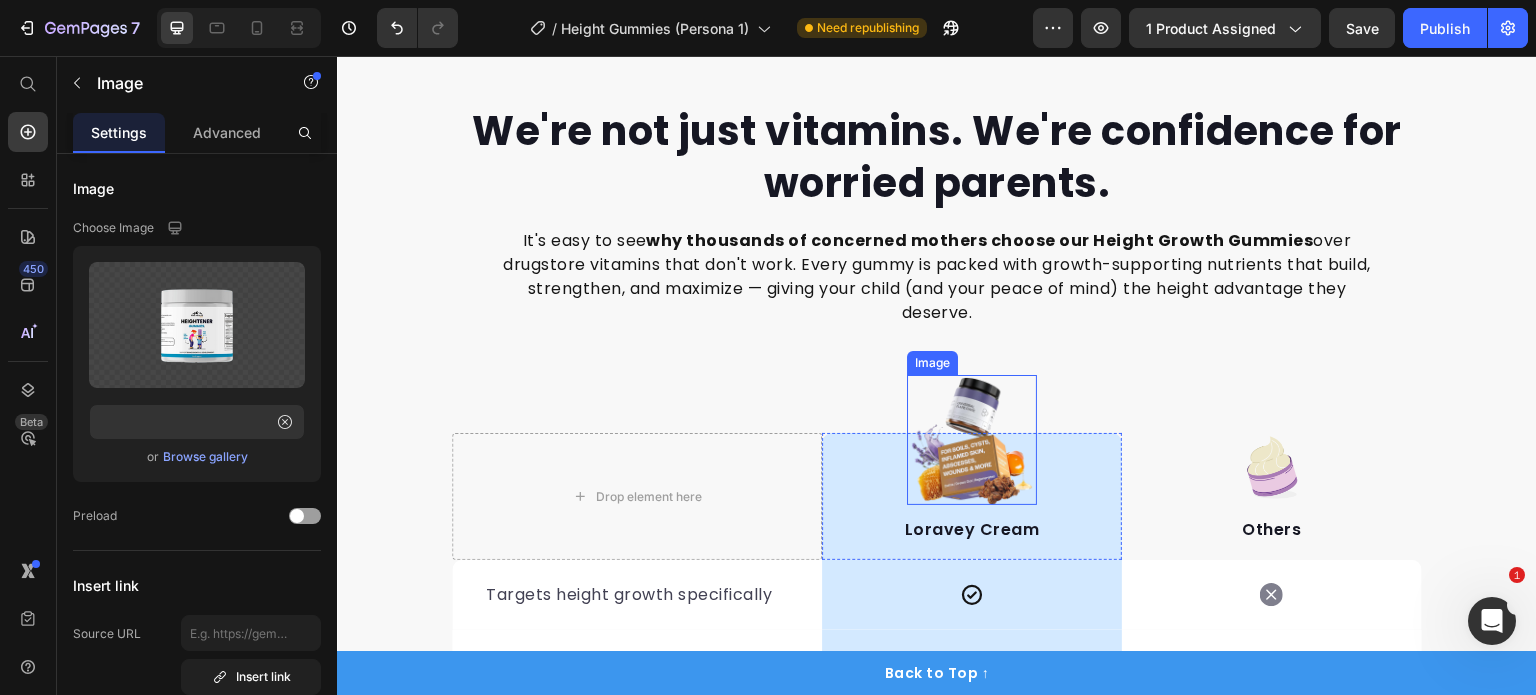 click at bounding box center (972, 440) 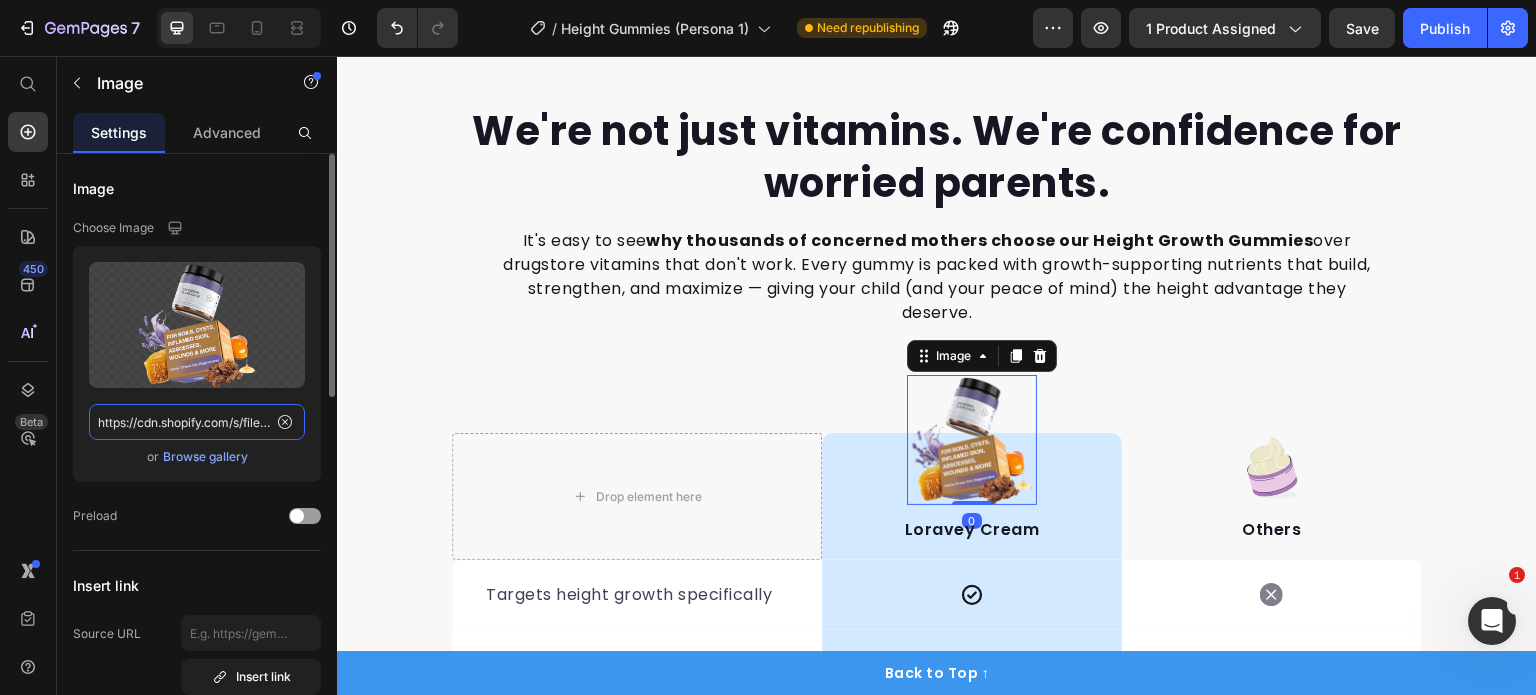 click on "https://cdn.shopify.com/s/files/1/0968/8953/6850/files/I_ve_been_dealing_with_a_severe_case_of_HS_for_nearly_4_years_now._I_ve_gotten_great_relief_after_2_days_of_use._I_can_see_the_light_at_the_end_of_this_very_long_and_dark_tunnel._This.png?v=1752222044" 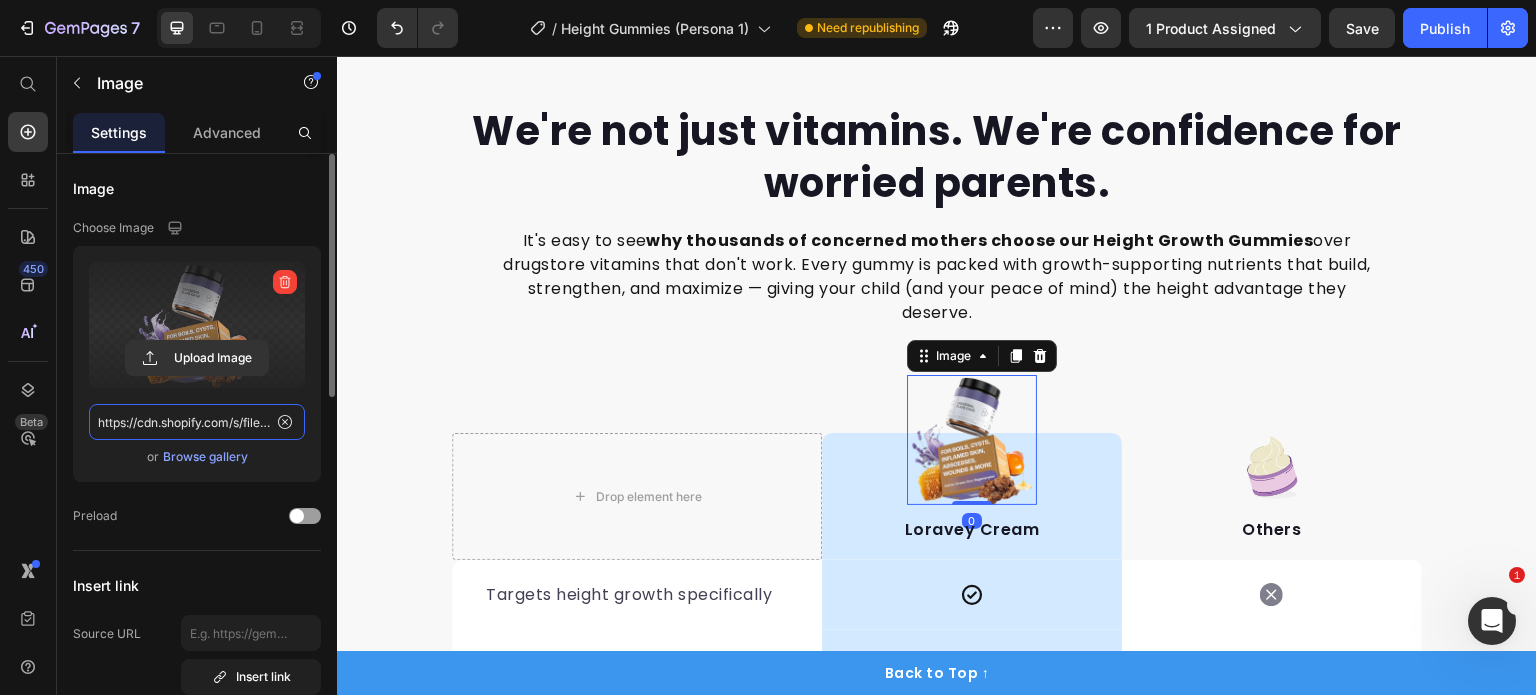 scroll, scrollTop: 0, scrollLeft: 519, axis: horizontal 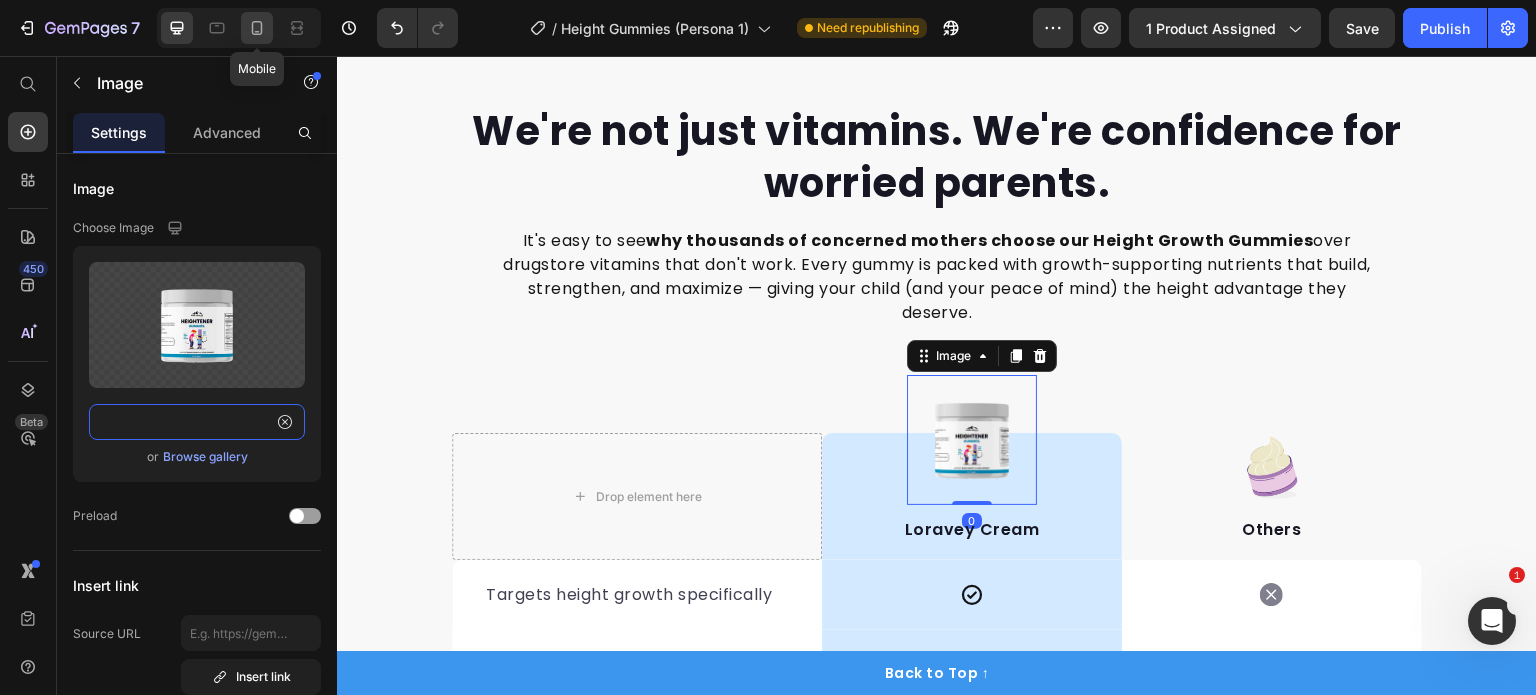 type on "https://cdn.shopify.com/s/files/1/0968/8953/6850/files/11_9581af9a-02aa-438a-9d97-96d48da9061c.png?v=1752229530" 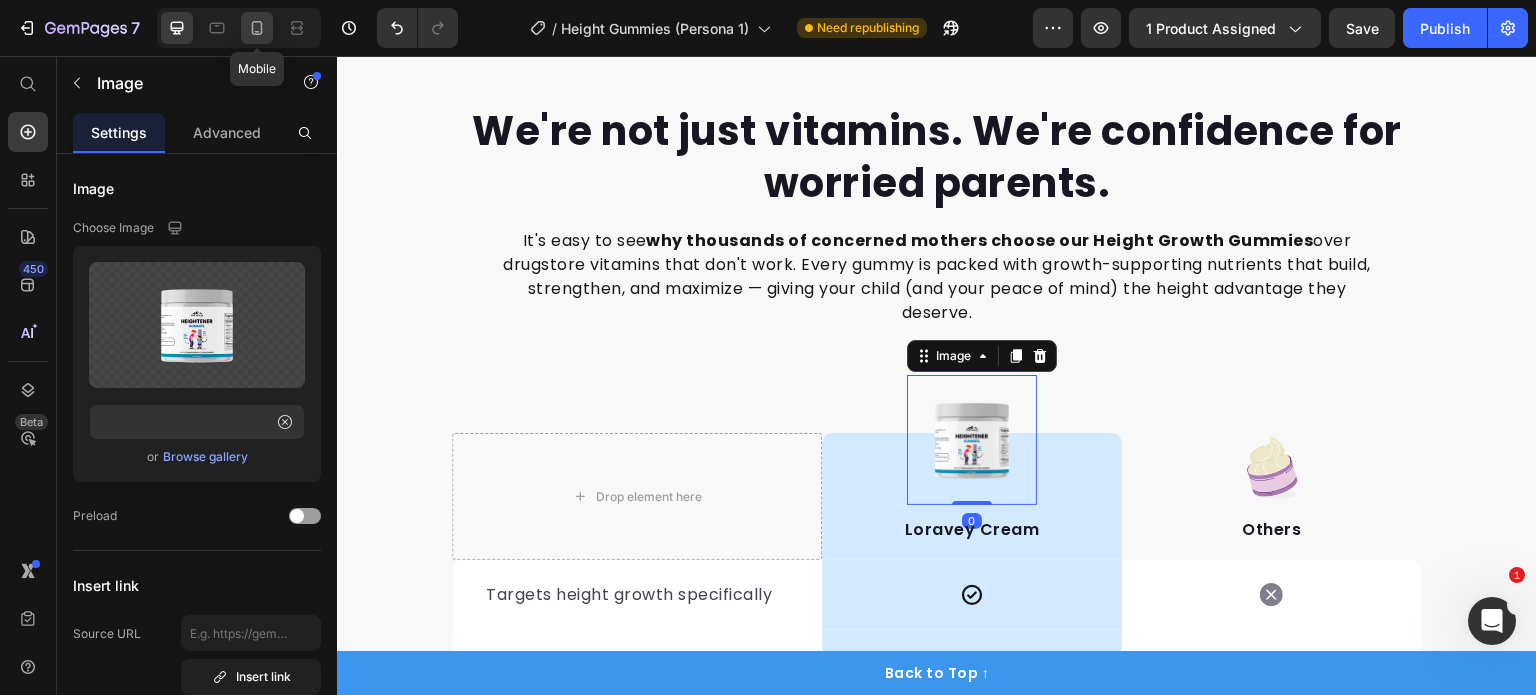 scroll, scrollTop: 0, scrollLeft: 0, axis: both 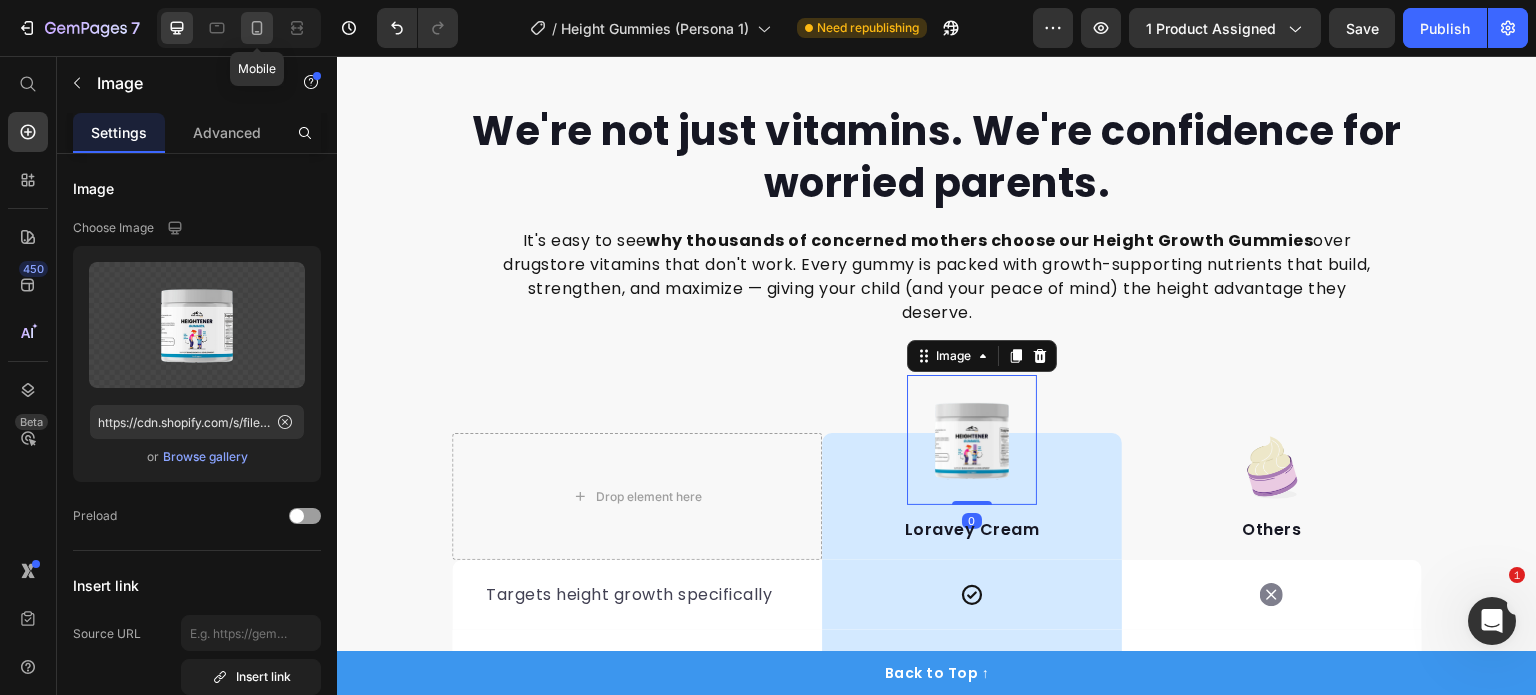 click 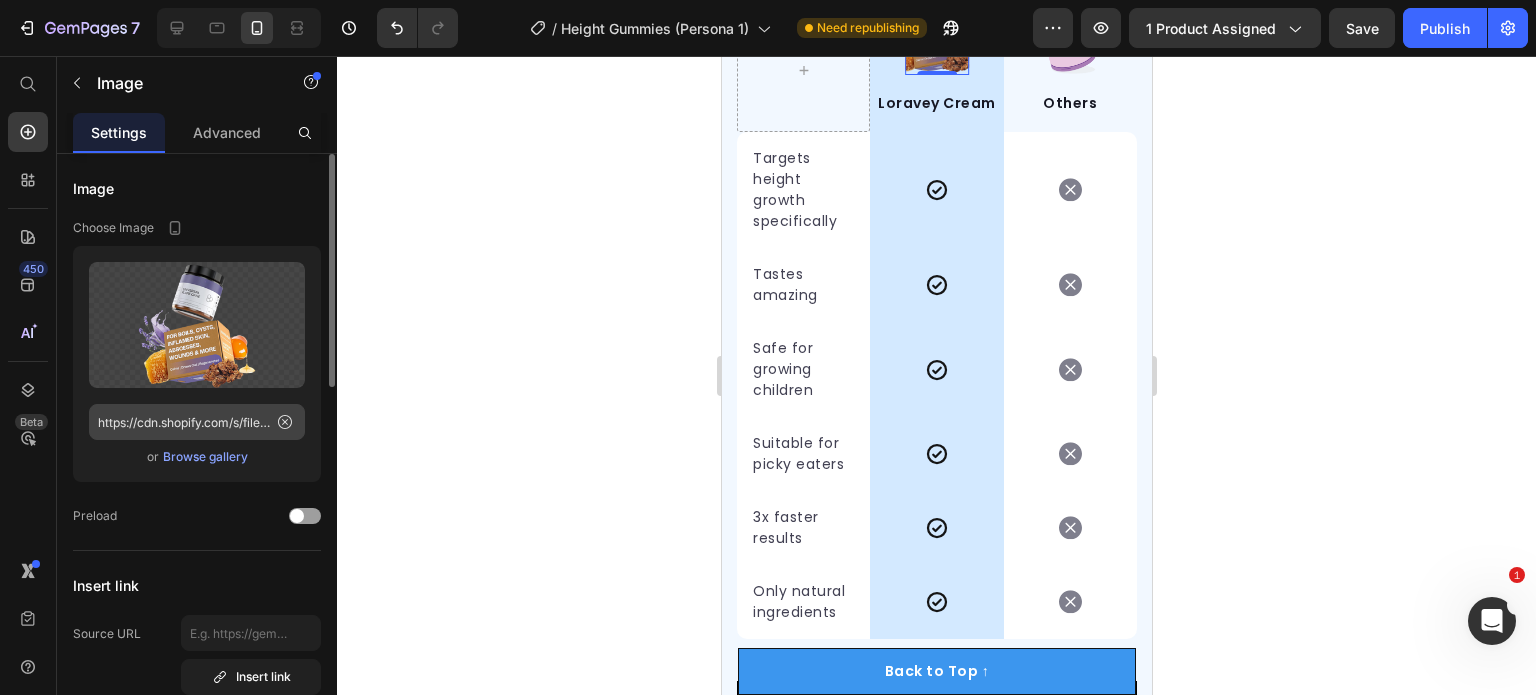 scroll, scrollTop: 5402, scrollLeft: 0, axis: vertical 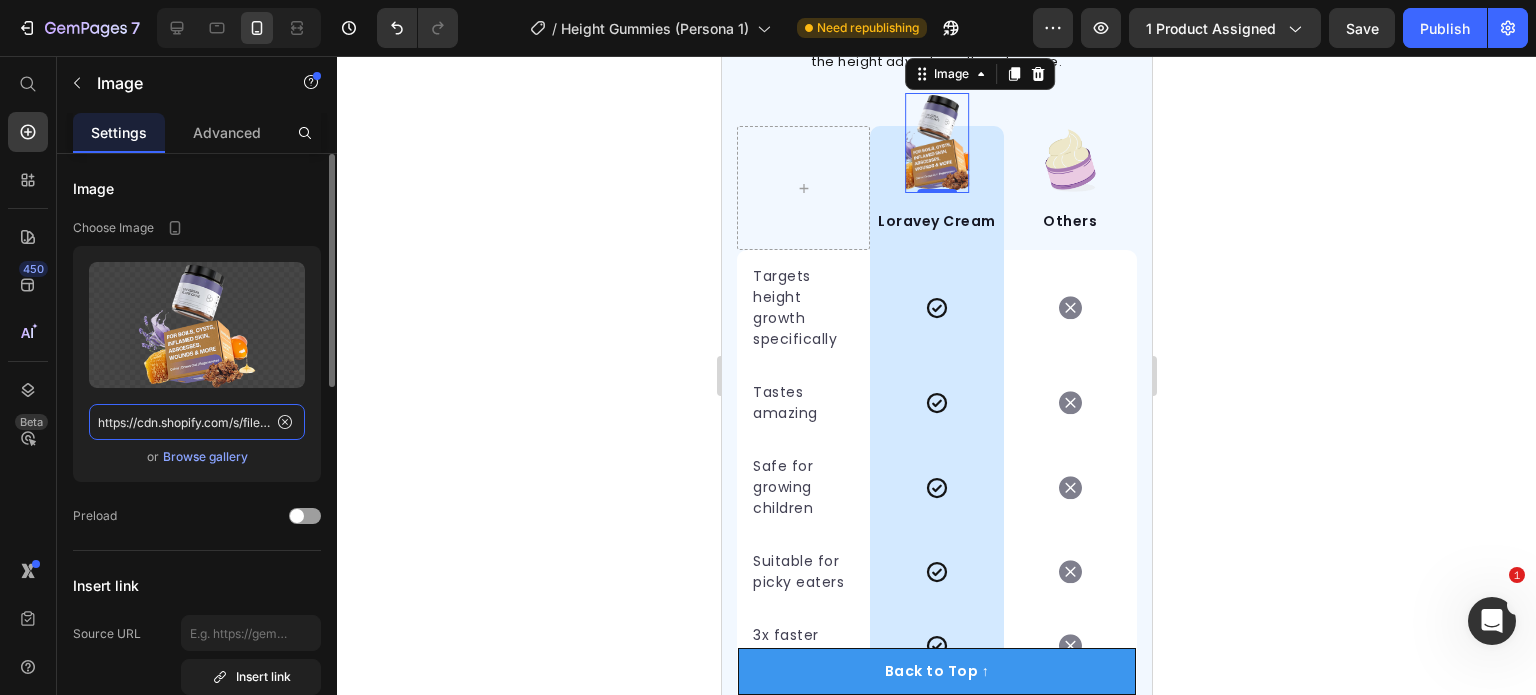 click on "https://cdn.shopify.com/s/files/1/0968/8953/6850/files/I_ve_been_dealing_with_a_severe_case_of_HS_for_nearly_4_years_now._I_ve_gotten_great_relief_after_2_days_of_use._I_can_see_the_light_at_the_end_of_this_very_long_and_dark_tunnel._This.png?v=1752222044" 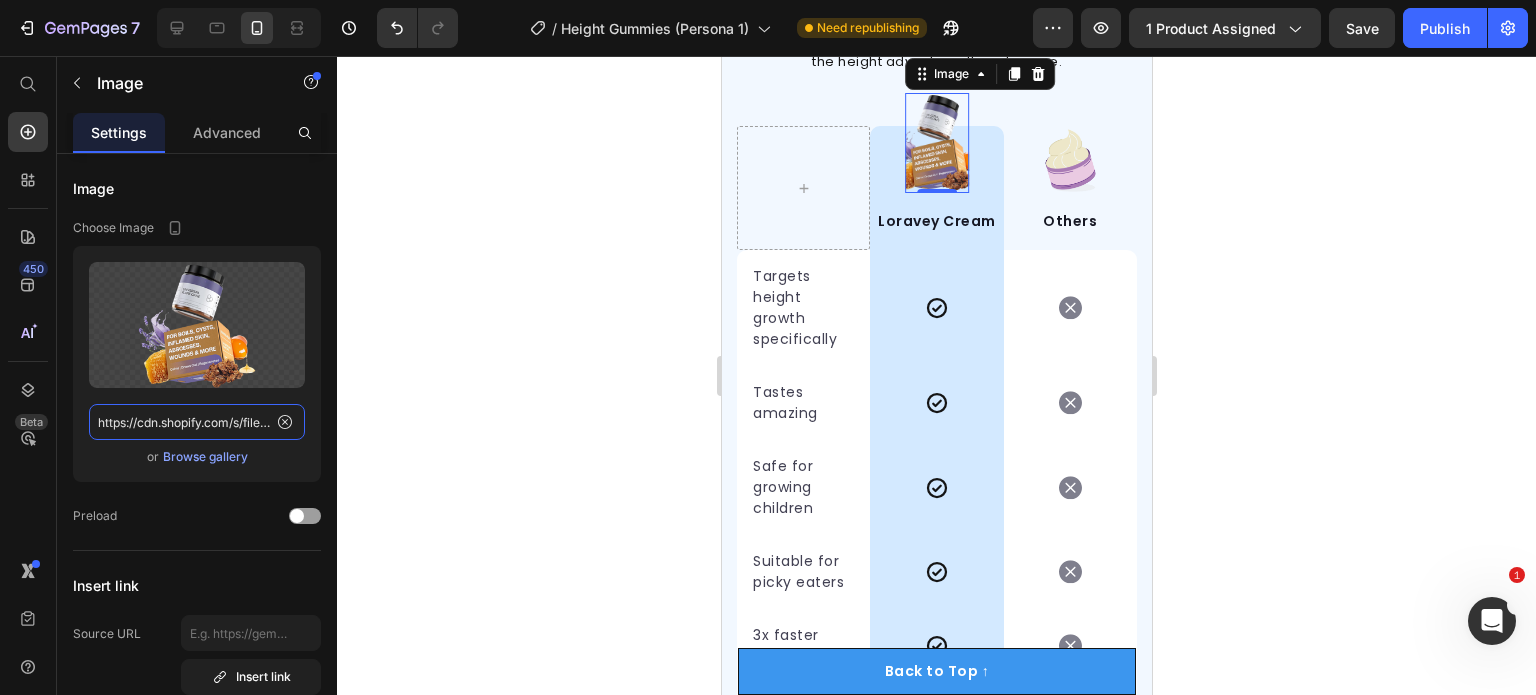 paste on "11_9581af9a-02aa-438a-9d97-96d48da9061c.png?v=1752229530" 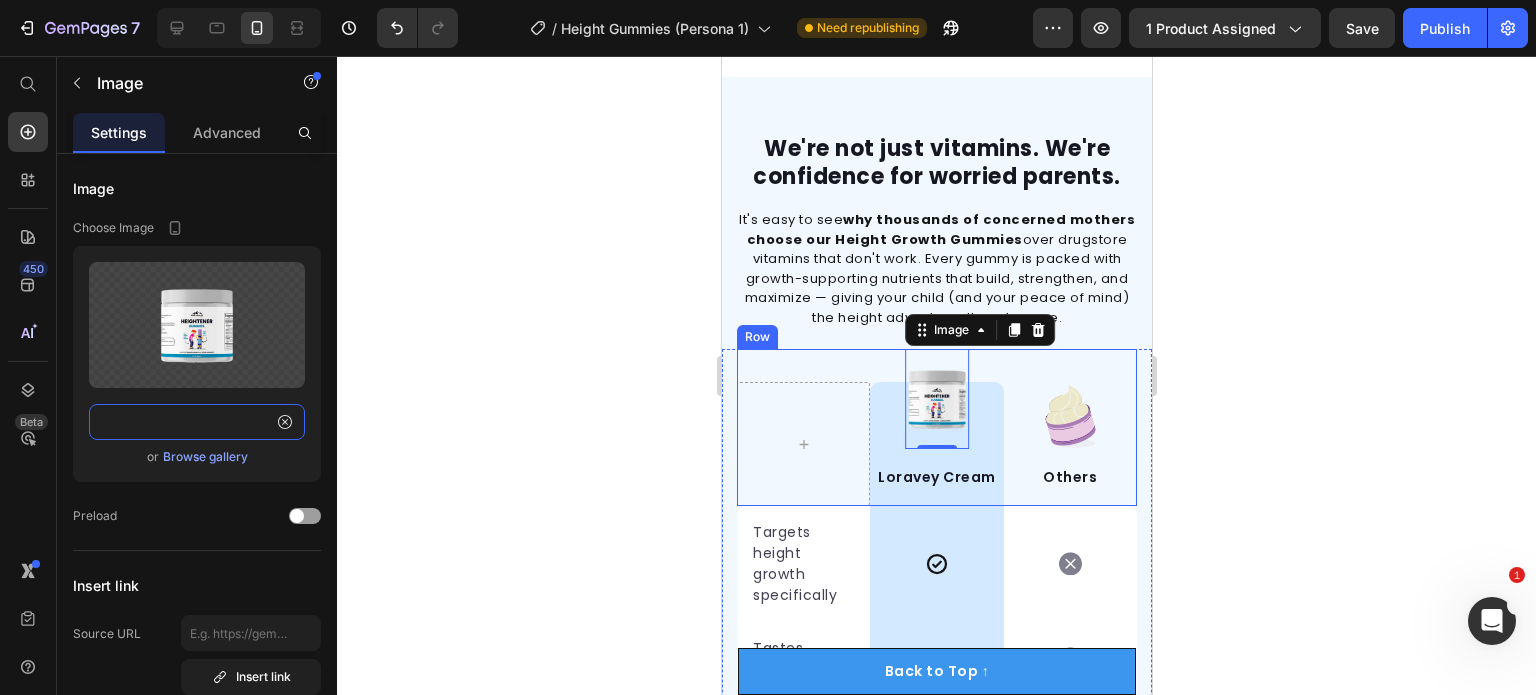 scroll, scrollTop: 4902, scrollLeft: 0, axis: vertical 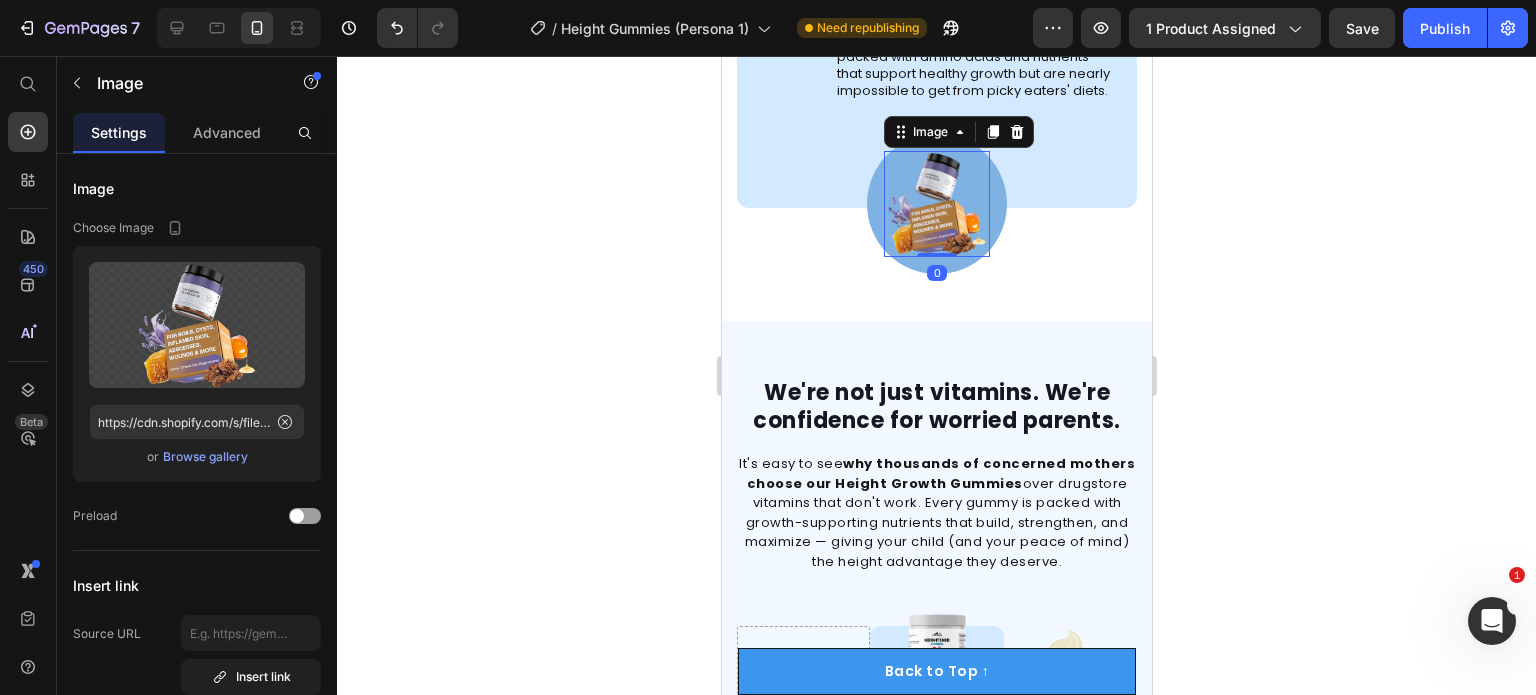 click at bounding box center [936, 204] 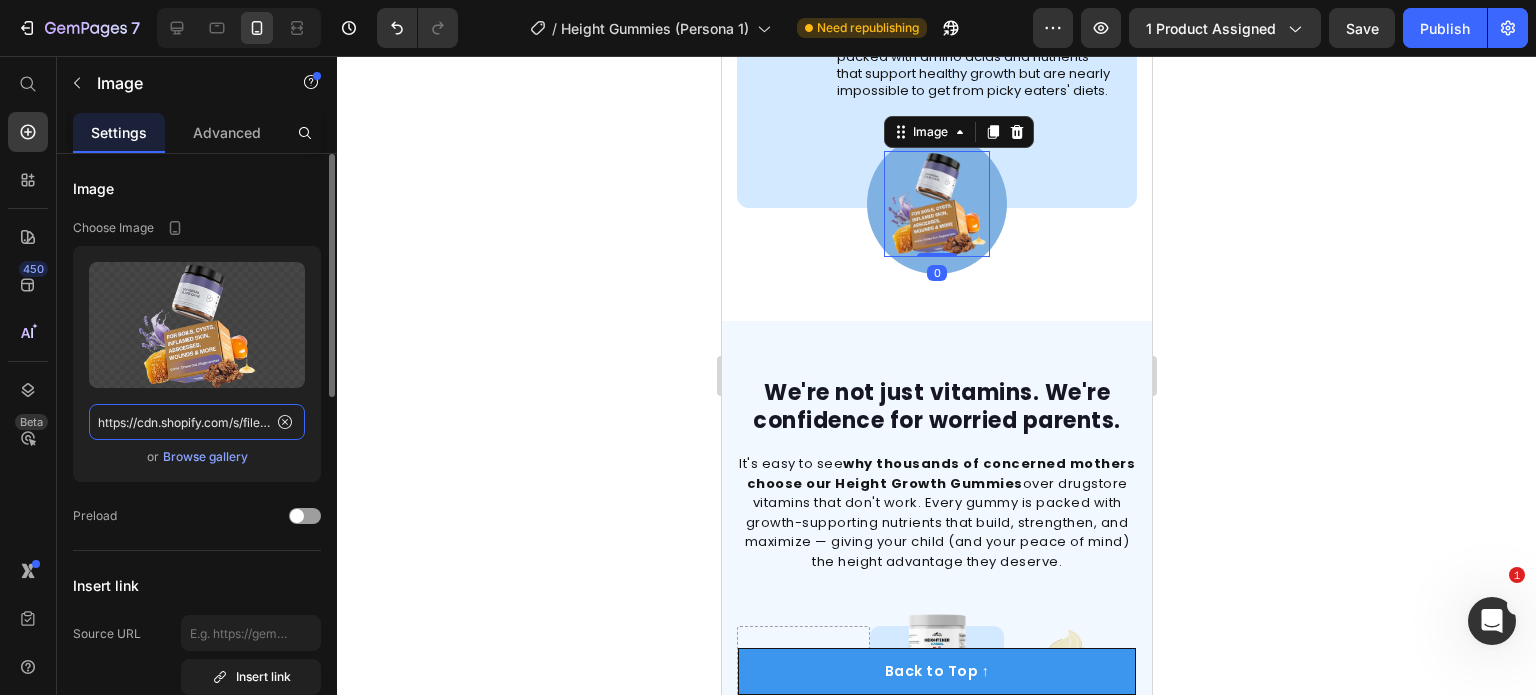 click on "https://cdn.shopify.com/s/files/1/0968/8953/6850/files/I_ve_been_dealing_with_a_severe_case_of_HS_for_nearly_4_years_now._I_ve_gotten_great_relief_after_2_days_of_use._I_can_see_the_light_at_the_end_of_this_very_long_and_dark_tunnel._This.png?v=1752222044" 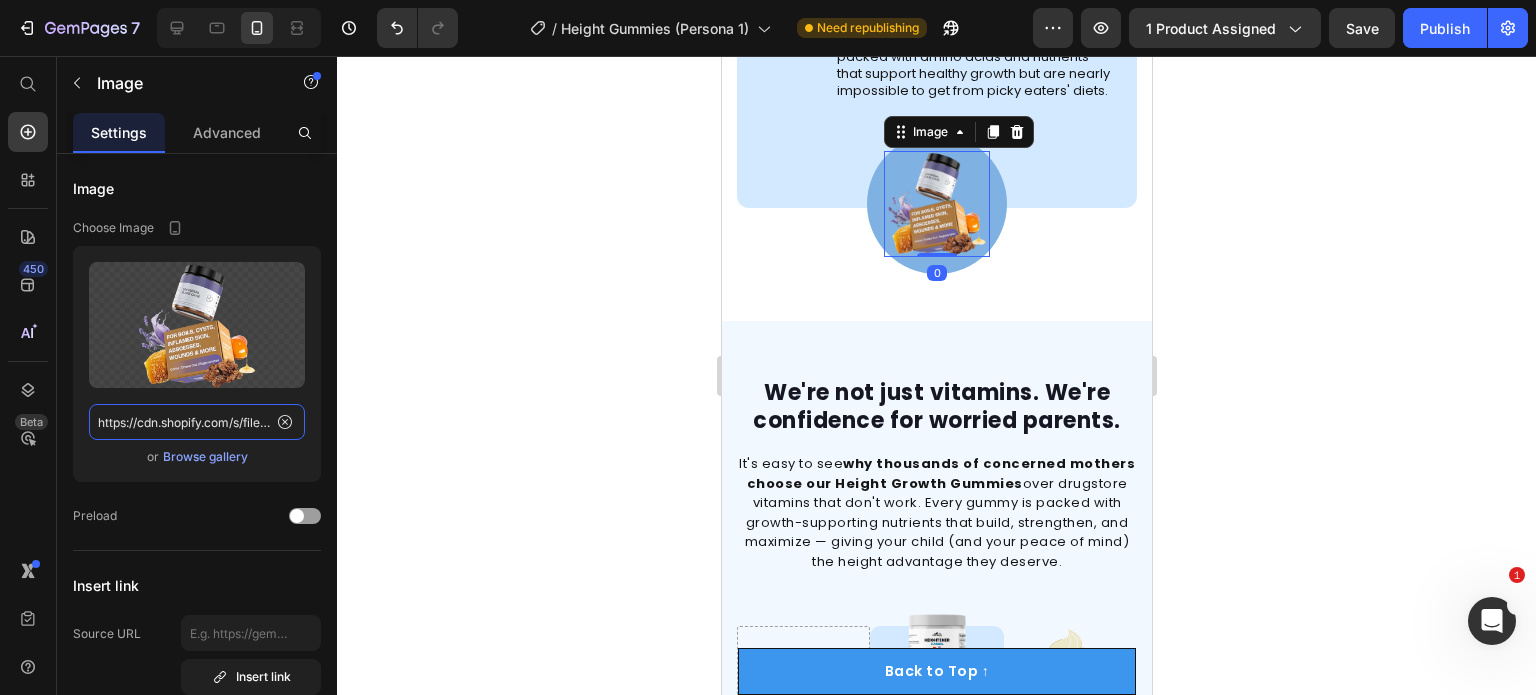 paste on "11_9581af9a-02aa-438a-9d97-96d48da9061c.png?v=1752229530" 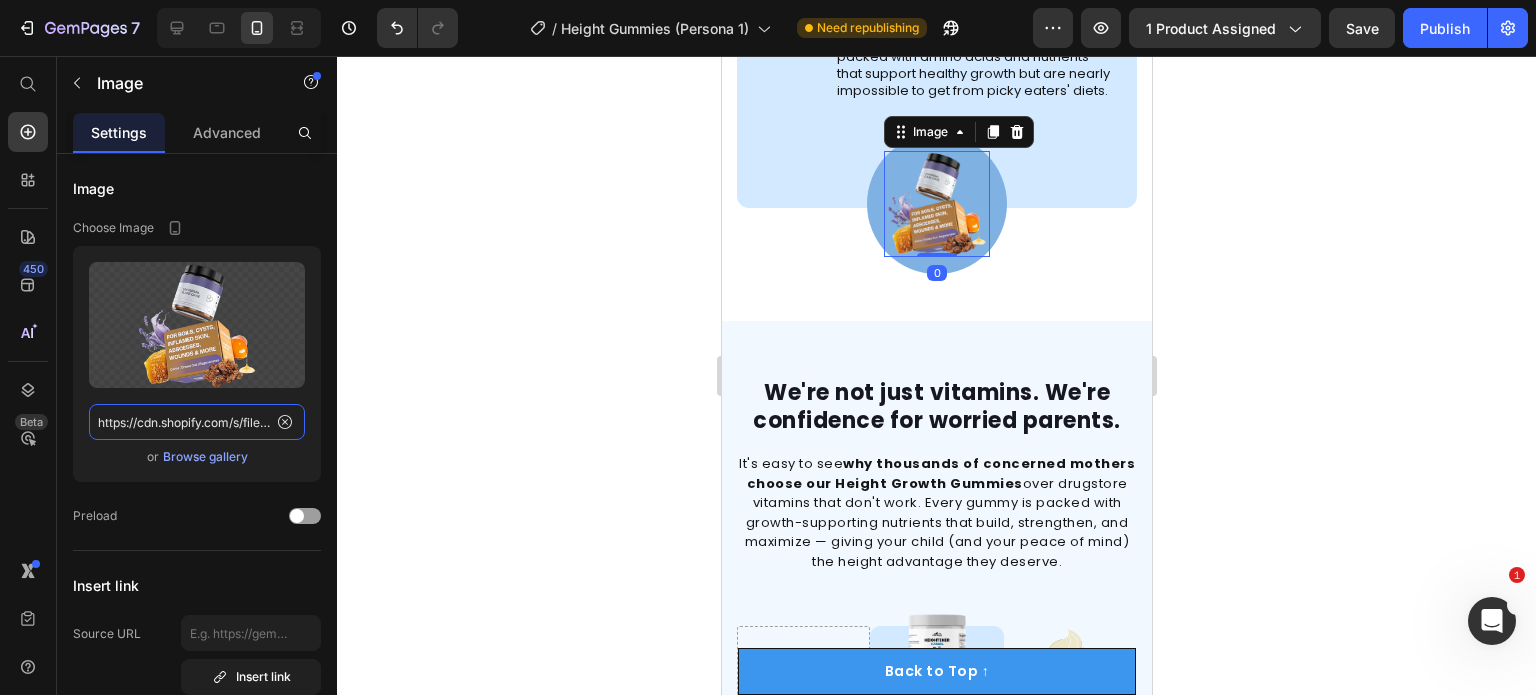 scroll, scrollTop: 0, scrollLeft: 519, axis: horizontal 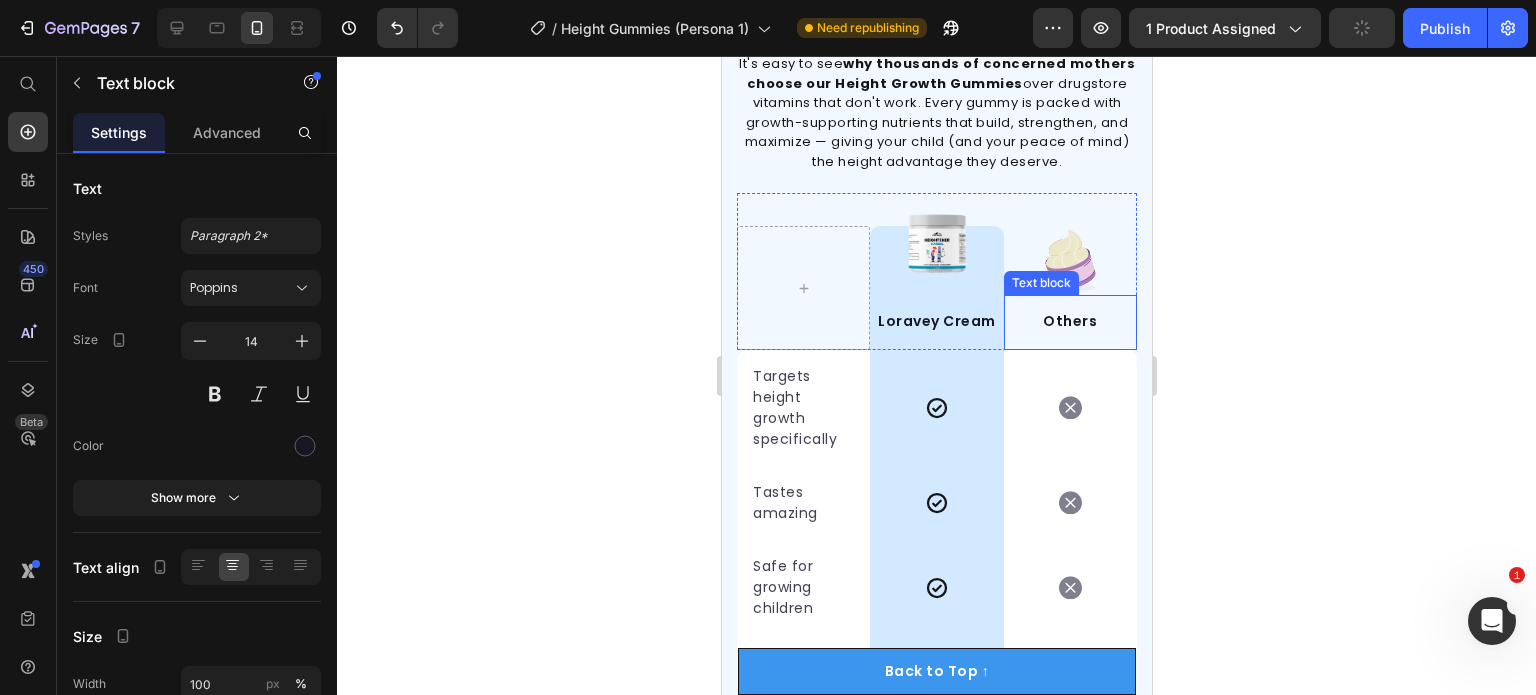 click on "Text block" at bounding box center [1040, 283] 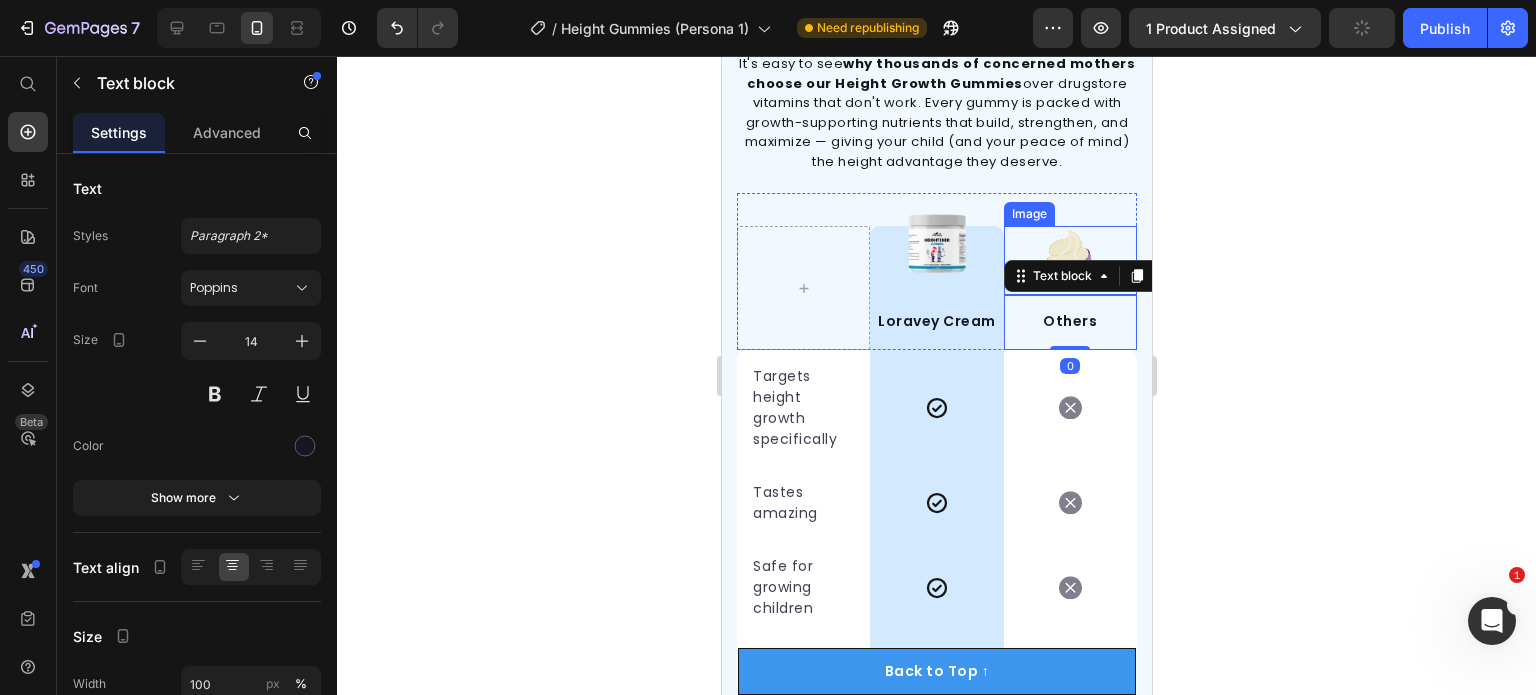 click at bounding box center (1069, 260) 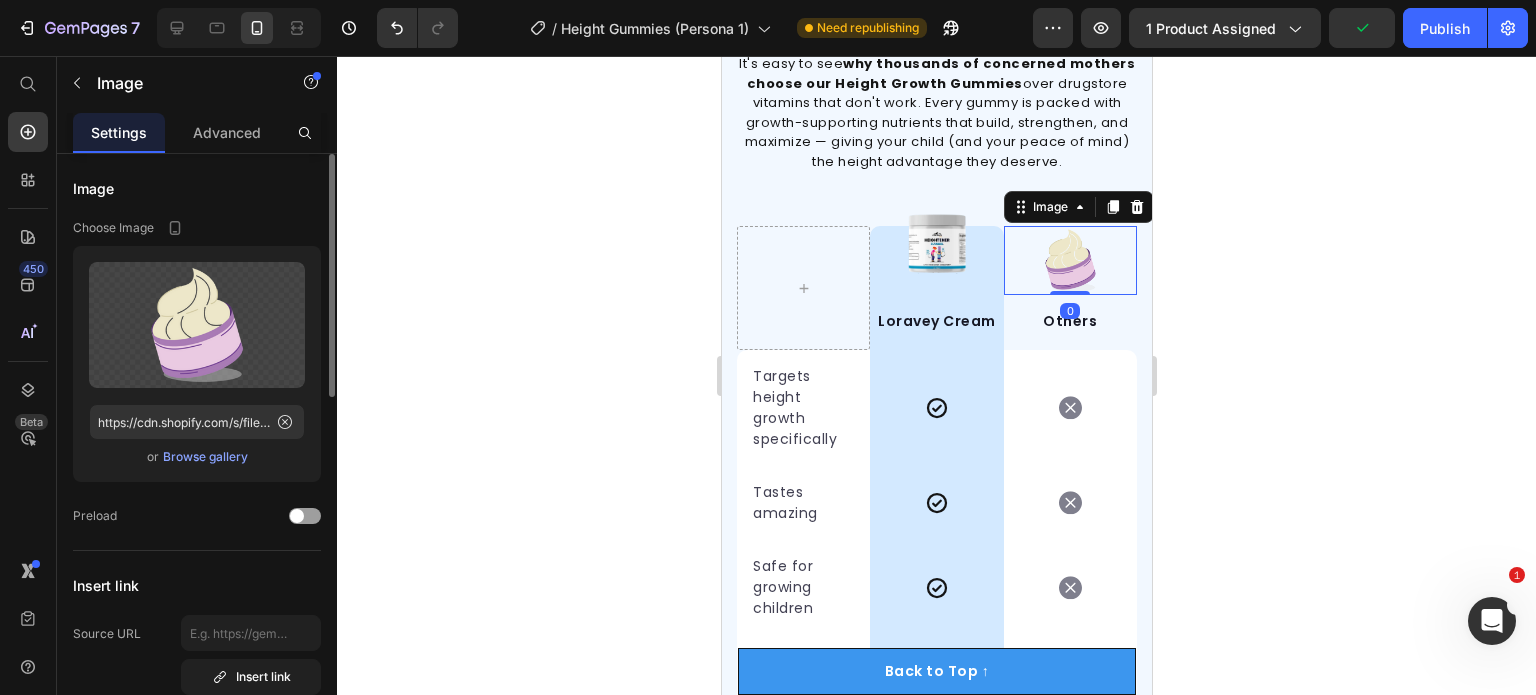 click on "Browse gallery" at bounding box center [205, 457] 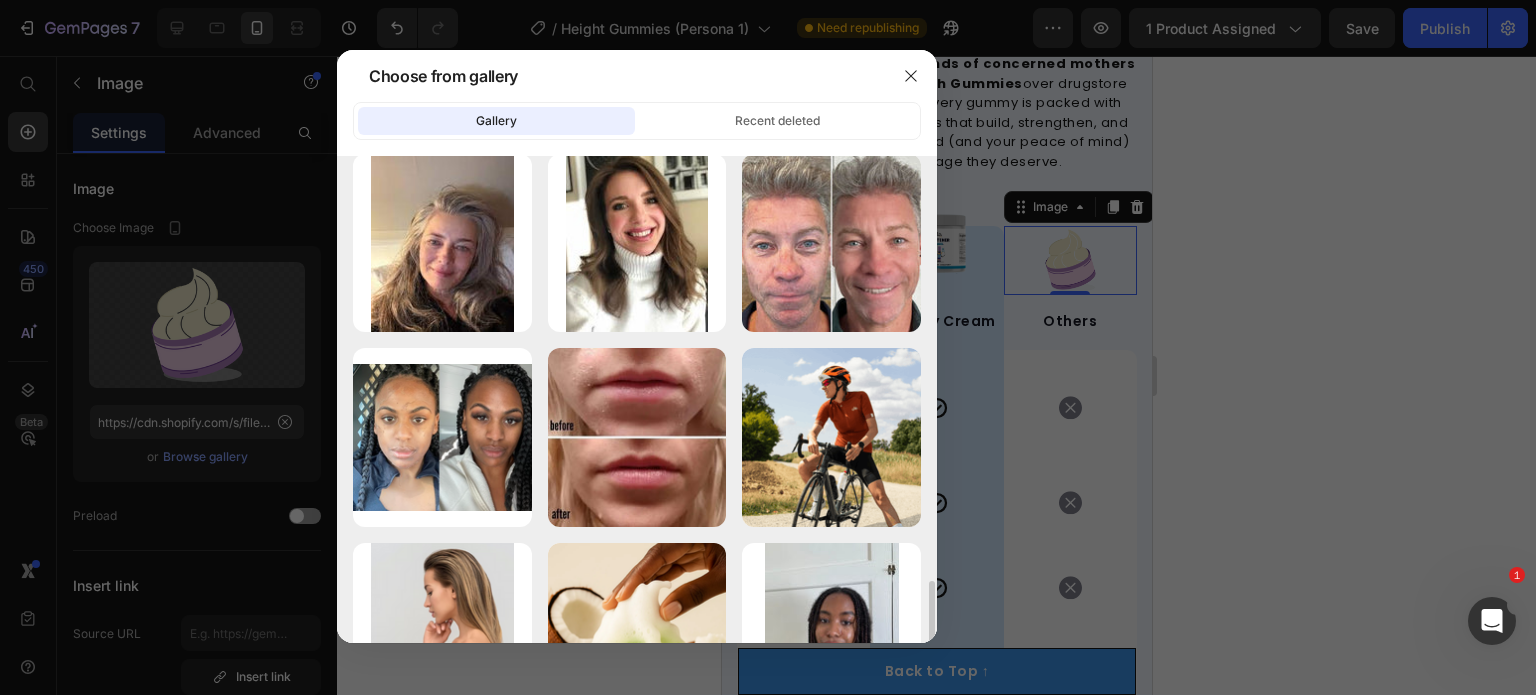 scroll, scrollTop: 1397, scrollLeft: 0, axis: vertical 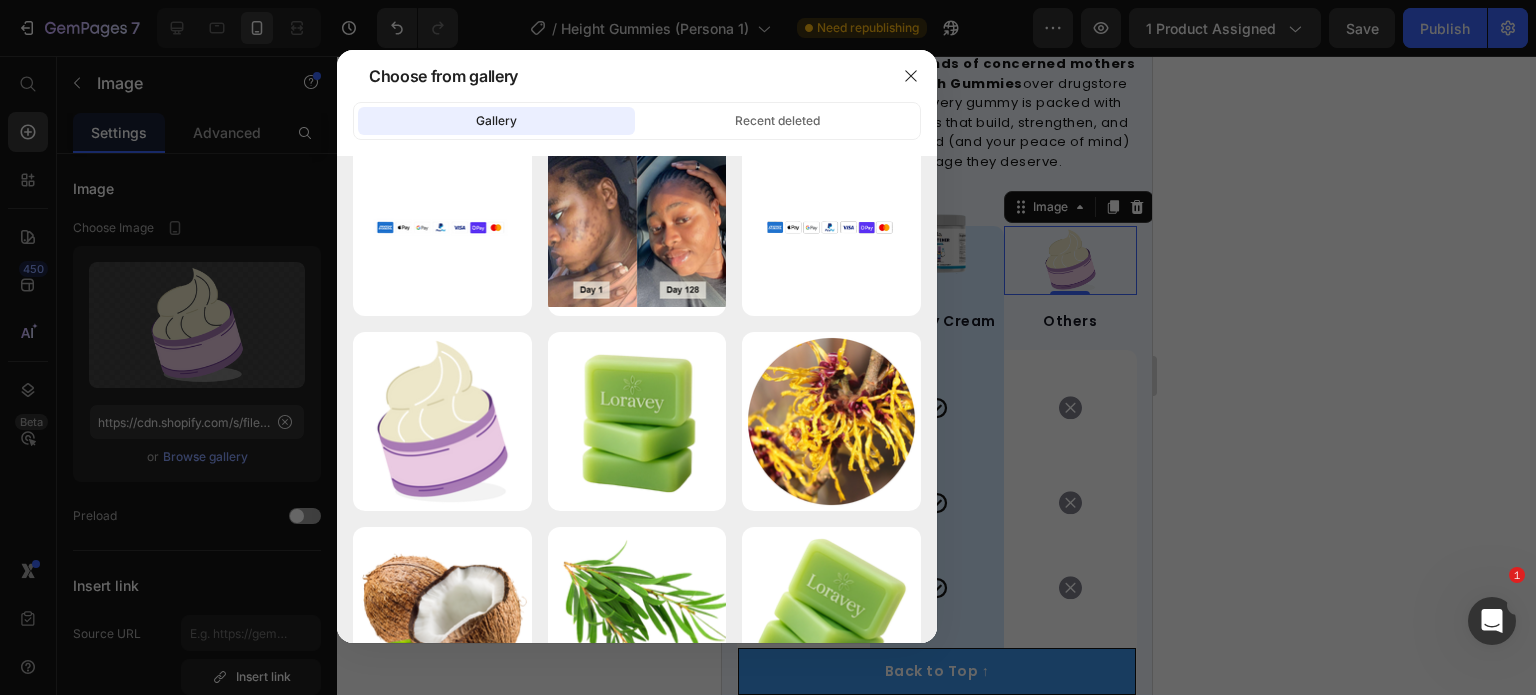 click at bounding box center (768, 347) 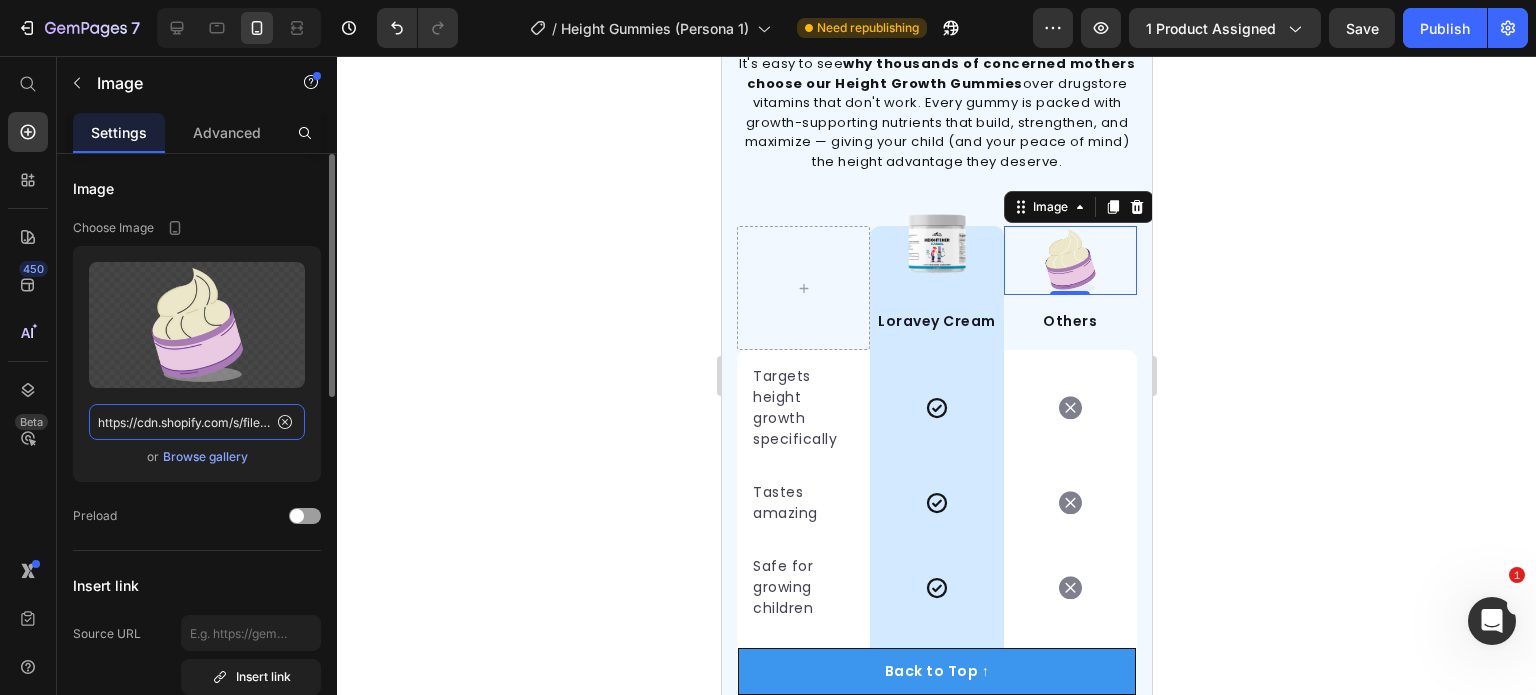 click on "https://cdn.shopify.com/s/files/1/0968/8953/6850/files/gempages_569934698445275975-f6b17d01-41dc-4e01-882d-d42848a5145e.png" 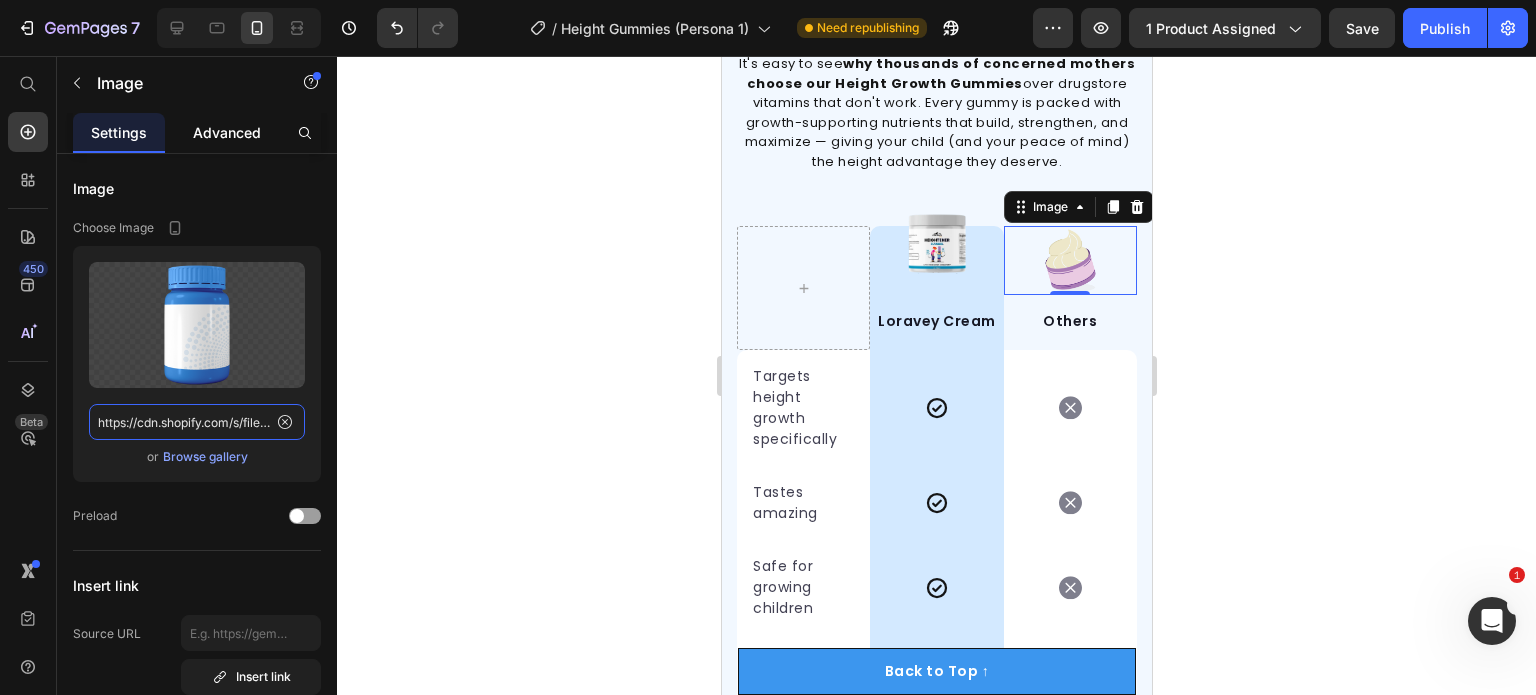 scroll, scrollTop: 0, scrollLeft: 501, axis: horizontal 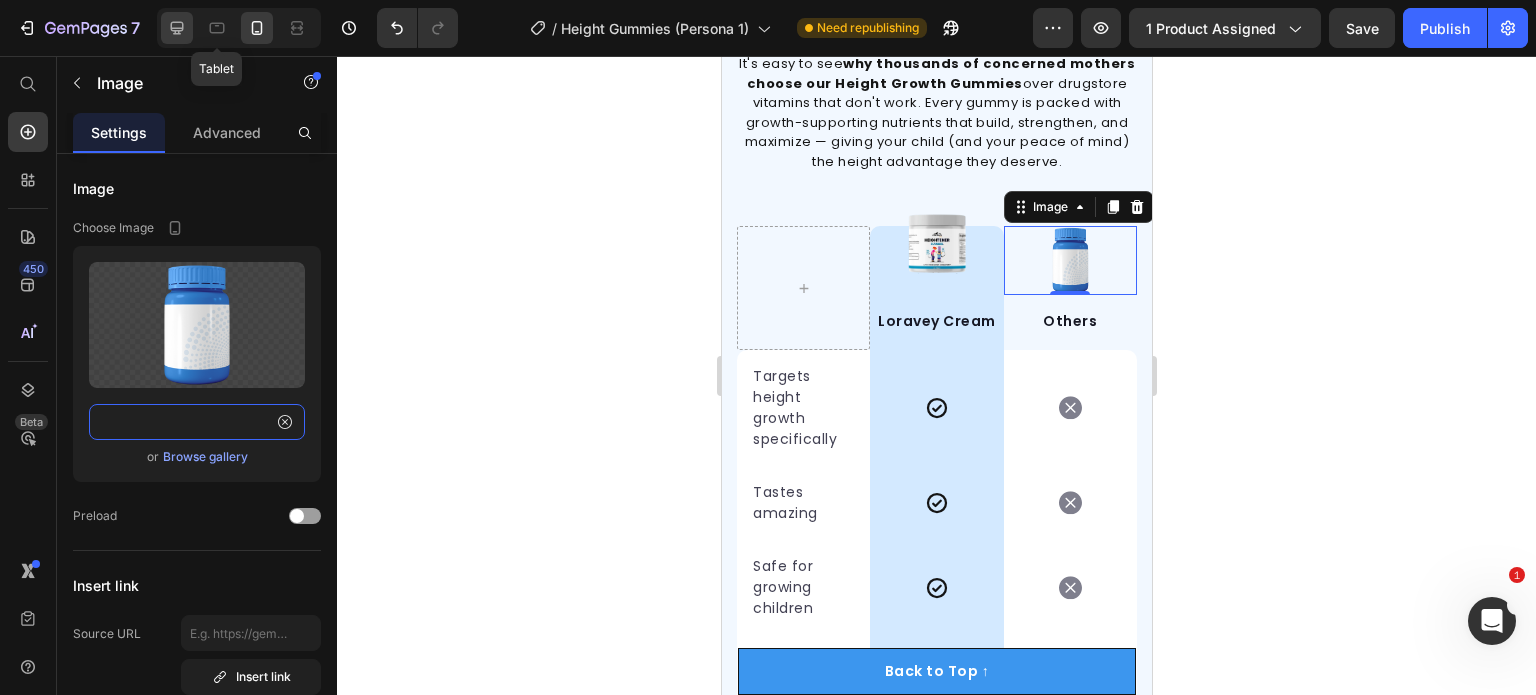 type on "https://cdn.shopify.com/s/files/1/0968/8953/6850/files/6_1cf9d1b7-17cb-4309-a1f5-1e22a8d34328.png?v=1752162736" 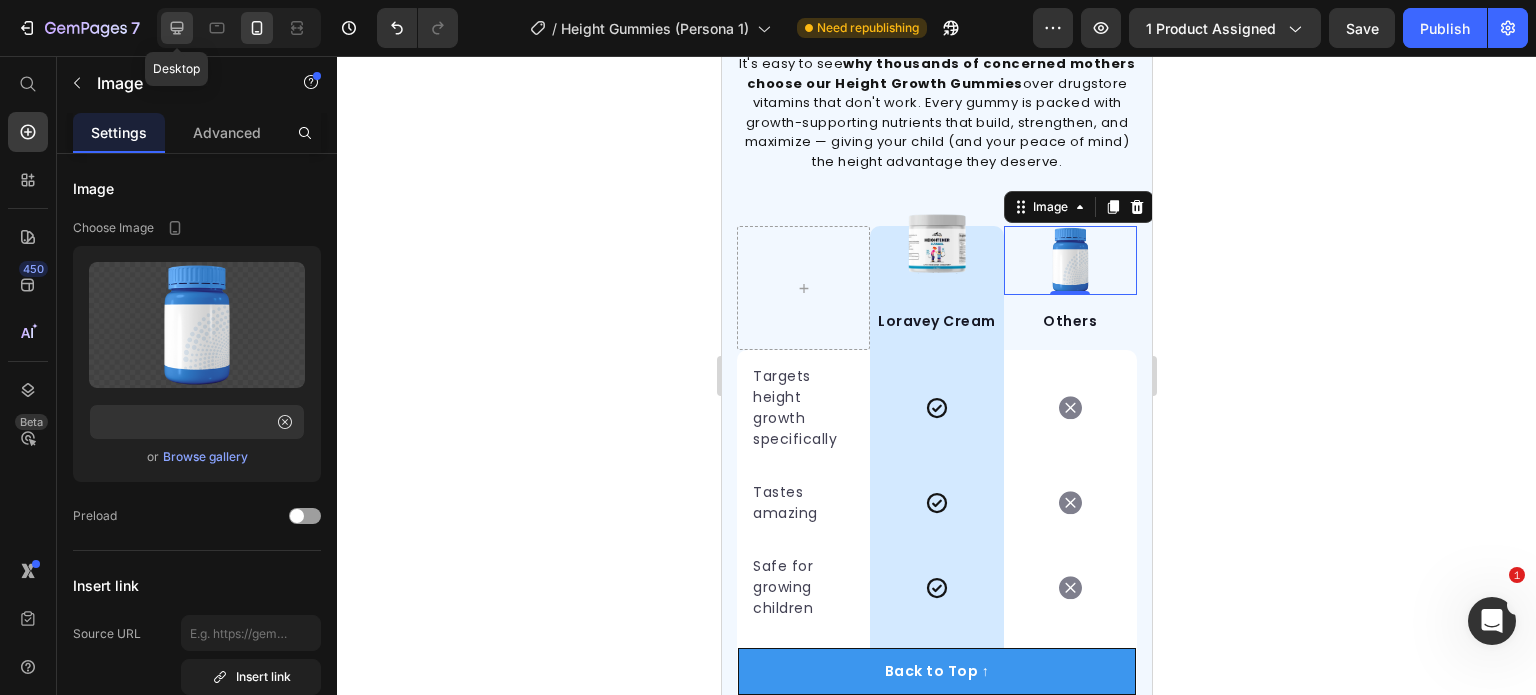 click 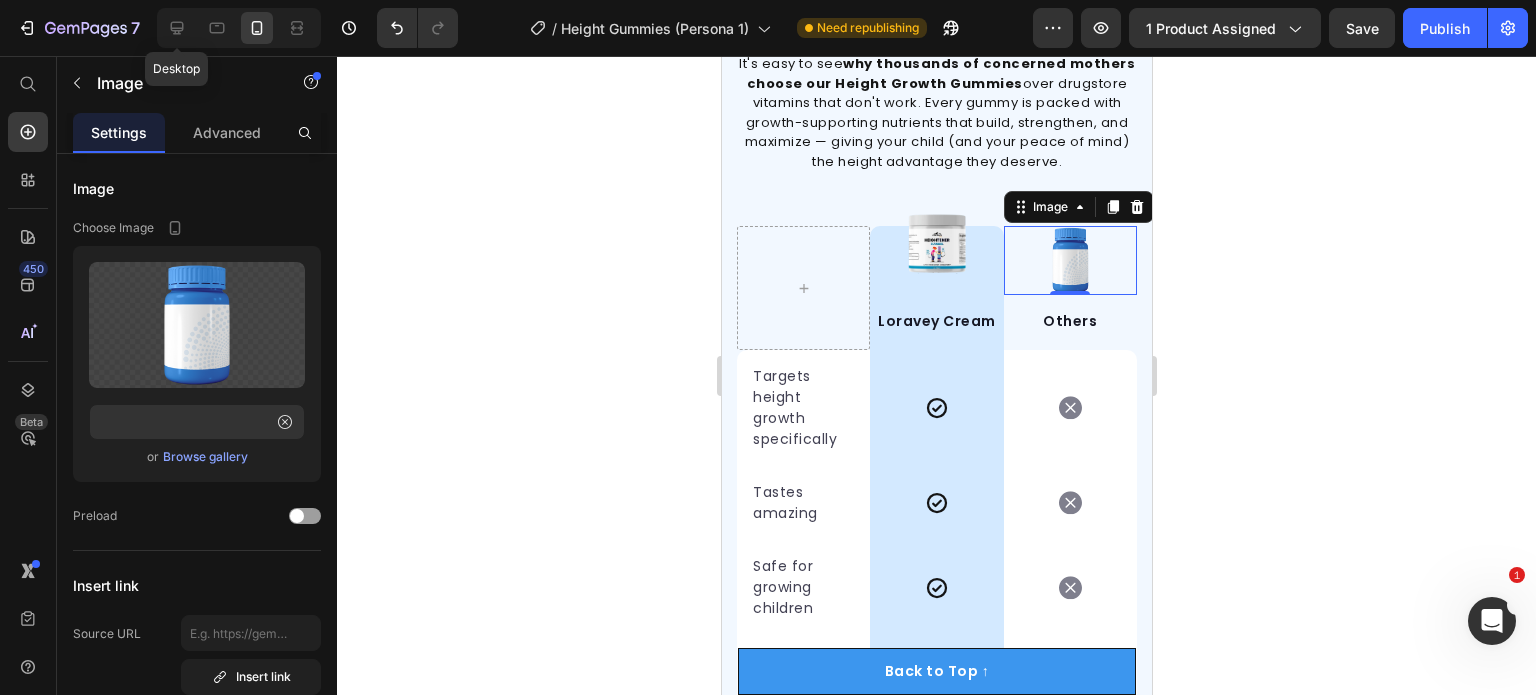 scroll, scrollTop: 0, scrollLeft: 0, axis: both 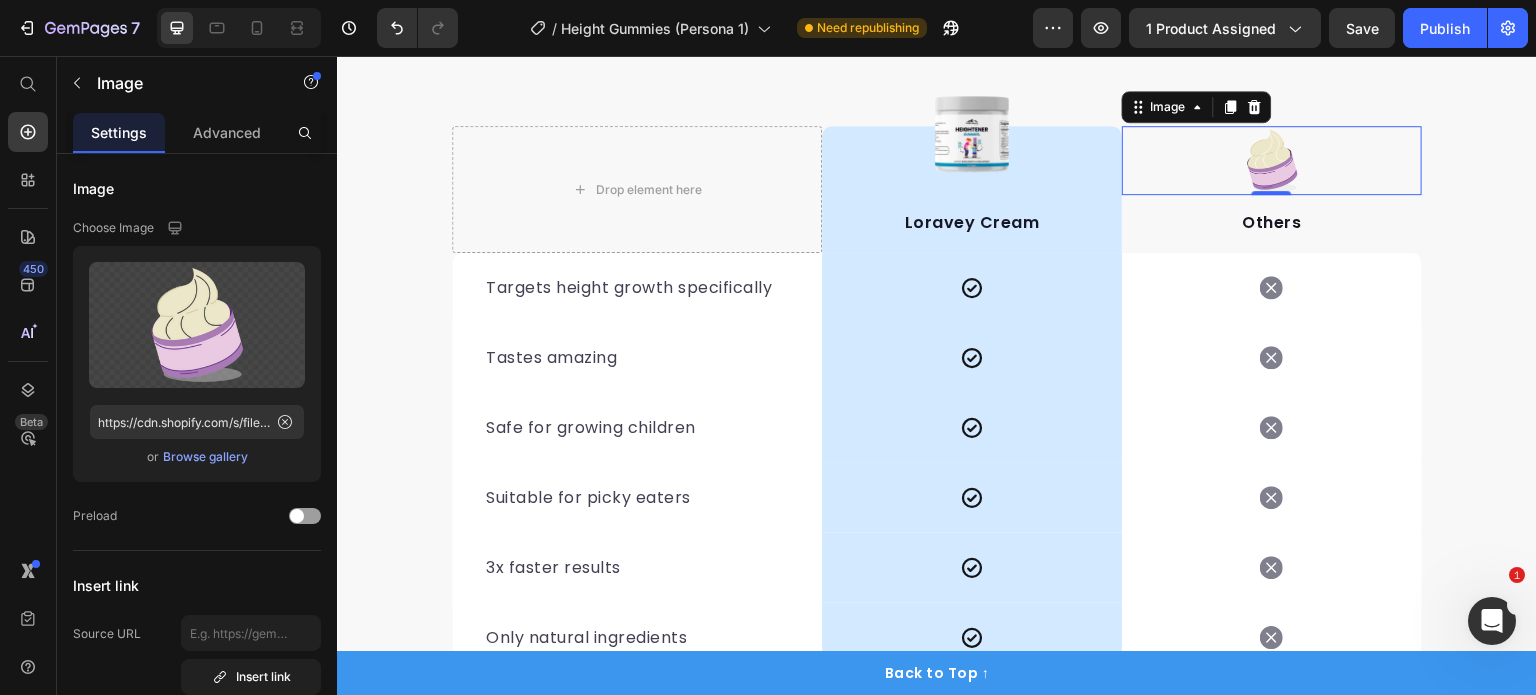 click at bounding box center (1272, 160) 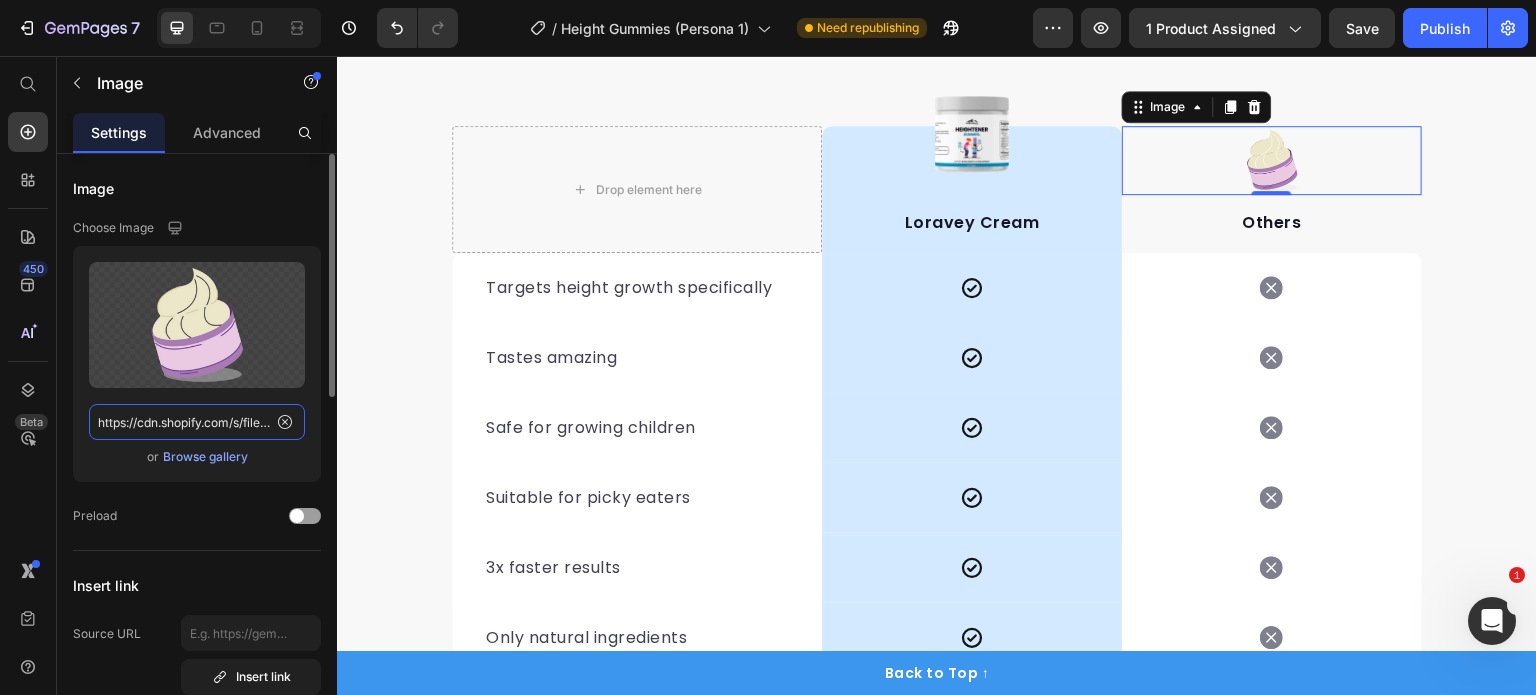 click on "https://cdn.shopify.com/s/files/1/0968/8953/6850/files/gempages_569934698445275975-f6b17d01-41dc-4e01-882d-d42848a5145e.png" 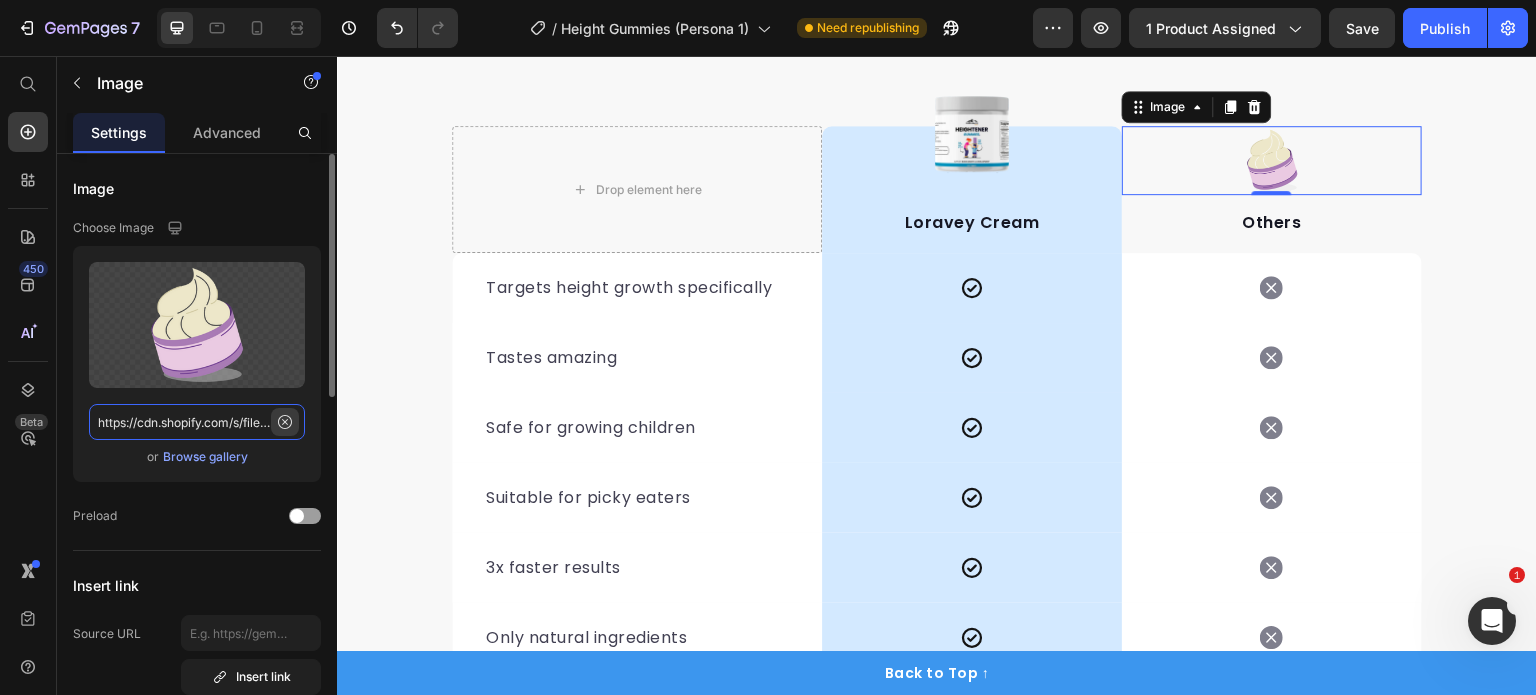 paste on "6_1cf9d1b7-17cb-4309-a1f5-1e22a8d34328.png?v=1752162736" 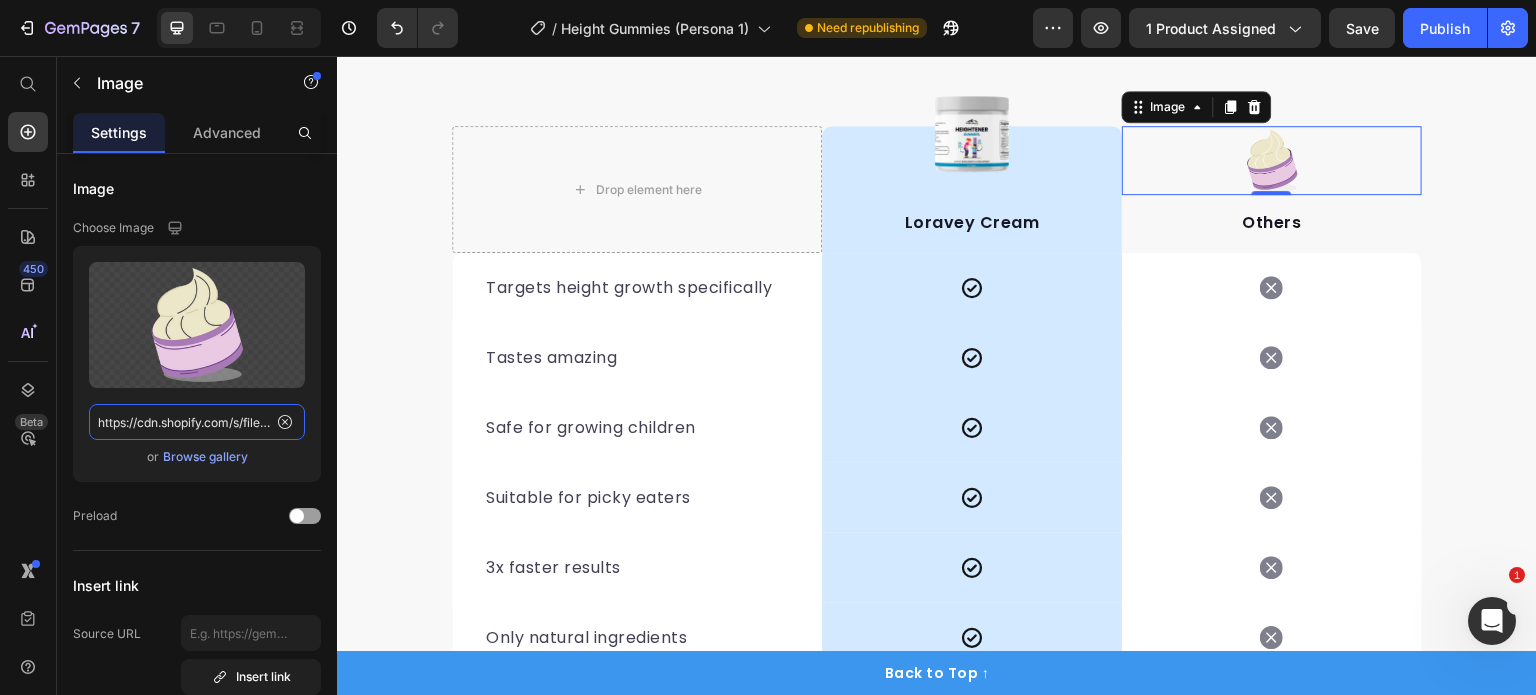 scroll, scrollTop: 0, scrollLeft: 501, axis: horizontal 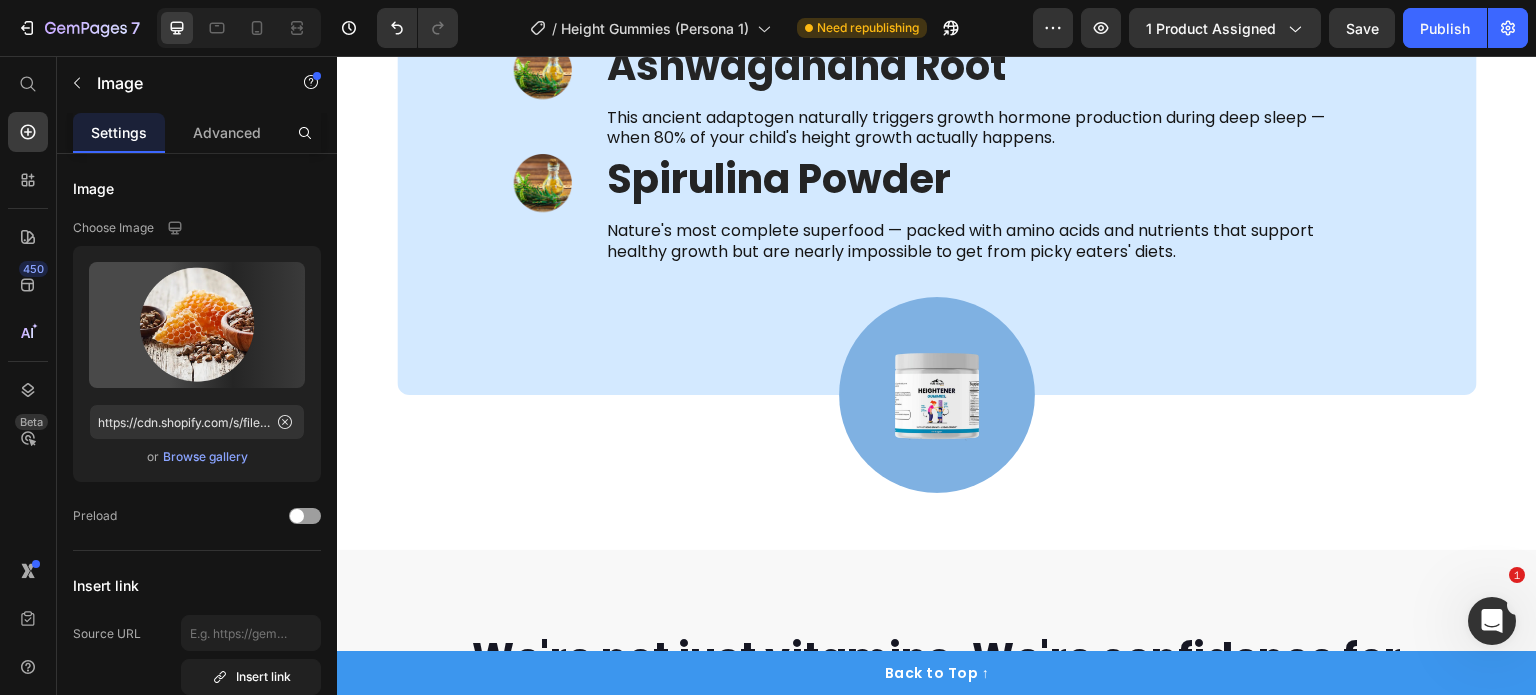 click at bounding box center (543, -210) 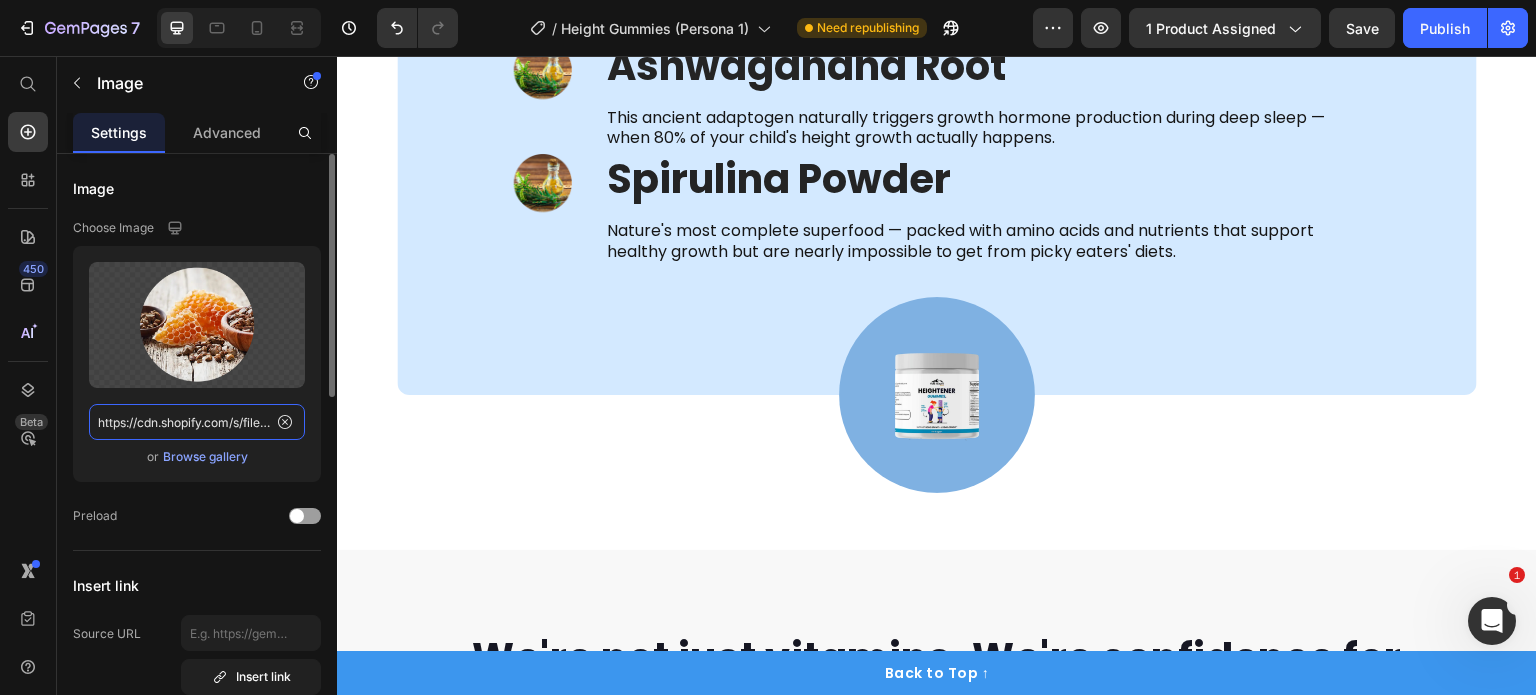 click on "https://cdn.shopify.com/s/files/1/0968/8953/6850/files/10_001e4315-b923-4666-808d-b061556a1f9d.png?v=1752222209" 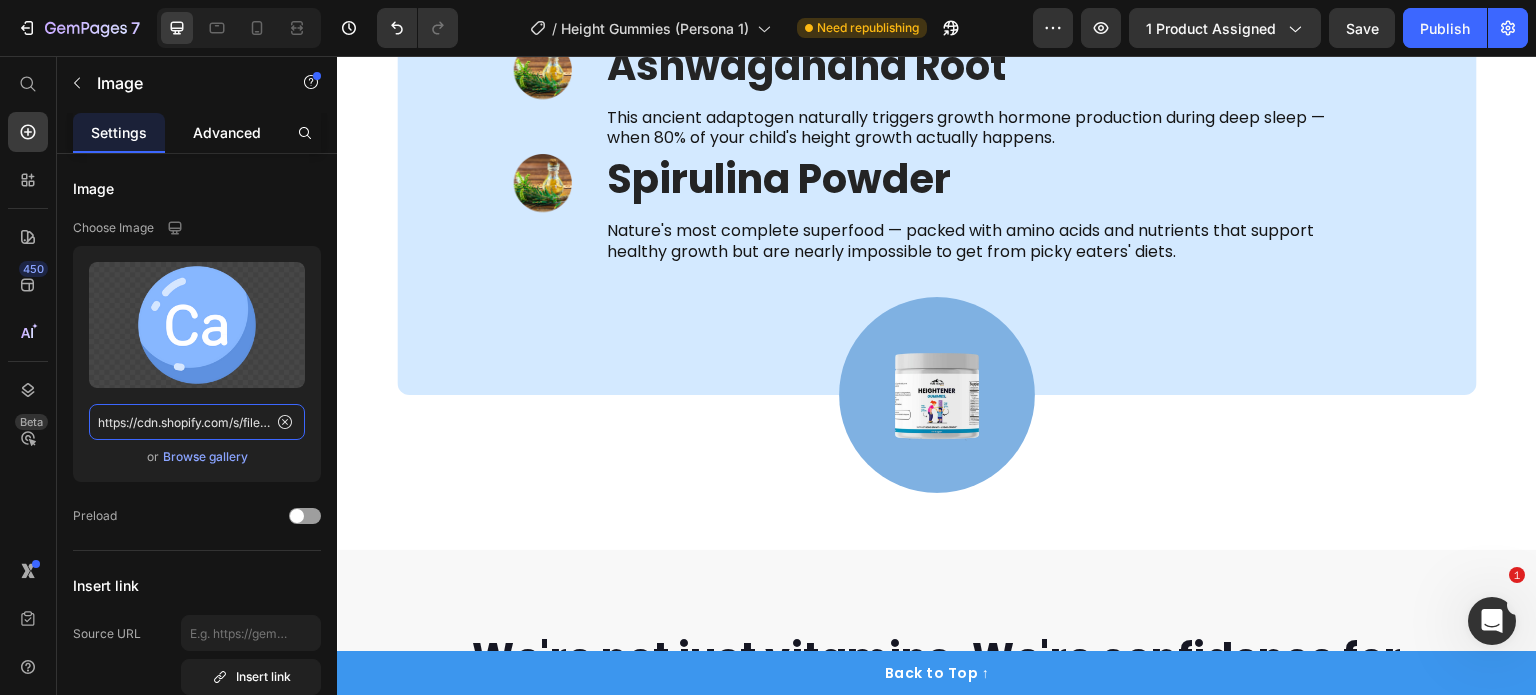 scroll, scrollTop: 0, scrollLeft: 511, axis: horizontal 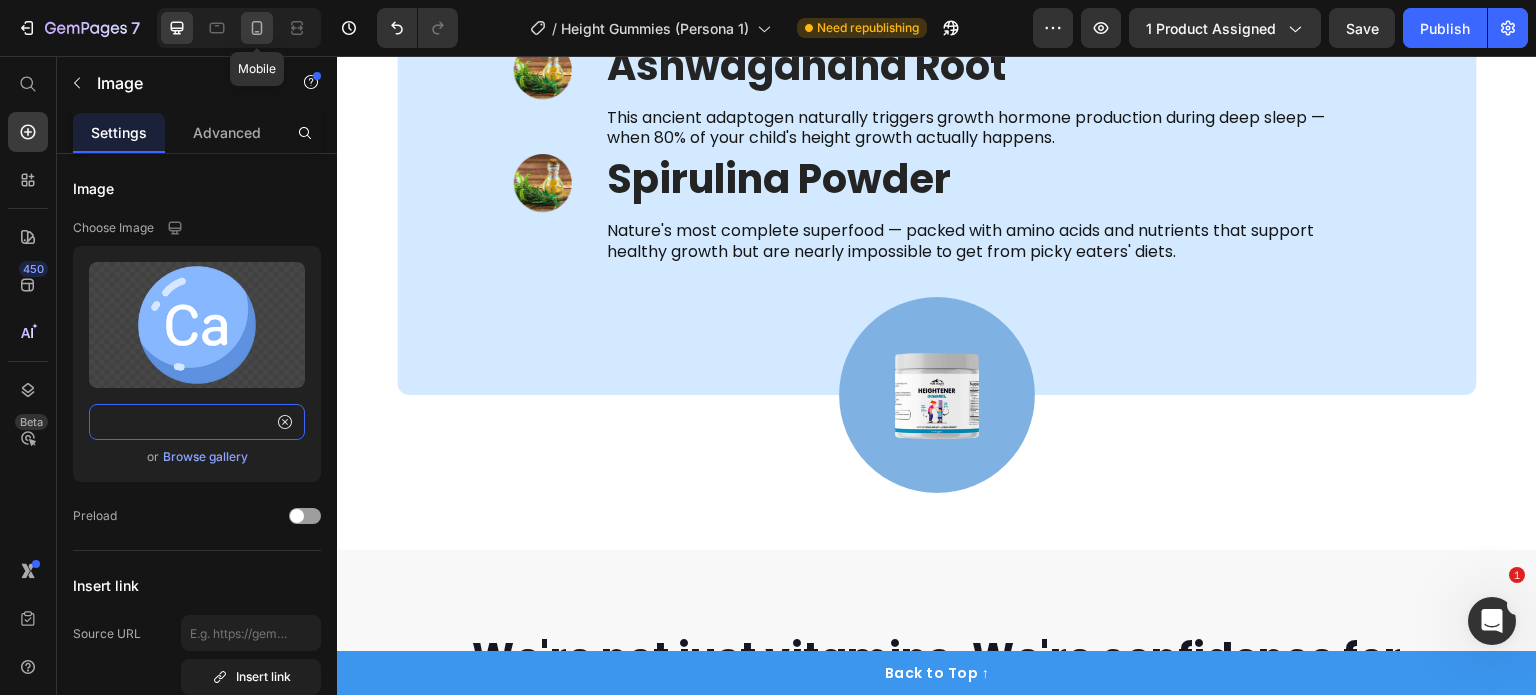 type on "https://cdn.shopify.com/s/files/1/0968/8953/6850/files/7_c0cd3517-7dfb-4795-9845-39a9f34c6981.png?v=1752229529" 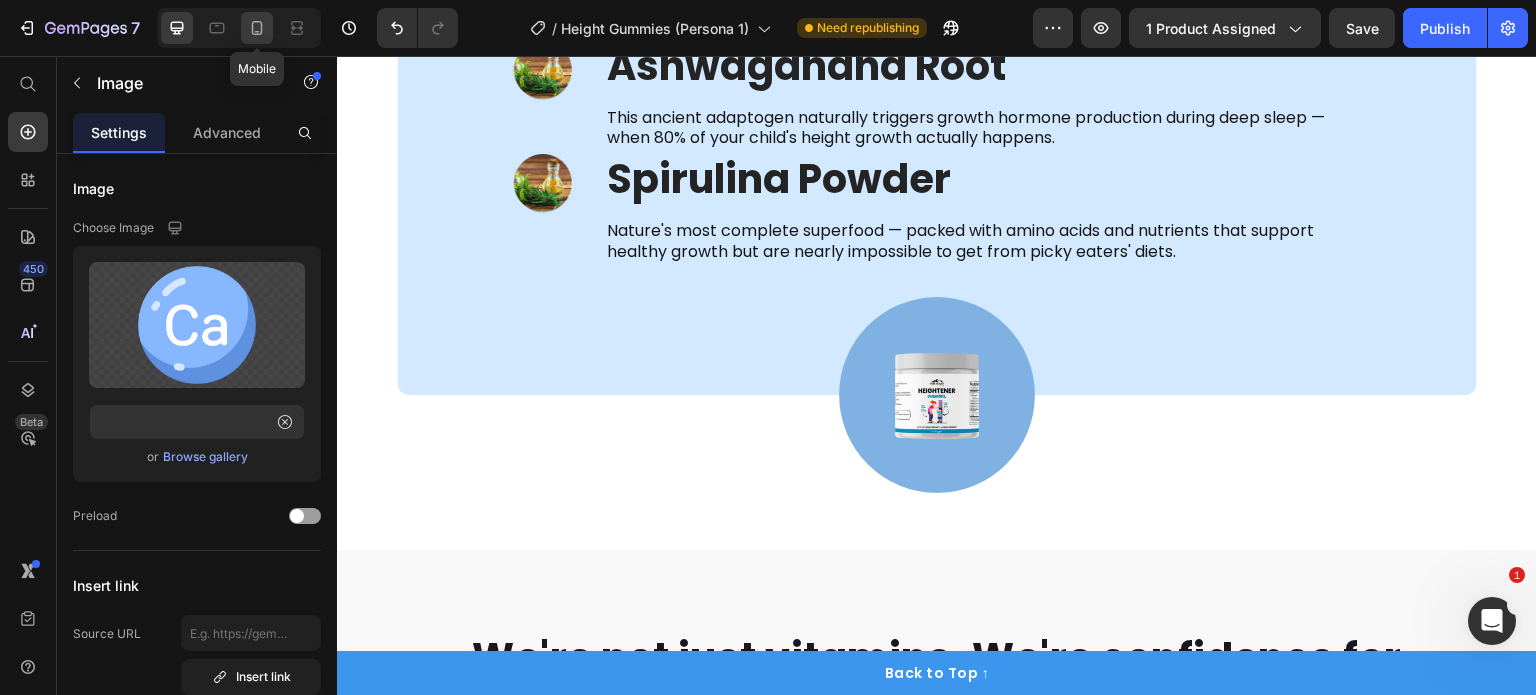click 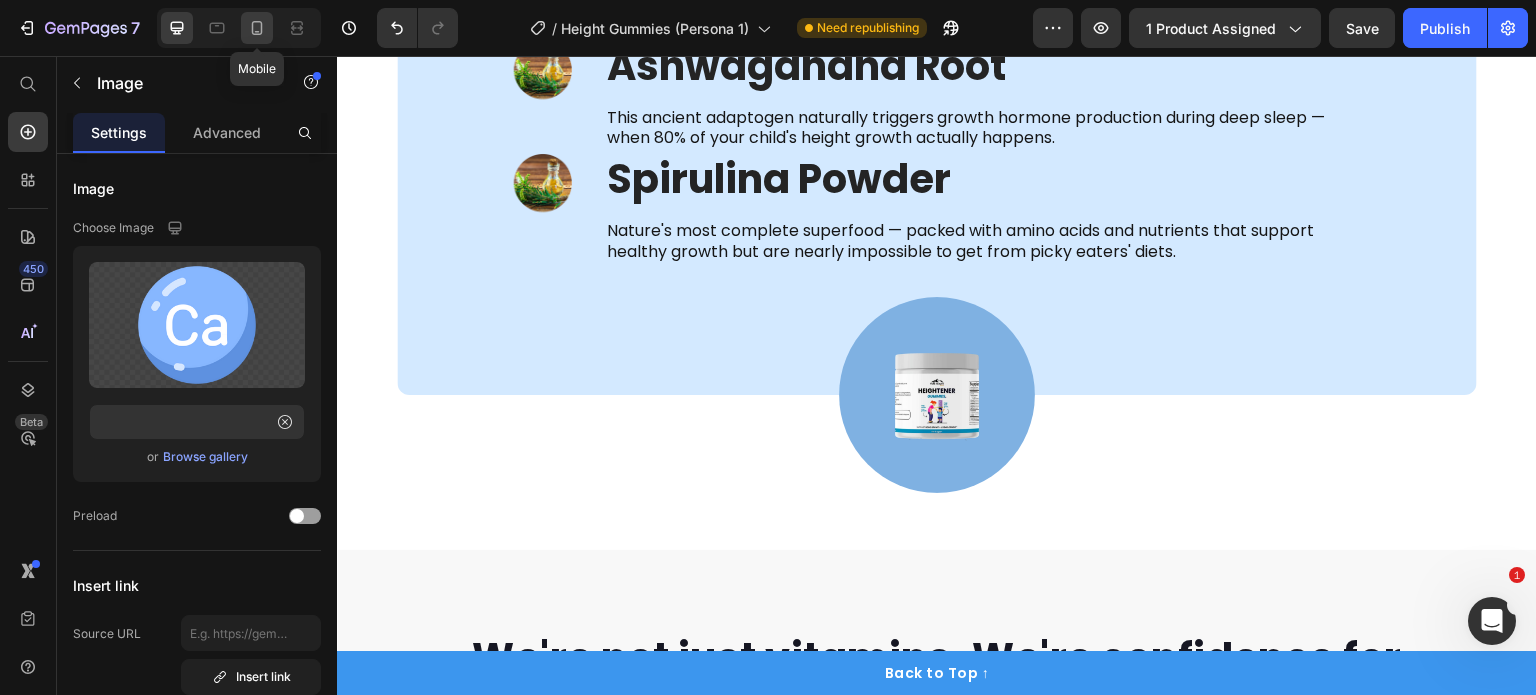 scroll, scrollTop: 0, scrollLeft: 0, axis: both 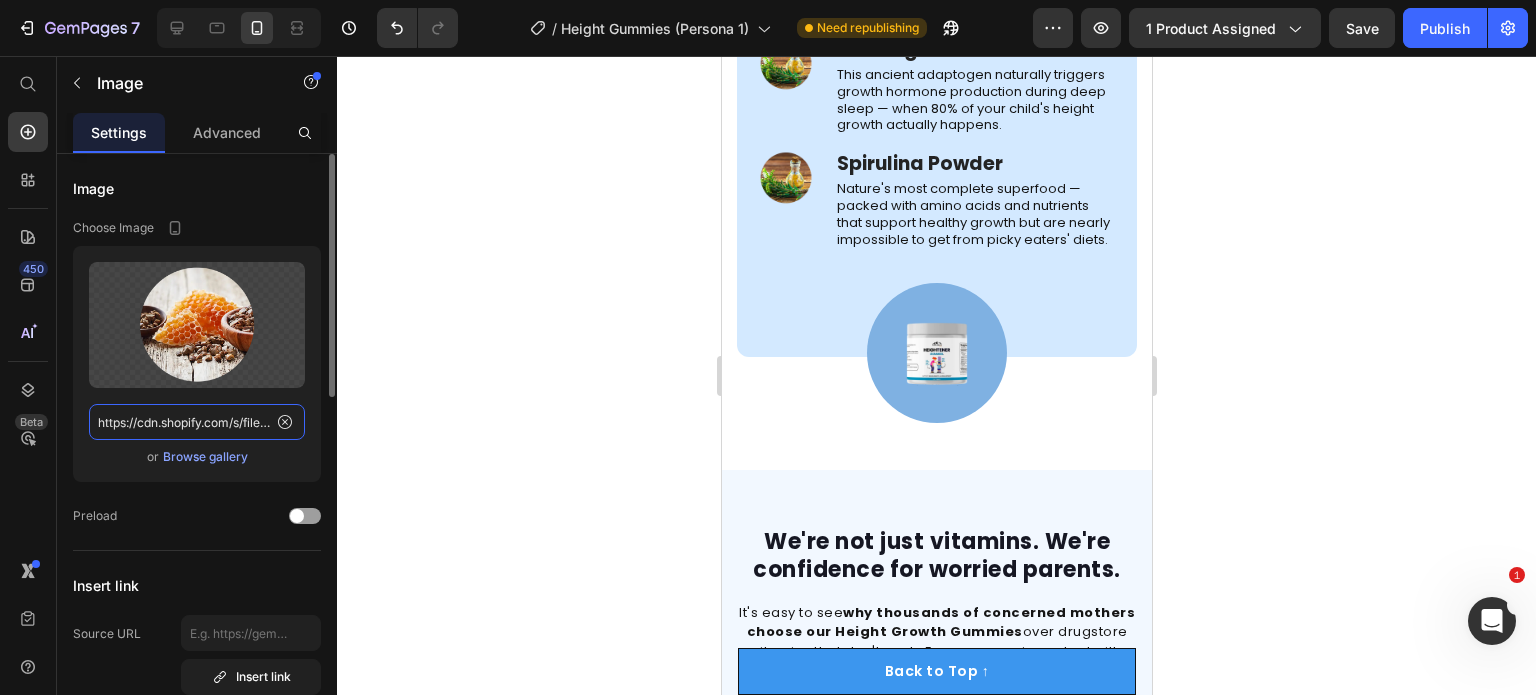 click on "https://cdn.shopify.com/s/files/1/0968/8953/6850/files/10_001e4315-b923-4666-808d-b061556a1f9d.png?v=1752222209" 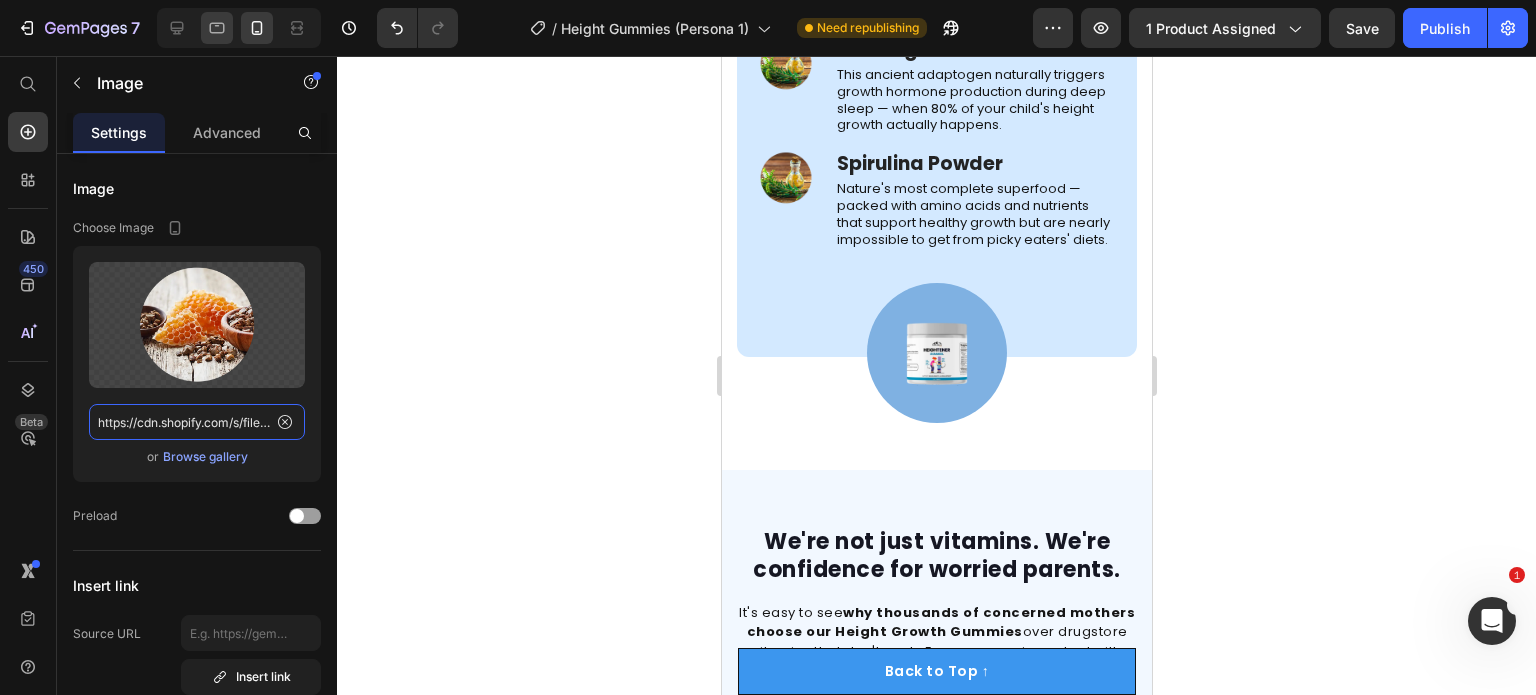 paste on "7_c0cd3517-7dfb-4795-9845-39a9f34c6981.png?v=175222952" 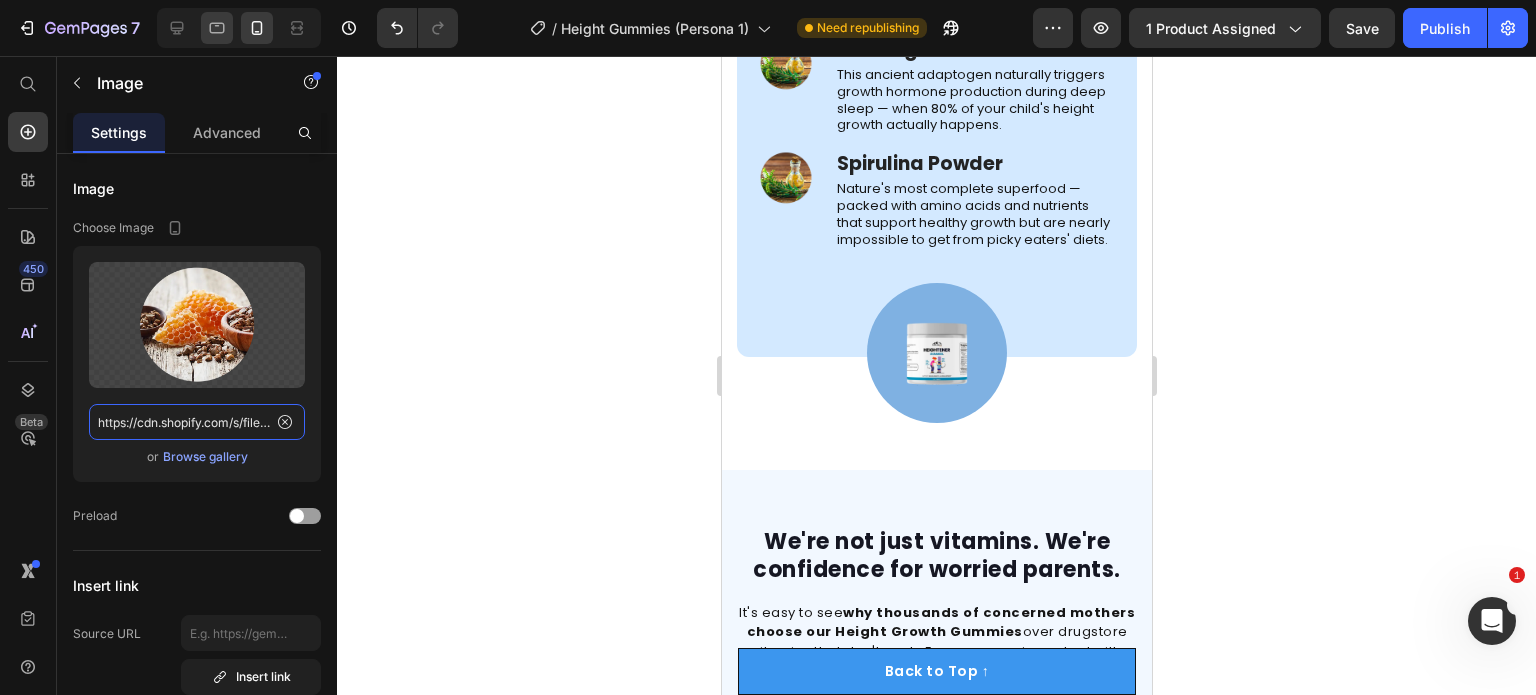 scroll, scrollTop: 0, scrollLeft: 511, axis: horizontal 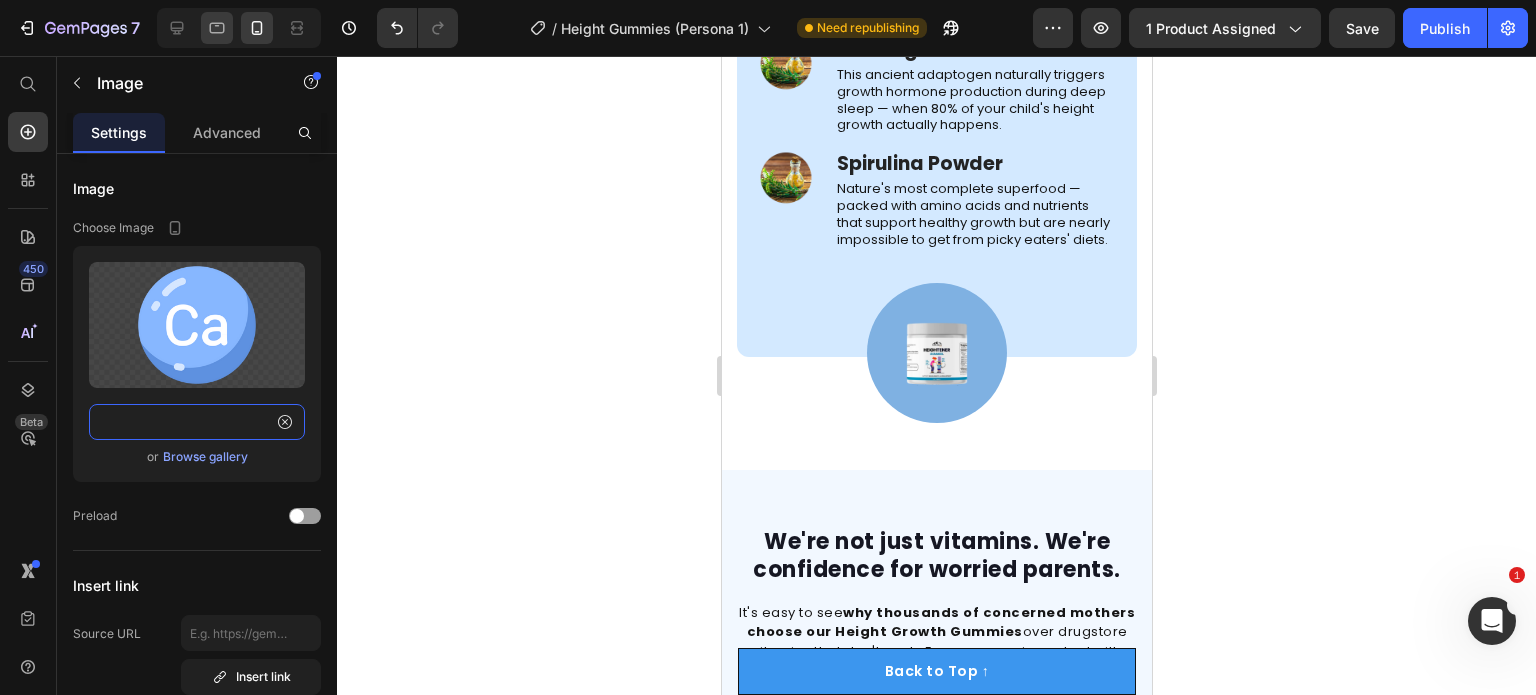 type on "https://cdn.shopify.com/s/files/1/0968/8953/6850/files/7_c0cd3517-7dfb-4795-9845-39a9f34c6981.png?v=1752229529" 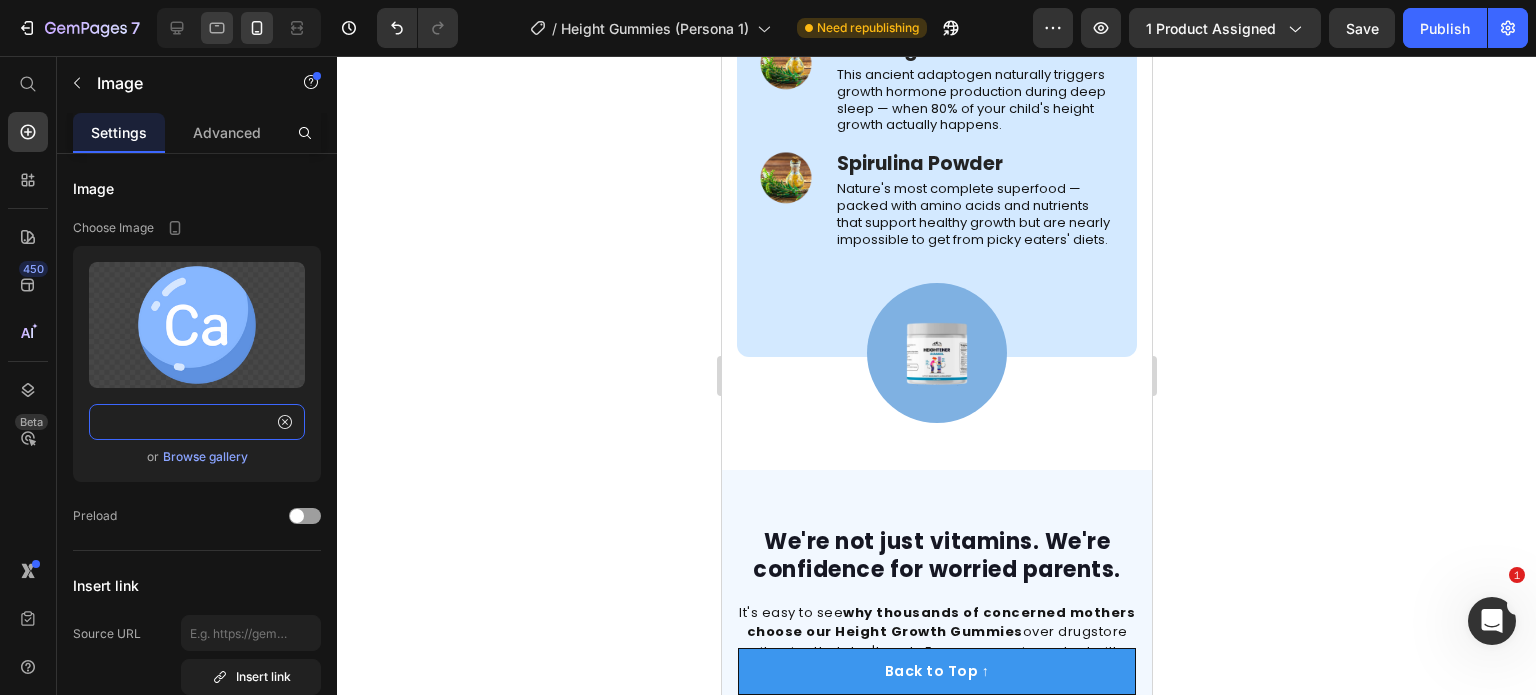 scroll, scrollTop: 0, scrollLeft: 0, axis: both 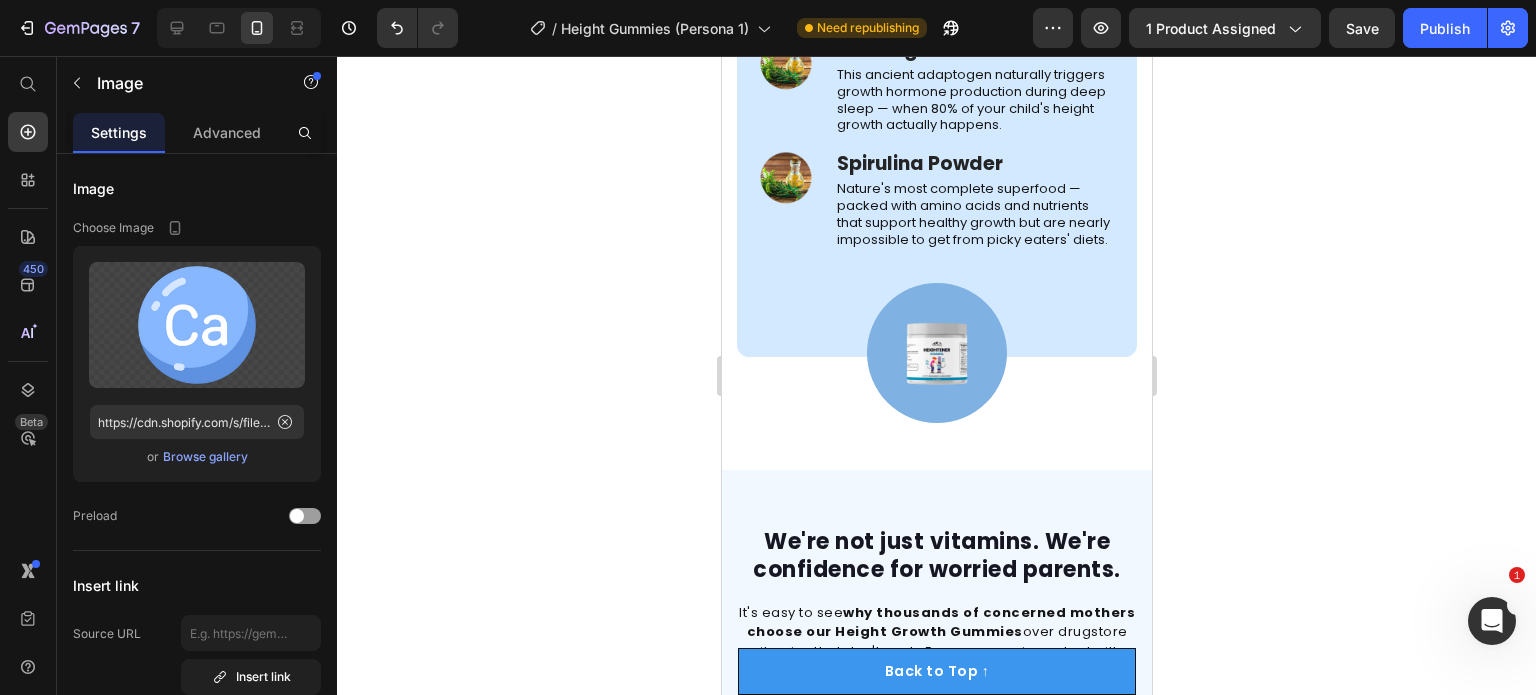 click at bounding box center [785, -51] 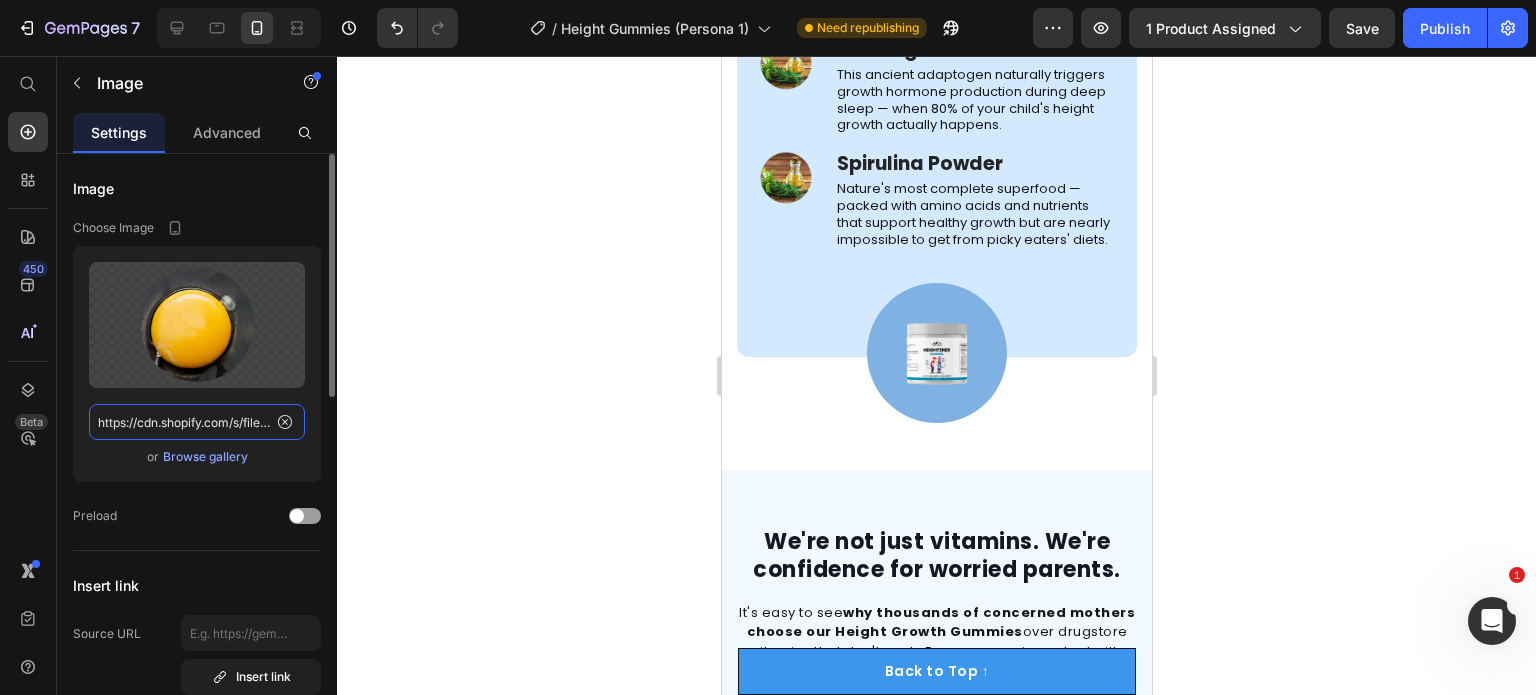 click on "https://cdn.shopify.com/s/files/1/0968/8953/6850/files/11.png?v=1752222209" 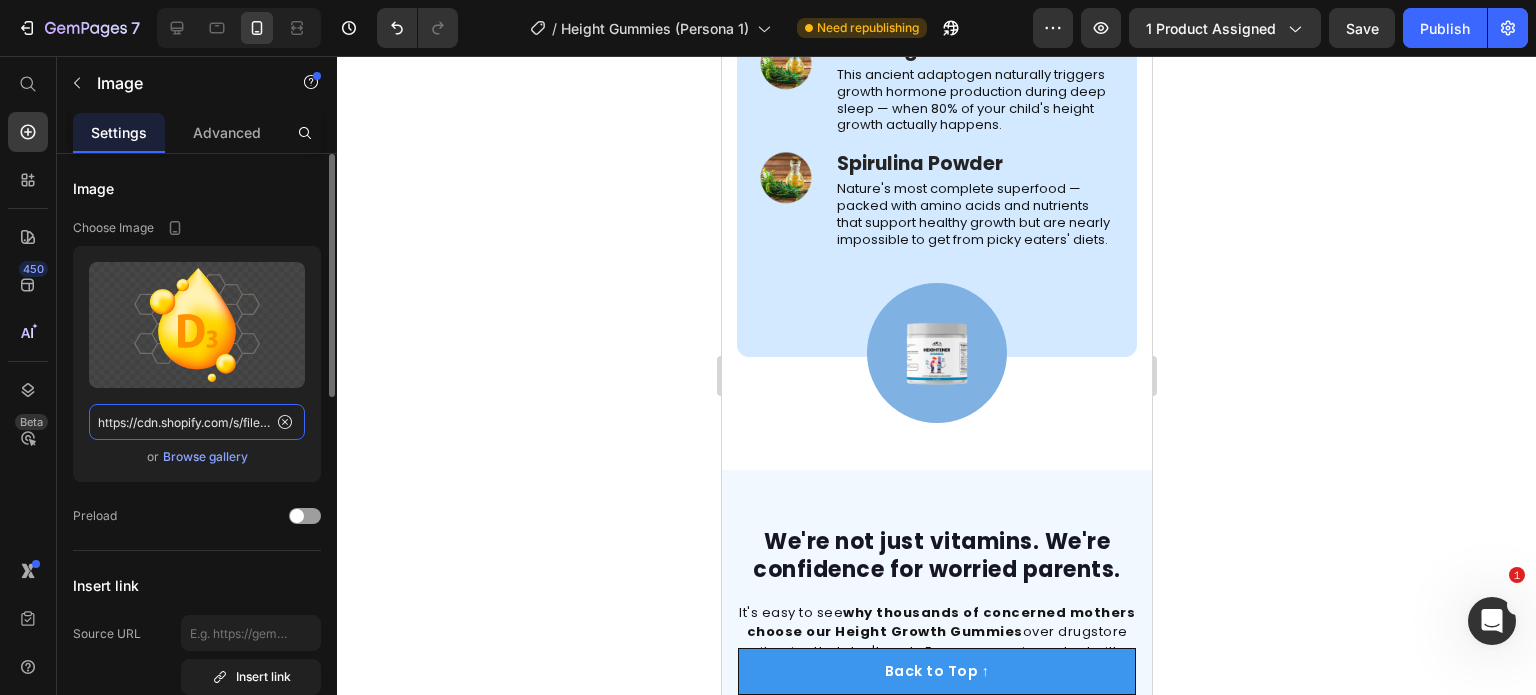 scroll, scrollTop: 0, scrollLeft: 514, axis: horizontal 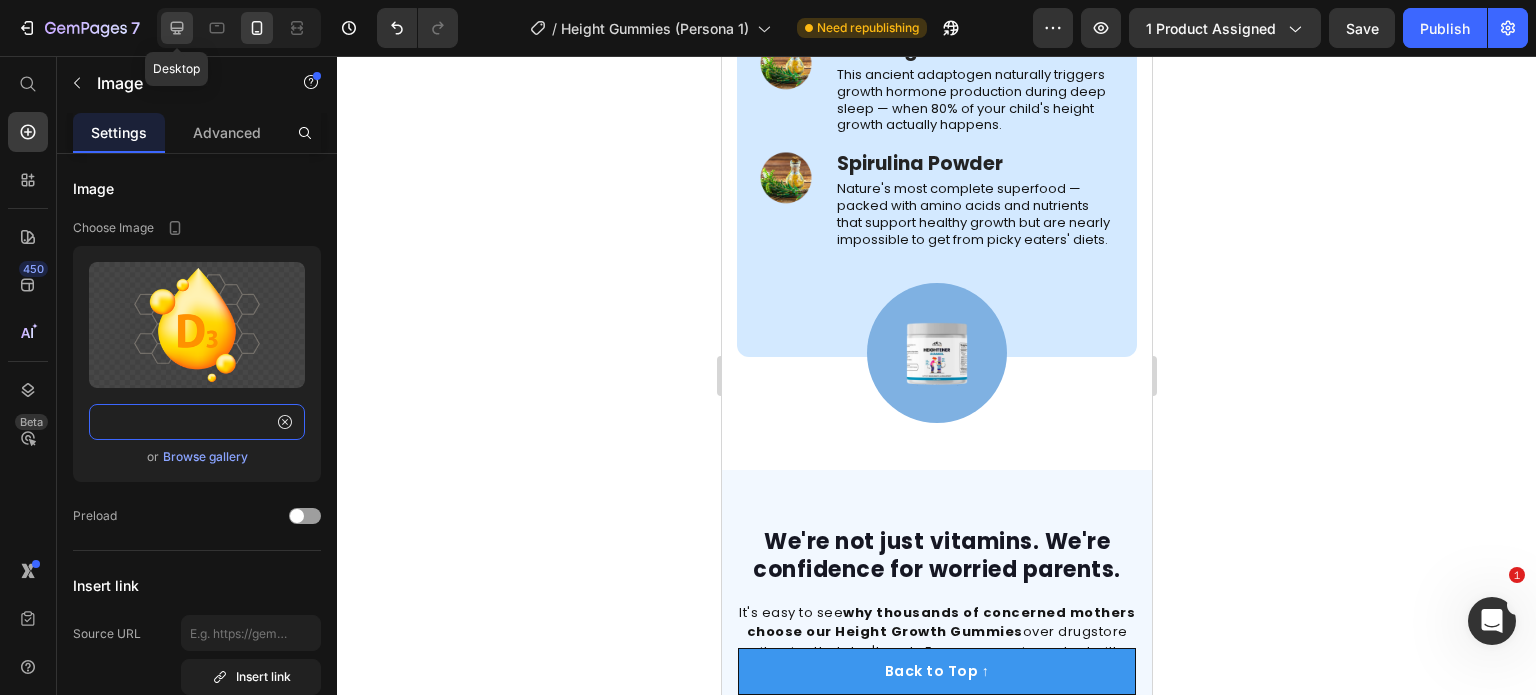 type on "https://cdn.shopify.com/s/files/1/0968/8953/6850/files/8_bb2d9fb7-51b8-4144-a597-16273d4e77a6.png?v=1752229530" 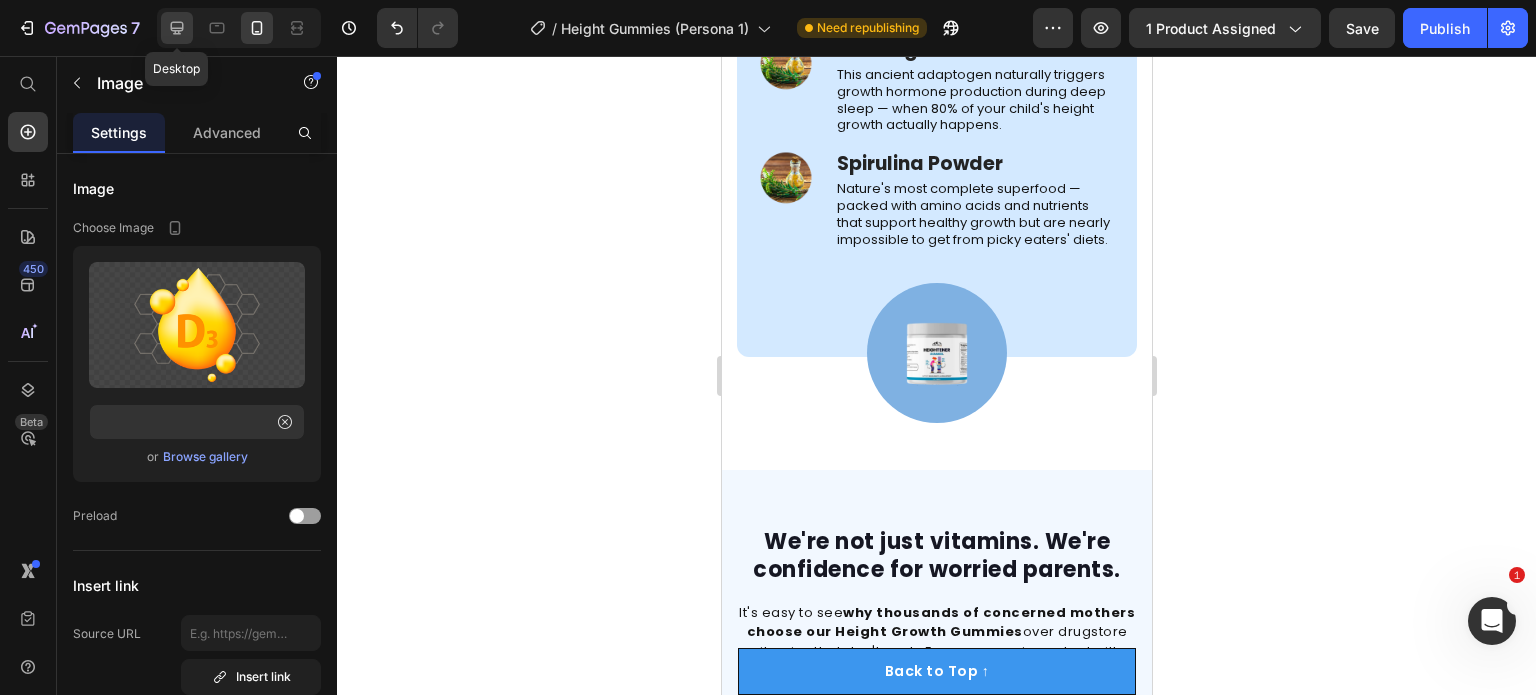 click 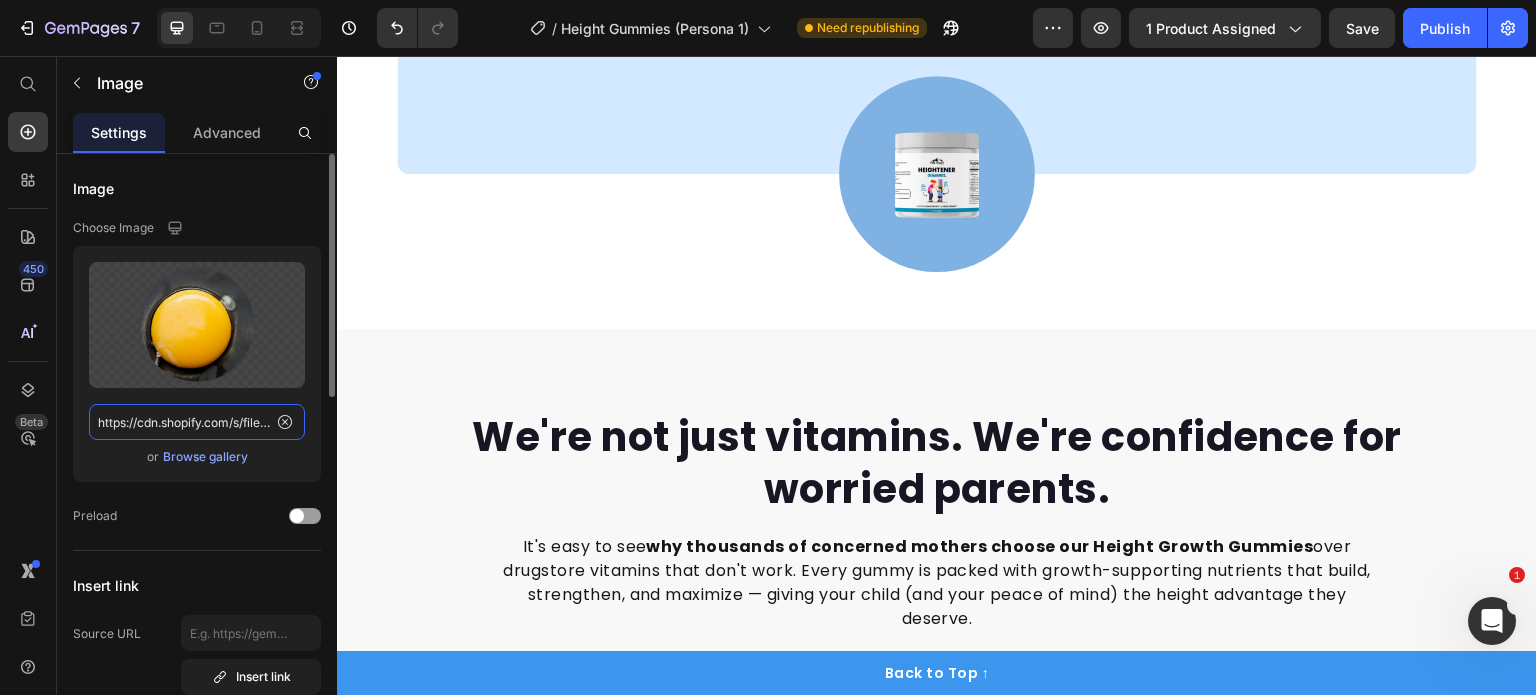 scroll, scrollTop: 4655, scrollLeft: 0, axis: vertical 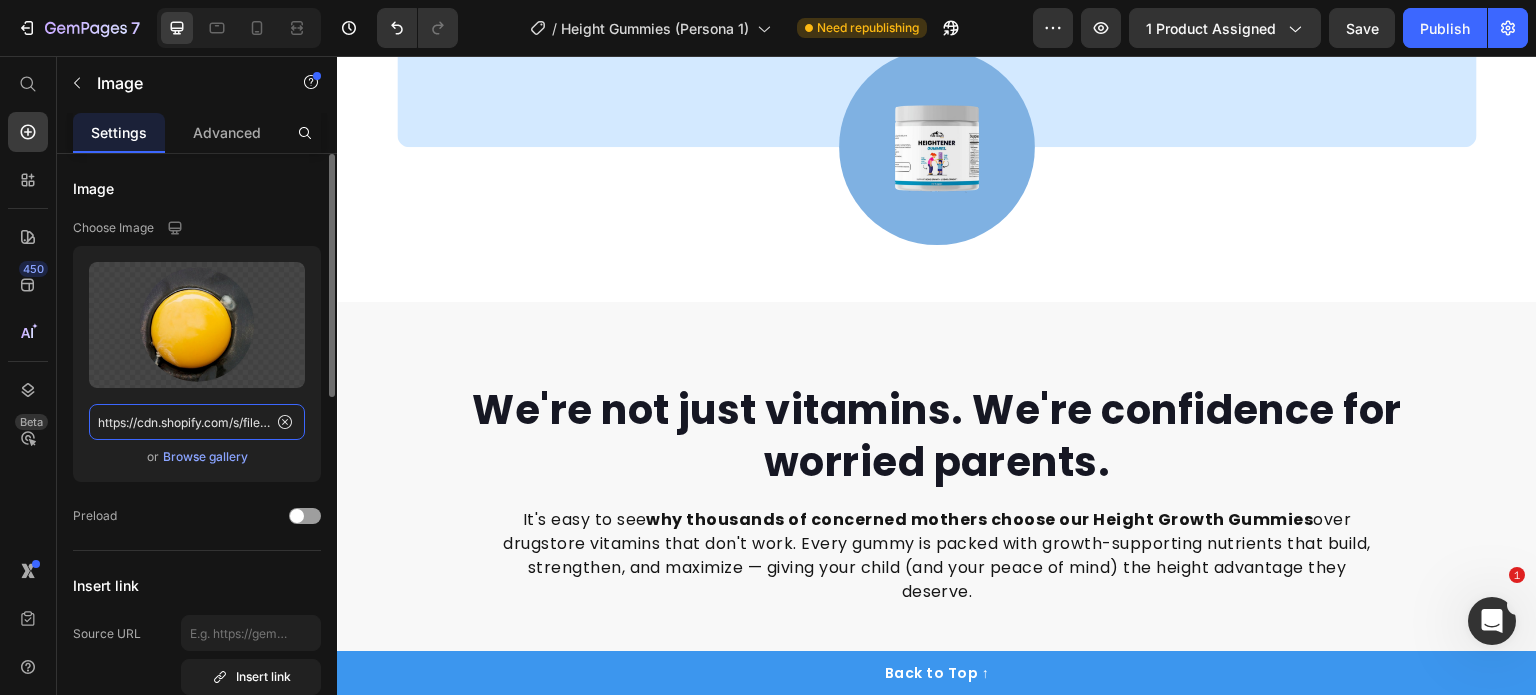click on "https://cdn.shopify.com/s/files/1/0968/8953/6850/files/11.png?v=1752222209" 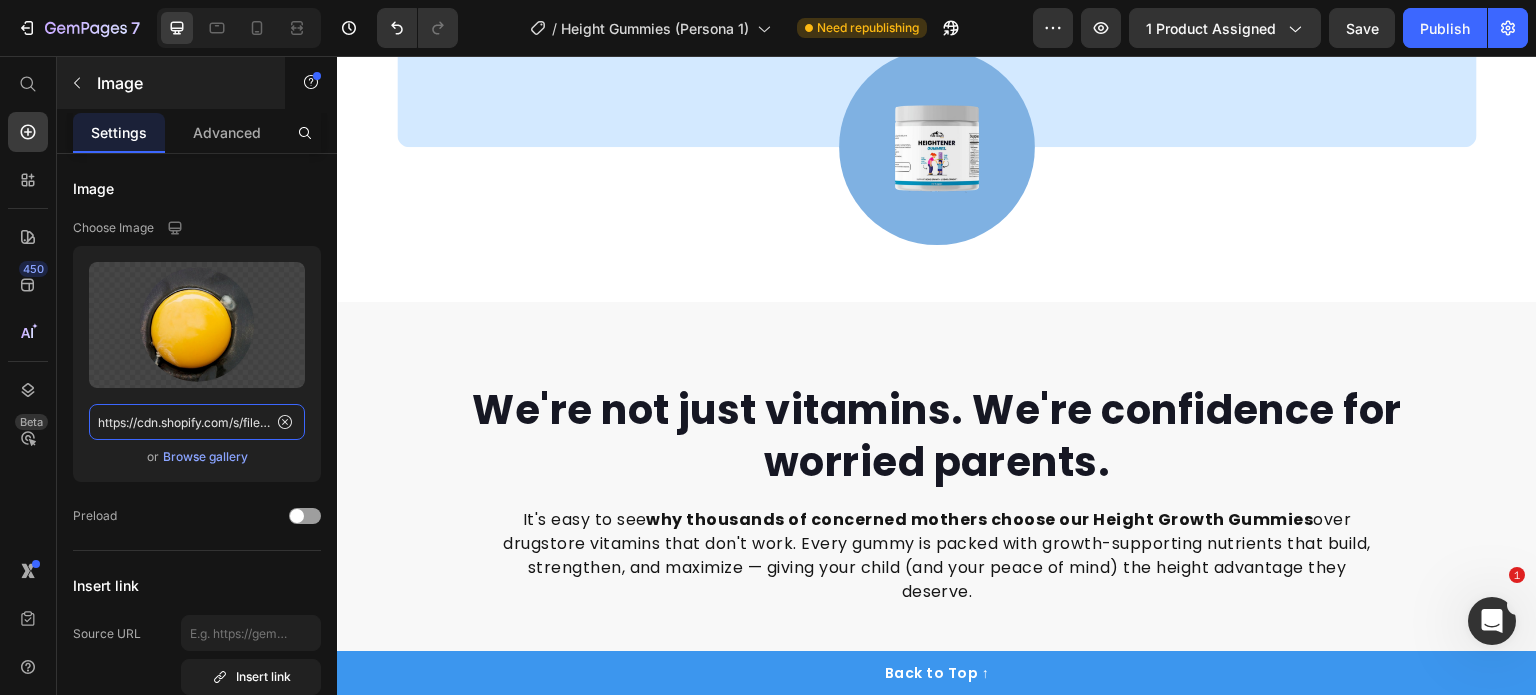paste on "8_bb2d9fb7-51b8-4144-a597-16273d4e77a6.png?v=1752229530" 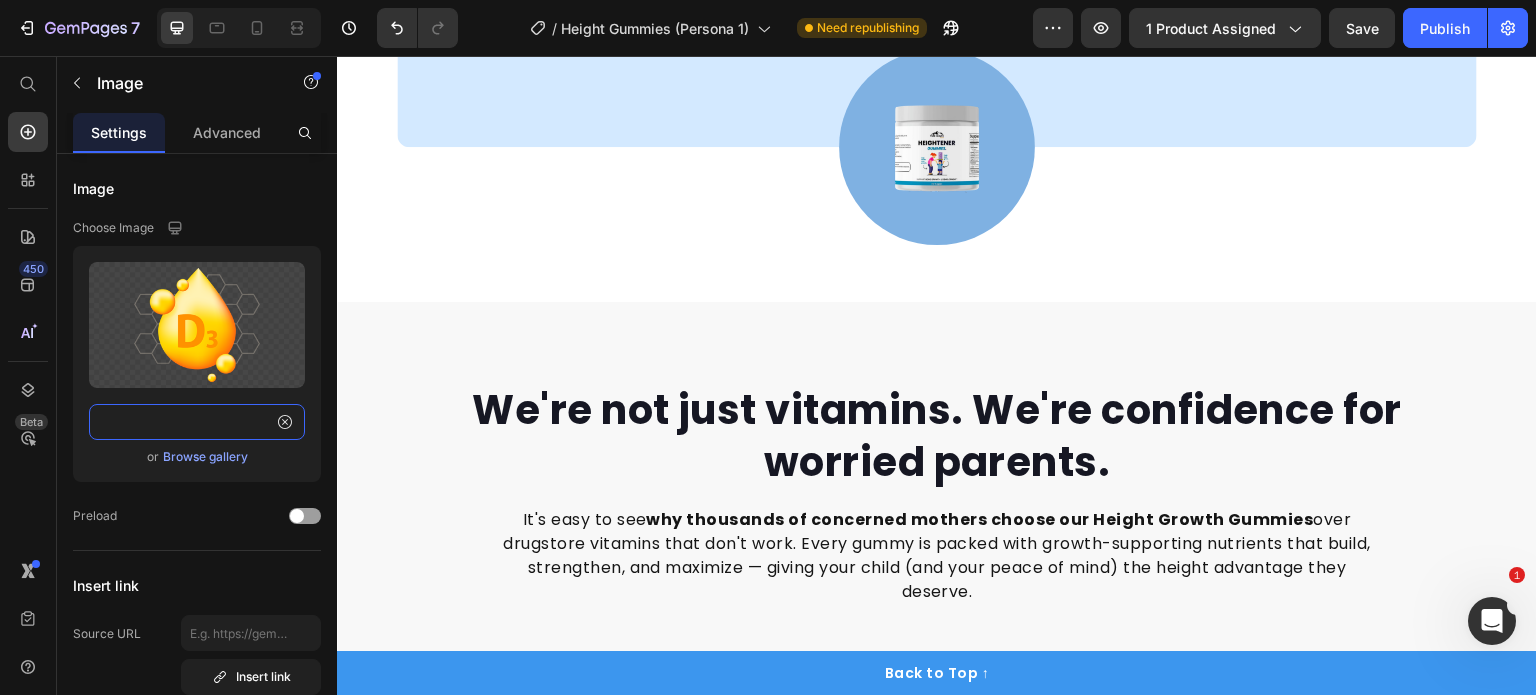 type on "https://cdn.shopify.com/s/files/1/0968/8953/6850/files/8_bb2d9fb7-51b8-4144-a597-16273d4e77a6.png?v=1752229530" 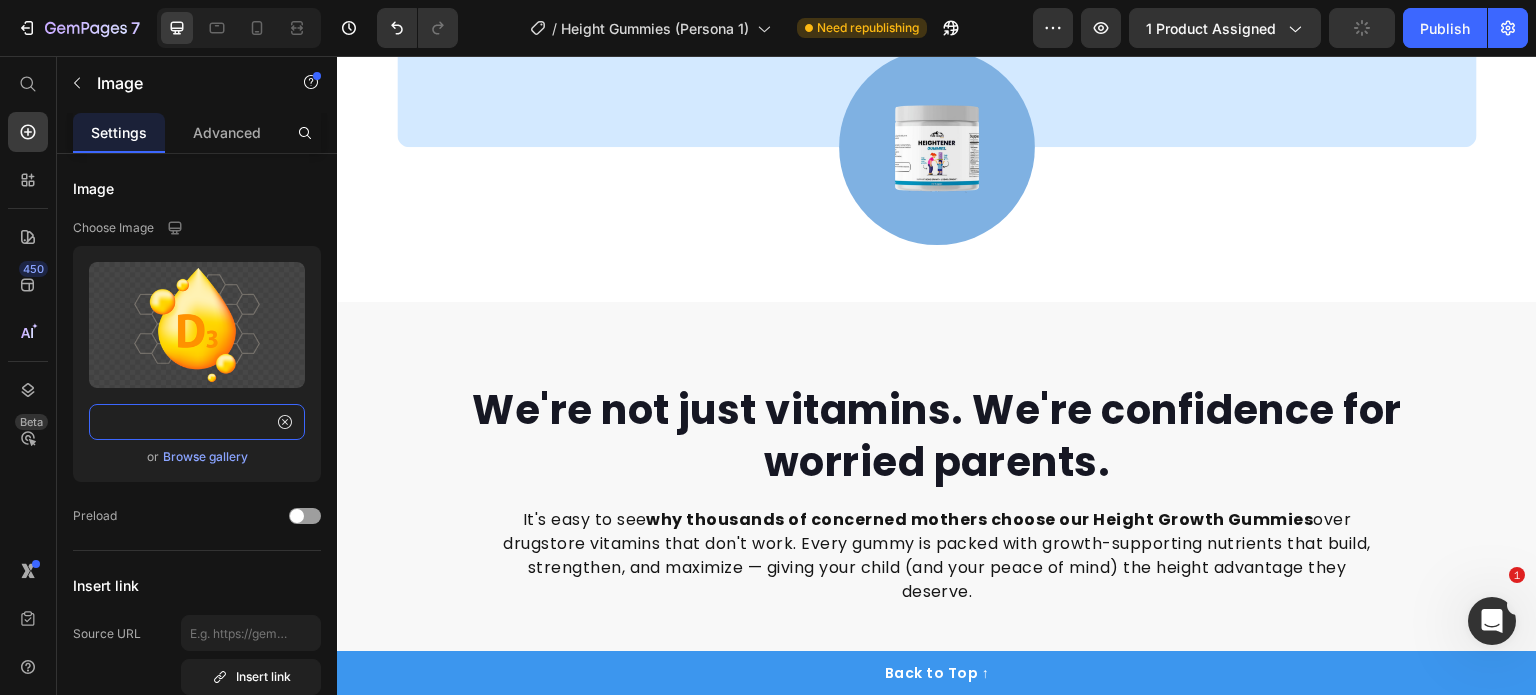 scroll, scrollTop: 0, scrollLeft: 0, axis: both 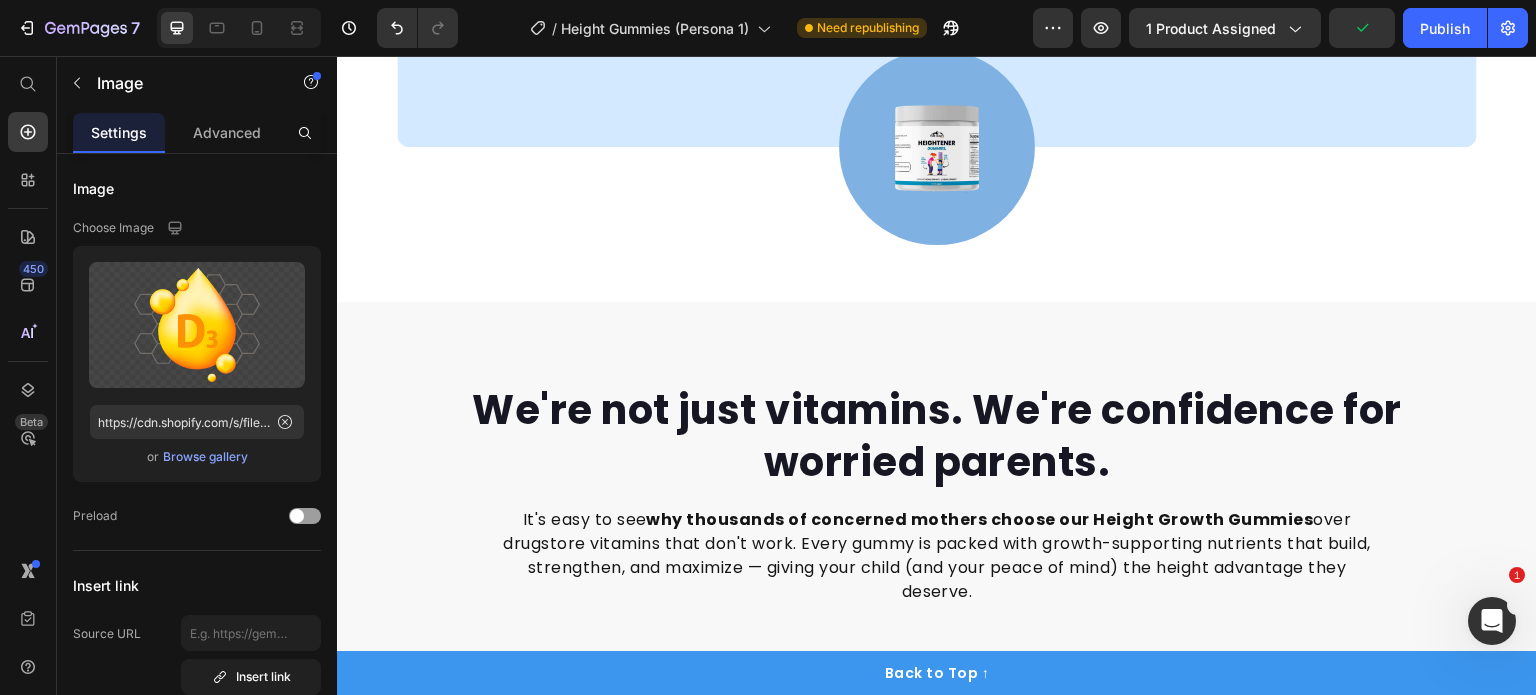 click at bounding box center (543, -178) 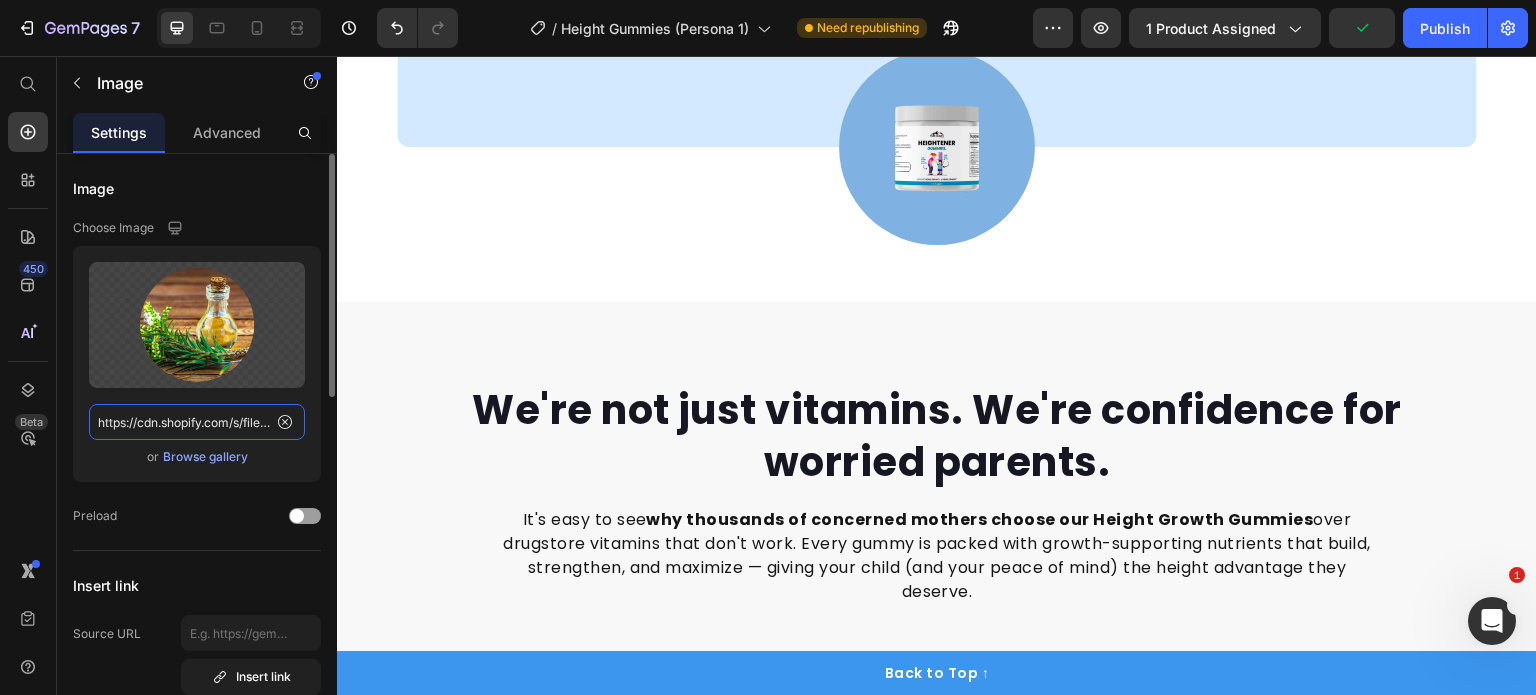 click on "https://cdn.shopify.com/s/files/1/0968/8953/6850/files/12.png?v=1752222209" 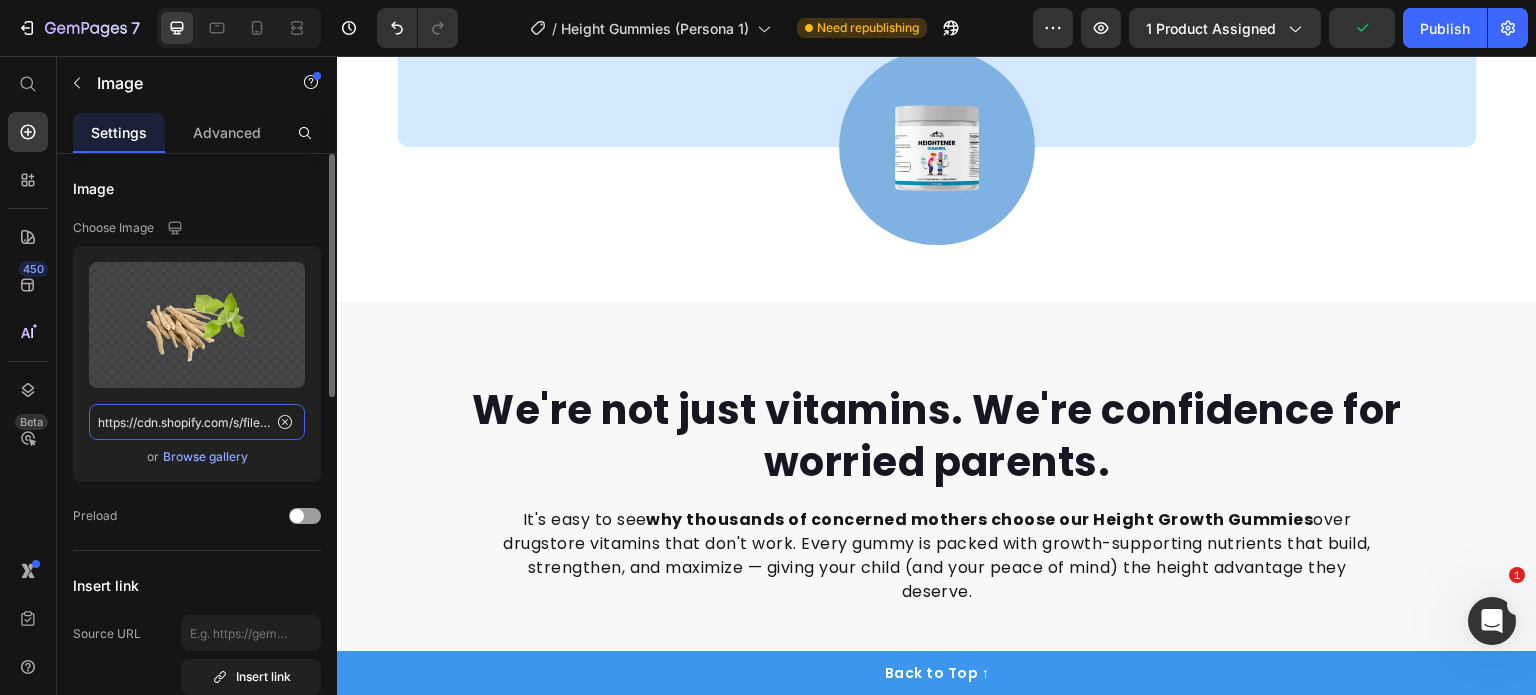 scroll, scrollTop: 0, scrollLeft: 512, axis: horizontal 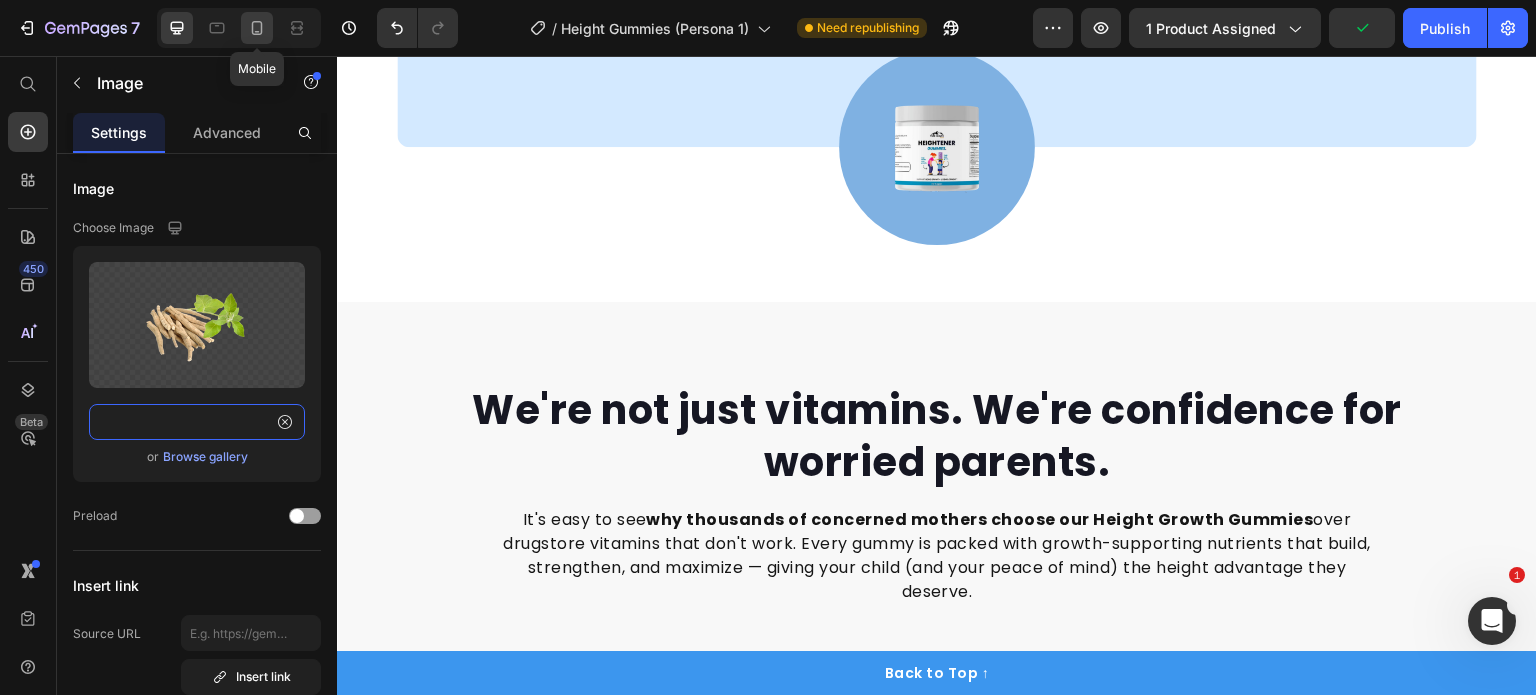 type on "https://cdn.shopify.com/s/files/1/0968/8953/6850/files/9_9729900c-6cf3-49c0-b376-8fa9ec5de5fb.png?v=1752229531" 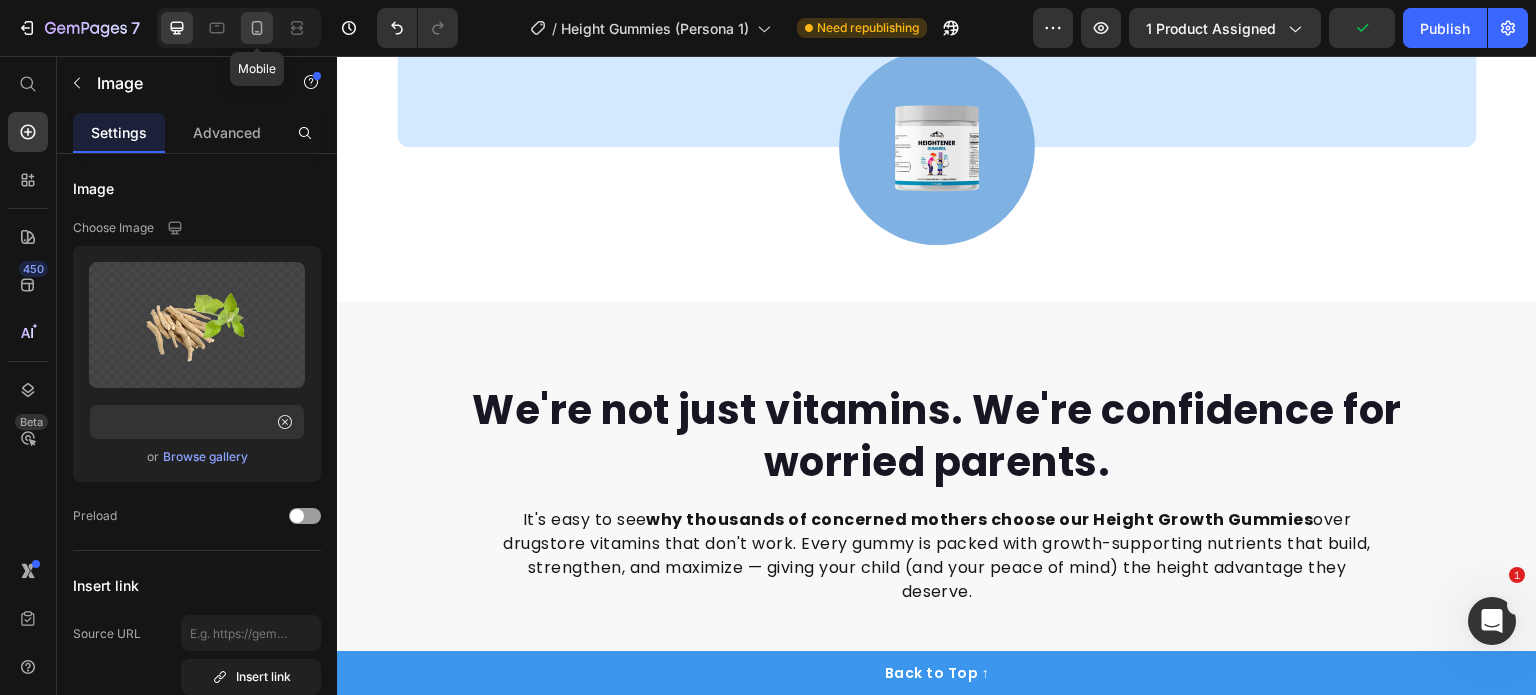 click 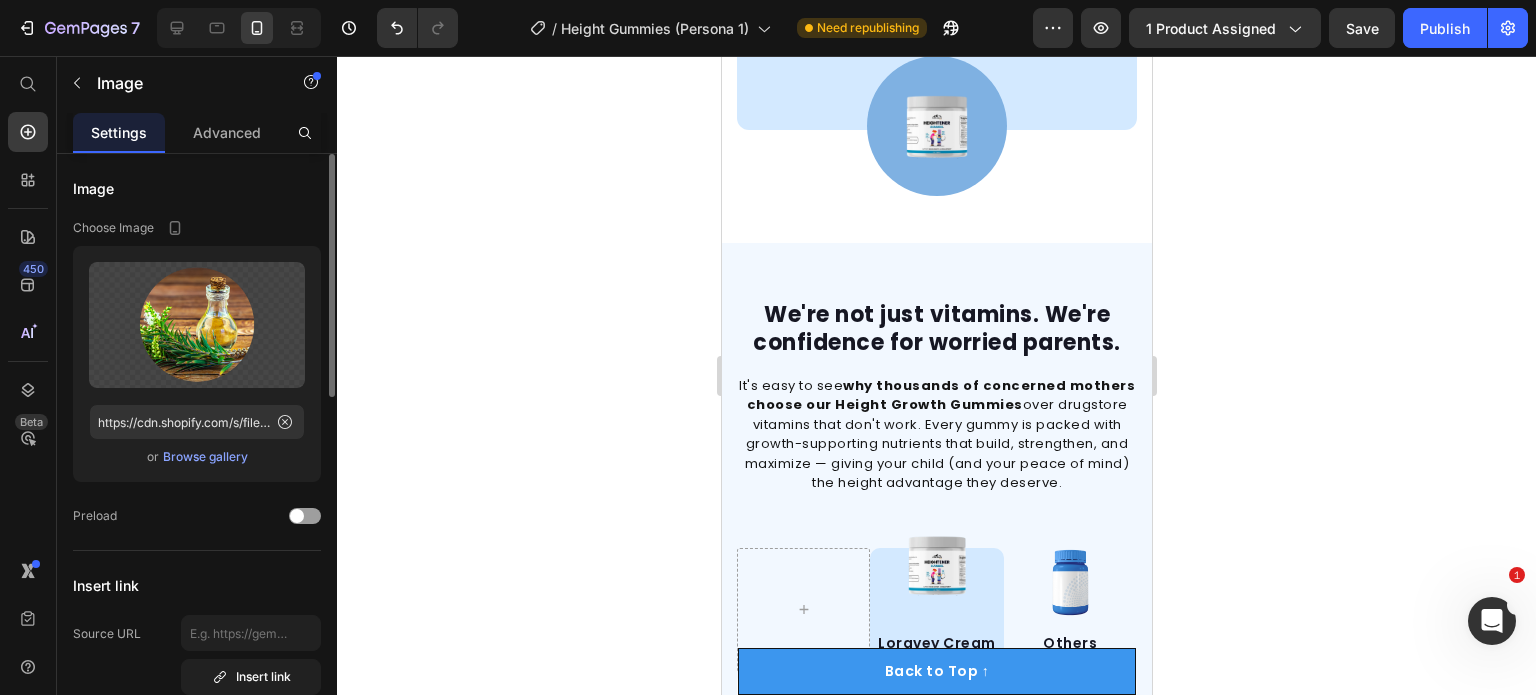 scroll, scrollTop: 4465, scrollLeft: 0, axis: vertical 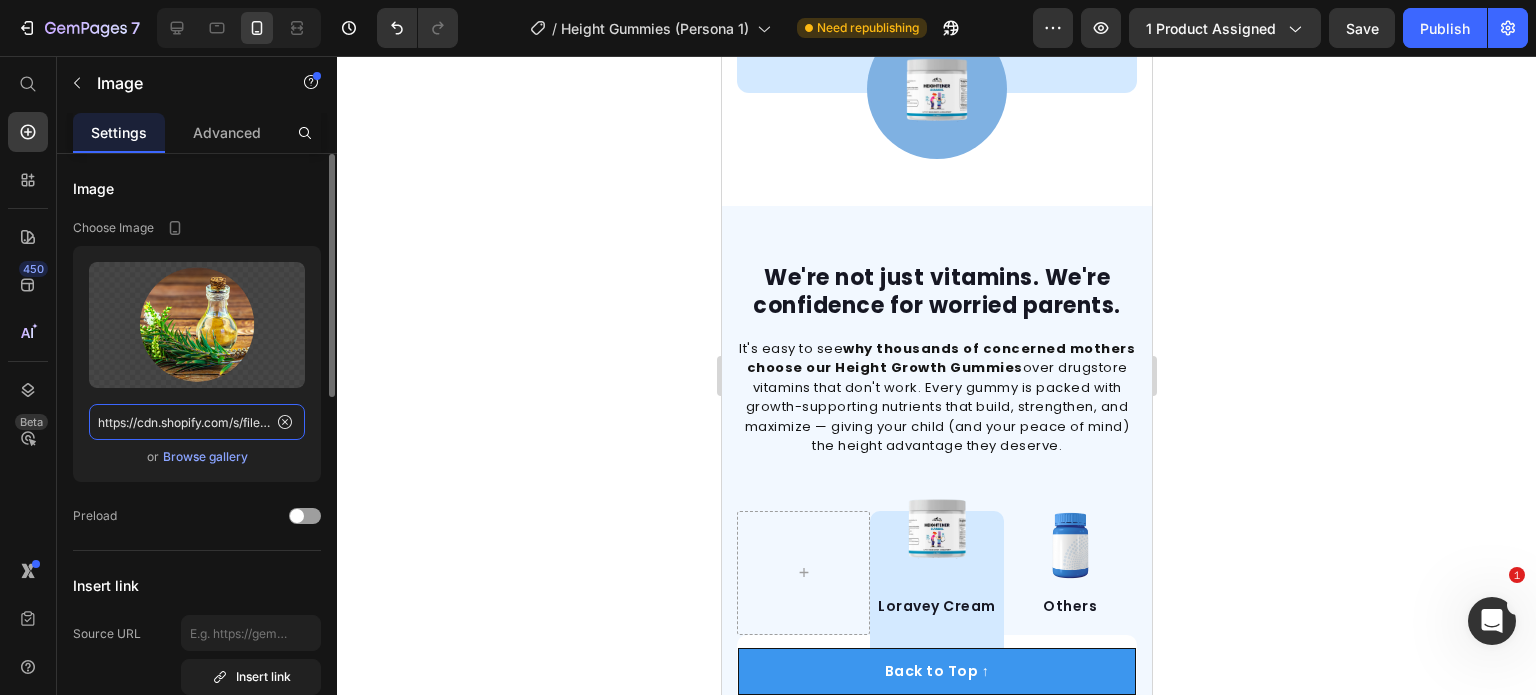 click on "https://cdn.shopify.com/s/files/1/0968/8953/6850/files/12.png?v=1752222209" 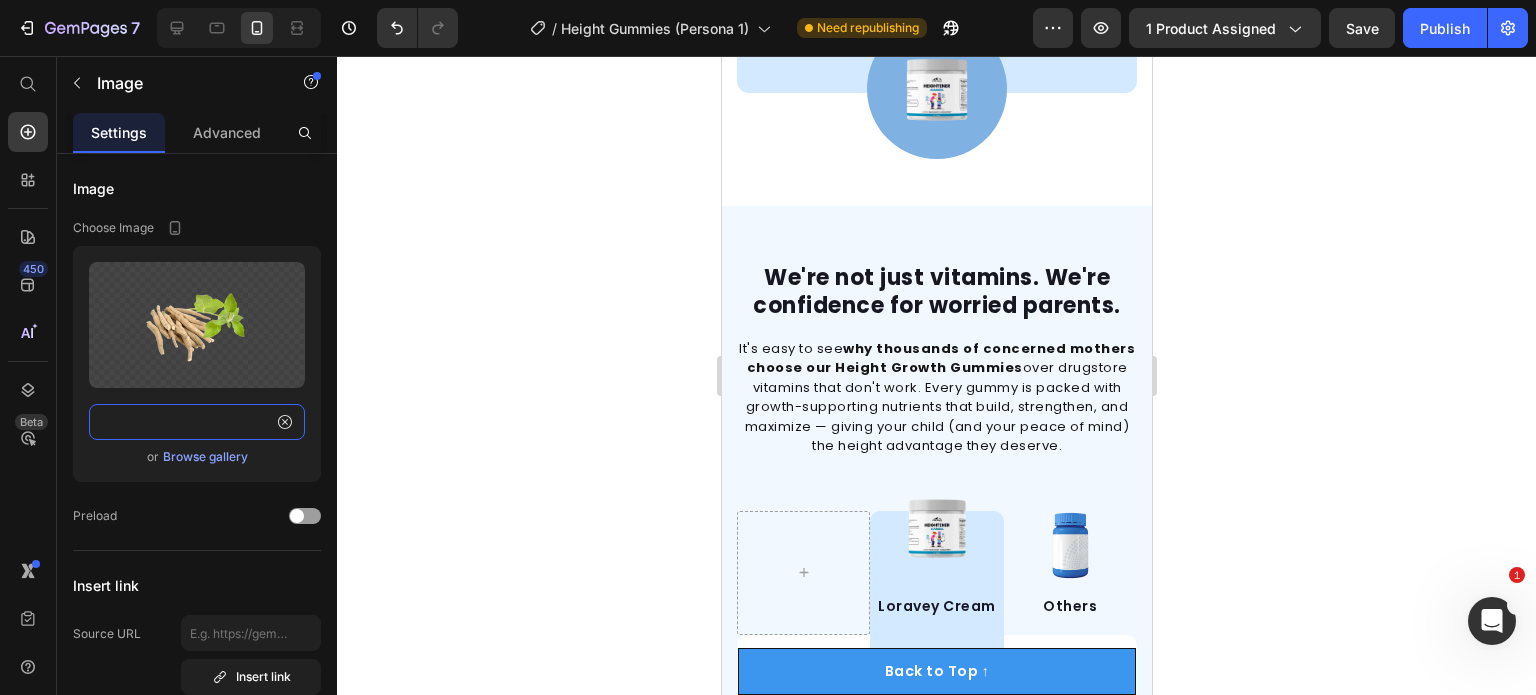 type on "https://cdn.shopify.com/s/files/1/0968/8953/6850/files/9_9729900c-6cf3-49c0-b376-8fa9ec5de5fb.png?v=1752229531" 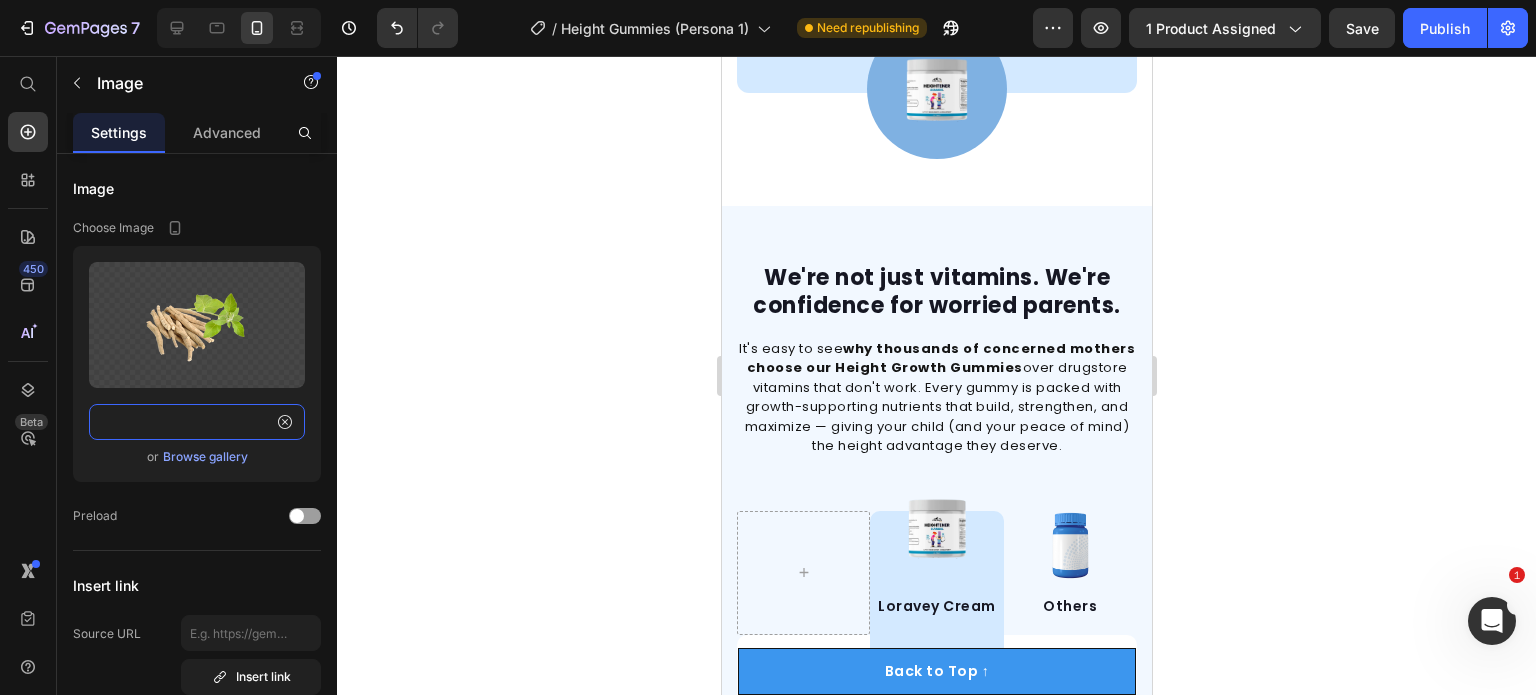 scroll, scrollTop: 0, scrollLeft: 0, axis: both 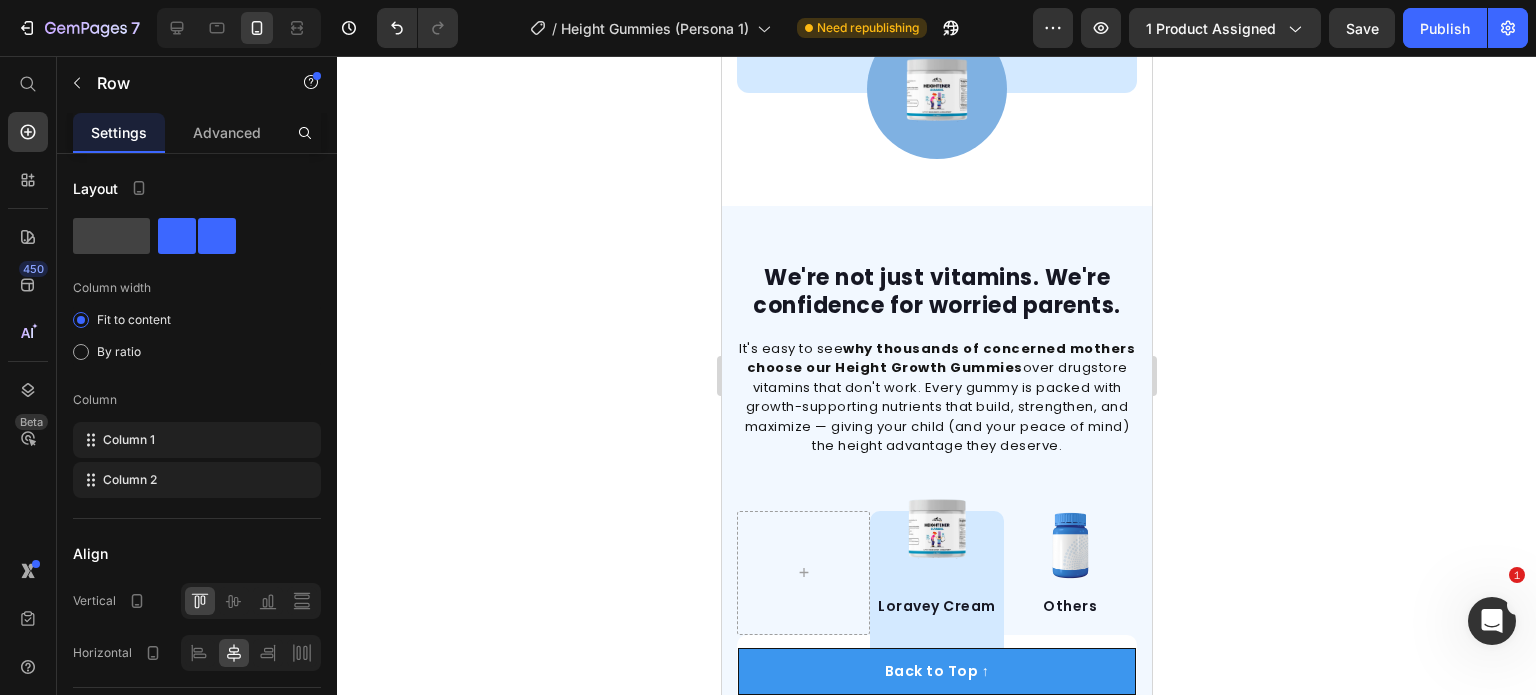 click on "Image Spirulina Powder Text Block Nature's most complete superfood — packed with amino acids and nutrients that support healthy growth but are nearly impossible to get from picky eaters' diets. Text Block Row" at bounding box center [936, -64] 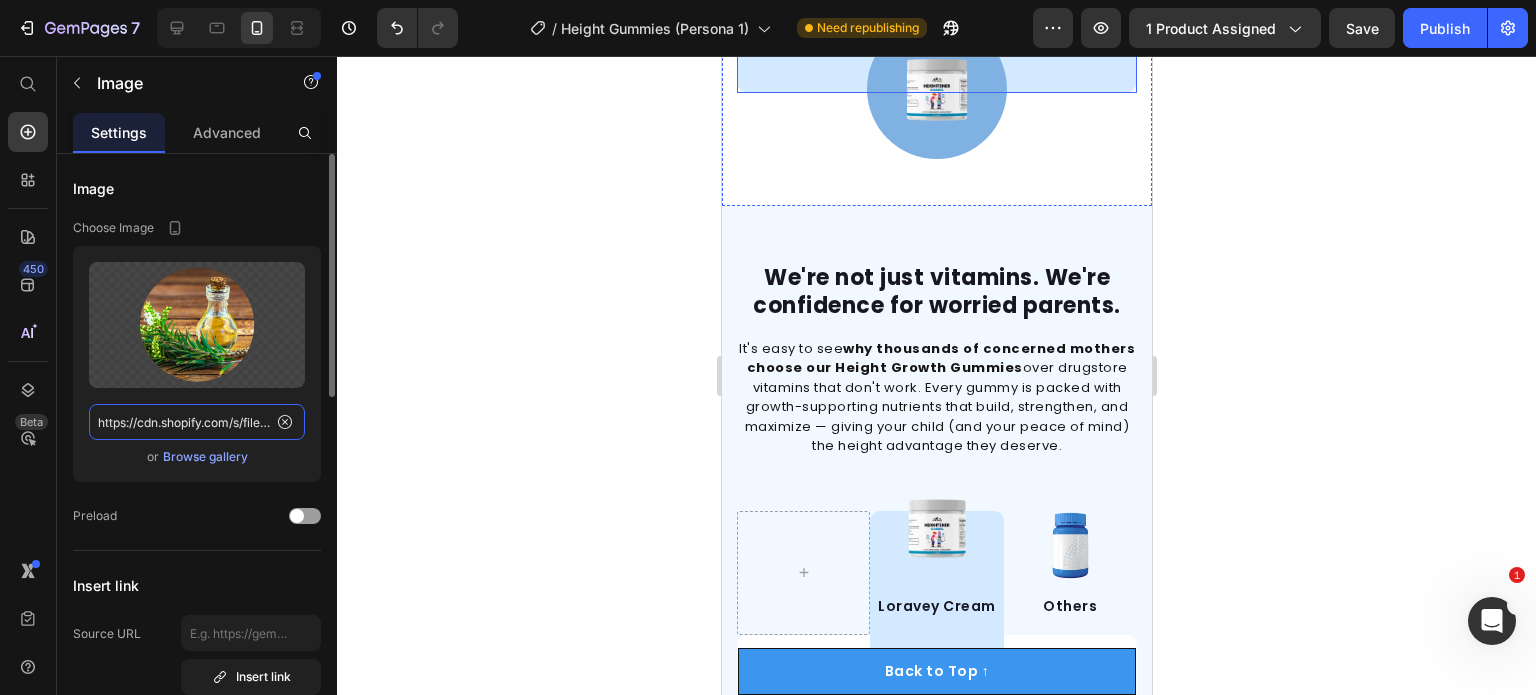 click on "https://cdn.shopify.com/s/files/1/0968/8953/6850/files/12.png?v=1752222209" 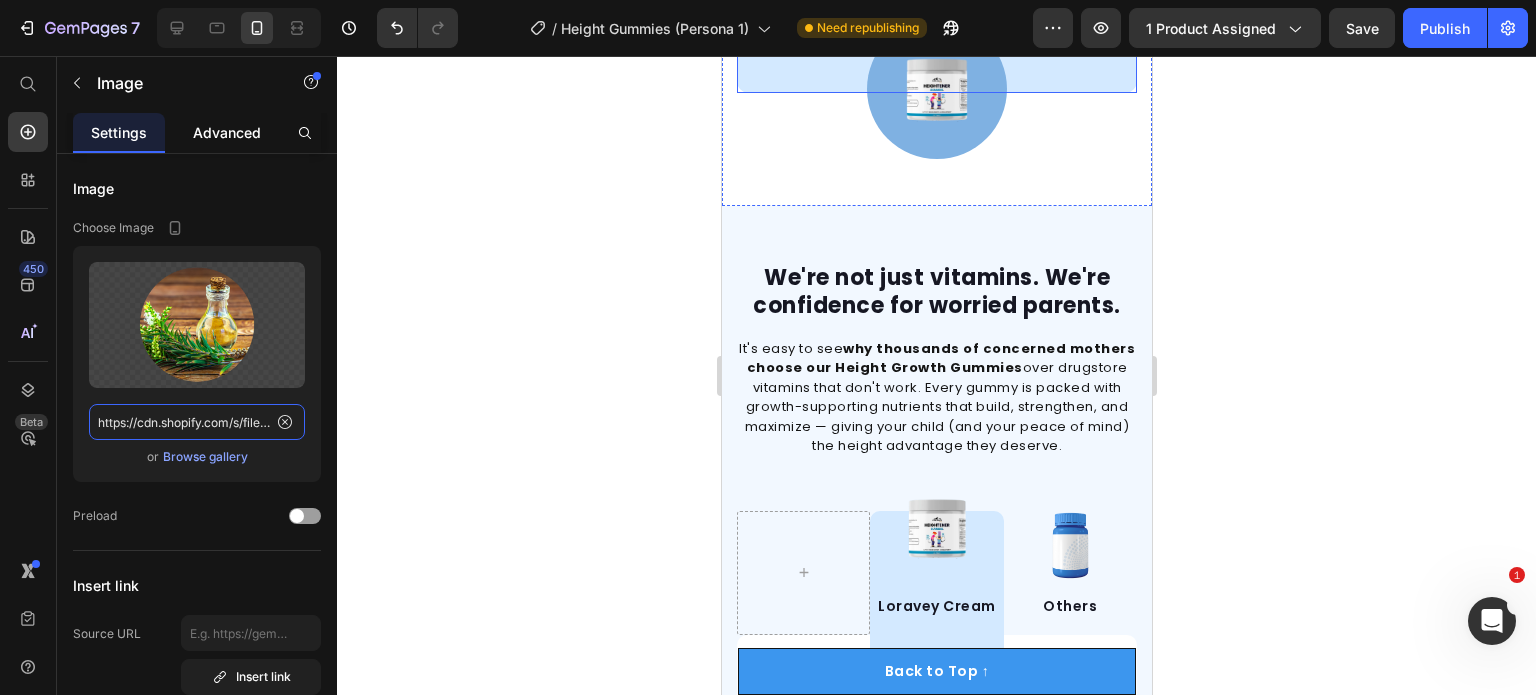 scroll, scrollTop: 0, scrollLeft: 515, axis: horizontal 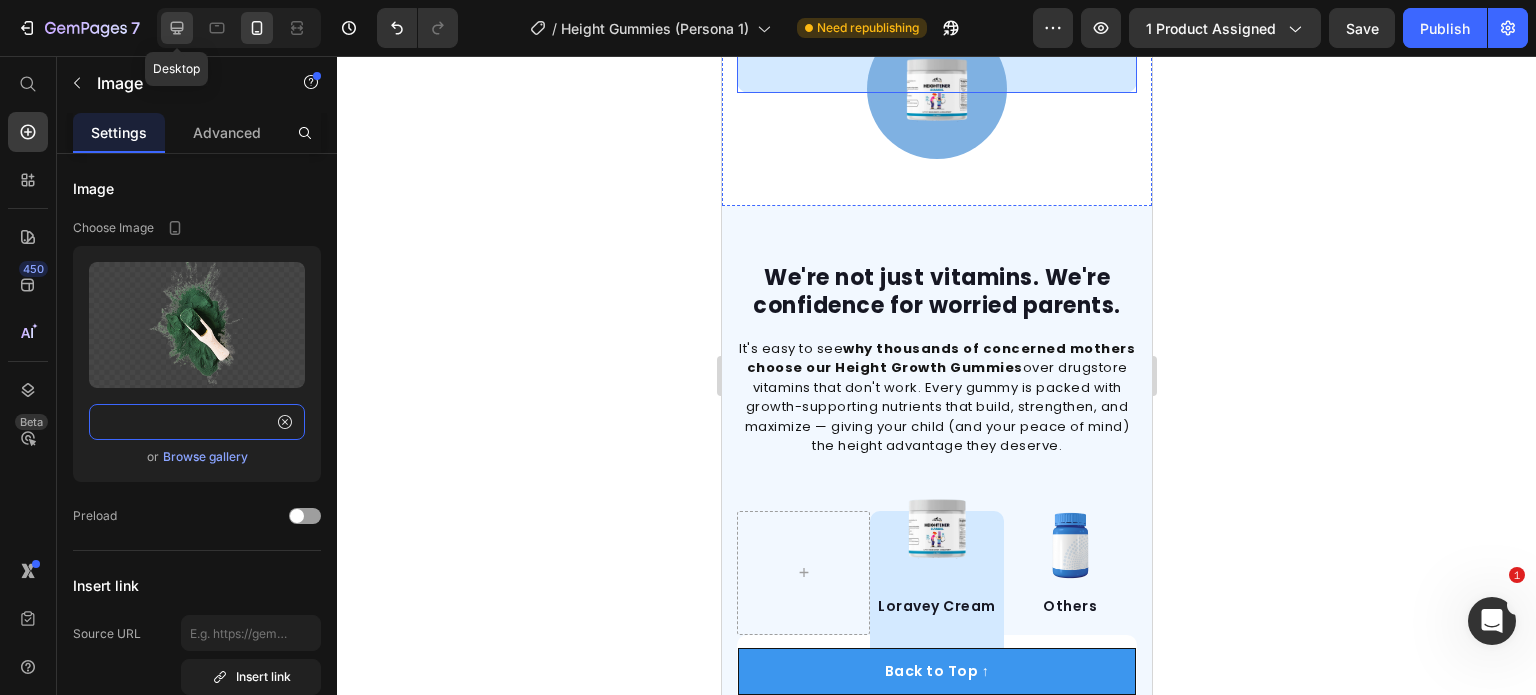 type on "https://cdn.shopify.com/s/files/1/0968/8953/6850/files/10_36182bf4-cf62-4705-99c9-58bfe9238cd5.png?v=1752229531" 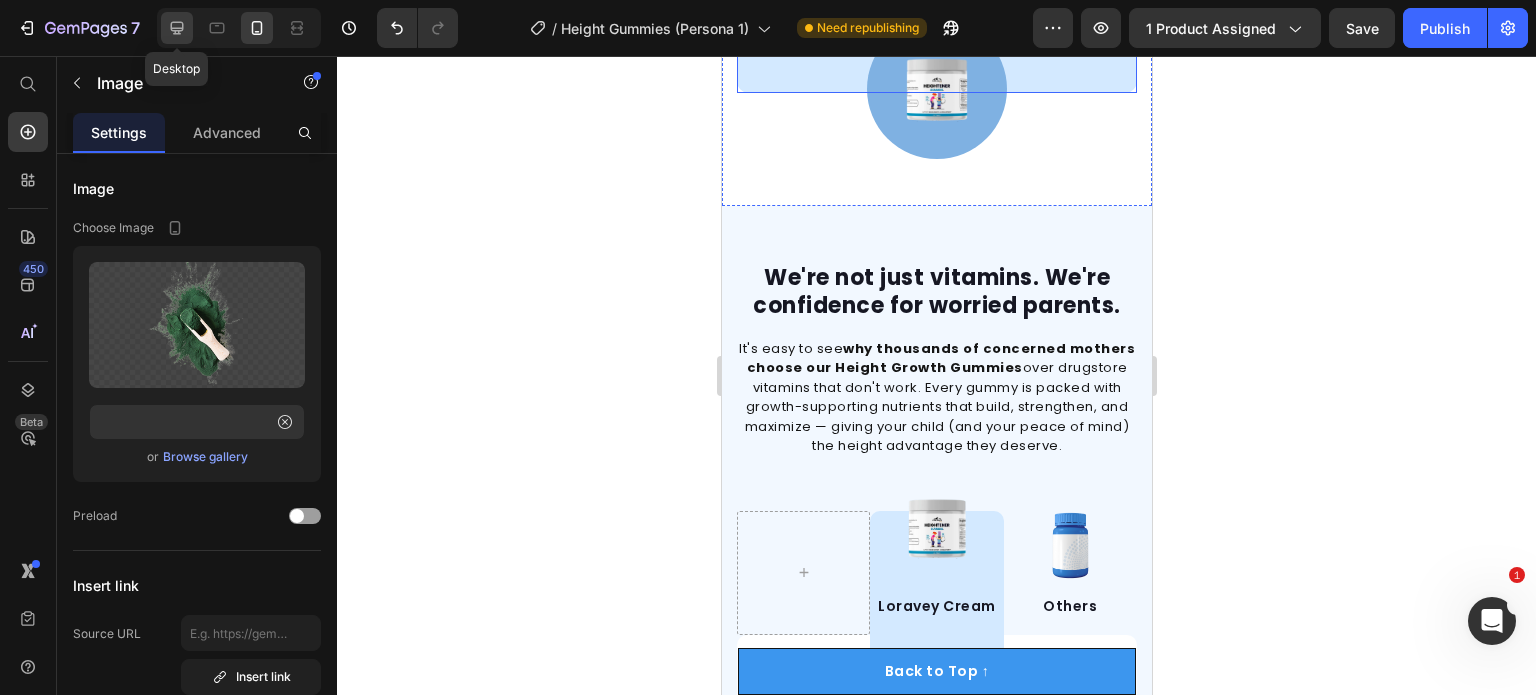 scroll, scrollTop: 0, scrollLeft: 0, axis: both 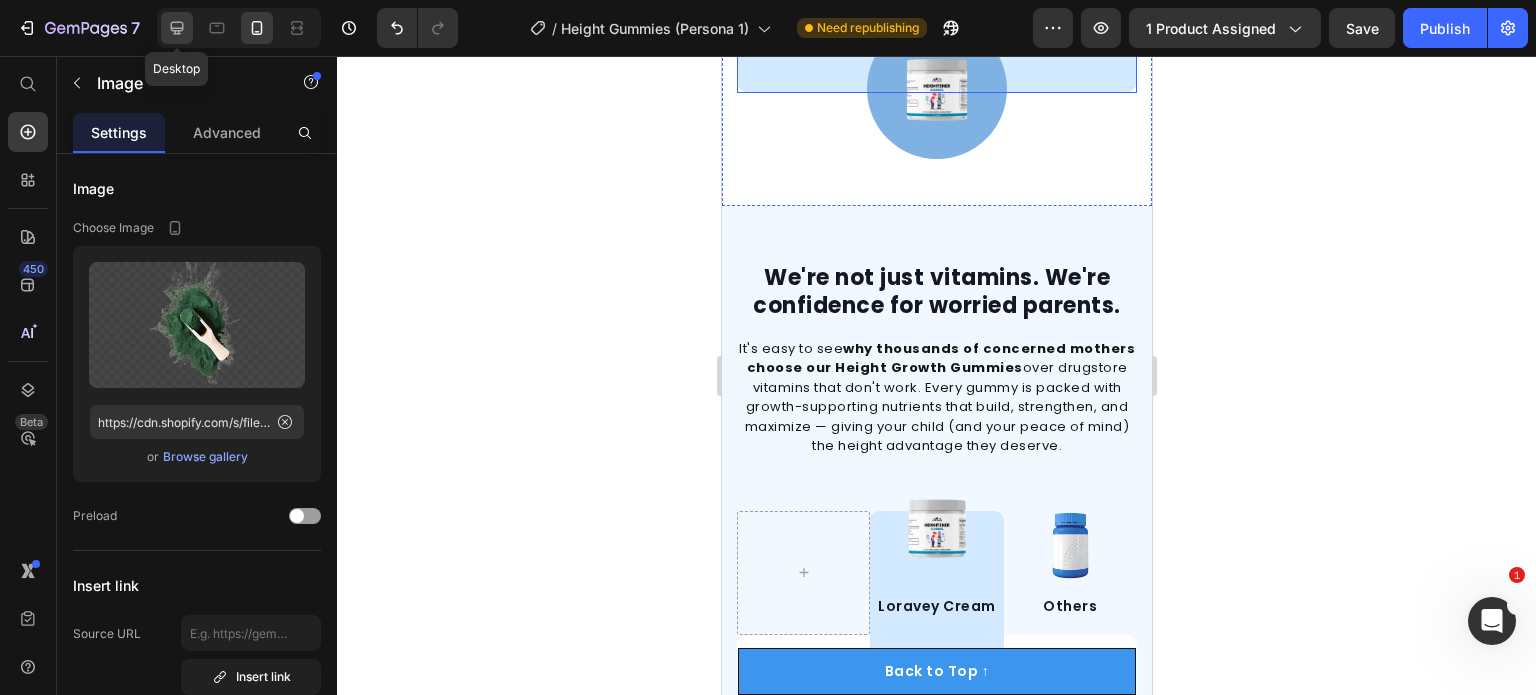 click 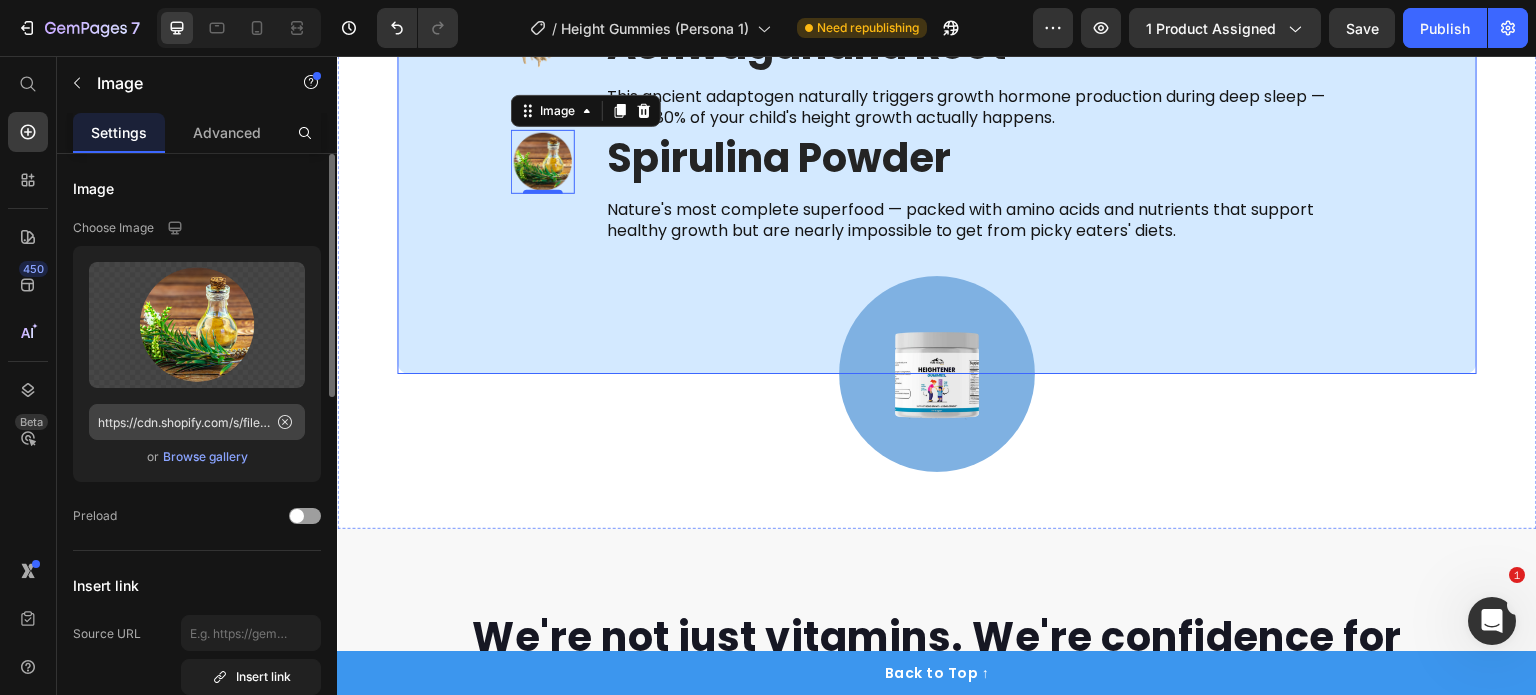 scroll, scrollTop: 4898, scrollLeft: 0, axis: vertical 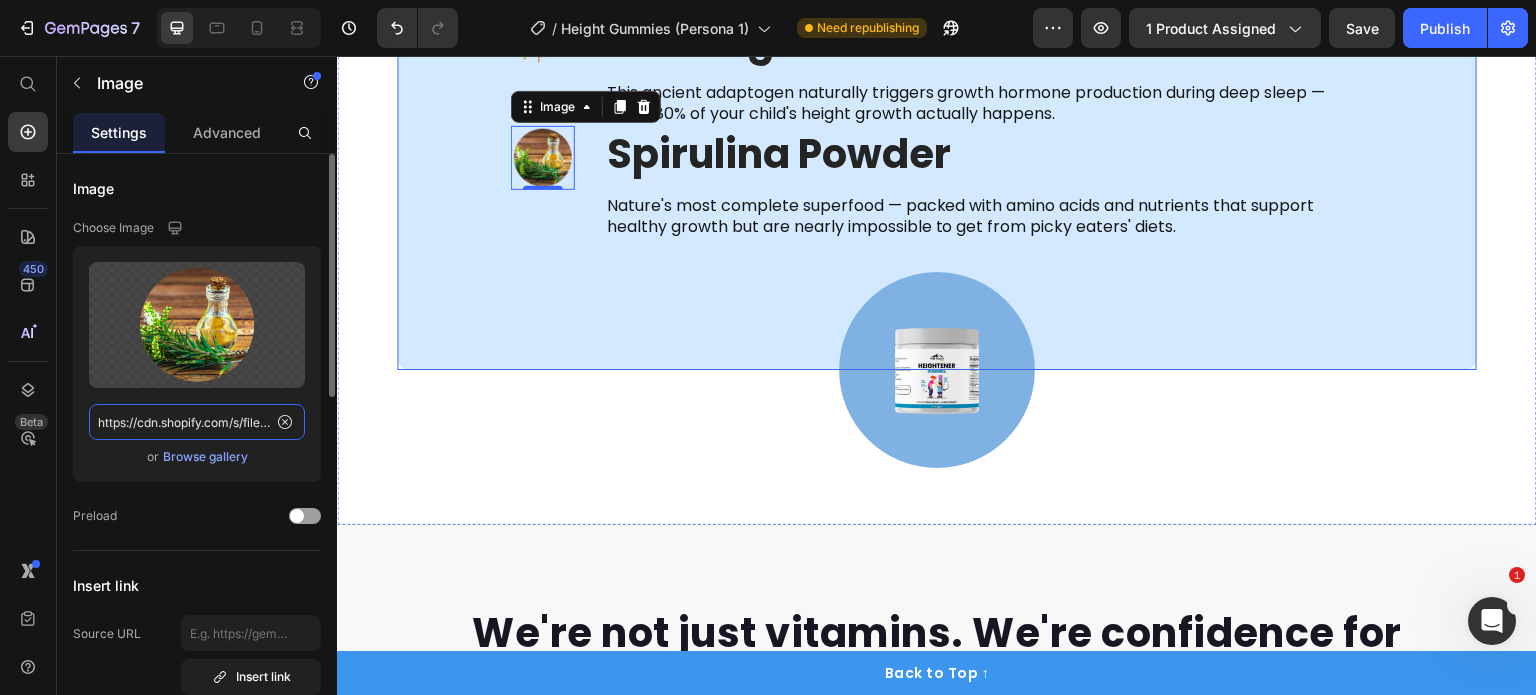 click on "https://cdn.shopify.com/s/files/1/0968/8953/6850/files/12.png?v=1752222209" 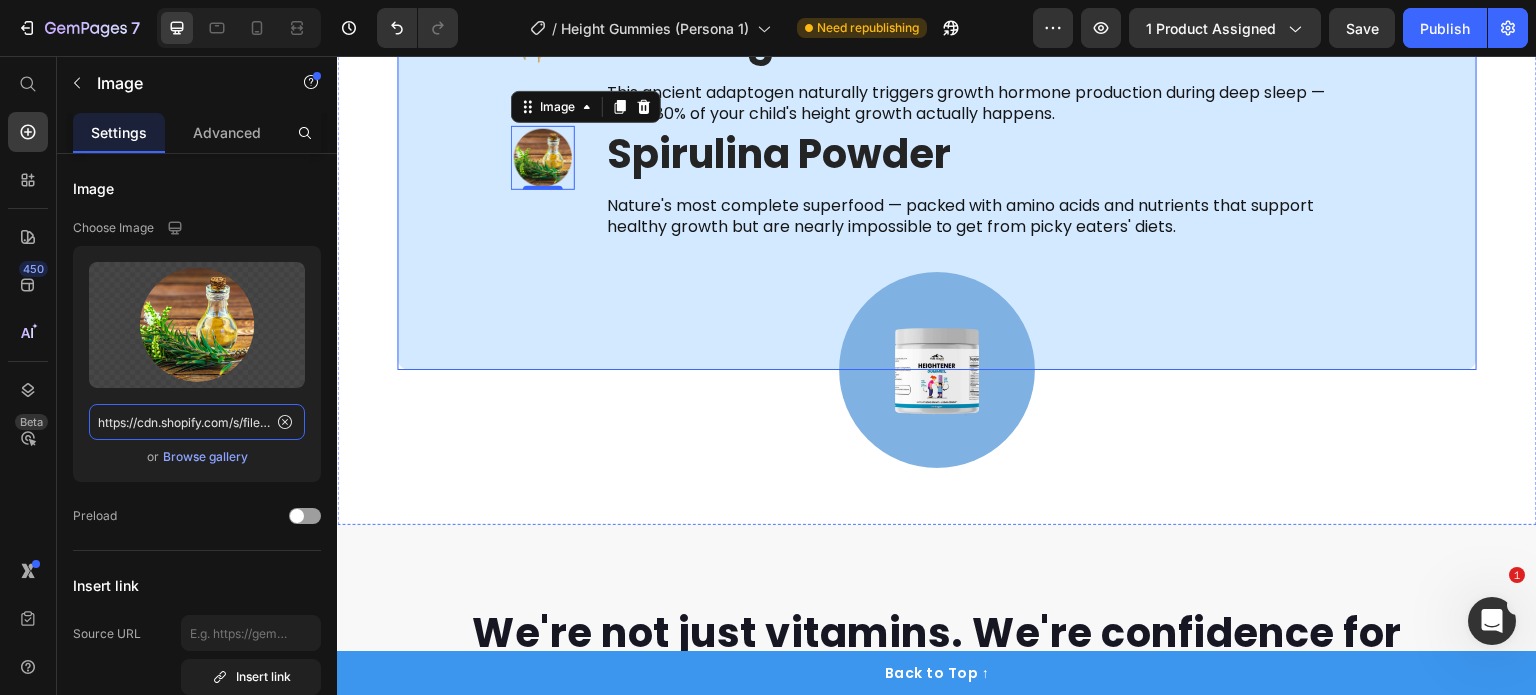 paste on "0_36182bf4-cf62-4705-99c9-58bfe9238cd5.png?v=1752229531" 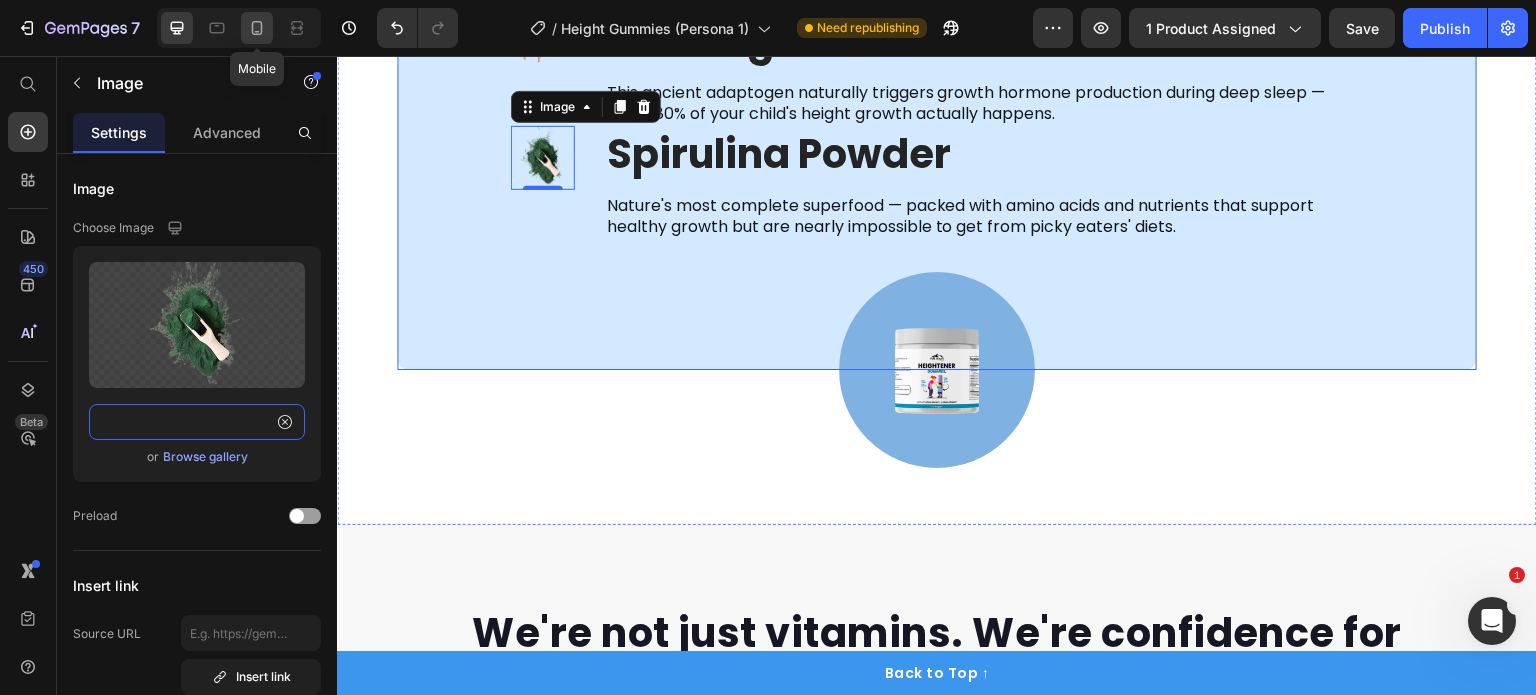 type on "https://cdn.shopify.com/s/files/1/0968/8953/6850/files/10_36182bf4-cf62-4705-99c9-58bfe9238cd5.png?v=1752229531" 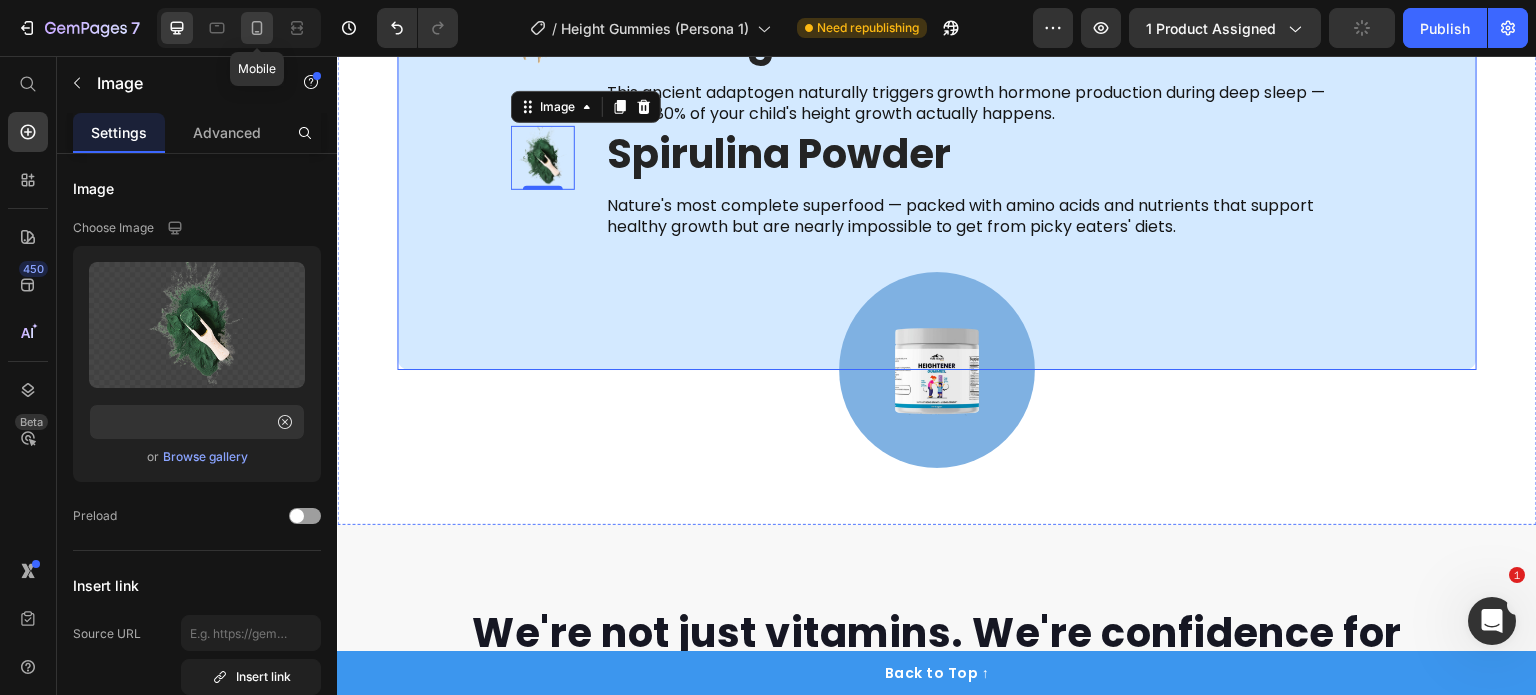 click 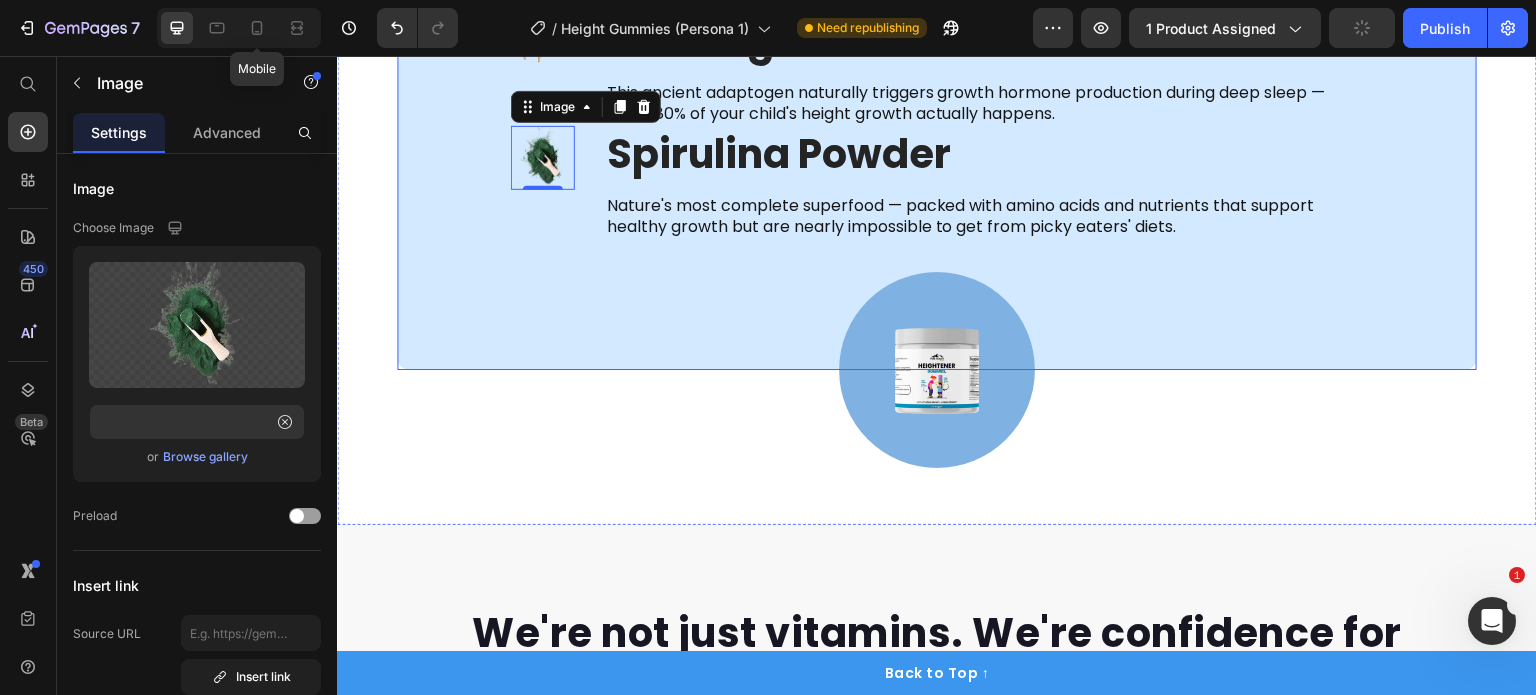 scroll, scrollTop: 0, scrollLeft: 0, axis: both 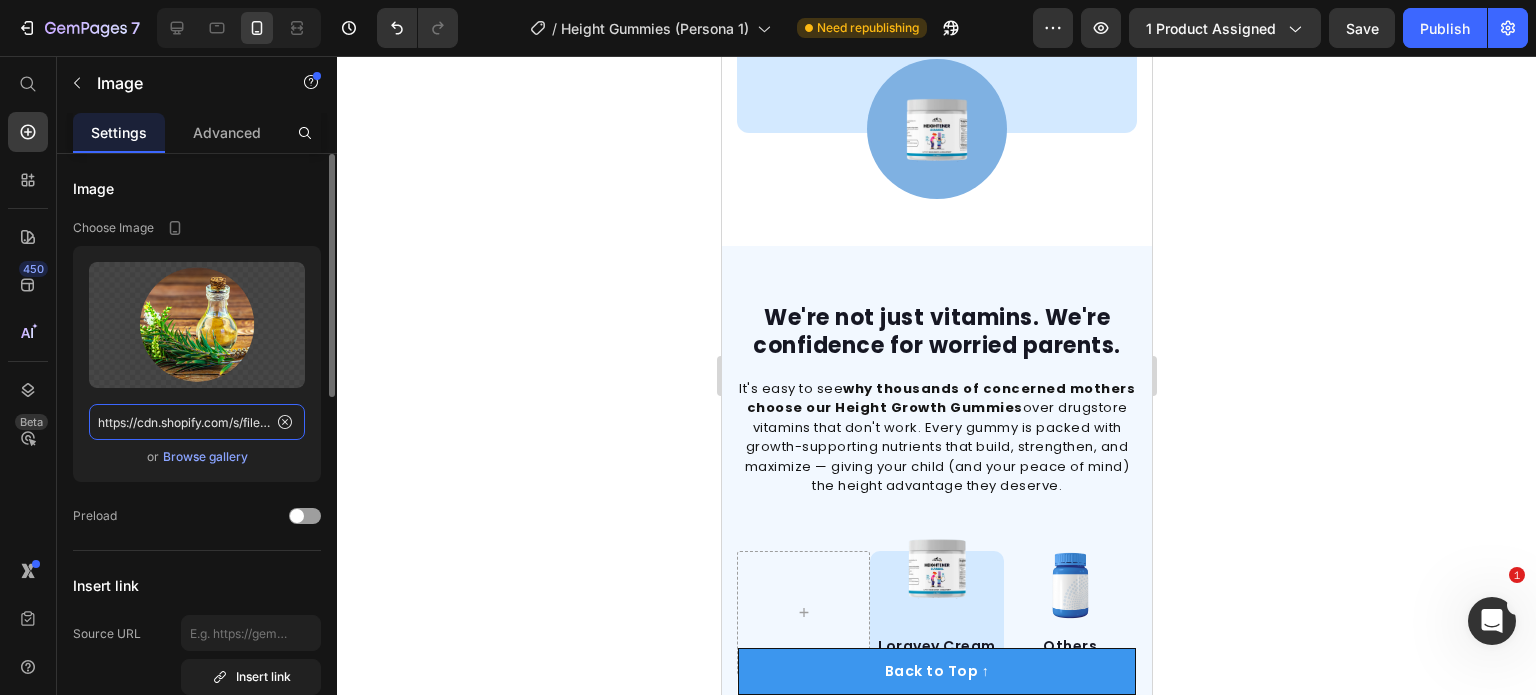 click on "https://cdn.shopify.com/s/files/1/0968/8953/6850/files/12.png?v=1752222209" 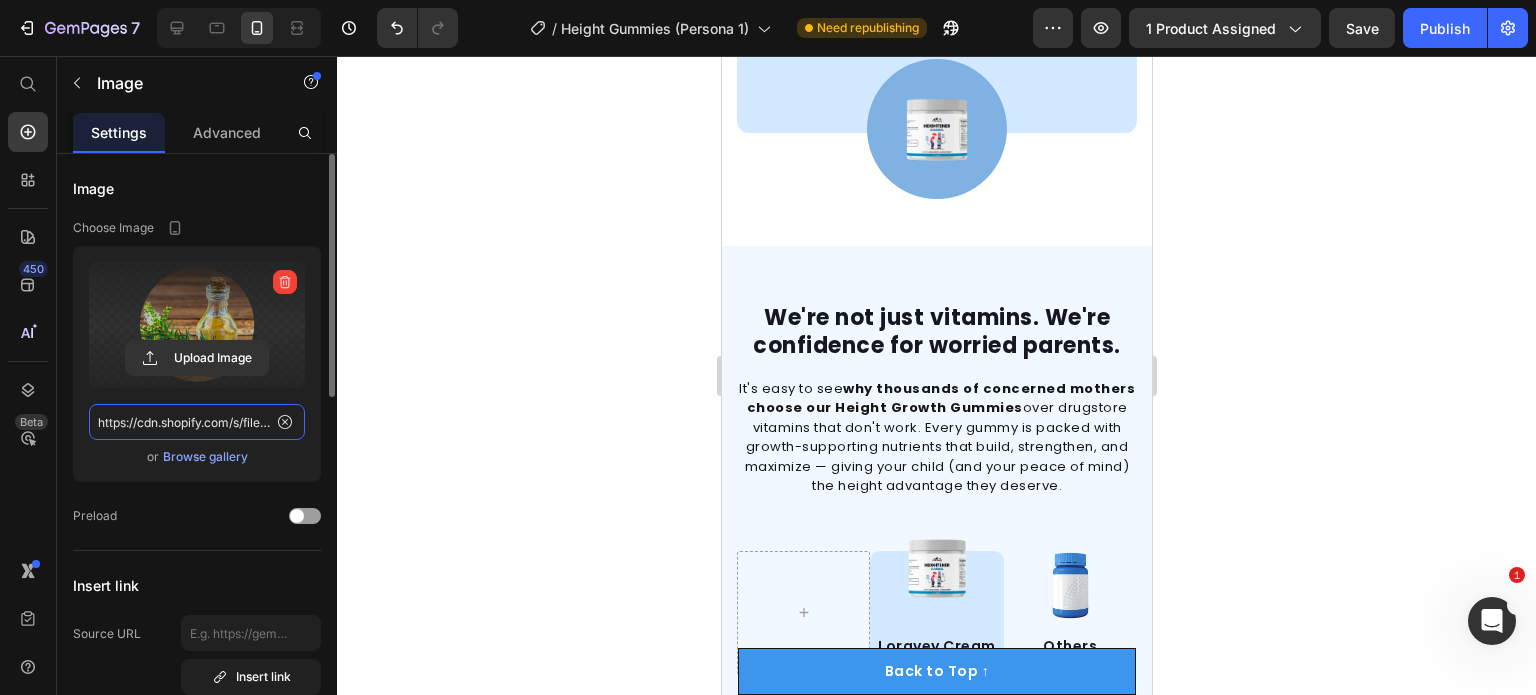 scroll, scrollTop: 0, scrollLeft: 515, axis: horizontal 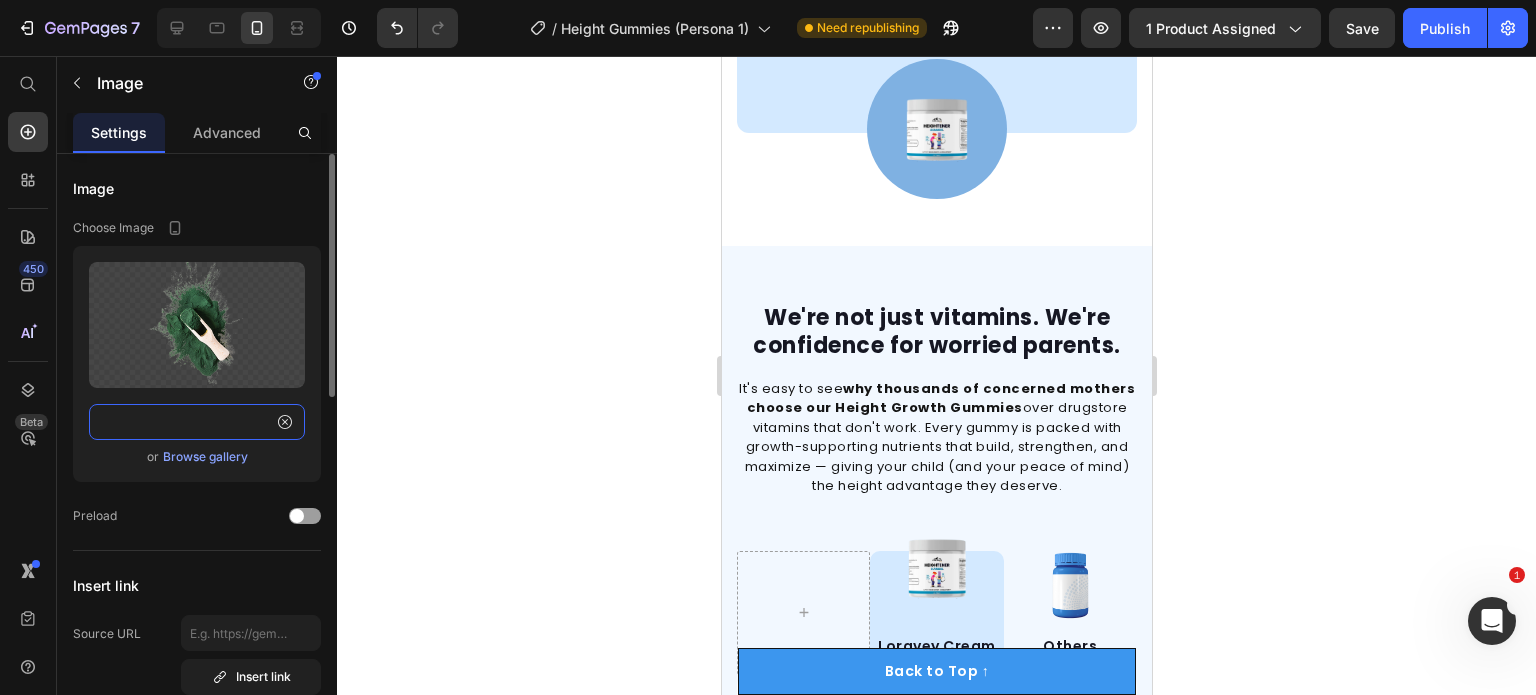 type on "https://cdn.shopify.com/s/files/1/0968/8953/6850/files/10_36182bf4-cf62-4705-99c9-58bfe9238cd5.png?v=1752229531" 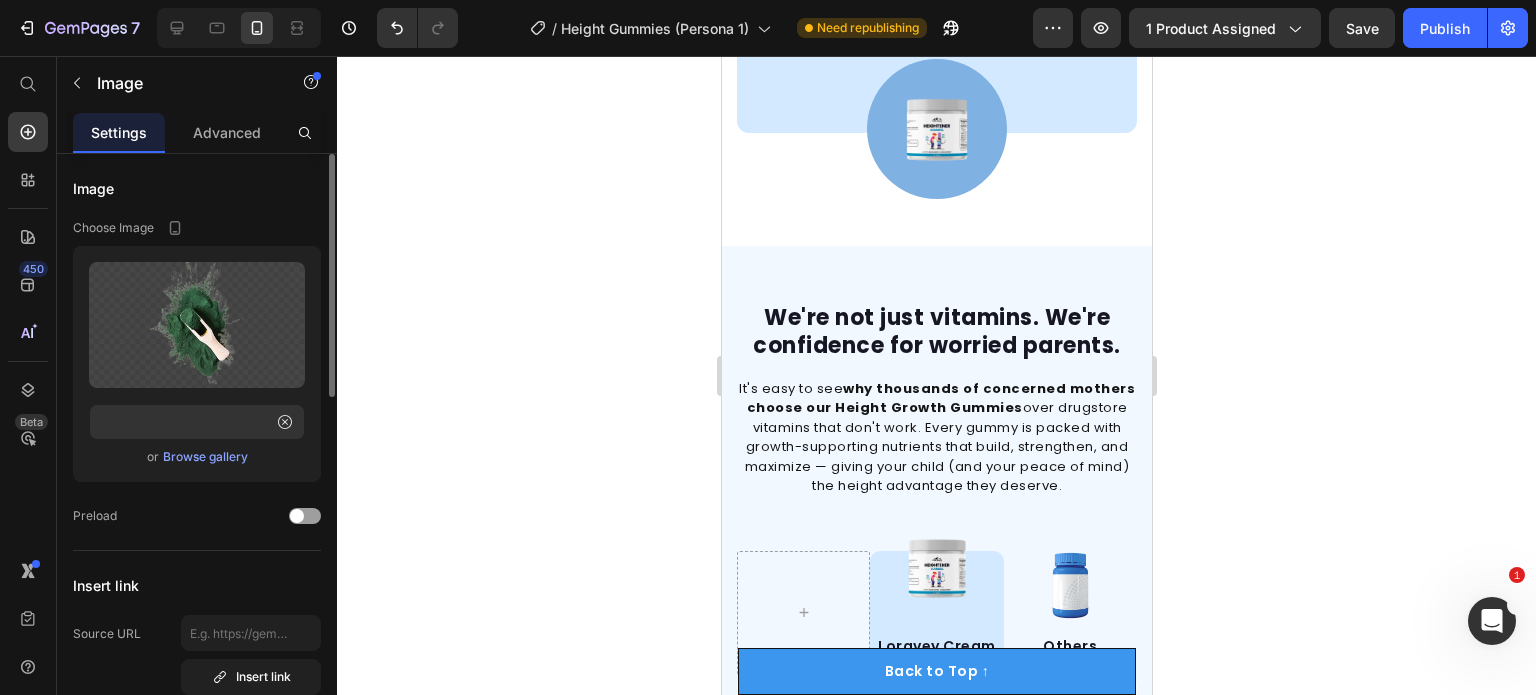 click on "Image Choose Image Upload Image https://cdn.shopify.com/s/files/1/0968/8953/6850/files/10_36182bf4-cf62-4705-99c9-58bfe9238cd5.png?v=1752229531  or   Browse gallery  Preload" 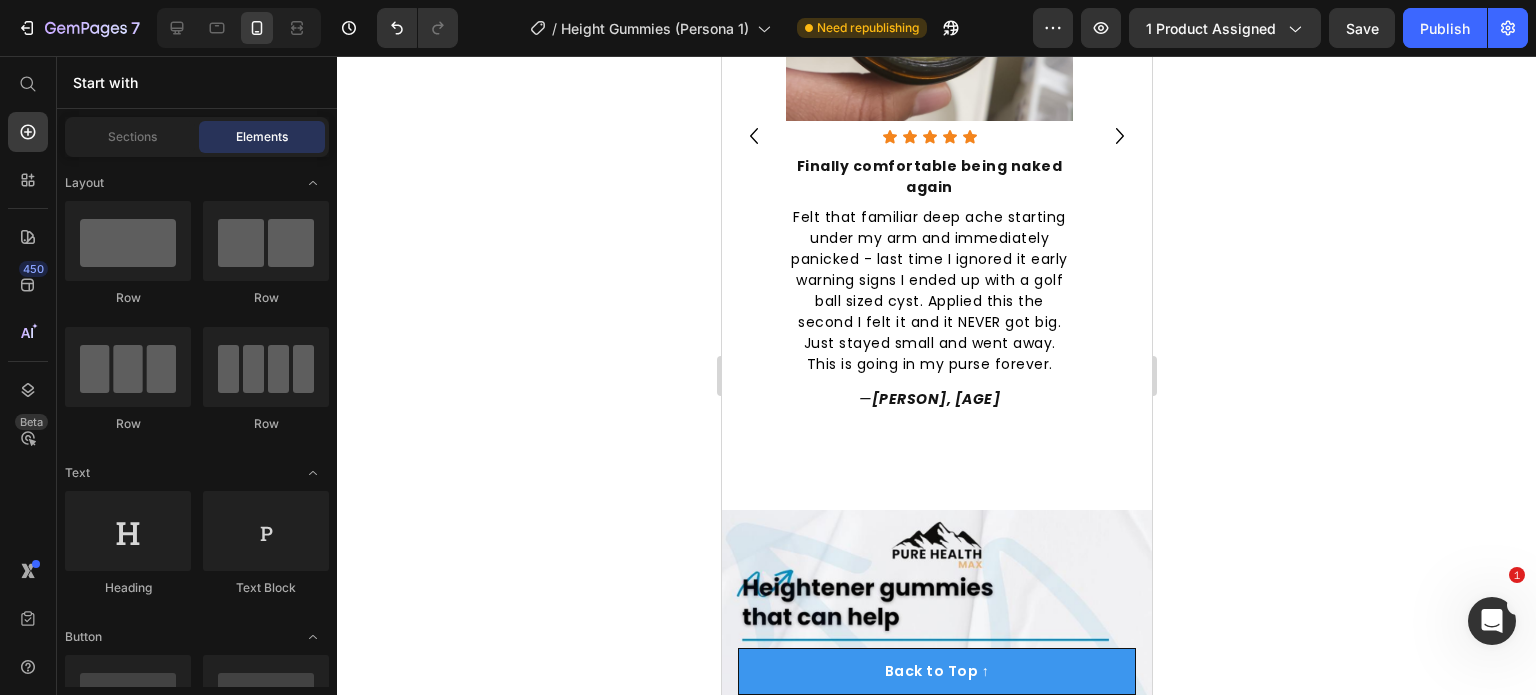 scroll, scrollTop: 2217, scrollLeft: 0, axis: vertical 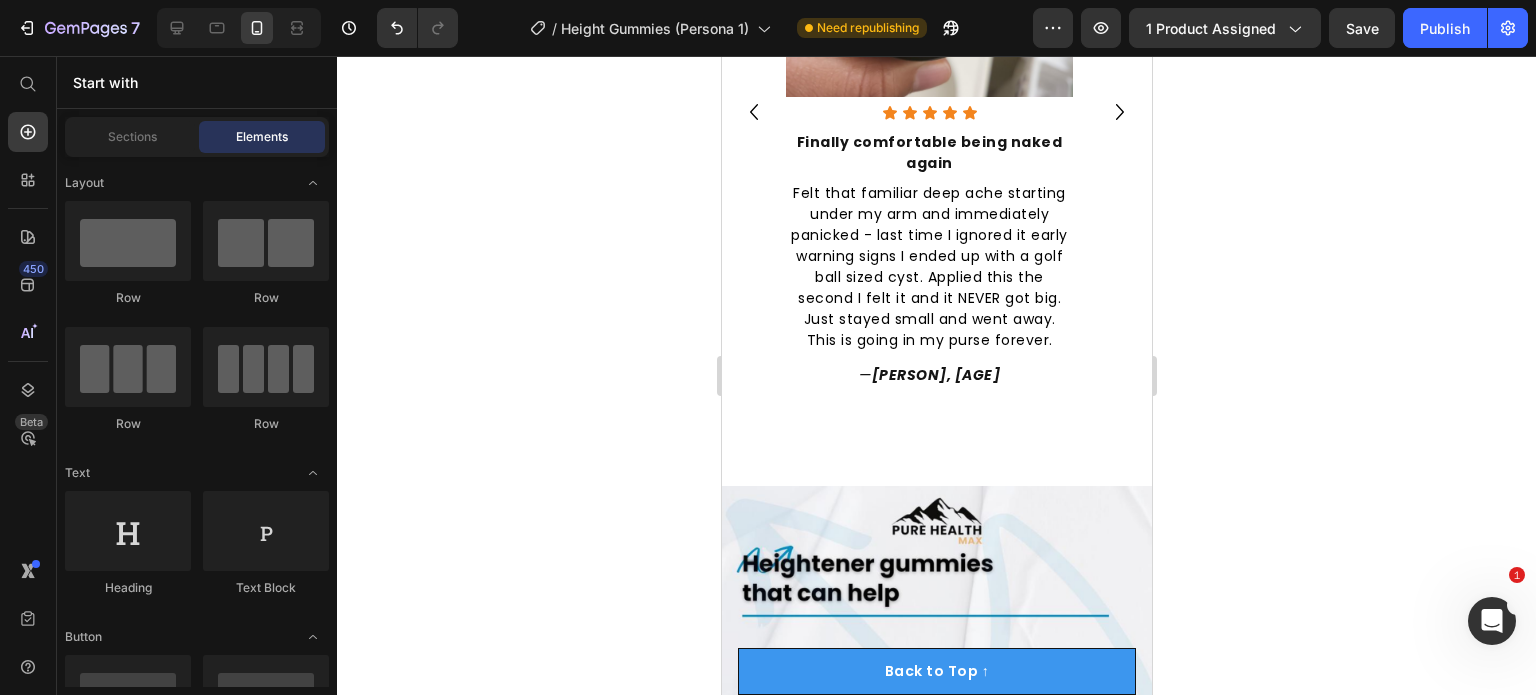 drag, startPoint x: 1138, startPoint y: 366, endPoint x: 1873, endPoint y: 235, distance: 746.5829 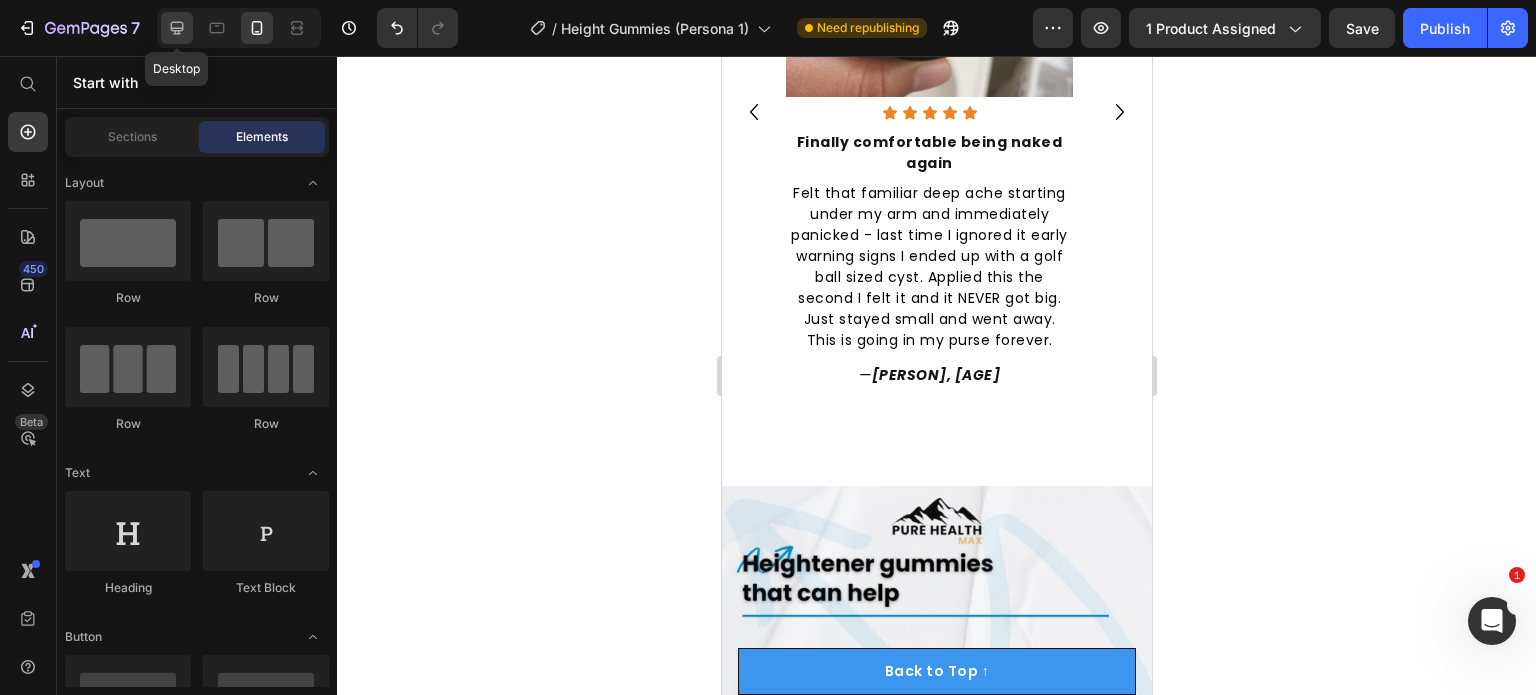 click 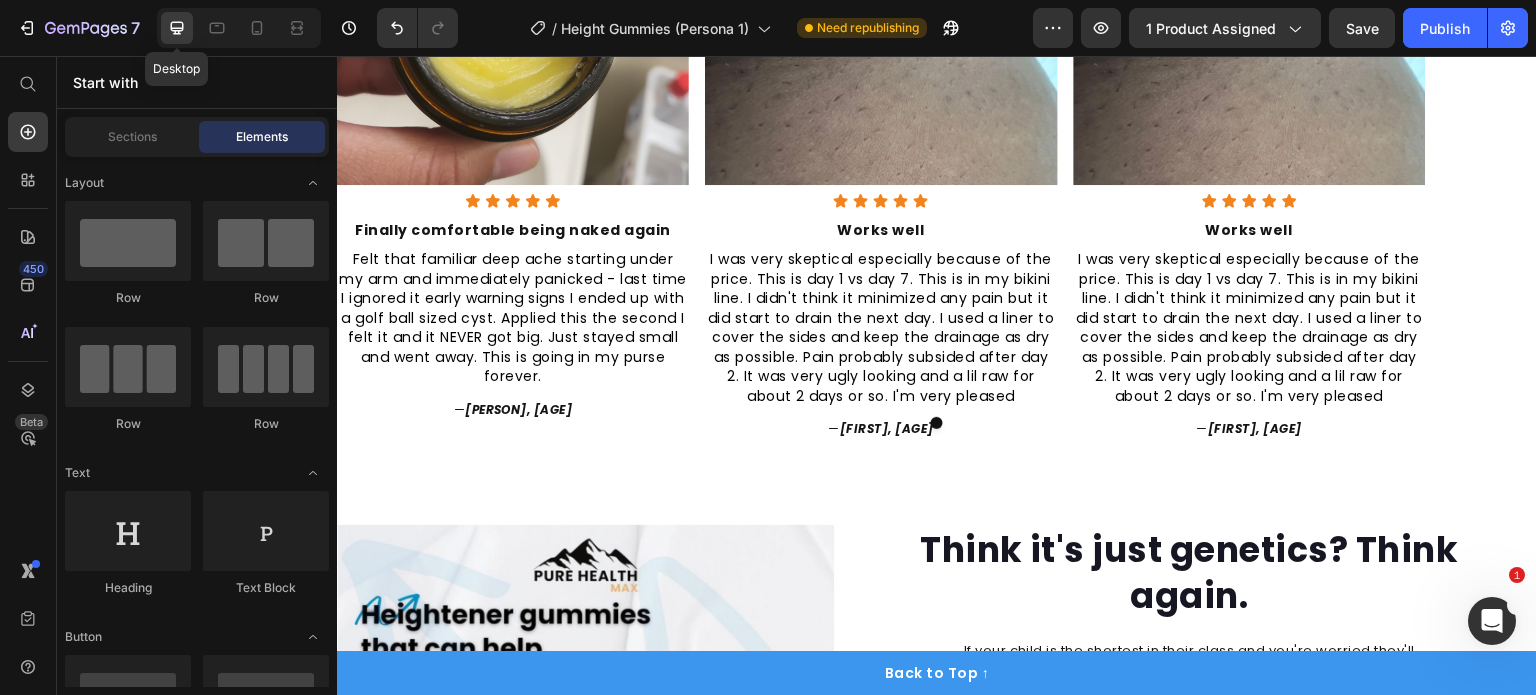 scroll 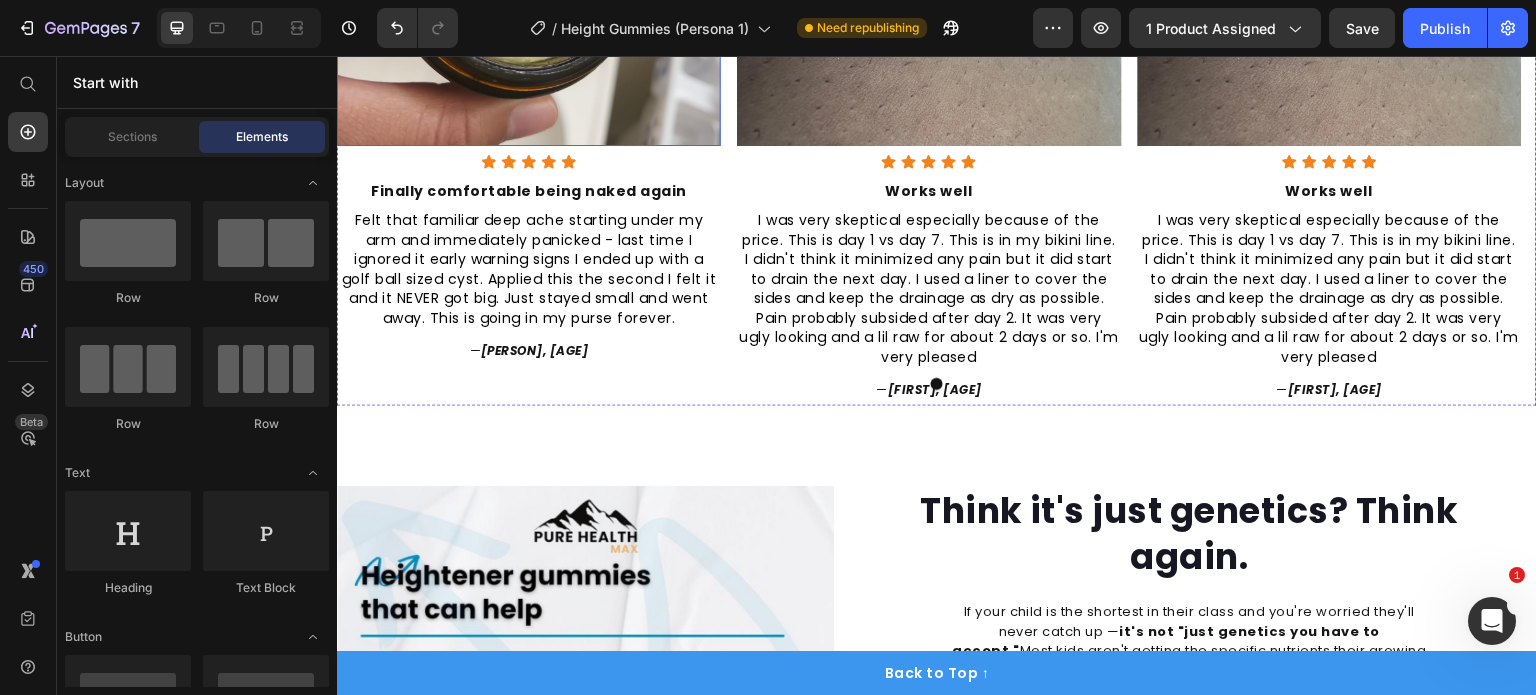 click at bounding box center (529, -46) 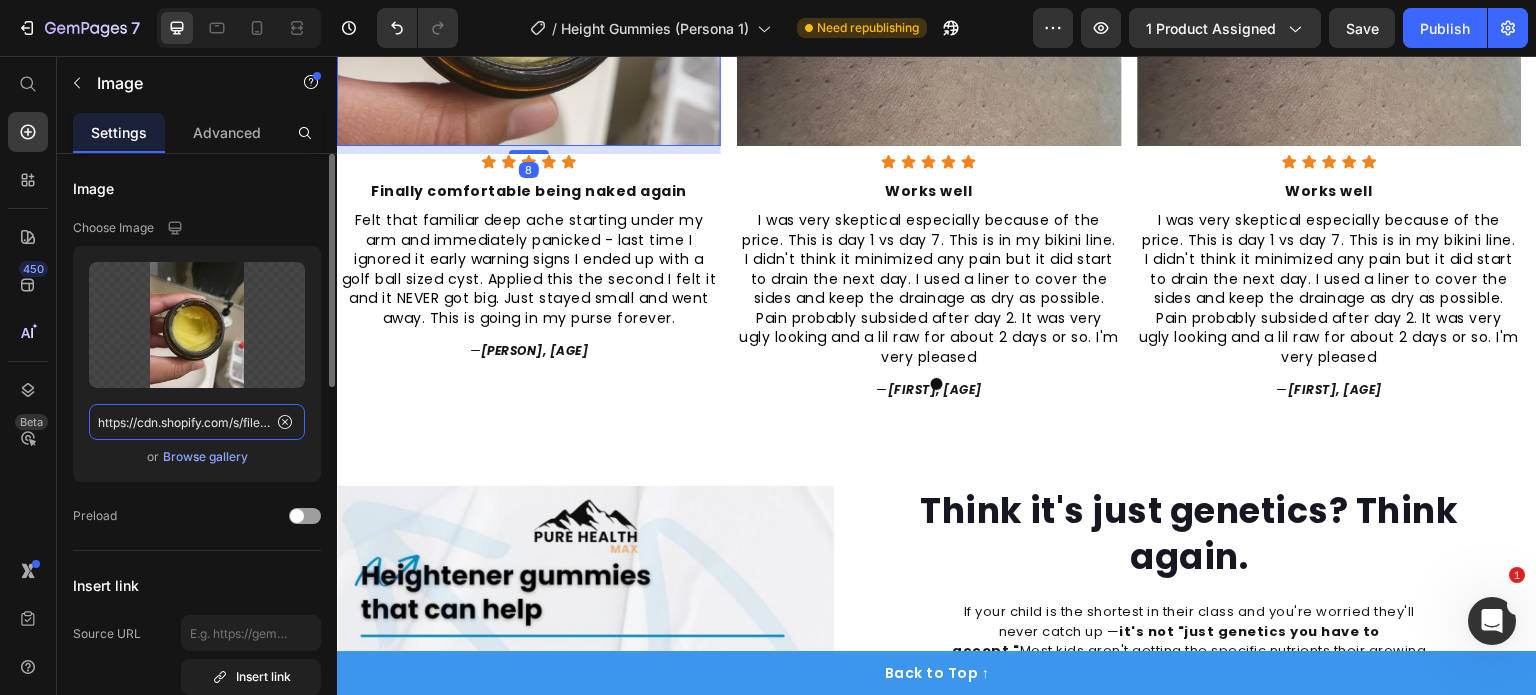 click on "https://cdn.shopify.com/s/files/1/0968/8953/6850/files/61MQNPFjd5L.jpg?v=1752225136" 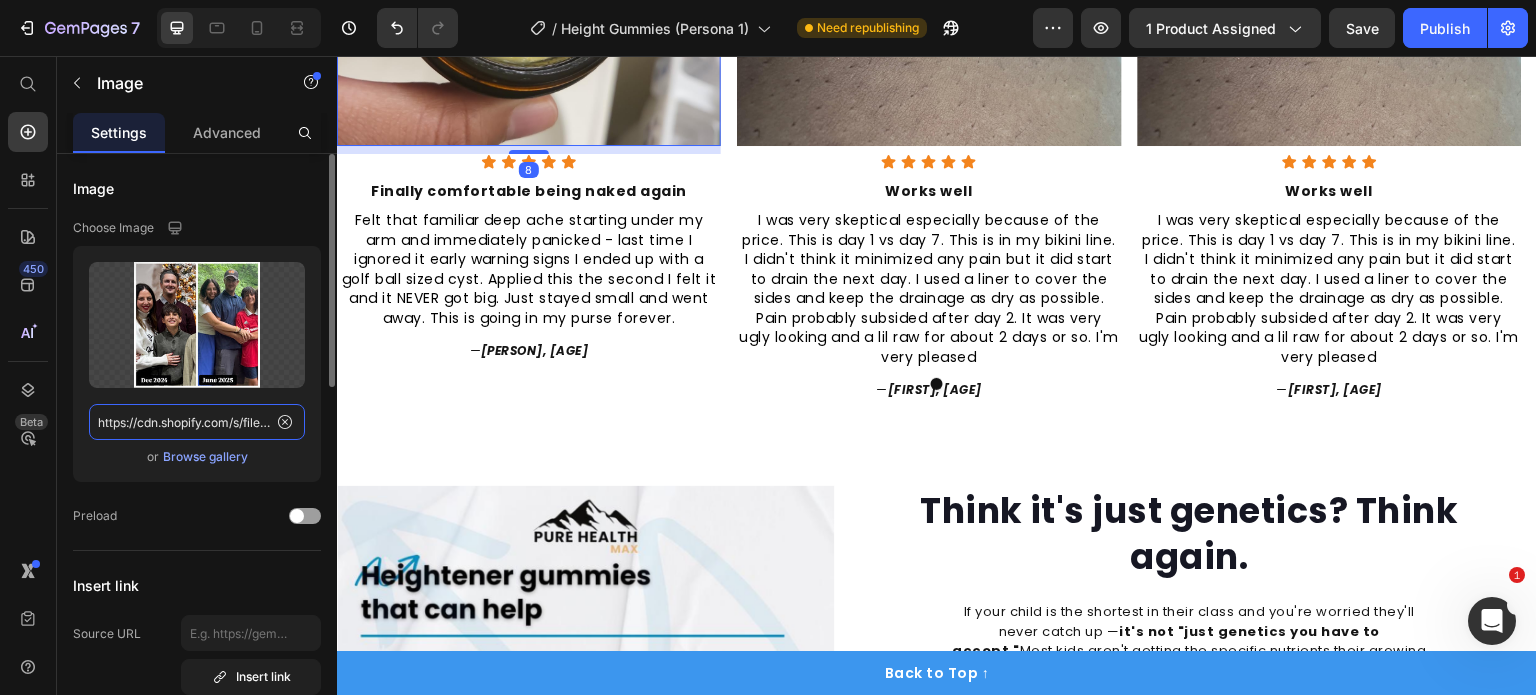 scroll, scrollTop: 0, scrollLeft: 331, axis: horizontal 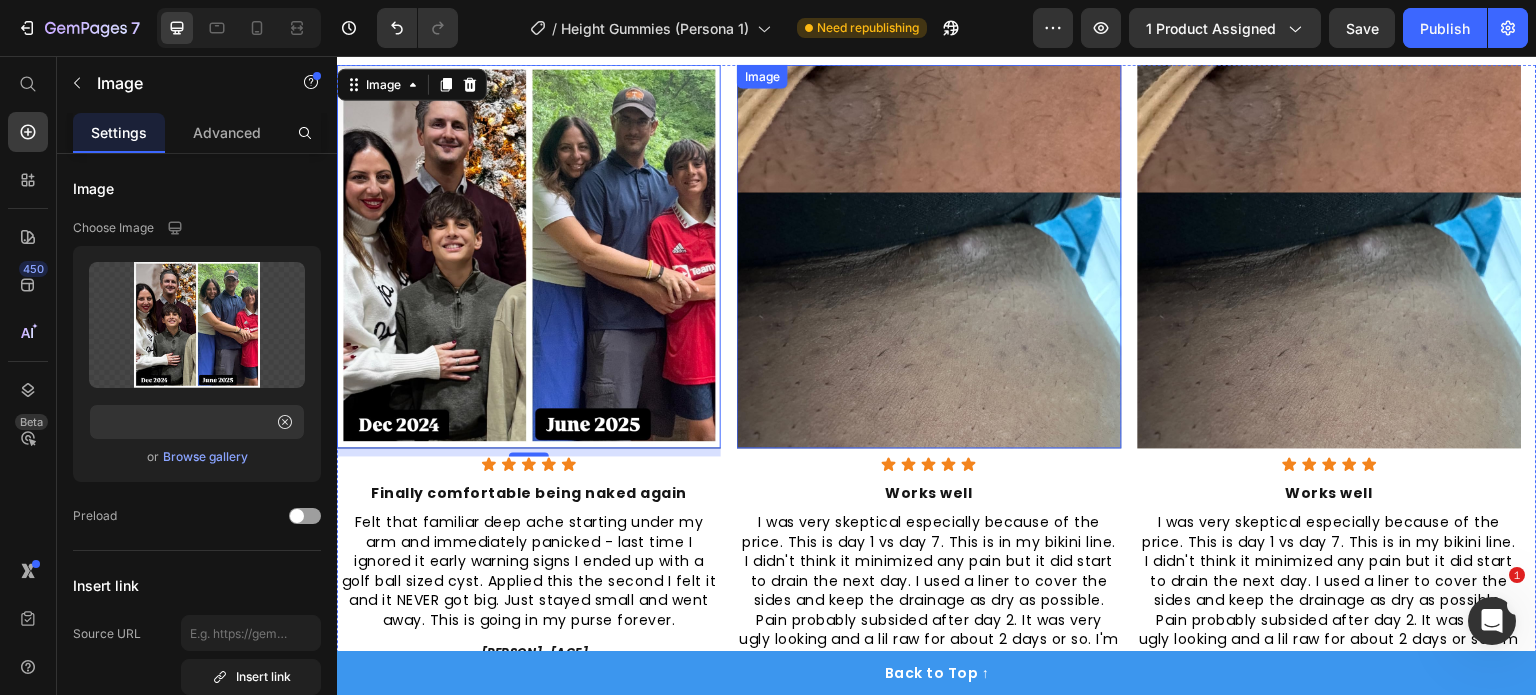 click at bounding box center (929, 256) 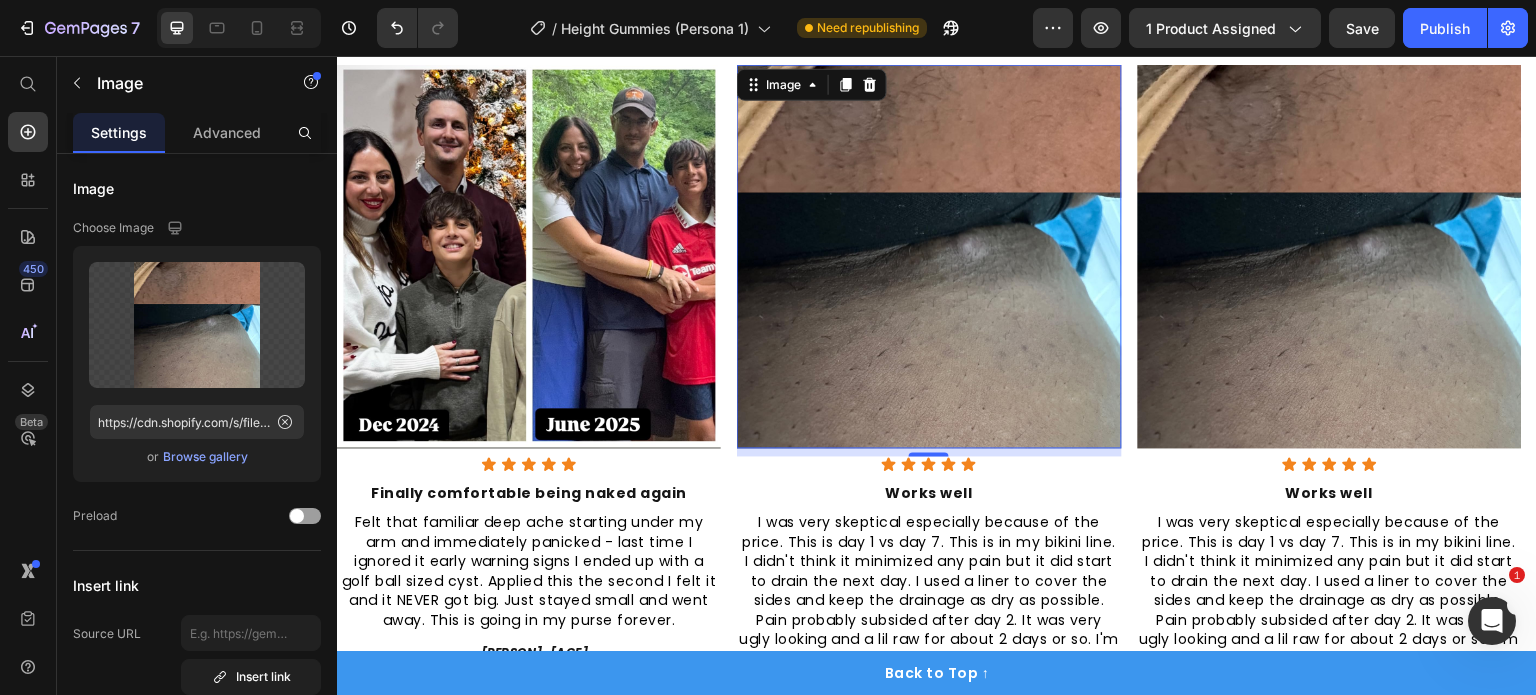 click at bounding box center (929, 256) 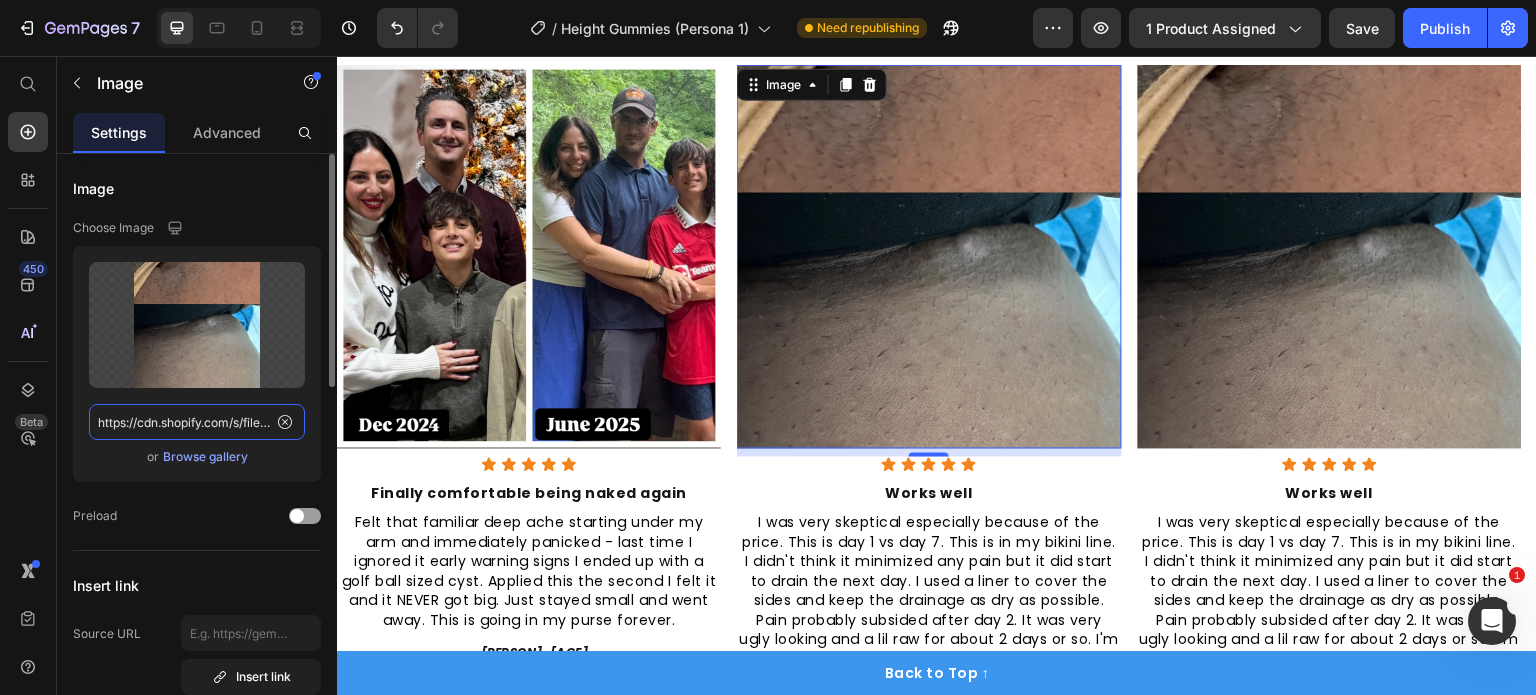 click on "https://cdn.shopify.com/s/files/1/0968/8953/6850/files/61_KF6wLB_L.jpg?v=1752225136" 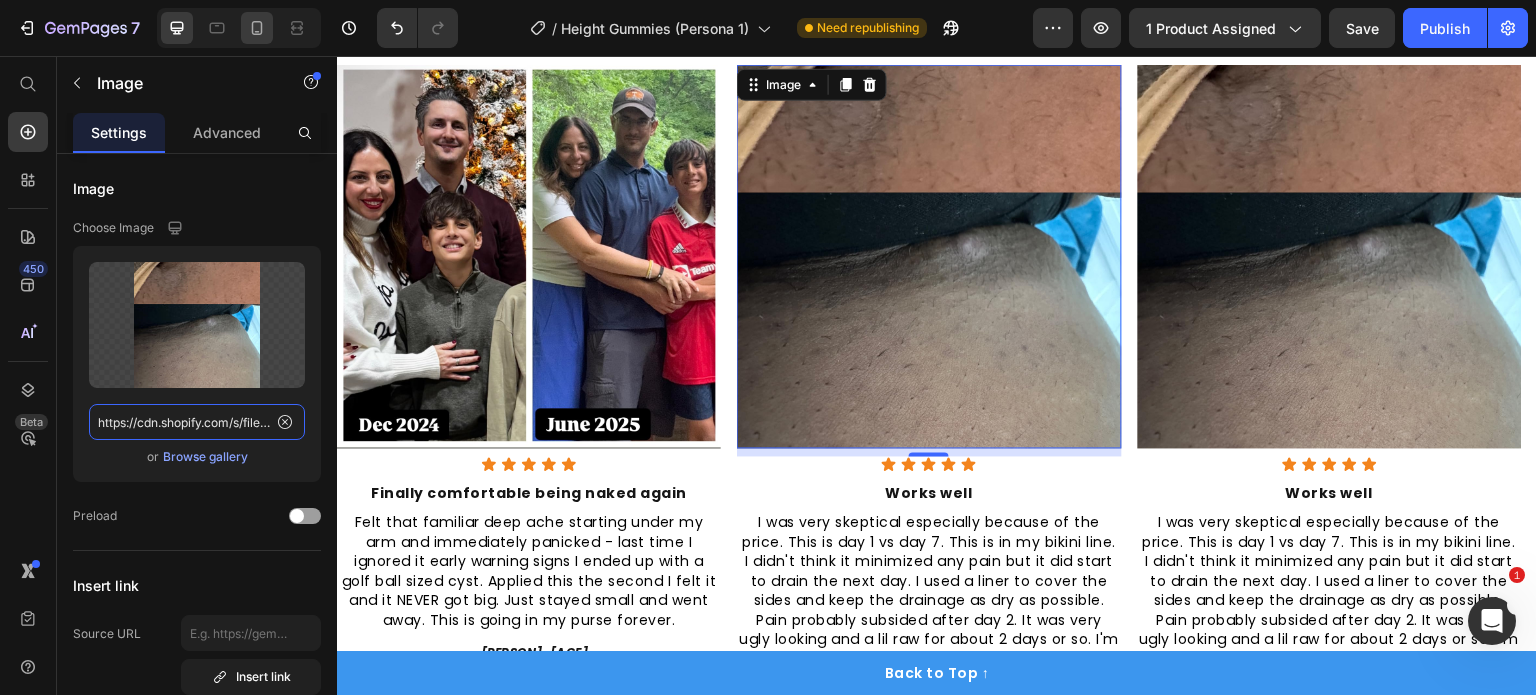 paste on "p68LLQkPL.jpg?v=1752229230" 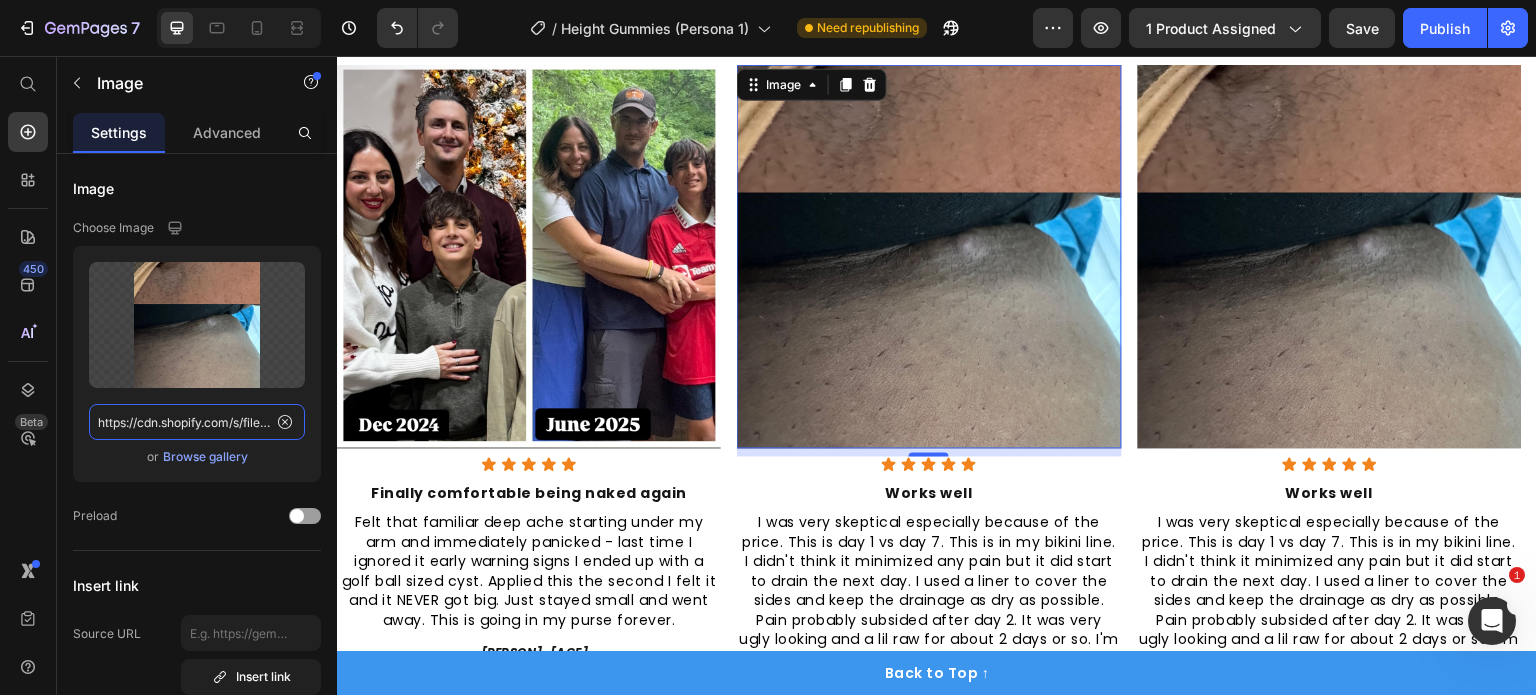 scroll, scrollTop: 0, scrollLeft: 332, axis: horizontal 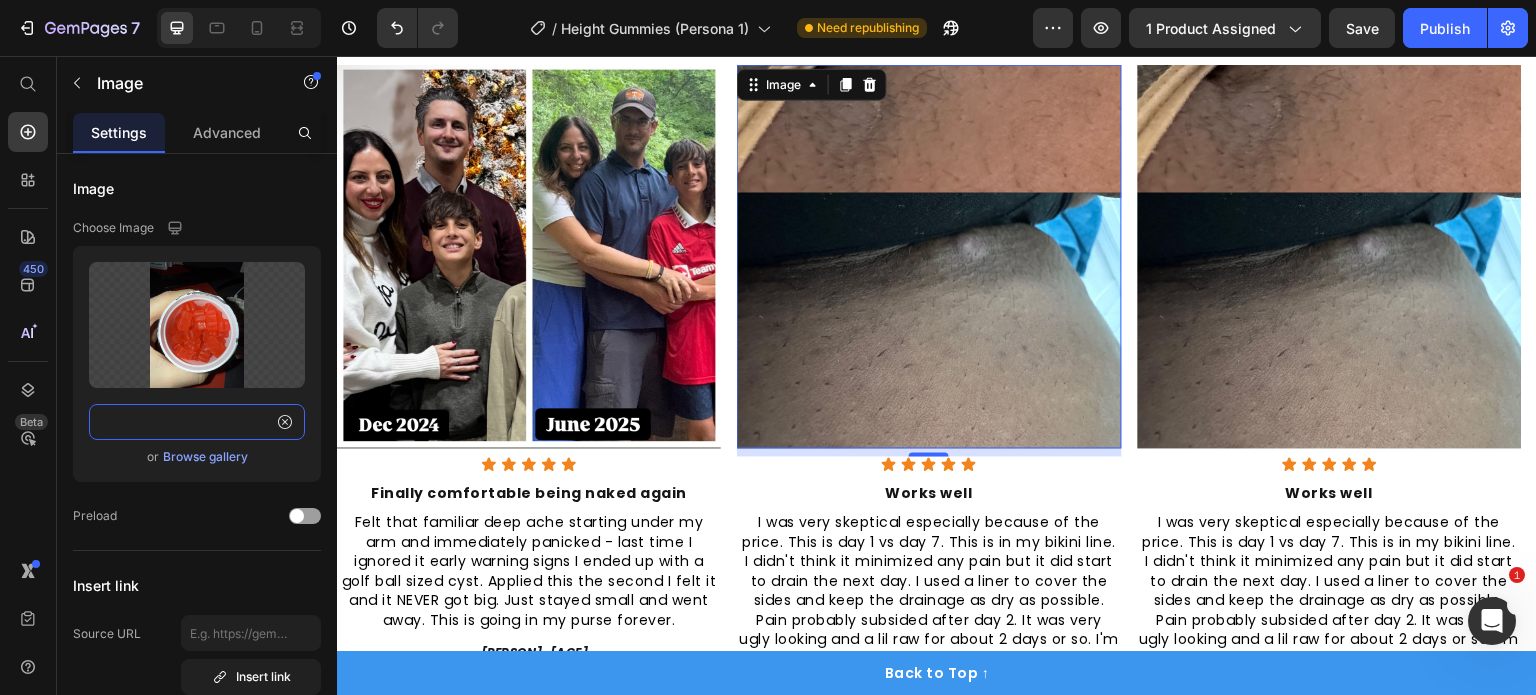 type on "https://cdn.shopify.com/s/files/1/0968/8953/6850/files/61p68LLQkPL.jpg?v=1752229230" 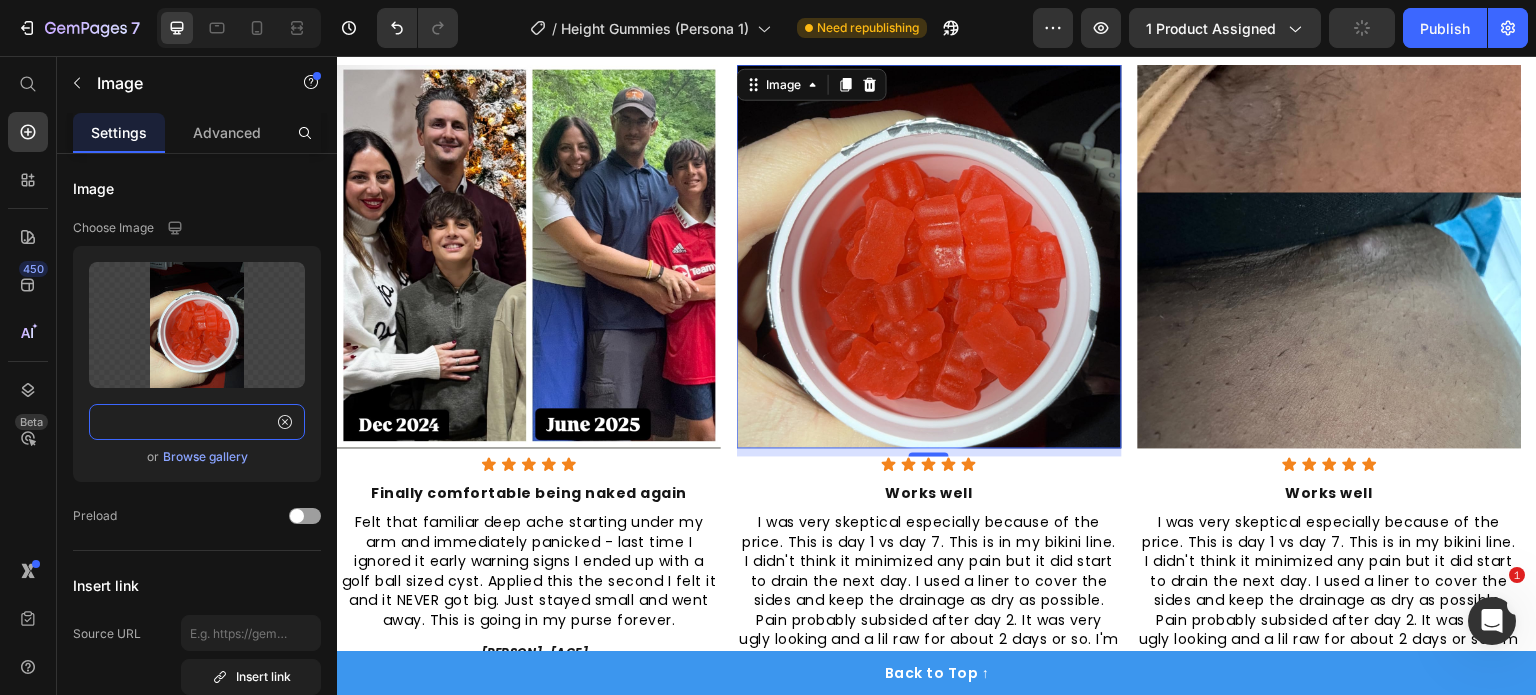 scroll, scrollTop: 0, scrollLeft: 0, axis: both 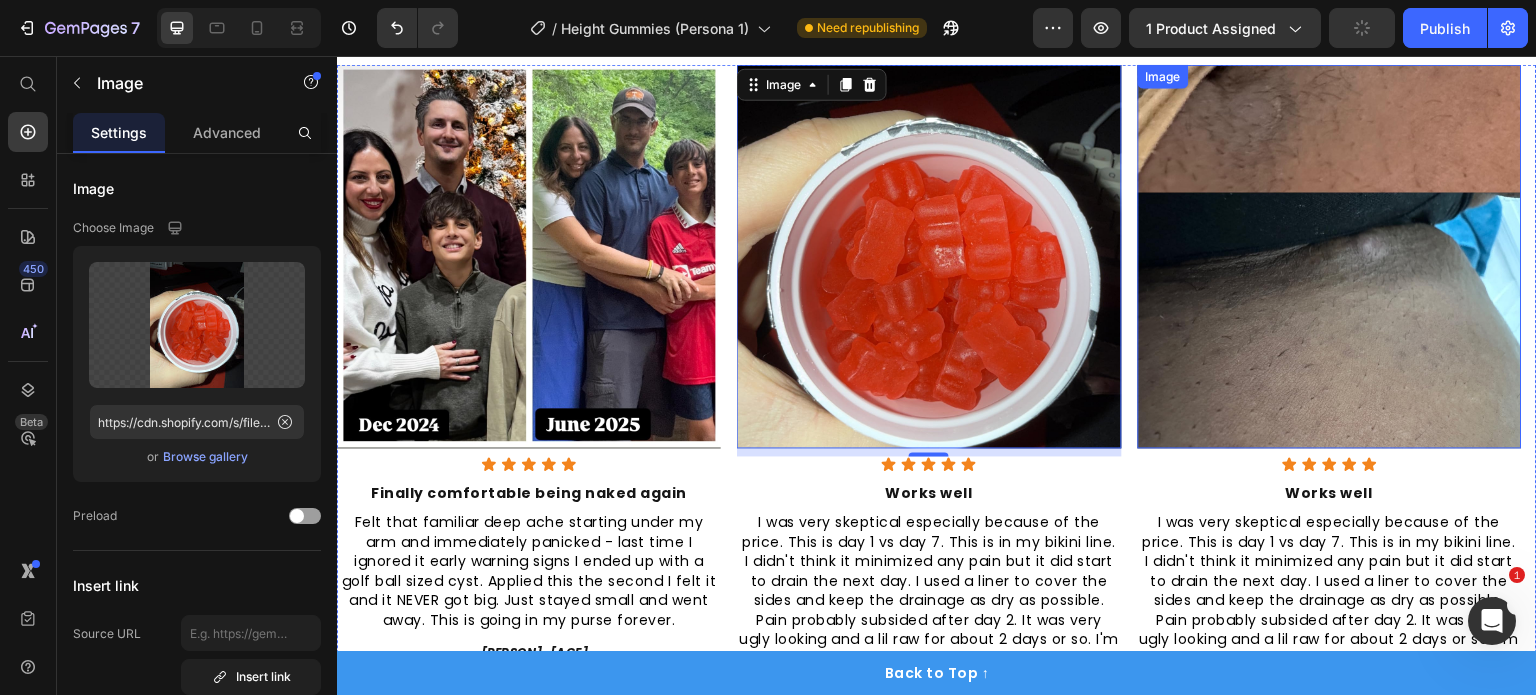 click at bounding box center (1330, 256) 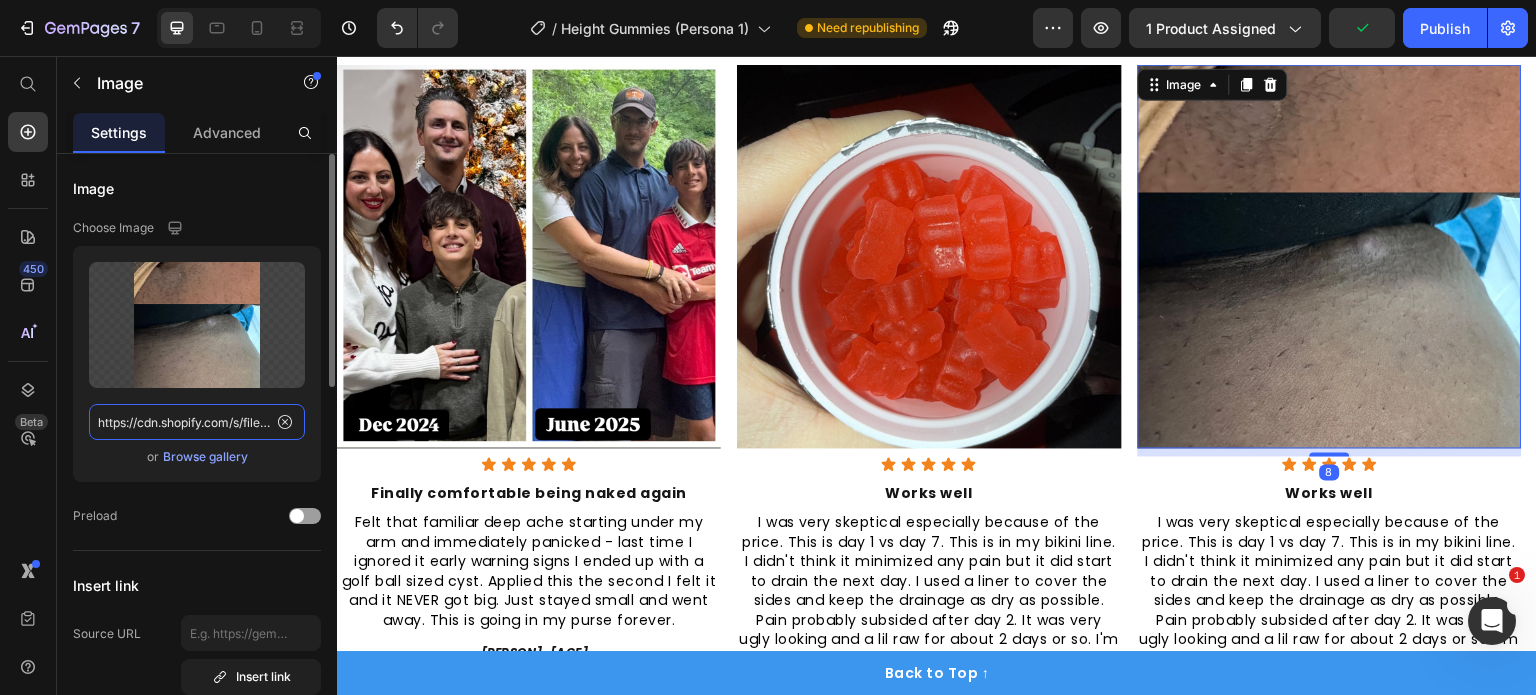 click on "https://cdn.shopify.com/s/files/1/0968/8953/6850/files/61_KF6wLB_L.jpg?v=1752225136" 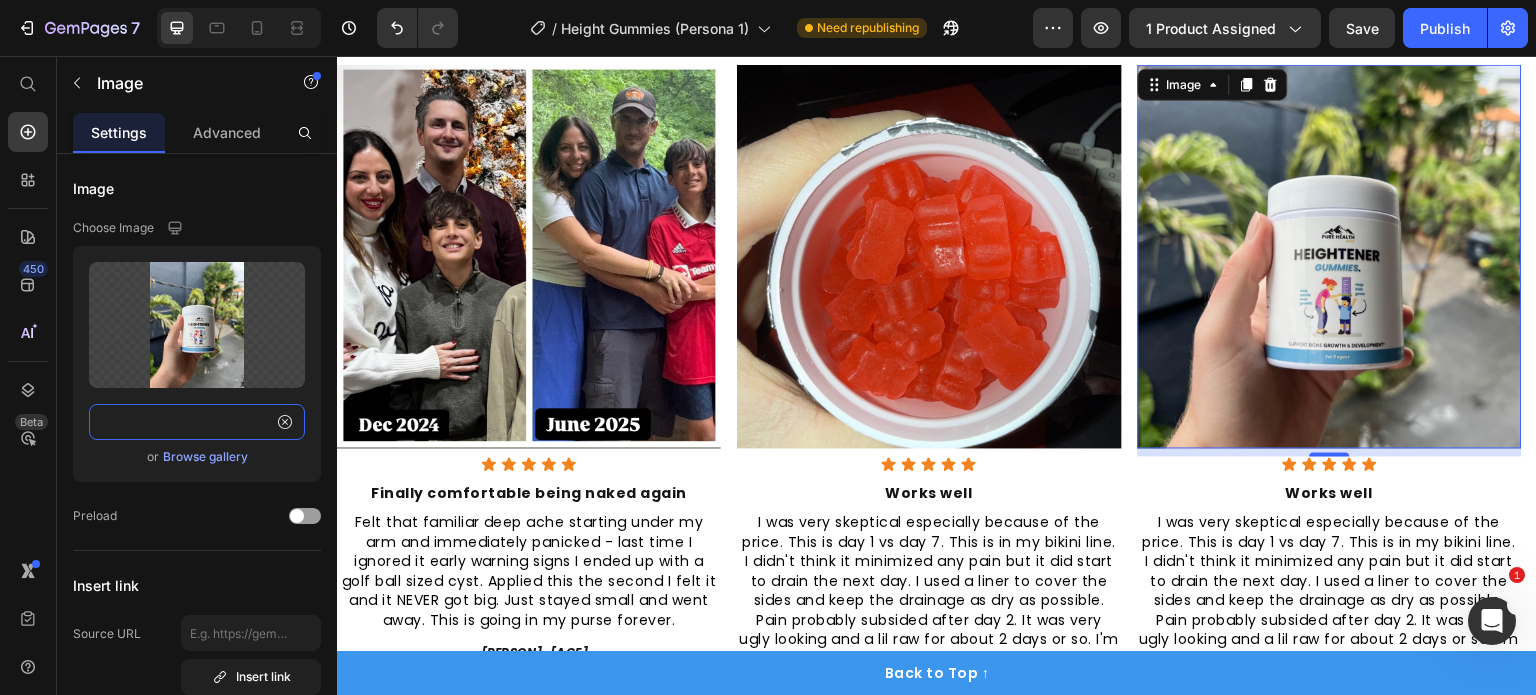 type on "https://cdn.shopify.com/s/files/1/0968/8953/6850/files/61VeEgDi2fL.jpg?v=1752229230" 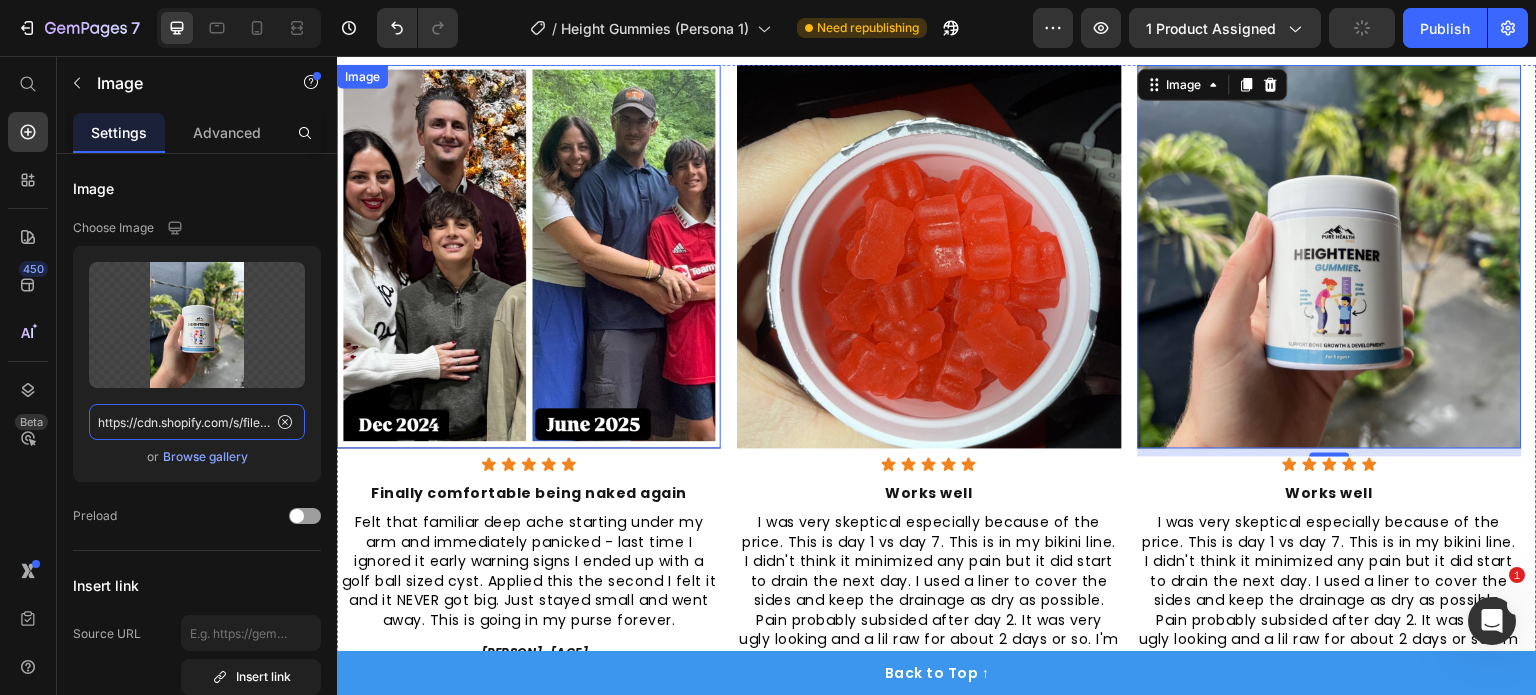 scroll, scrollTop: 1582, scrollLeft: 0, axis: vertical 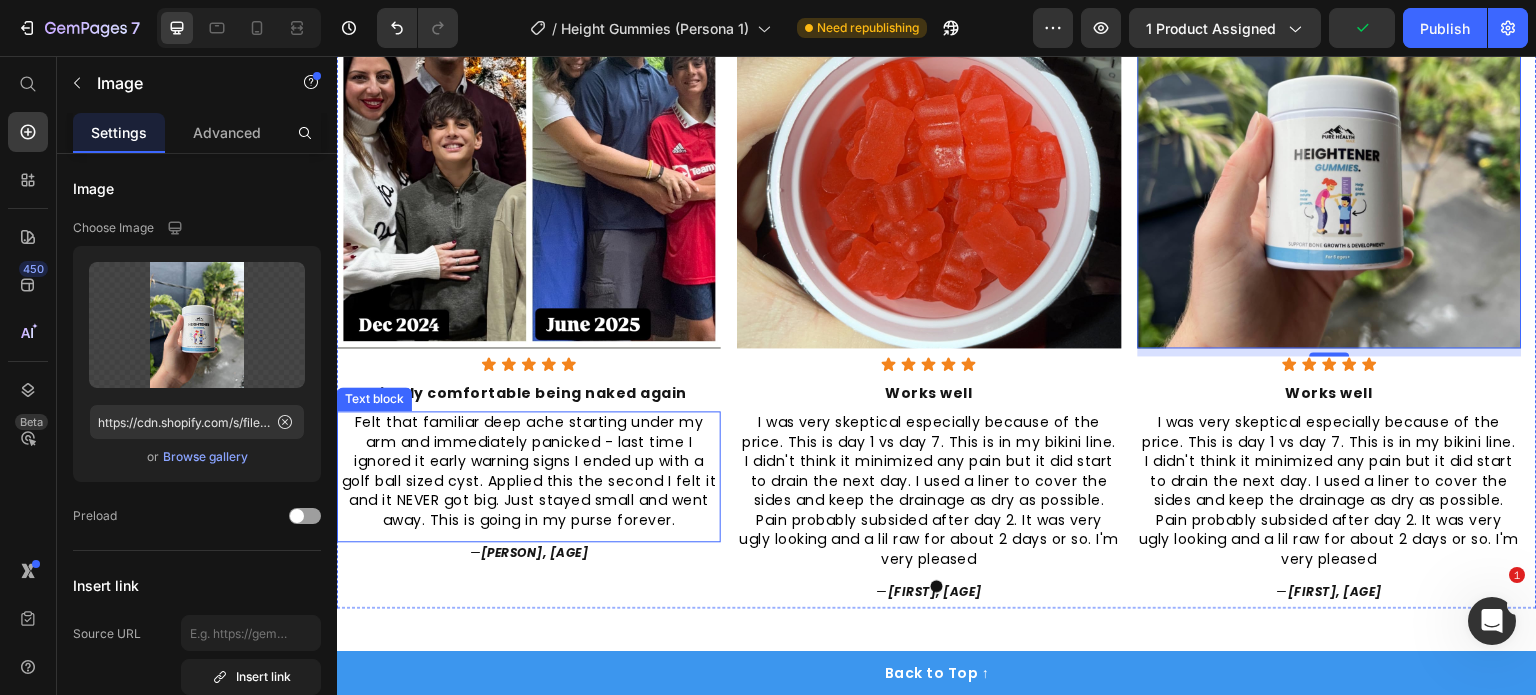 click on "Felt that familiar deep ache starting under my arm and immediately panicked - last time I ignored it early warning signs I ended up with a golf ball sized cyst. Applied this the second I felt it and it NEVER got big. Just stayed small and went away. This is going in my purse forever." at bounding box center (529, 471) 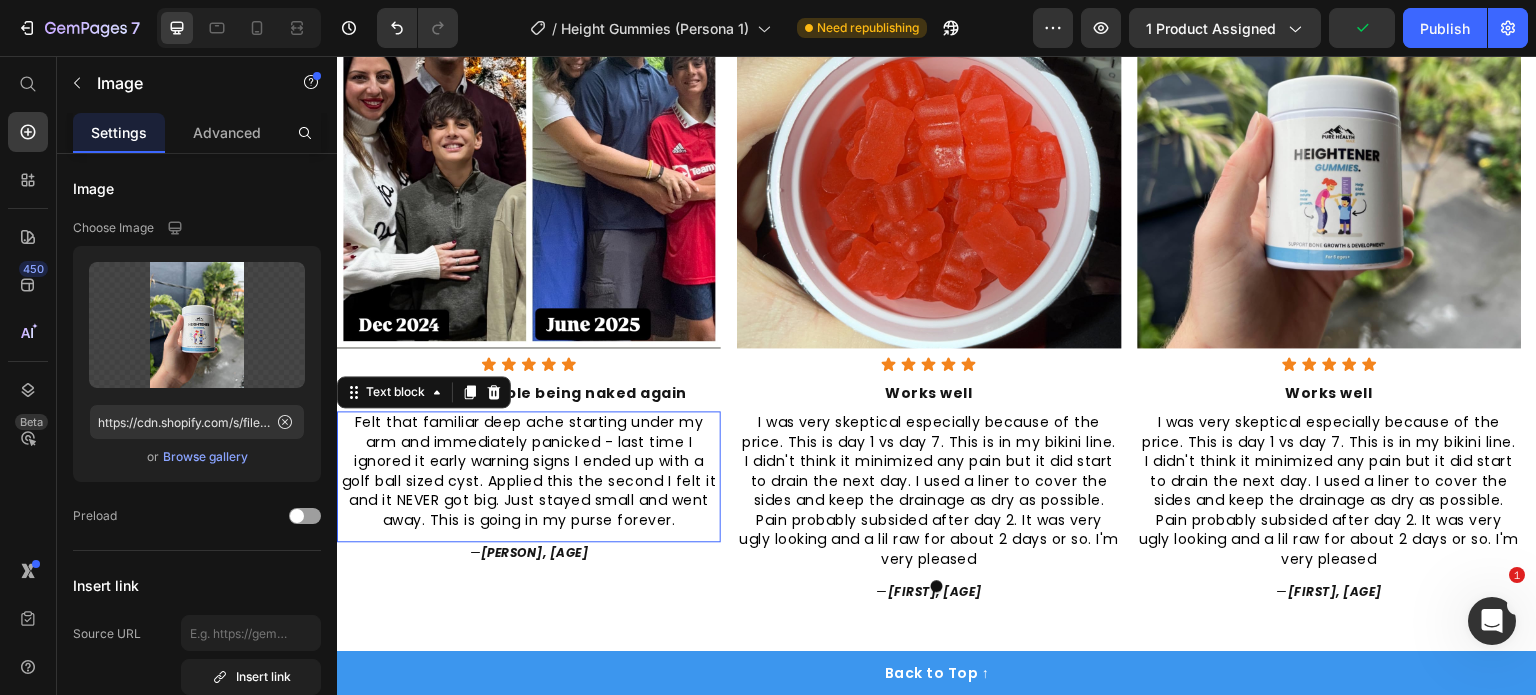 click on "Felt that familiar deep ache starting under my arm and immediately panicked - last time I ignored it early warning signs I ended up with a golf ball sized cyst. Applied this the second I felt it and it NEVER got big. Just stayed small and went away. This is going in my purse forever." at bounding box center (529, 471) 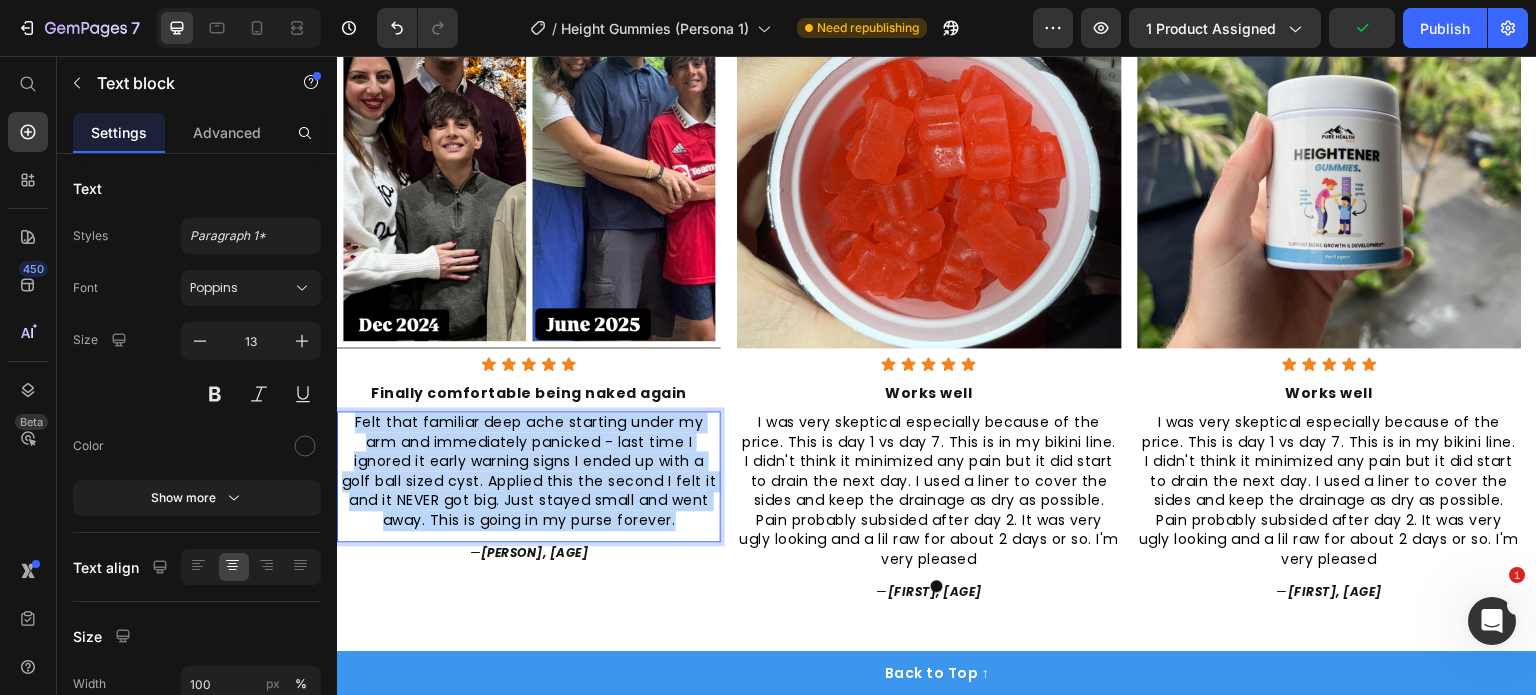 click on "Felt that familiar deep ache starting under my arm and immediately panicked - last time I ignored it early warning signs I ended up with a golf ball sized cyst. Applied this the second I felt it and it NEVER got big. Just stayed small and went away. This is going in my purse forever." at bounding box center [529, 471] 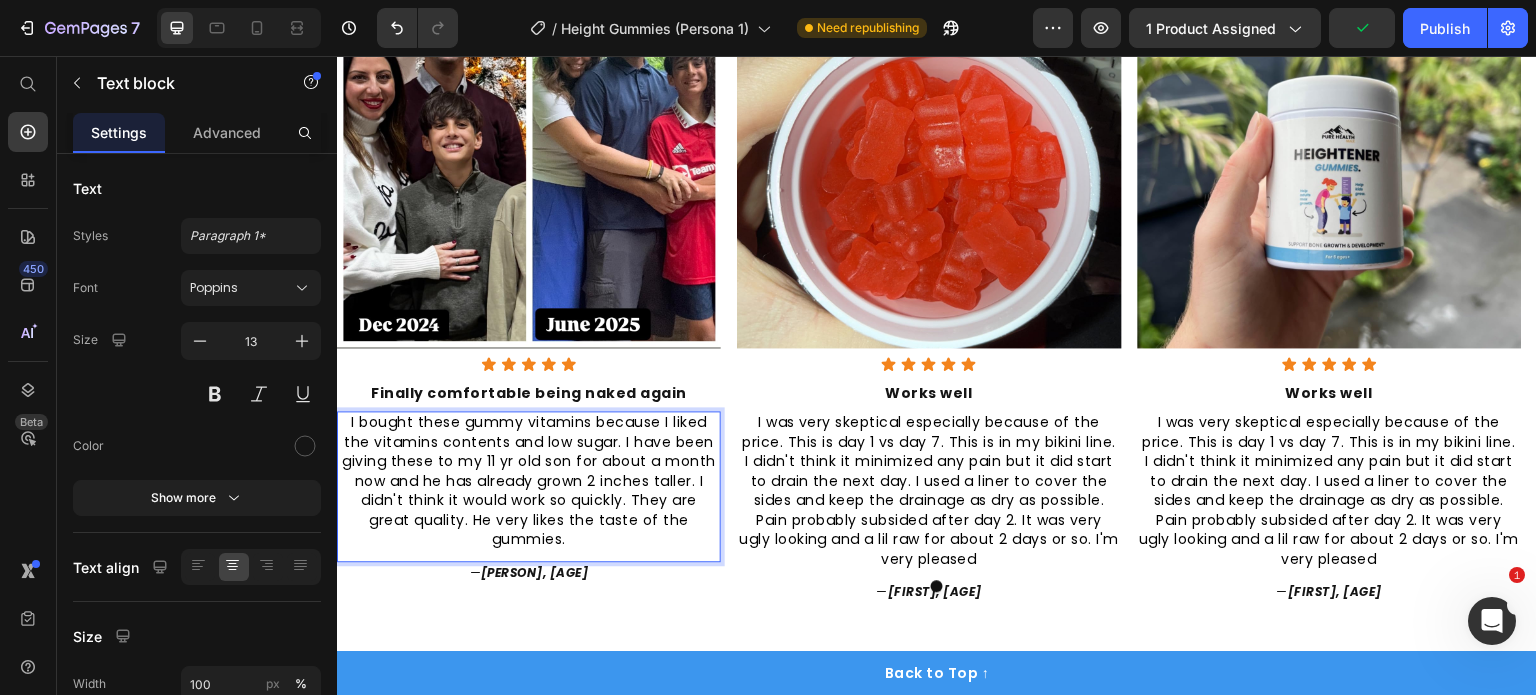 click on "I bought these gummy vitamins because I liked the vitamins contents and low sugar. I have been giving these to my 11 yr old son for about a month now and he has already grown 2 inches taller. I didn't think it would work so quickly. They are great quality. He very likes the taste of the gummies." at bounding box center [529, 480] 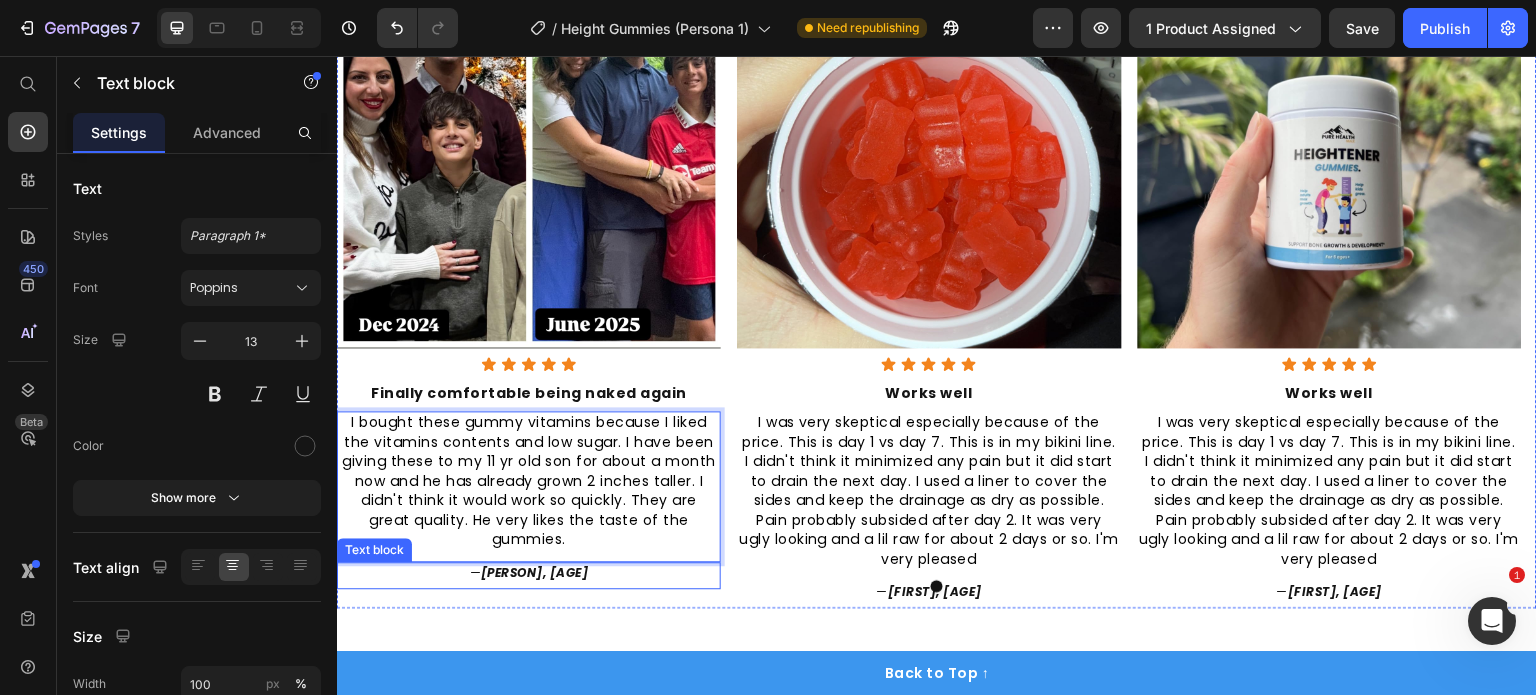 click on "[PERSON], [AGE]" at bounding box center [535, 572] 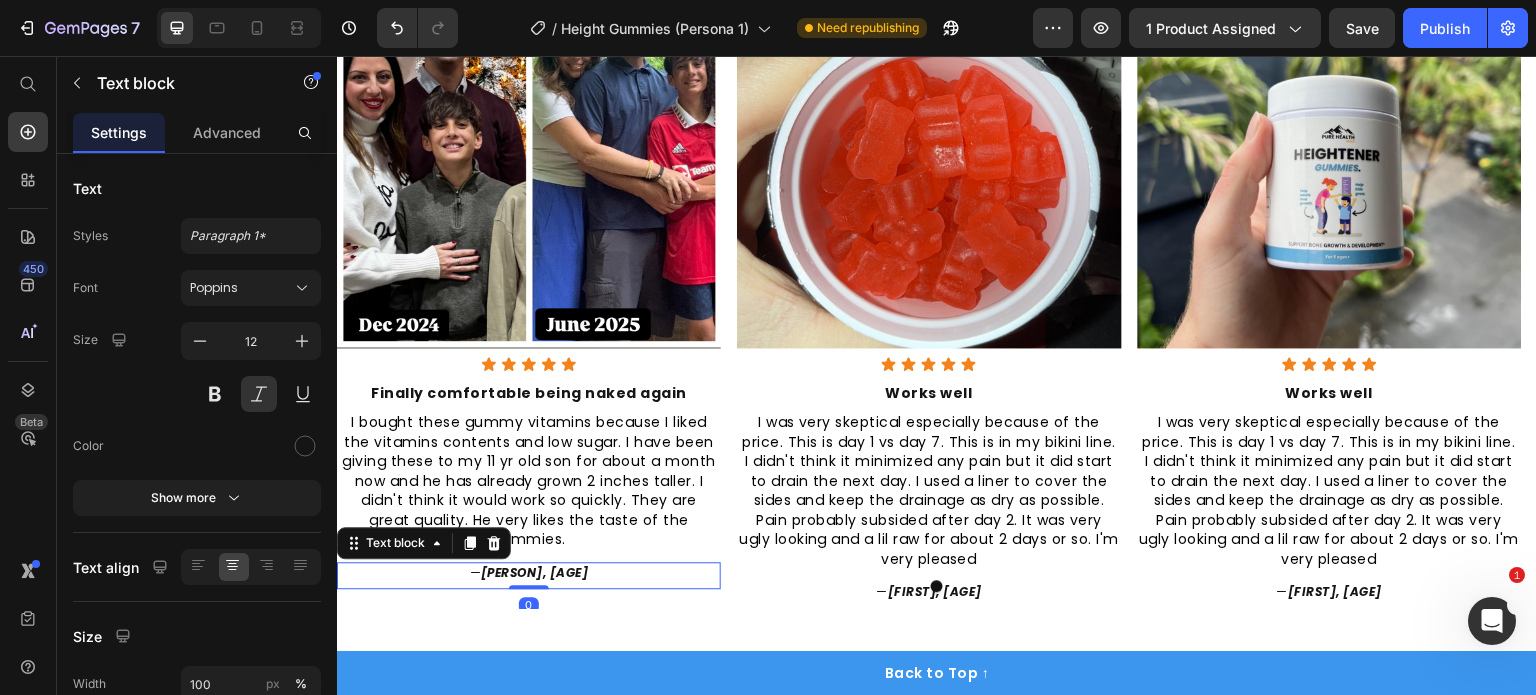 click on "[PERSON], [AGE]" at bounding box center [535, 572] 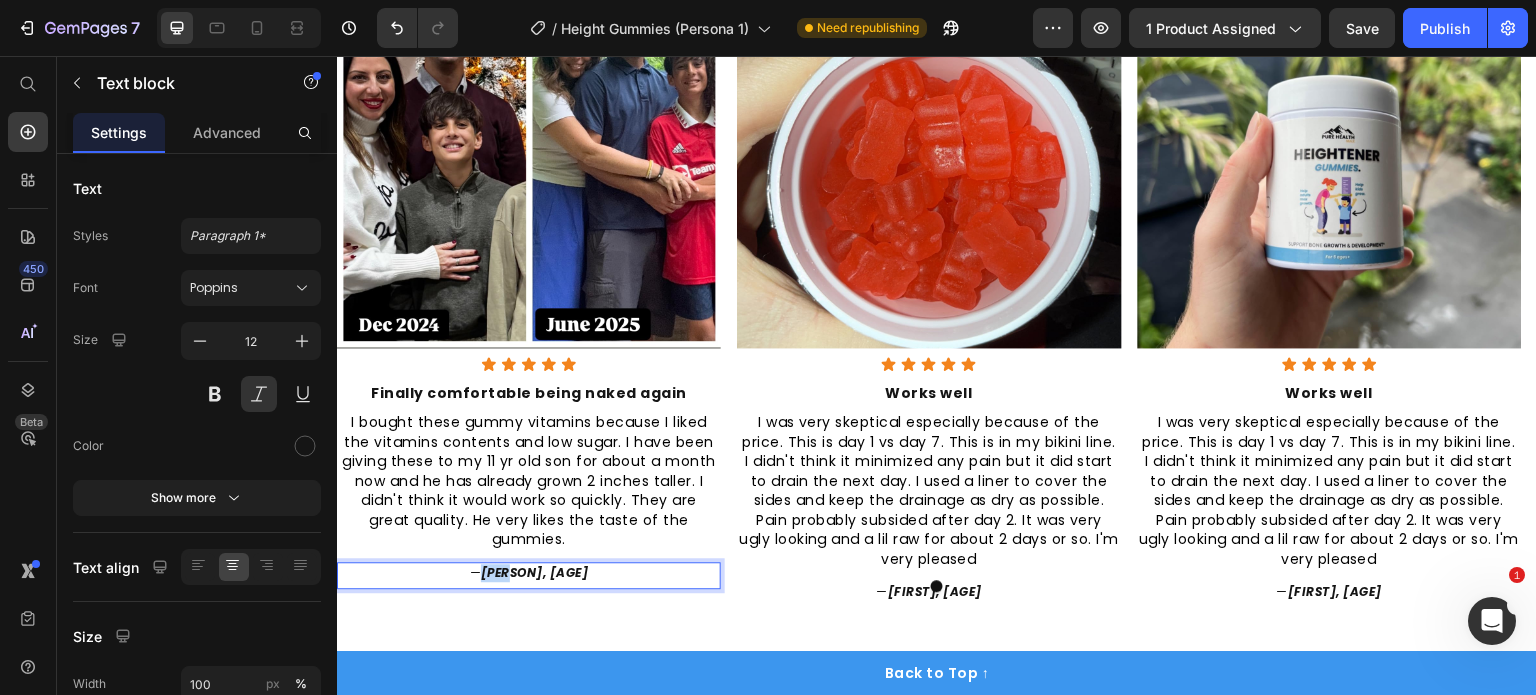 click on "[PERSON], [AGE]" at bounding box center (535, 572) 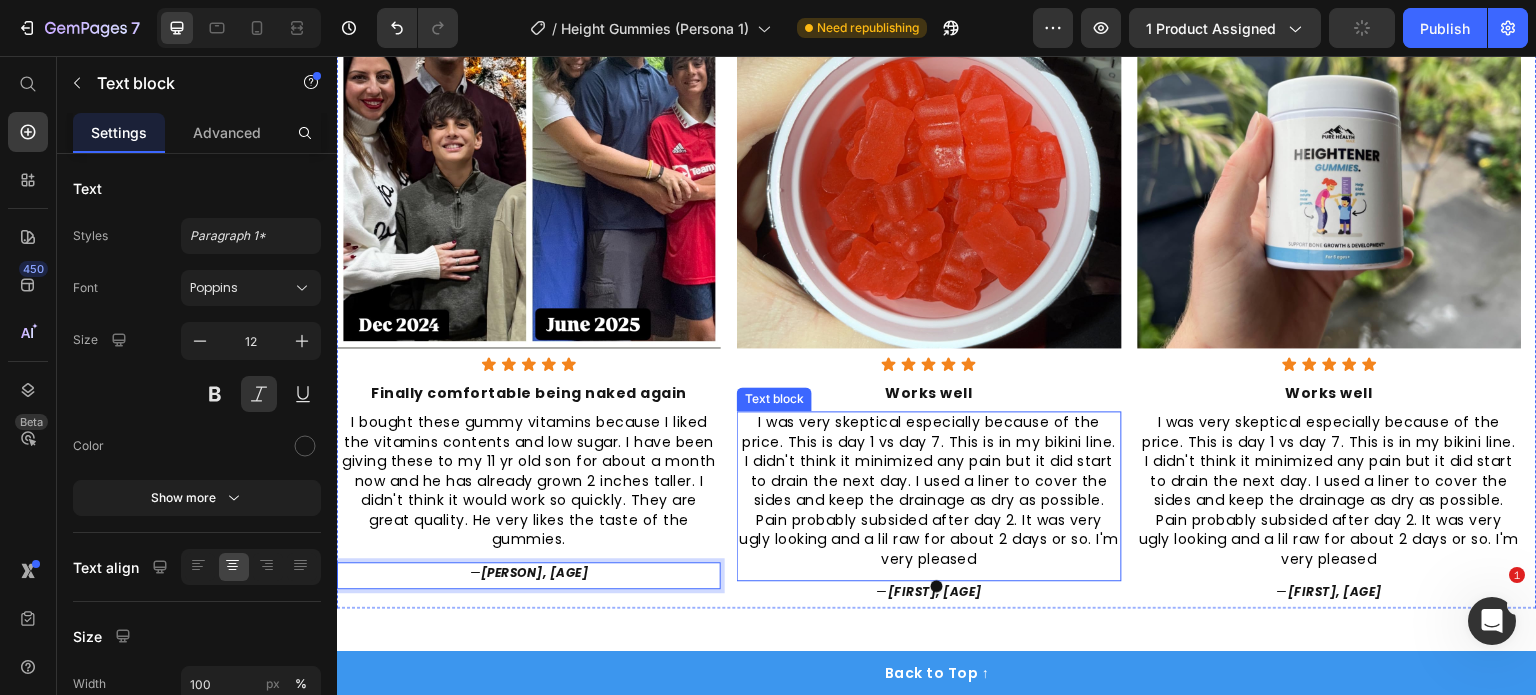 click on "I was very skeptical especially because of the price. This is day 1 vs day 7. This is in my bikini line. I didn't think it minimized any pain but it did start to drain the next day. I used a liner to cover the sides and keep the drainage as dry as possible. Pain probably subsided after day 2. It was very ugly looking and a lil raw for about 2 days or so. I'm very pleased" at bounding box center (929, 490) 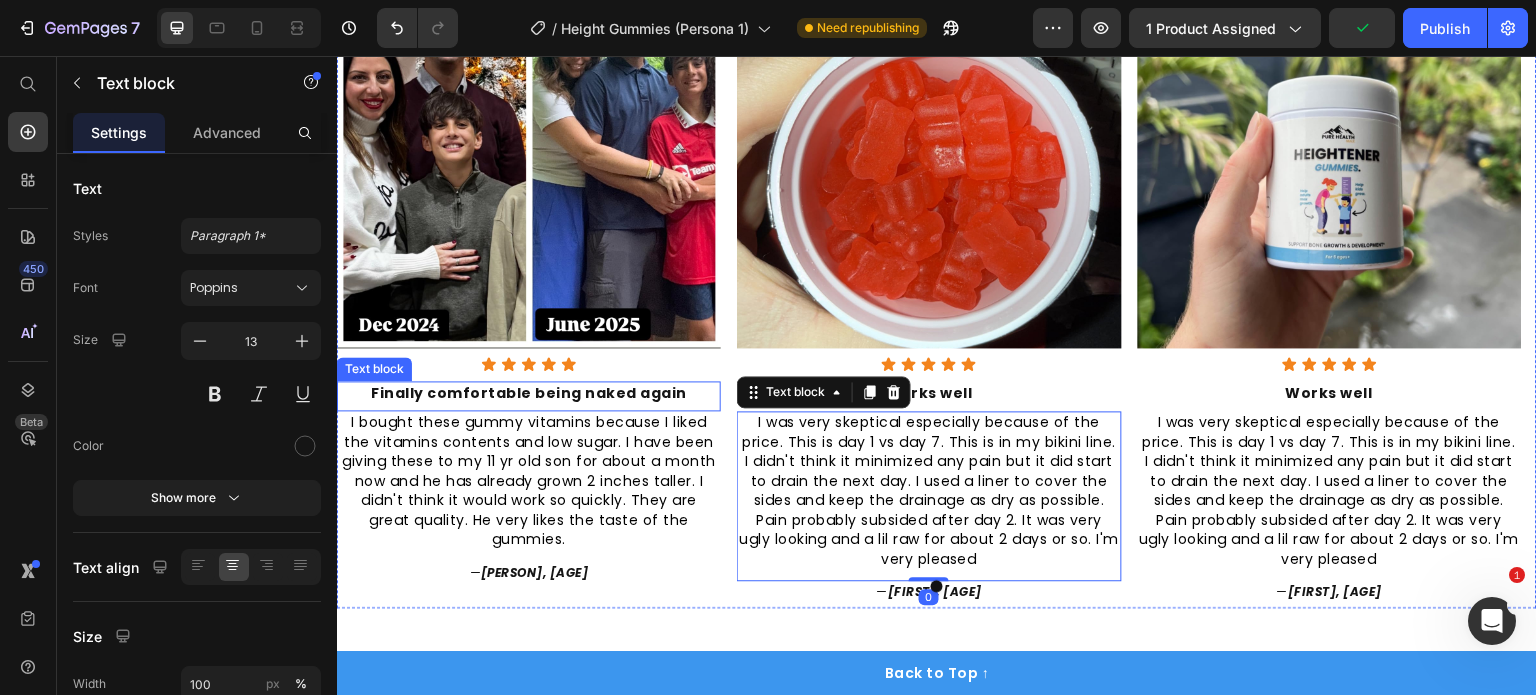 click on "Finally comfortable being naked again" at bounding box center [529, 393] 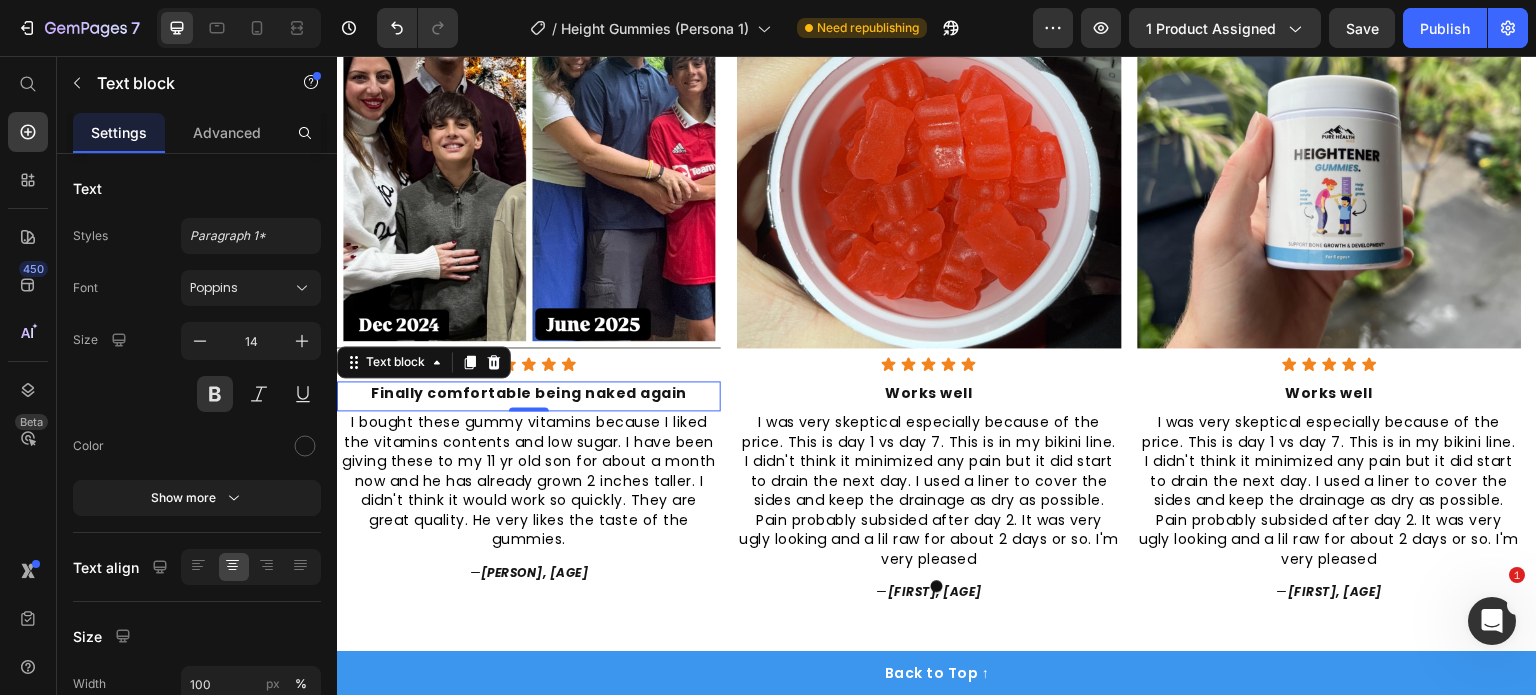 click on "Finally comfortable being naked again" at bounding box center (529, 393) 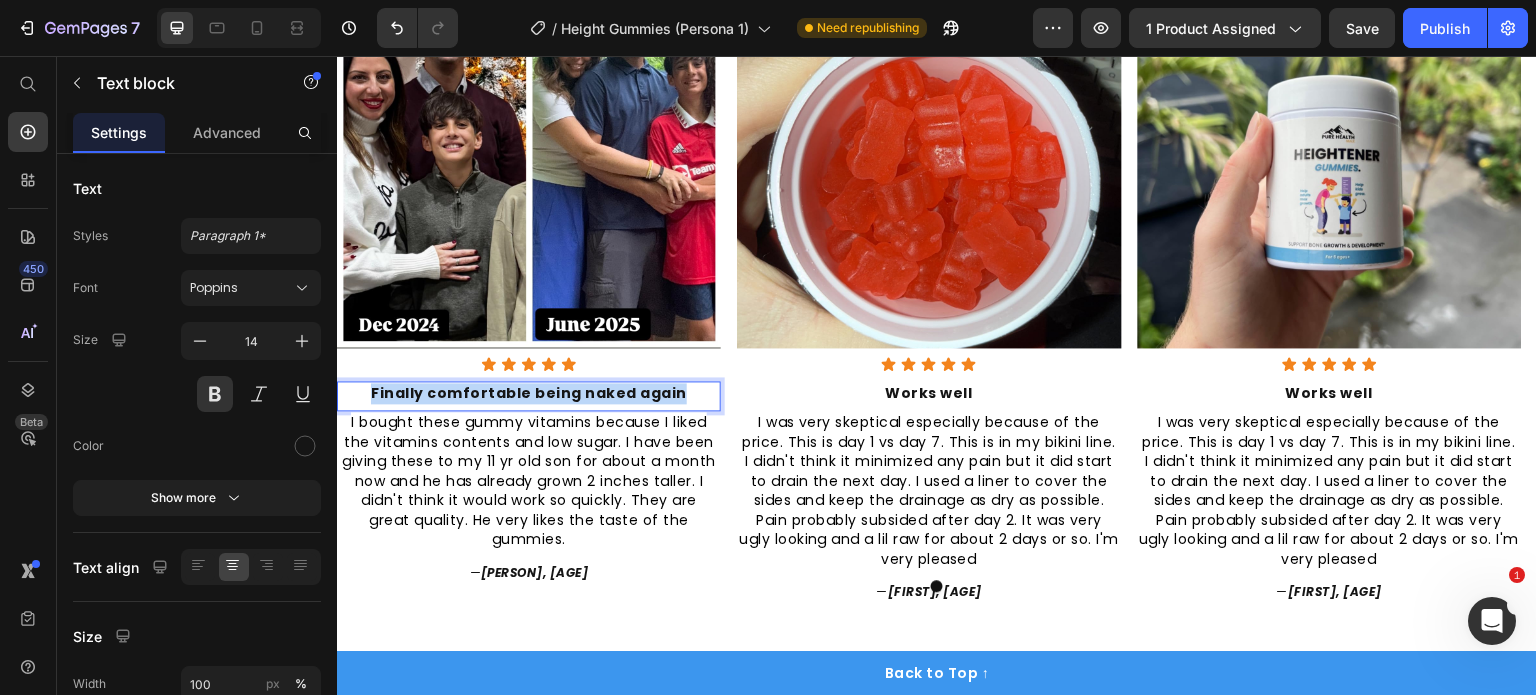 click on "Finally comfortable being naked again" at bounding box center (529, 393) 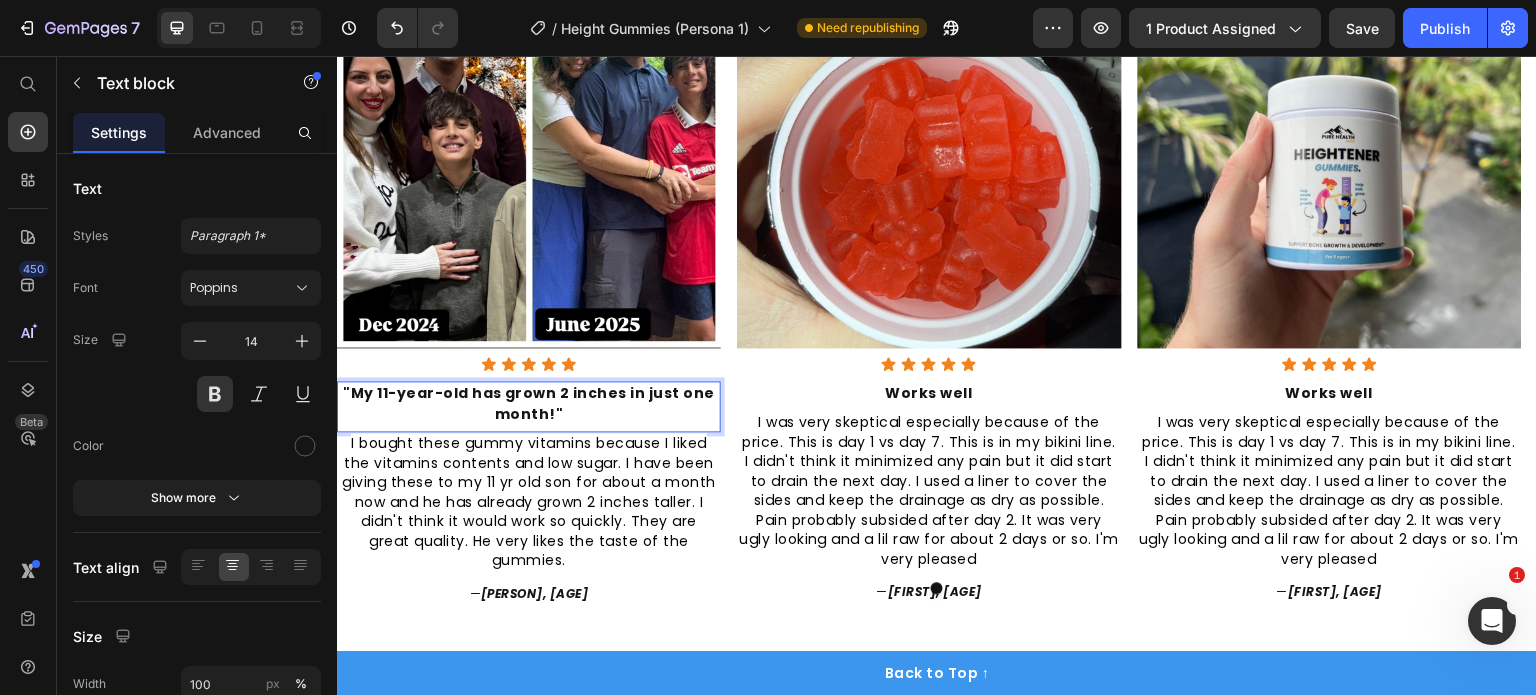 click on ""My 11-year-old has grown 2 inches in just one month!"" at bounding box center (529, 403) 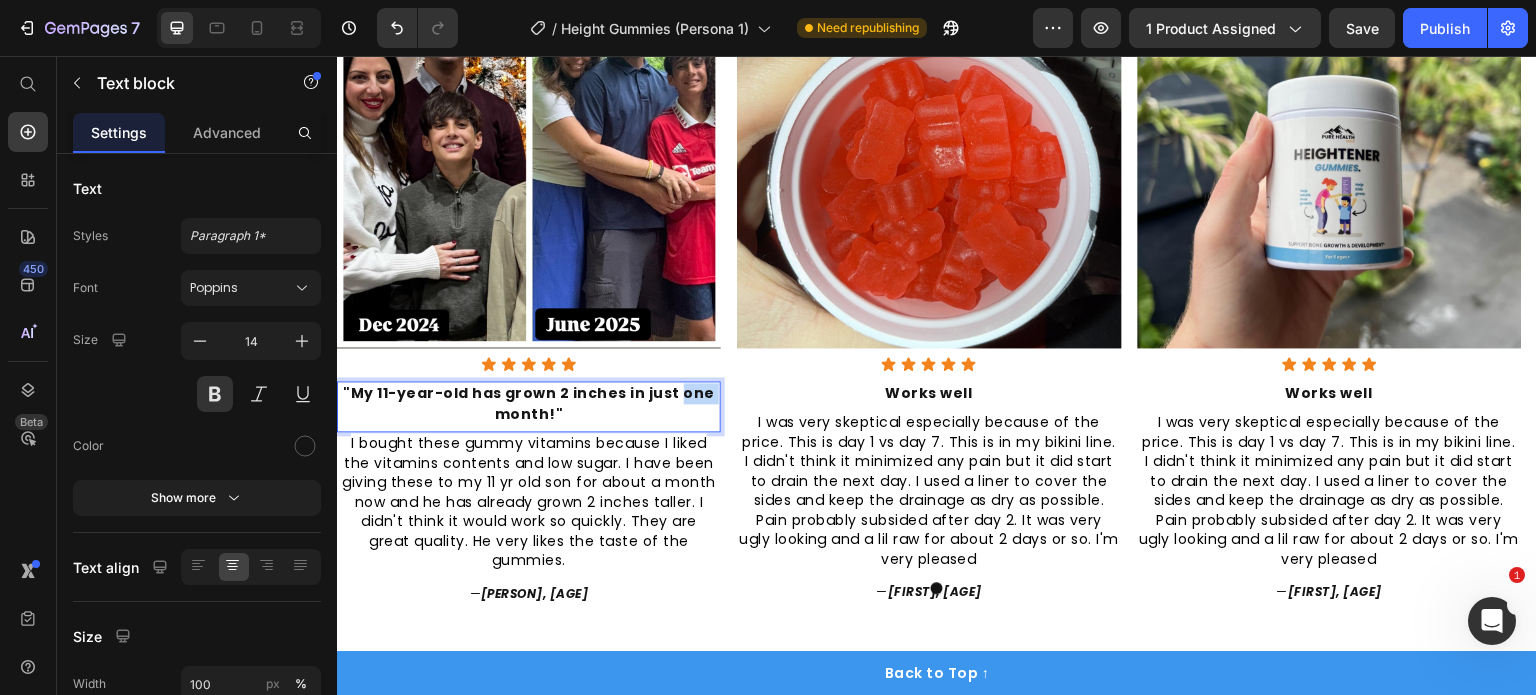 click on ""My 11-year-old has grown 2 inches in just one month!"" at bounding box center (529, 403) 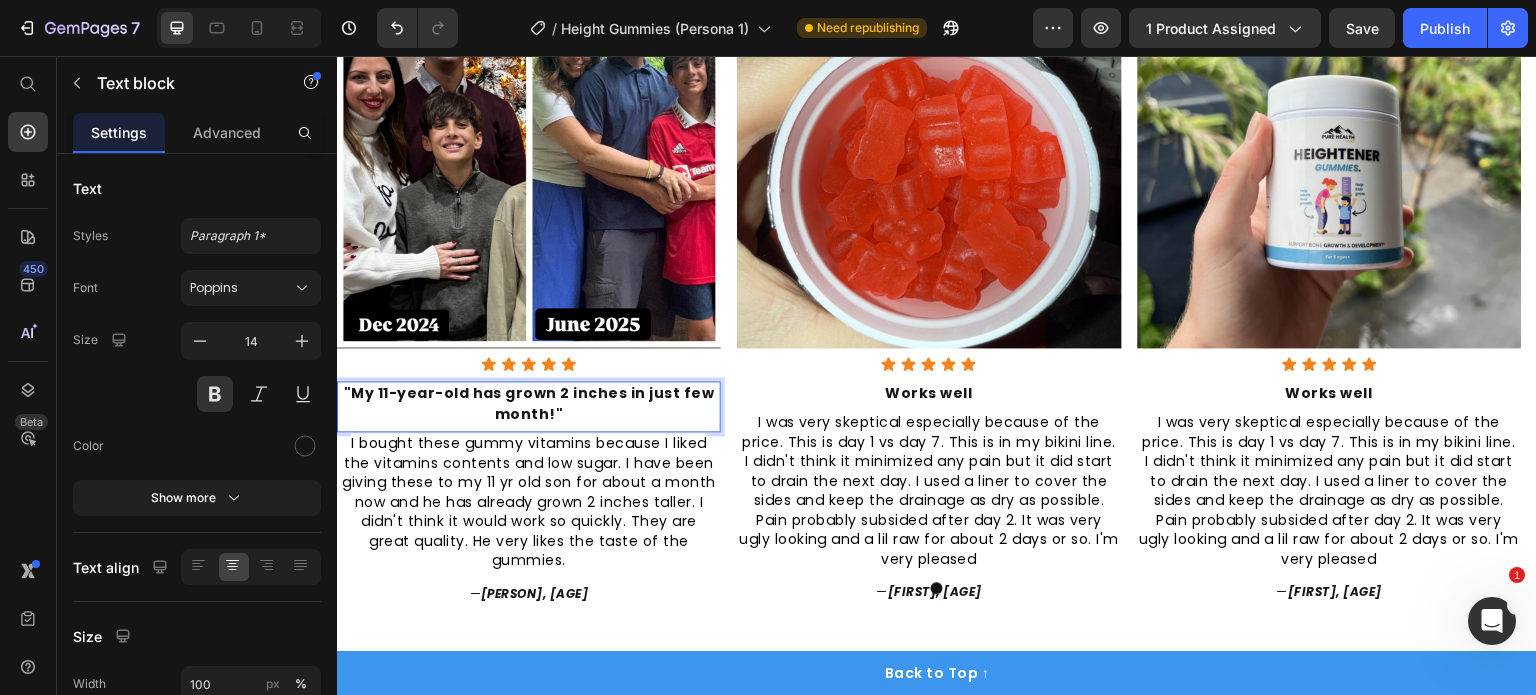 click on ""My 11-year-old has grown 2 inches in just few month!"" at bounding box center (529, 403) 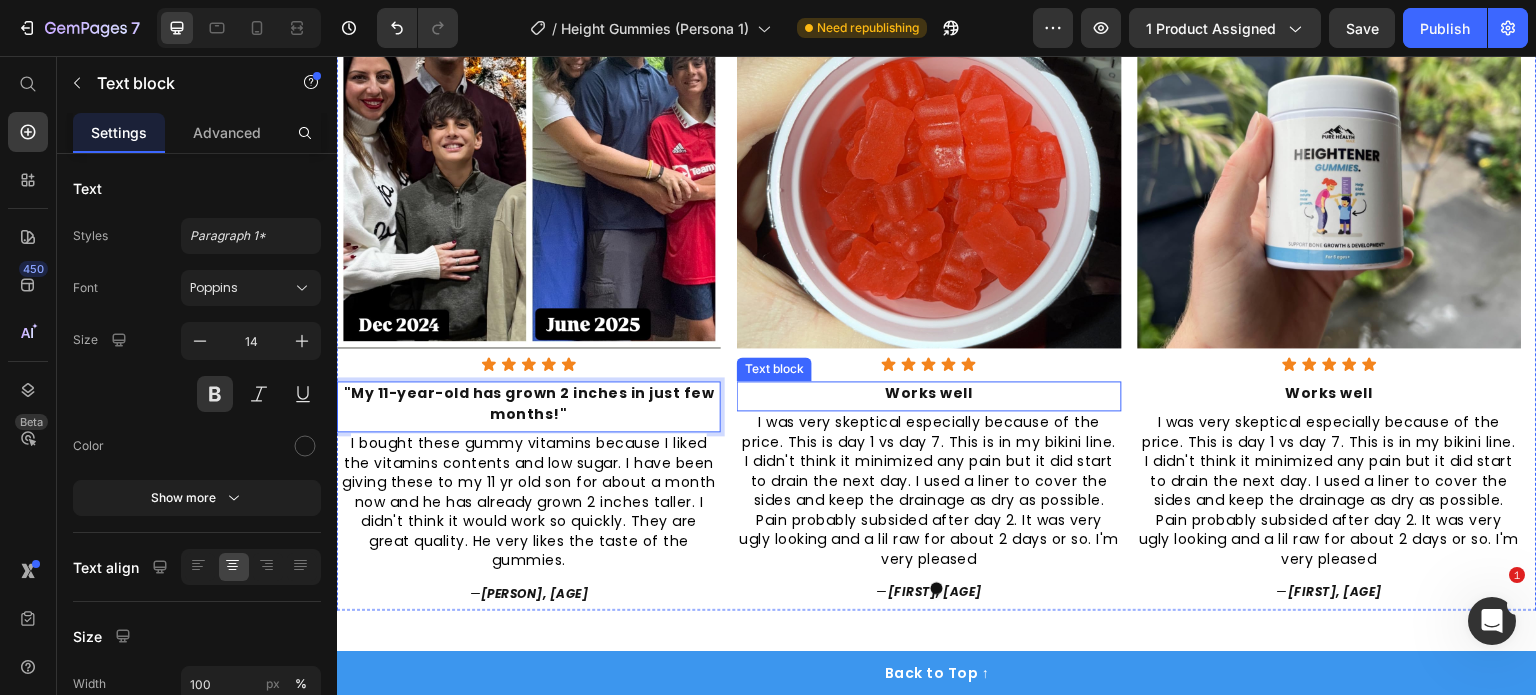 click on "Works well" at bounding box center (929, 393) 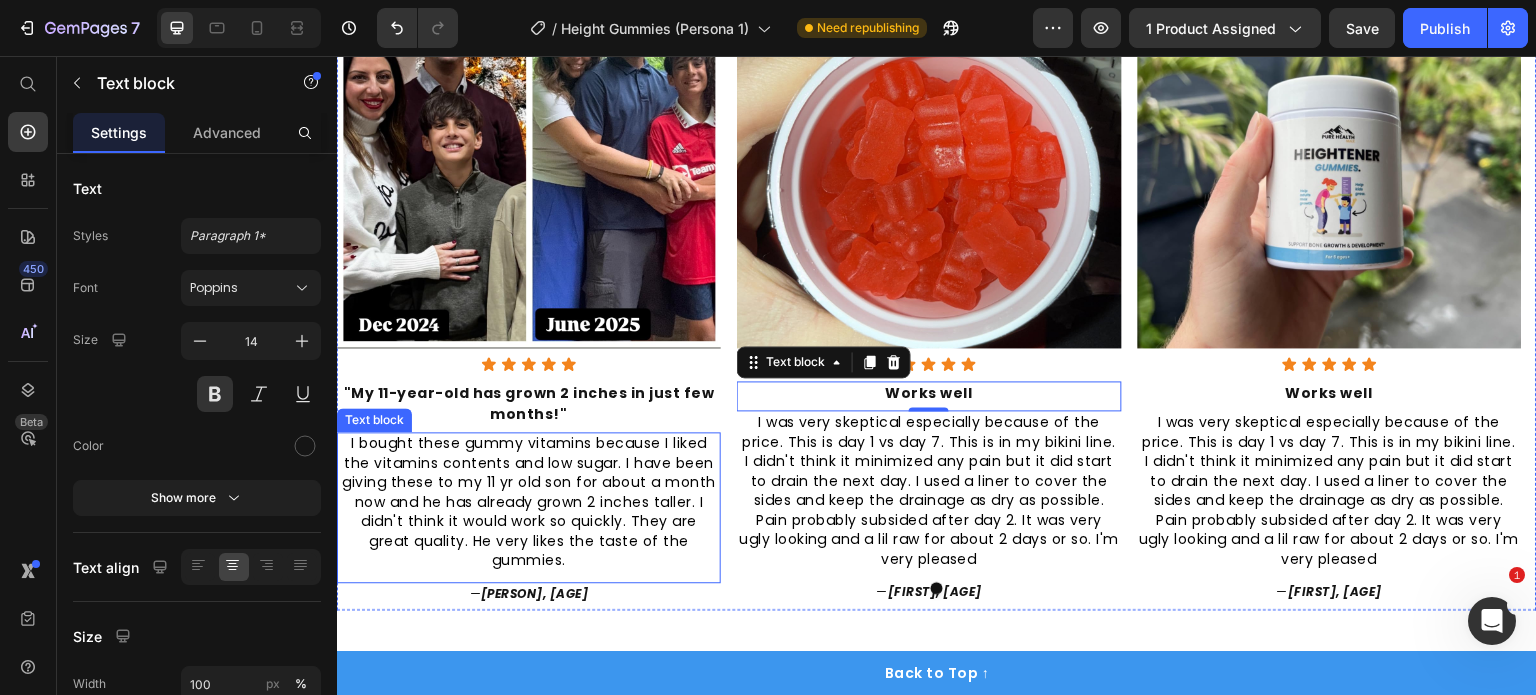 click on "I bought these gummy vitamins because I liked the vitamins contents and low sugar. I have been giving these to my 11 yr old son for about a month now and he has already grown 2 inches taller. I didn't think it would work so quickly. They are great quality. He very likes the taste of the gummies." at bounding box center [529, 501] 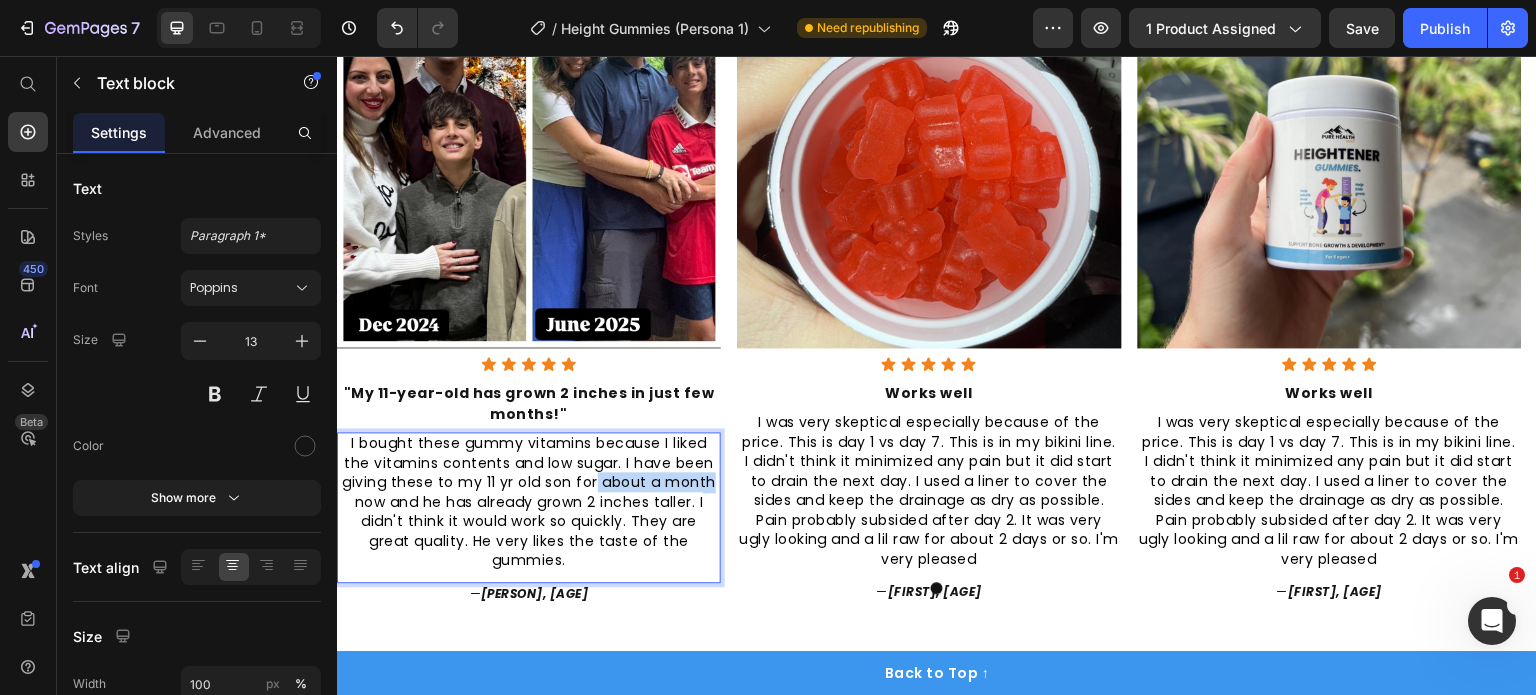 drag, startPoint x: 599, startPoint y: 541, endPoint x: 713, endPoint y: 540, distance: 114.00439 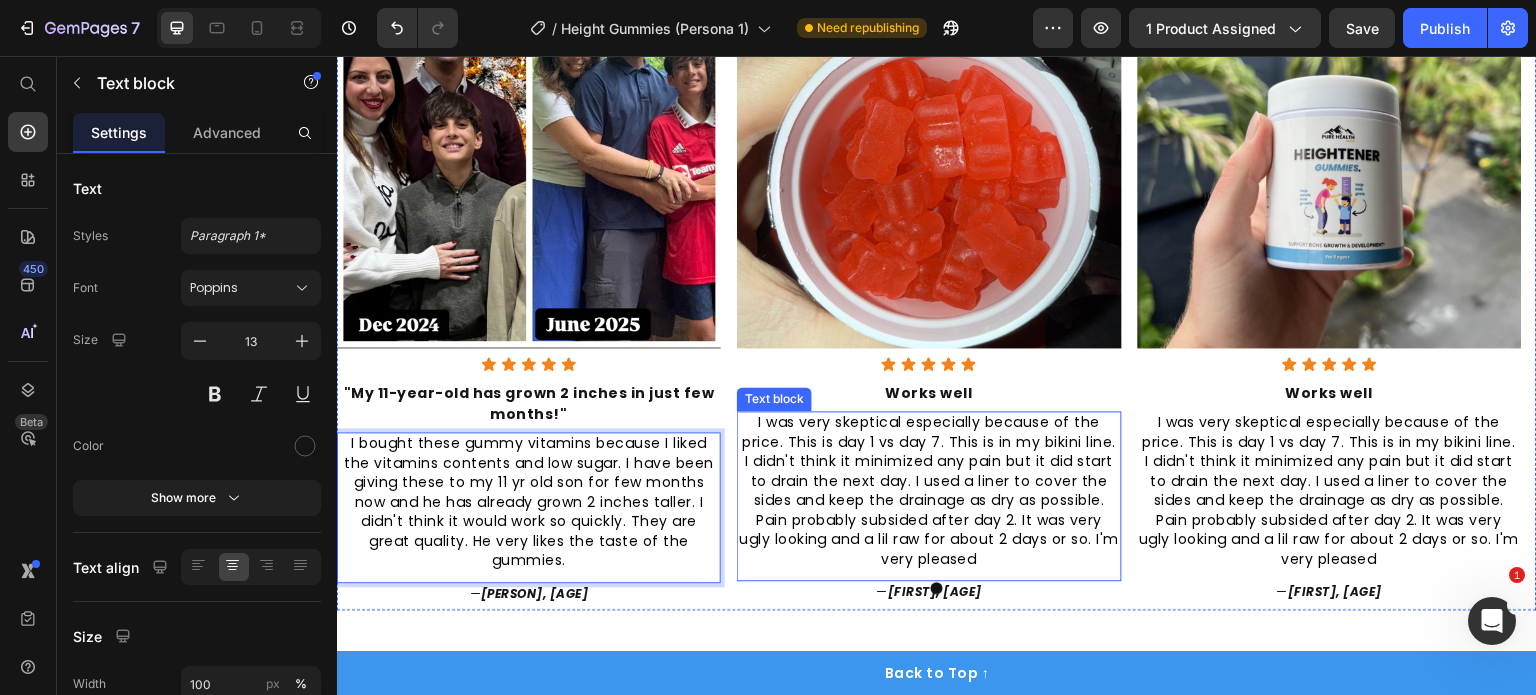 click on "I was very skeptical especially because of the price. This is day 1 vs day 7. This is in my bikini line. I didn't think it minimized any pain but it did start to drain the next day. I used a liner to cover the sides and keep the drainage as dry as possible. Pain probably subsided after day 2. It was very ugly looking and a lil raw for about 2 days or so. I'm very pleased" at bounding box center (929, 490) 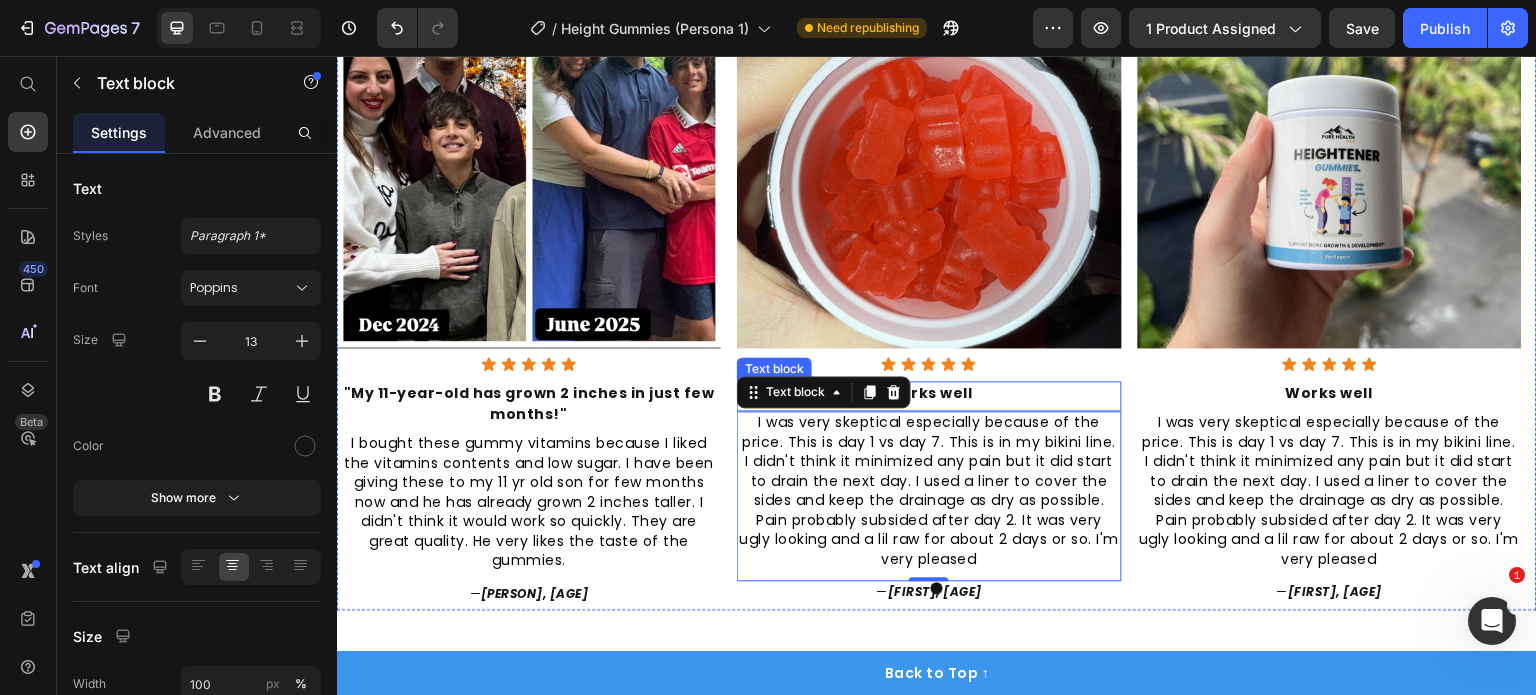 click on "Works well" at bounding box center (929, 393) 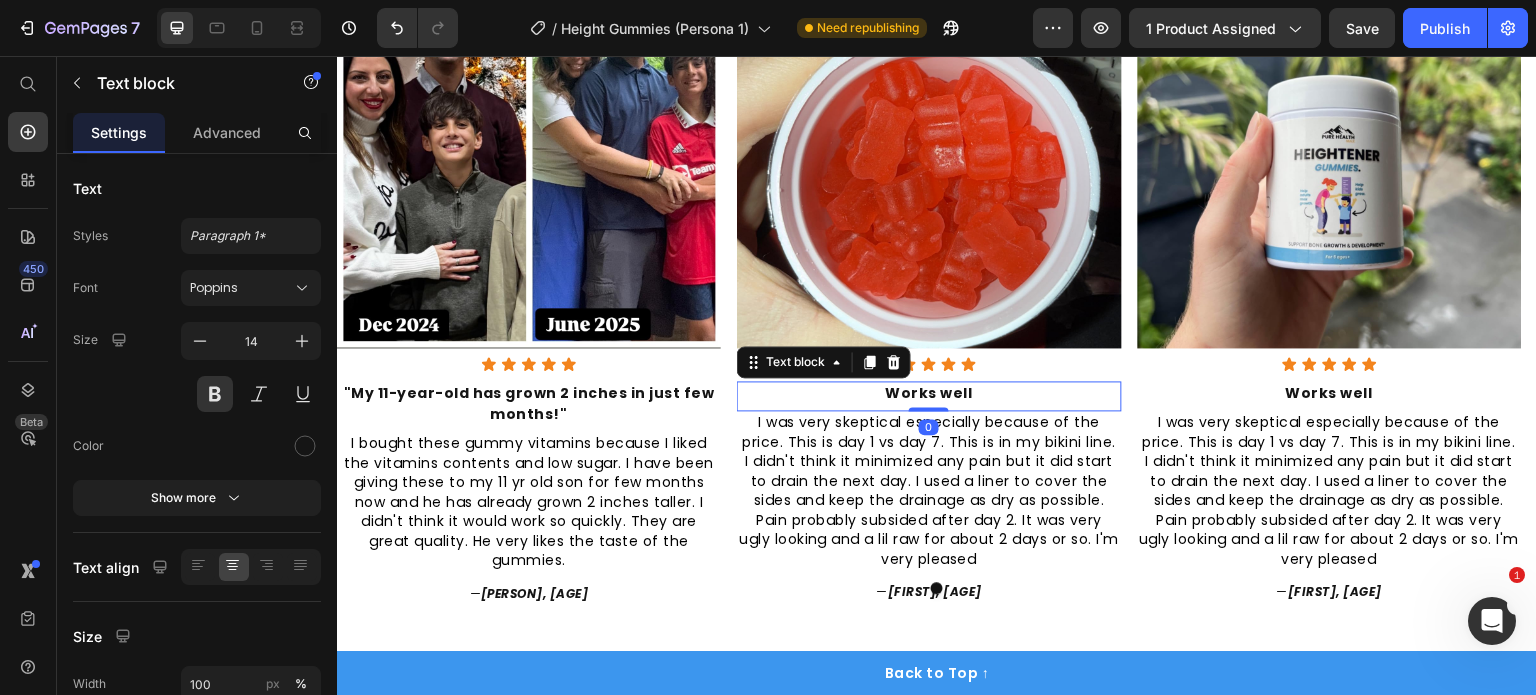 click on "Works well" at bounding box center [929, 393] 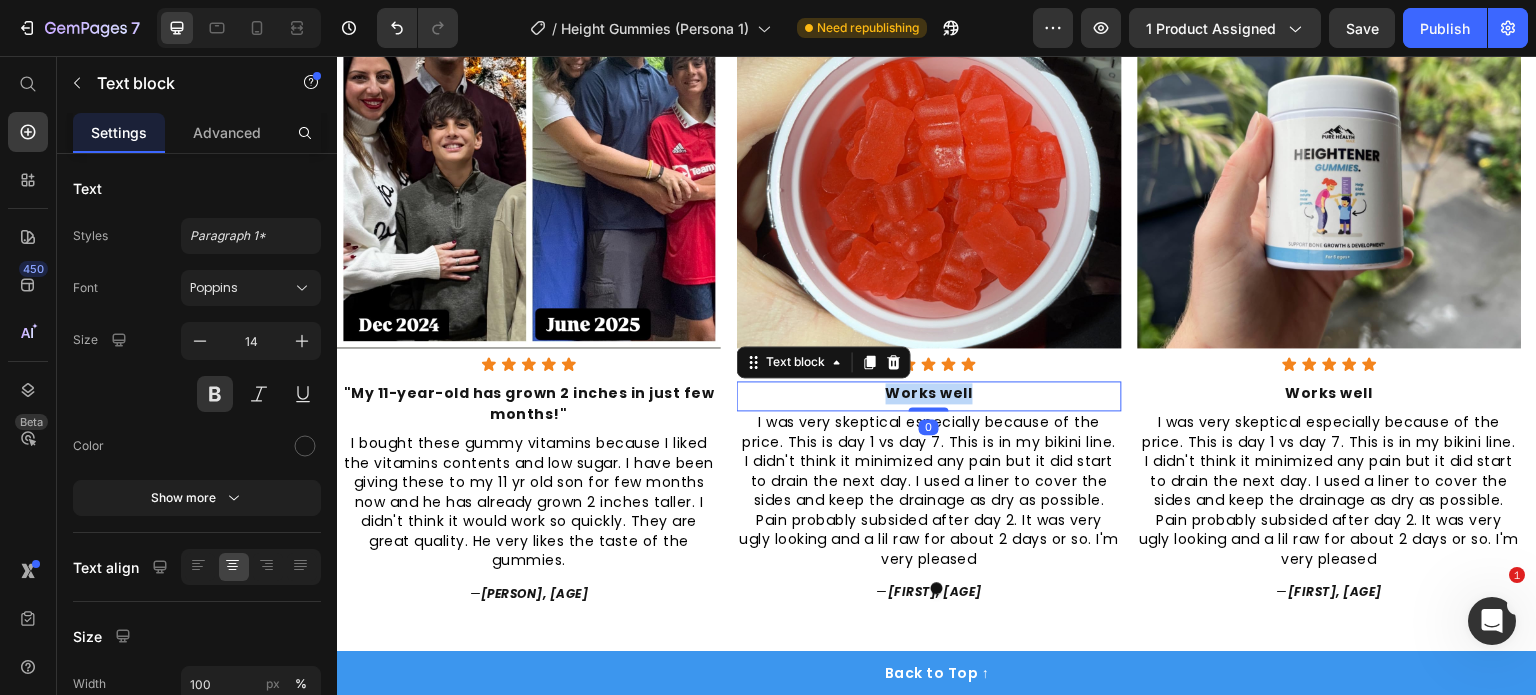 click on "Works well" at bounding box center [929, 393] 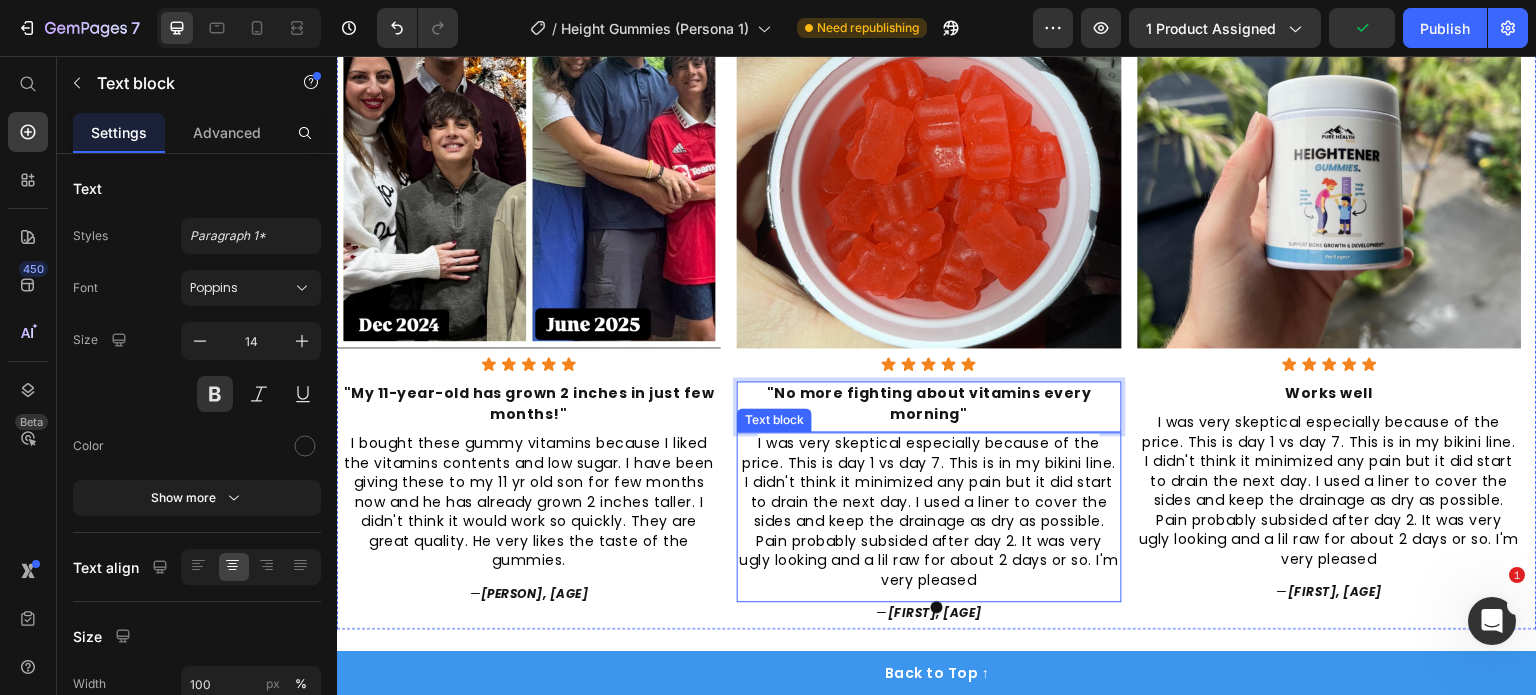 click on "I was very skeptical especially because of the price. This is day 1 vs day 7. This is in my bikini line. I didn't think it minimized any pain but it did start to drain the next day. I used a liner to cover the sides and keep the drainage as dry as possible. Pain probably subsided after day 2. It was very ugly looking and a lil raw for about 2 days or so. I'm very pleased" at bounding box center (929, 511) 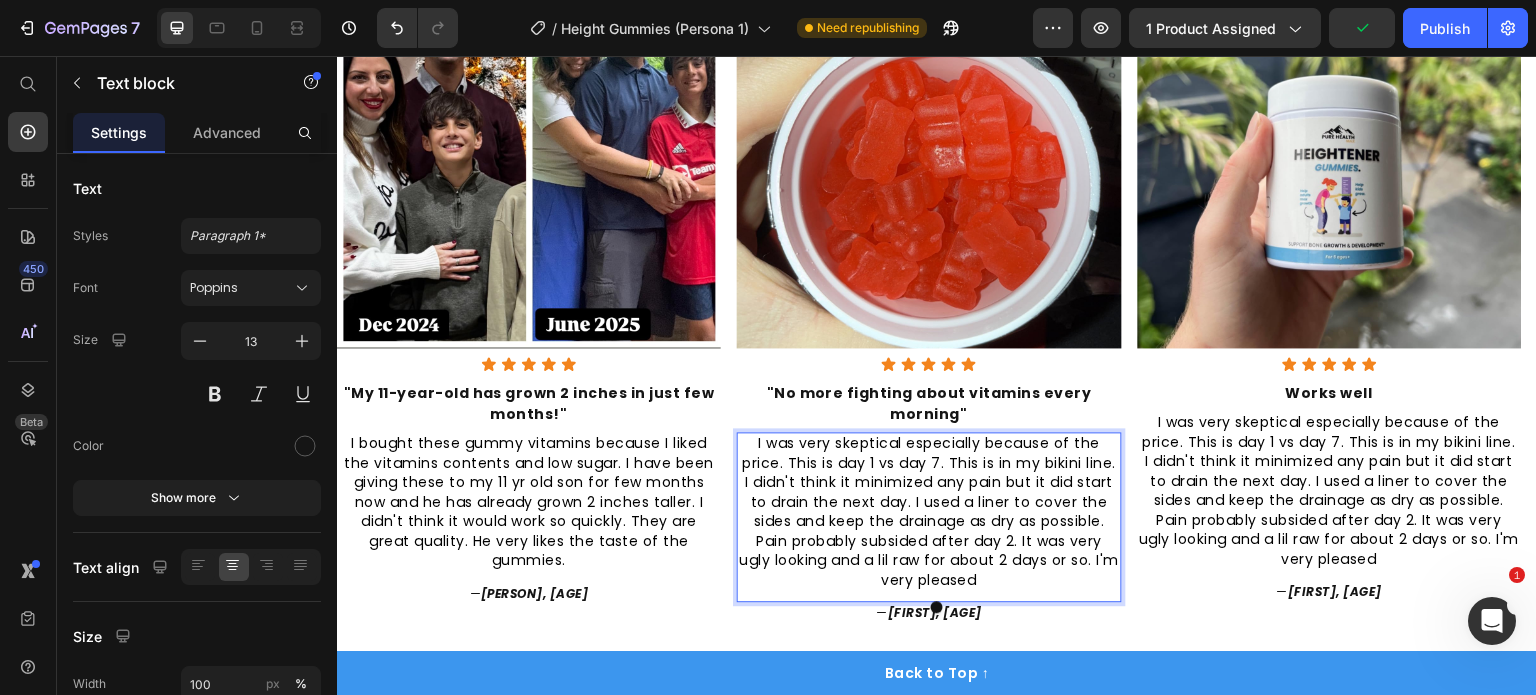 click on "I was very skeptical especially because of the price. This is day 1 vs day 7. This is in my bikini line. I didn't think it minimized any pain but it did start to drain the next day. I used a liner to cover the sides and keep the drainage as dry as possible. Pain probably subsided after day 2. It was very ugly looking and a lil raw for about 2 days or so. I'm very pleased" at bounding box center (929, 511) 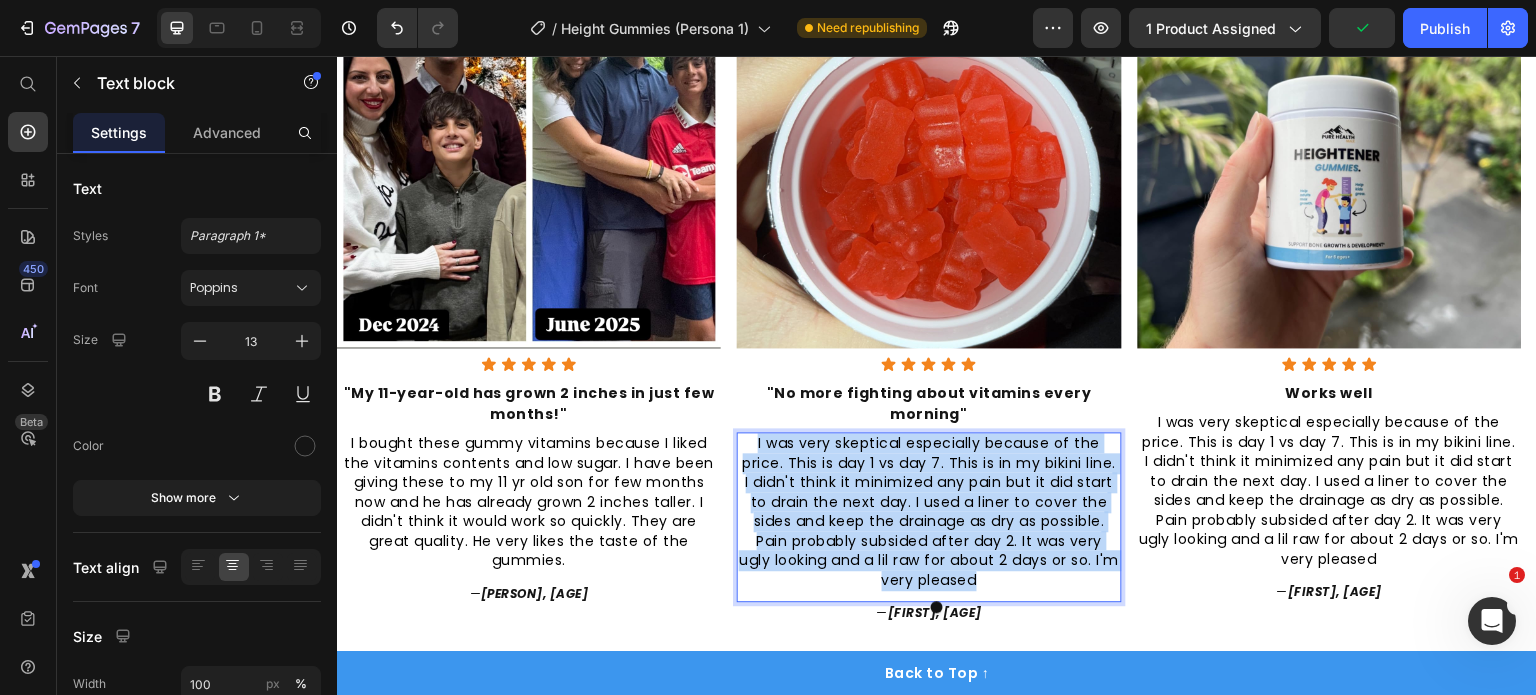 click on "I was very skeptical especially because of the price. This is day 1 vs day 7. This is in my bikini line. I didn't think it minimized any pain but it did start to drain the next day. I used a liner to cover the sides and keep the drainage as dry as possible. Pain probably subsided after day 2. It was very ugly looking and a lil raw for about 2 days or so. I'm very pleased" at bounding box center (929, 511) 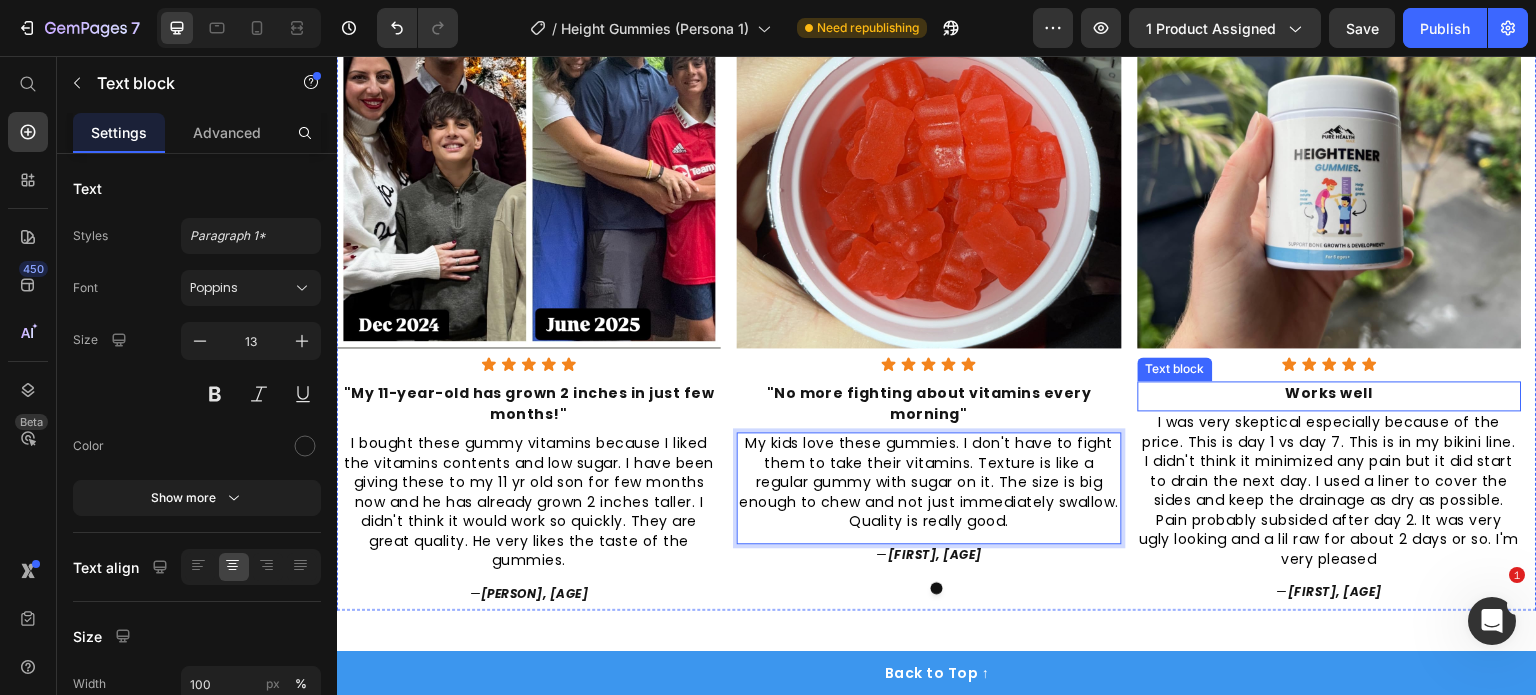 click on "Works well" at bounding box center (1330, 393) 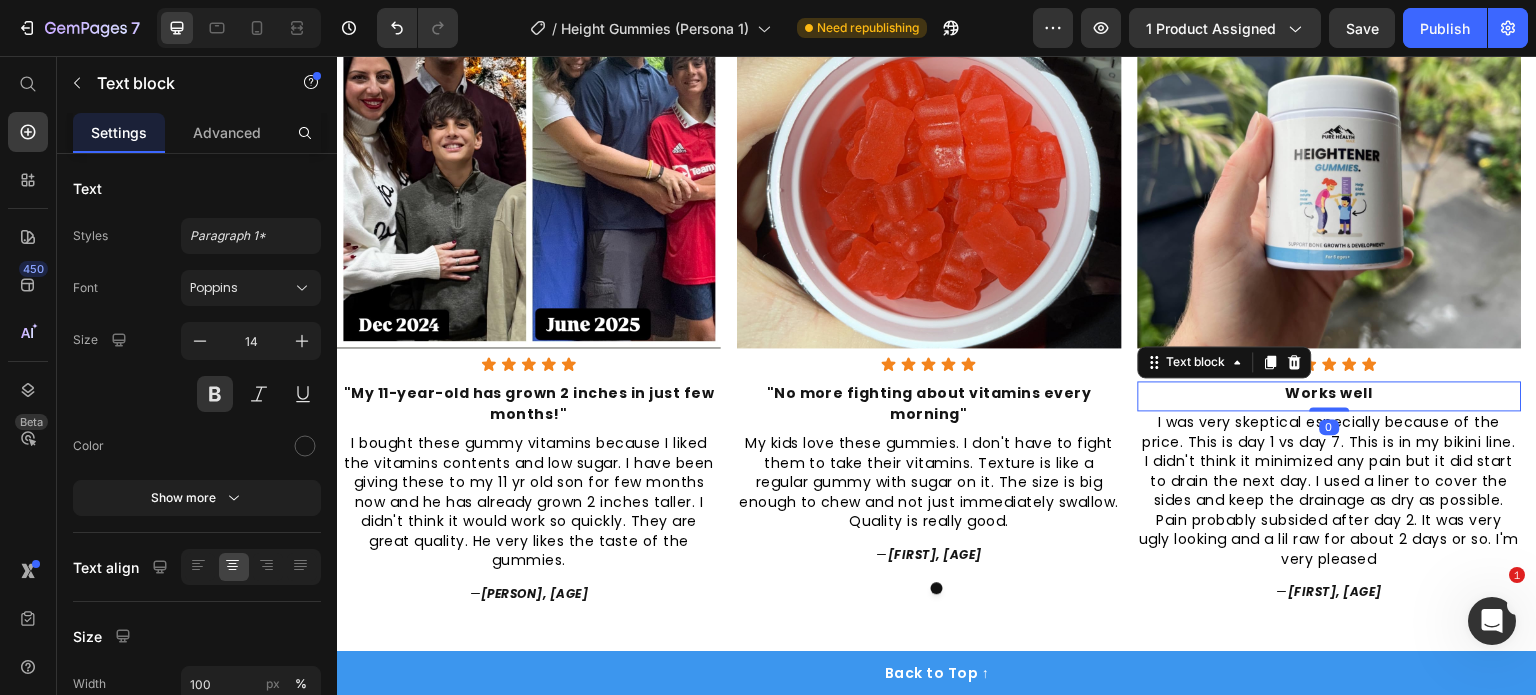 click on "Works well" at bounding box center [1330, 393] 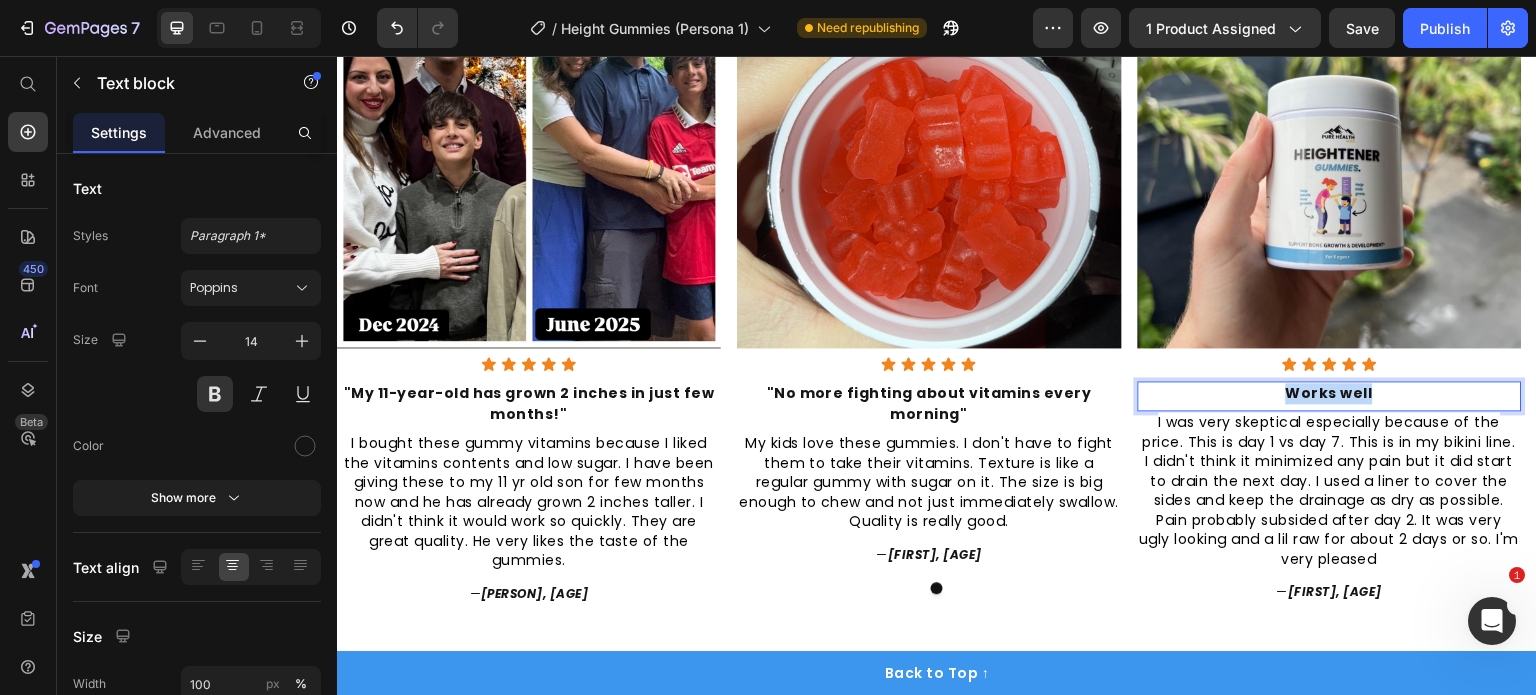 click on "Works well" at bounding box center [1330, 393] 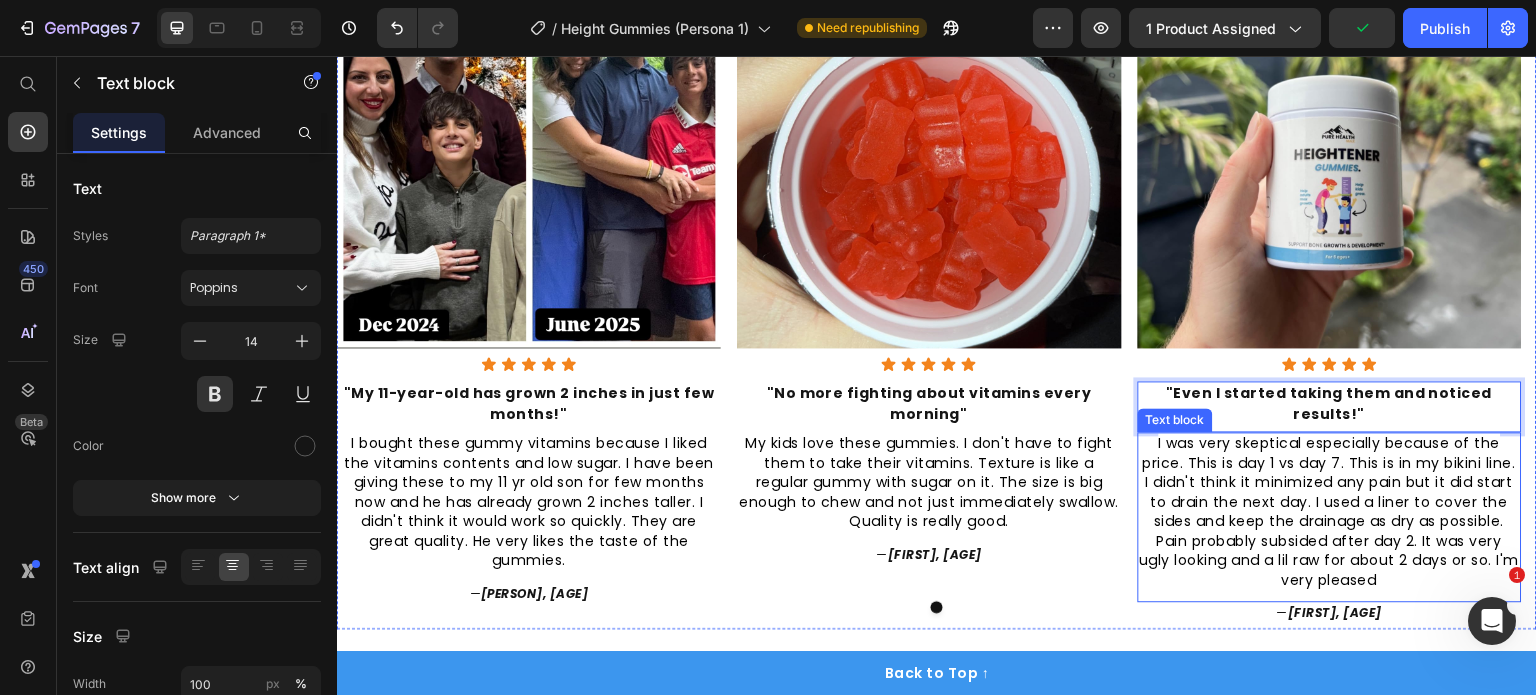 click on "I was very skeptical especially because of the price. This is day 1 vs day 7. This is in my bikini line. I didn't think it minimized any pain but it did start to drain the next day. I used a liner to cover the sides and keep the drainage as dry as possible. Pain probably subsided after day 2. It was very ugly looking and a lil raw for about 2 days or so. I'm very pleased" at bounding box center (1330, 511) 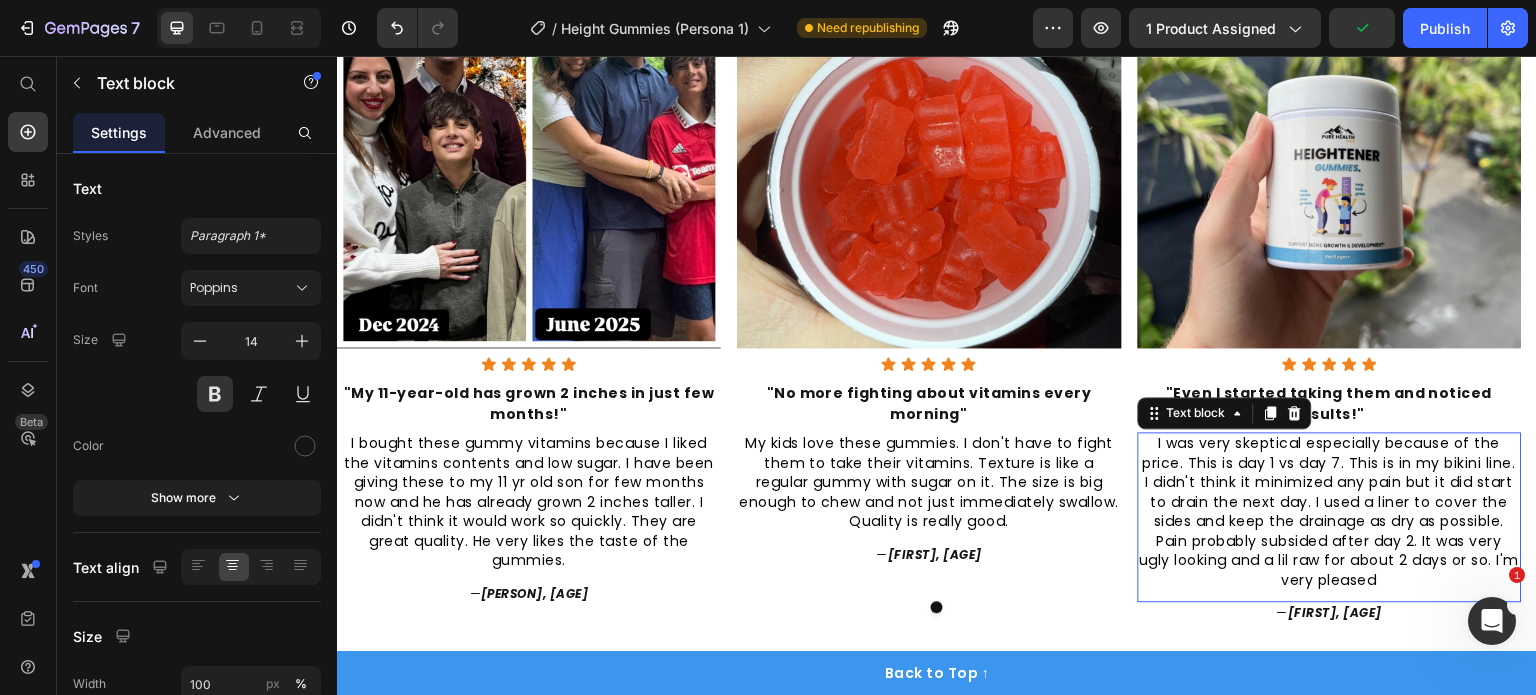 click on "I was very skeptical especially because of the price. This is day 1 vs day 7. This is in my bikini line. I didn't think it minimized any pain but it did start to drain the next day. I used a liner to cover the sides and keep the drainage as dry as possible. Pain probably subsided after day 2. It was very ugly looking and a lil raw for about 2 days or so. I'm very pleased" at bounding box center [1330, 511] 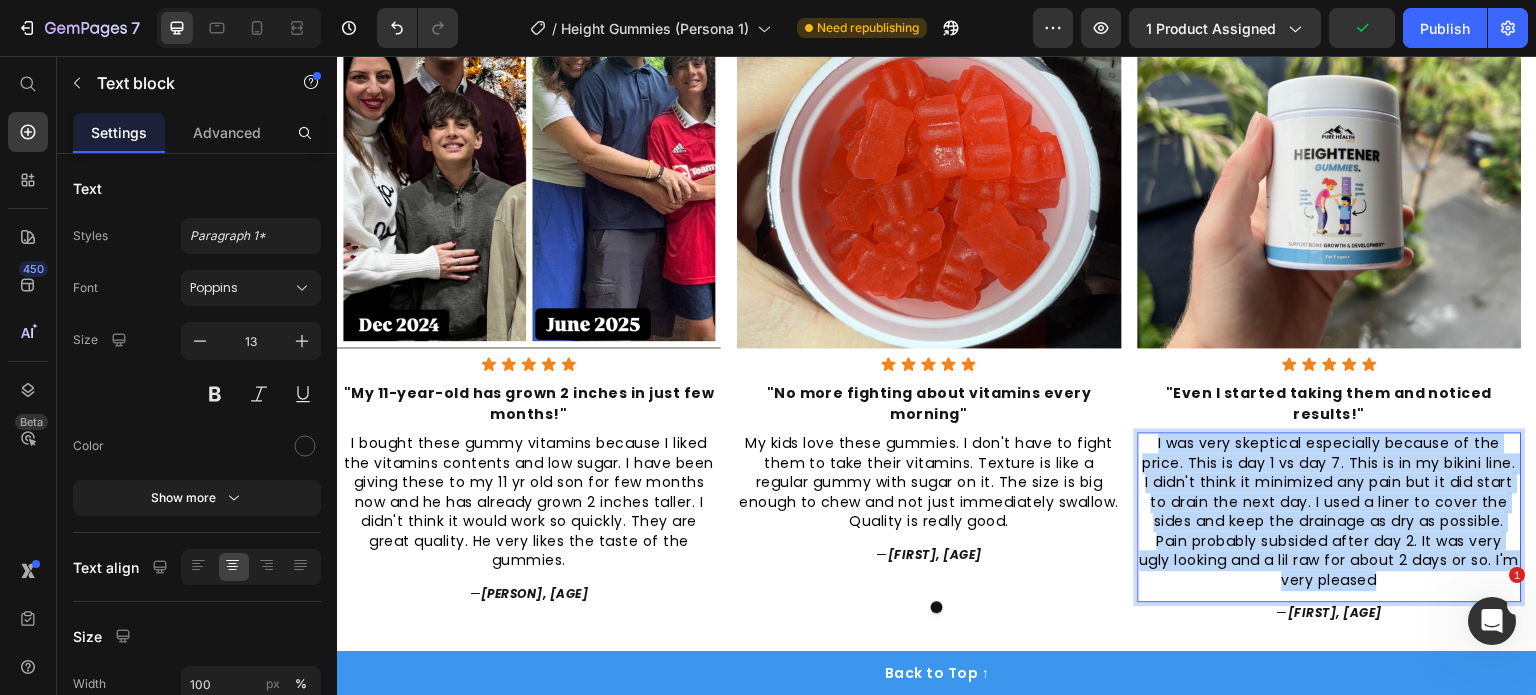 click on "I was very skeptical especially because of the price. This is day 1 vs day 7. This is in my bikini line. I didn't think it minimized any pain but it did start to drain the next day. I used a liner to cover the sides and keep the drainage as dry as possible. Pain probably subsided after day 2. It was very ugly looking and a lil raw for about 2 days or so. I'm very pleased" at bounding box center [1330, 511] 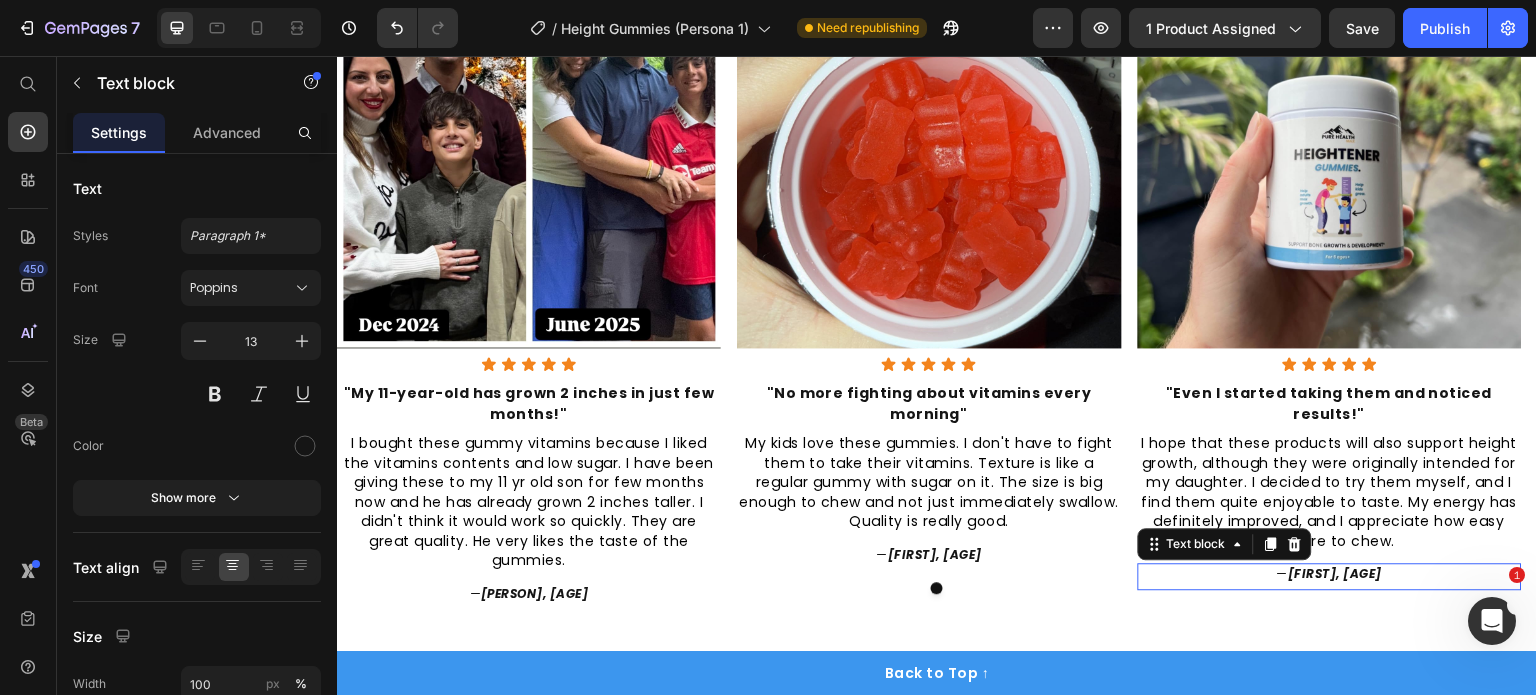 click on "[FIRST], [AGE]" at bounding box center [1335, 573] 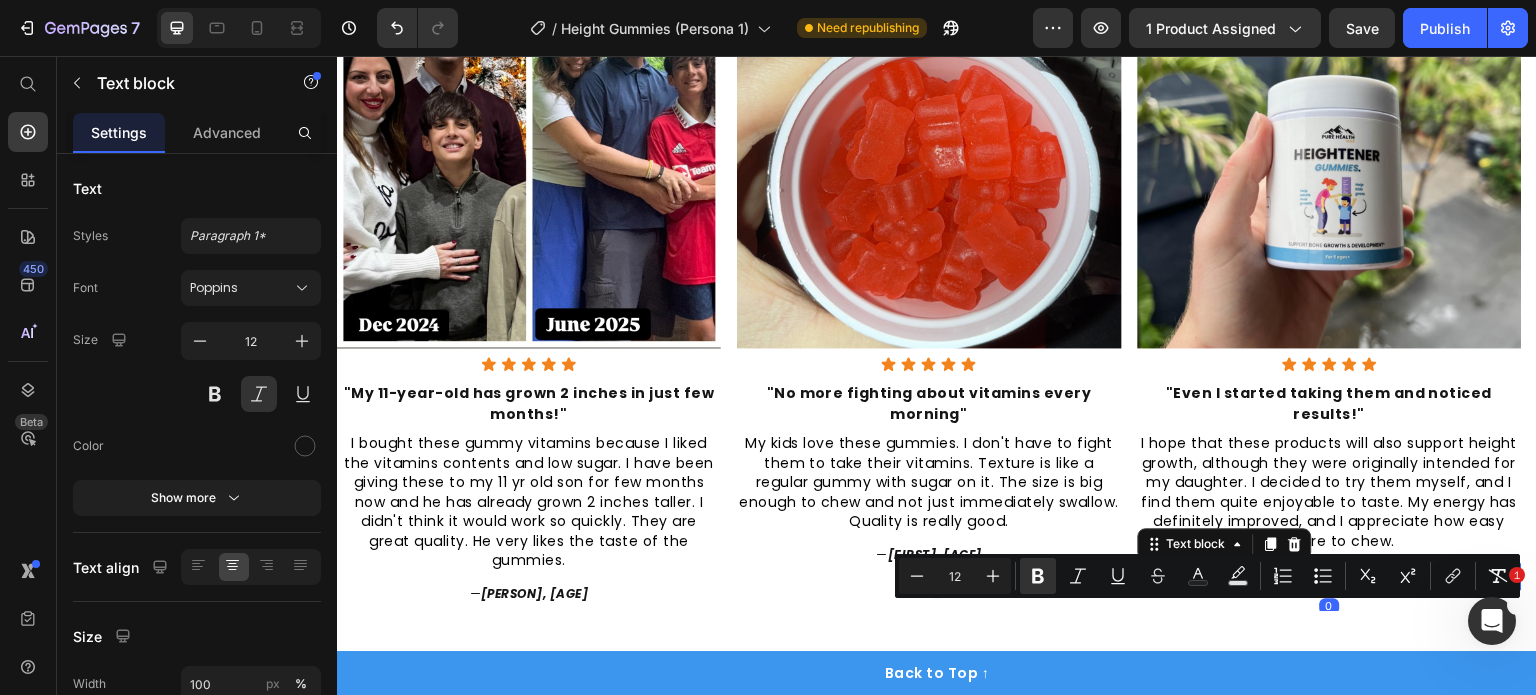 click on "[FIRST], [AGE]" at bounding box center [1335, 573] 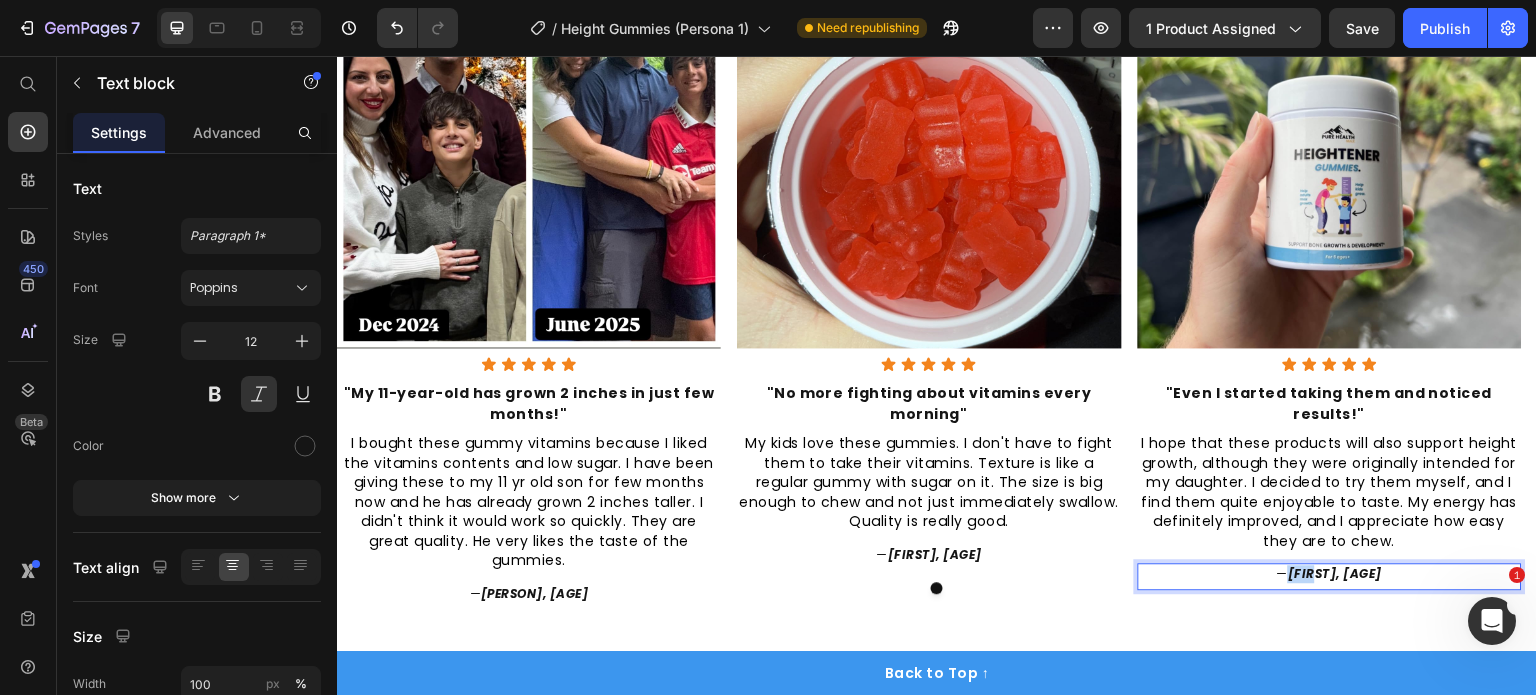 click on "[FIRST], [AGE]" at bounding box center [1335, 573] 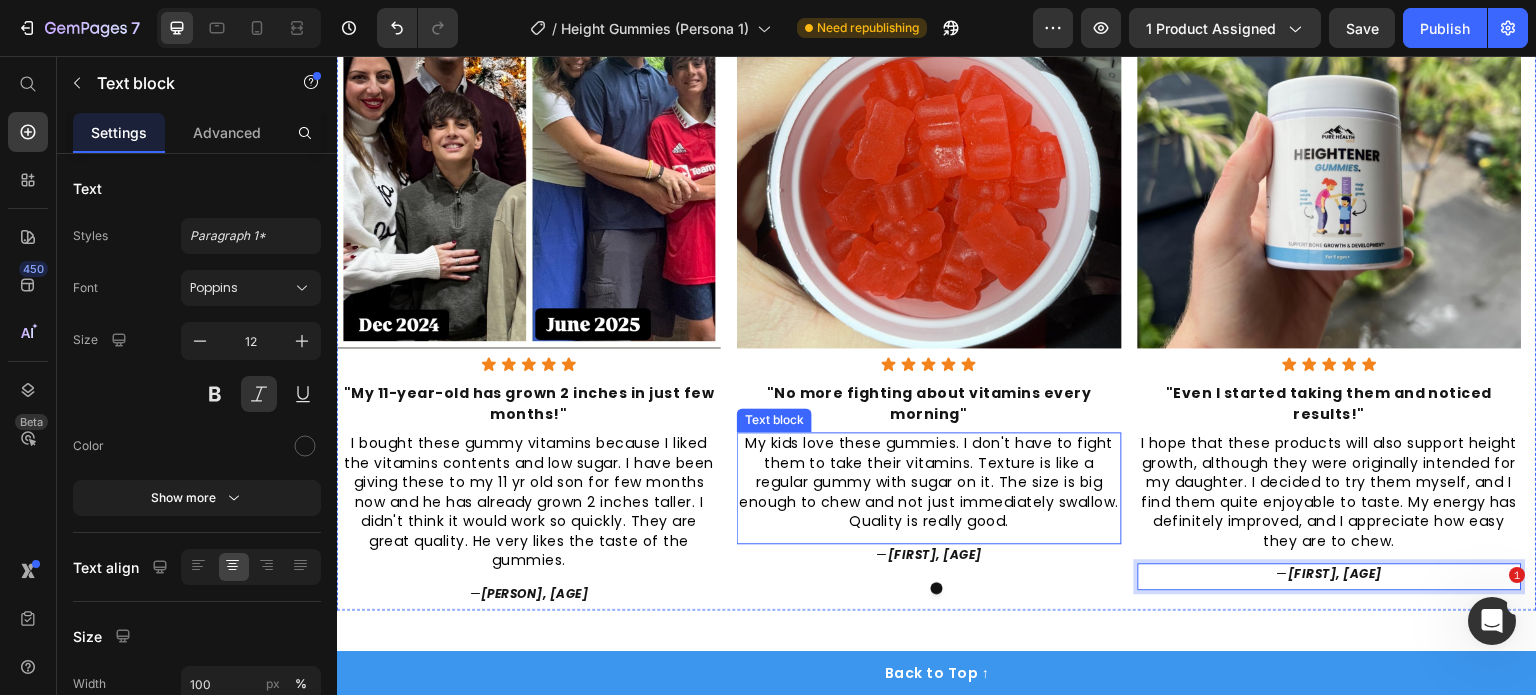 click on "[FIRST], [AGE]" at bounding box center (935, 554) 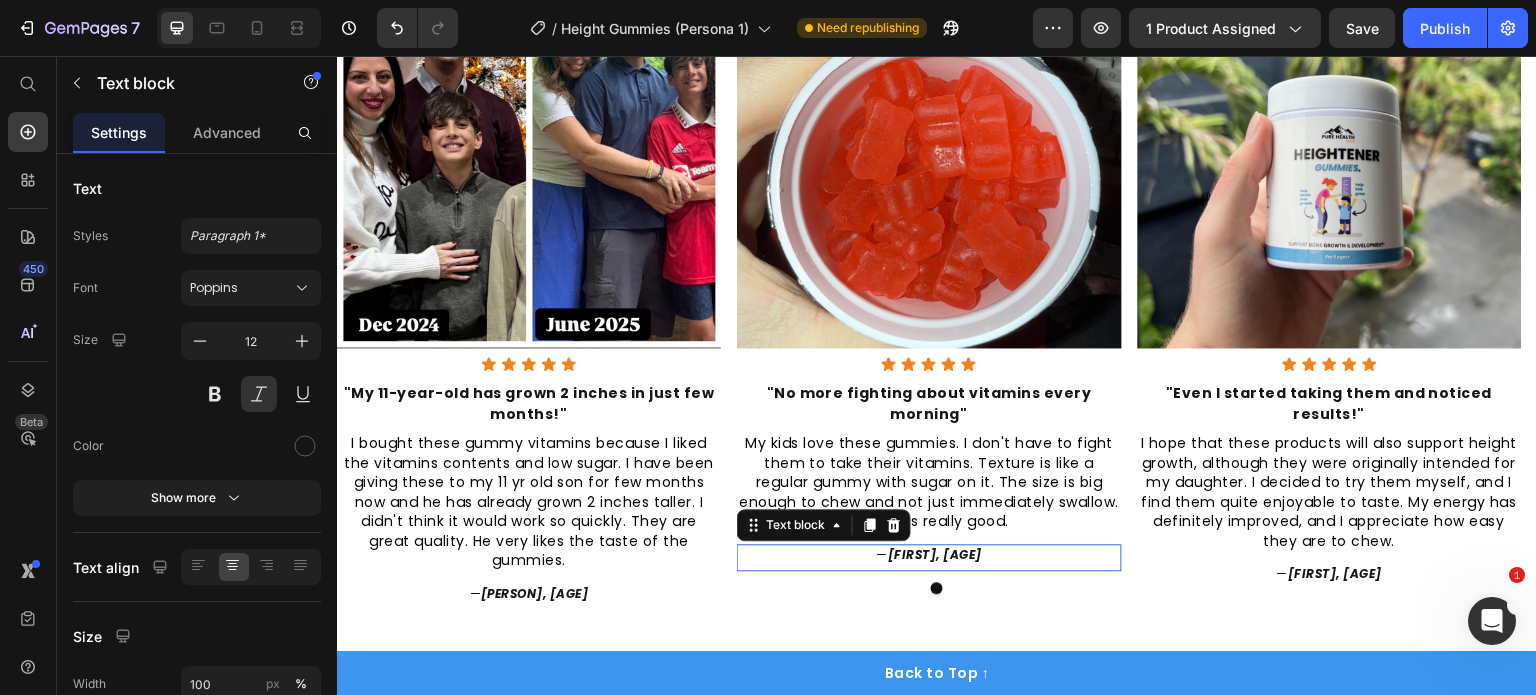 click on "[FIRST], [AGE]" at bounding box center (935, 554) 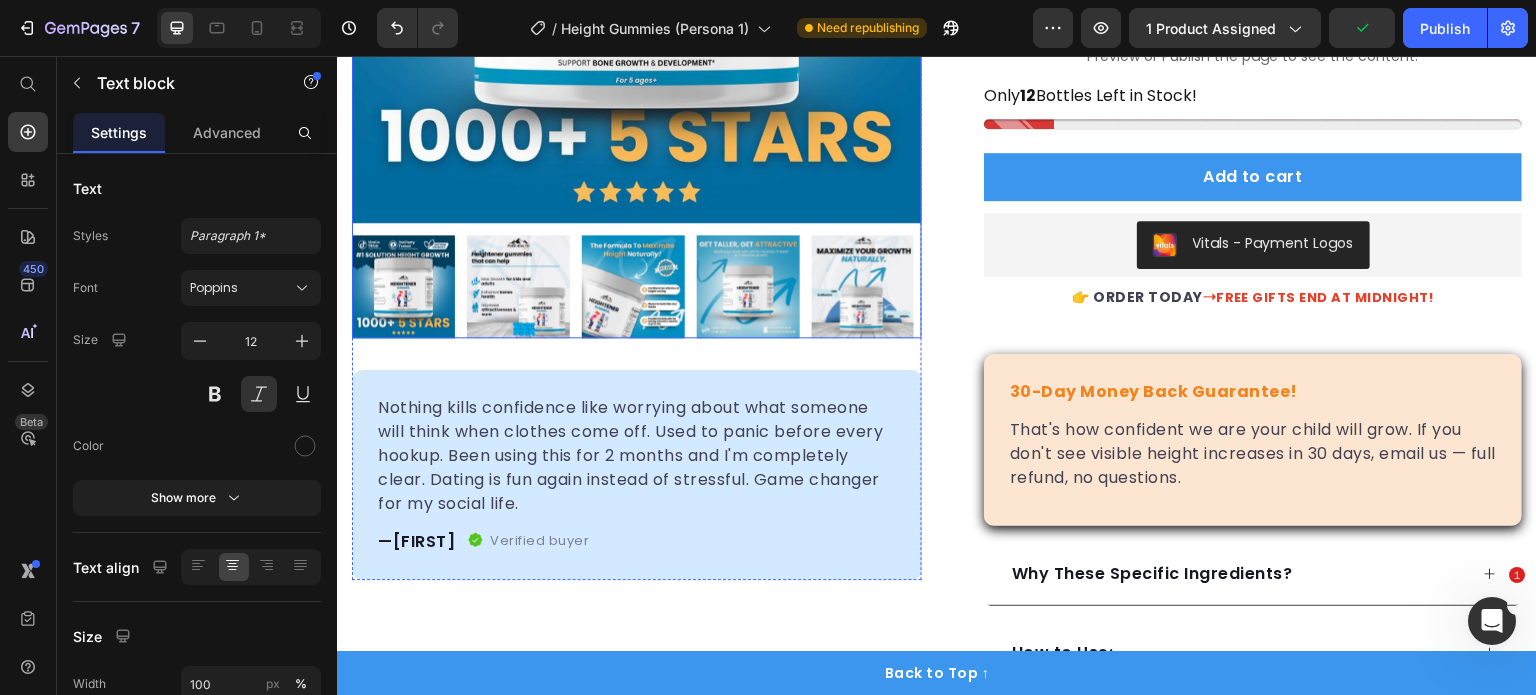 scroll, scrollTop: 550, scrollLeft: 0, axis: vertical 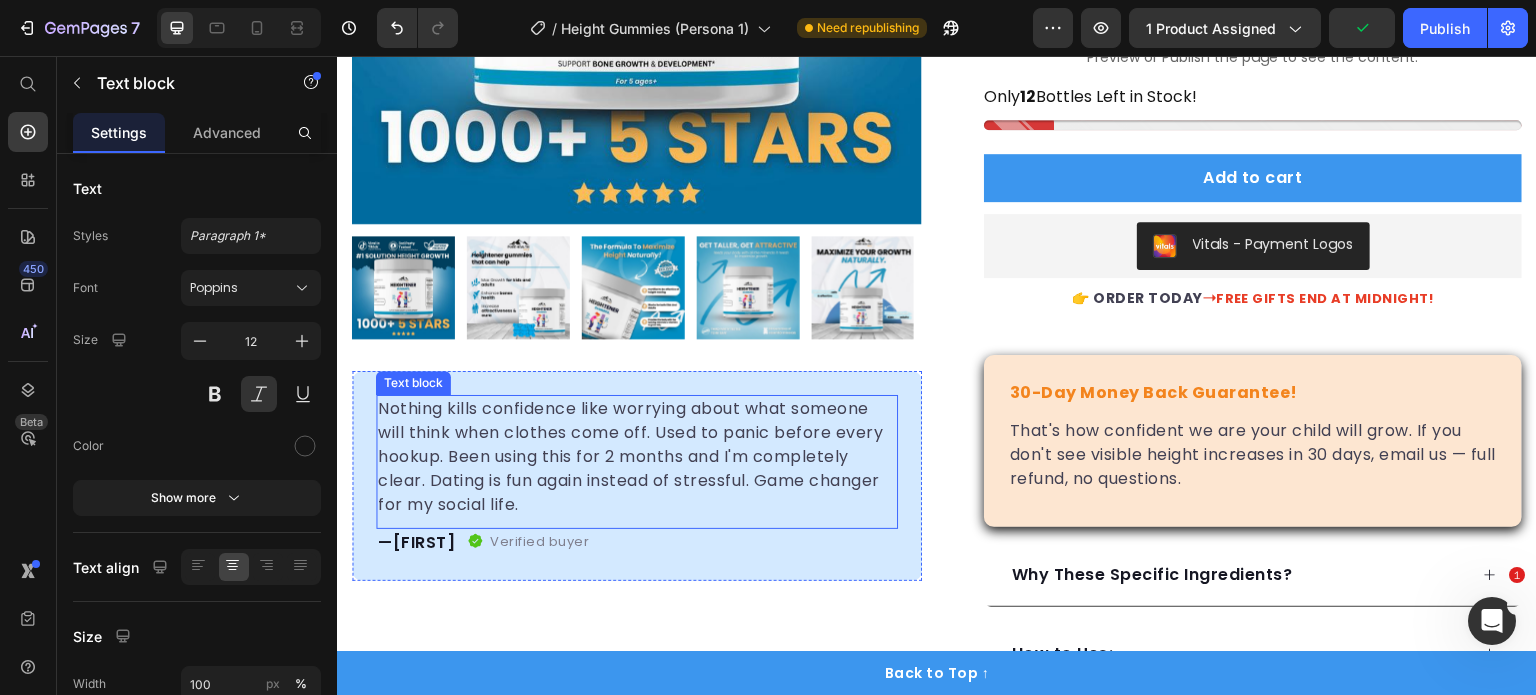 click on "Nothing kills confidence like worrying about what someone will think when clothes come off. Used to panic before every hookup. Been using this for 2 months and I'm completely clear. Dating is fun again instead of stressful. Game changer for my social life." at bounding box center (637, 457) 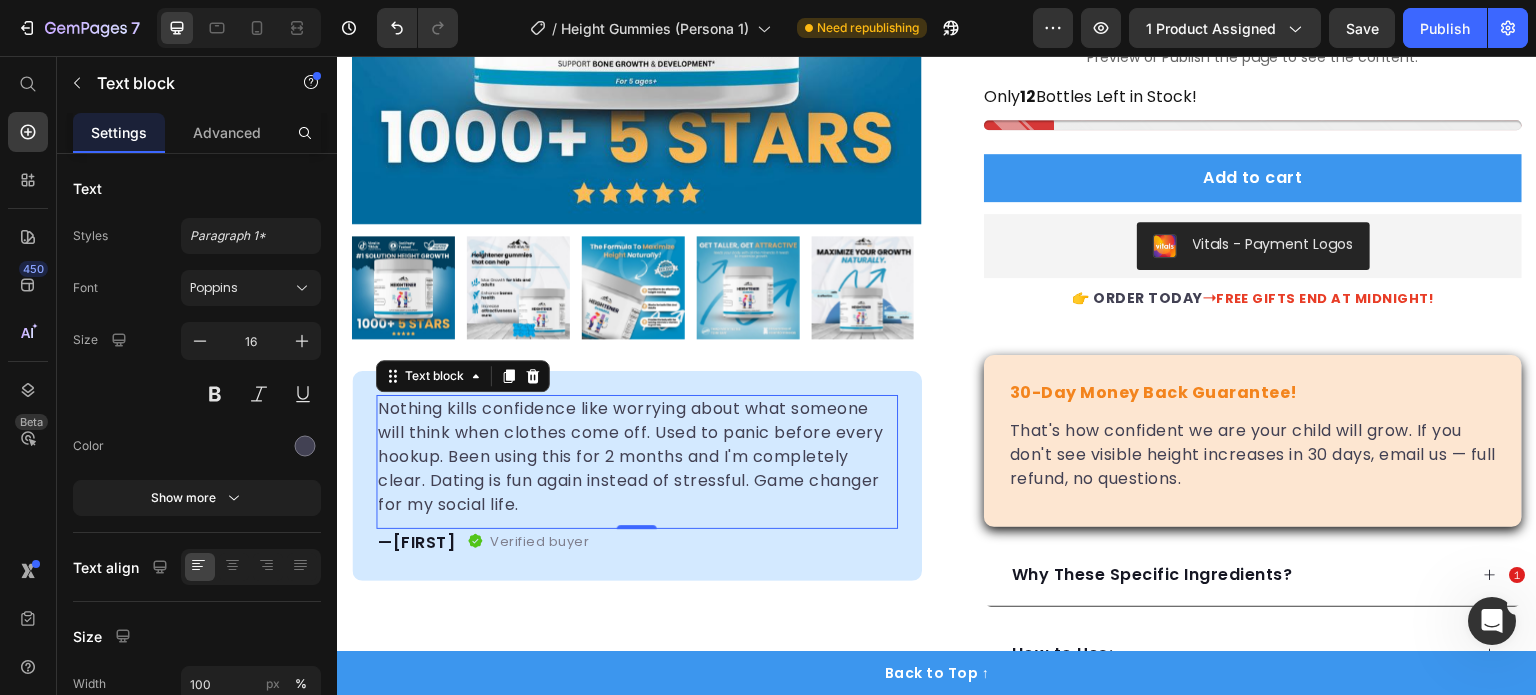 click on "Nothing kills confidence like worrying about what someone will think when clothes come off. Used to panic before every hookup. Been using this for 2 months and I'm completely clear. Dating is fun again instead of stressful. Game changer for my social life." at bounding box center [637, 457] 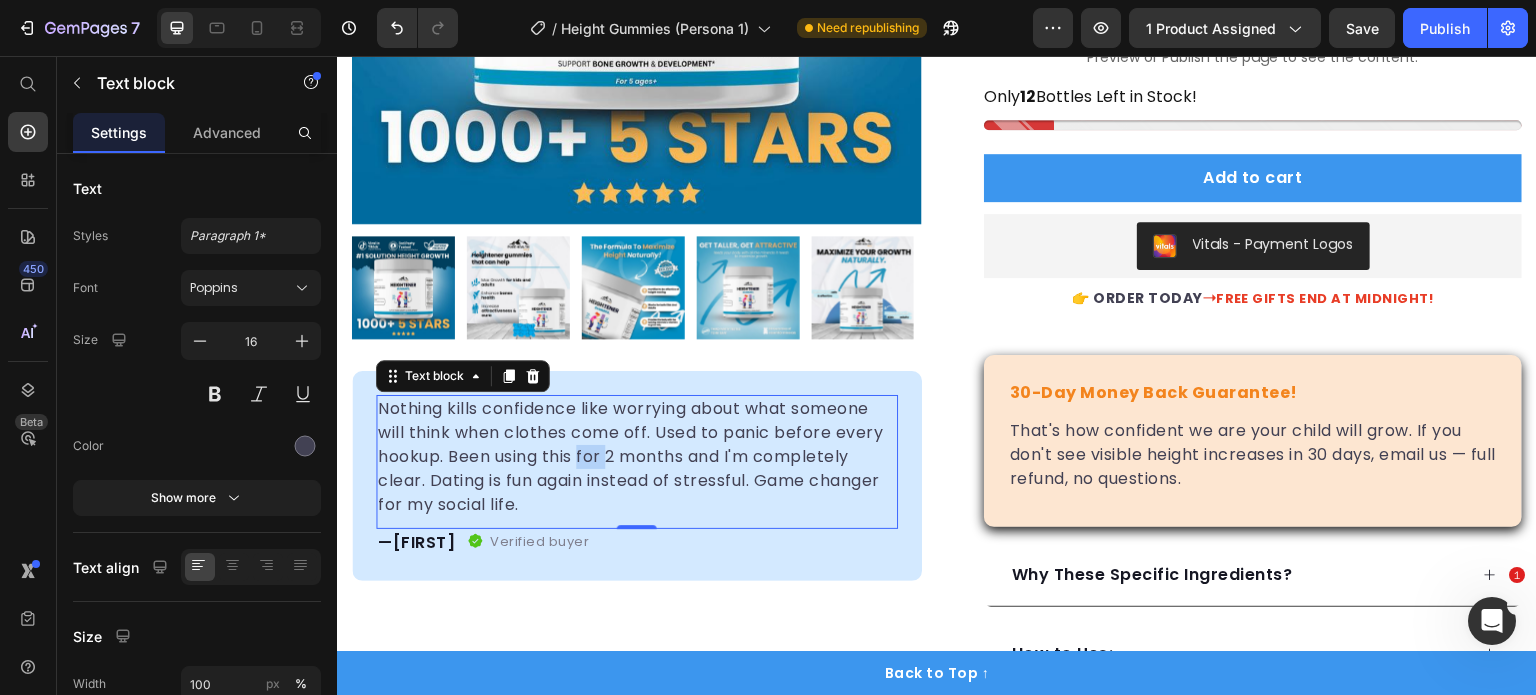 click on "Nothing kills confidence like worrying about what someone will think when clothes come off. Used to panic before every hookup. Been using this for 2 months and I'm completely clear. Dating is fun again instead of stressful. Game changer for my social life." at bounding box center [637, 457] 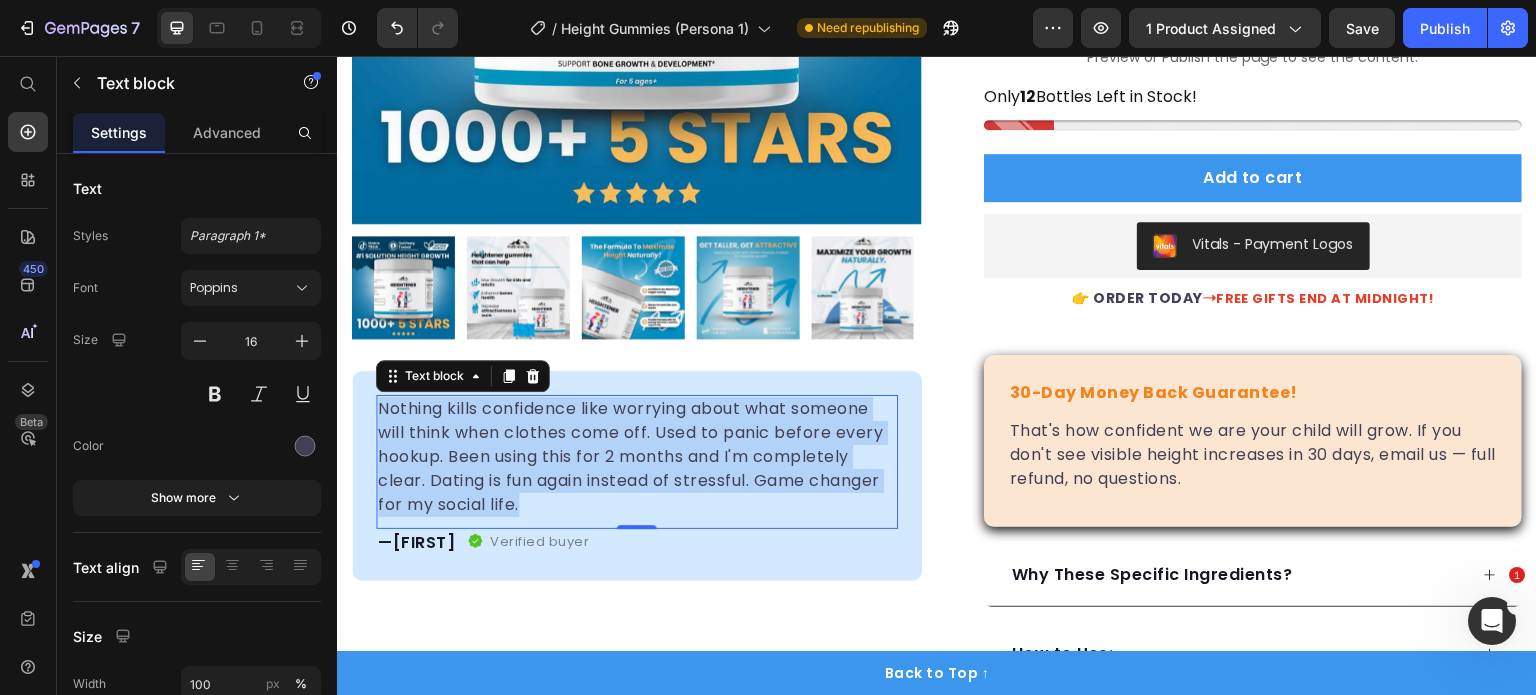 click on "Nothing kills confidence like worrying about what someone will think when clothes come off. Used to panic before every hookup. Been using this for 2 months and I'm completely clear. Dating is fun again instead of stressful. Game changer for my social life." at bounding box center (637, 457) 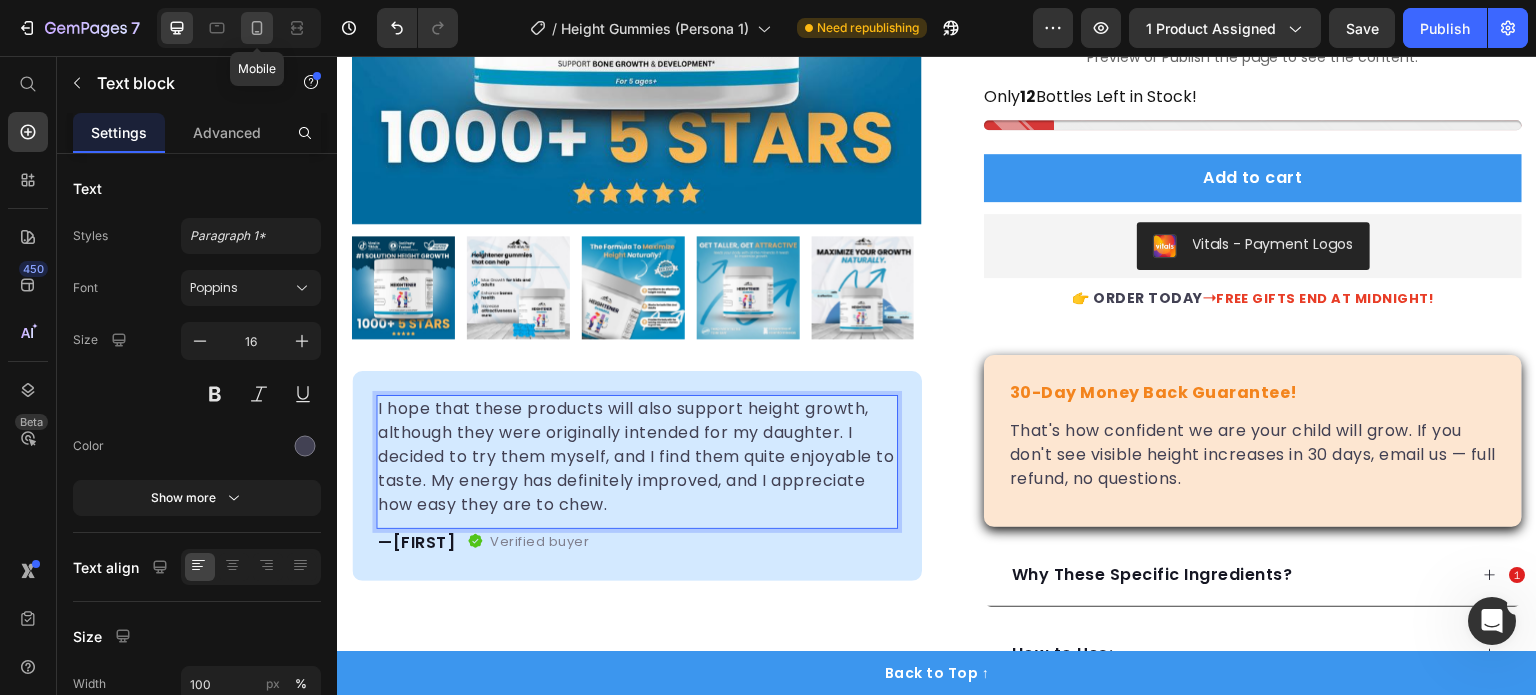 click 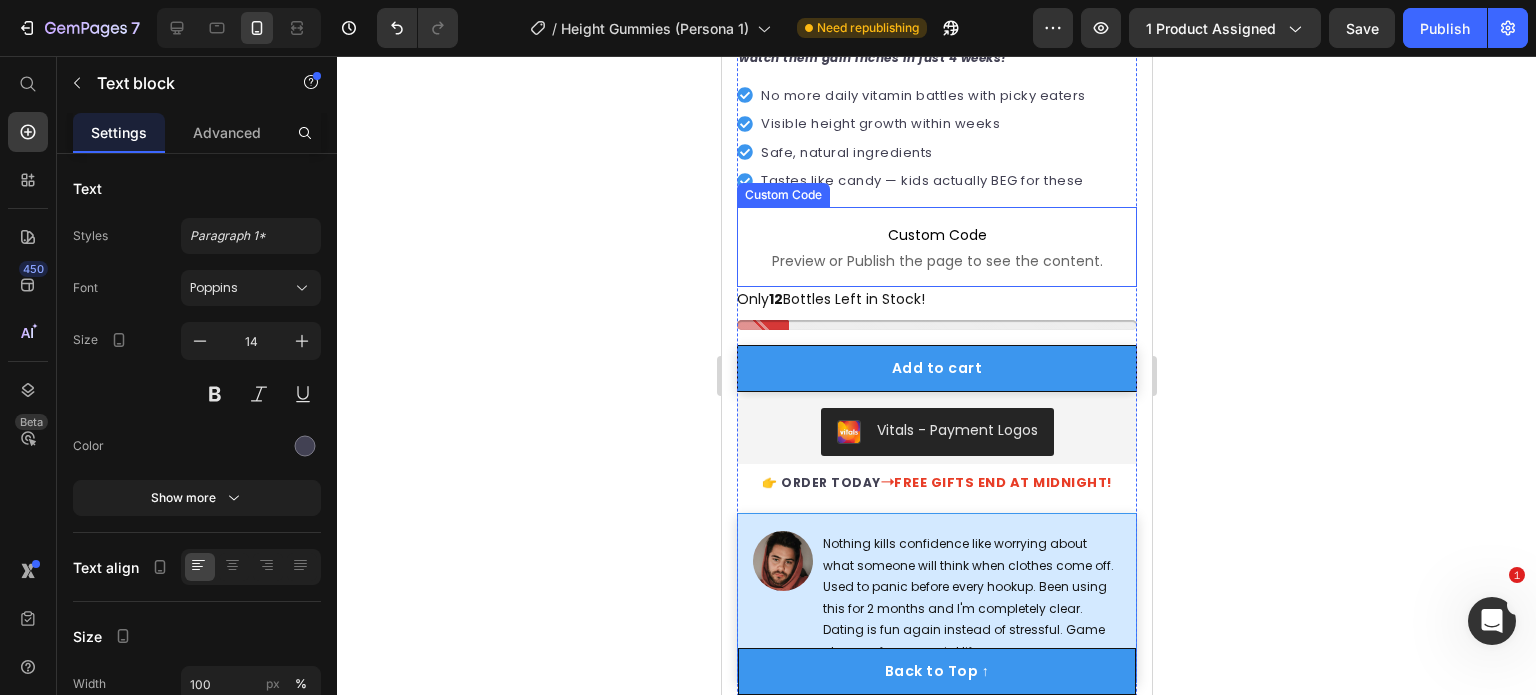 scroll, scrollTop: 1080, scrollLeft: 0, axis: vertical 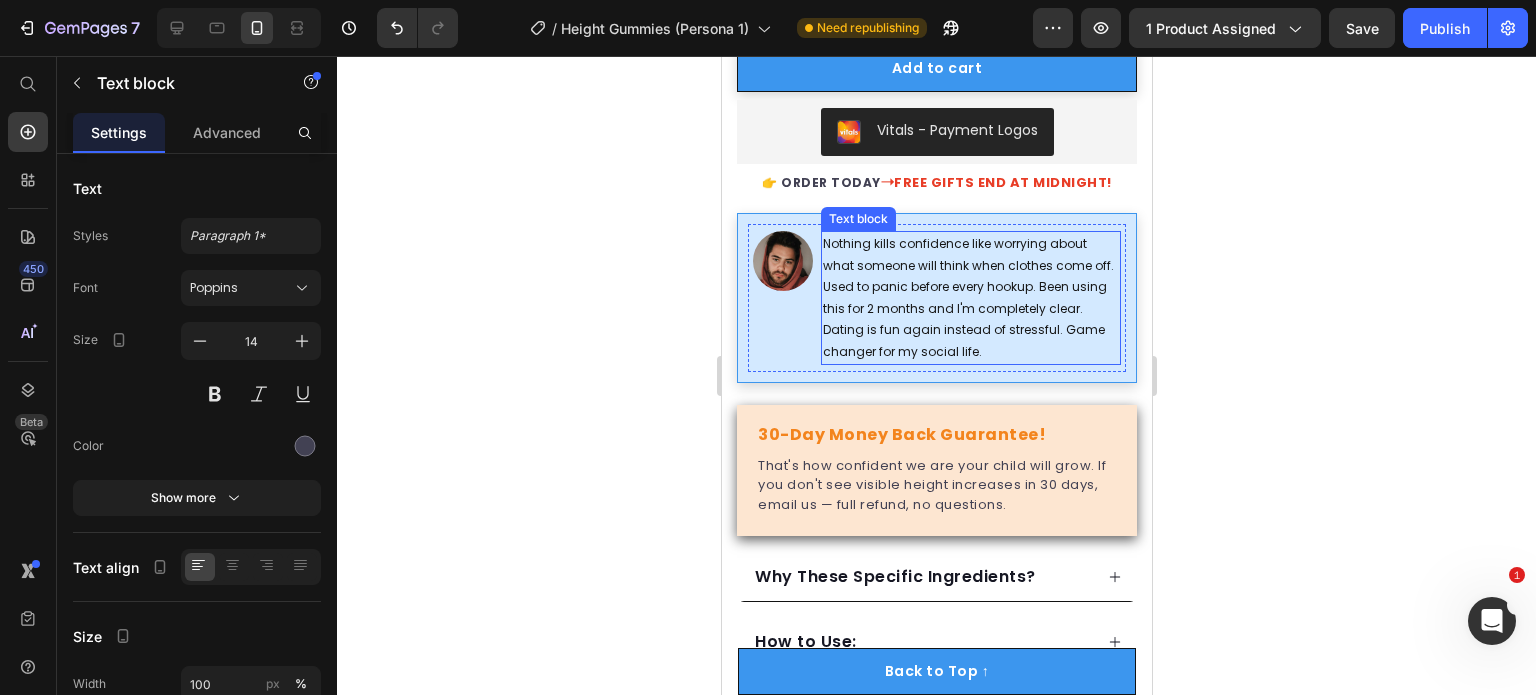 click on "Nothing kills confidence like worrying about what someone will think when clothes come off. Used to panic before every hookup. Been using this for 2 months and I'm completely clear. Dating is fun again instead of stressful. Game changer for my social life." at bounding box center (970, 298) 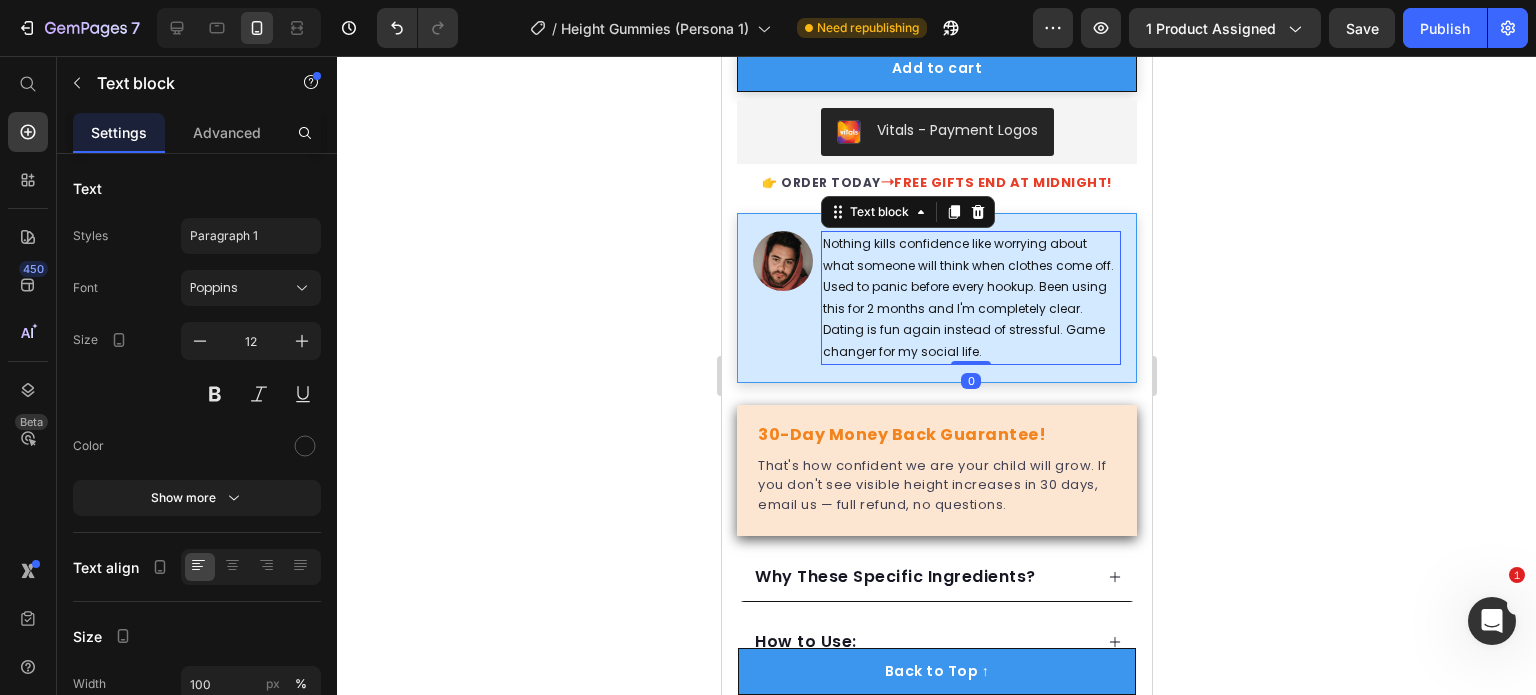 click on "Nothing kills confidence like worrying about what someone will think when clothes come off. Used to panic before every hookup. Been using this for 2 months and I'm completely clear. Dating is fun again instead of stressful. Game changer for my social life." at bounding box center [970, 298] 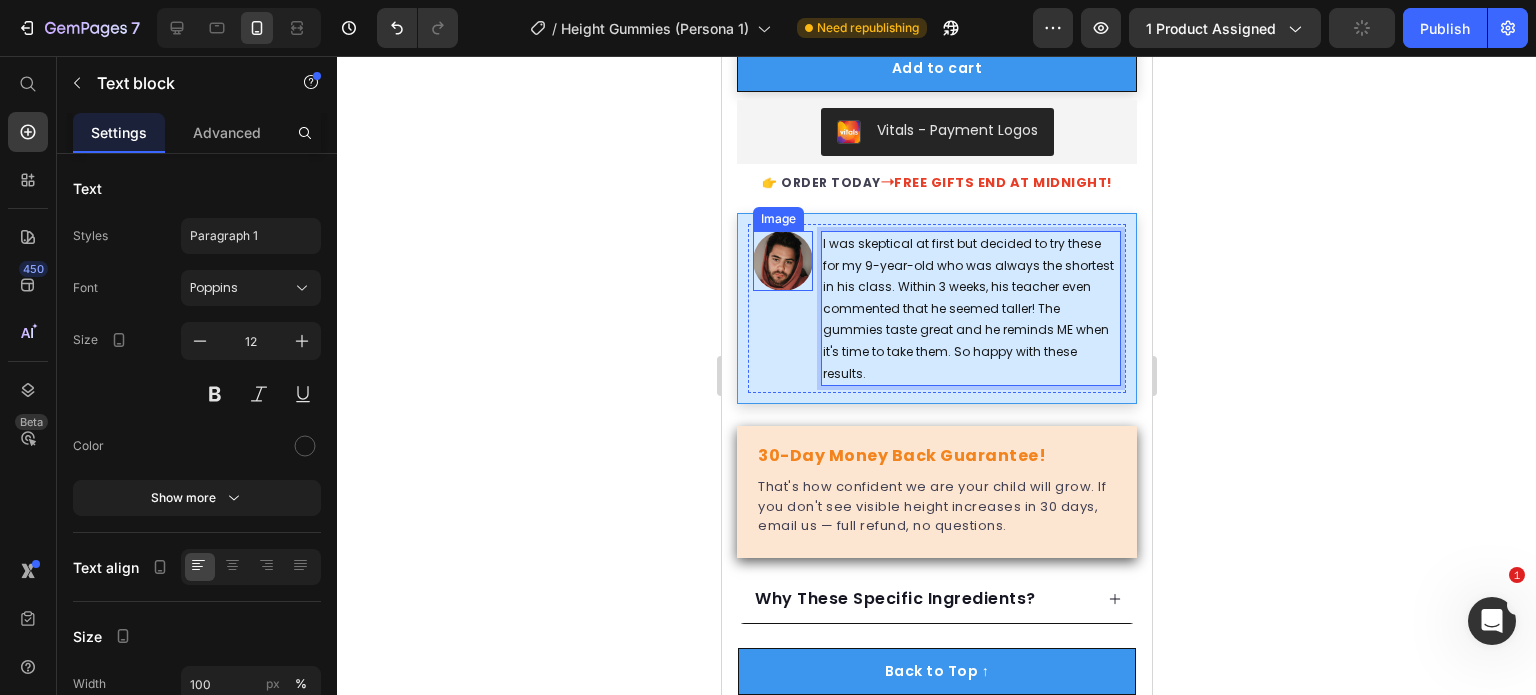 click at bounding box center (782, 261) 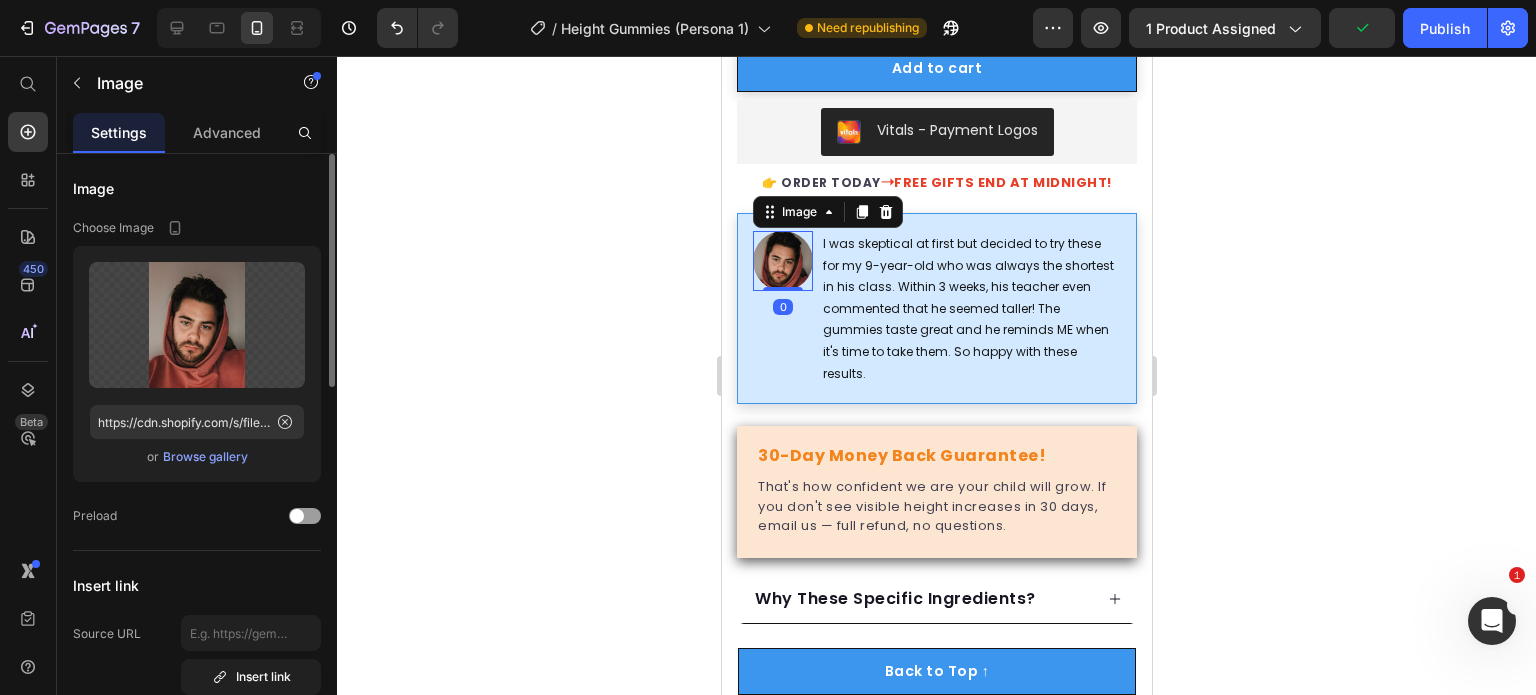 click on "Browse gallery" at bounding box center (205, 457) 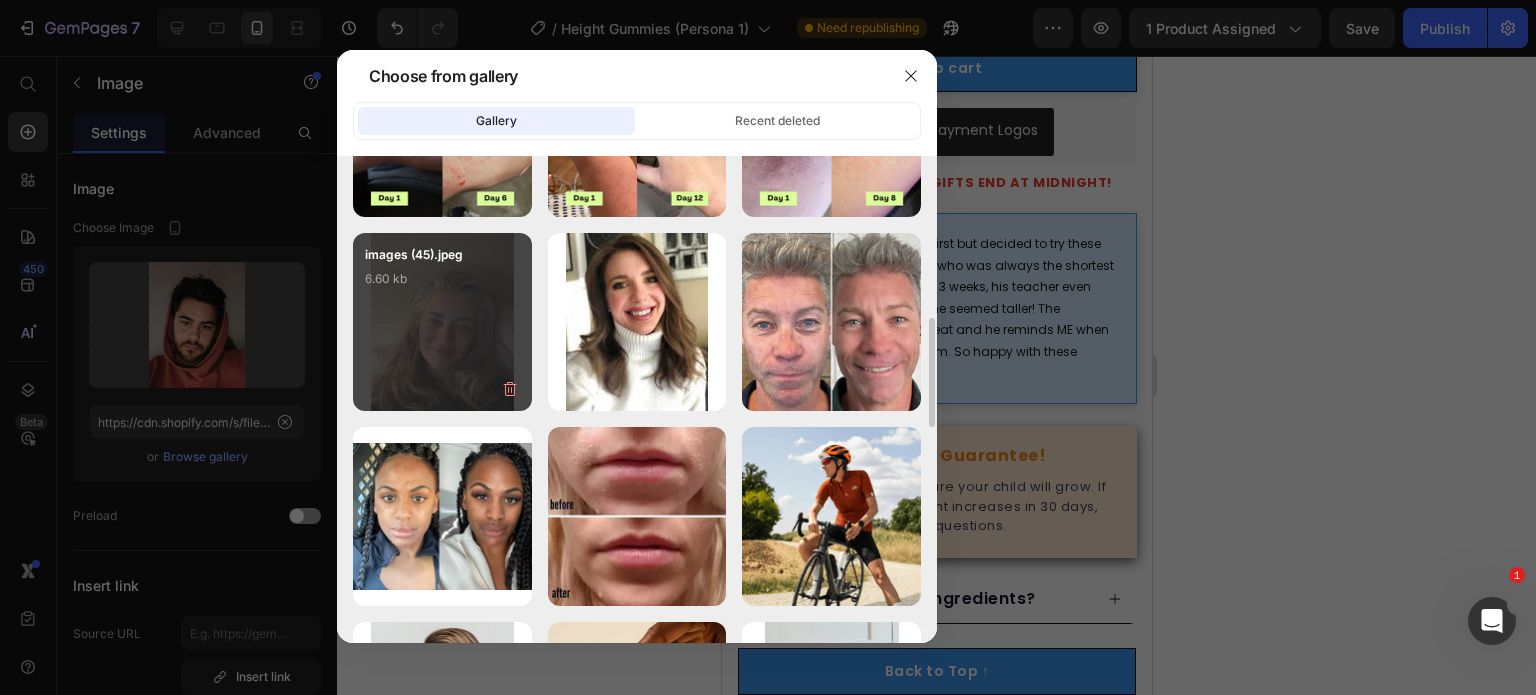 scroll, scrollTop: 717, scrollLeft: 0, axis: vertical 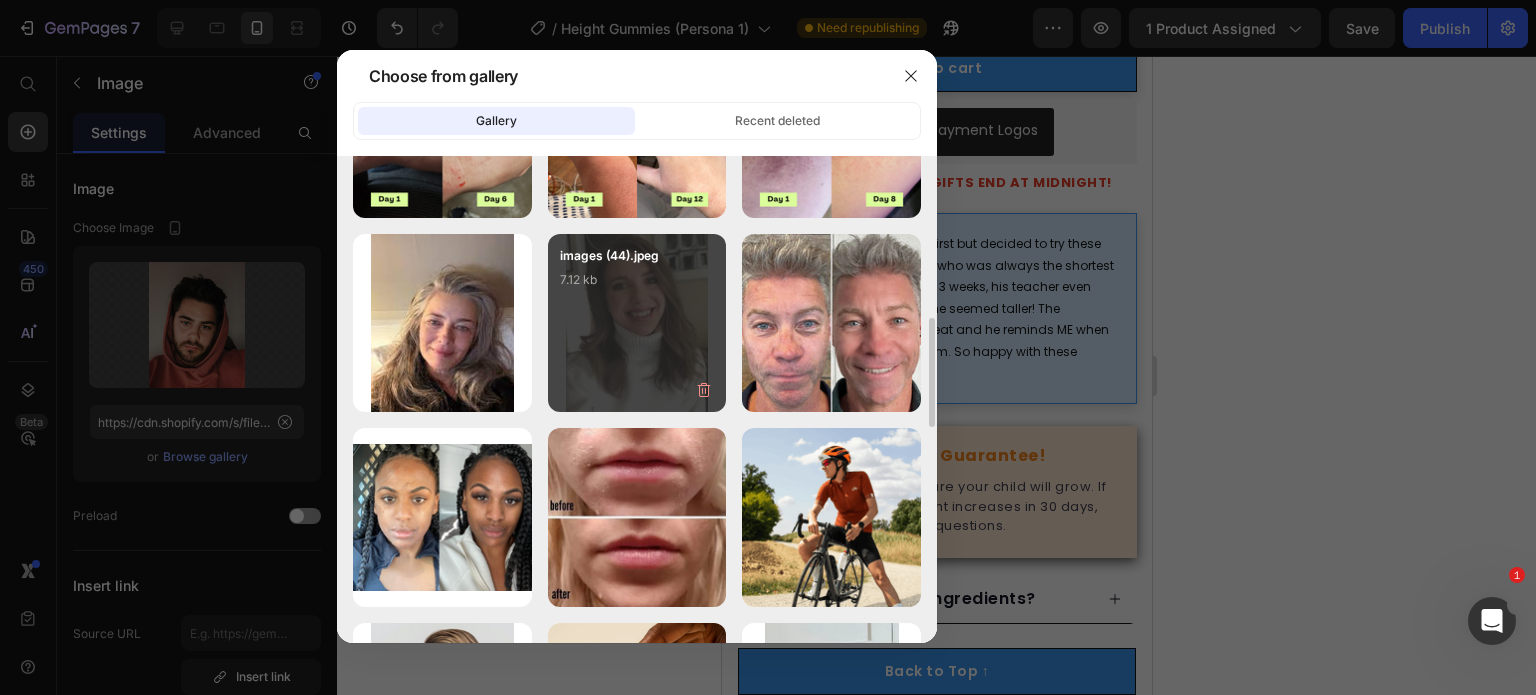 click on "images (44).jpeg 7.12 kb" at bounding box center (637, 323) 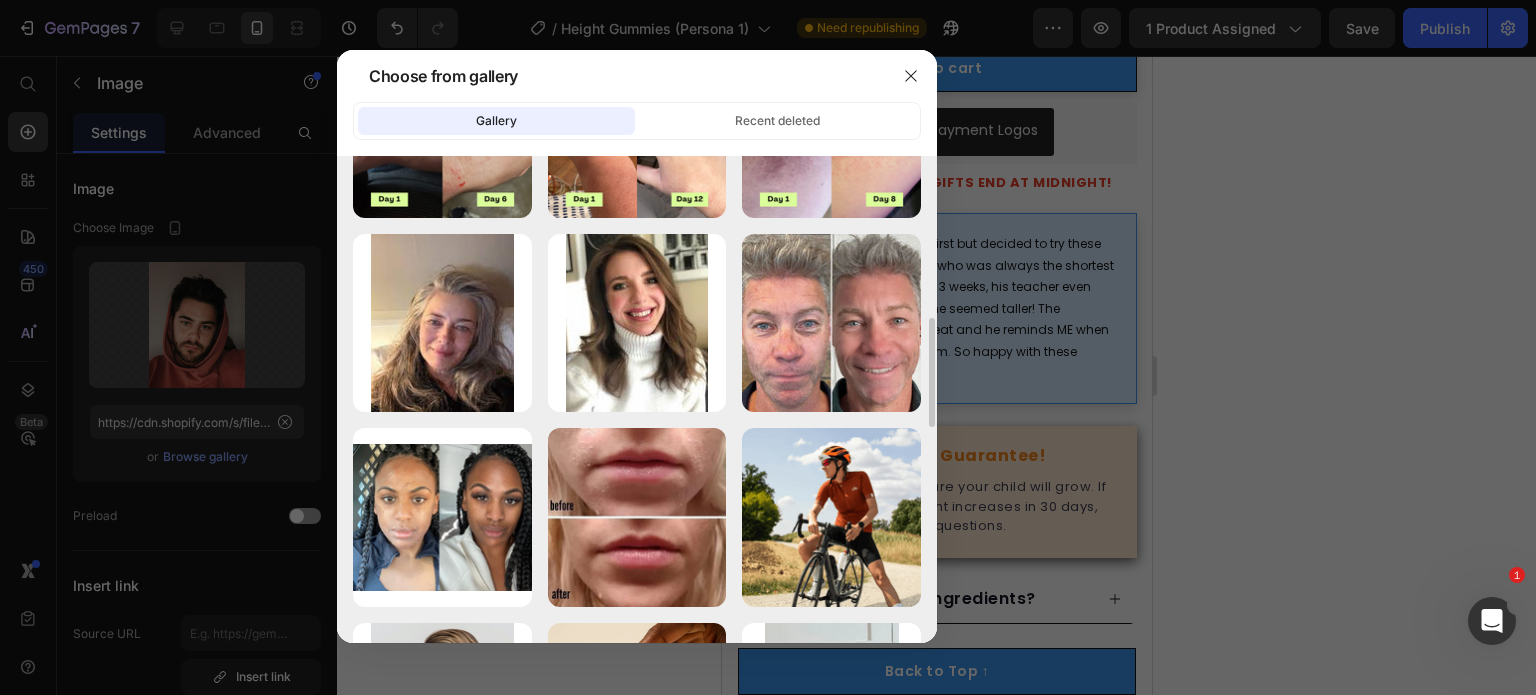 type on "https://cdn.shopify.com/s/files/1/0968/8953/6850/files/gempages_569934698445275975-9aa6863f-9cc9-498b-8516-b8c748fdb3e5.jpg" 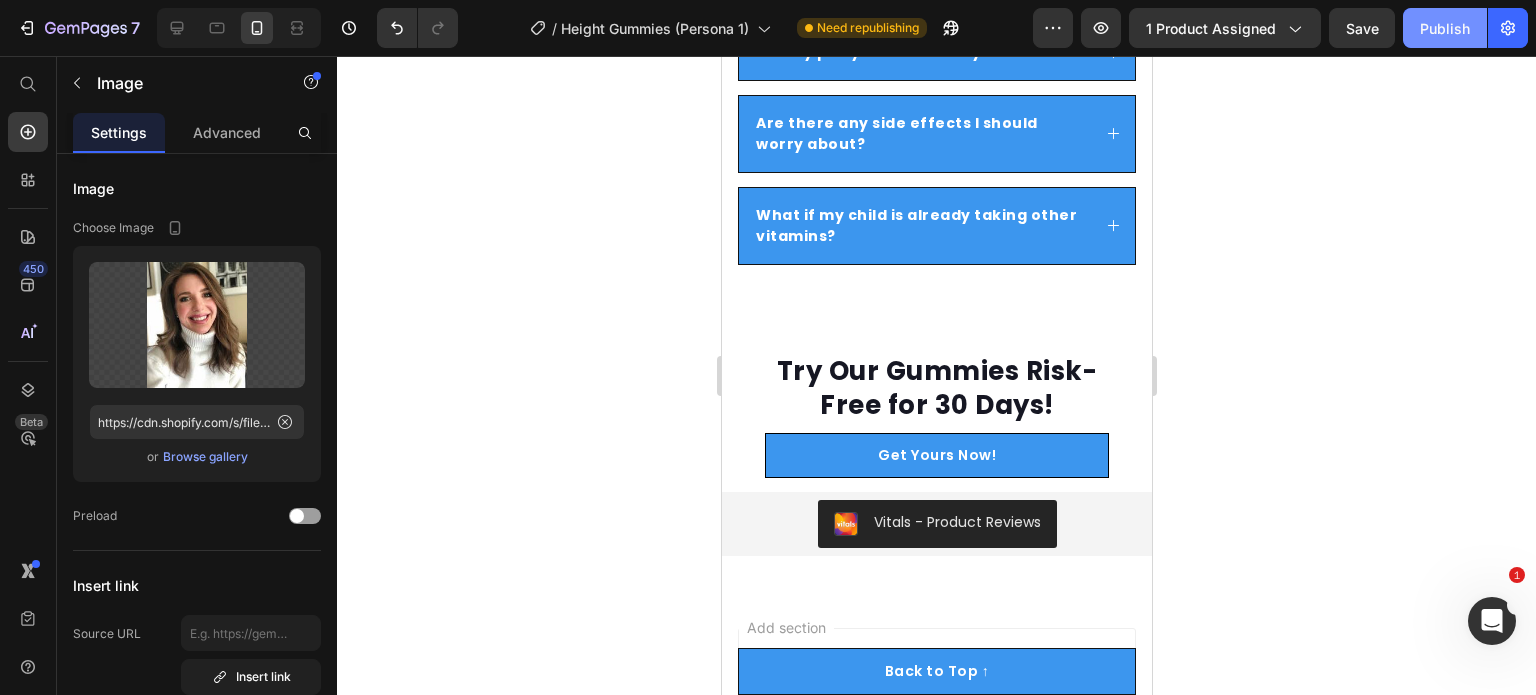 click on "Publish" at bounding box center (1445, 28) 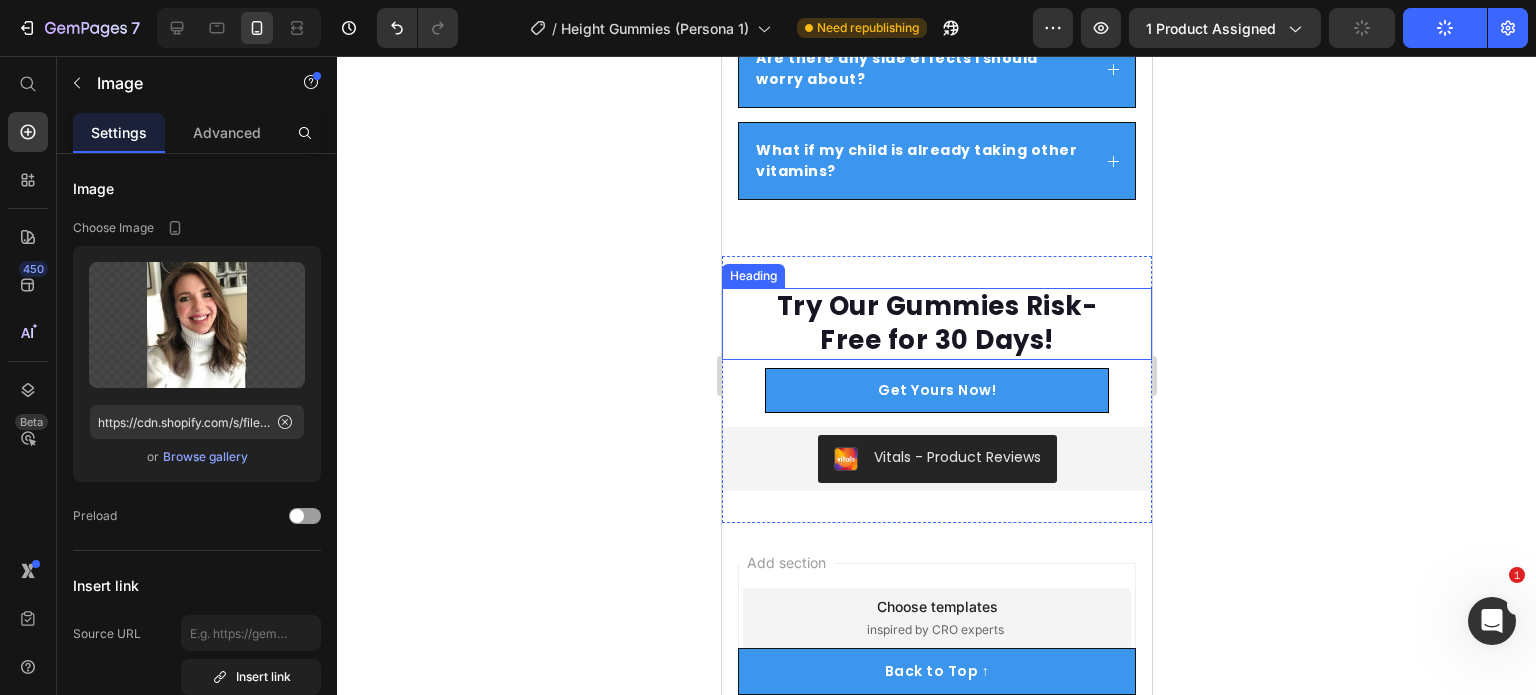 scroll, scrollTop: 8293, scrollLeft: 0, axis: vertical 